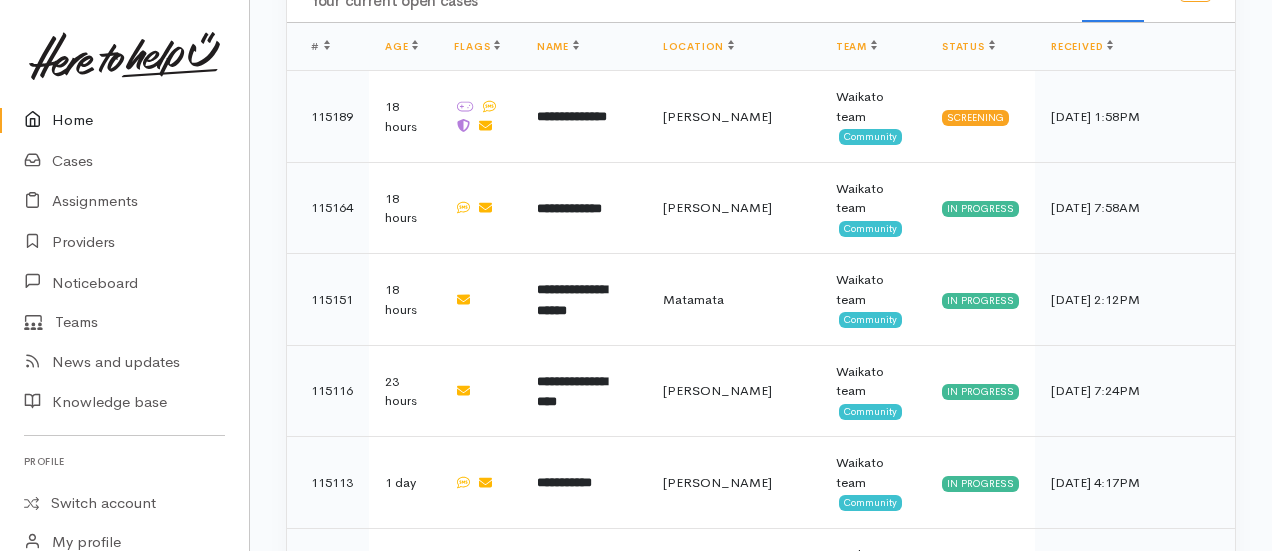 scroll, scrollTop: 1236, scrollLeft: 0, axis: vertical 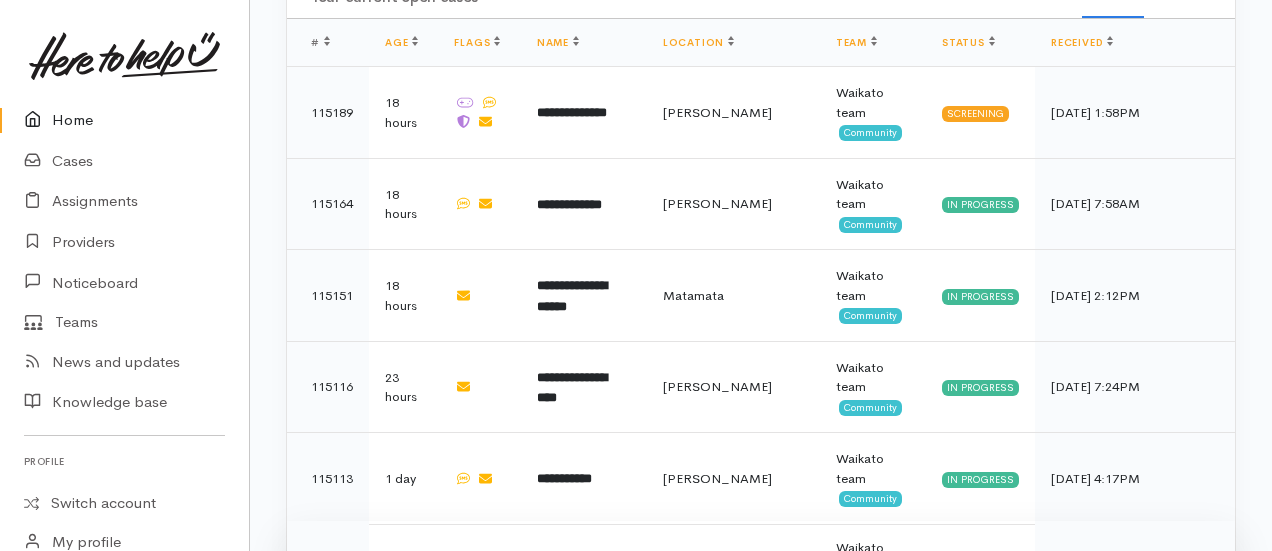click on "**********" at bounding box center (584, 567) 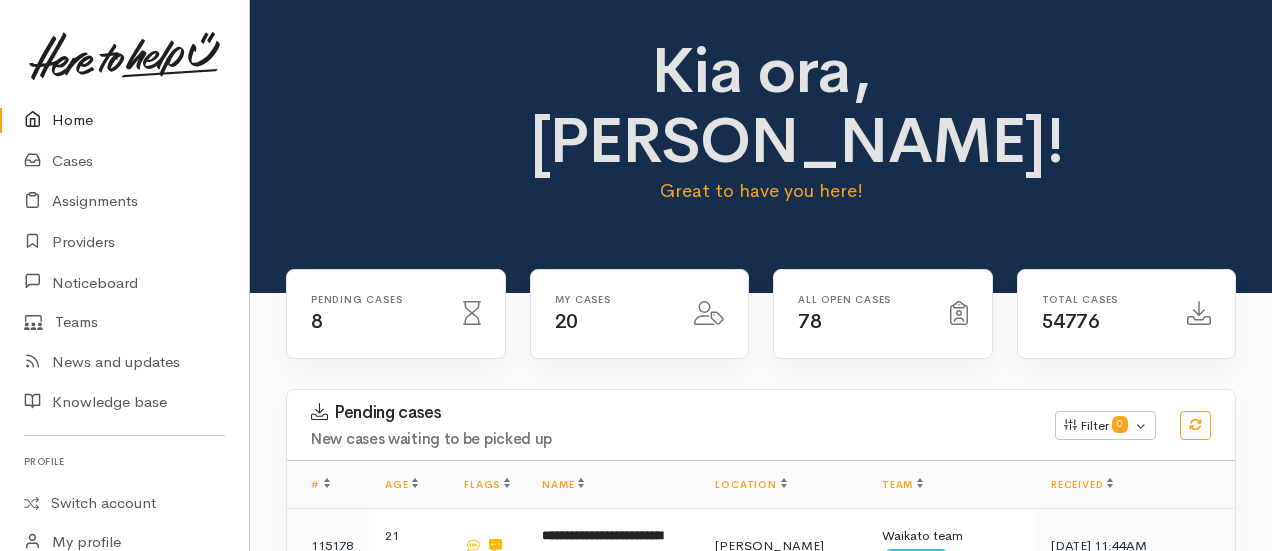 scroll, scrollTop: 0, scrollLeft: 0, axis: both 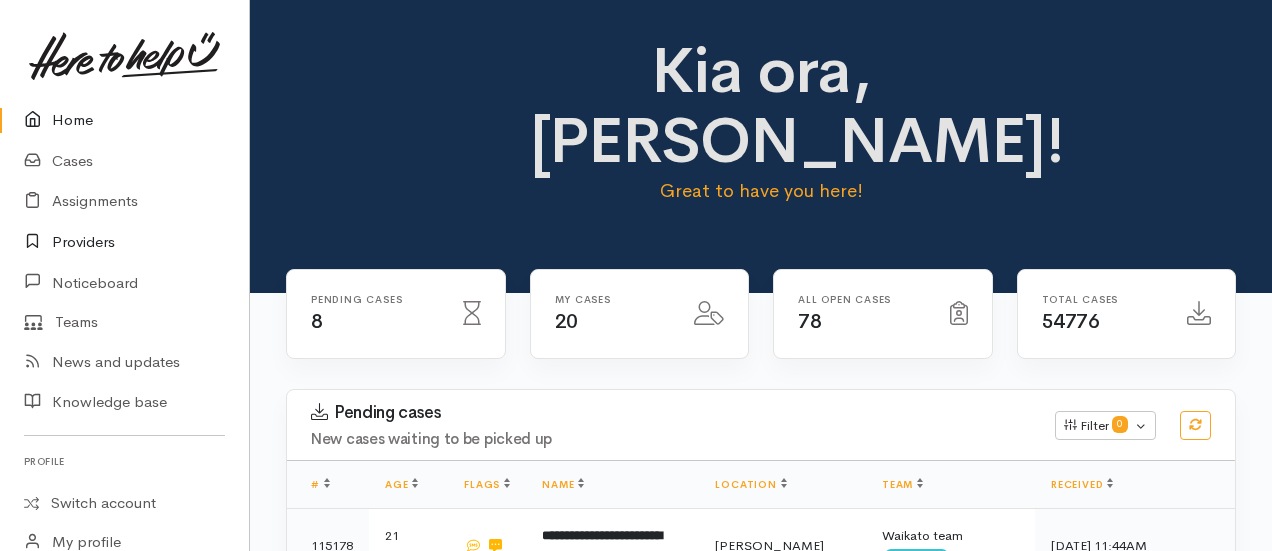 click on "Providers" at bounding box center [124, 242] 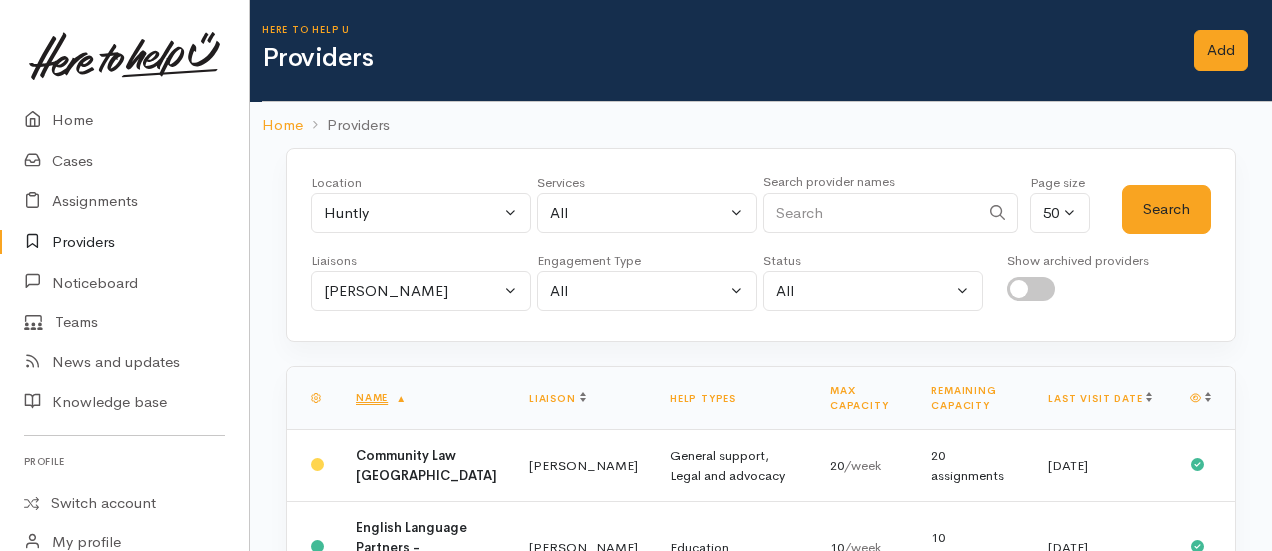 scroll, scrollTop: 0, scrollLeft: 0, axis: both 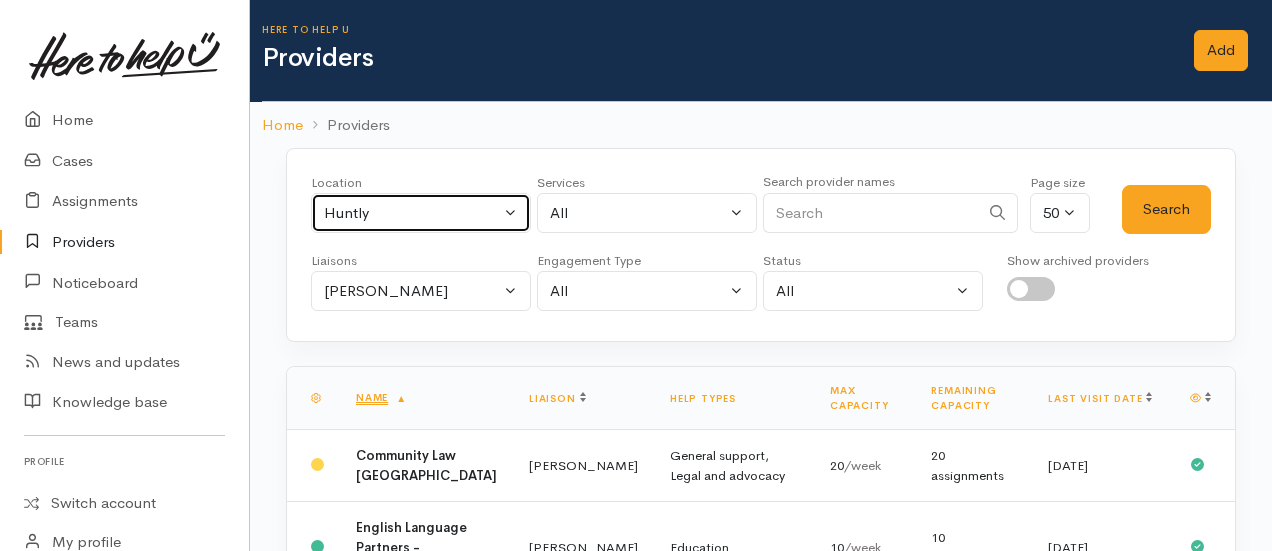 click on "Huntly" at bounding box center (421, 213) 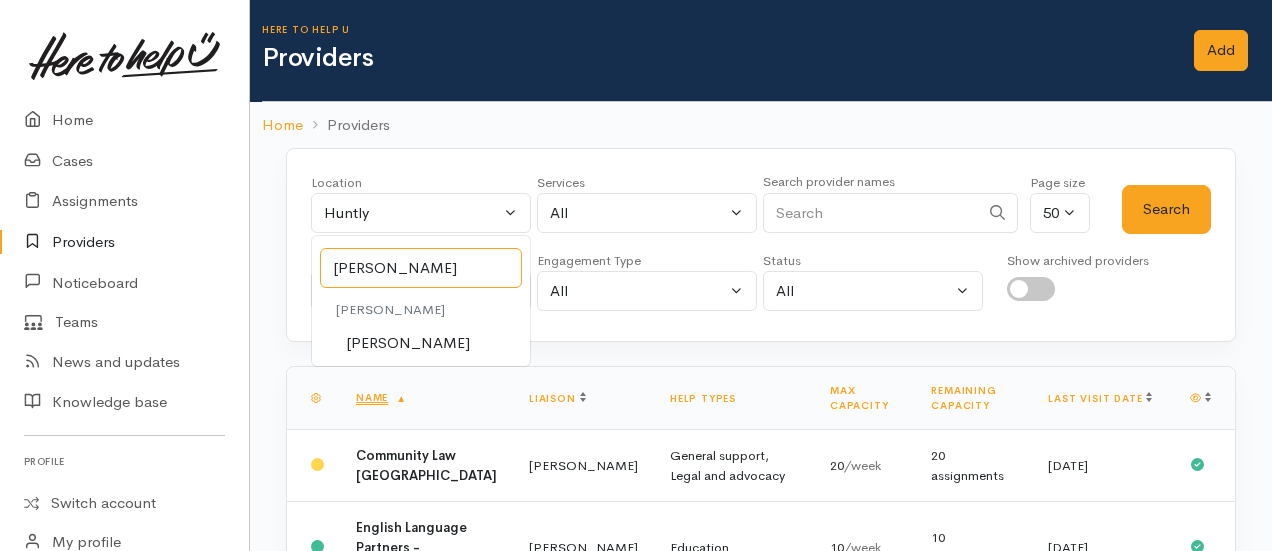 type on "hamil" 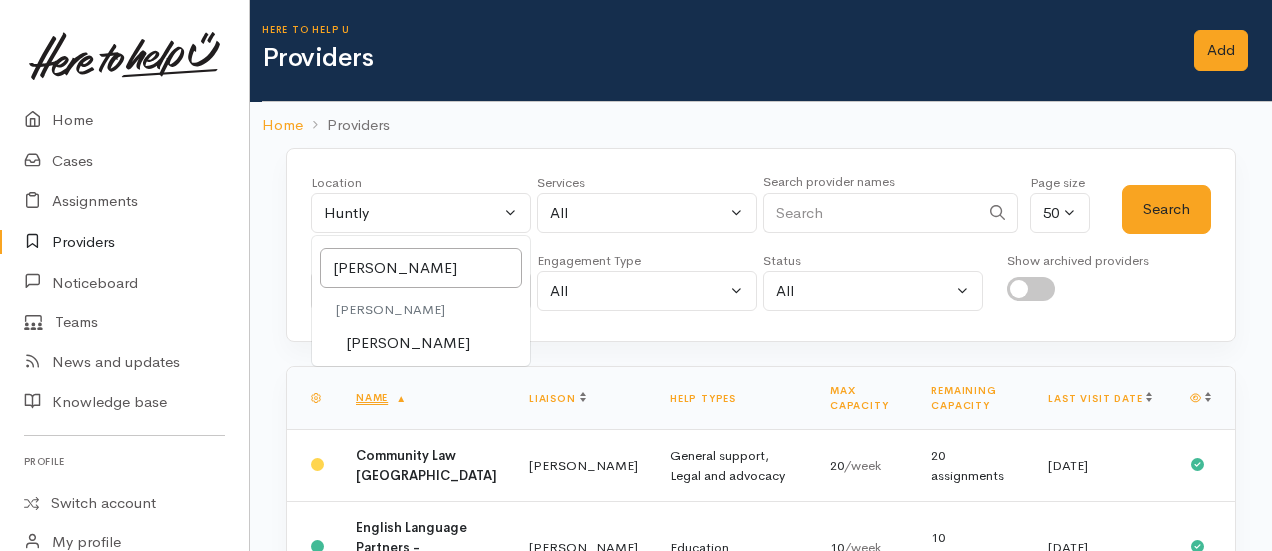 click on "[PERSON_NAME]" at bounding box center [408, 343] 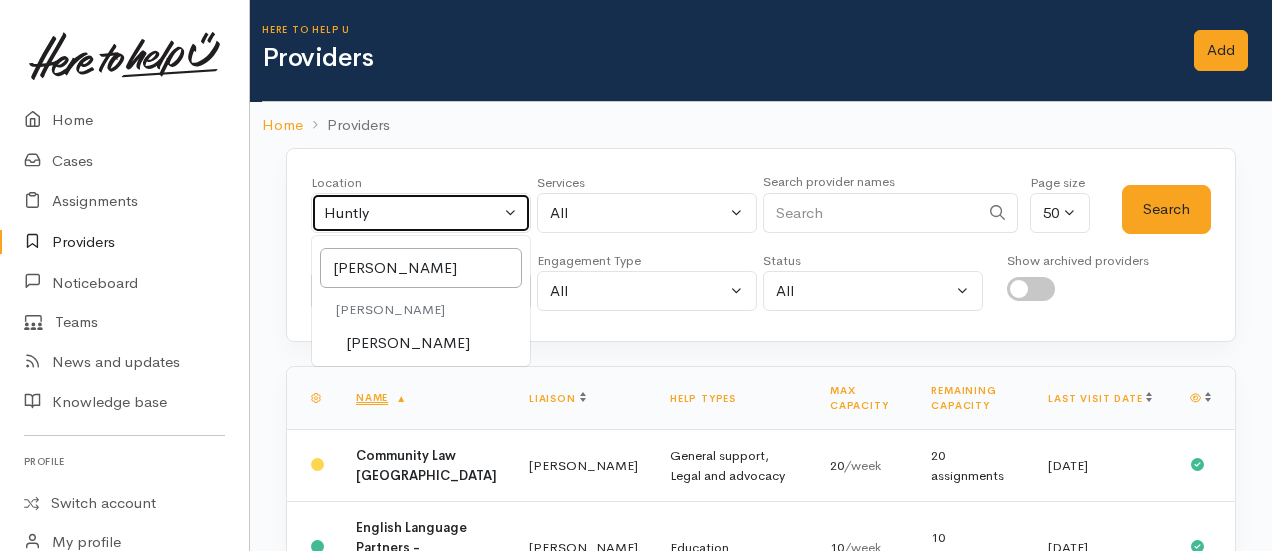 select on "1" 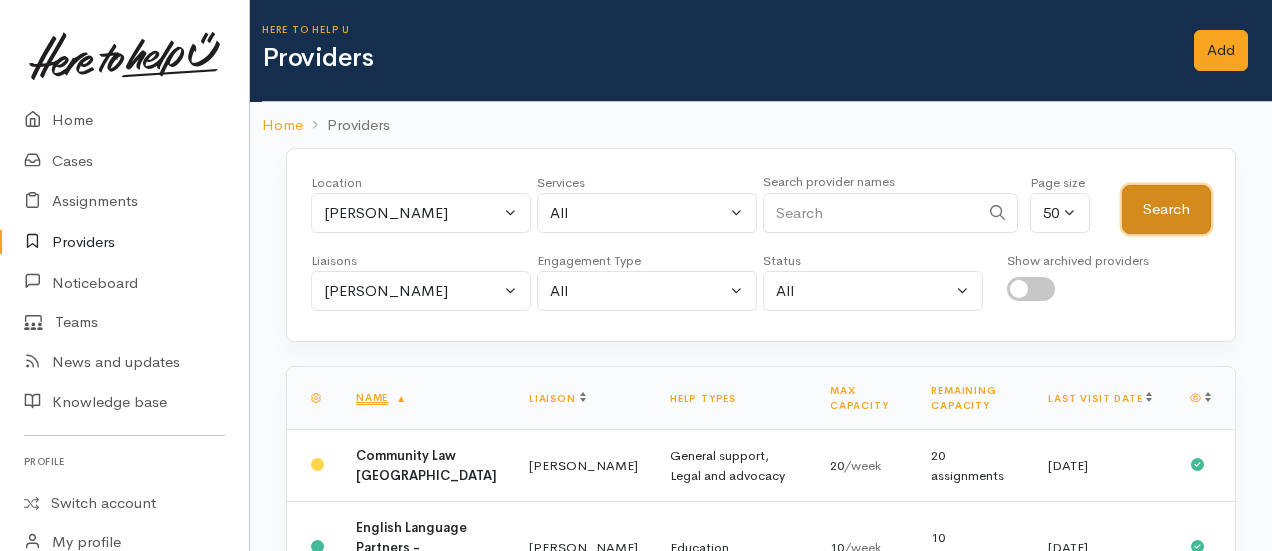 click on "Search" at bounding box center [1166, 209] 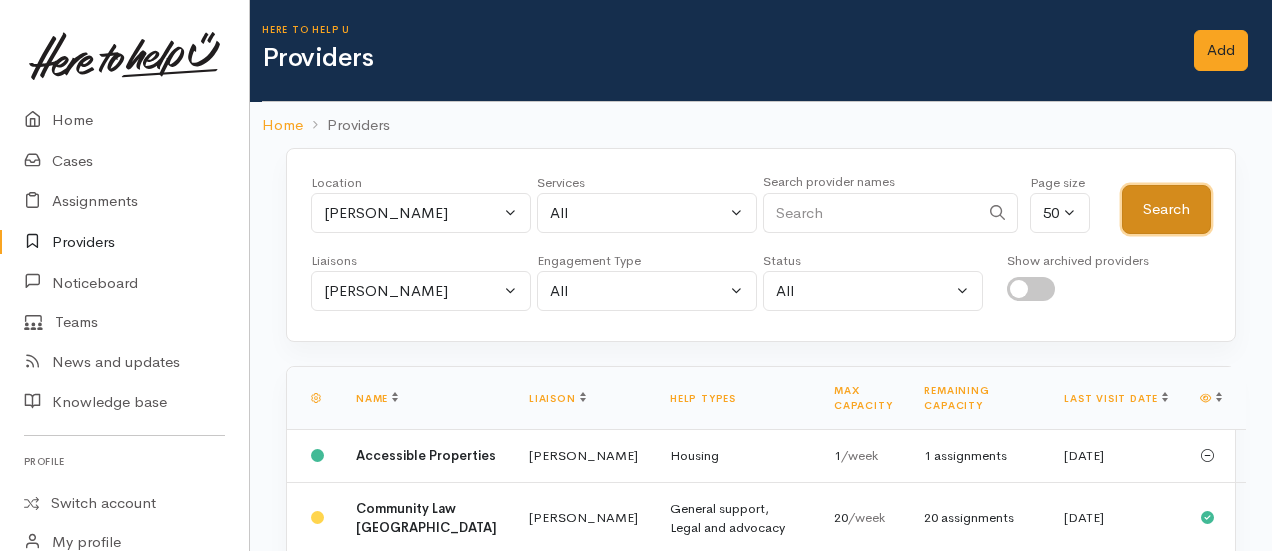 type 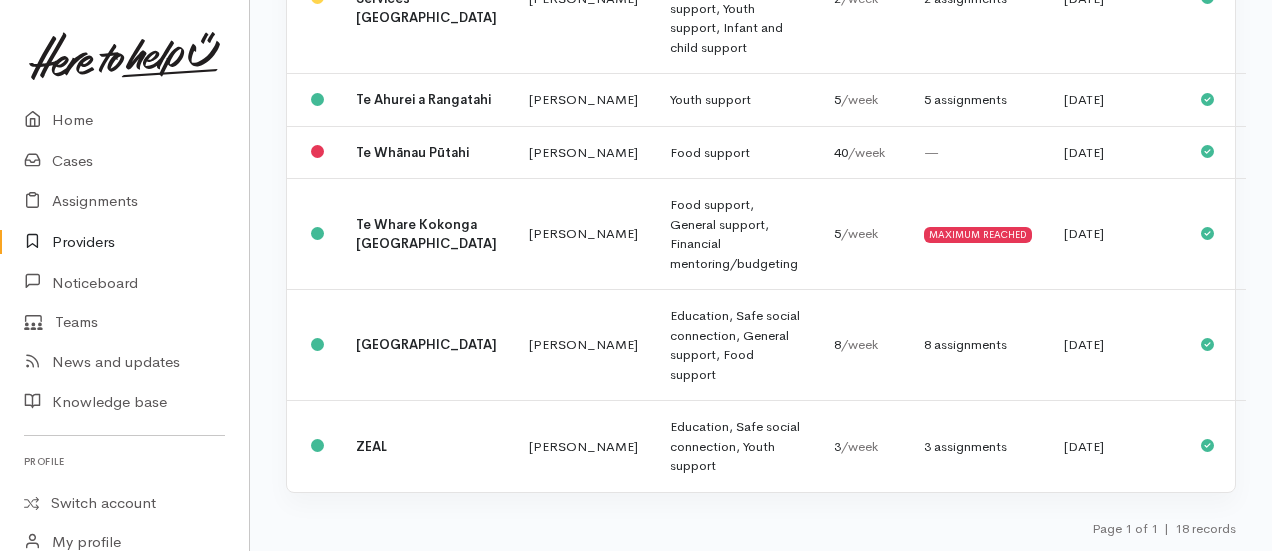 scroll, scrollTop: 1839, scrollLeft: 0, axis: vertical 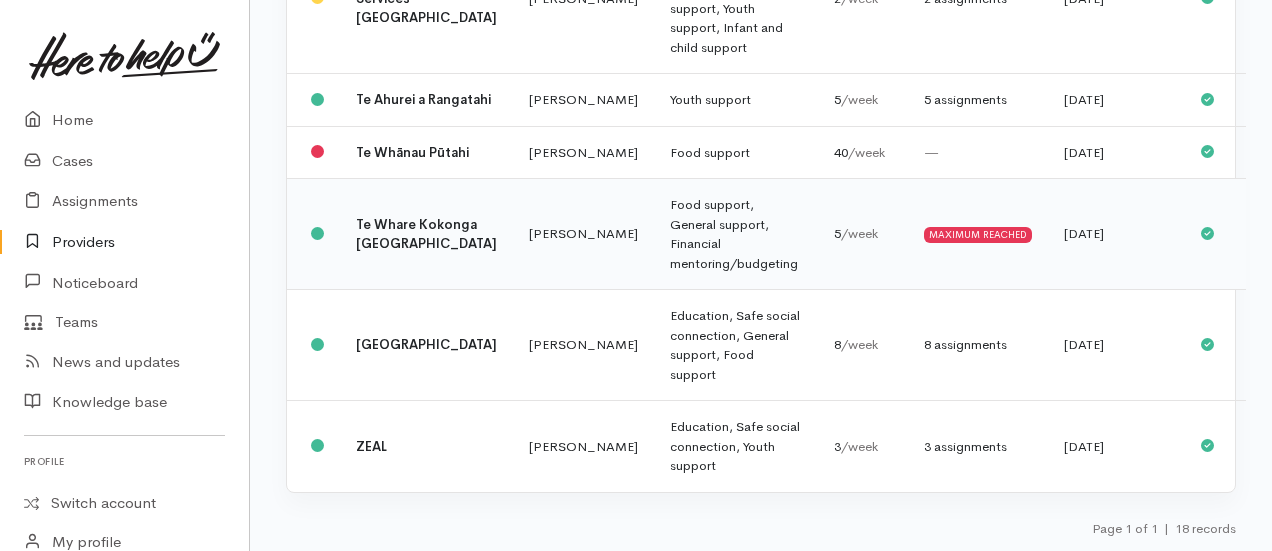 click on "Te Whare Kokonga [GEOGRAPHIC_DATA]" at bounding box center (426, 234) 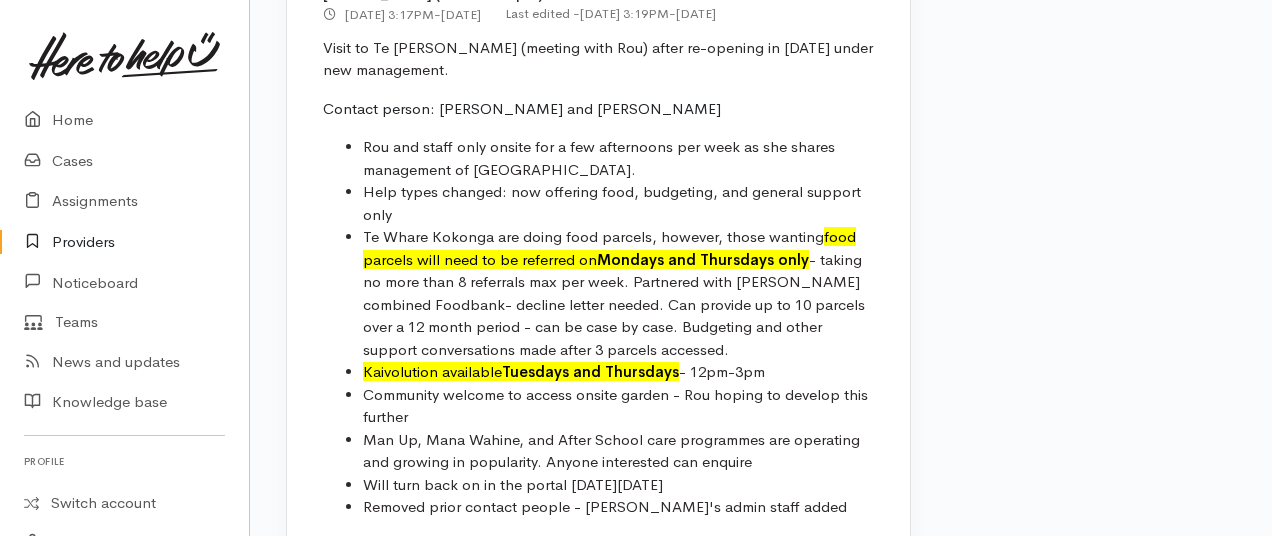 scroll, scrollTop: 11320, scrollLeft: 0, axis: vertical 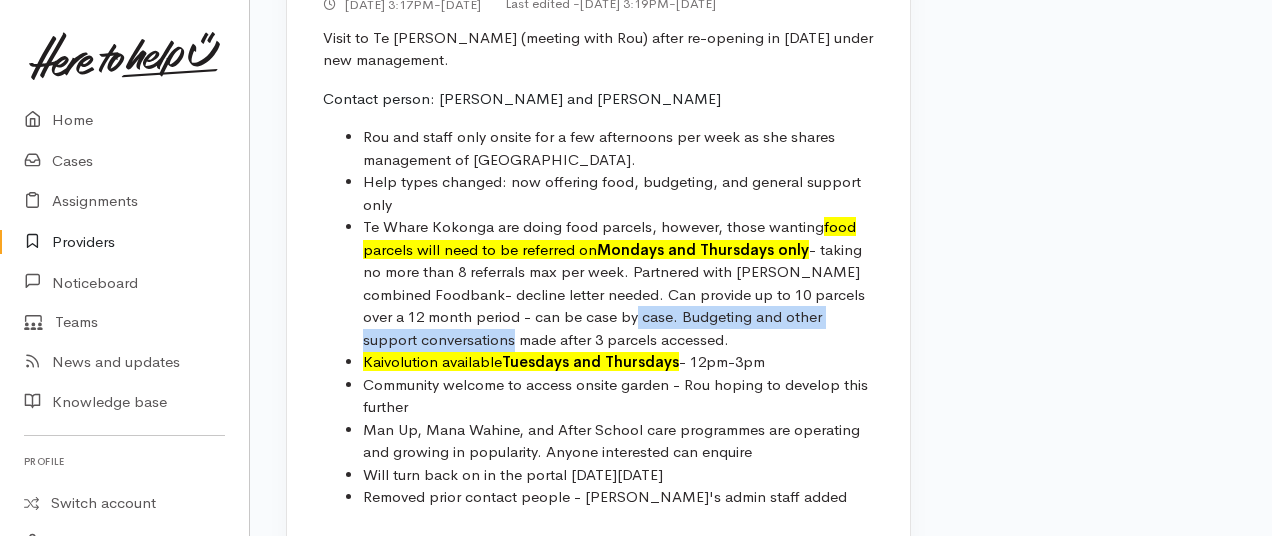 drag, startPoint x: 494, startPoint y: 217, endPoint x: 603, endPoint y: 195, distance: 111.19802 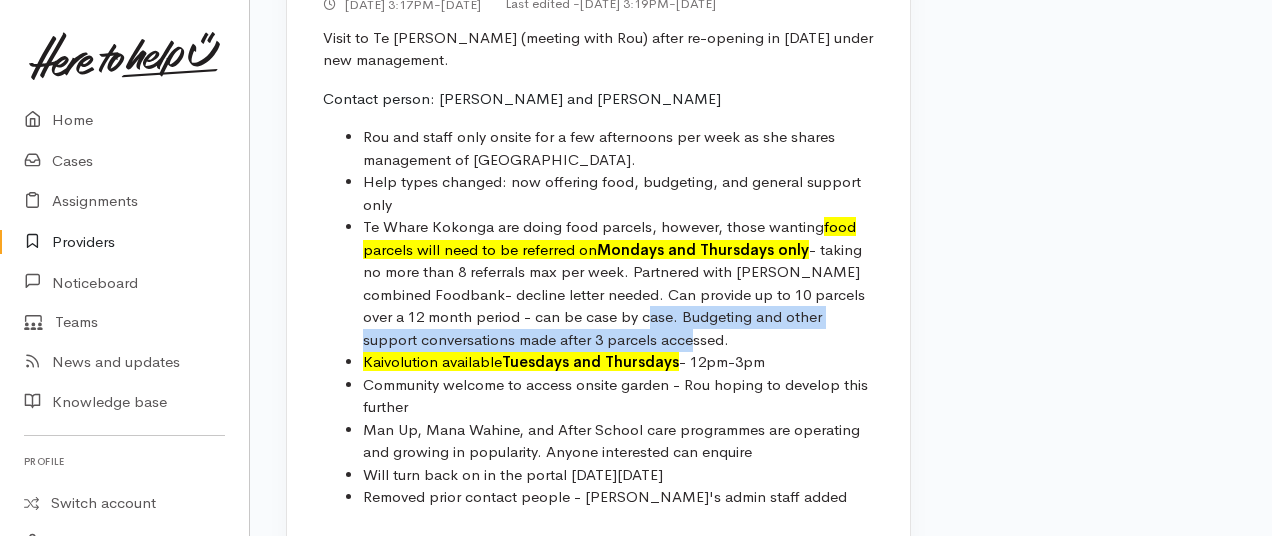 drag, startPoint x: 613, startPoint y: 196, endPoint x: 674, endPoint y: 219, distance: 65.192024 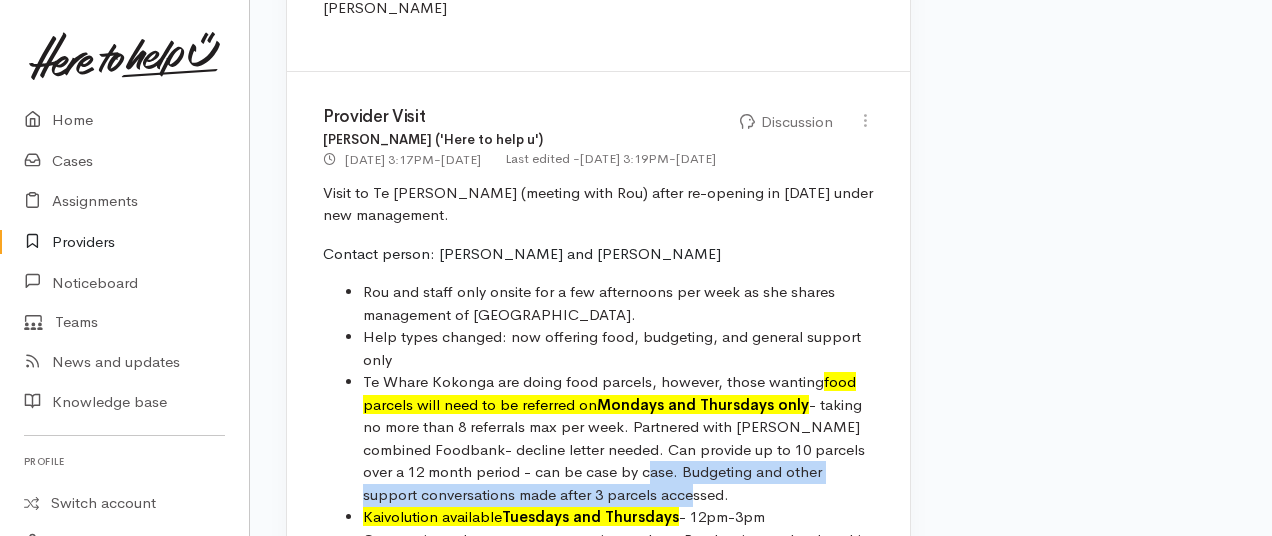 scroll, scrollTop: 11166, scrollLeft: 0, axis: vertical 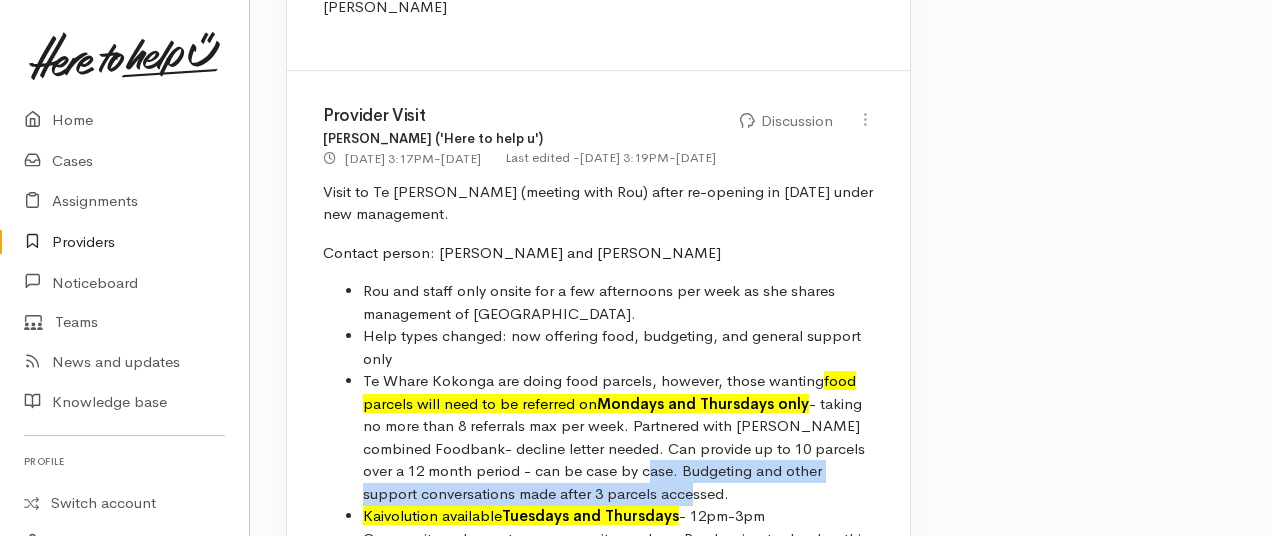 copy on "Budgeting and other support conversations made after 3 parcels accessed." 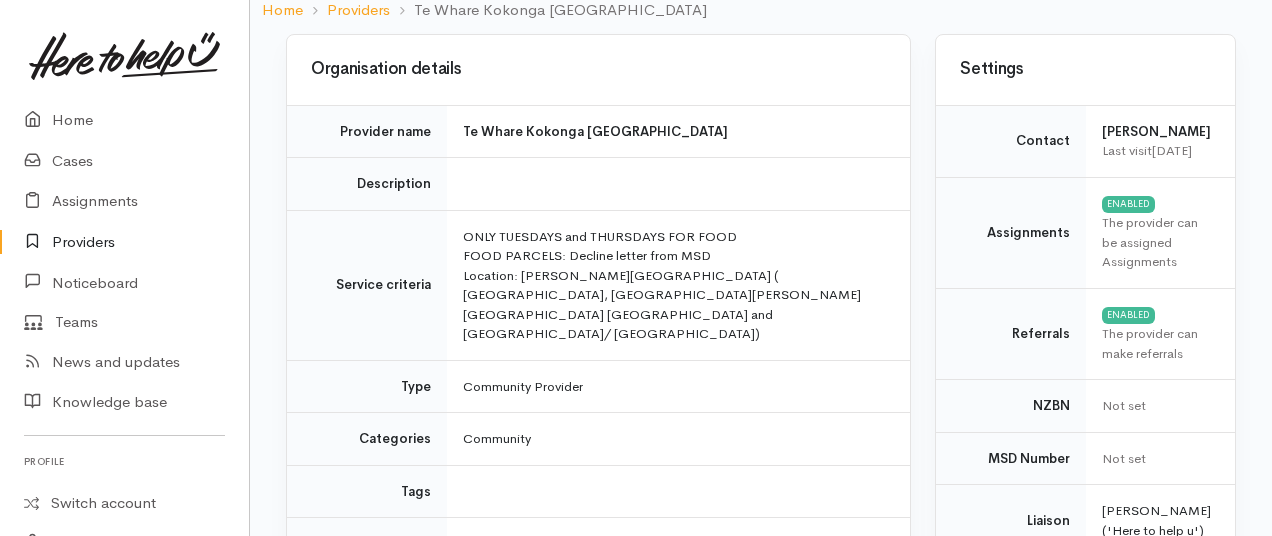 scroll, scrollTop: 0, scrollLeft: 0, axis: both 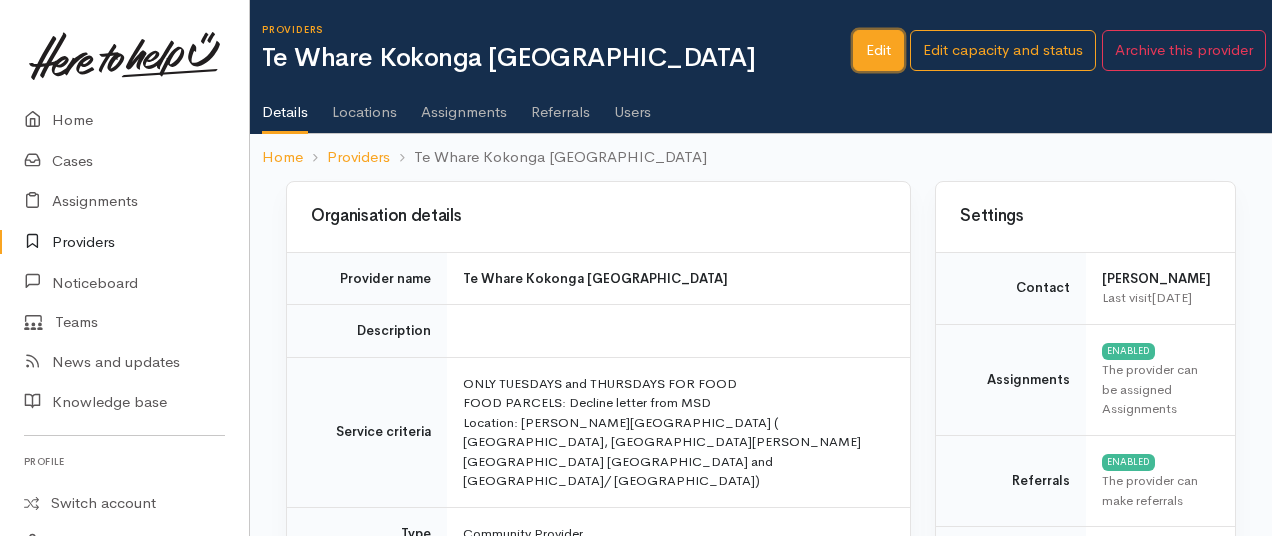 click on "Edit" at bounding box center [878, 50] 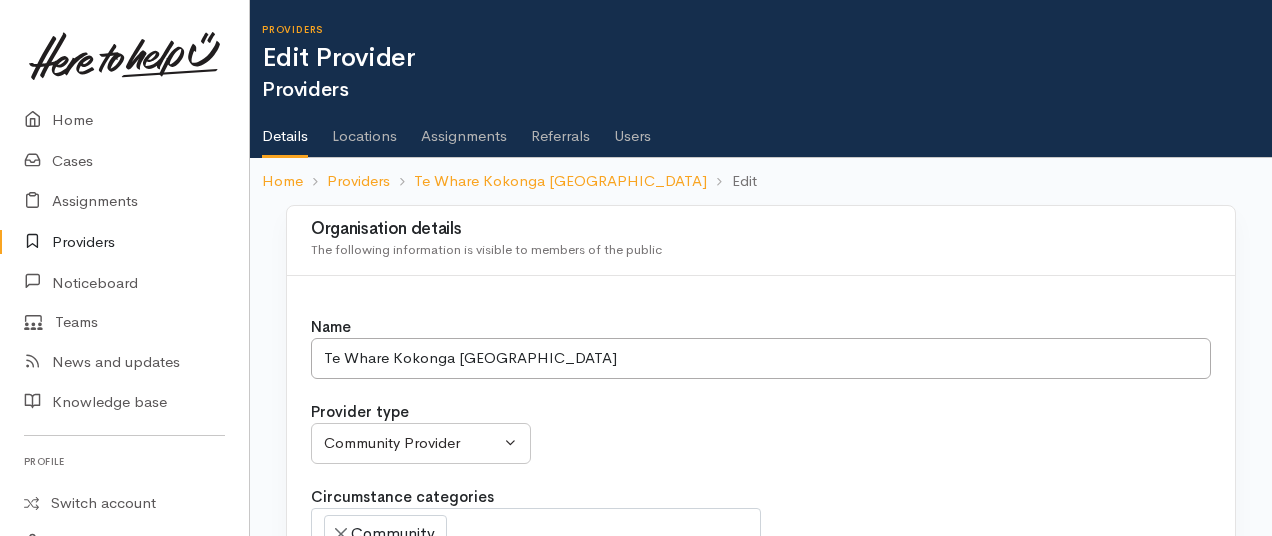 select 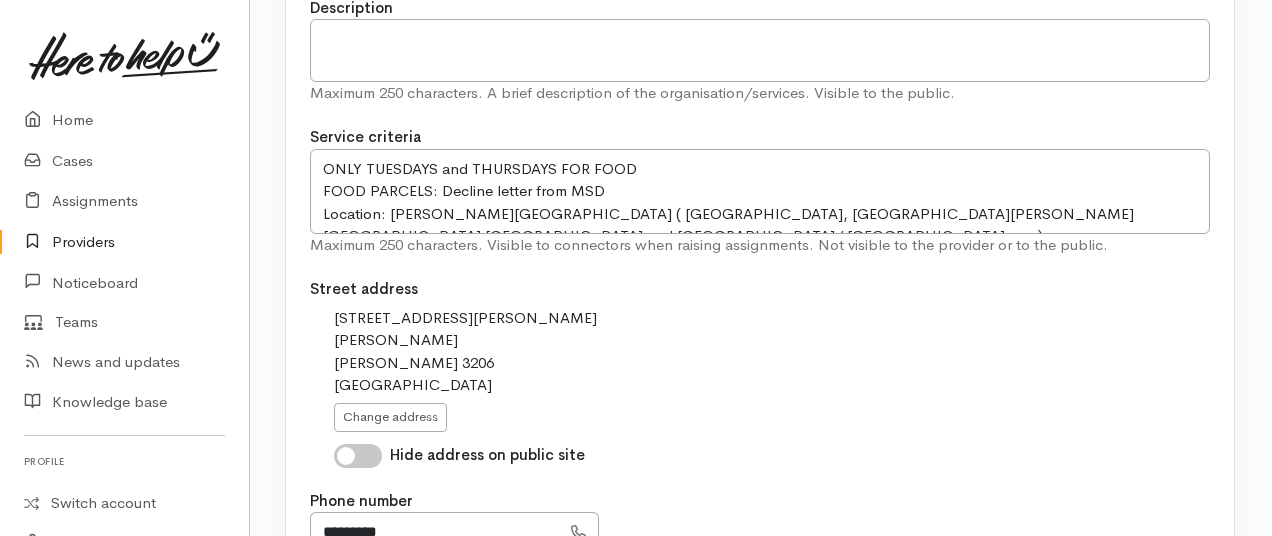 scroll, scrollTop: 696, scrollLeft: 1, axis: both 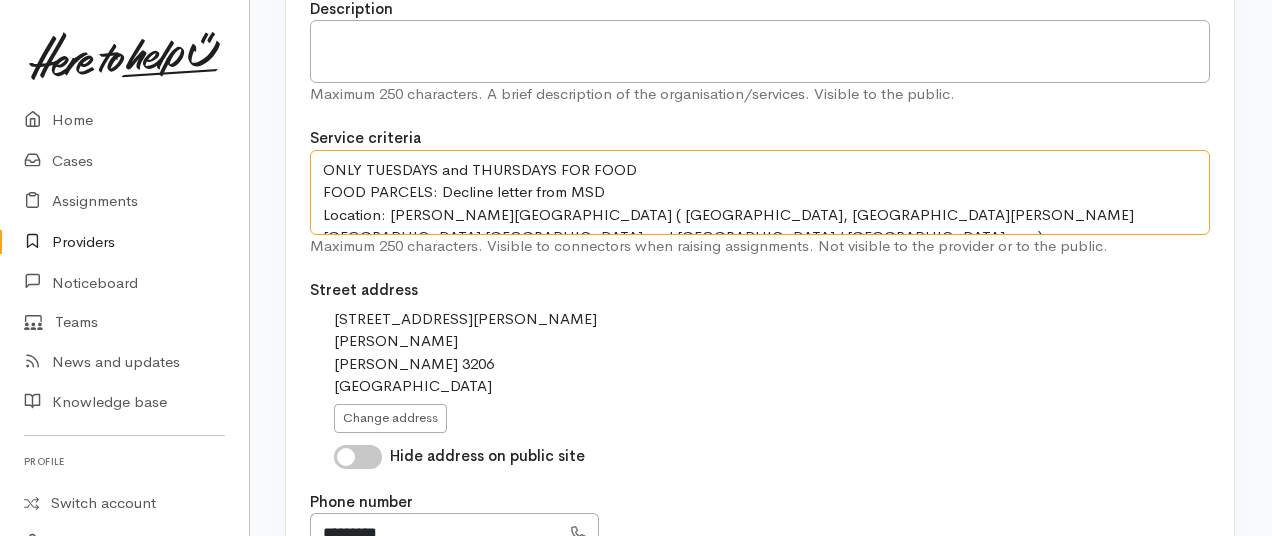 click on "ONLY TUESDAYS and THURSDAYS FOR FOOD
FOOD PARCELS: Decline letter from MSD
Location: Hamilton - South ( Glenview, Bader, Fitzroy Resthills peacockes Deanwell and Hosp/ Lake area)" at bounding box center [760, 192] 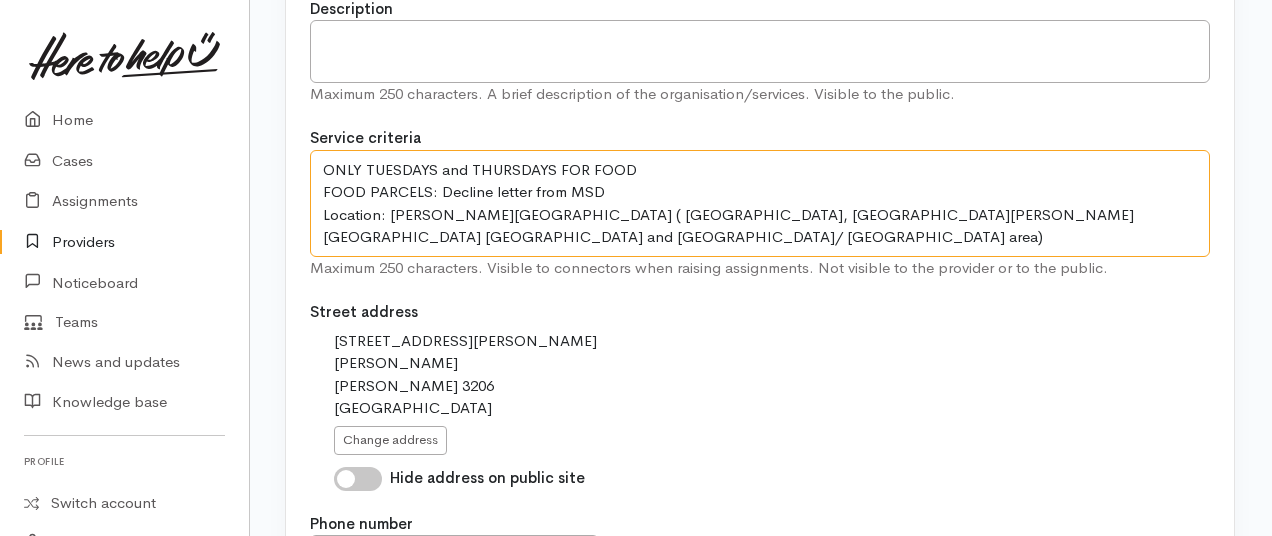 paste on "Budgeting and other support conversations made after 3 parcels access" 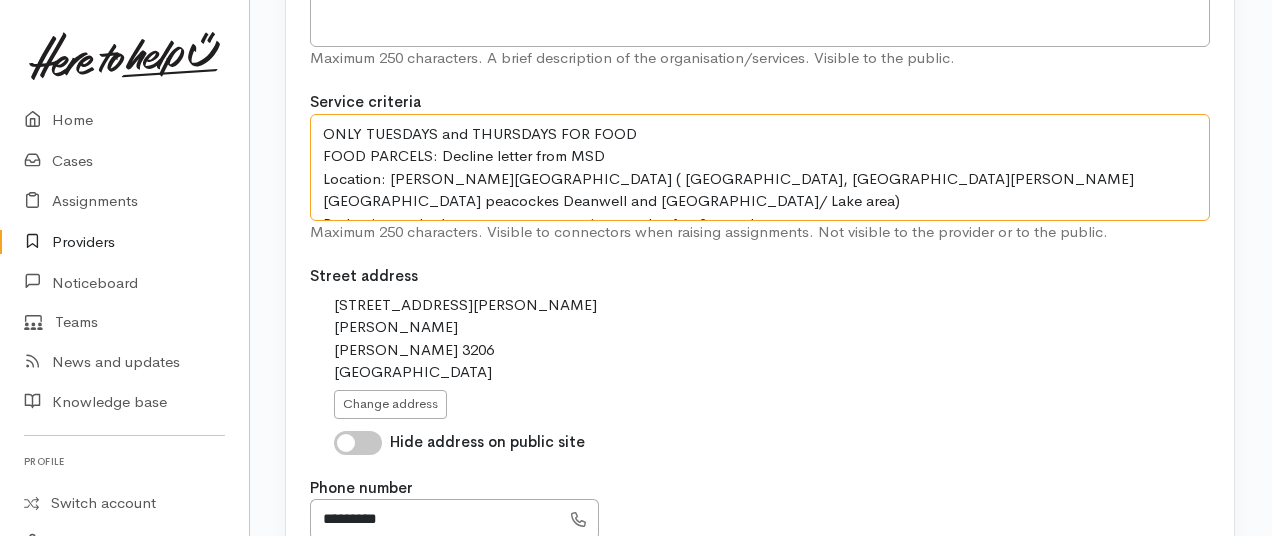 scroll, scrollTop: 726, scrollLeft: 1, axis: both 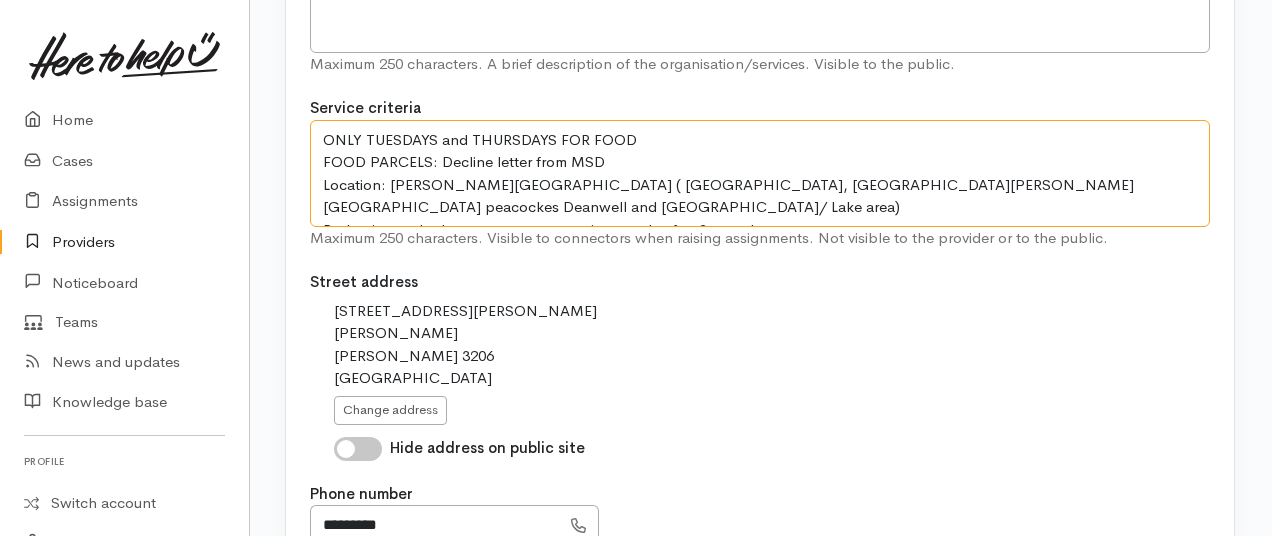 drag, startPoint x: 816, startPoint y: 203, endPoint x: 277, endPoint y: 203, distance: 539 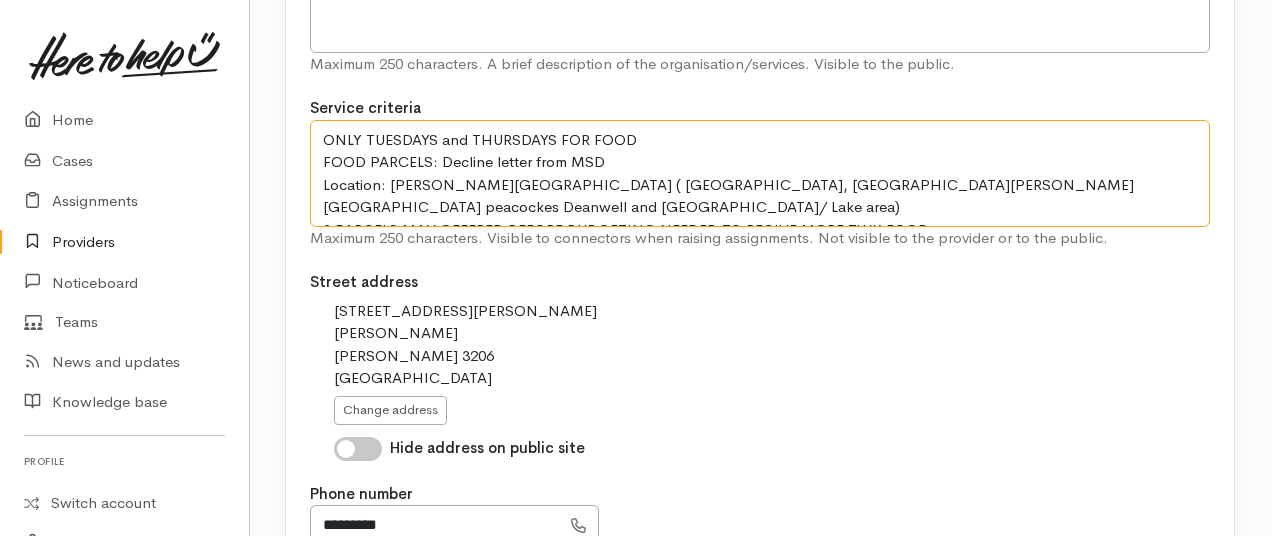 drag, startPoint x: 924, startPoint y: 199, endPoint x: 712, endPoint y: 195, distance: 212.03773 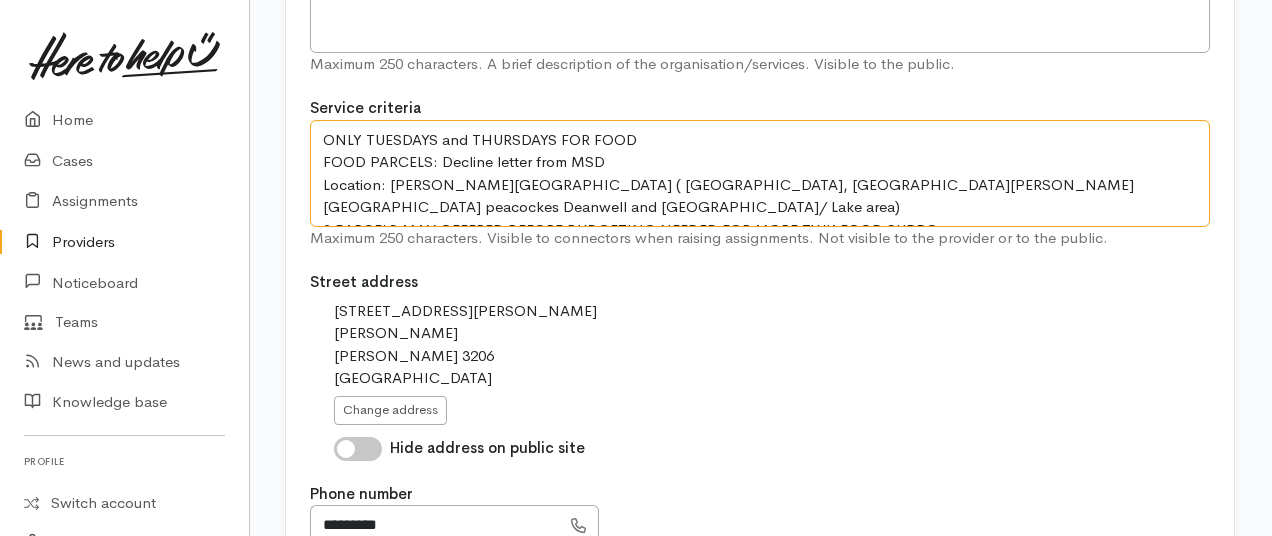 drag, startPoint x: 507, startPoint y: 205, endPoint x: 439, endPoint y: 206, distance: 68.007355 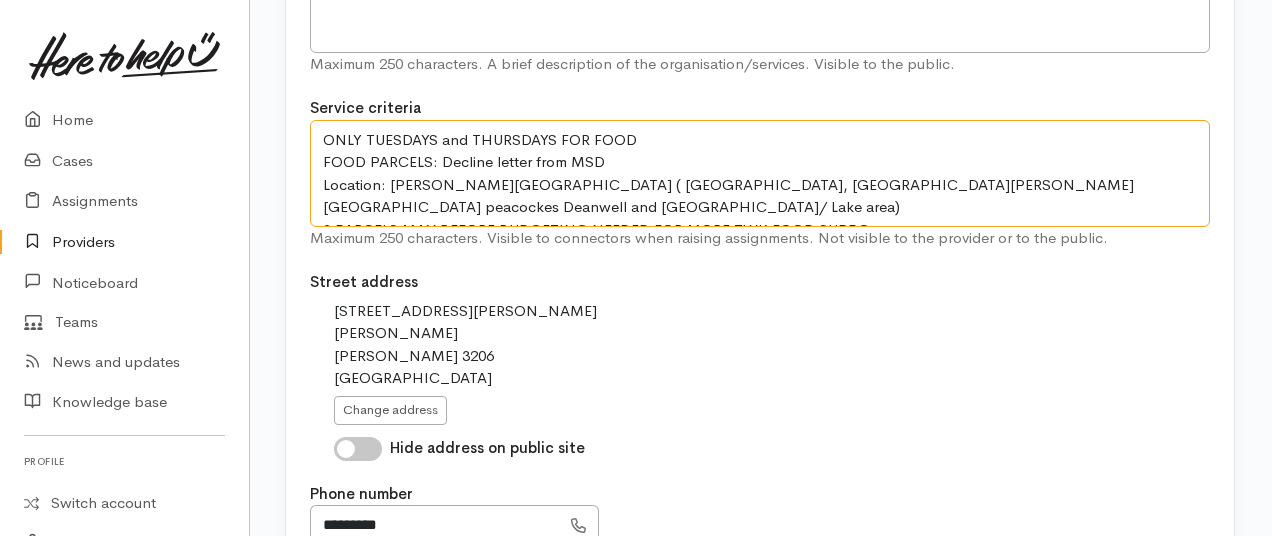click on "ONLY TUESDAYS and THURSDAYS FOR FOOD
FOOD PARCELS: Decline letter from MSD
Location: Hamilton - South ( Glenview, Bader, Fitzroy Resthills peacockes Deanwell and Hosp/ Lake area)" at bounding box center [760, 173] 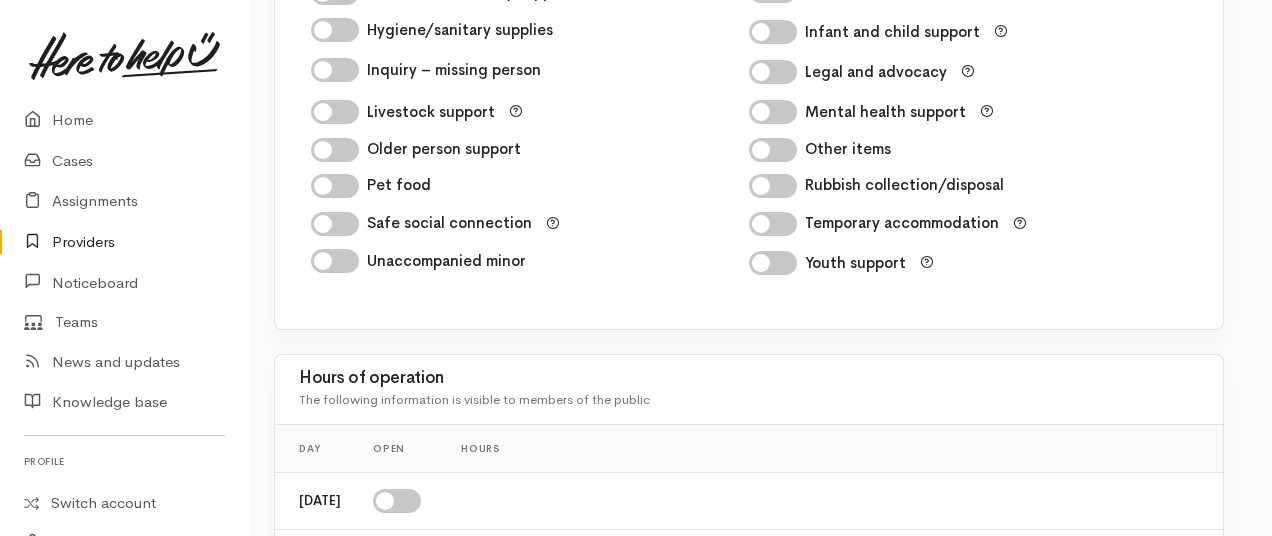 scroll, scrollTop: 3768, scrollLeft: 12, axis: both 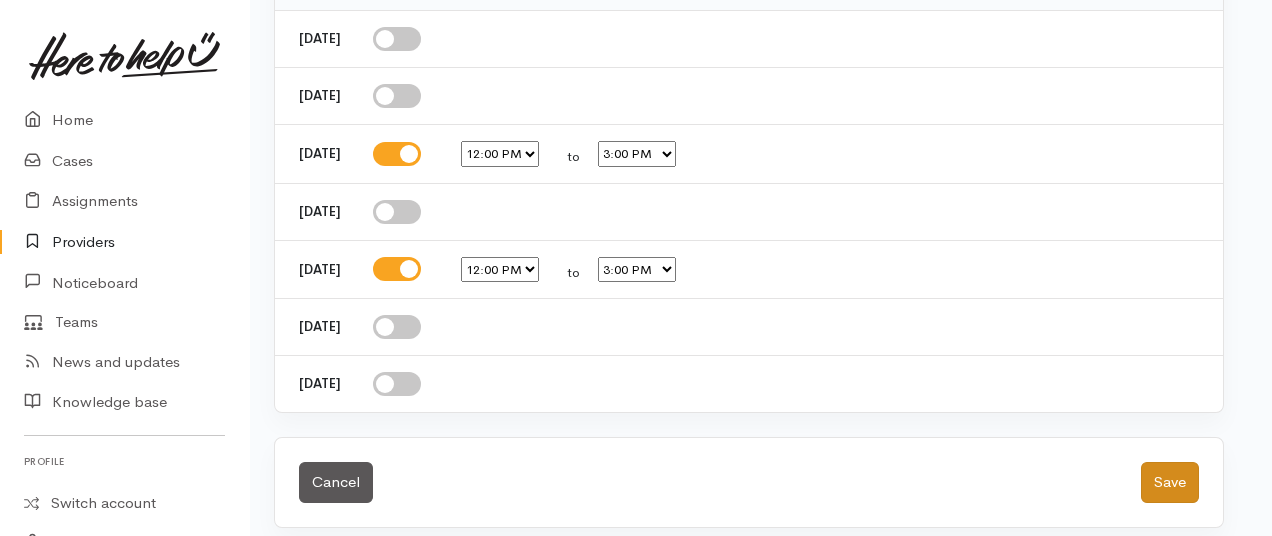 type on "ONLY TUESDAYS and THURSDAYS FOR FOOD
FOOD PARCELS: Decline letter from MSD
Location: Hamilton - South ( Glenview, Bader, Fitzroy Resthills peacockes Deanwell and Hosp/ Lake area)
3 PARCELS MAX BEFORE BUDGETING NEEDED FOR MORE TWK FOOD SUPPORT" 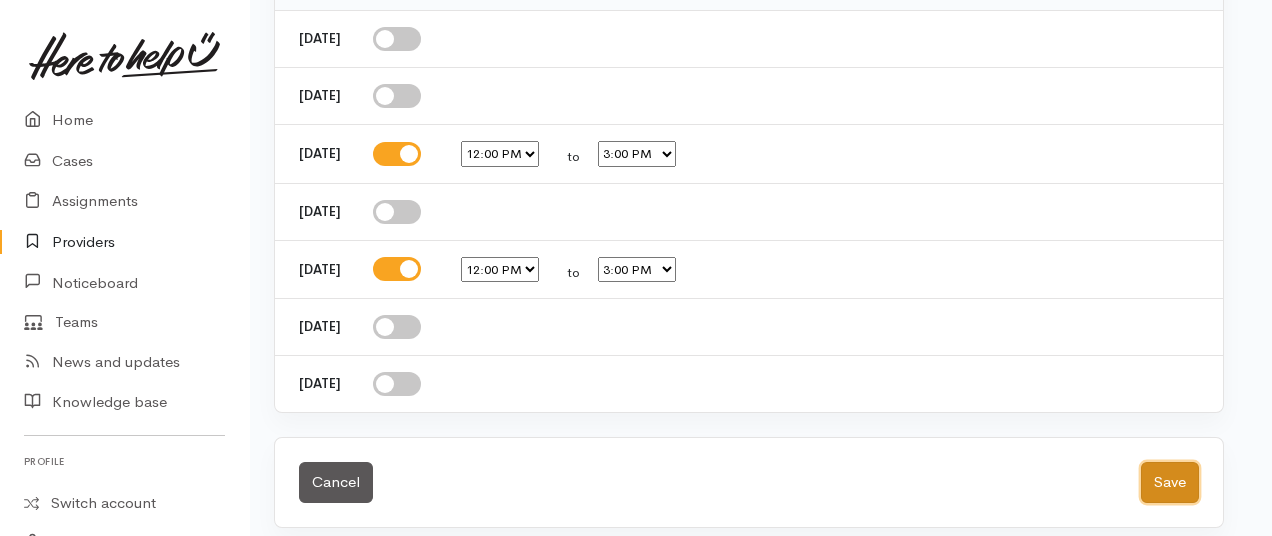 click on "Save" at bounding box center (1170, 482) 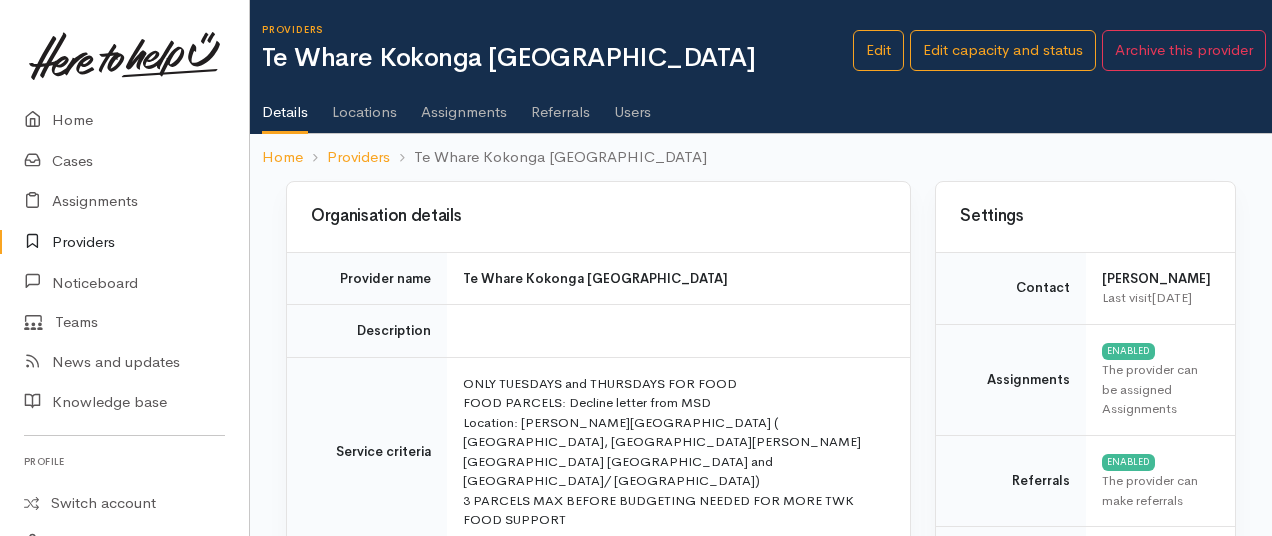 scroll, scrollTop: 0, scrollLeft: 0, axis: both 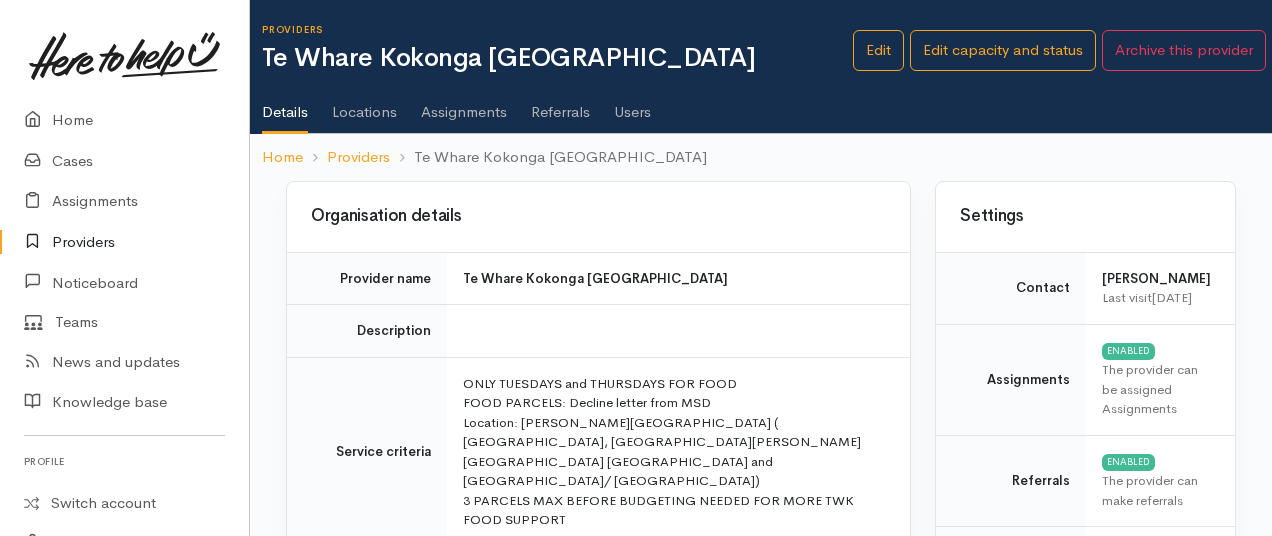 click on "Providers" at bounding box center (124, 242) 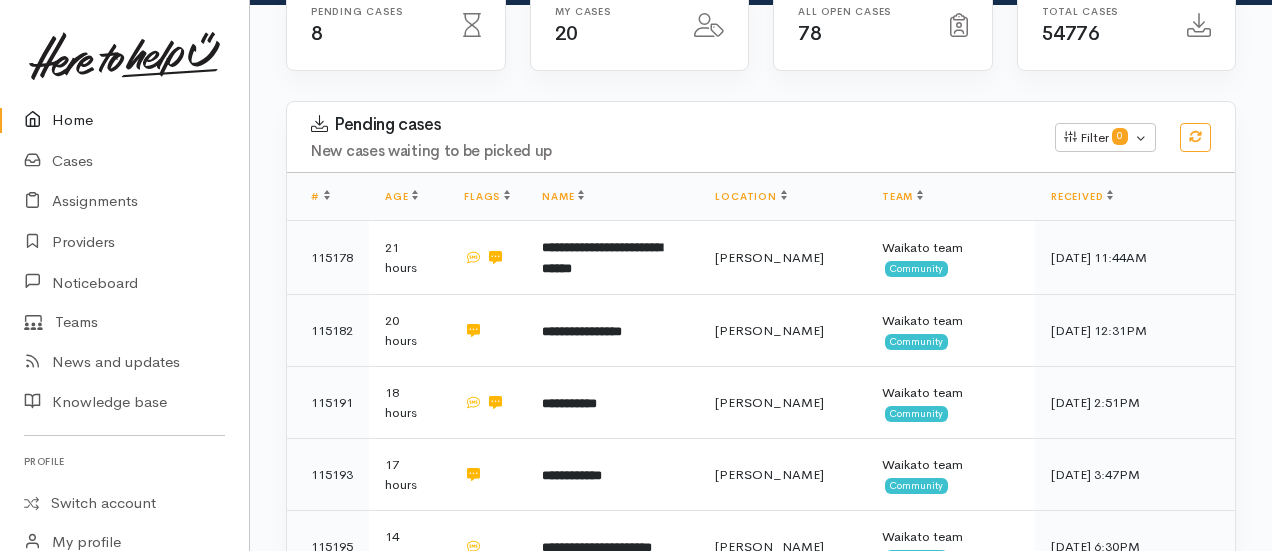 scroll, scrollTop: 274, scrollLeft: 0, axis: vertical 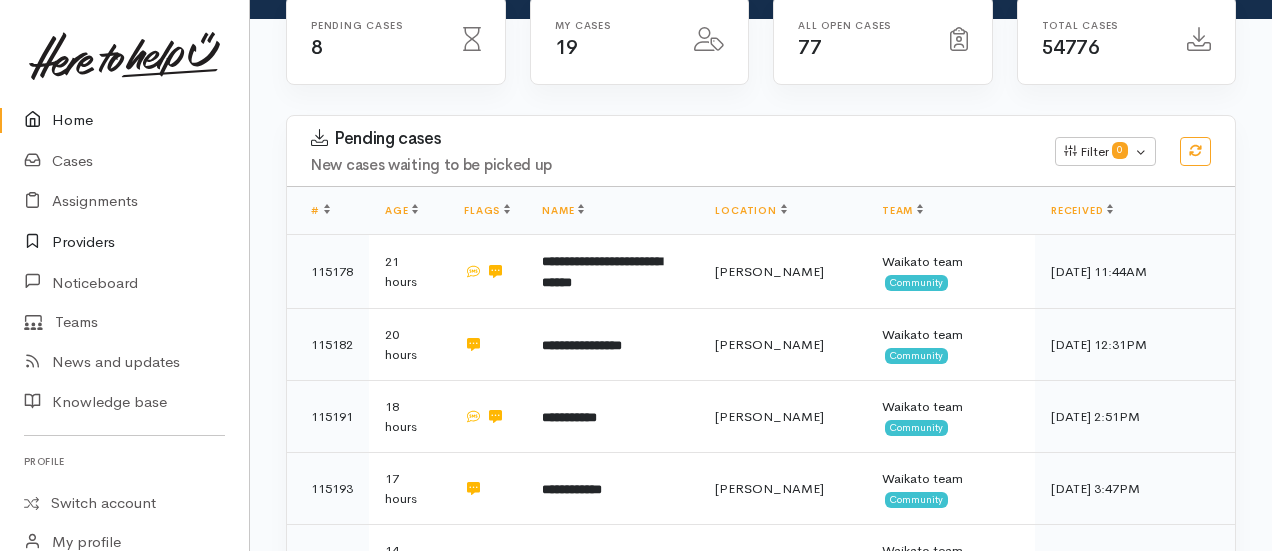 click on "Providers" at bounding box center (124, 242) 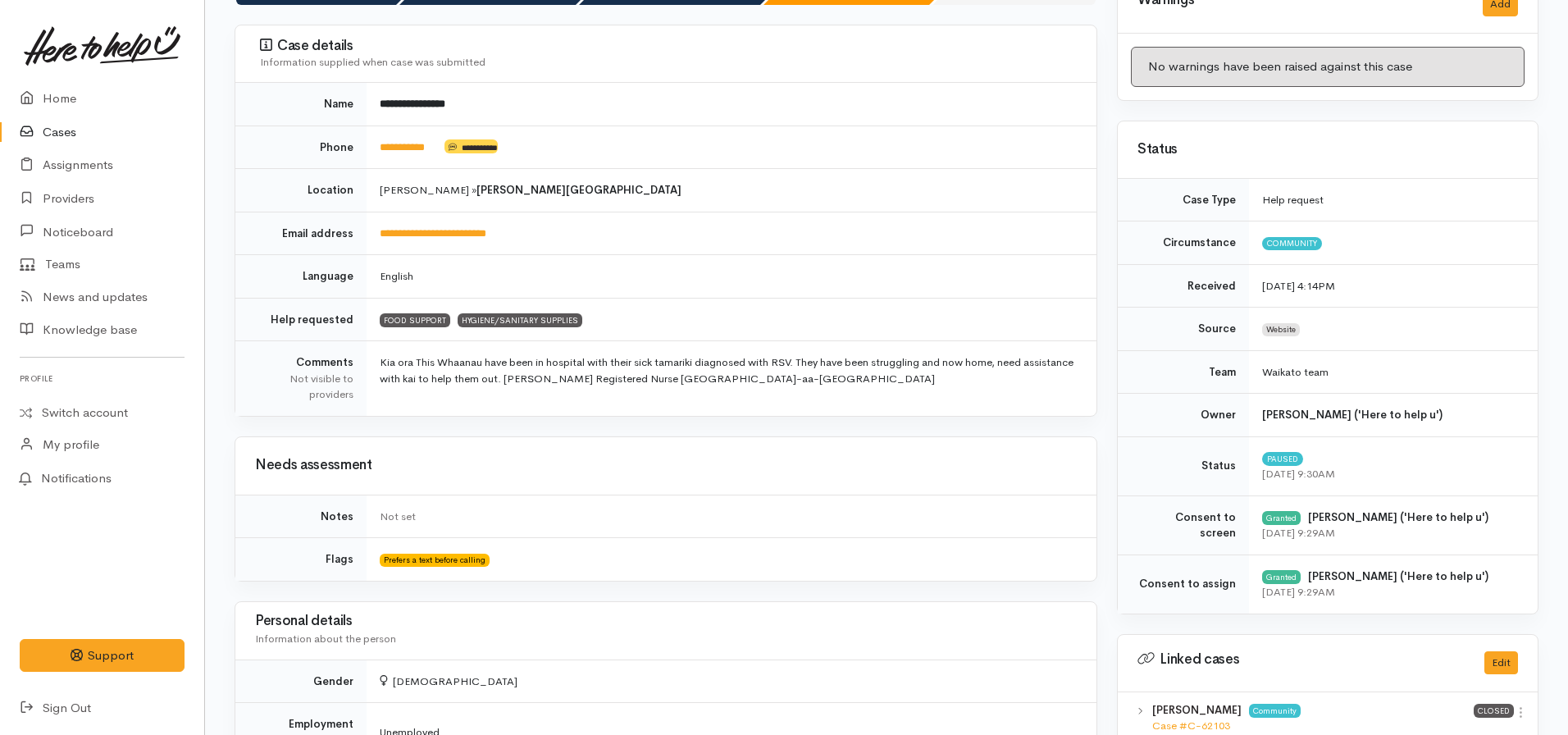 scroll, scrollTop: 0, scrollLeft: 0, axis: both 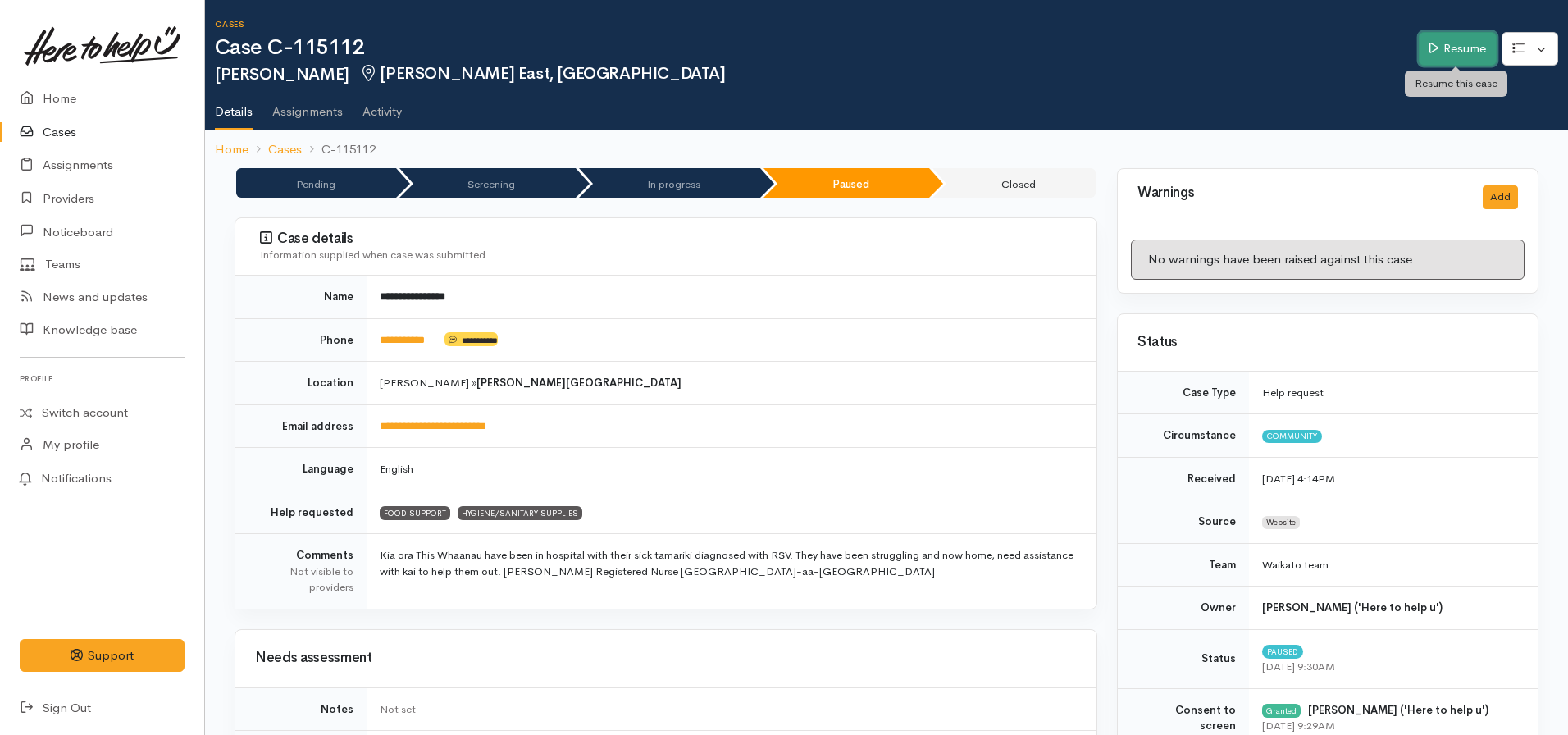 click on "Resume" at bounding box center (1457, 48) 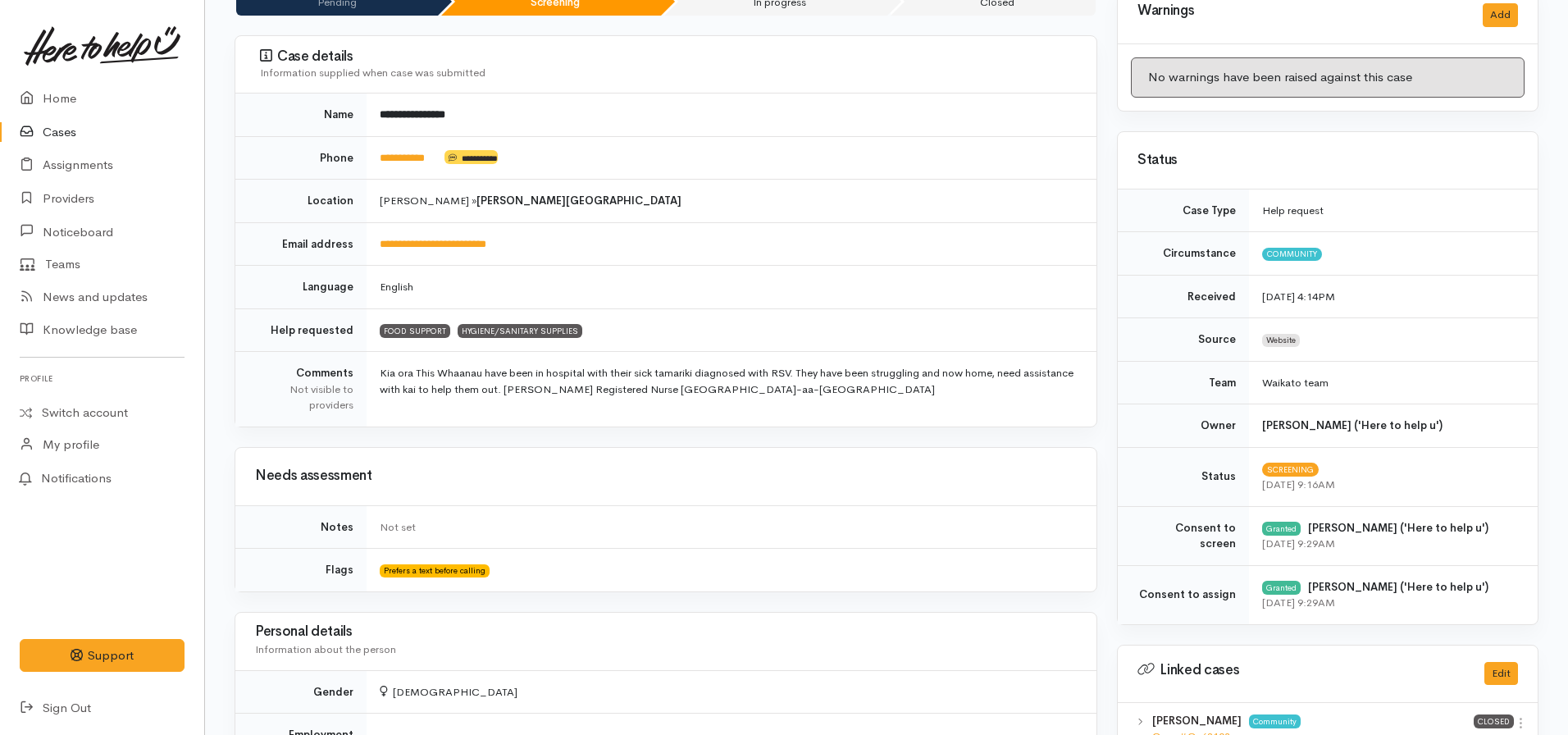 scroll, scrollTop: 0, scrollLeft: 0, axis: both 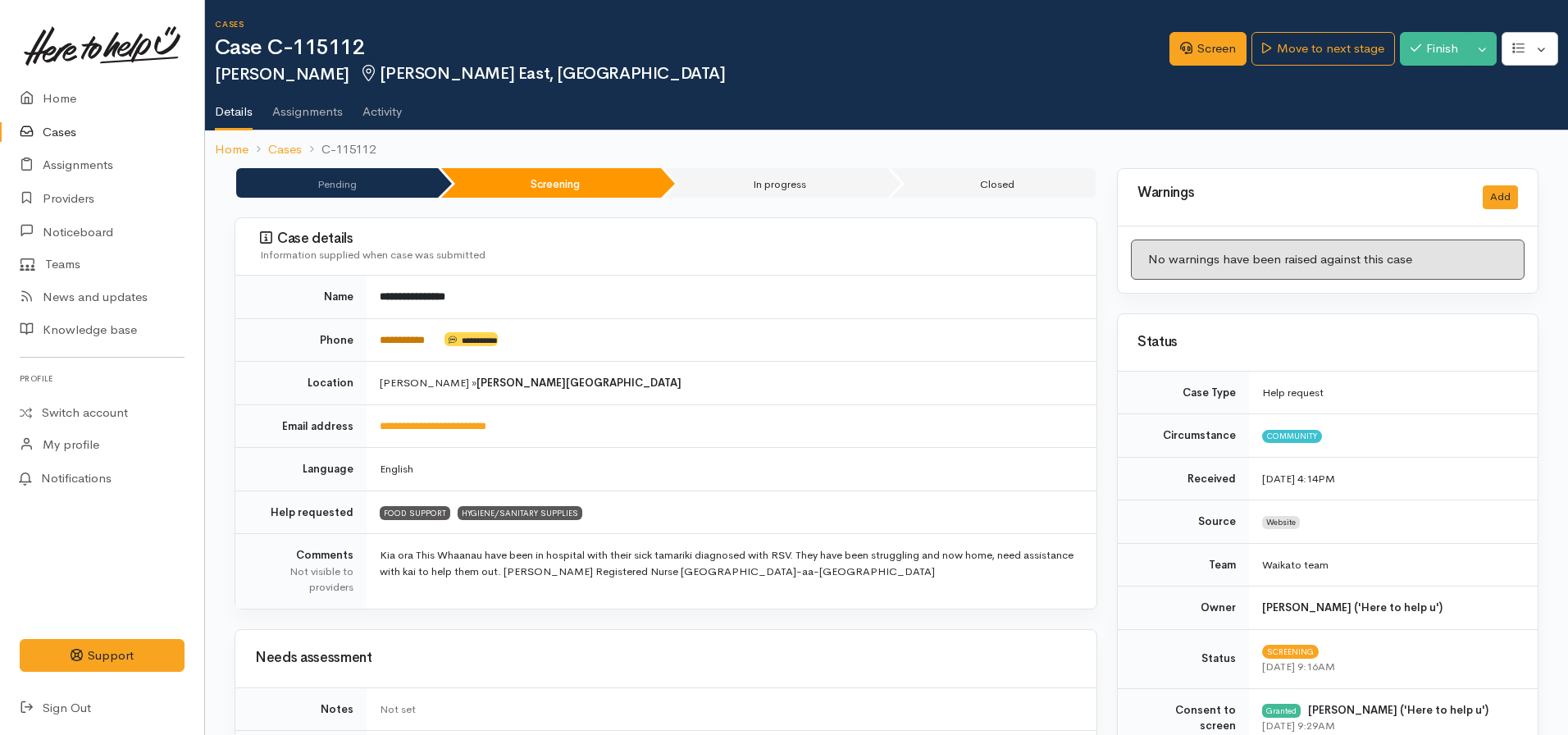 click on "**********" at bounding box center (402, 340) 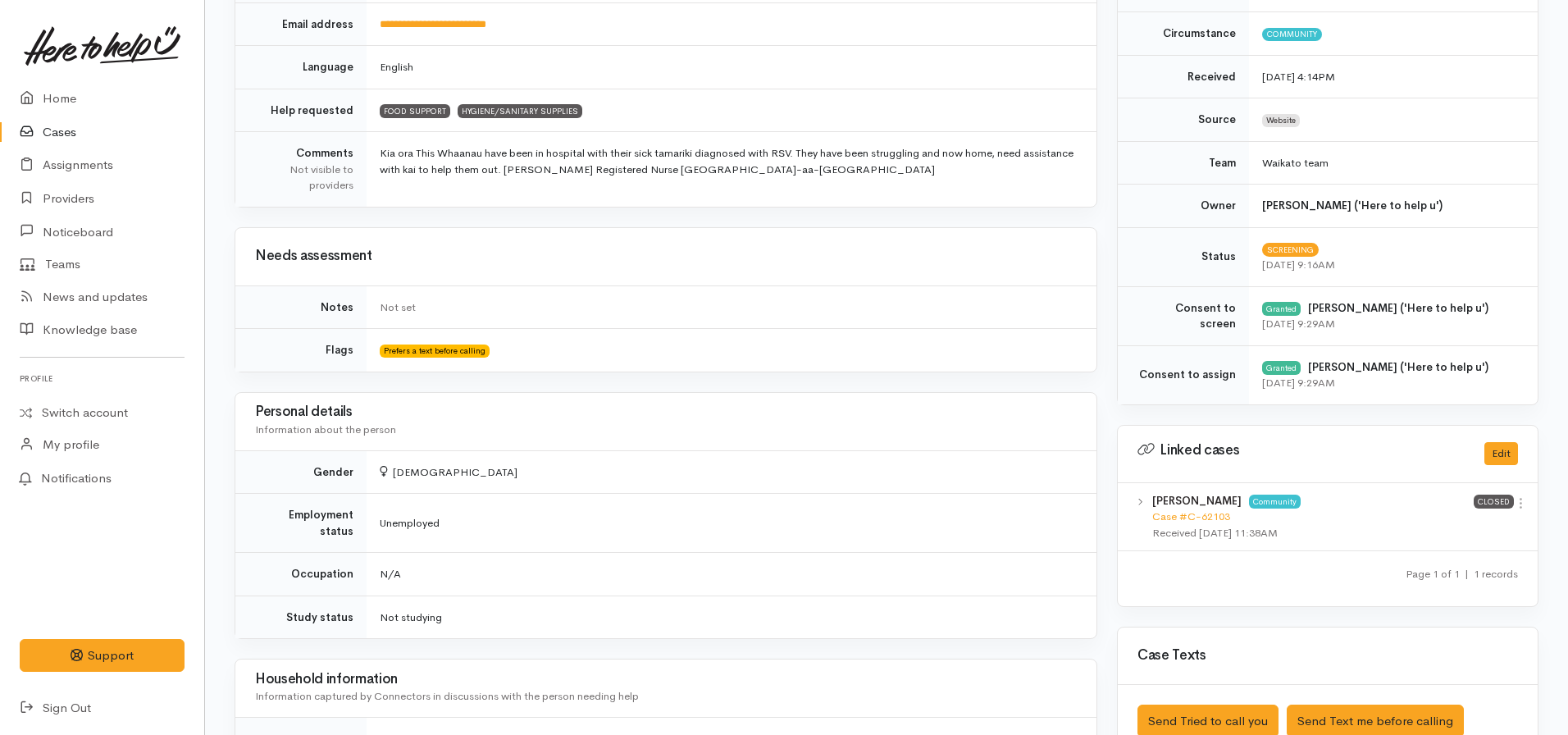 scroll, scrollTop: 0, scrollLeft: 0, axis: both 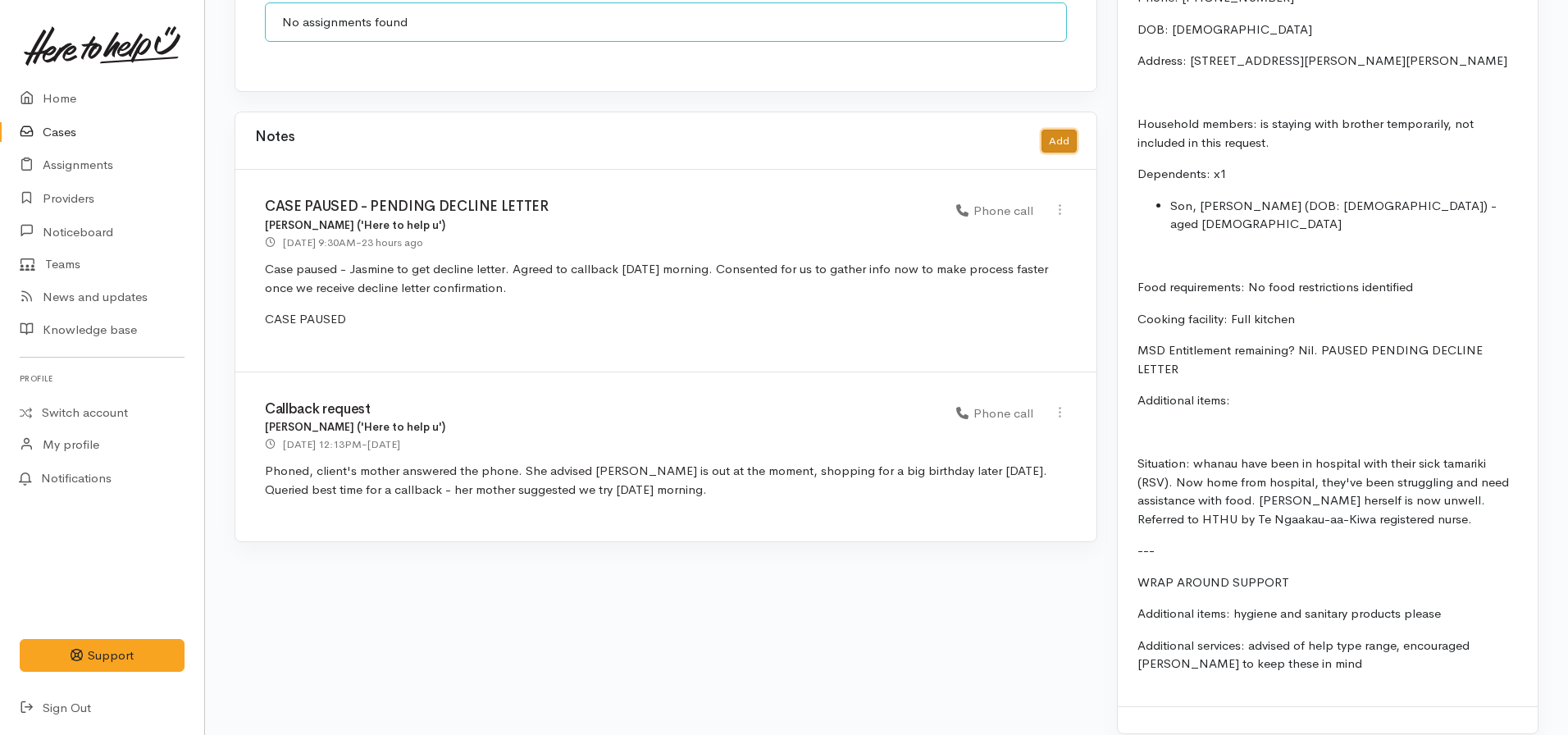click on "Add" at bounding box center (1059, 141) 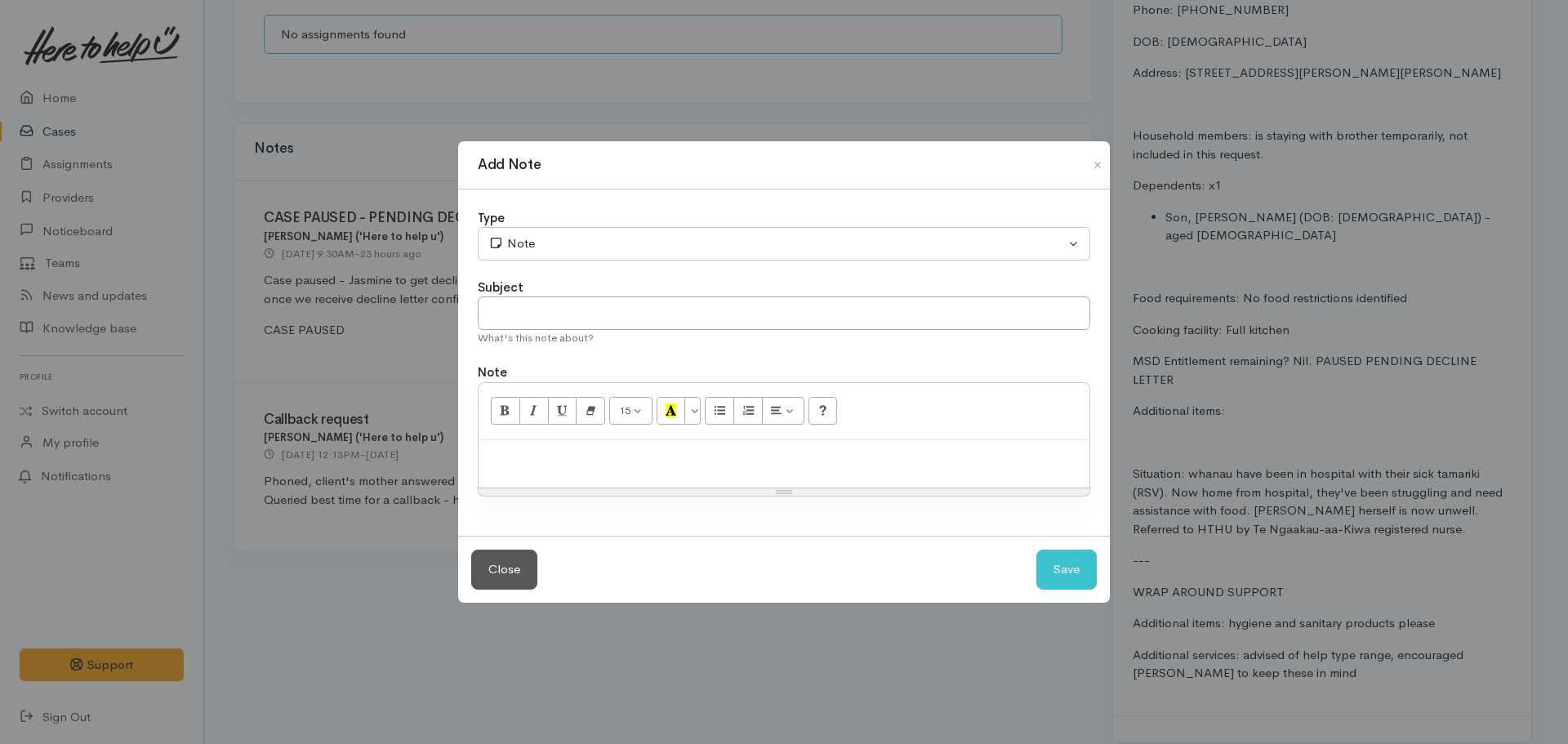 click at bounding box center (784, 464) 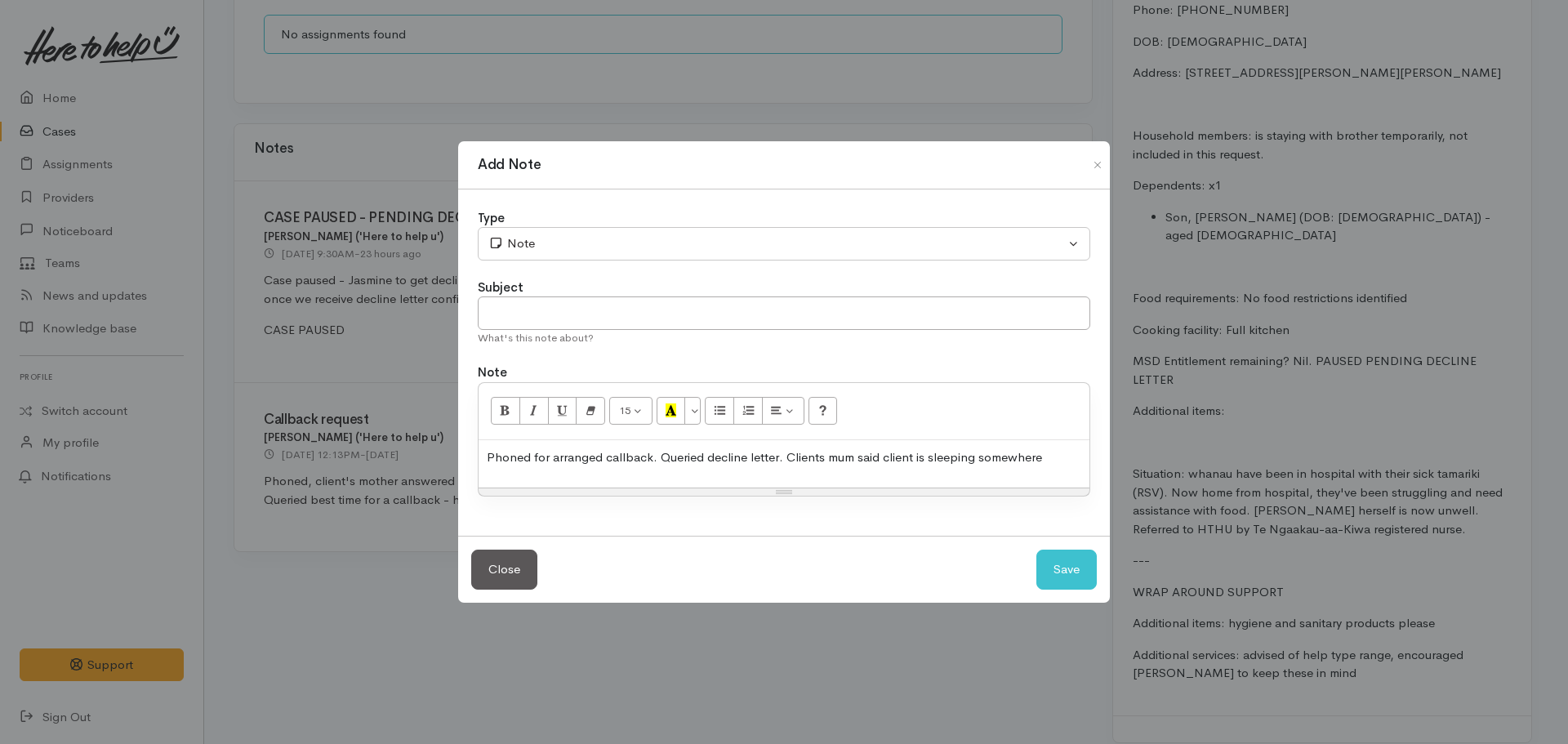 click on "Phoned for arranged callback. Queried decline letter. Clients mum said client is sleeping somewhere" at bounding box center [784, 457] 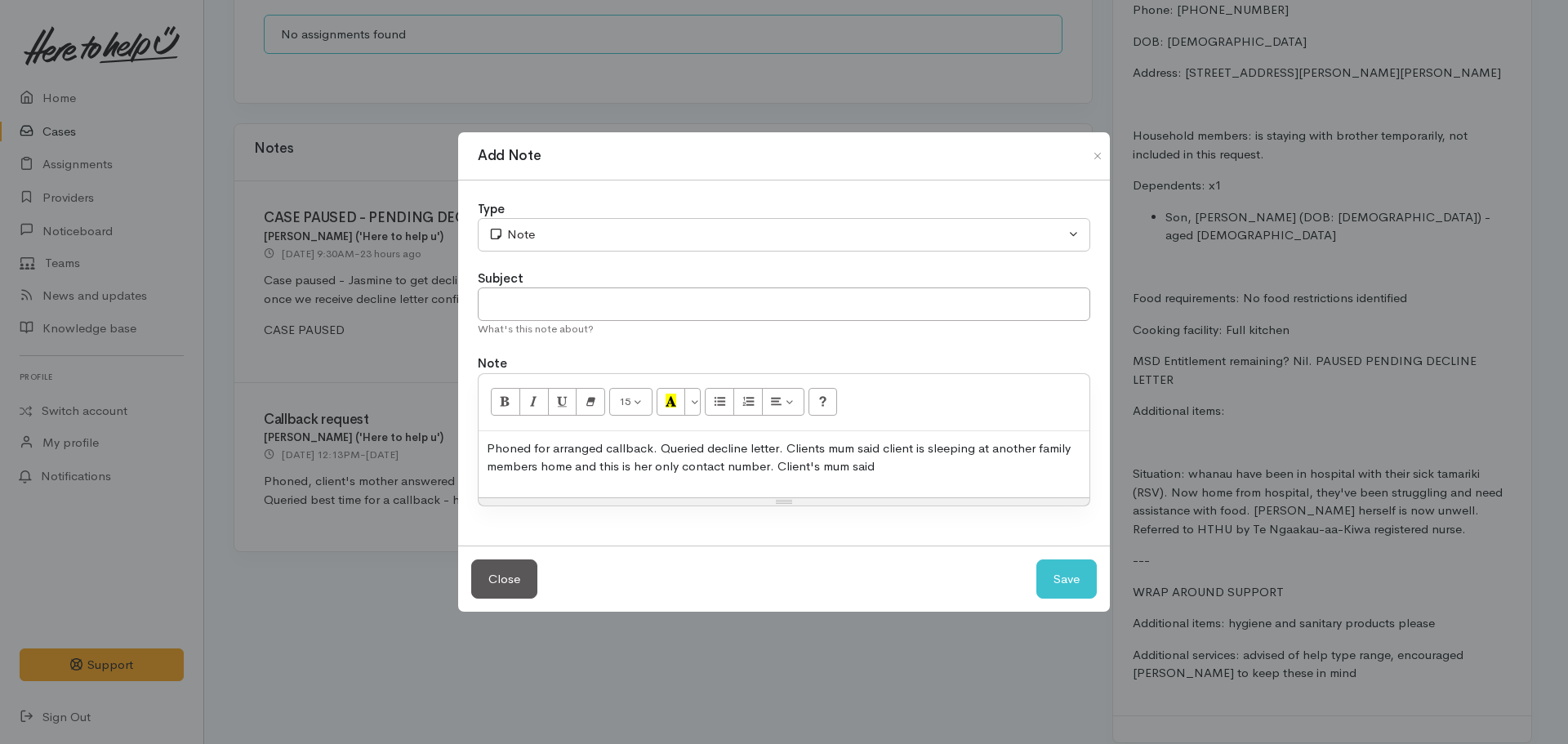 click on "Phoned for arranged callback. Queried decline letter. Clients mum said client is sleeping at another family members home and this is her only contact number. Client's mum said" at bounding box center [784, 457] 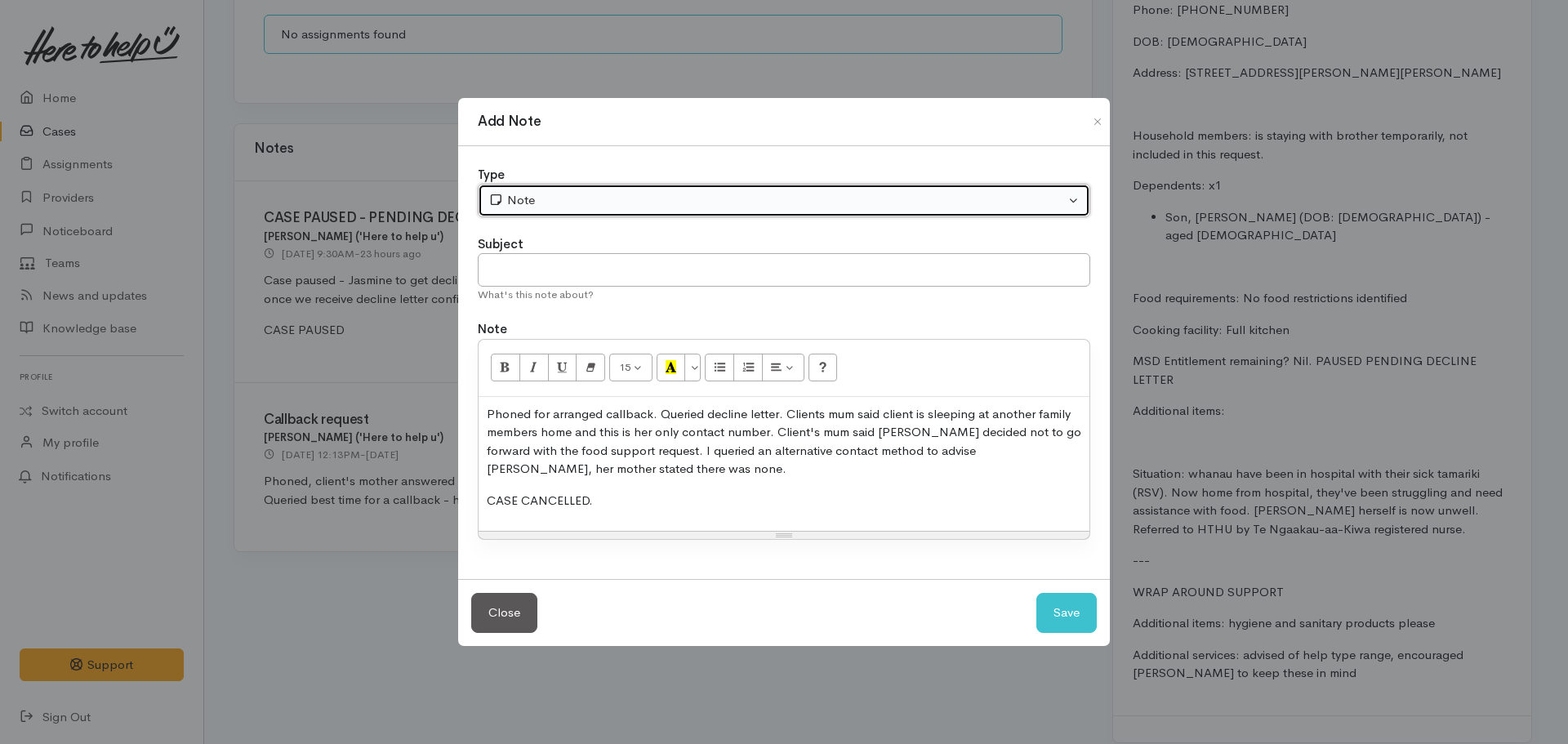 click on "Note" at bounding box center [777, 200] 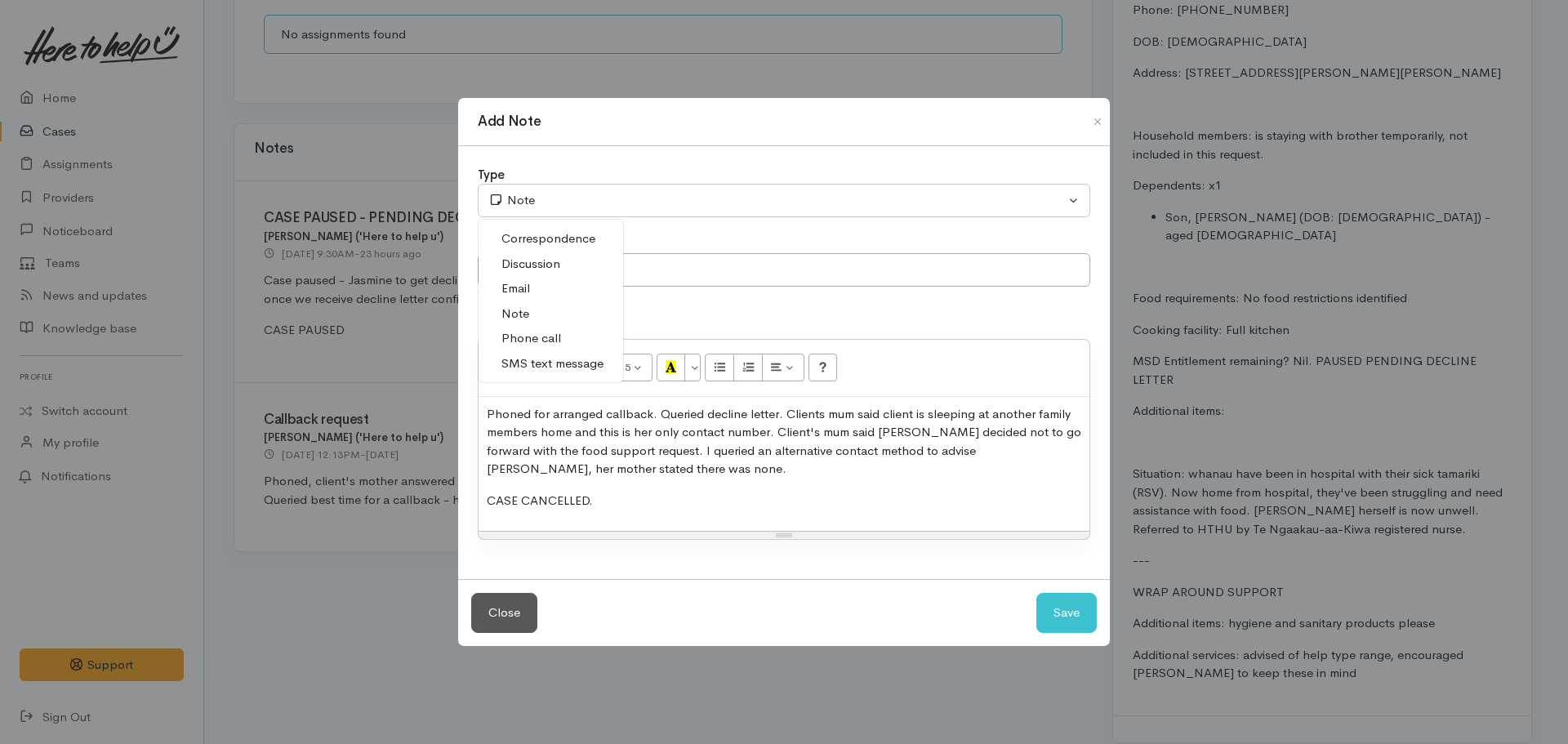 click on "Phone call" at bounding box center [531, 338] 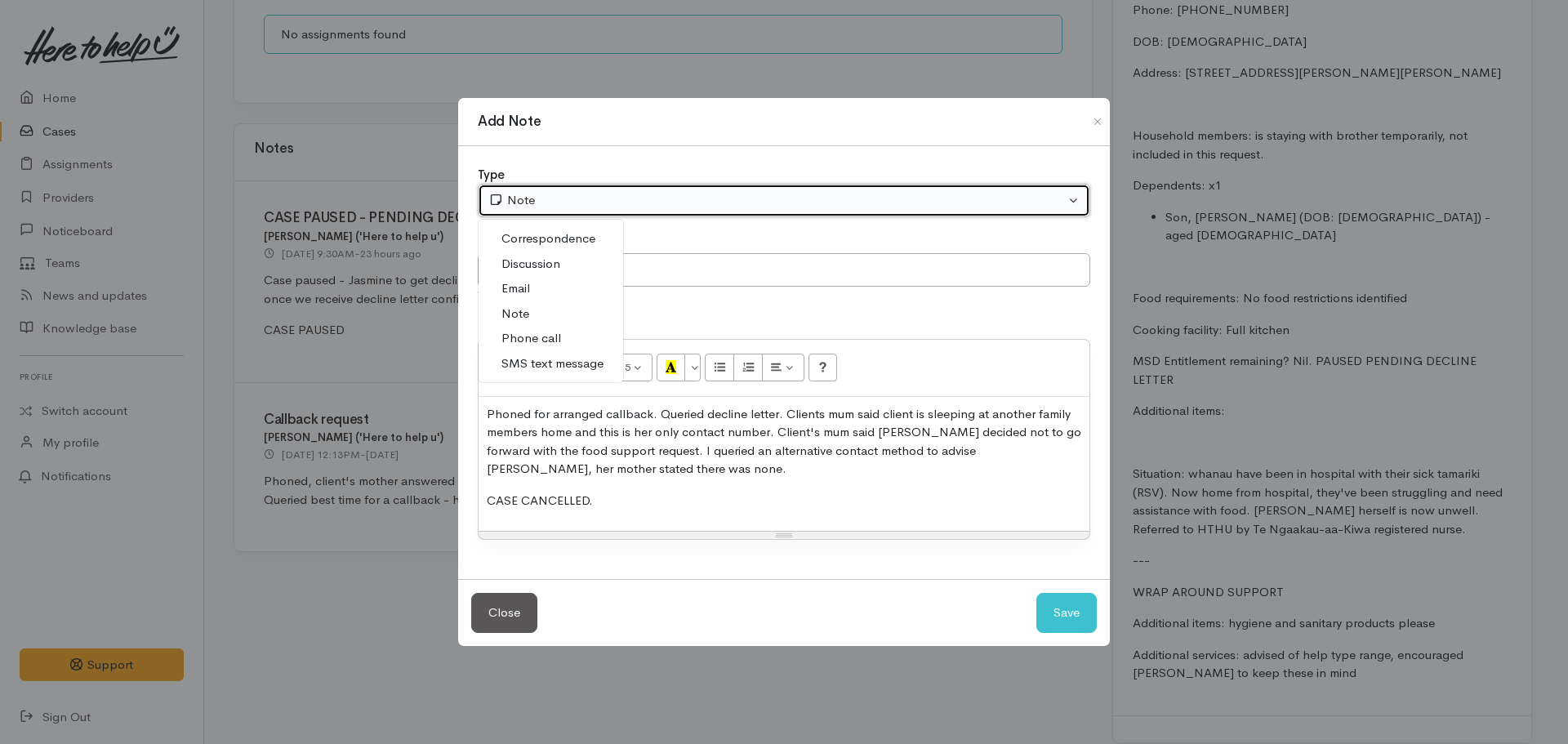 select on "3" 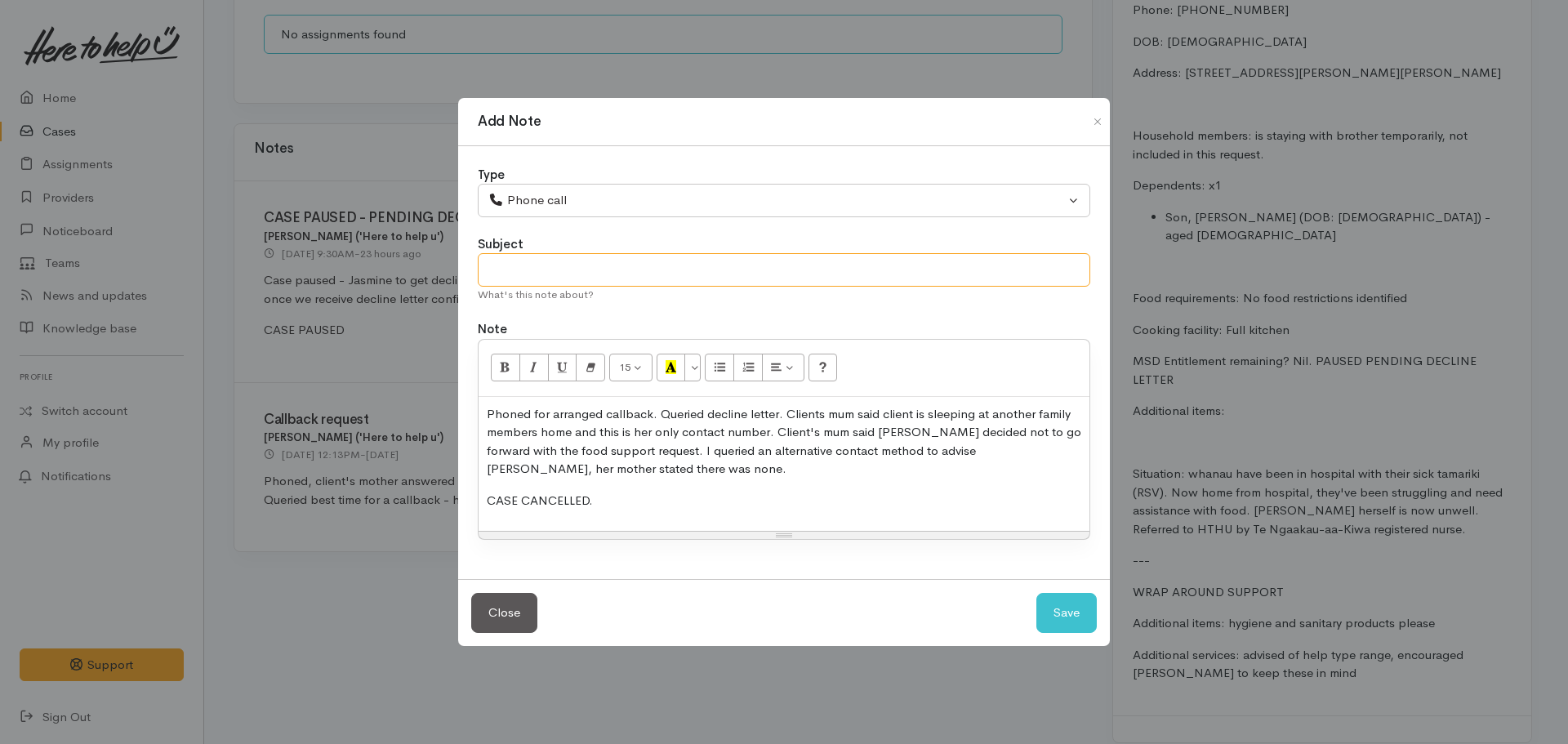 click at bounding box center [784, 270] 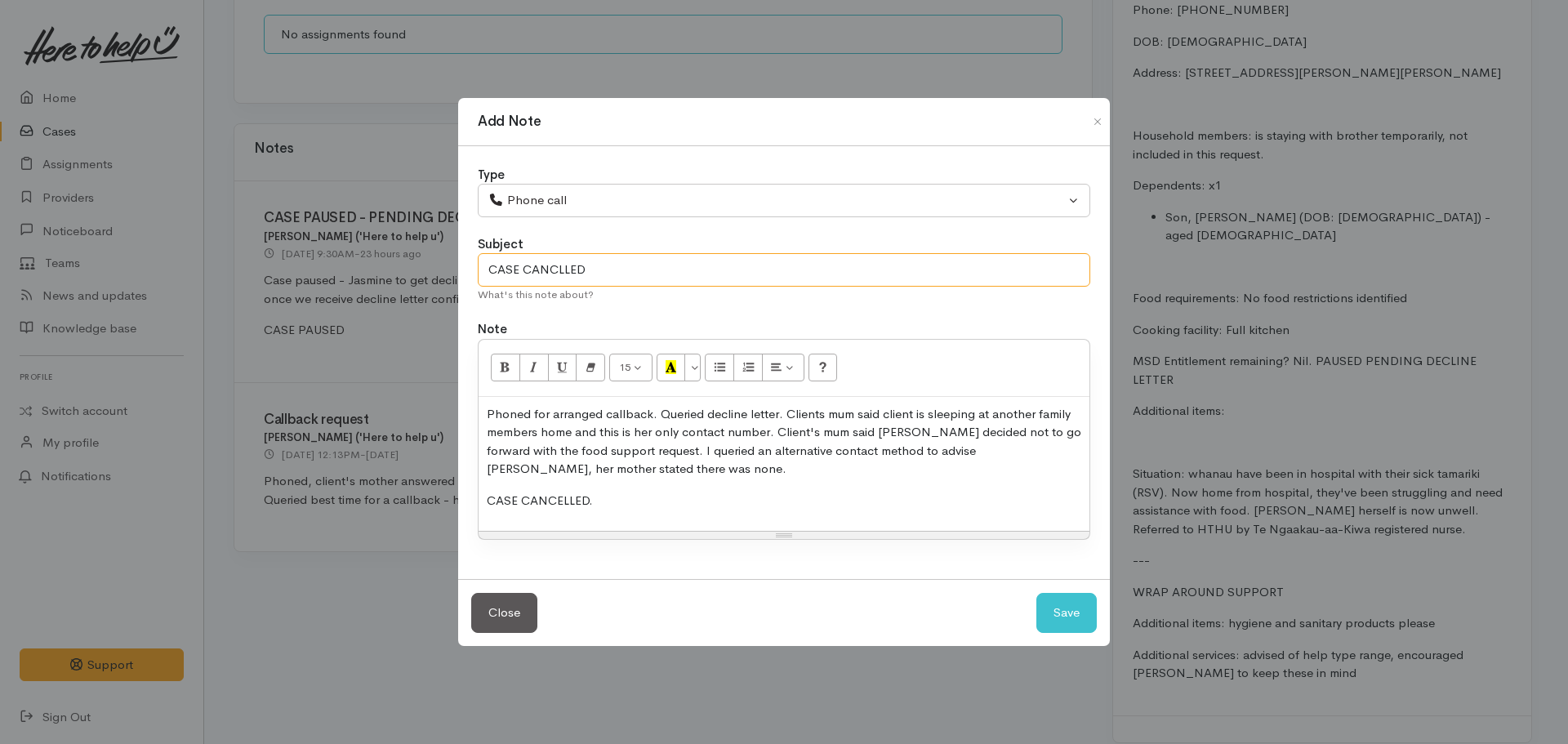 click on "CASE CANCLLED" at bounding box center [784, 270] 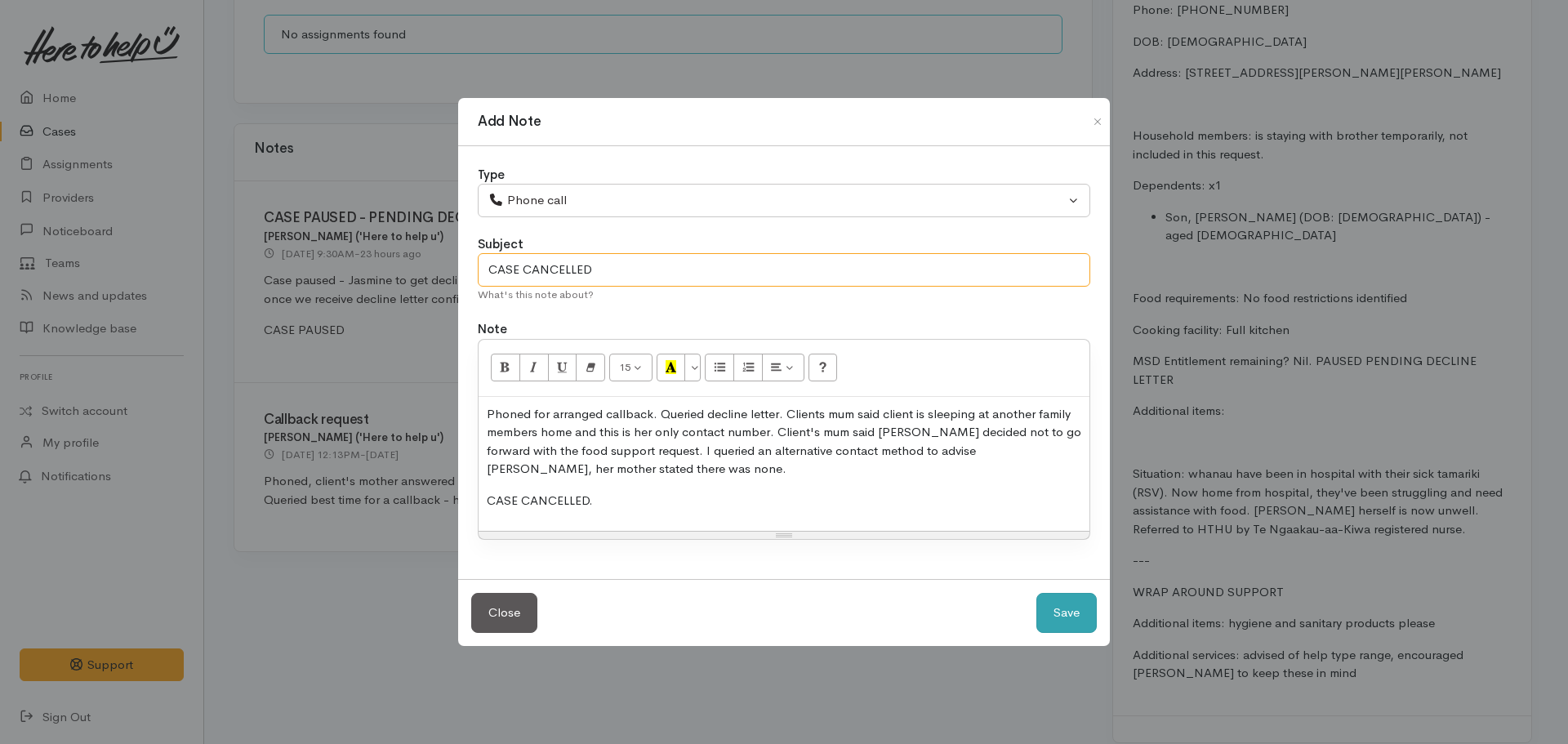 type on "CASE CANCELLED" 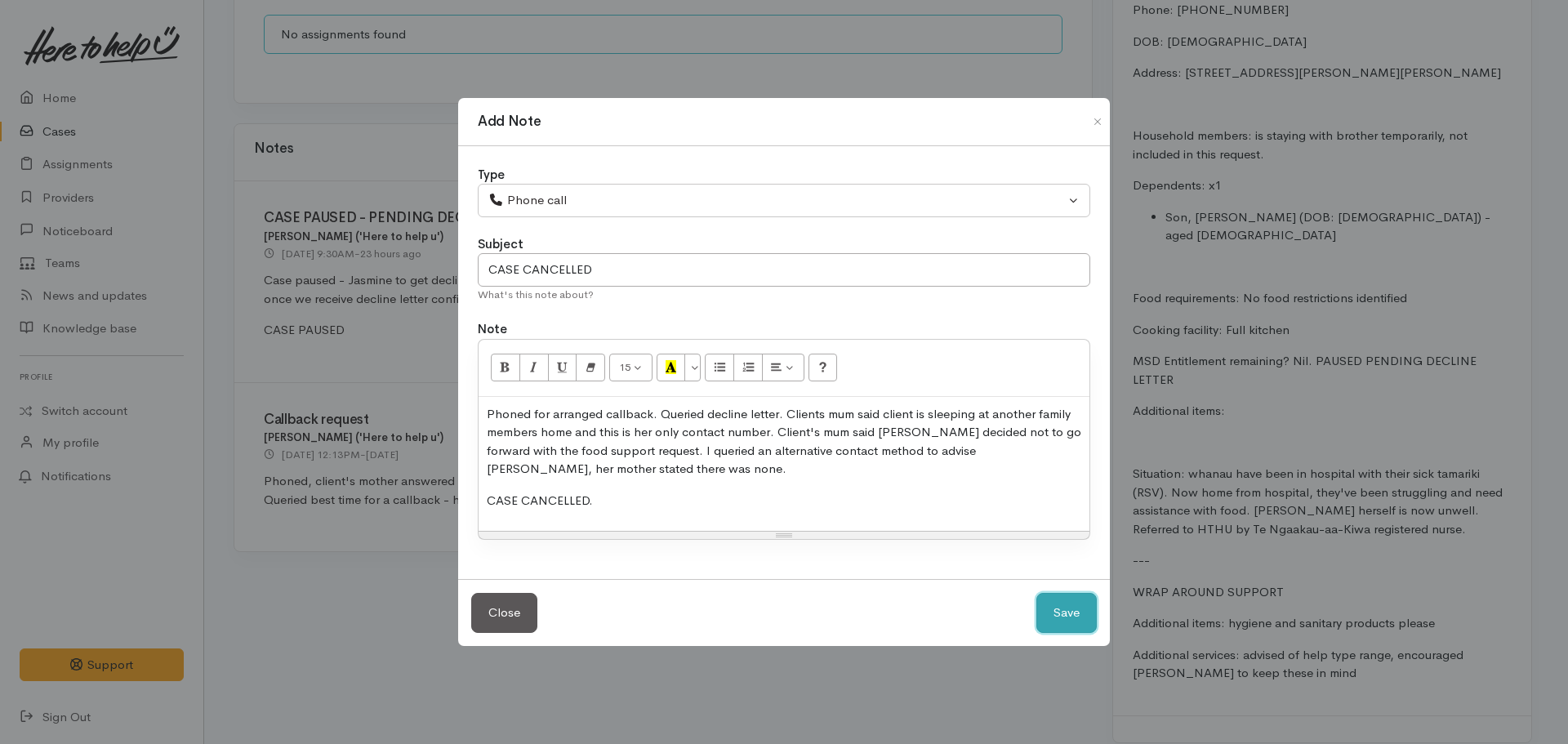 click on "Save" at bounding box center [1067, 613] 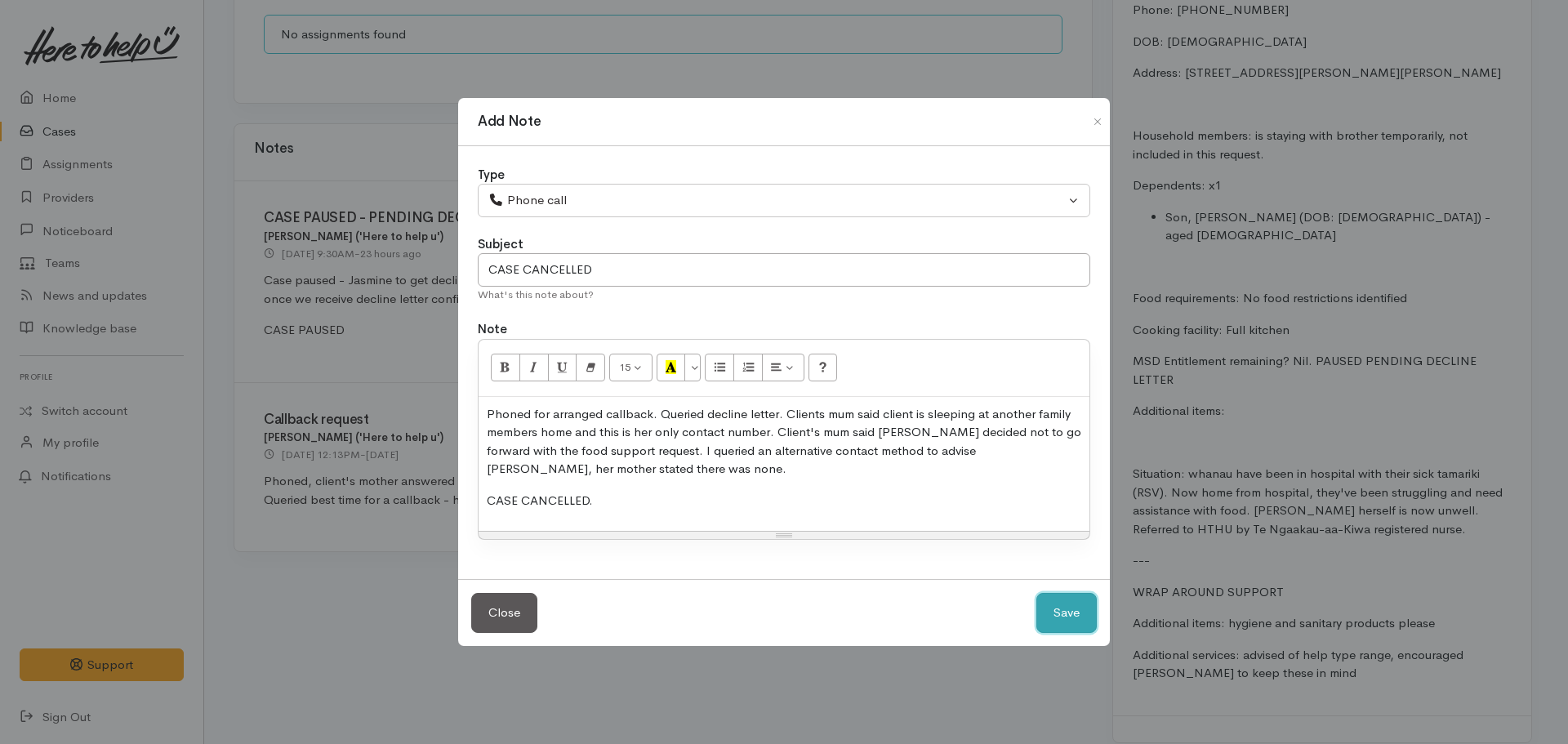 type 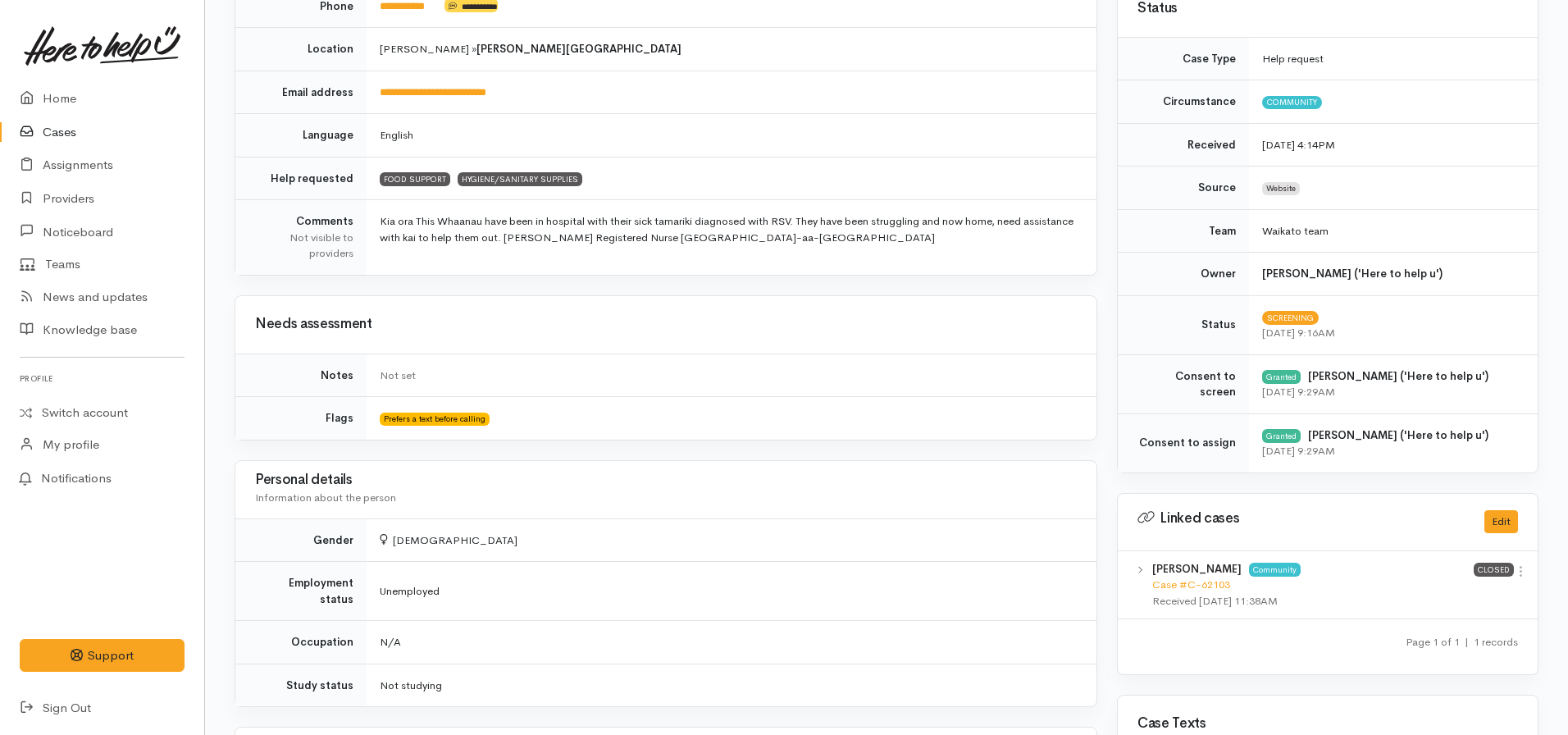 scroll, scrollTop: 0, scrollLeft: 0, axis: both 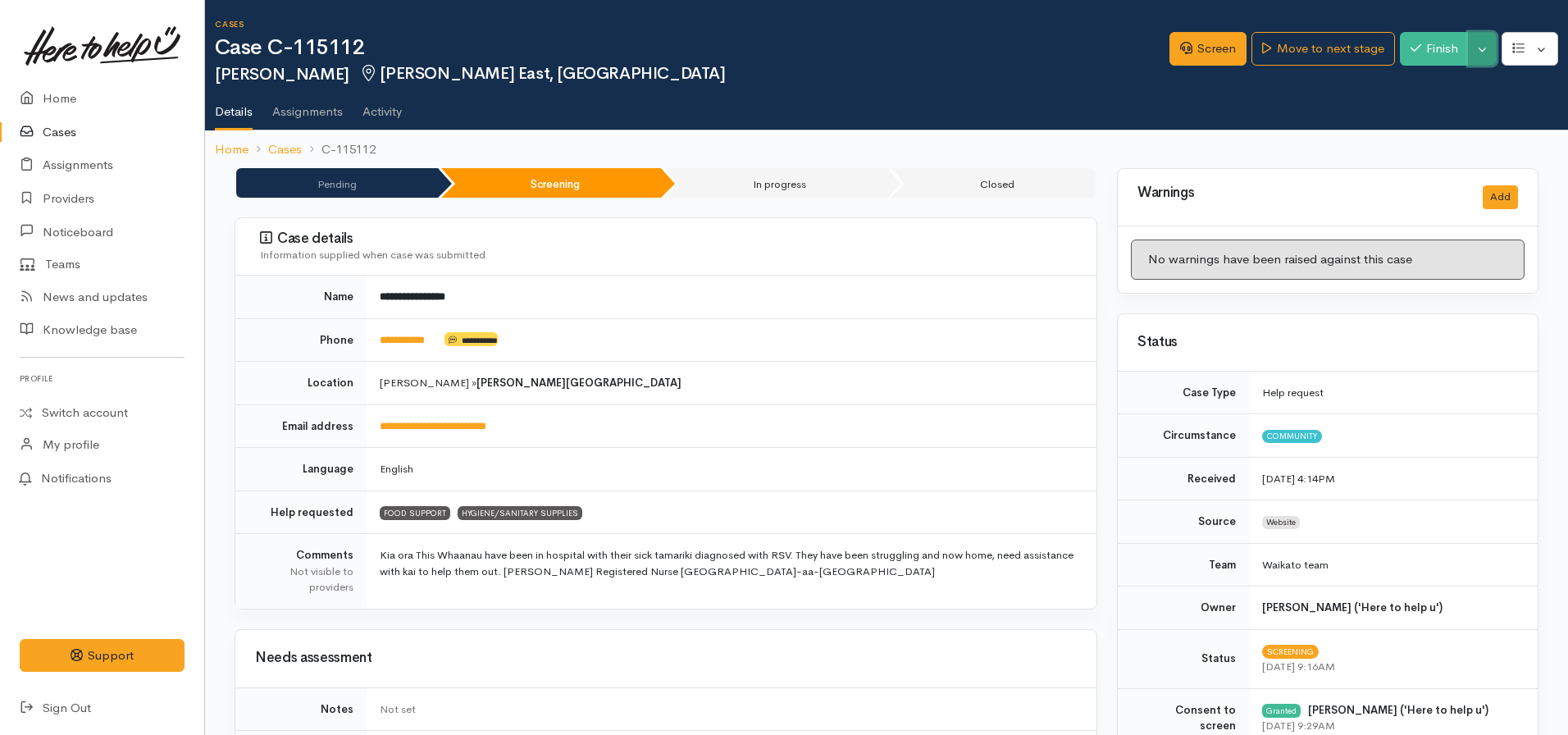 click on "Toggle Dropdown" at bounding box center (1482, 48) 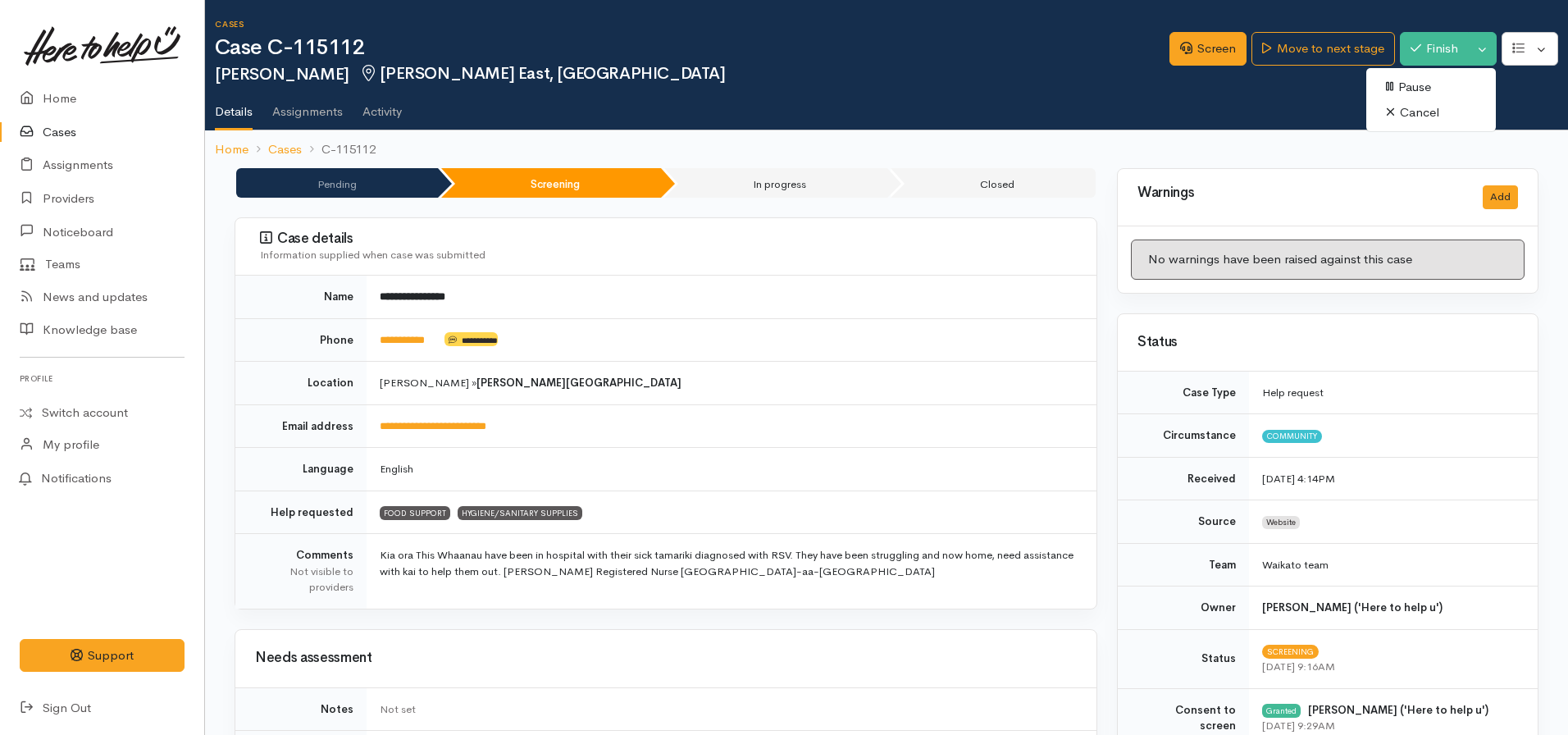 click on "Cancel" at bounding box center (1431, 112) 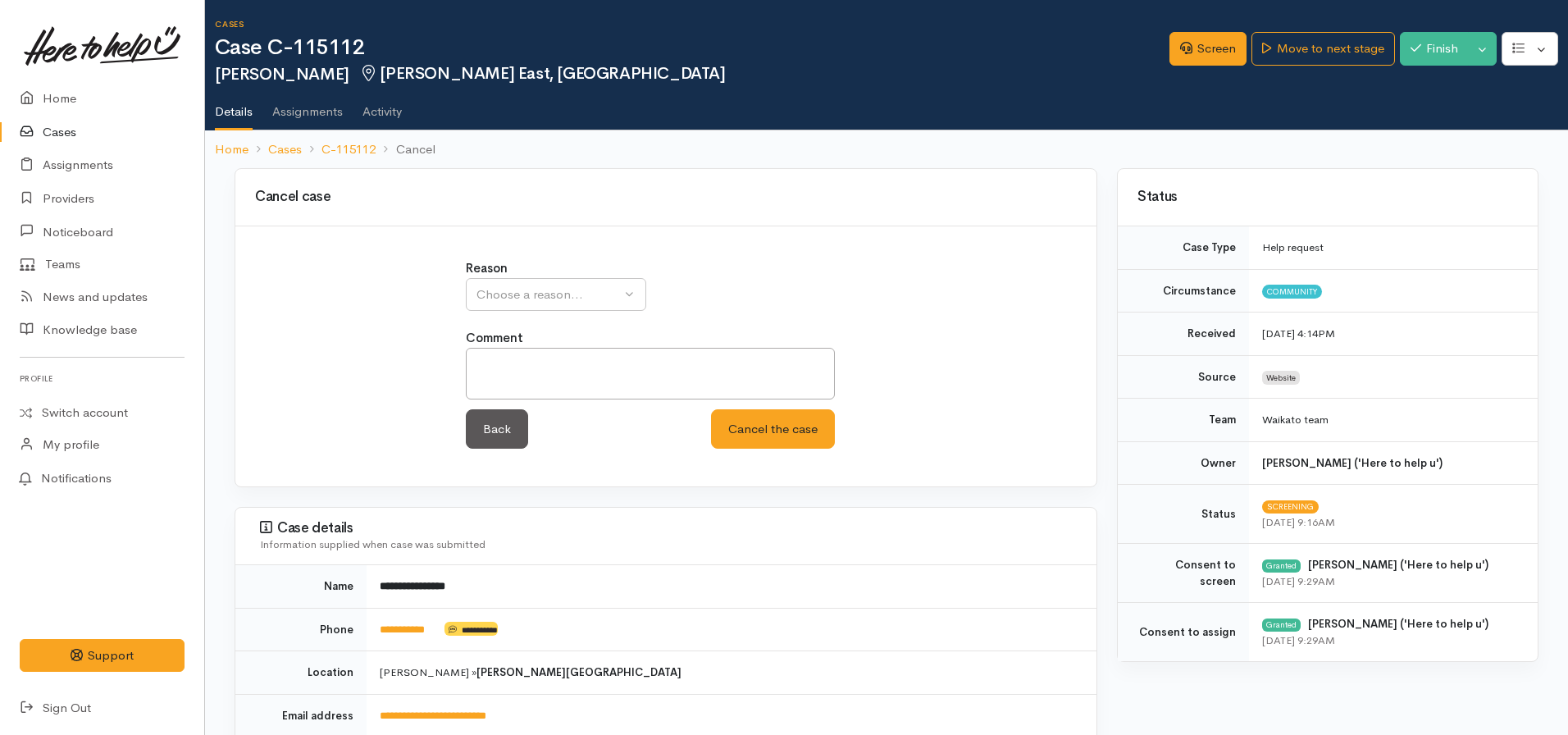 scroll, scrollTop: 0, scrollLeft: 0, axis: both 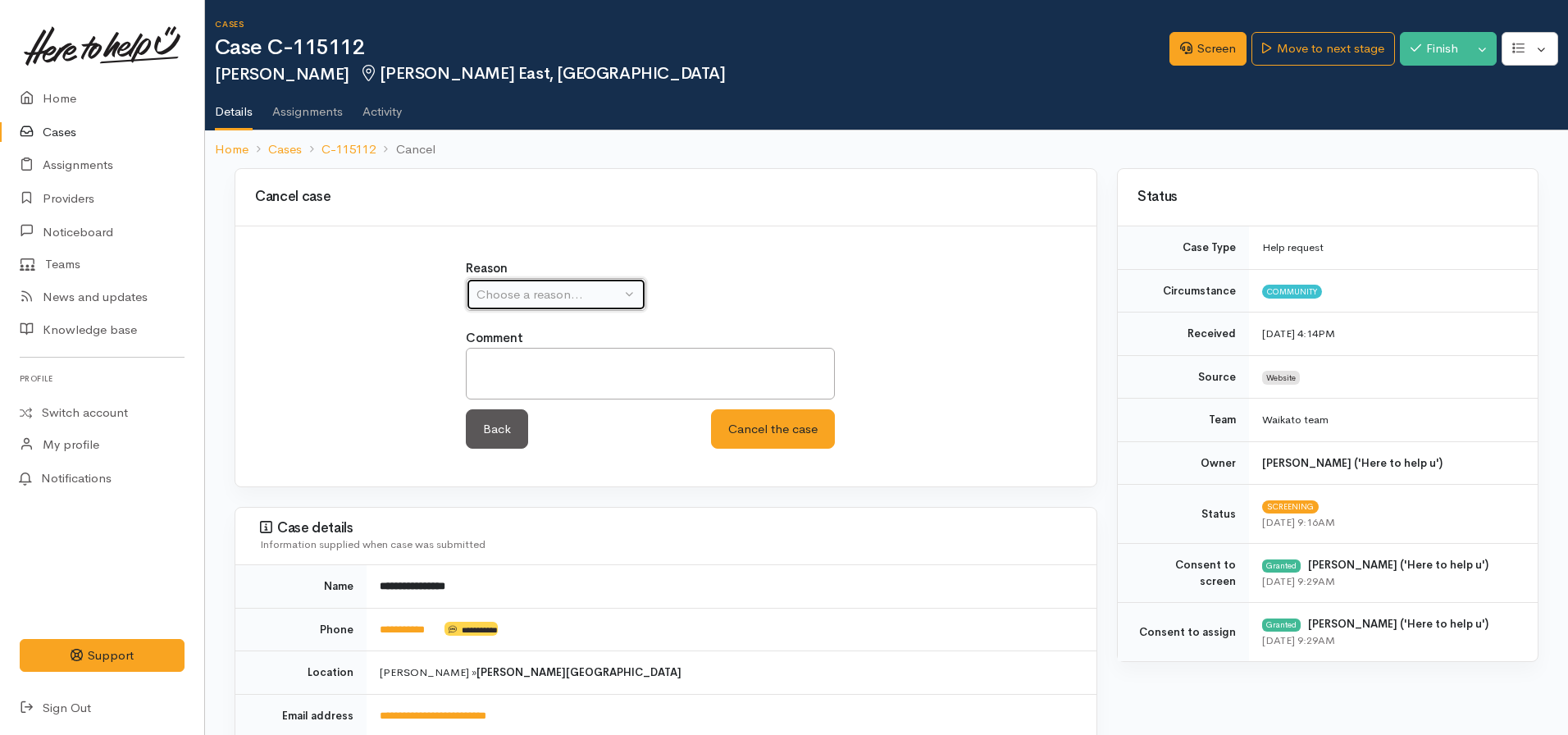 click on "Choose a reason..." at bounding box center [549, 294] 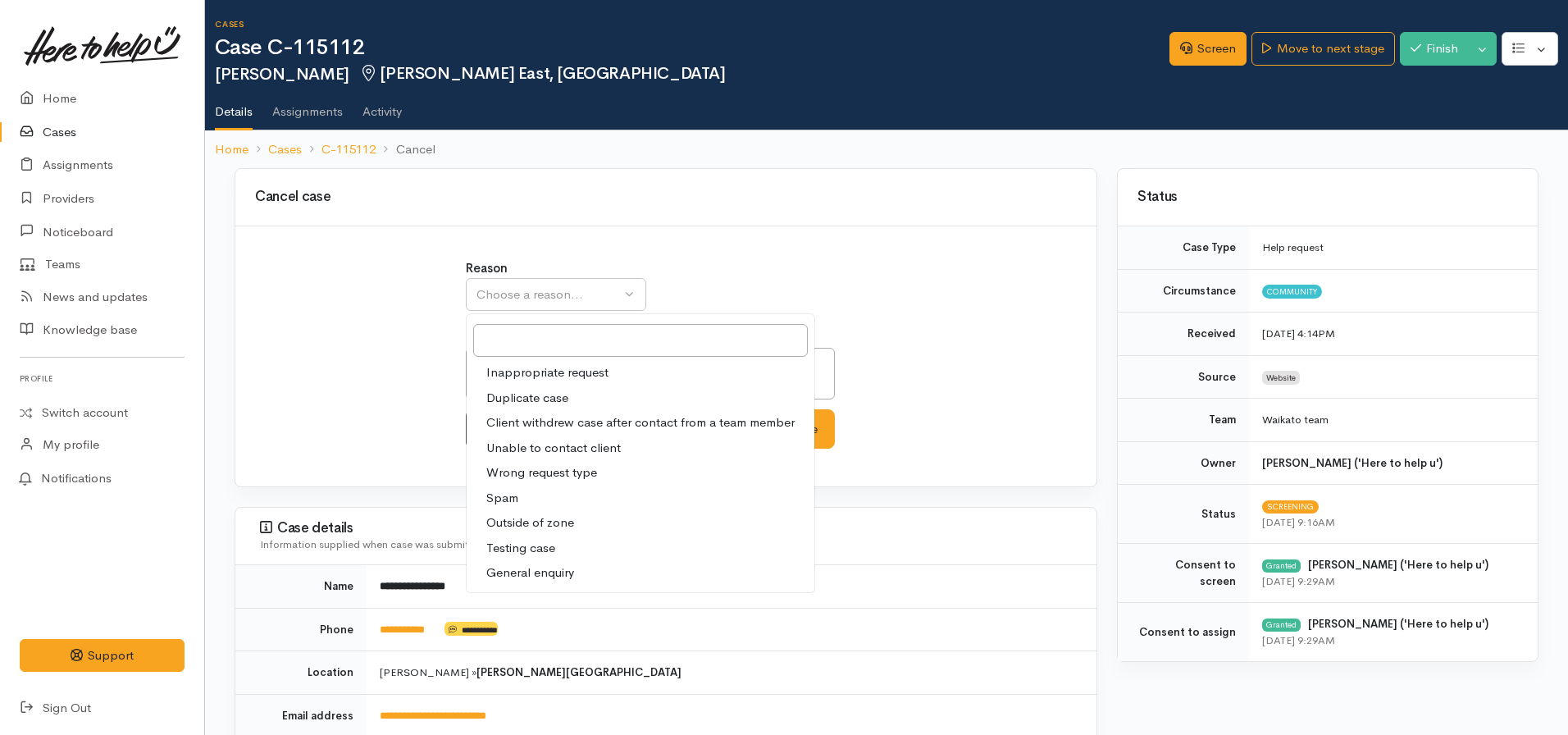 click on "Client withdrew case after contact from a team member" at bounding box center [640, 422] 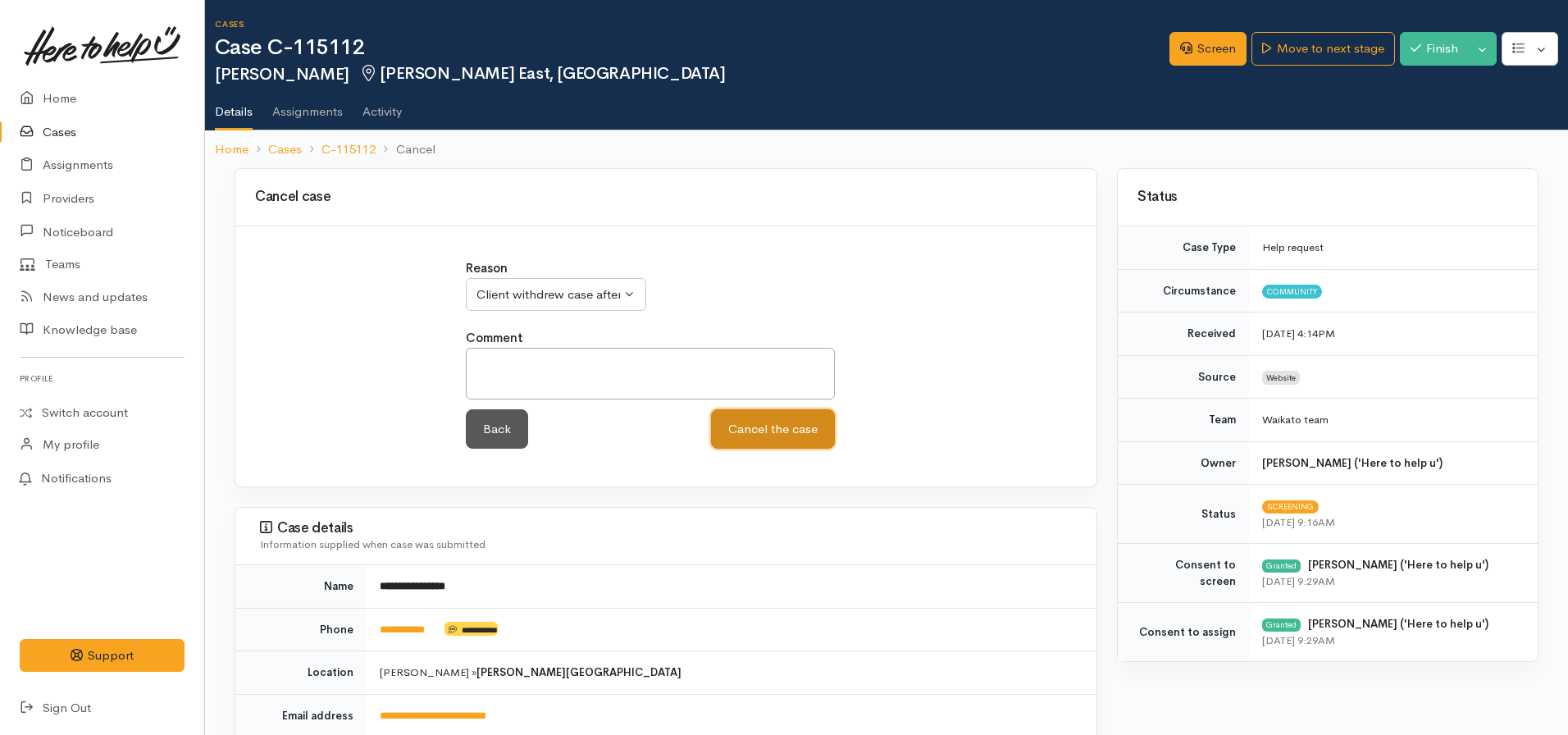 click on "Cancel the case" at bounding box center (773, 429) 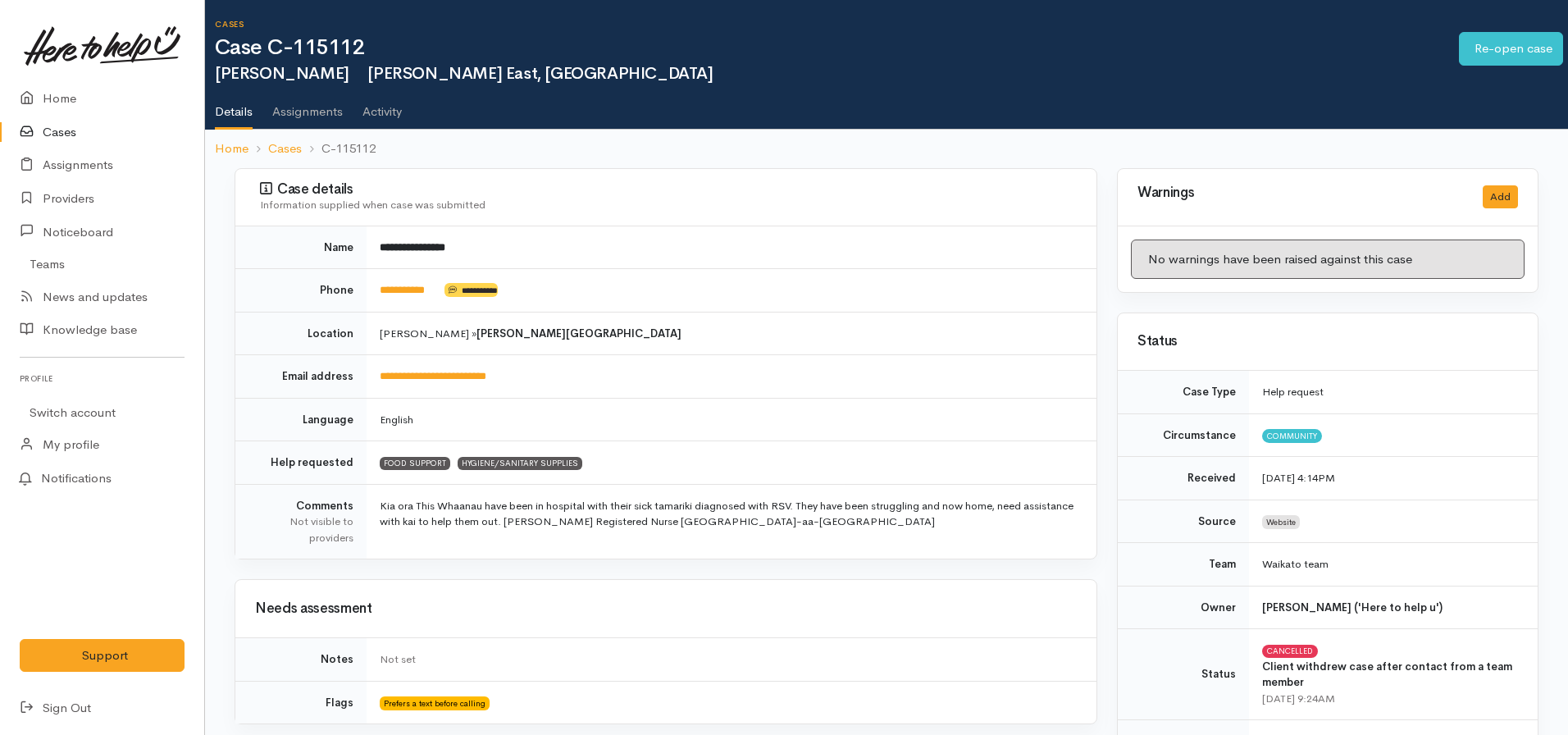 scroll, scrollTop: 0, scrollLeft: 0, axis: both 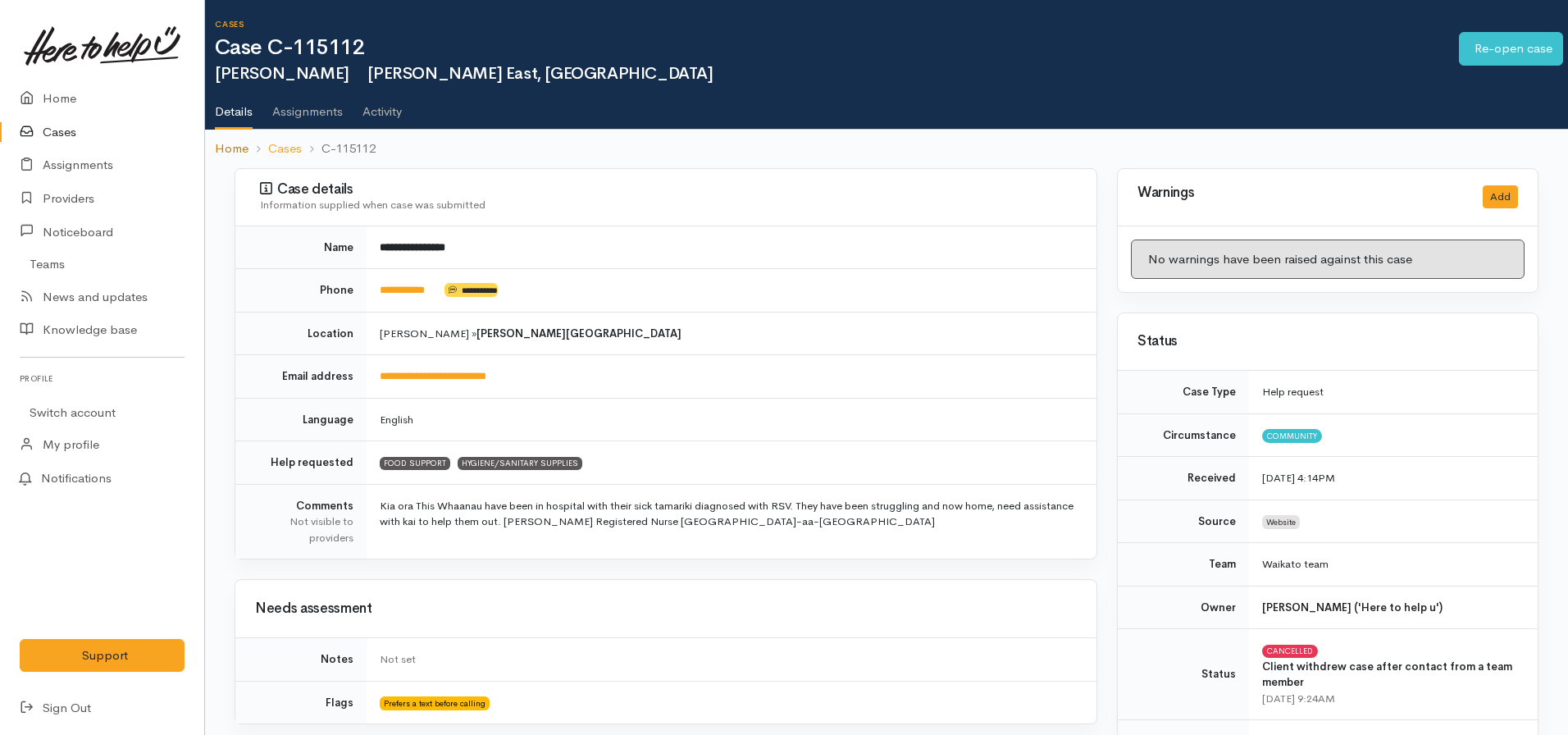 click on "Home" at bounding box center (231, 148) 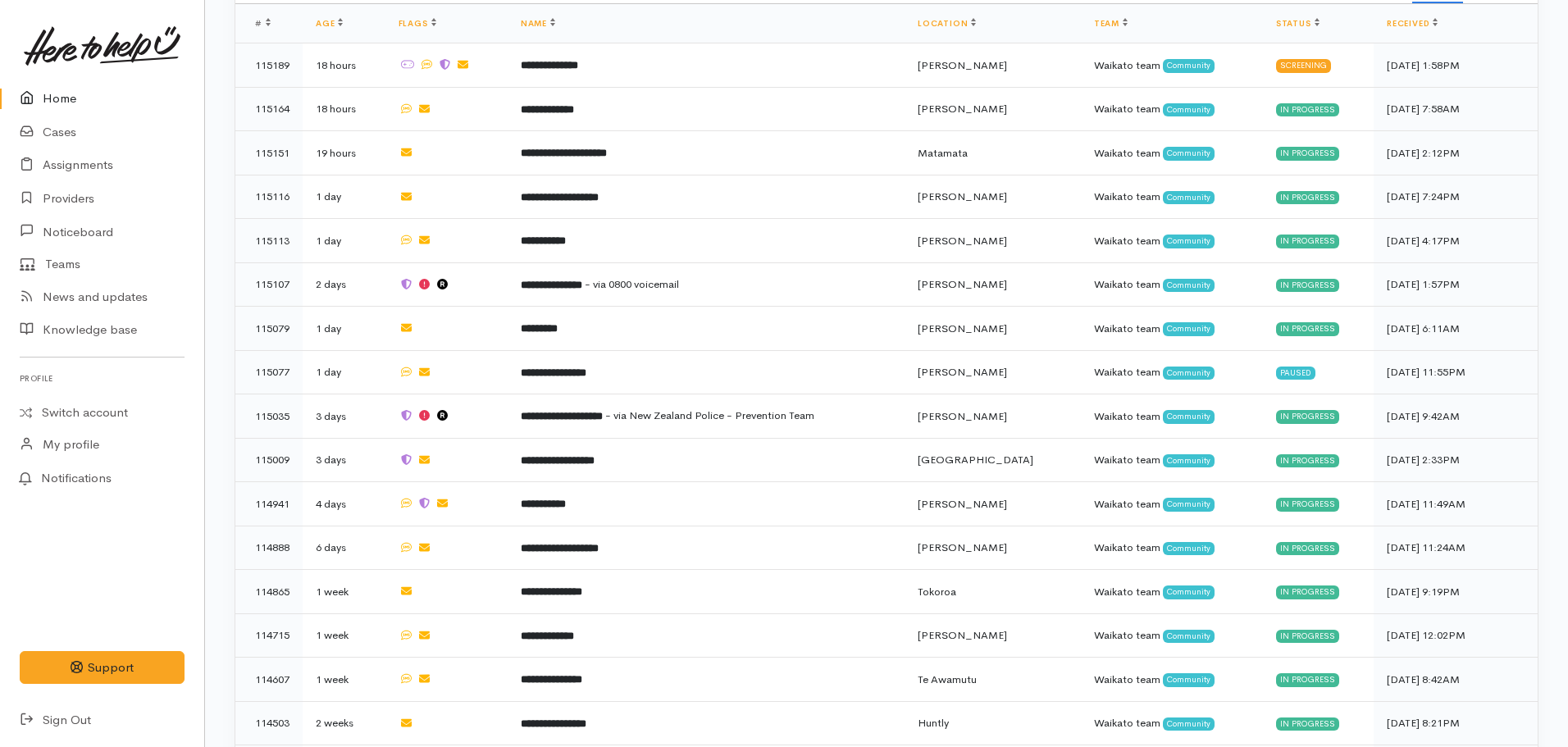 scroll, scrollTop: 786, scrollLeft: 0, axis: vertical 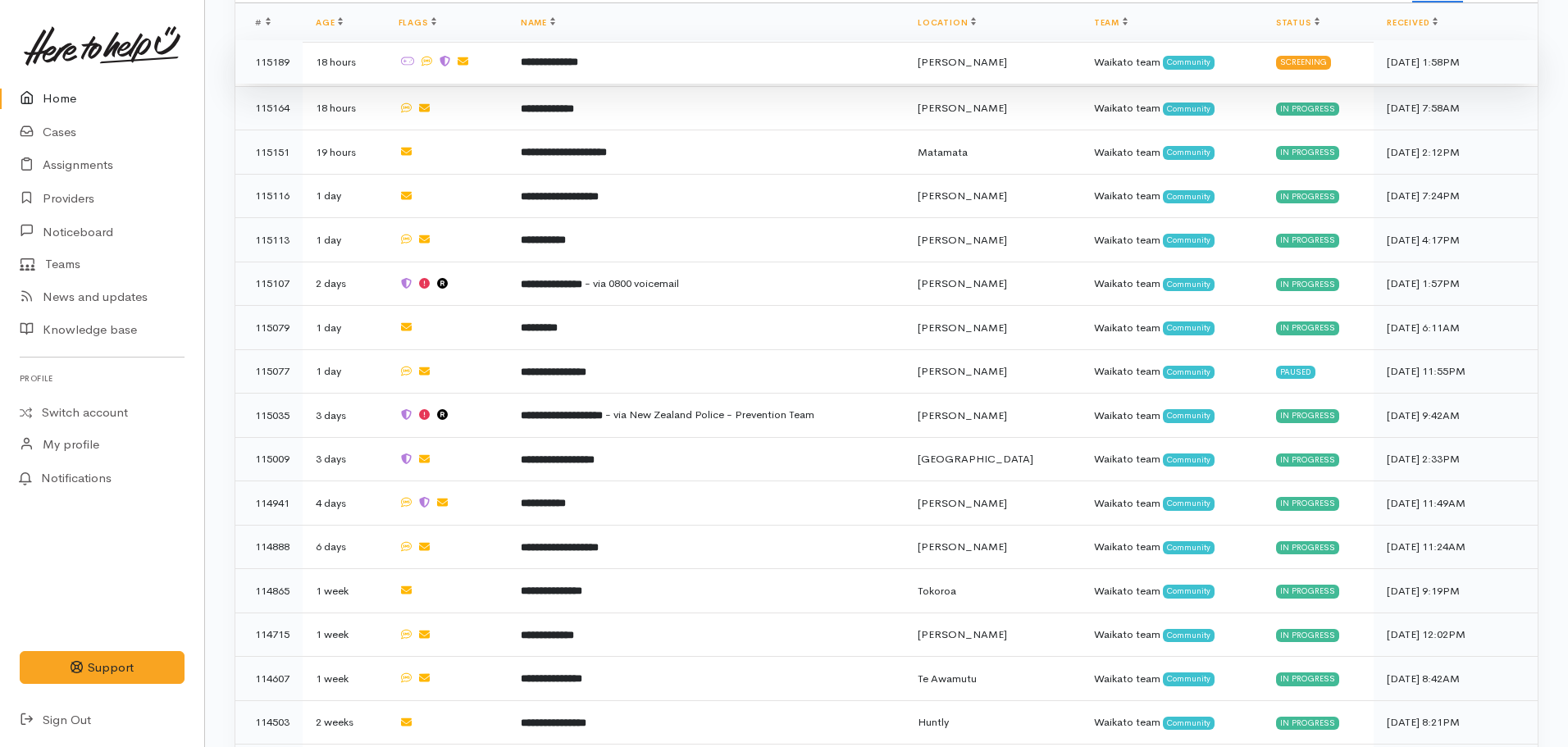 click on "**********" at bounding box center [549, 61] 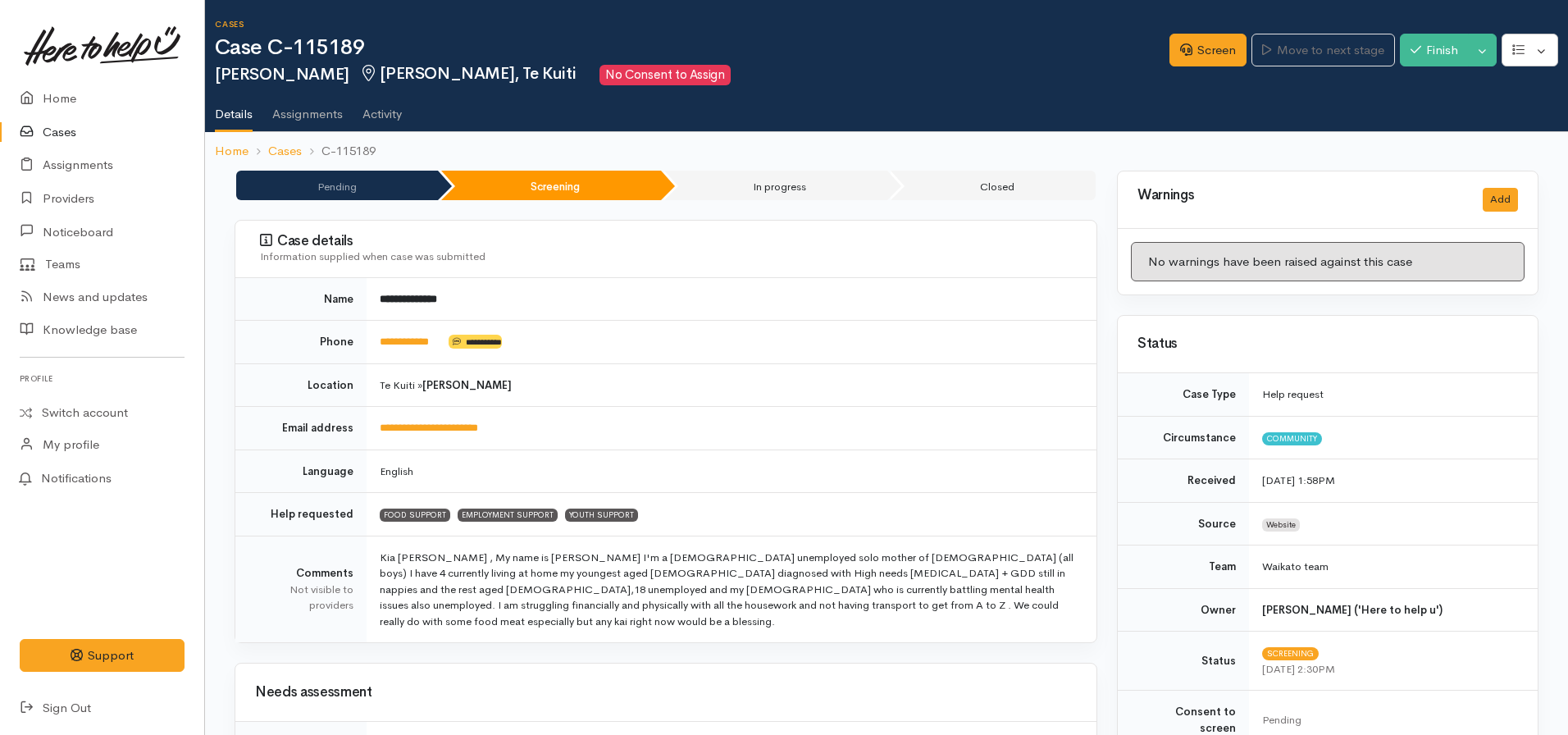 scroll, scrollTop: 0, scrollLeft: 0, axis: both 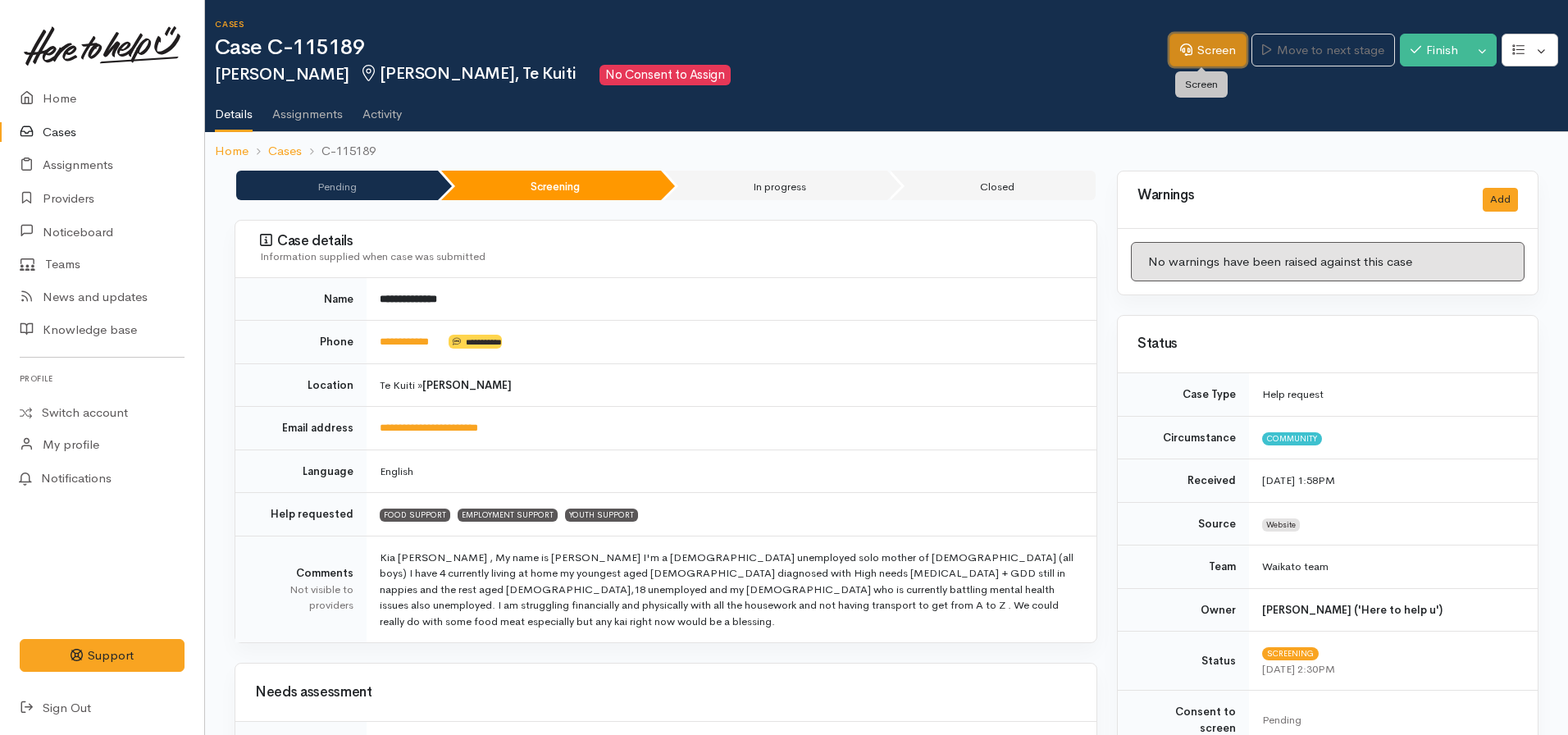 click on "Screen" at bounding box center [1208, 50] 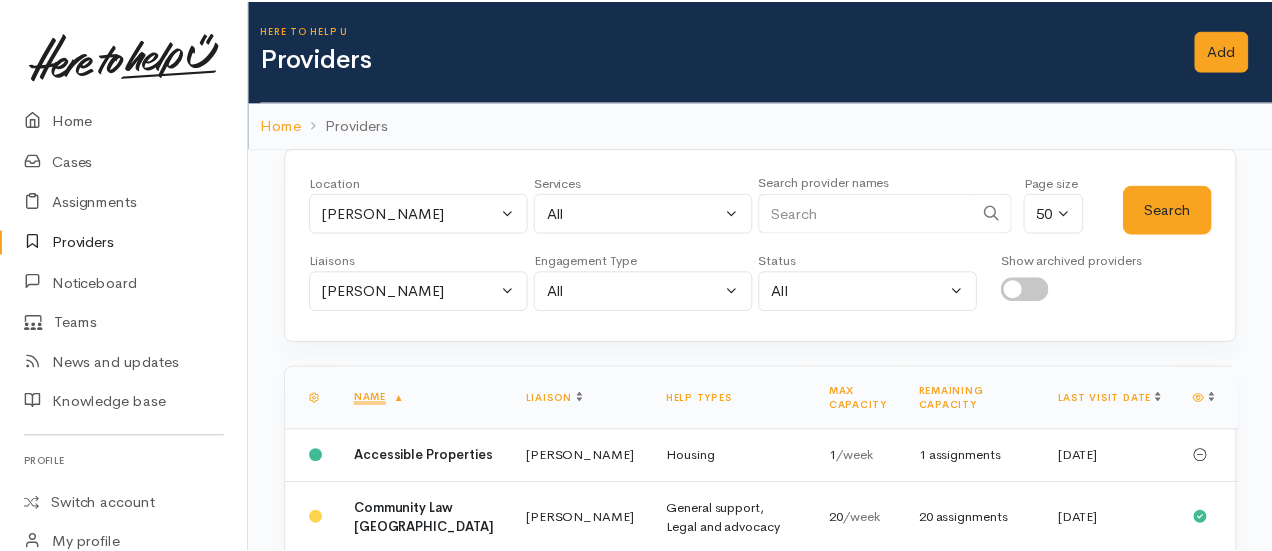 scroll, scrollTop: 0, scrollLeft: 0, axis: both 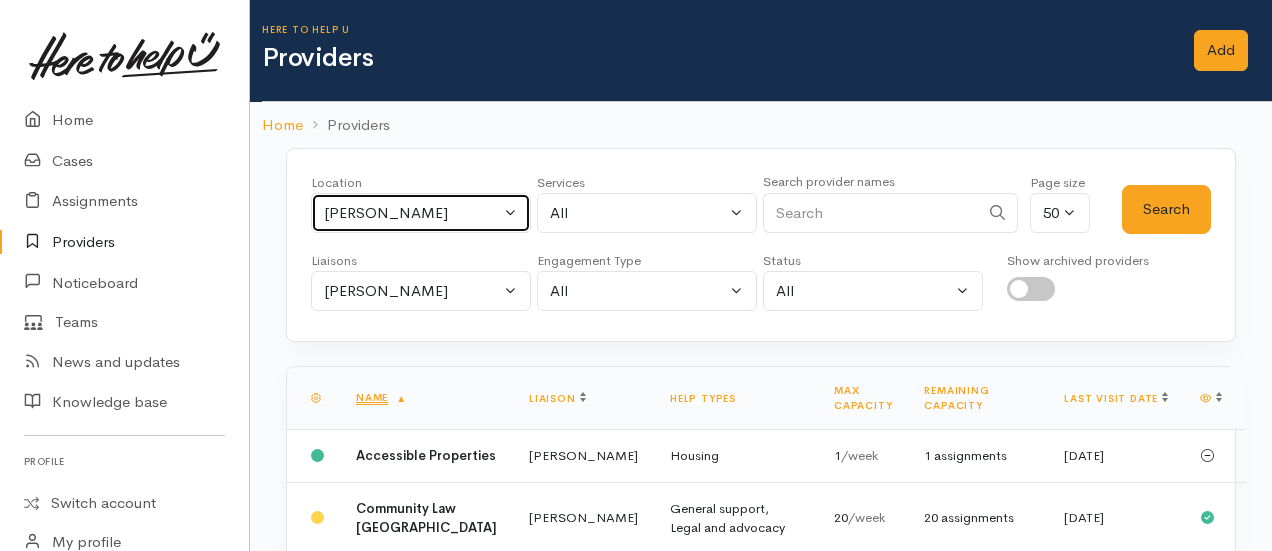 click on "Hamilton" at bounding box center (421, 213) 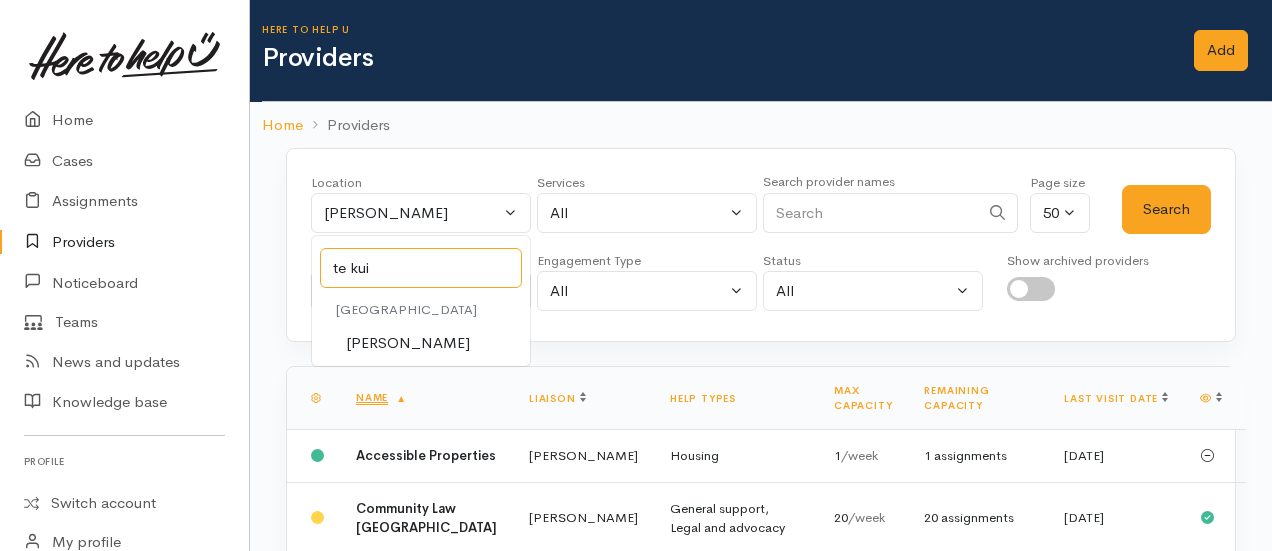 type on "te kui" 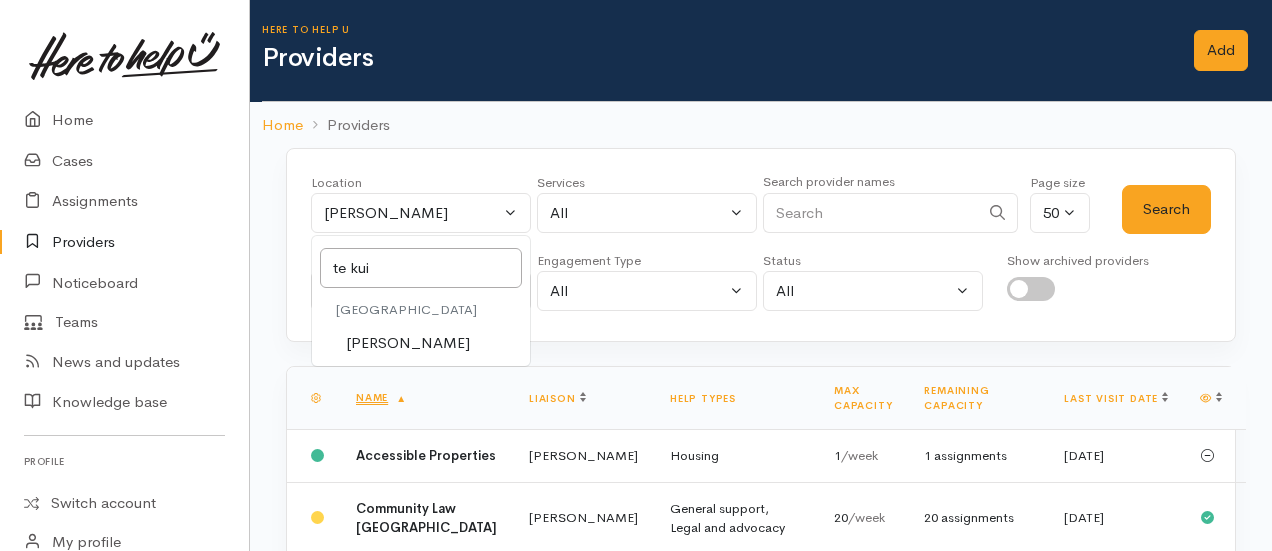 click on "[PERSON_NAME]" at bounding box center [421, 343] 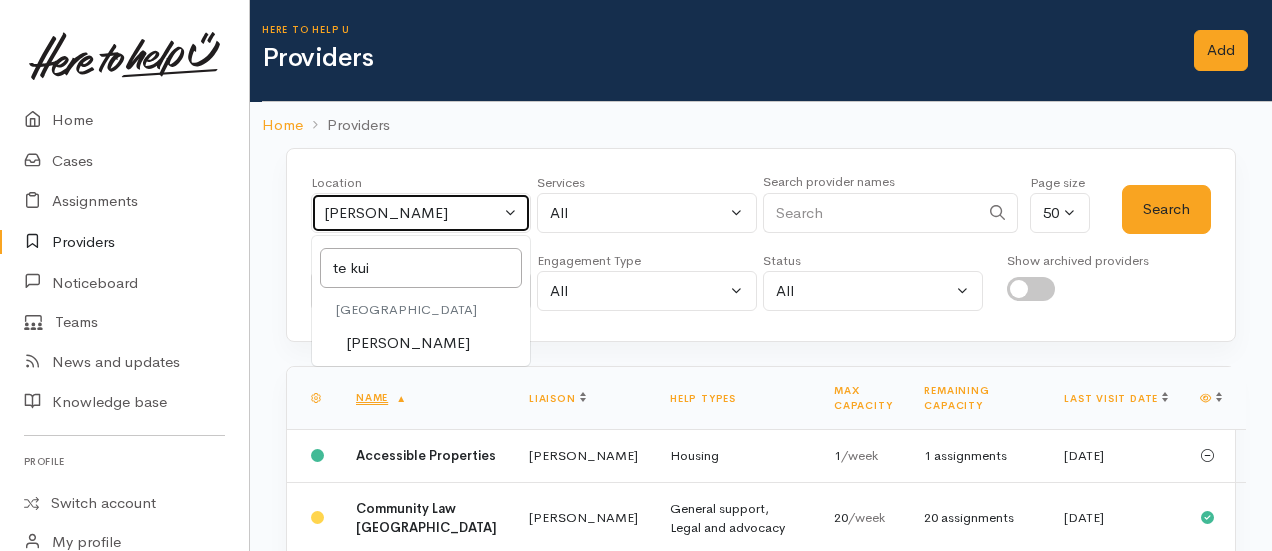select on "85" 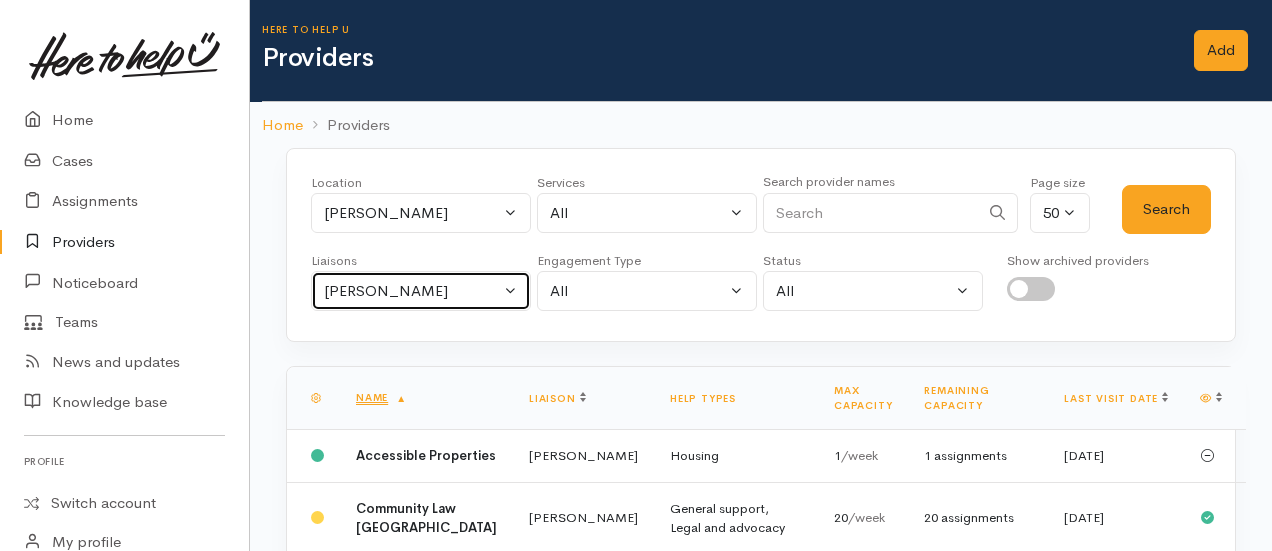 click on "Nicole Rusk" at bounding box center (421, 291) 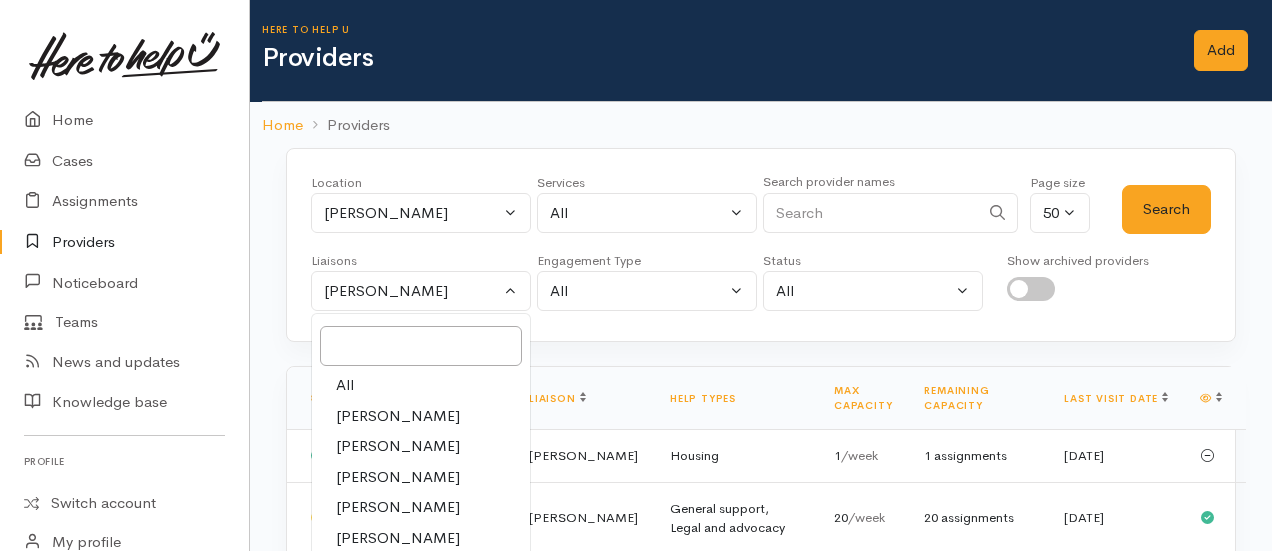 click on "All" at bounding box center (345, 385) 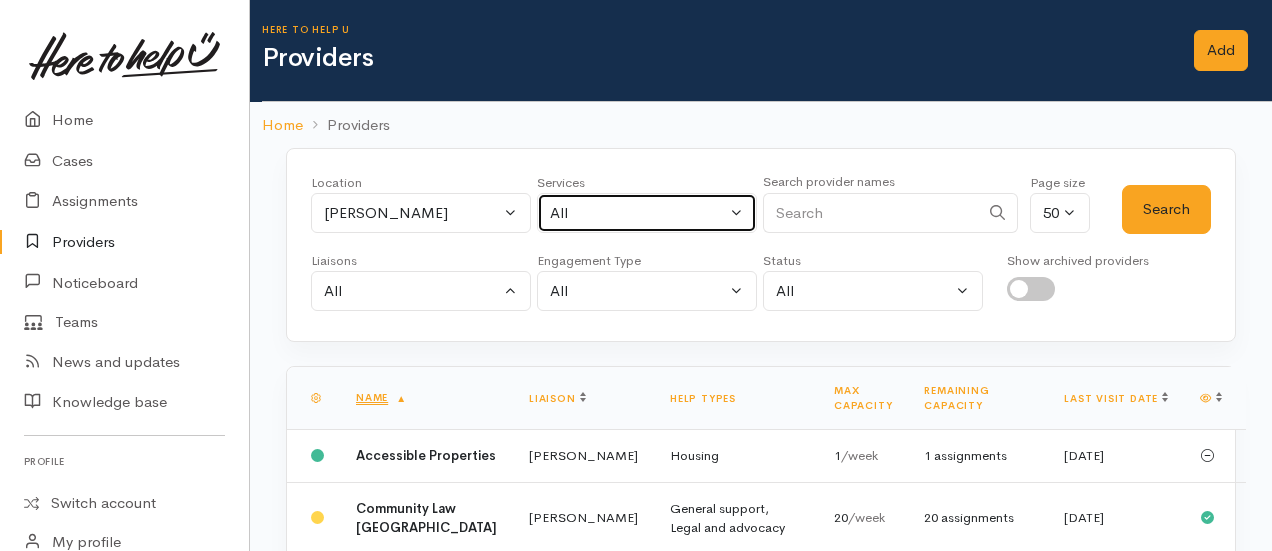 click on "All" at bounding box center [638, 213] 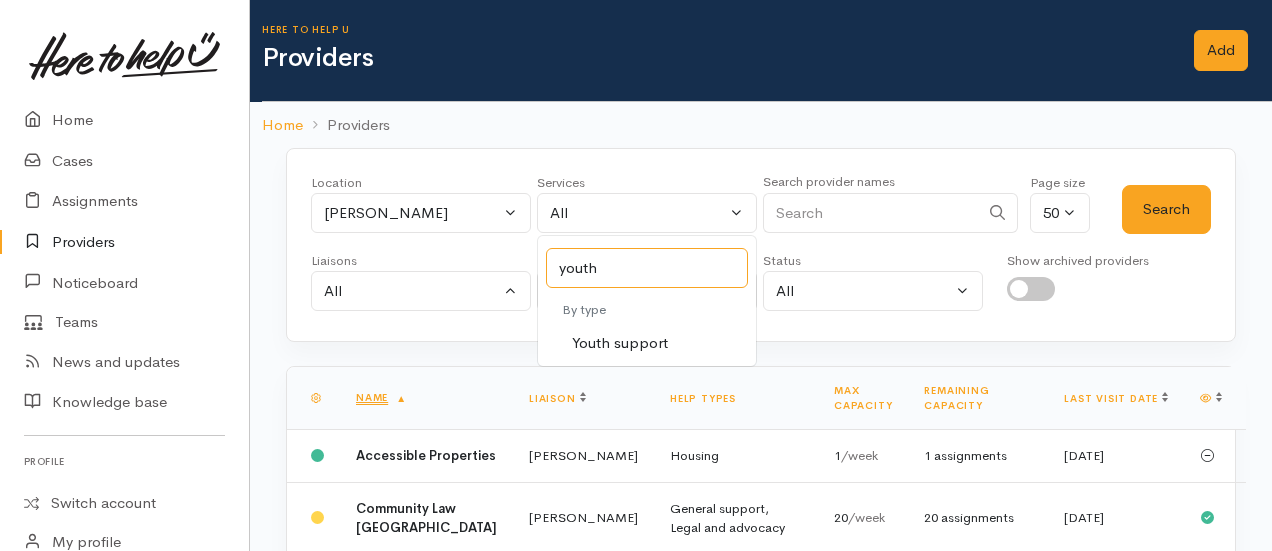 type on "youth" 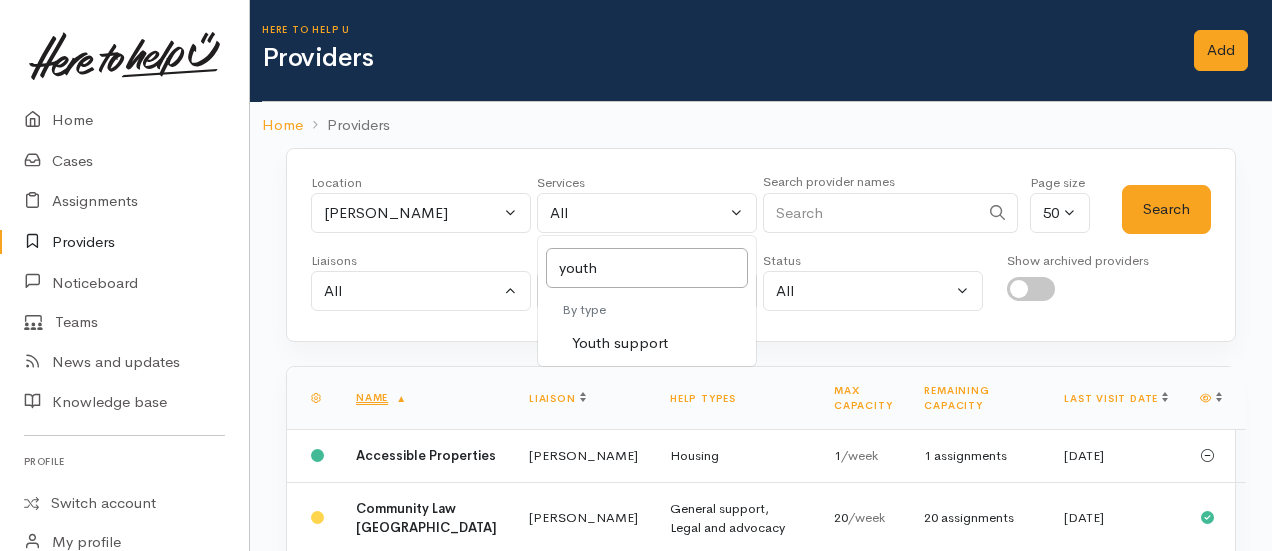 click on "Youth support" at bounding box center [620, 343] 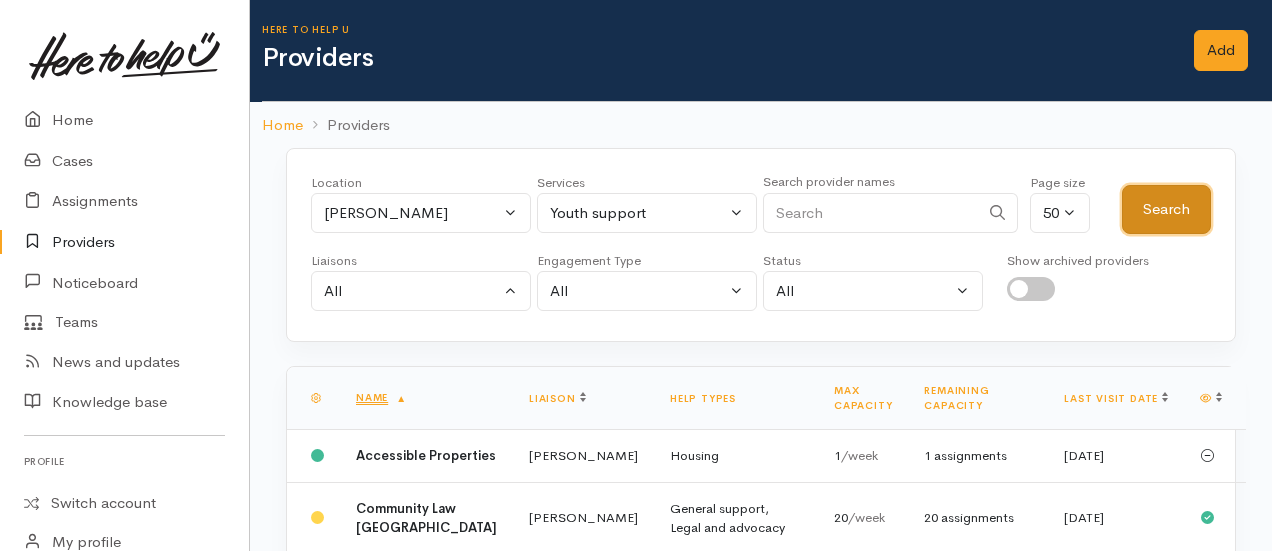click on "Search" at bounding box center [1166, 209] 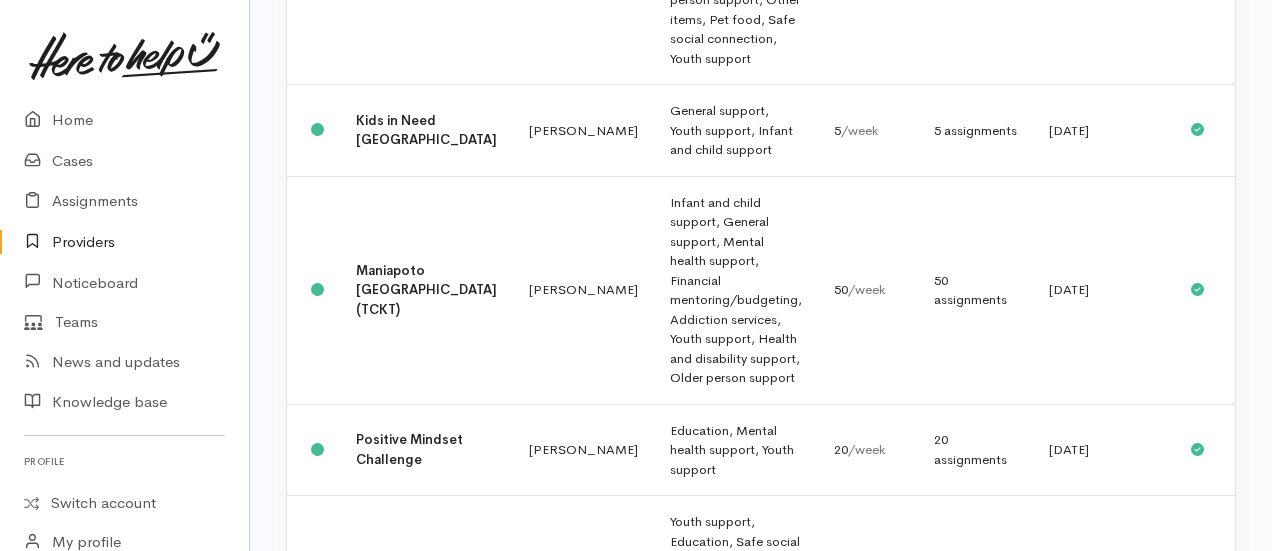 scroll, scrollTop: 995, scrollLeft: 0, axis: vertical 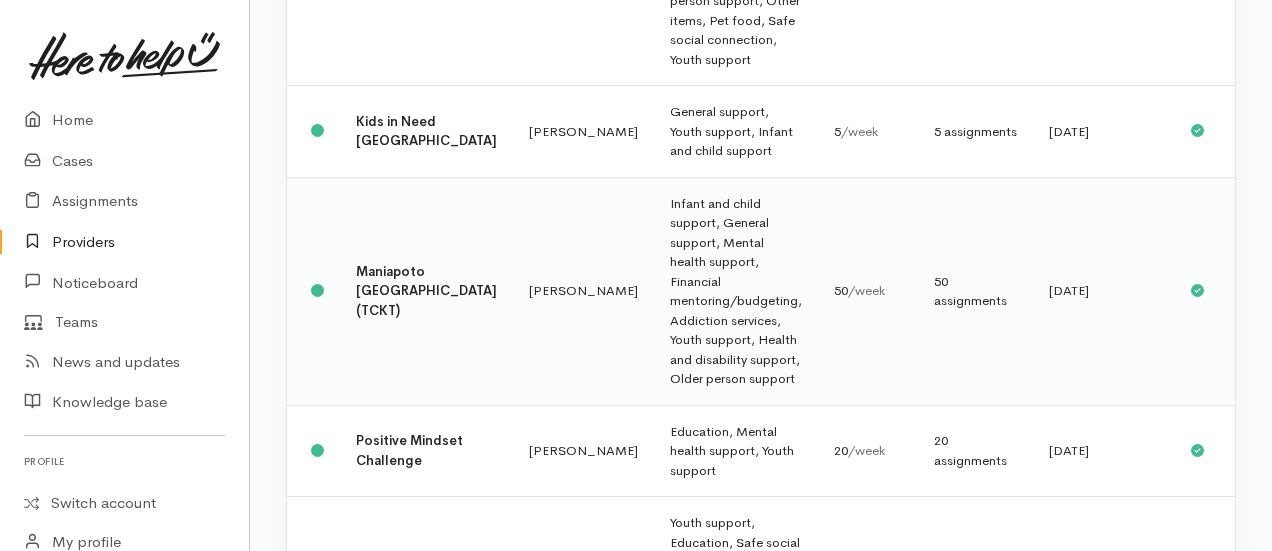 click on "Infant and child support, General support, Mental health support, Financial mentoring/budgeting, Addiction services, Youth support, Health and disability support, Older person support" at bounding box center [736, 291] 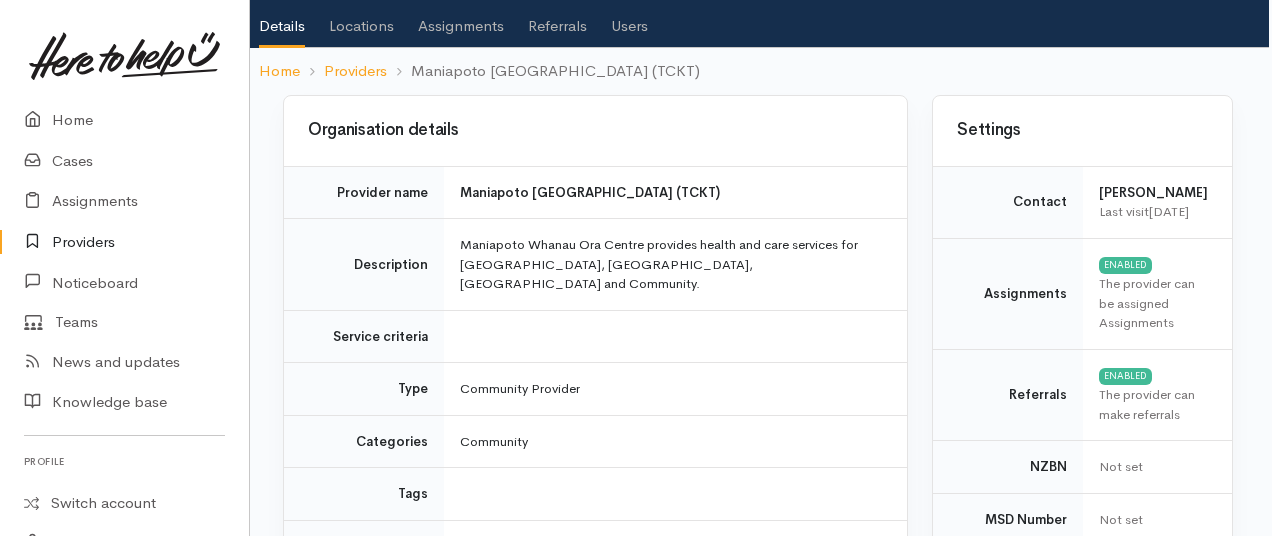 scroll, scrollTop: 0, scrollLeft: 3, axis: horizontal 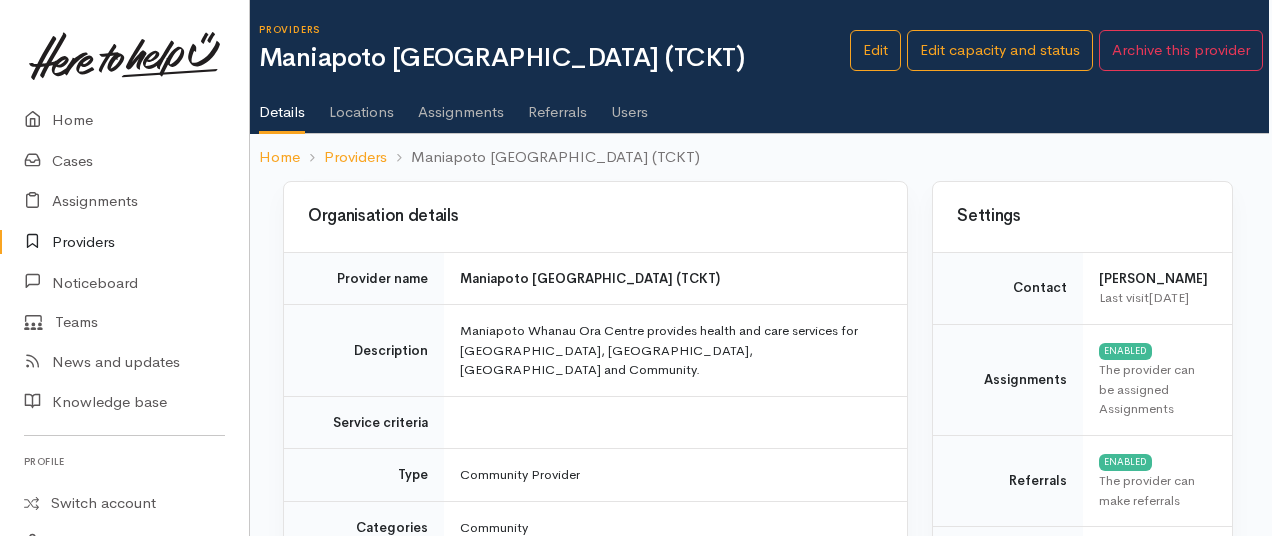 click on "Assignments" at bounding box center (461, 105) 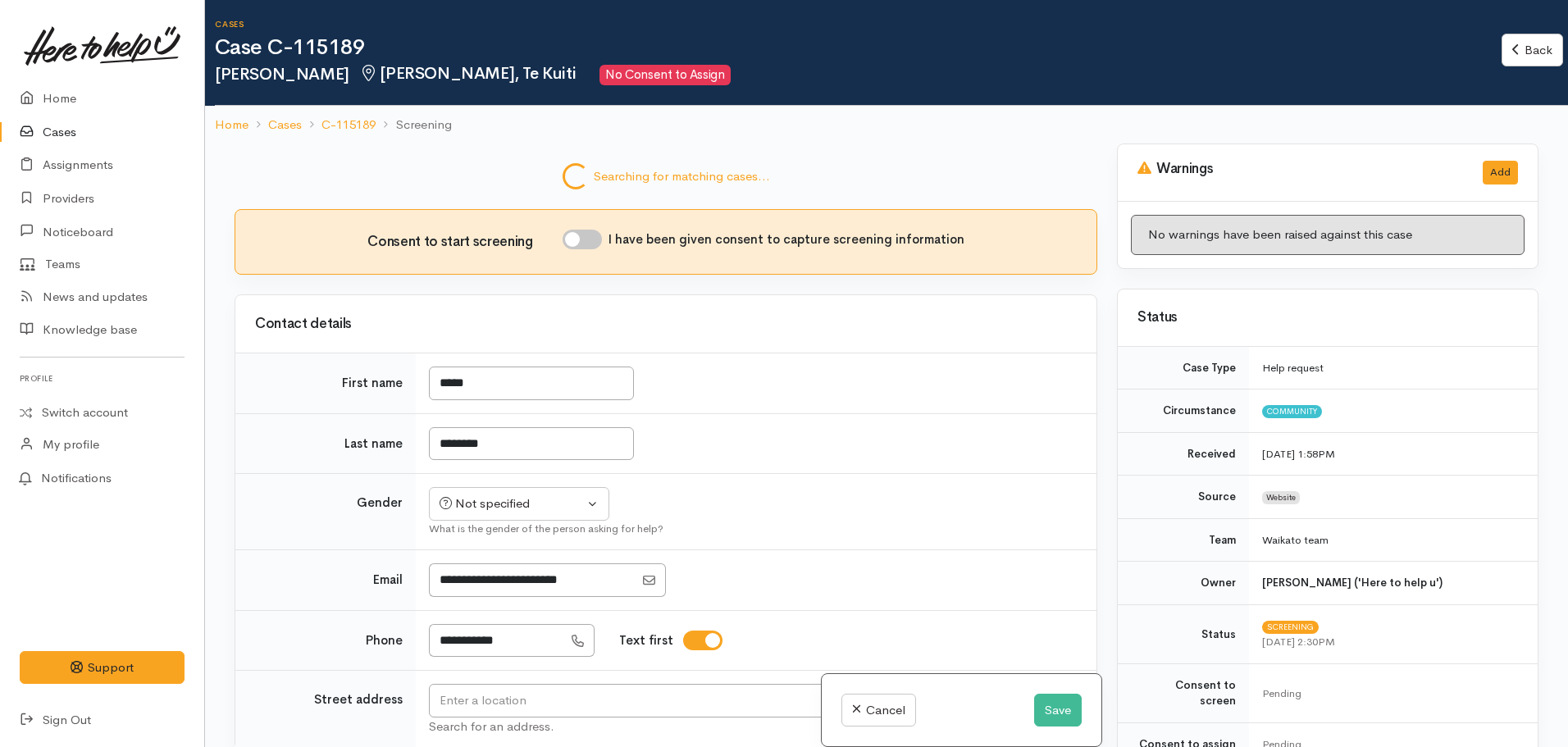 scroll, scrollTop: 0, scrollLeft: 0, axis: both 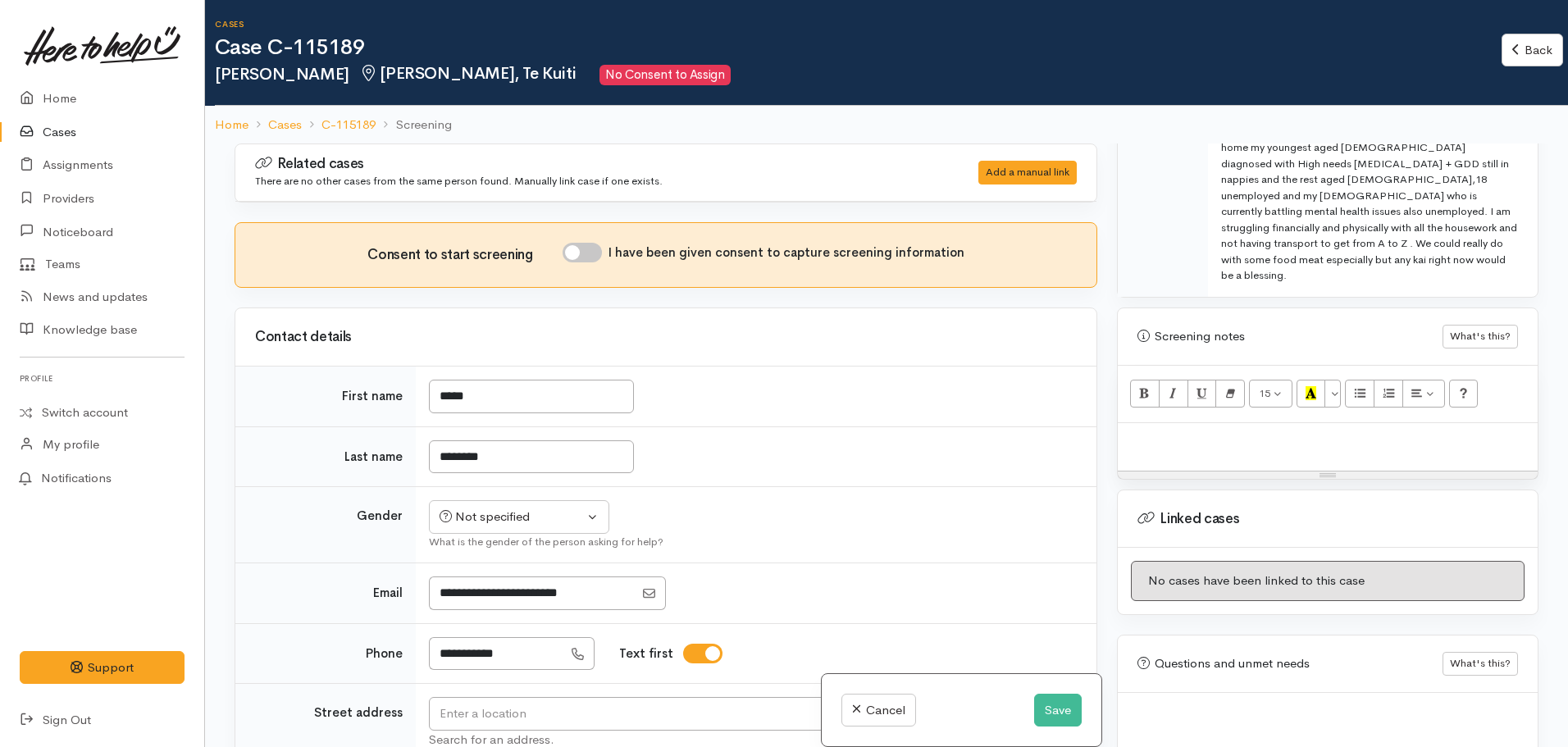 click at bounding box center (1328, 447) 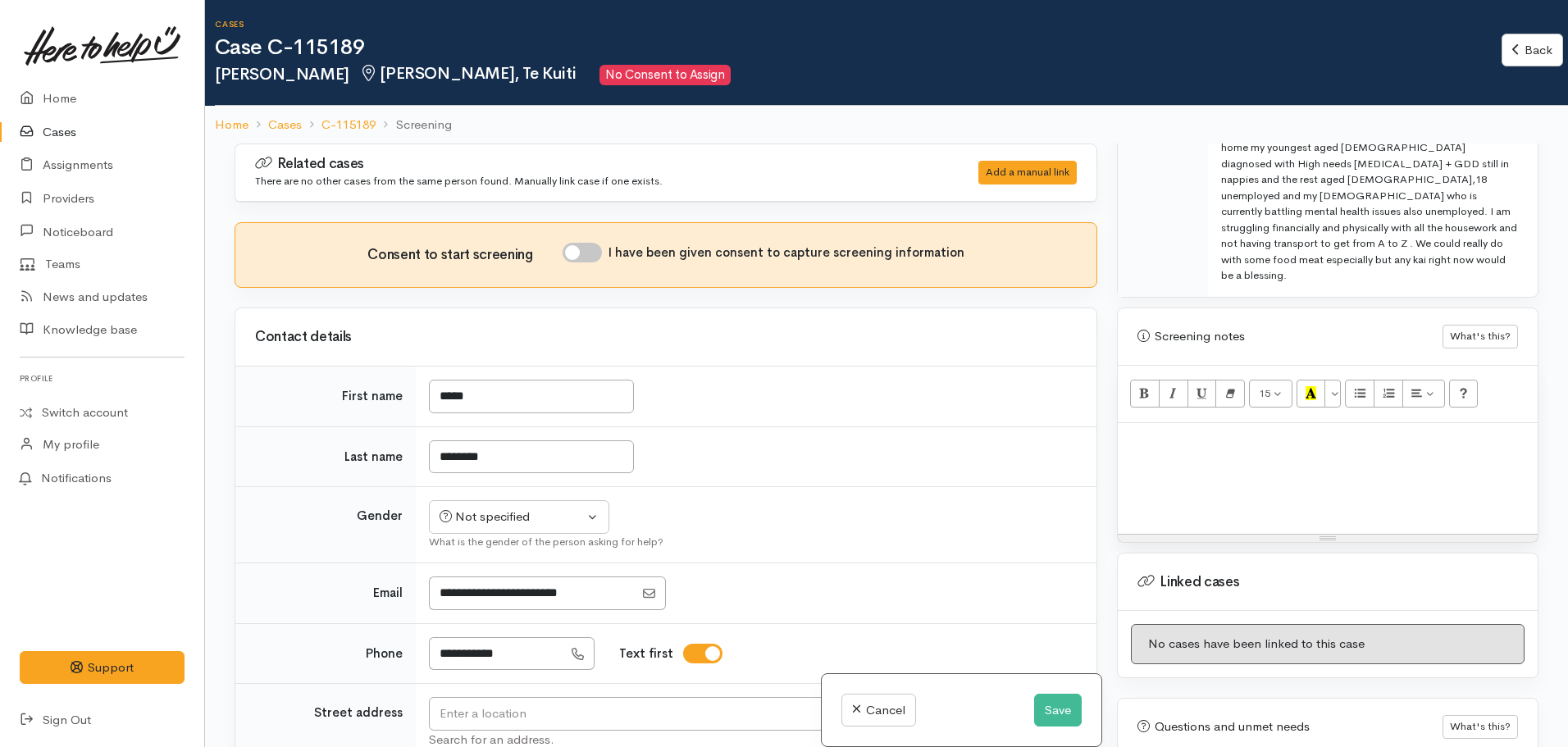 type 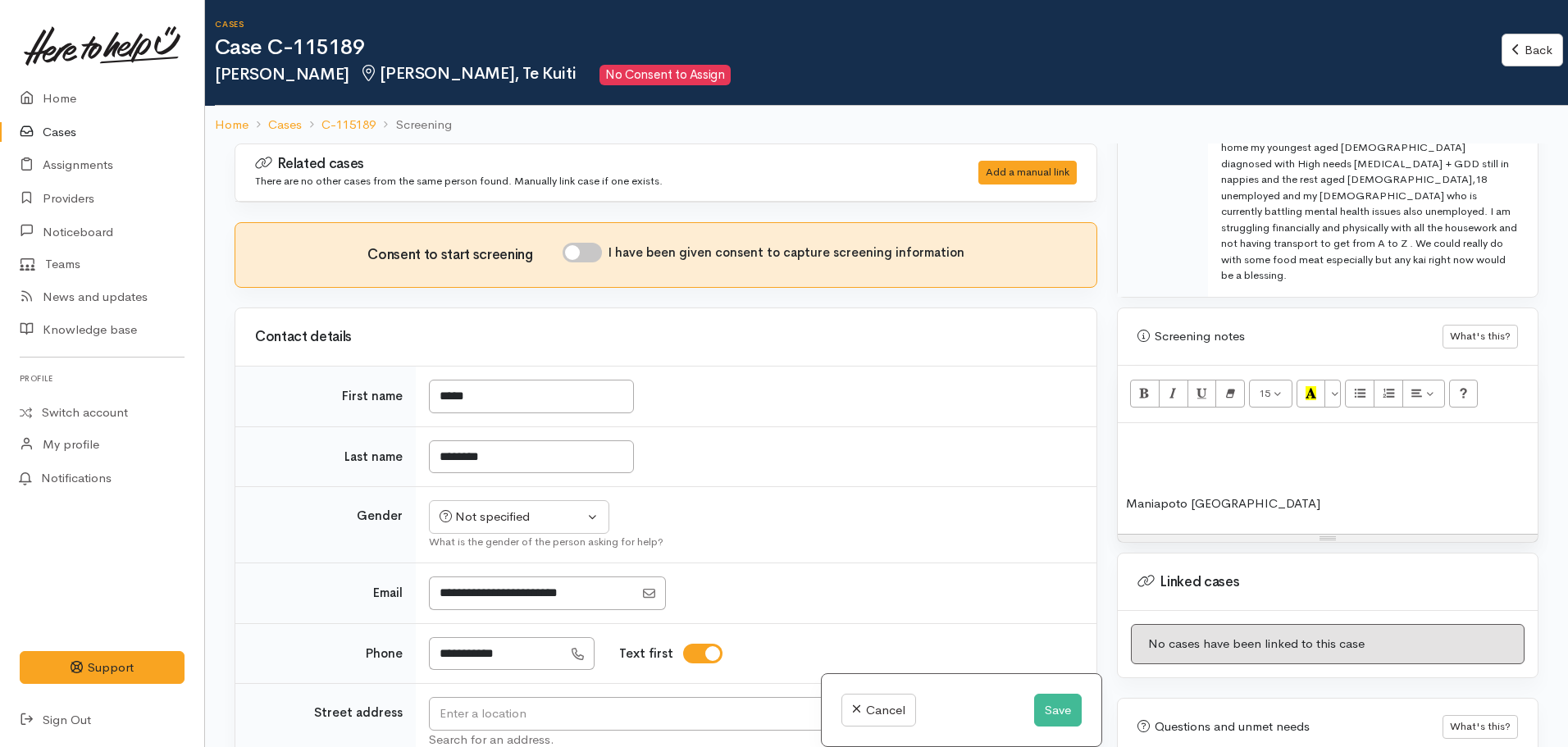 click at bounding box center (1328, 440) 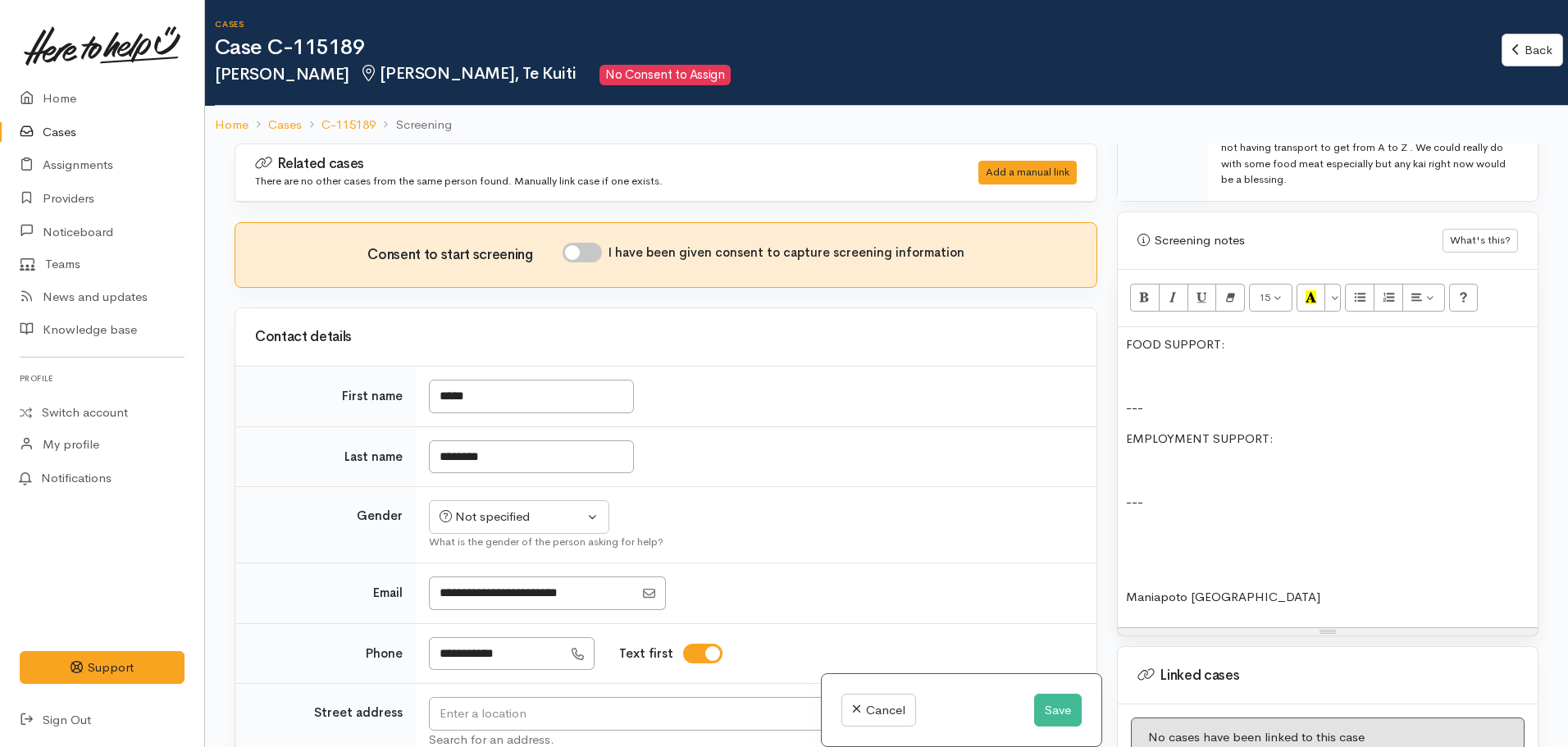 scroll, scrollTop: 1109, scrollLeft: 0, axis: vertical 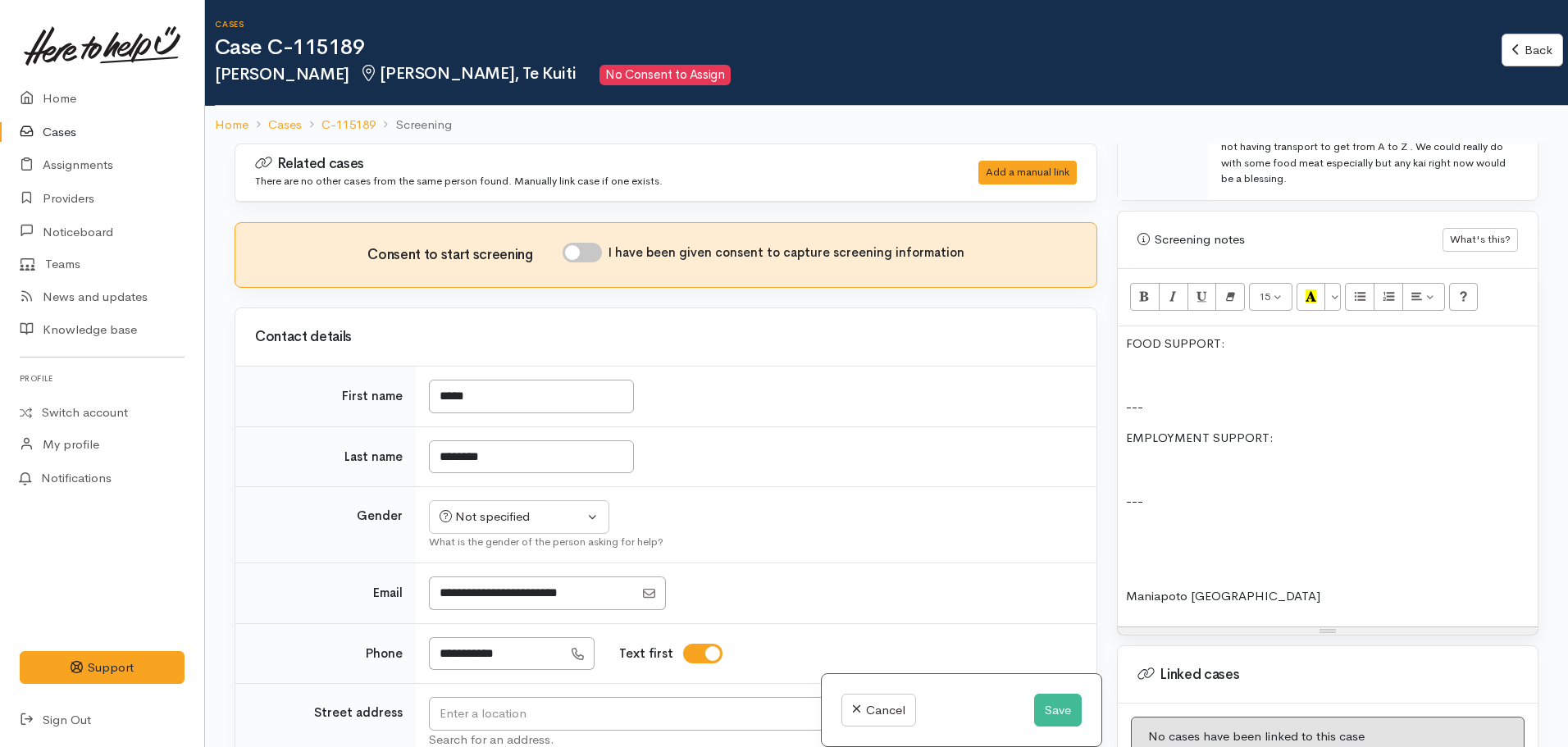 click on "FOOD SUPPORT: --- EMPLOYMENT SUPPORT: --- Maniapoto Whanau Ora centre" at bounding box center (1328, 476) 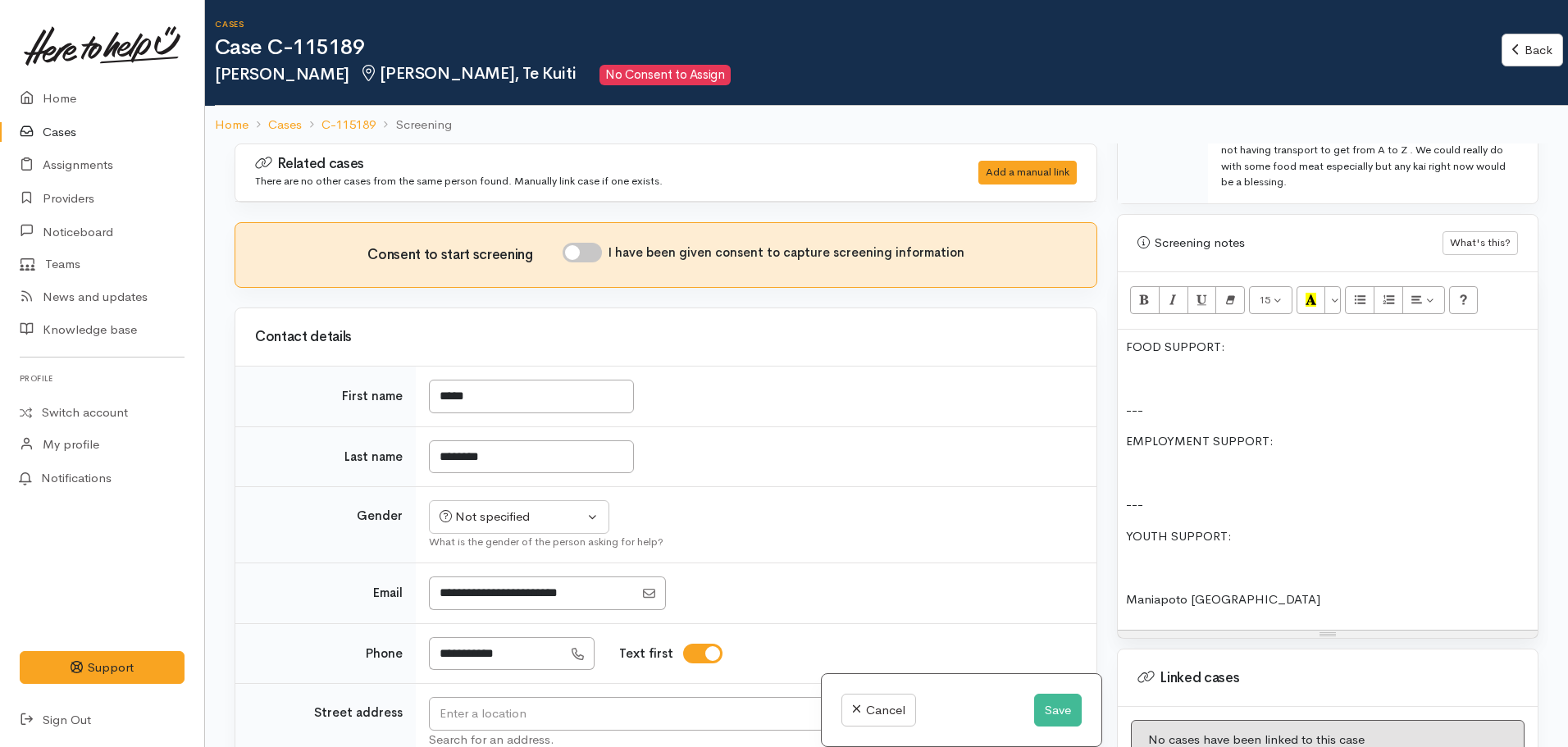 scroll, scrollTop: 1107, scrollLeft: 0, axis: vertical 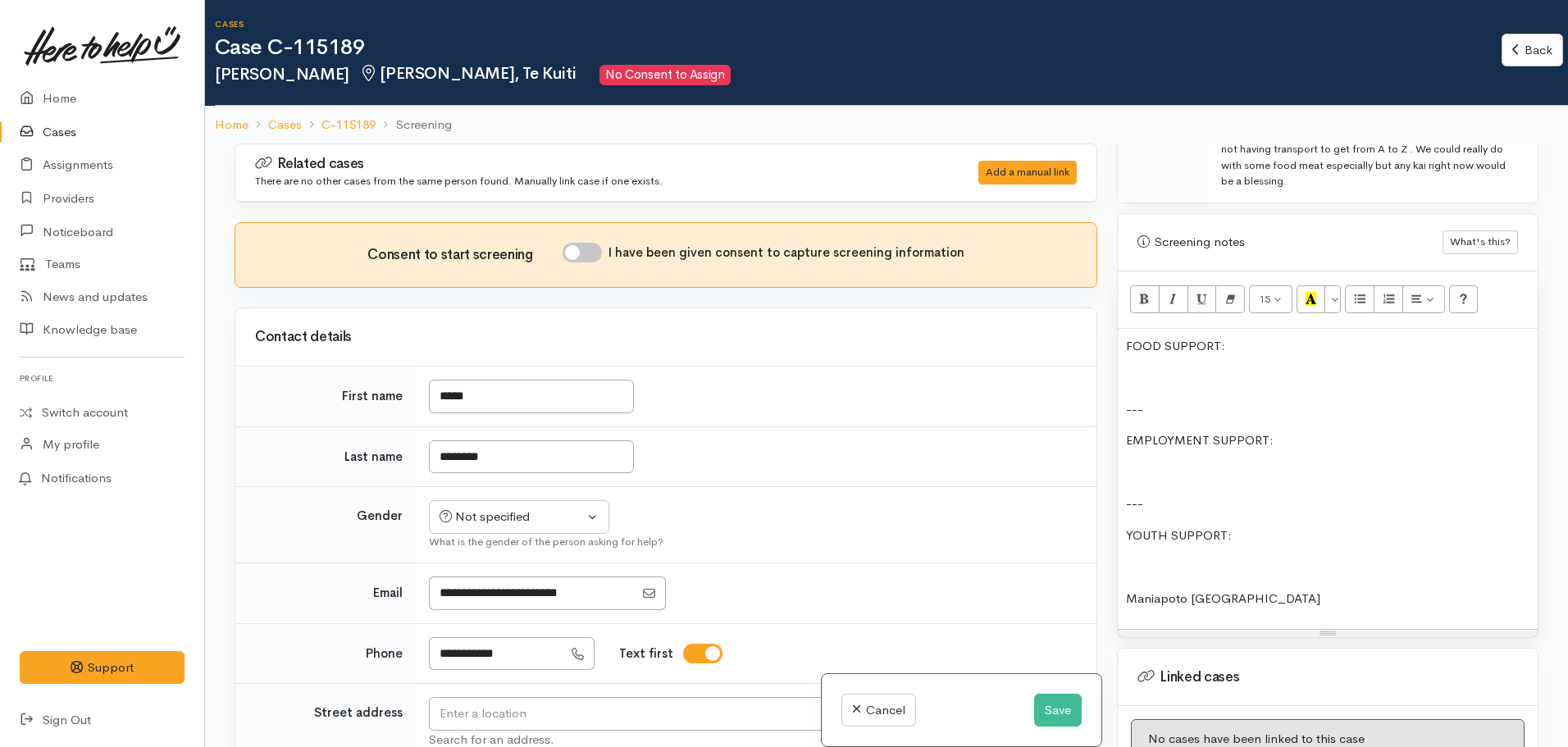 click at bounding box center (1328, 377) 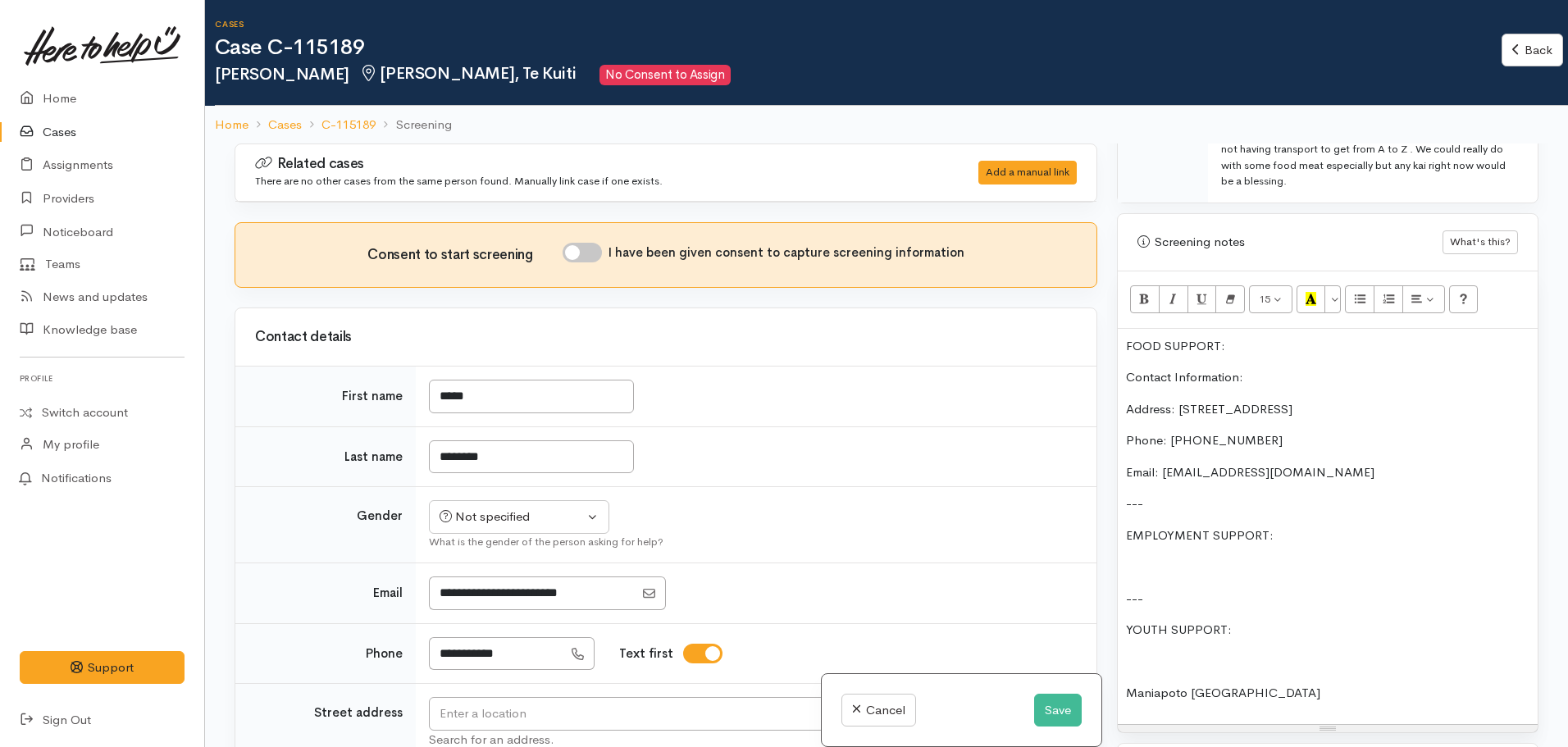 click on "Contact Information:" at bounding box center (1328, 377) 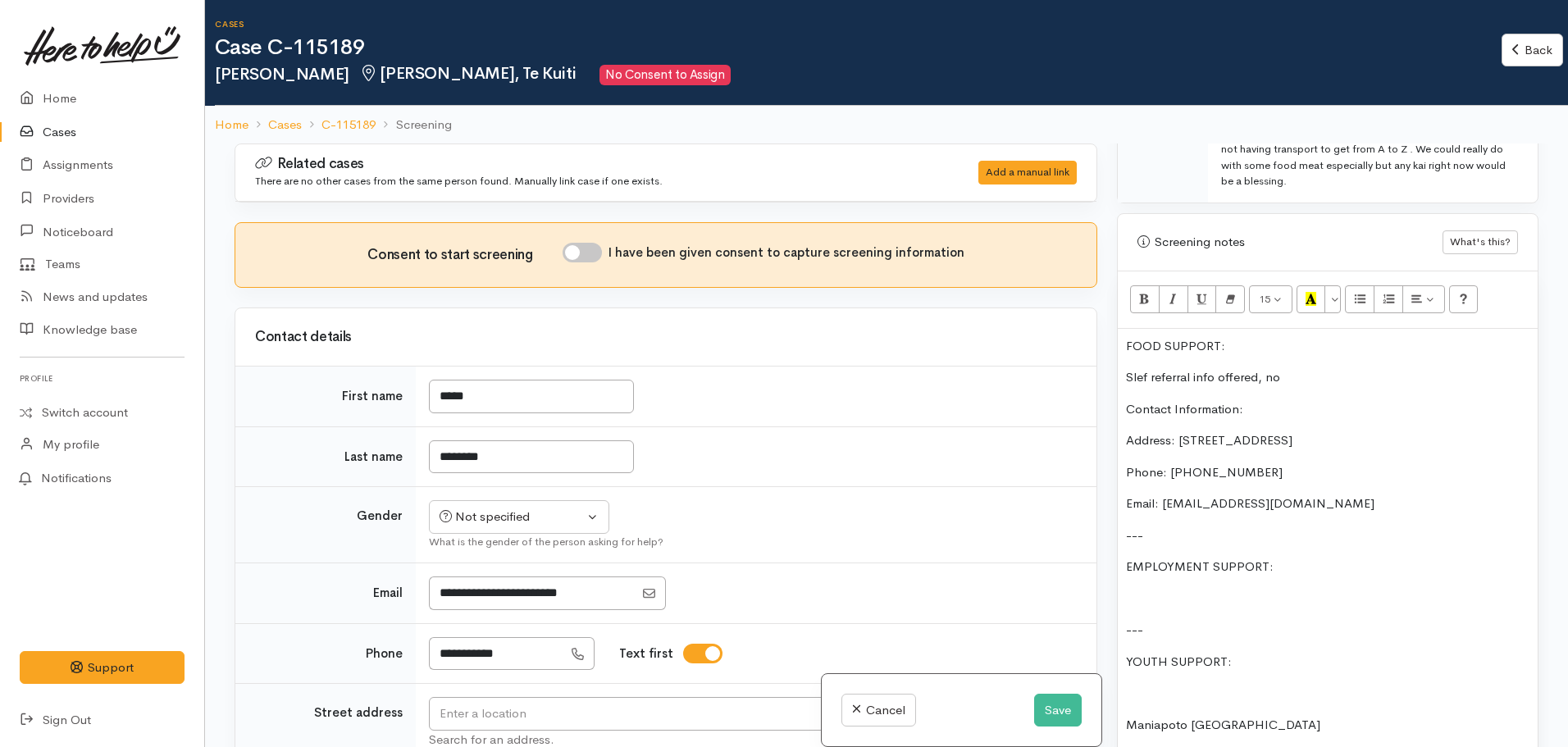 click on "Slef referral info offered, no" at bounding box center [1328, 377] 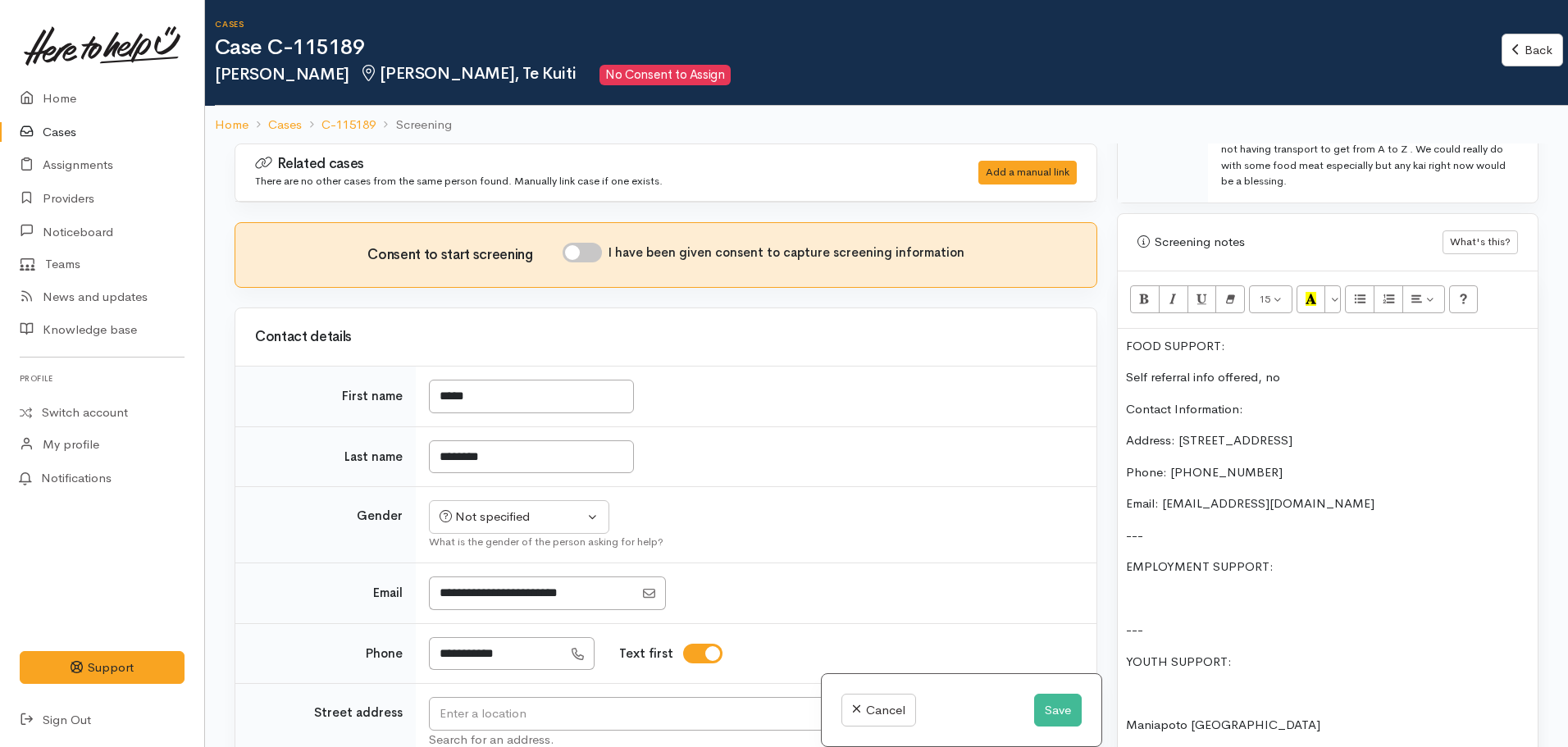 click on "Self referral info offered, no" at bounding box center [1328, 377] 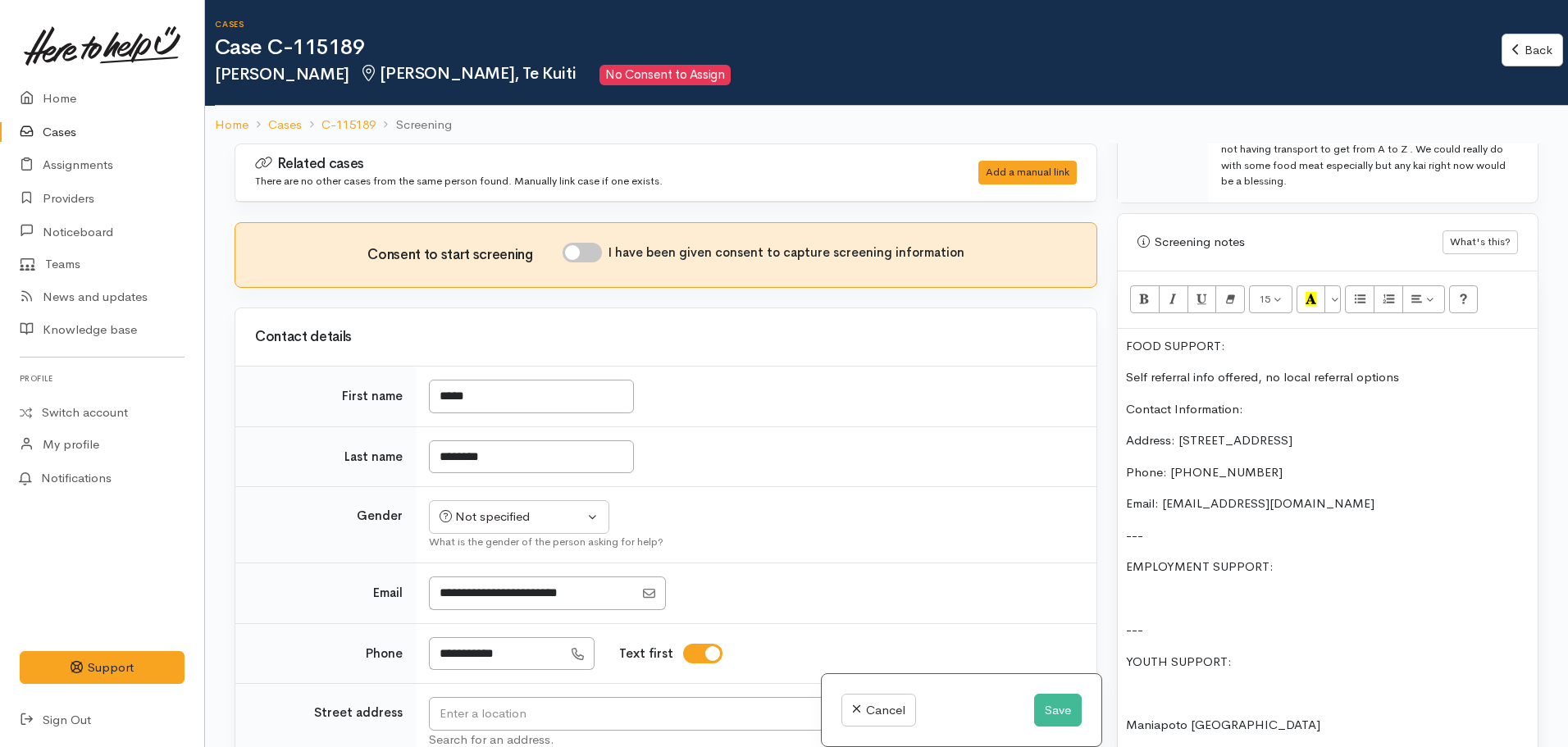 drag, startPoint x: 1228, startPoint y: 289, endPoint x: 1111, endPoint y: 314, distance: 119.64113 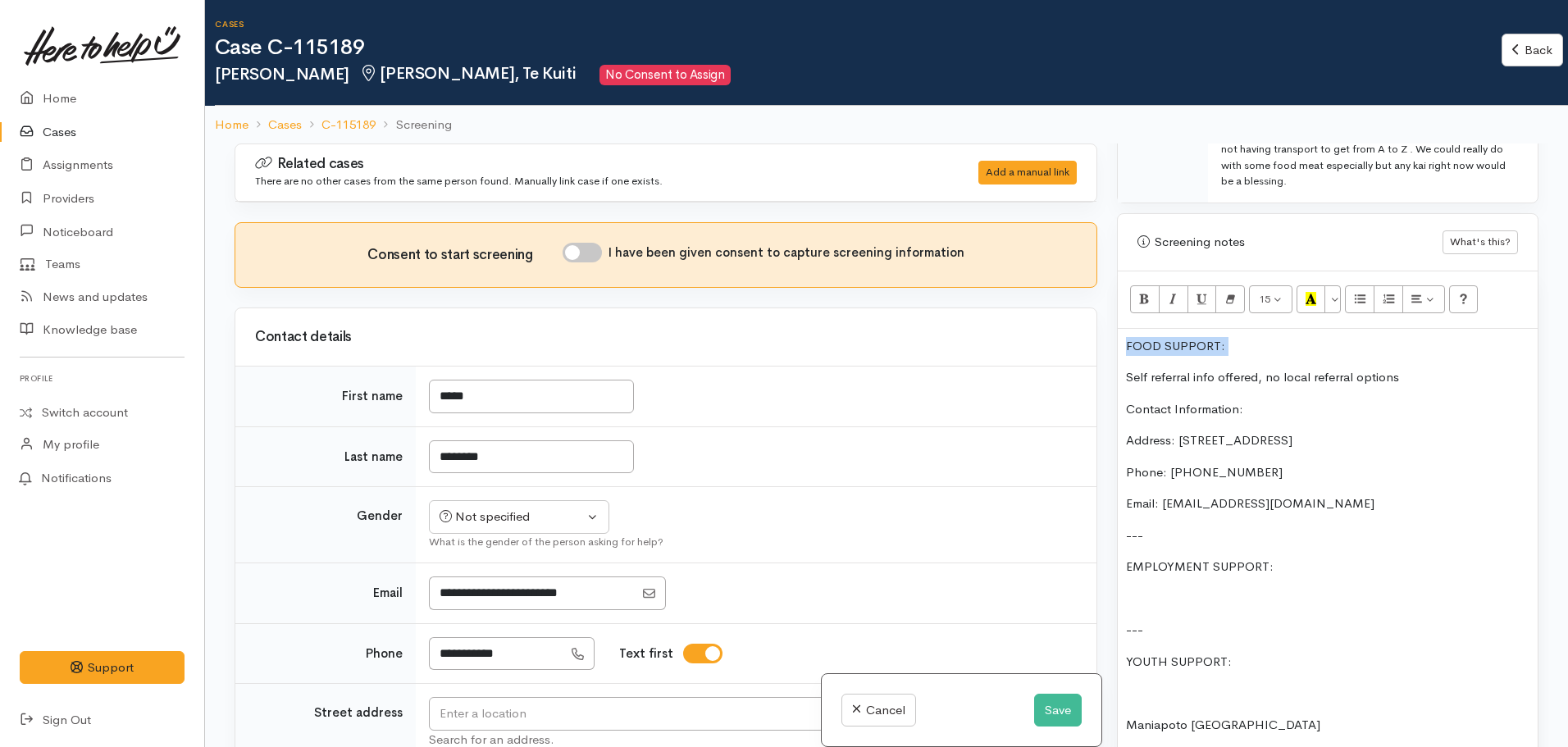 drag, startPoint x: 1247, startPoint y: 288, endPoint x: 1114, endPoint y: 294, distance: 133.13527 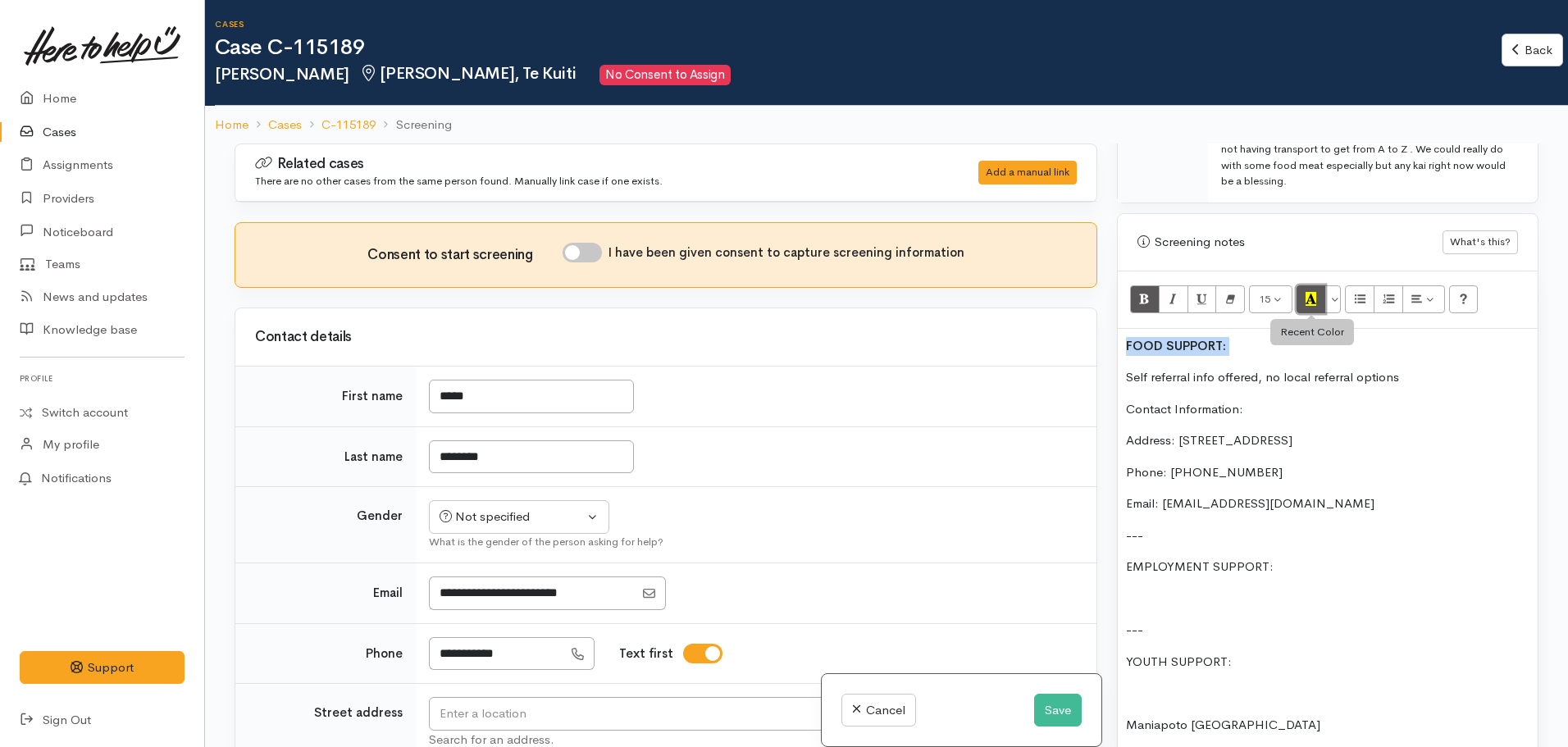 click at bounding box center (1310, 298) 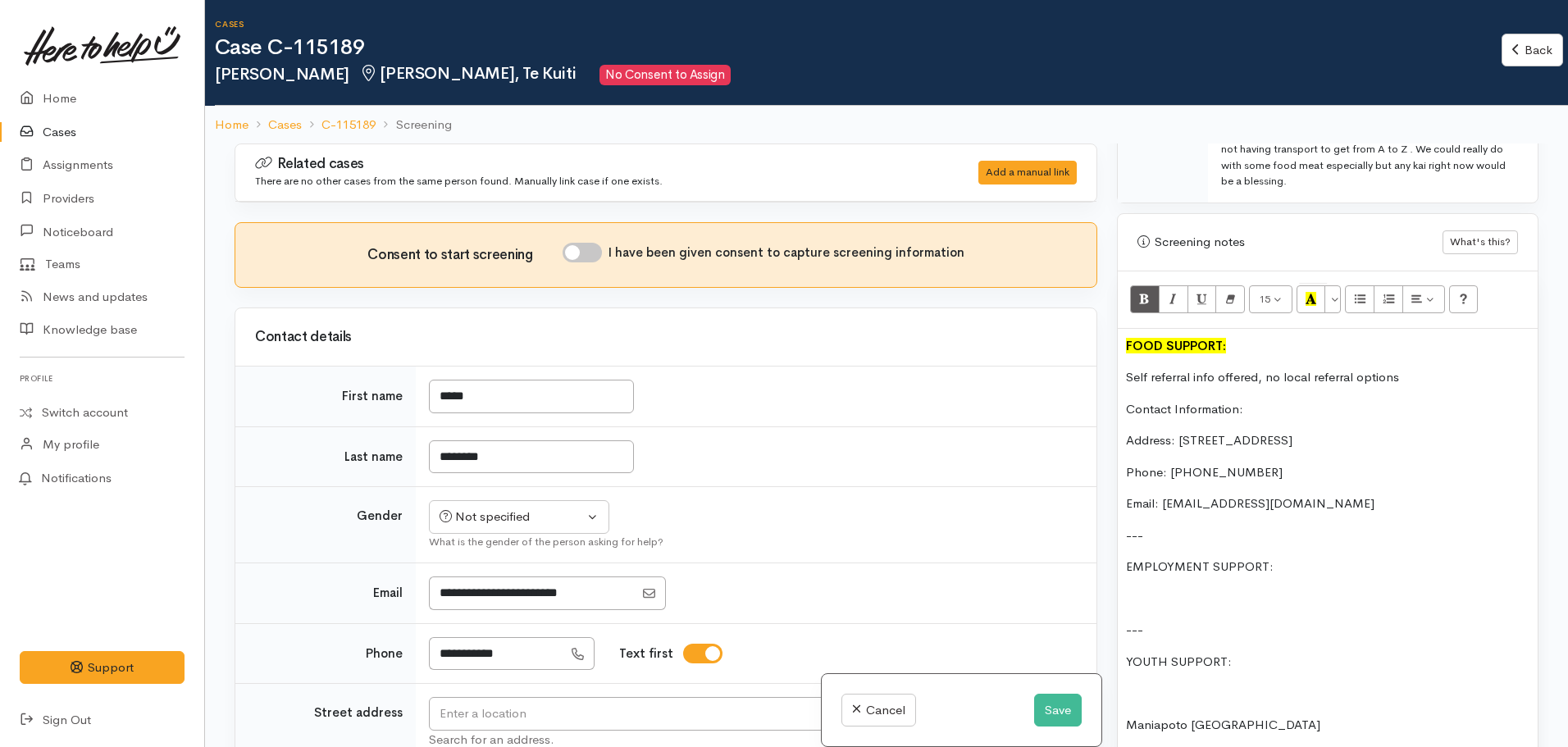 click at bounding box center (1328, 599) 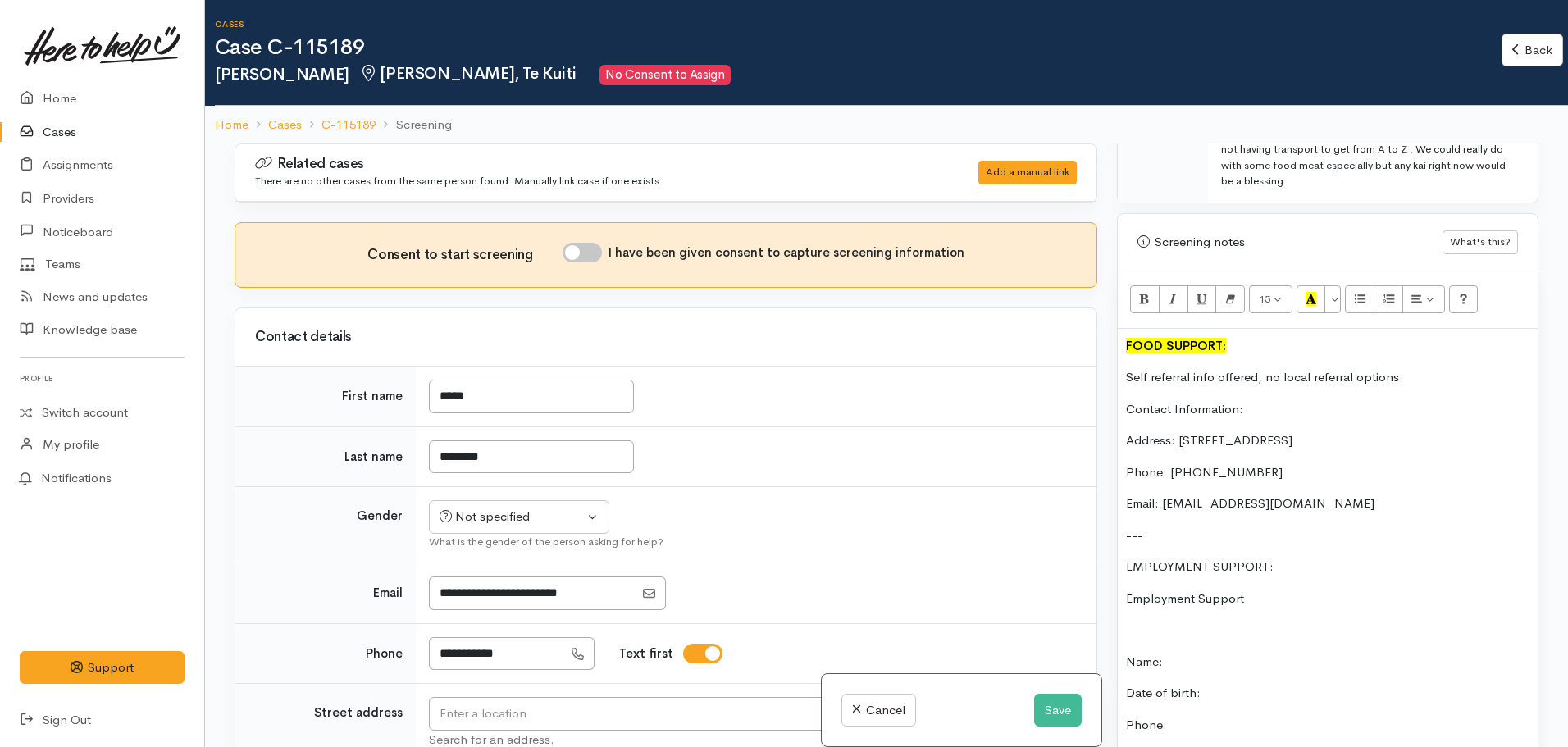 scroll, scrollTop: 143, scrollLeft: 0, axis: vertical 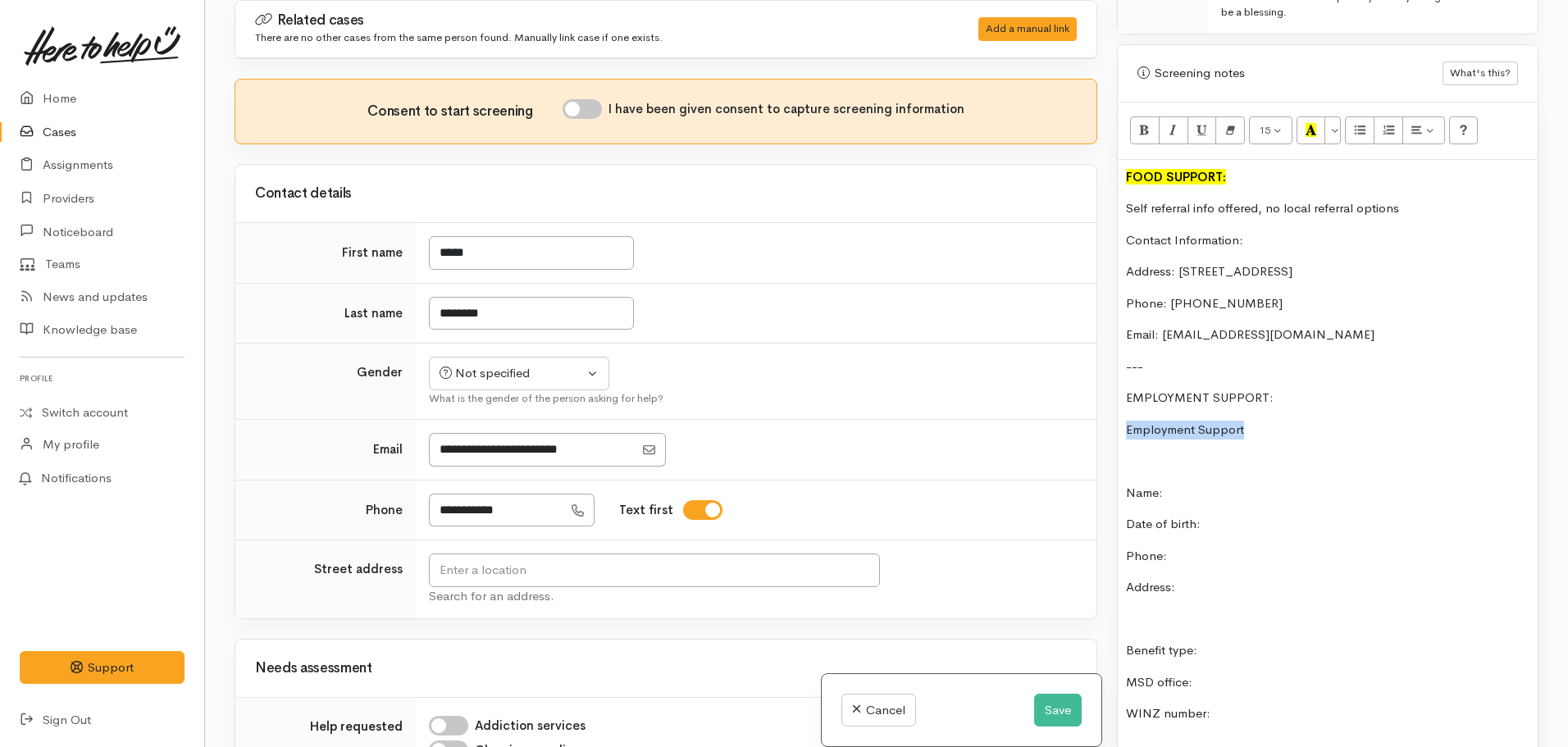 drag, startPoint x: 1269, startPoint y: 383, endPoint x: 1084, endPoint y: 379, distance: 185.04324 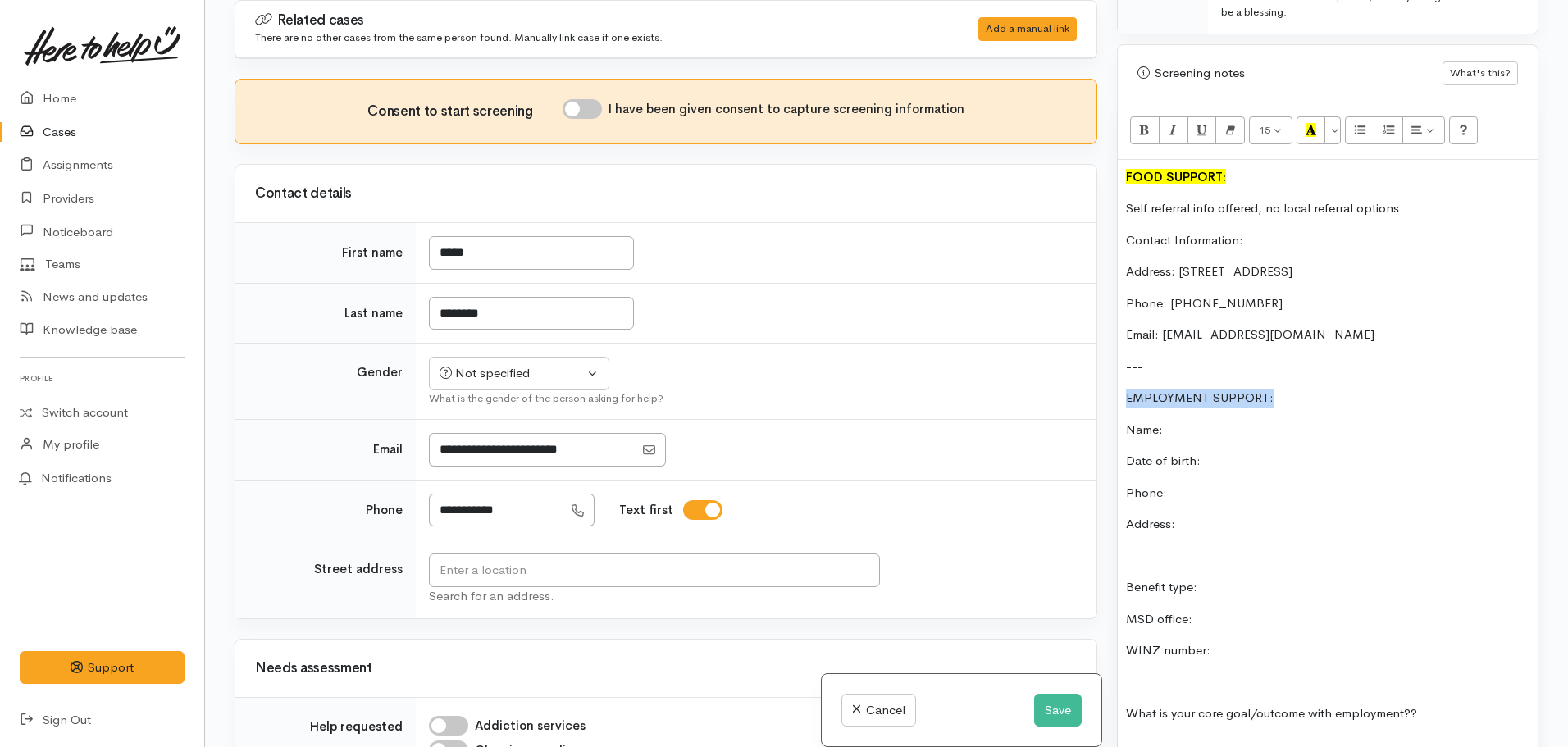 drag, startPoint x: 1273, startPoint y: 349, endPoint x: 1101, endPoint y: 343, distance: 172.10462 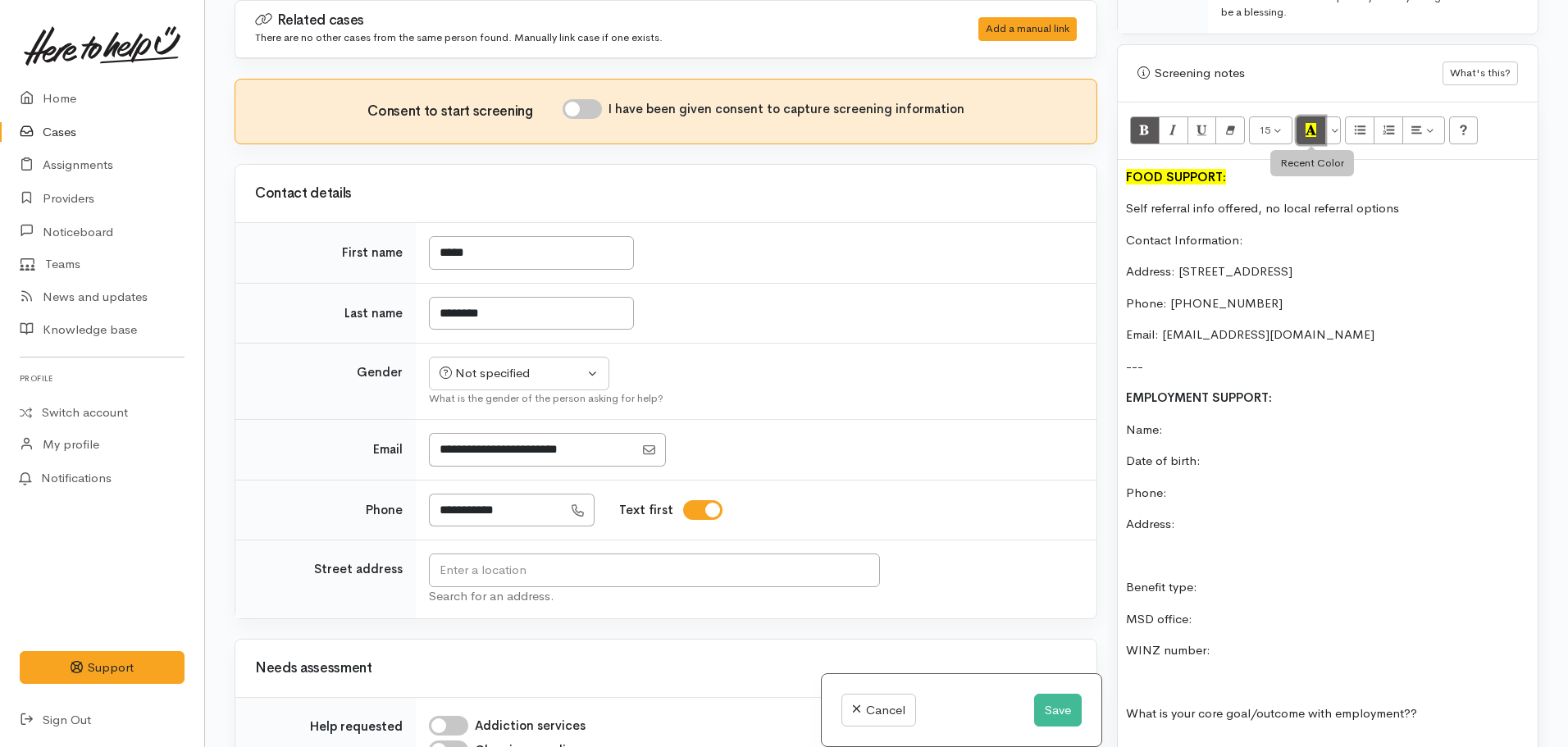 click at bounding box center (1311, 130) 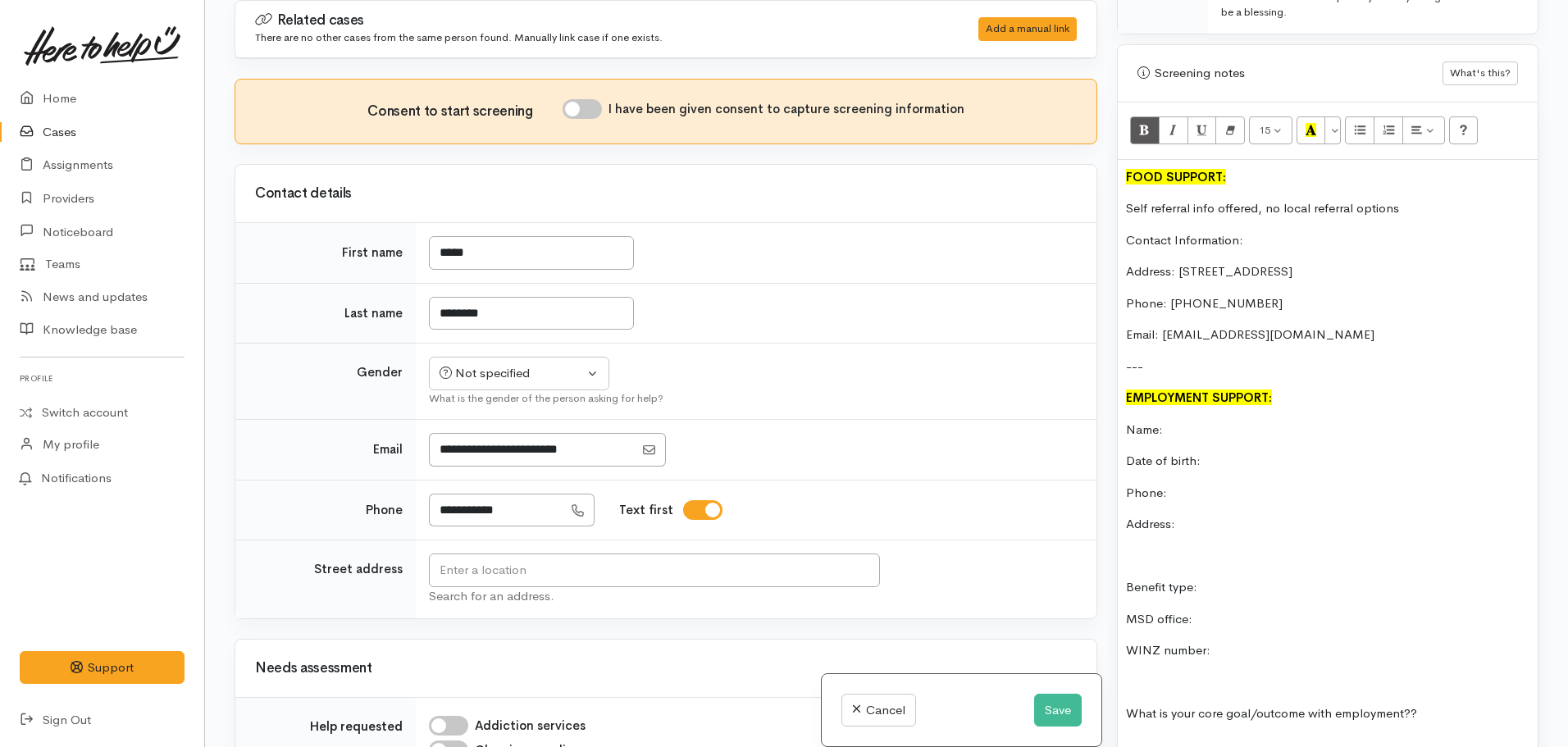 click on "FOOD SUPPORT: Self referral info offered, no local referral options Contact Information: Address: 193 Rora Street Te Kuiti Phone: 020 414 77870 Email: kc.awhinatrust@gmail.com --- EMPLOYMENT SUPPORT: Name:  Date of birth:  Phone:   Address:  Benefit type:  MSD office:  WINZ number:  What is your core goal/outcome with employment?? Current CV:  Drivers license:  Have reliable transport:  Prior work experience:  Job/industry of interest:  Preferred work hours: Hours per week desired: Referrees available? Is there anything that could hinder your ability to work or apply for work? (mental health, physical injuries, disabilities etc..)   --- YOUTH SUPPORT: Maniapoto Whanau Ora centre" at bounding box center (1328, 691) 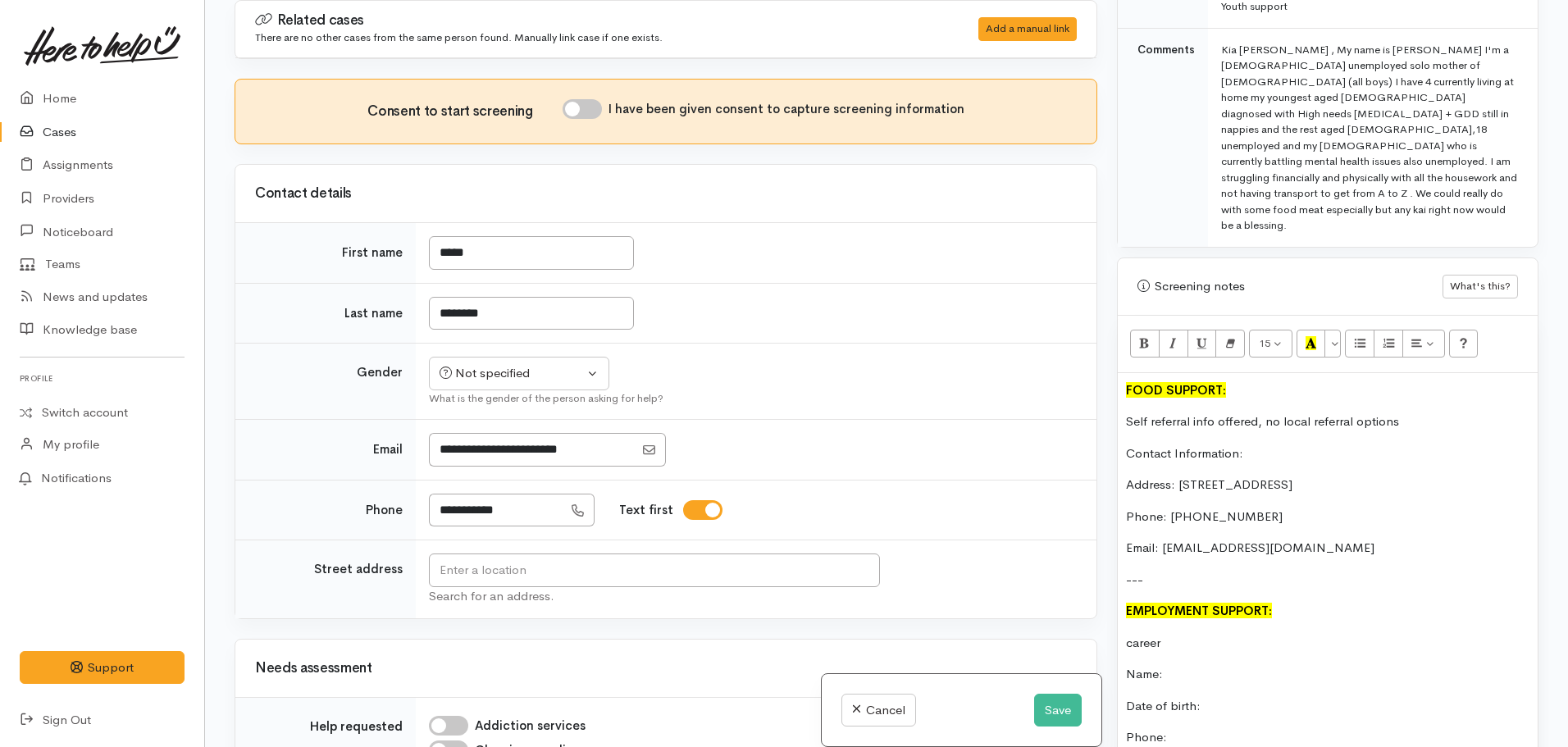 scroll, scrollTop: 911, scrollLeft: 0, axis: vertical 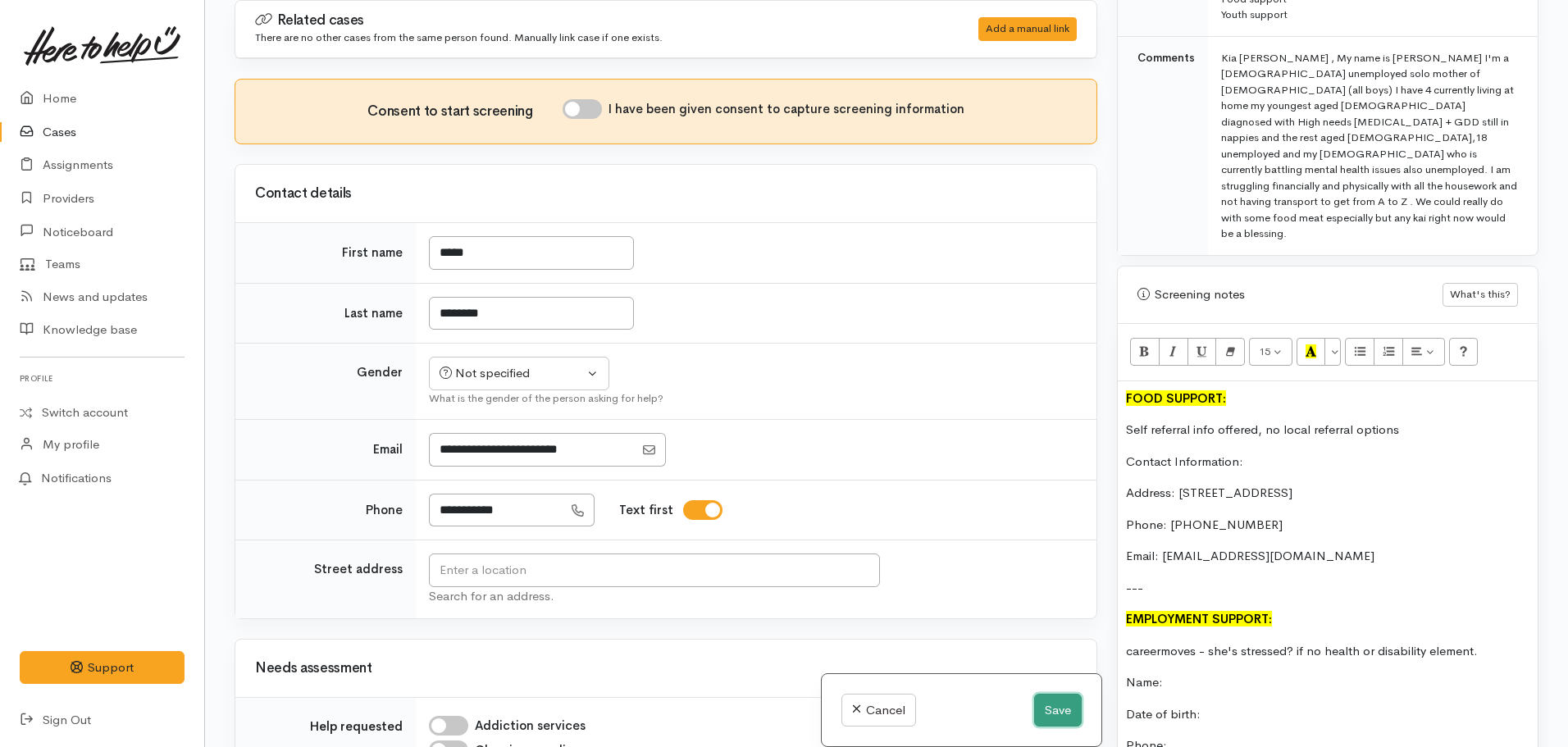 click on "Save" at bounding box center (1058, 710) 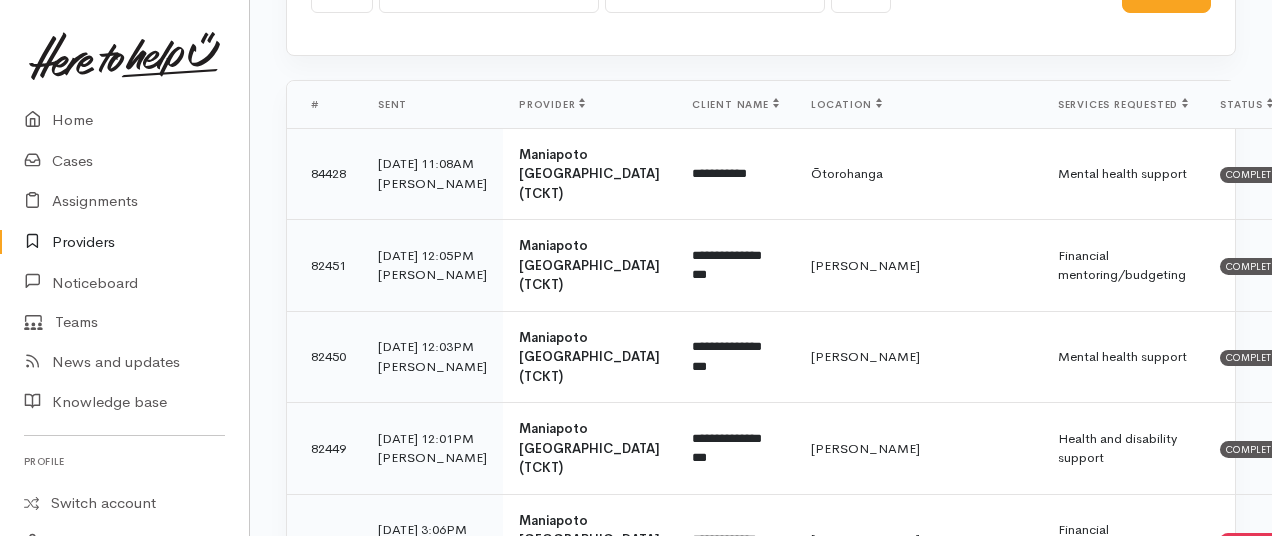scroll, scrollTop: 253, scrollLeft: 0, axis: vertical 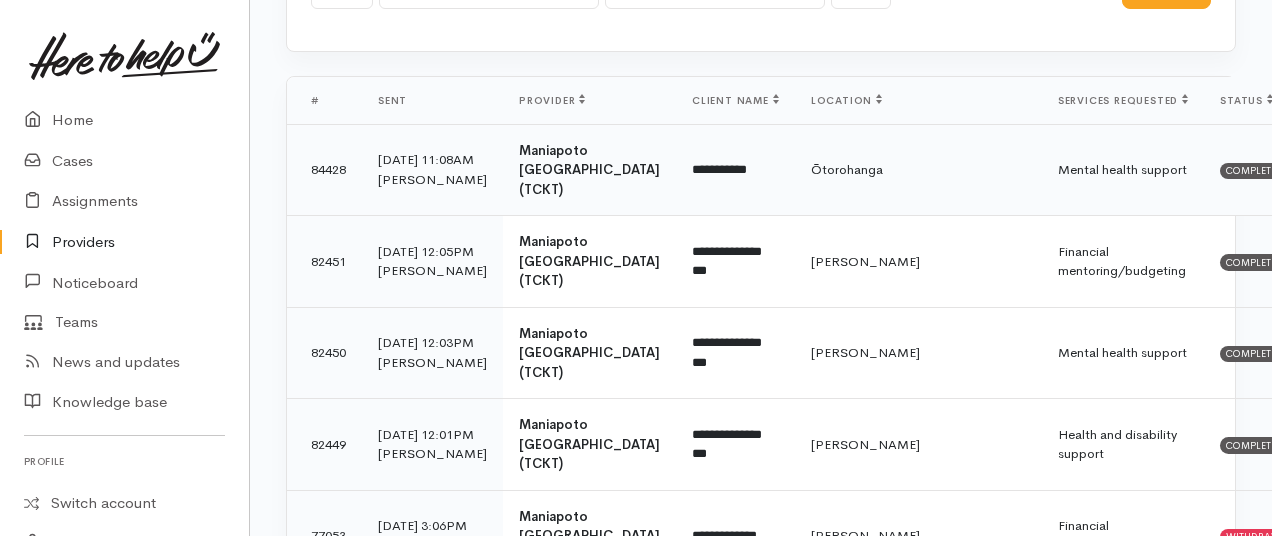 click on "Ōtorohanga" at bounding box center (918, 170) 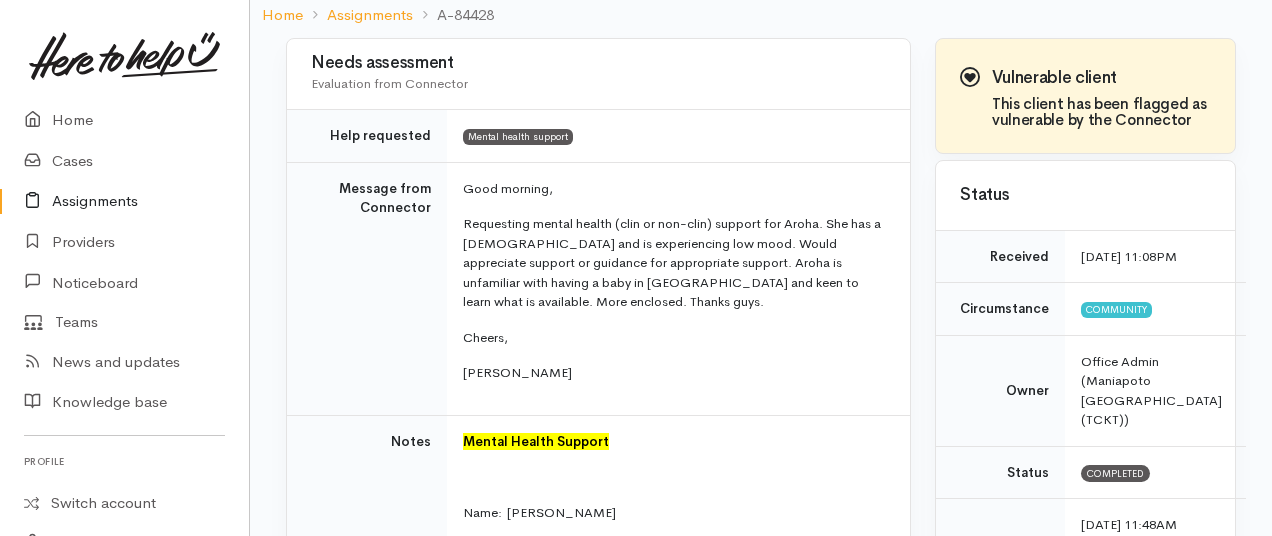 scroll, scrollTop: 0, scrollLeft: 0, axis: both 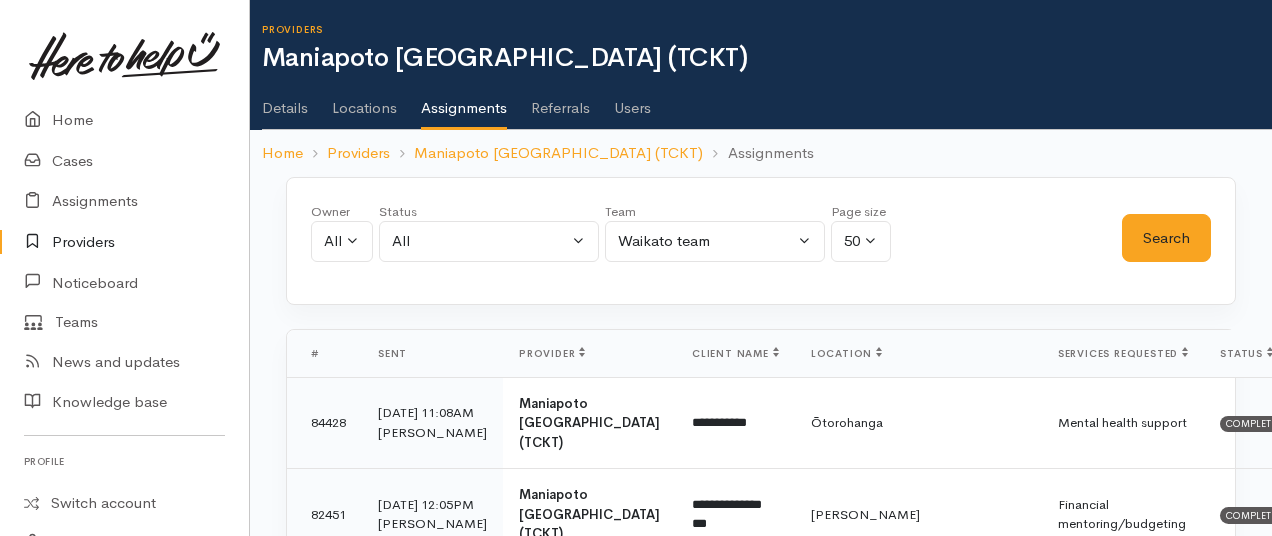 drag, startPoint x: 425, startPoint y: 1, endPoint x: 725, endPoint y: 101, distance: 316.22775 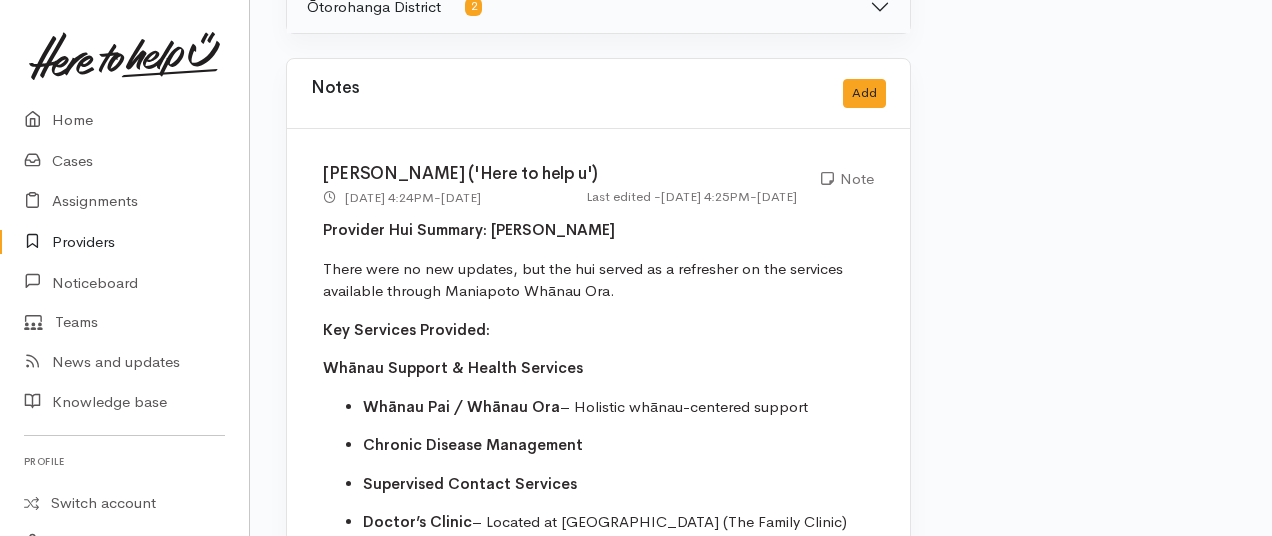 scroll, scrollTop: 1269, scrollLeft: 0, axis: vertical 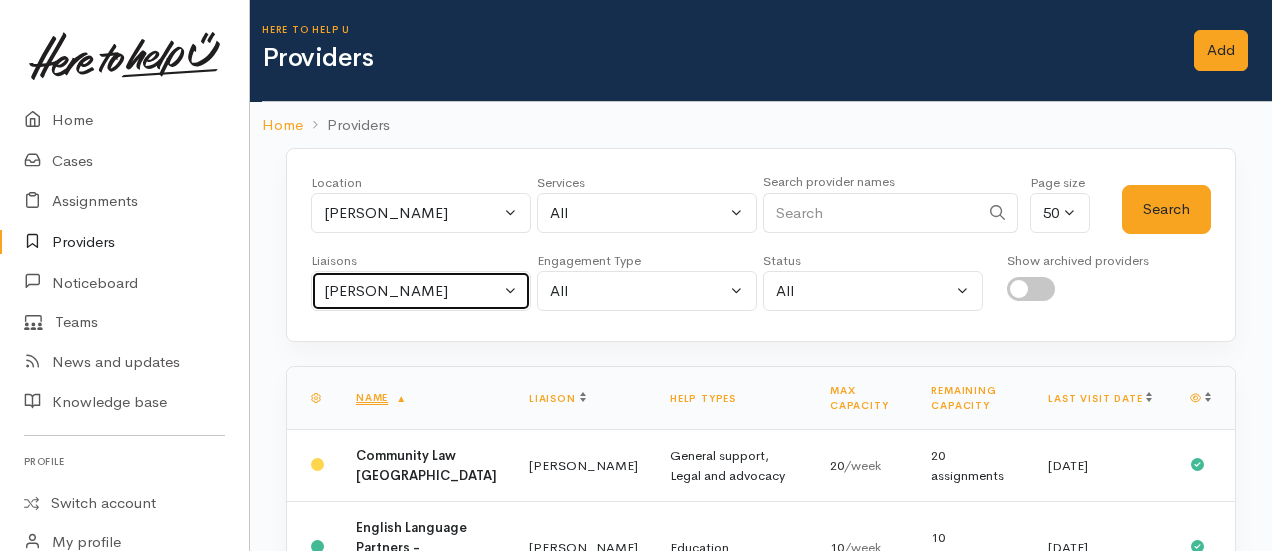 click on "[PERSON_NAME]" at bounding box center (412, 291) 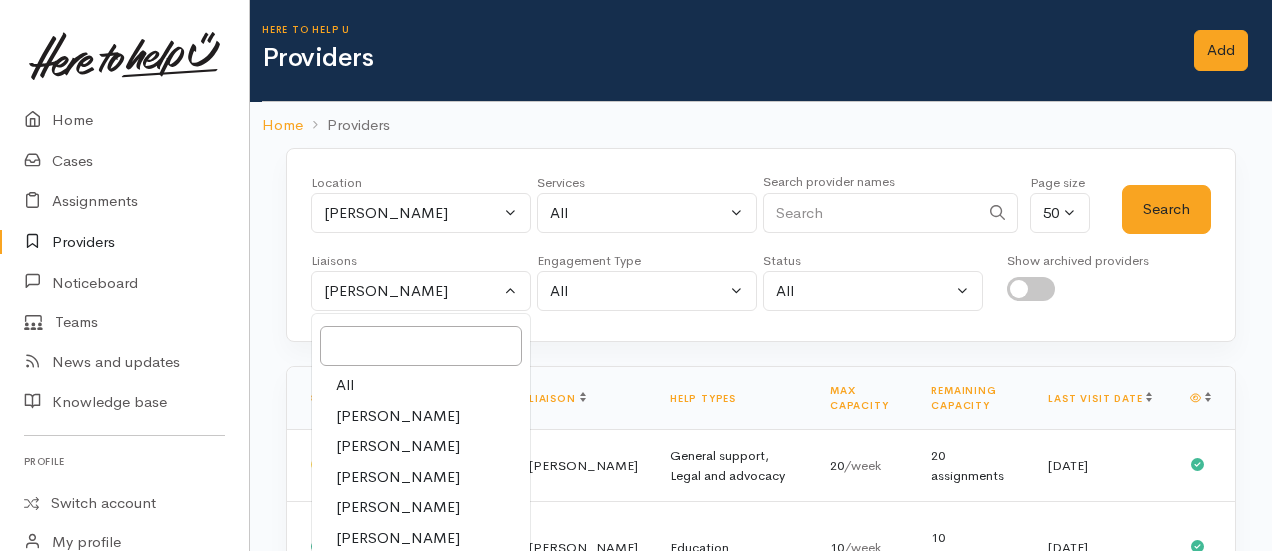click on "All" at bounding box center [421, 385] 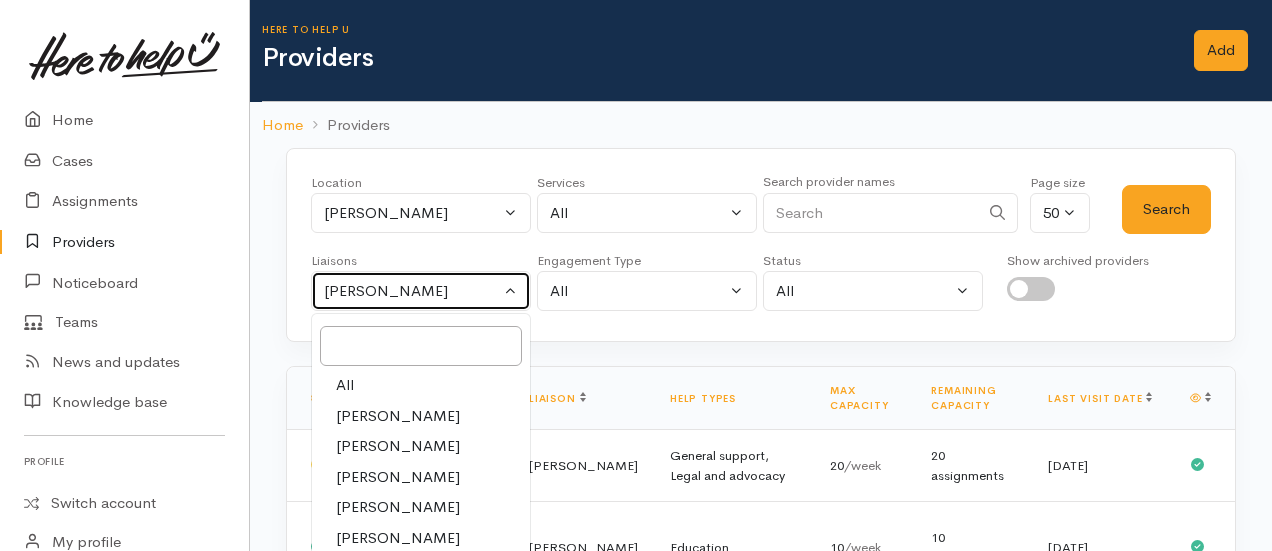 select on "null" 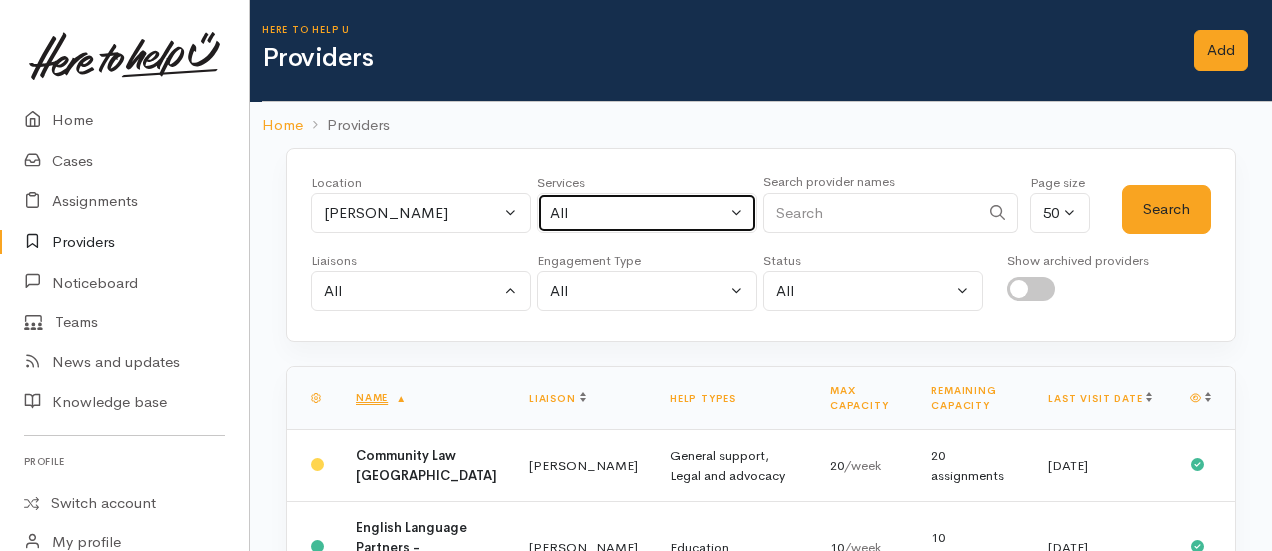 click on "All" at bounding box center [638, 213] 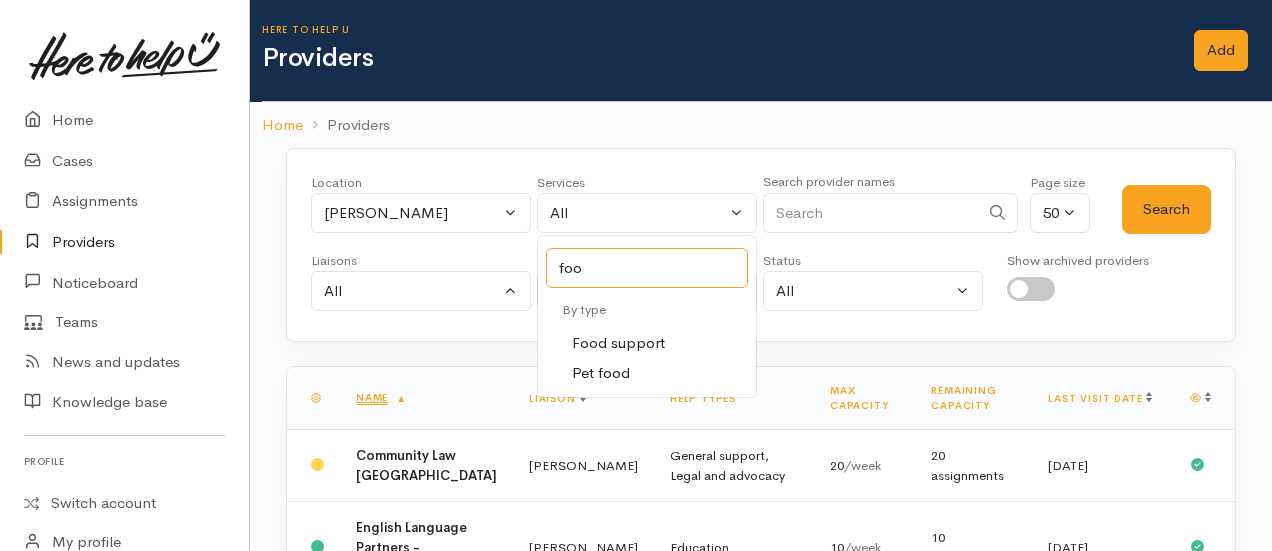type on "food" 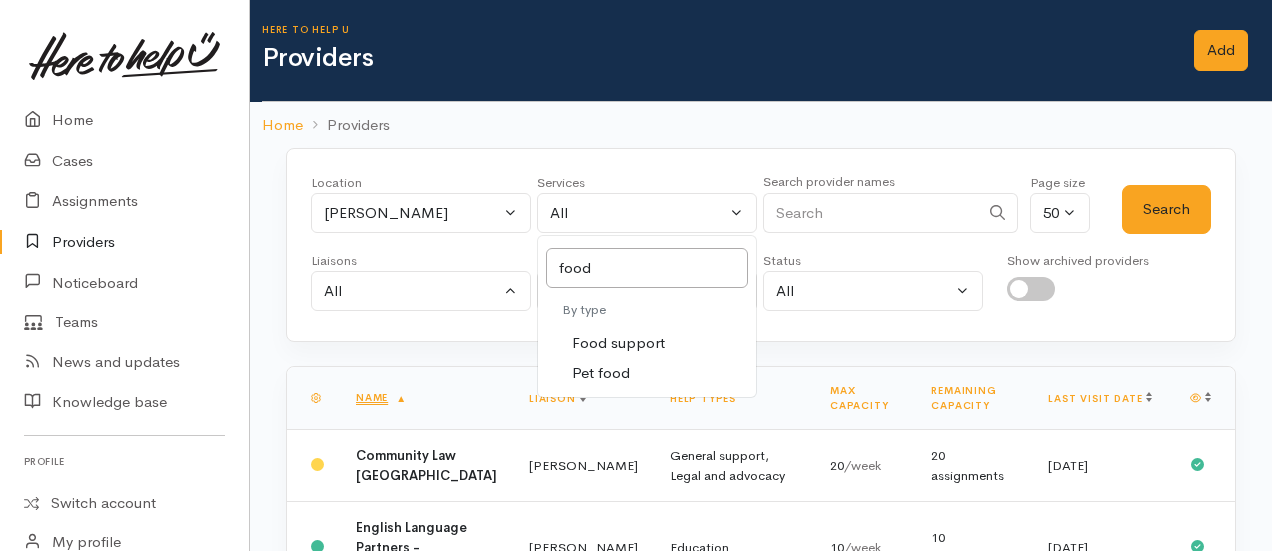 click on "Food support" at bounding box center (618, 343) 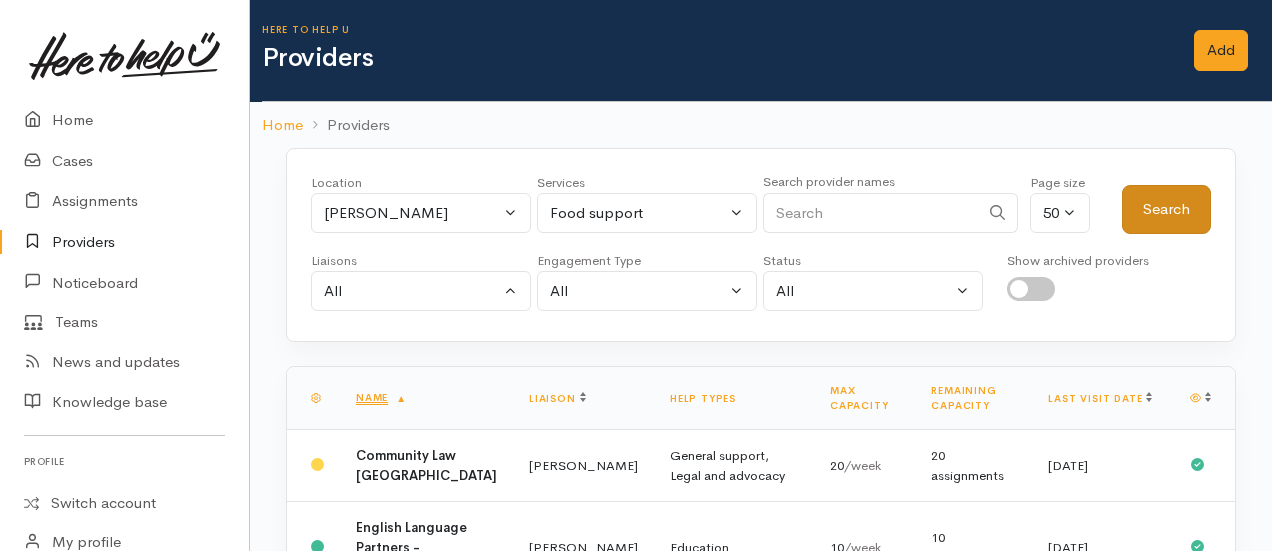 click on "Search" at bounding box center (1166, 209) 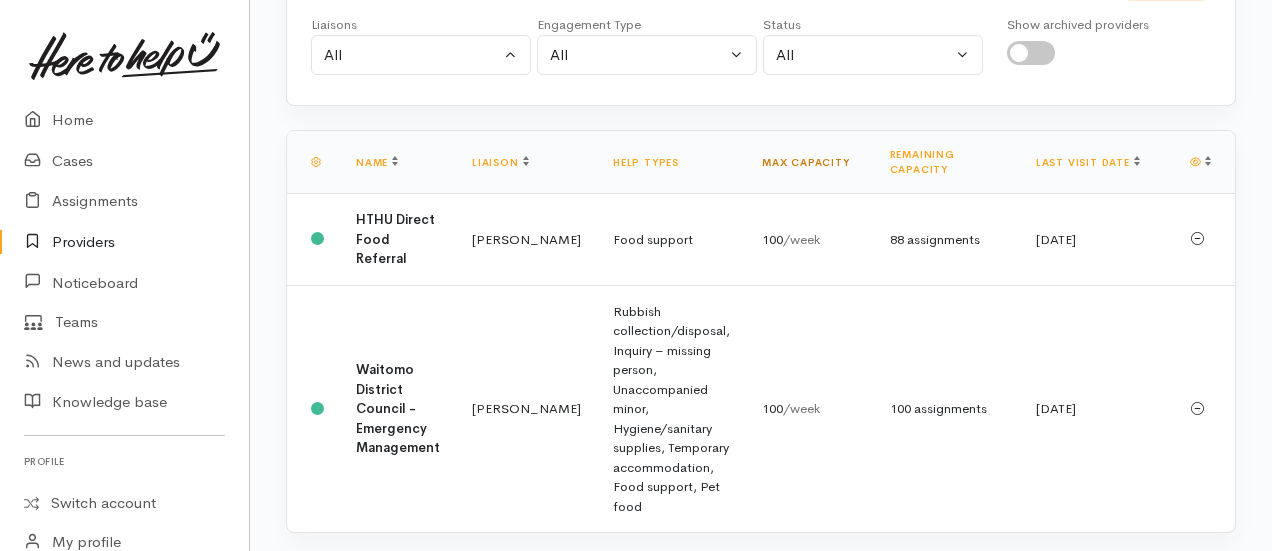 scroll, scrollTop: 256, scrollLeft: 0, axis: vertical 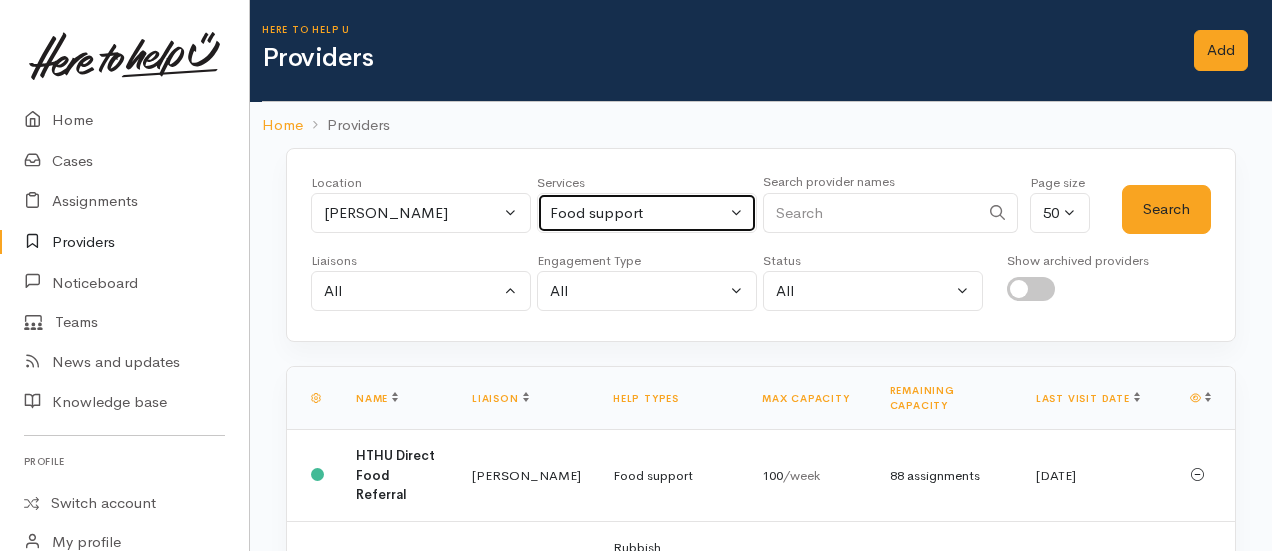 click on "Food support" at bounding box center (647, 213) 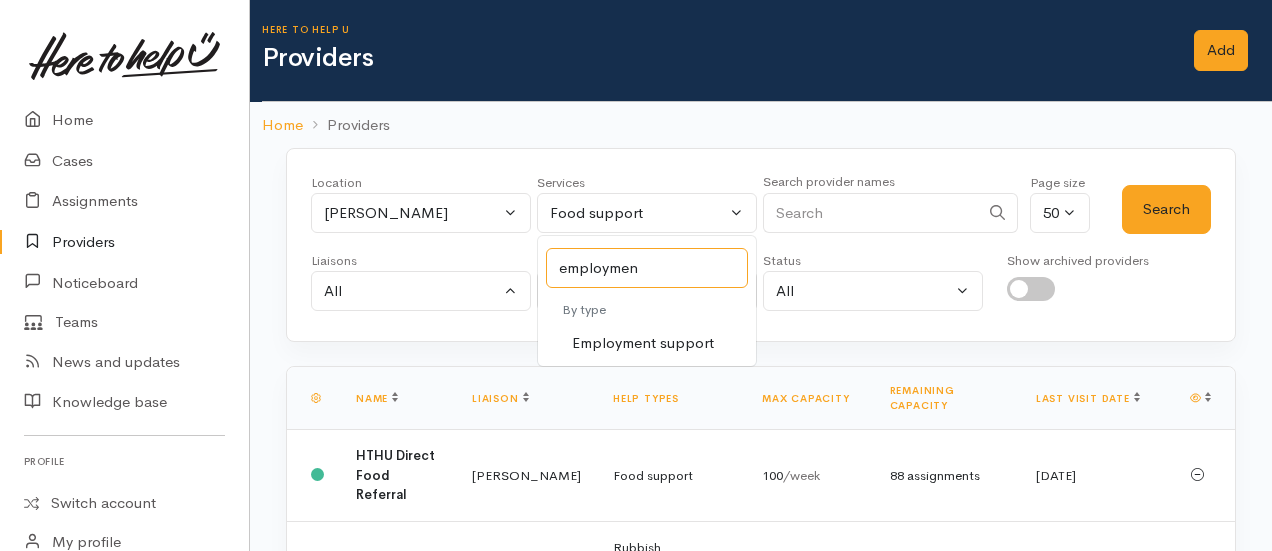 type on "employment" 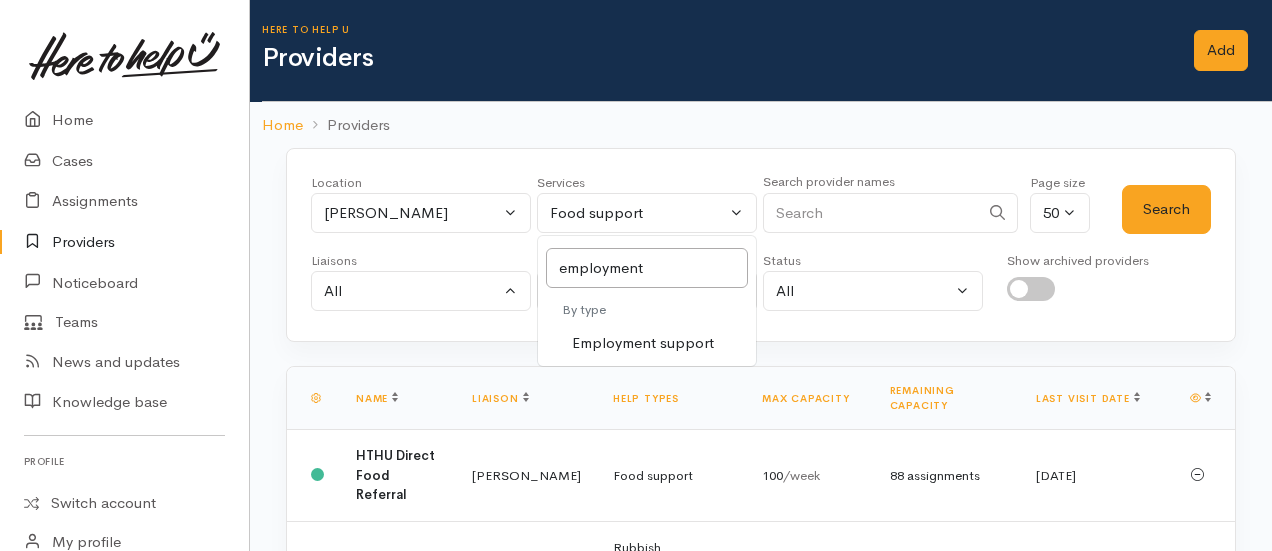 click on "Employment support" at bounding box center [643, 343] 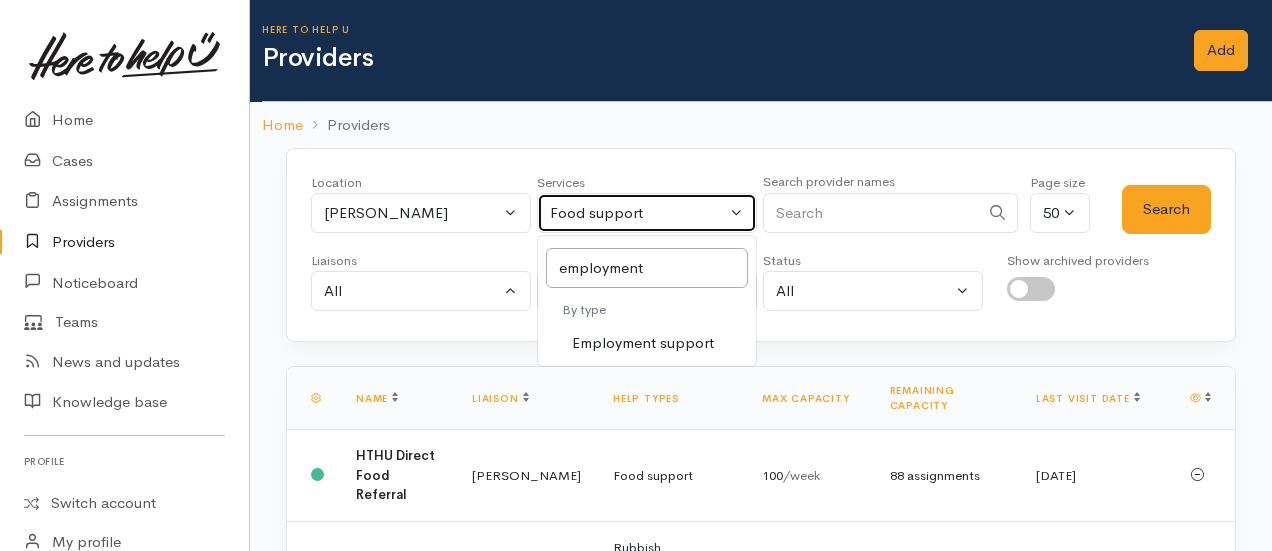 select on "10" 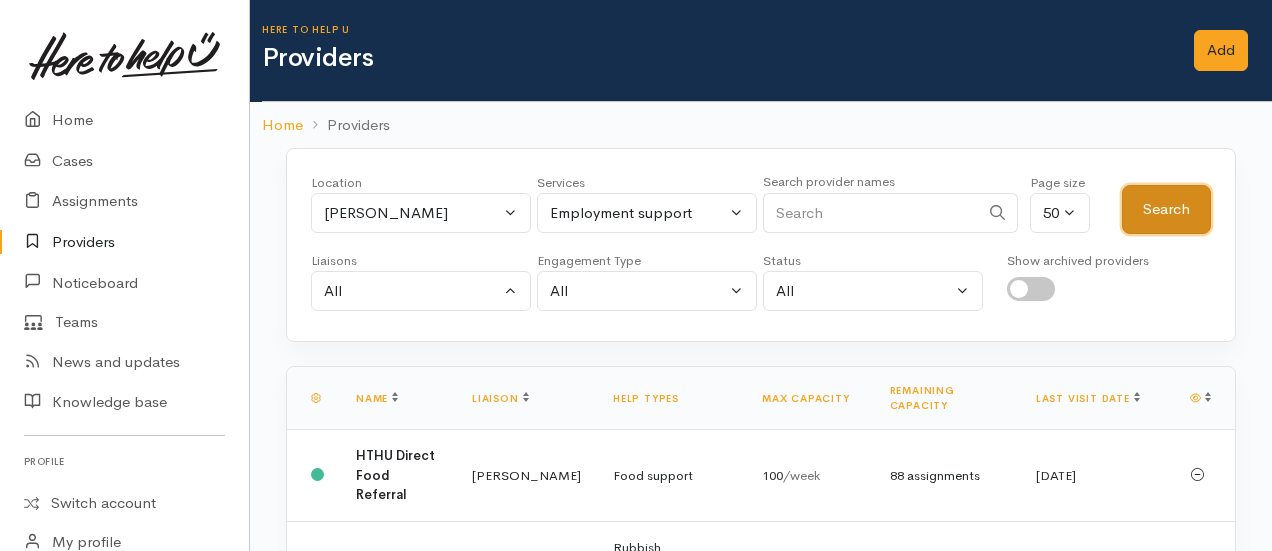 click on "Search" at bounding box center [1166, 209] 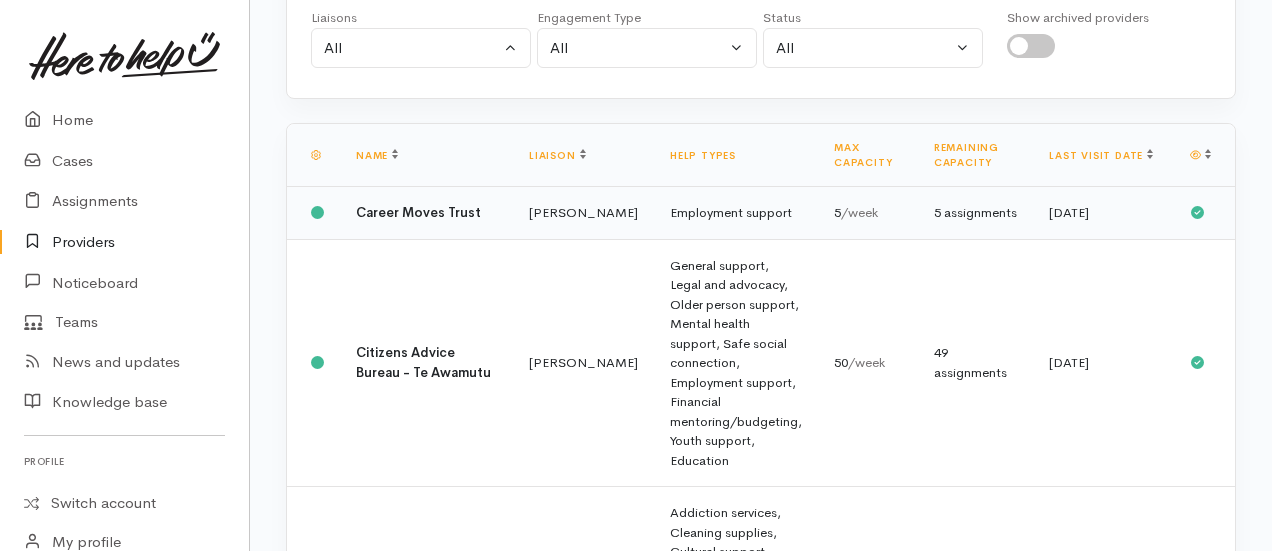 scroll, scrollTop: 244, scrollLeft: 0, axis: vertical 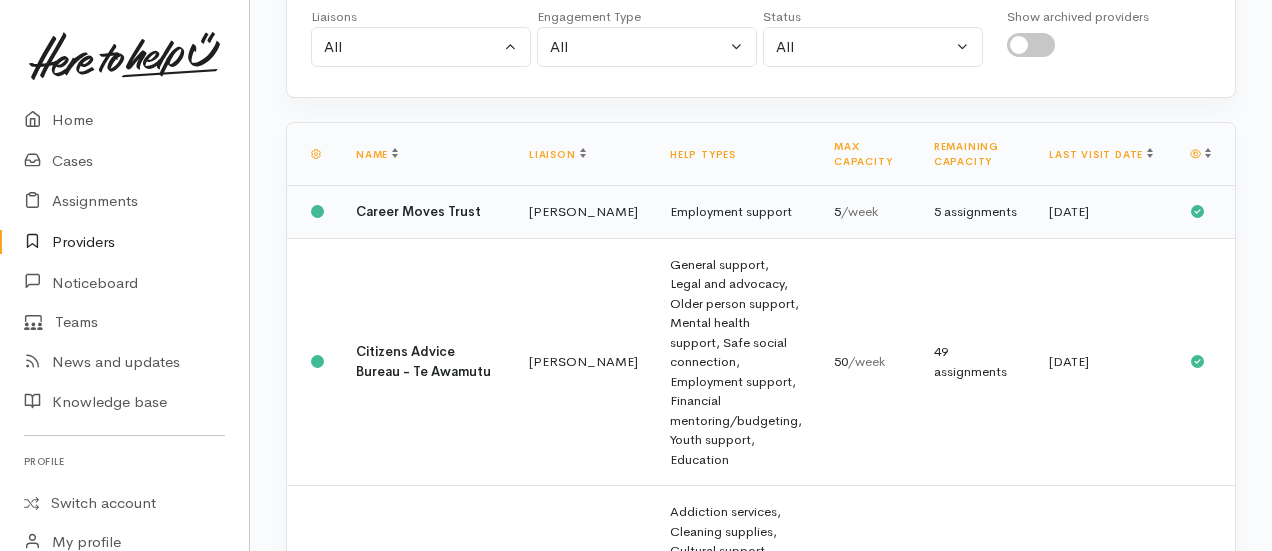 click on "Kyleigh Pike" at bounding box center (583, 212) 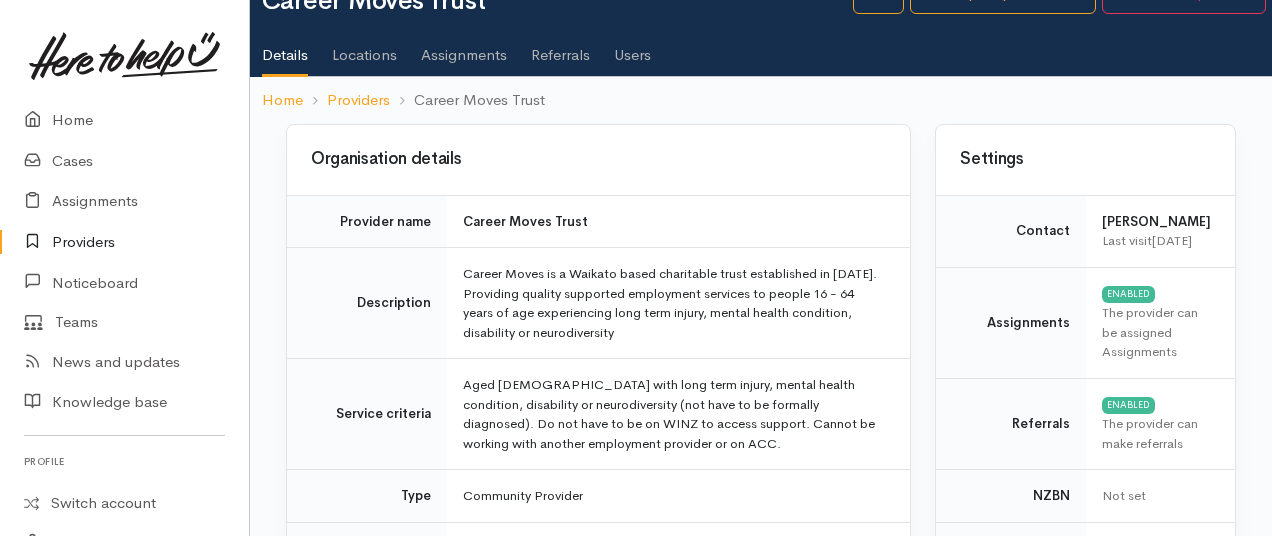 scroll, scrollTop: 0, scrollLeft: 0, axis: both 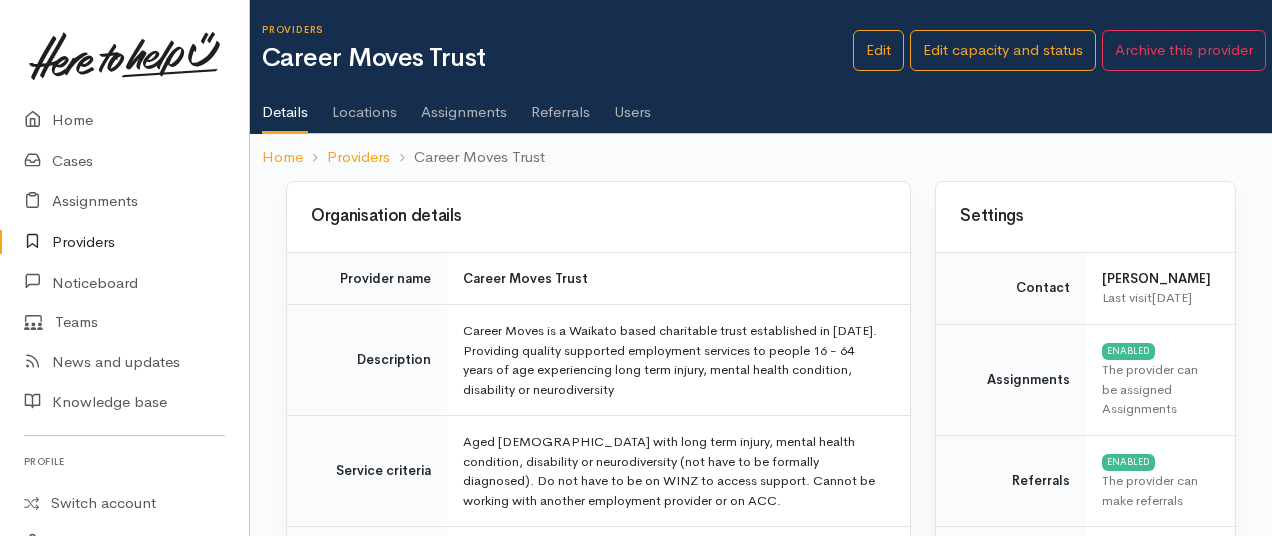 click on "Home
Providers
Career Moves Trust" at bounding box center [761, 157] 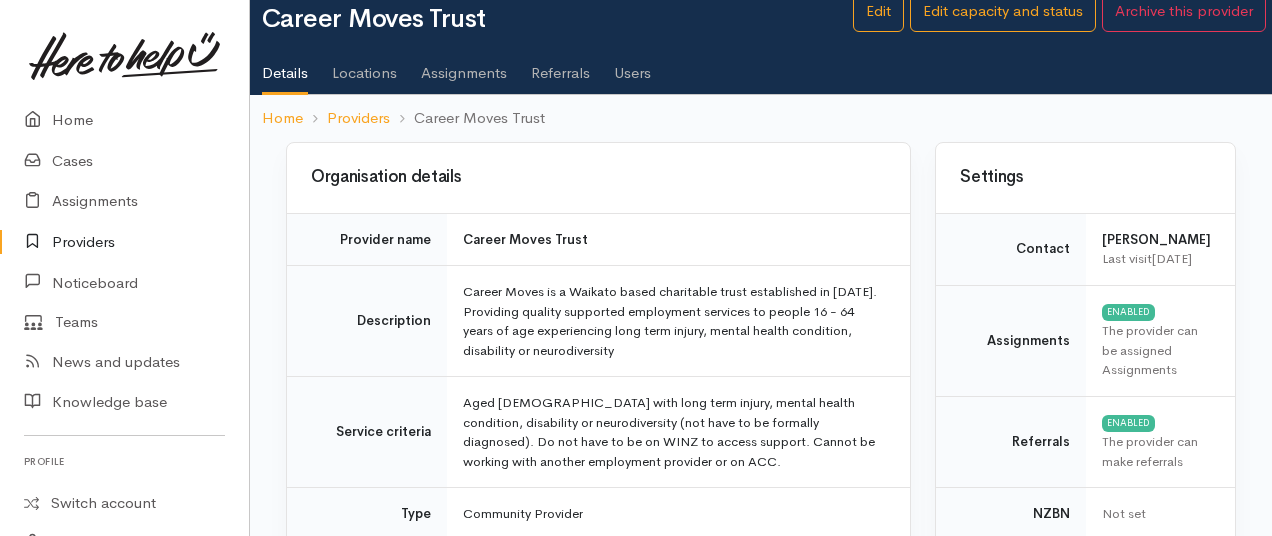 scroll, scrollTop: 0, scrollLeft: 0, axis: both 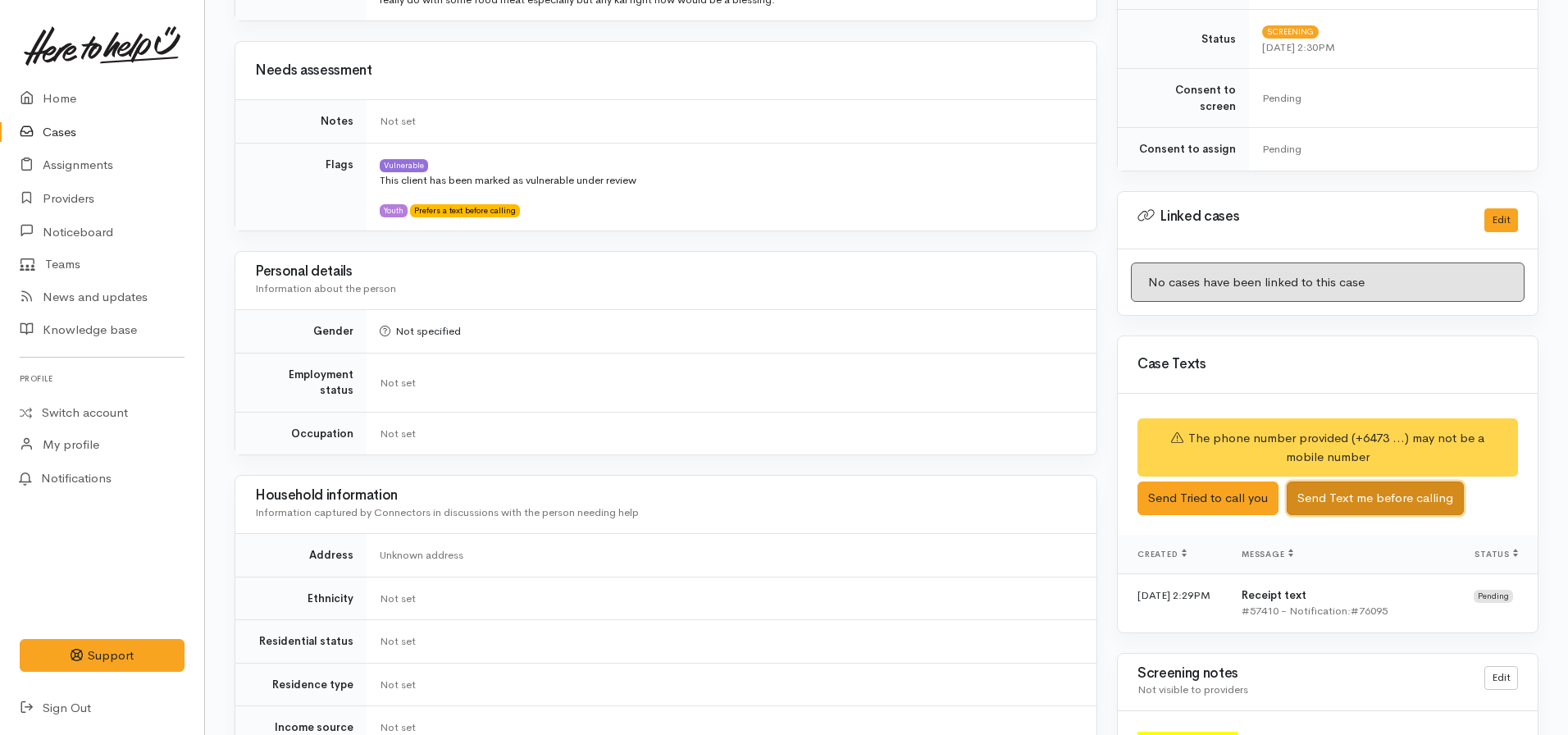 click on "Send Text me before calling" at bounding box center (1375, 498) 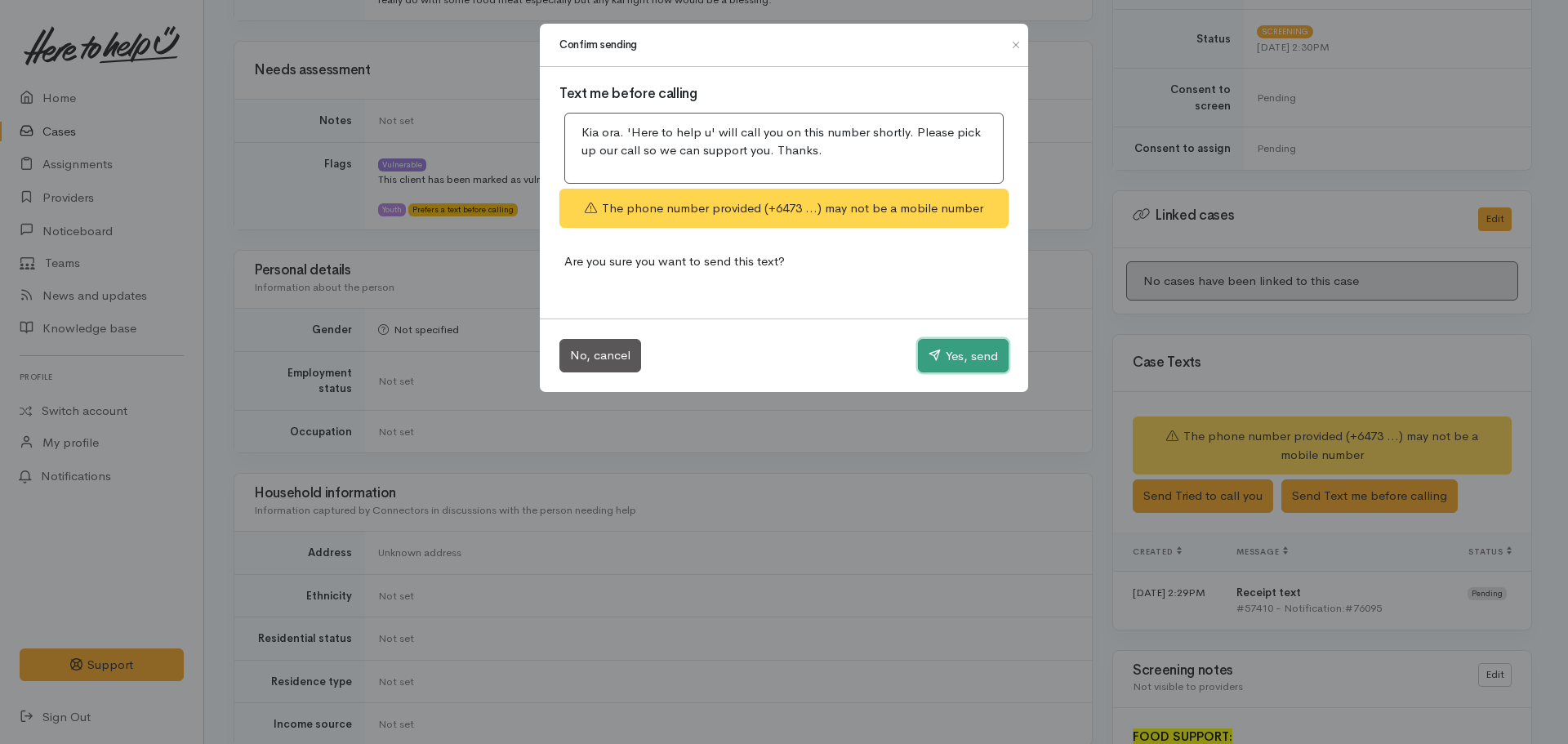 click on "Yes, send" at bounding box center [963, 356] 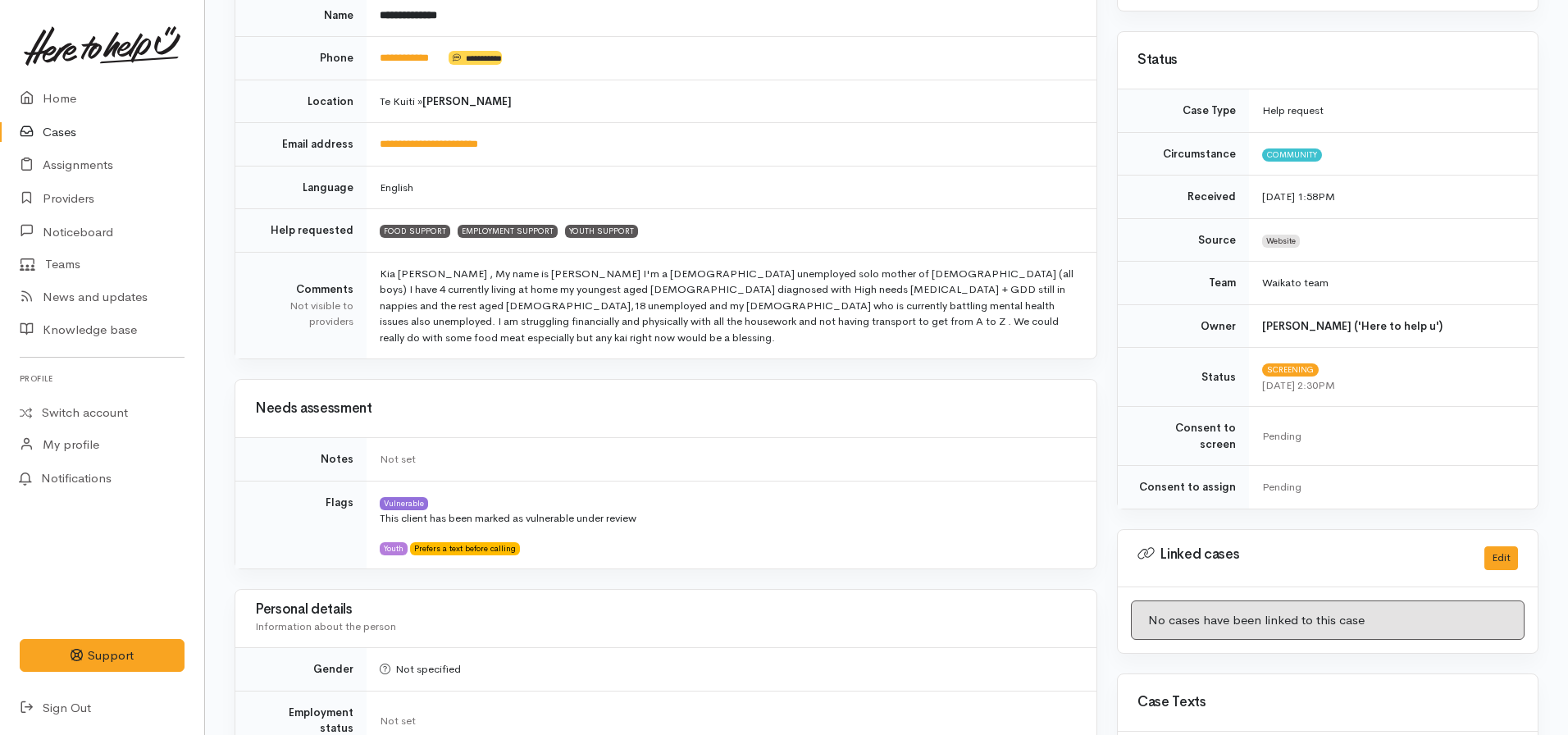scroll, scrollTop: 283, scrollLeft: 0, axis: vertical 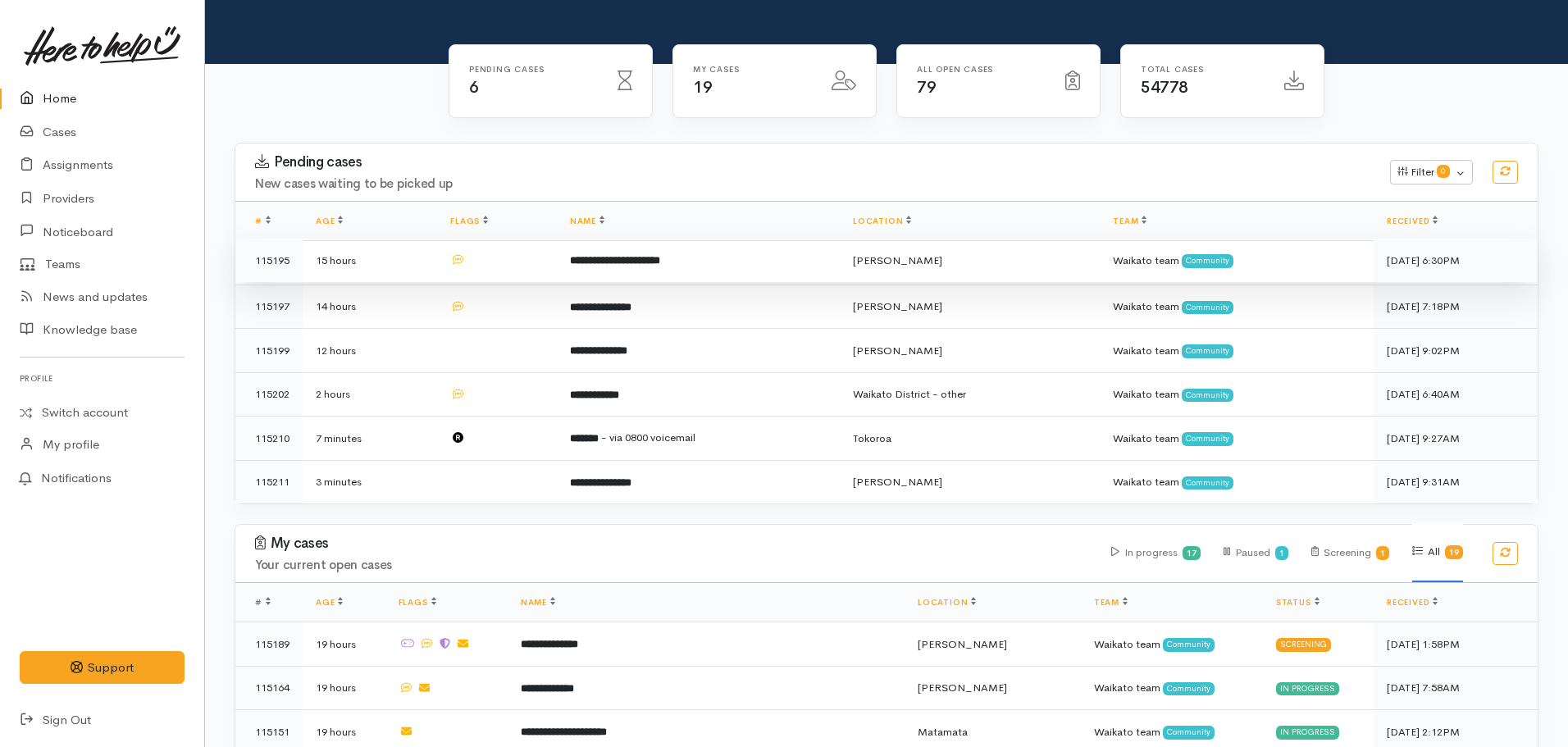 click on "**********" at bounding box center (615, 260) 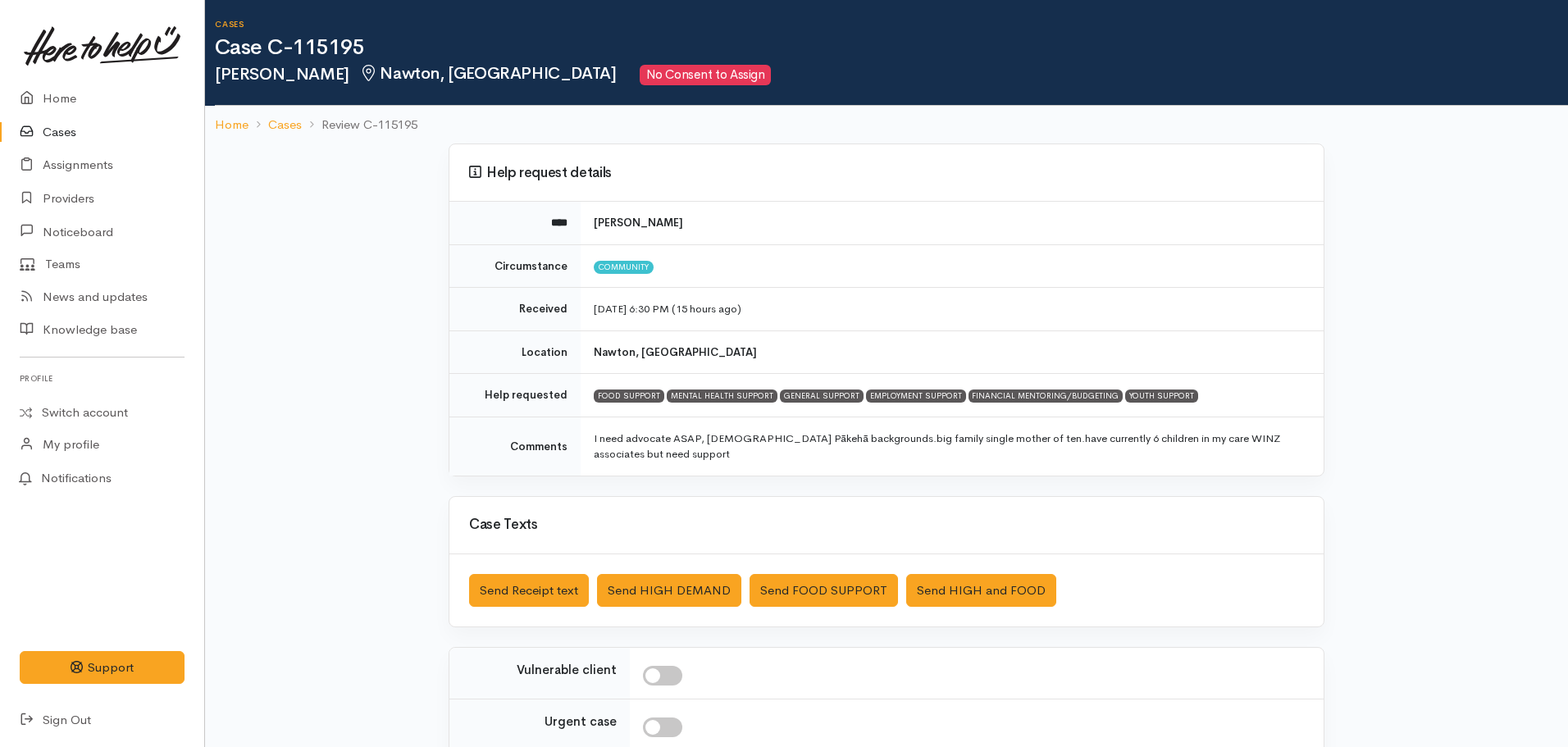 scroll, scrollTop: 0, scrollLeft: 0, axis: both 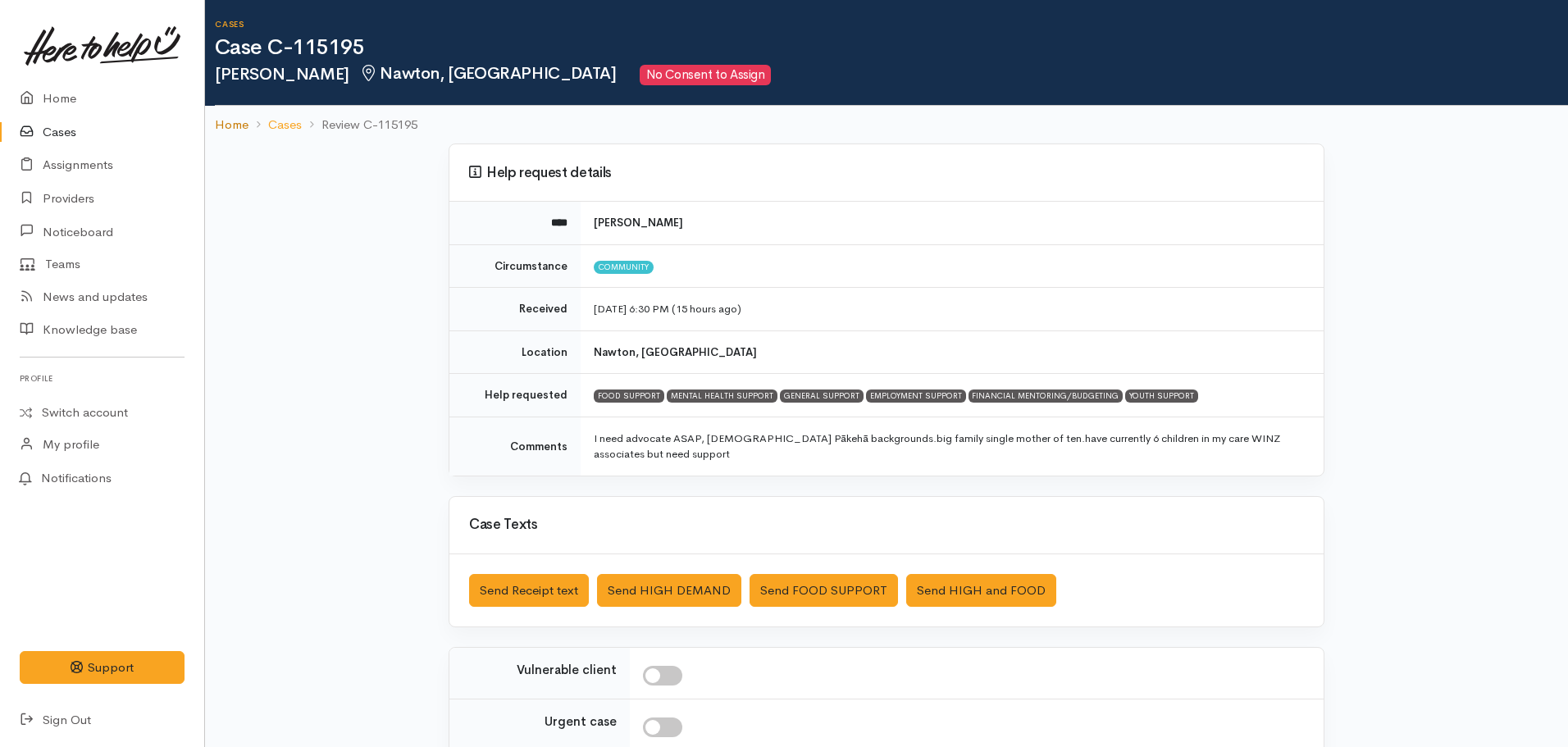 click on "Home" at bounding box center (231, 125) 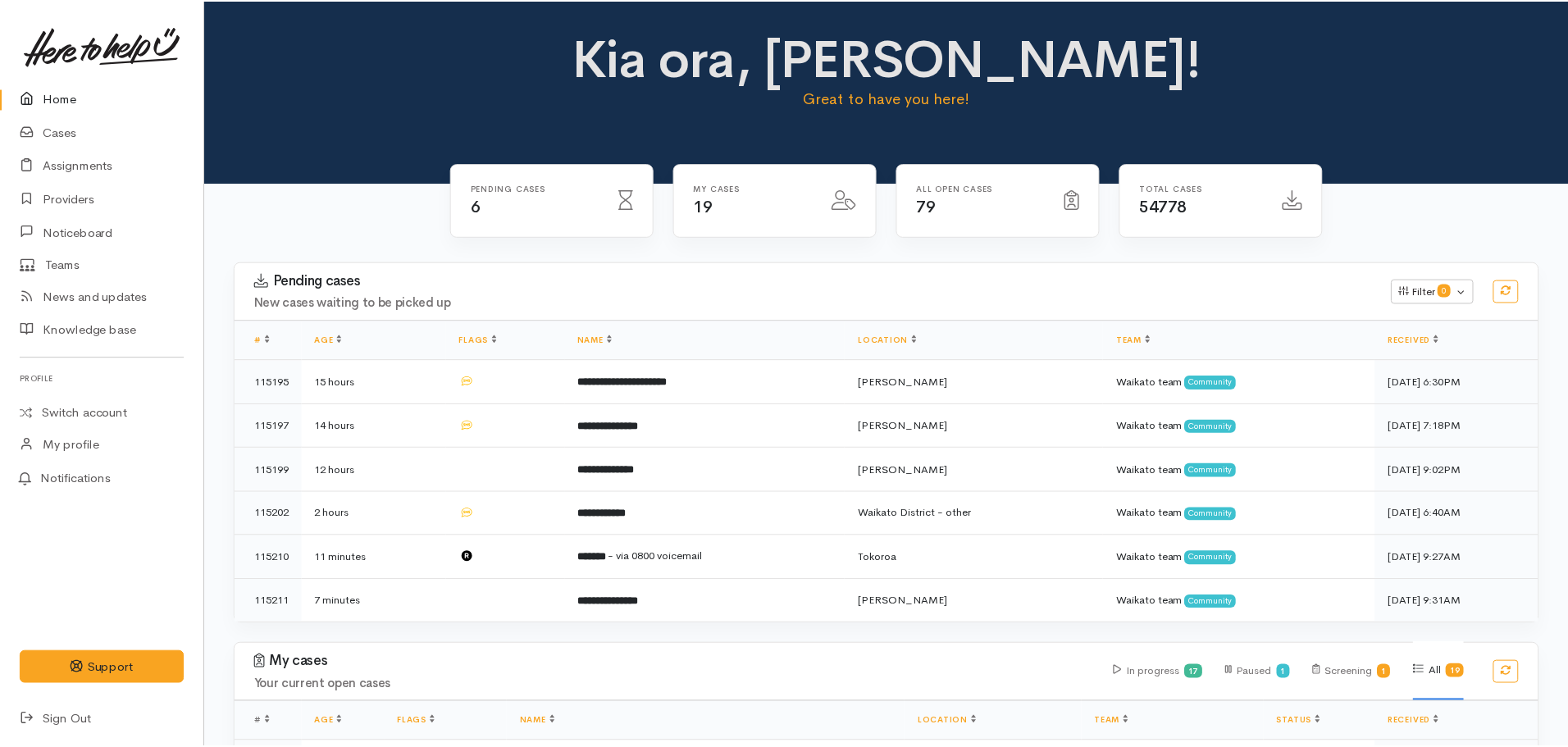 scroll, scrollTop: 0, scrollLeft: 0, axis: both 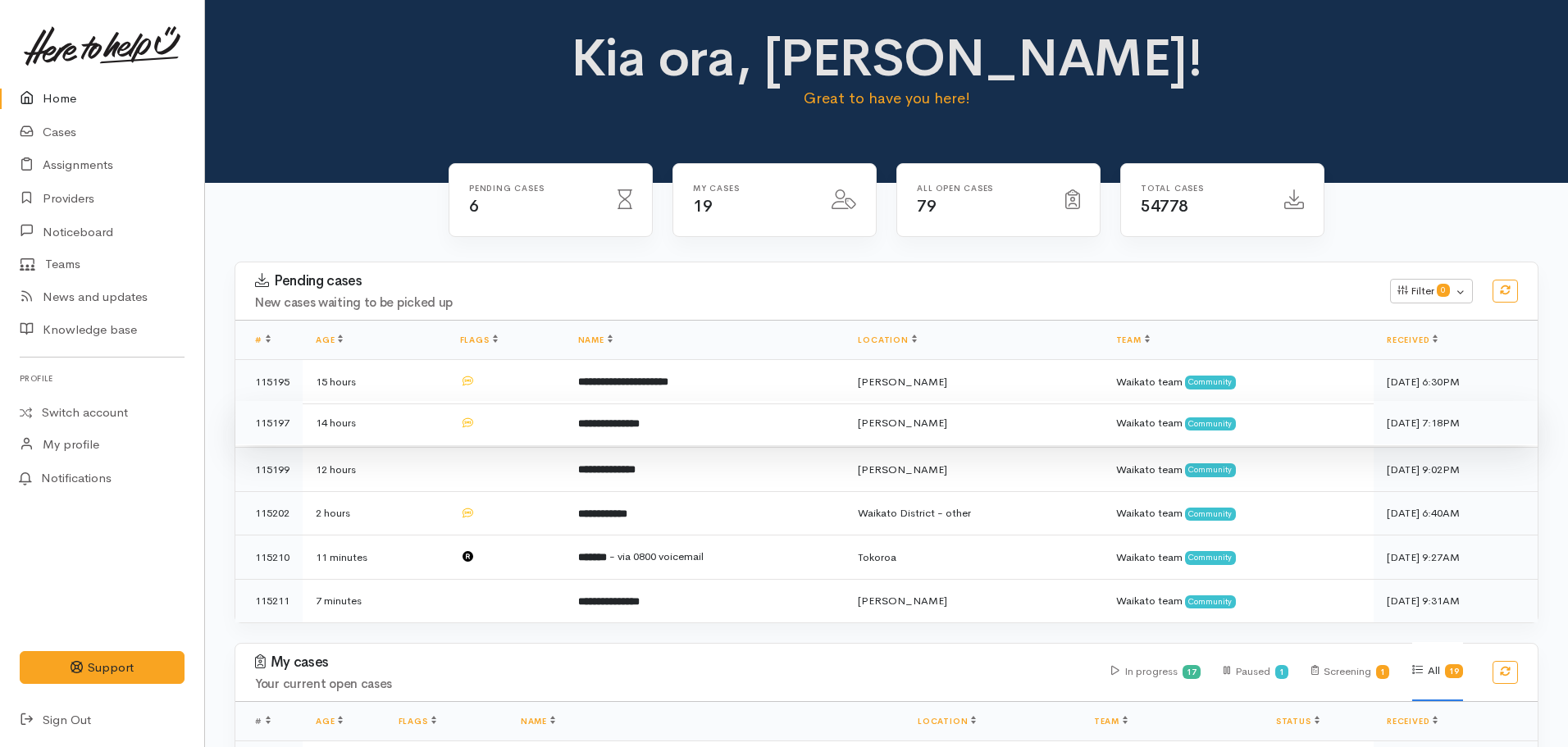 click on "**********" at bounding box center [609, 423] 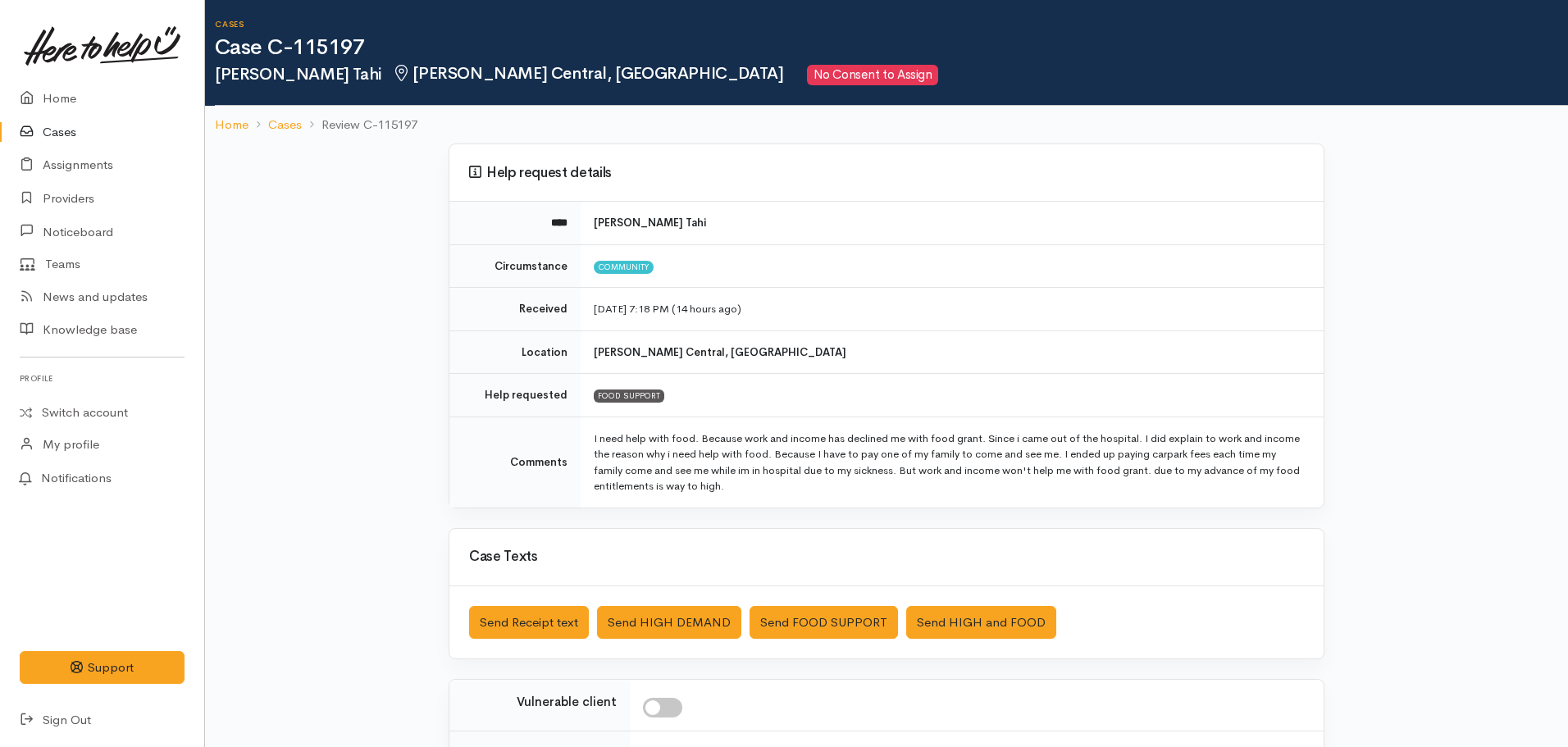 scroll, scrollTop: 0, scrollLeft: 0, axis: both 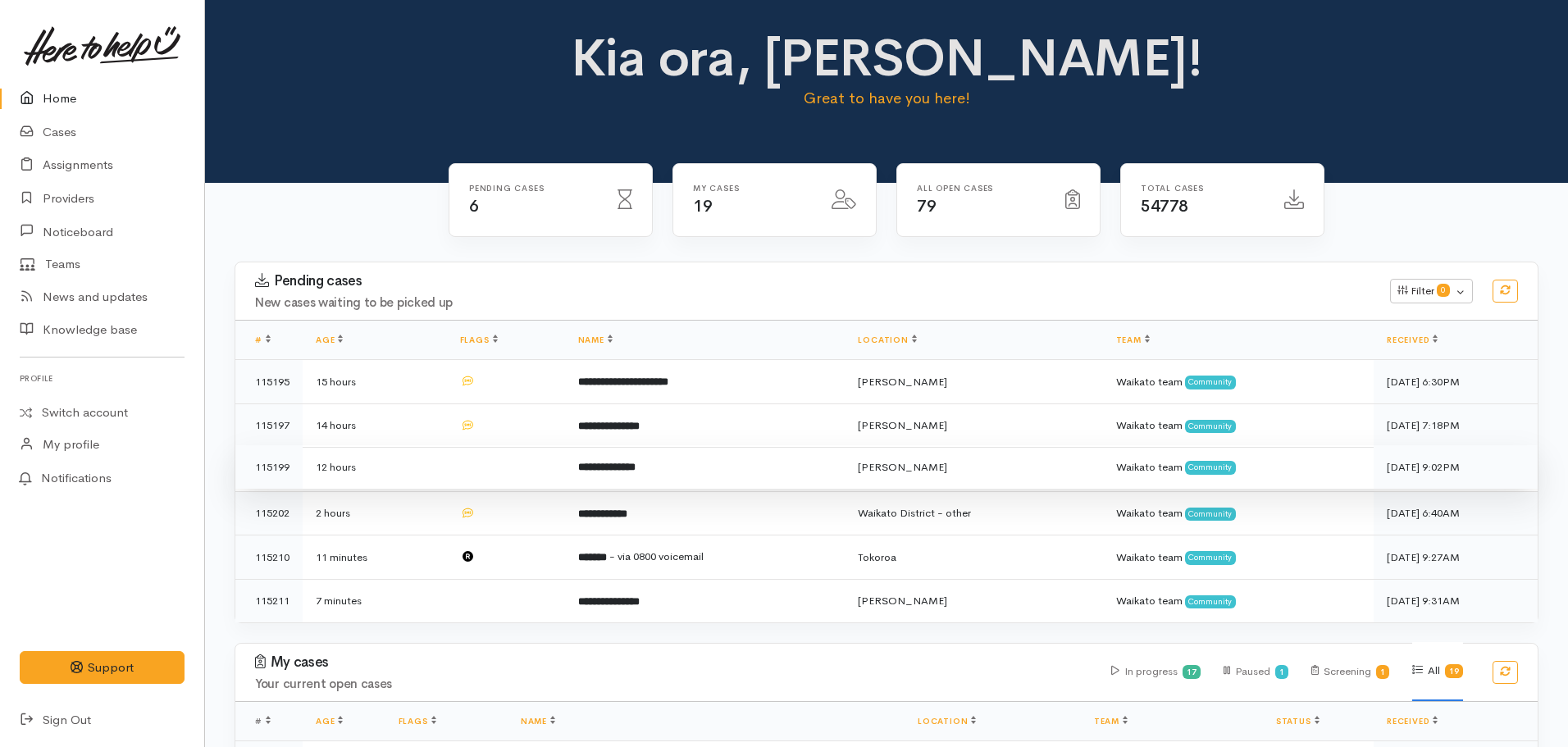 click on "**********" at bounding box center (705, 467) 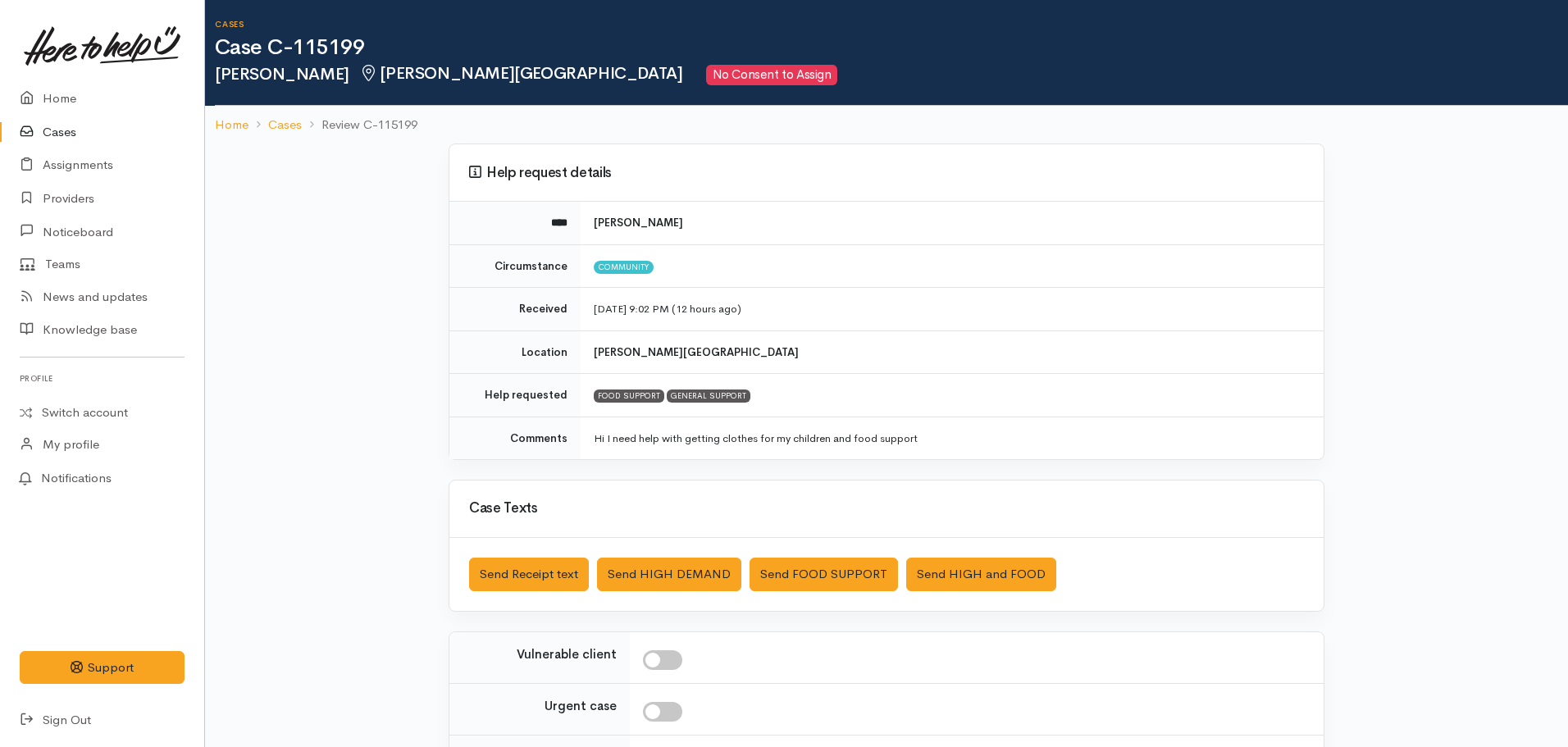 scroll, scrollTop: 0, scrollLeft: 0, axis: both 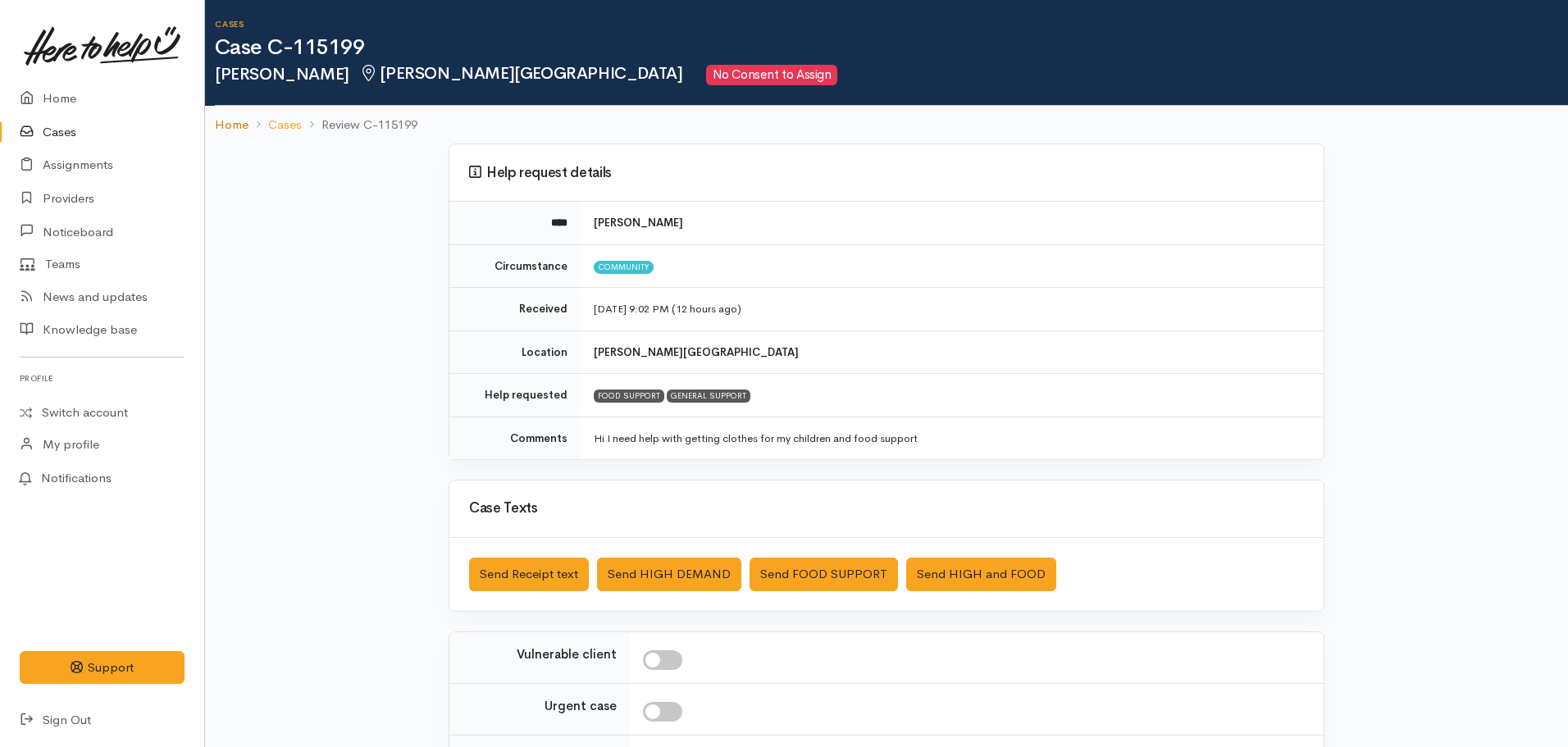 click on "Home" at bounding box center (231, 125) 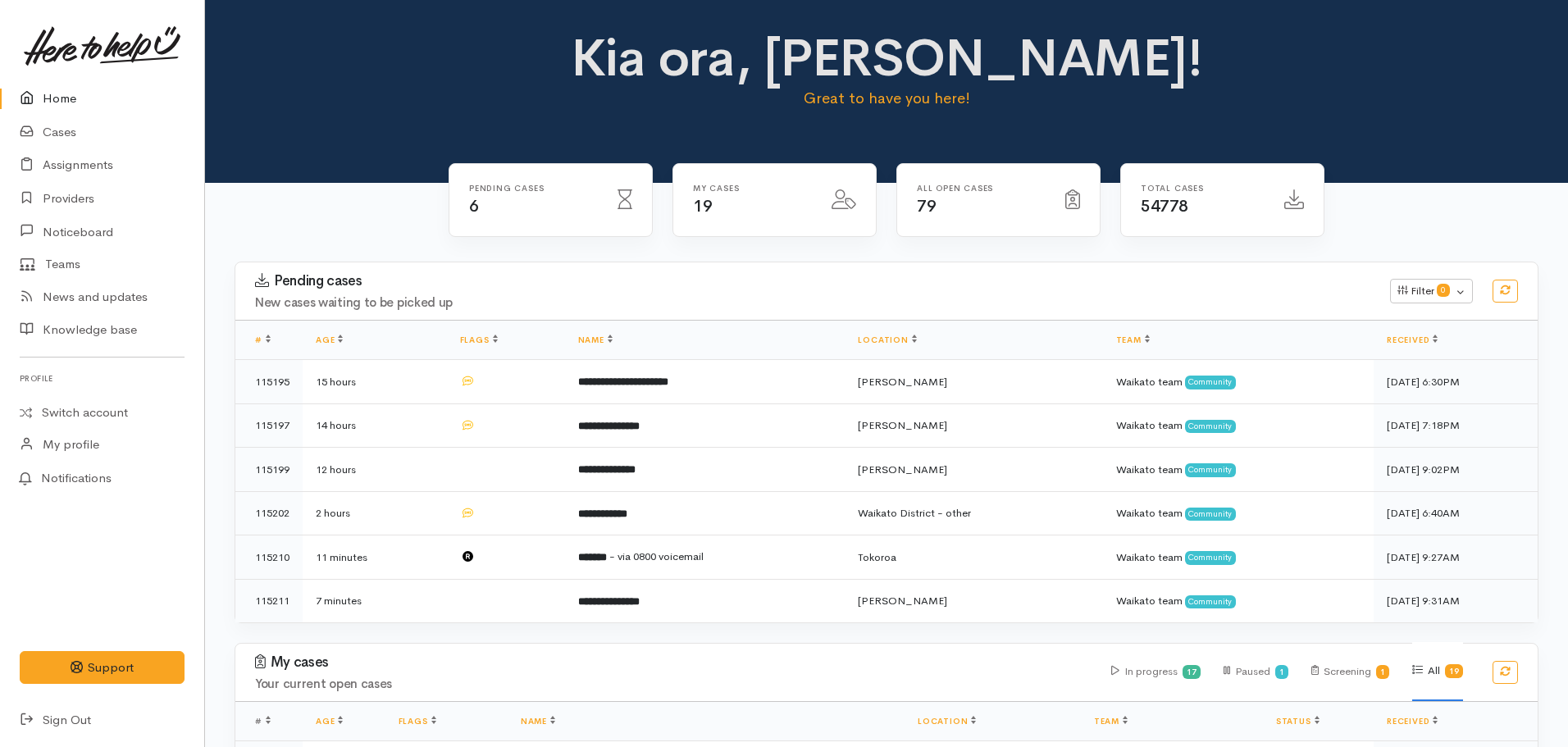 scroll, scrollTop: 0, scrollLeft: 0, axis: both 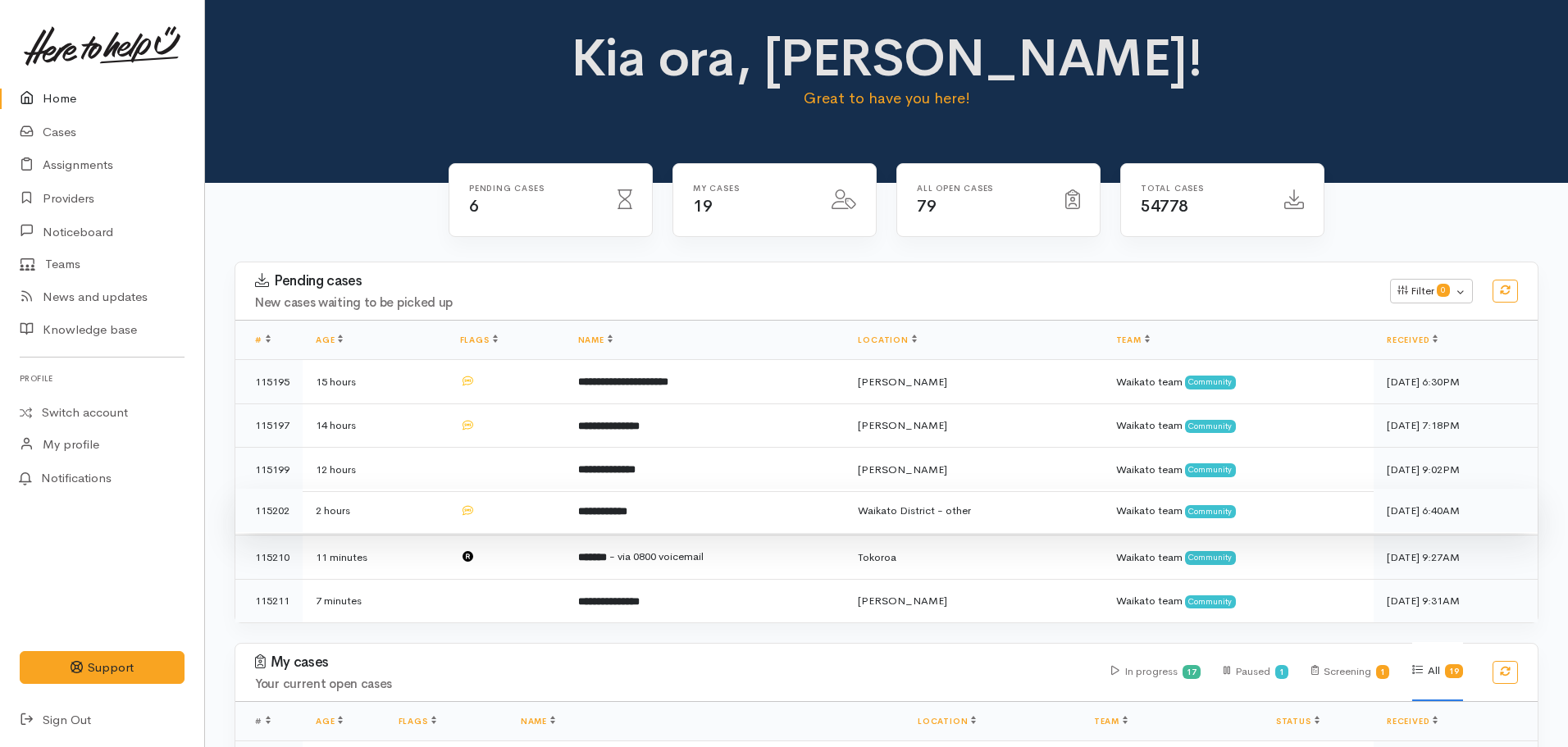 click on "**********" at bounding box center [603, 511] 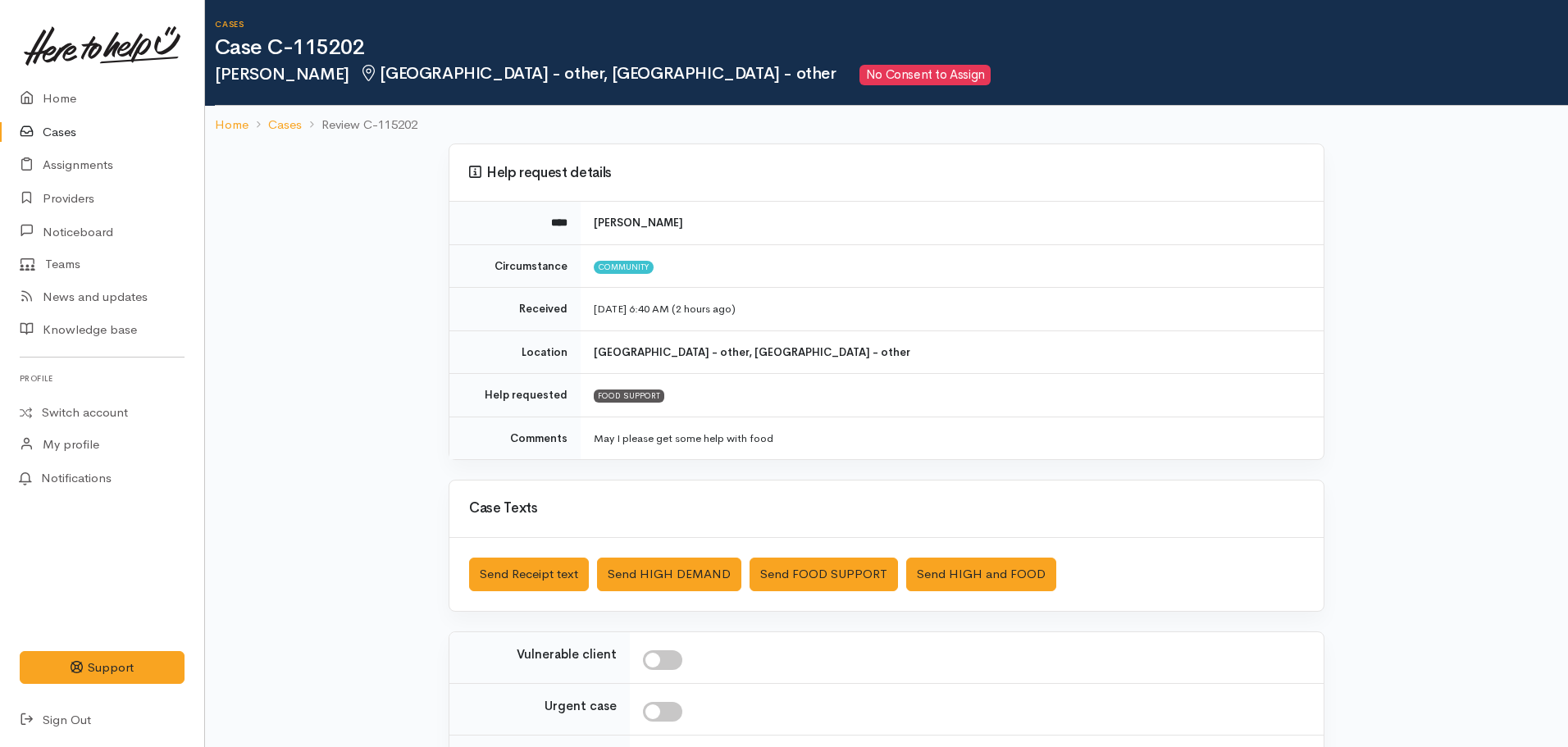 scroll, scrollTop: 0, scrollLeft: 0, axis: both 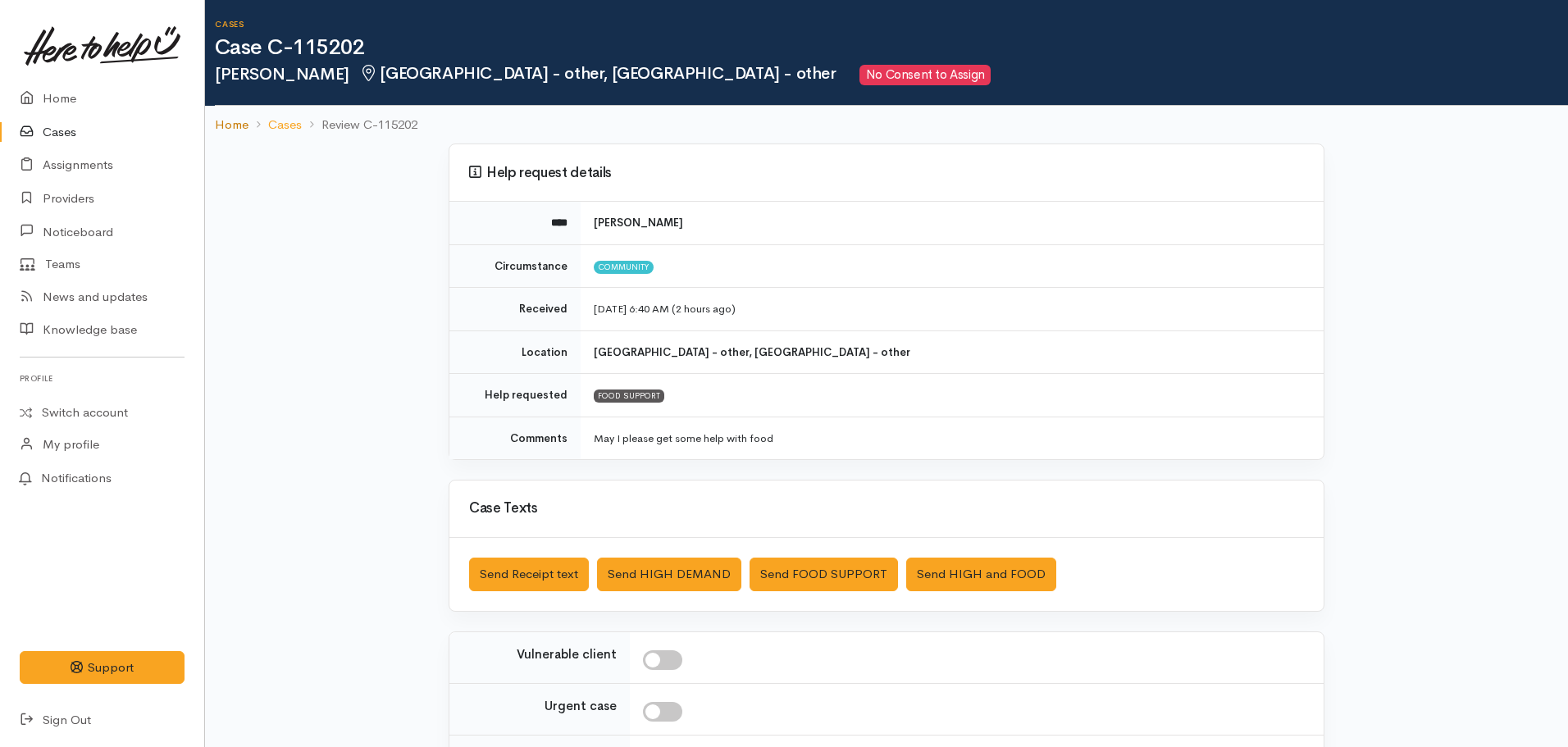 click on "Home" at bounding box center (231, 125) 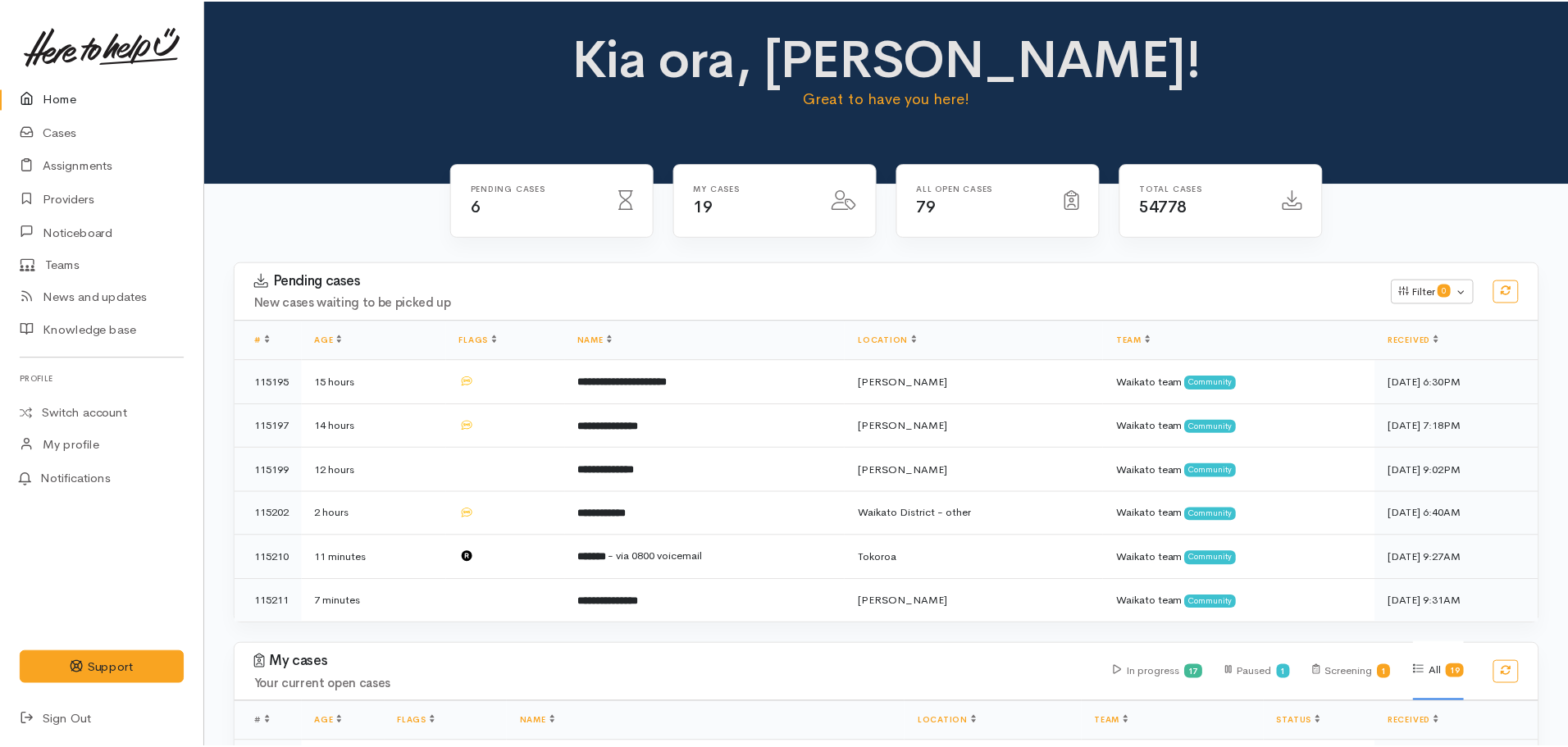 scroll, scrollTop: 0, scrollLeft: 0, axis: both 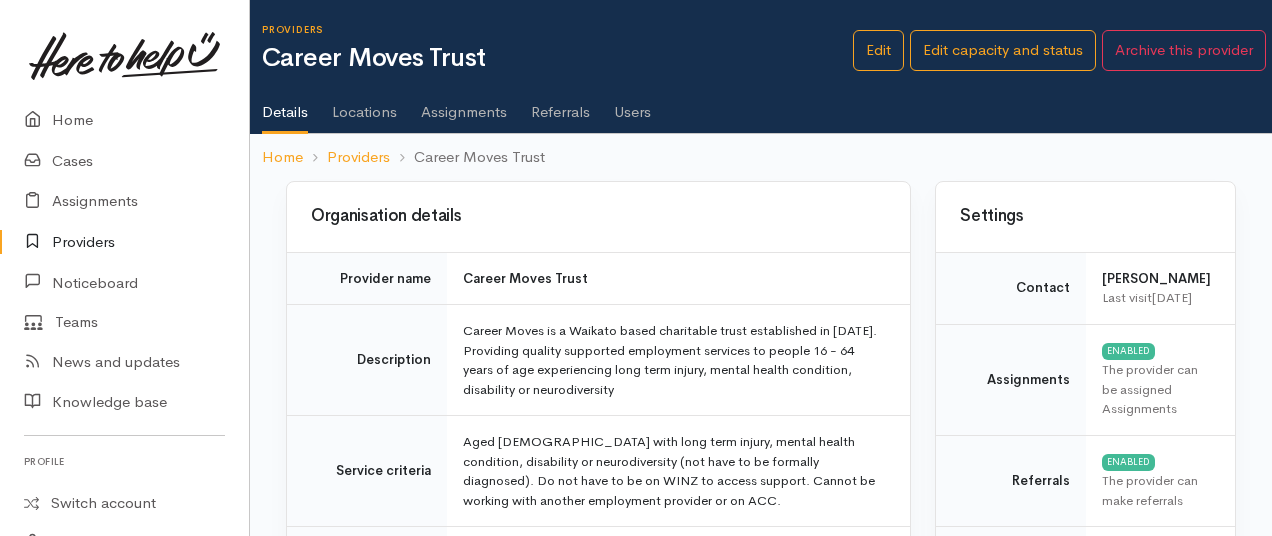 click on "Providers" at bounding box center (124, 242) 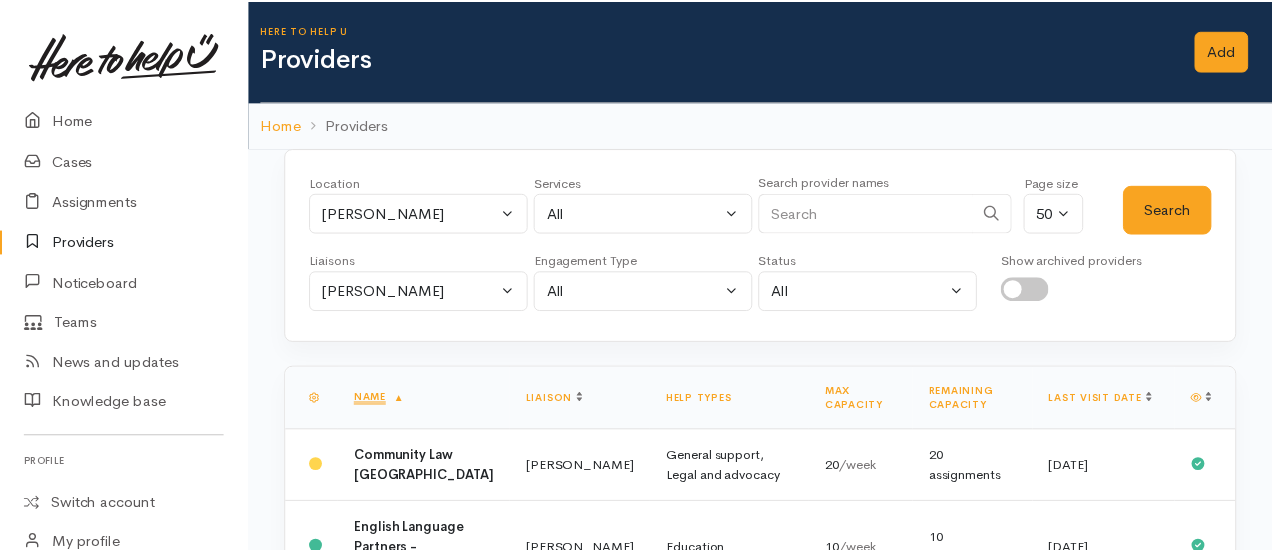 scroll, scrollTop: 0, scrollLeft: 0, axis: both 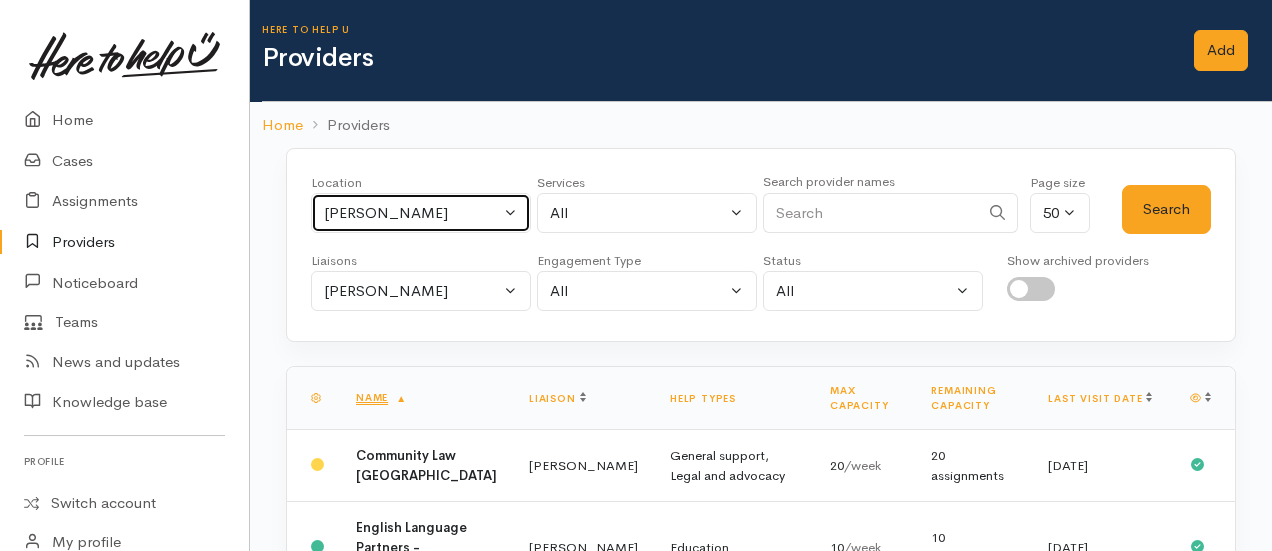 click on "[PERSON_NAME]" at bounding box center [412, 213] 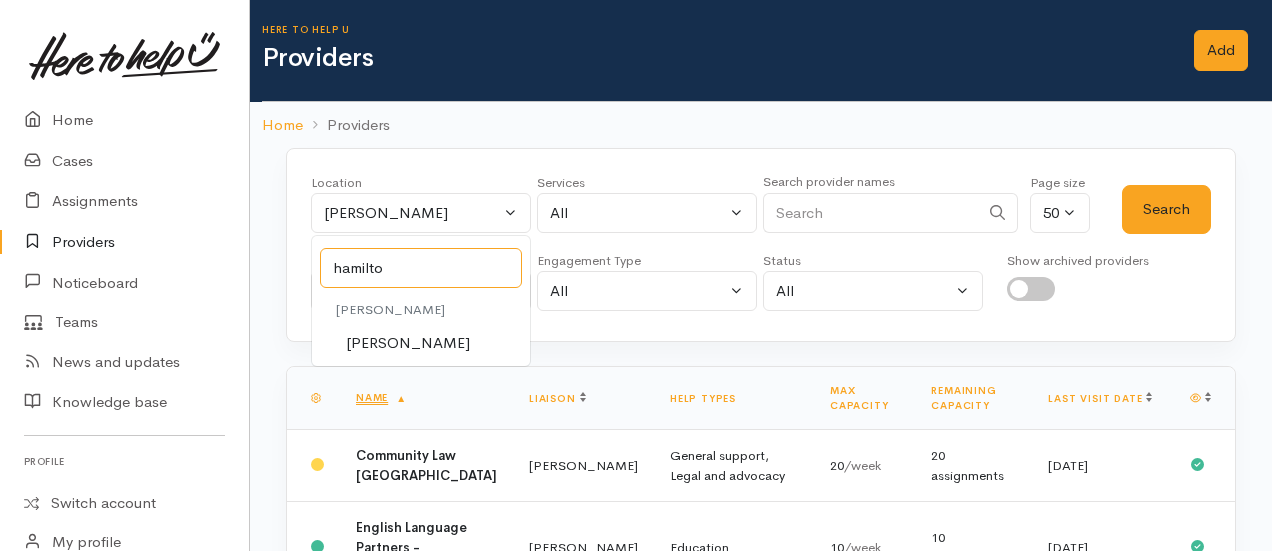 type on "[PERSON_NAME]" 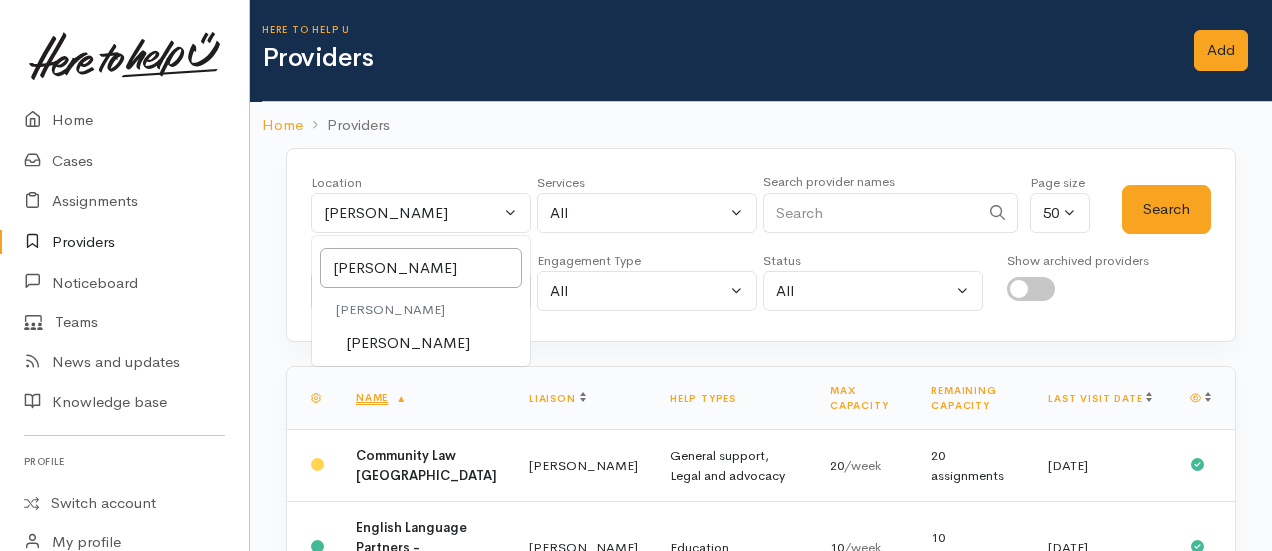 click on "[PERSON_NAME]" at bounding box center [408, 343] 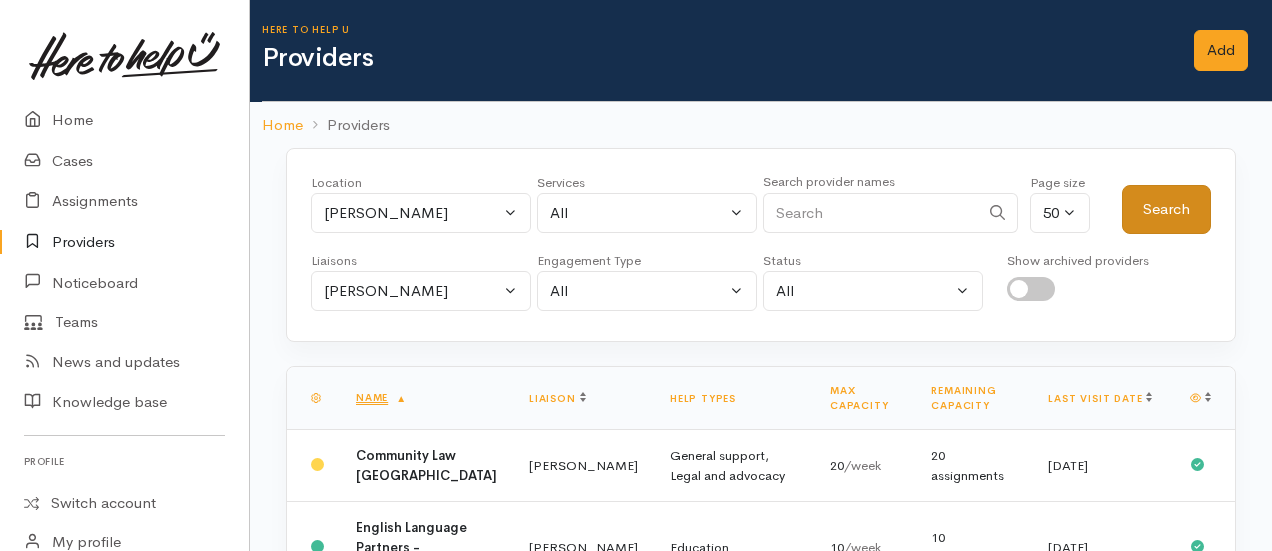 click on "Search" at bounding box center [1166, 209] 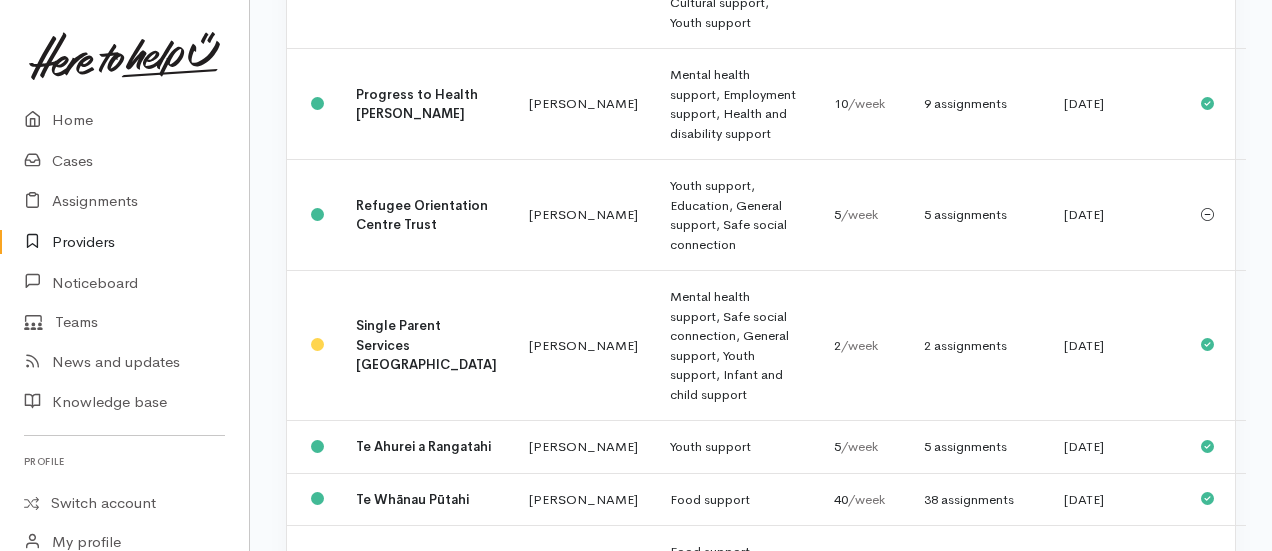 scroll, scrollTop: 1453, scrollLeft: 0, axis: vertical 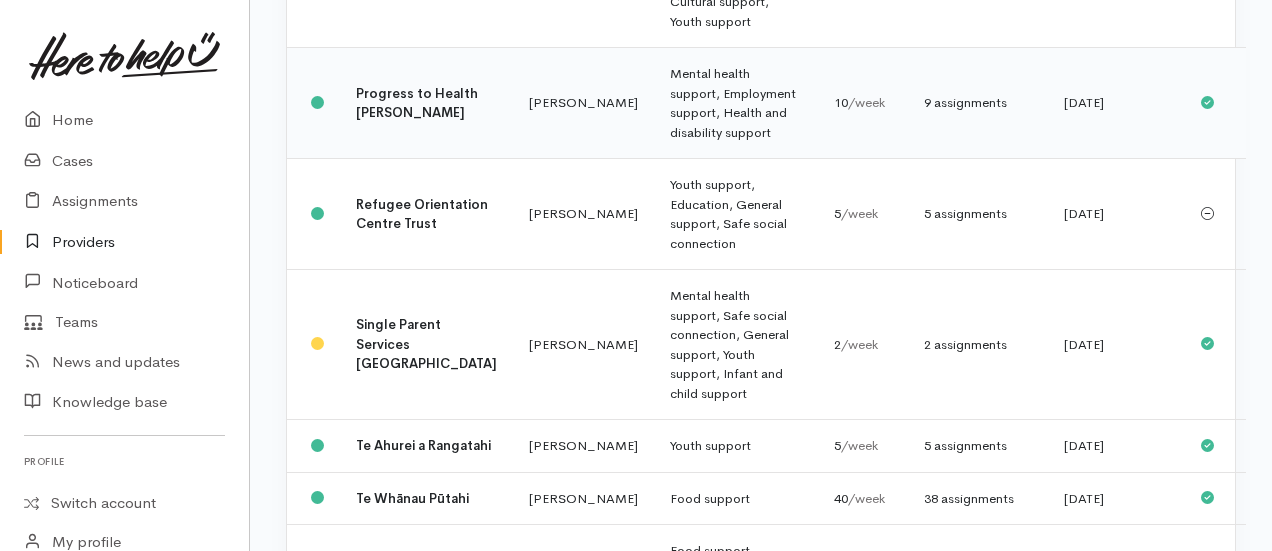 click on "[PERSON_NAME]" at bounding box center (583, 103) 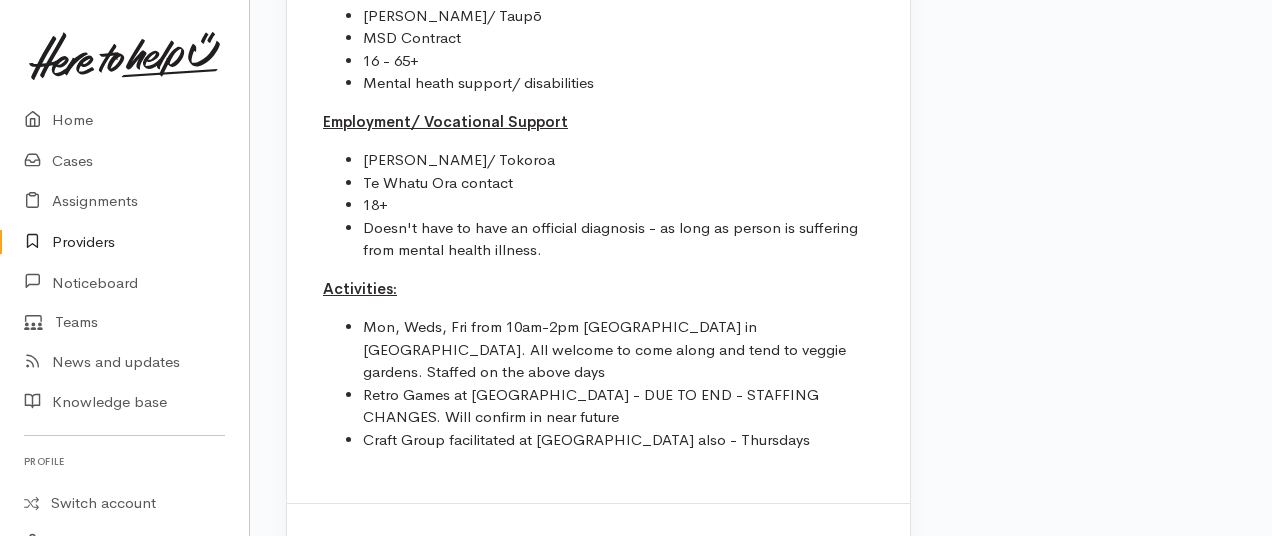 scroll, scrollTop: 3711, scrollLeft: 0, axis: vertical 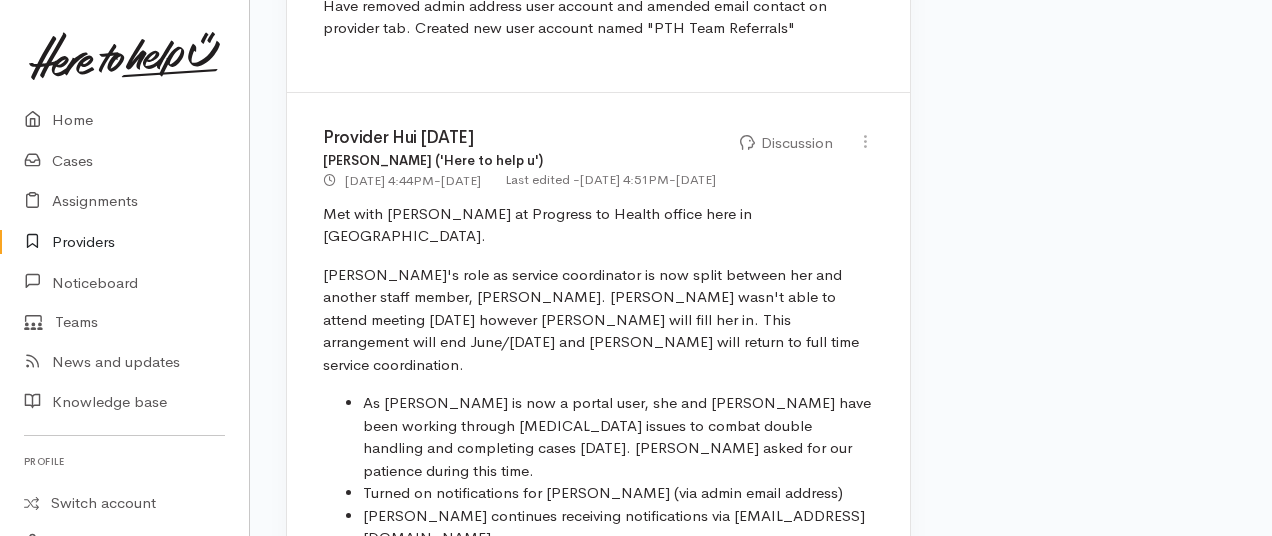 drag, startPoint x: 842, startPoint y: 366, endPoint x: 314, endPoint y: 247, distance: 541.24396 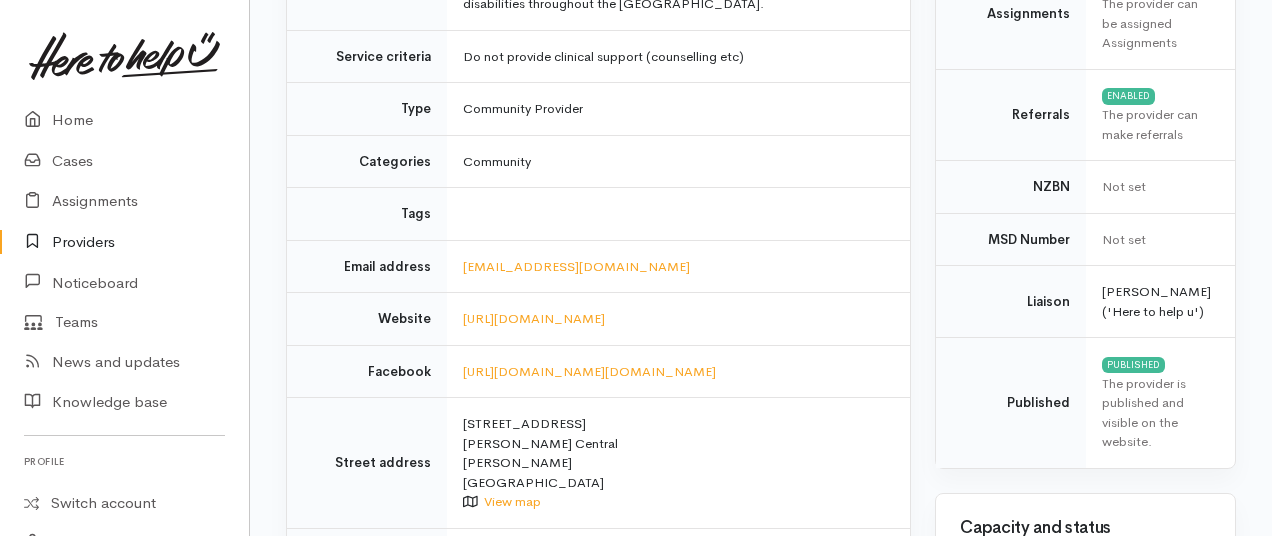 scroll, scrollTop: 0, scrollLeft: 0, axis: both 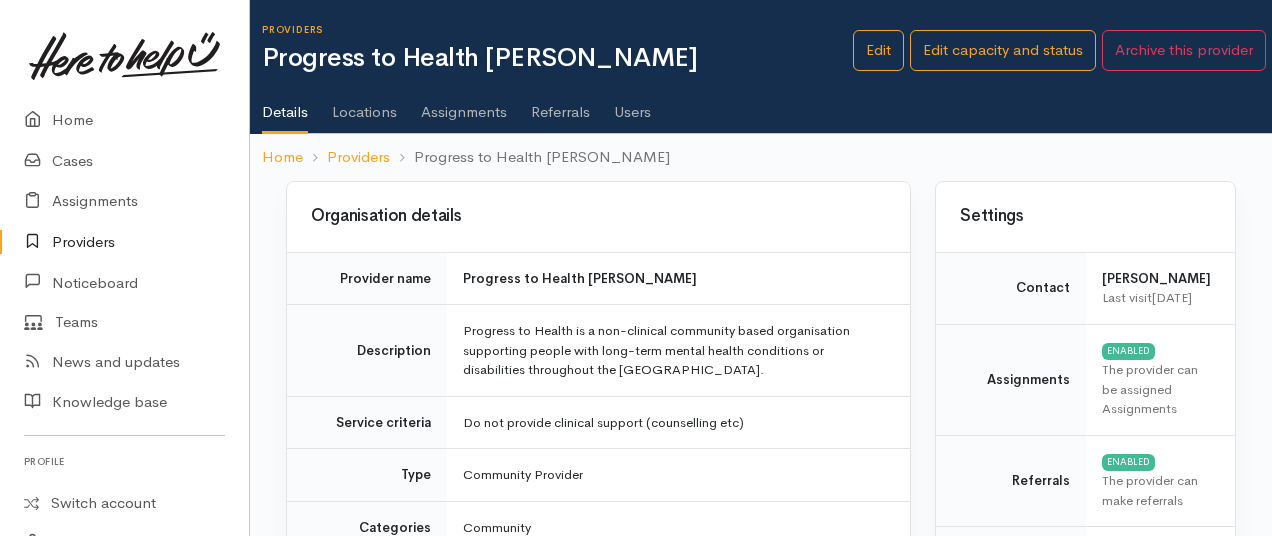 click on "Assignments" at bounding box center [464, 105] 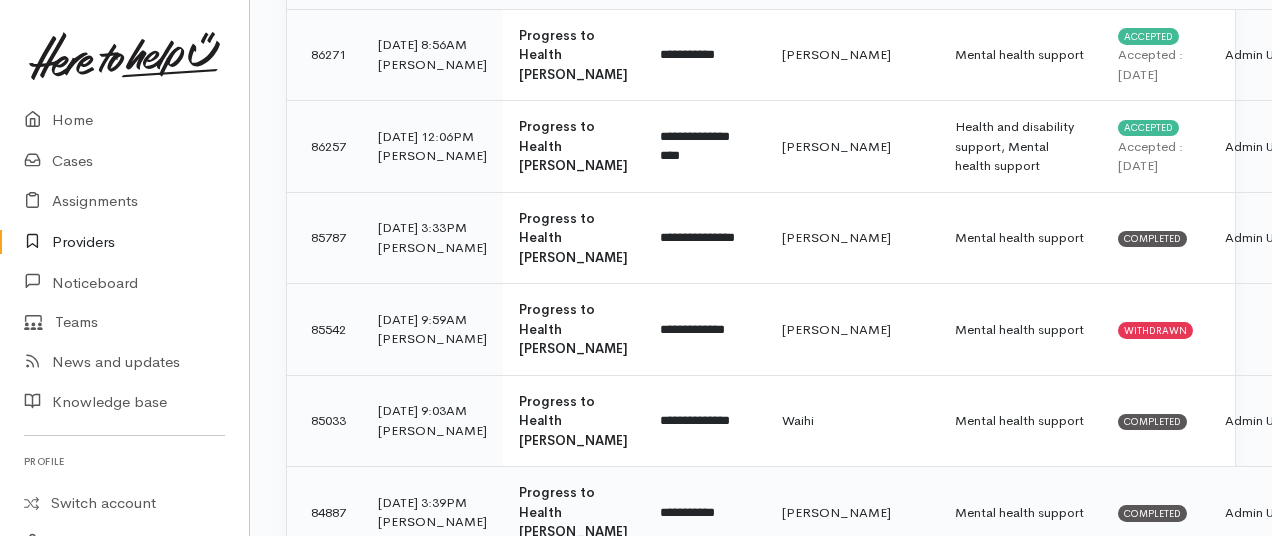 scroll, scrollTop: 375, scrollLeft: 0, axis: vertical 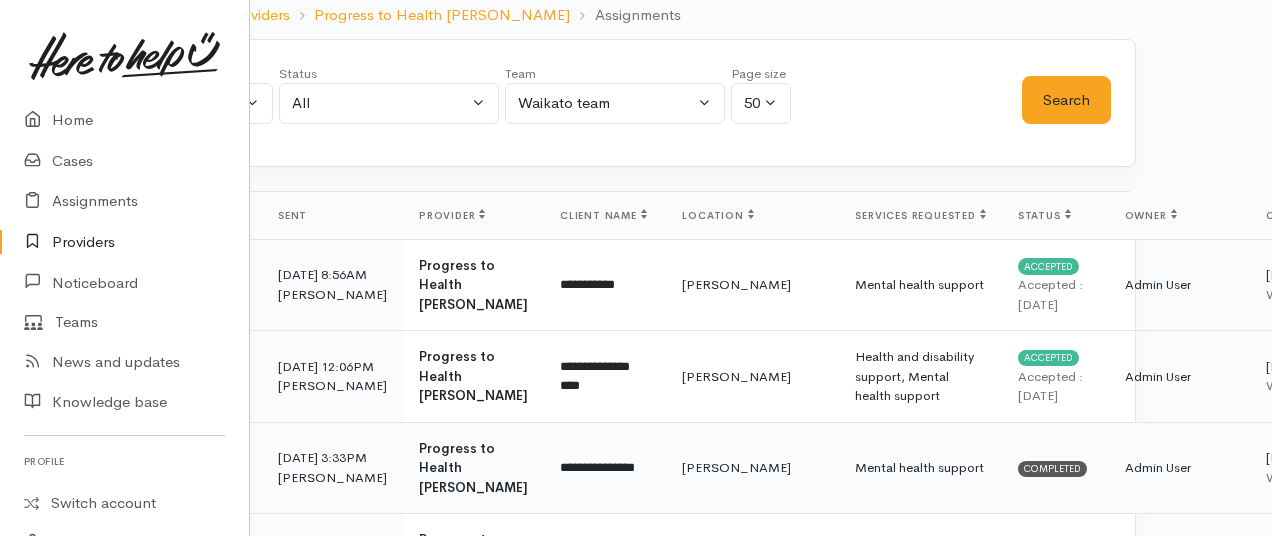 click on "Admin User" at bounding box center [1179, 468] 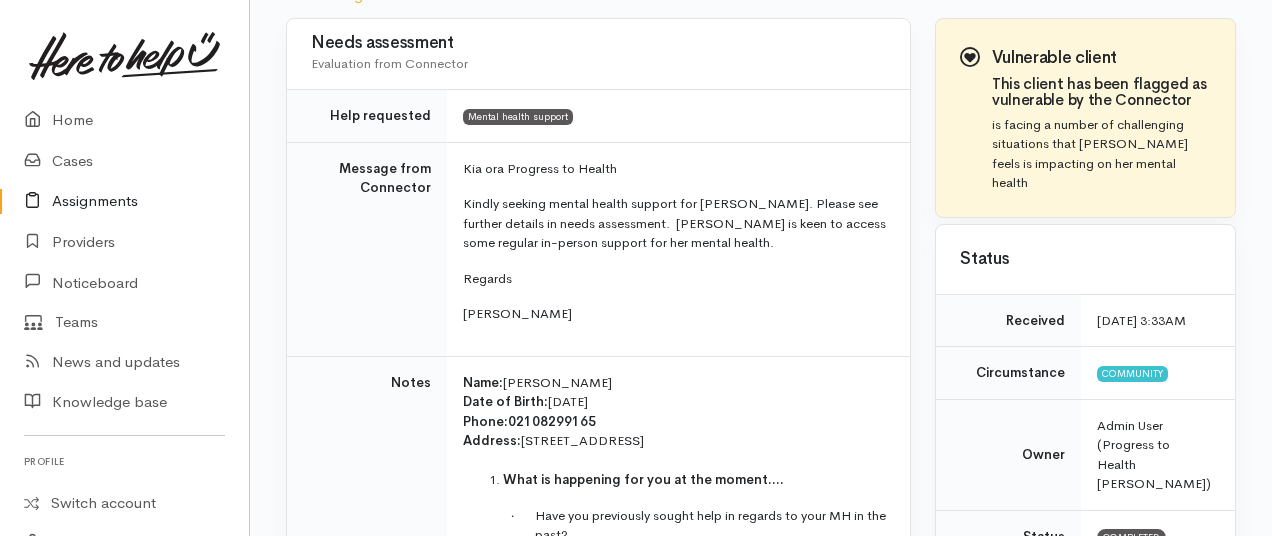 scroll, scrollTop: 0, scrollLeft: 0, axis: both 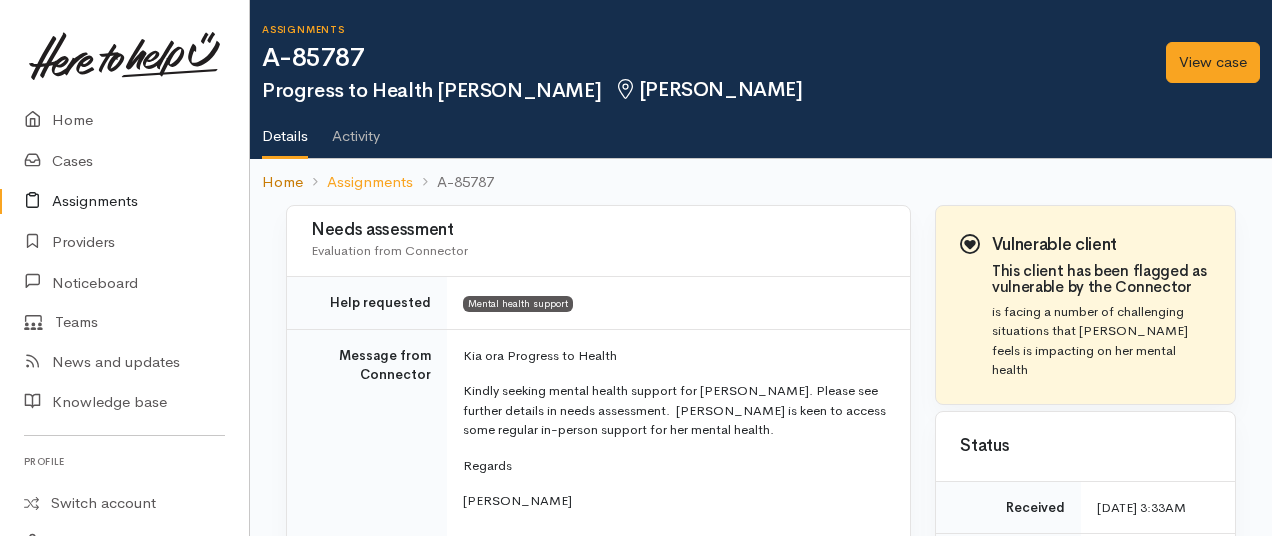 click on "Home" at bounding box center [282, 182] 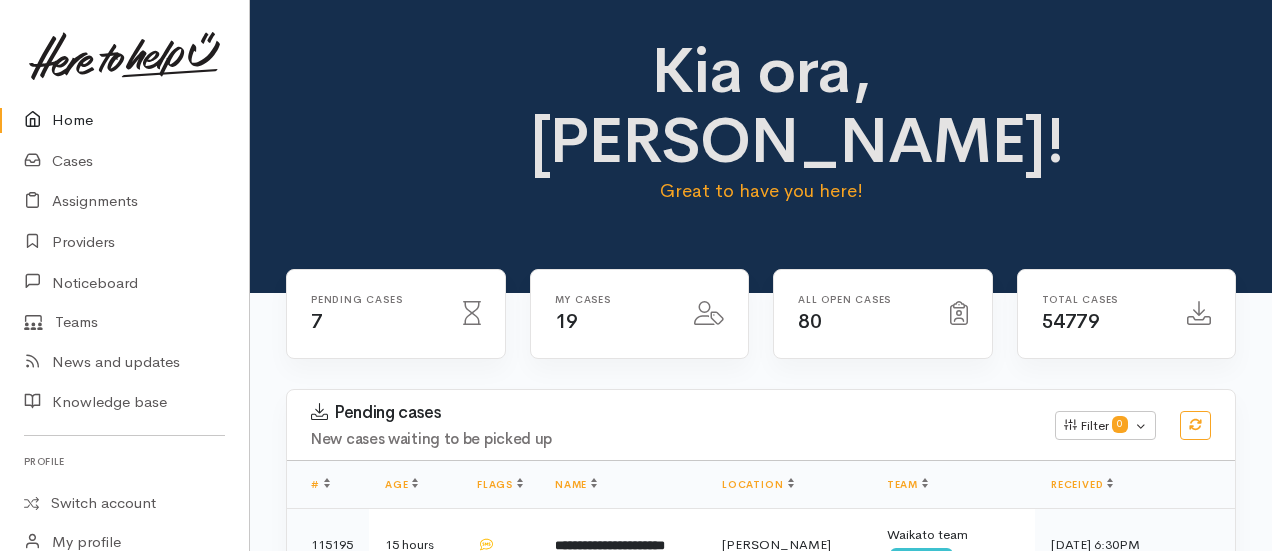 scroll, scrollTop: 0, scrollLeft: 0, axis: both 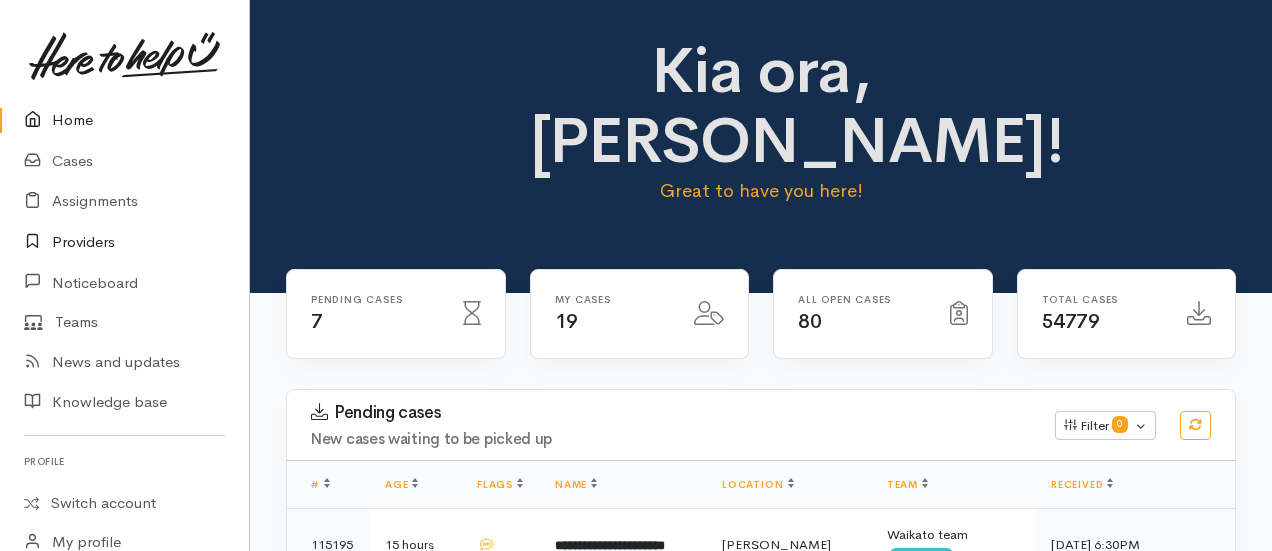 click on "Providers" at bounding box center [124, 242] 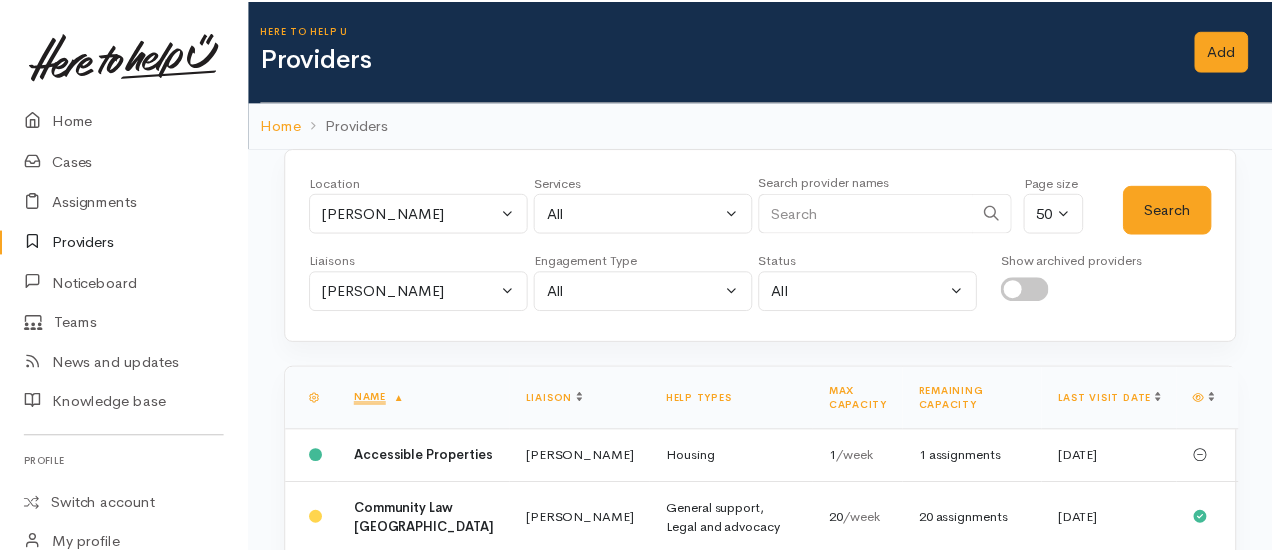 scroll, scrollTop: 0, scrollLeft: 0, axis: both 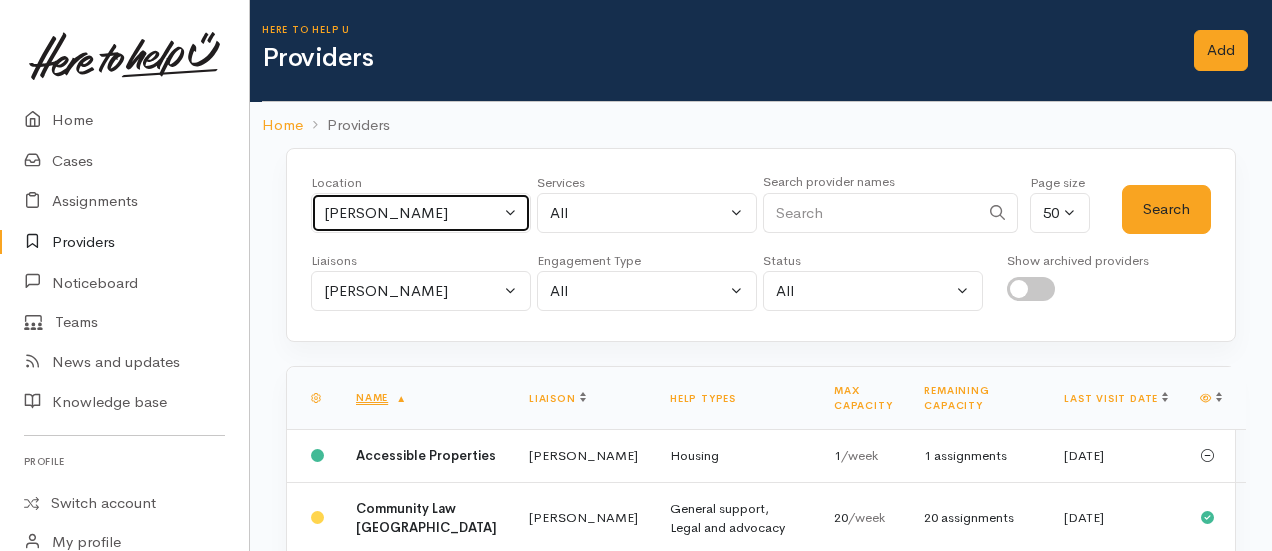 click on "[PERSON_NAME]" at bounding box center (421, 213) 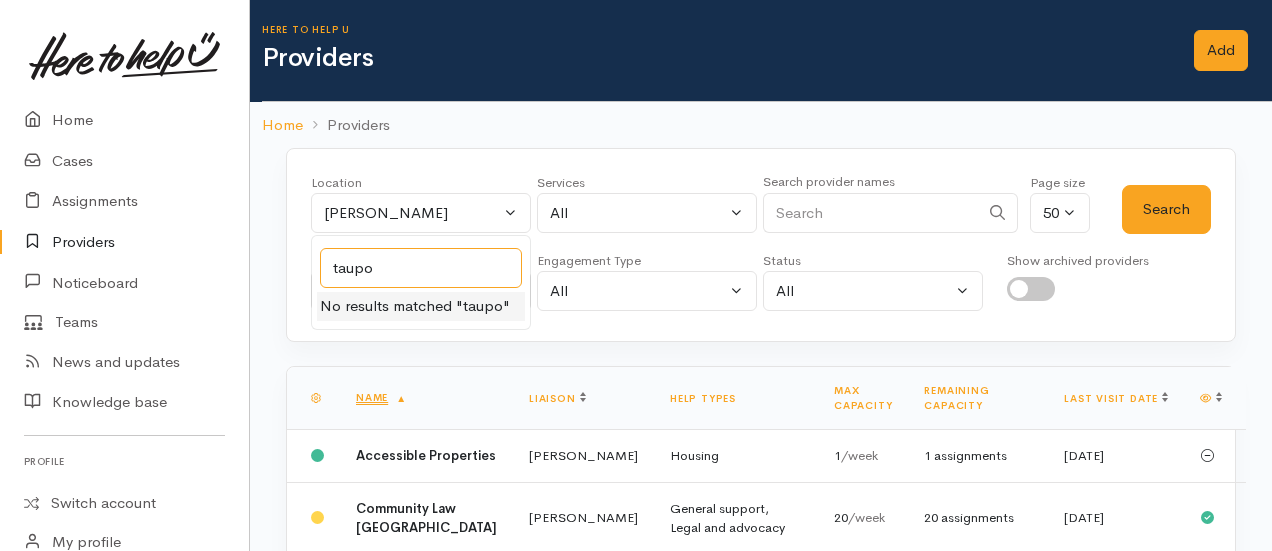type on "taup" 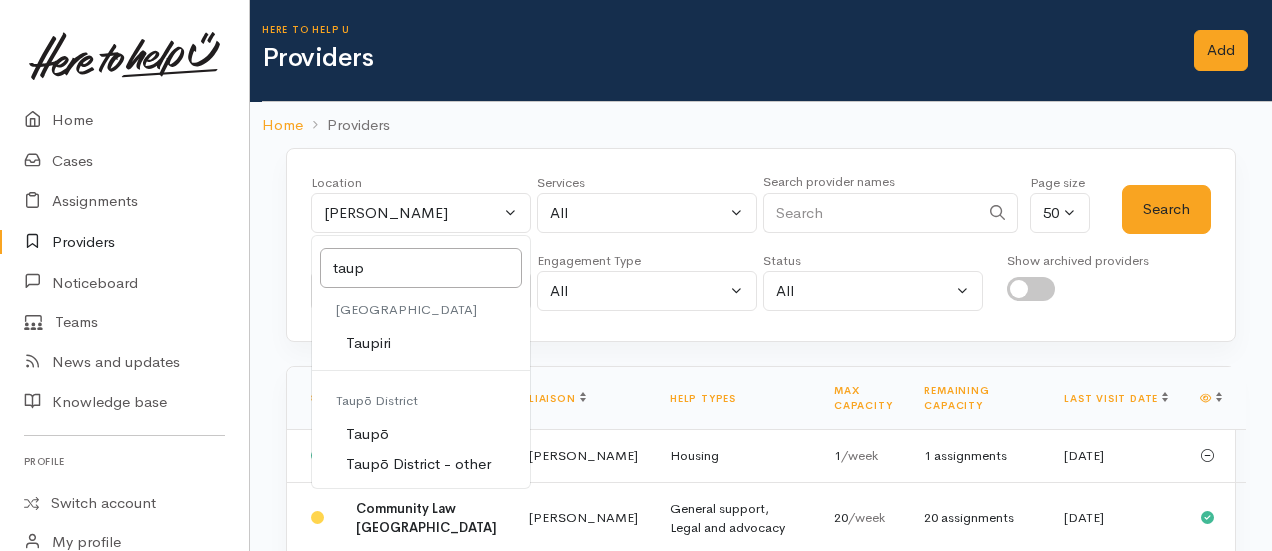 click on "Taupō" at bounding box center (367, 434) 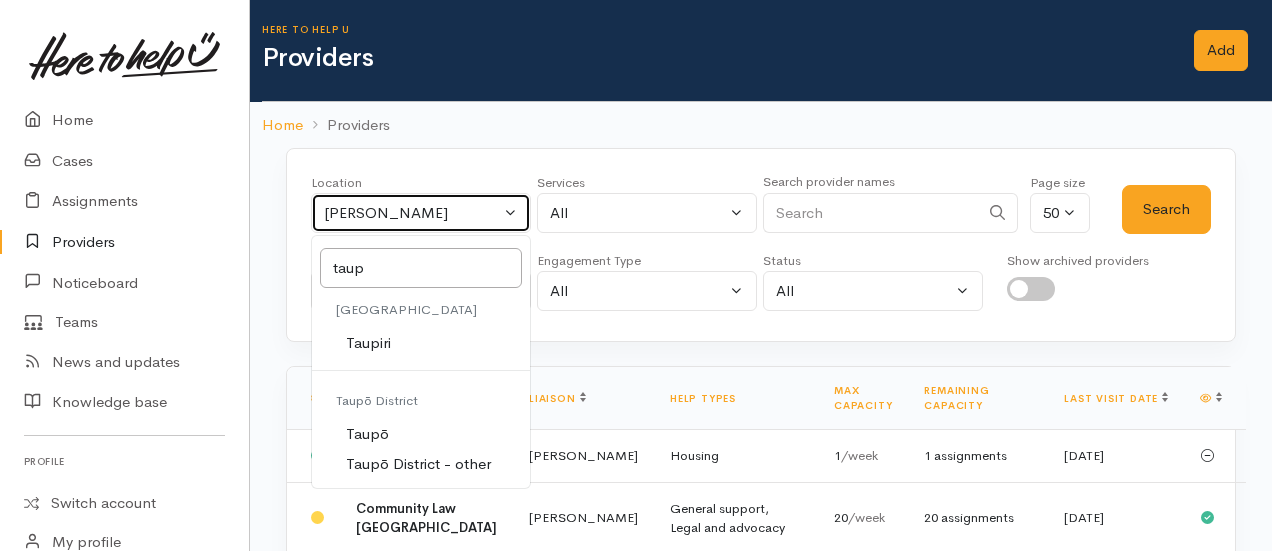 select on "183" 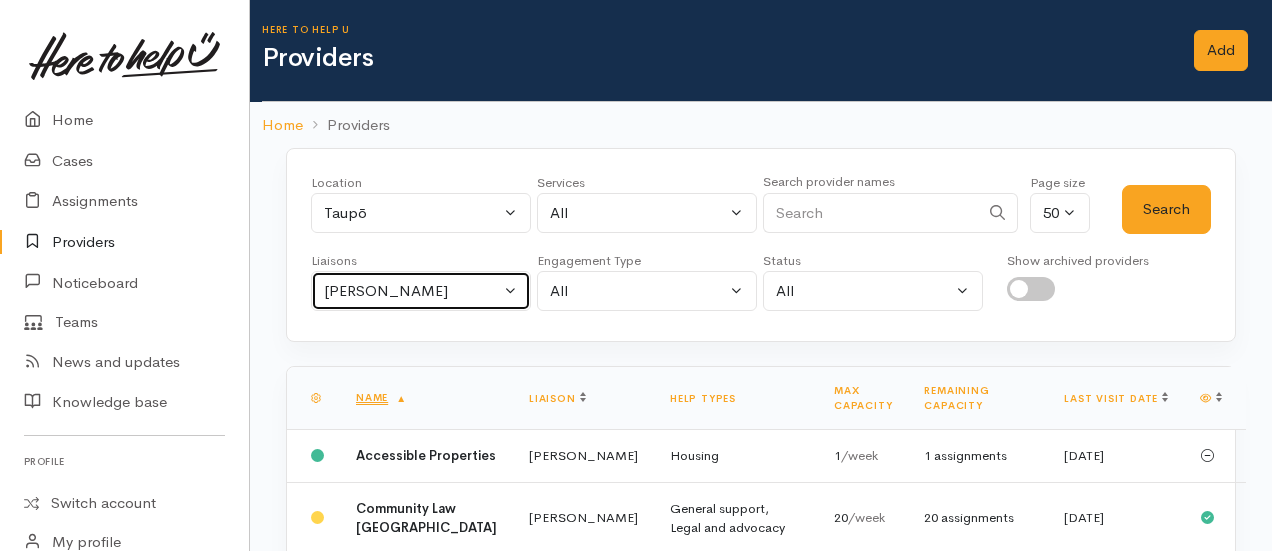 click on "[PERSON_NAME]" at bounding box center (412, 291) 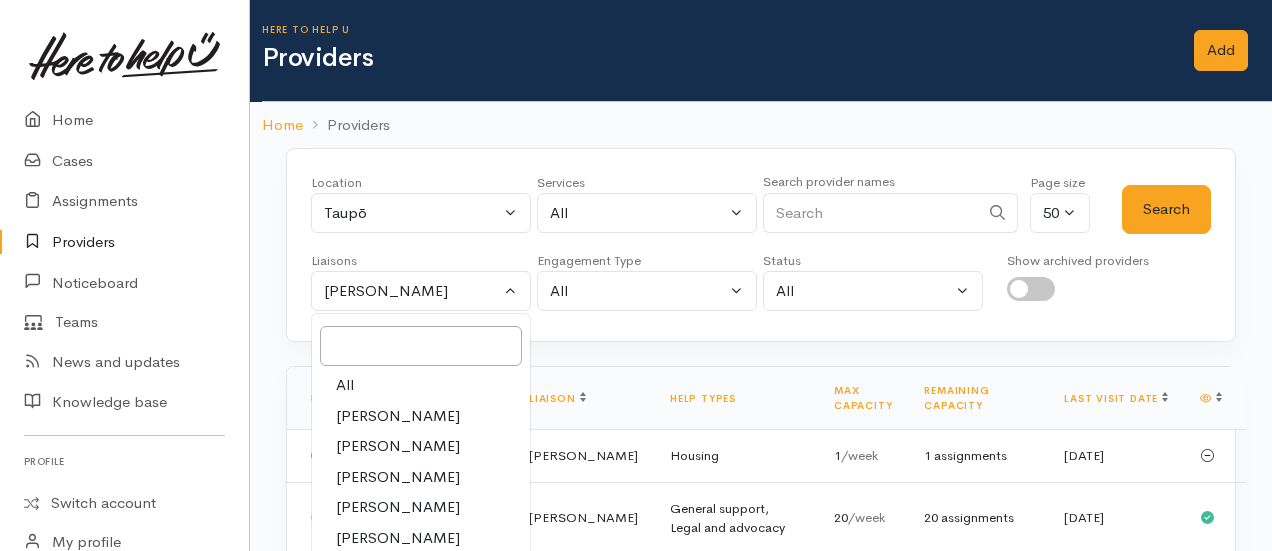 click on "All" at bounding box center (345, 385) 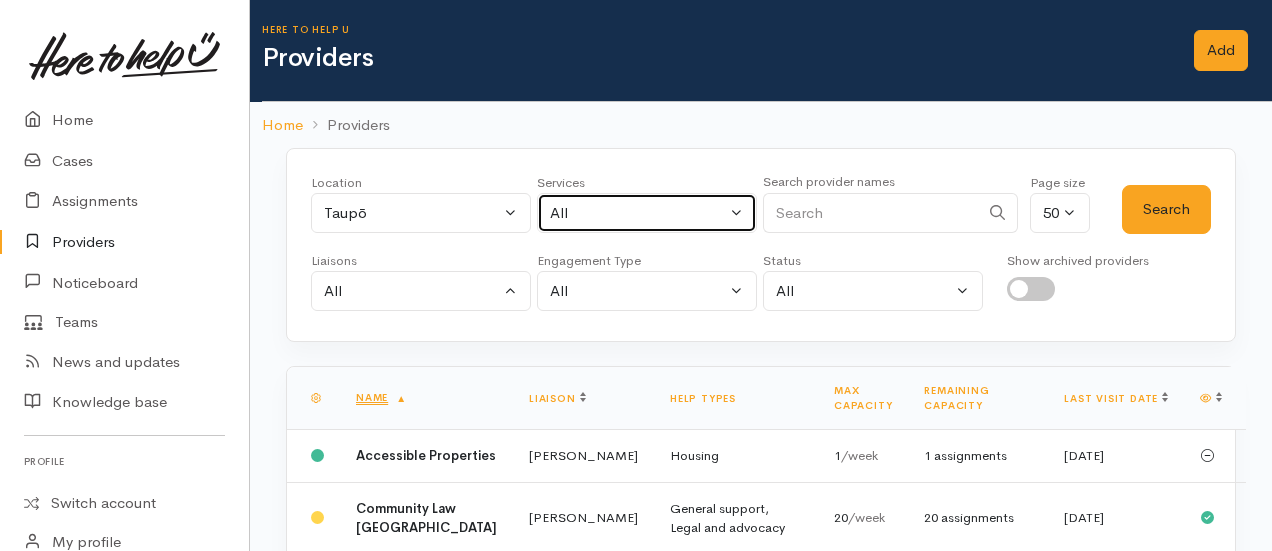 click on "All" at bounding box center (638, 213) 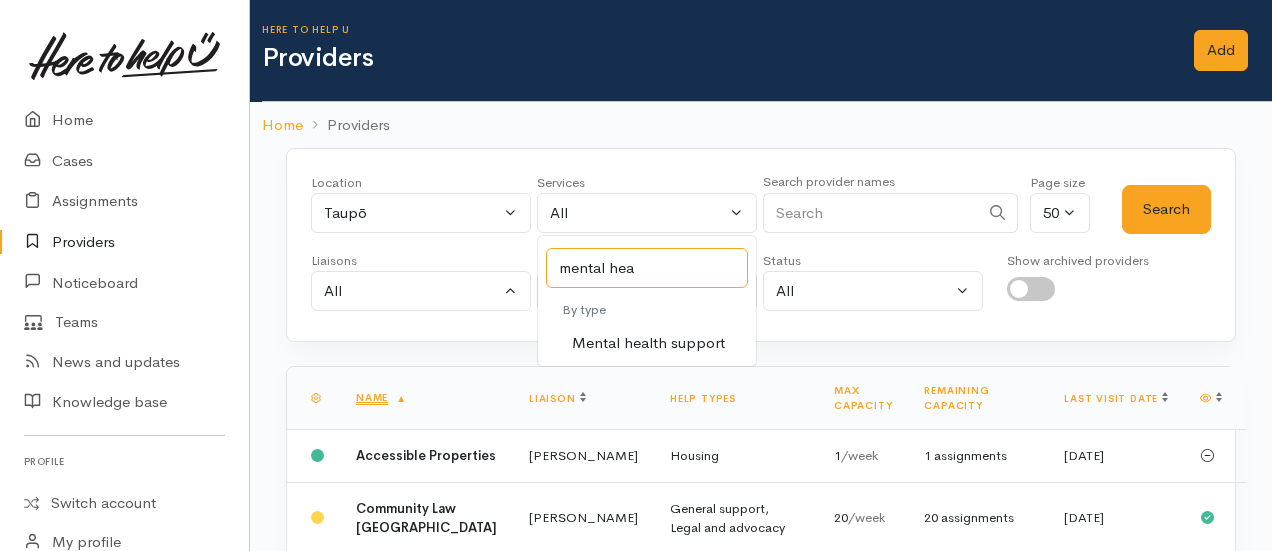 type on "mental heal" 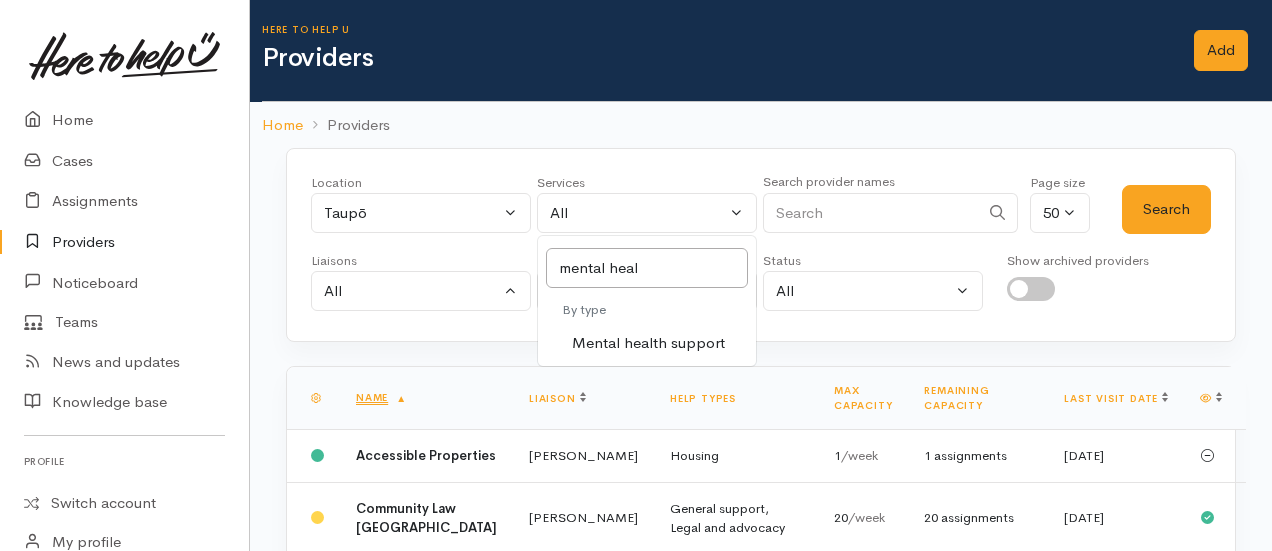click on "Mental health support" at bounding box center [648, 343] 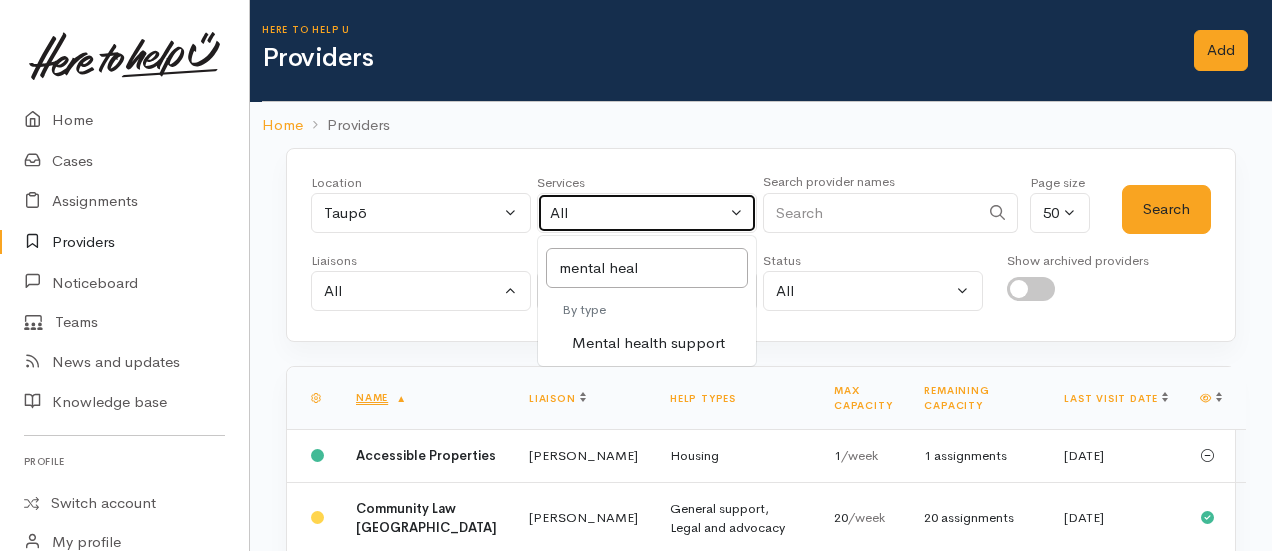 select on "5" 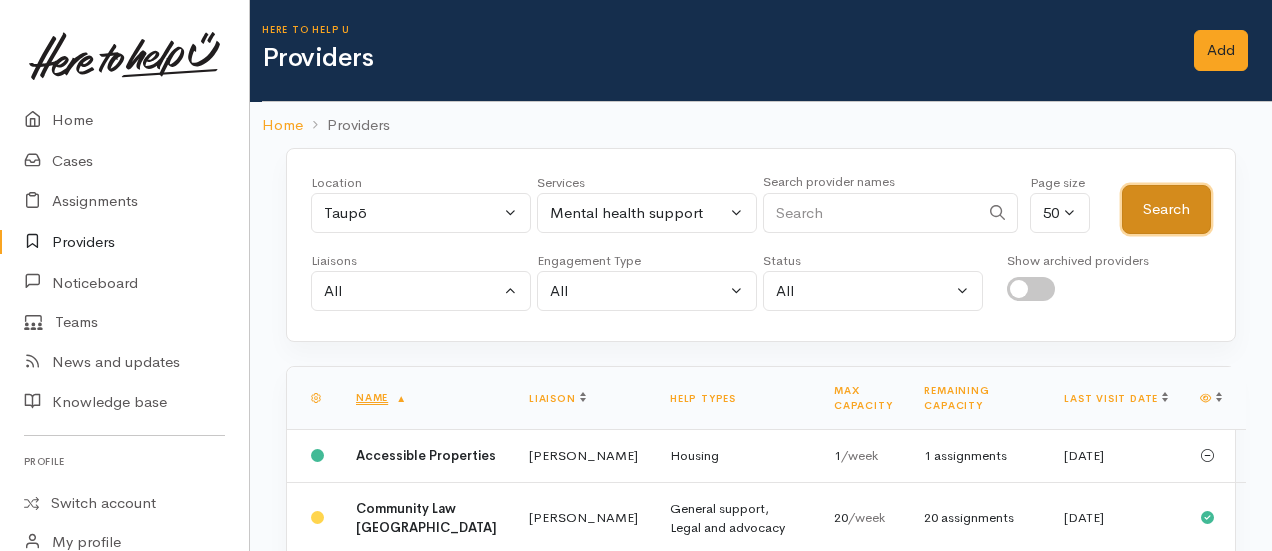click on "Search" at bounding box center (1166, 209) 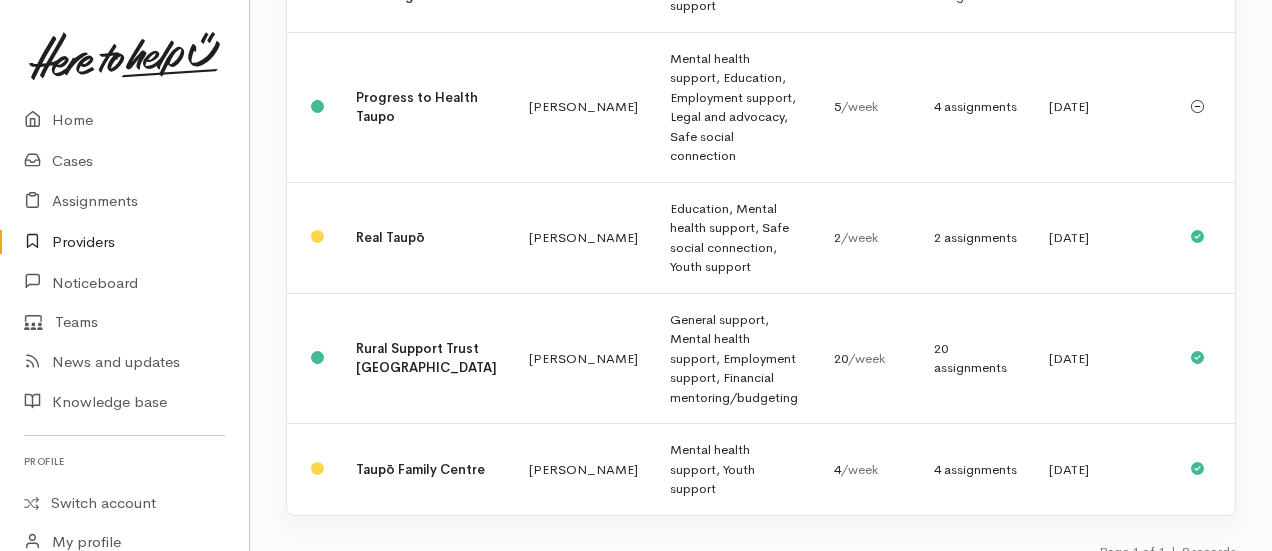 scroll, scrollTop: 1112, scrollLeft: 0, axis: vertical 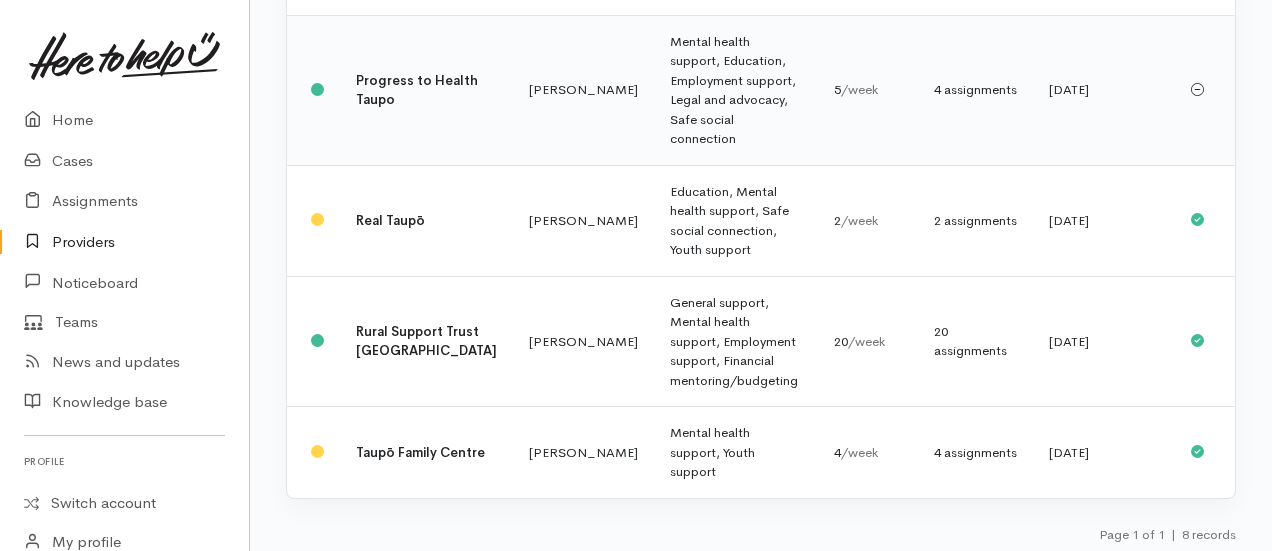 click on "Mental health support, Education, Employment support, Legal and advocacy, Safe social connection" at bounding box center [736, 90] 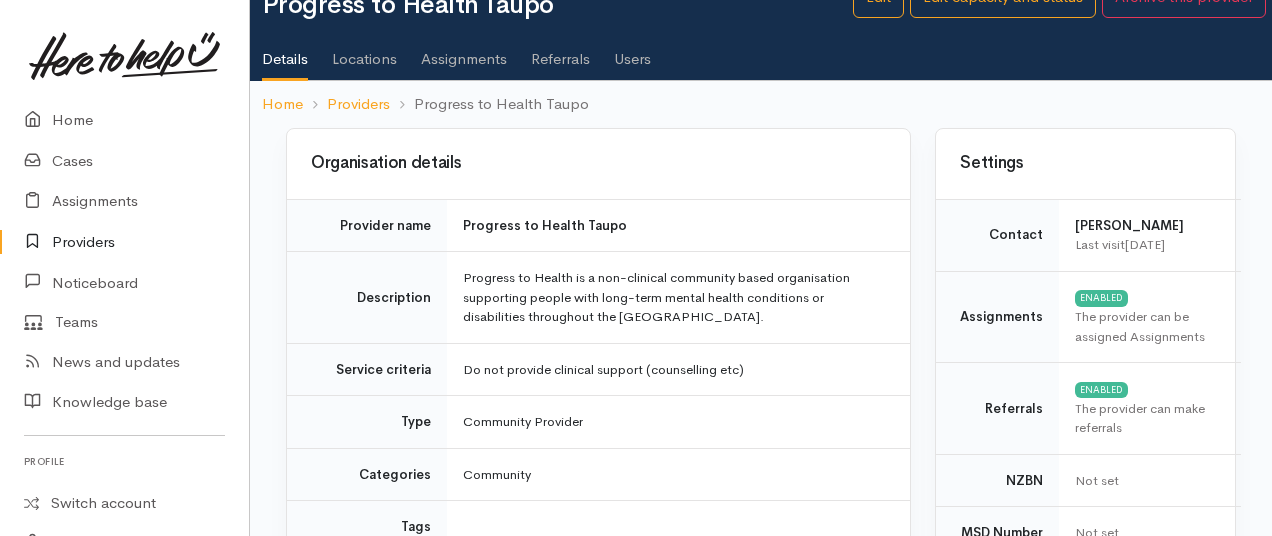 scroll, scrollTop: 0, scrollLeft: 0, axis: both 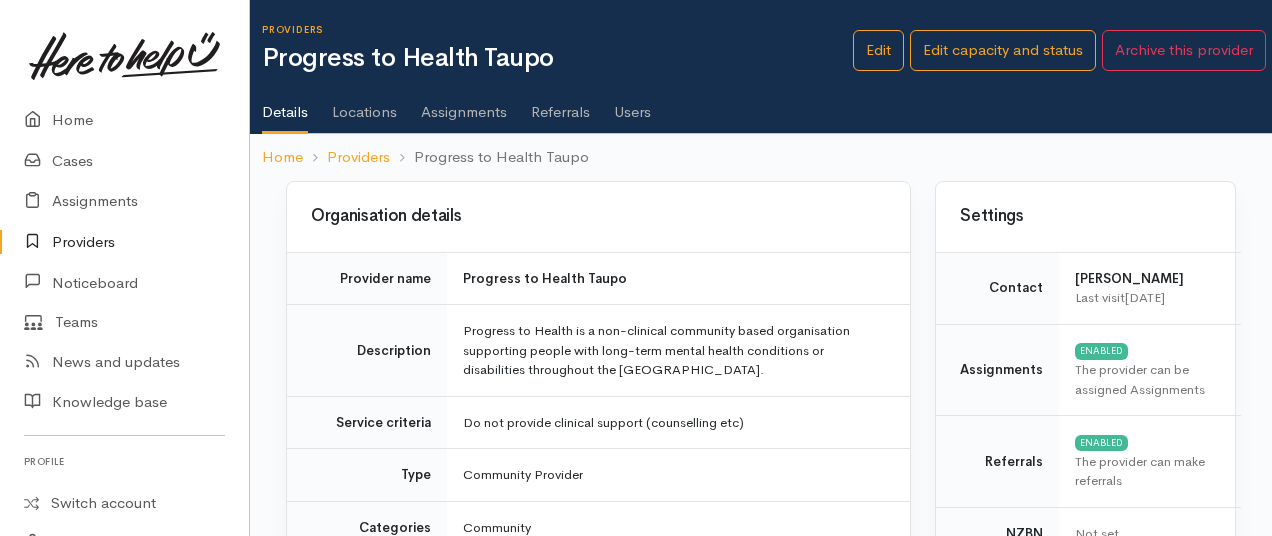 click on "Assignments" at bounding box center [464, 105] 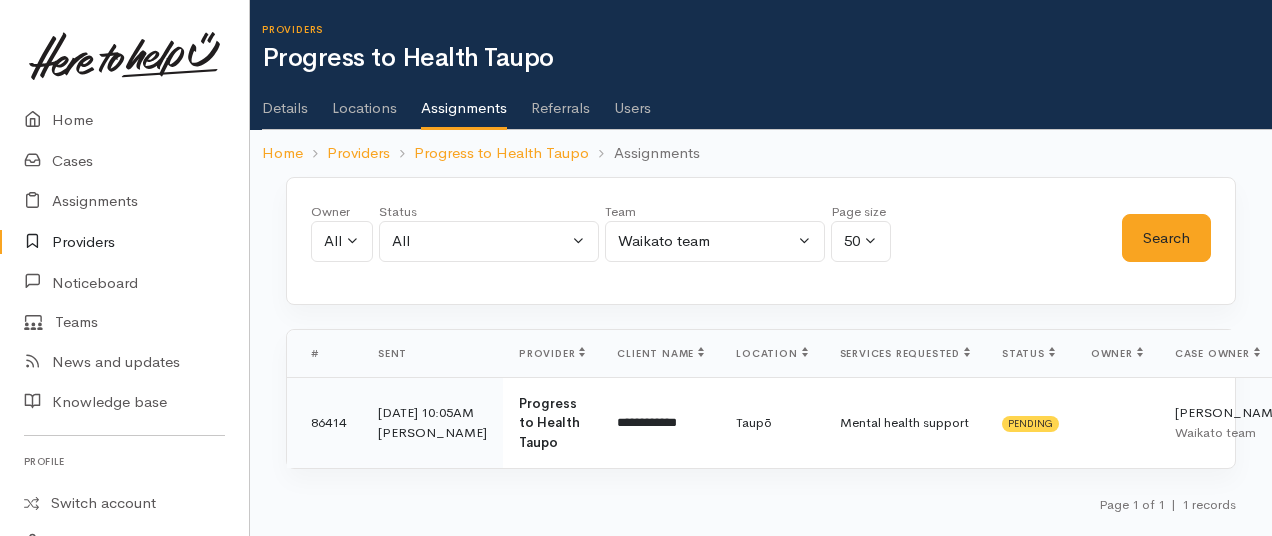 scroll, scrollTop: 8, scrollLeft: 46, axis: both 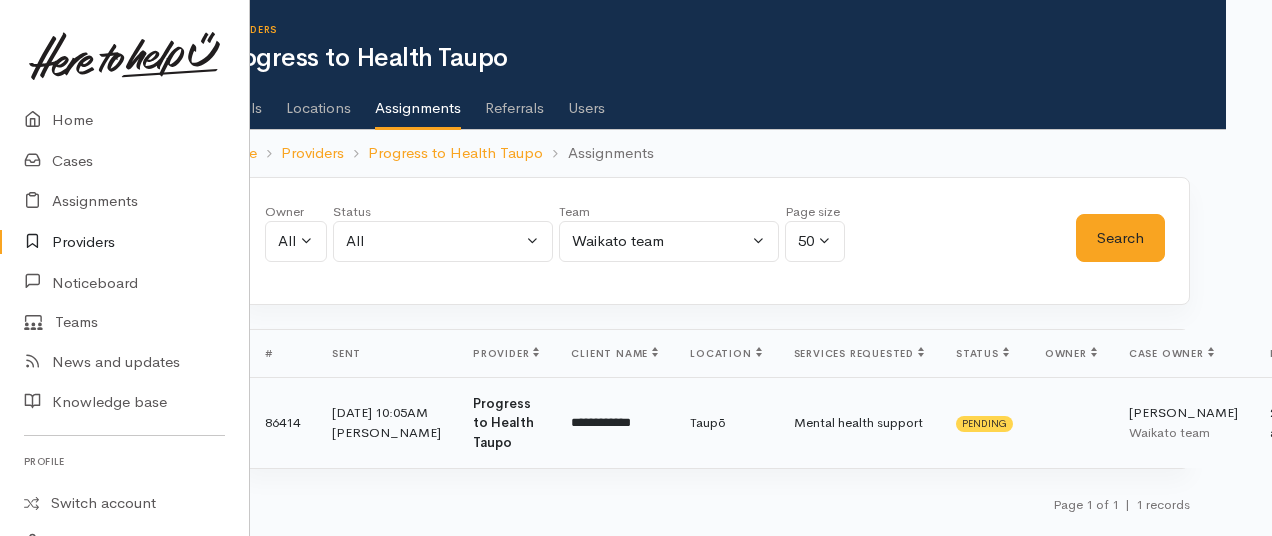 click on "**********" at bounding box center (614, 422) 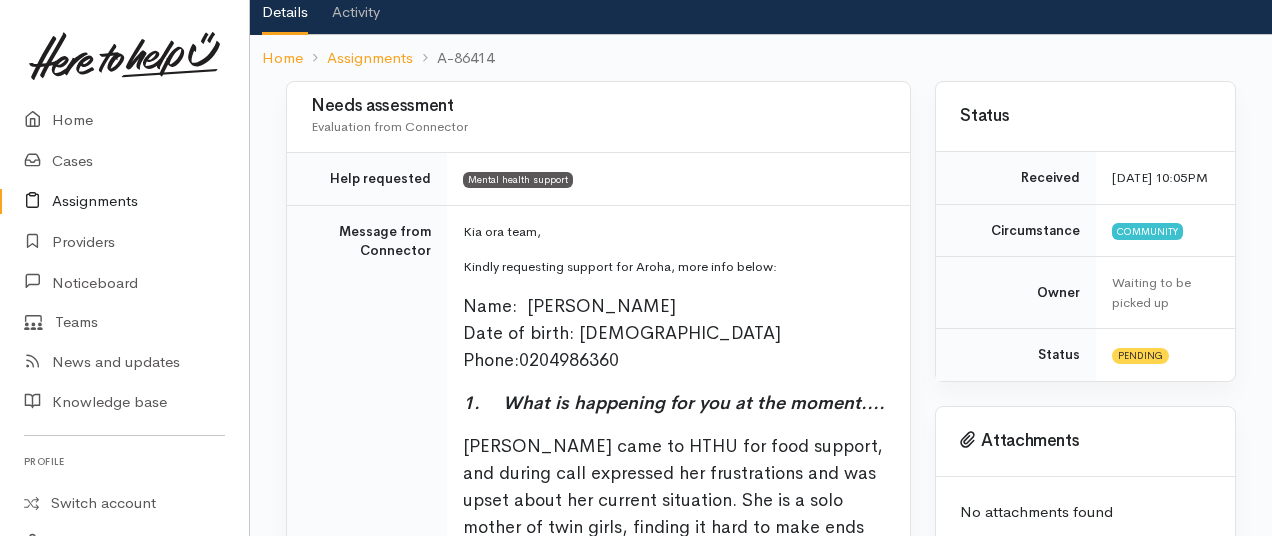 scroll, scrollTop: 123, scrollLeft: 0, axis: vertical 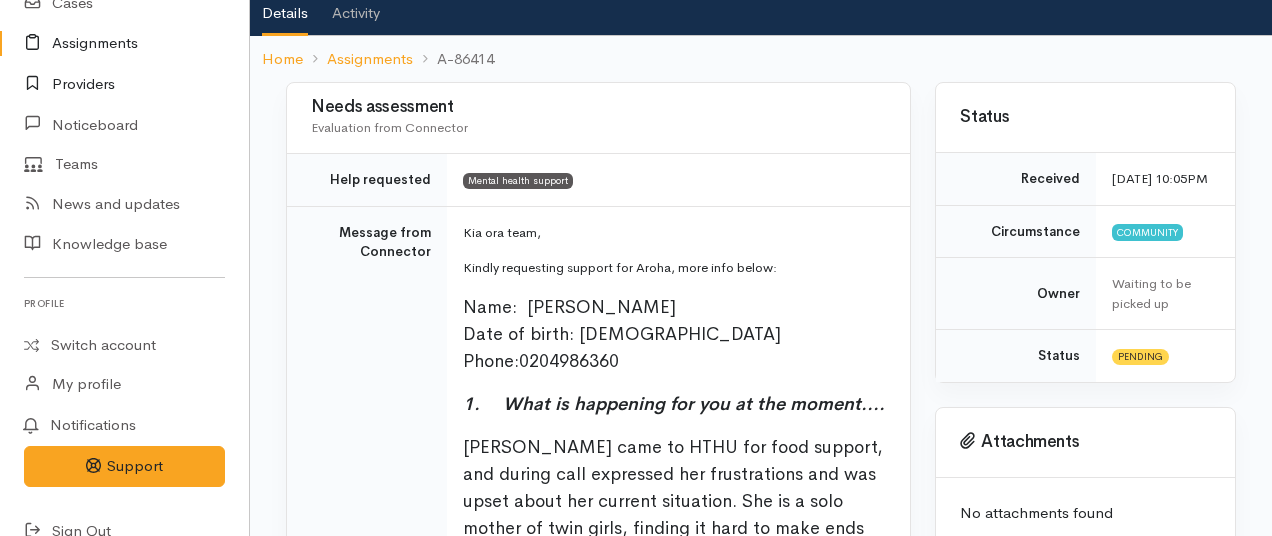 click on "Providers" at bounding box center (124, 84) 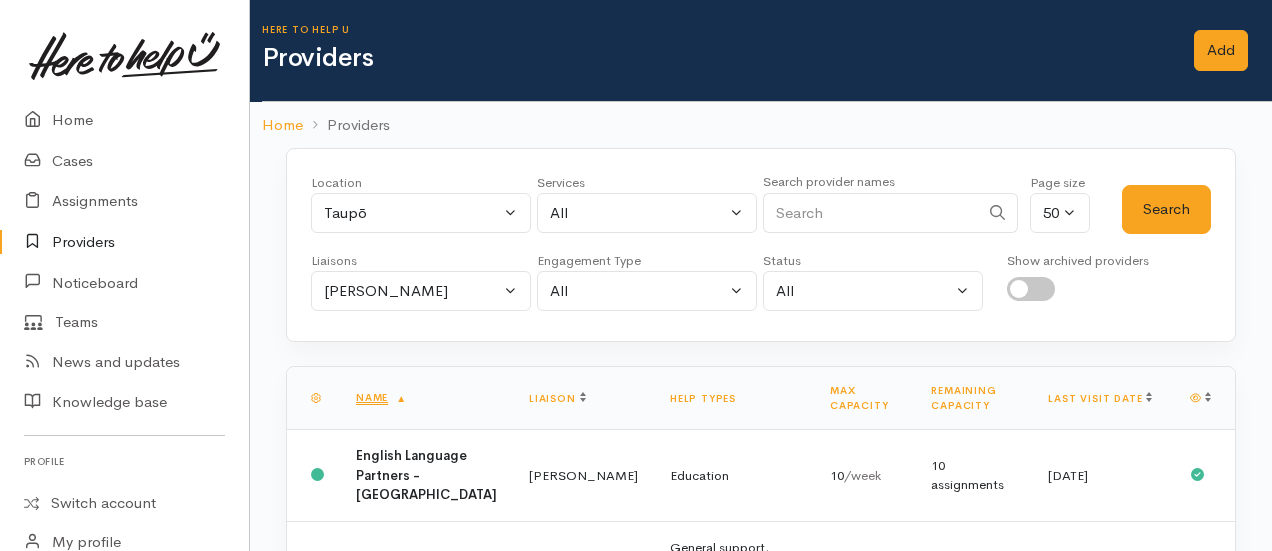 scroll, scrollTop: 0, scrollLeft: 0, axis: both 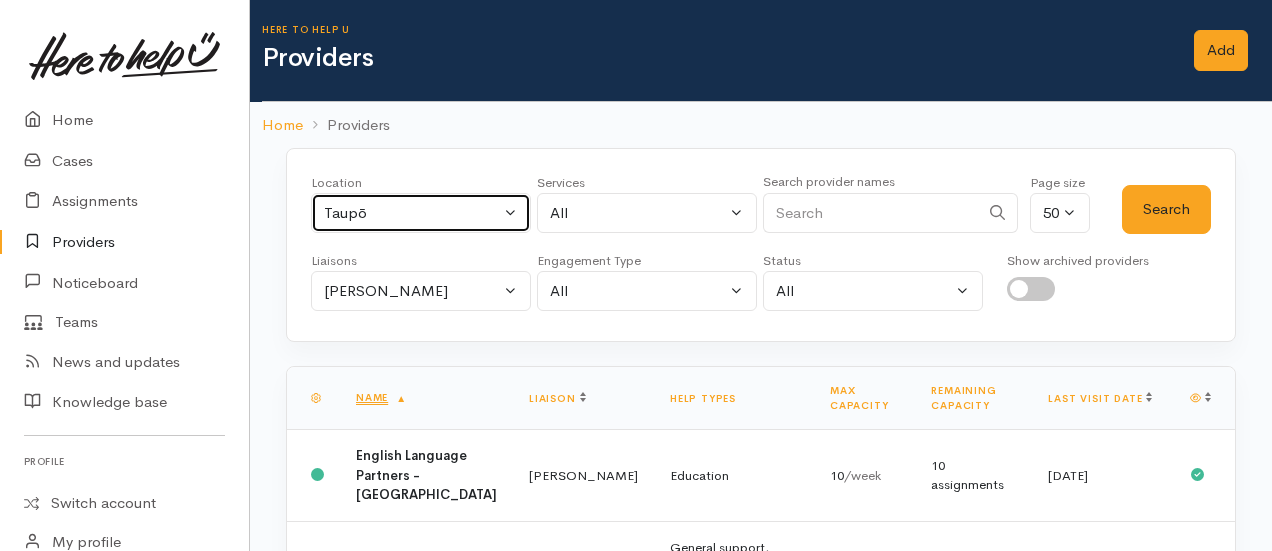 click on "Taupō" at bounding box center (421, 213) 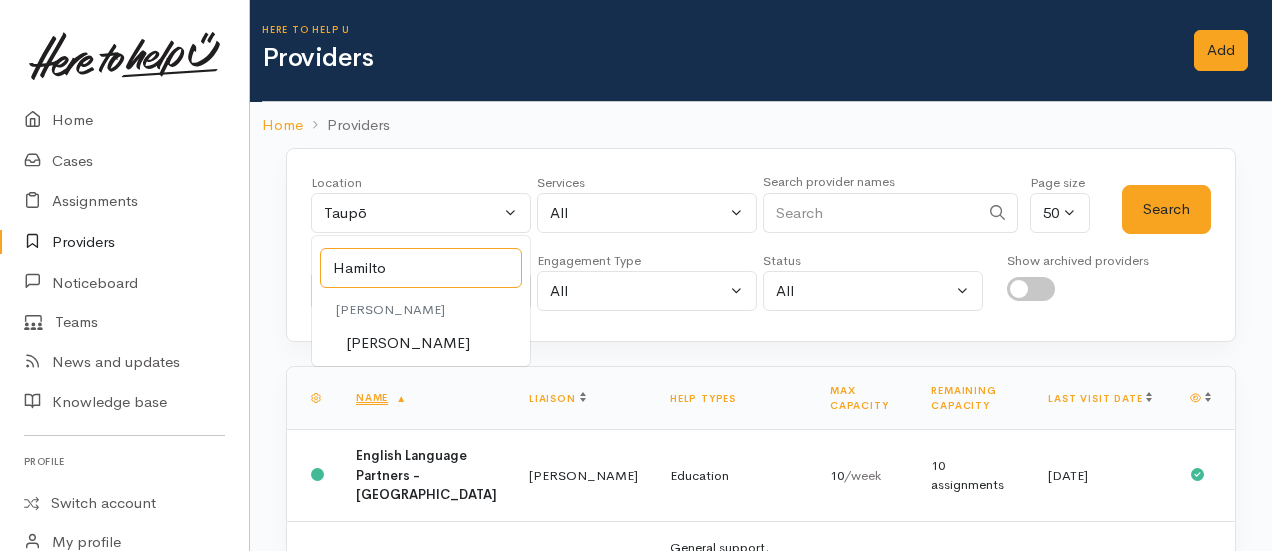 type on "[PERSON_NAME]" 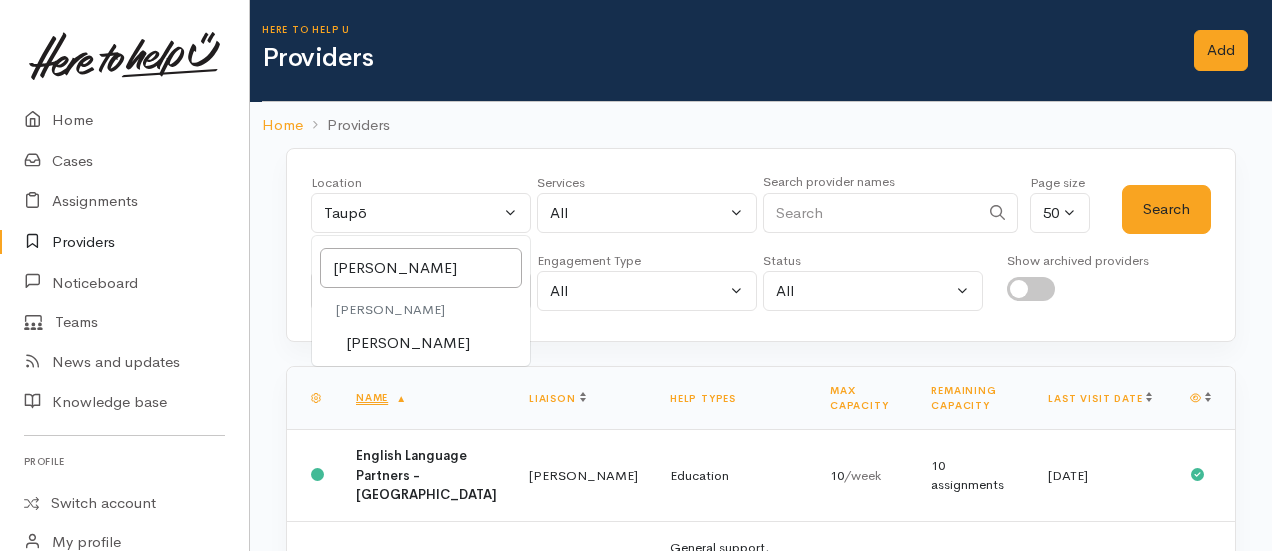click on "[PERSON_NAME]" at bounding box center (408, 343) 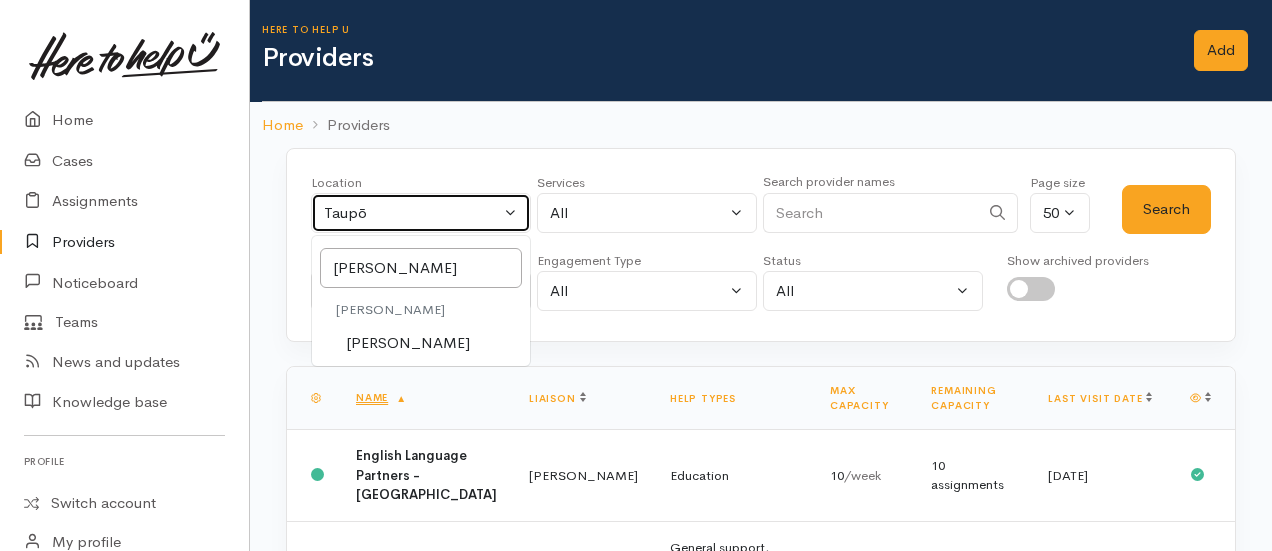 select on "1" 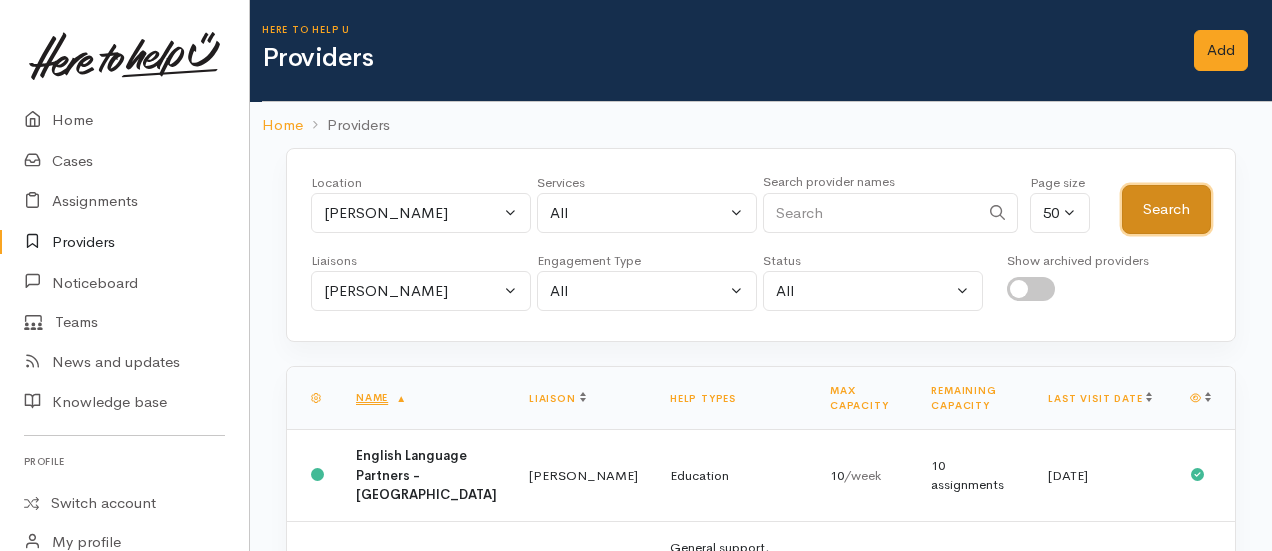 click on "Search" at bounding box center [1166, 209] 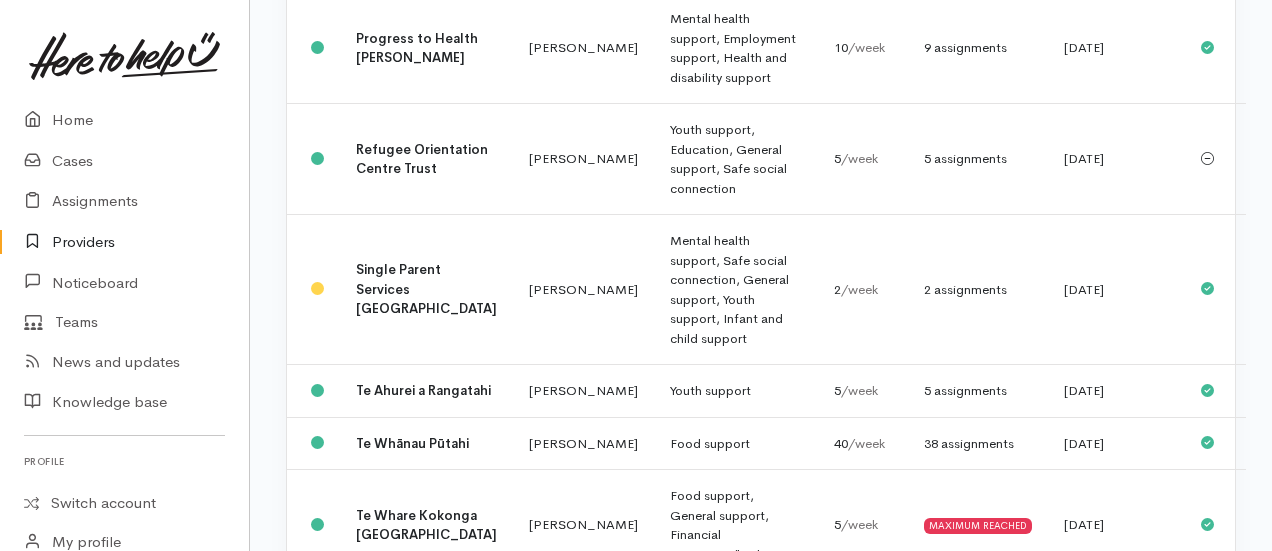 scroll, scrollTop: 1515, scrollLeft: 0, axis: vertical 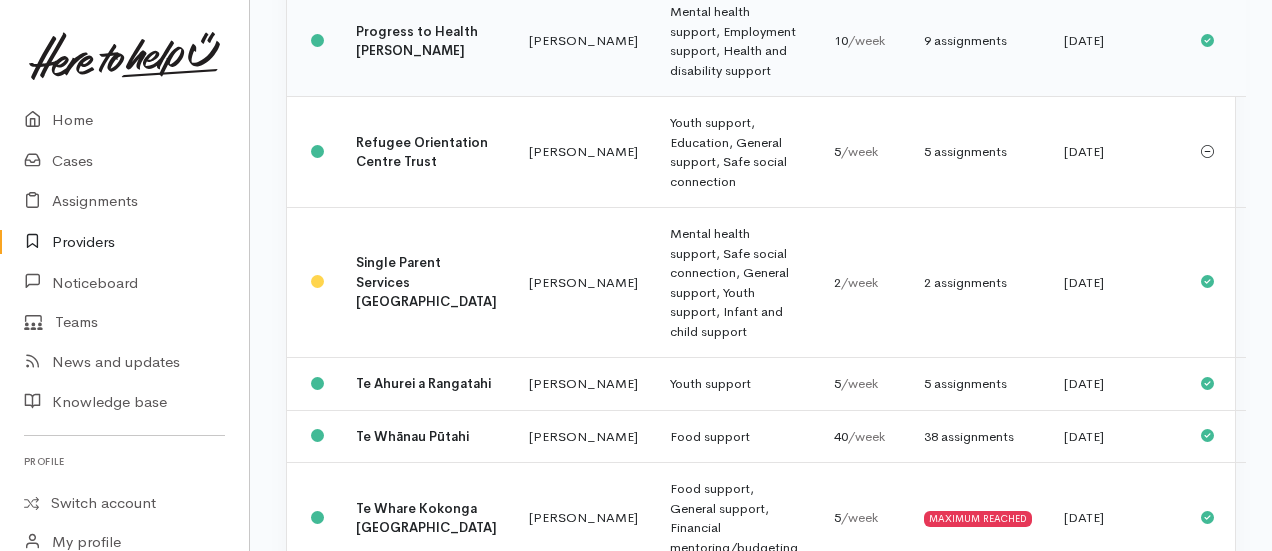 click on "Progress to Health [PERSON_NAME]" at bounding box center [417, 41] 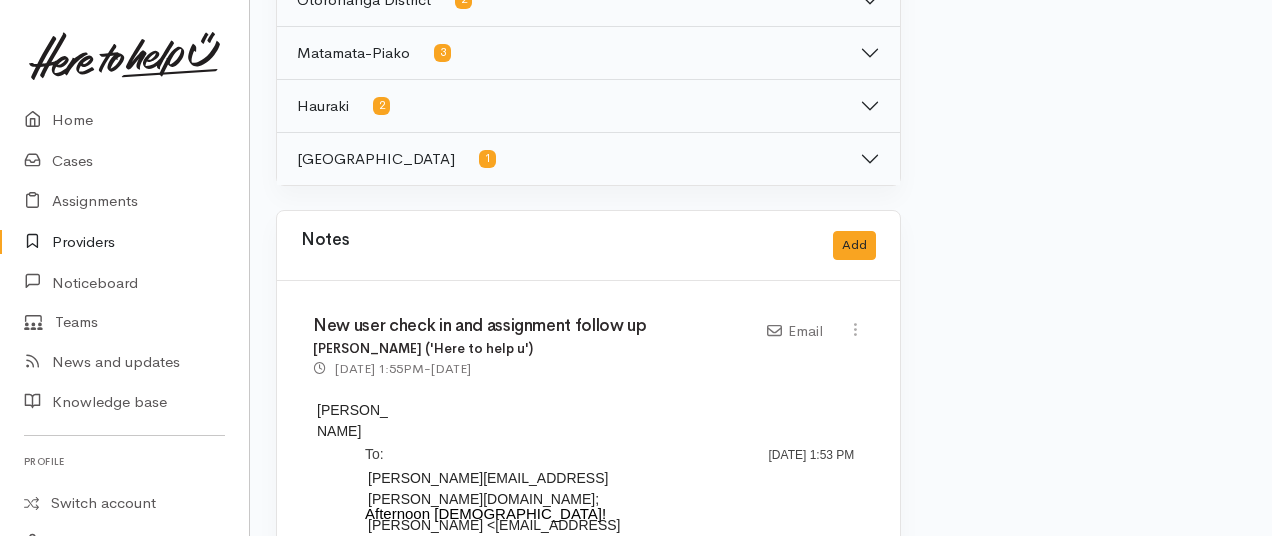 scroll, scrollTop: 1315, scrollLeft: 10, axis: both 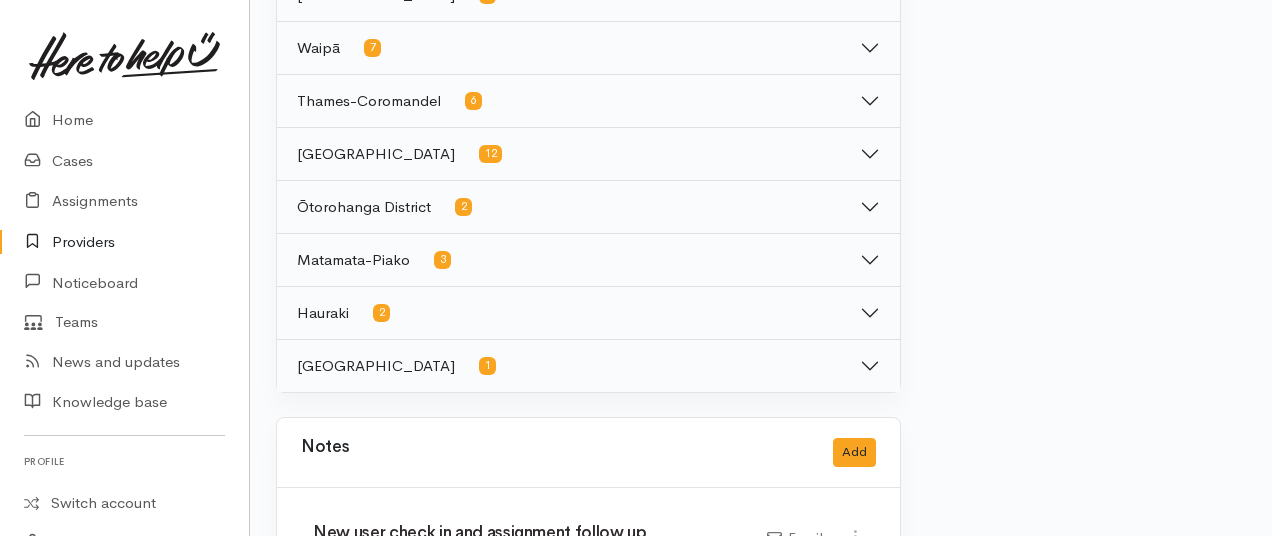 click on "South Waikato District  1" at bounding box center (588, 366) 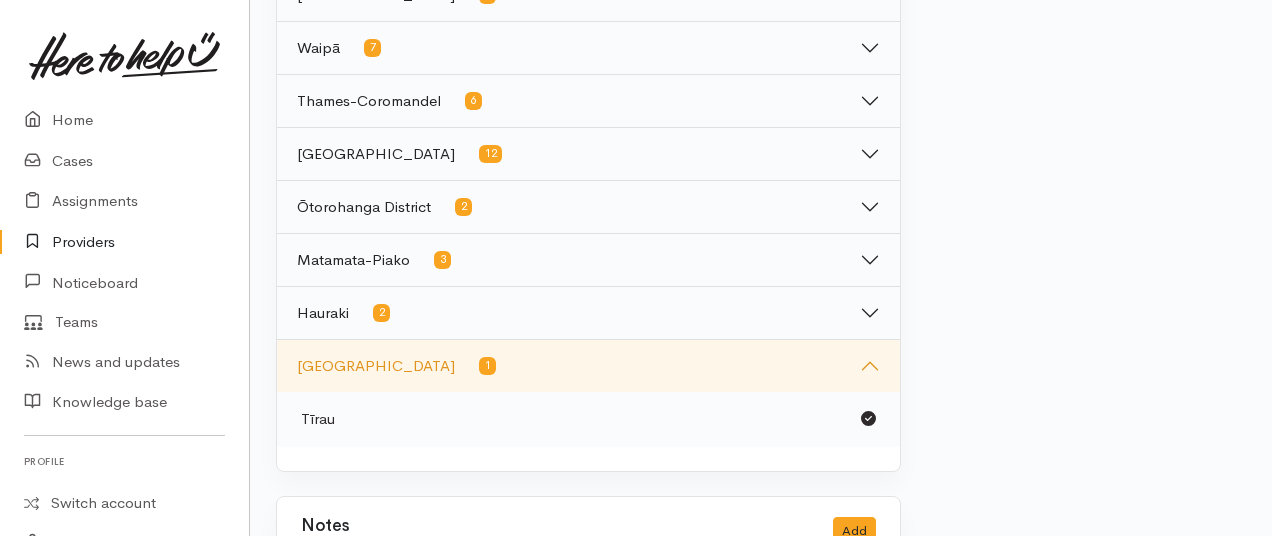 click on "South Waikato District  1" at bounding box center (588, 366) 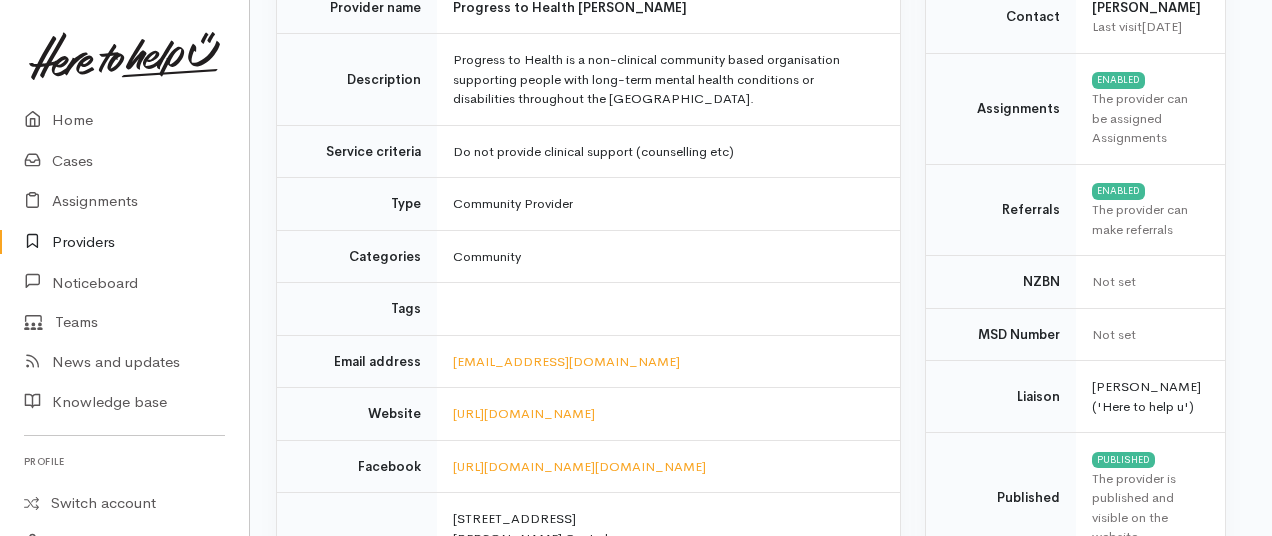 scroll, scrollTop: 0, scrollLeft: 10, axis: horizontal 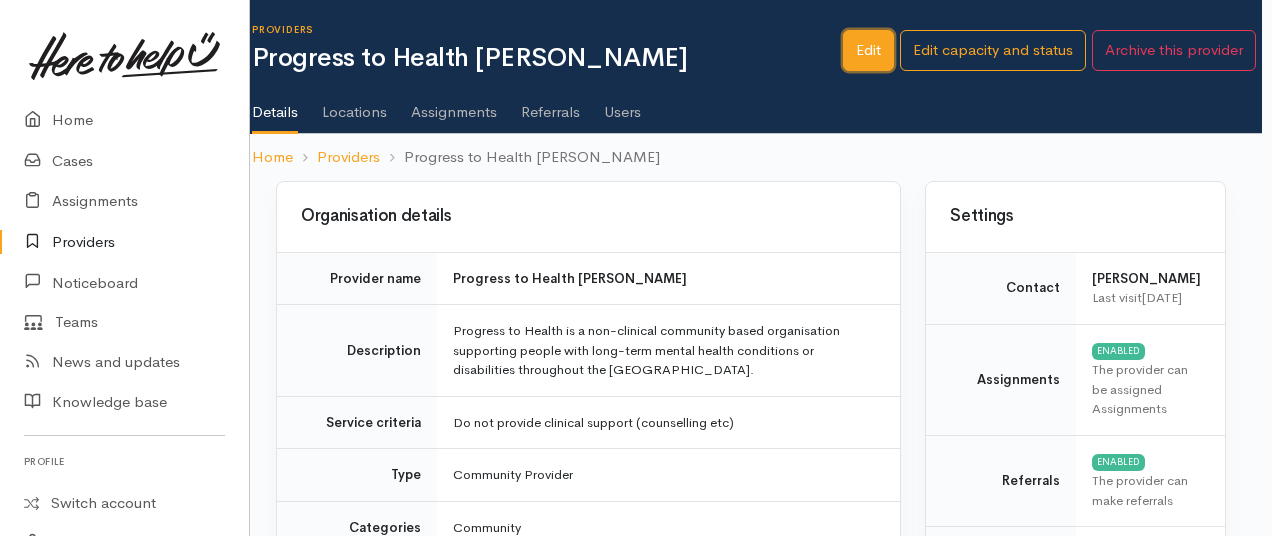 click on "Edit" at bounding box center [868, 50] 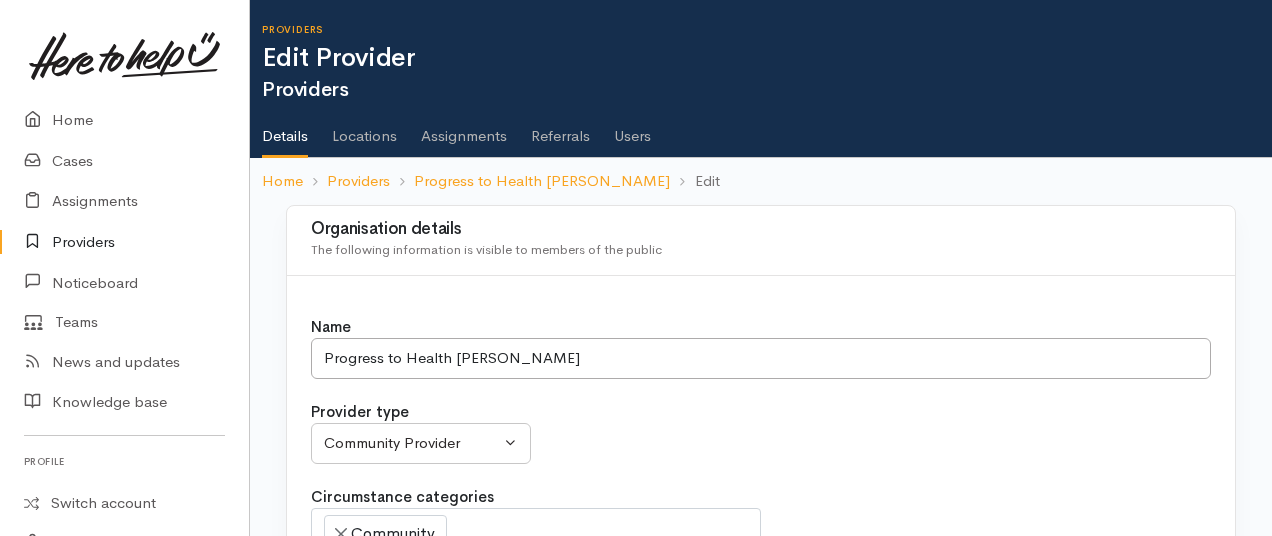 select 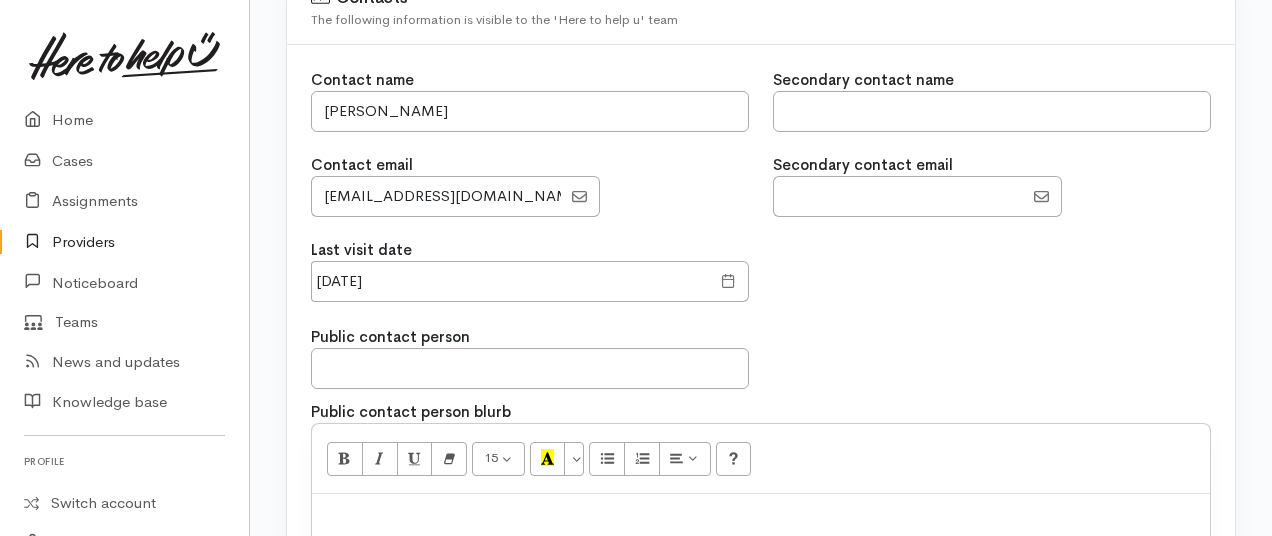scroll, scrollTop: 1756, scrollLeft: 0, axis: vertical 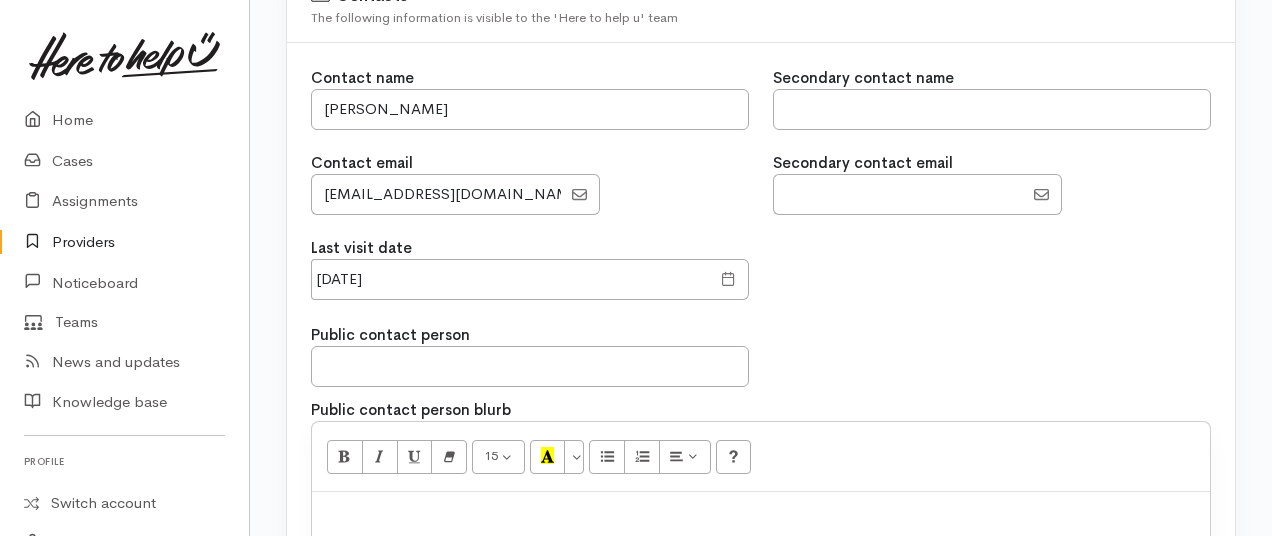 click at bounding box center [728, 279] 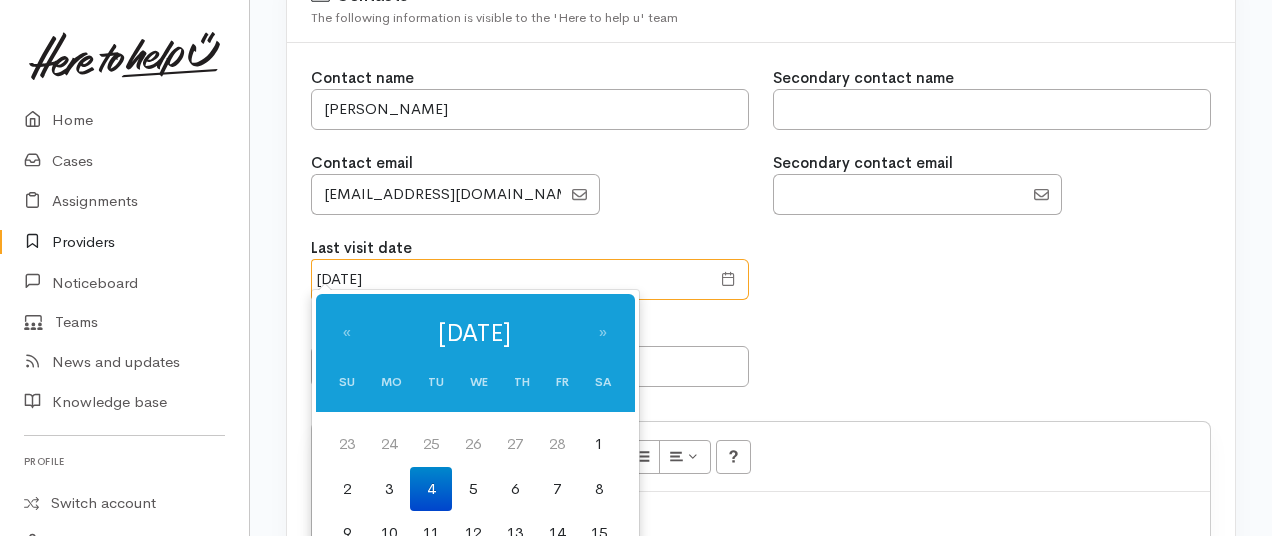 click on "04 Mar 2025" at bounding box center [510, 279] 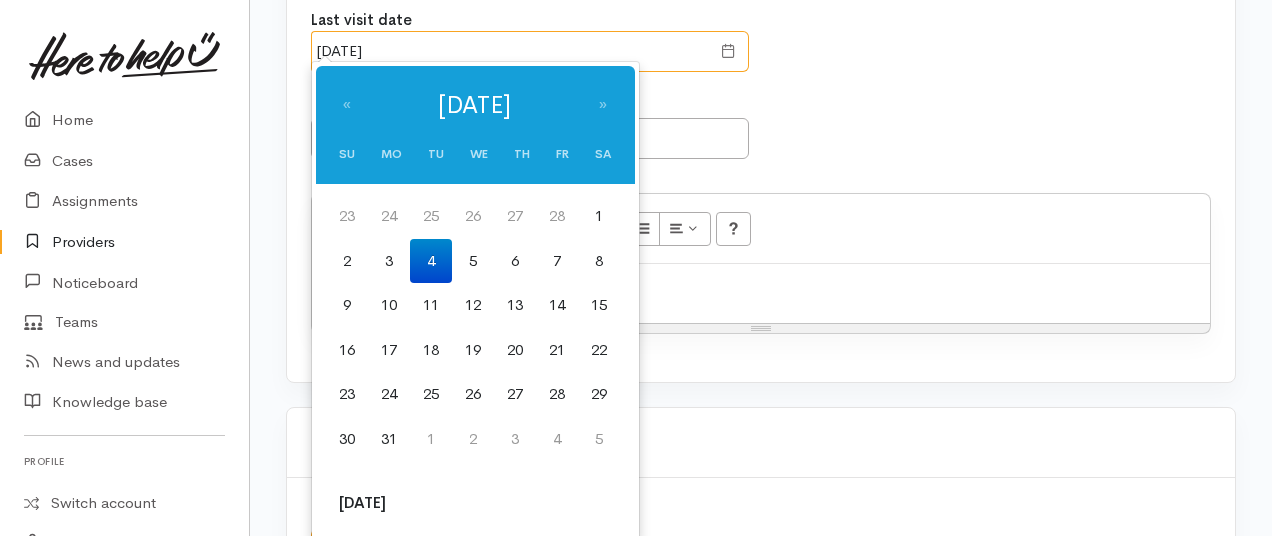 scroll, scrollTop: 1988, scrollLeft: 0, axis: vertical 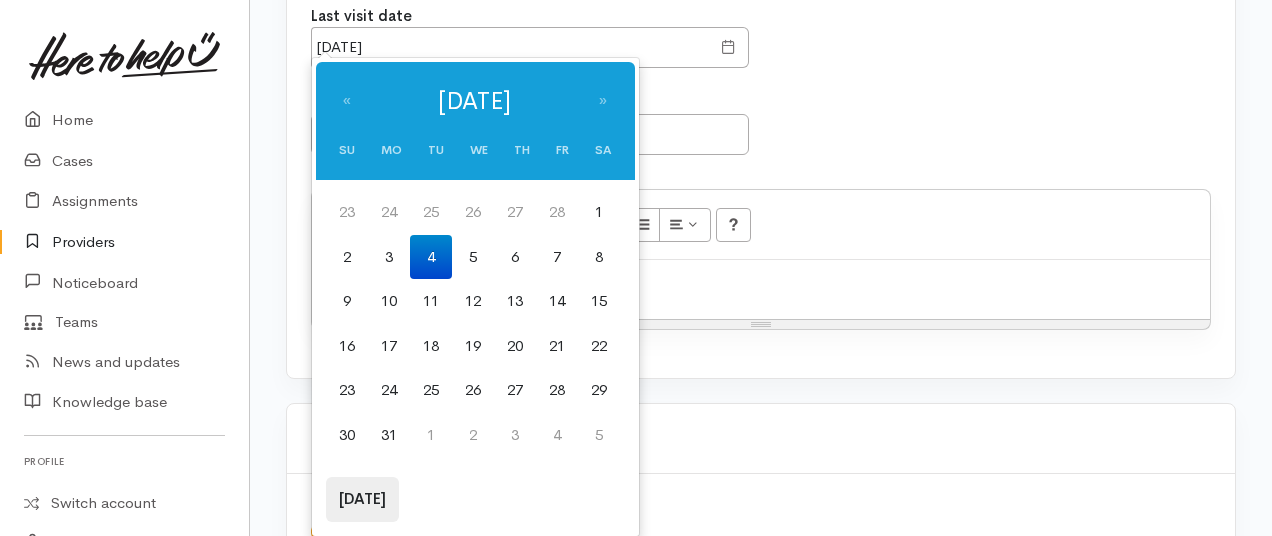 click on "Today" at bounding box center [362, 499] 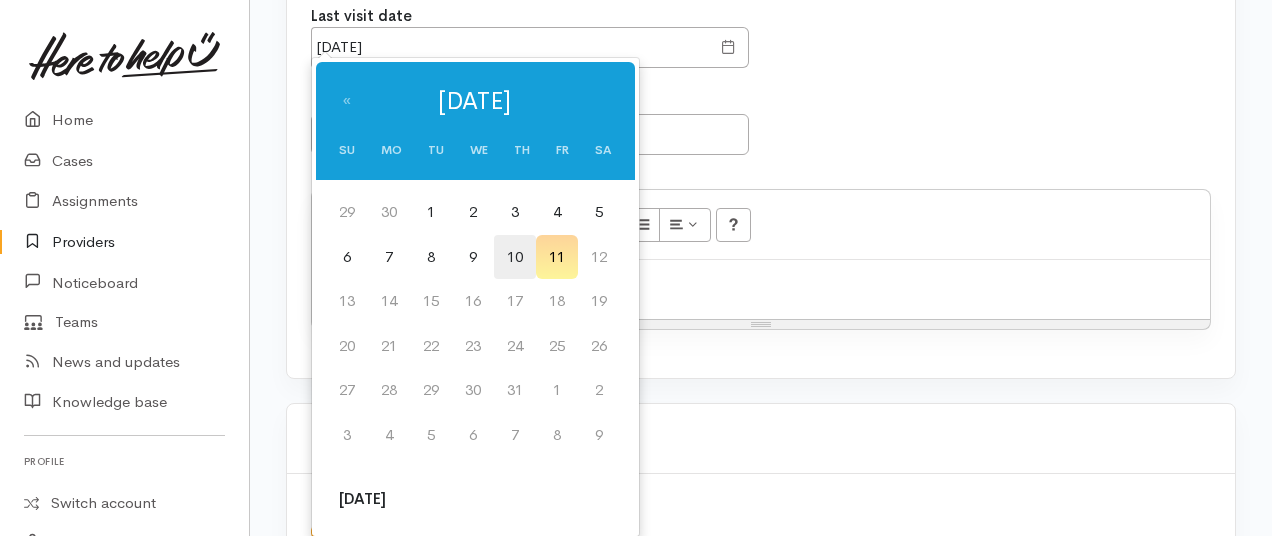 click on "10" at bounding box center [515, 257] 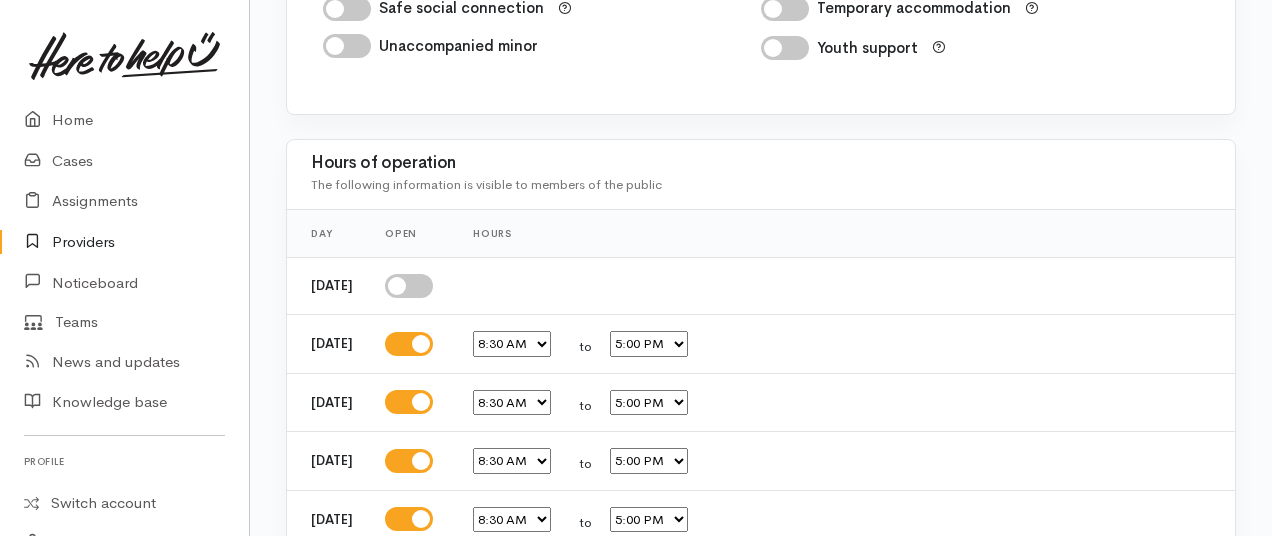 scroll, scrollTop: 3728, scrollLeft: 0, axis: vertical 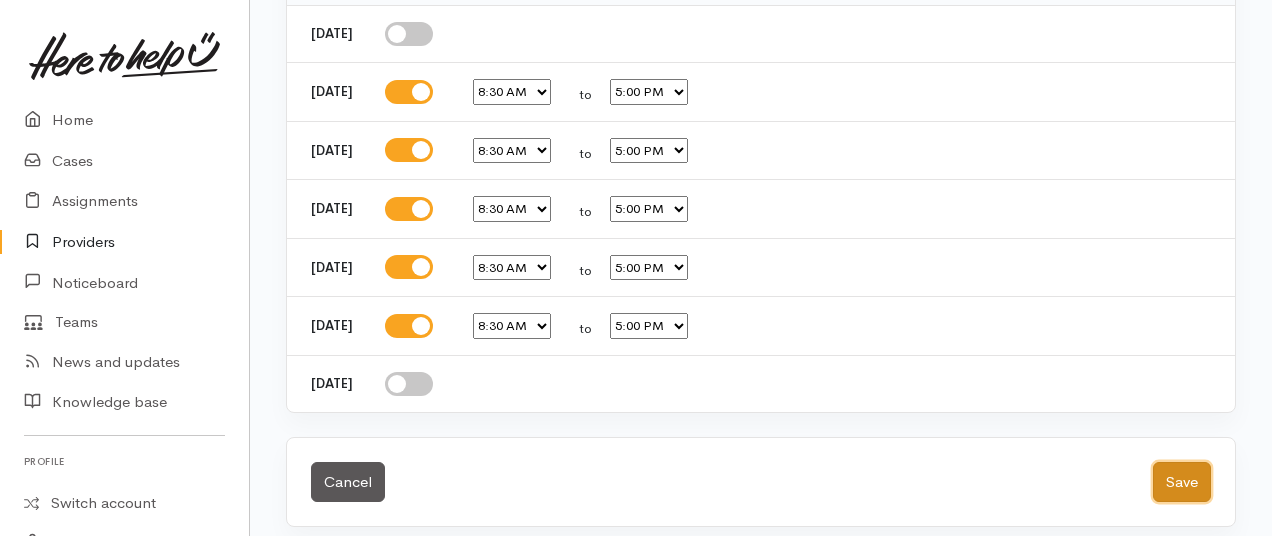 click on "Save" at bounding box center [1182, 482] 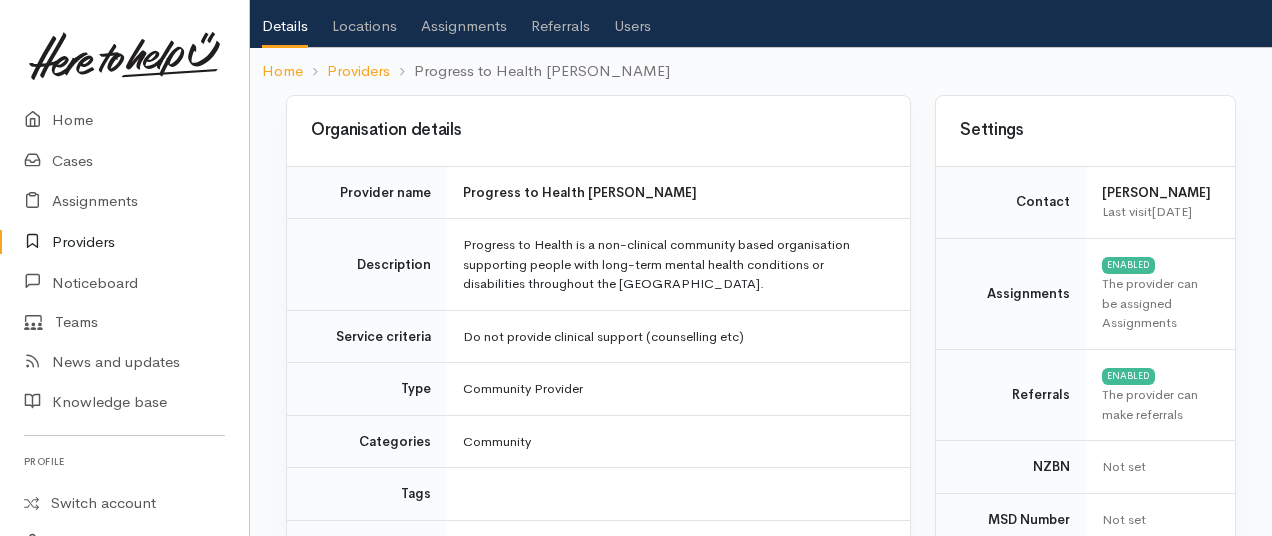 scroll, scrollTop: 0, scrollLeft: 0, axis: both 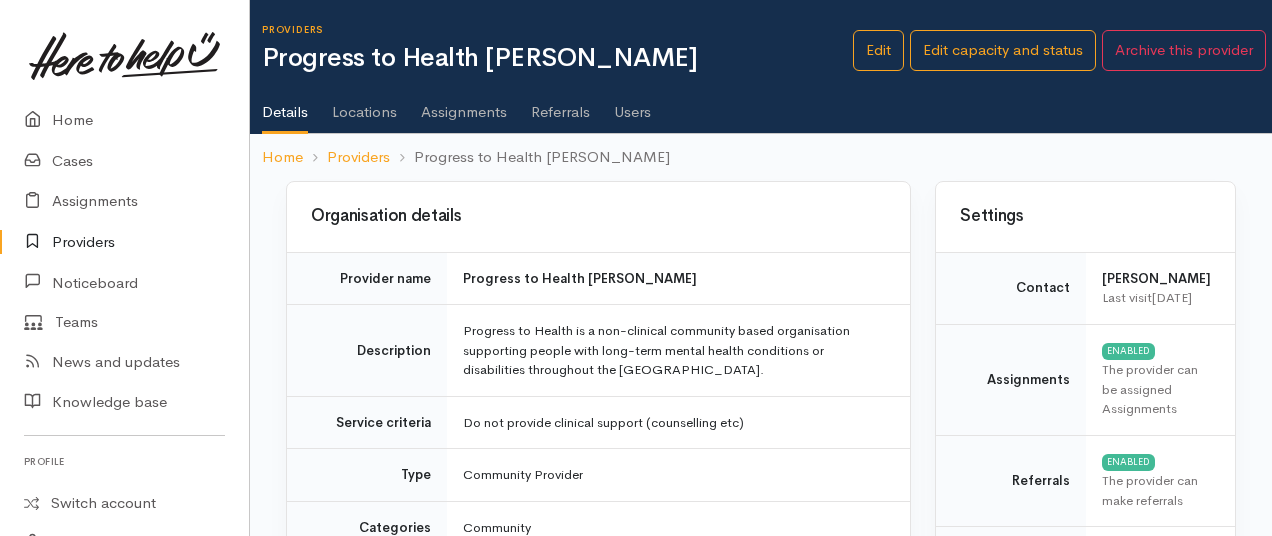 click on "Locations" at bounding box center [364, 105] 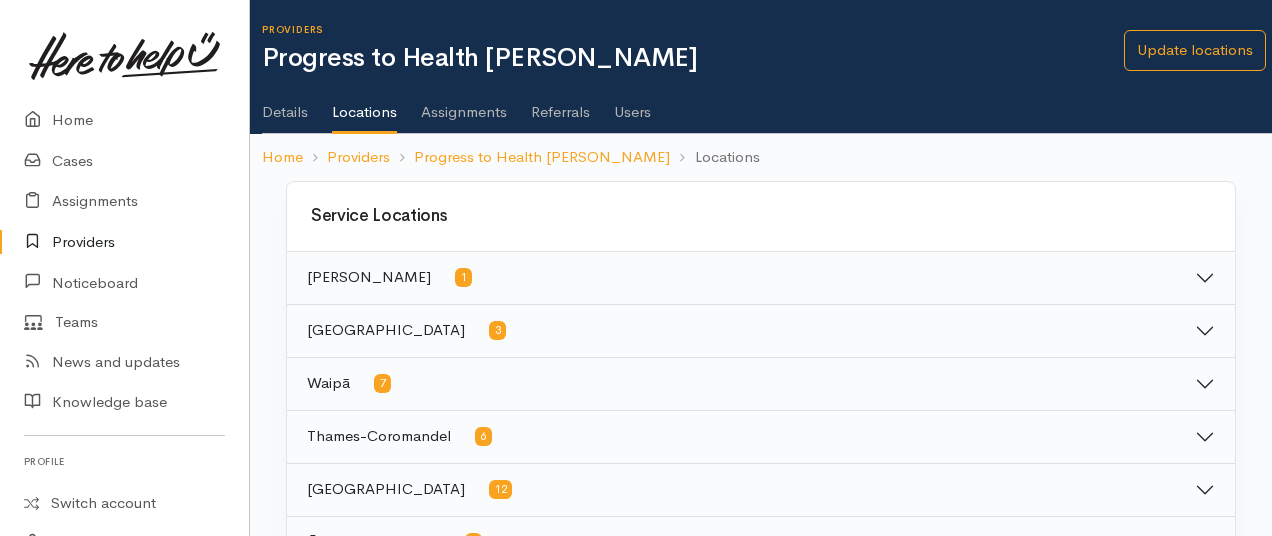 scroll, scrollTop: 212, scrollLeft: 0, axis: vertical 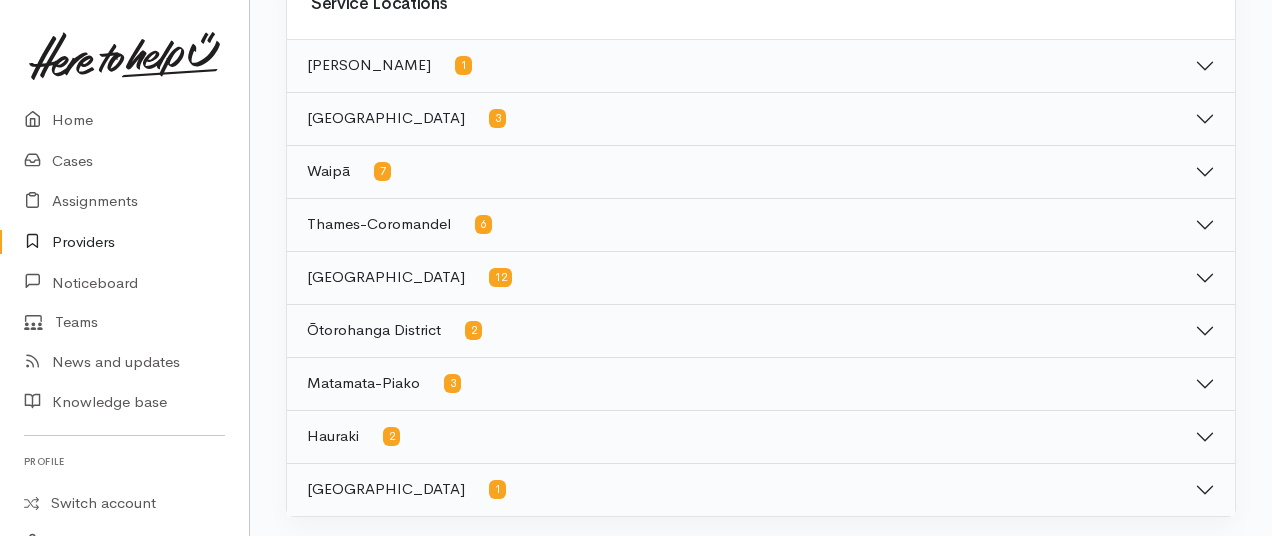 click on "[GEOGRAPHIC_DATA]  1" at bounding box center [761, 490] 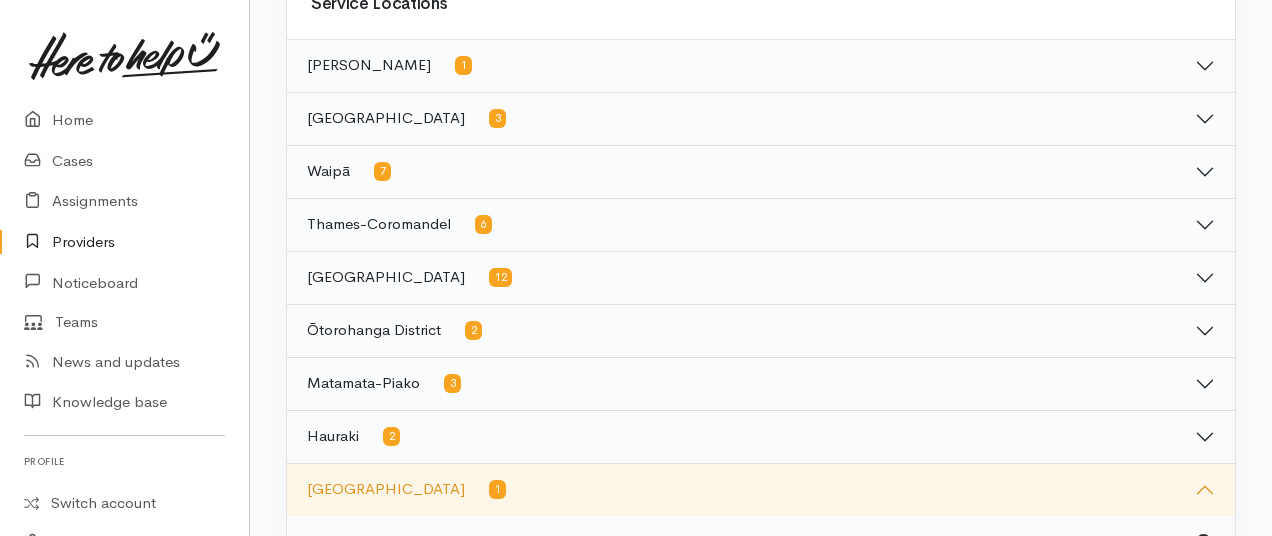 scroll, scrollTop: 290, scrollLeft: 0, axis: vertical 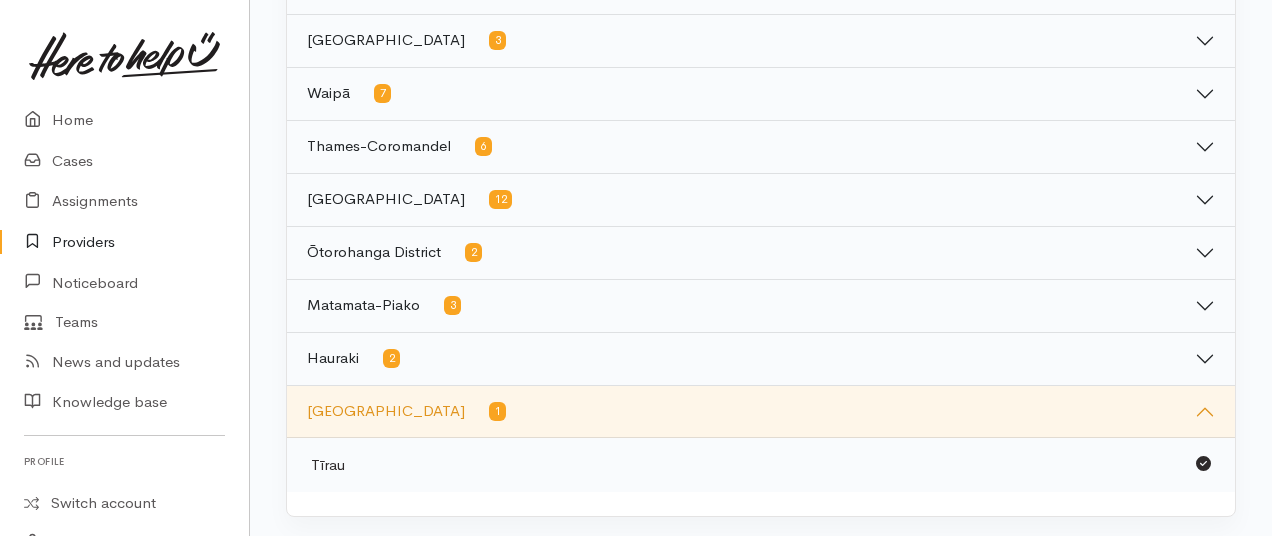 click 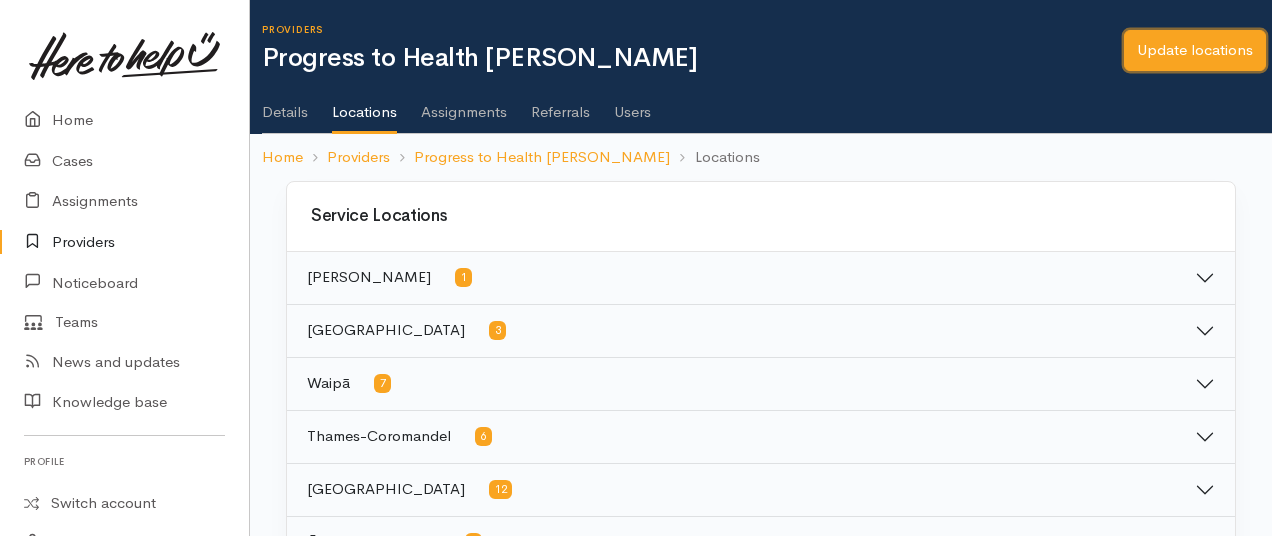 click on "Update locations" at bounding box center [1195, 50] 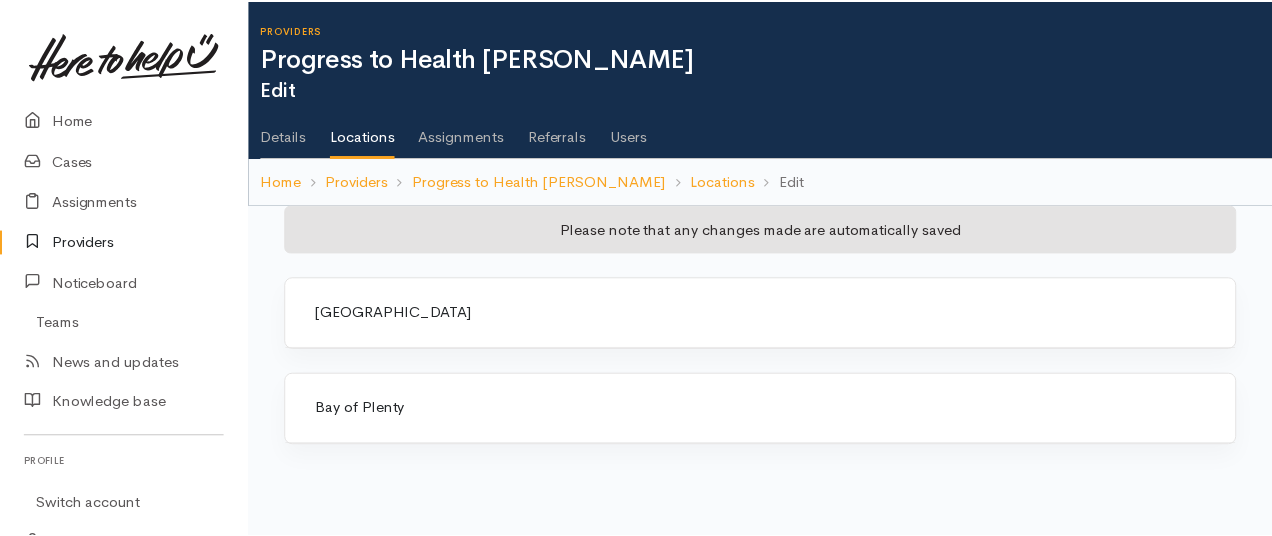 scroll, scrollTop: 0, scrollLeft: 0, axis: both 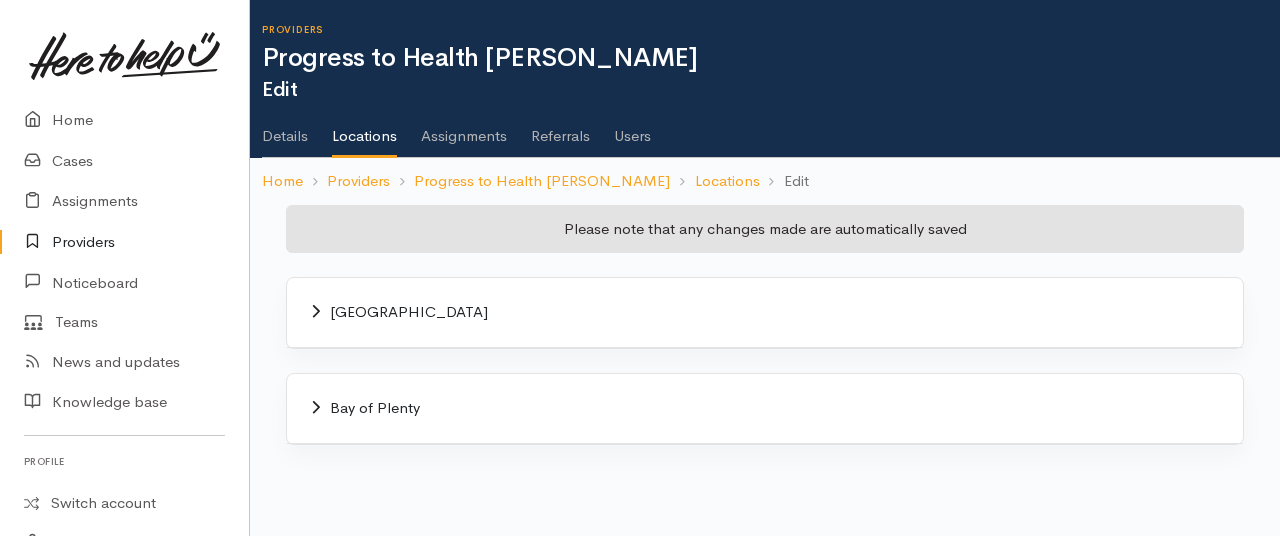 click on "[GEOGRAPHIC_DATA]" at bounding box center [765, 312] 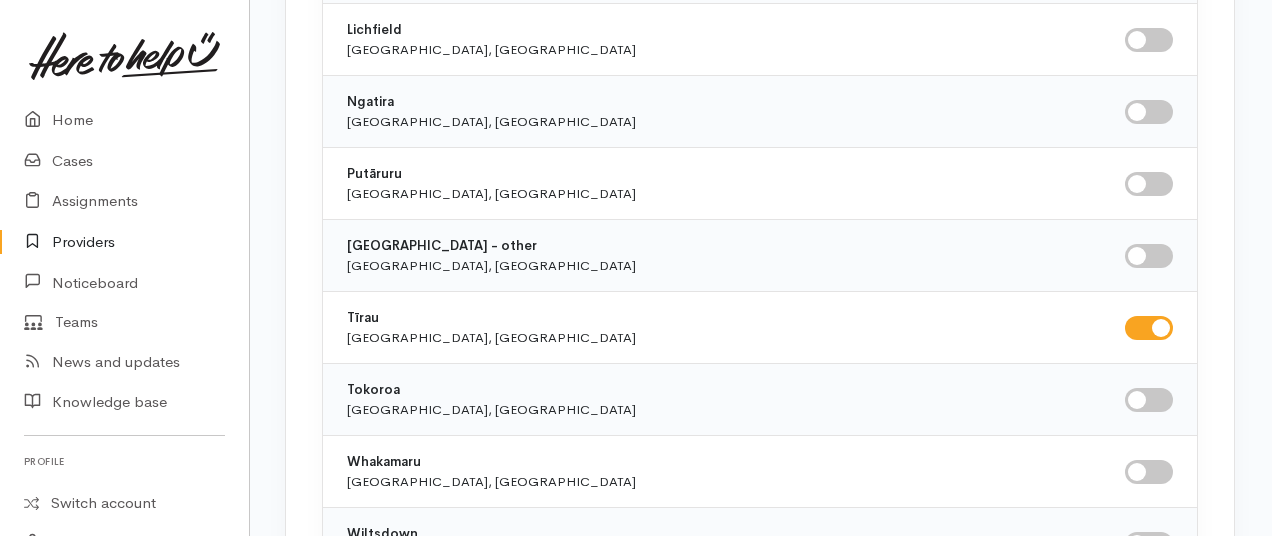scroll, scrollTop: 10925, scrollLeft: 0, axis: vertical 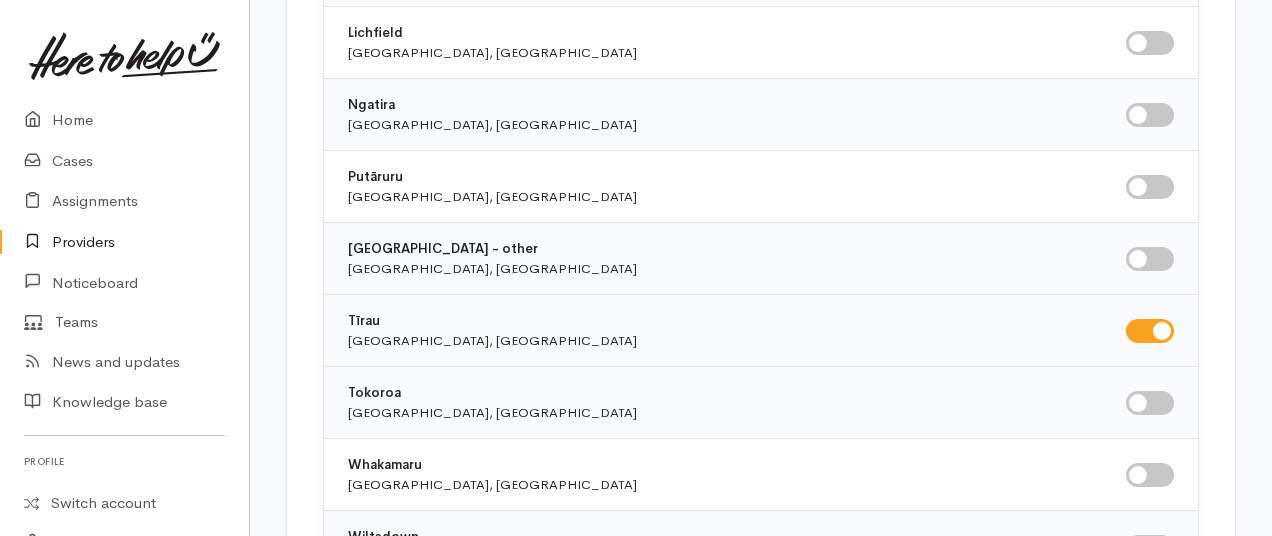 click at bounding box center [1150, 331] 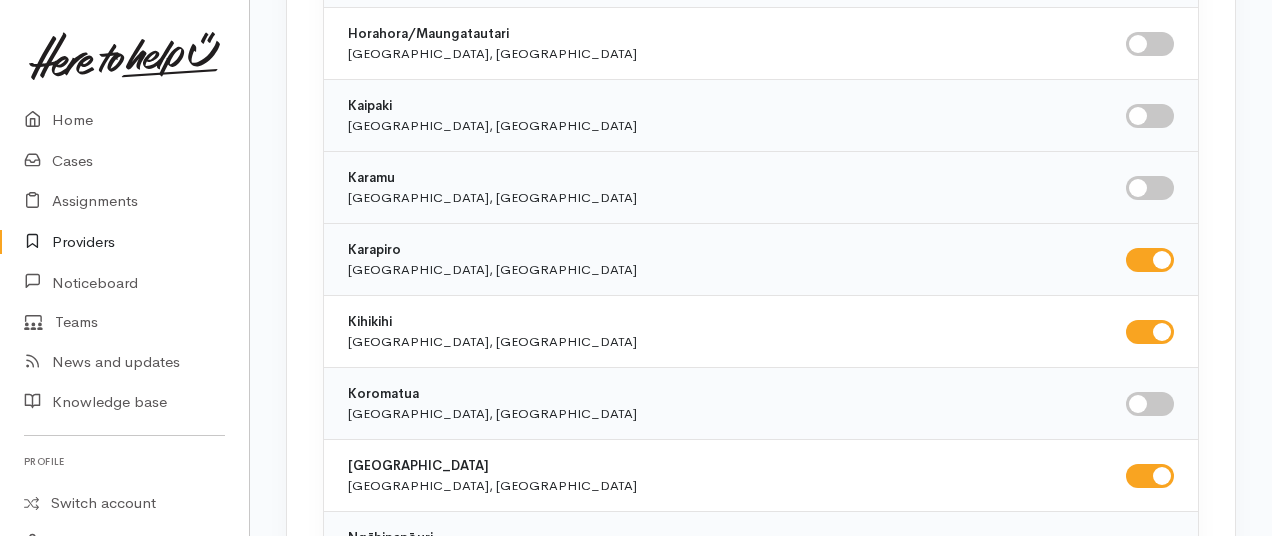 scroll, scrollTop: 0, scrollLeft: 0, axis: both 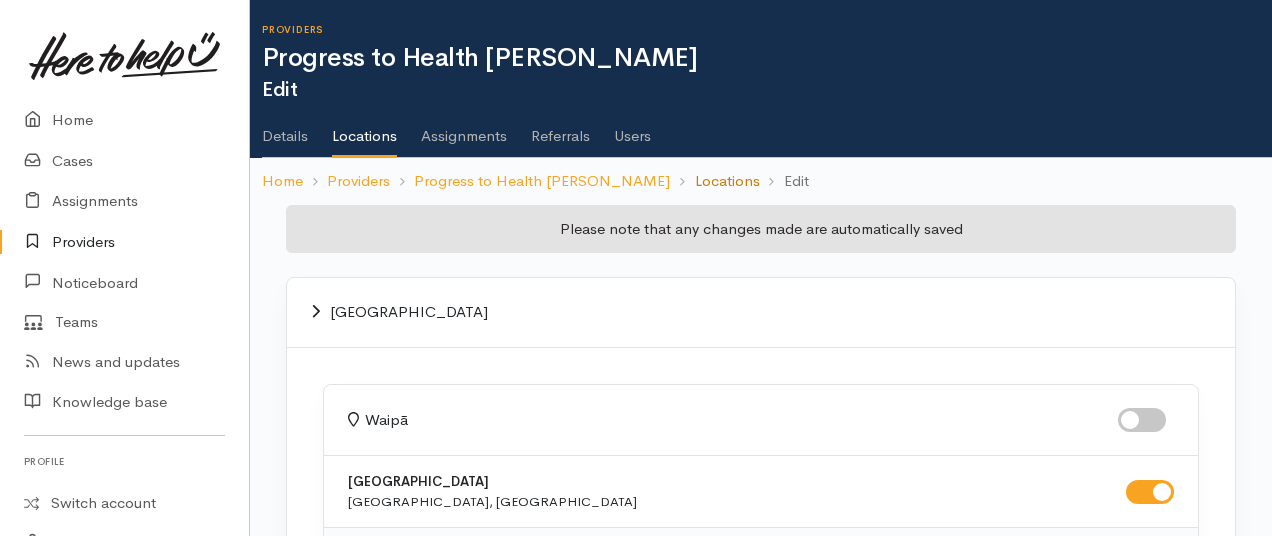 click on "Locations" at bounding box center [727, 181] 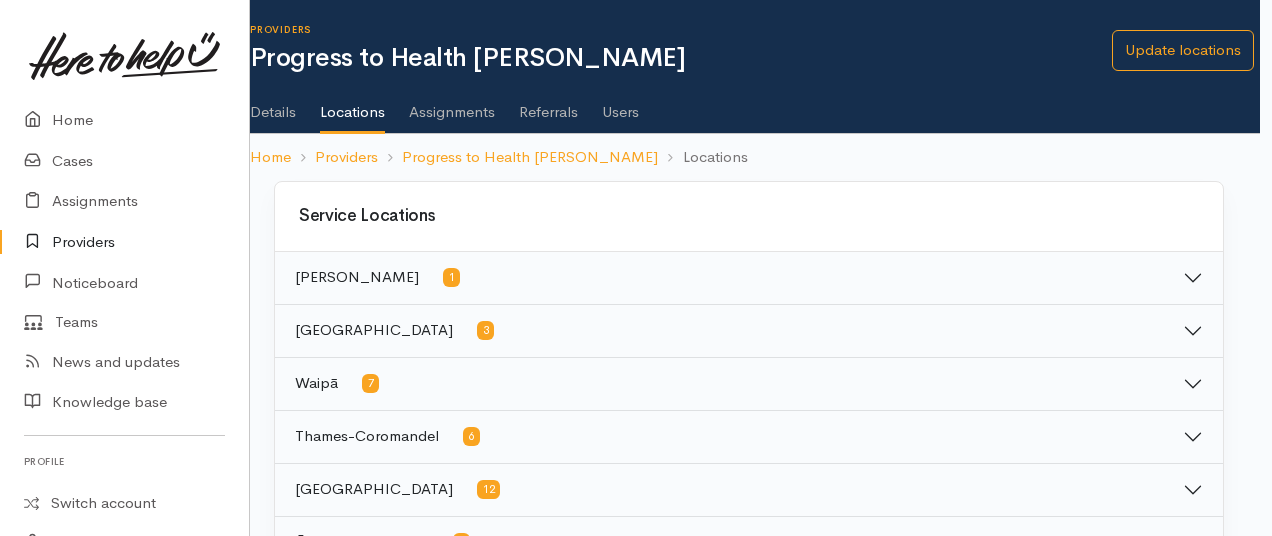 scroll, scrollTop: 0, scrollLeft: 0, axis: both 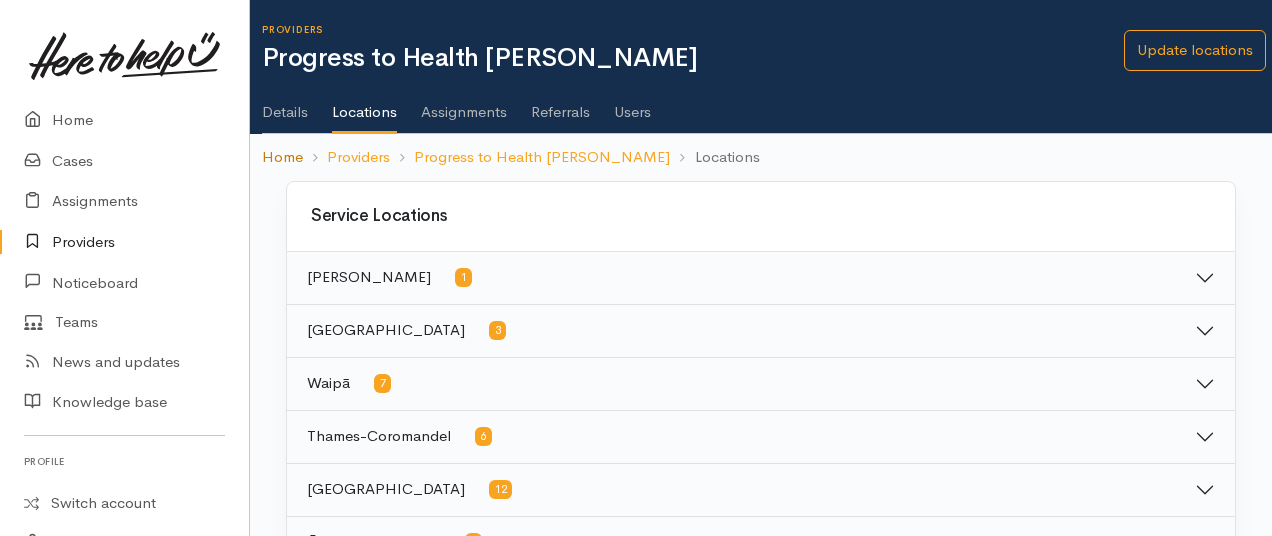 click on "Home" at bounding box center (282, 157) 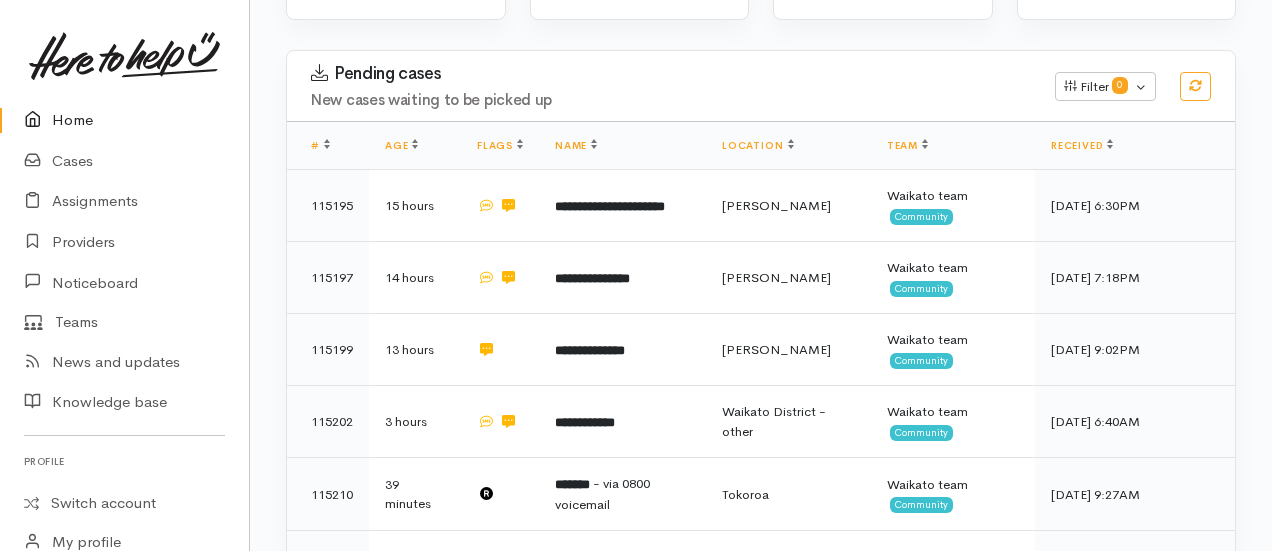 scroll, scrollTop: 302, scrollLeft: 0, axis: vertical 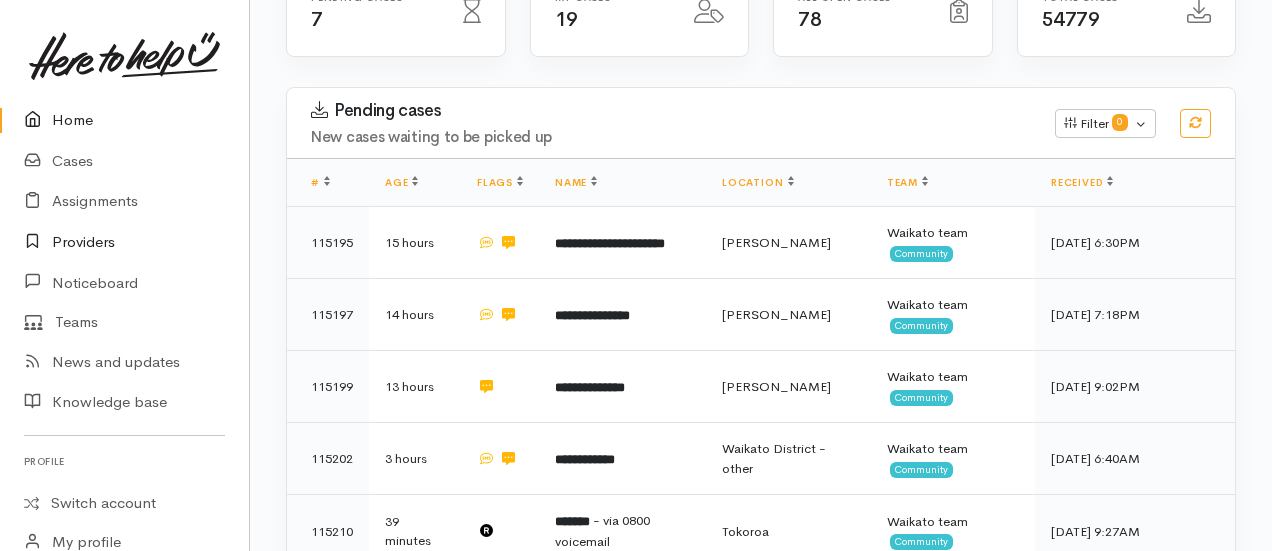 click on "Providers" at bounding box center [124, 242] 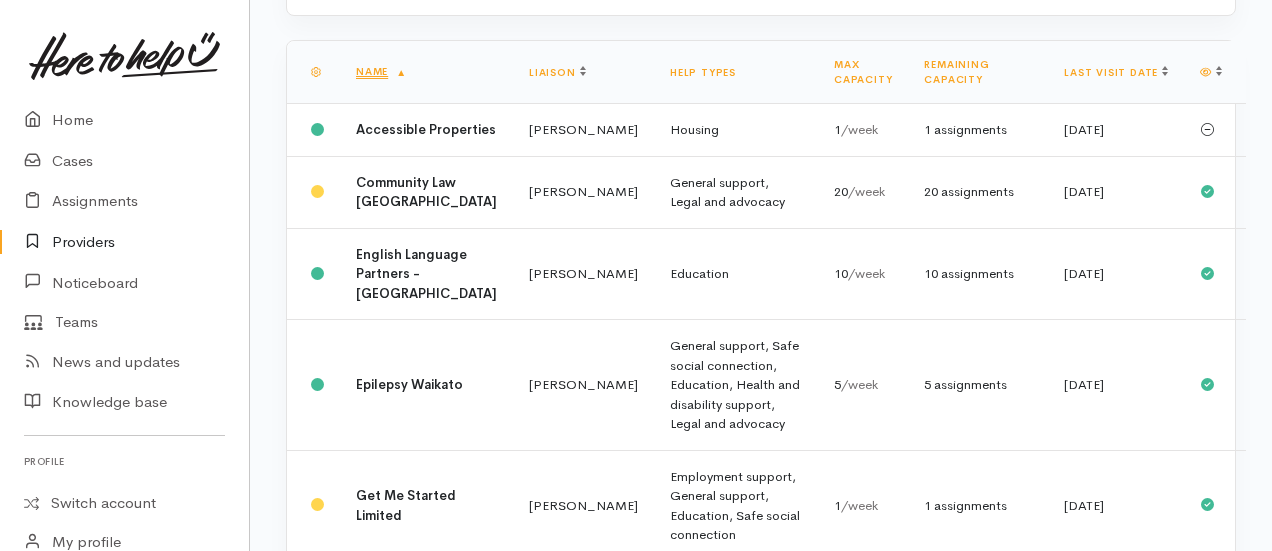 scroll, scrollTop: 0, scrollLeft: 0, axis: both 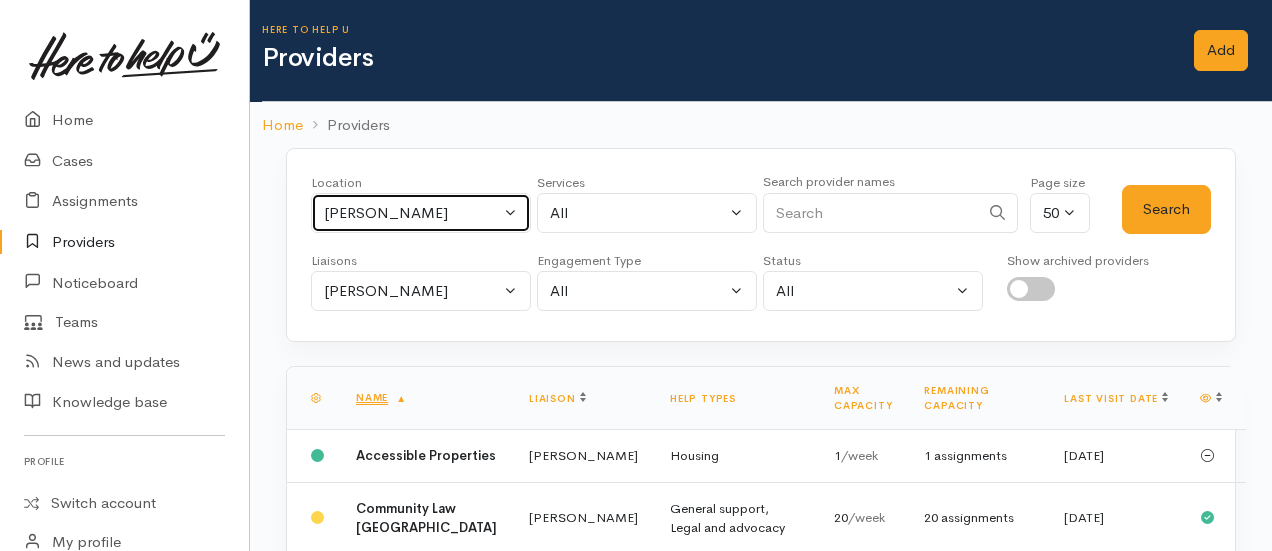 click on "Hamilton" at bounding box center (412, 213) 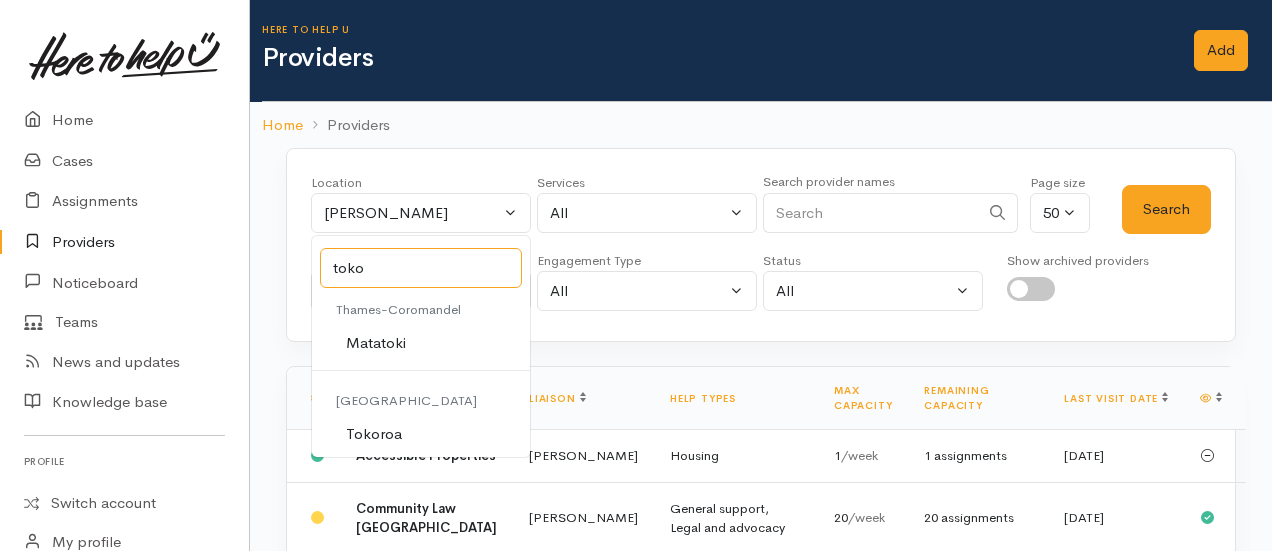 type on "tokor" 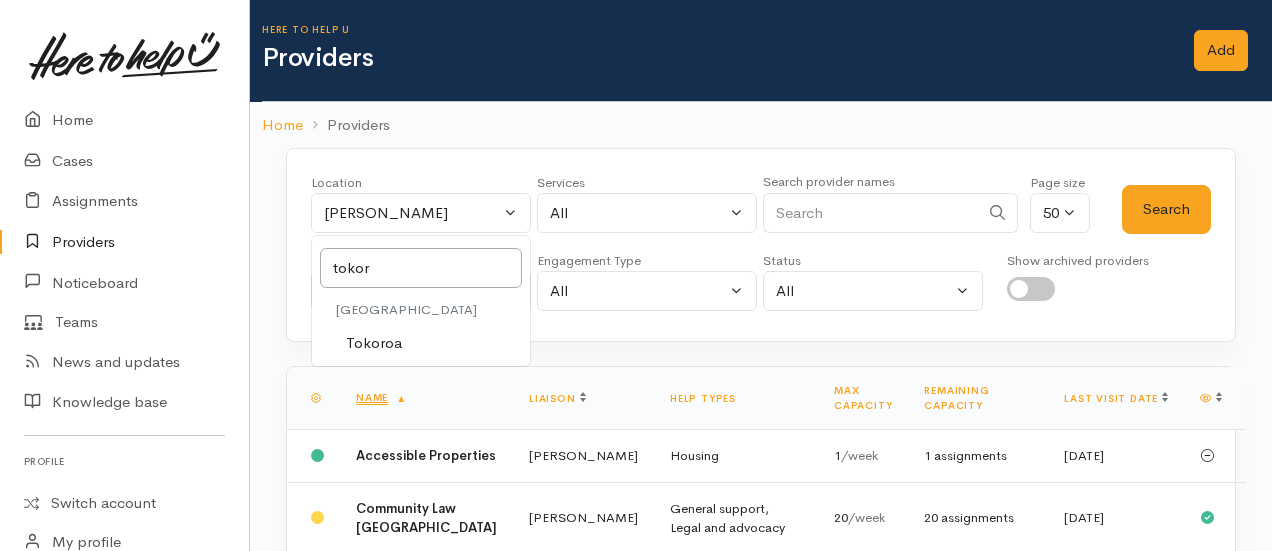 click on "Tokoroa" at bounding box center [374, 343] 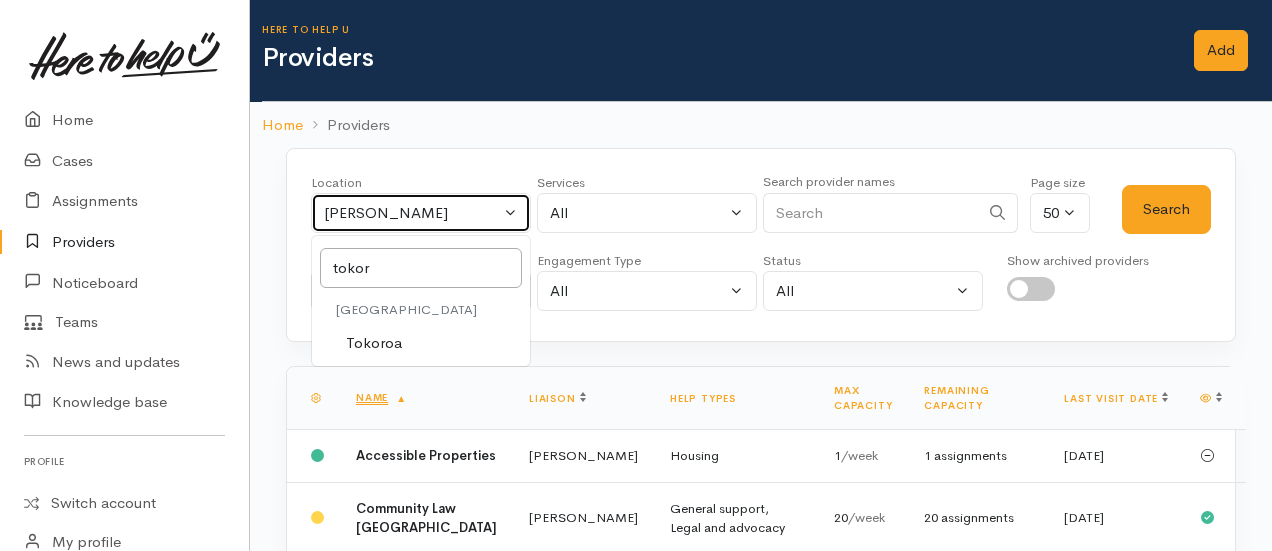 select on "3" 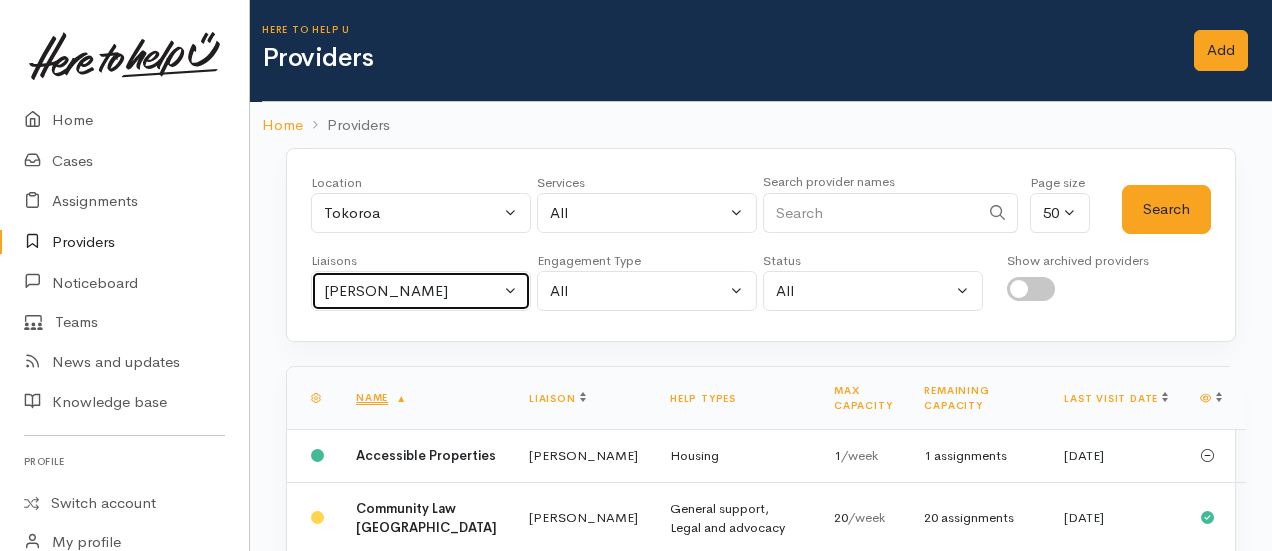 click on "Nicole Rusk" at bounding box center [412, 291] 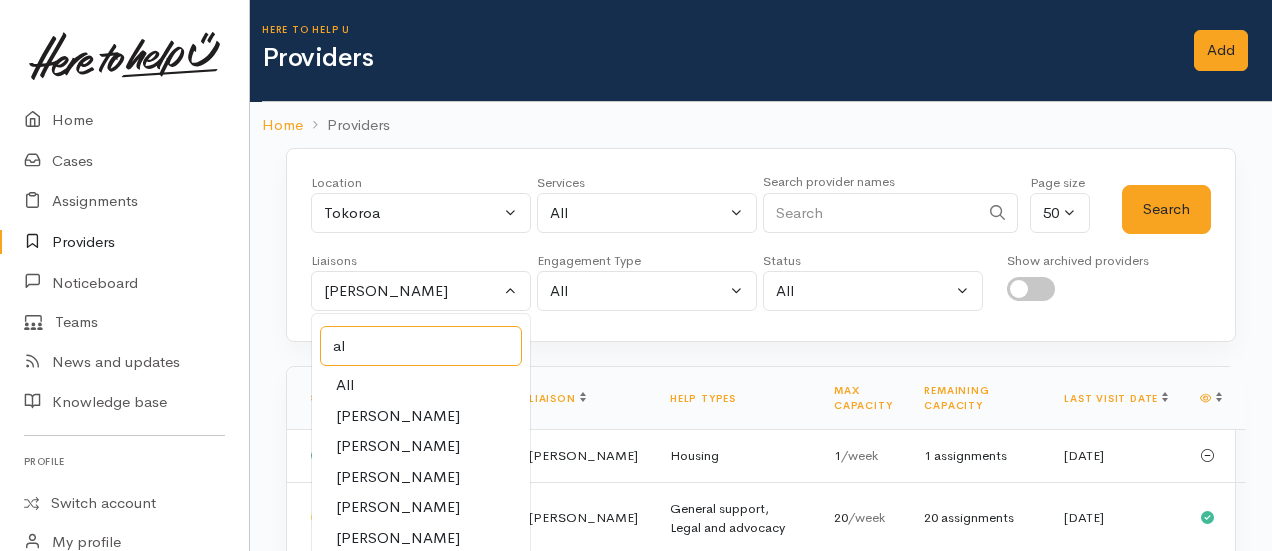 type on "all" 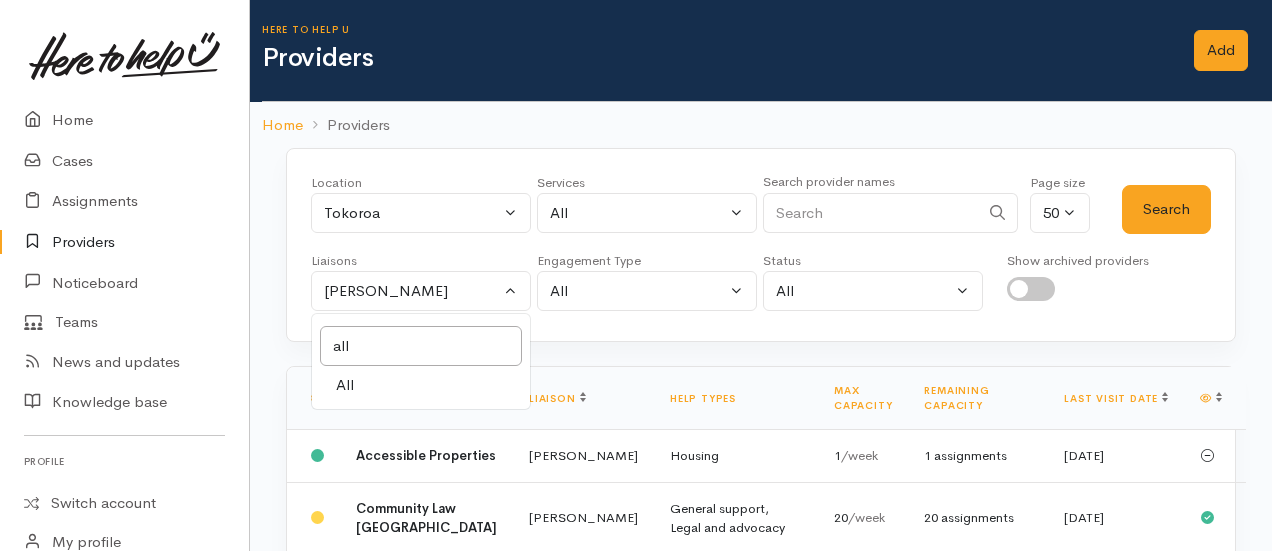 click on "All" at bounding box center [345, 385] 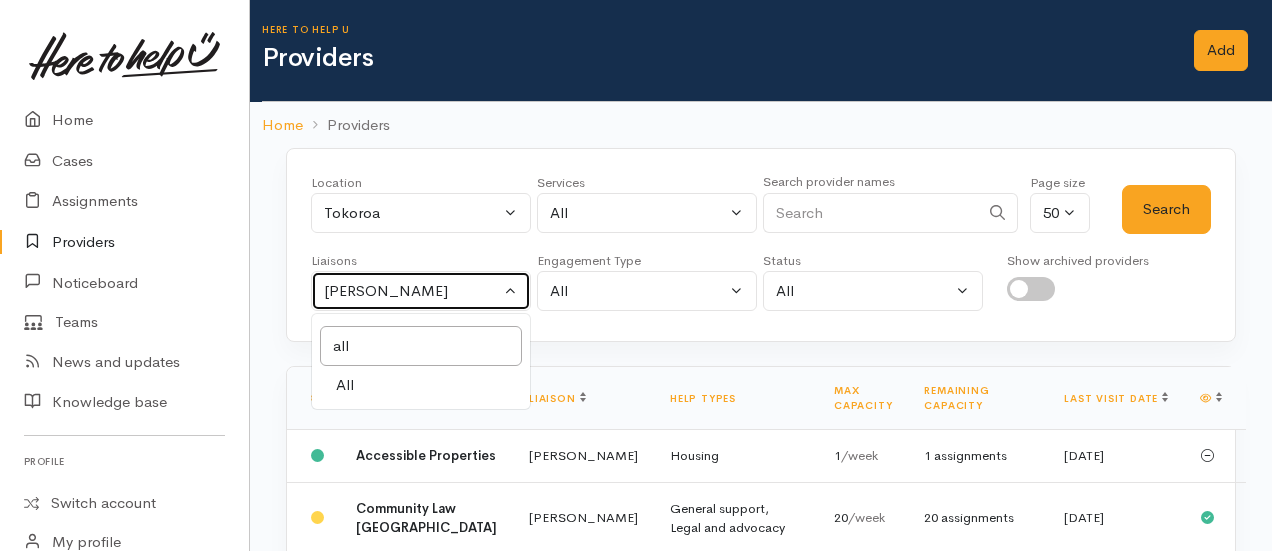 select on "null" 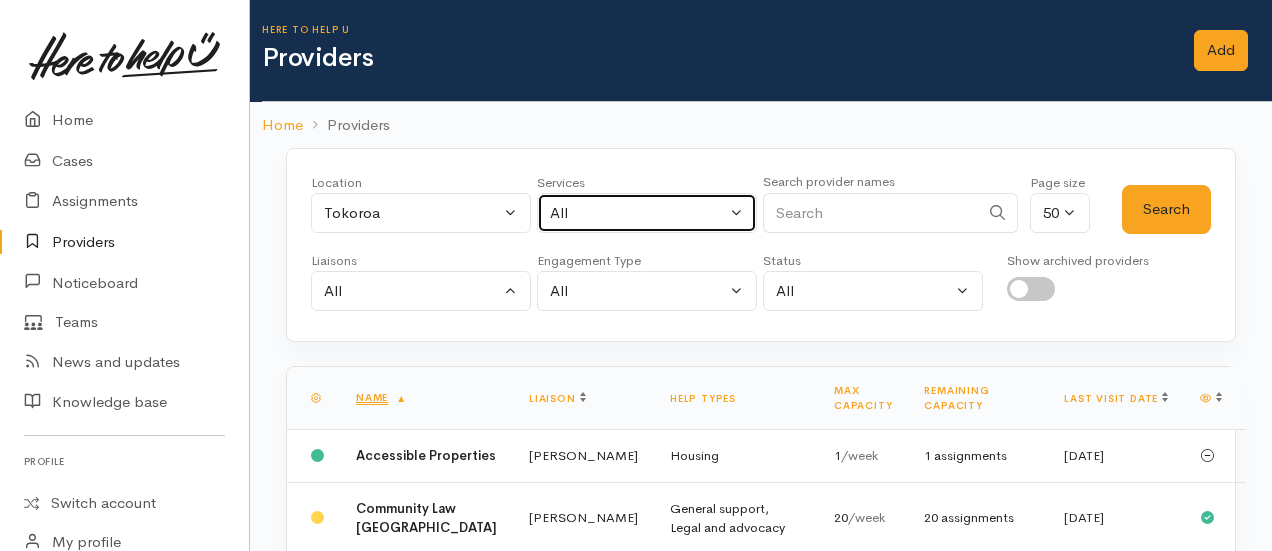 click on "All" at bounding box center (647, 213) 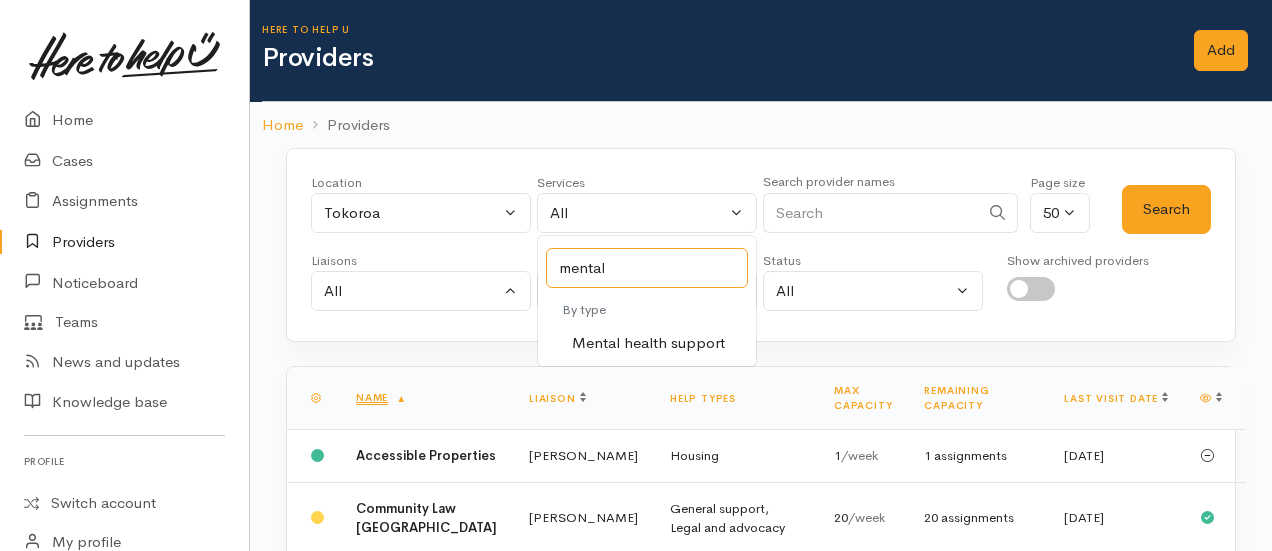 type on "mental" 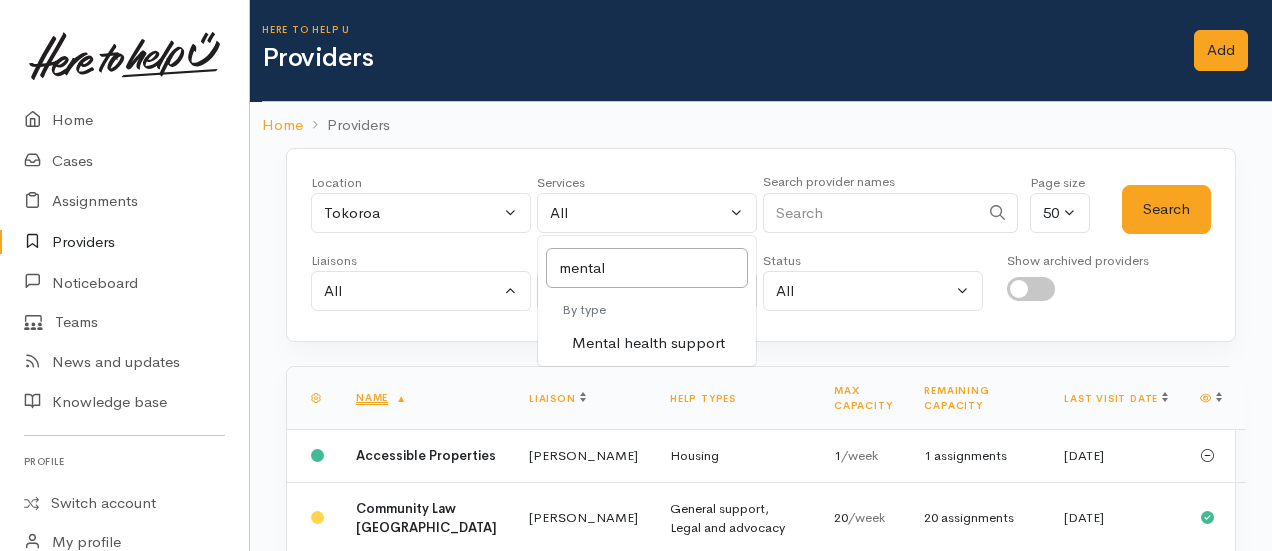 click on "Mental health support" at bounding box center [648, 343] 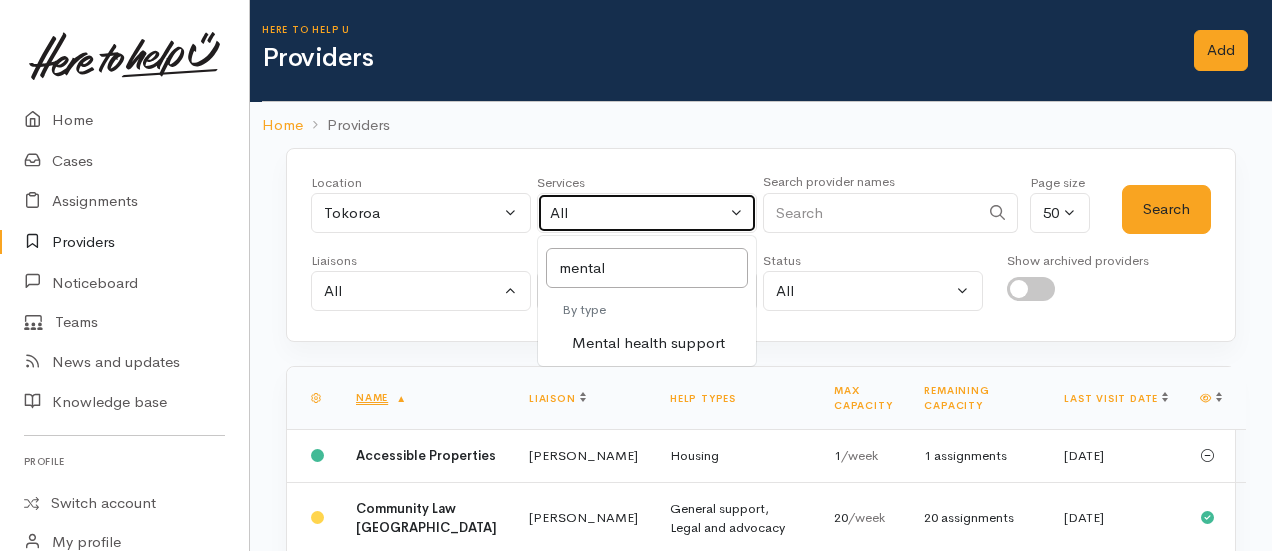 select on "5" 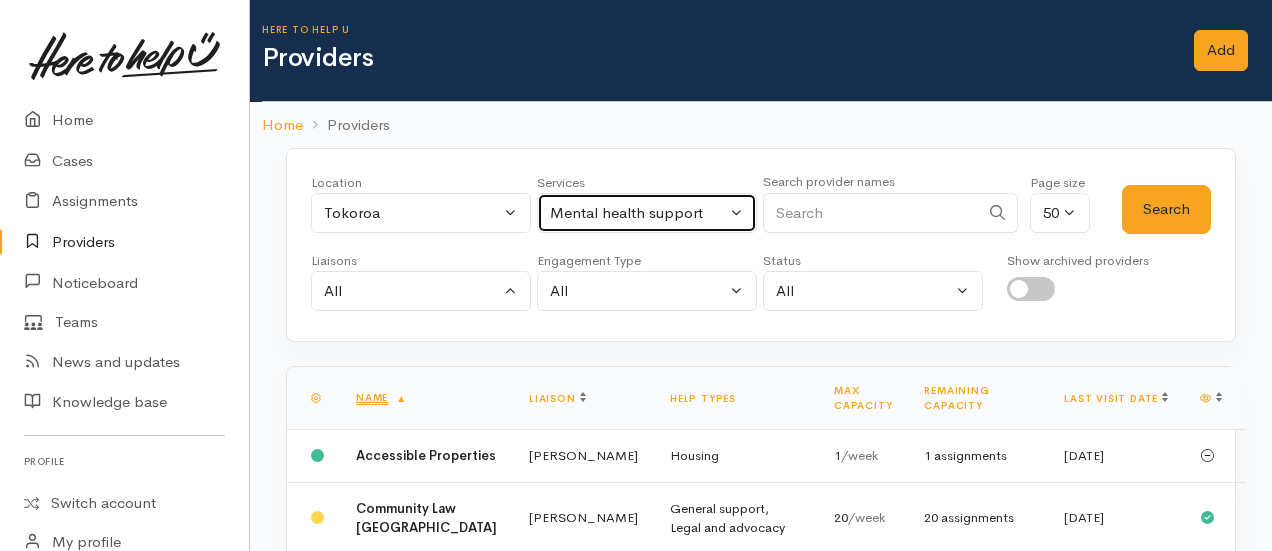 click on "Search" at bounding box center [1166, 209] 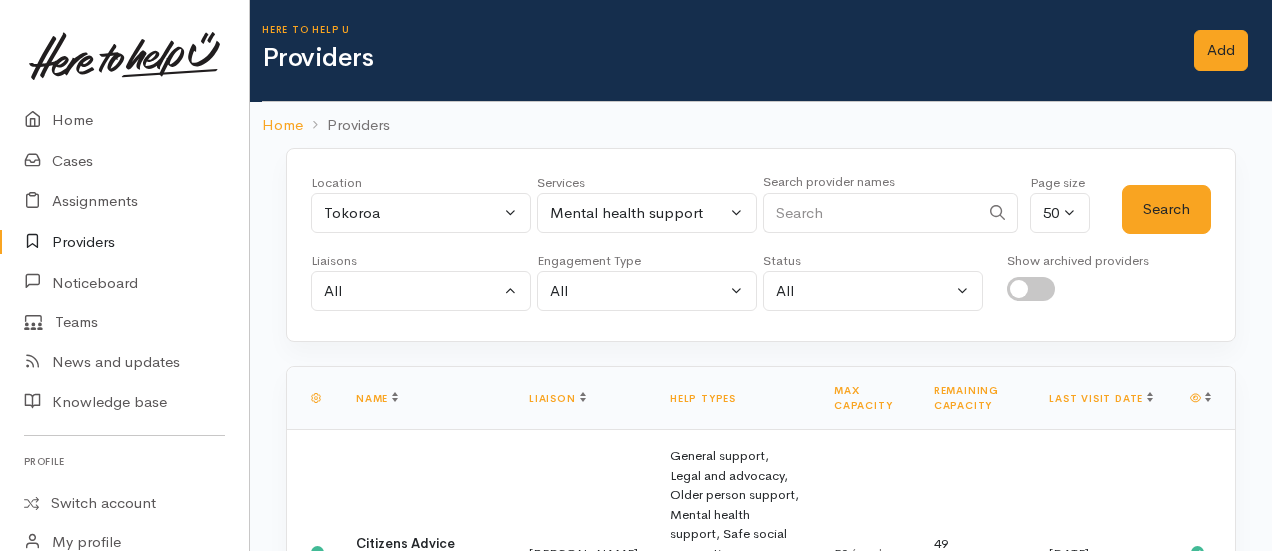 click on "Location
All
Tauranga
Eastern Bay of Plenty - other
Kawerau
Ōhope
Ōpōtiki
Whakatāne
Aongatete
Athenree
Bowentown
Kaimai
Katikati
Maketu
Matakana Island" at bounding box center (761, 967) 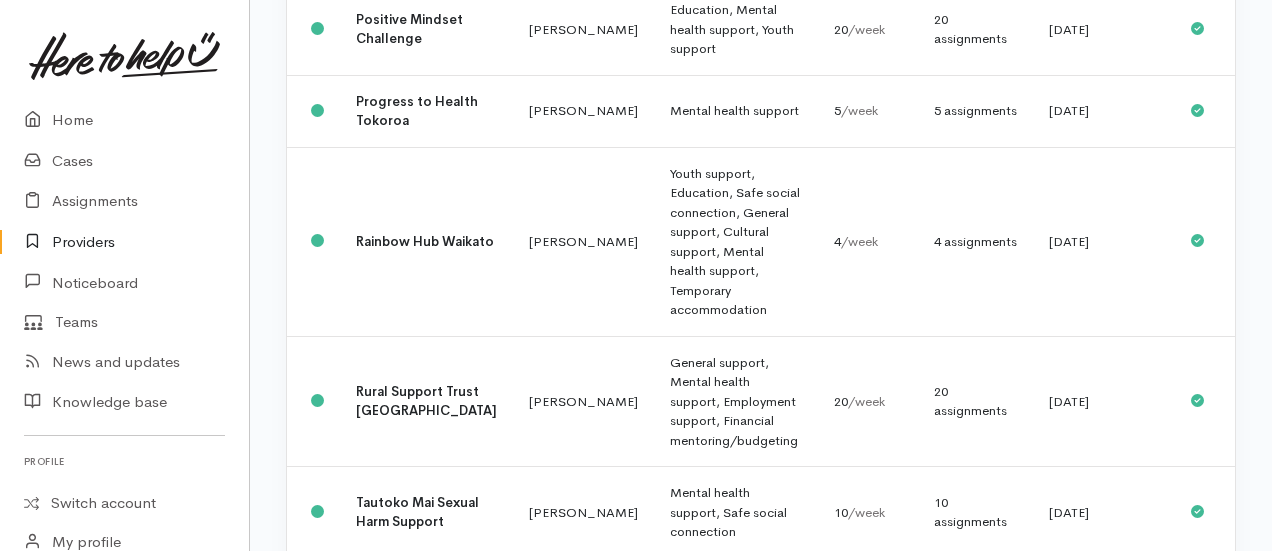 scroll, scrollTop: 1106, scrollLeft: 0, axis: vertical 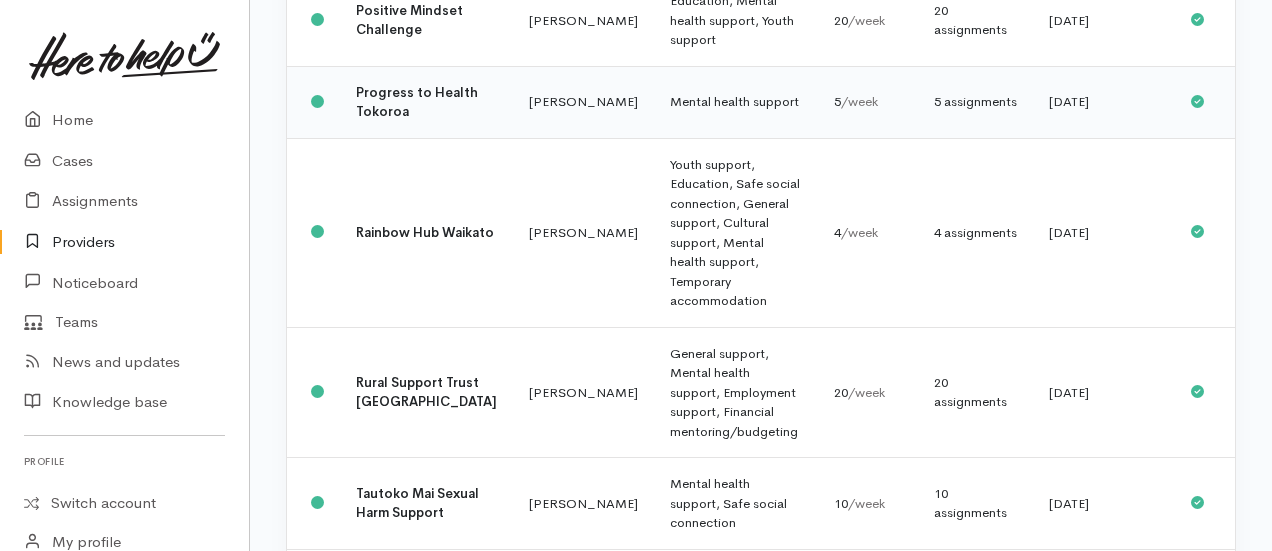 click on "Mental health support" at bounding box center (736, 102) 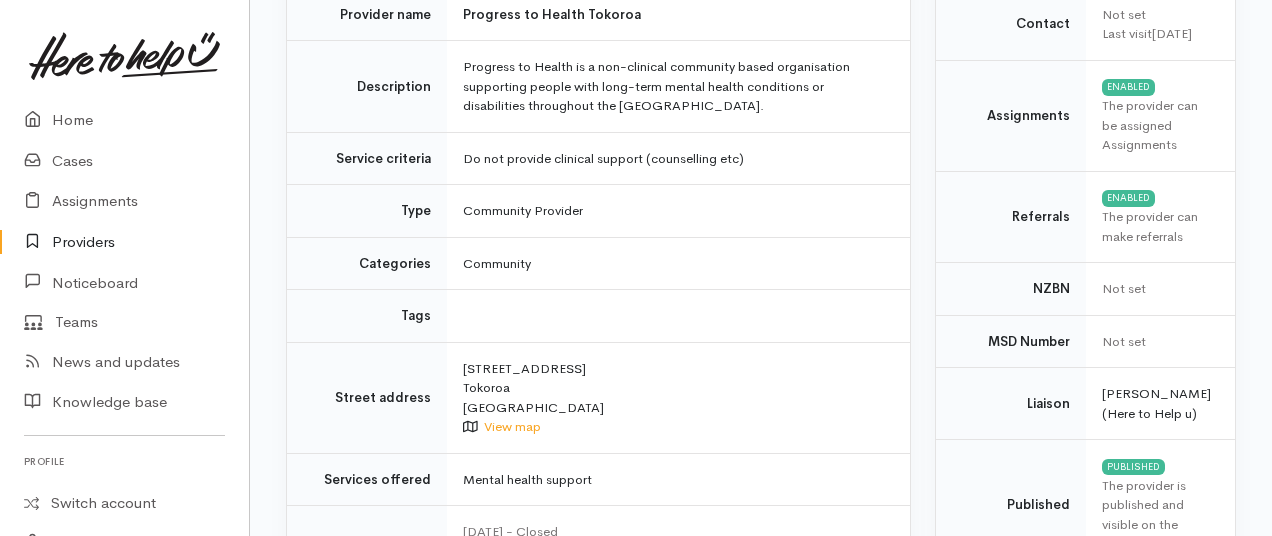 scroll, scrollTop: 0, scrollLeft: 0, axis: both 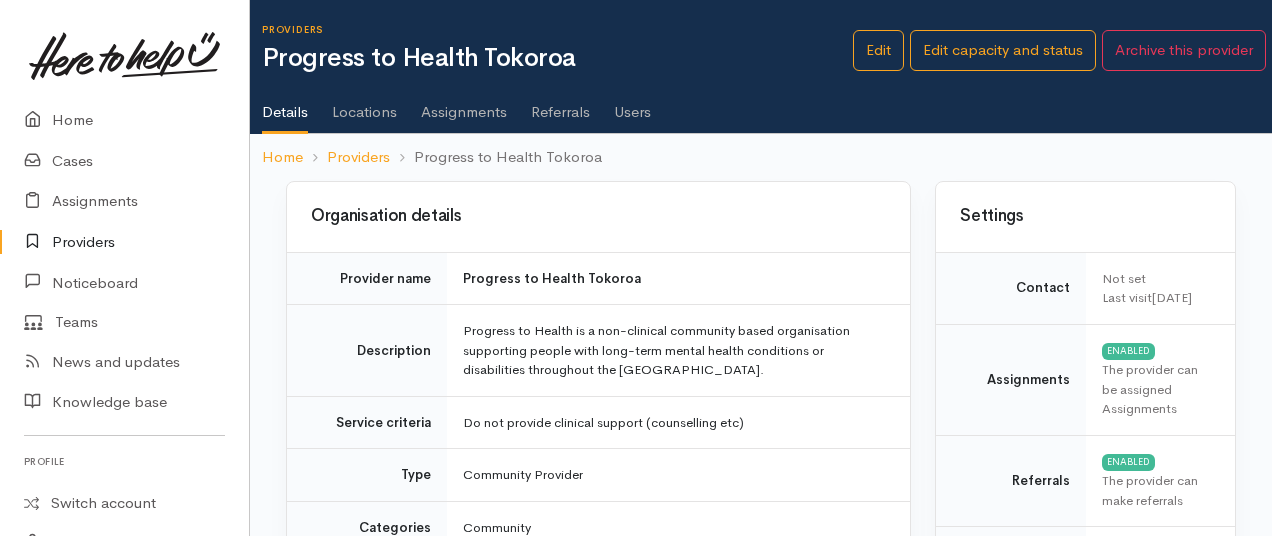 click on "Locations" at bounding box center (364, 105) 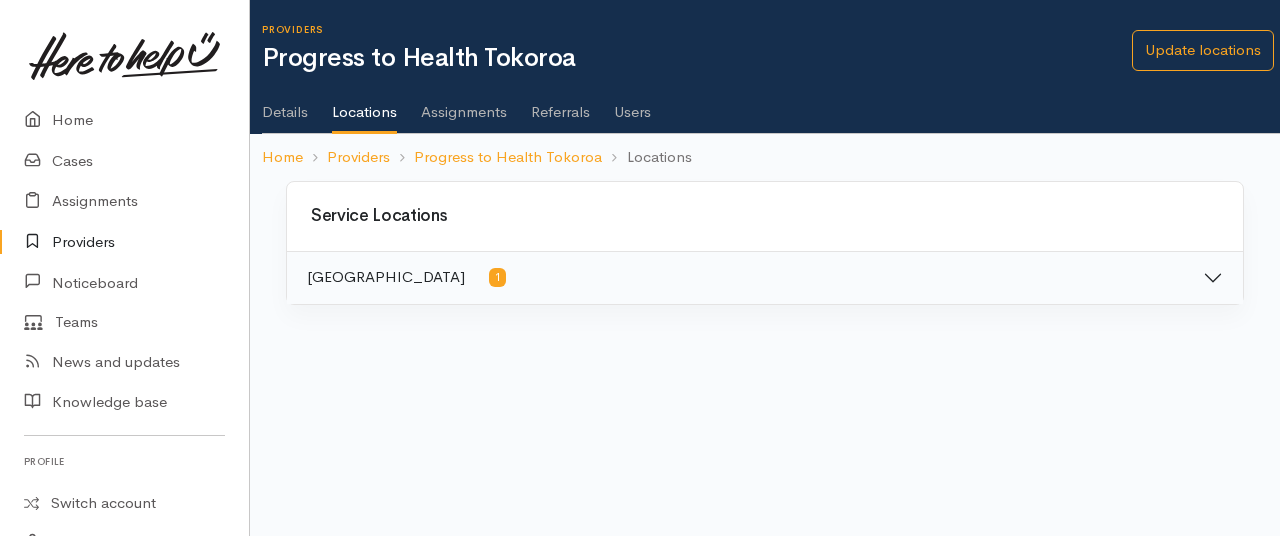 scroll, scrollTop: 0, scrollLeft: 0, axis: both 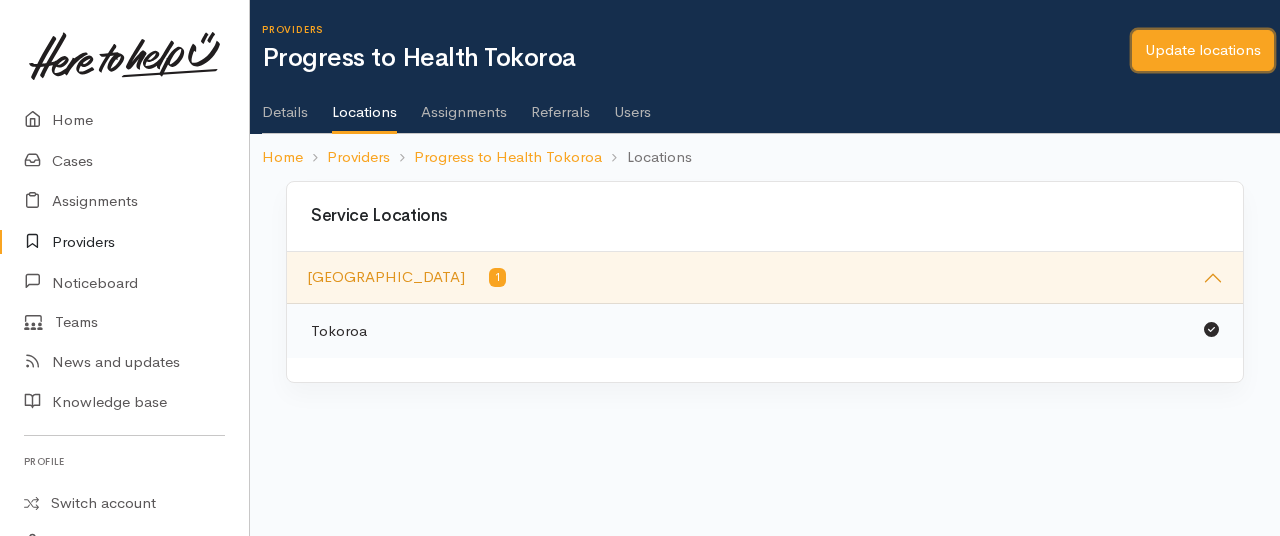 click on "Update locations" at bounding box center [1203, 50] 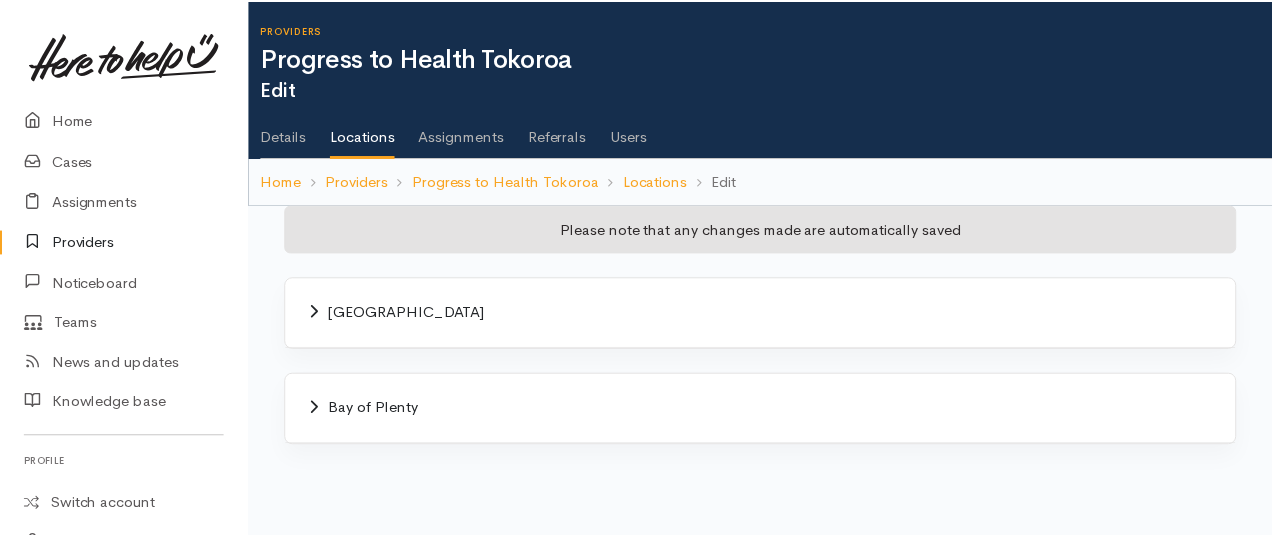 scroll, scrollTop: 0, scrollLeft: 0, axis: both 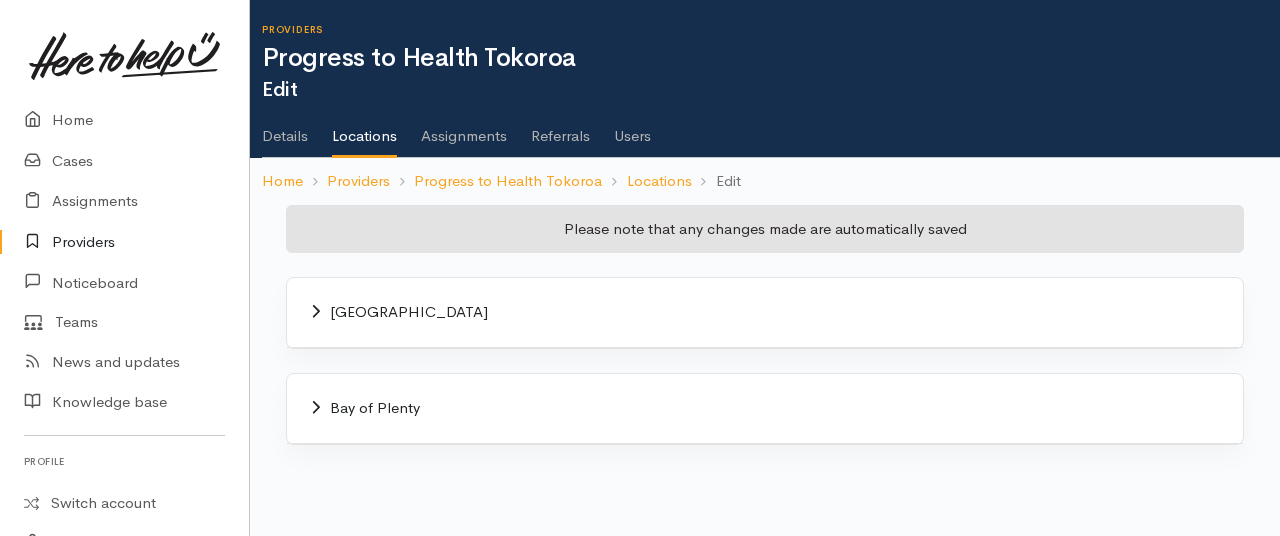 click on "[GEOGRAPHIC_DATA]" at bounding box center (765, 313) 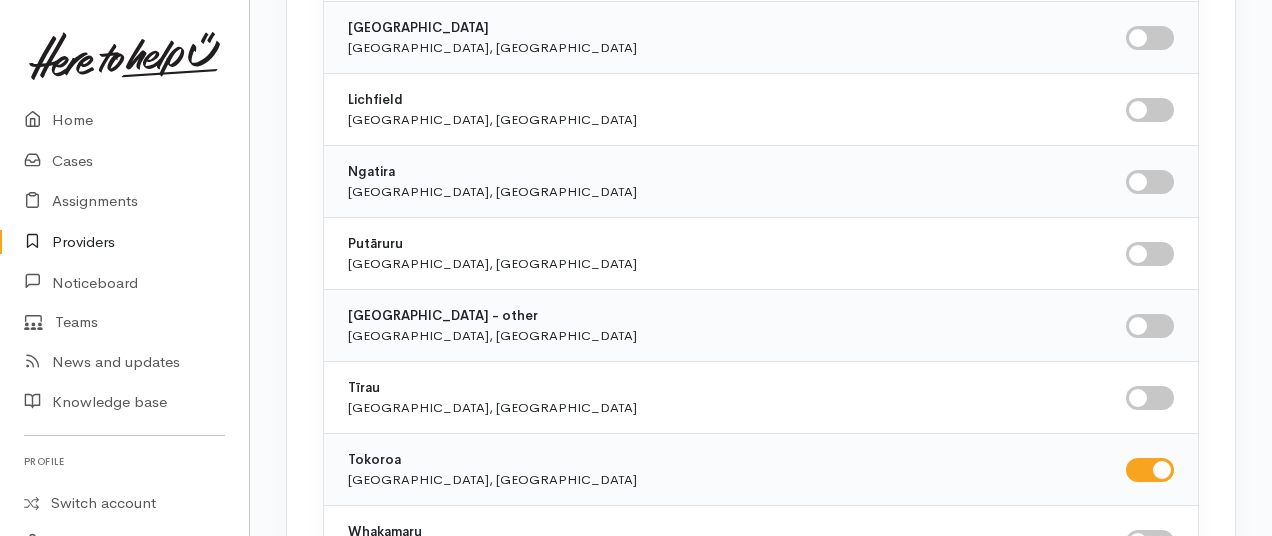 scroll, scrollTop: 10857, scrollLeft: 0, axis: vertical 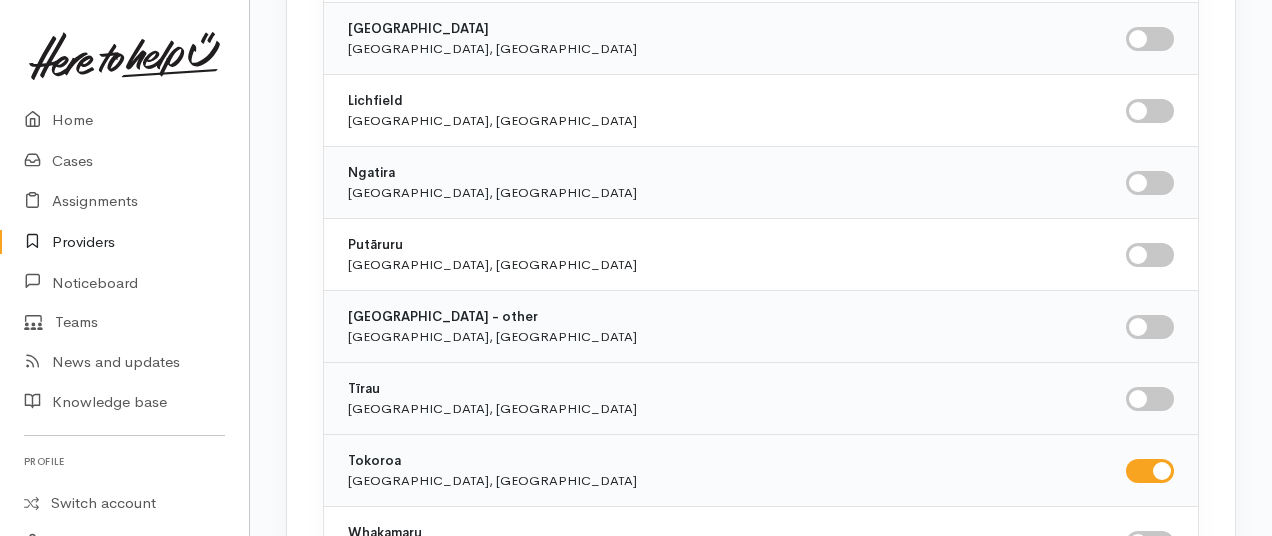 click at bounding box center (1150, 399) 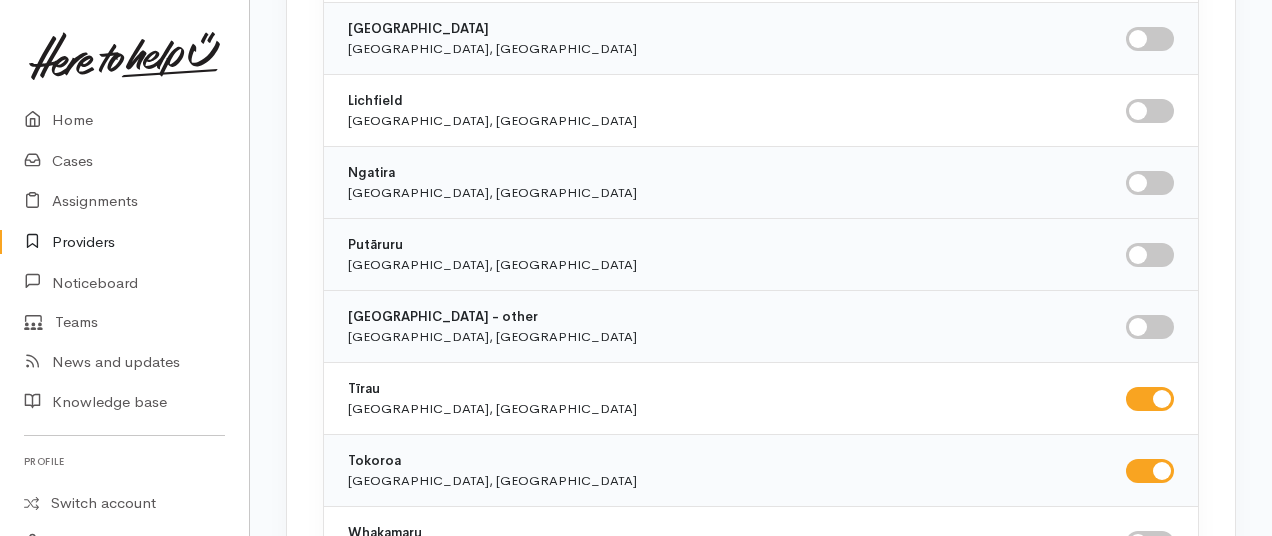 click at bounding box center (1150, 255) 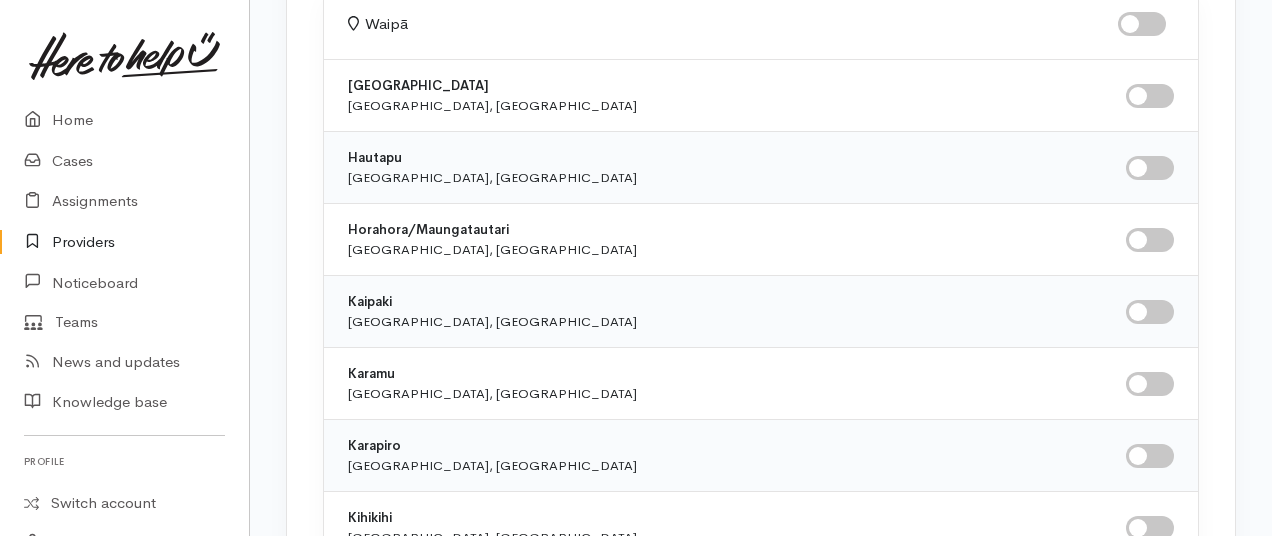 scroll, scrollTop: 80, scrollLeft: 0, axis: vertical 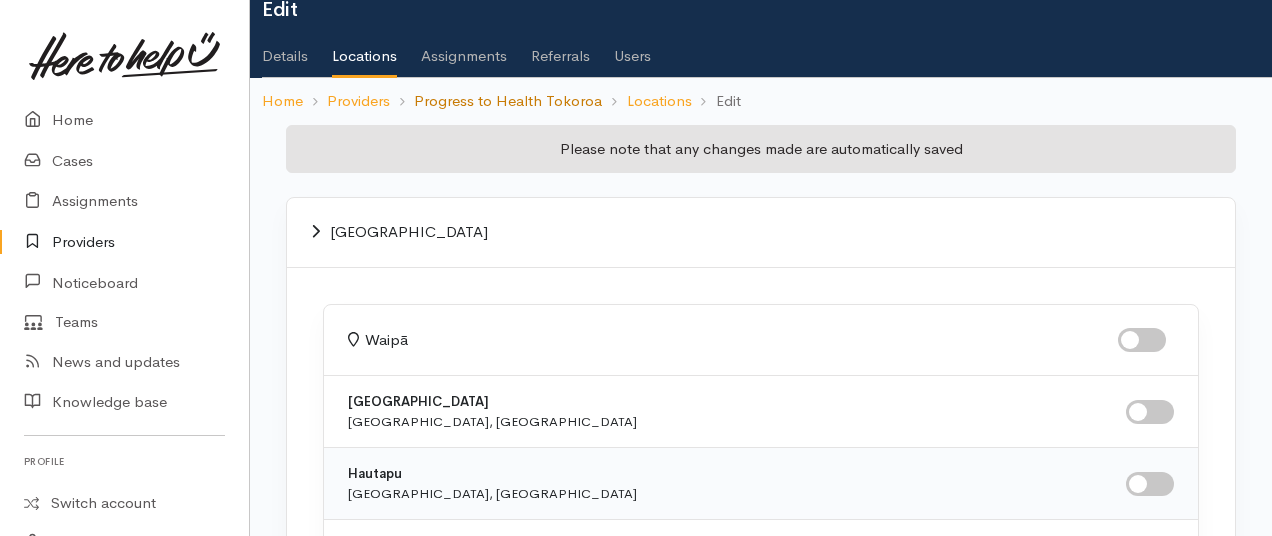 click on "Progress to Health Tokoroa" at bounding box center (508, 101) 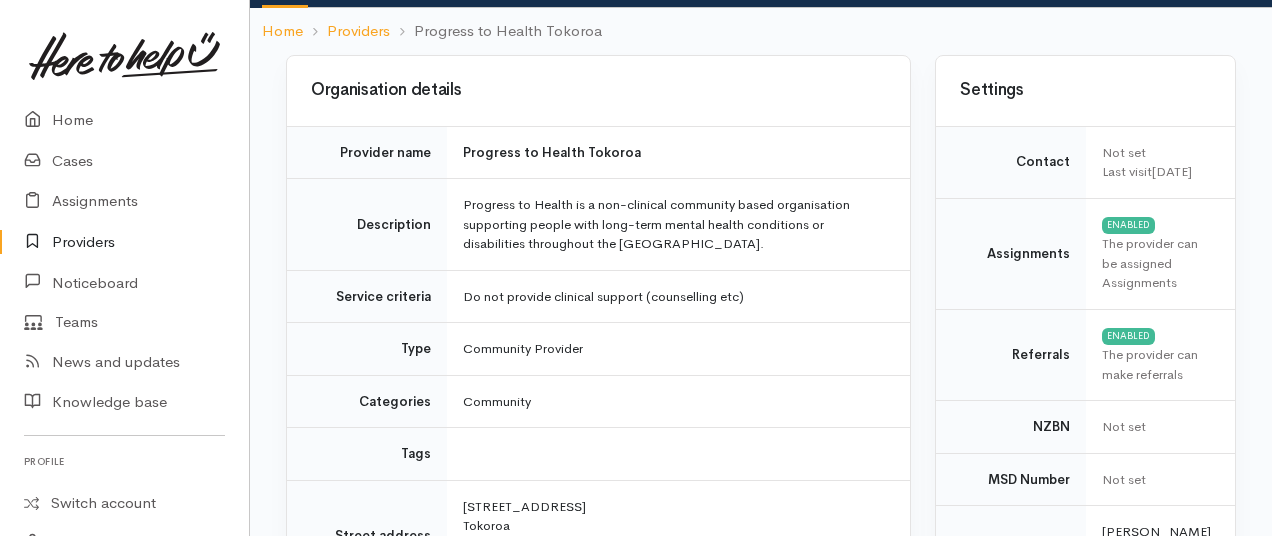 scroll, scrollTop: 0, scrollLeft: 0, axis: both 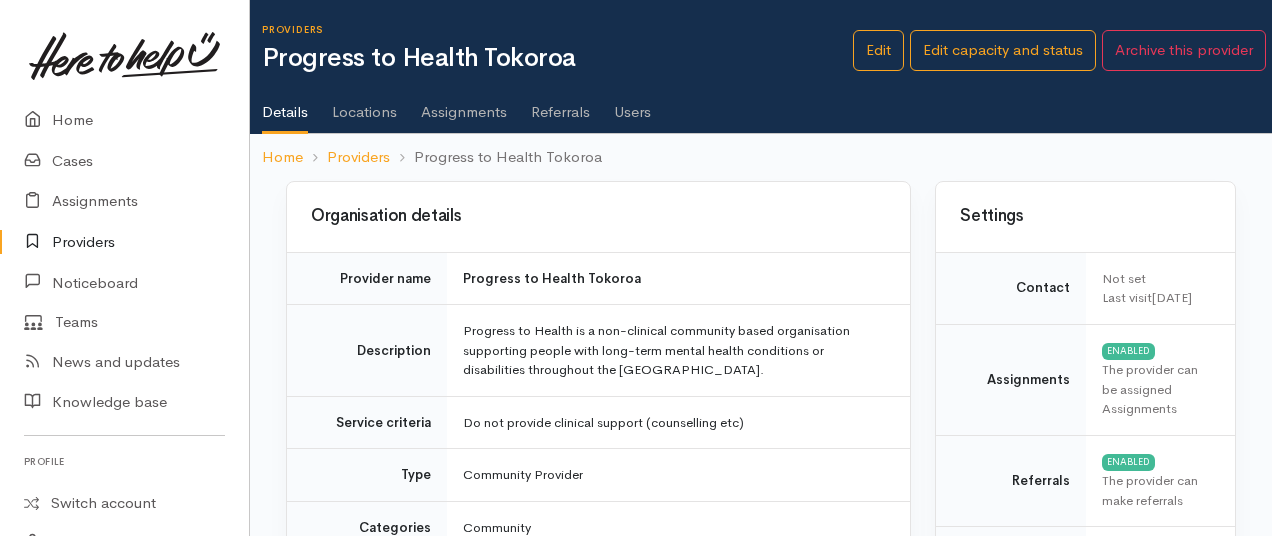 click on "Locations" at bounding box center (364, 105) 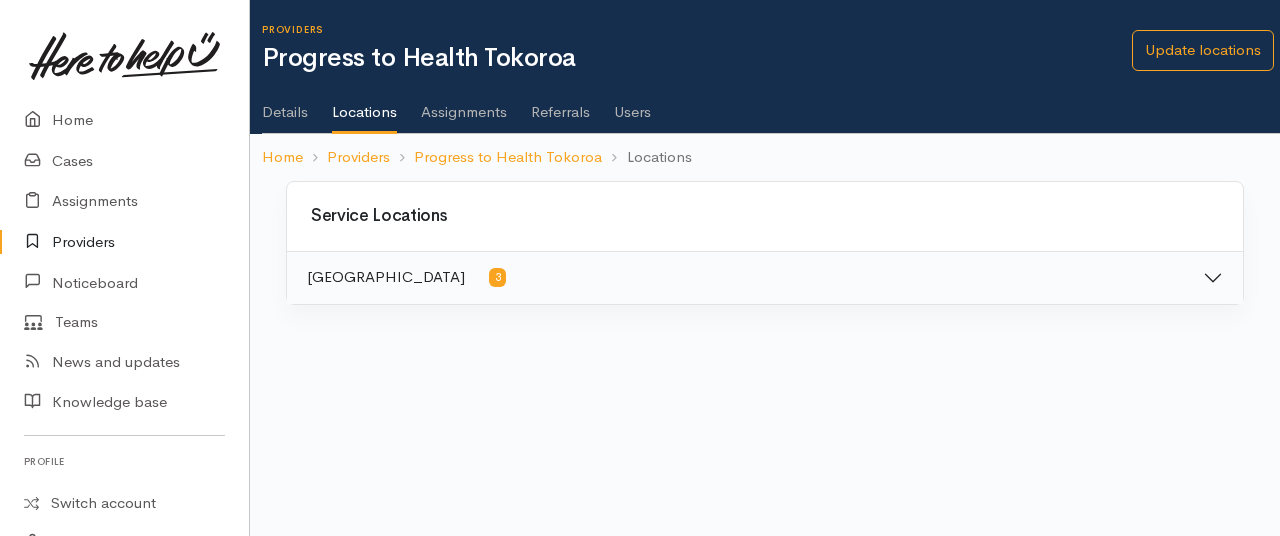 scroll, scrollTop: 0, scrollLeft: 0, axis: both 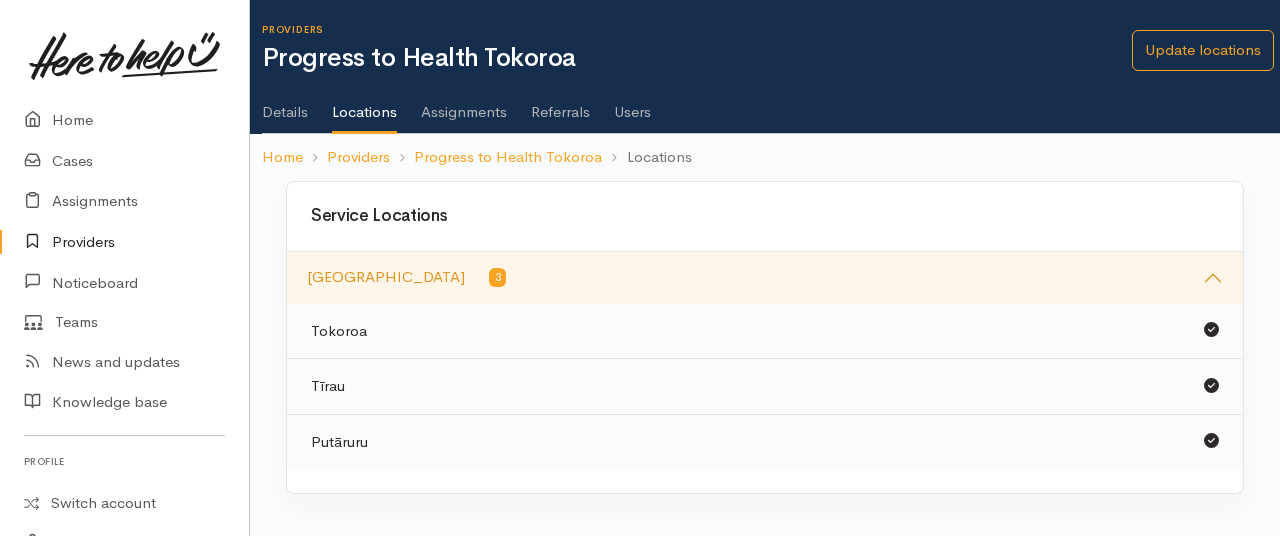 click on "[GEOGRAPHIC_DATA]  3" at bounding box center [765, 278] 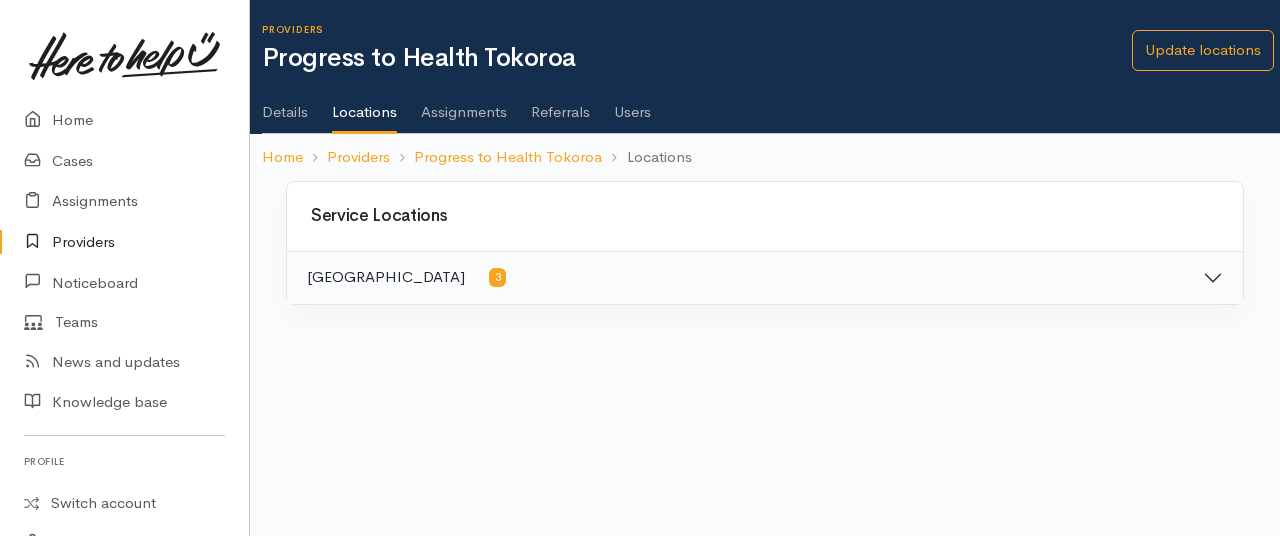 click on "Details" at bounding box center (285, 105) 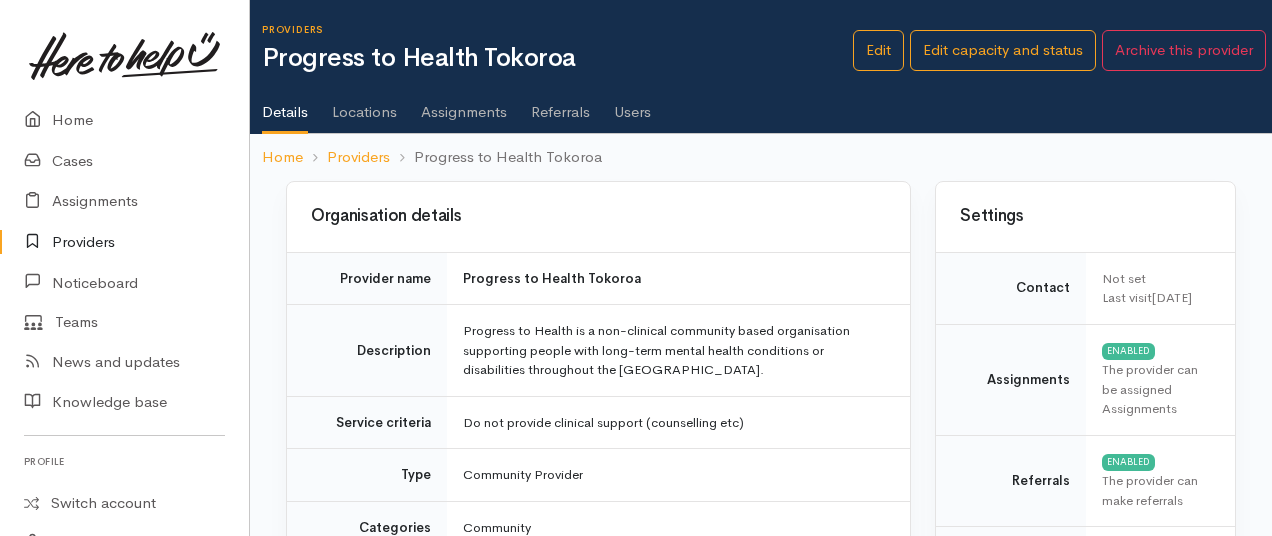 scroll, scrollTop: 0, scrollLeft: 0, axis: both 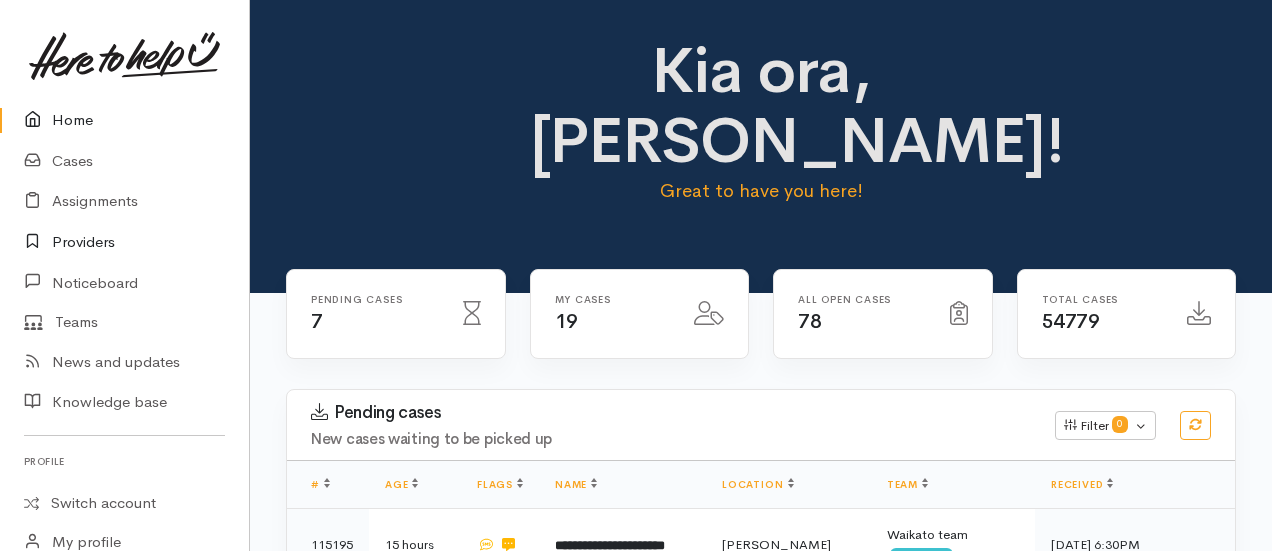 click on "Providers" at bounding box center [124, 242] 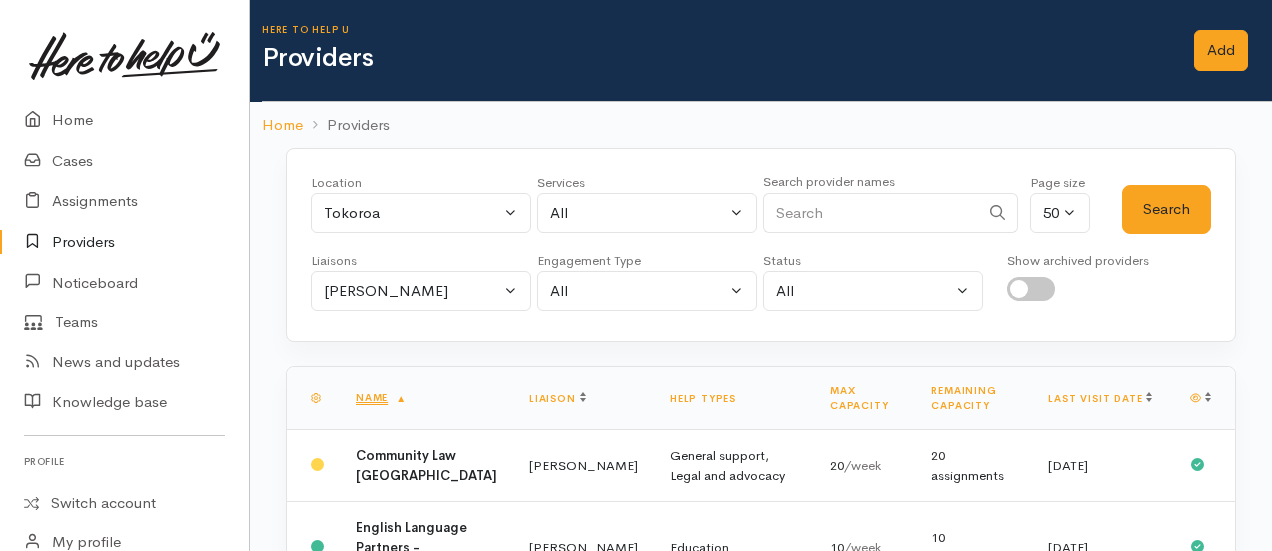 scroll, scrollTop: 0, scrollLeft: 0, axis: both 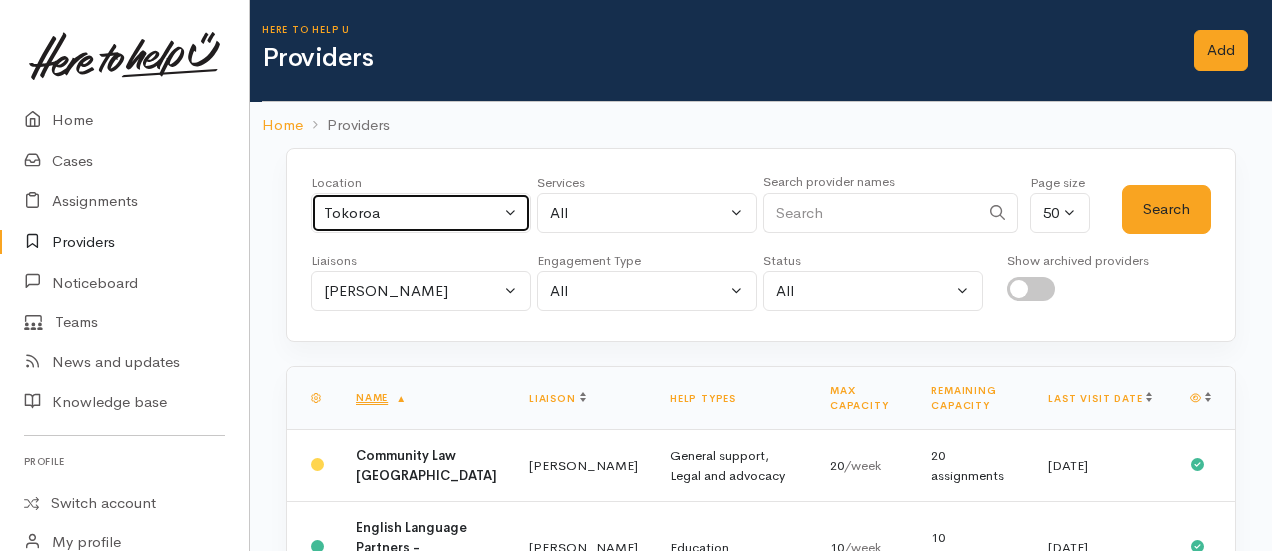 click on "Tokoroa" at bounding box center (412, 213) 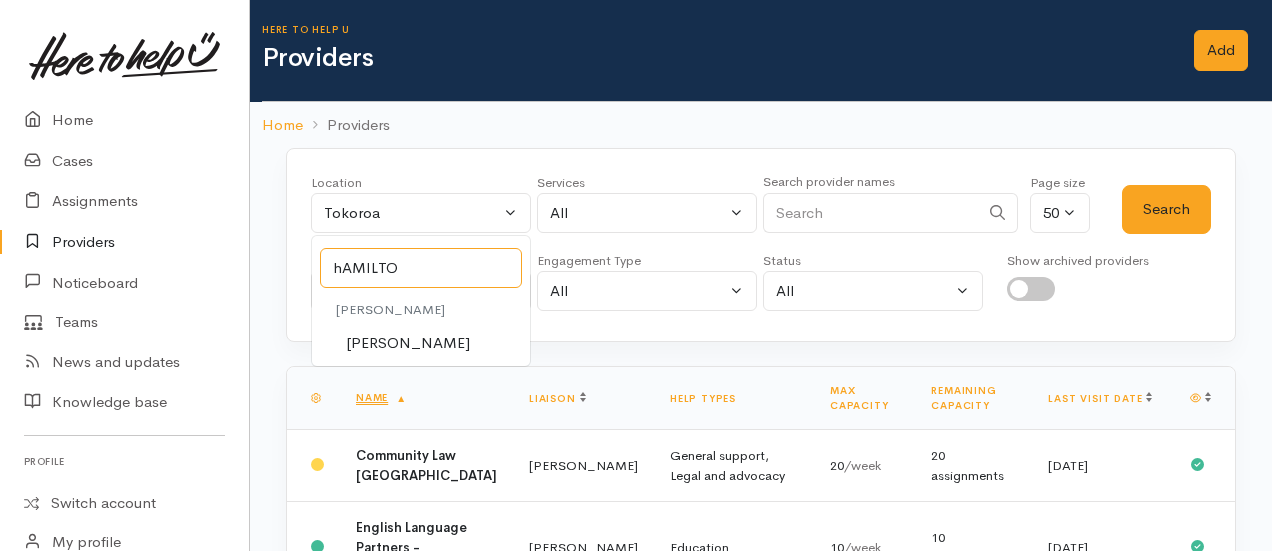 type on "hAMILTON" 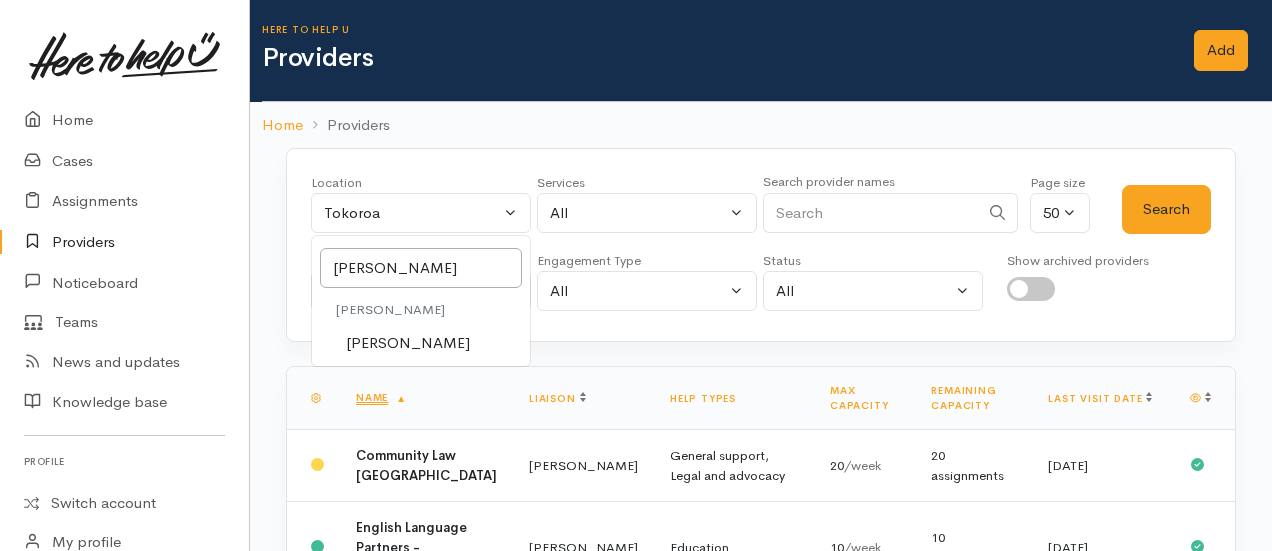 click on "[PERSON_NAME]" at bounding box center [408, 343] 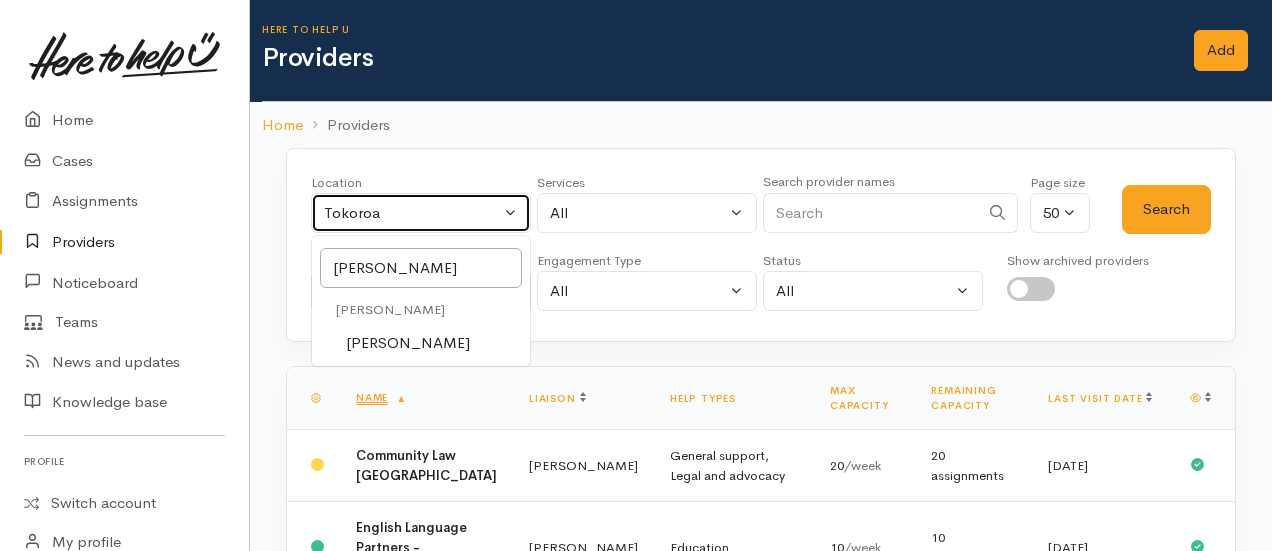 select on "1" 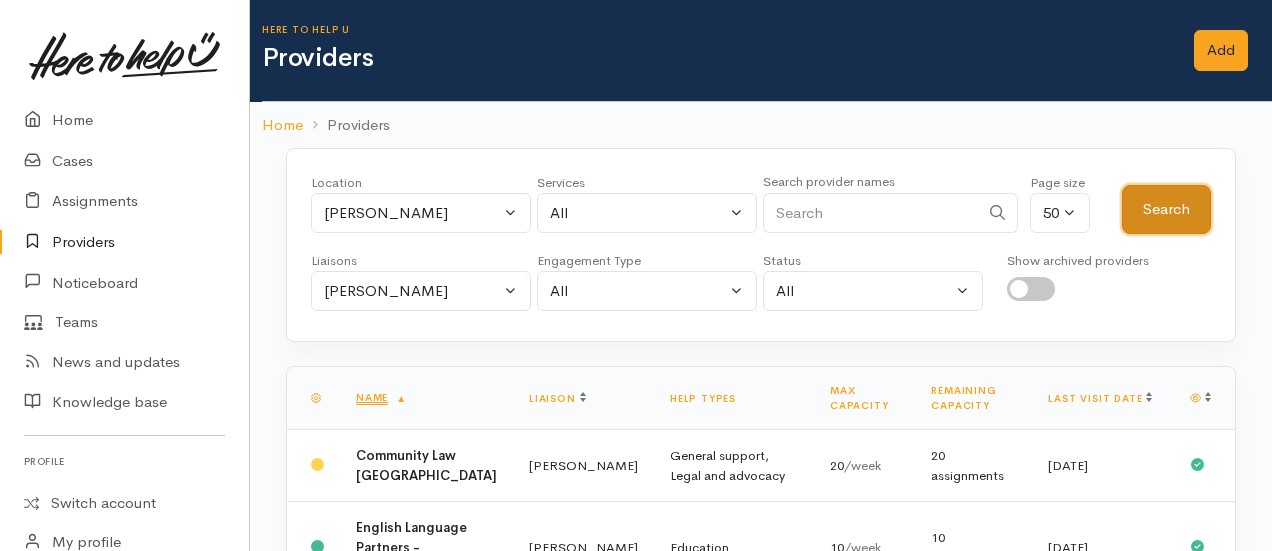 click on "Search" at bounding box center [1166, 209] 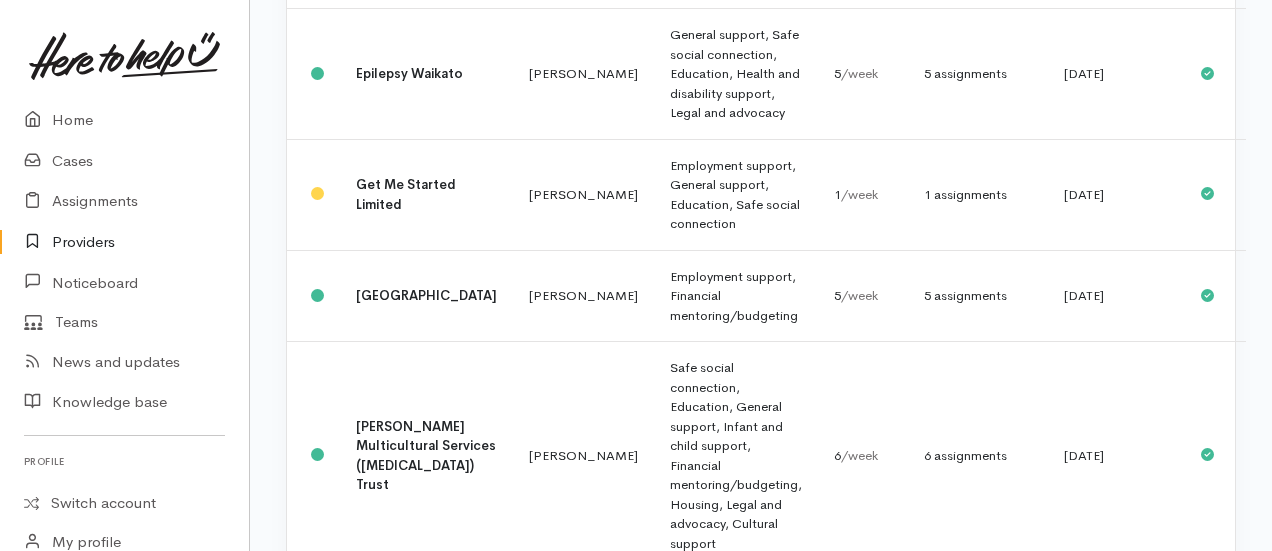 scroll, scrollTop: 641, scrollLeft: 0, axis: vertical 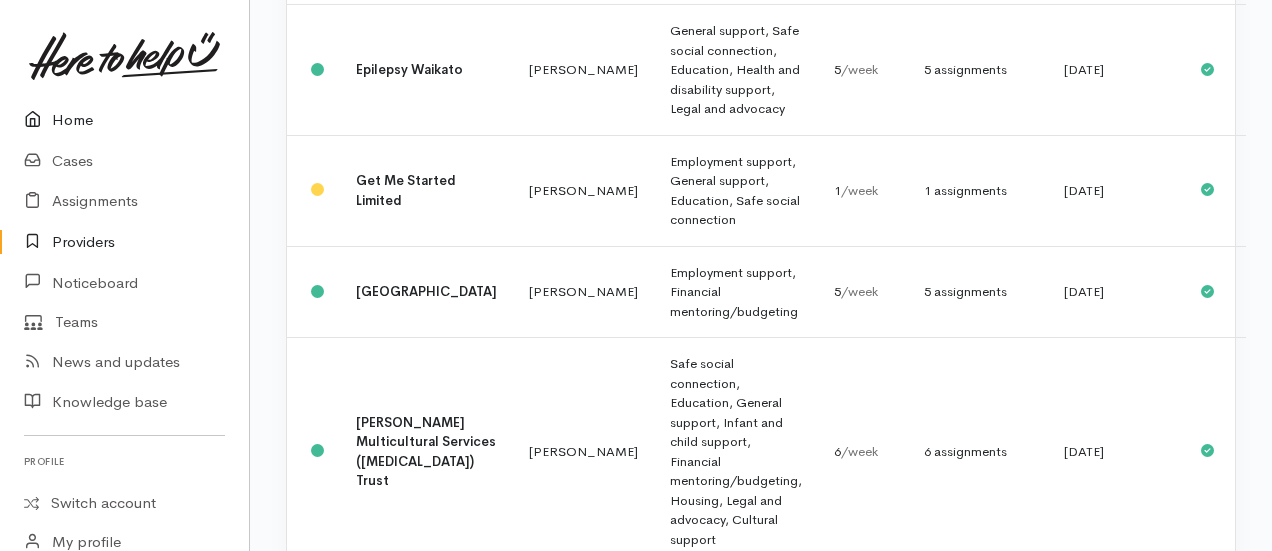 type 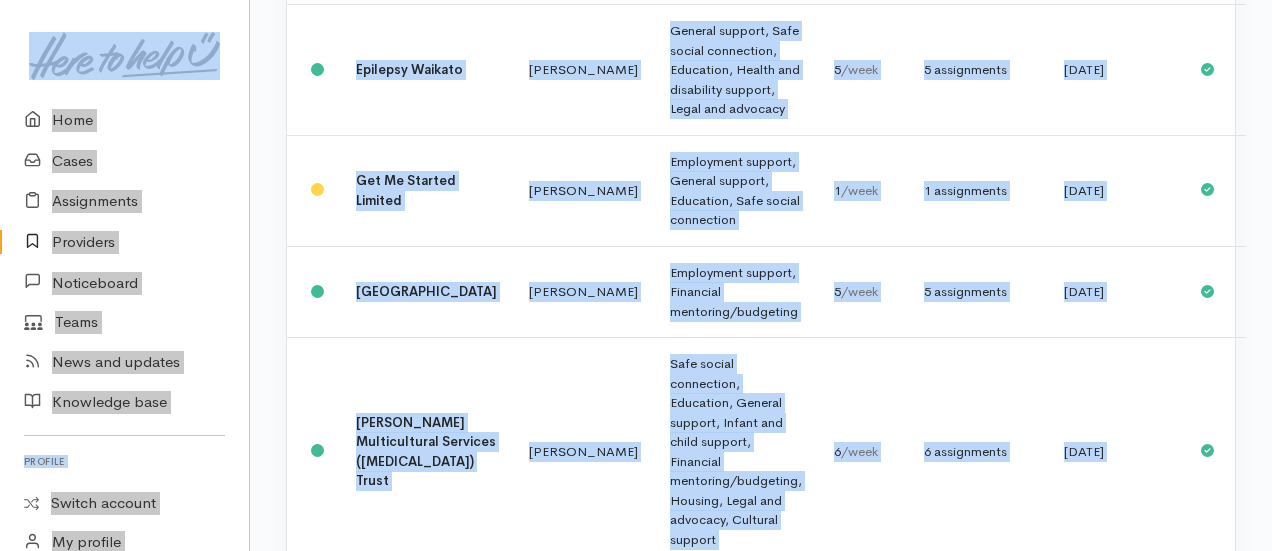 click on "Providers" at bounding box center (124, 242) 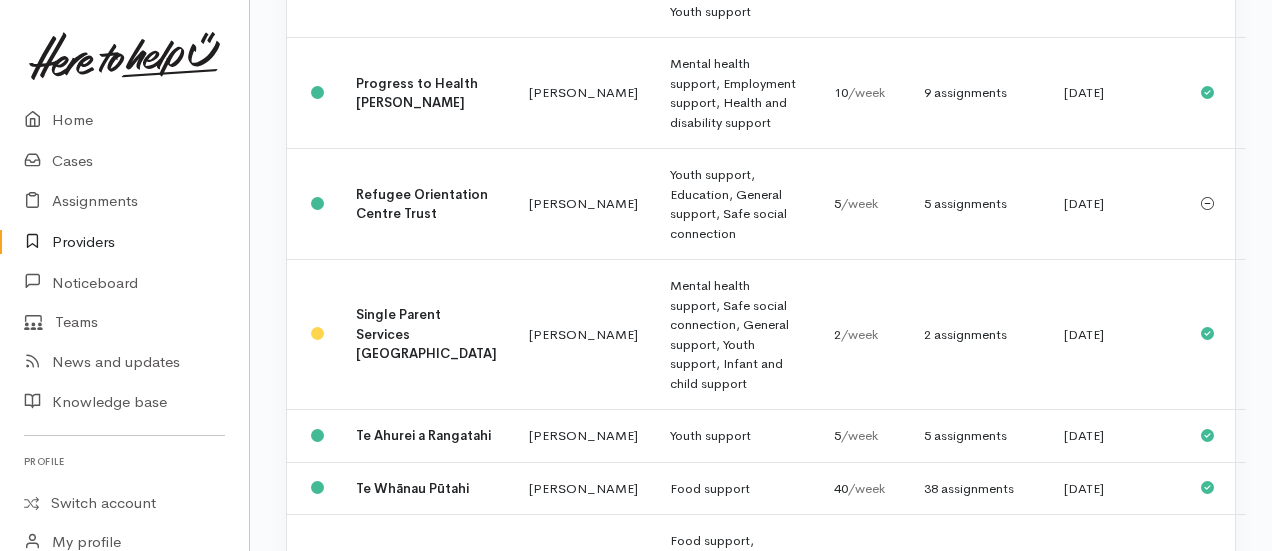 scroll, scrollTop: 1503, scrollLeft: 0, axis: vertical 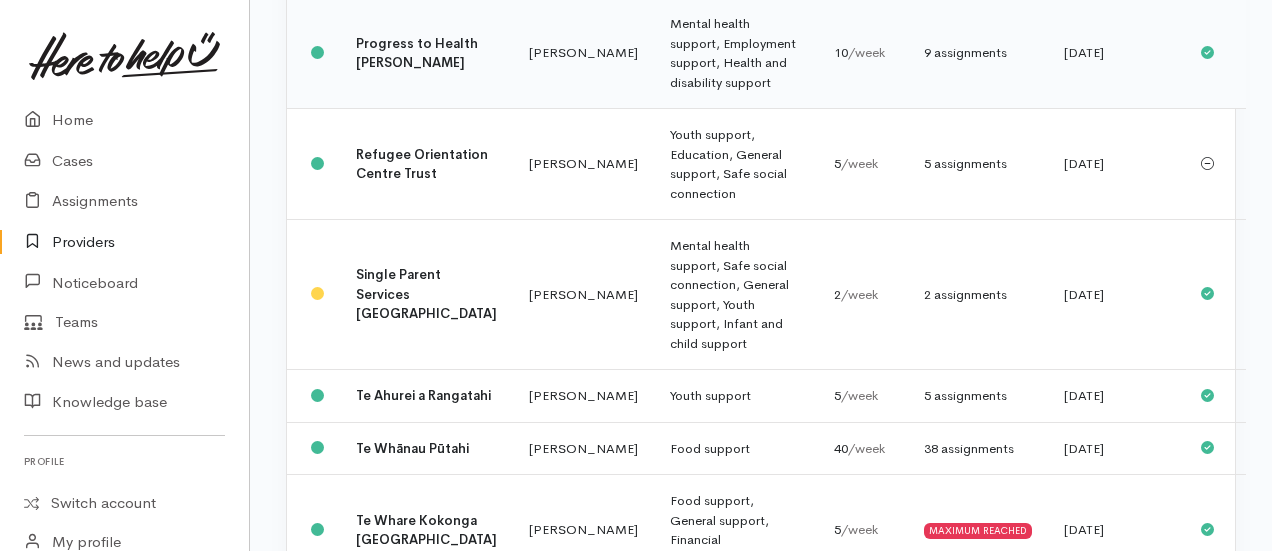 click on "Progress to Health [PERSON_NAME]" at bounding box center (426, 53) 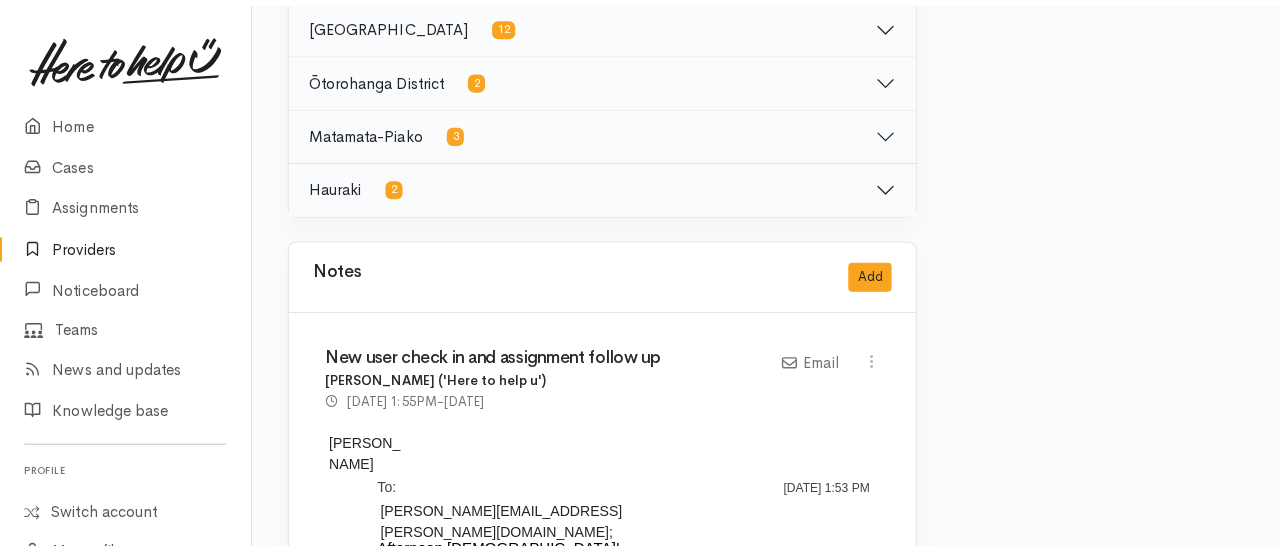 scroll, scrollTop: 1525, scrollLeft: 0, axis: vertical 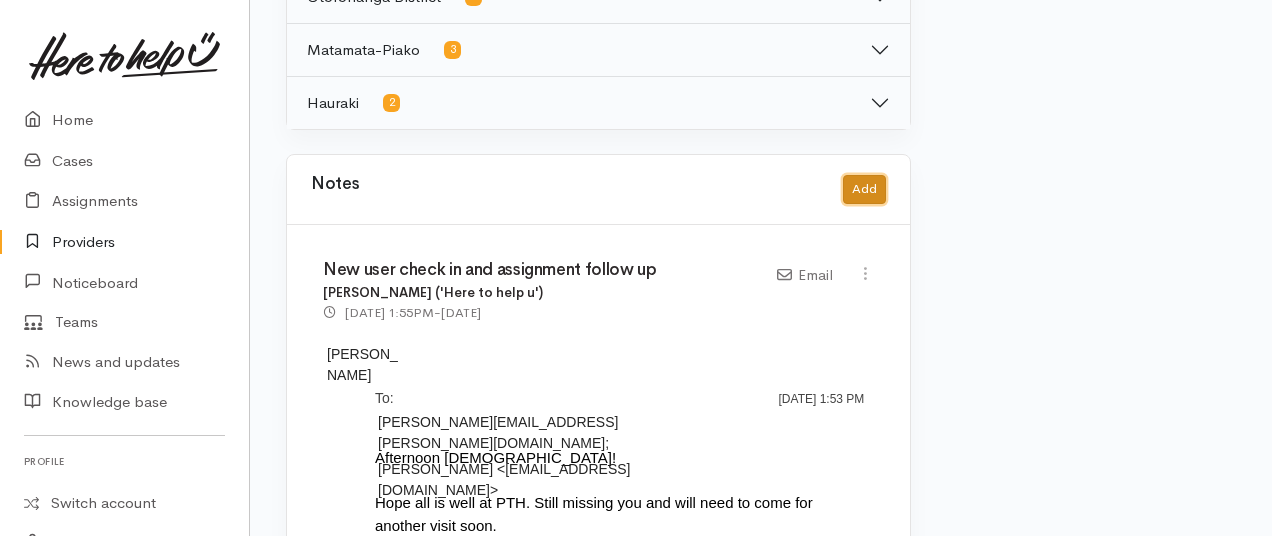 click on "Add" at bounding box center [864, 189] 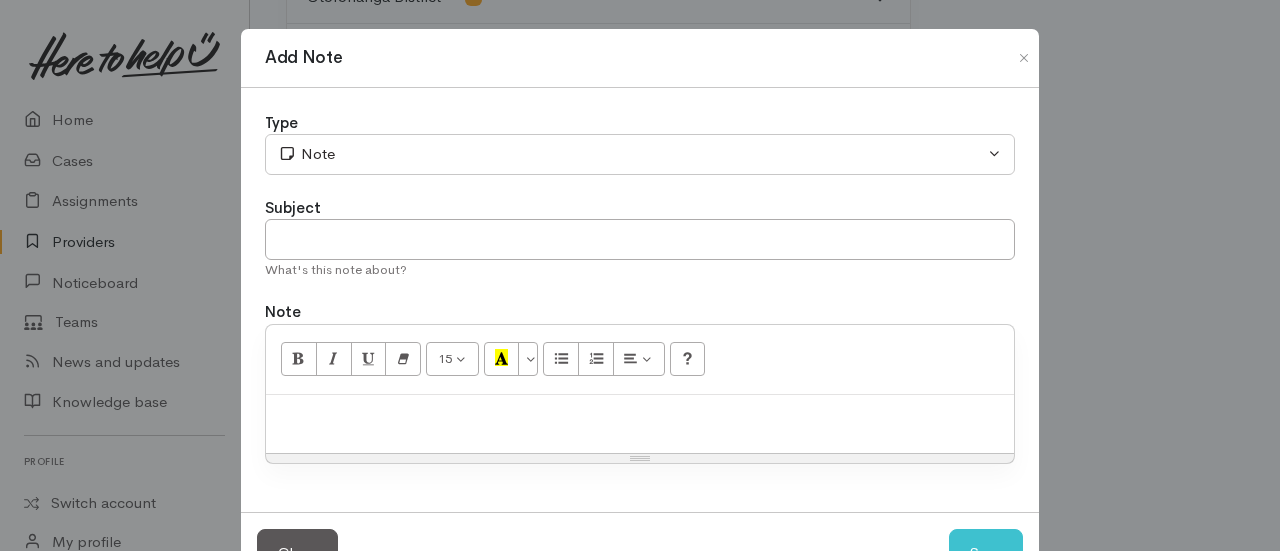 click at bounding box center [640, 416] 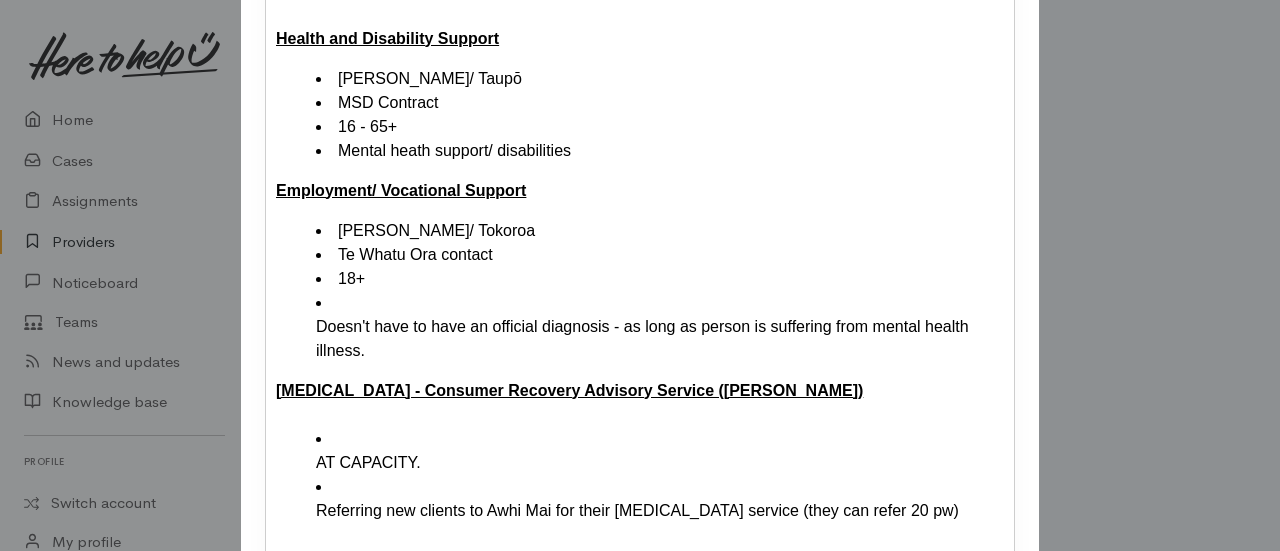 scroll, scrollTop: 0, scrollLeft: 0, axis: both 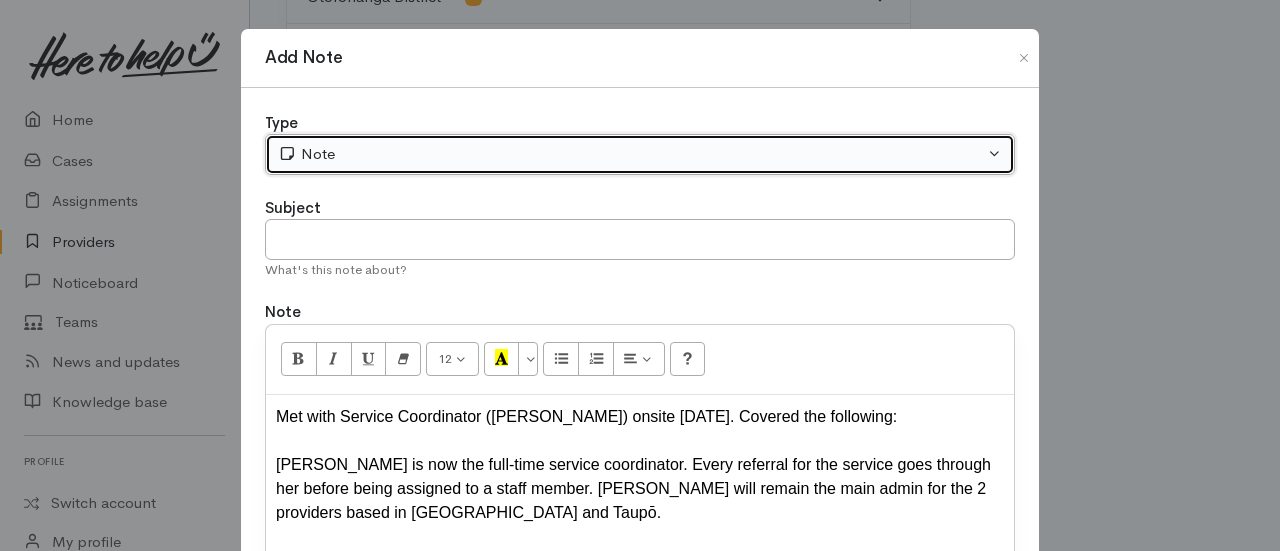 click on "Note" at bounding box center [631, 154] 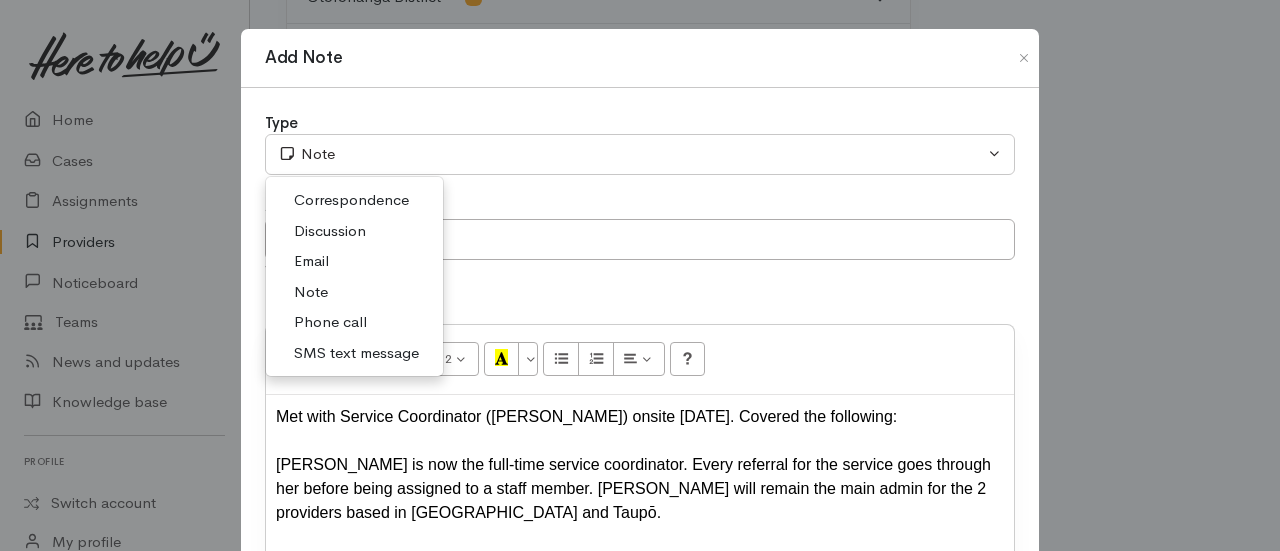 click on "Discussion" at bounding box center (330, 231) 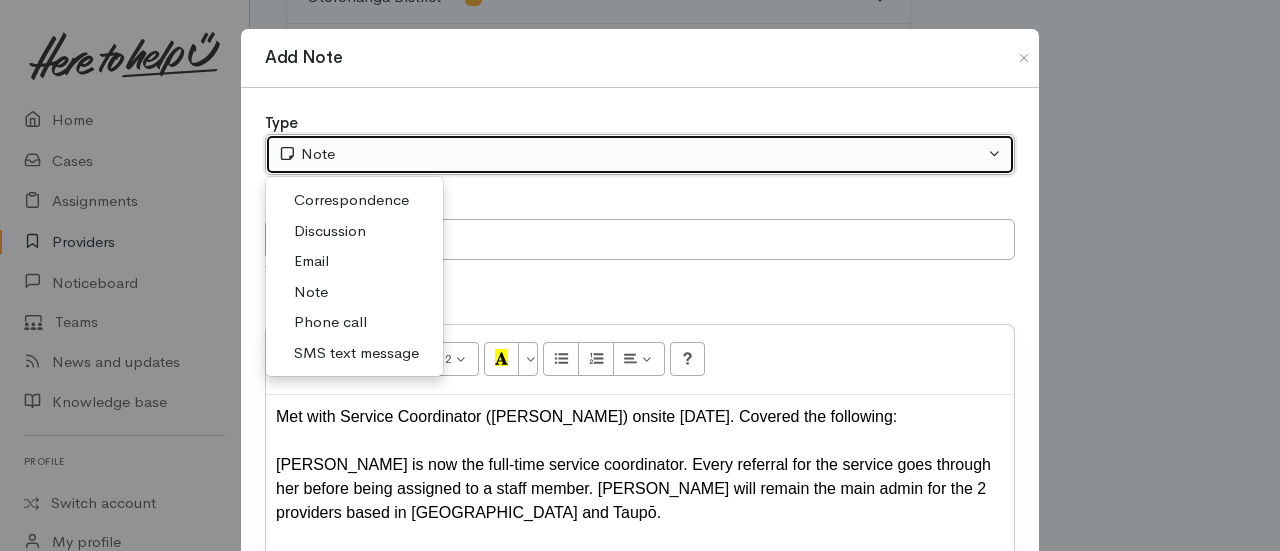 select on "4" 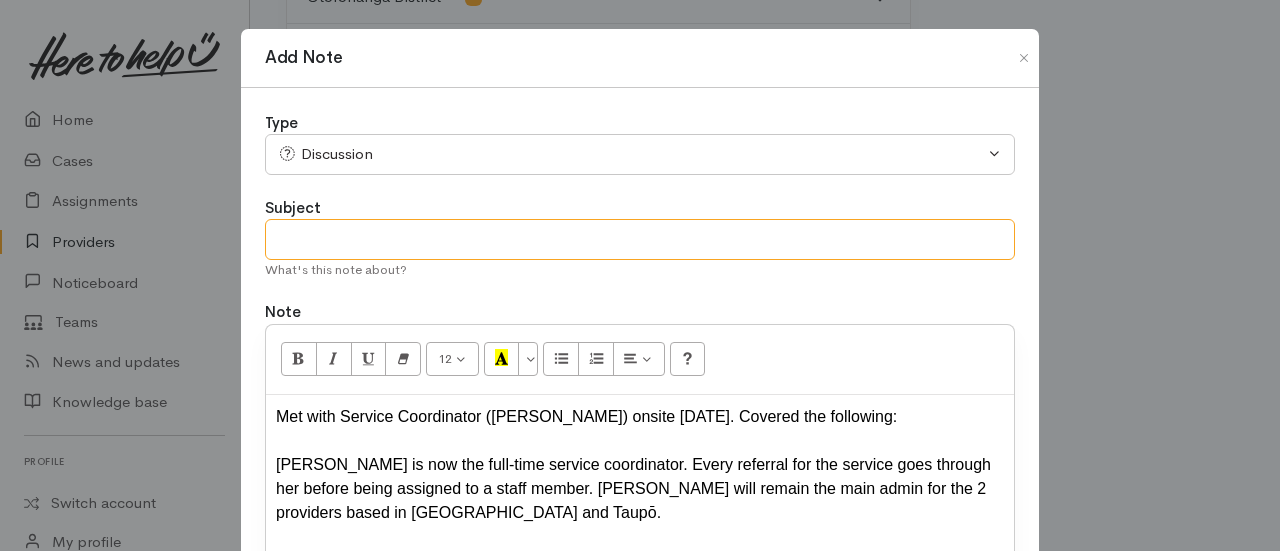 click at bounding box center [640, 239] 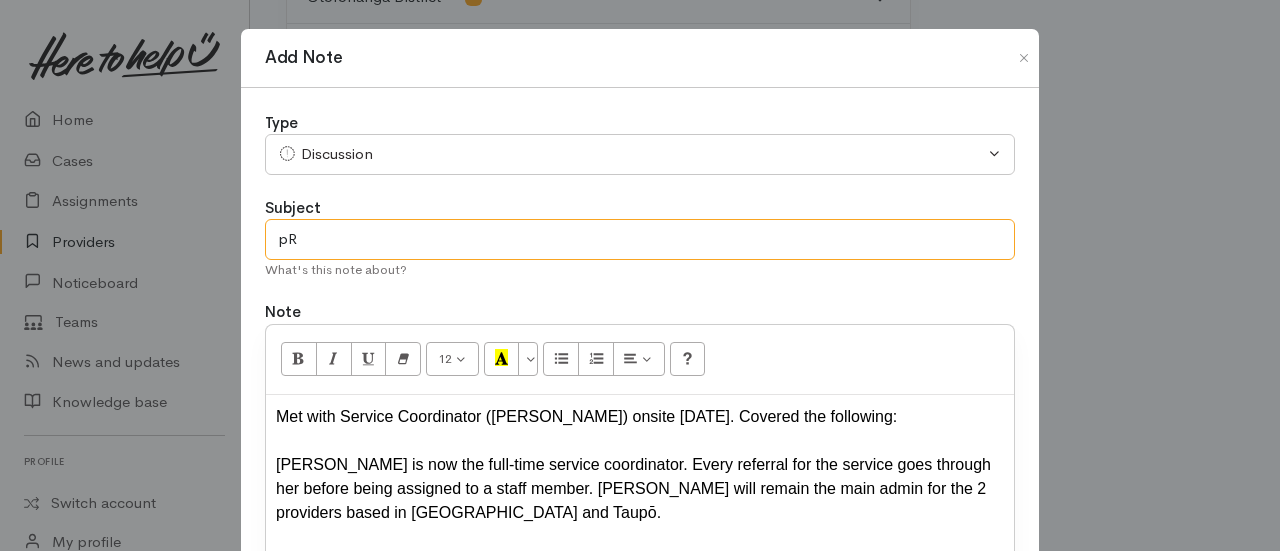 type on "p" 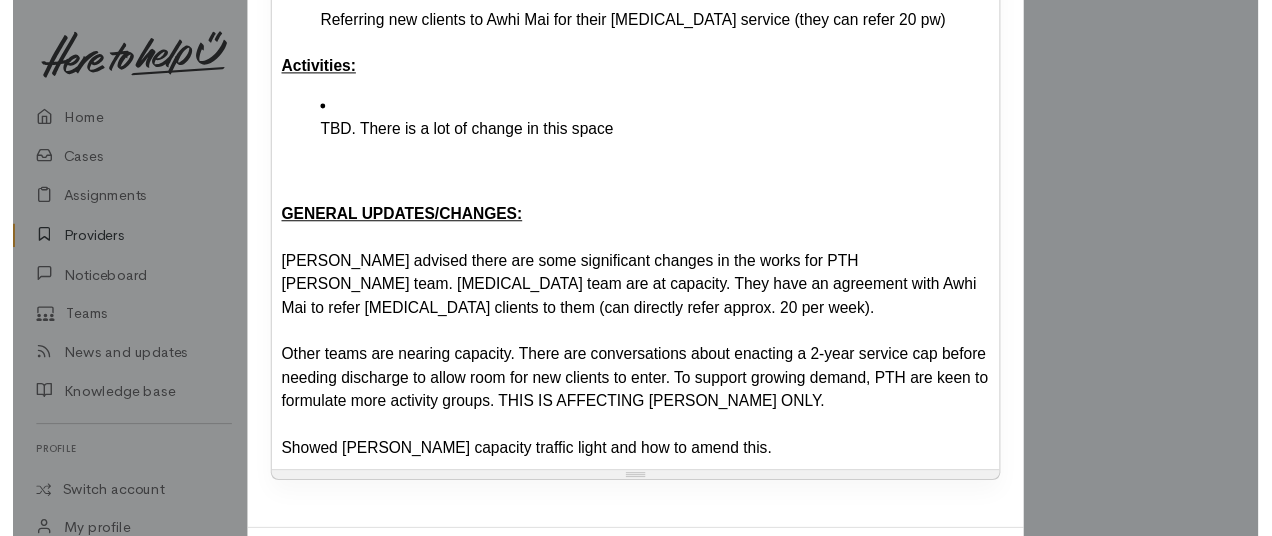scroll, scrollTop: 1084, scrollLeft: 0, axis: vertical 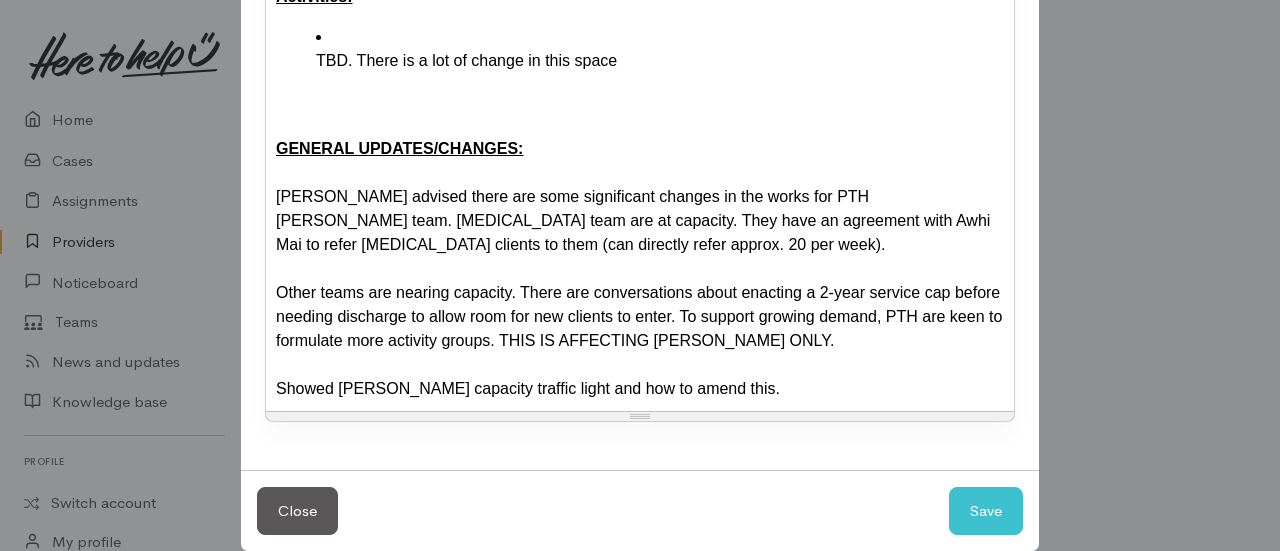 type on "PROVIDER HUI" 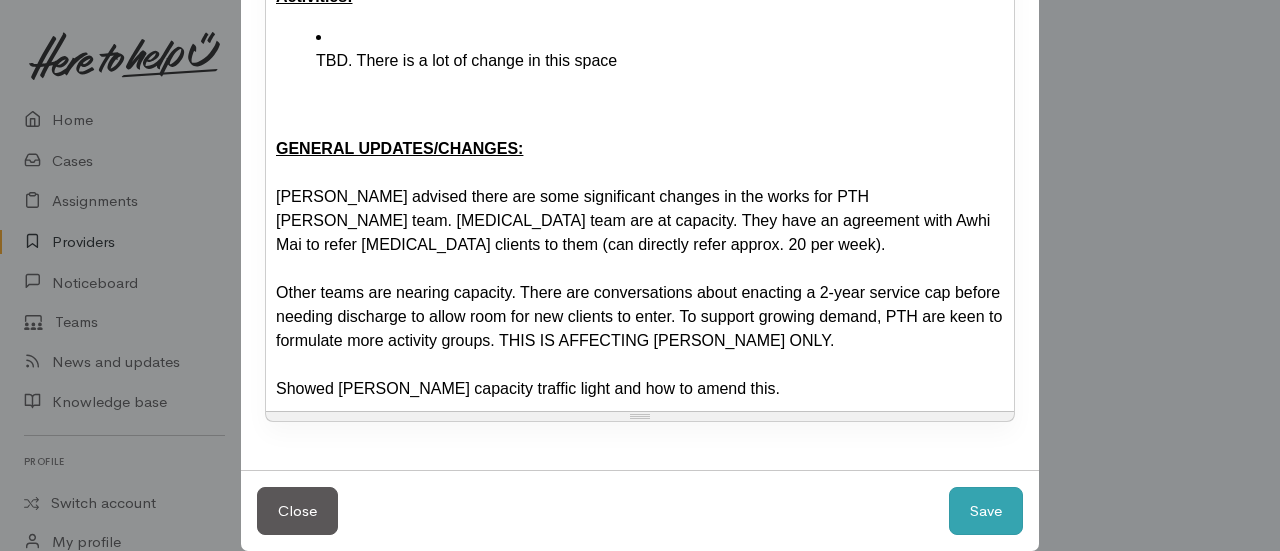 click on "Save" at bounding box center [986, 511] 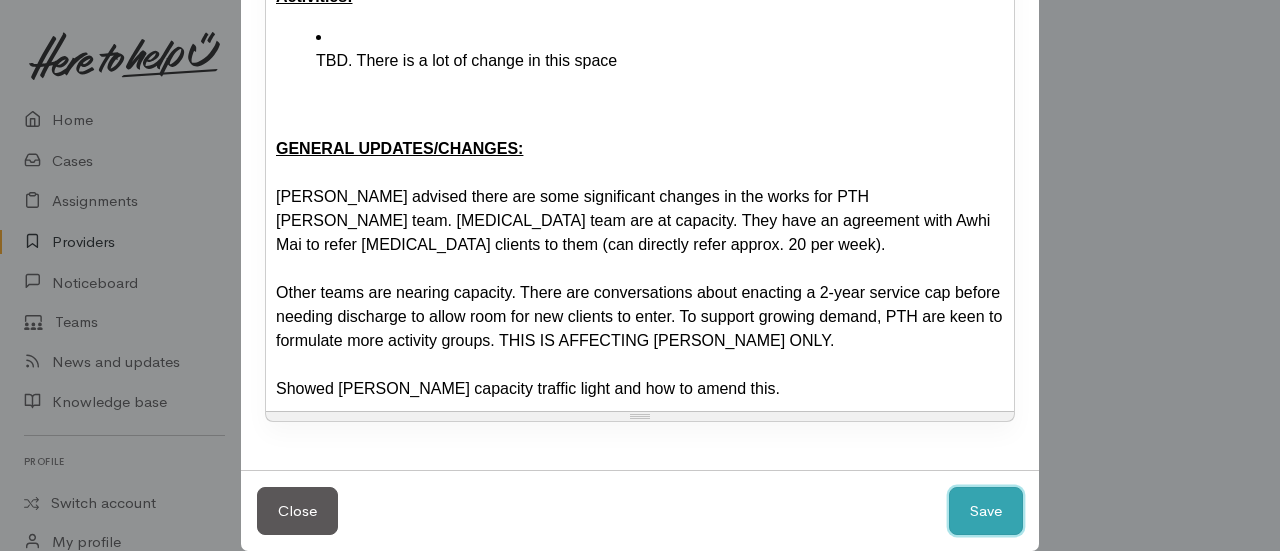 type 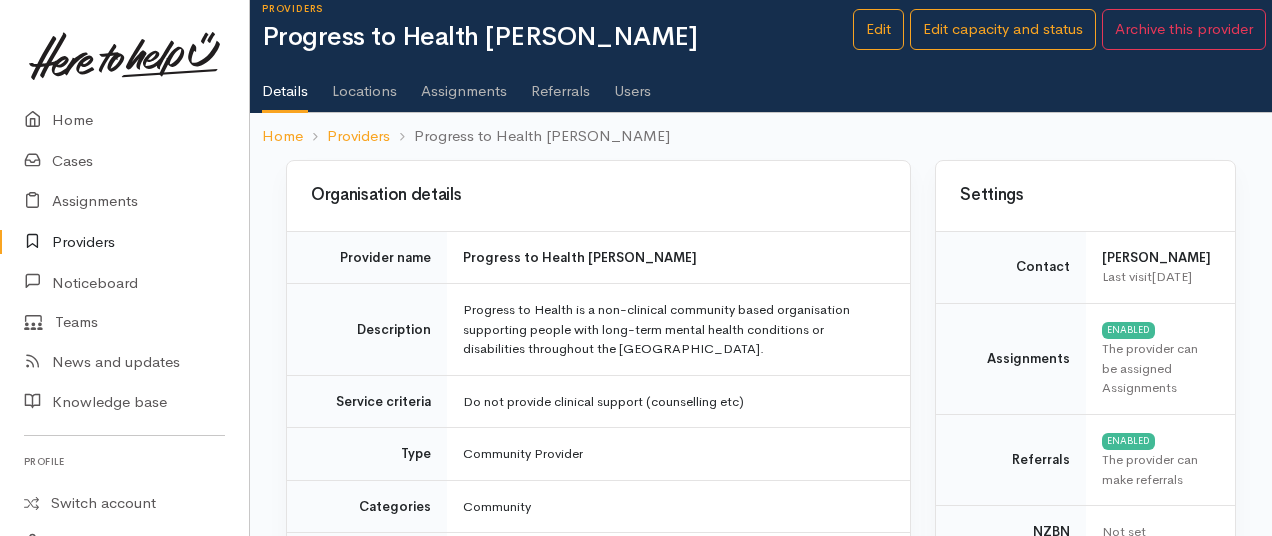 scroll, scrollTop: 0, scrollLeft: 0, axis: both 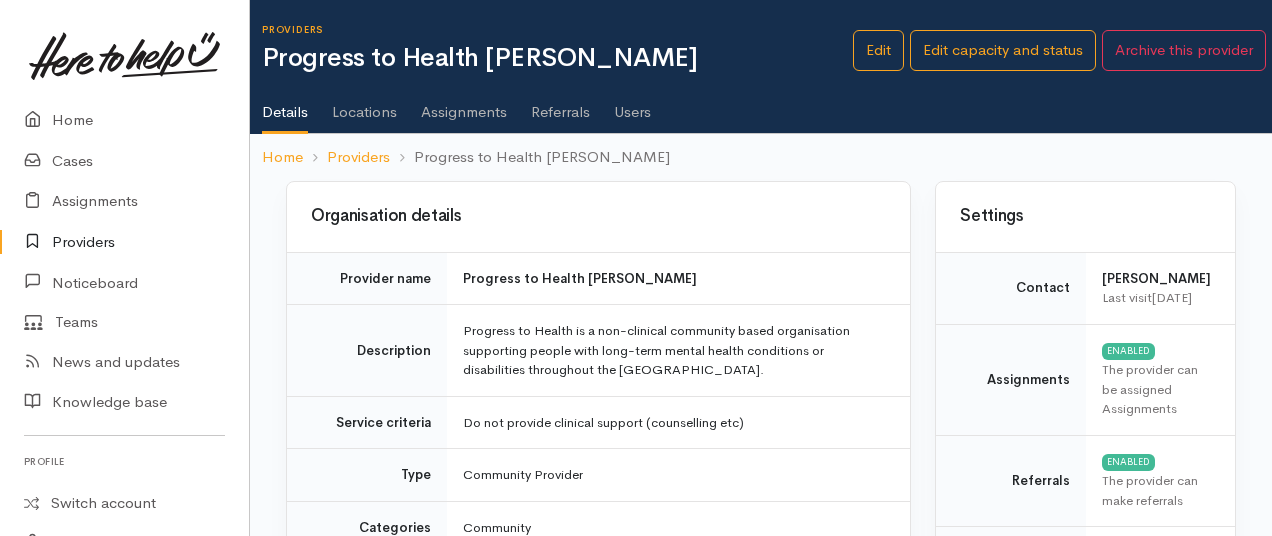 click on "Locations" at bounding box center [364, 105] 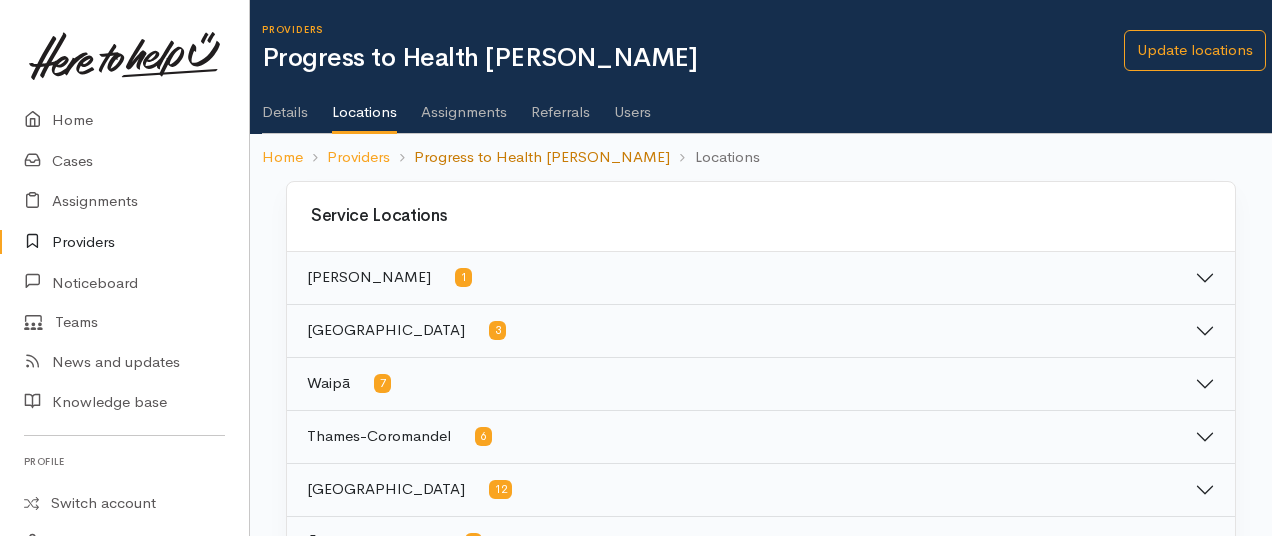 scroll, scrollTop: 0, scrollLeft: 0, axis: both 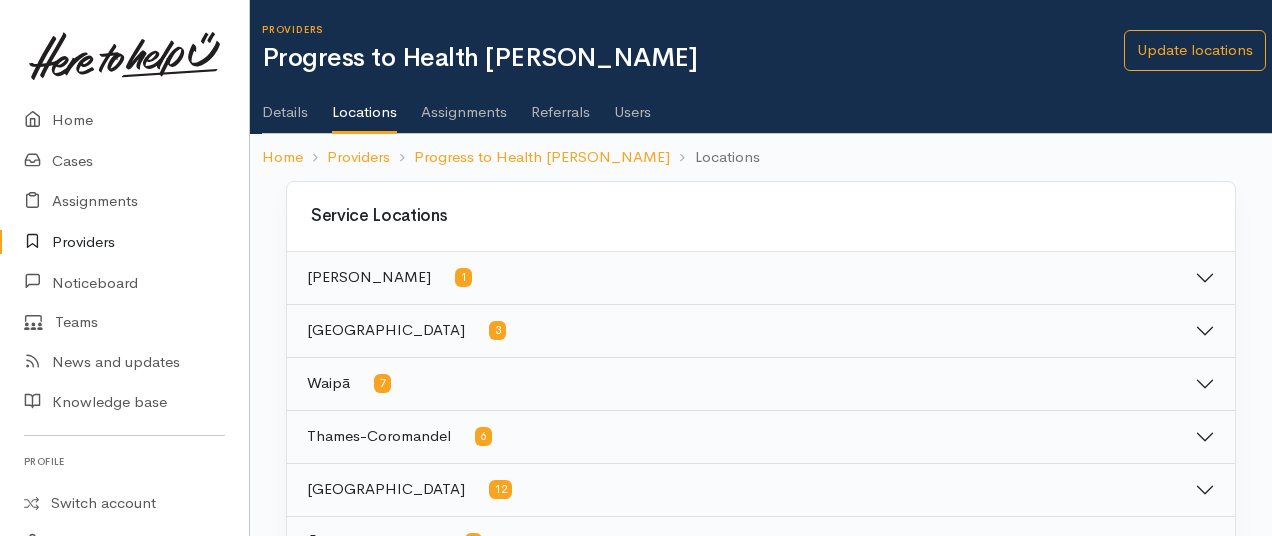 click on "Providers" at bounding box center [124, 242] 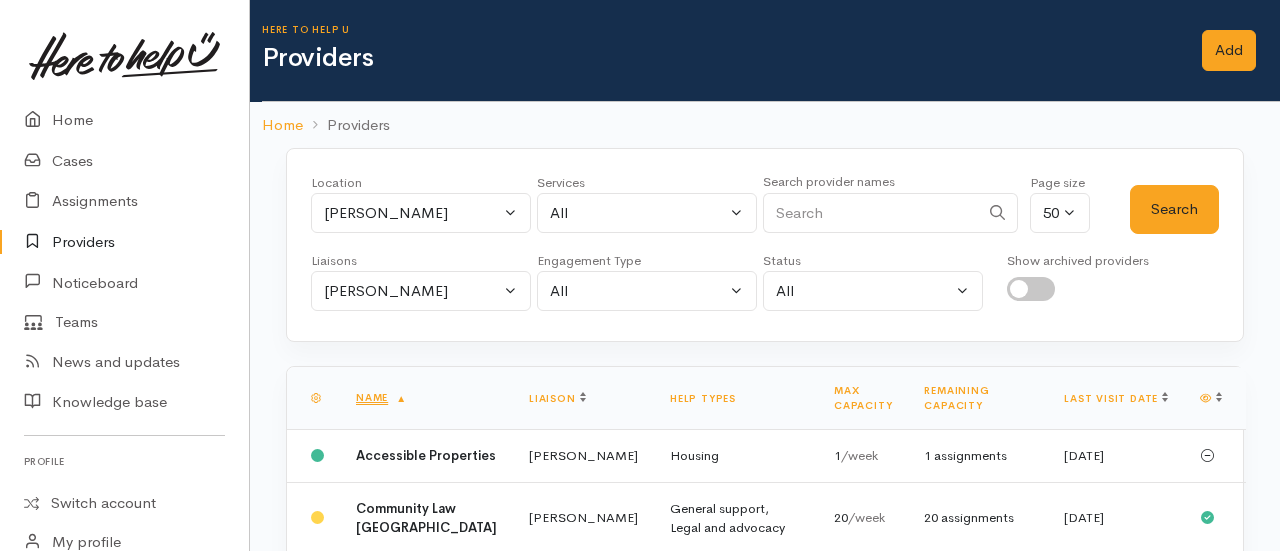 scroll, scrollTop: 0, scrollLeft: 0, axis: both 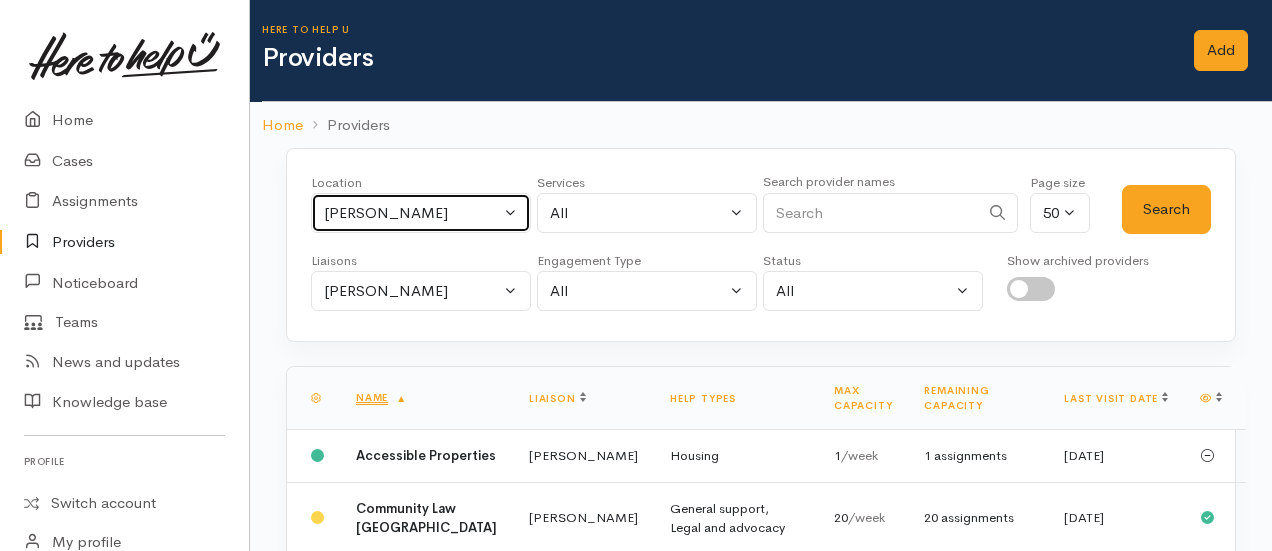 click on "[PERSON_NAME]" at bounding box center (421, 213) 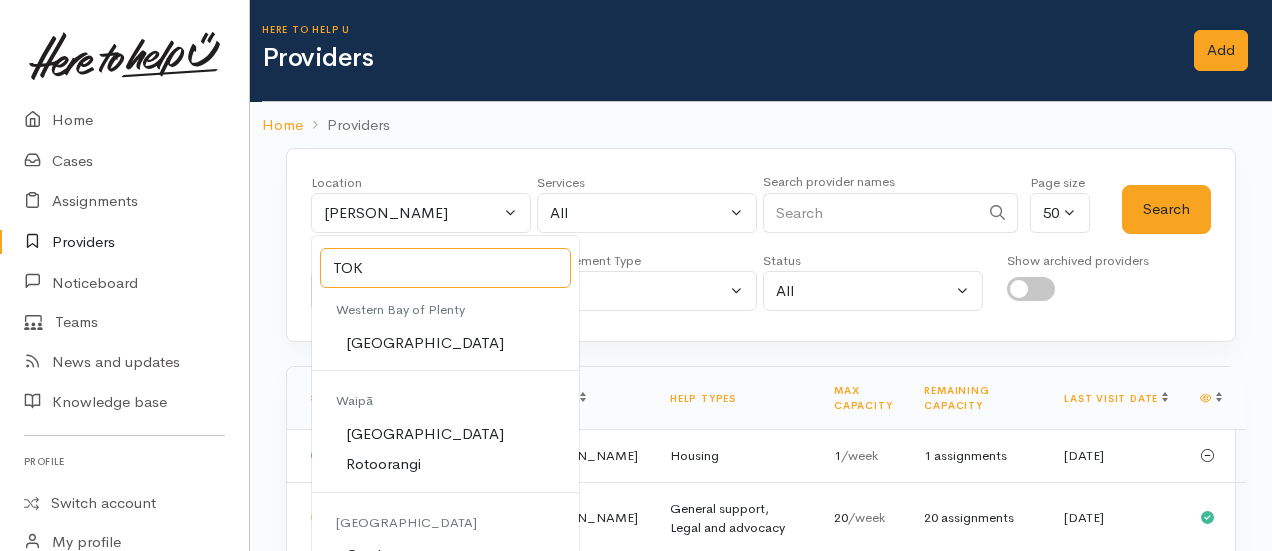 type on "TOKO" 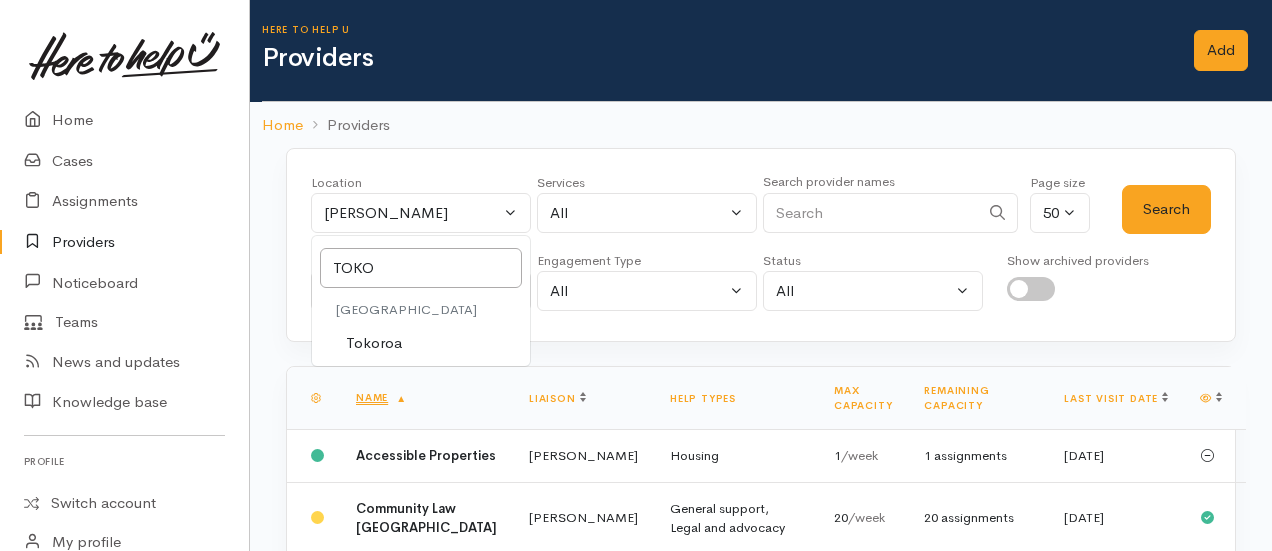 click on "Tokoroa" at bounding box center (374, 343) 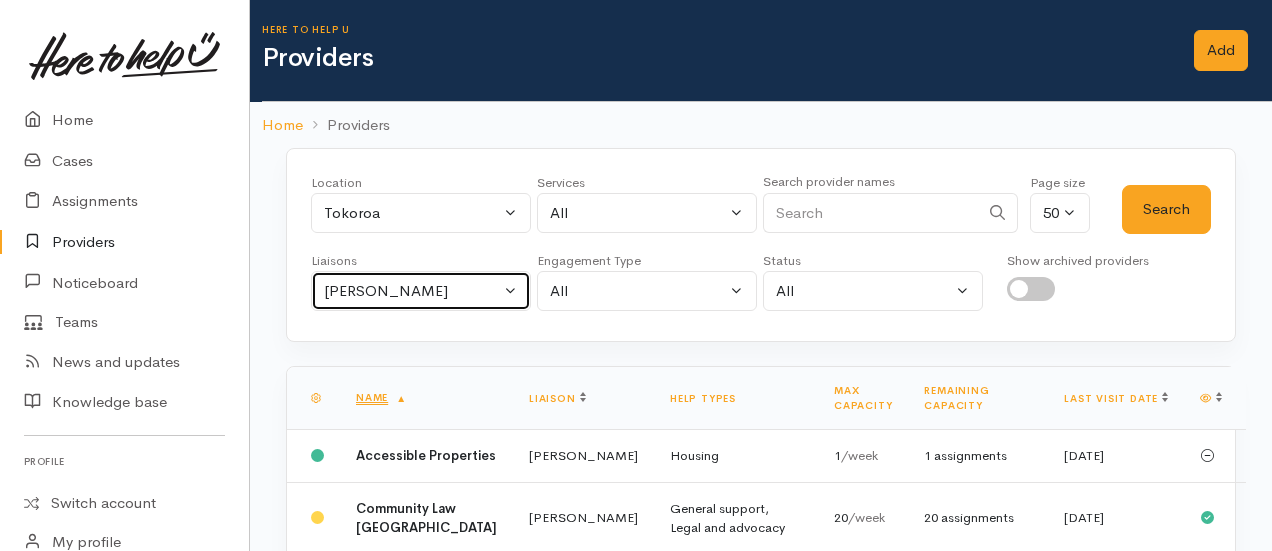 click on "[PERSON_NAME]" at bounding box center [412, 291] 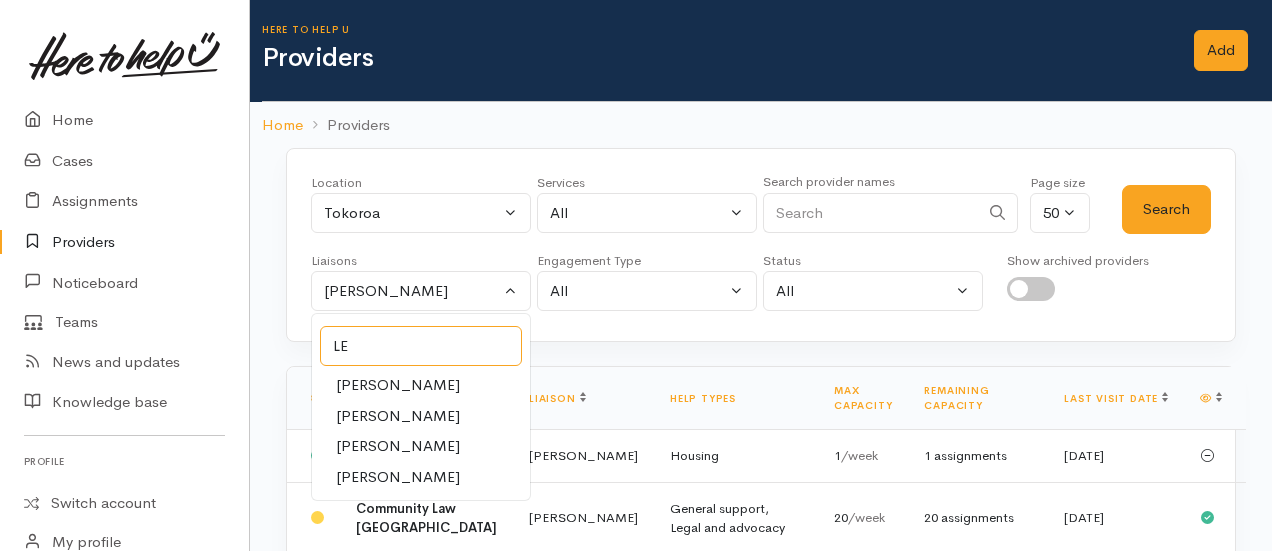 type on "LEI" 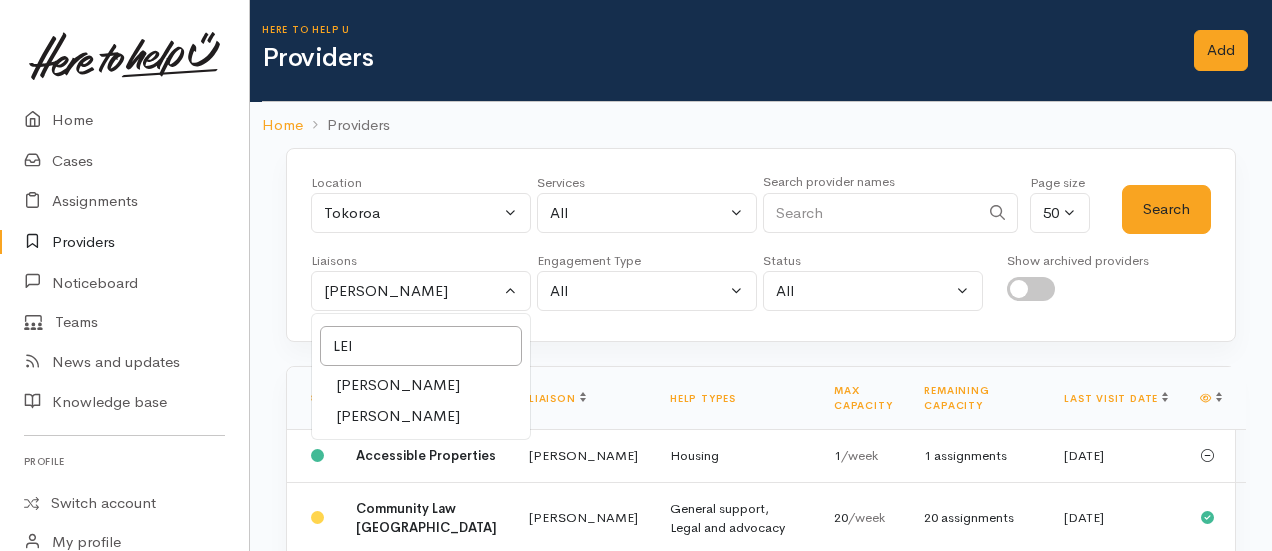 click on "Leinati Lima" at bounding box center (398, 416) 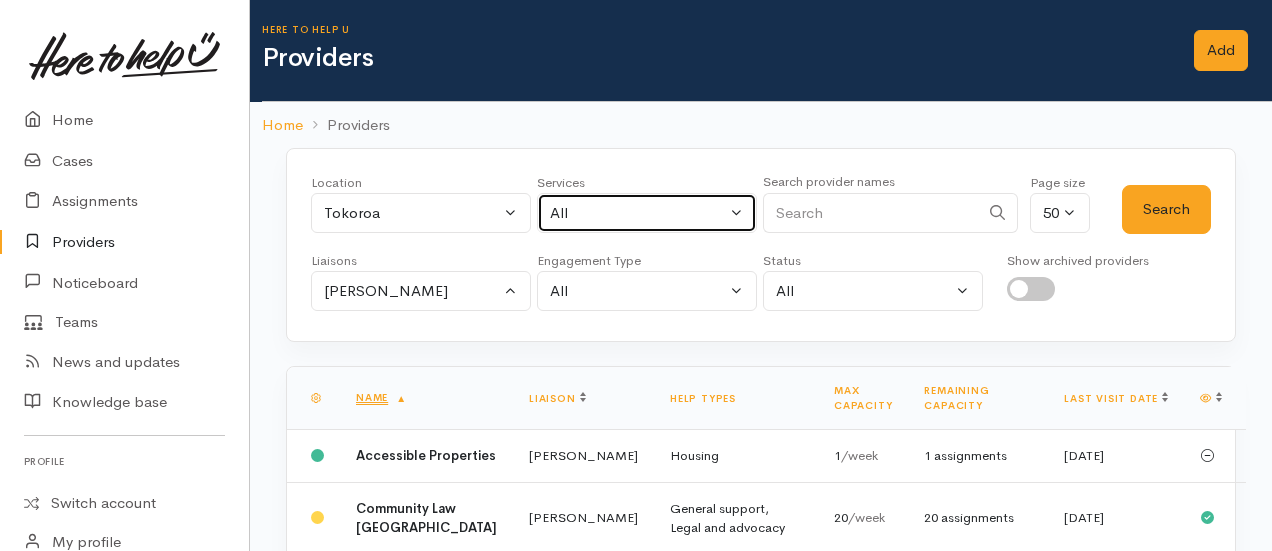 click on "All" at bounding box center (638, 213) 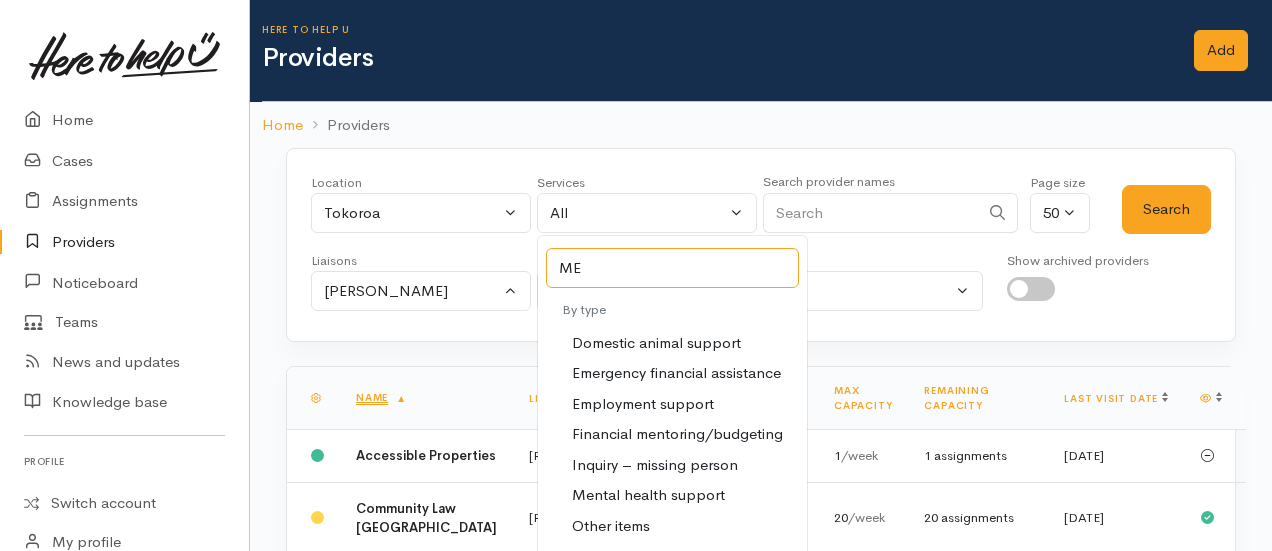 type on "MEN" 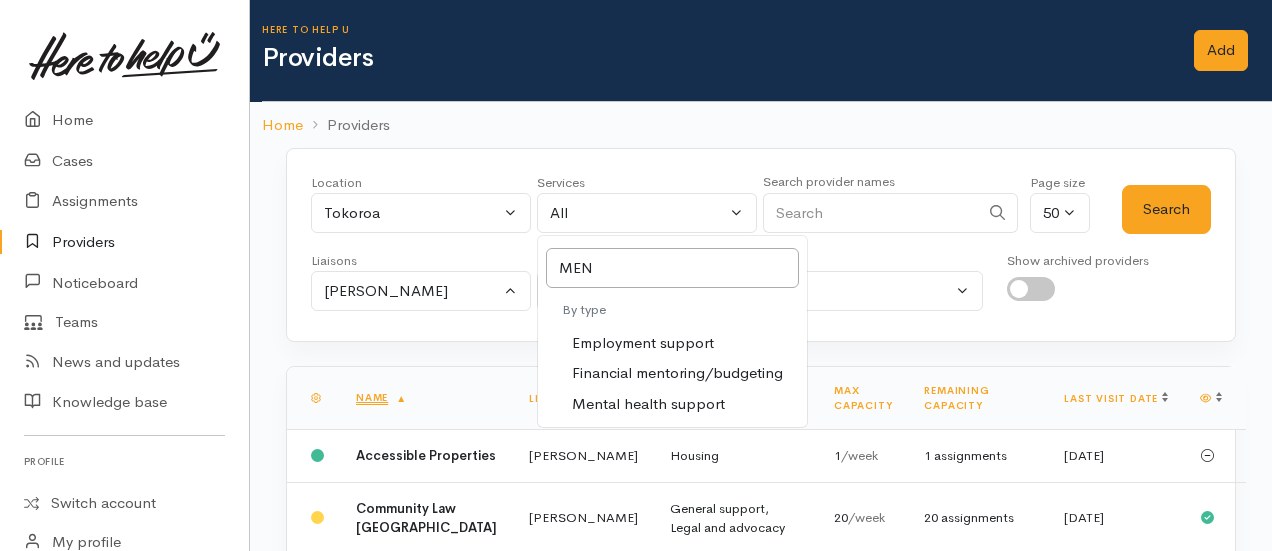 click on "Mental health support" at bounding box center [648, 404] 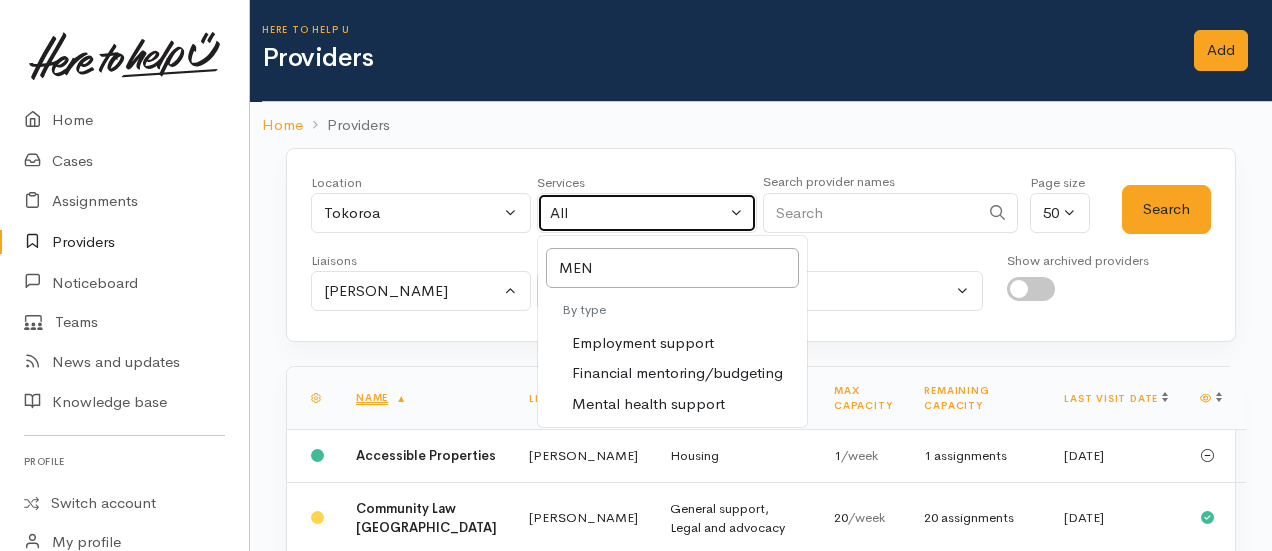 select on "5" 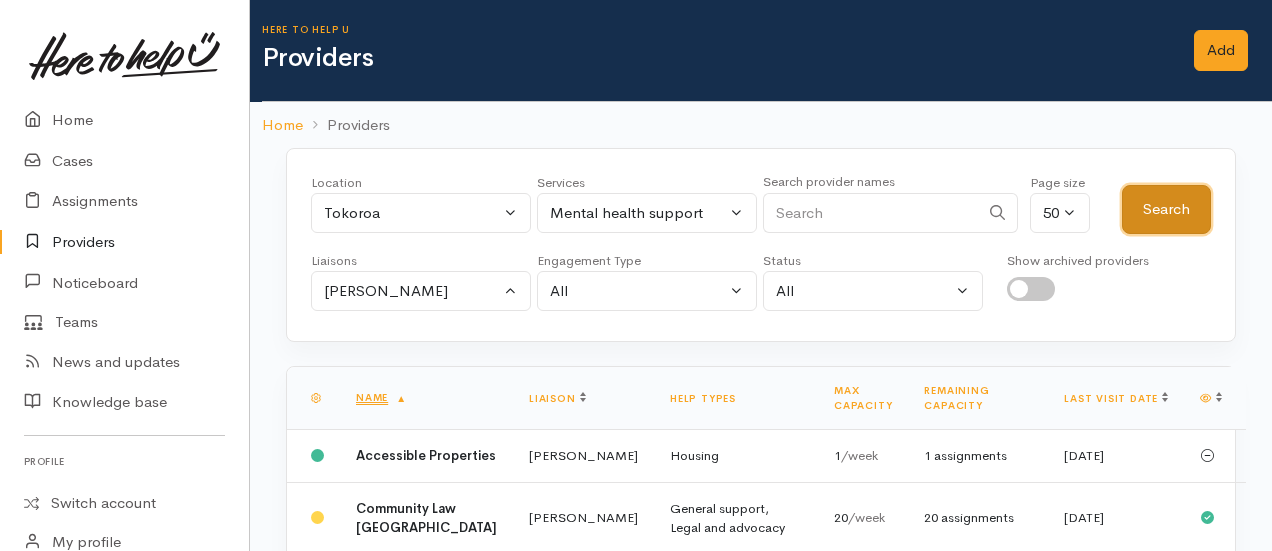 click on "Search" at bounding box center [1166, 209] 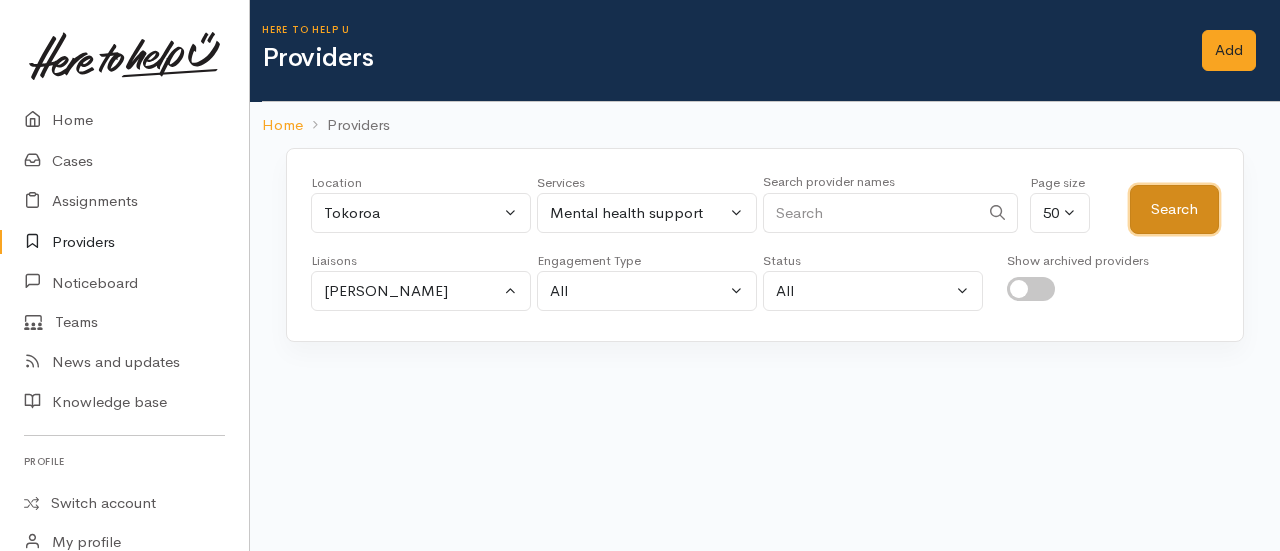 type 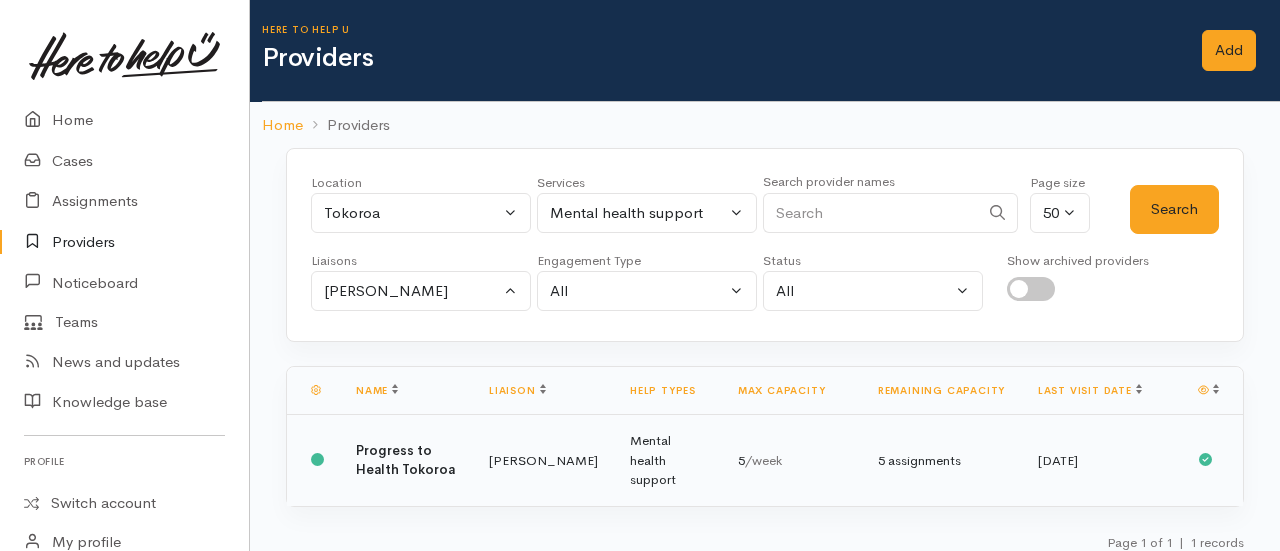 drag, startPoint x: 597, startPoint y: 407, endPoint x: 598, endPoint y: 443, distance: 36.013885 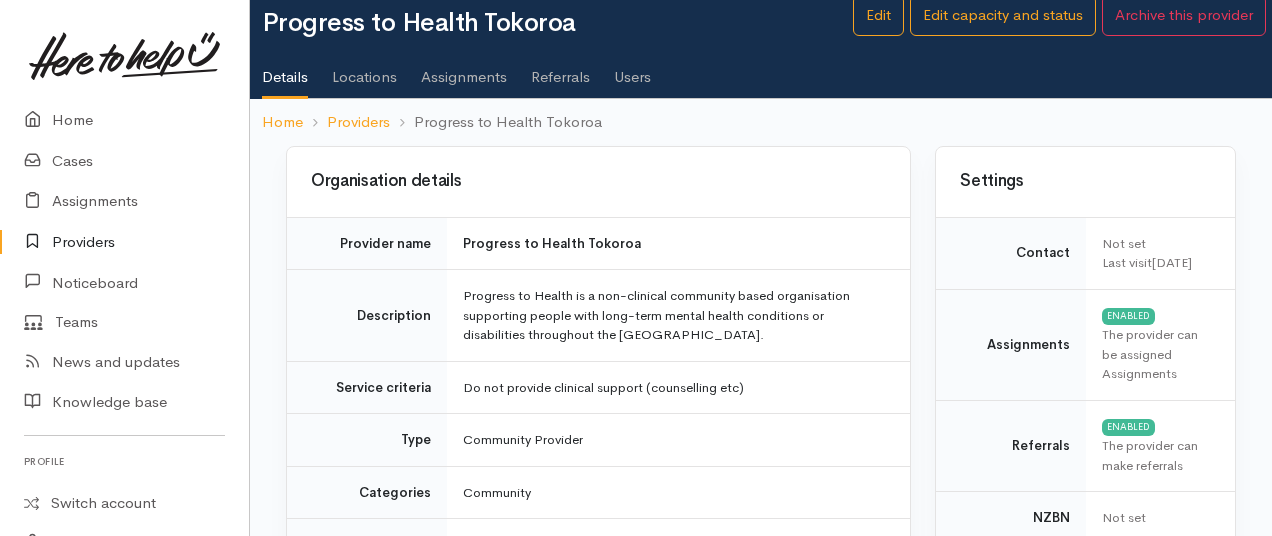 scroll, scrollTop: 36, scrollLeft: 0, axis: vertical 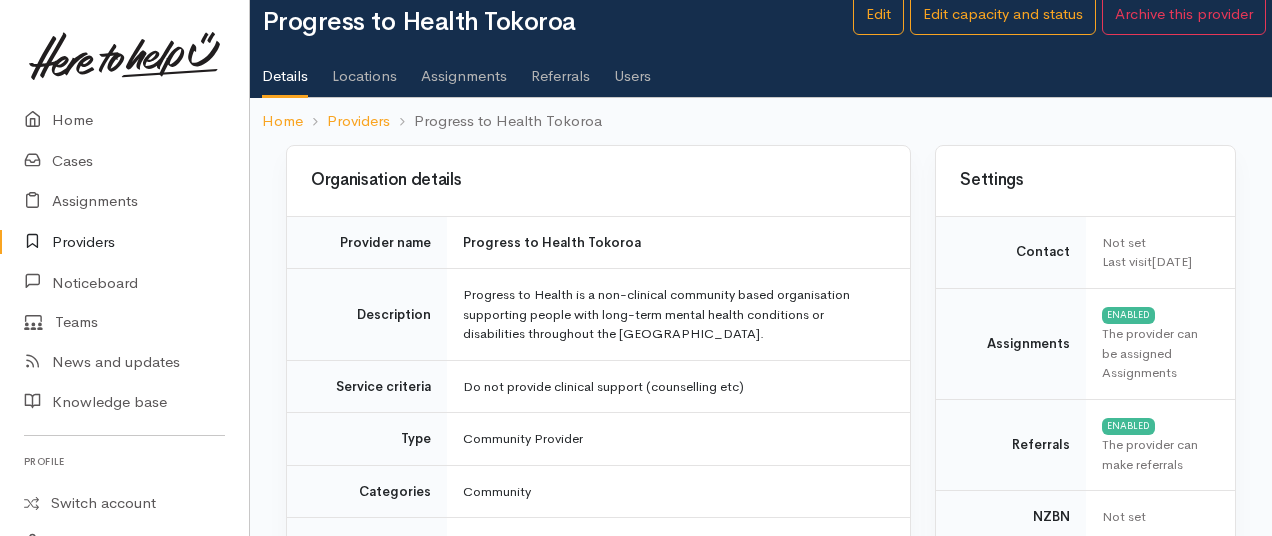 click on "Locations" at bounding box center [364, 69] 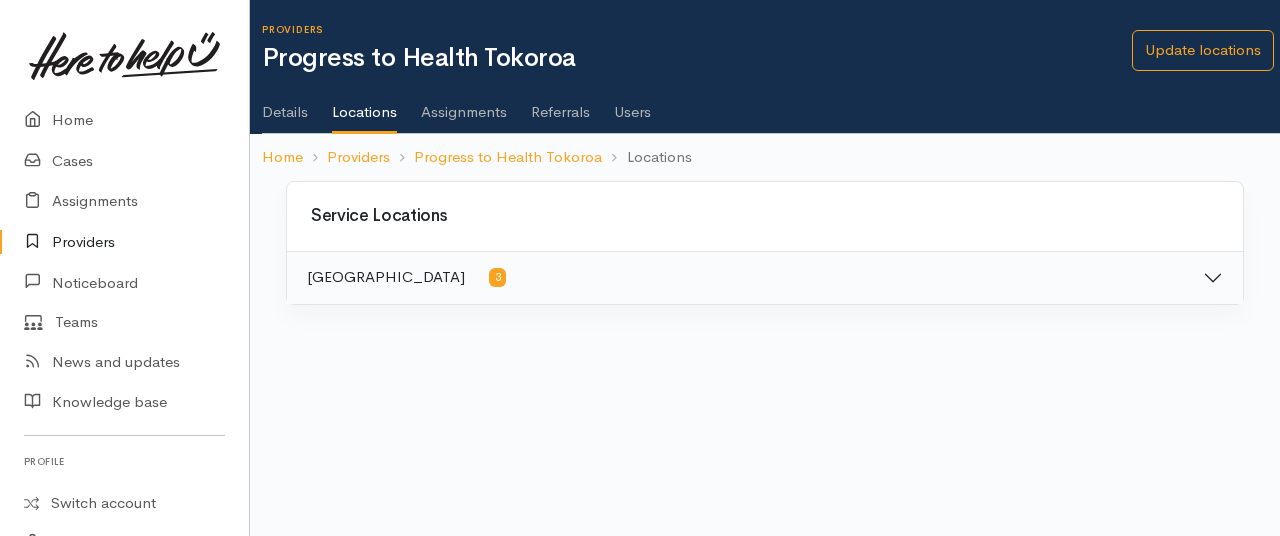 scroll, scrollTop: 0, scrollLeft: 0, axis: both 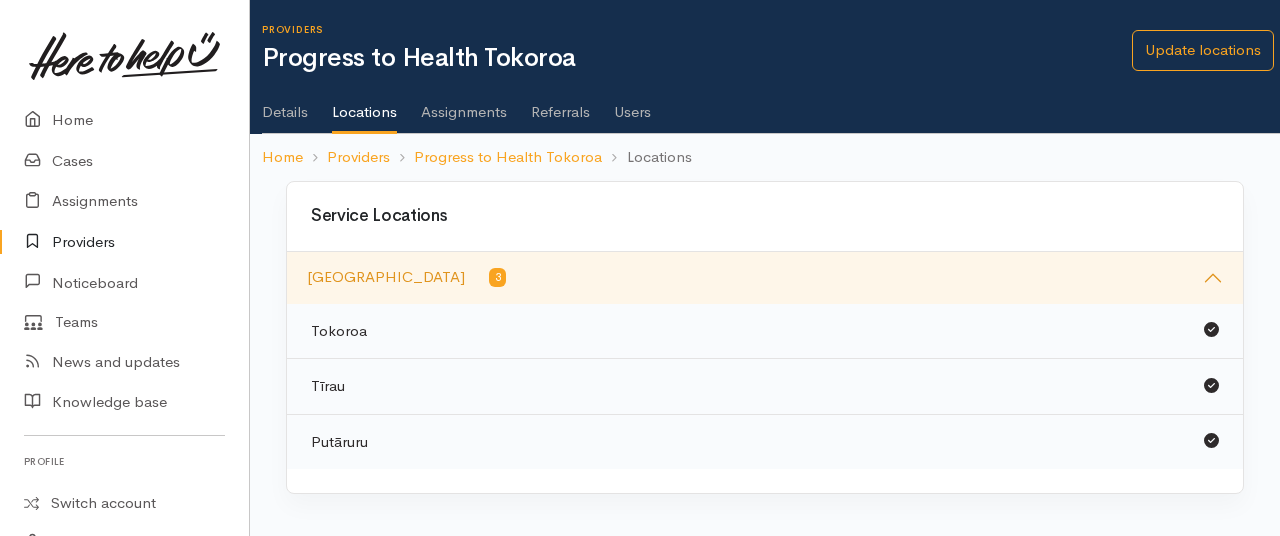 click on "[GEOGRAPHIC_DATA]  3" at bounding box center (765, 278) 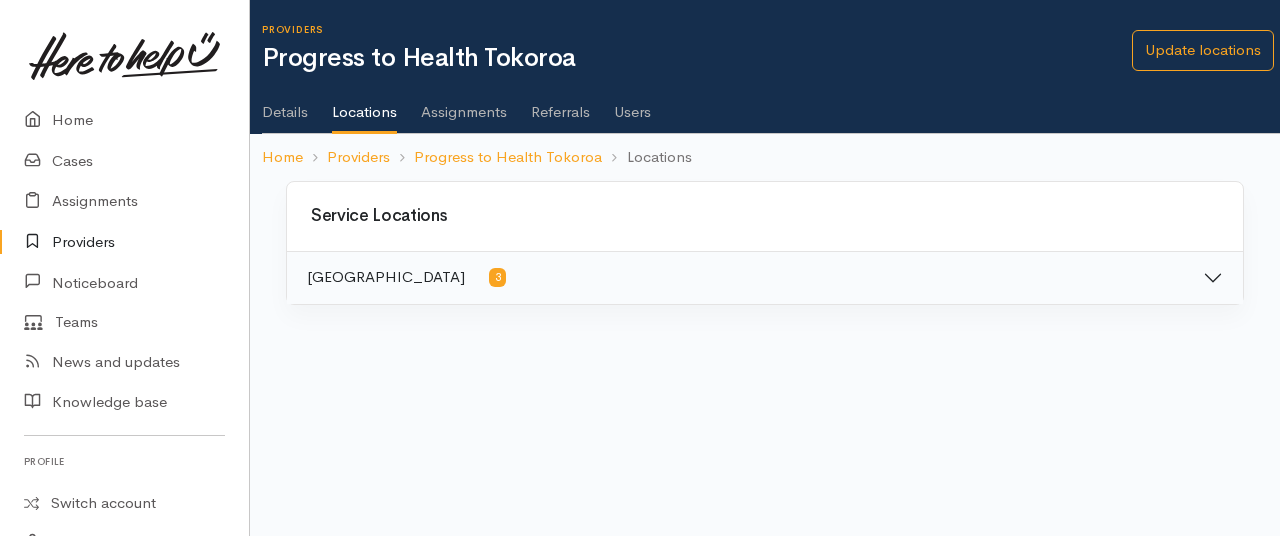 click on "Details" at bounding box center [285, 105] 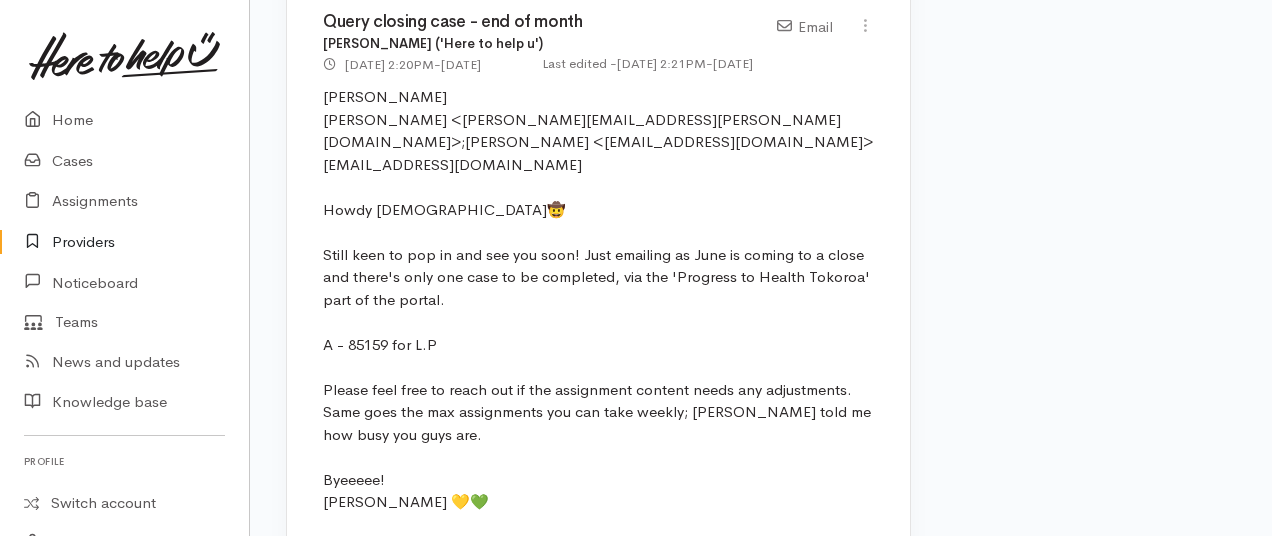 scroll, scrollTop: 1207, scrollLeft: 0, axis: vertical 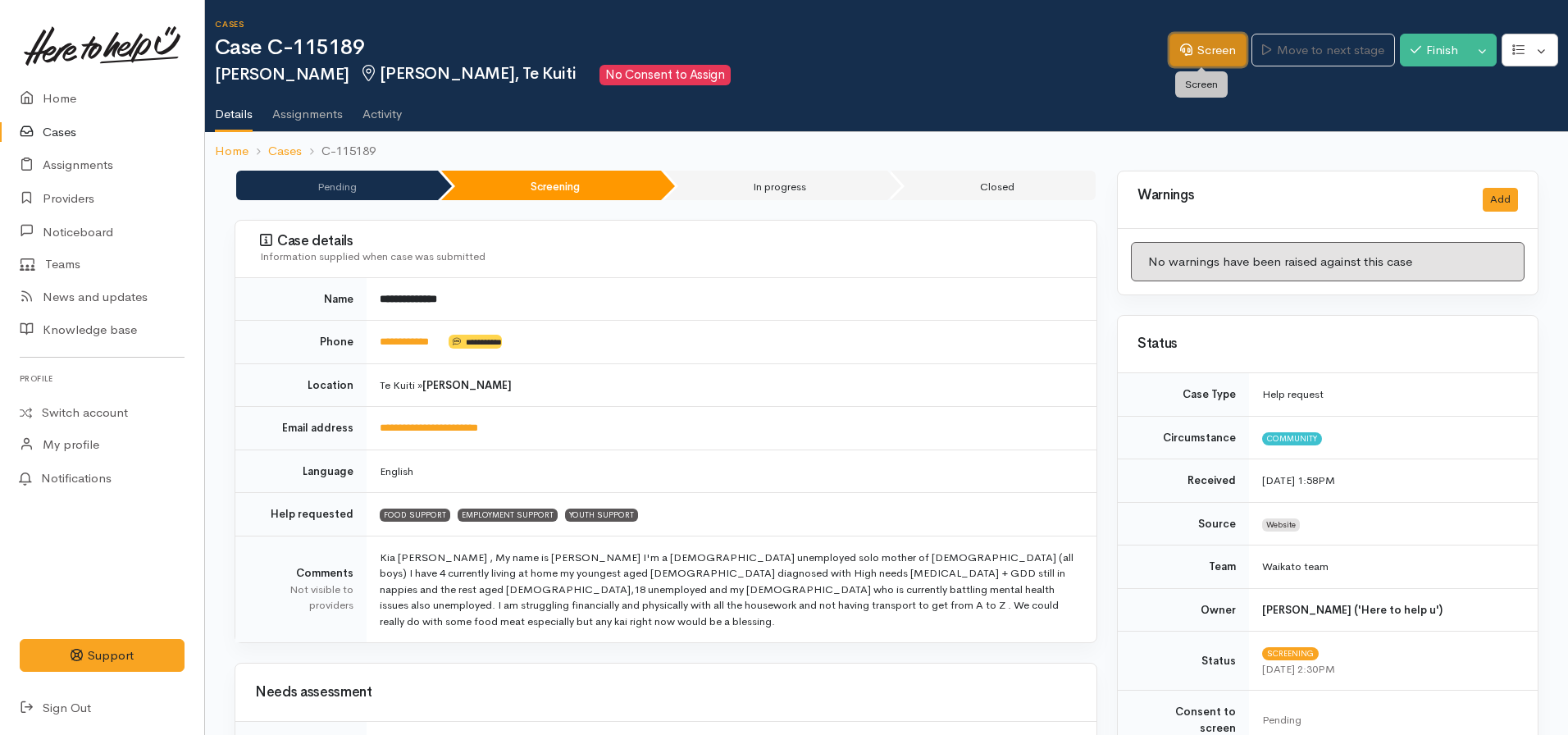 click on "Screen" at bounding box center (1208, 50) 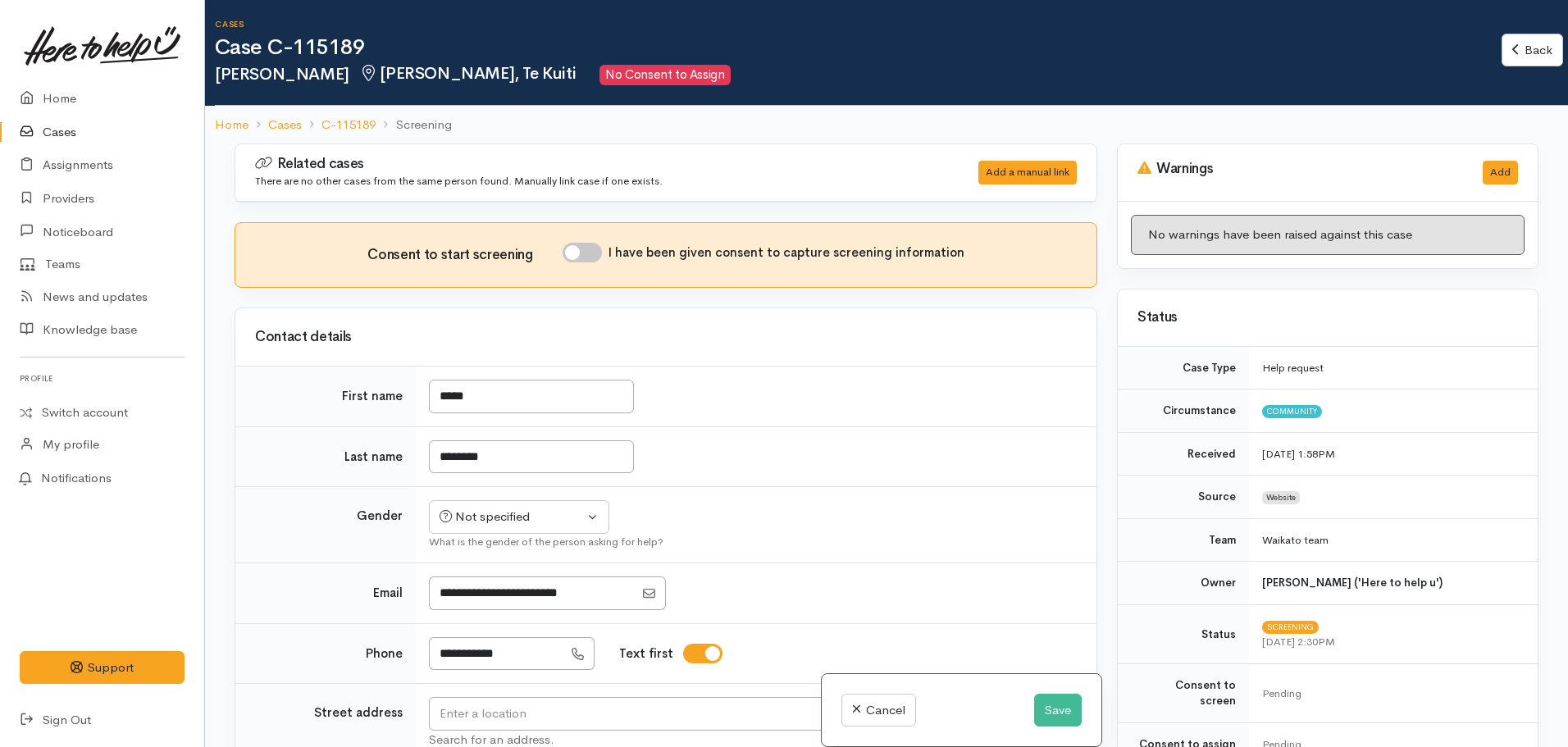 scroll, scrollTop: 0, scrollLeft: 0, axis: both 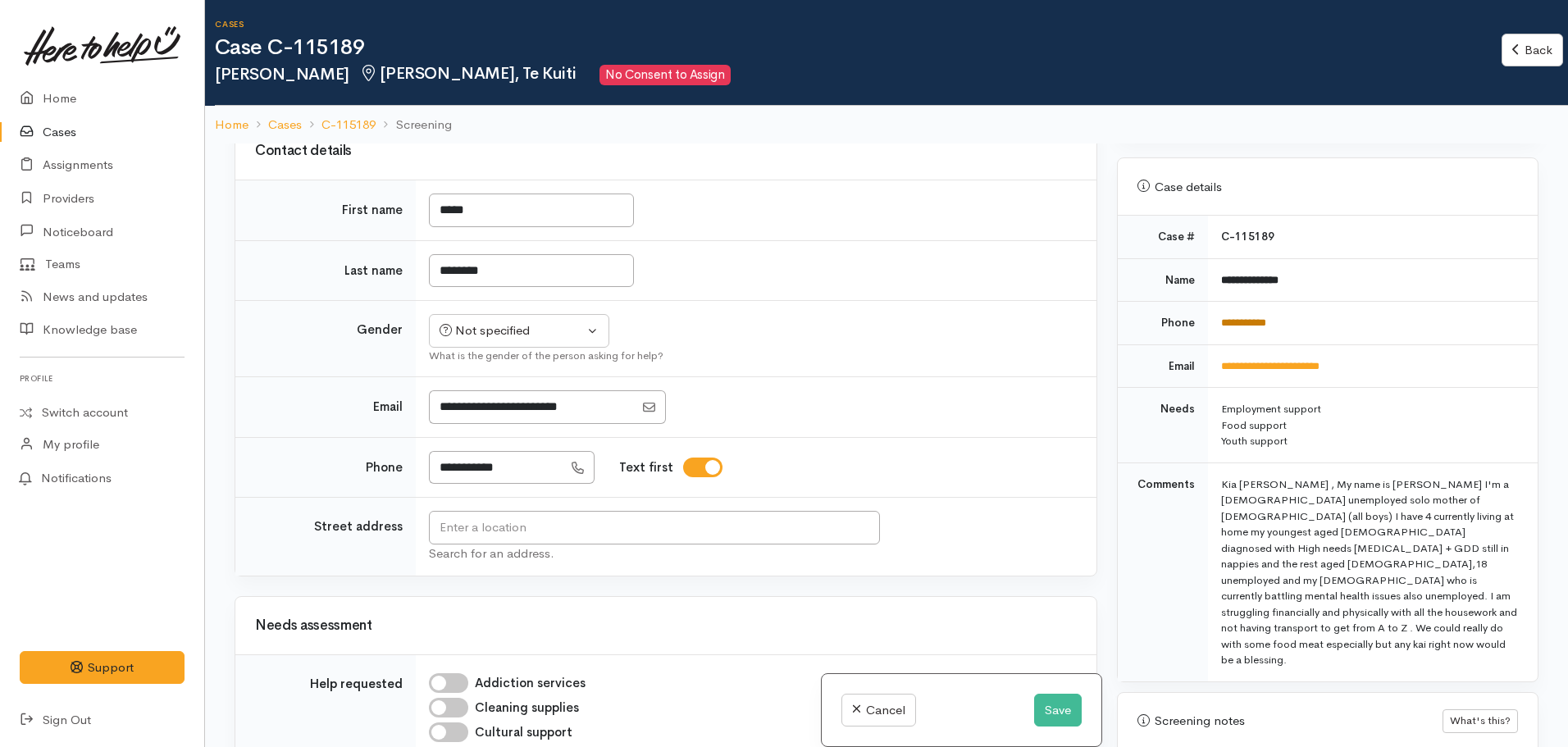 click on "**********" at bounding box center (1243, 322) 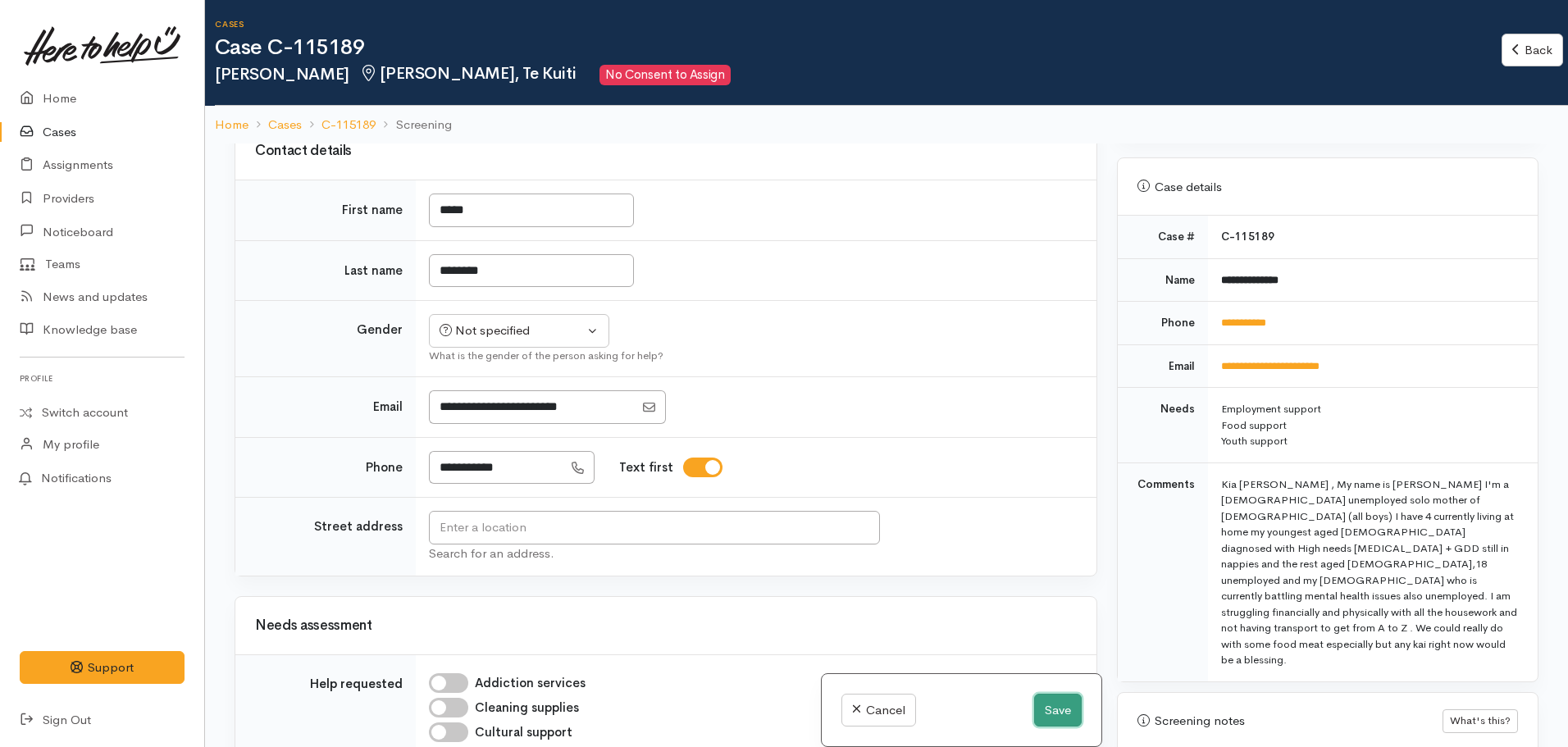 click on "Save" at bounding box center [1058, 710] 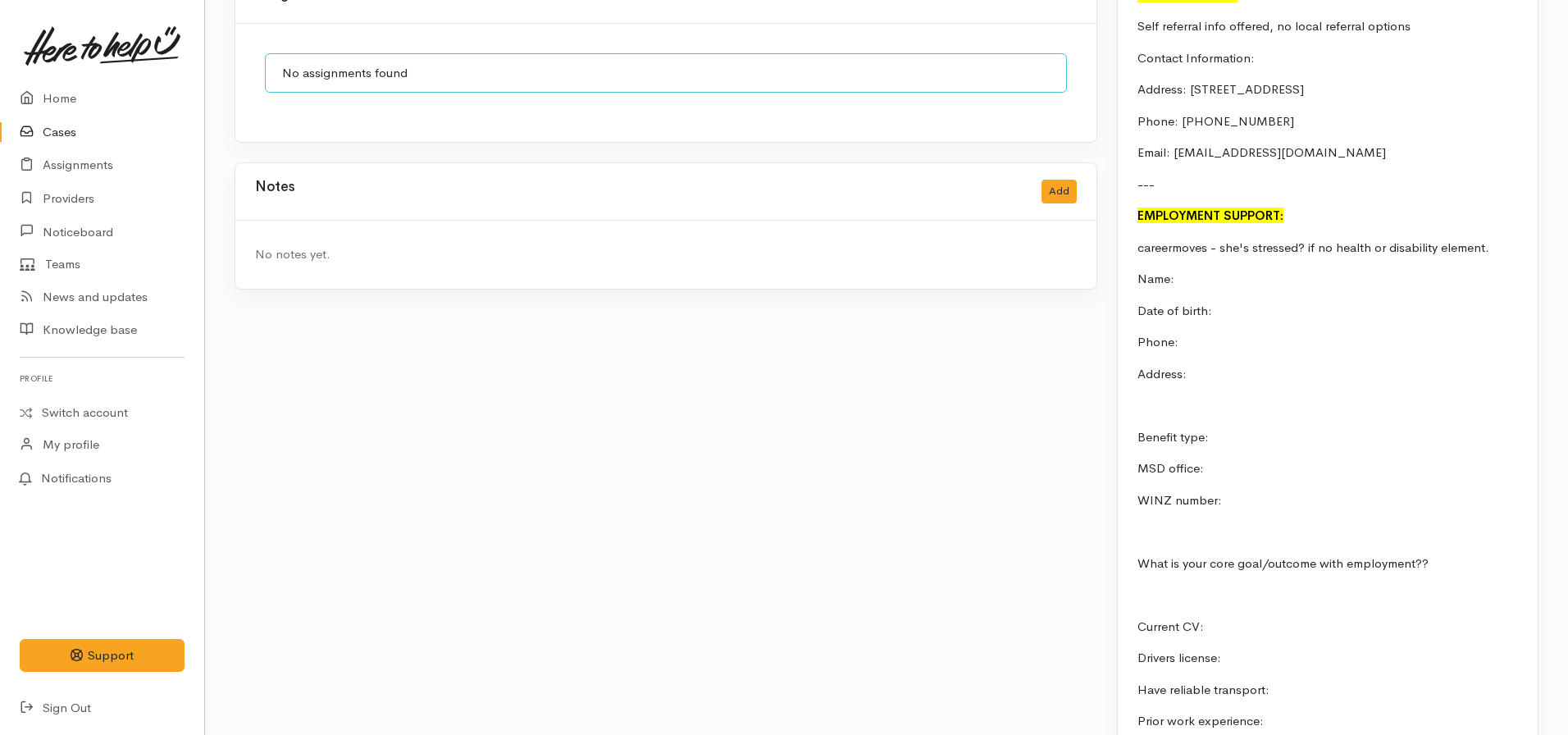 scroll, scrollTop: 1425, scrollLeft: 0, axis: vertical 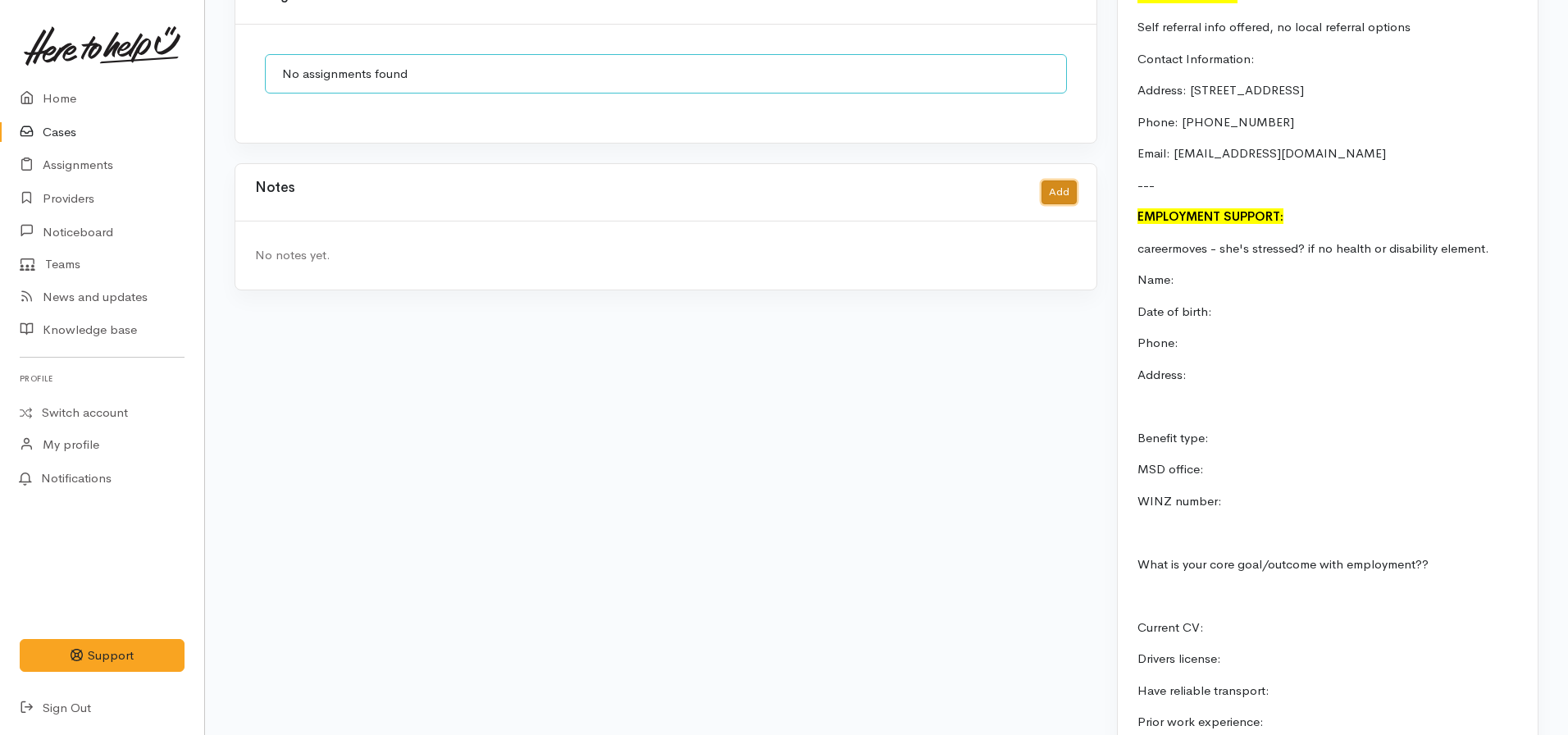 click on "Add" at bounding box center (1059, 192) 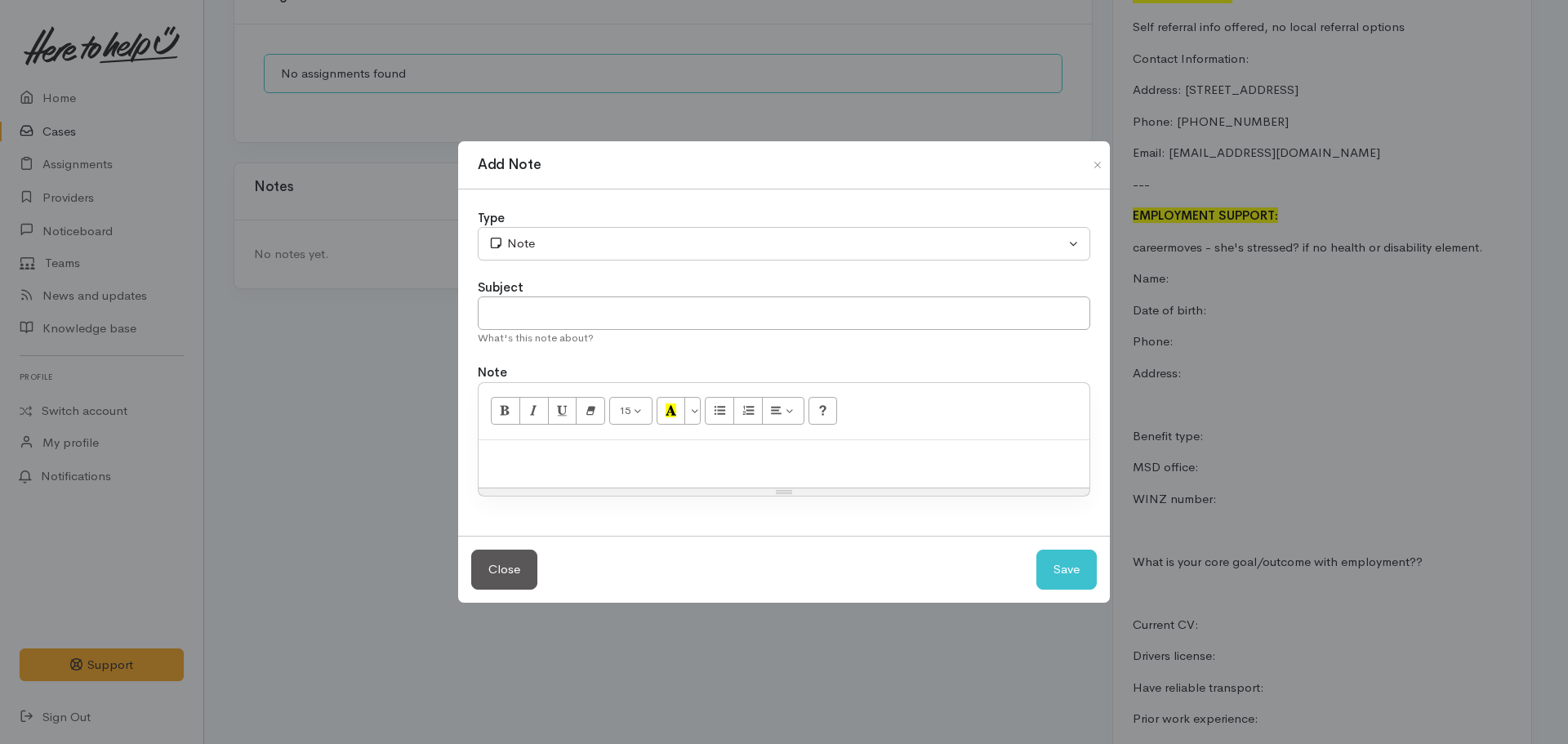 click at bounding box center [784, 457] 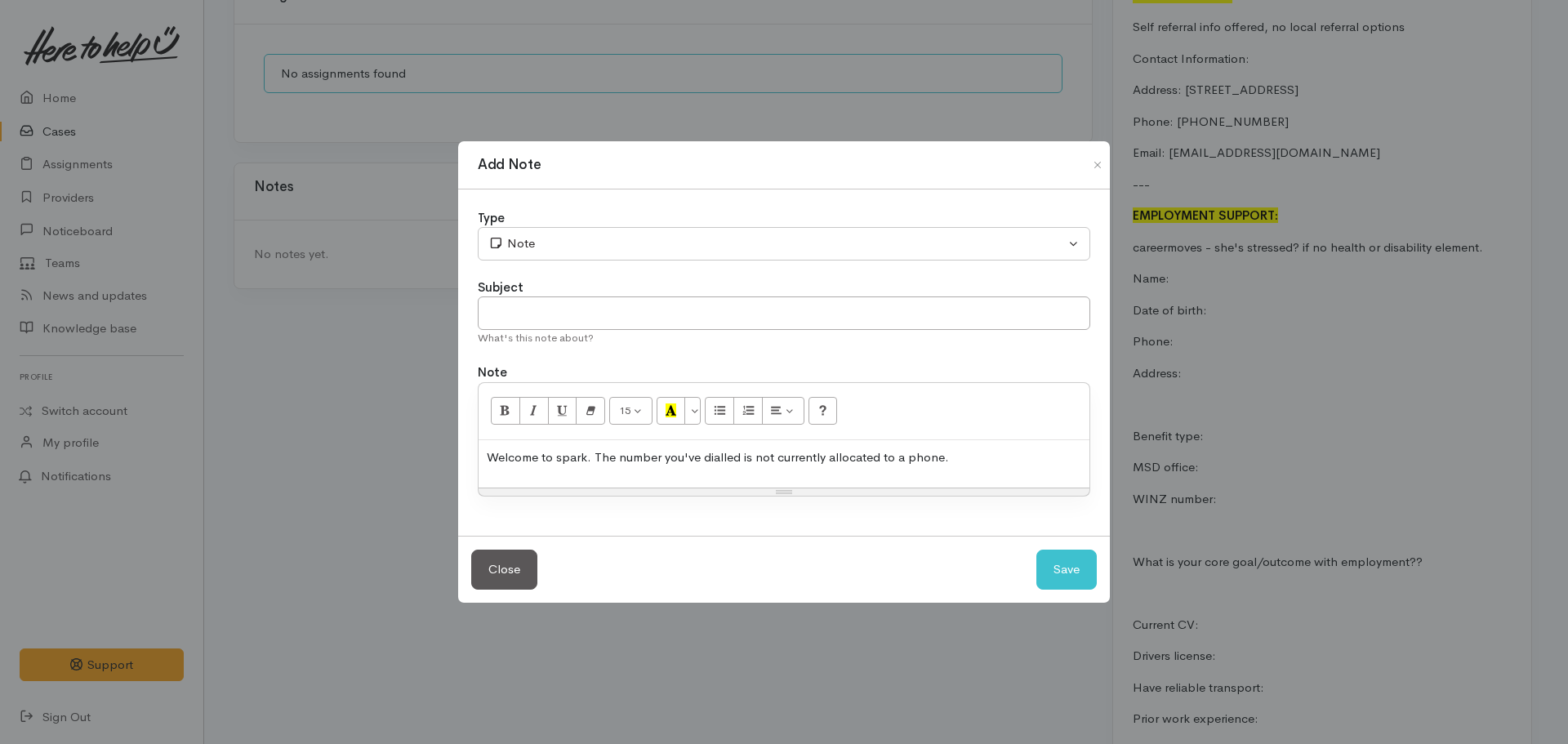 click on "Welcome to spark. The number you've dialled is not currently allocated to a phone." at bounding box center (784, 457) 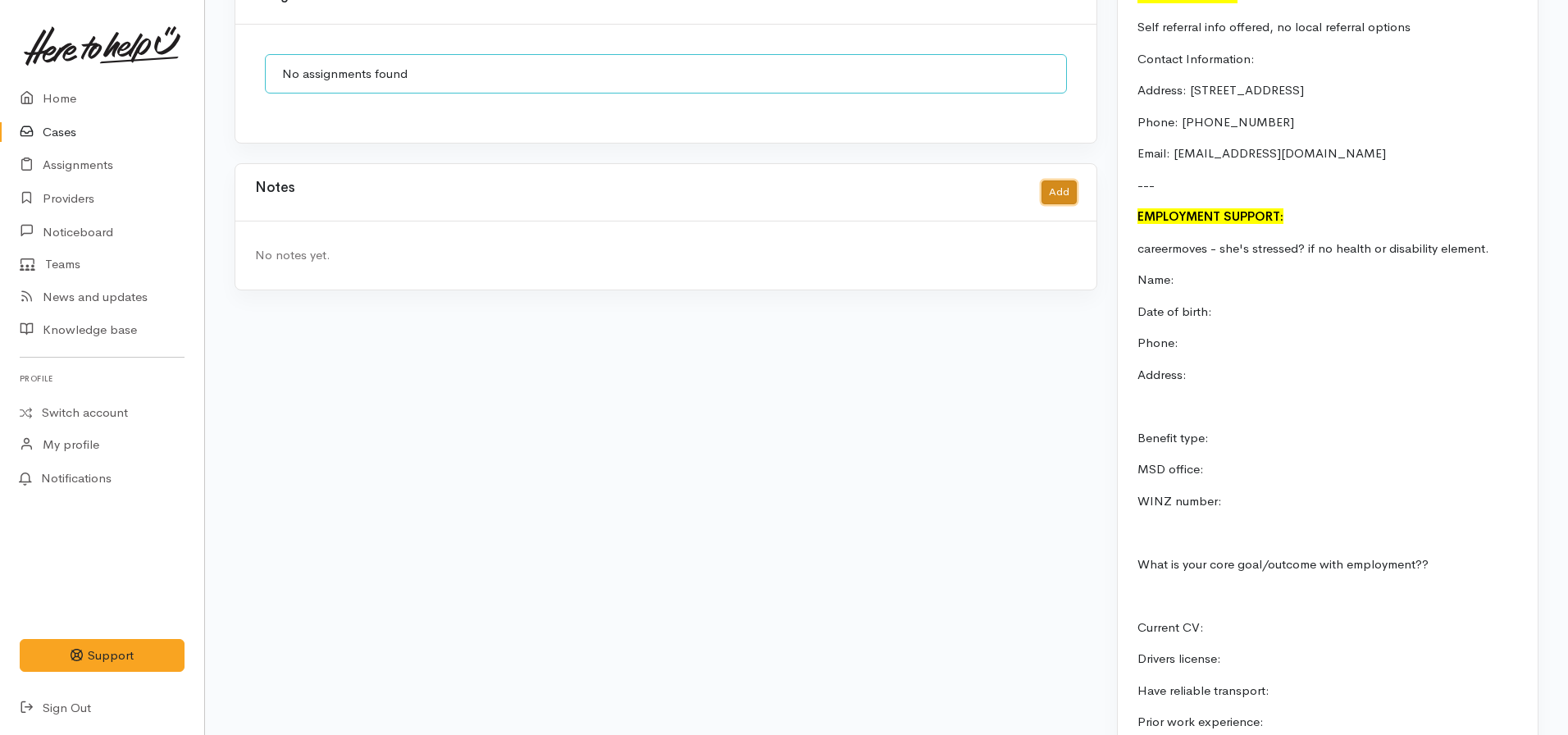 click on "Add" at bounding box center [1059, 192] 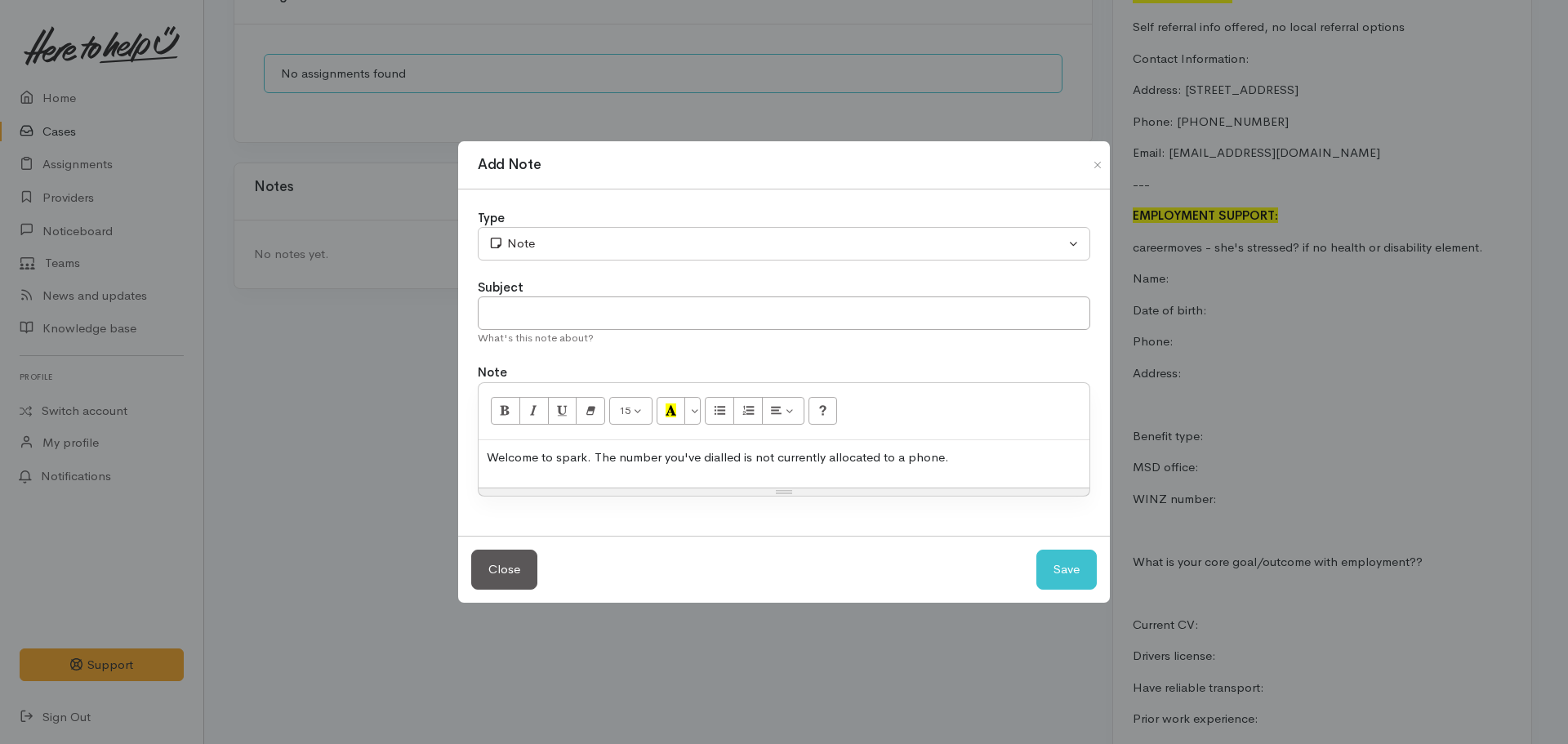 click on "Welcome to spark. The number you've dialled is not currently allocated to a phone." at bounding box center [784, 457] 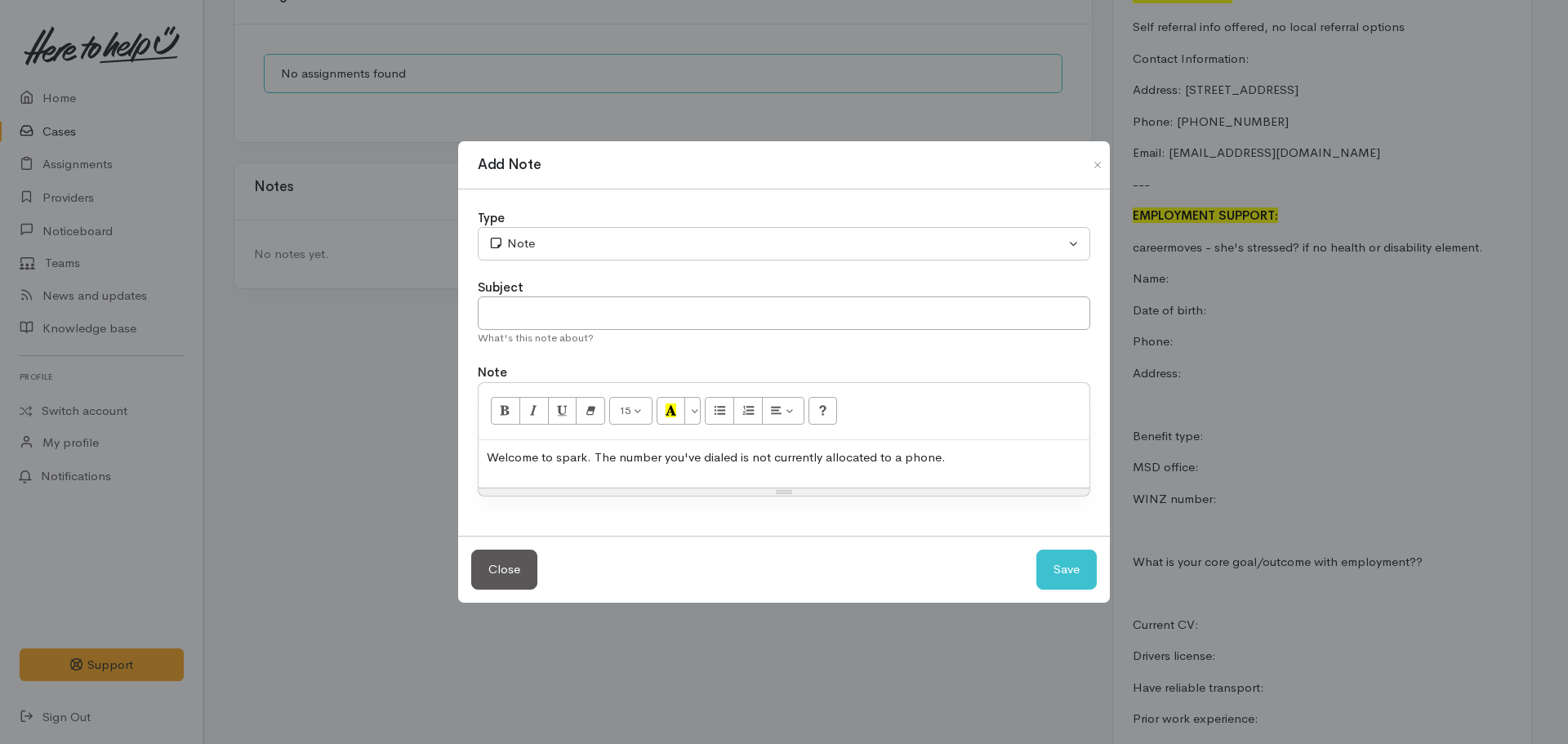click on "Welcome to spark. The number you've dialed is not currently allocated to a phone." at bounding box center [784, 464] 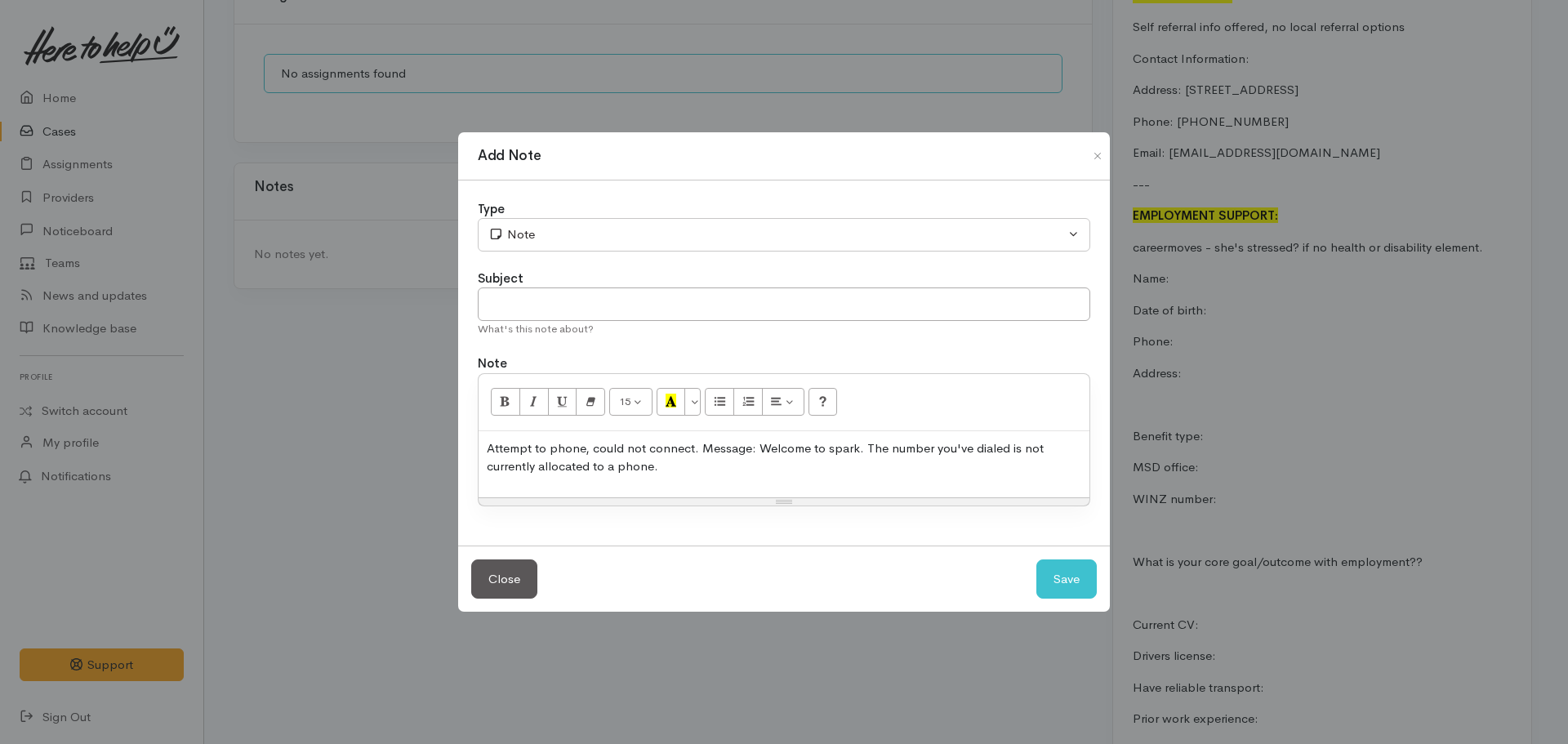 click on "Attempt to phone, could not connect. Message: Welcome to spark. The number you've dialed is not currently allocated to a phone." at bounding box center [784, 464] 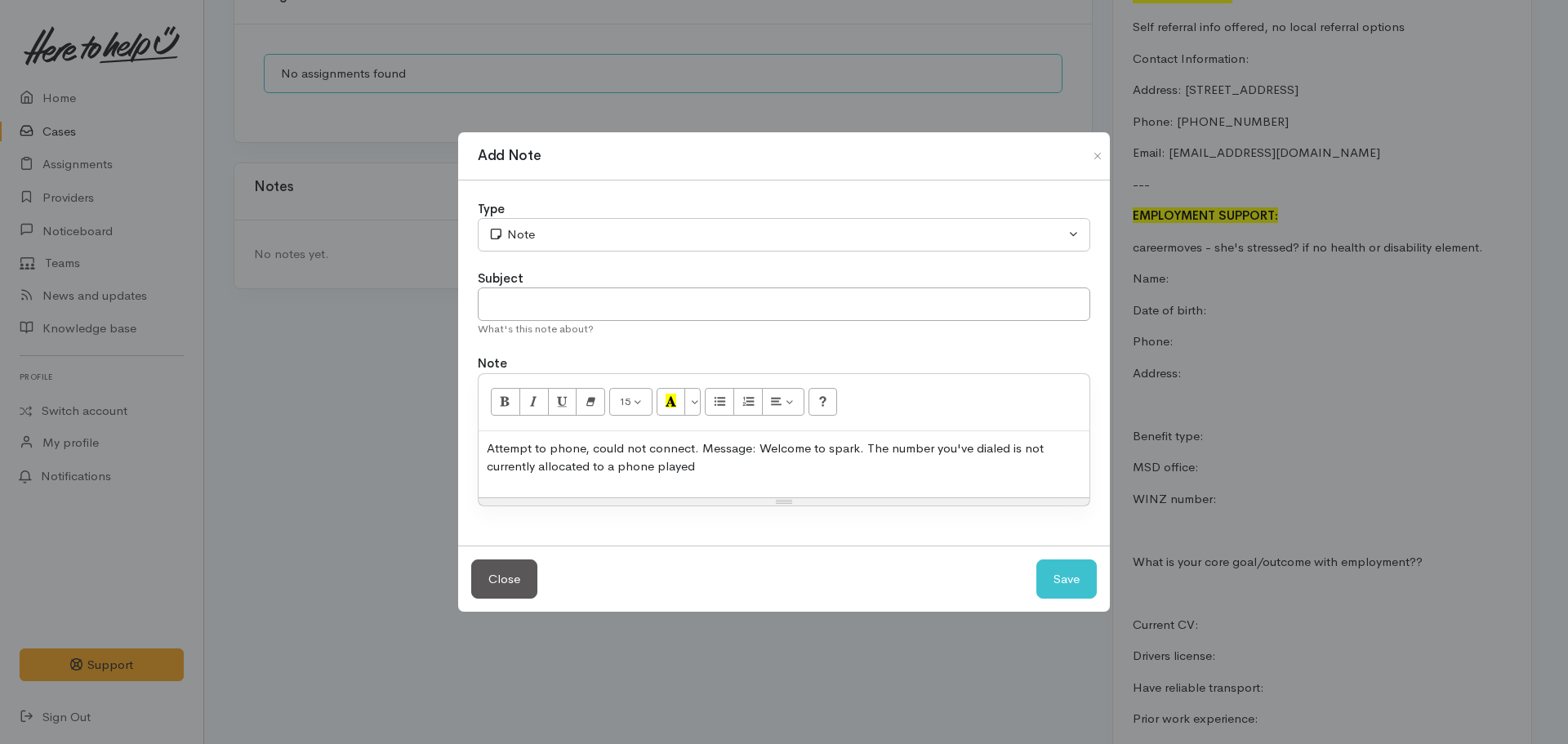 click on "Attempt to phone, could not connect. Message: Welcome to spark. The number you've dialed is not currently allocated to a phone played" at bounding box center (784, 457) 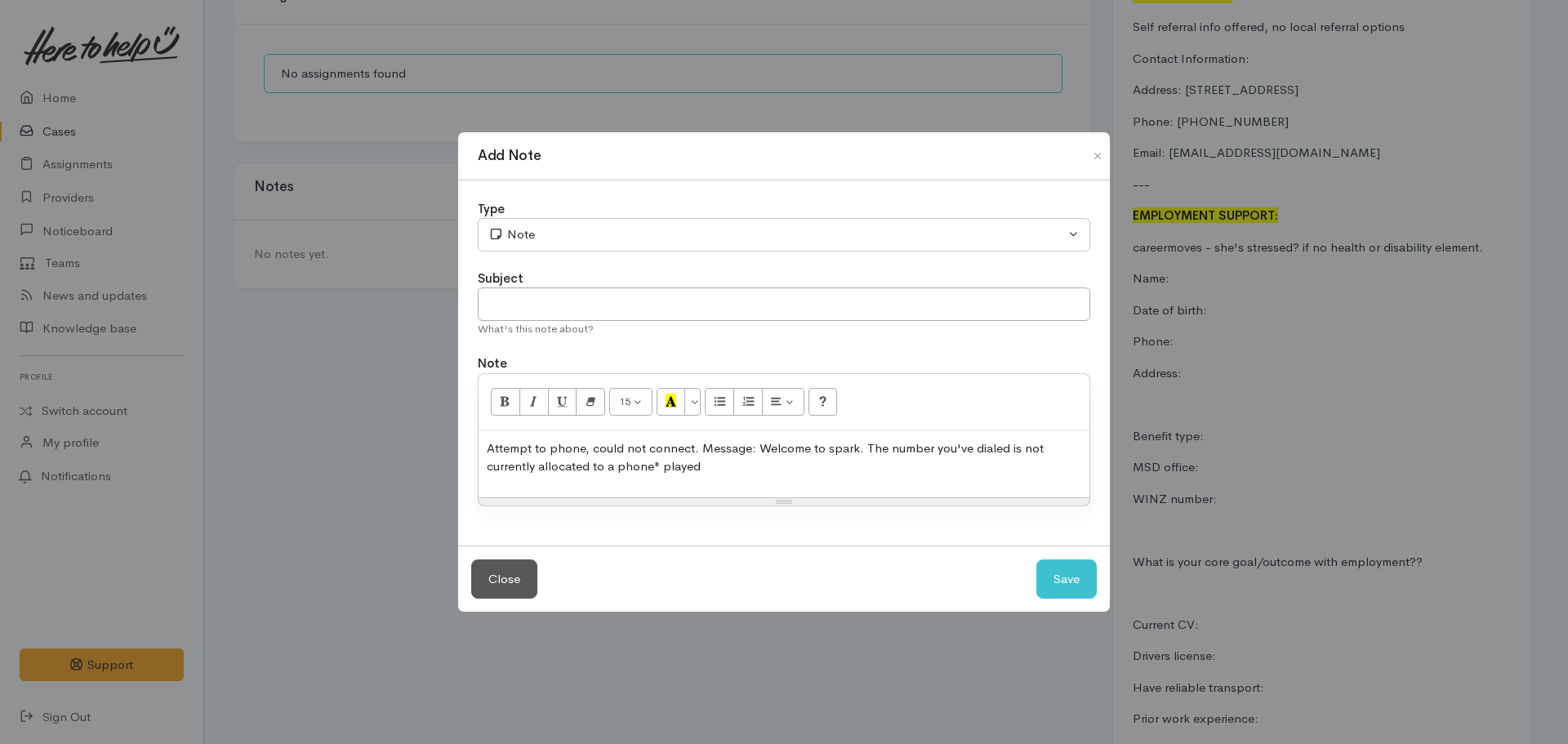 click on "Attempt to phone, could not connect. Message: Welcome to spark. The number you've dialed is not currently allocated to a phone" played" at bounding box center [784, 457] 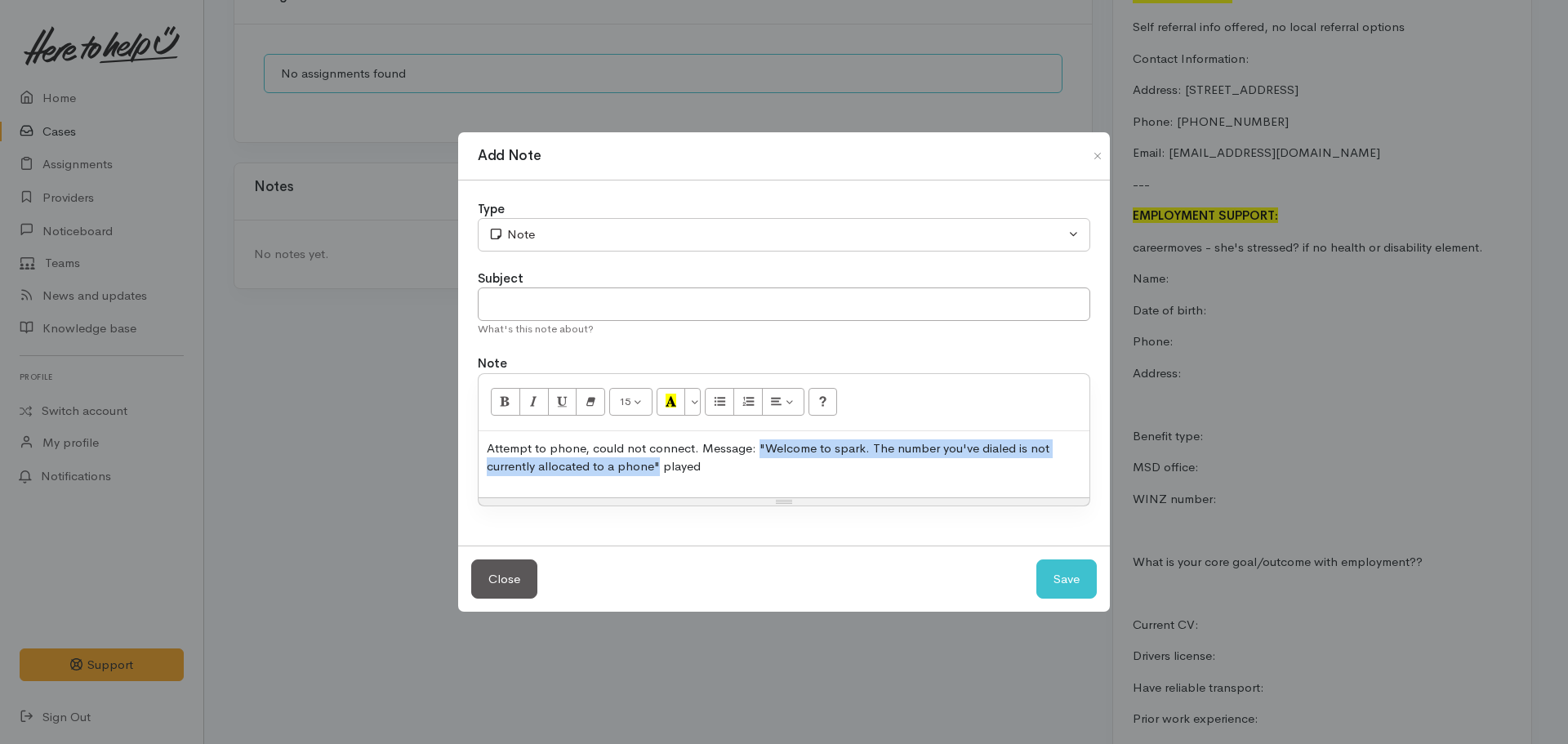 drag, startPoint x: 757, startPoint y: 448, endPoint x: 659, endPoint y: 473, distance: 101.1385 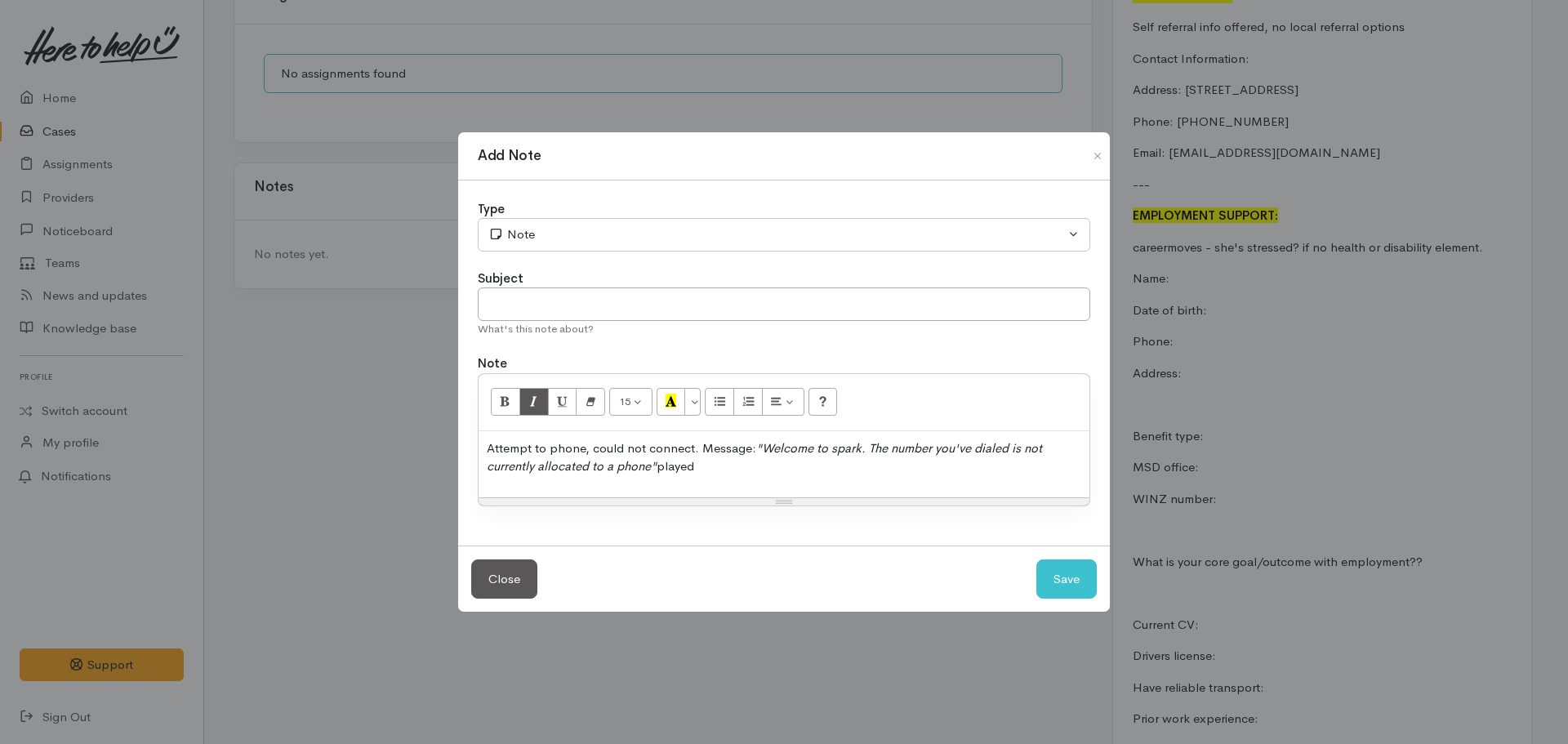 click on "Attempt to phone, could not connect. Message:  "Welcome to spark. The number you've dialed is not currently allocated to a phone"  played" at bounding box center [784, 457] 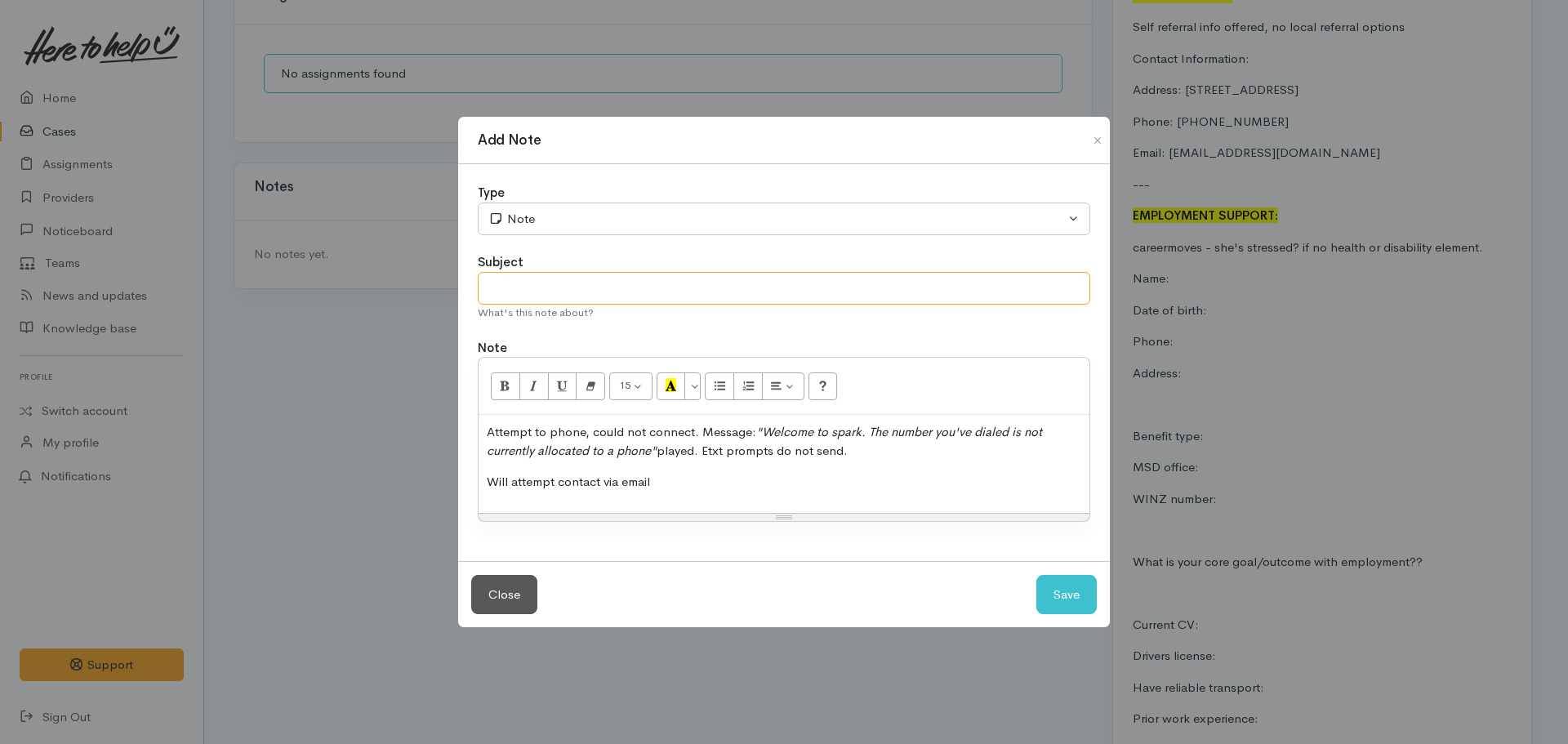click at bounding box center [784, 288] 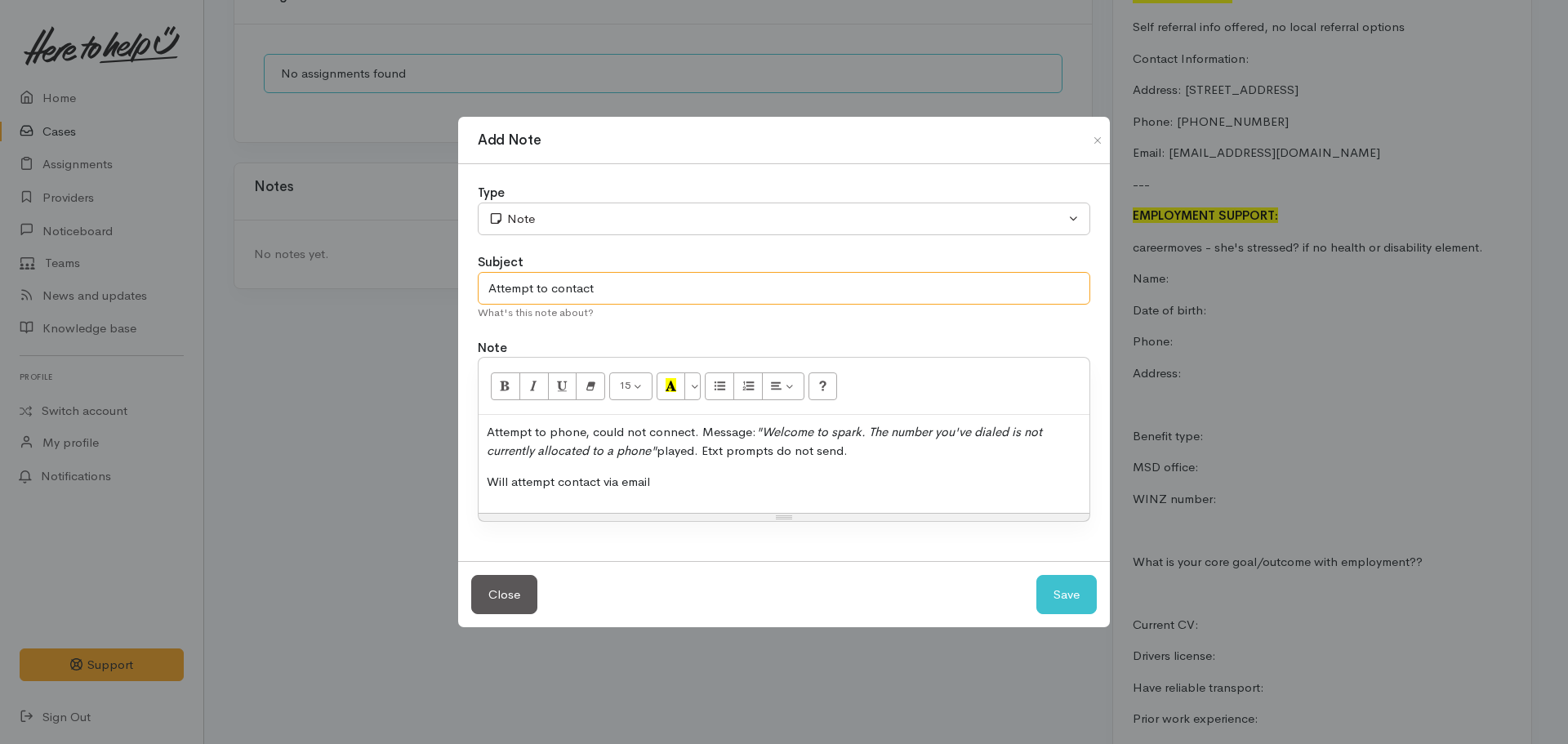type on "Attempt to contact" 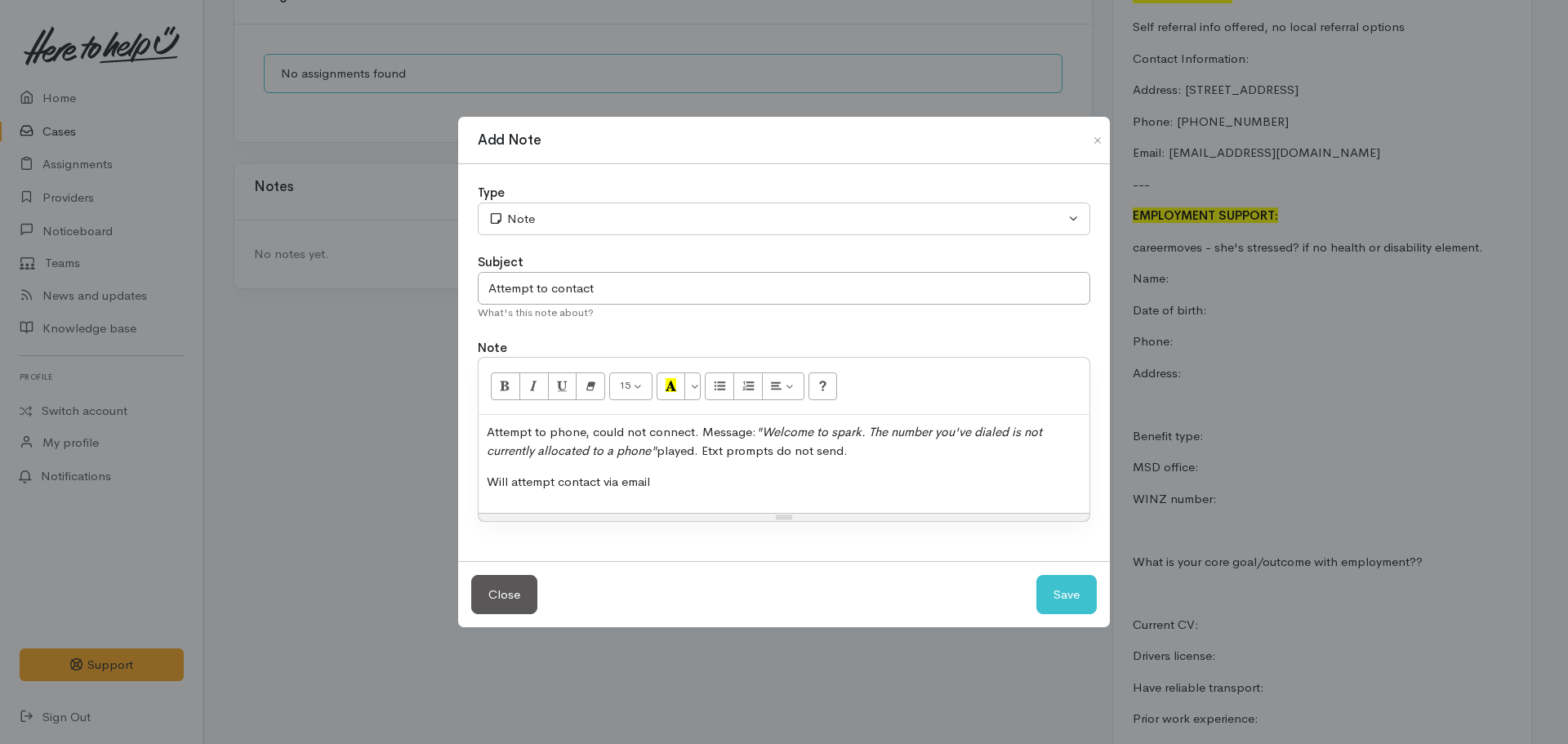 click on "Type" at bounding box center [784, 193] 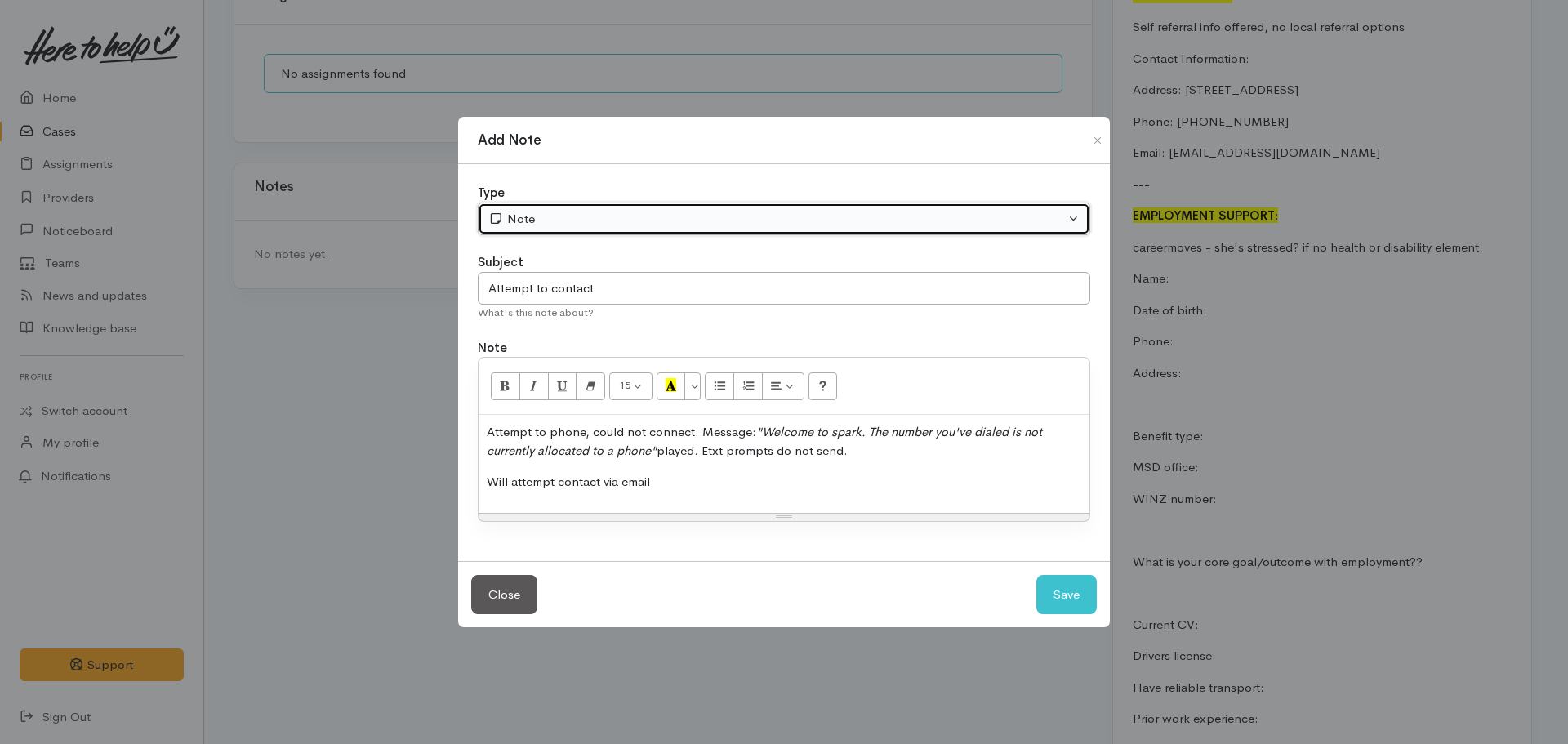 click on "Note" at bounding box center (777, 219) 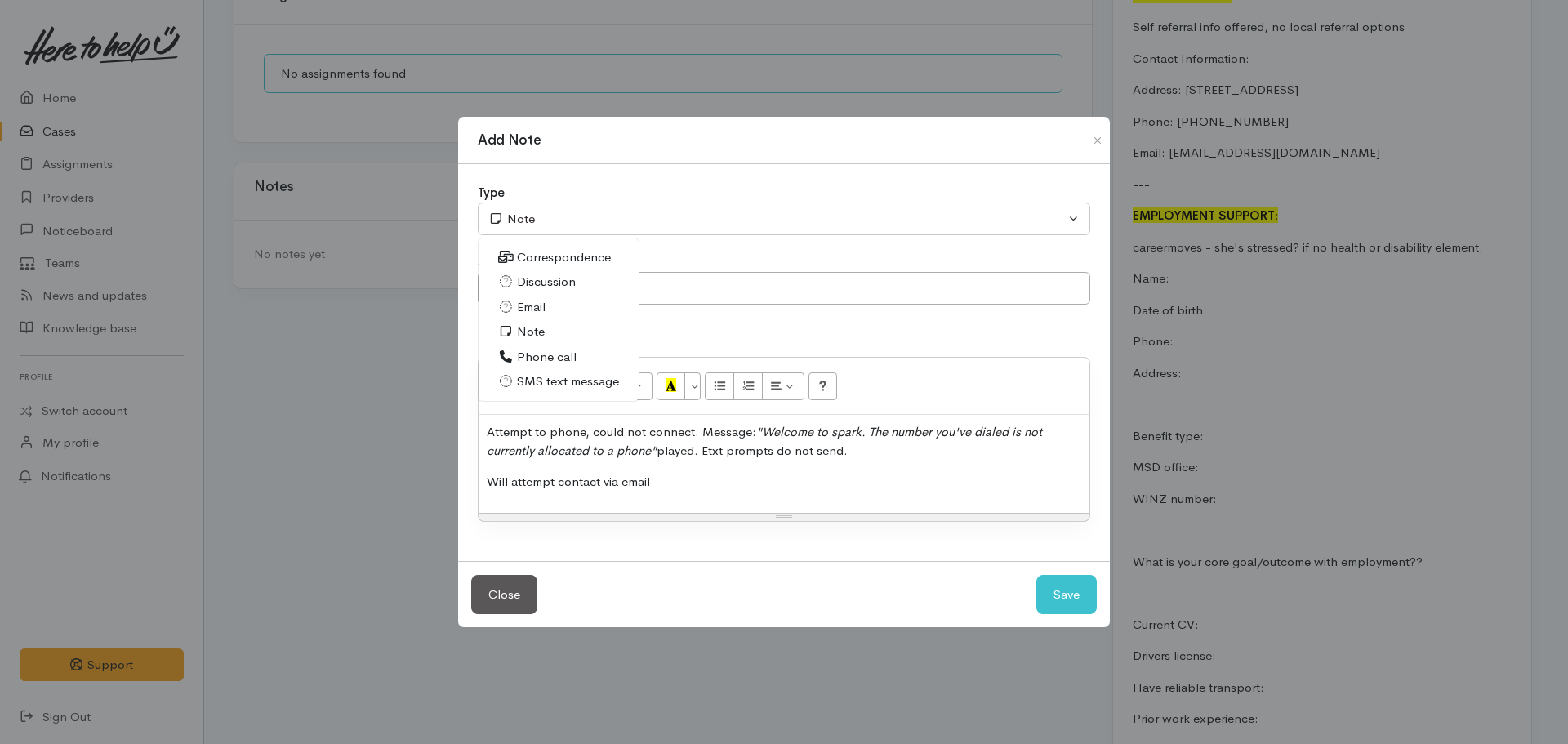 click on "Phone call" at bounding box center [546, 357] 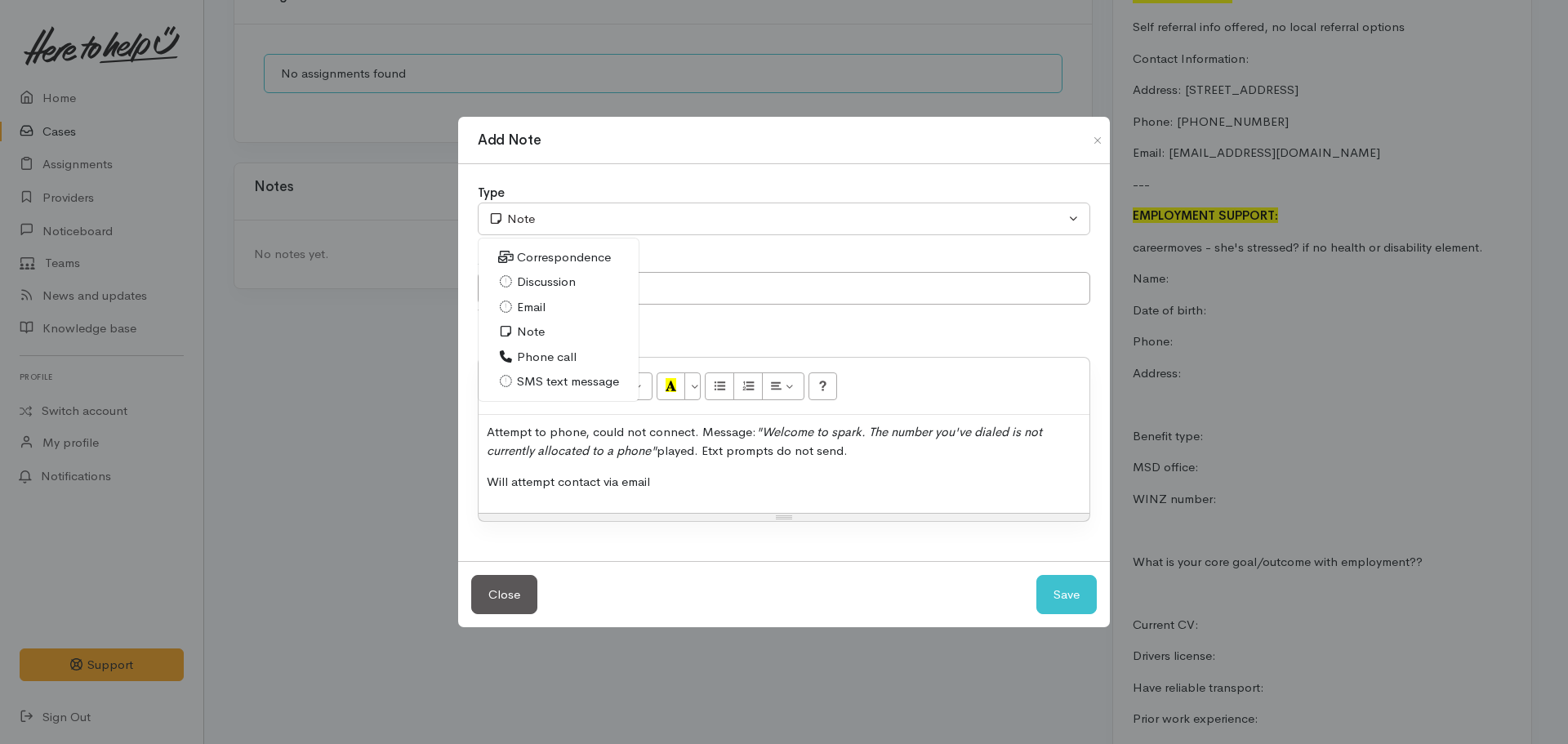 select on "3" 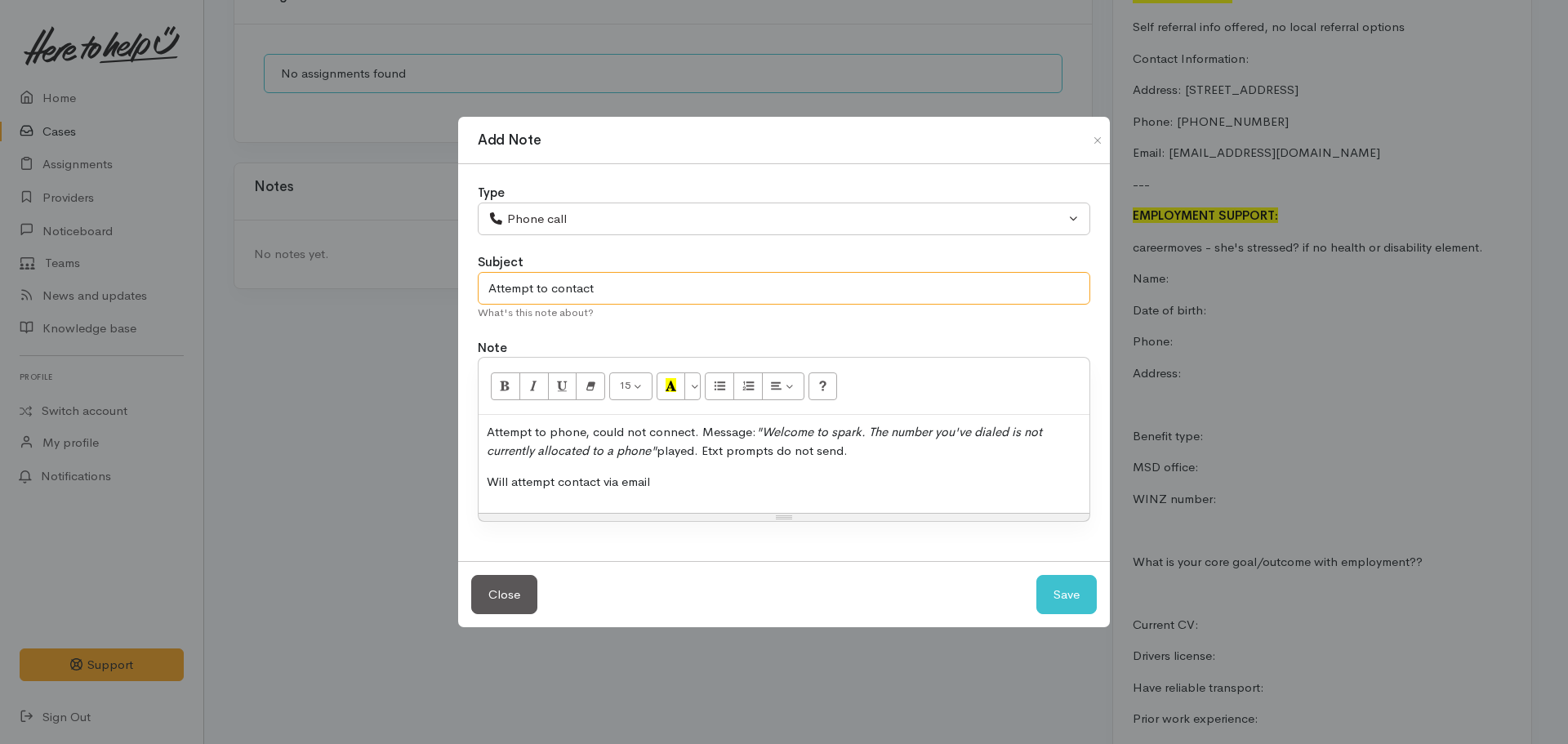 click on "Attempt to contact" at bounding box center [784, 288] 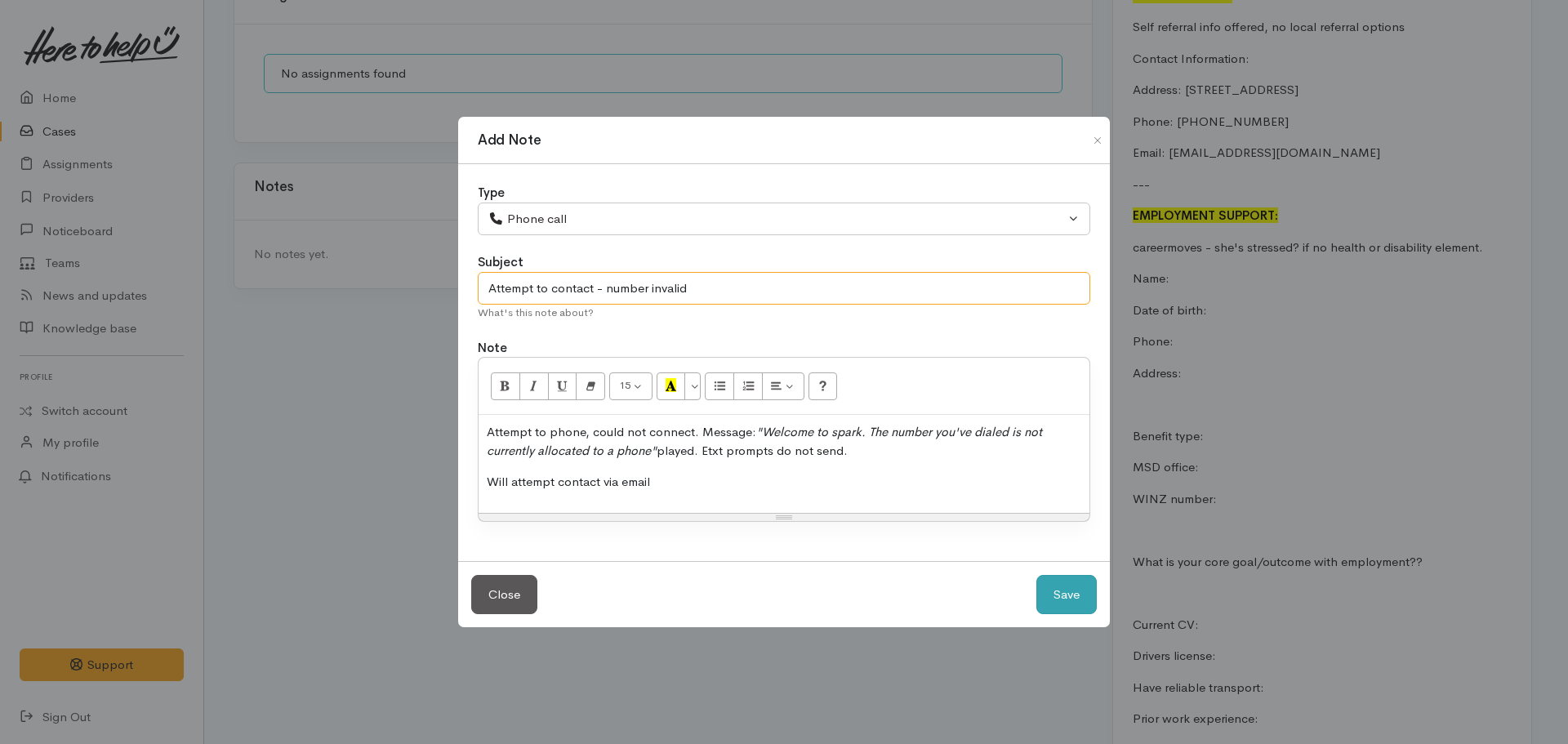 type on "Attempt to contact - number invalid" 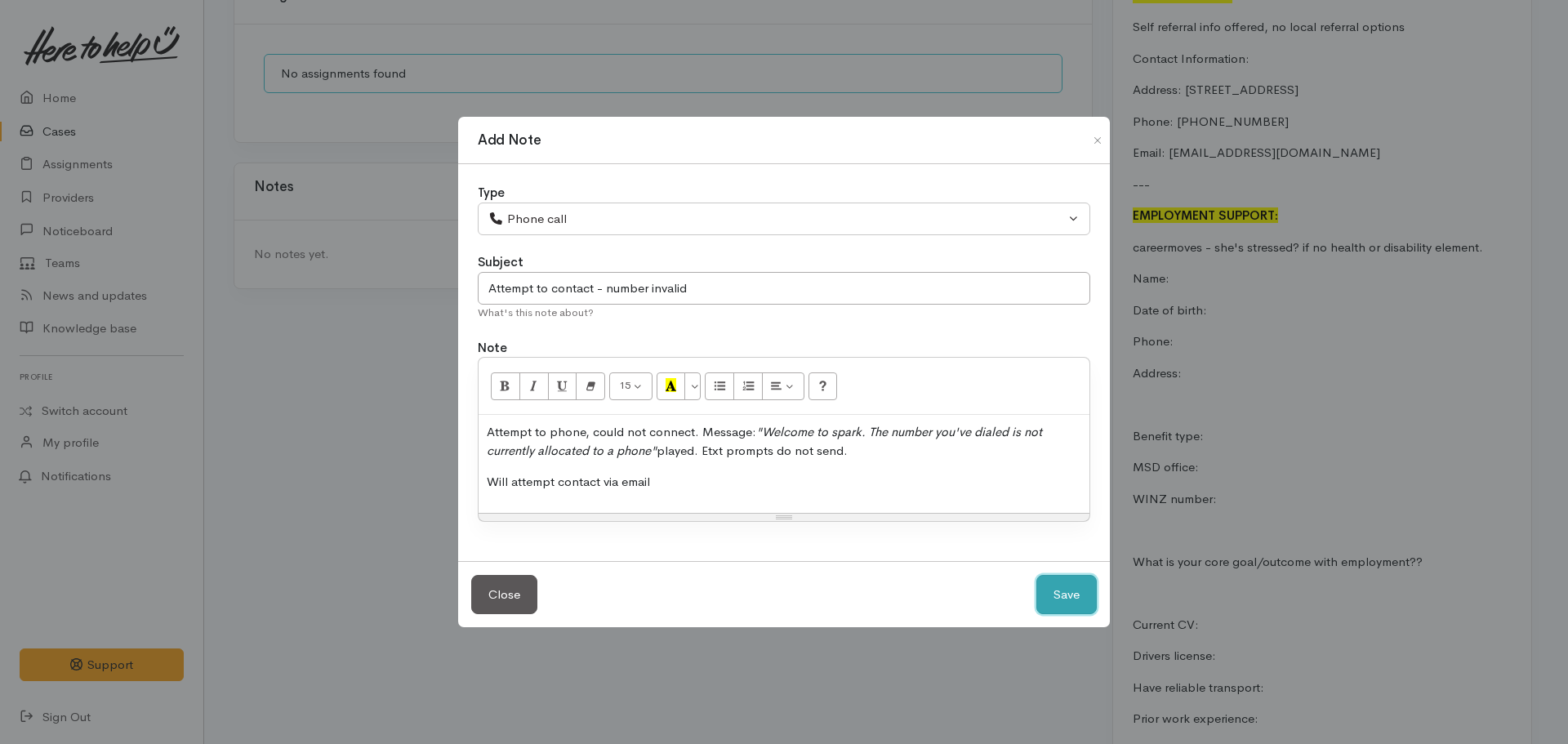 click on "Save" at bounding box center (1067, 595) 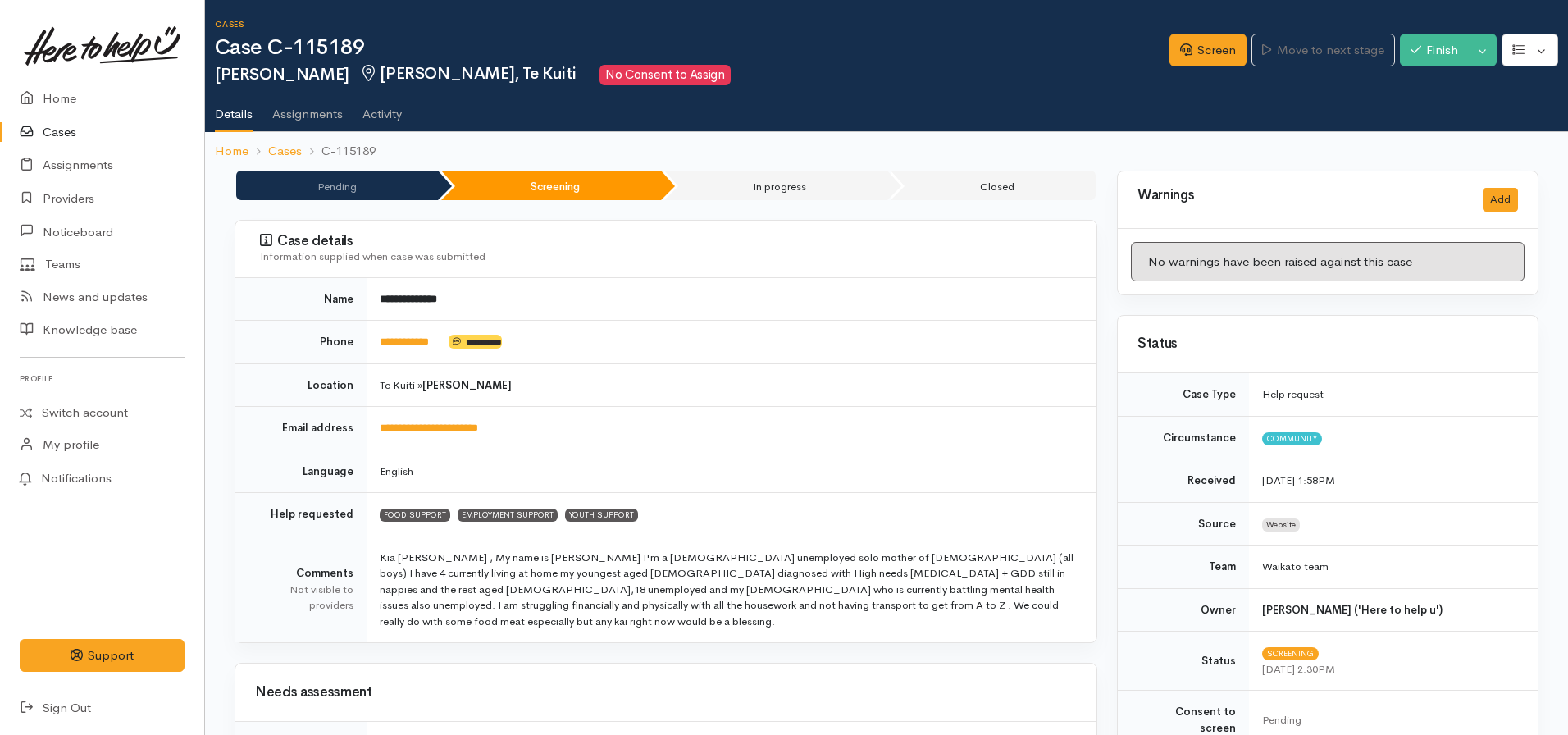 scroll, scrollTop: 3, scrollLeft: 0, axis: vertical 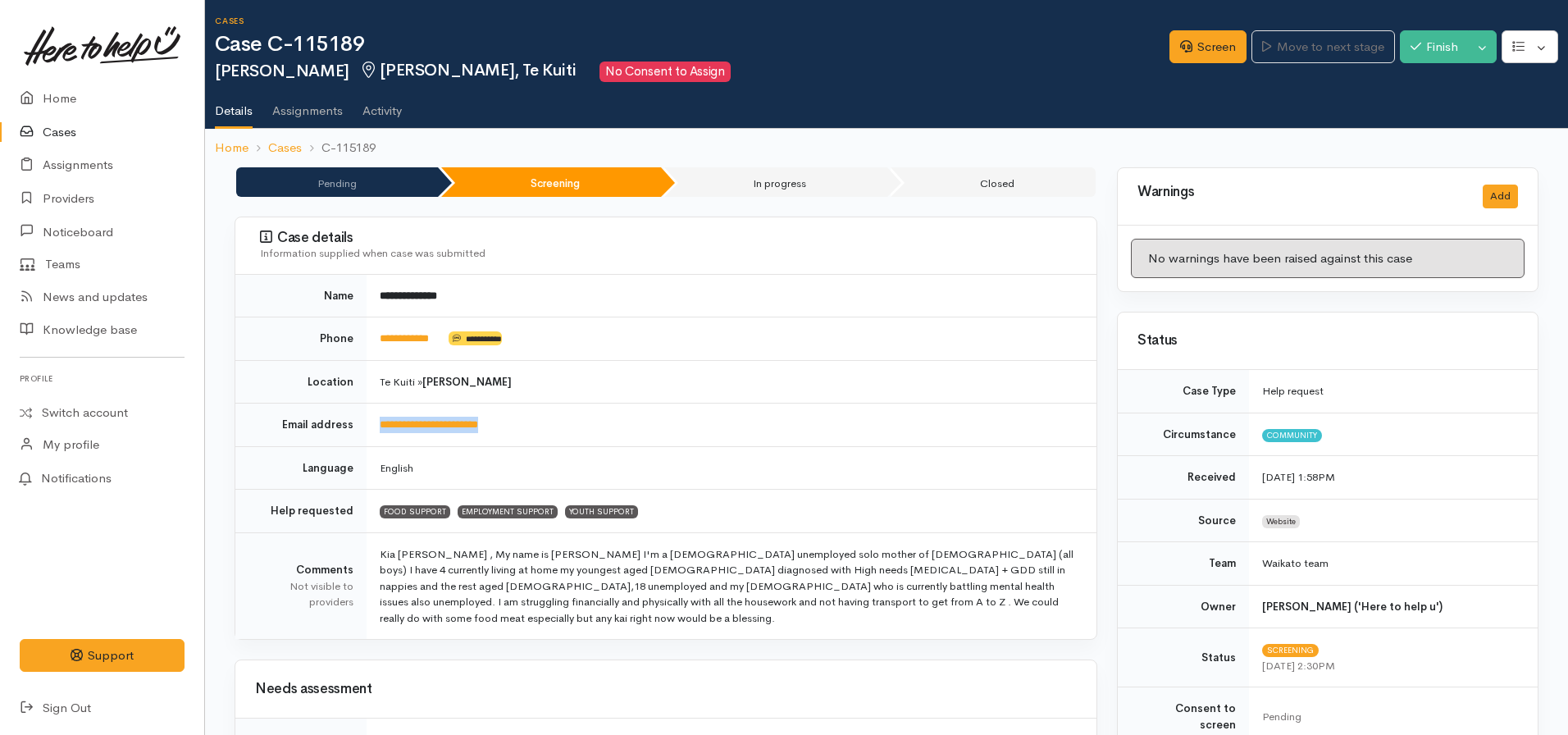 drag, startPoint x: 540, startPoint y: 425, endPoint x: 374, endPoint y: 438, distance: 166.50826 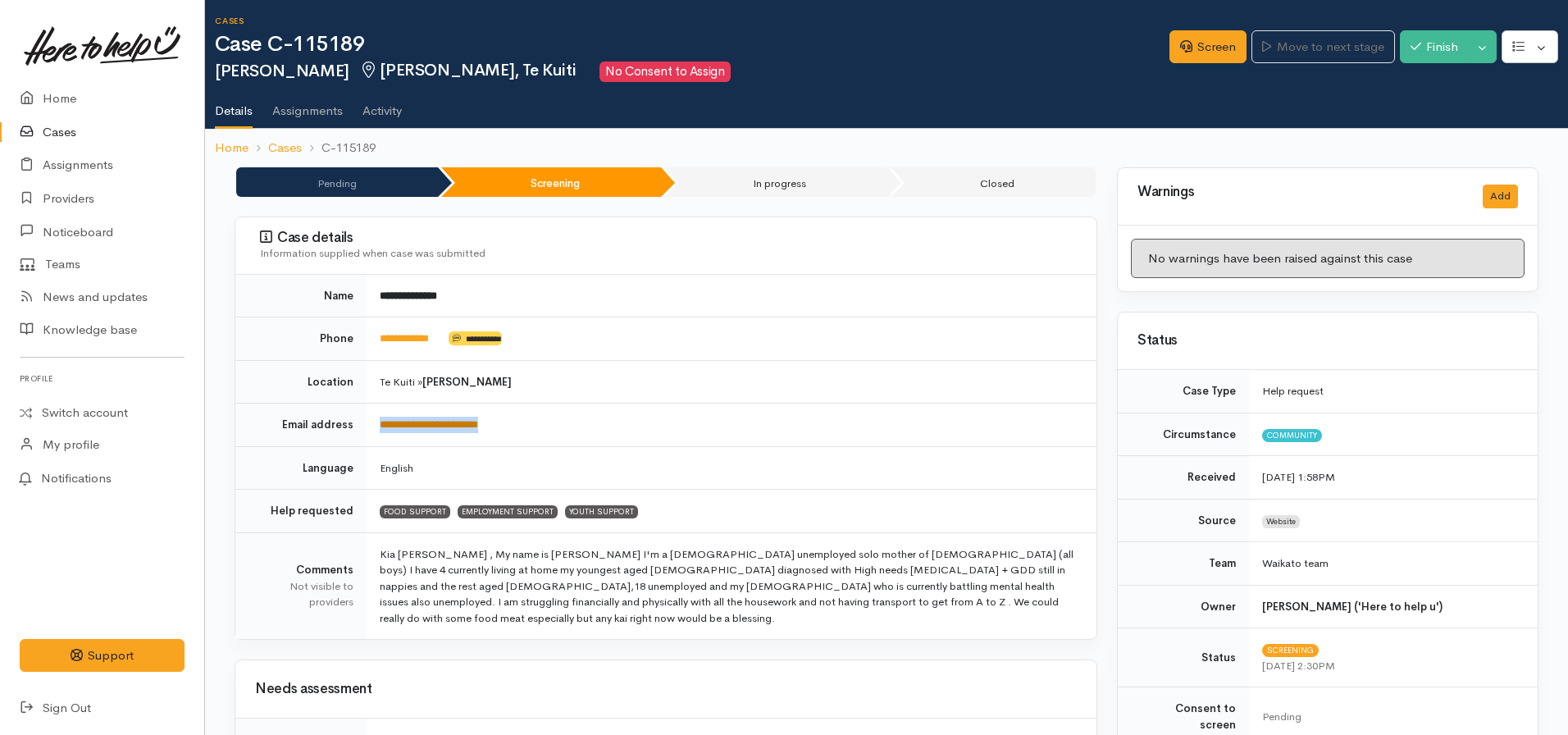 copy on "**********" 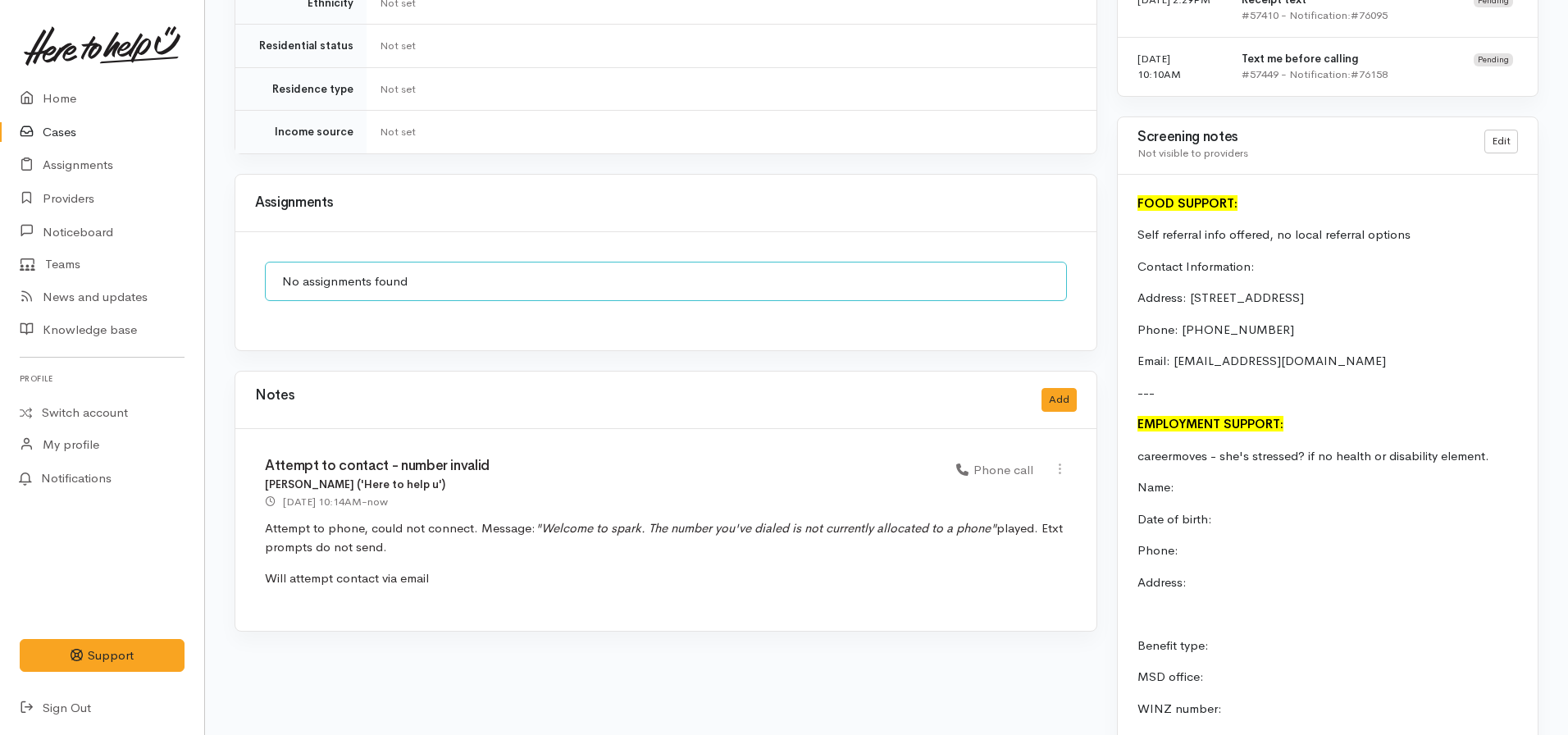 scroll, scrollTop: 1219, scrollLeft: 0, axis: vertical 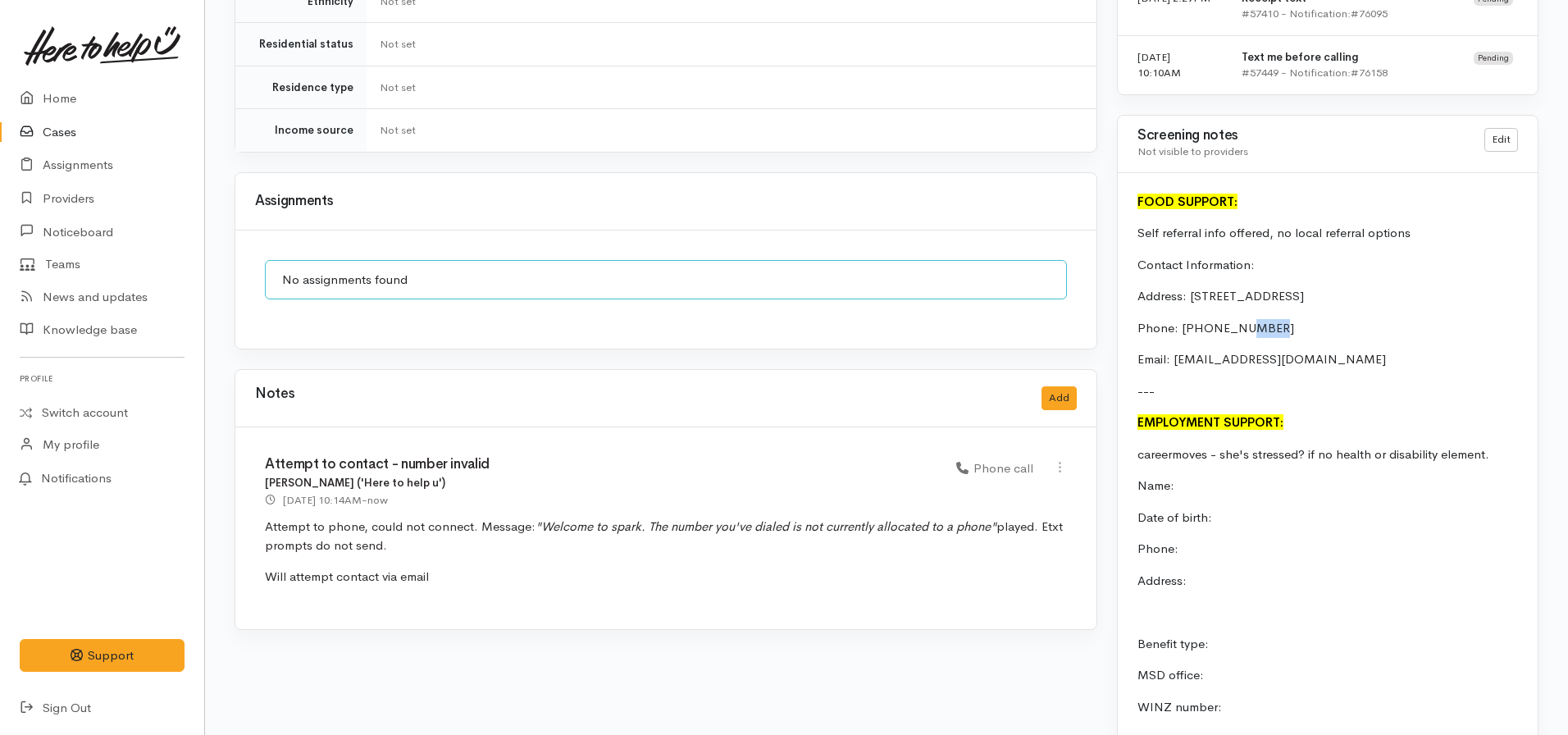 drag, startPoint x: 1274, startPoint y: 315, endPoint x: 1234, endPoint y: 319, distance: 40.1995 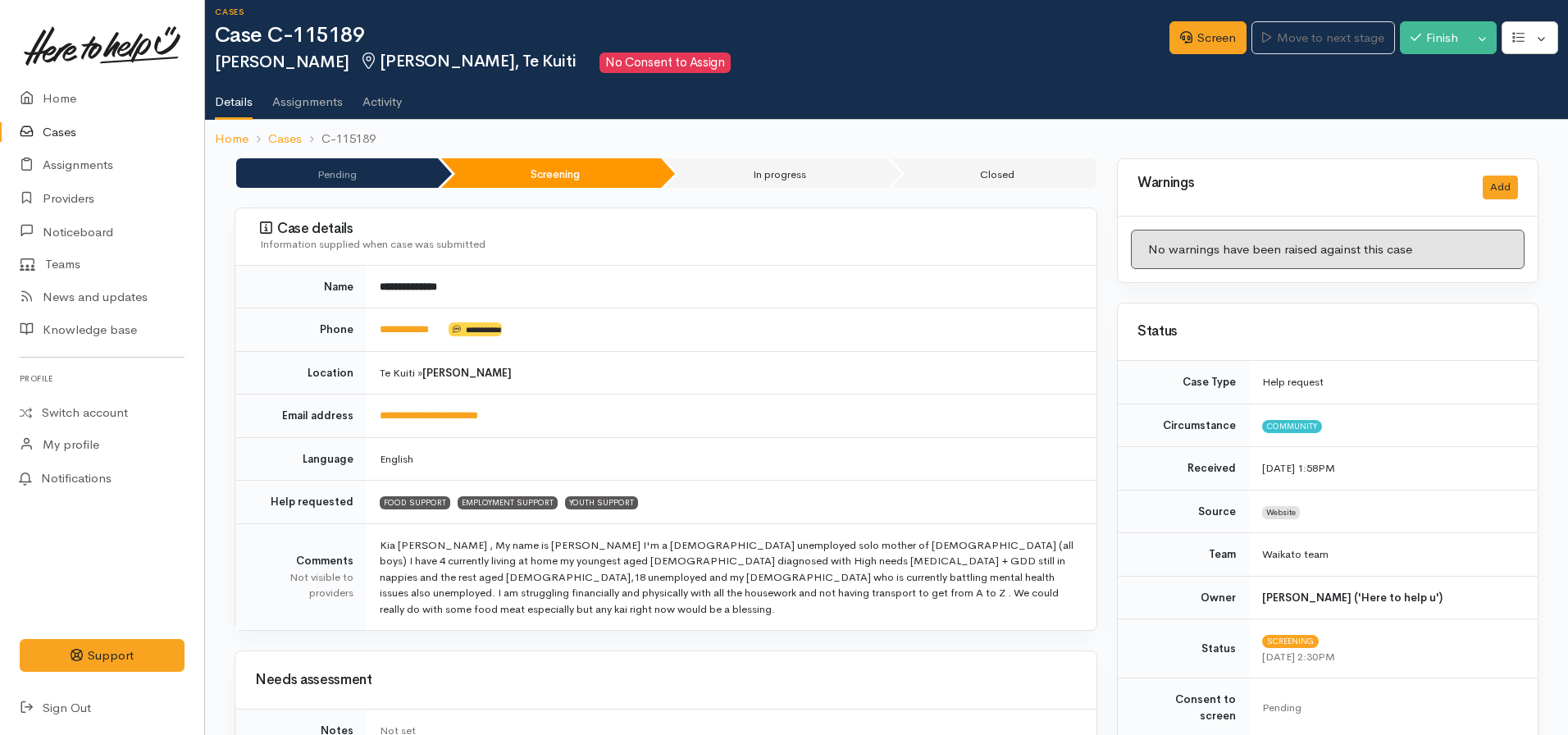 scroll, scrollTop: 0, scrollLeft: 0, axis: both 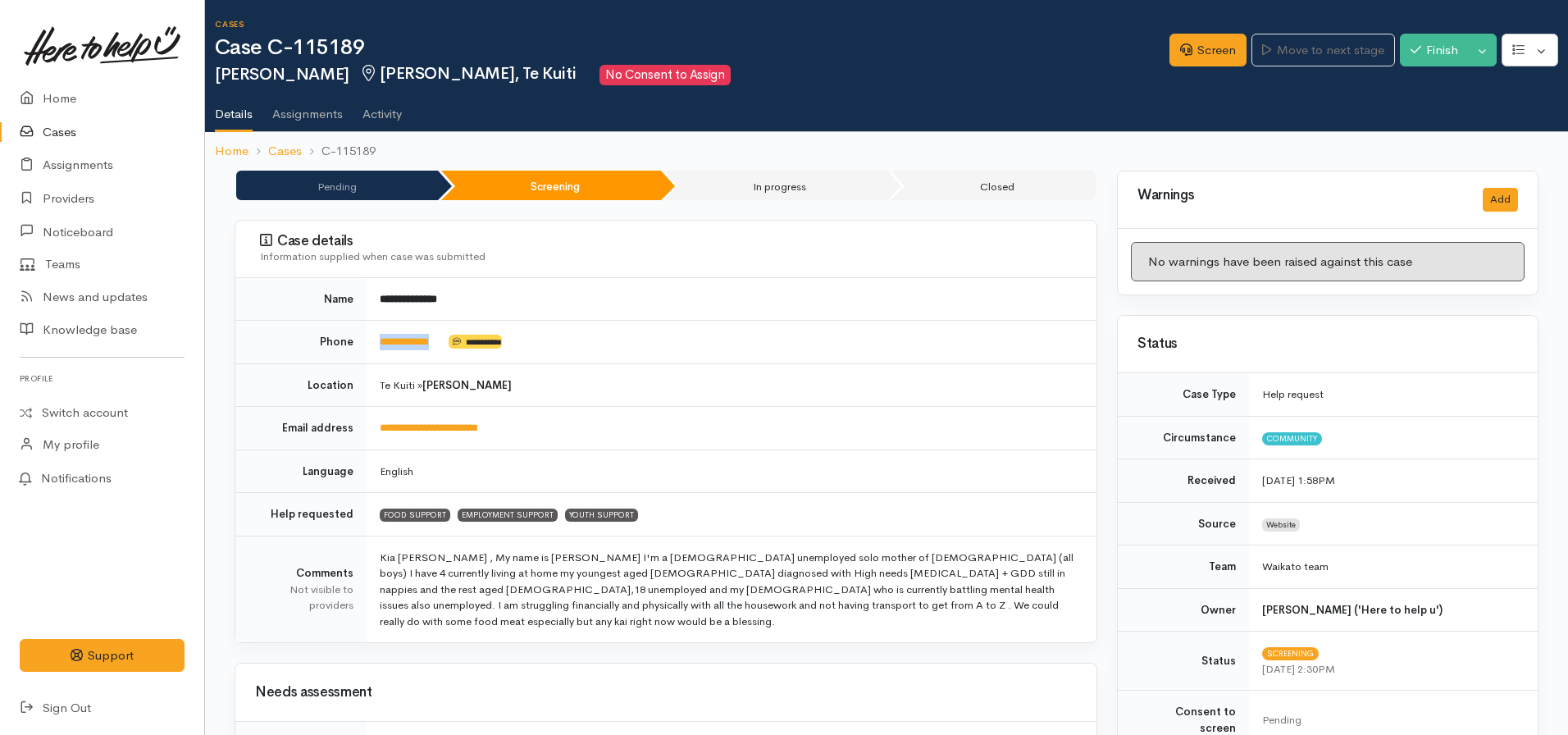 drag, startPoint x: 450, startPoint y: 347, endPoint x: 379, endPoint y: 342, distance: 71.17584 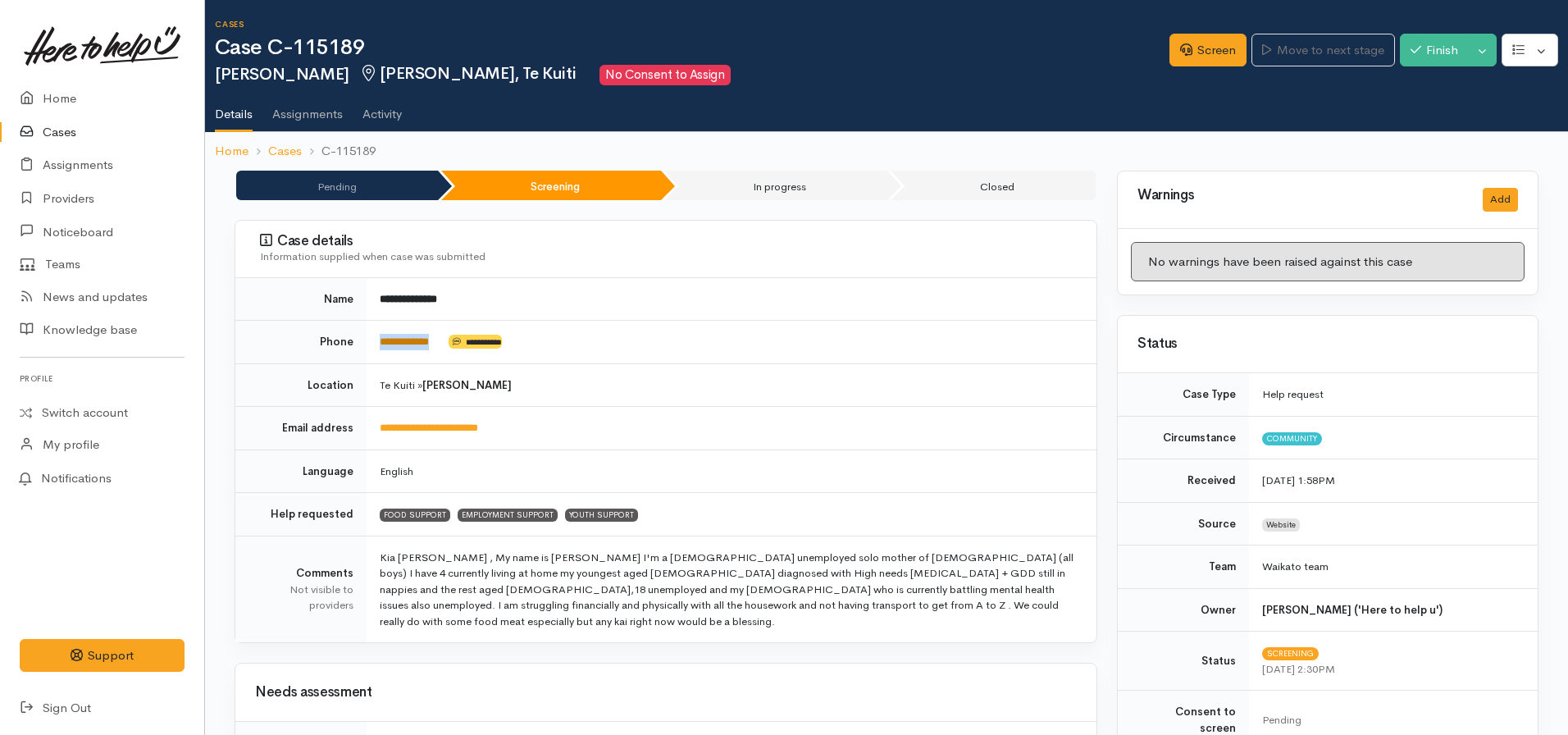 copy on "**********" 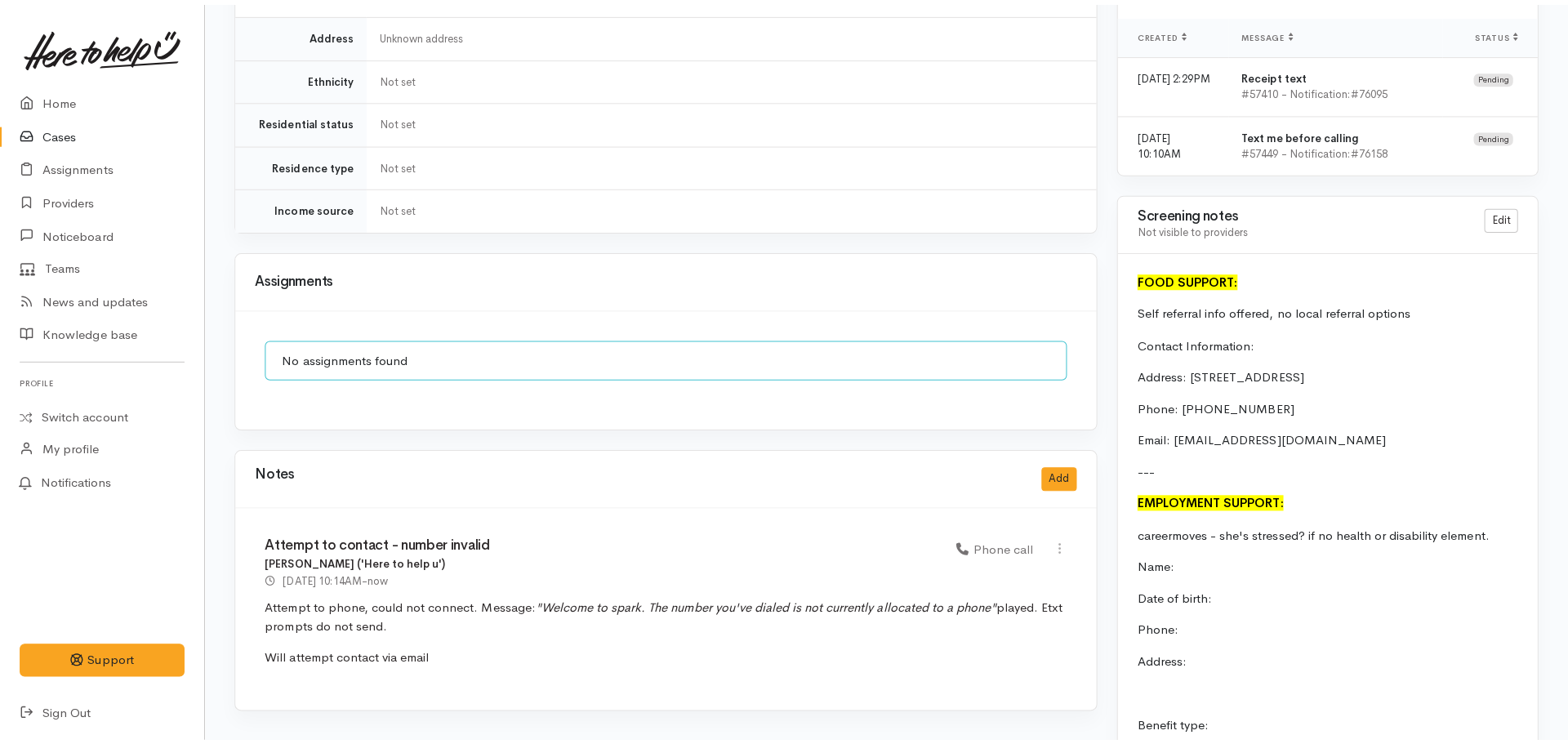 scroll, scrollTop: 1138, scrollLeft: 0, axis: vertical 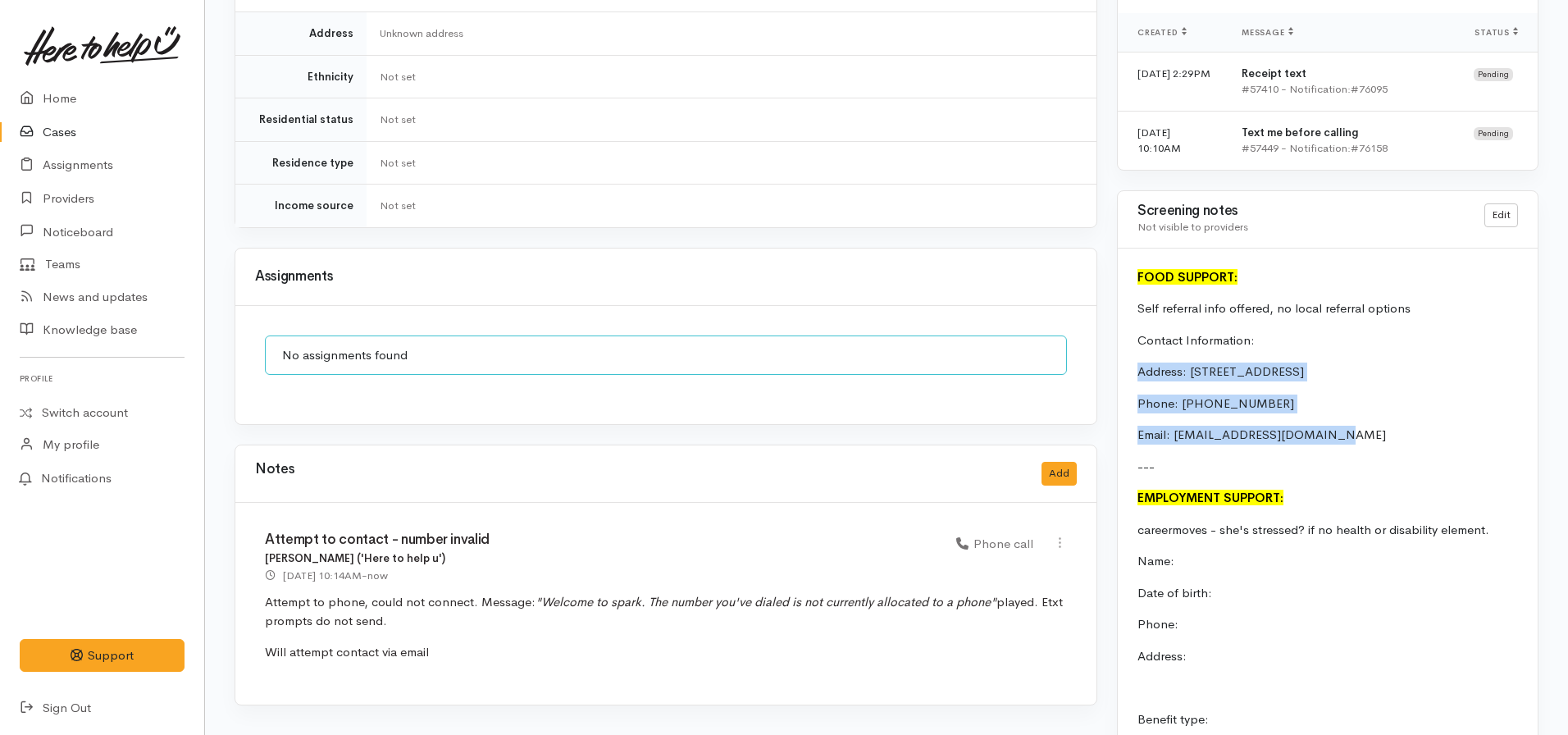 drag, startPoint x: 1327, startPoint y: 419, endPoint x: 1131, endPoint y: 356, distance: 205.8762 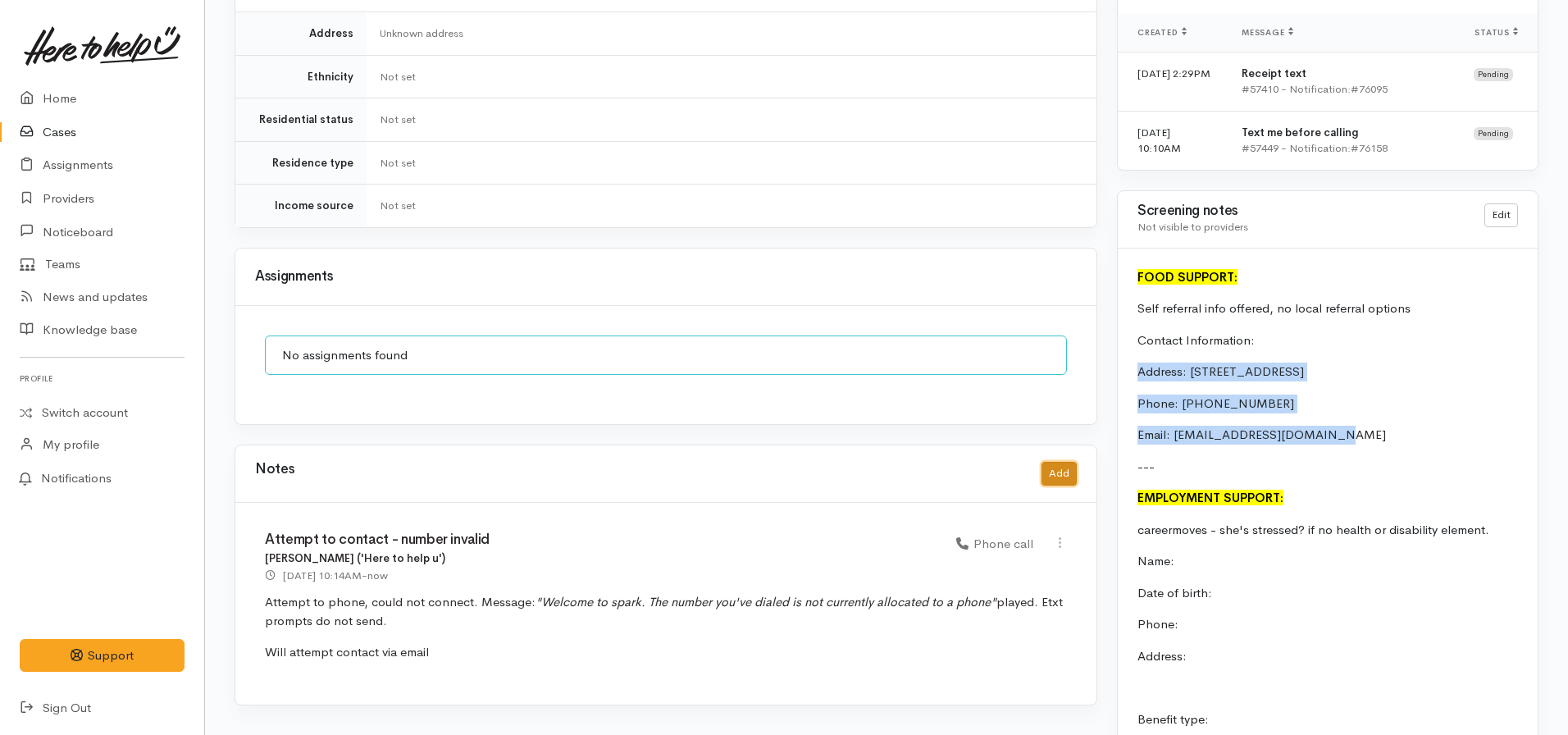 click on "Add" at bounding box center [1059, 473] 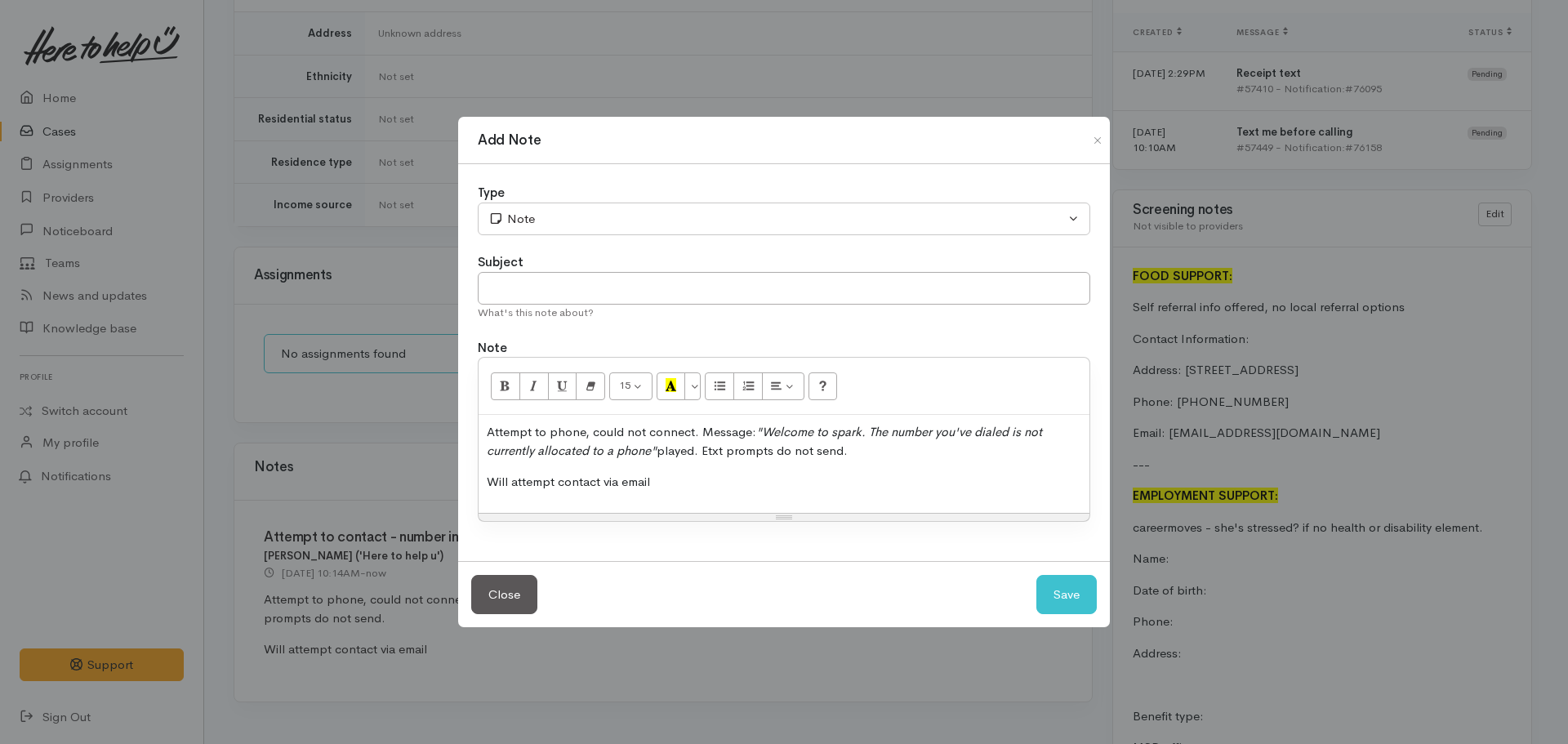click on "Attempt to phone, could not connect. Message:  "Welcome to spark. The number you've dialed is not currently allocated to a phone"  played. Etxt prompts do not send.  Will attempt contact via email" at bounding box center (784, 464) 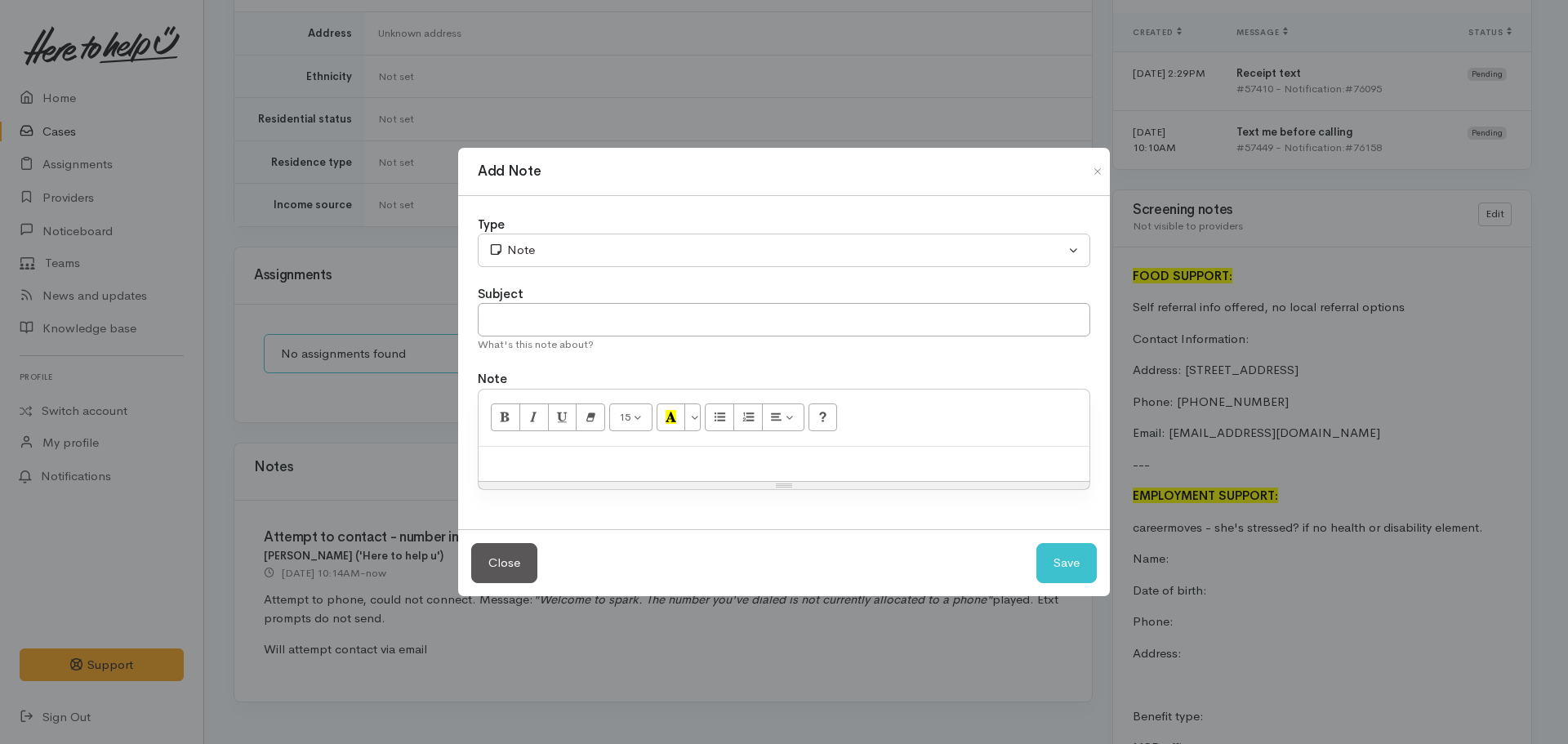 scroll, scrollTop: 44, scrollLeft: 0, axis: vertical 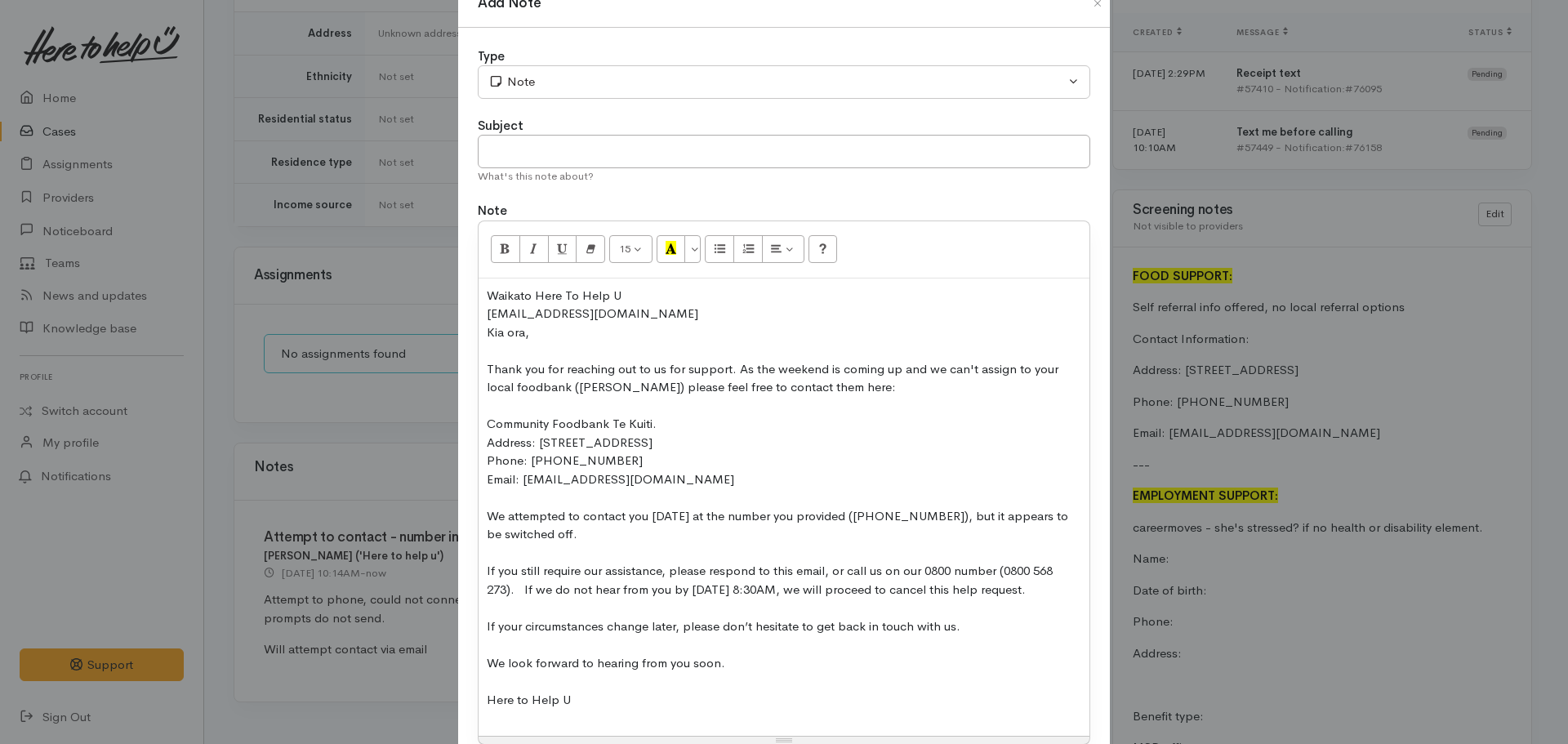 click on "Waikato Here To Help U ​mrose.thebay13@gmail.com​ Kia ora, Thank you for reaching out to us for support. As the weekend is coming up and we can't assign to your local foodbank (Te Kuiti) please feel free to contact them here:  Community Foodbank Te Kuiti. Address: 193 Rora Street Te Kuiti Phone: 020 414 77870 Email: kc.awhinatrust@gmail.com We attempted to contact you today at the number you provided (+6473558726), but it appears to be switched off. If you still require our assistance, please respond to this email, or call us on our 0800 number (0800 568 273).   If we do not hear from you by Monday 14th July 2025, at 8:30AM, we will proceed to cancel this help request.   If your circumstances change later, please don’t hesitate to get back in touch with us. We look forward to hearing from you soon. Here to Help U" at bounding box center [784, 507] 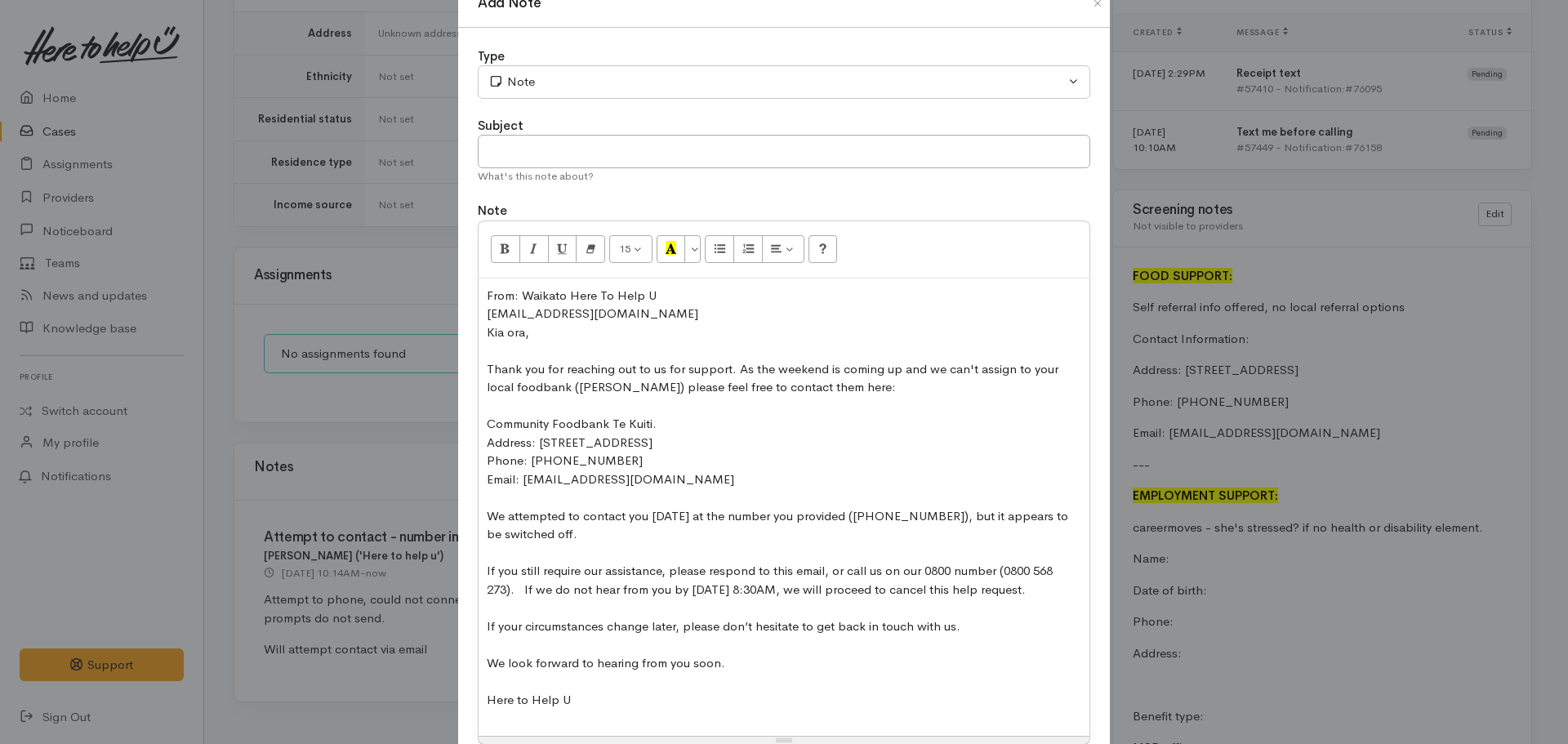 click on "​mrose.thebay13@gmail.com​" at bounding box center [784, 314] 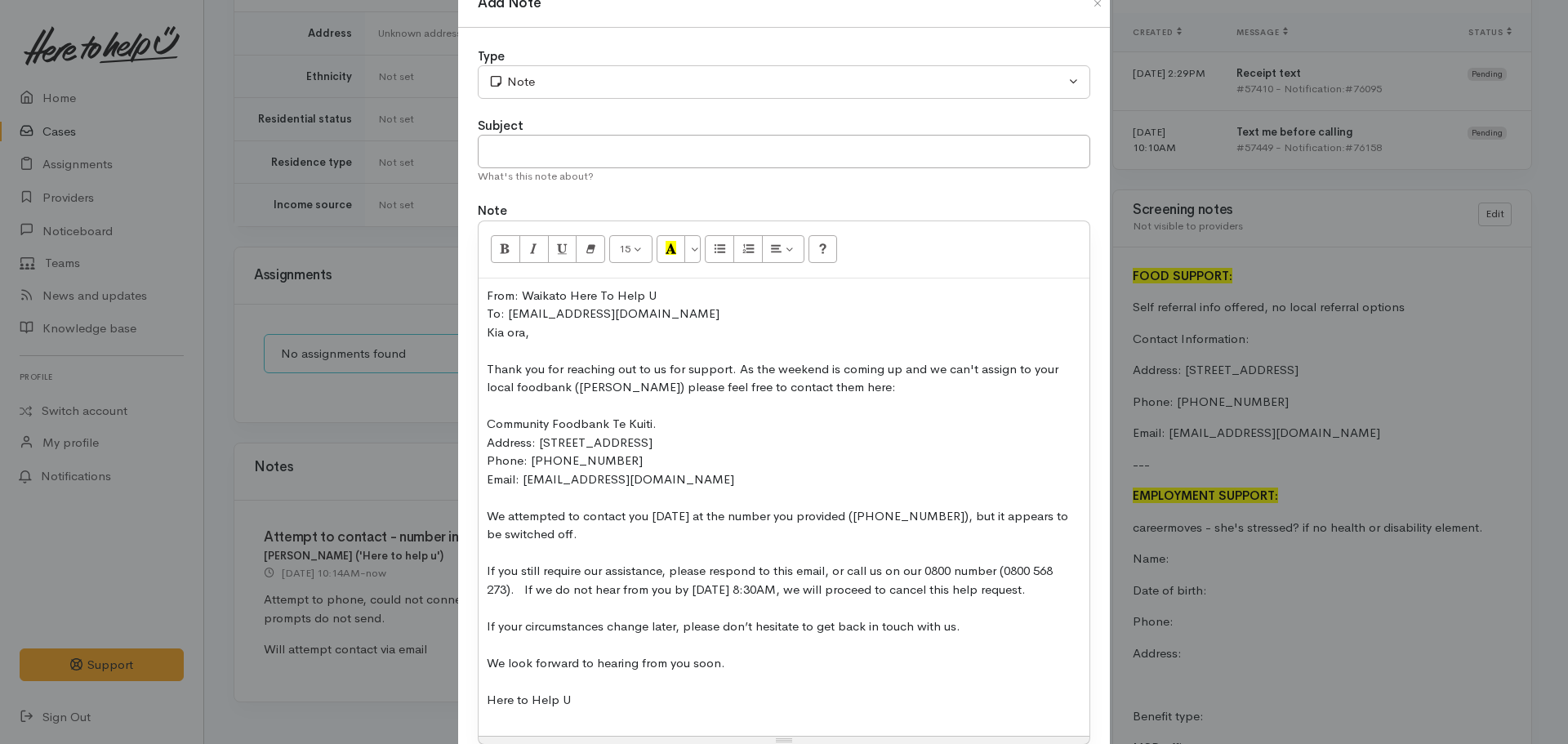 click on "Kia ora," at bounding box center (784, 332) 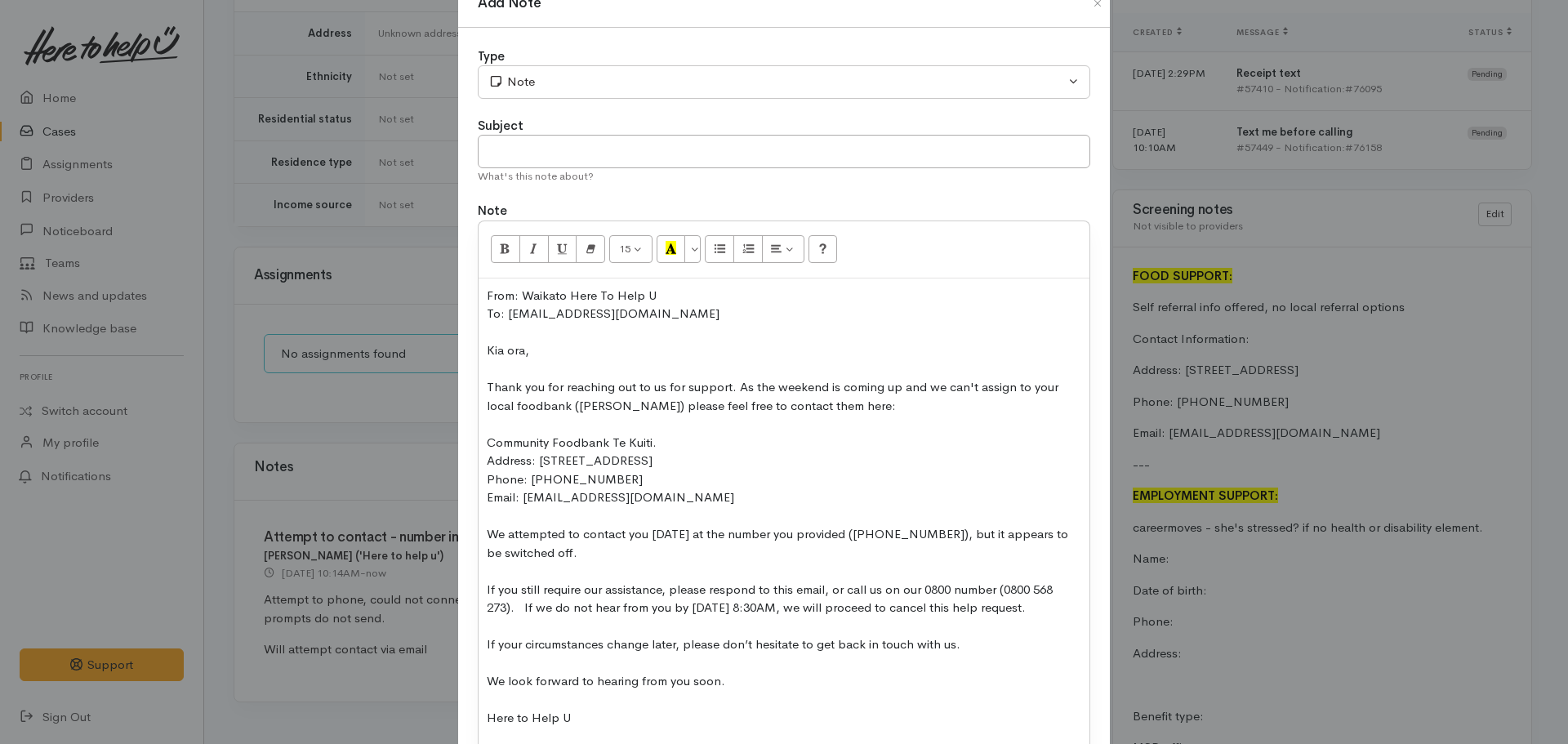 click on "To: ​mrose.thebay13@gmail.com​" at bounding box center (784, 314) 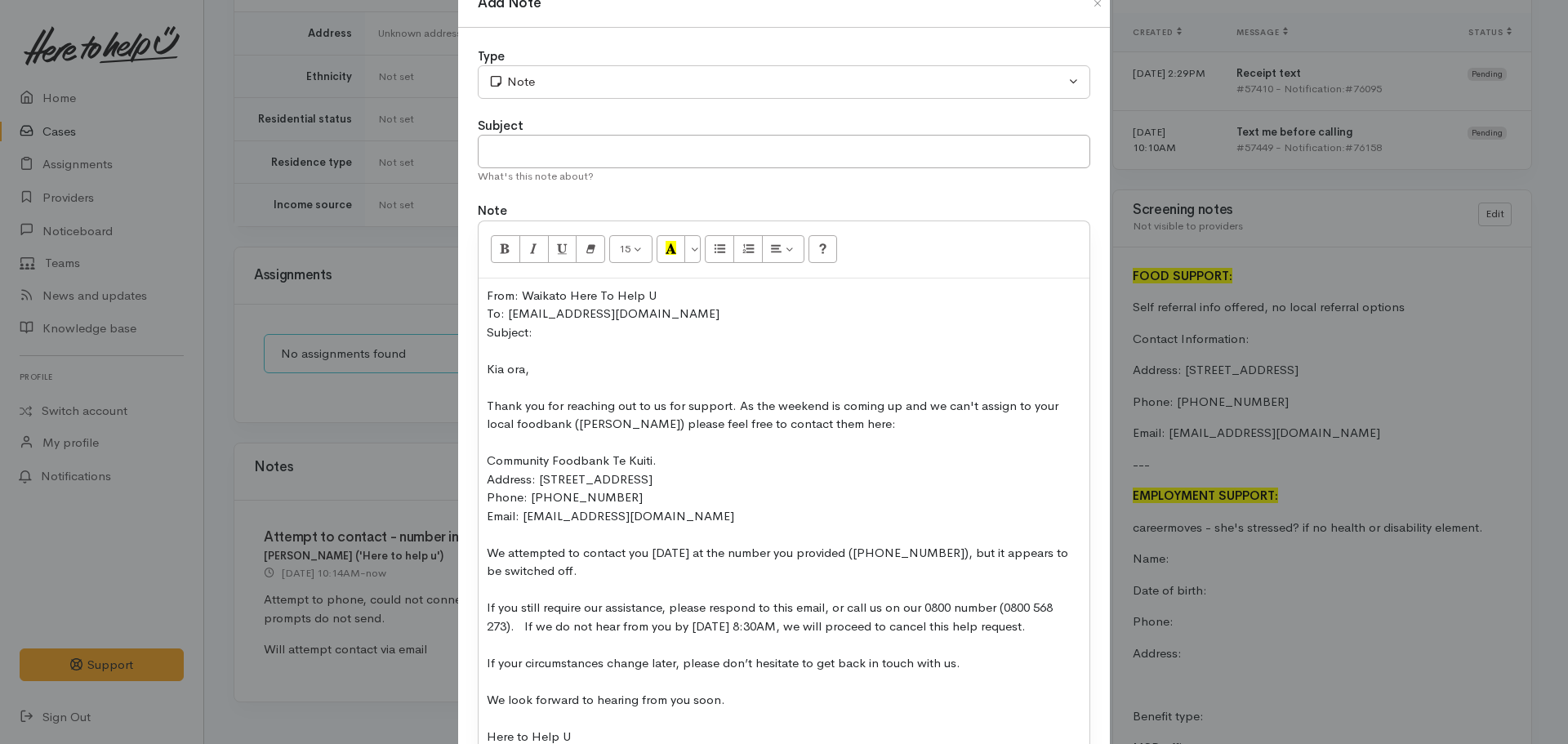 click on "Subject:" at bounding box center (784, 332) 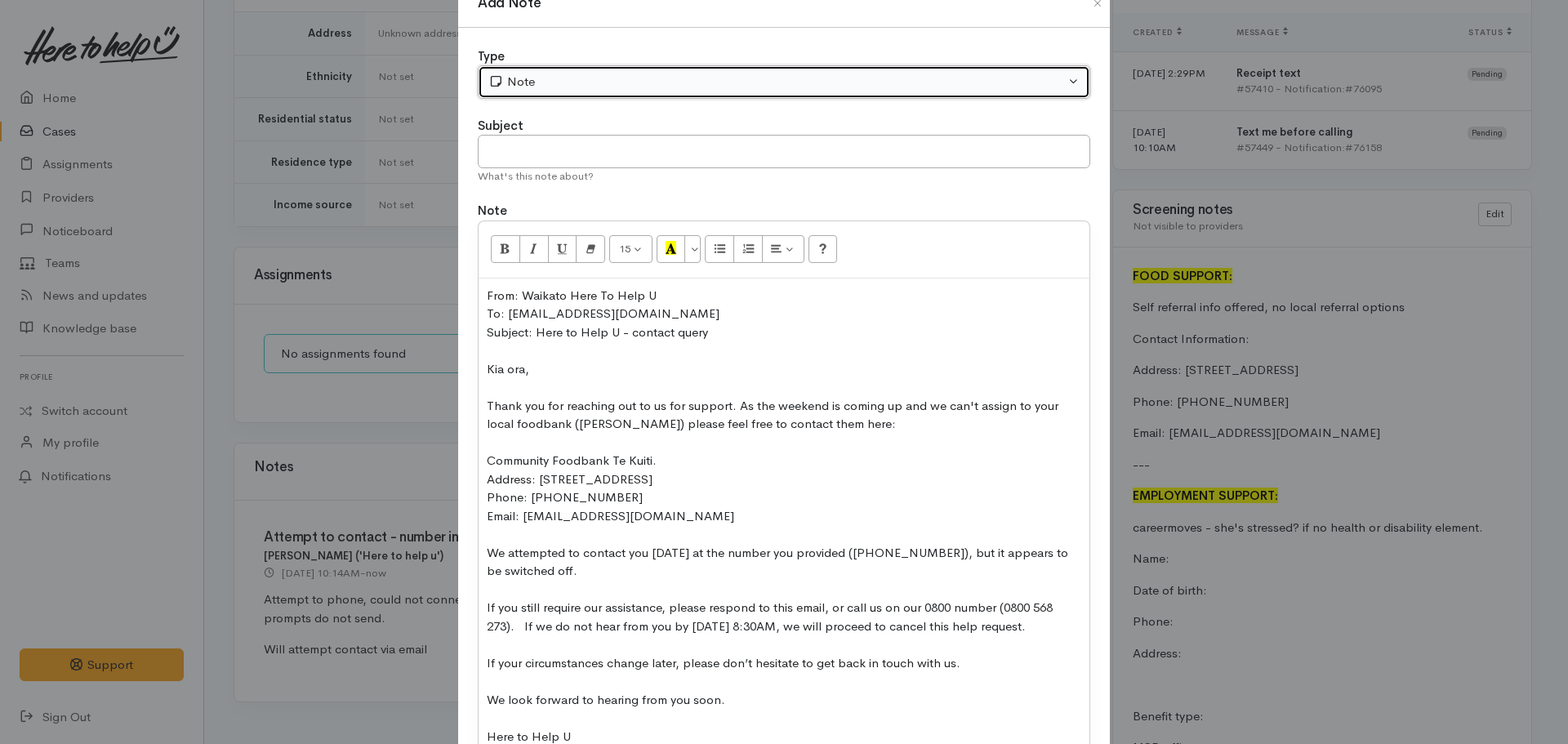 click on "Note" at bounding box center [777, 82] 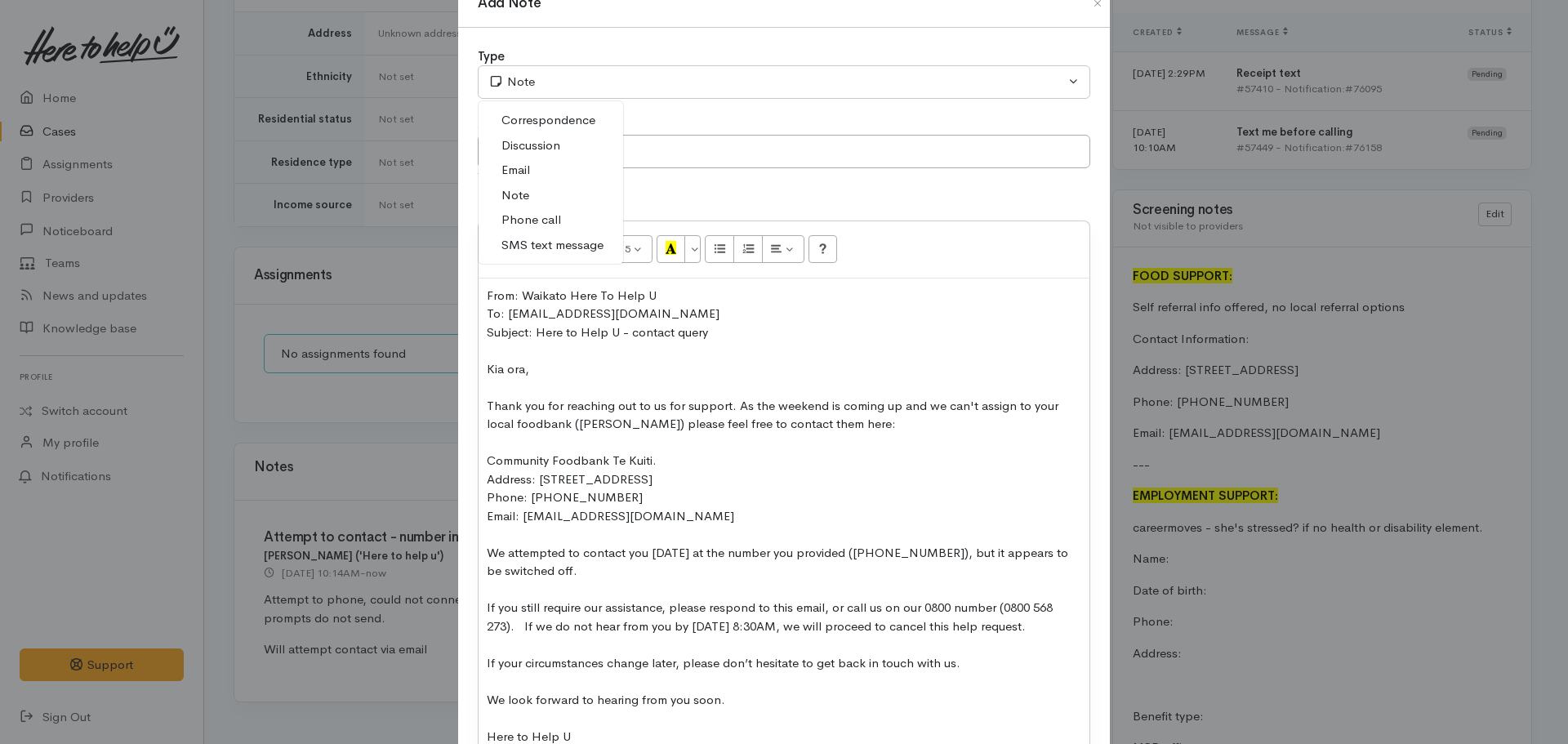 click on "Email" at bounding box center [515, 170] 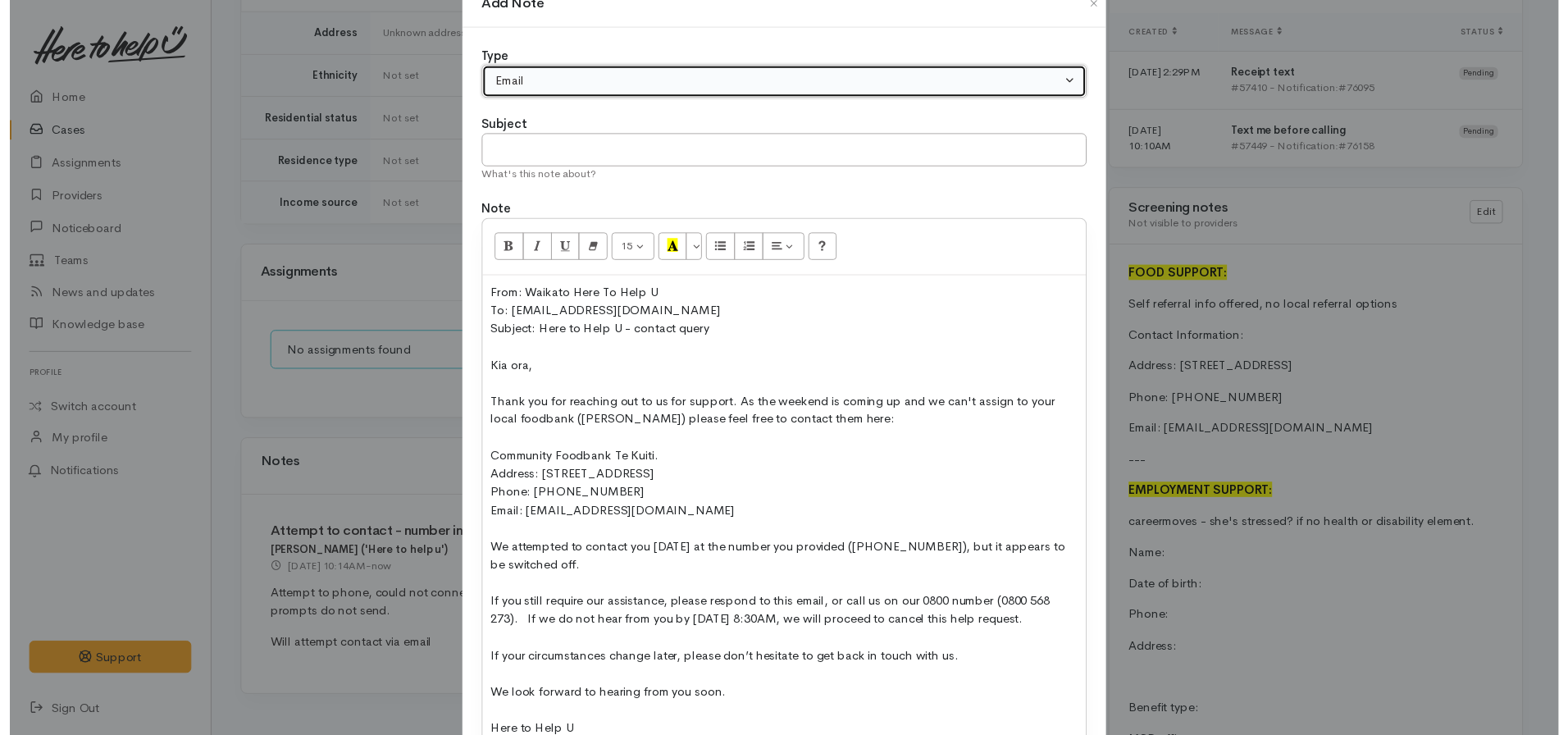 scroll, scrollTop: 231, scrollLeft: 0, axis: vertical 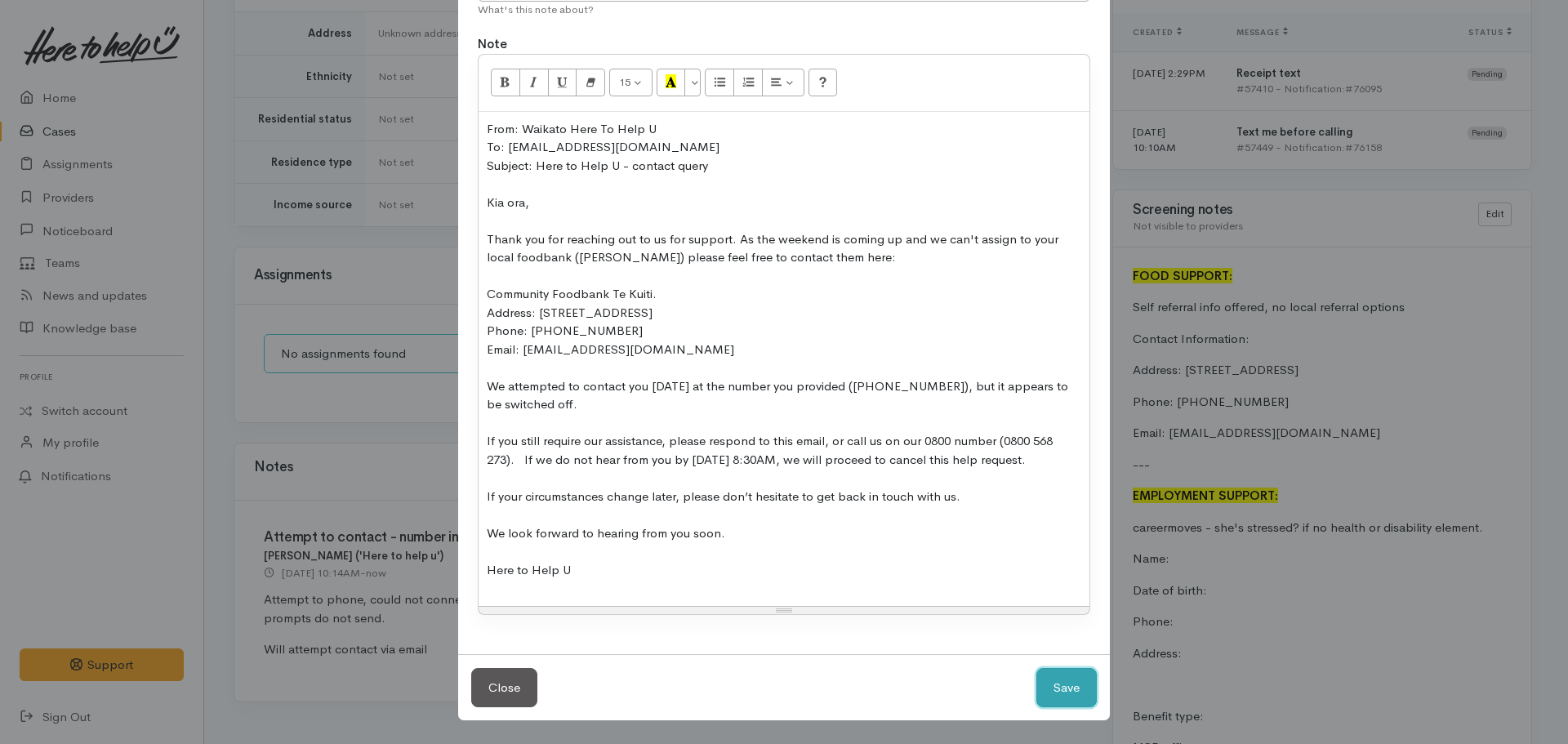 click on "Save" at bounding box center [1067, 688] 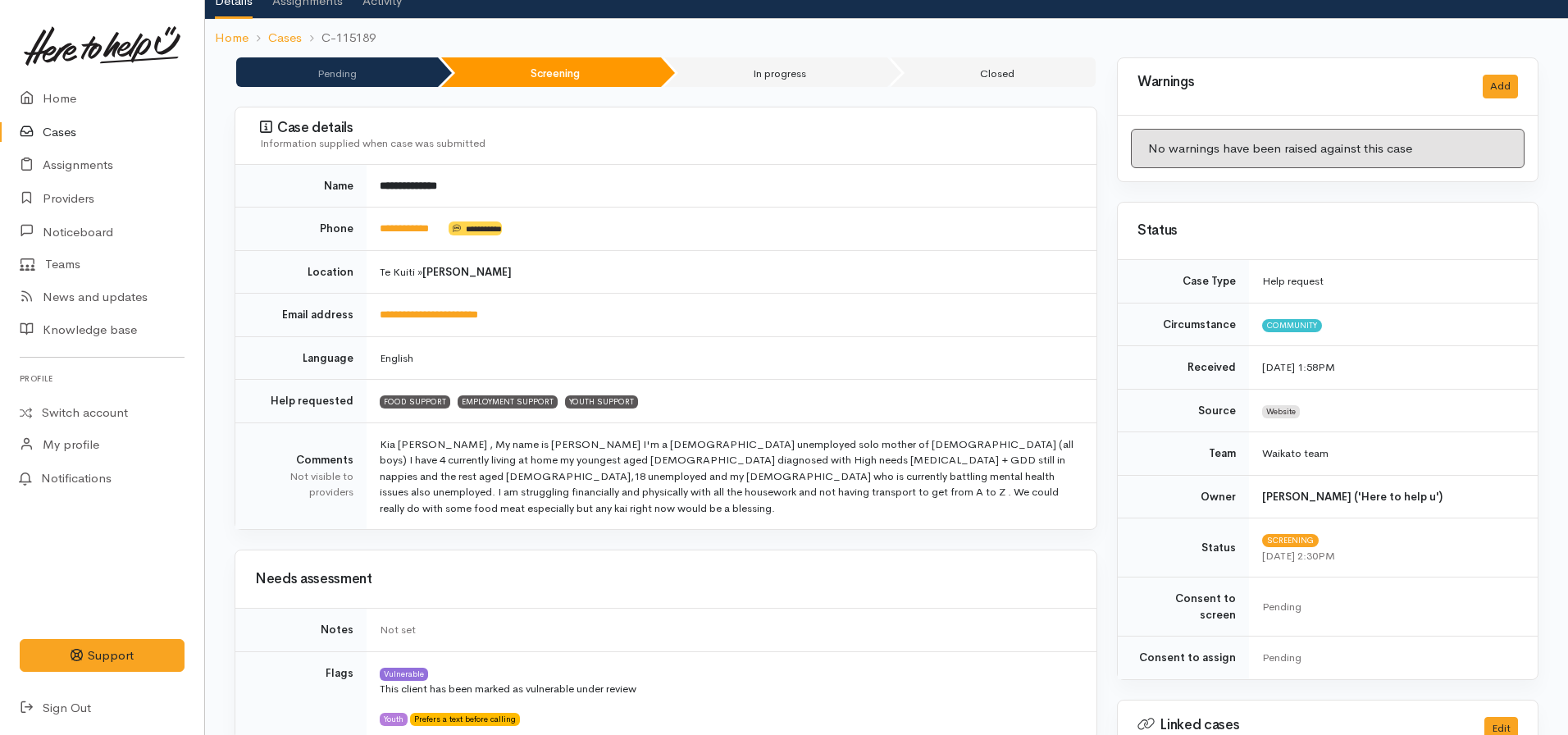 scroll, scrollTop: 0, scrollLeft: 0, axis: both 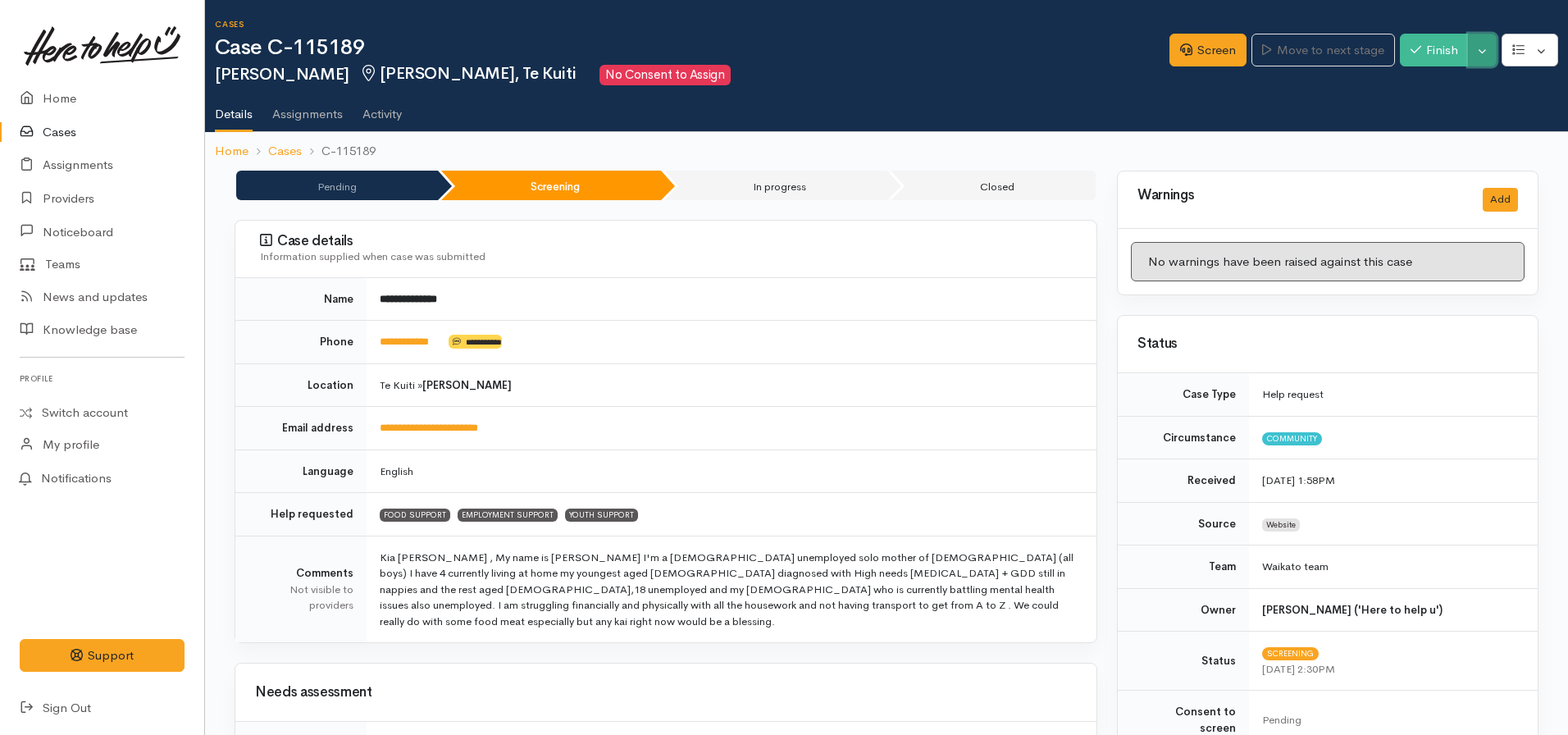 click on "Toggle Dropdown" at bounding box center [1482, 50] 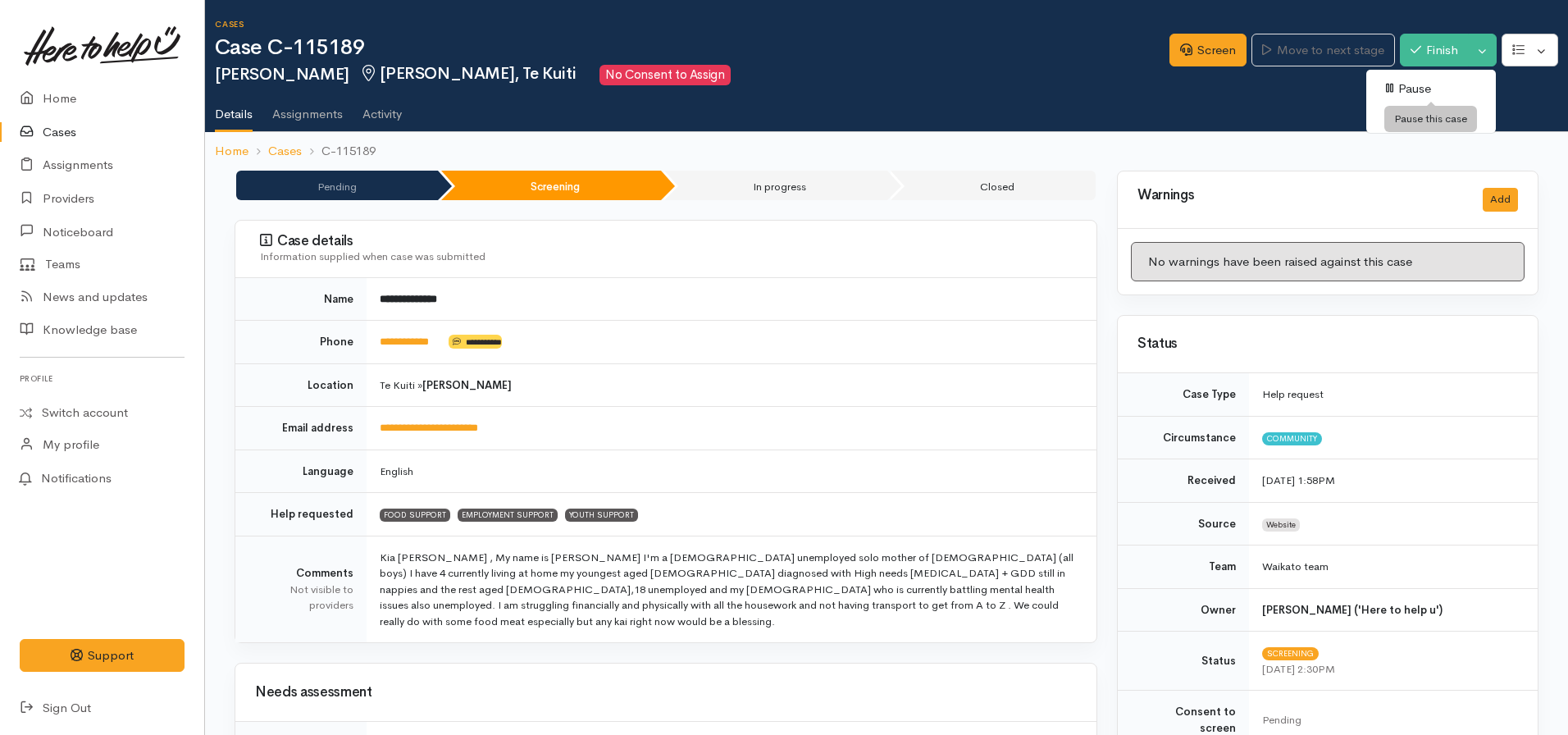 click on "Pause" at bounding box center [1431, 89] 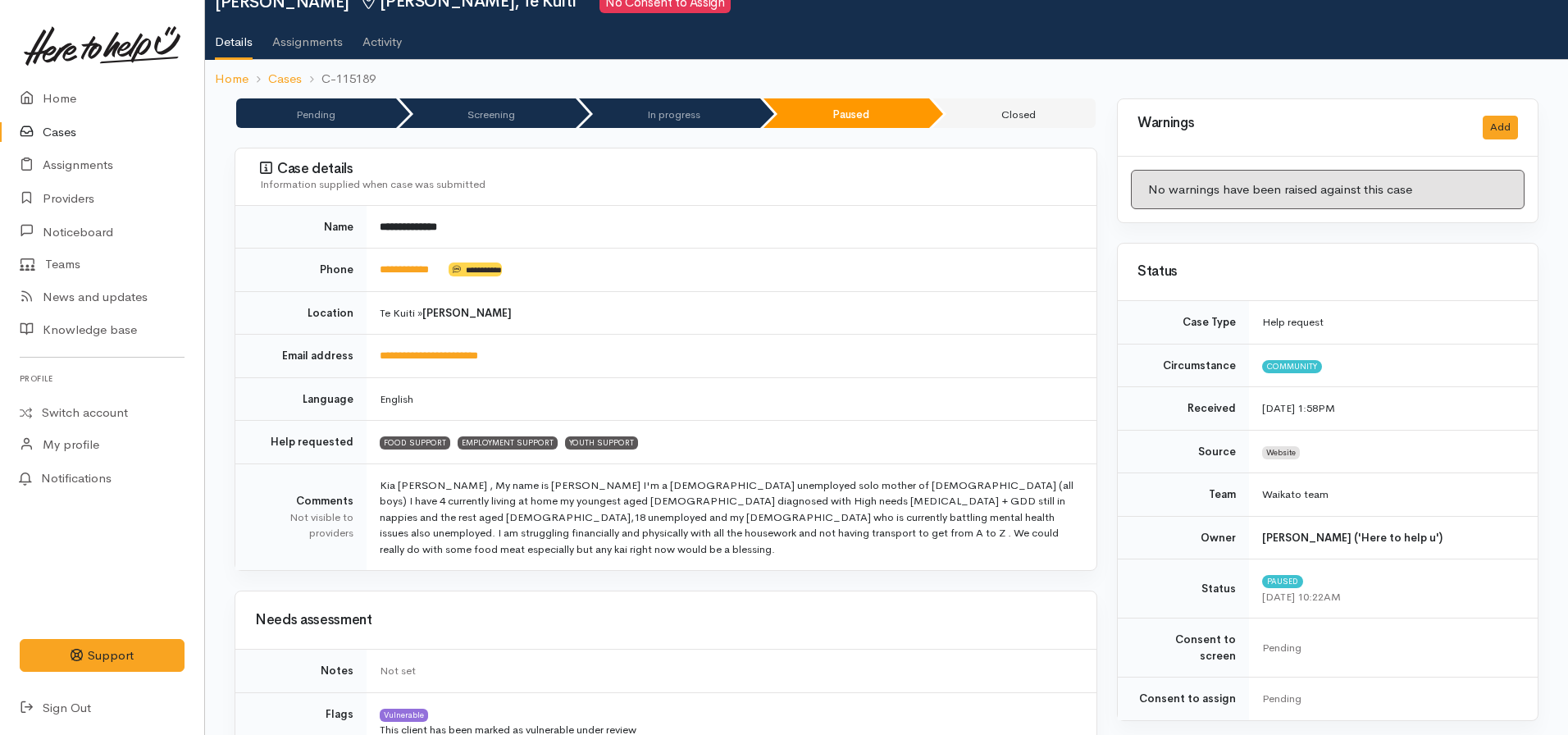 scroll, scrollTop: 0, scrollLeft: 0, axis: both 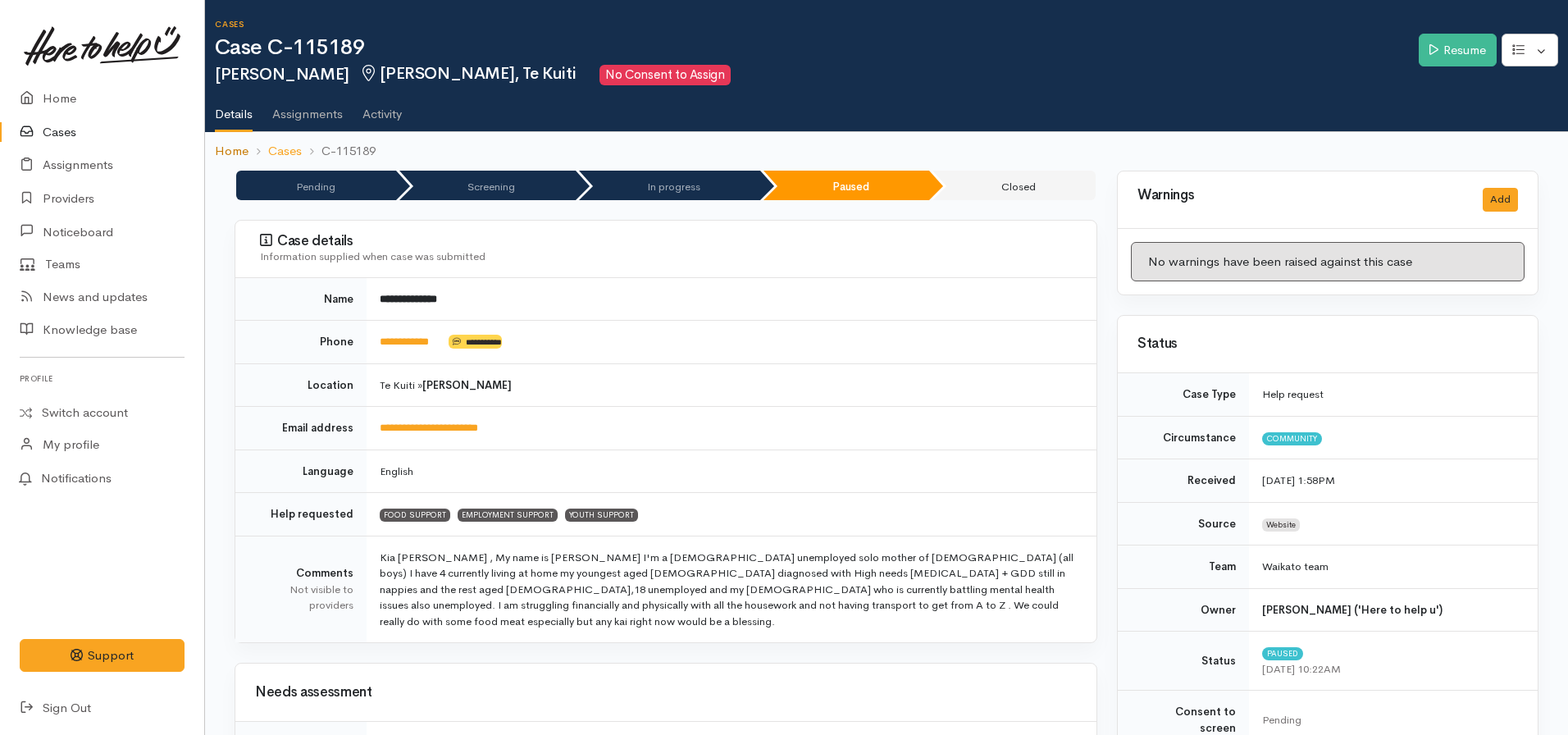 click on "Home" at bounding box center [231, 151] 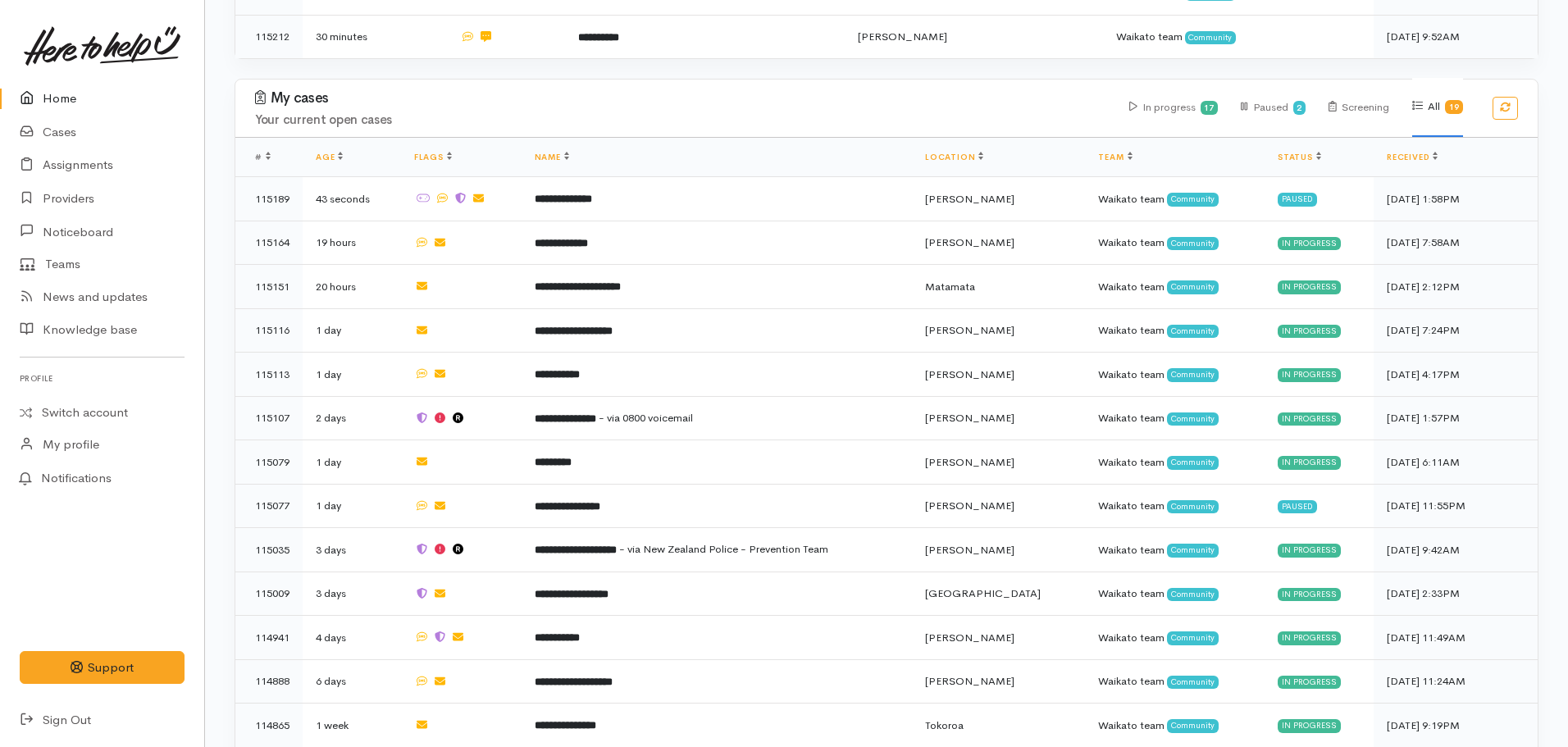 scroll, scrollTop: 477, scrollLeft: 0, axis: vertical 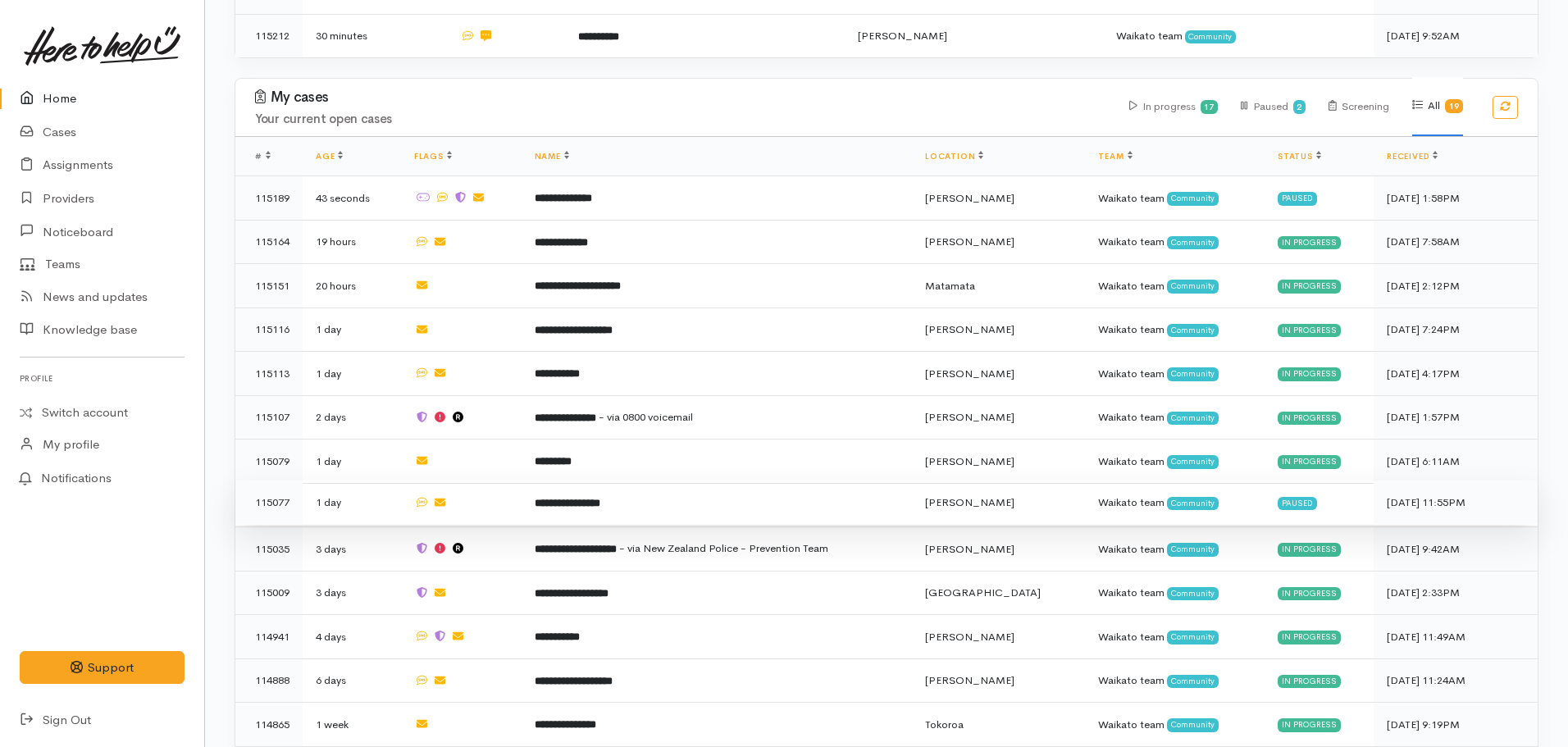 click on "**********" at bounding box center (567, 503) 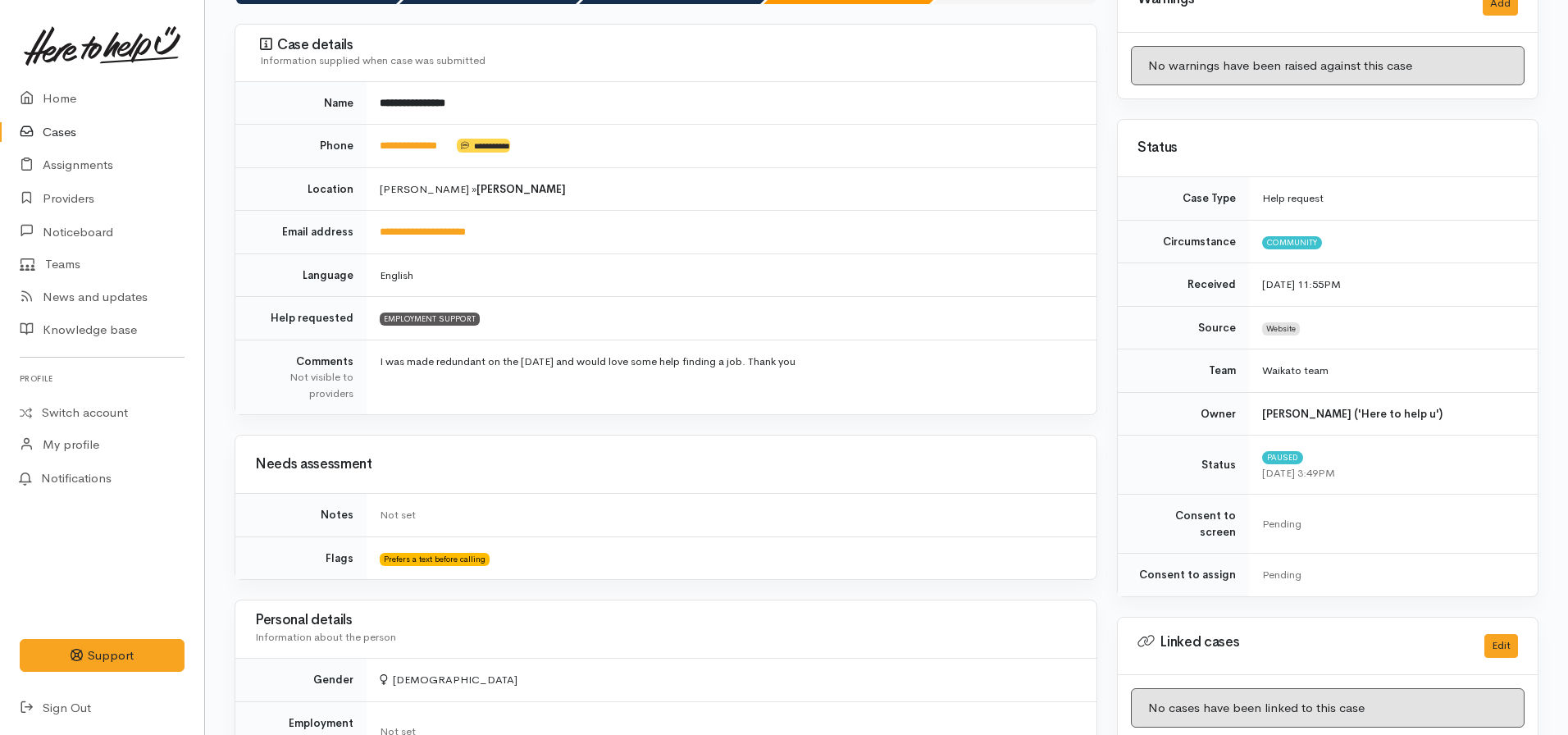 scroll, scrollTop: 0, scrollLeft: 0, axis: both 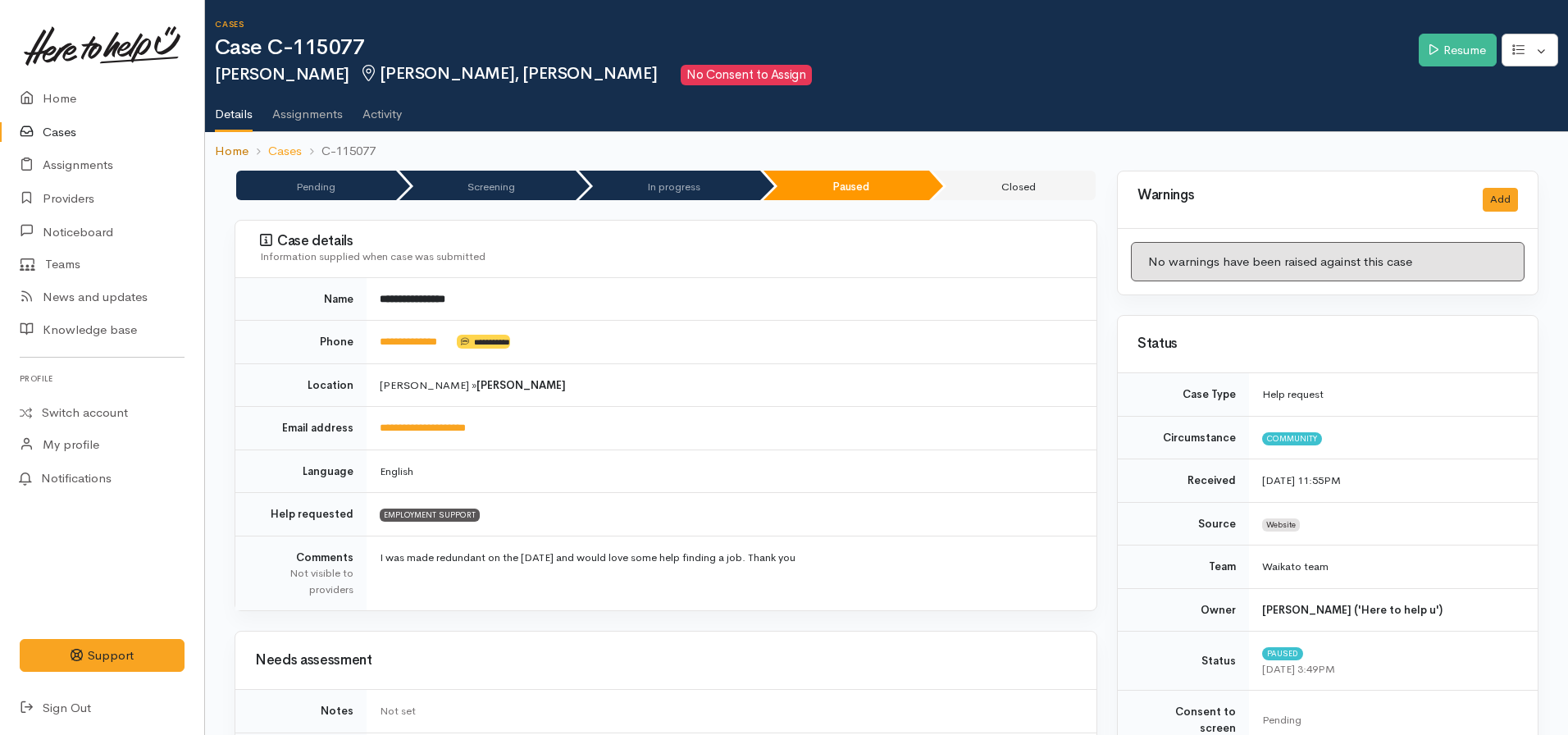 click on "Home" at bounding box center [231, 151] 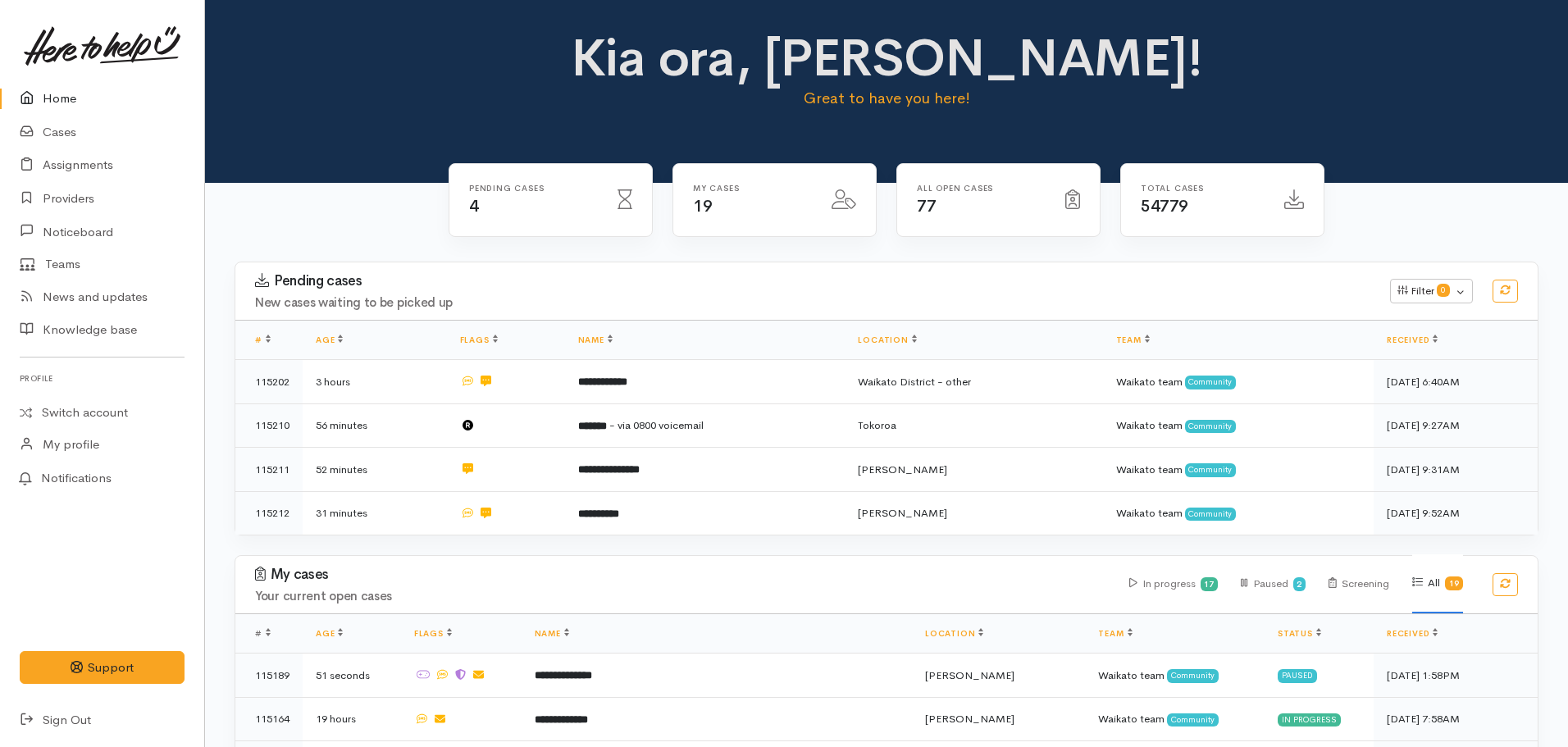 scroll, scrollTop: 0, scrollLeft: 0, axis: both 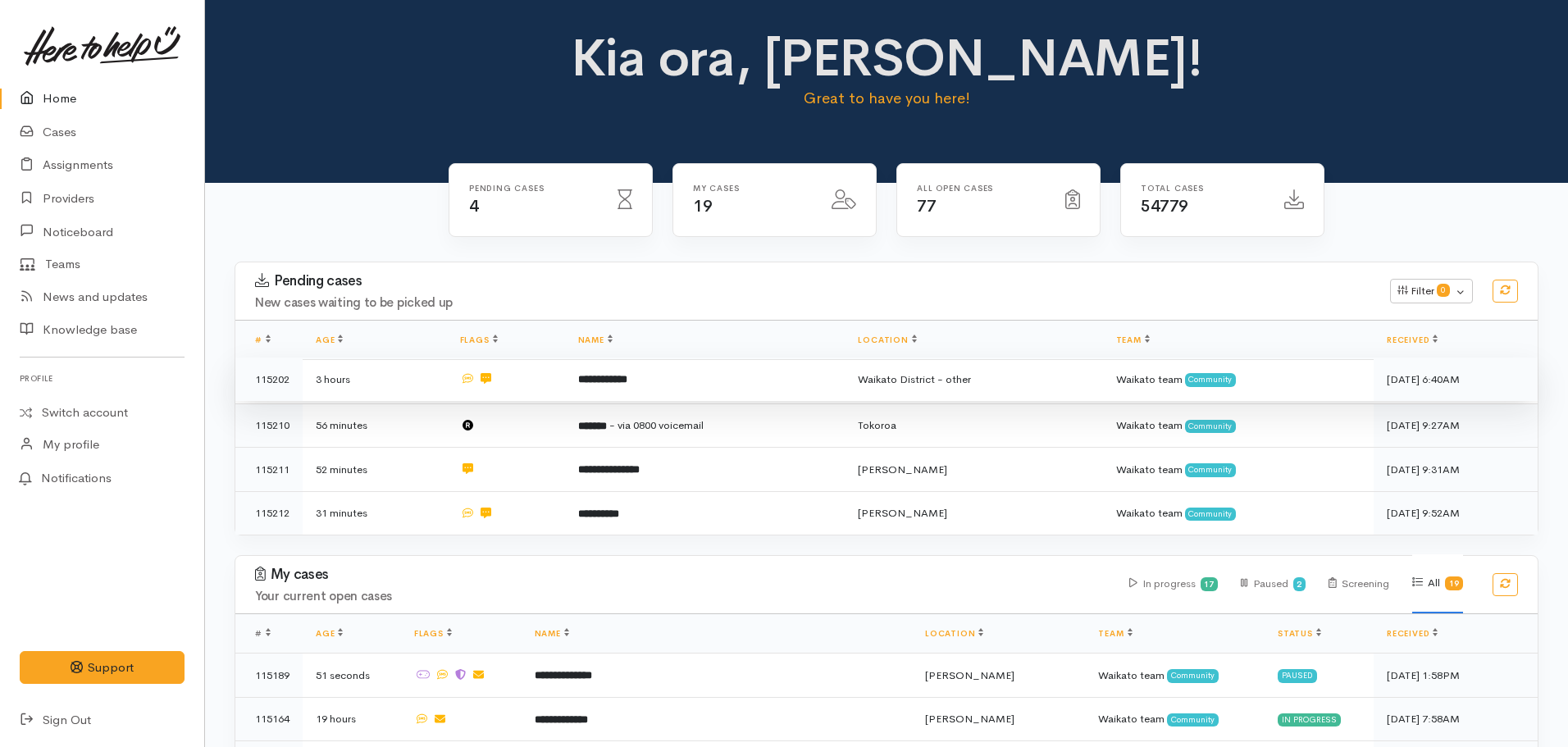click on "**********" at bounding box center (705, 380) 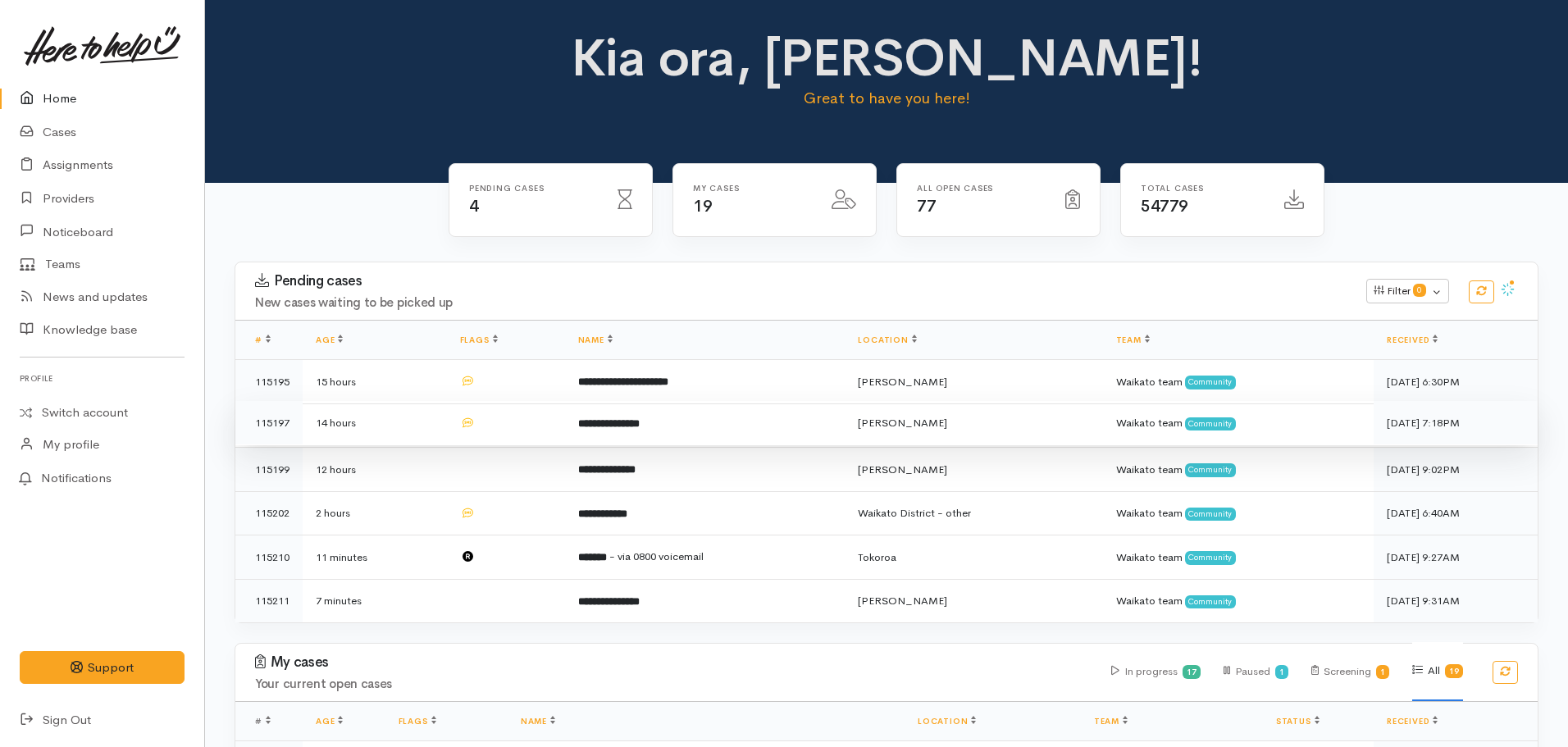 scroll, scrollTop: 0, scrollLeft: 0, axis: both 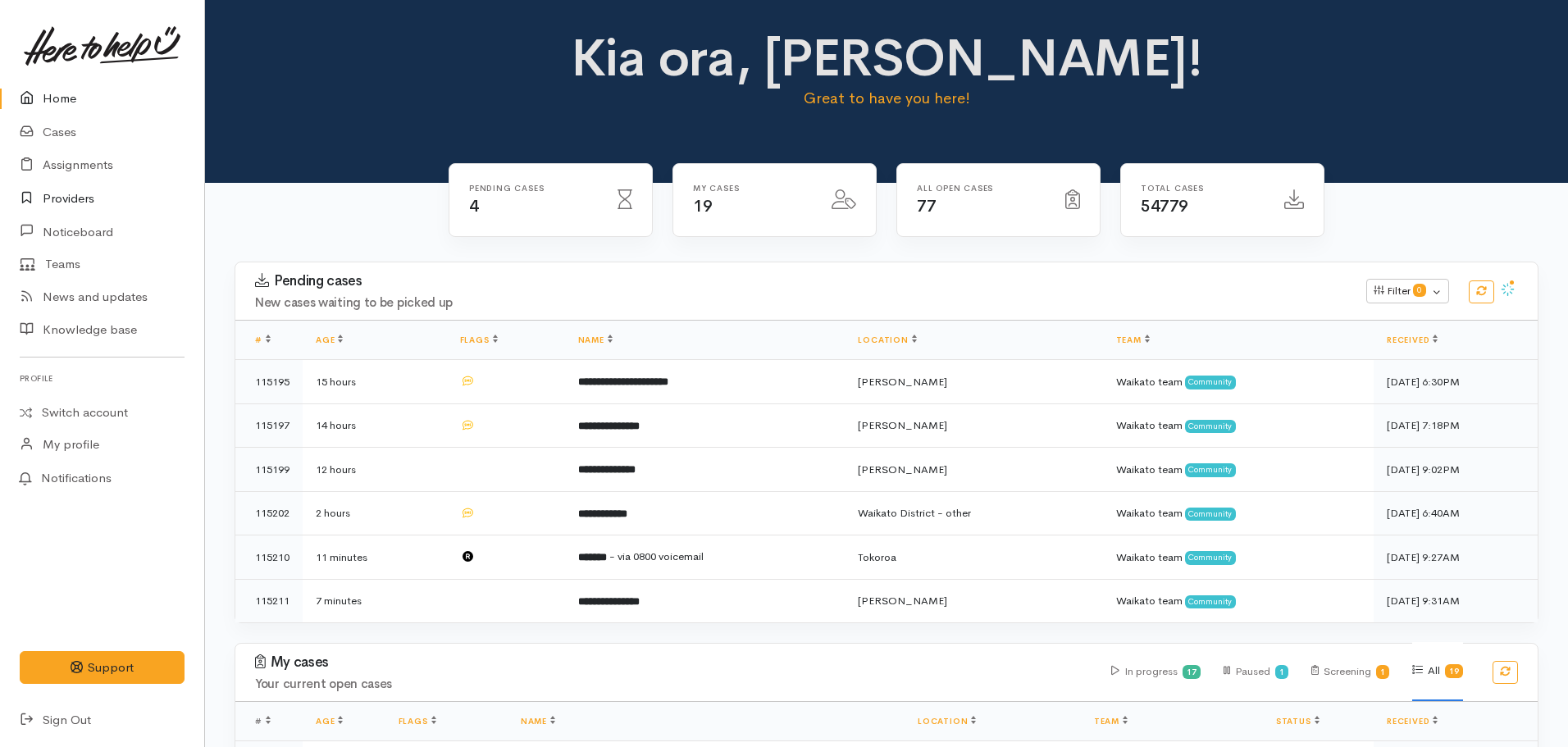 click on "Providers" at bounding box center [102, 198] 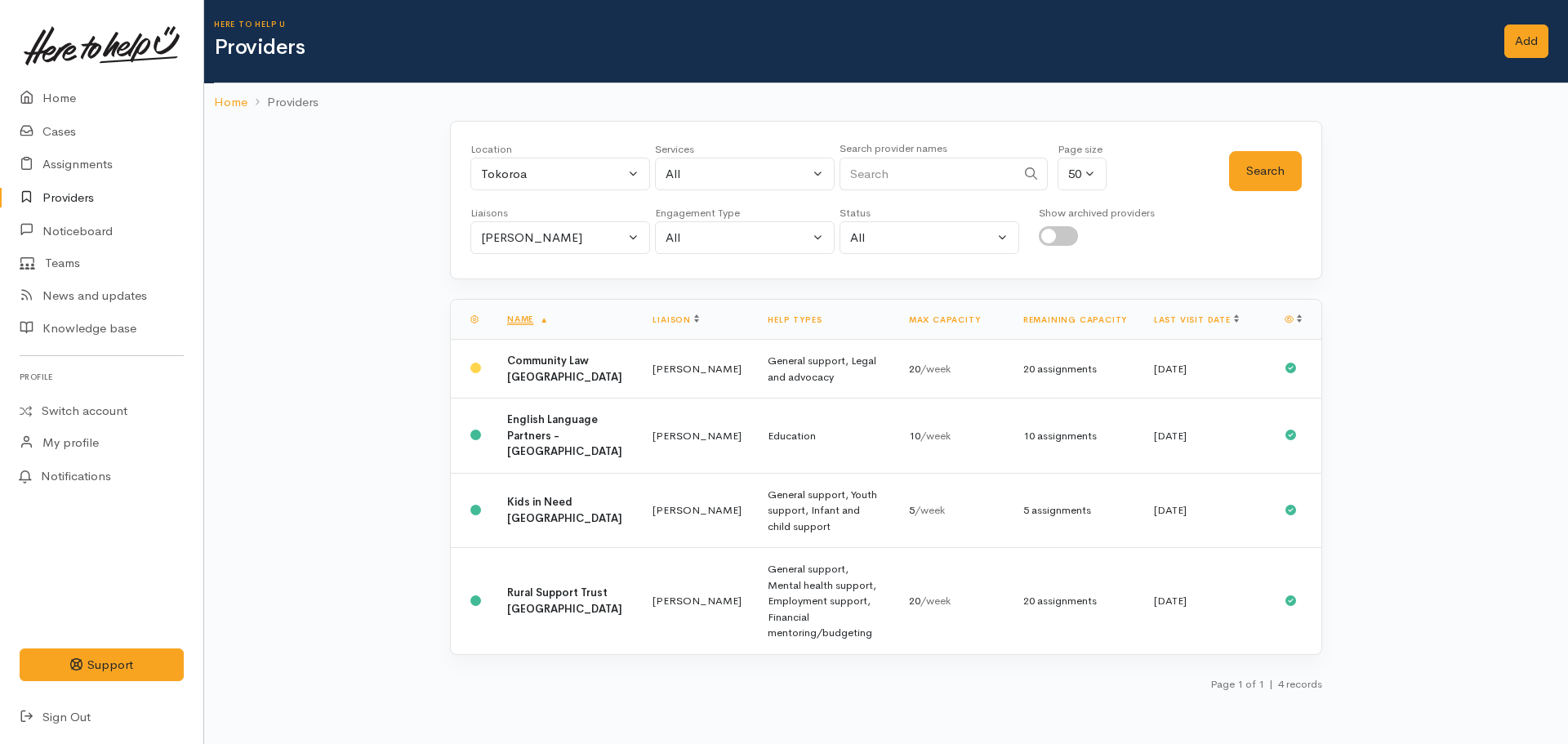 scroll, scrollTop: 0, scrollLeft: 0, axis: both 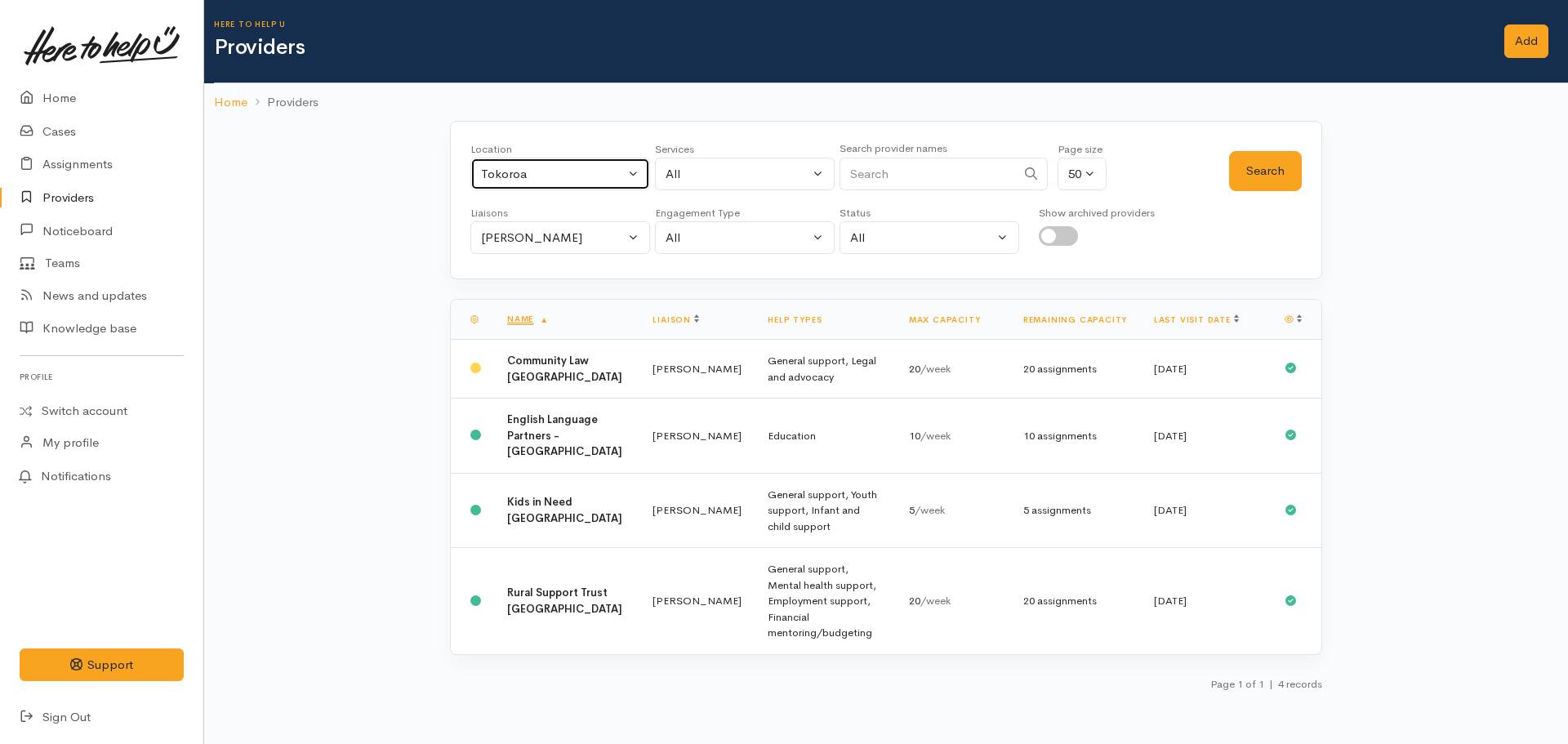 click on "Tokoroa" at bounding box center (553, 174) 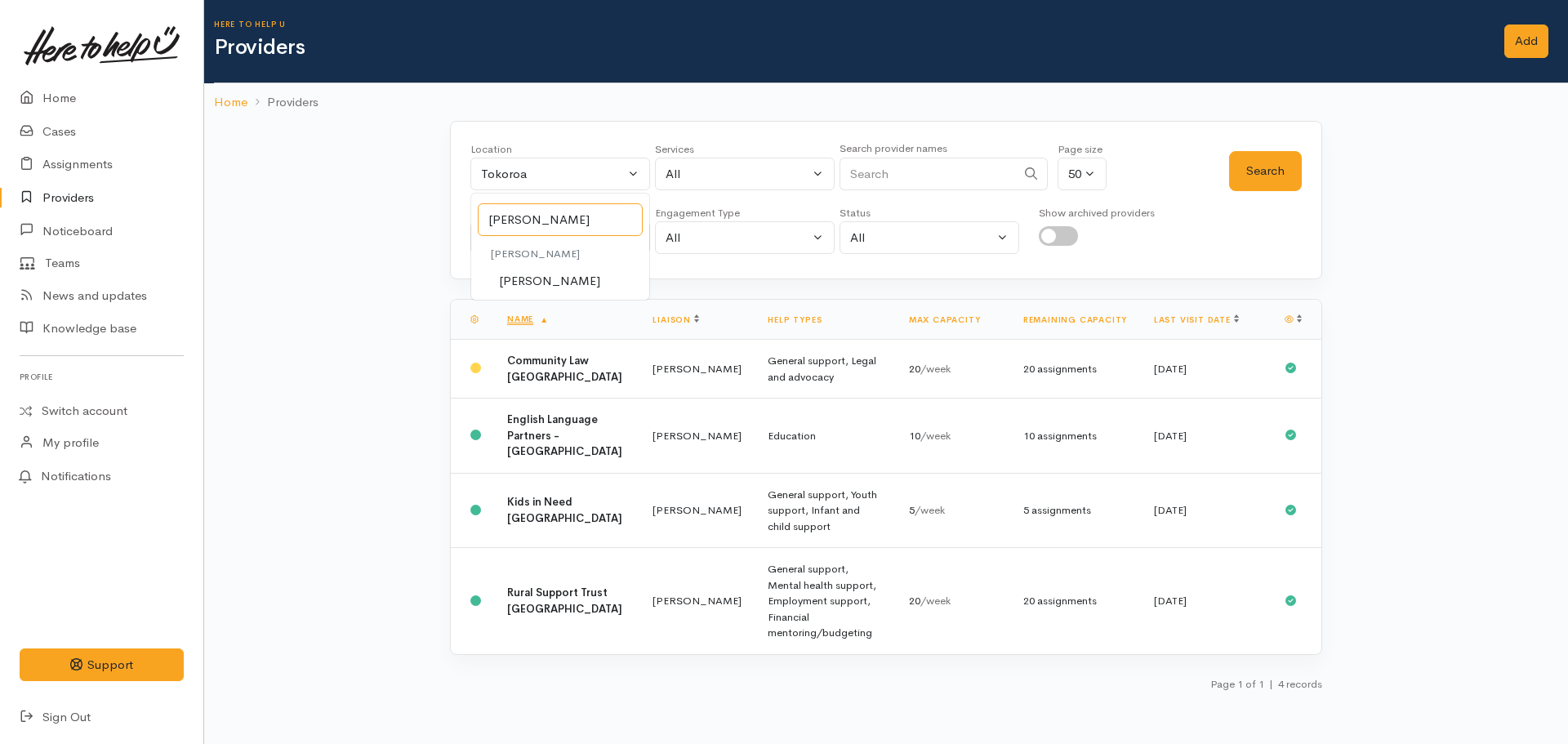 type on "[PERSON_NAME]" 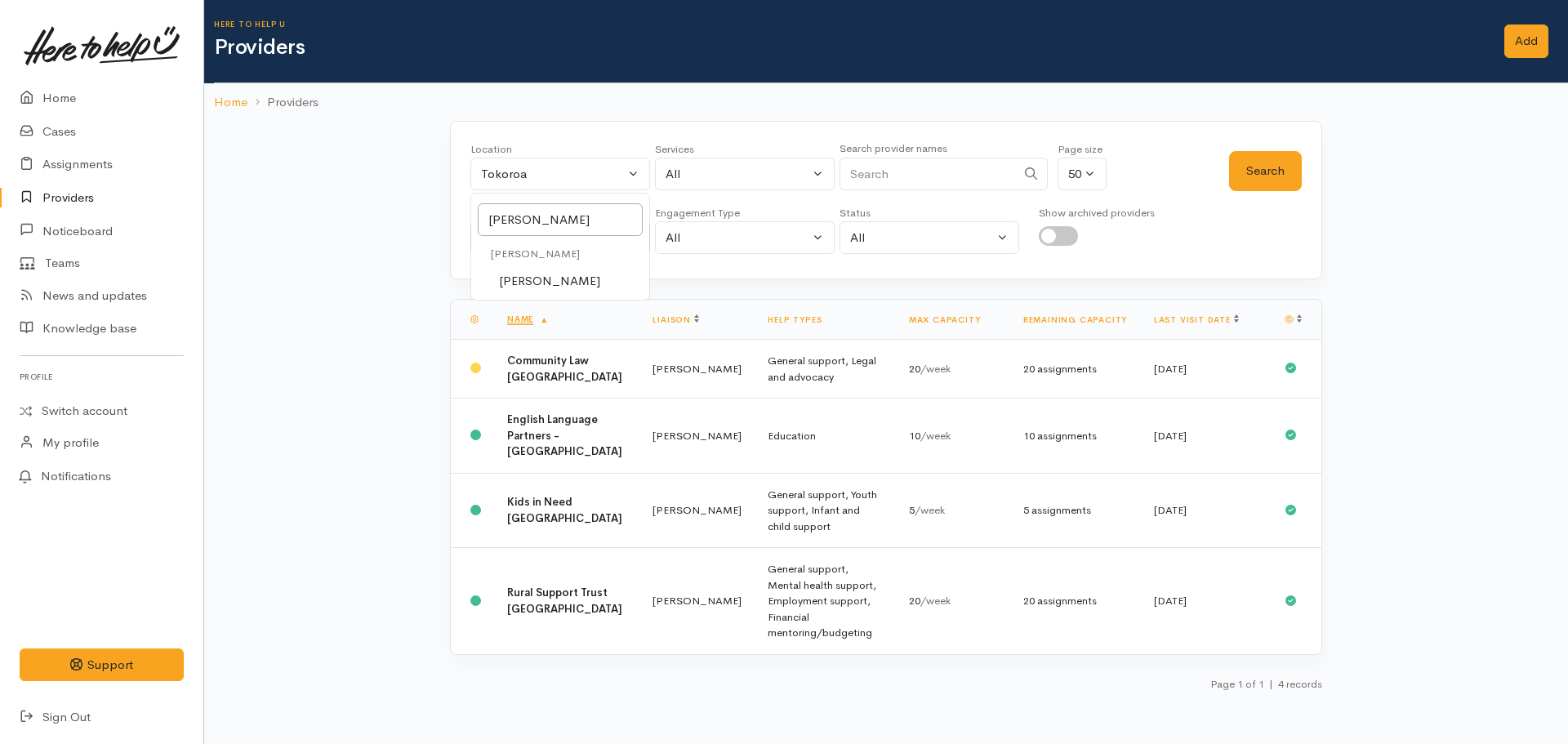 click on "Hamilton" at bounding box center [560, 281] 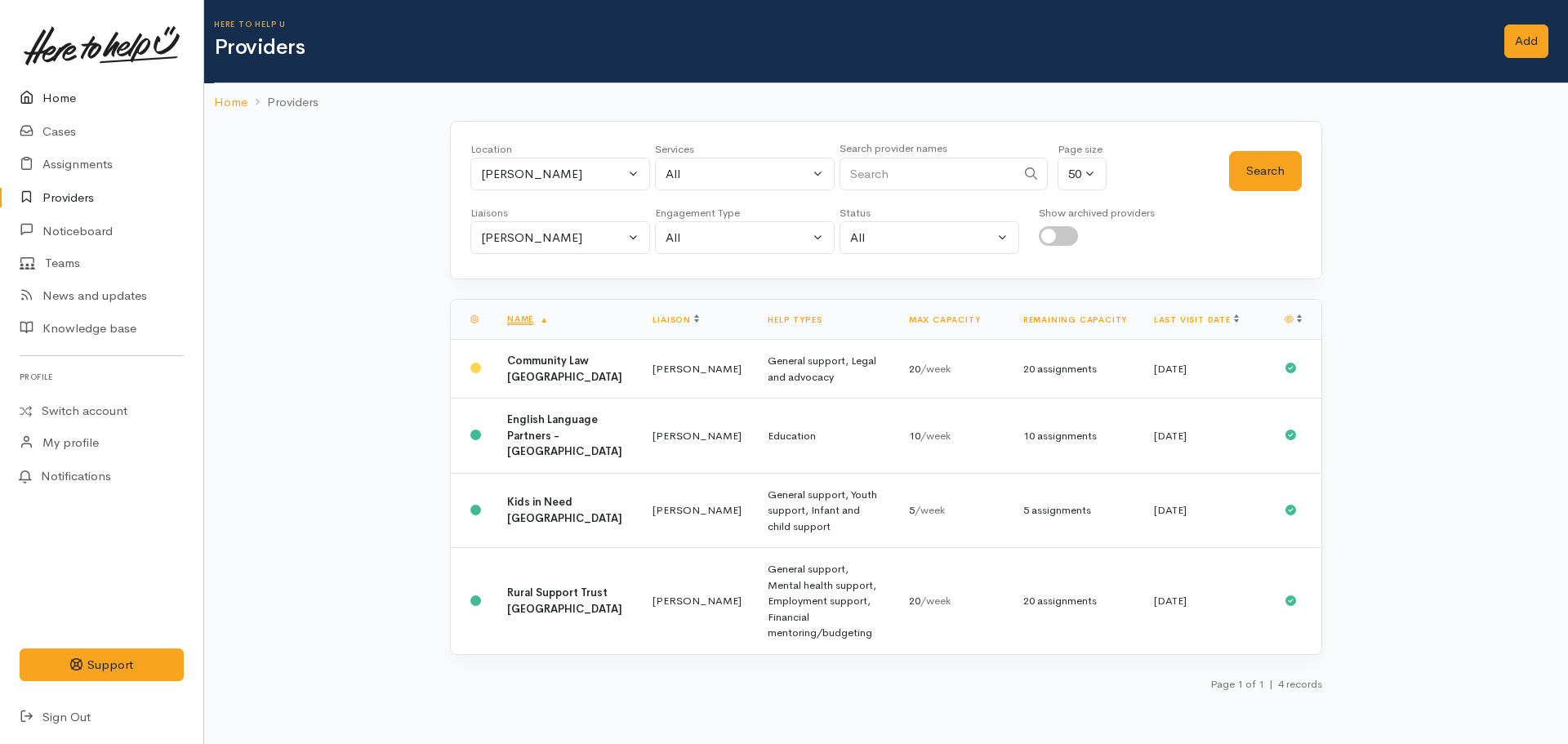 click on "Home" at bounding box center [101, 98] 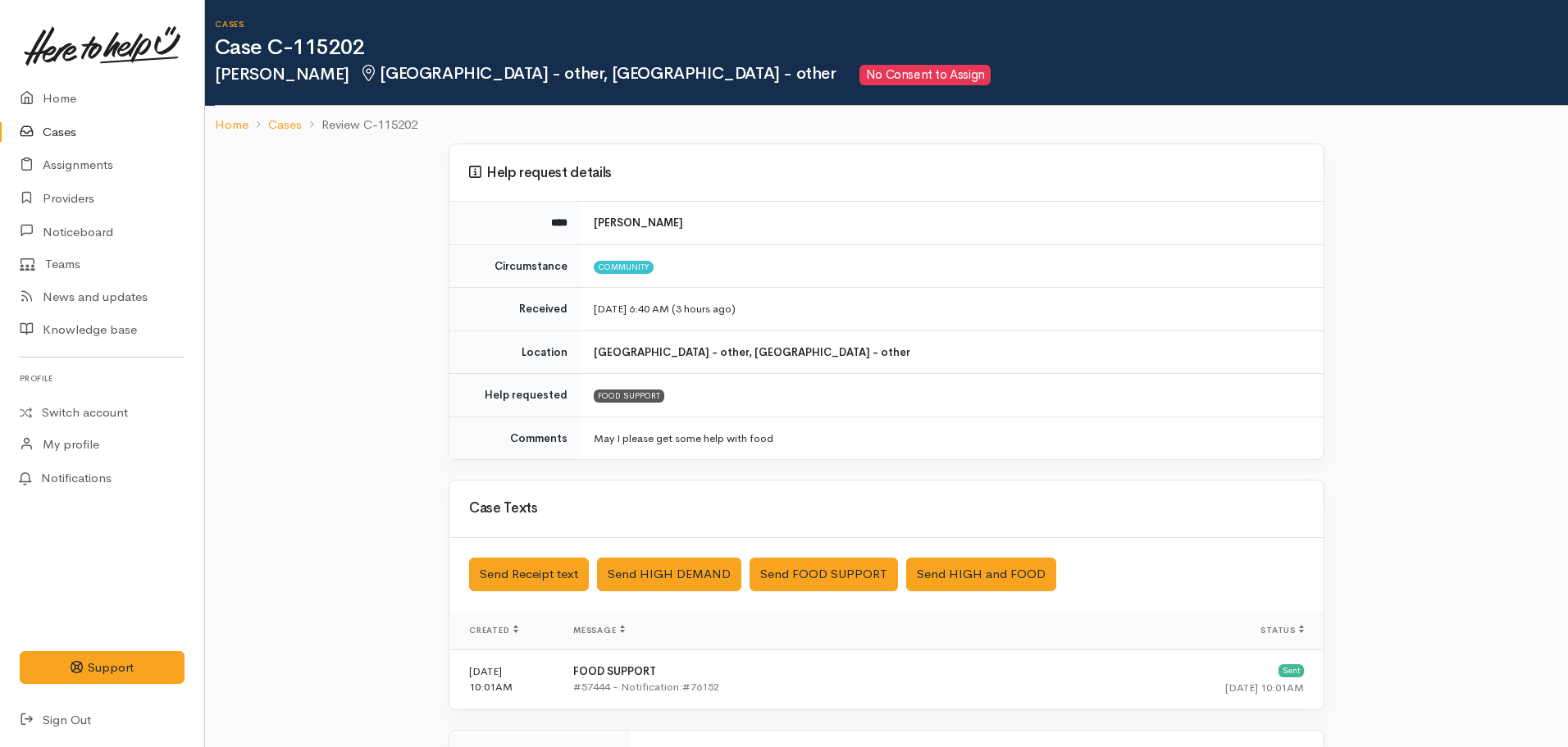 scroll, scrollTop: 283, scrollLeft: 0, axis: vertical 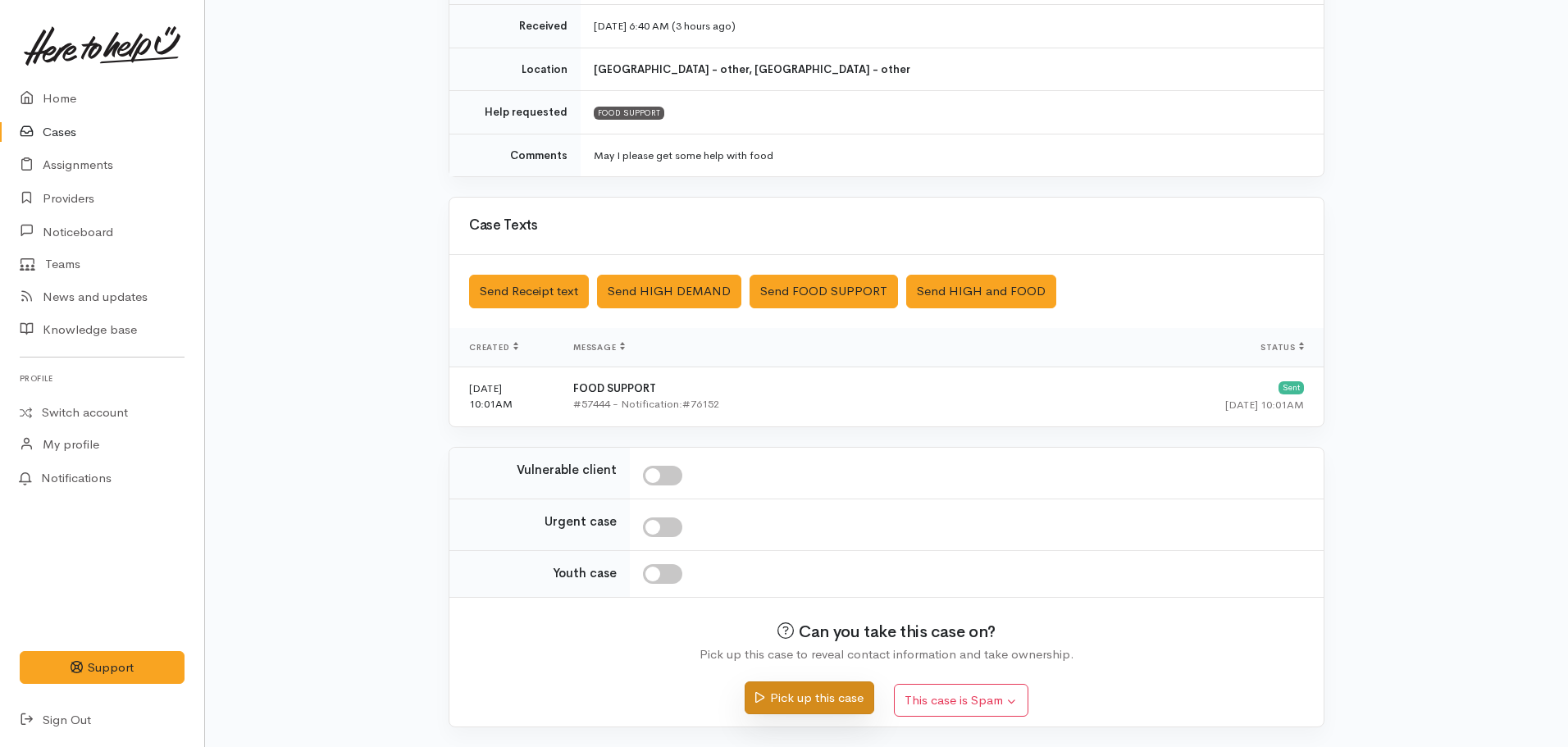 click on "Pick up this case" at bounding box center [809, 698] 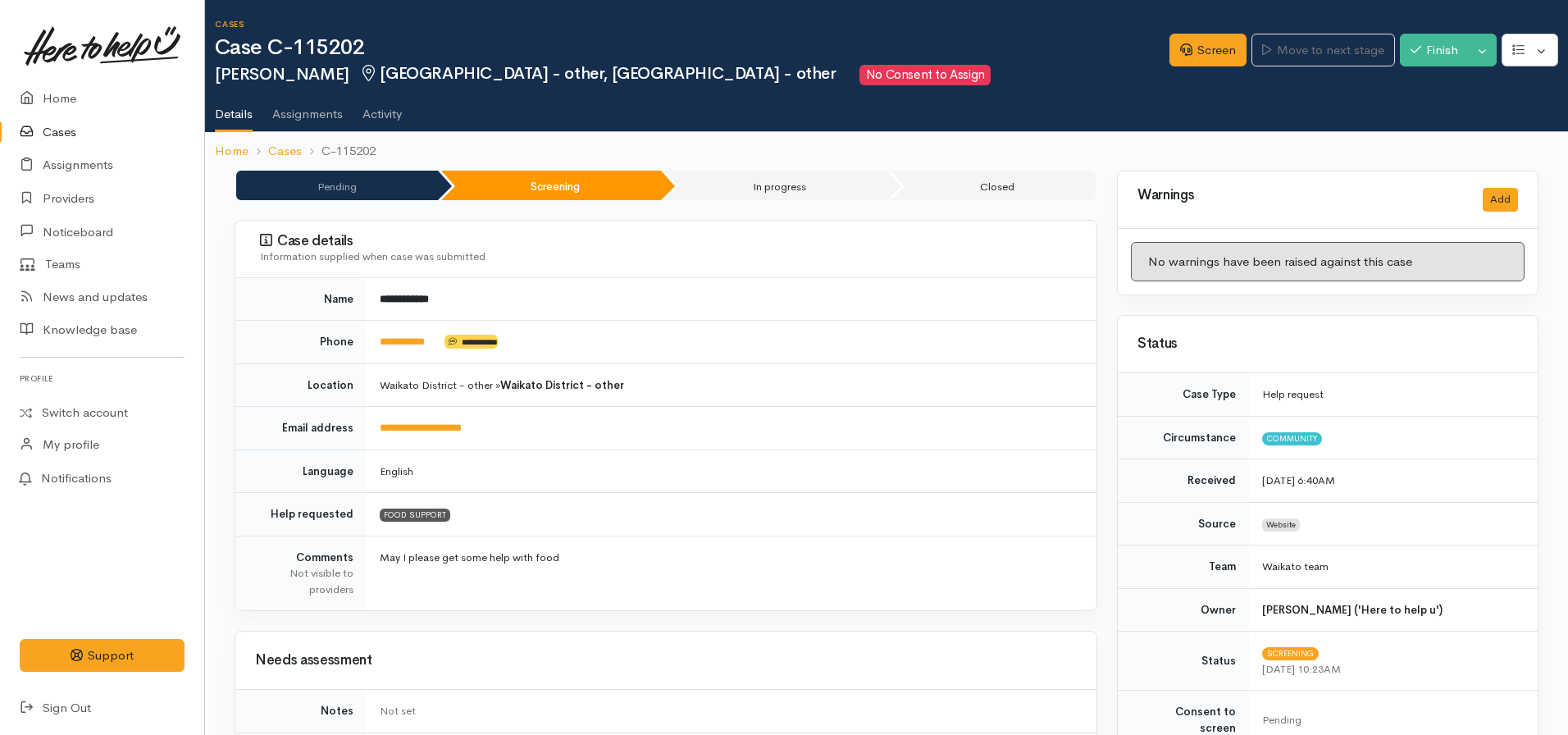 scroll, scrollTop: 0, scrollLeft: 0, axis: both 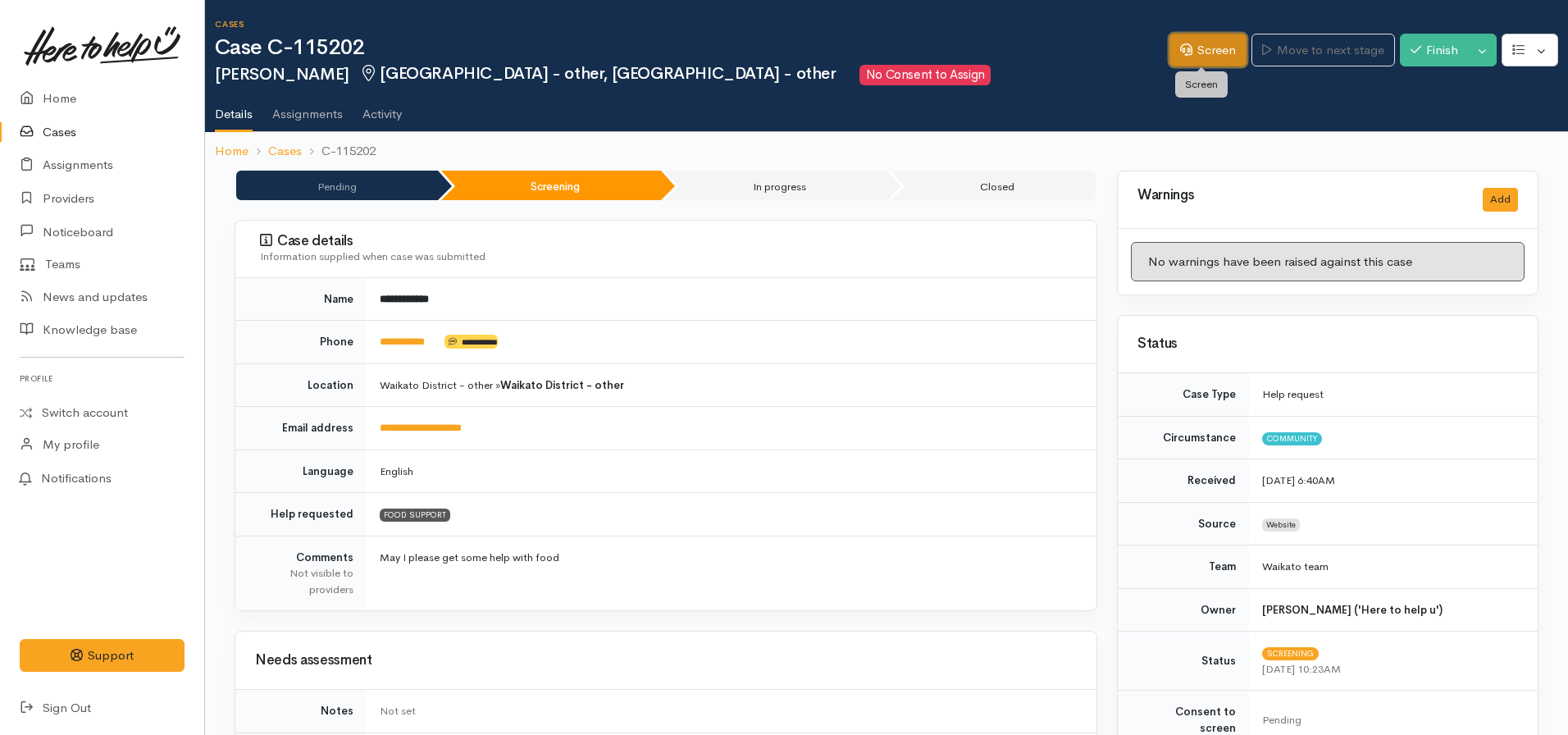 click on "Screen" at bounding box center (1208, 50) 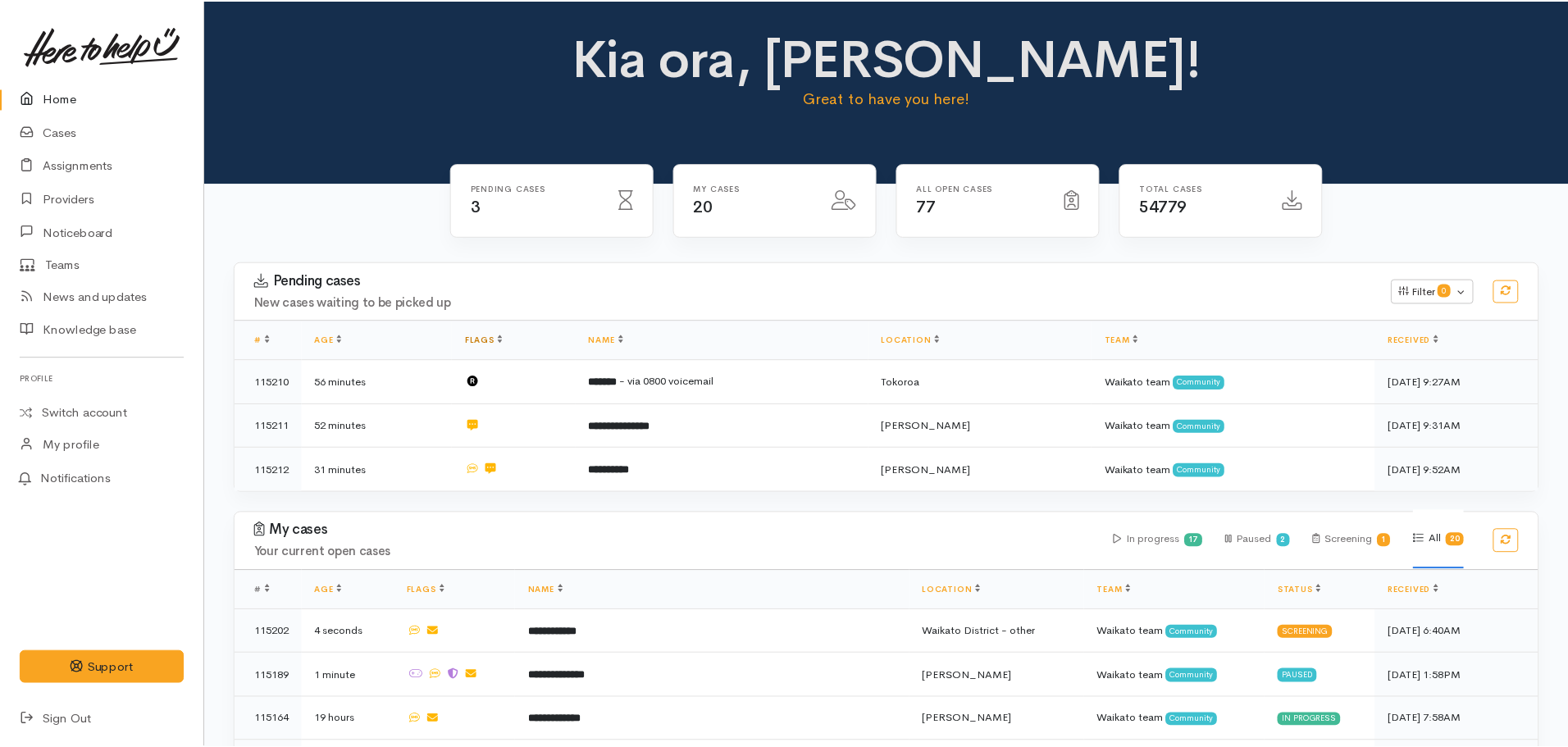 scroll, scrollTop: 0, scrollLeft: 0, axis: both 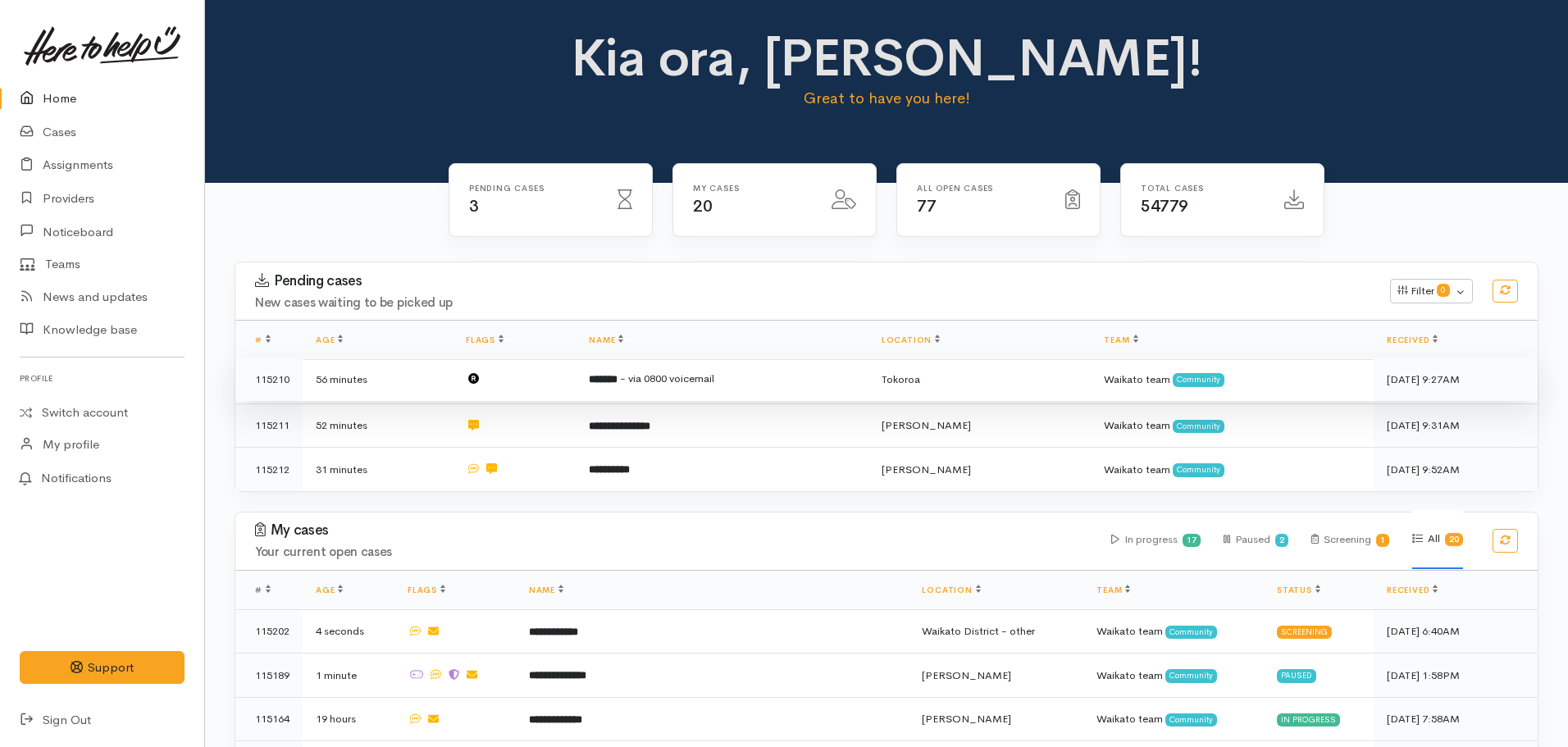 click on "*******
- via 0800 voicemail" at bounding box center (722, 380) 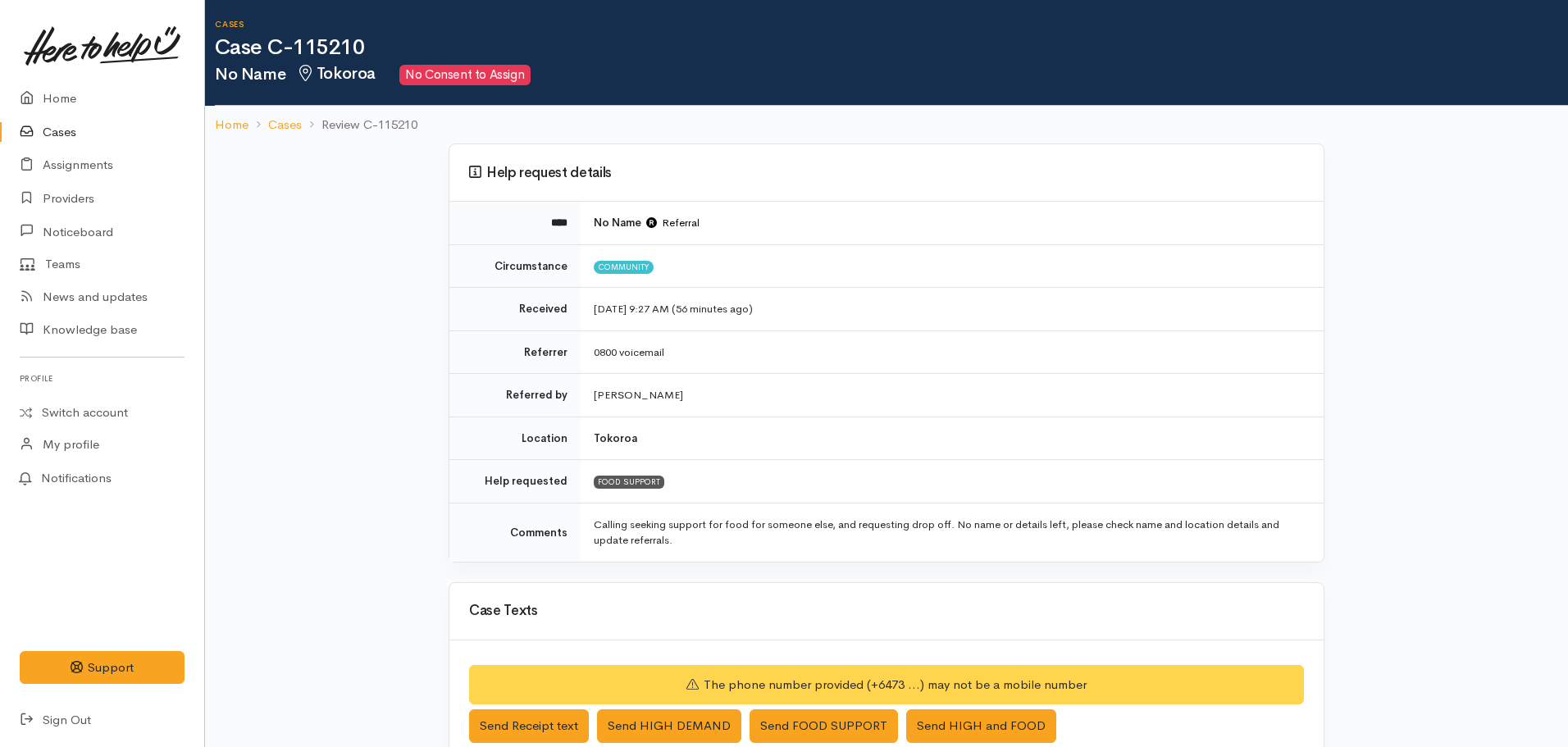 scroll, scrollTop: 0, scrollLeft: 0, axis: both 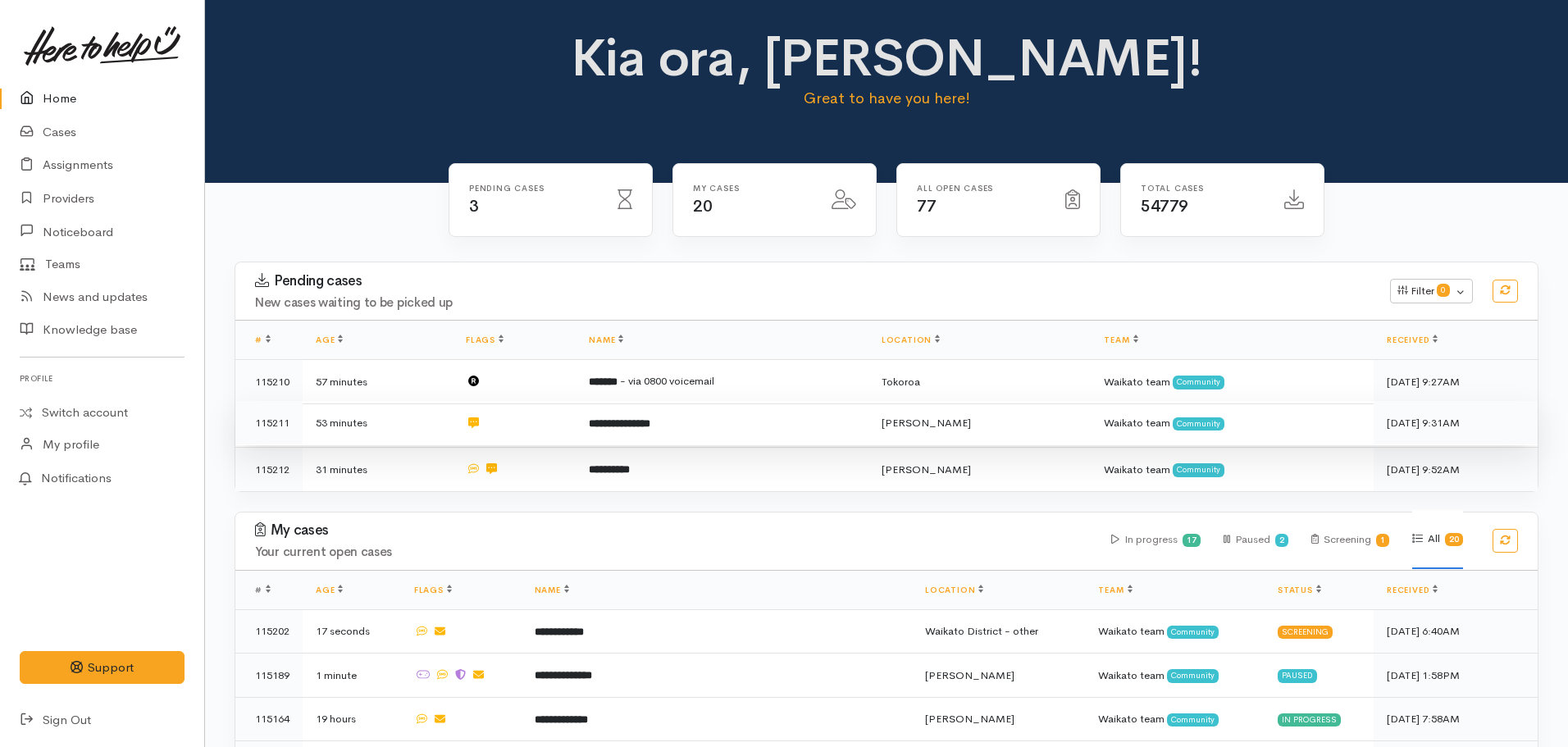 click on "**********" at bounding box center (722, 423) 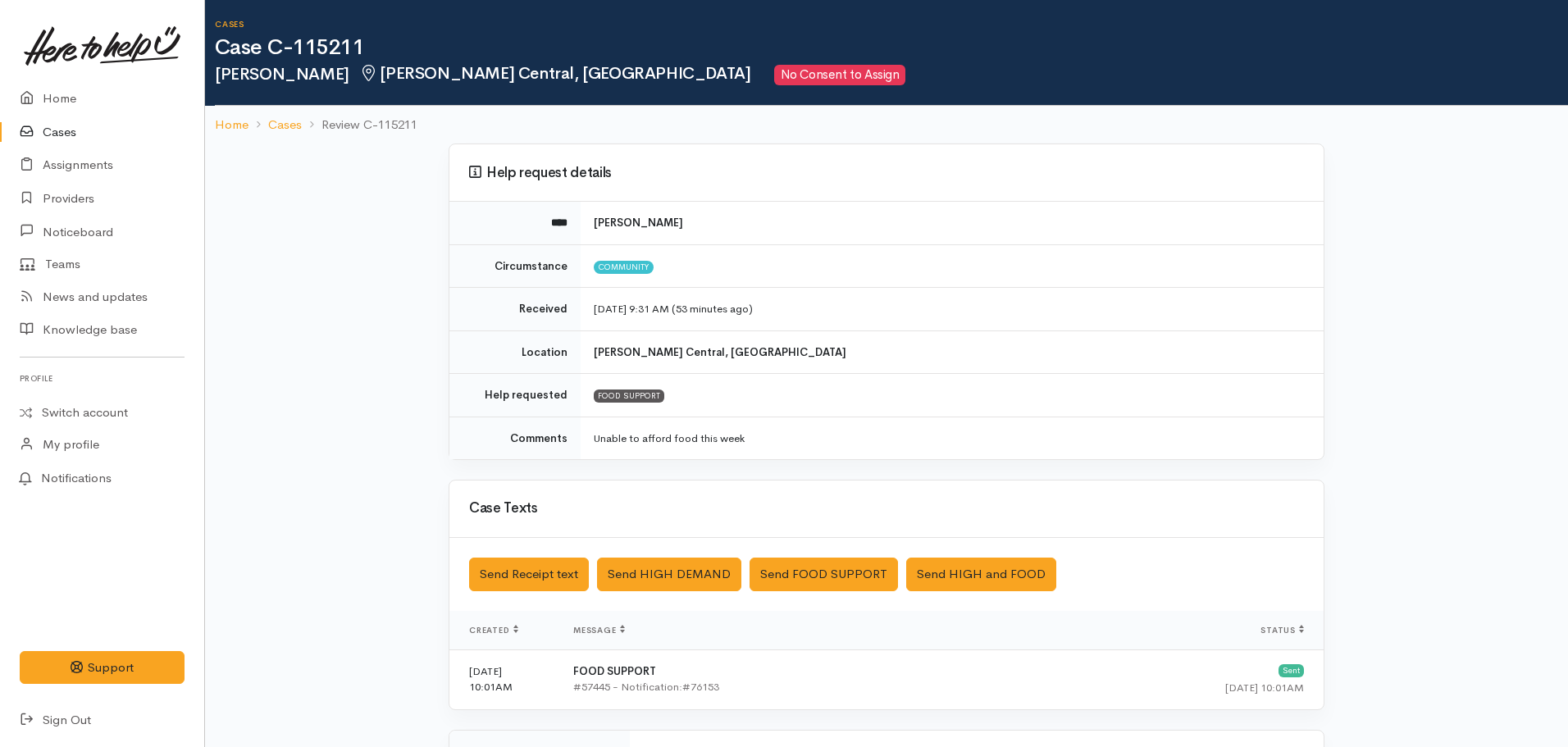 scroll, scrollTop: 0, scrollLeft: 0, axis: both 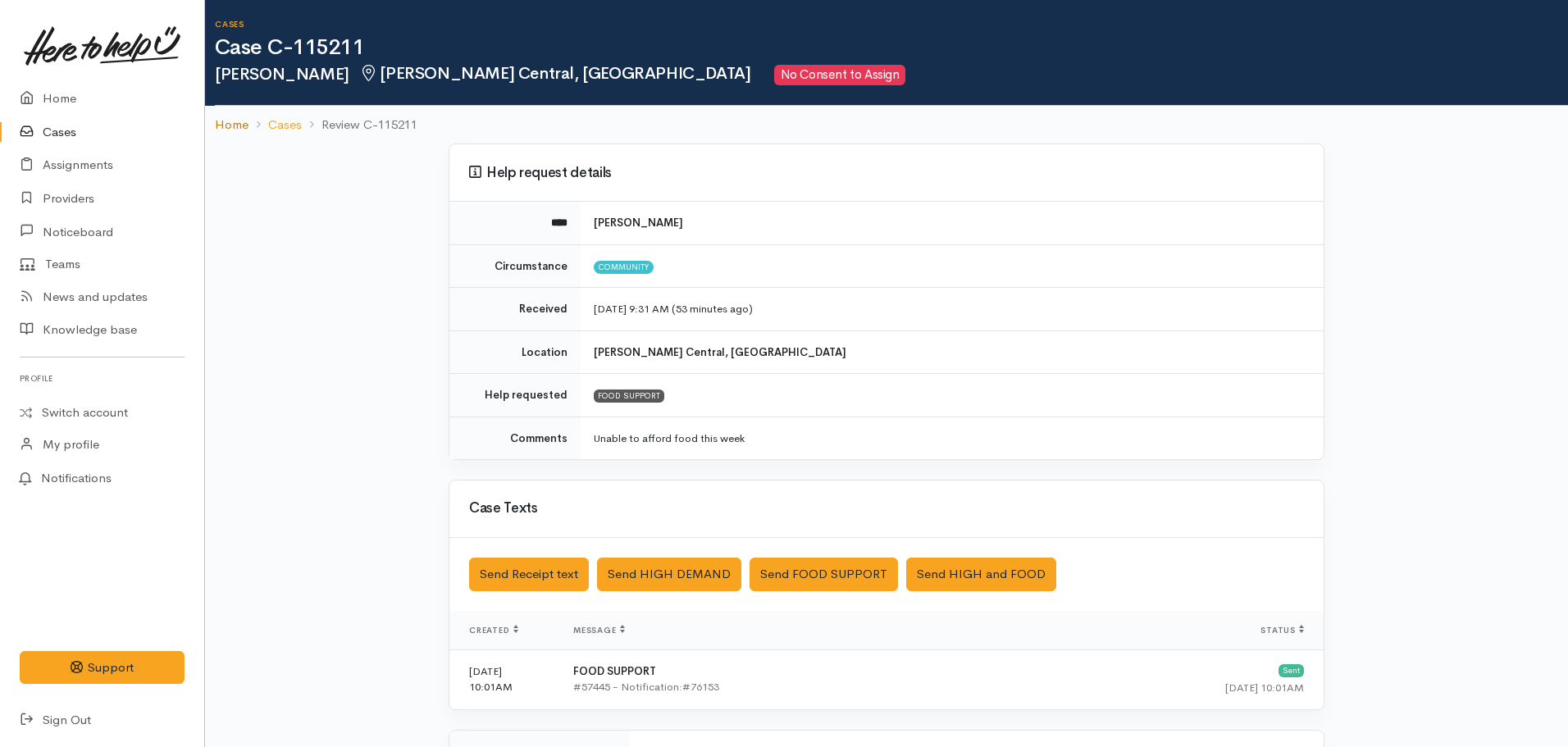 click on "Home" at bounding box center (231, 125) 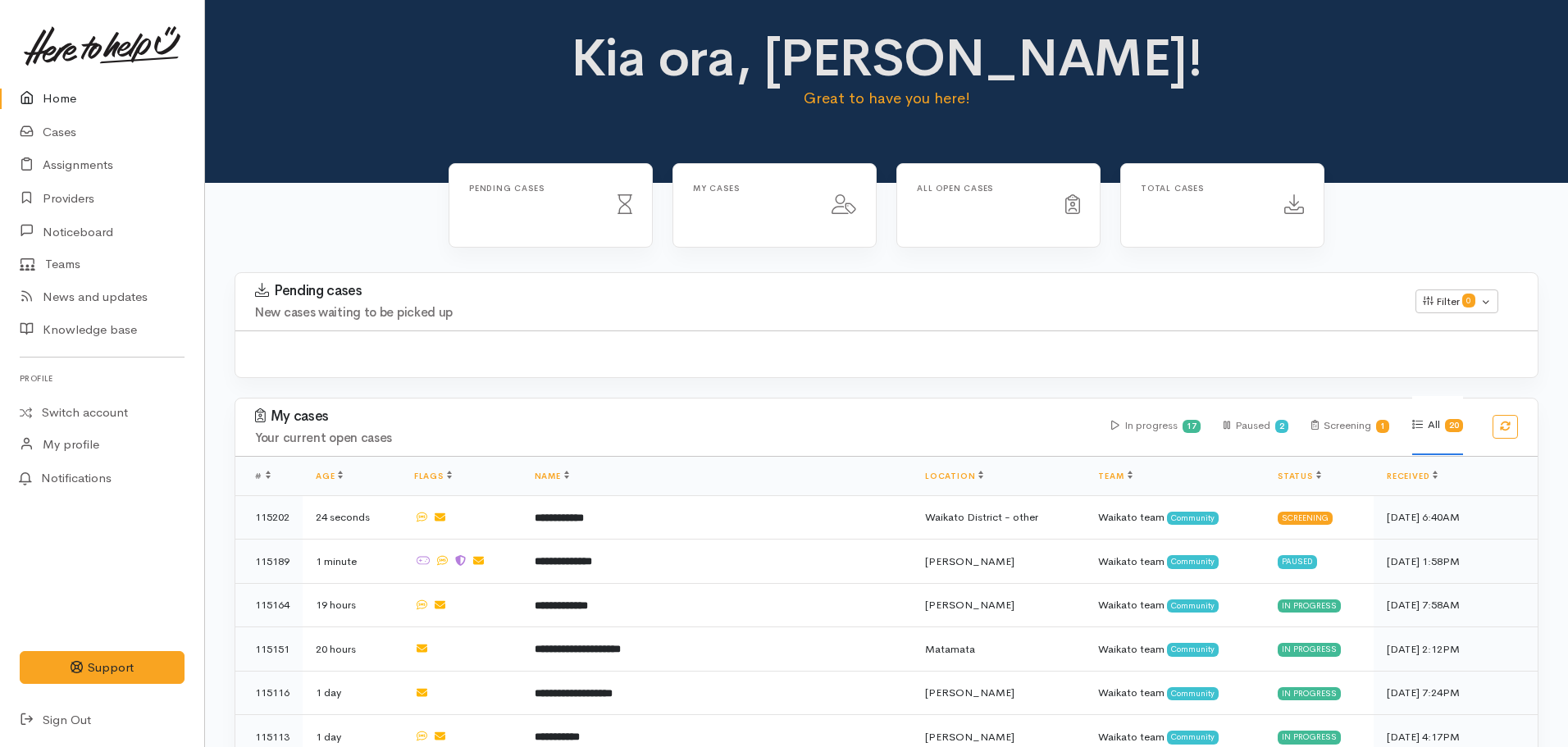 scroll, scrollTop: 0, scrollLeft: 0, axis: both 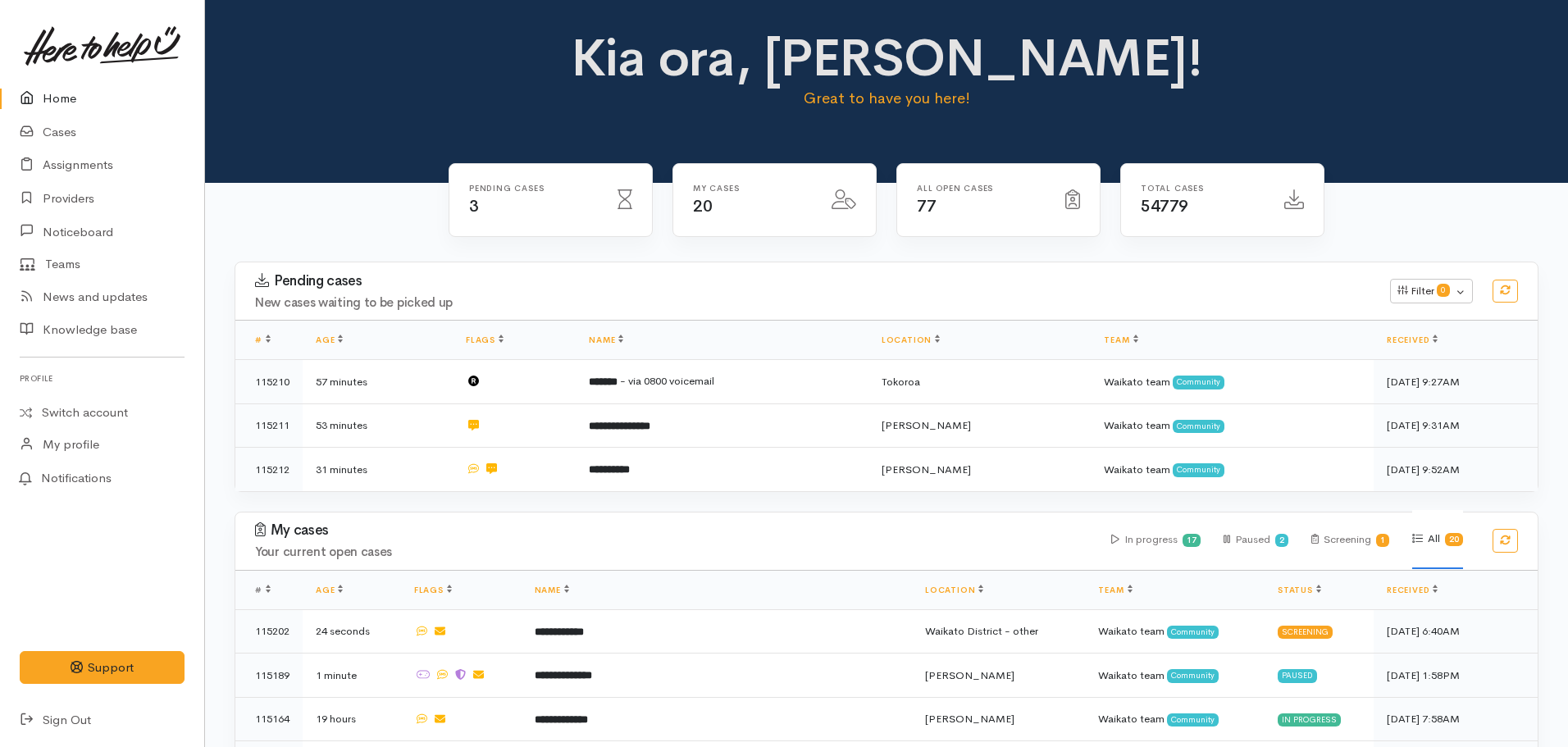 click on "**********" at bounding box center (722, 469) 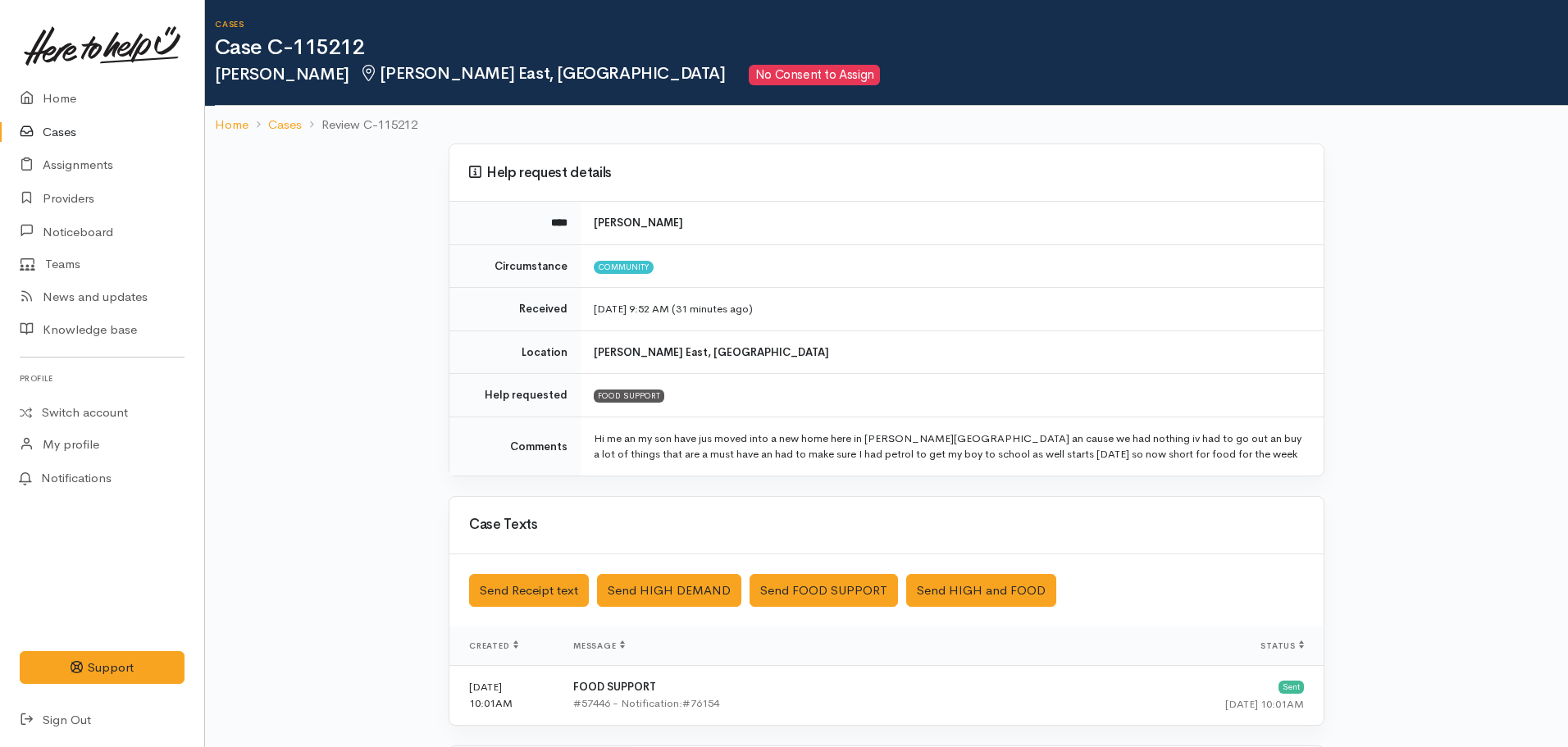 scroll, scrollTop: 0, scrollLeft: 0, axis: both 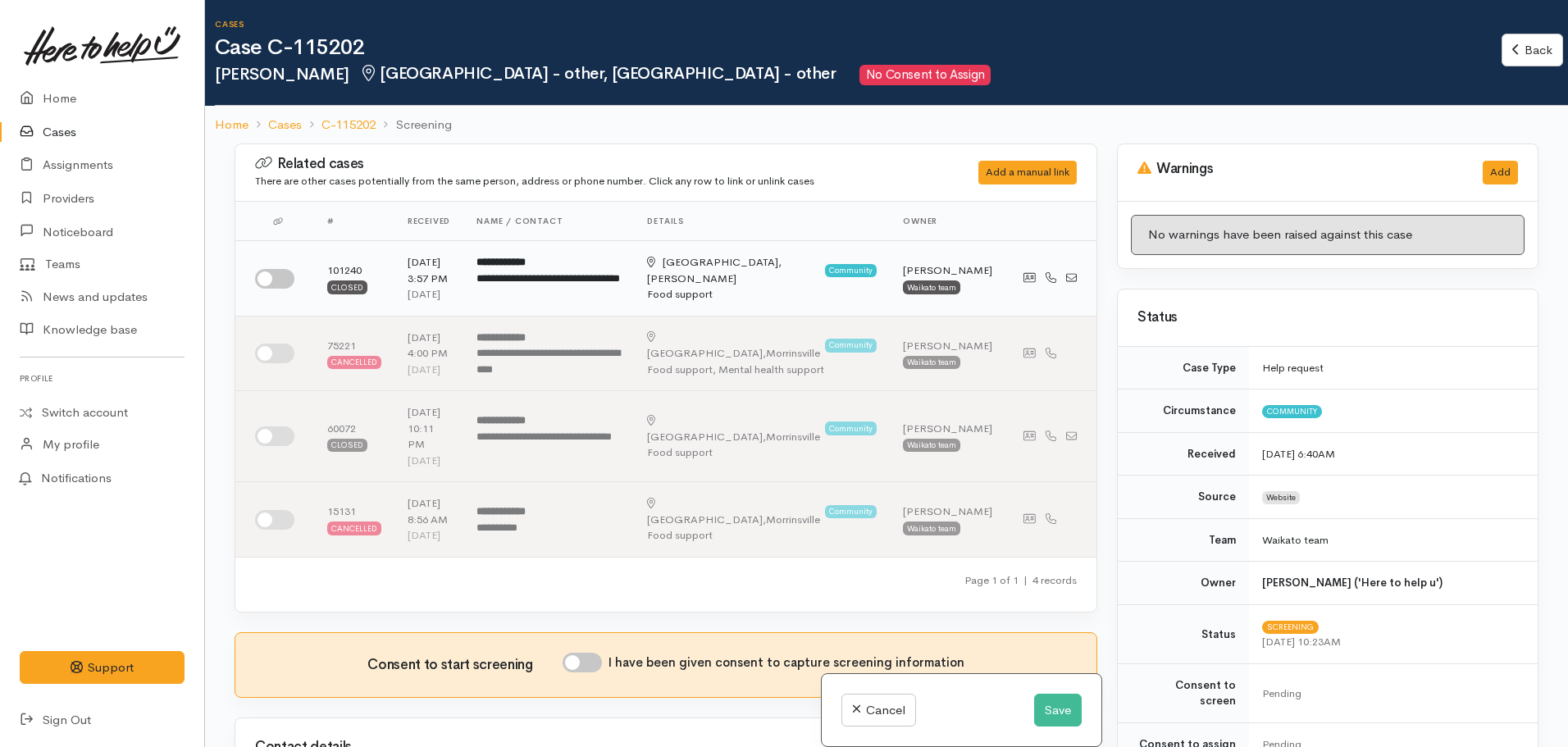 click at bounding box center (275, 279) 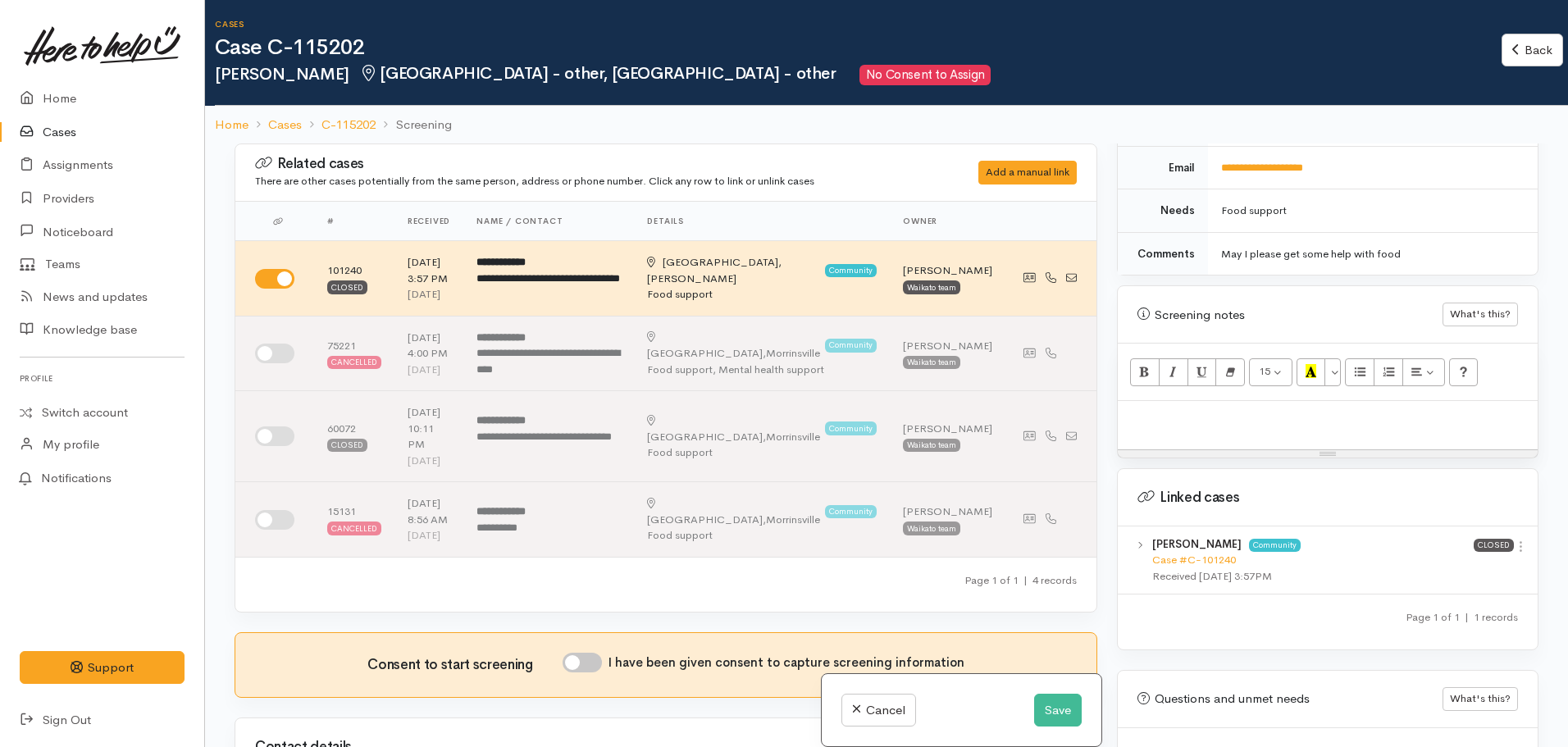 scroll, scrollTop: 894, scrollLeft: 0, axis: vertical 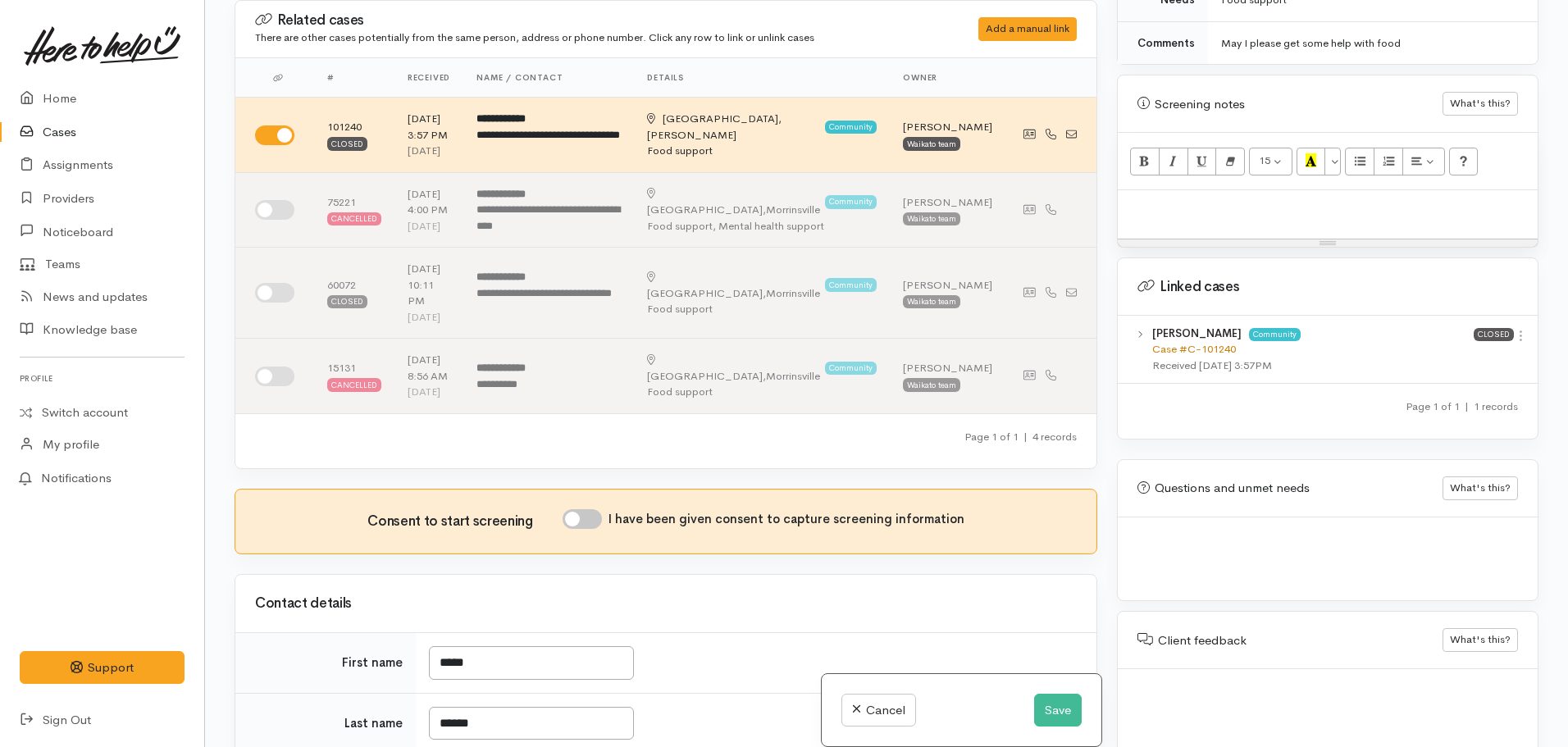 click on "Case #C-101240" at bounding box center (1194, 348) 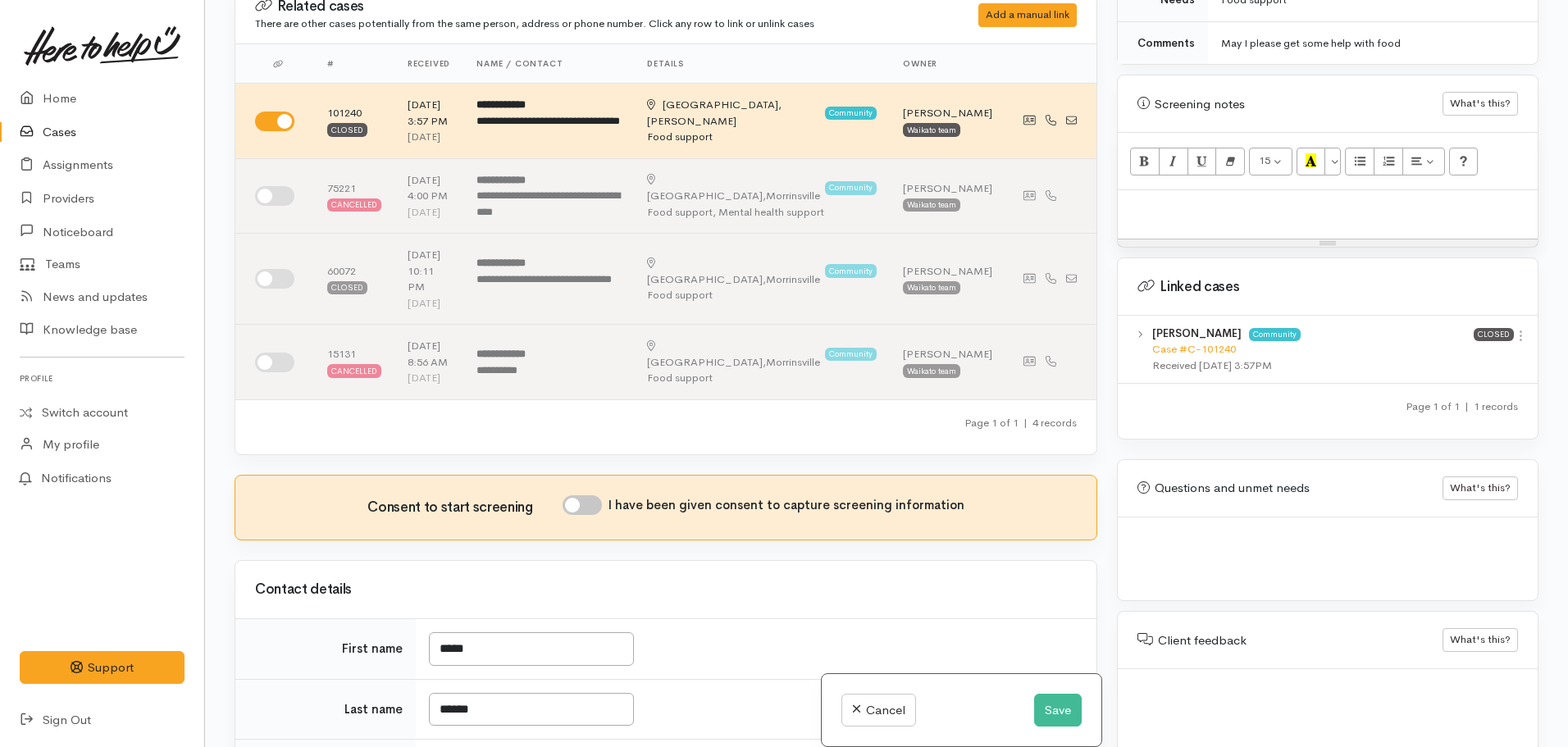 scroll, scrollTop: 0, scrollLeft: 0, axis: both 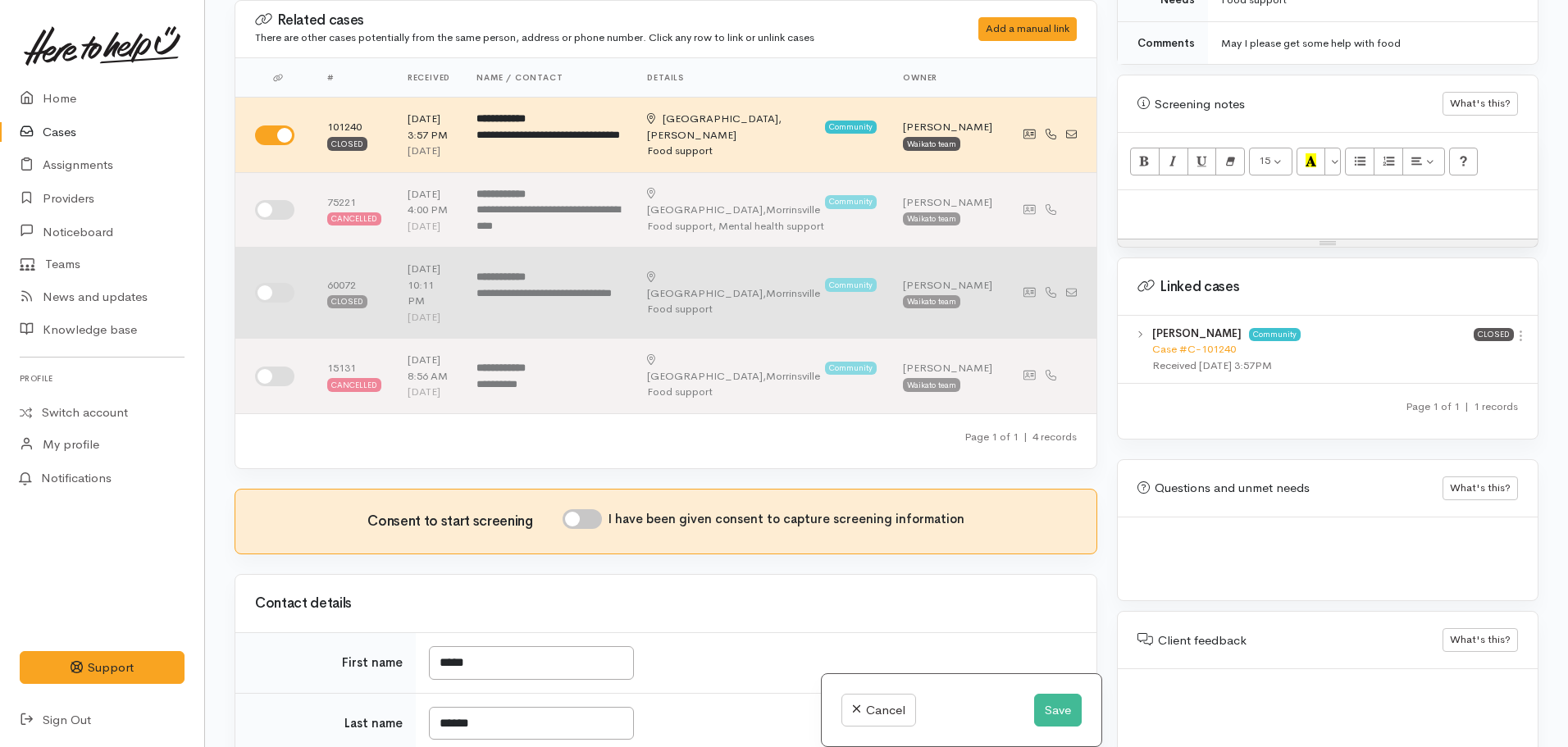 click at bounding box center (275, 293) 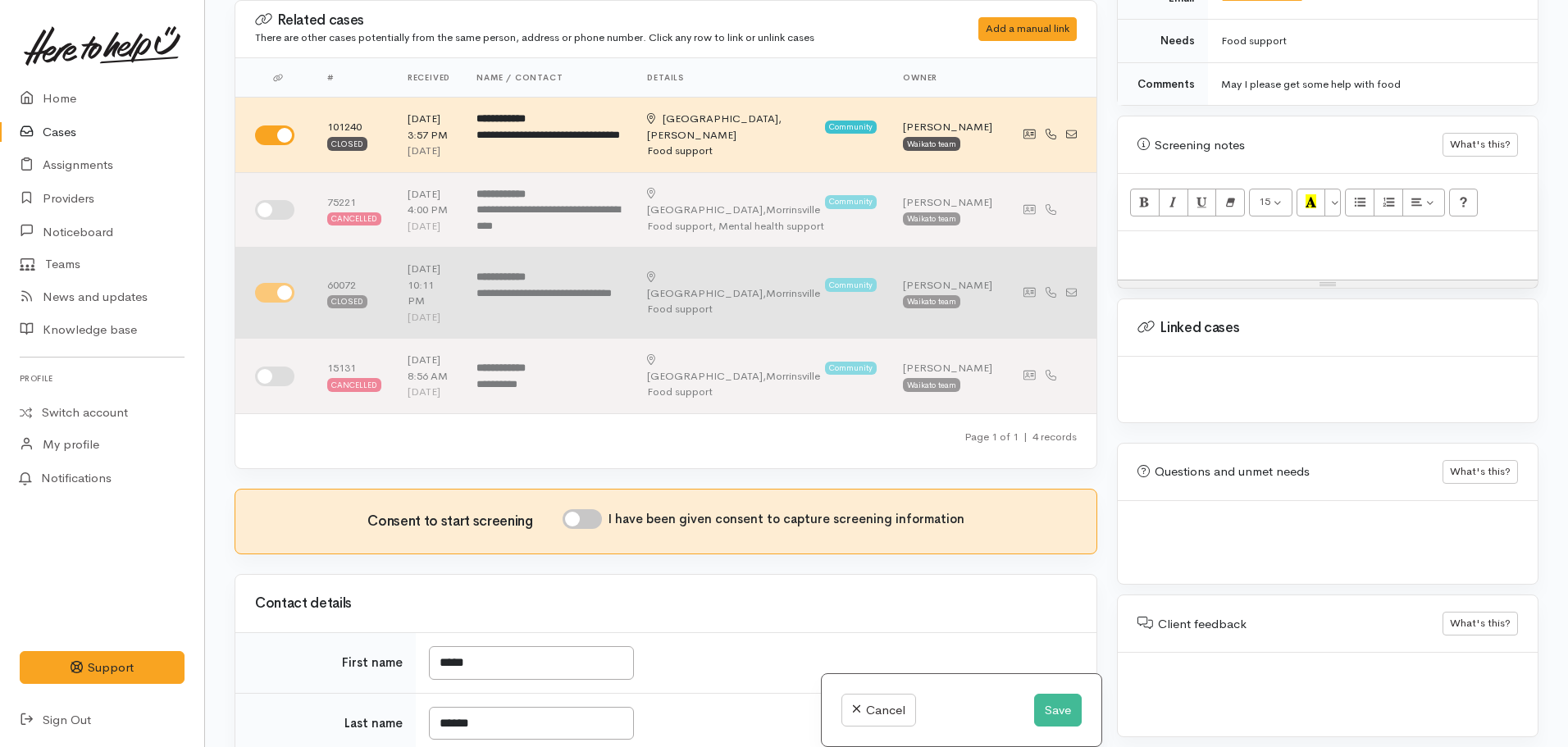 scroll, scrollTop: 894, scrollLeft: 0, axis: vertical 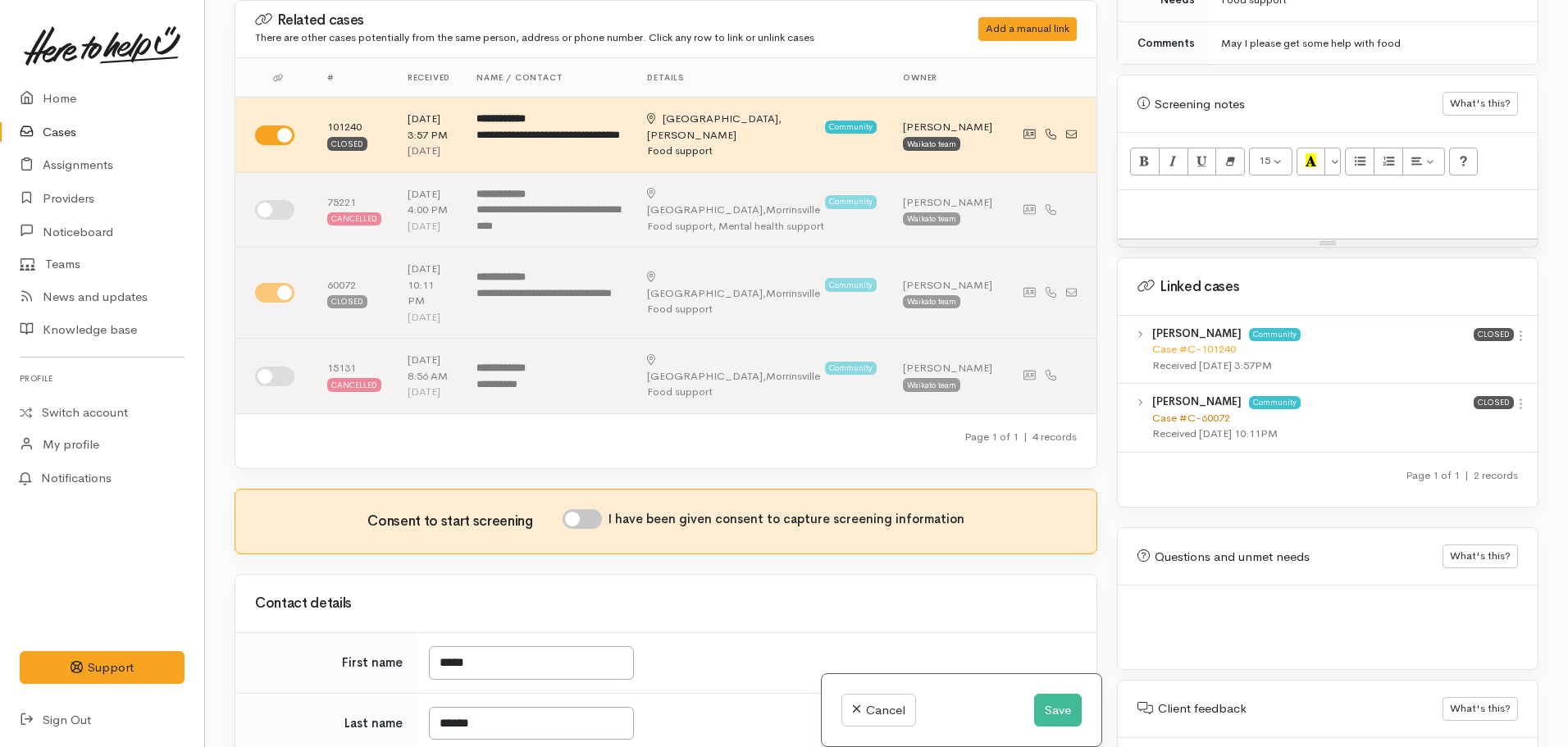 click on "Case #C-60072" at bounding box center [1191, 417] 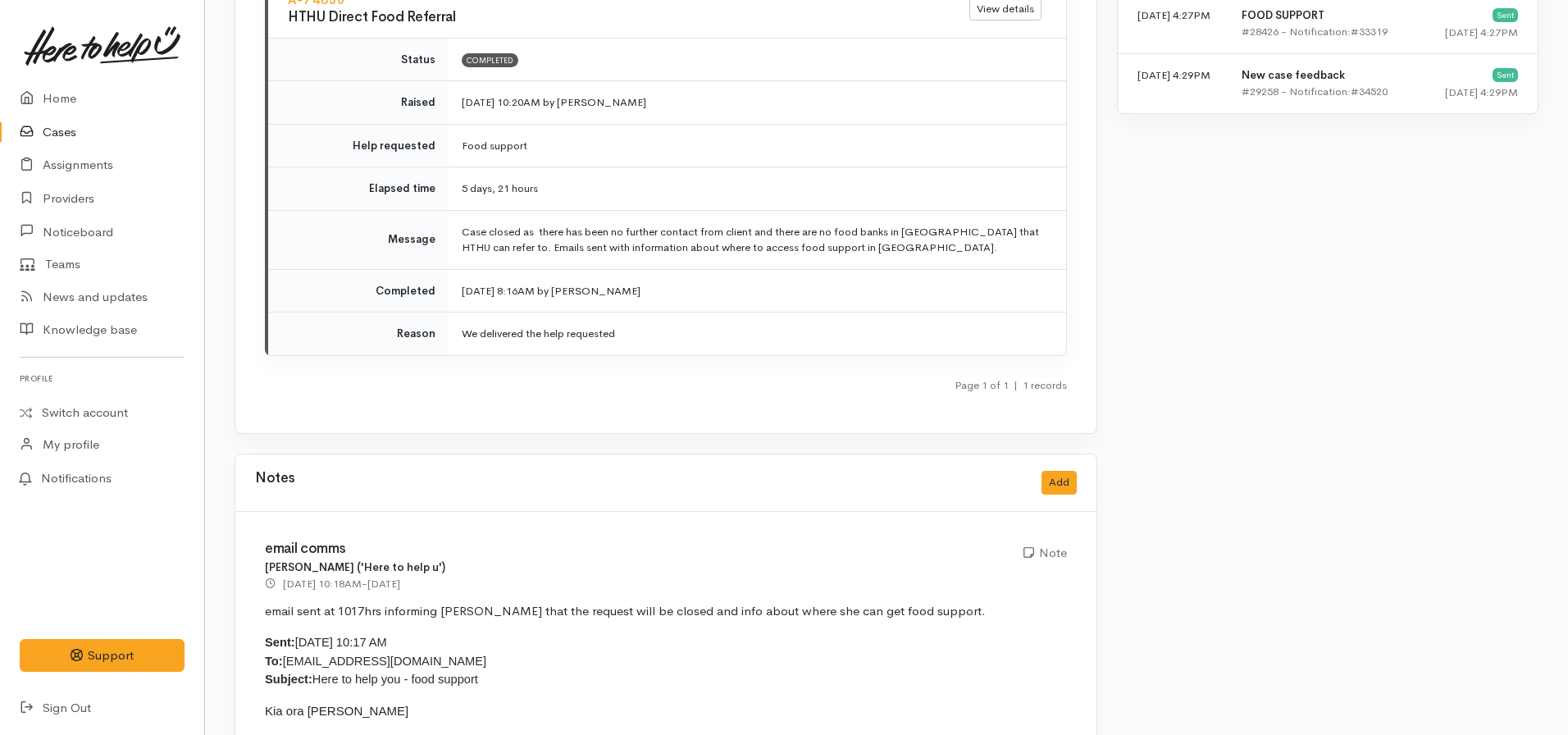 scroll, scrollTop: 1380, scrollLeft: 0, axis: vertical 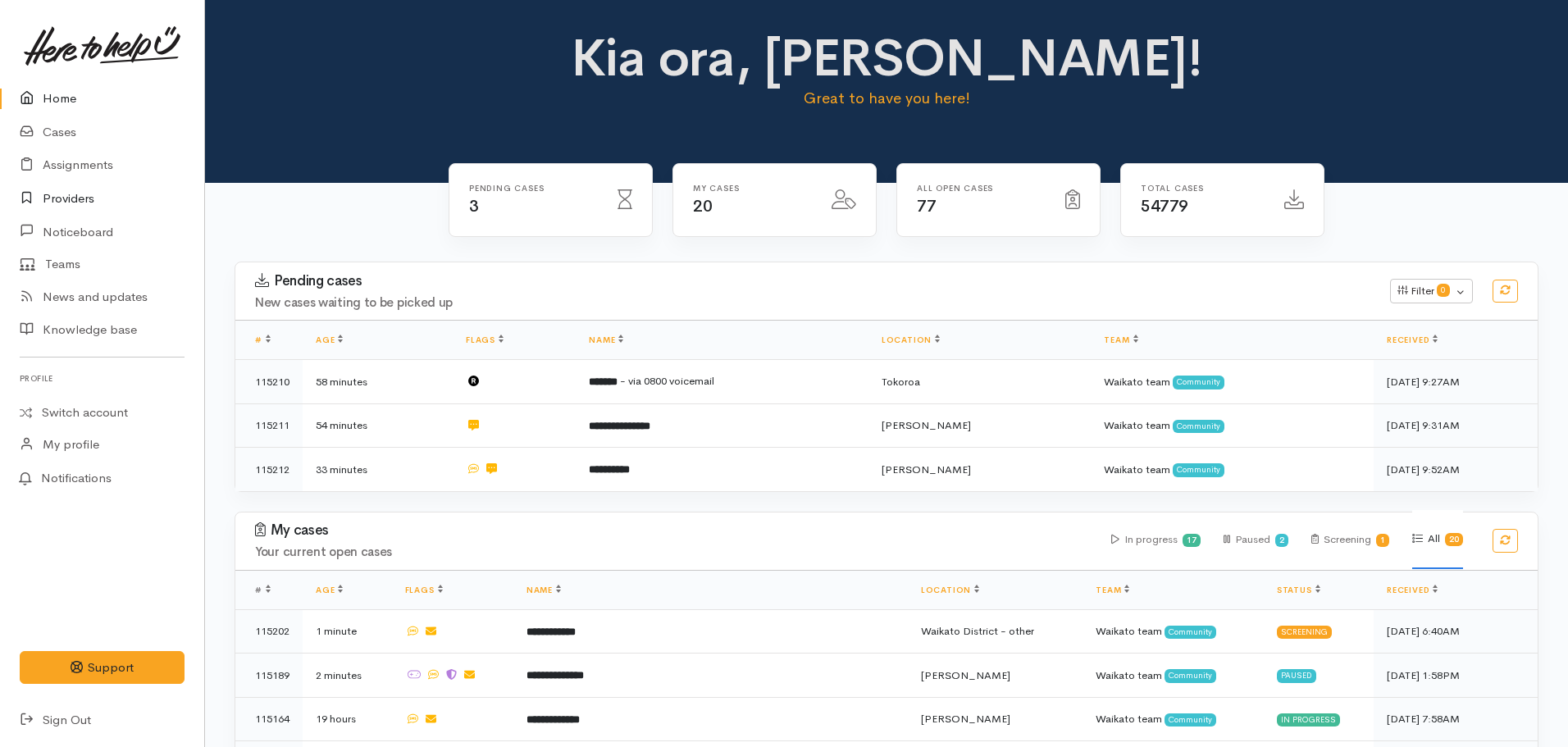click on "Providers" at bounding box center (102, 198) 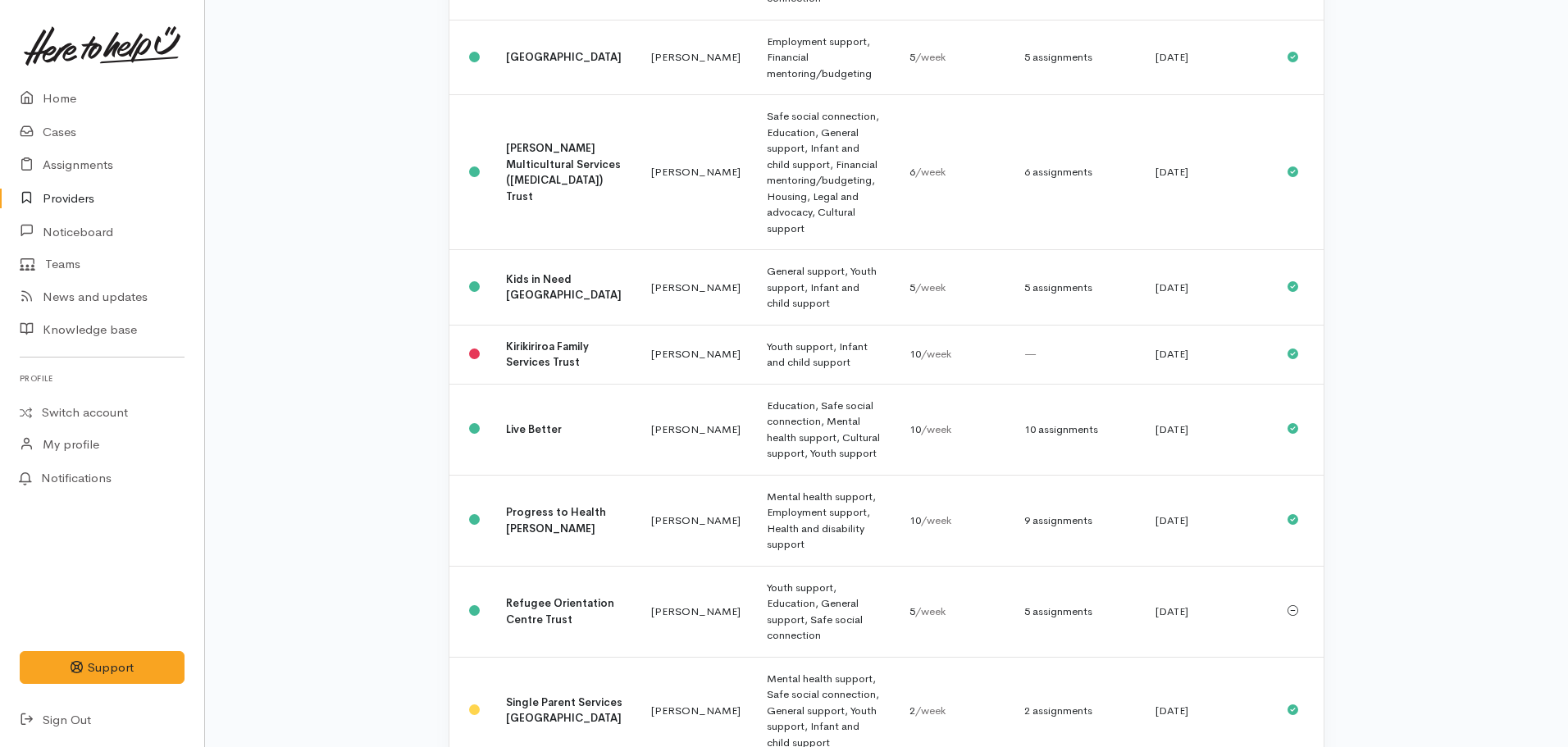 scroll, scrollTop: 694, scrollLeft: 0, axis: vertical 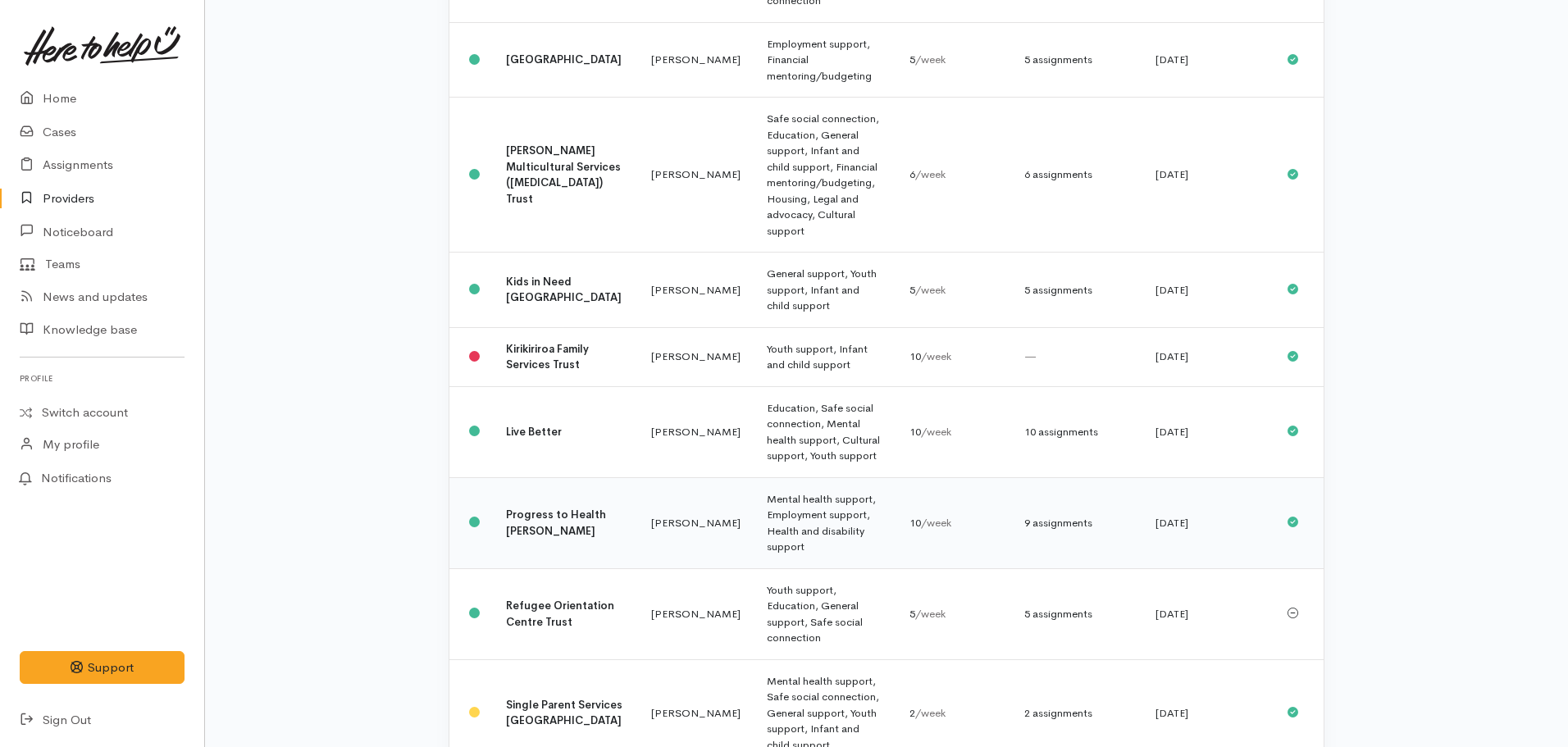 click on "Progress to Health [PERSON_NAME]" at bounding box center (556, 522) 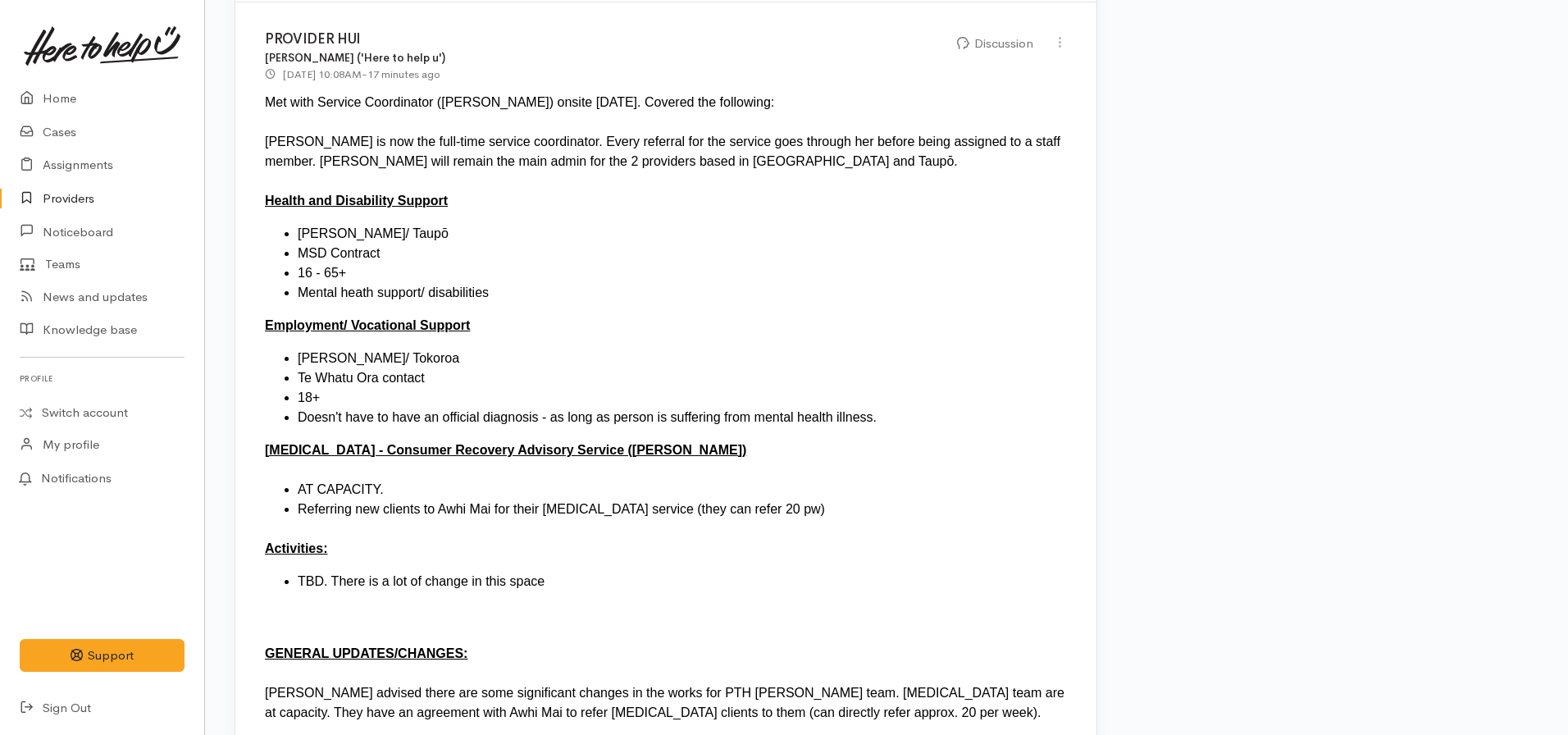 scroll, scrollTop: 1400, scrollLeft: 0, axis: vertical 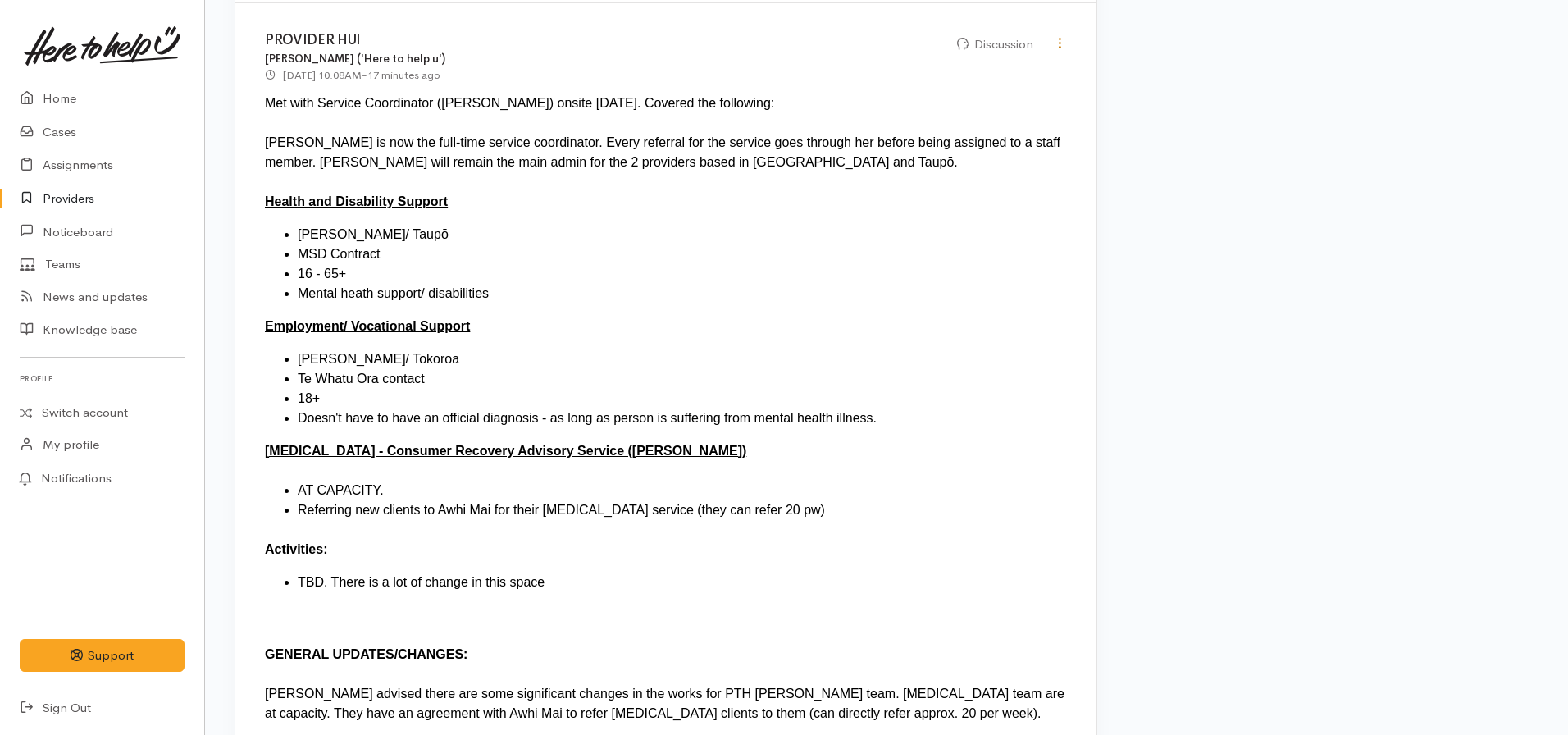 click at bounding box center [1060, 43] 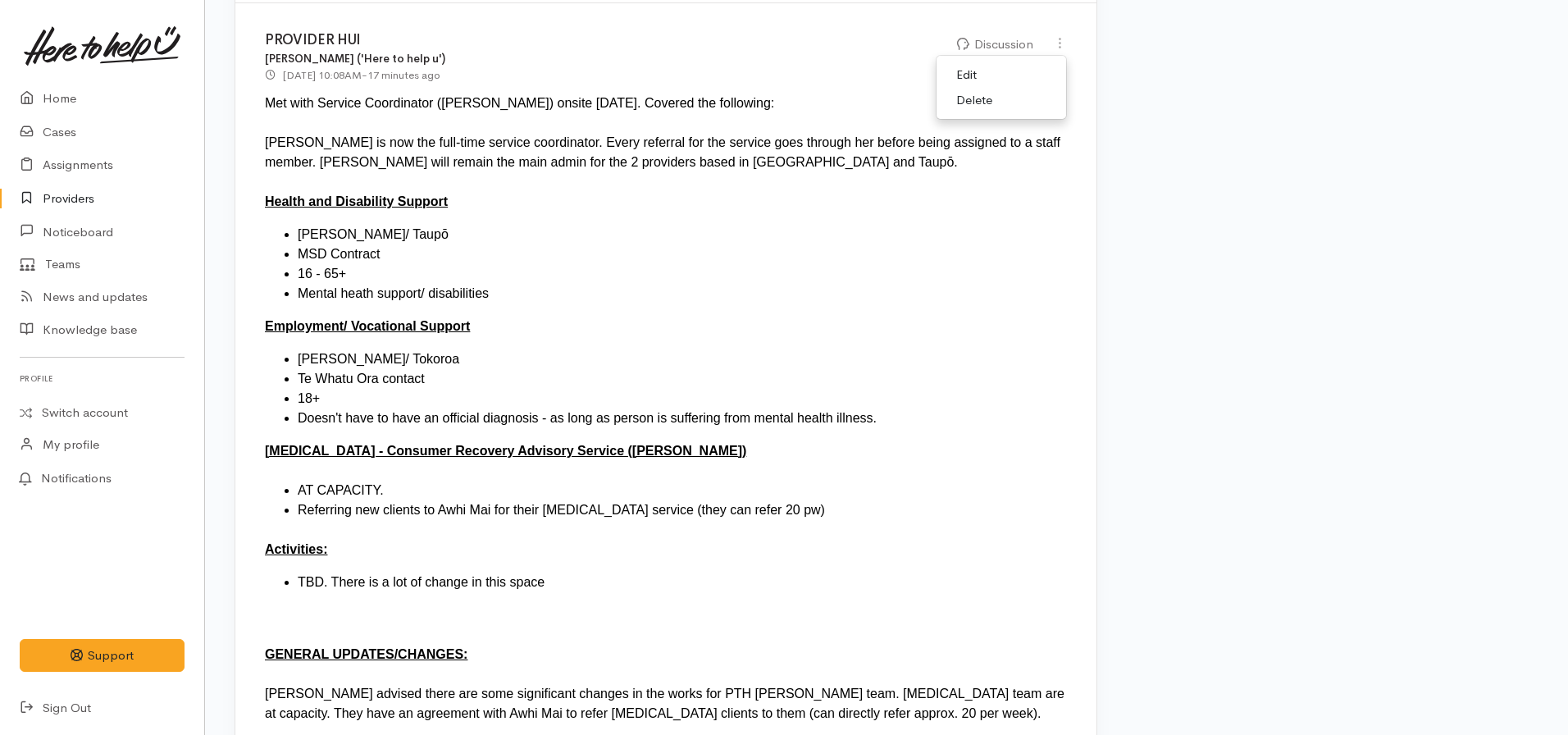 click on "Edit" at bounding box center [1001, 75] 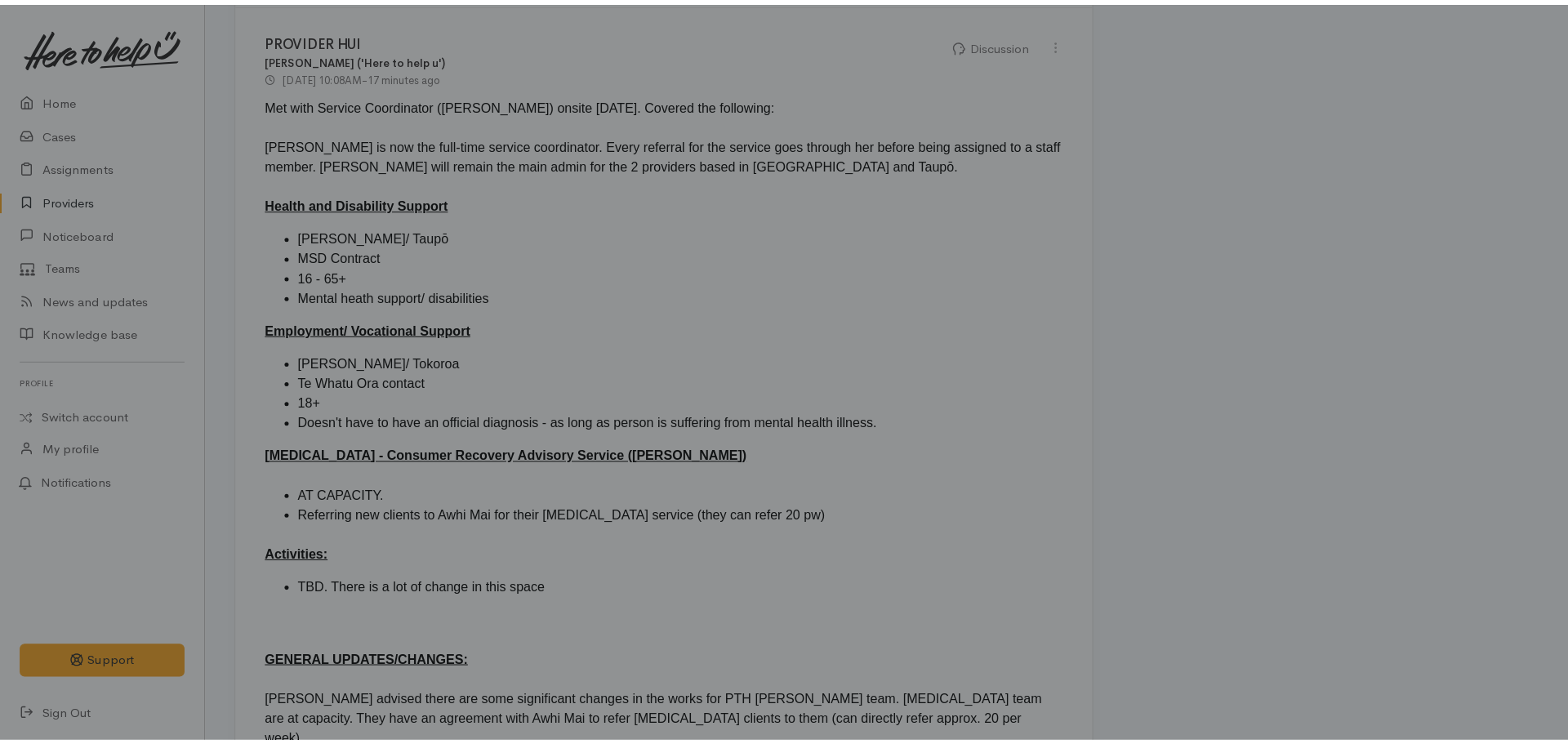 scroll, scrollTop: 0, scrollLeft: 0, axis: both 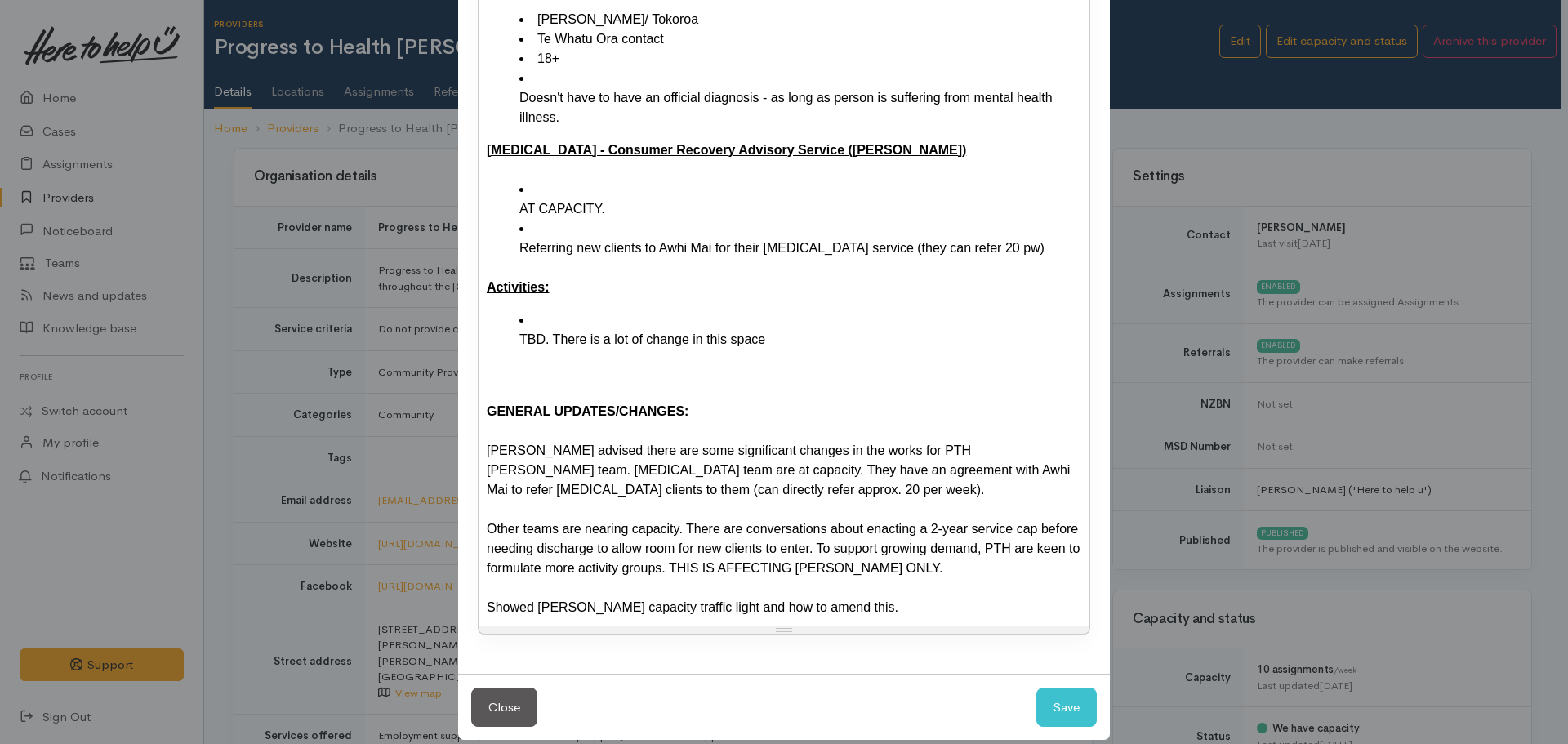 click on "Other teams are nearing capacity. There are conversations about enacting a 2-year service cap before needing discharge to allow room for new clients to enter. To support growing demand, PTH are keen to formulate more activity groups. THIS IS AFFECTING [PERSON_NAME] ONLY." at bounding box center [784, 549] 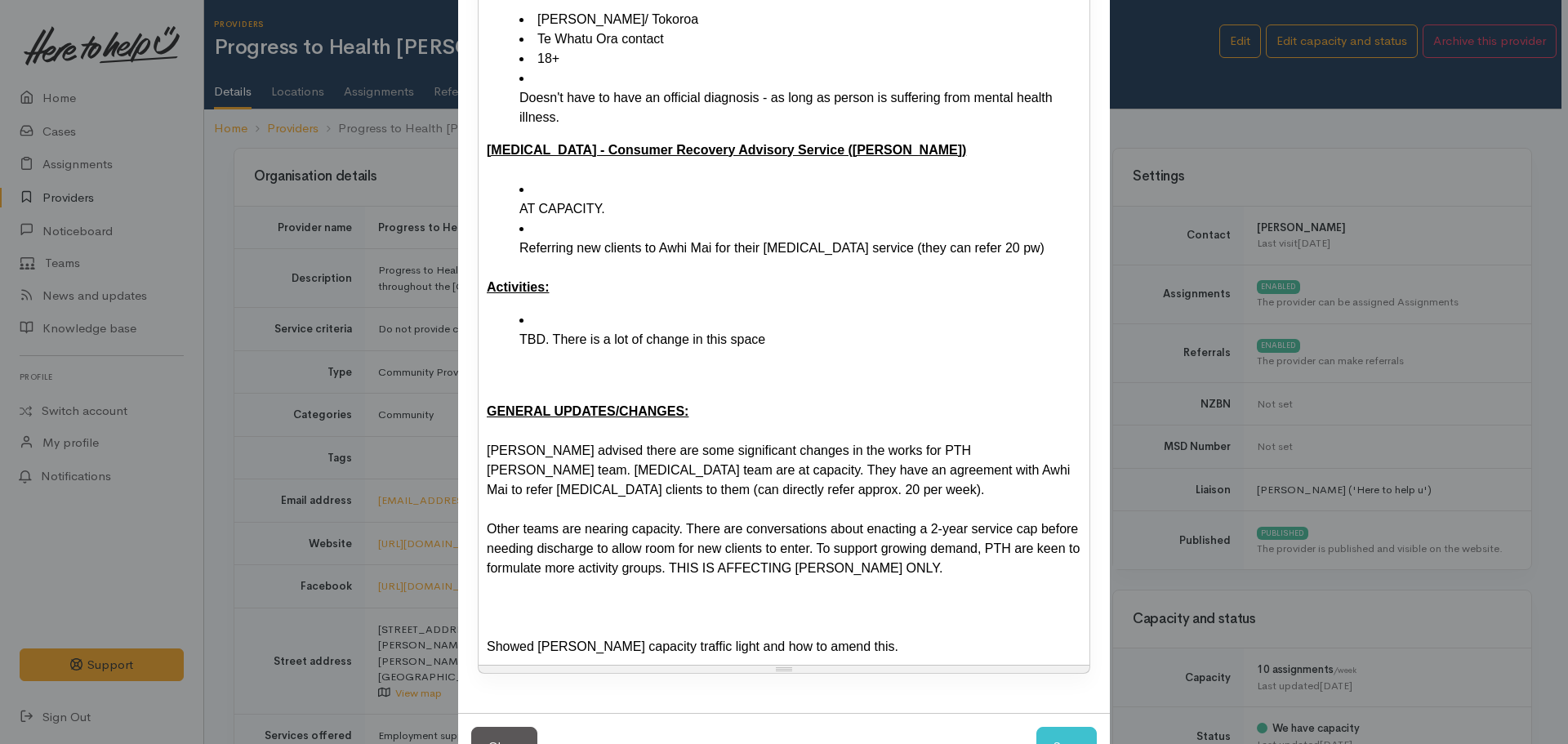 type 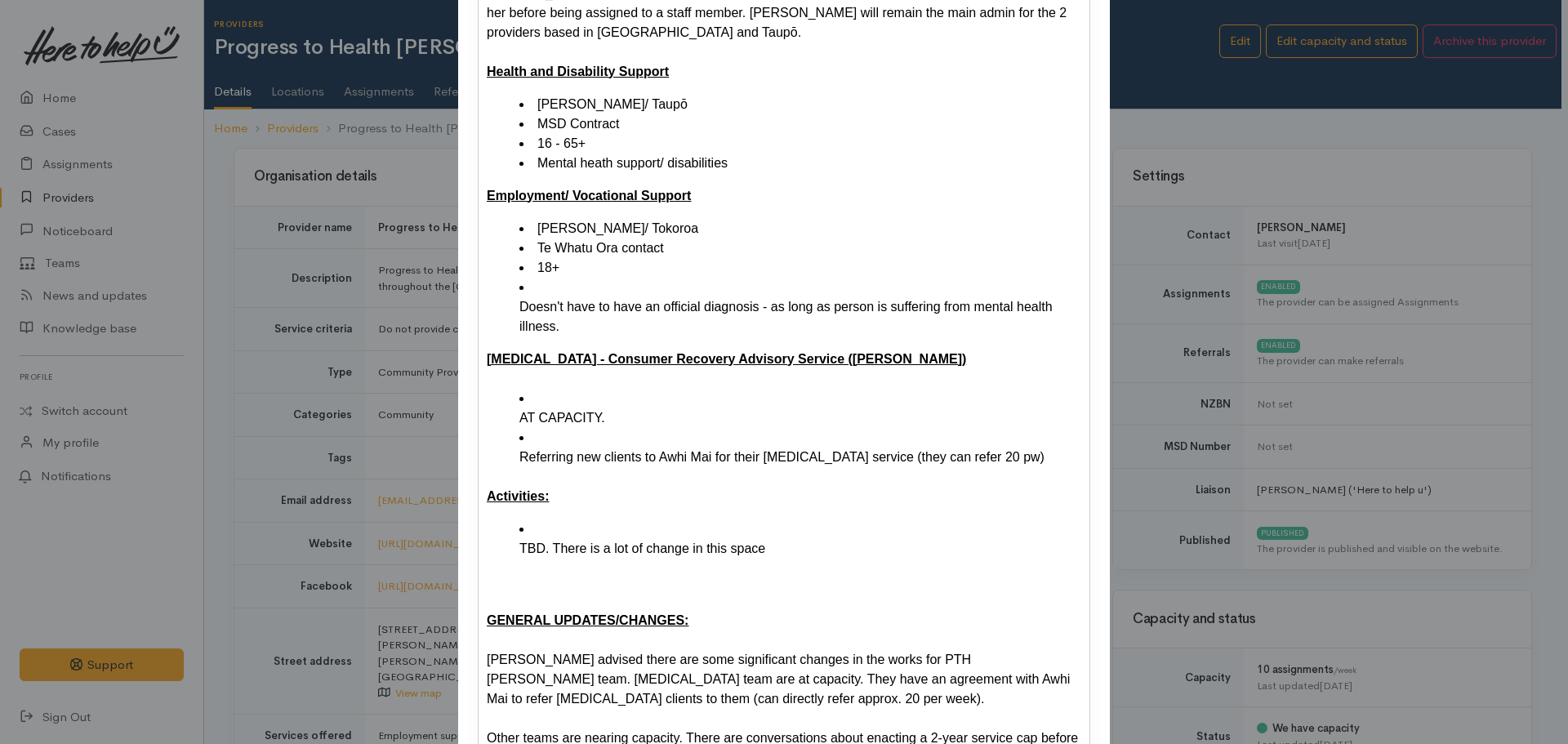 scroll, scrollTop: 385, scrollLeft: 0, axis: vertical 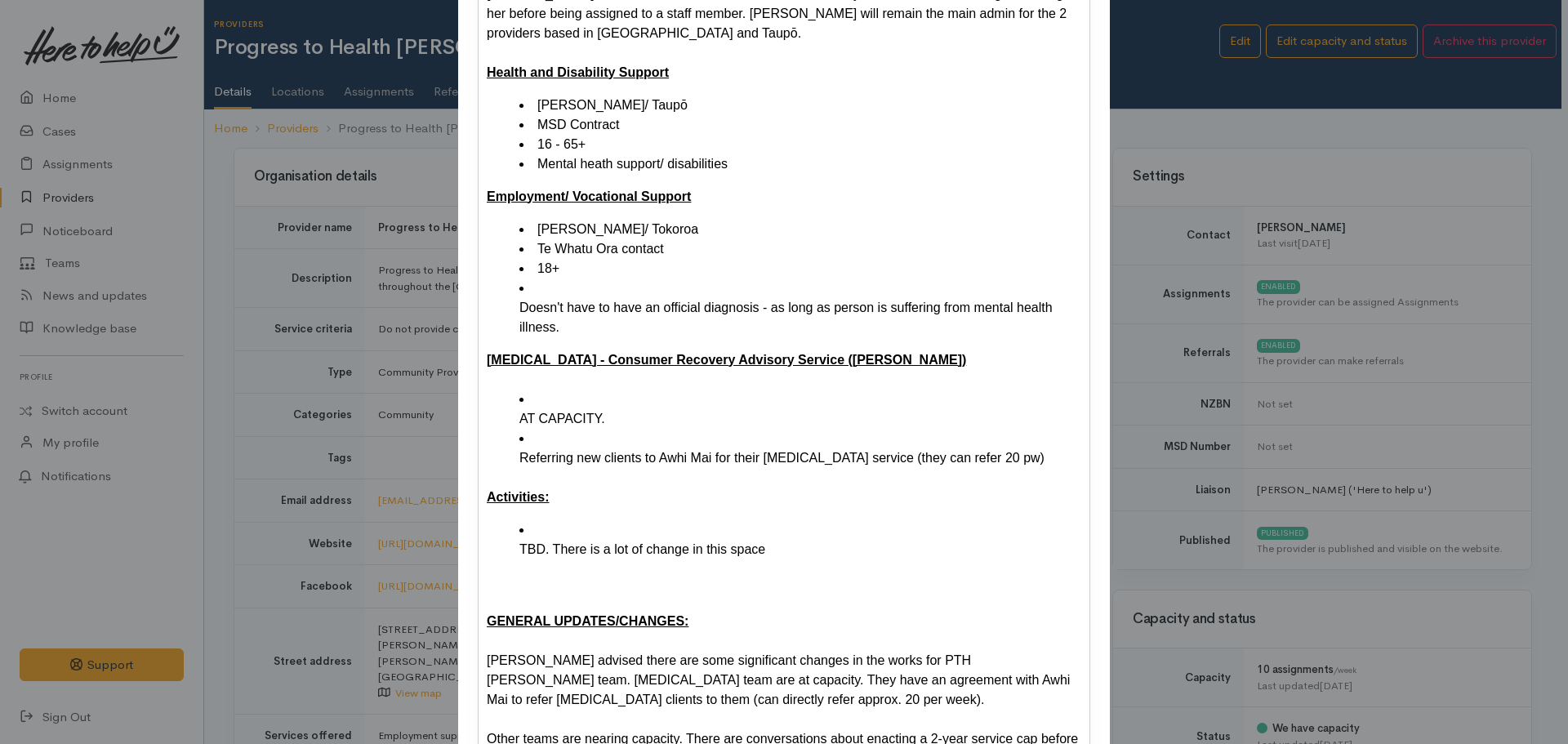 click on "Mental heath support/ disabilities" at bounding box center [800, 164] 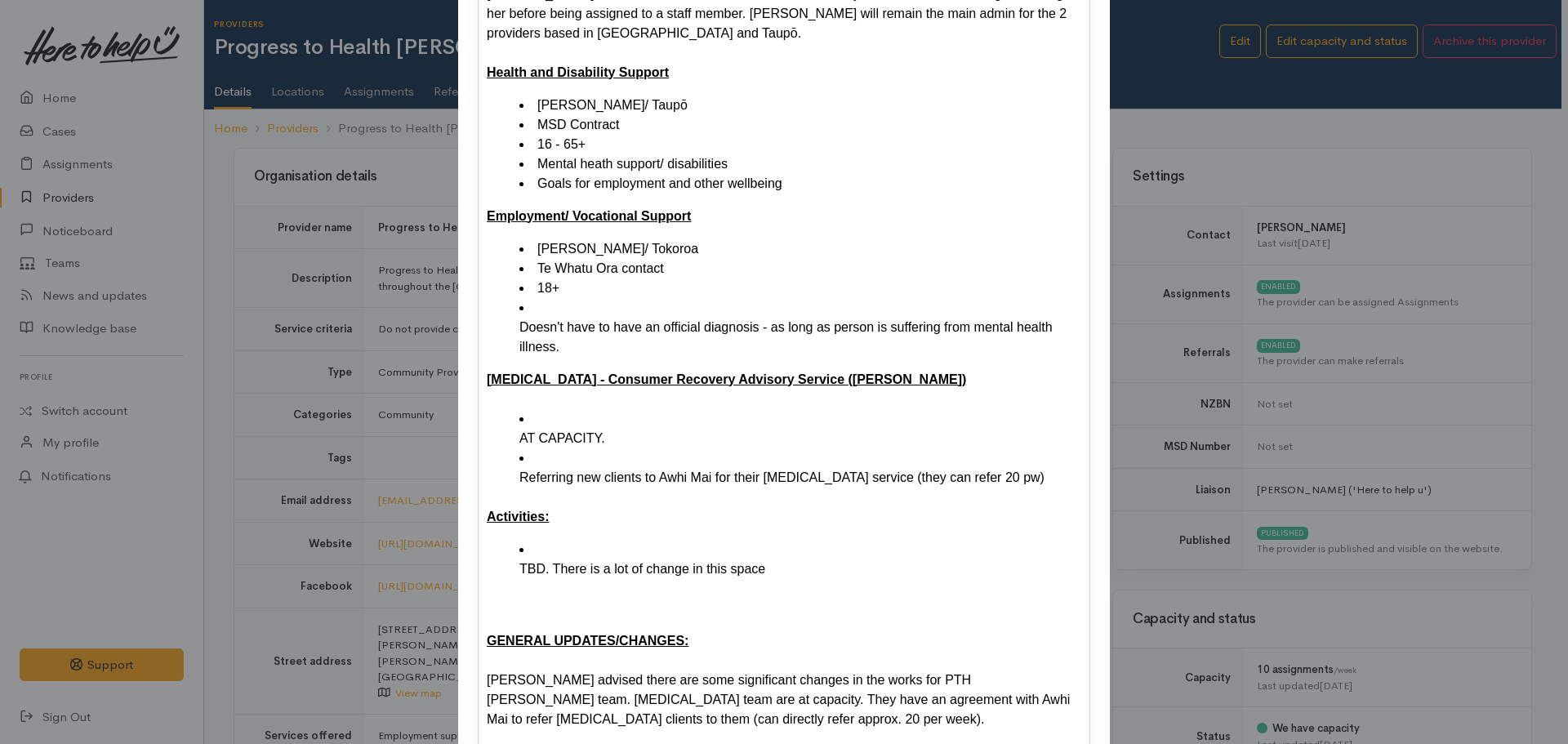 click on "Doesn't have to have an official diagnosis - as long as person is suffering from mental health illness." at bounding box center [800, 327] 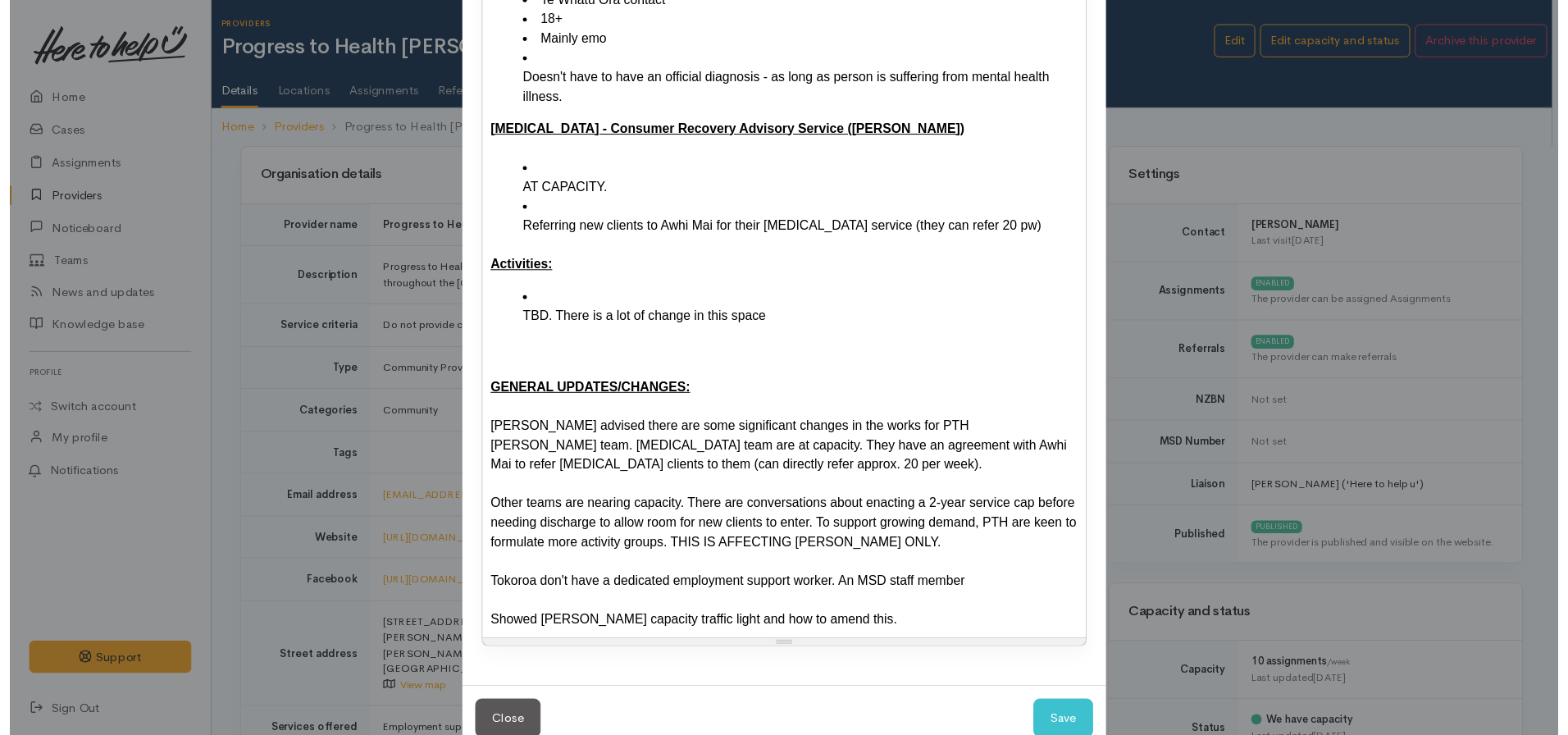 scroll, scrollTop: 677, scrollLeft: 0, axis: vertical 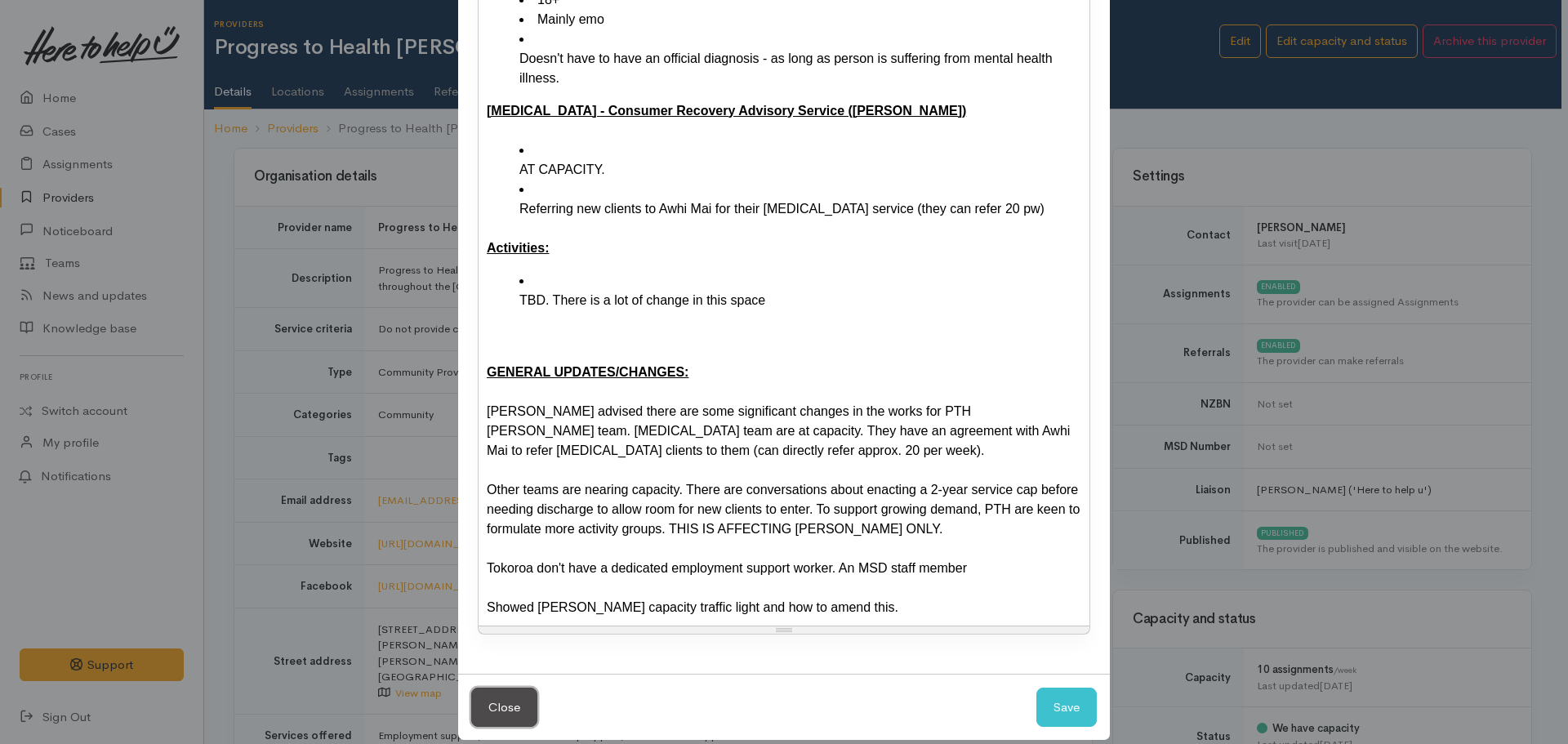 click on "Close" at bounding box center (504, 707) 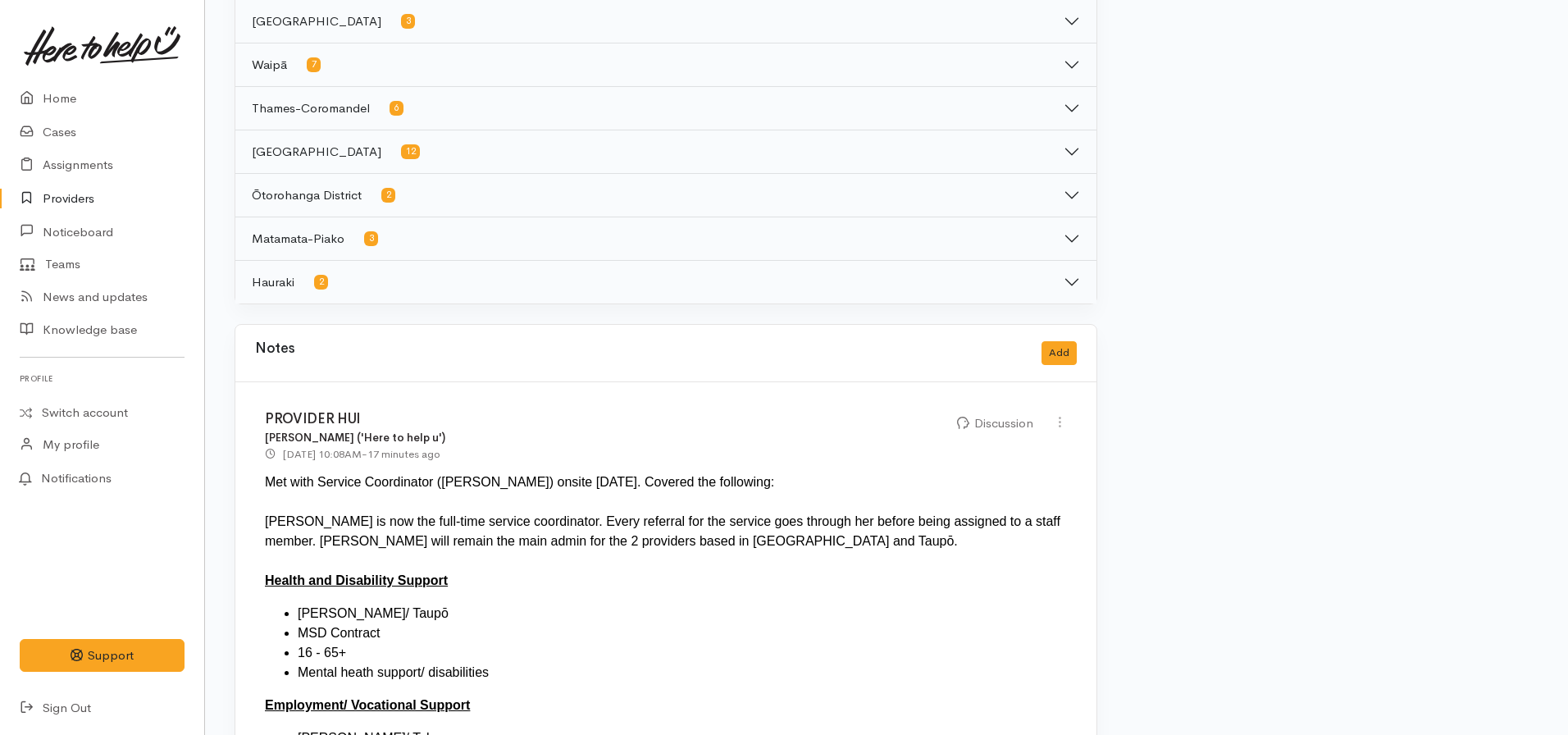 scroll, scrollTop: 1040, scrollLeft: 0, axis: vertical 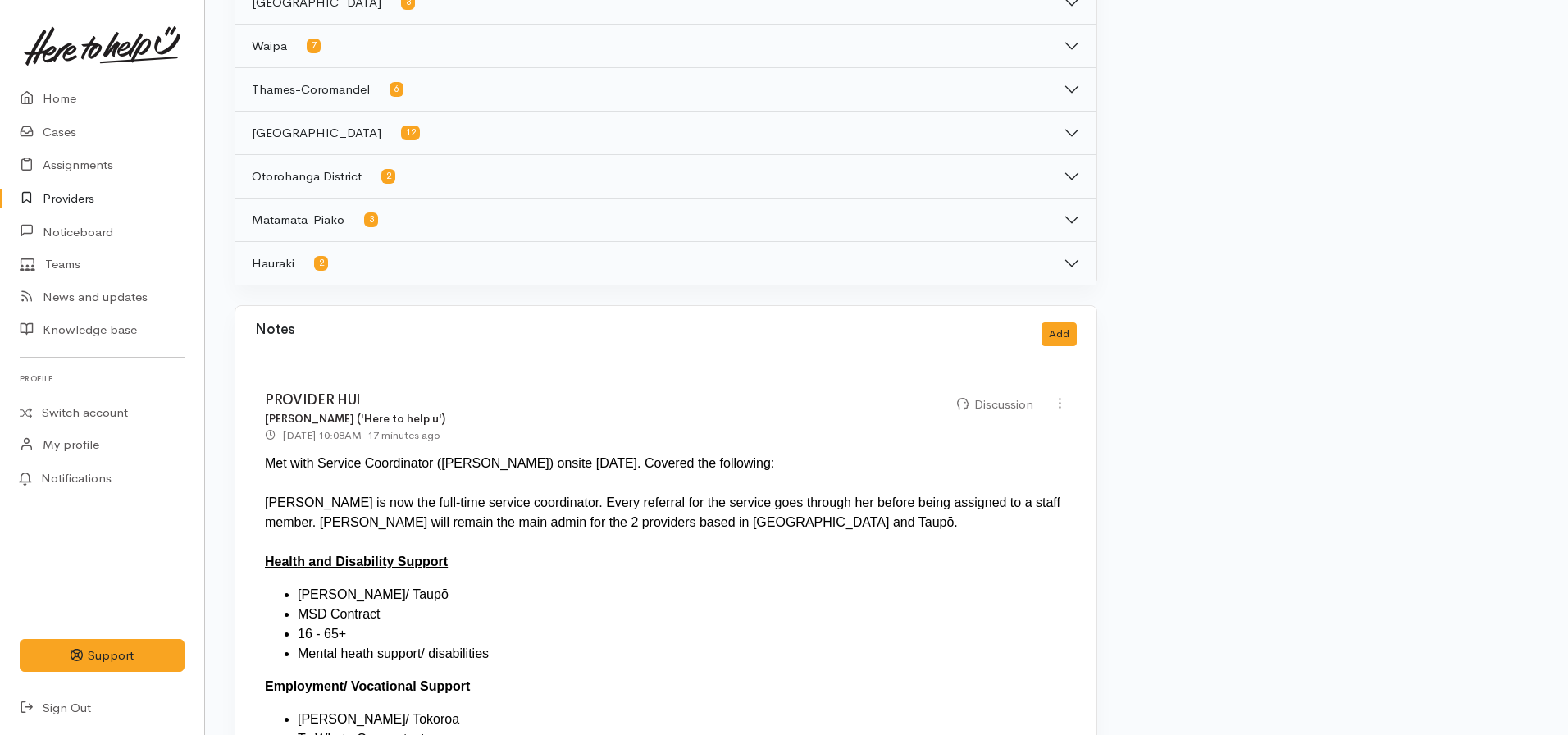 click on "Edit
Delete" at bounding box center [1060, 404] 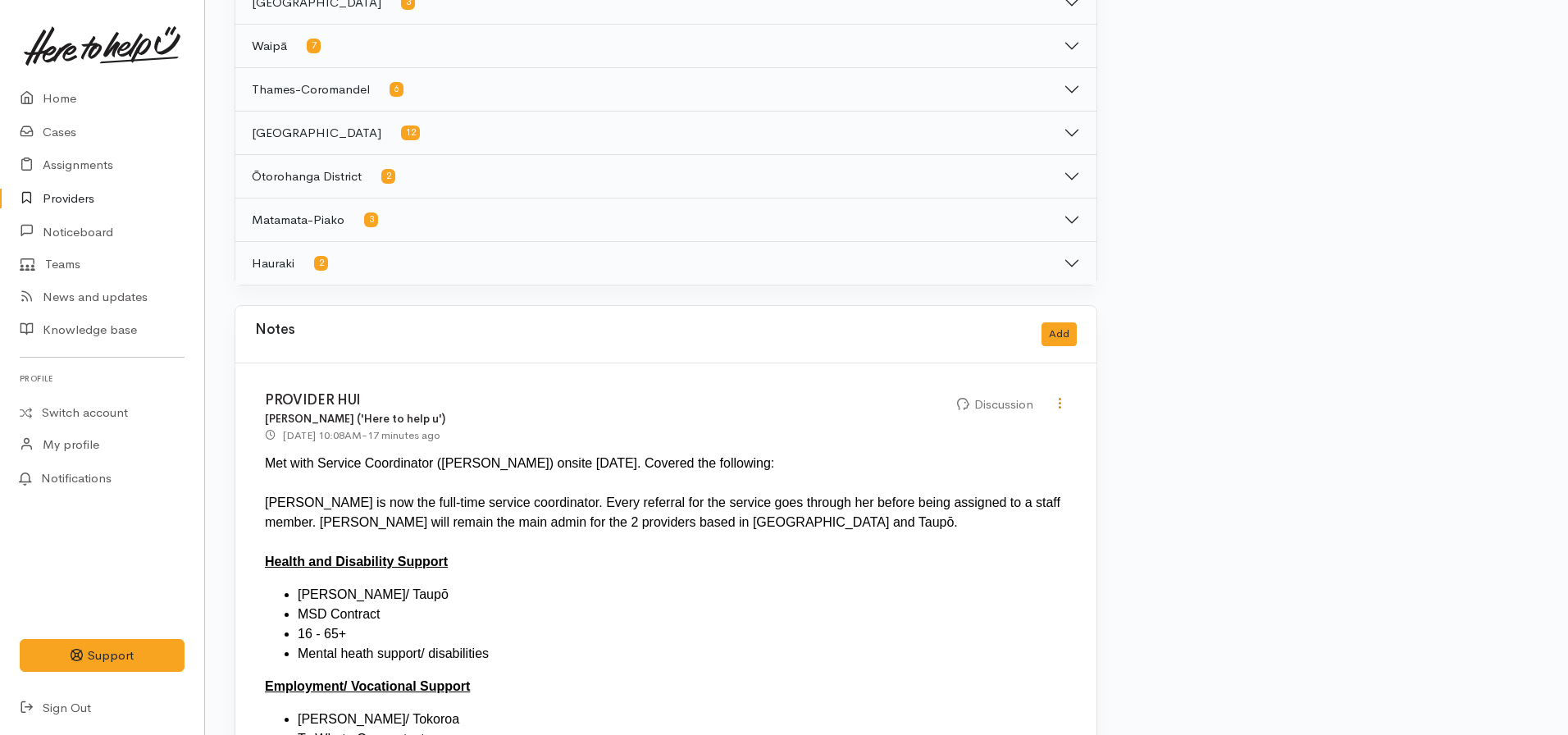 click at bounding box center (1060, 403) 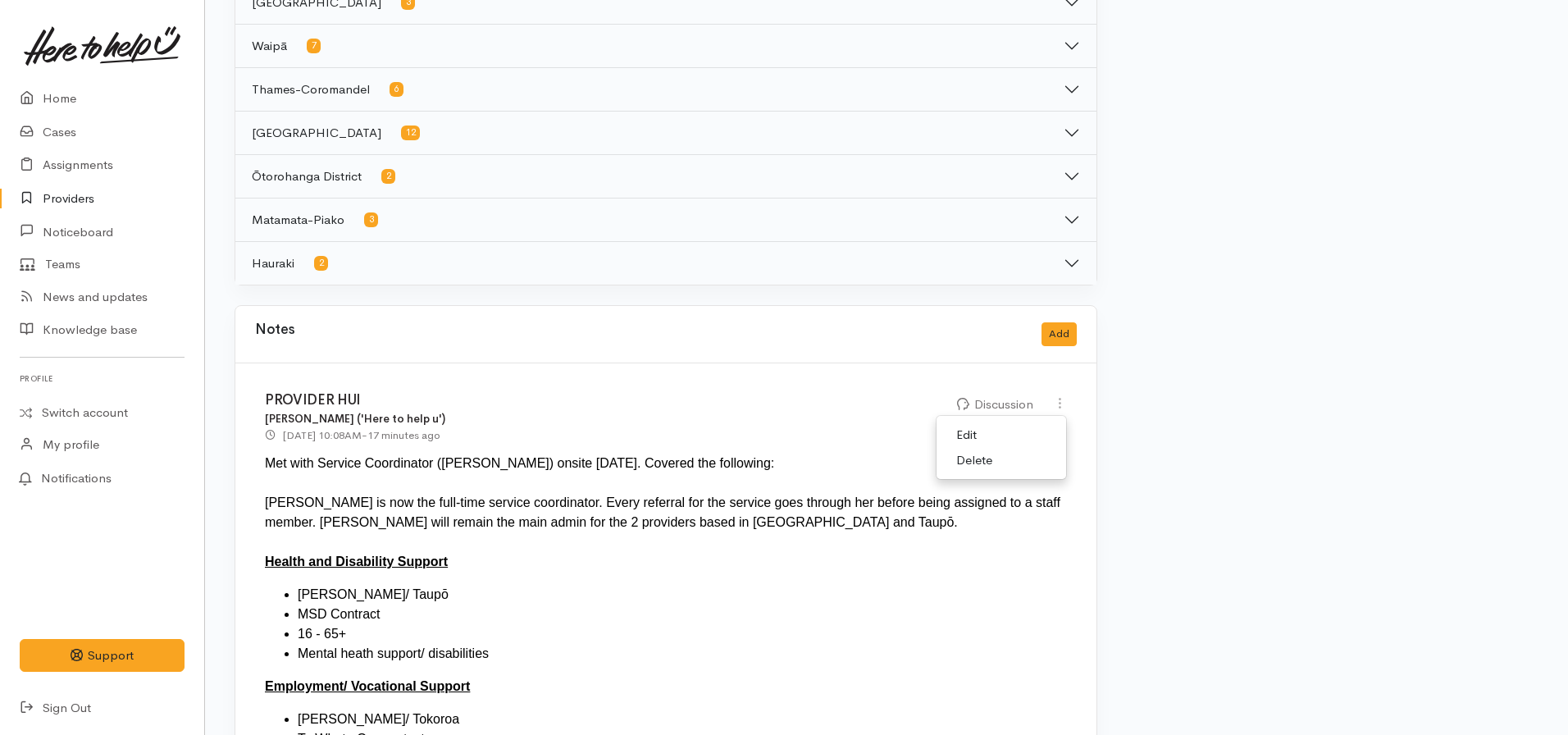 click on "Edit" at bounding box center (1001, 435) 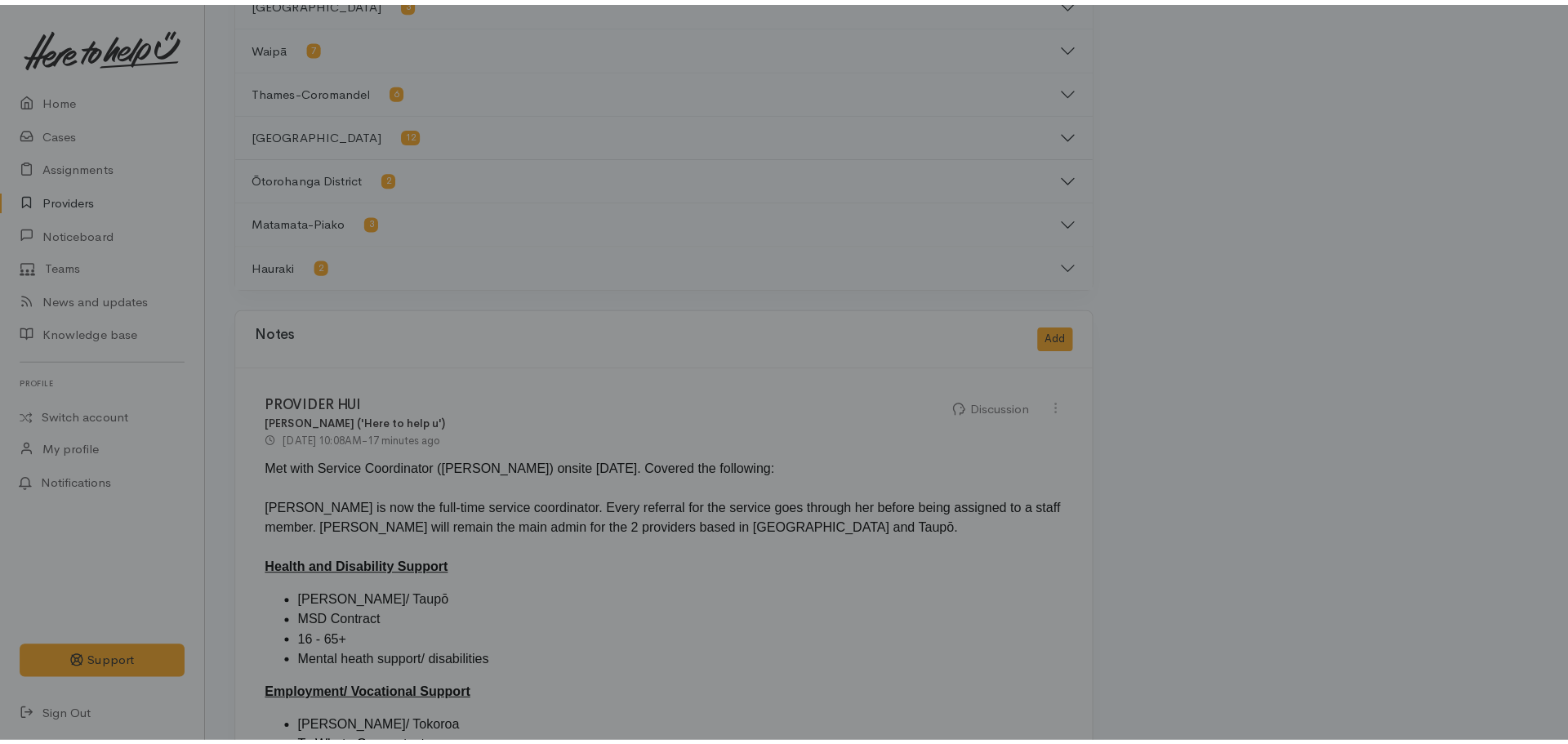 scroll, scrollTop: 0, scrollLeft: 0, axis: both 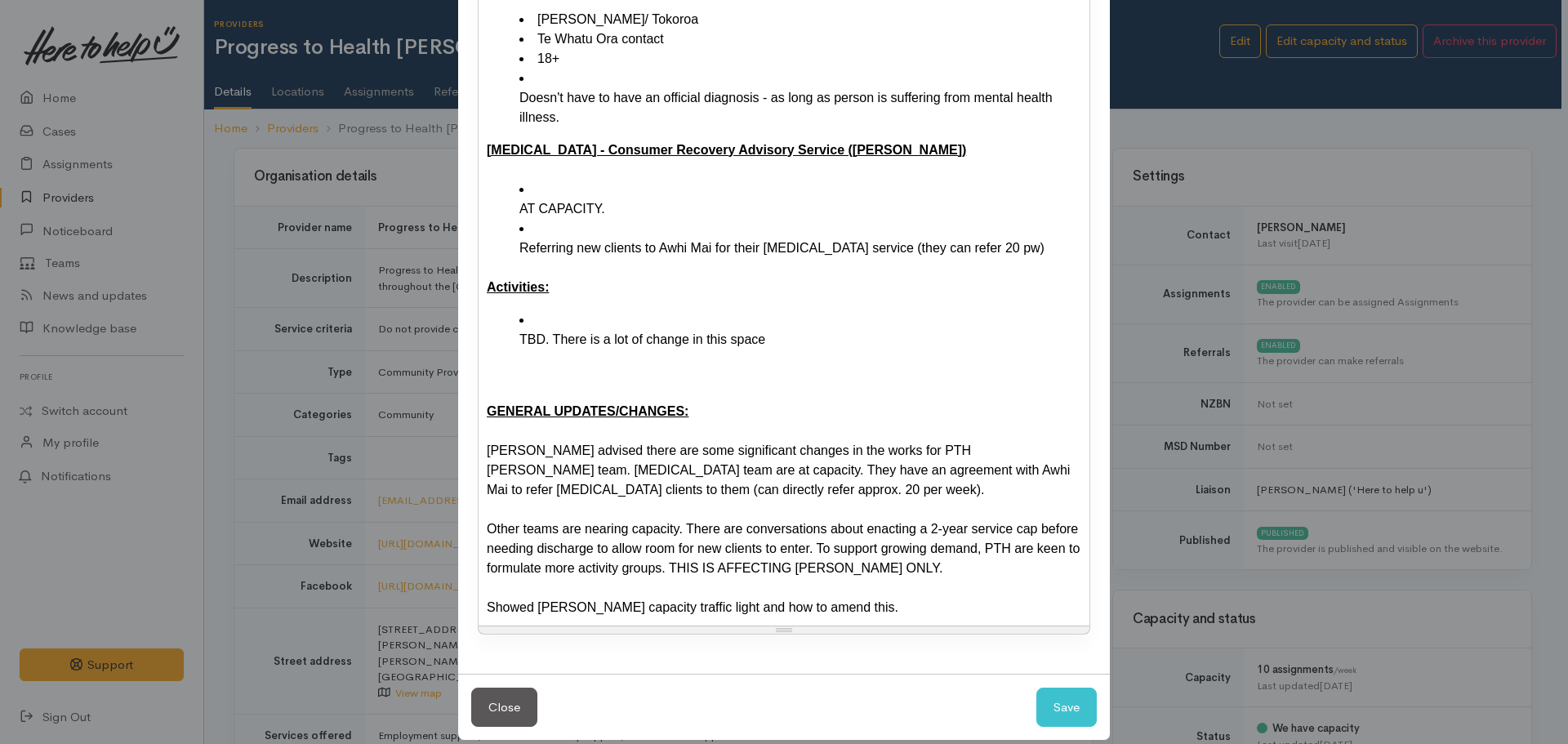 click on "Other teams are nearing capacity. There are conversations about enacting a 2-year service cap before needing discharge to allow room for new clients to enter. To support growing demand, PTH are keen to formulate more activity groups. THIS IS AFFECTING HAMILTON ONLY." at bounding box center [784, 549] 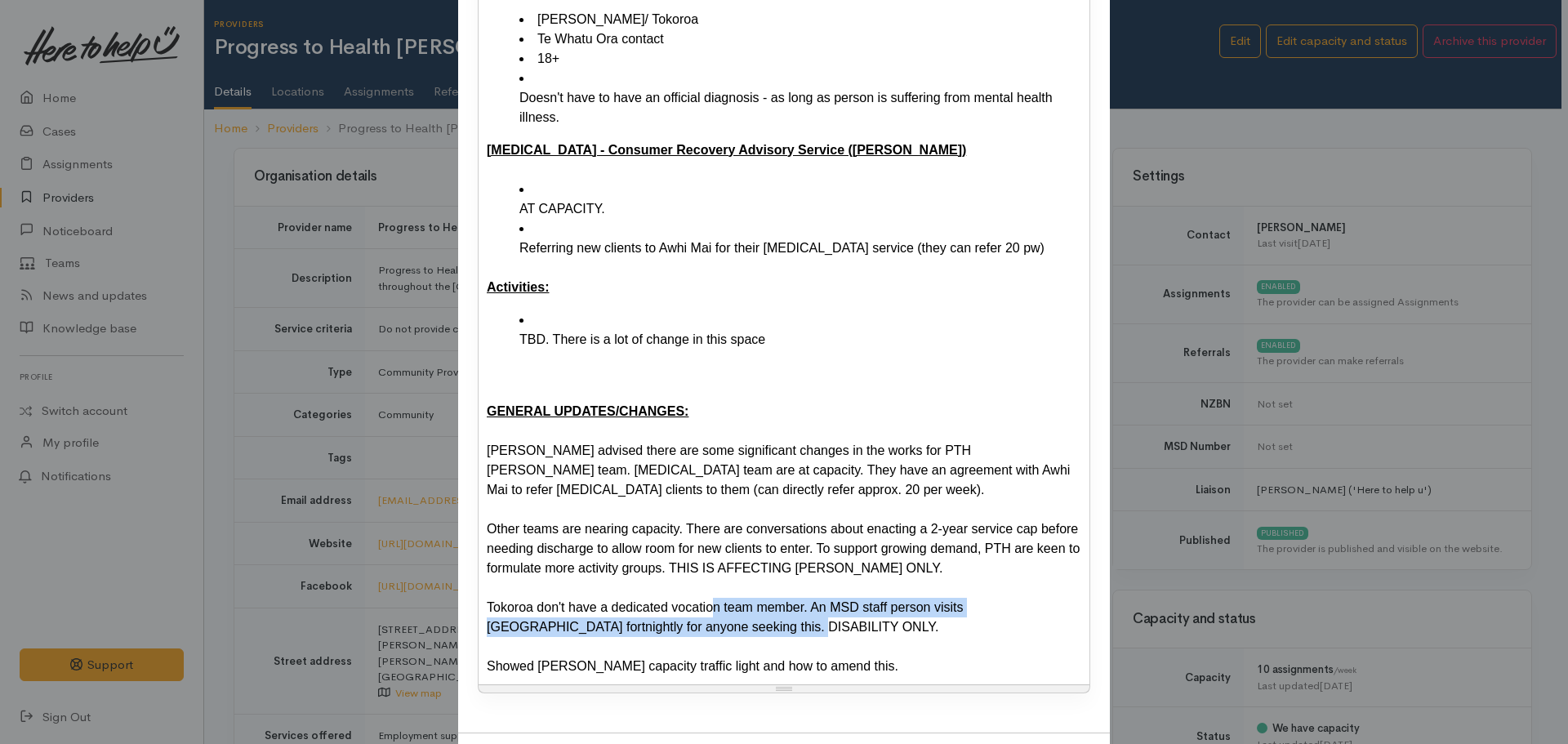 drag, startPoint x: 692, startPoint y: 593, endPoint x: 653, endPoint y: 604, distance: 40.5216 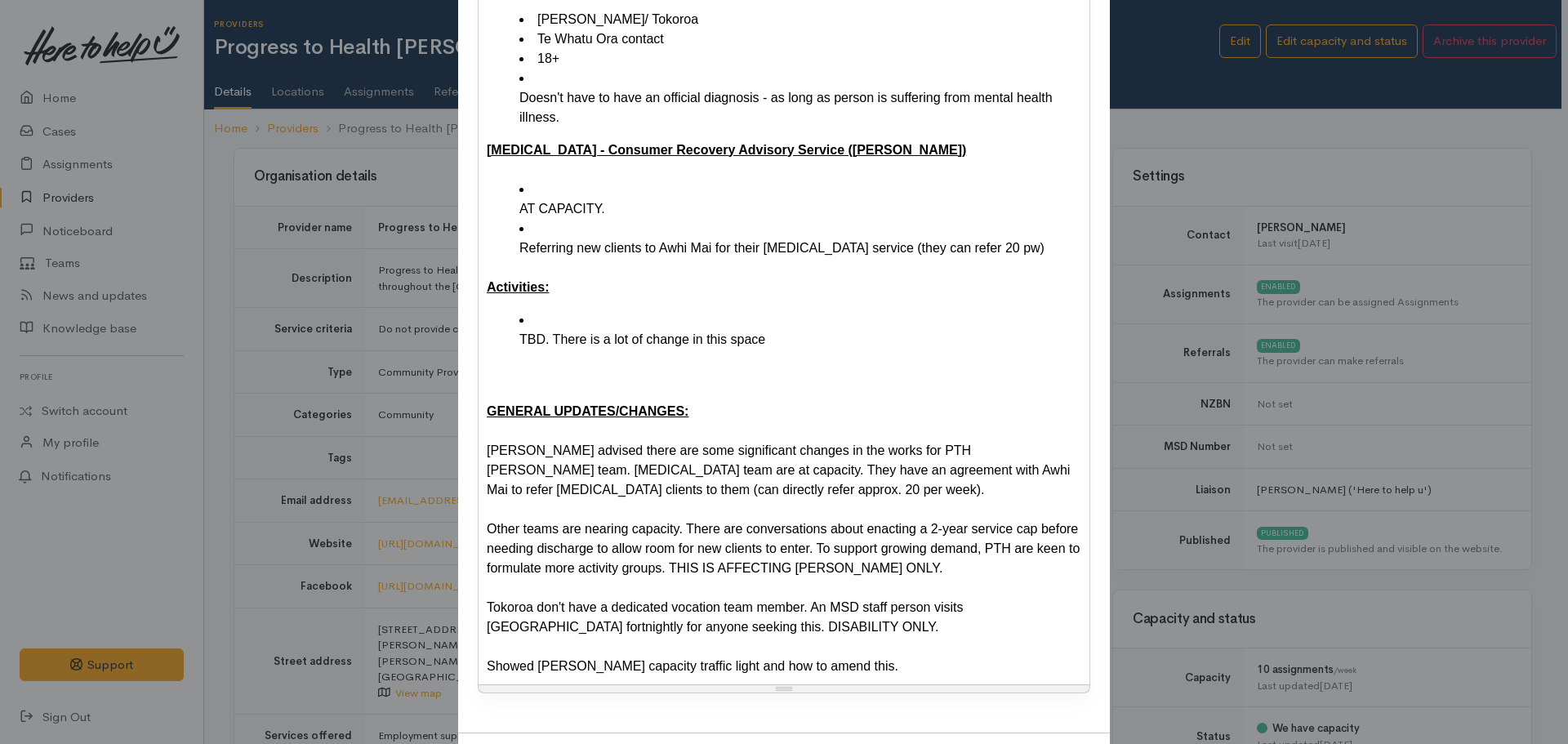 click on "Tokoroa don't have a dedicated vocation team member. An MSD staff person visits Tokoroa fortnightly for anyone seeking this. DISABILITY ONLY." at bounding box center (784, 617) 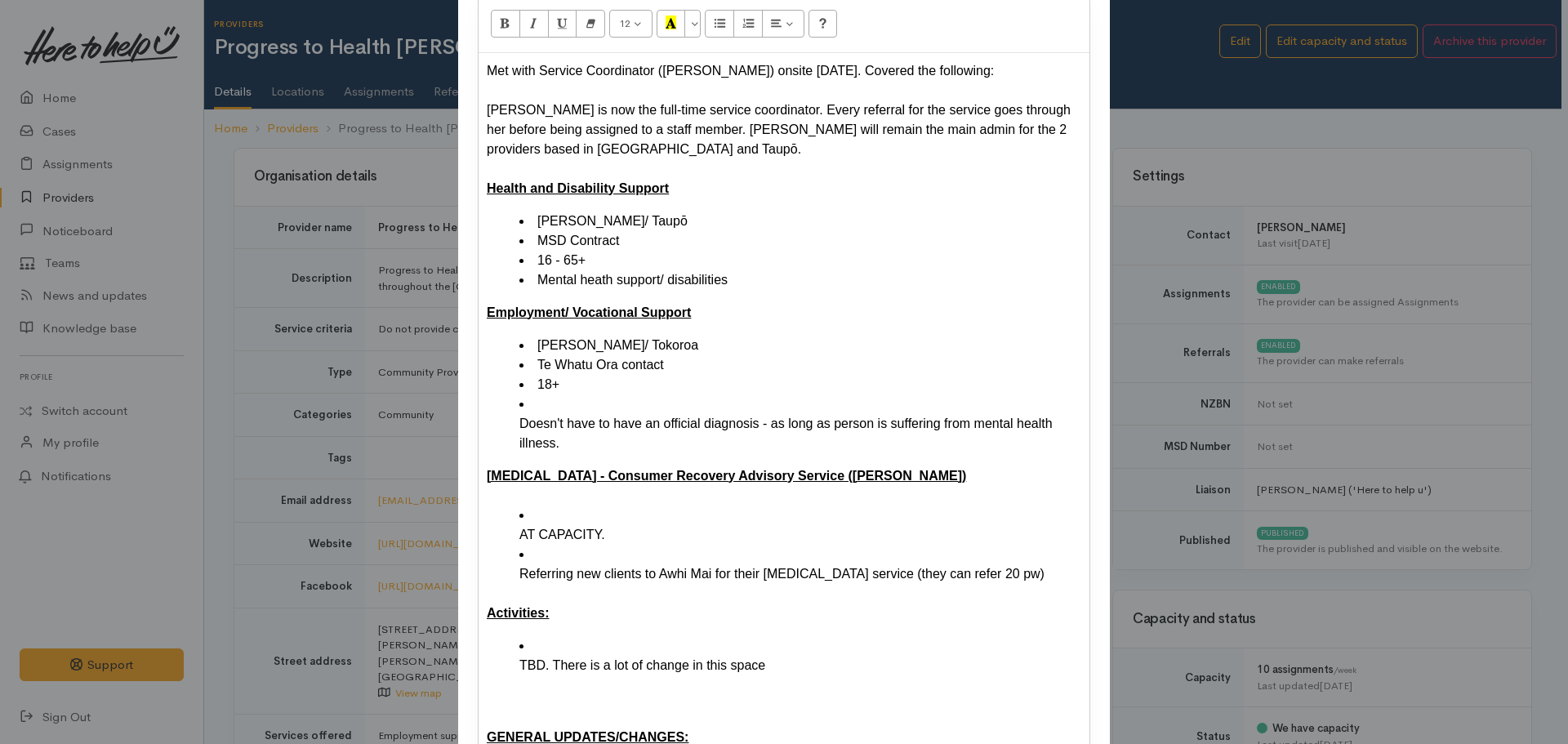 scroll, scrollTop: 269, scrollLeft: 0, axis: vertical 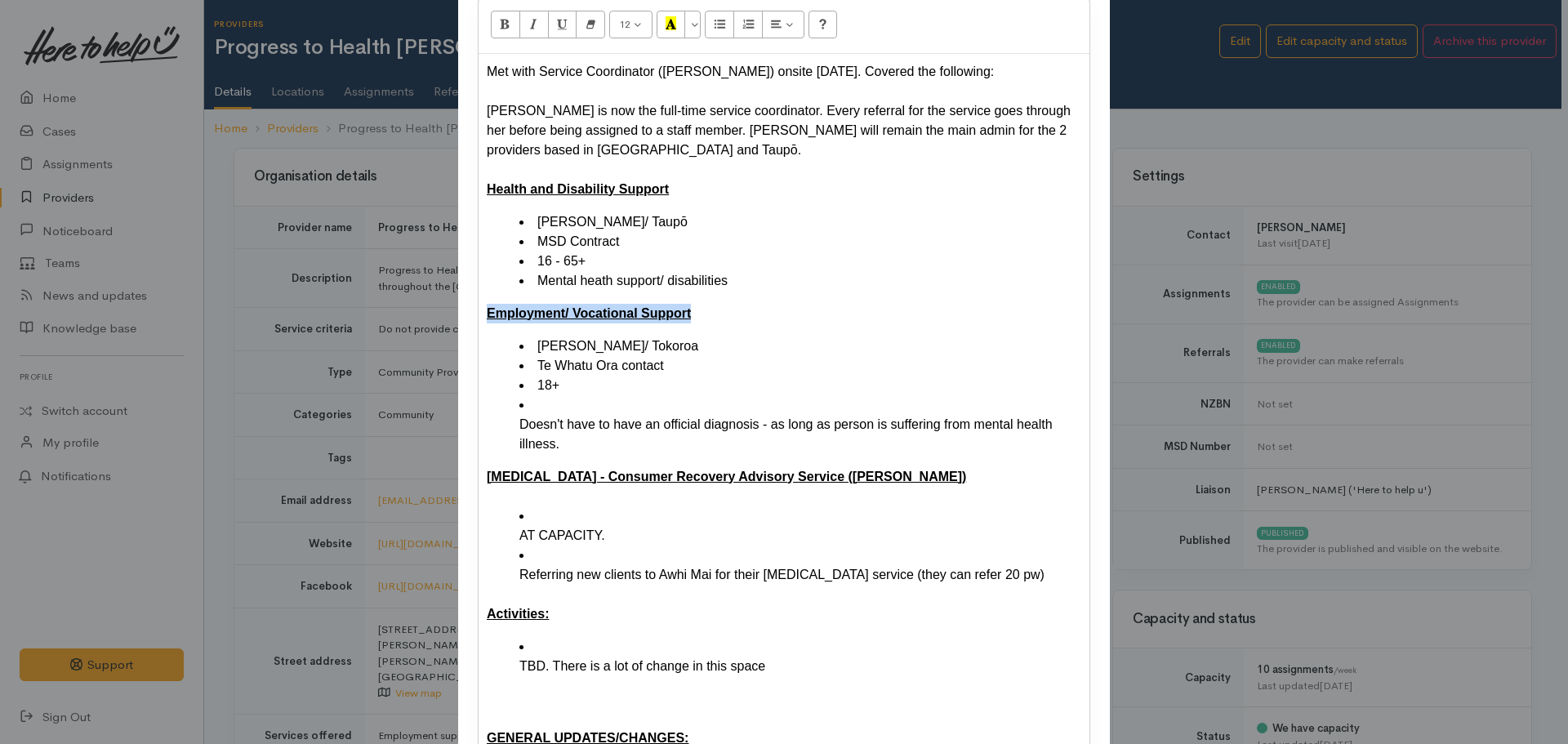 drag, startPoint x: 674, startPoint y: 308, endPoint x: 470, endPoint y: 312, distance: 204.0392 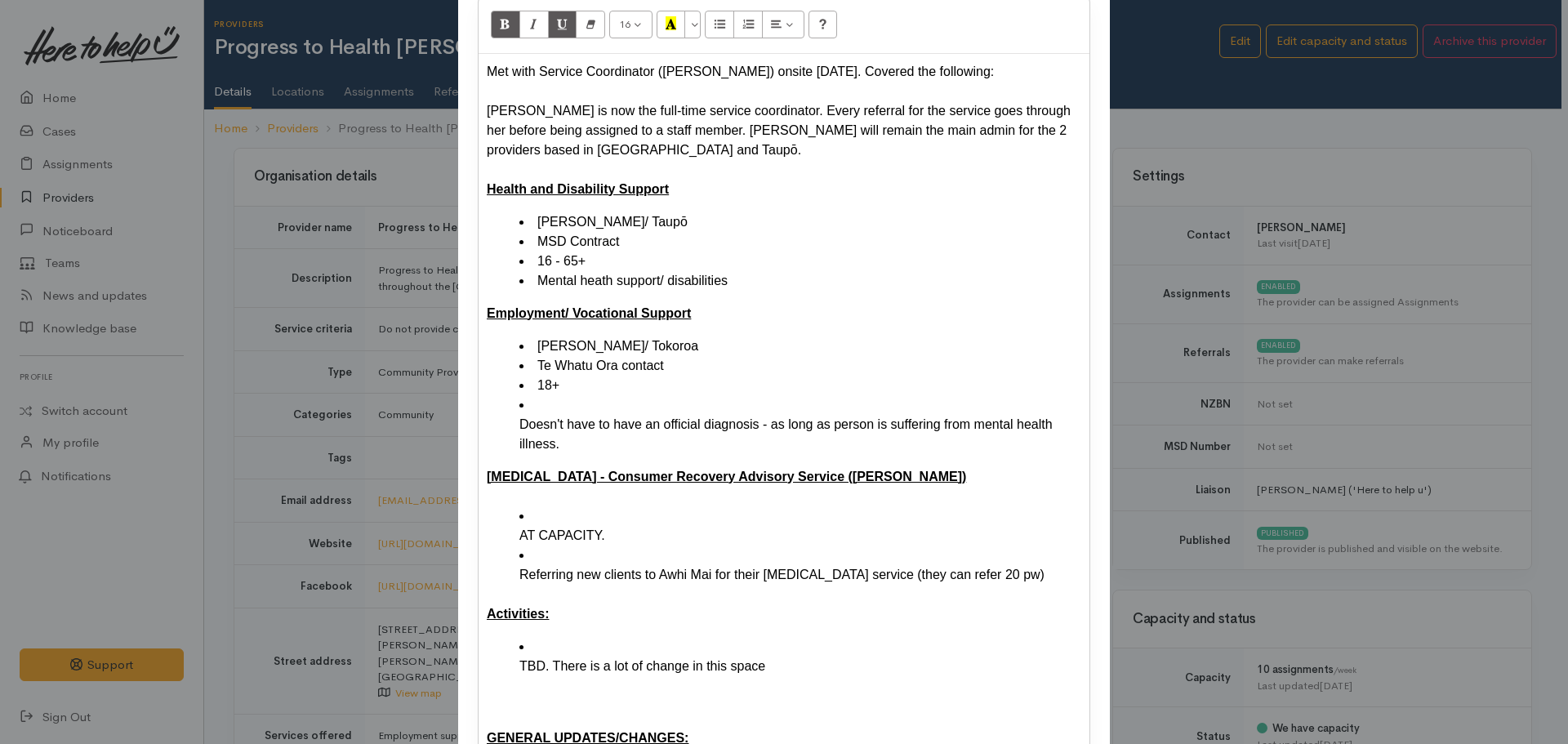 click on "Met with Service Coordinator (Sharna Fulton) onsite 10.07.2025. Covered the following: Sharna is now the full-time service coordinator. Every referral for the service goes through her before being assigned to a staff member. Hamilton will remain the main admin for the 2 providers based in Tokoroa and Taupō.  Health and Disability Support Hamilton/ Taupō MSD Contract  16 - 65+  Mental heath support/ disabilities  Employment/ Vocational Support Hamilton/ Tokoroa  Te Whatu Ora contact 18+  Doesn't have to have an official diagnosis - as long as person is suffering from mental health illness.  Peer Support - Consumer Recovery Advisory Service (CRIS) AT CAPACITY. Referring new clients to Awhi Mai for their peer support service (they can refer 20 pw) Activities: TBD. There is a lot of change in this space GENERAL UPDATES/CHANGES: Showed Sharna capacity traffic light and how to amend this." at bounding box center (784, 542) 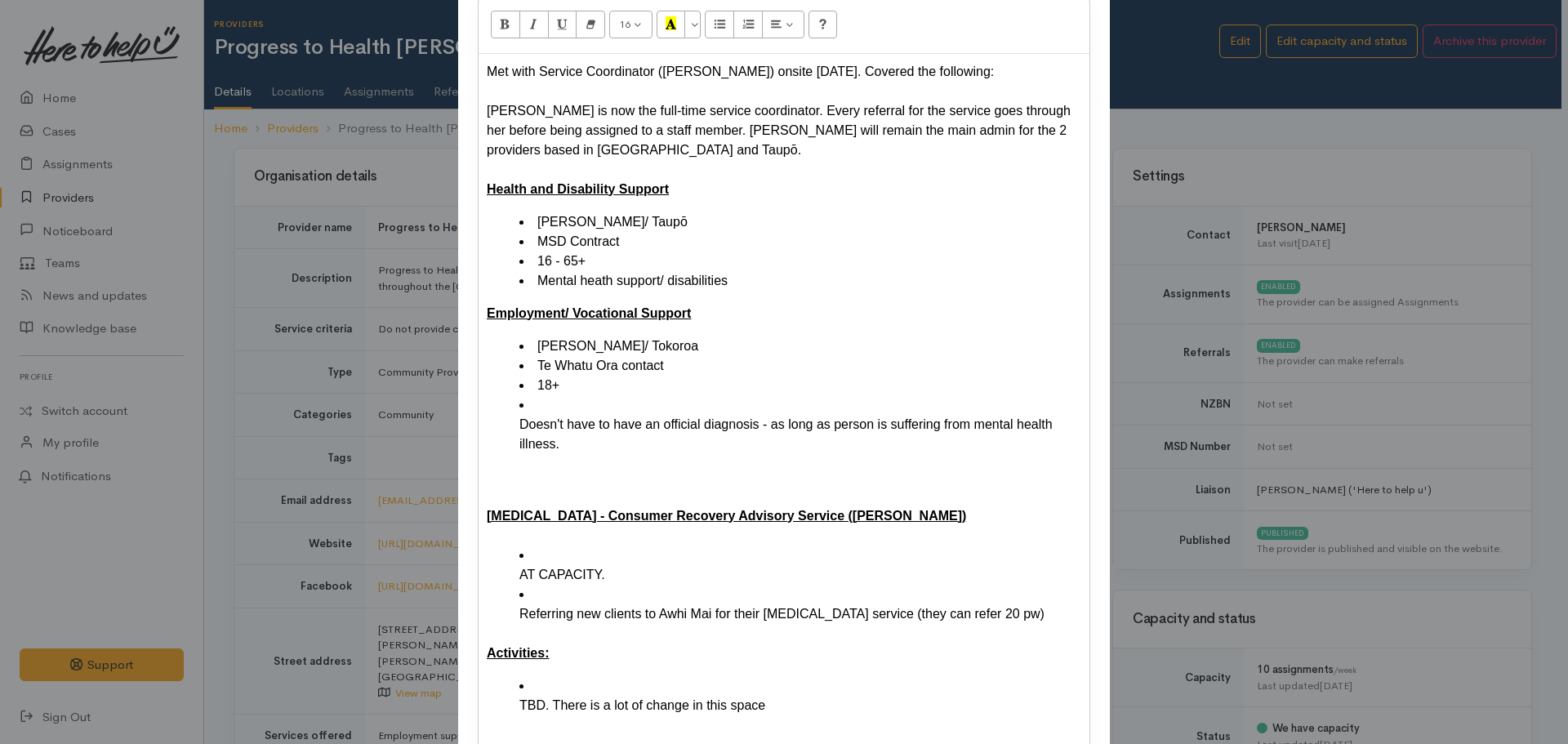 click on "Met with Service Coordinator (Sharna Fulton) onsite 10.07.2025. Covered the following: Sharna is now the full-time service coordinator. Every referral for the service goes through her before being assigned to a staff member. Hamilton will remain the main admin for the 2 providers based in Tokoroa and Taupō.  Health and Disability Support Hamilton/ Taupō MSD Contract  16 - 65+  Mental heath support/ disabilities  Employment/ Vocational Support Hamilton/ Tokoroa  Te Whatu Ora contact 18+  Doesn't have to have an official diagnosis - as long as person is suffering from mental health illness.  Peer Support - Consumer Recovery Advisory Service (CRIS) AT CAPACITY. Referring new clients to Awhi Mai for their peer support service (they can refer 20 pw) Activities: TBD. There is a lot of change in this space GENERAL UPDATES/CHANGES: Showed Sharna capacity traffic light and how to amend this." at bounding box center (784, 562) 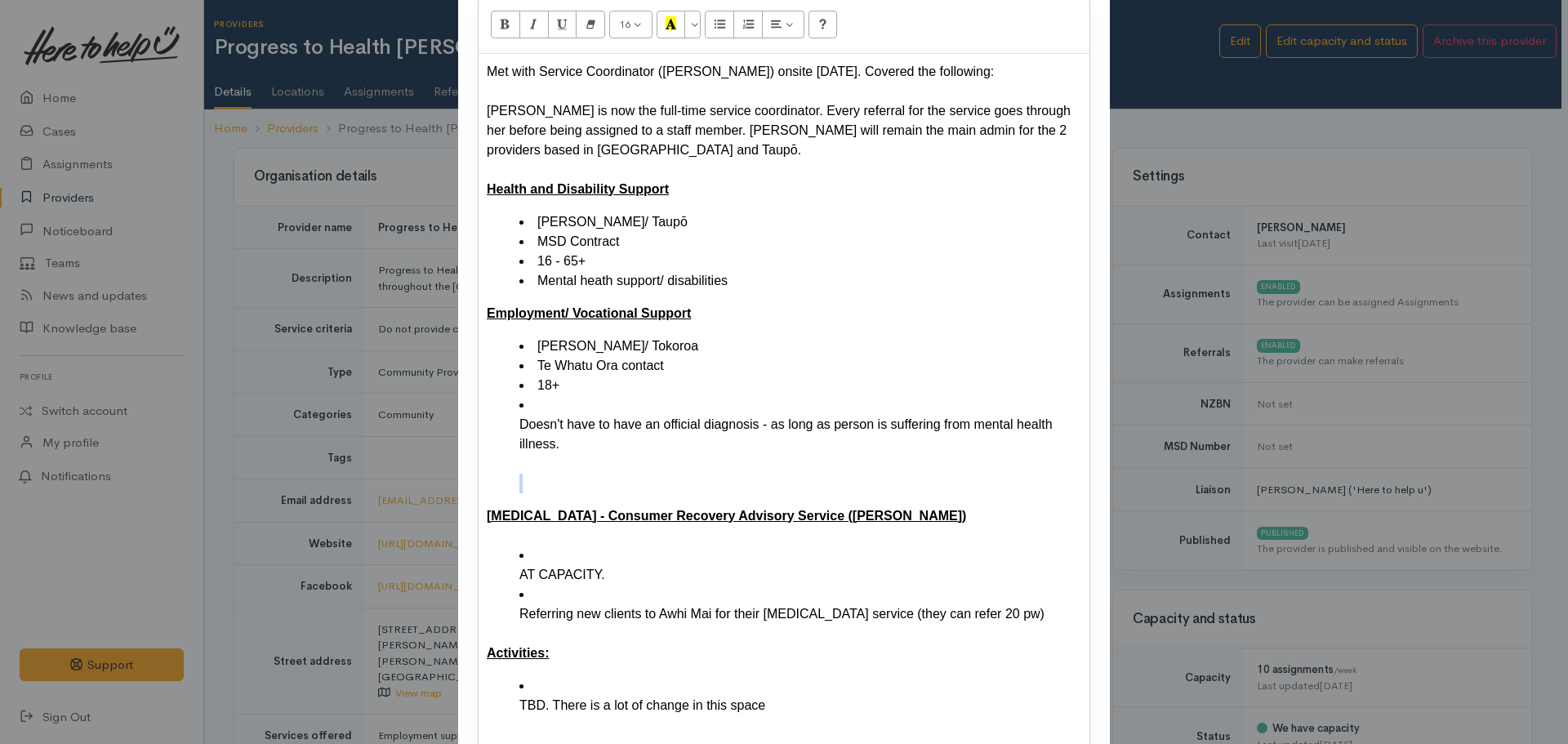 click on "Met with Service Coordinator (Sharna Fulton) onsite 10.07.2025. Covered the following: Sharna is now the full-time service coordinator. Every referral for the service goes through her before being assigned to a staff member. Hamilton will remain the main admin for the 2 providers based in Tokoroa and Taupō.  Health and Disability Support Hamilton/ Taupō MSD Contract  16 - 65+  Mental heath support/ disabilities  Employment/ Vocational Support Hamilton/ Tokoroa  Te Whatu Ora contact 18+  Doesn't have to have an official diagnosis - as long as person is suffering from mental health illness.  Peer Support - Consumer Recovery Advisory Service (CRIS) AT CAPACITY. Referring new clients to Awhi Mai for their peer support service (they can refer 20 pw) Activities: TBD. There is a lot of change in this space GENERAL UPDATES/CHANGES: Showed Sharna capacity traffic light and how to amend this." at bounding box center [784, 562] 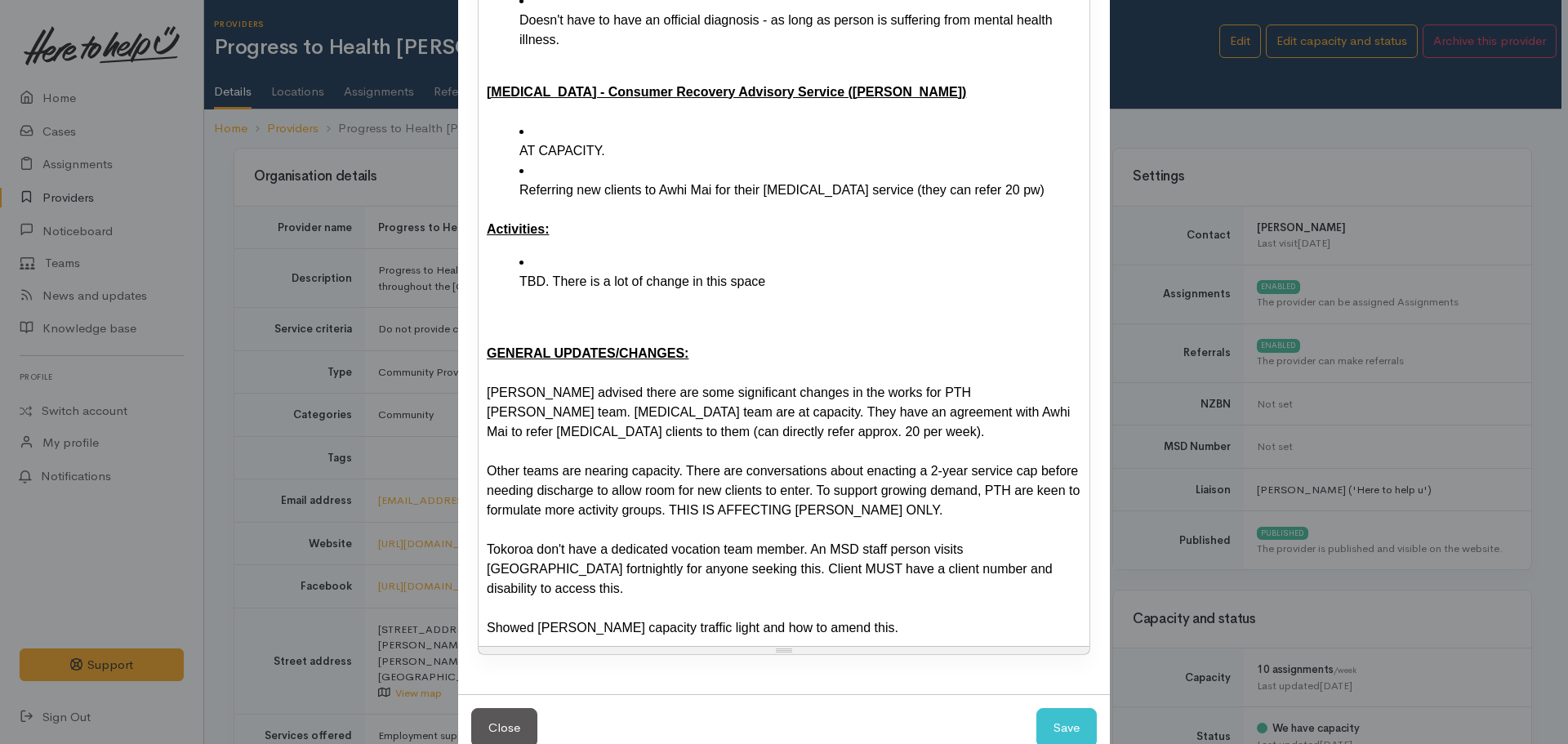 scroll, scrollTop: 674, scrollLeft: 0, axis: vertical 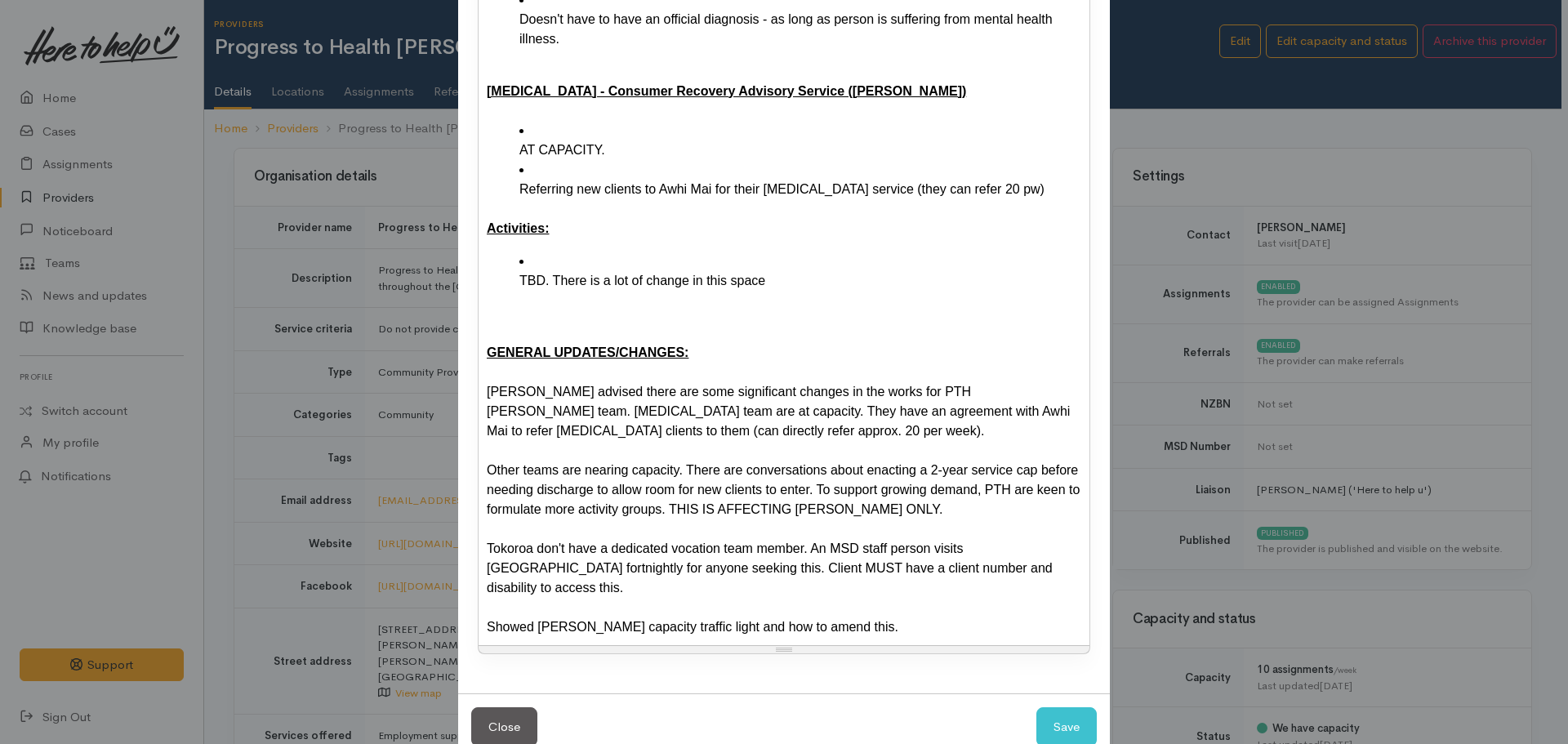 click on "Tokoroa don't have a dedicated vocation team member. An MSD staff person visits Tokoroa fortnightly for anyone seeking this. Client MUST have a client number and disability to access this." at bounding box center [784, 568] 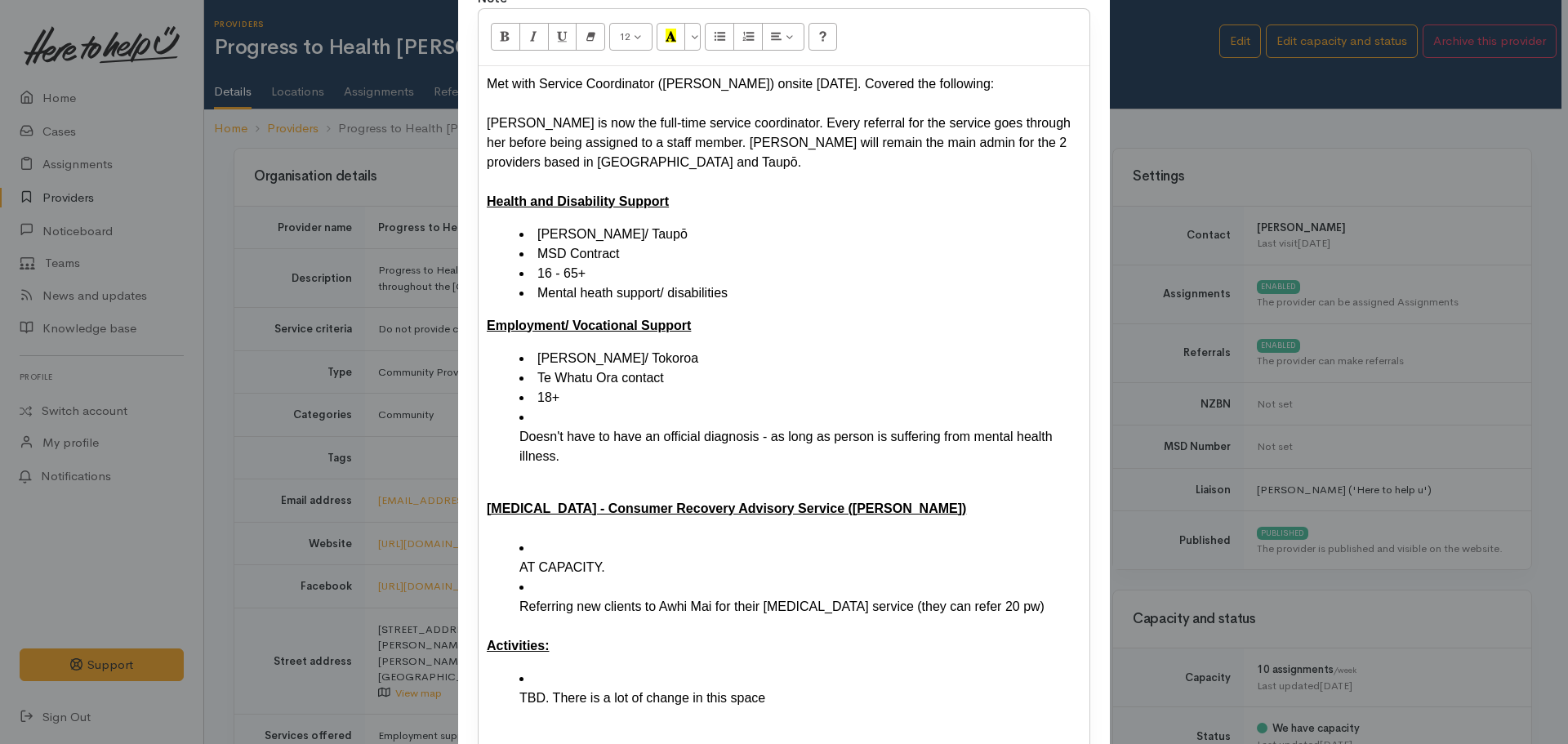 scroll, scrollTop: 256, scrollLeft: 0, axis: vertical 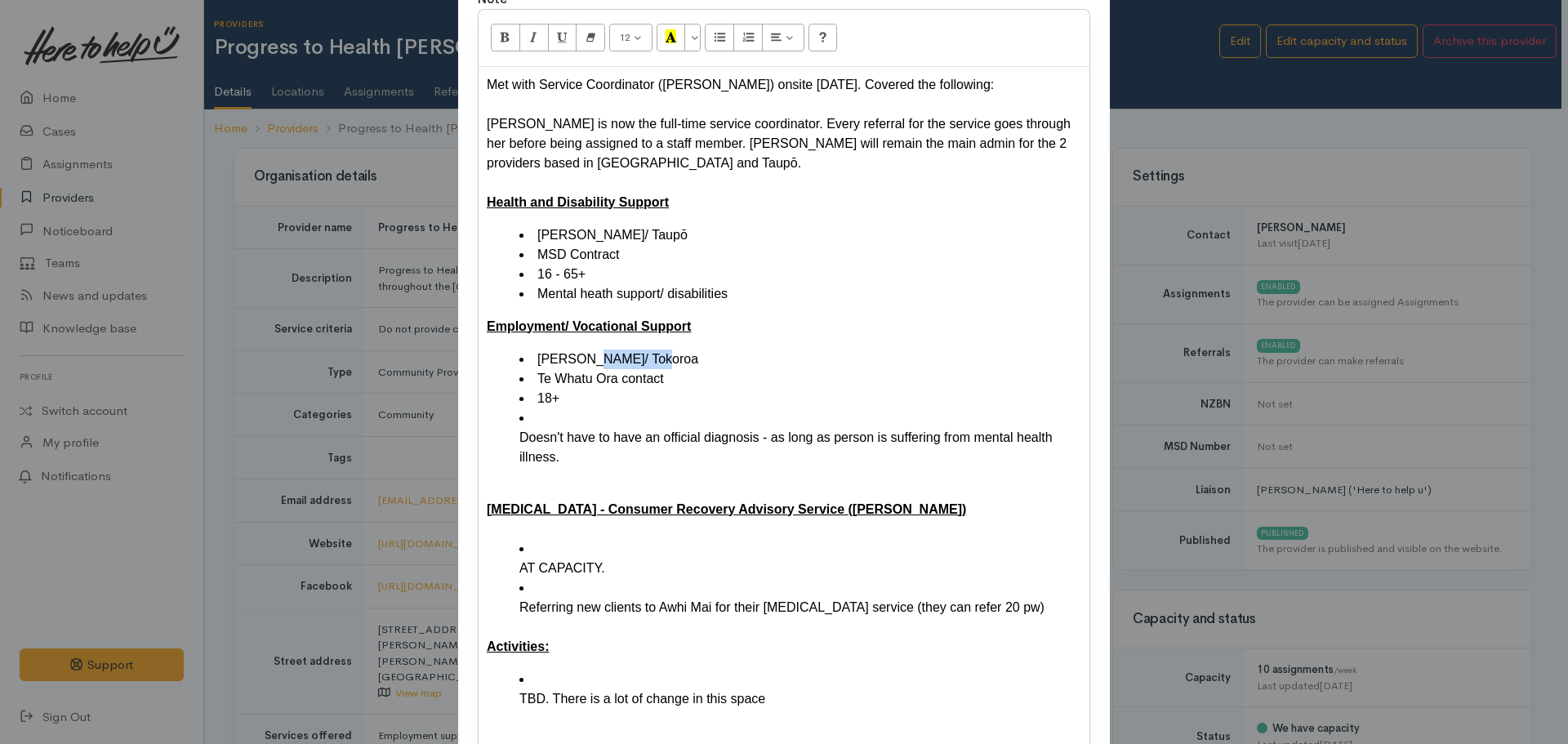 drag, startPoint x: 639, startPoint y: 361, endPoint x: 581, endPoint y: 361, distance: 58 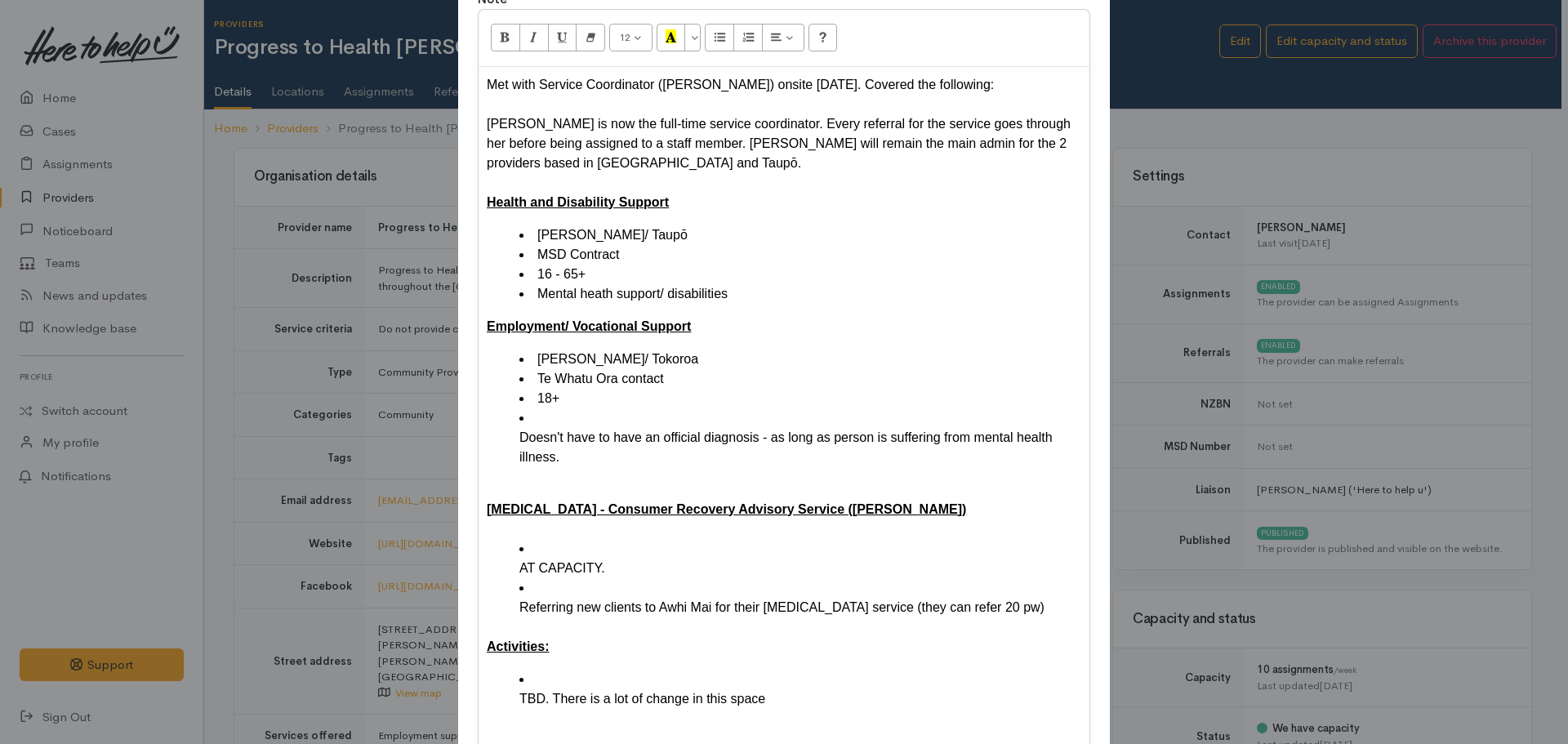 click on "18+" at bounding box center [800, 399] 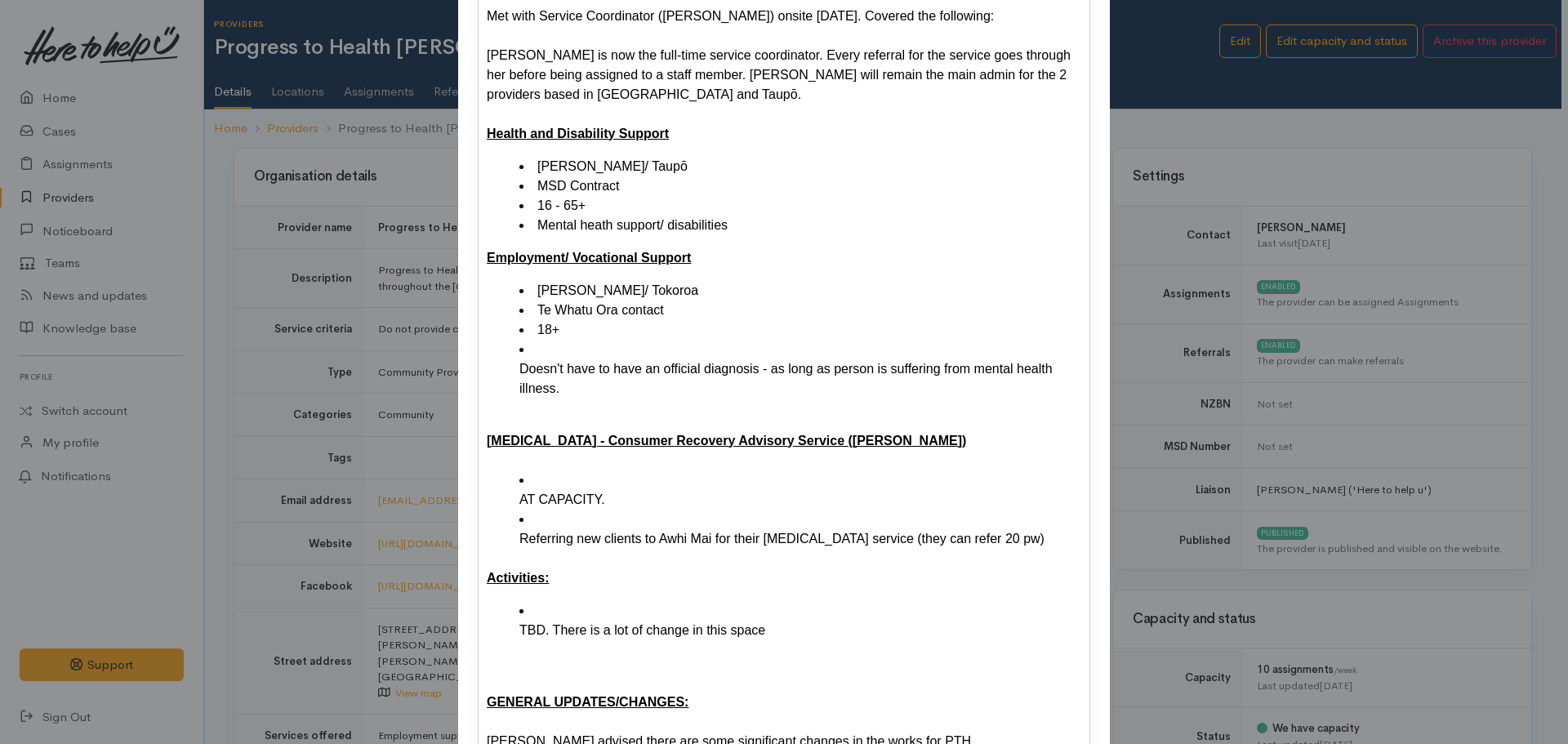 scroll, scrollTop: 327, scrollLeft: 0, axis: vertical 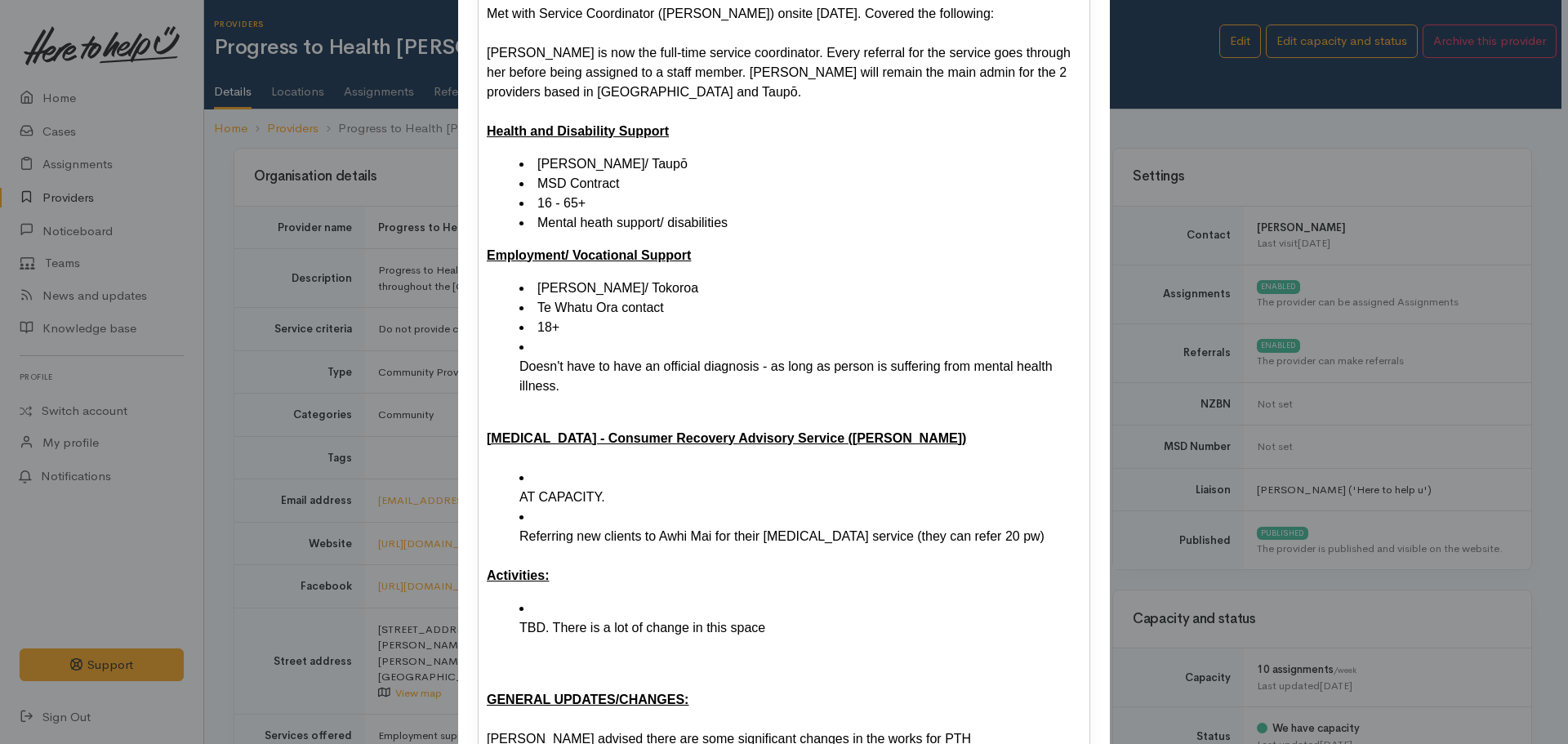 click on "GENERAL UPDATES/CHANGES:" at bounding box center (587, 699) 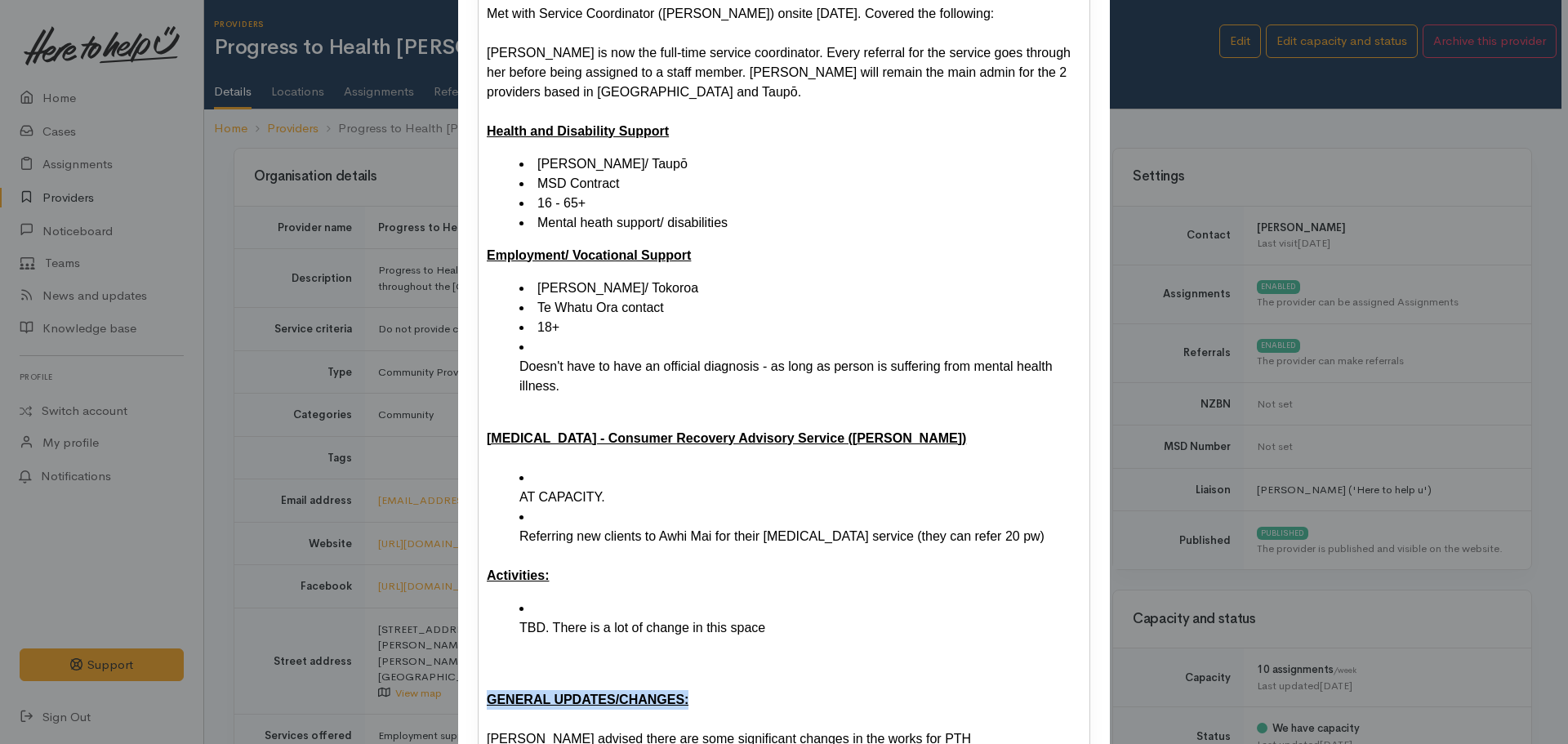drag, startPoint x: 648, startPoint y: 674, endPoint x: 478, endPoint y: 675, distance: 170.0029 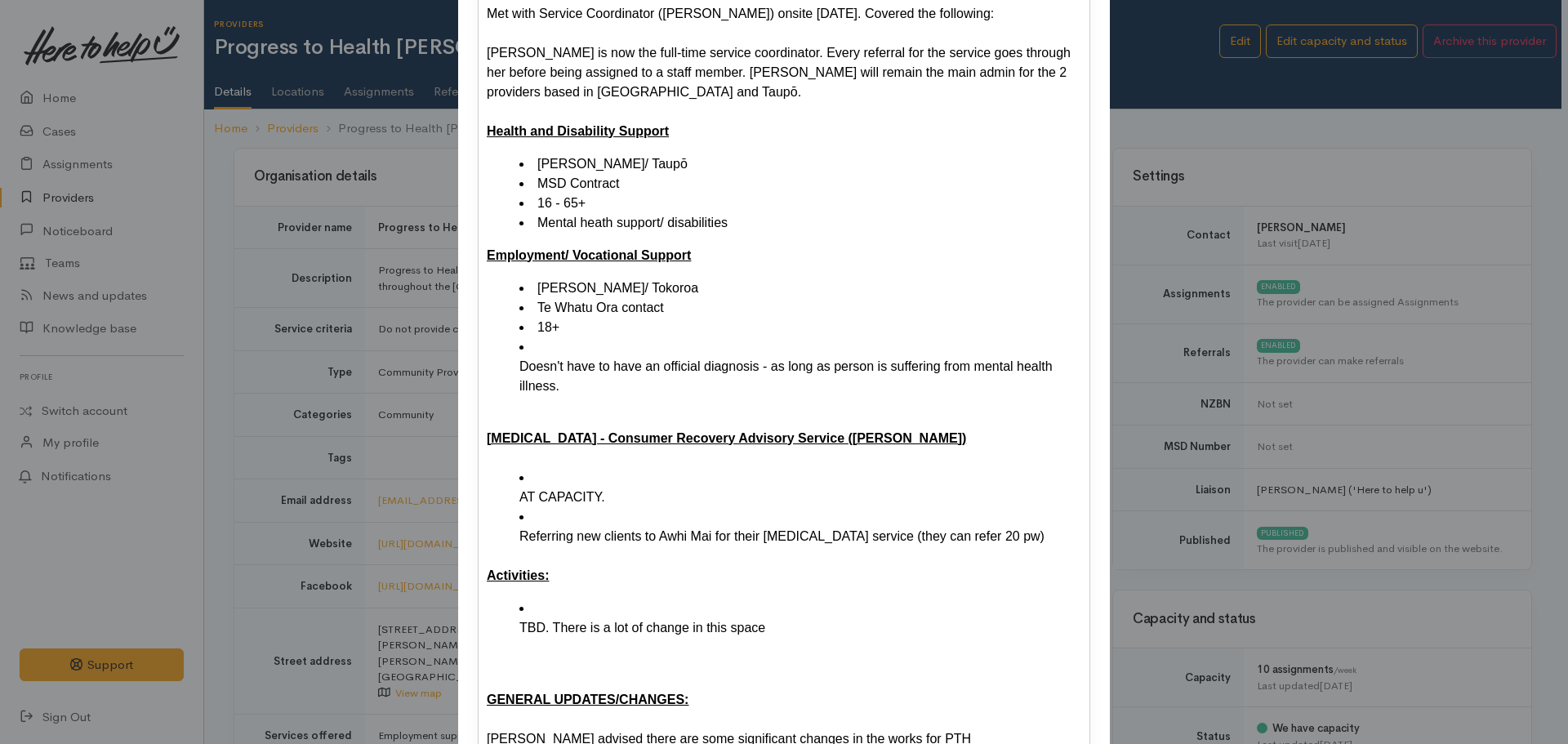 click on "Sharna is now the full-time service coordinator. Every referral for the service goes through her before being assigned to a staff member. Hamilton will remain the main admin for the 2 providers based in Tokoroa and Taupō." at bounding box center (784, 73) 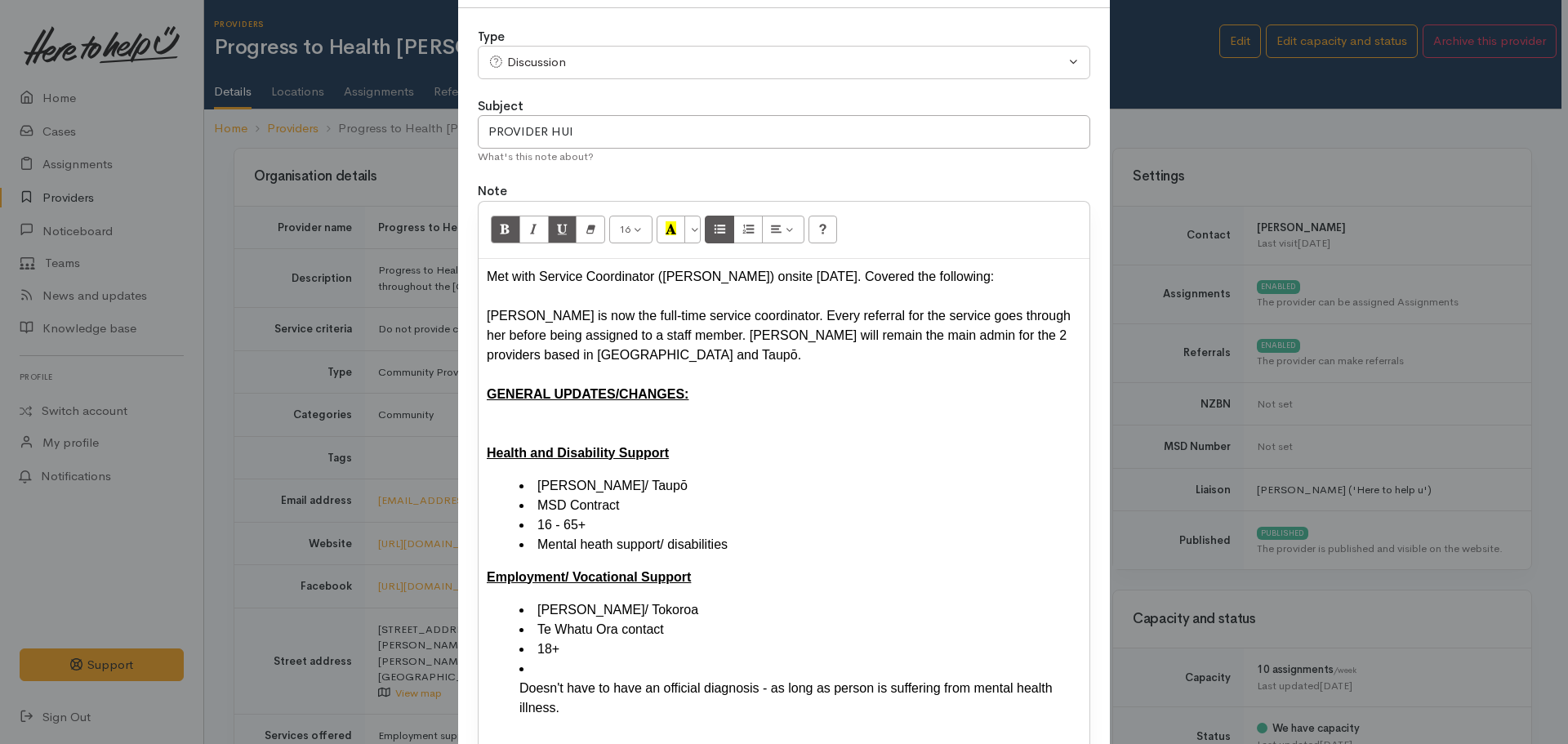 scroll, scrollTop: 63, scrollLeft: 0, axis: vertical 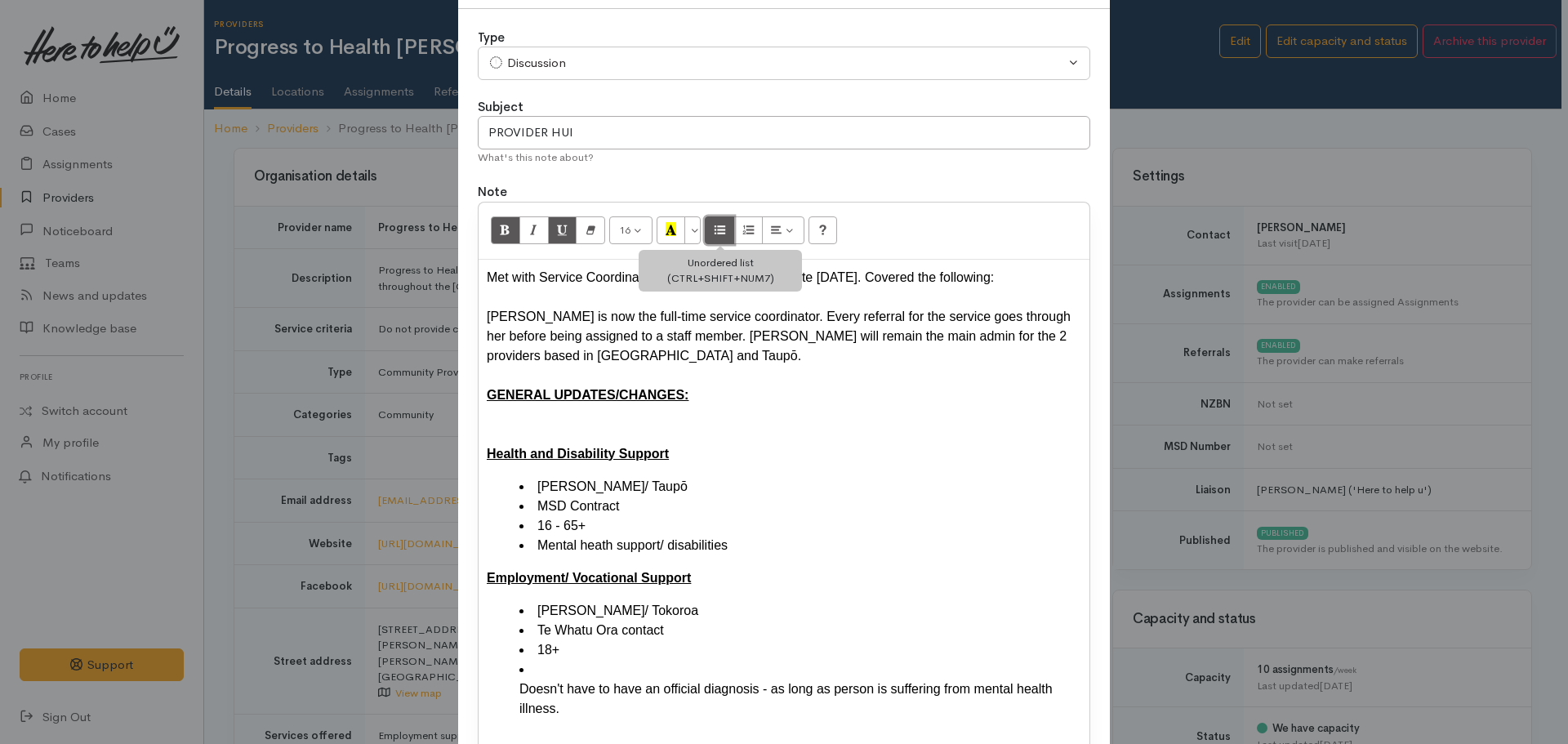 click at bounding box center (719, 229) 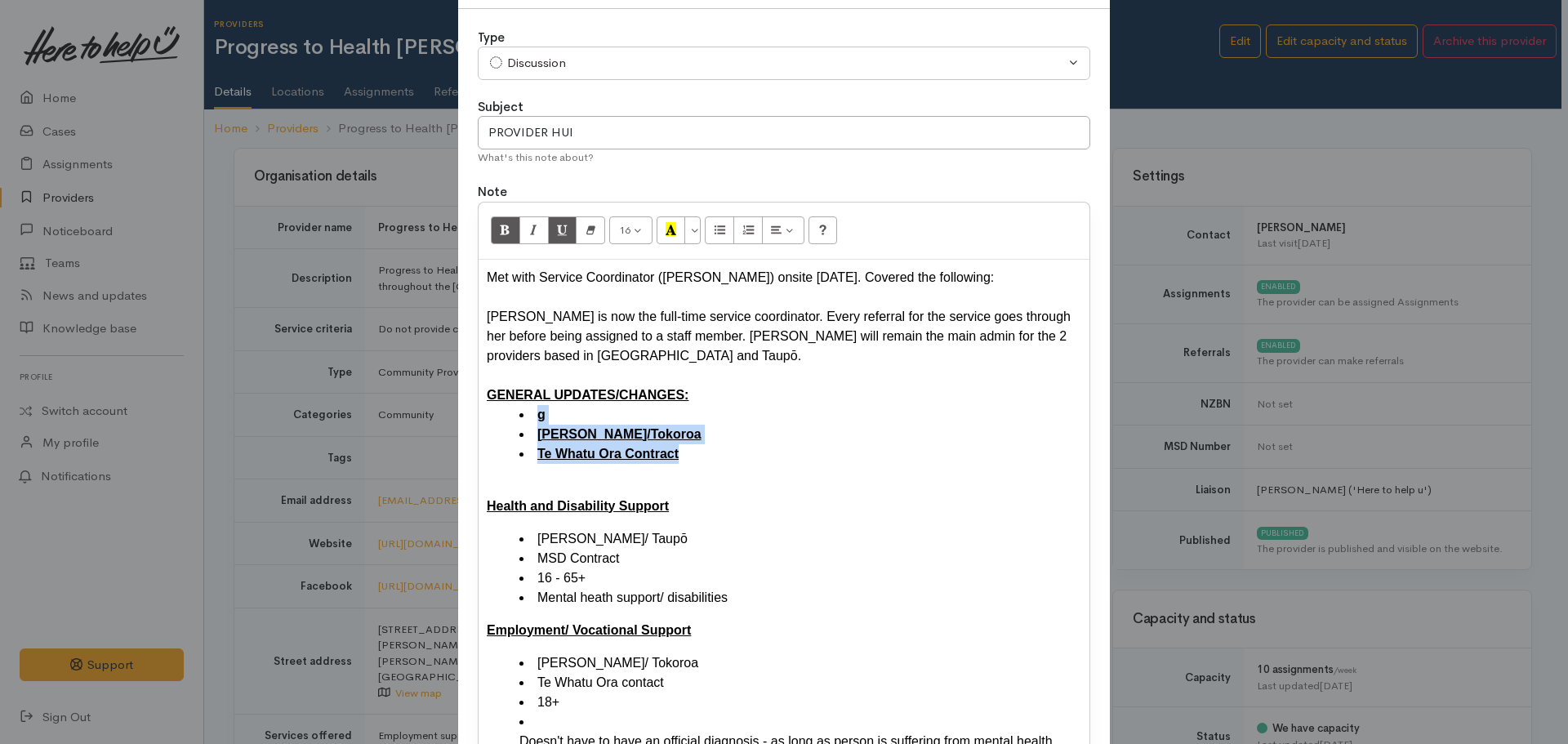 drag, startPoint x: 662, startPoint y: 461, endPoint x: 486, endPoint y: 407, distance: 184.0978 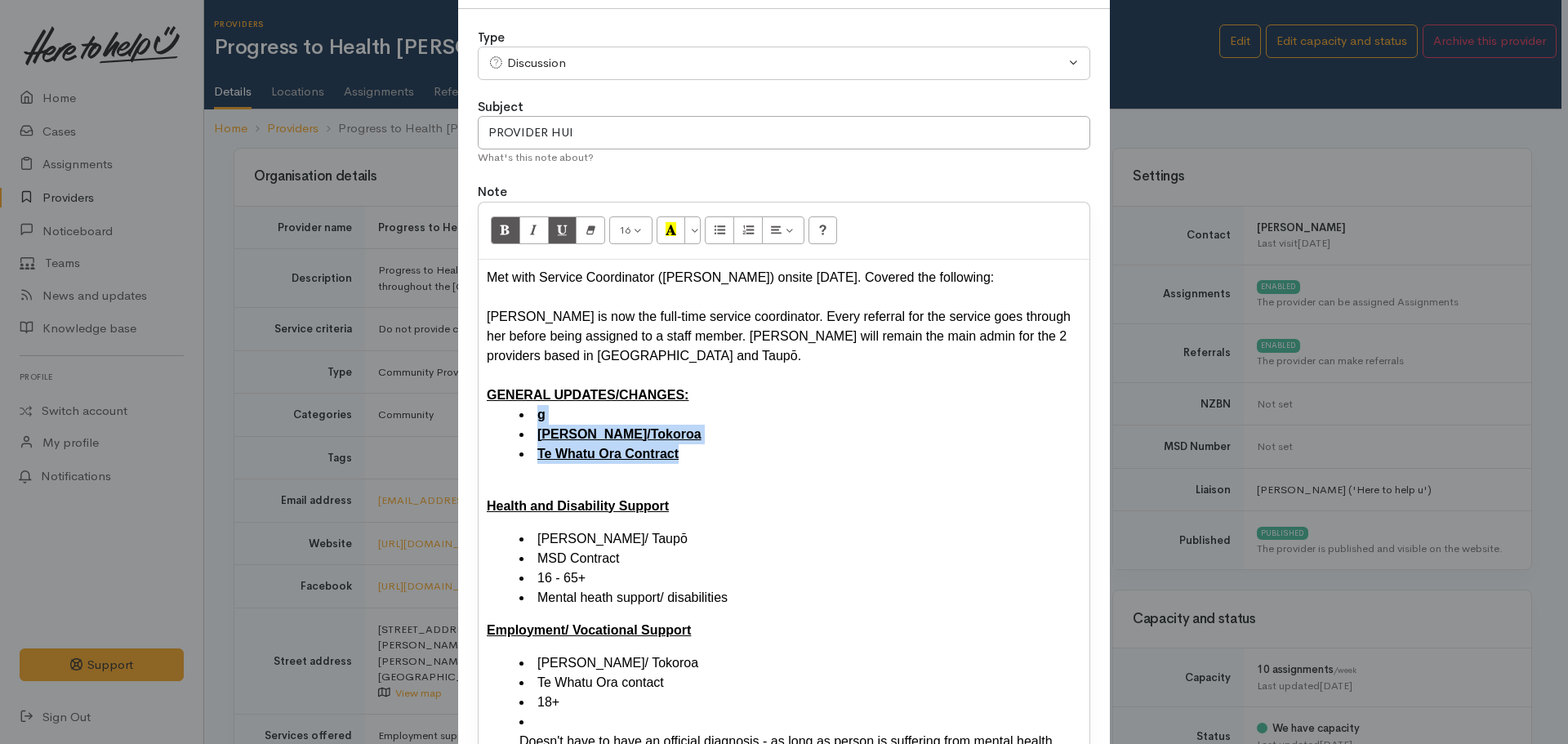 click on "g Hamilton/Tokoroa Te Whatu Ora Contract" at bounding box center (784, 434) 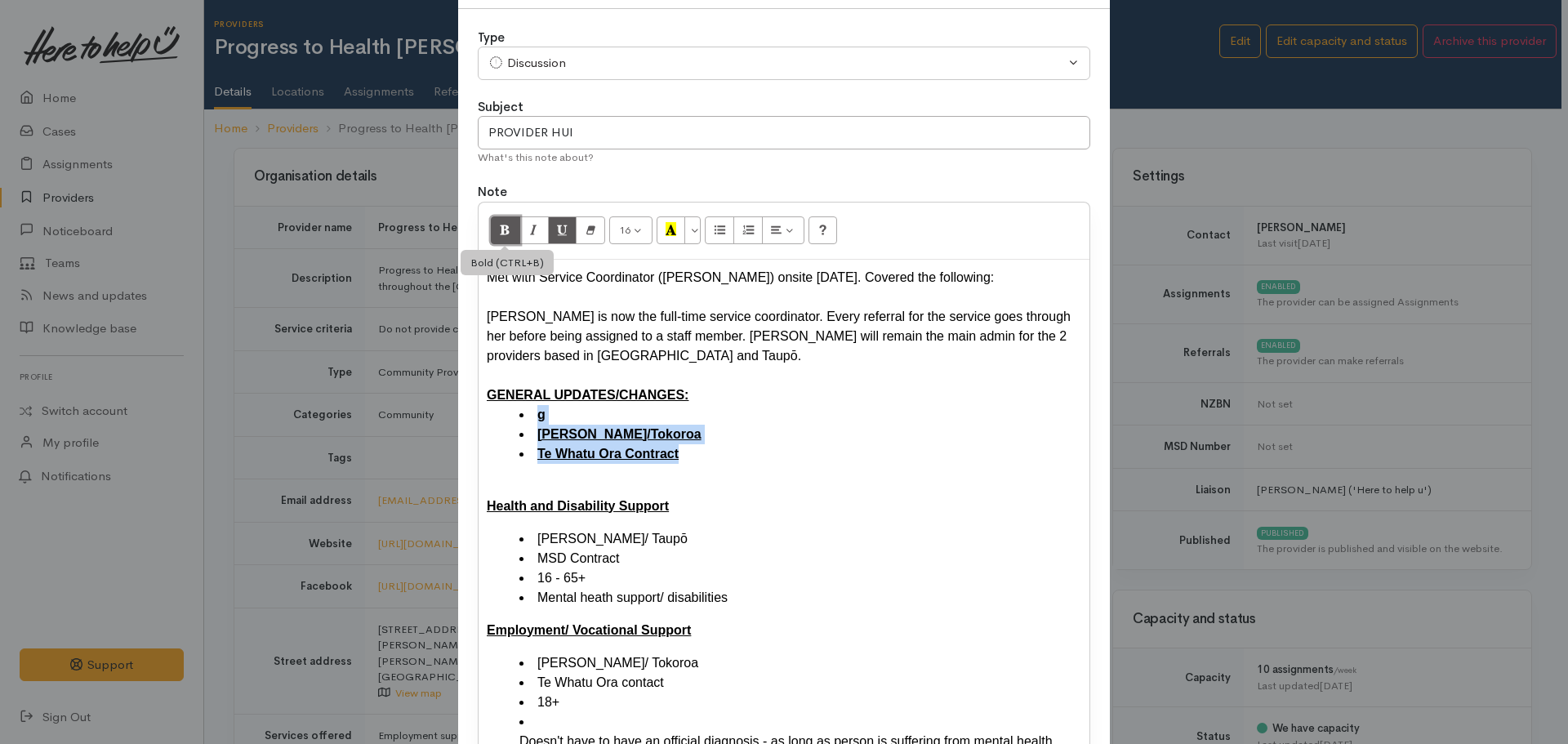 click at bounding box center (506, 230) 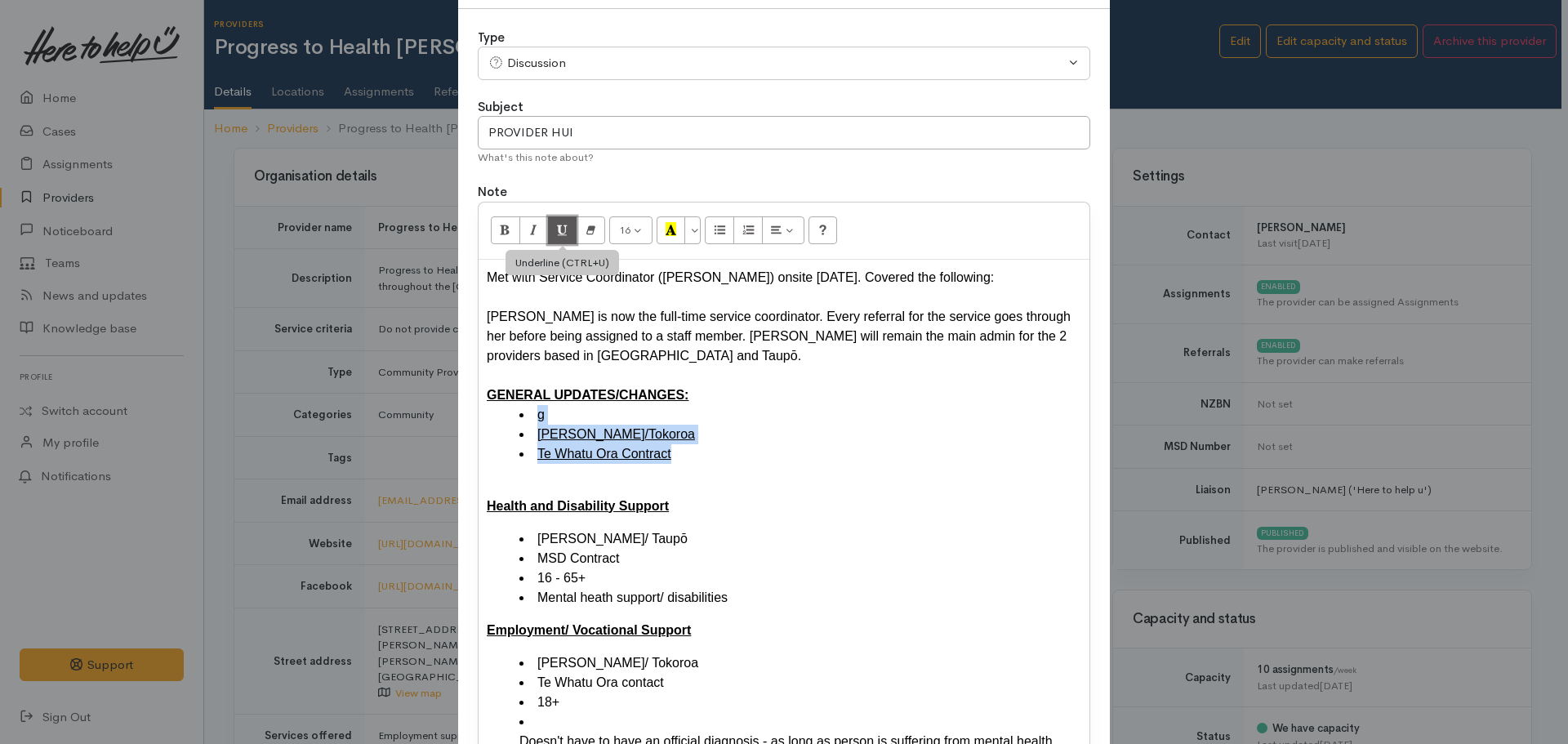 click at bounding box center [563, 230] 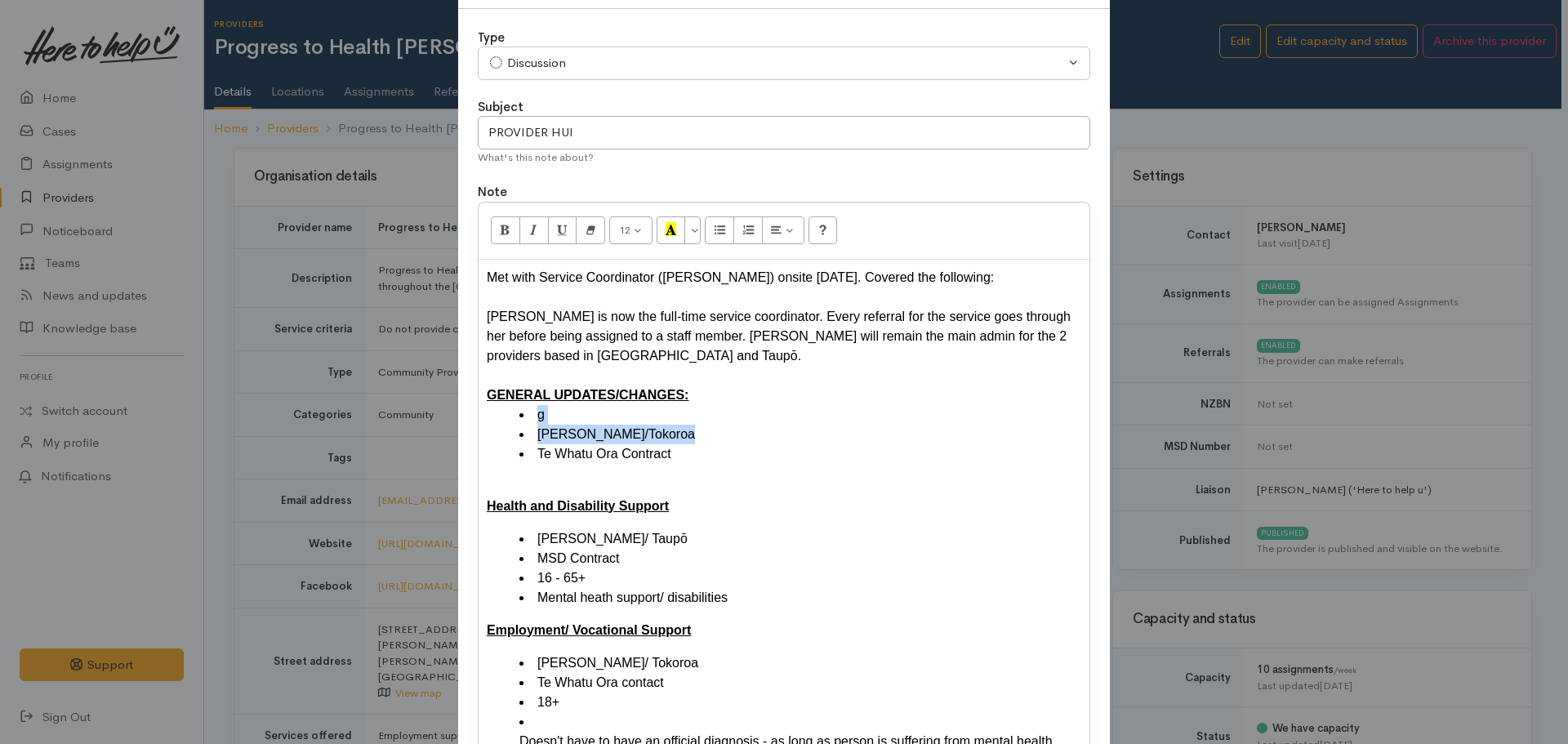 click on "g" at bounding box center [800, 415] 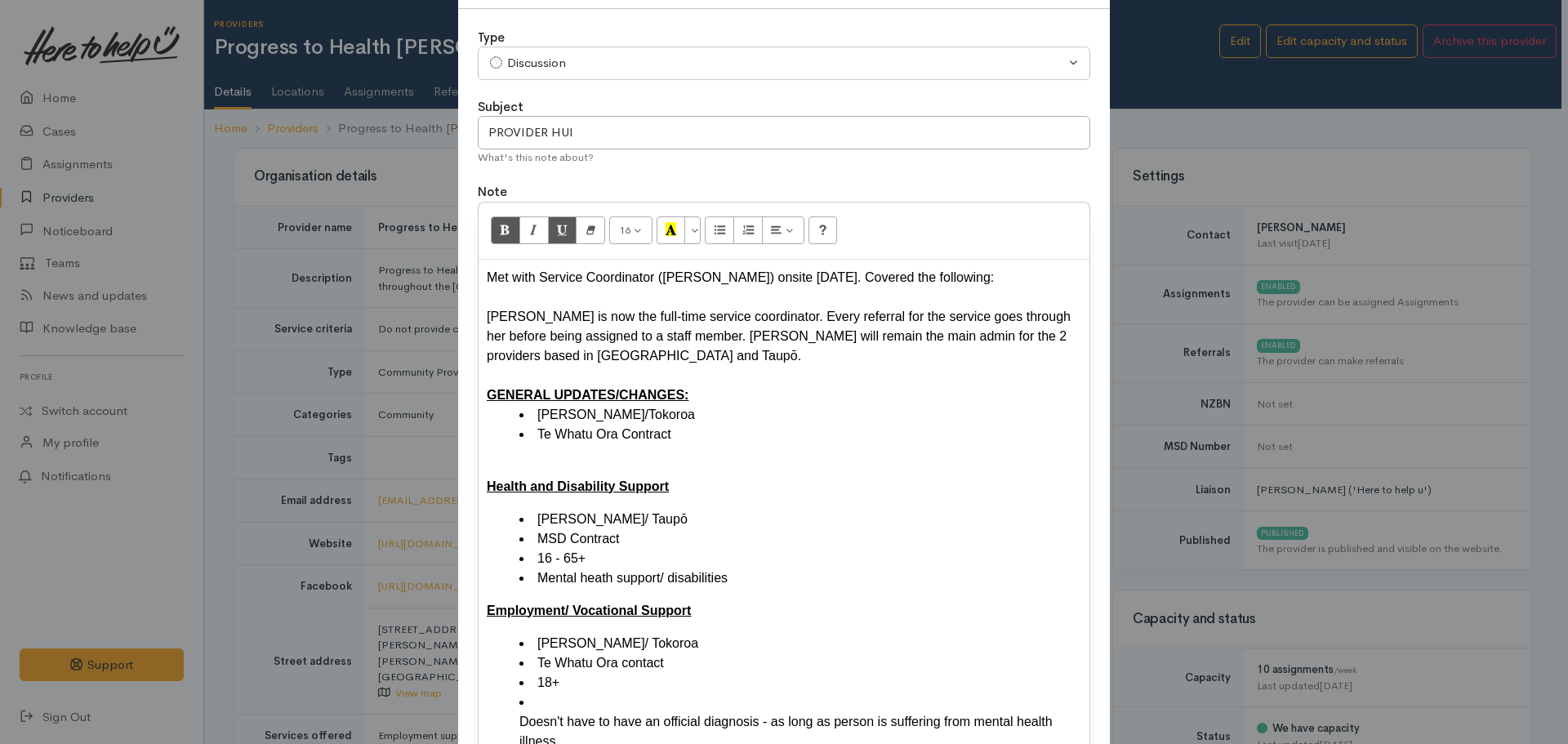 click on "Hamilton/Tokoroa" at bounding box center (800, 415) 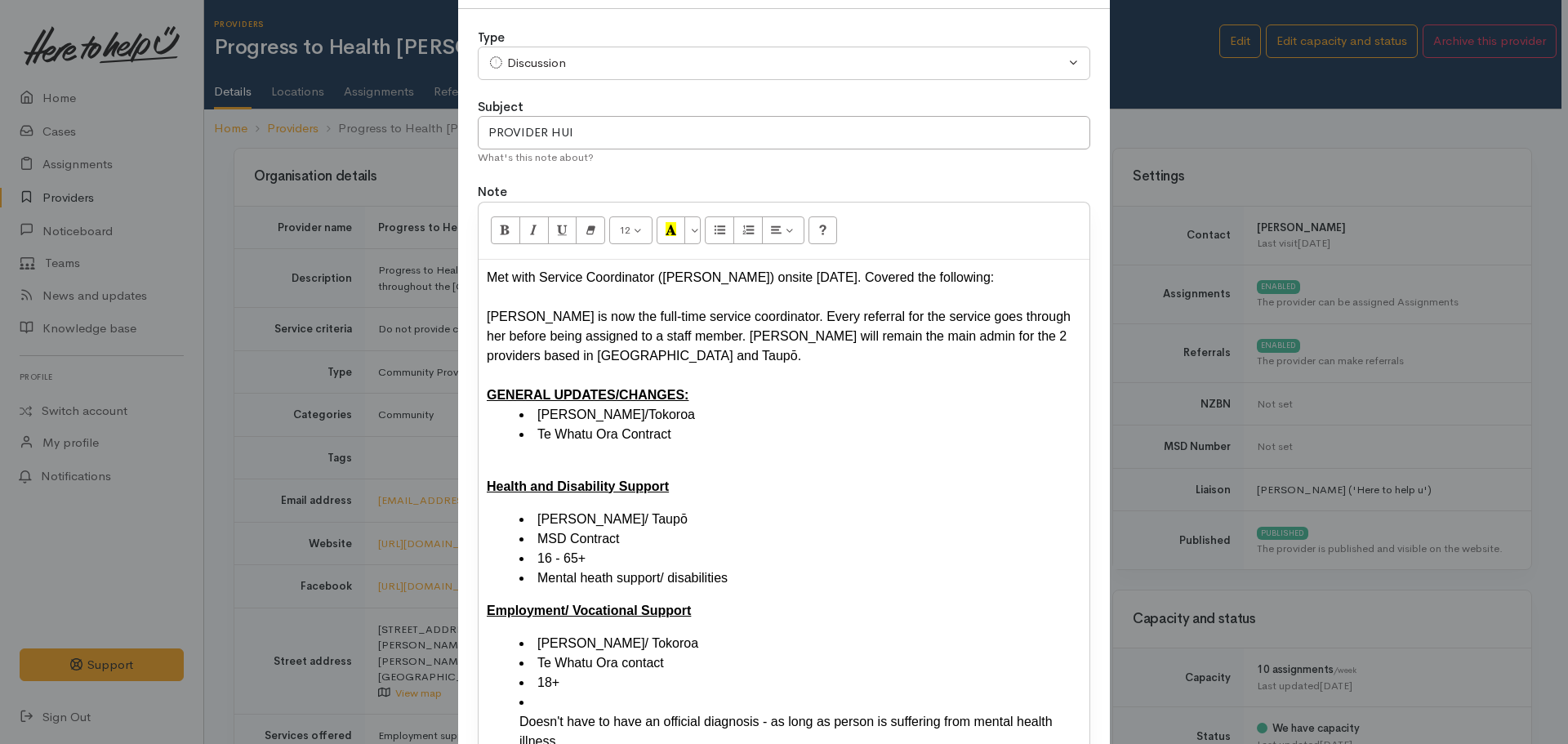 click on "GENERAL UPDATES/CHANGES:" at bounding box center [784, 395] 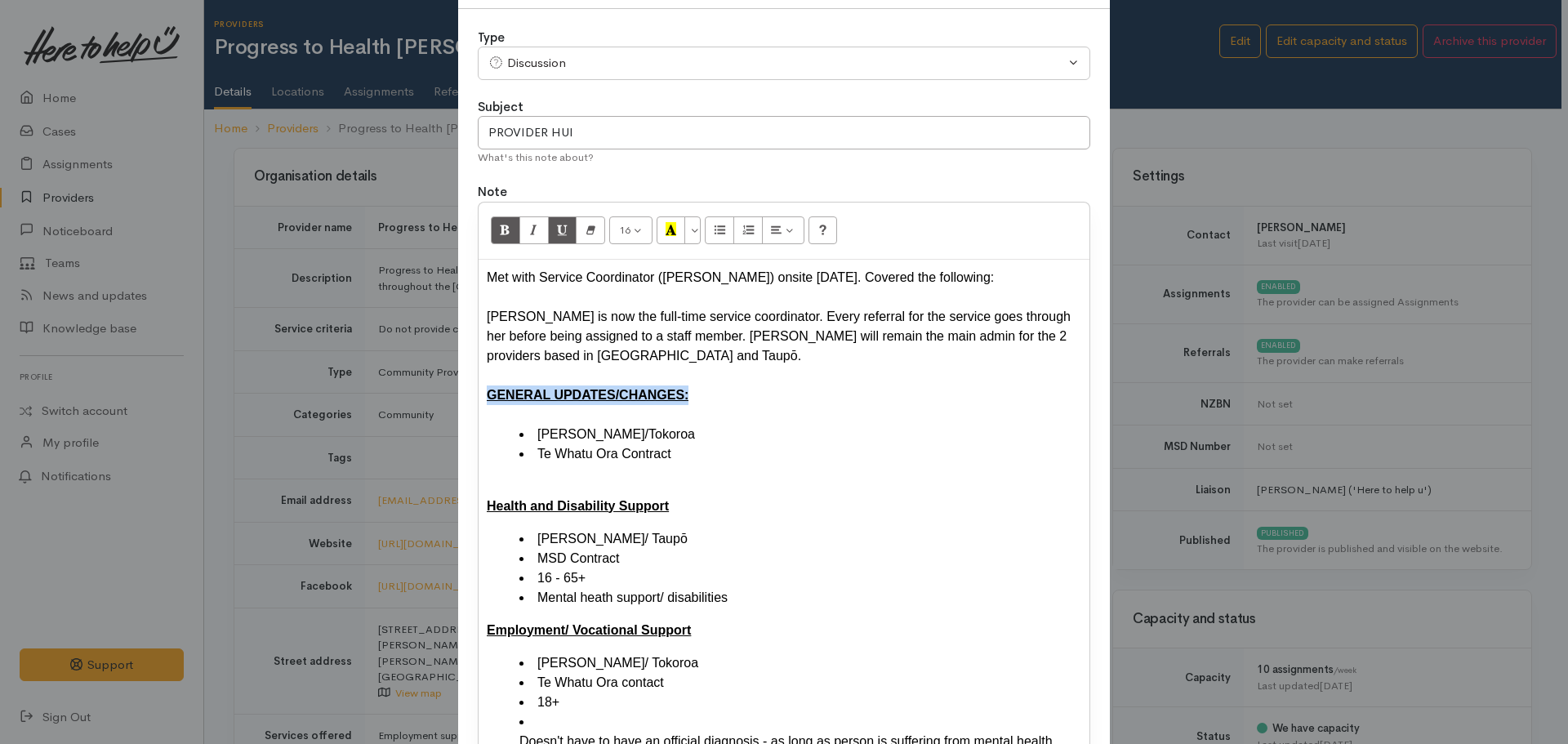 drag, startPoint x: 664, startPoint y: 394, endPoint x: 474, endPoint y: 398, distance: 190.0421 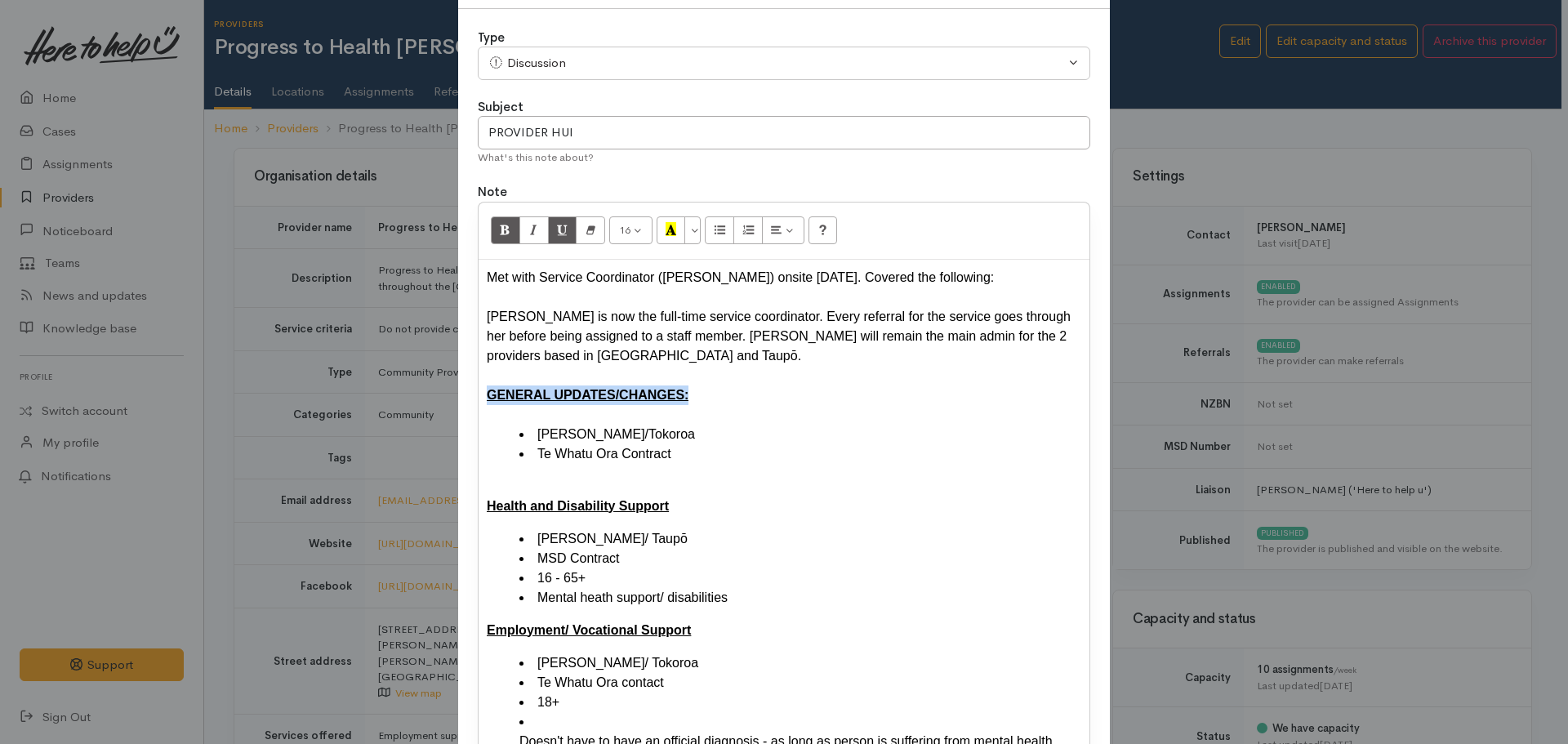 click on "16  8  9  10  11  12  14  18  24  36 Background Color Transparent Select #ffff00 Text Color Reset to default Select #000000 Met with Service Coordinator (Sharna Fulton) onsite 10.07.2025. Covered the following: Sharna is now the full-time service coordinator. Every referral for the service goes through her before being assigned to a staff member. Hamilton will remain the main admin for the 2 providers based in Tokoroa and Taupō.  GENERAL UPDATES/CHANGES: Hamilton/Tokoroa Te Whatu Ora Contract Health and Disability Support Hamilton/ Taupō MSD Contract  16 - 65+  Mental heath support/ disabilities  Employment/ Vocational Support Hamilton/ Tokoroa  Te Whatu Ora contact 18+  Doesn't have to have an official diagnosis - as long as person is suffering from mental health illness.  Peer Support - Consumer Recovery Advisory Service (CRIS) AT CAPACITY. Referring new clients to Awhi Mai for their peer support service (they can refer 20 pw) Activities: TBD. There is a lot of change in this space Insert Link" at bounding box center [784, 789] 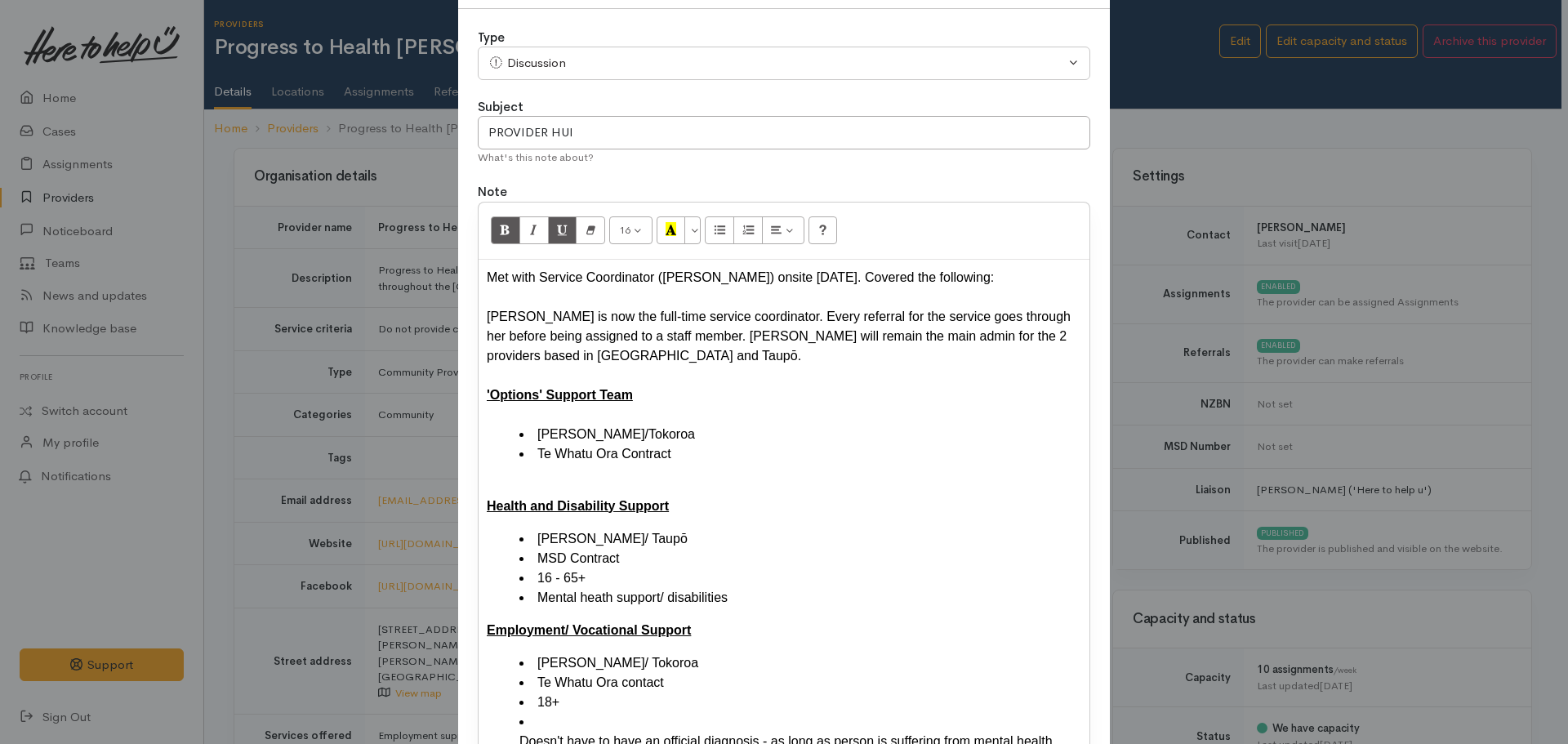 click at bounding box center [784, 415] 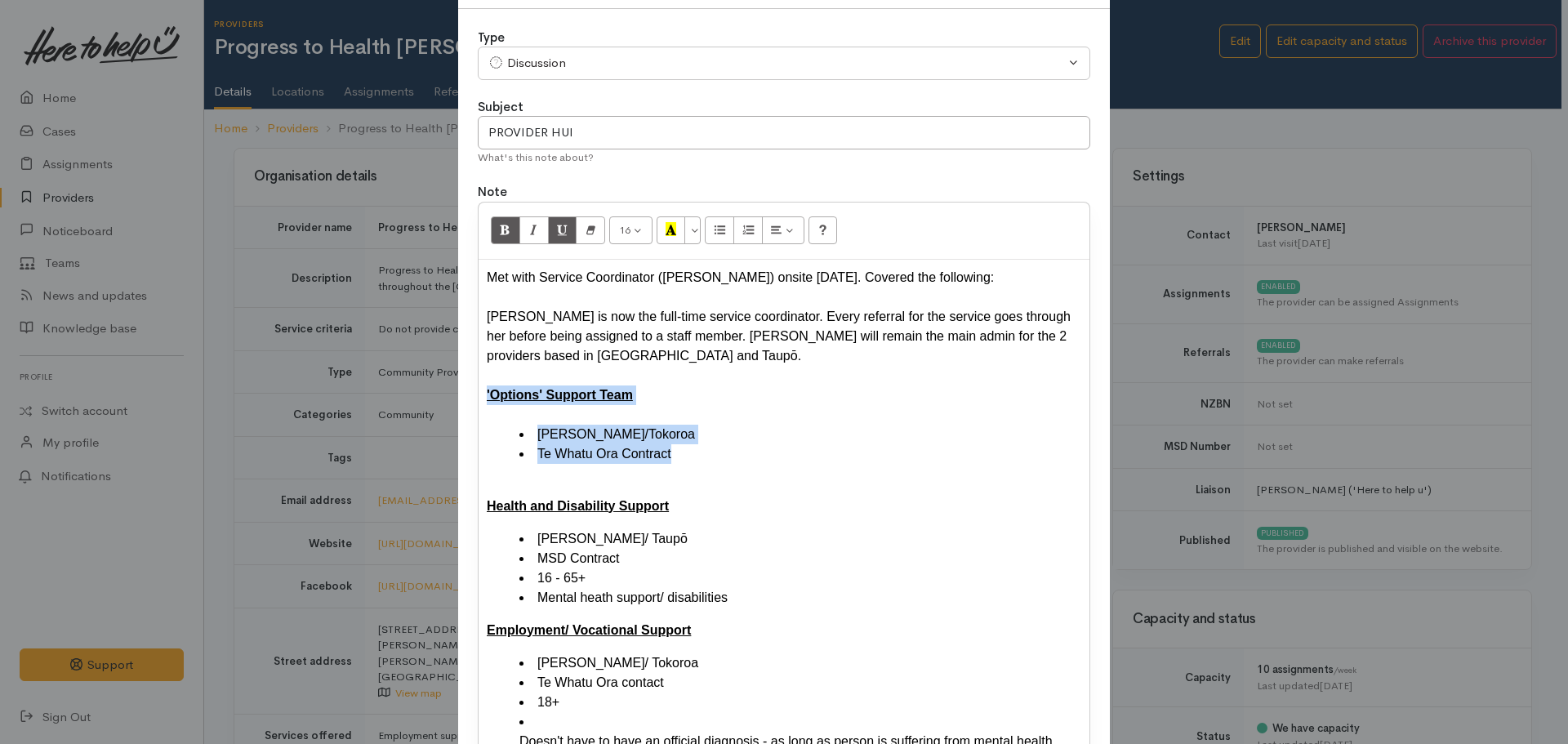 drag, startPoint x: 666, startPoint y: 457, endPoint x: 473, endPoint y: 391, distance: 203.97304 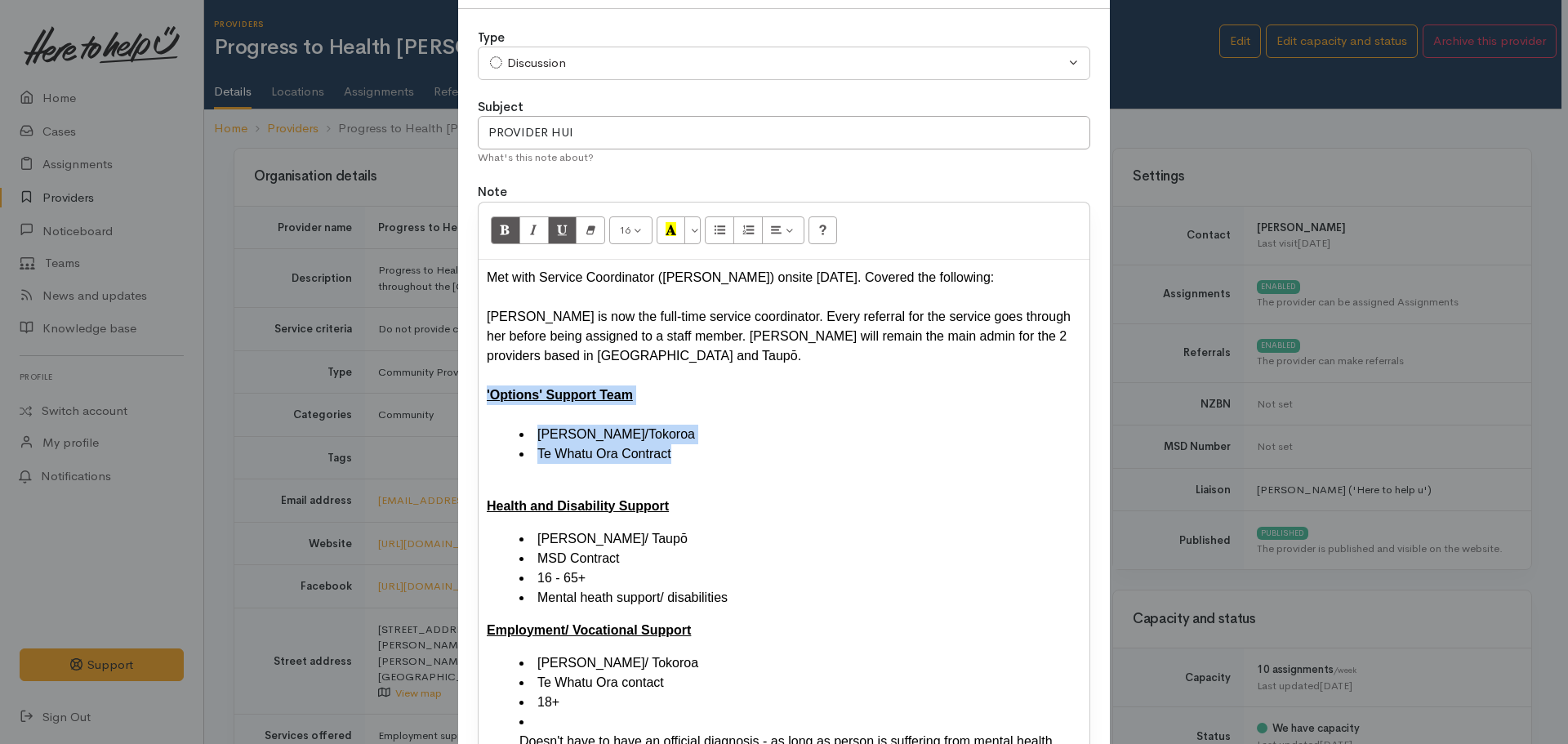 click on "Type
Correspondence
Discussion
Email
Note
Phone call
SMS text message
Discussion
Subject
PROVIDER HUI
What's this note about?
Note
16  8  9  10  11  12  14  18  24  36 Background Color Transparent Select #ffff00 Text Color Reset to default Select #000000 Met with Service Coordinator (Sharna Fulton) onsite 10.07.2025. Covered the following: Sharna is now the full-time service coordinator. Every referral for the service goes through her before being assigned to a staff member. Hamilton will remain the main admin for the 2 providers based in Tokoroa and Taupō." at bounding box center (784, 712) 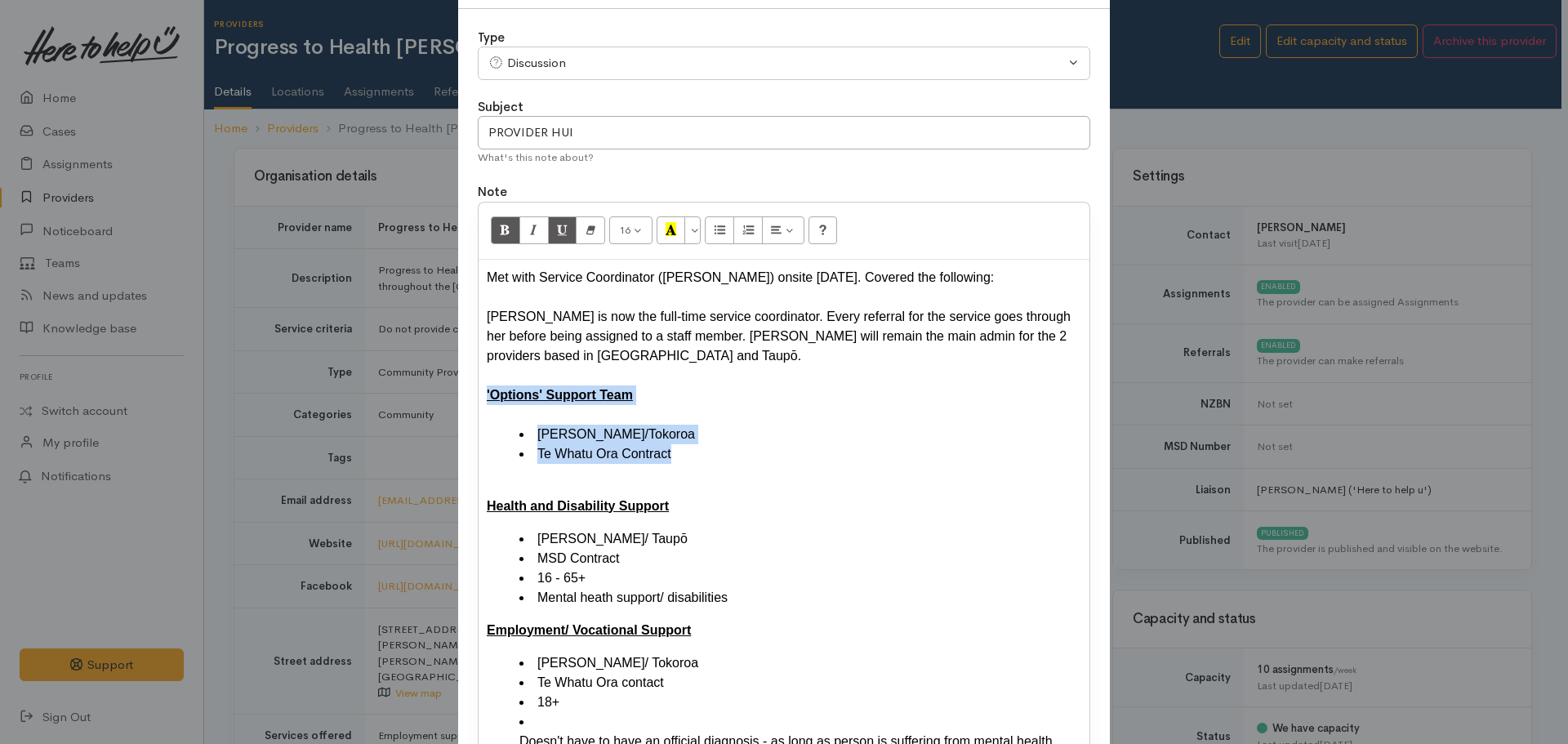copy on "'Options' Support Team Hamilton/Tokoroa Te Whatu Ora Contract" 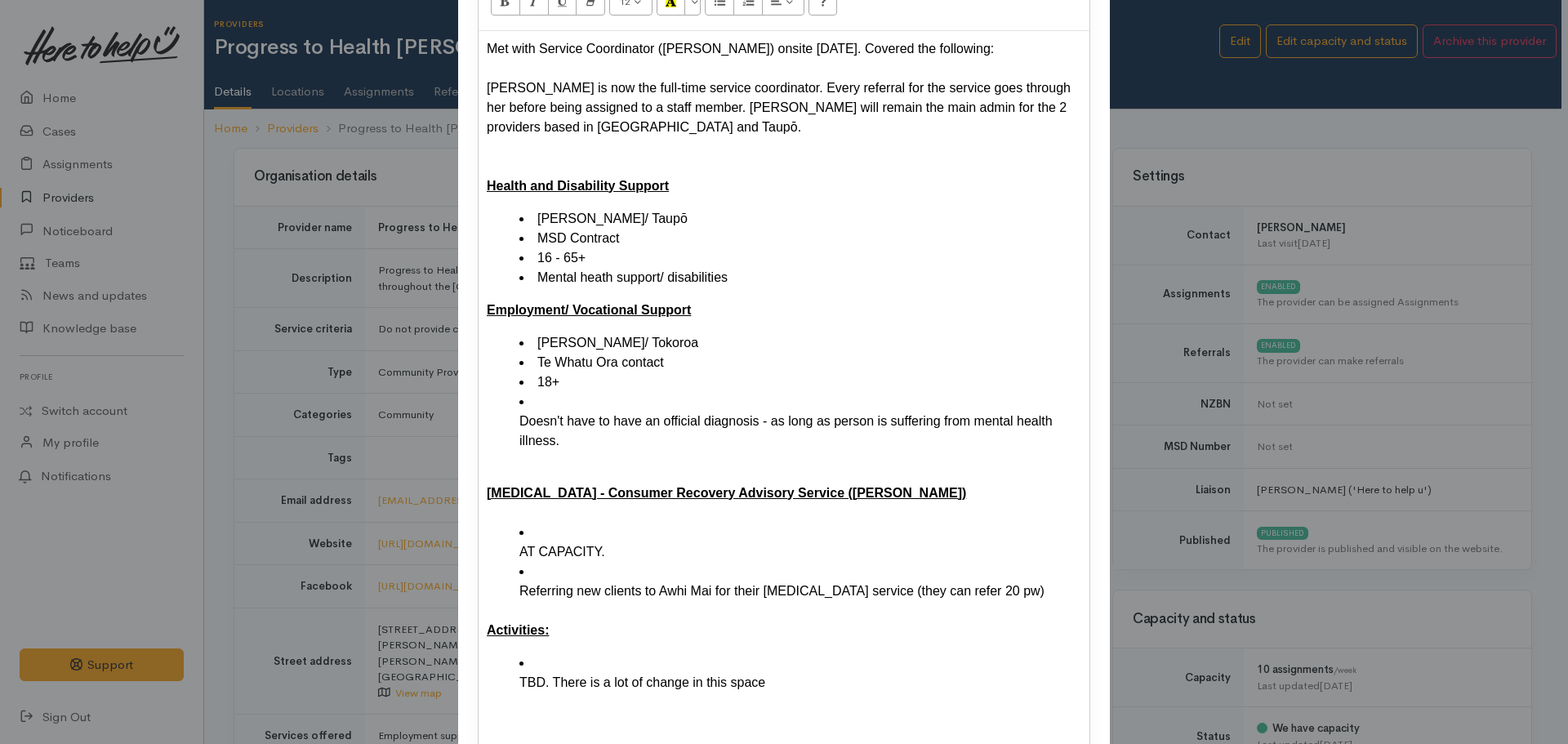 scroll, scrollTop: 292, scrollLeft: 0, axis: vertical 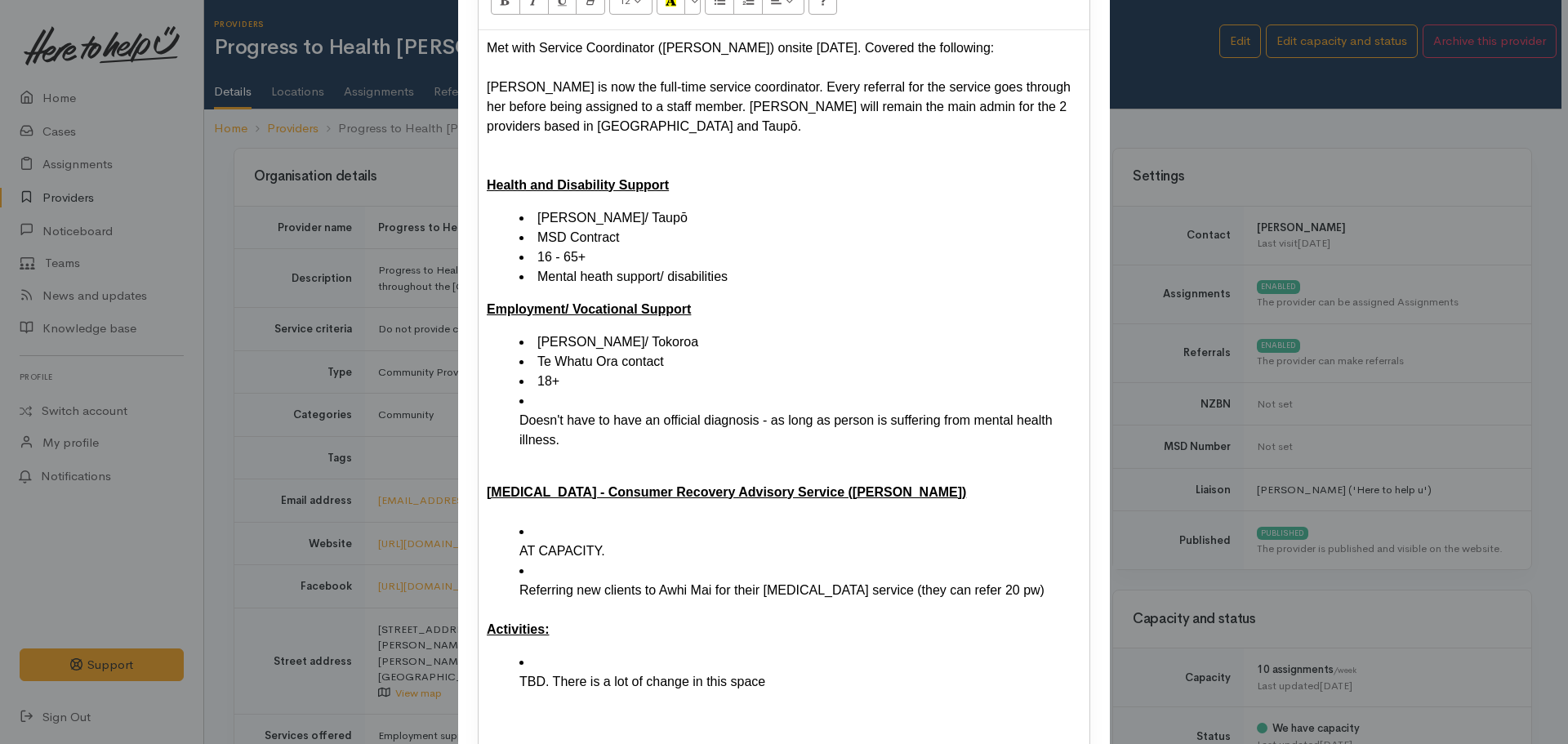 click on "Met with Service Coordinator (Sharna Fulton) onsite 10.07.2025. Covered the following: Sharna is now the full-time service coordinator. Every referral for the service goes through her before being assigned to a staff member. Hamilton will remain the main admin for the 2 providers based in Tokoroa and Taupō.  Health and Disability Support Hamilton/ Taupō MSD Contract  16 - 65+  Mental heath support/ disabilities  Employment/ Vocational Support Hamilton/ Tokoroa  Te Whatu Ora contact 18+  Doesn't have to have an official diagnosis - as long as person is suffering from mental health illness.  Peer Support - Consumer Recovery Advisory Service (CRIS) AT CAPACITY. Referring new clients to Awhi Mai for their peer support service (they can refer 20 pw) Activities: TBD. There is a lot of change in this space GENERAL UPDATES/CHANGES: Showed Sharna capacity traffic light and how to amend this." at bounding box center [784, 538] 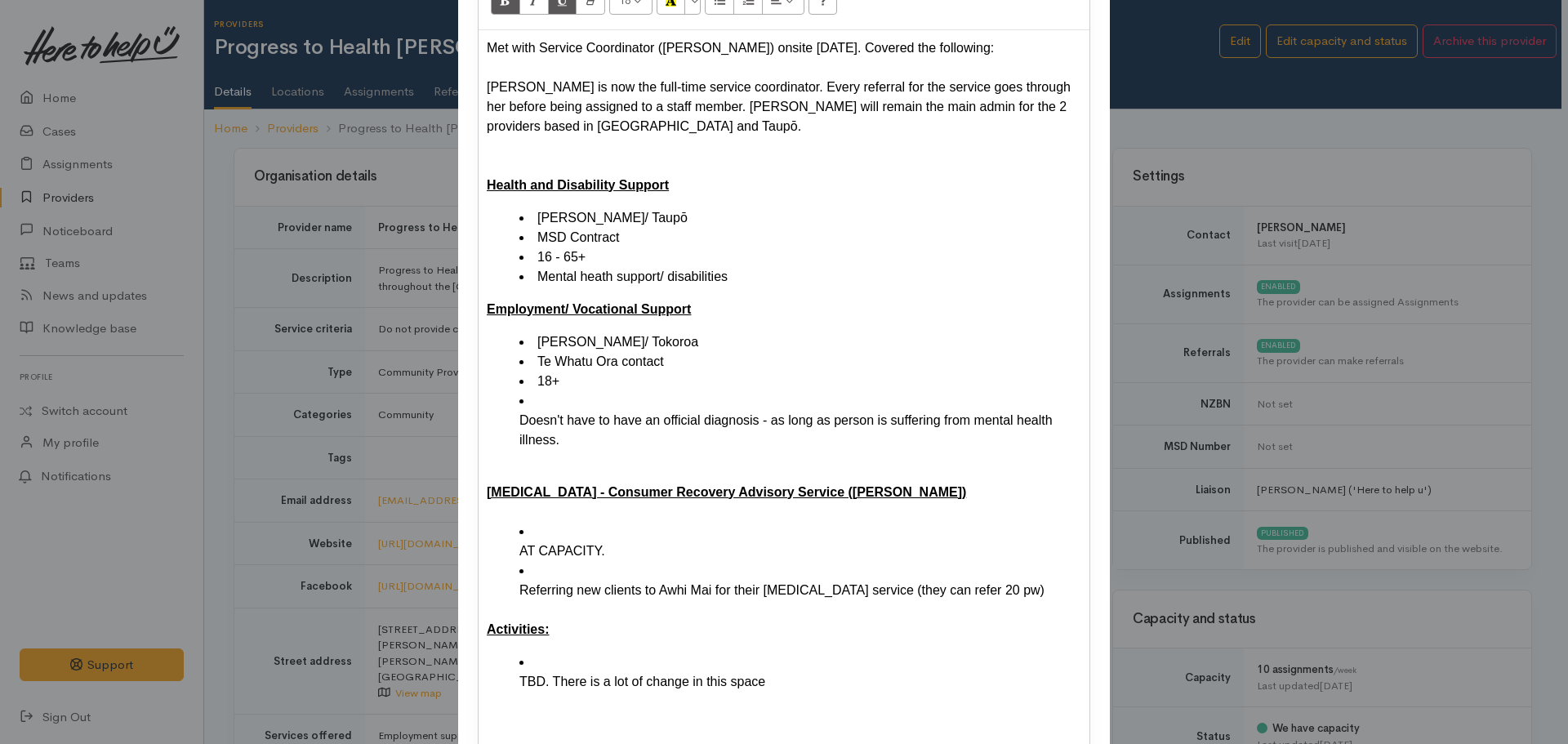 click on "Met with Service Coordinator (Sharna Fulton) onsite 10.07.2025. Covered the following: Sharna is now the full-time service coordinator. Every referral for the service goes through her before being assigned to a staff member. Hamilton will remain the main admin for the 2 providers based in Tokoroa and Taupō.  Health and Disability Support Hamilton/ Taupō MSD Contract  16 - 65+  Mental heath support/ disabilities  Employment/ Vocational Support Hamilton/ Tokoroa  Te Whatu Ora contact 18+  Doesn't have to have an official diagnosis - as long as person is suffering from mental health illness.  Peer Support - Consumer Recovery Advisory Service (CRIS) AT CAPACITY. Referring new clients to Awhi Mai for their peer support service (they can refer 20 pw) Activities: TBD. There is a lot of change in this space GENERAL UPDATES/CHANGES: Showed Sharna capacity traffic light and how to amend this." at bounding box center [784, 538] 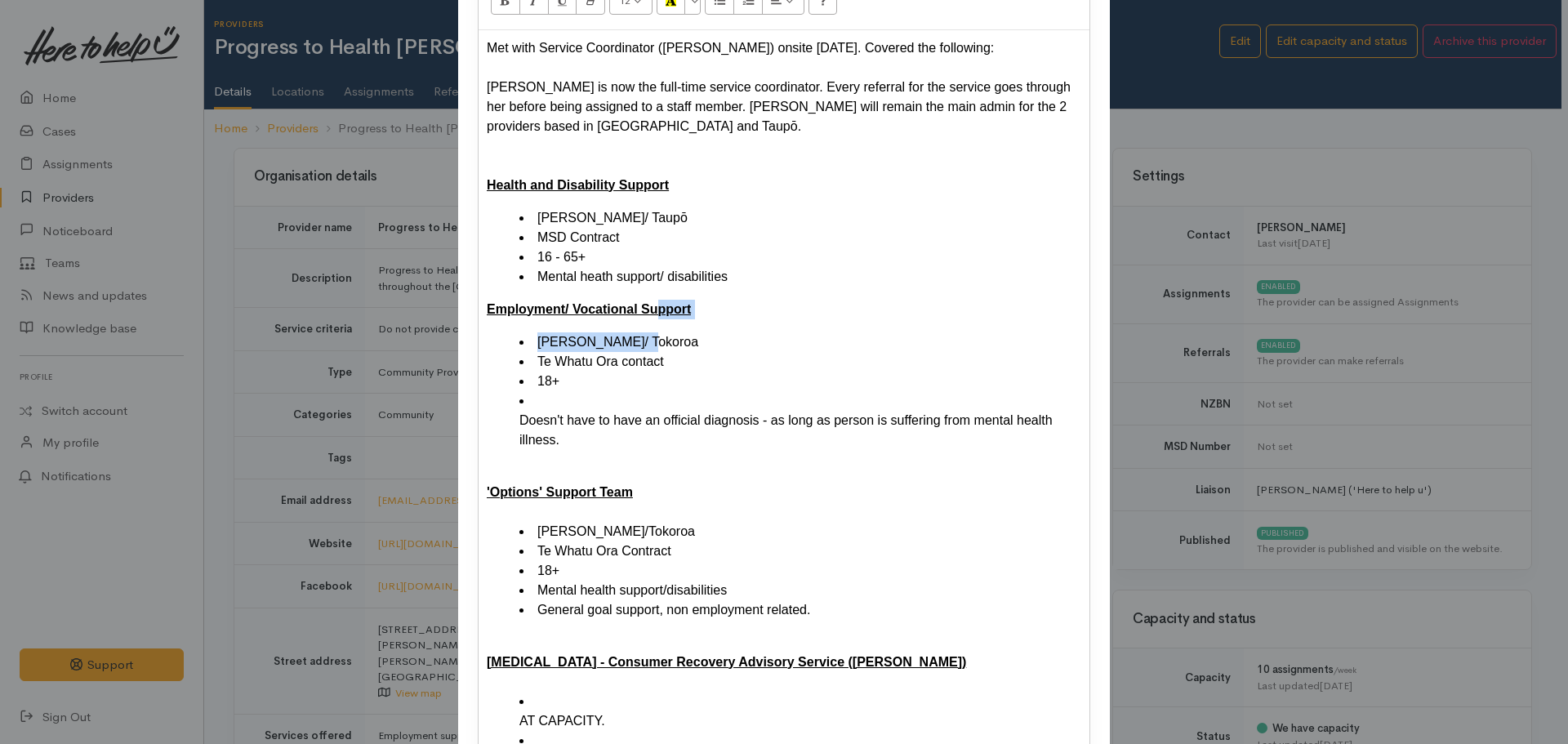 drag, startPoint x: 627, startPoint y: 335, endPoint x: 632, endPoint y: 300, distance: 35.355339 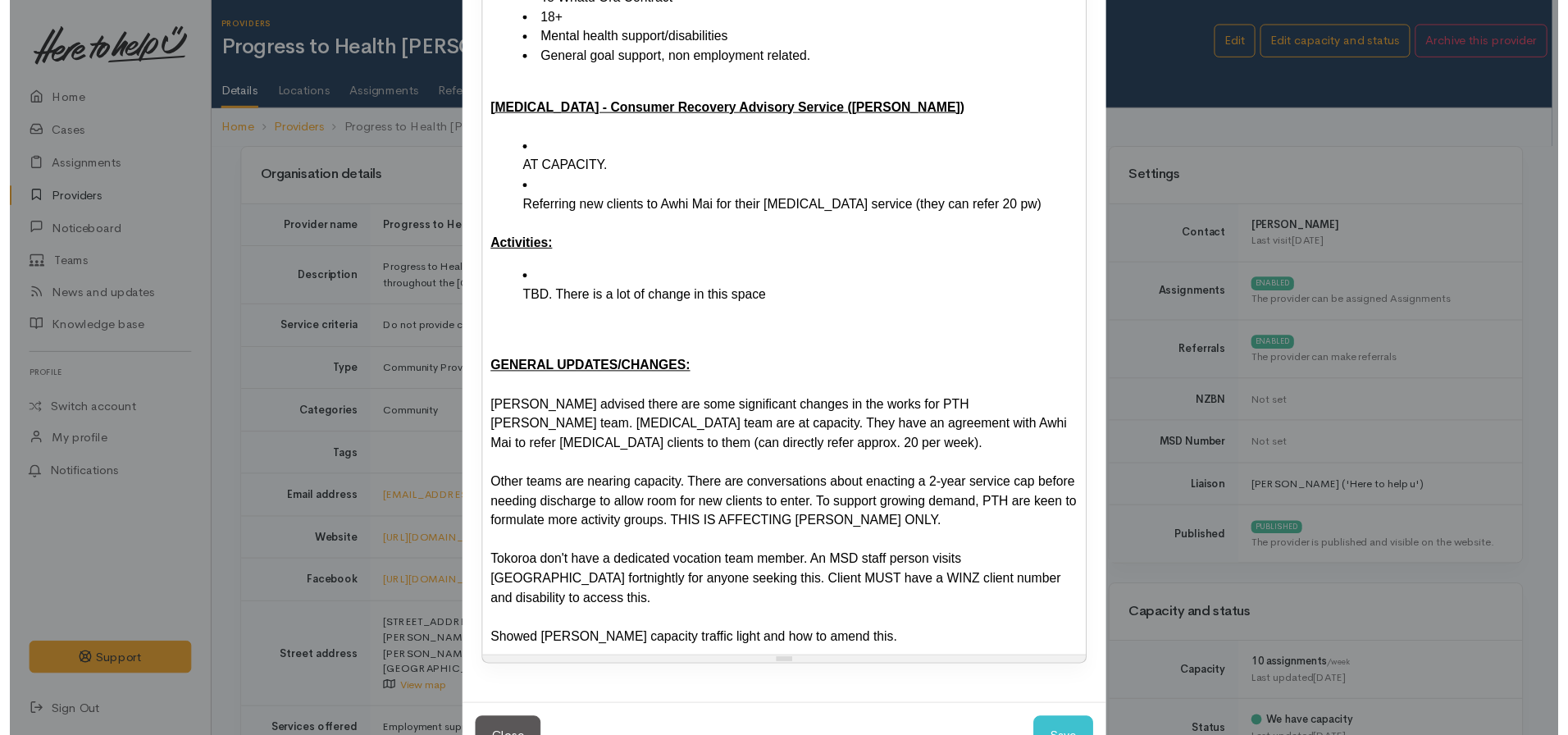 scroll, scrollTop: 867, scrollLeft: 0, axis: vertical 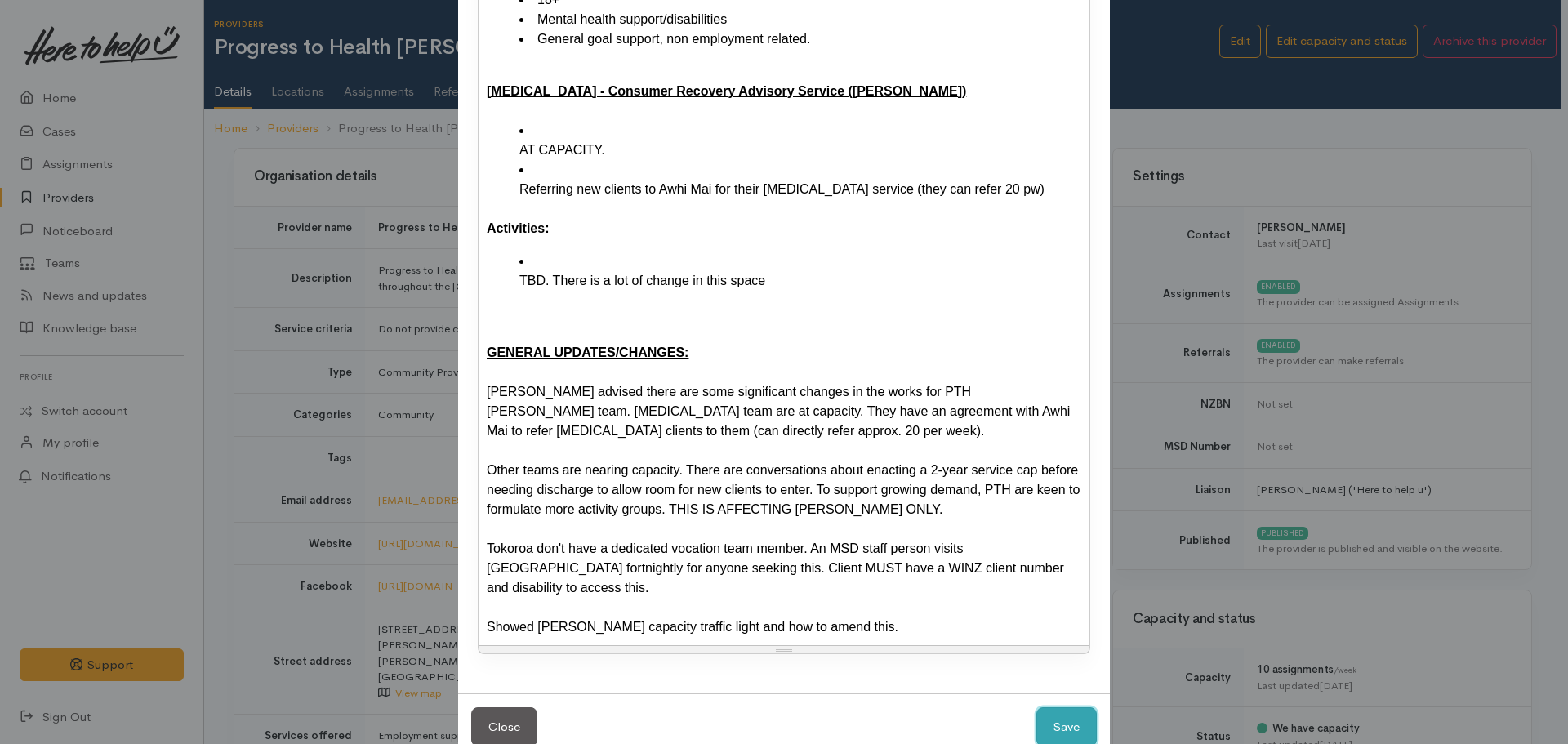 click on "Save" at bounding box center [1067, 727] 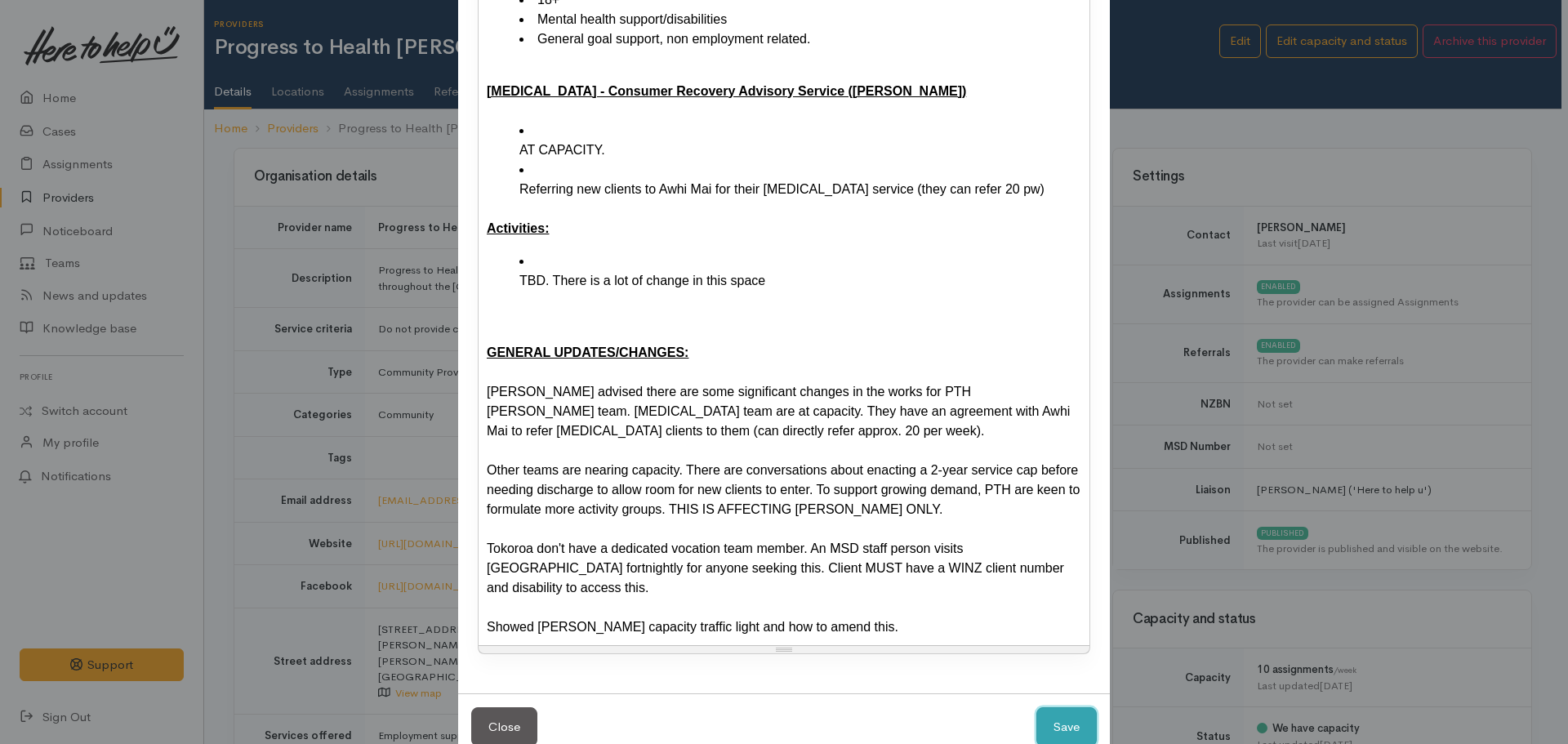 type 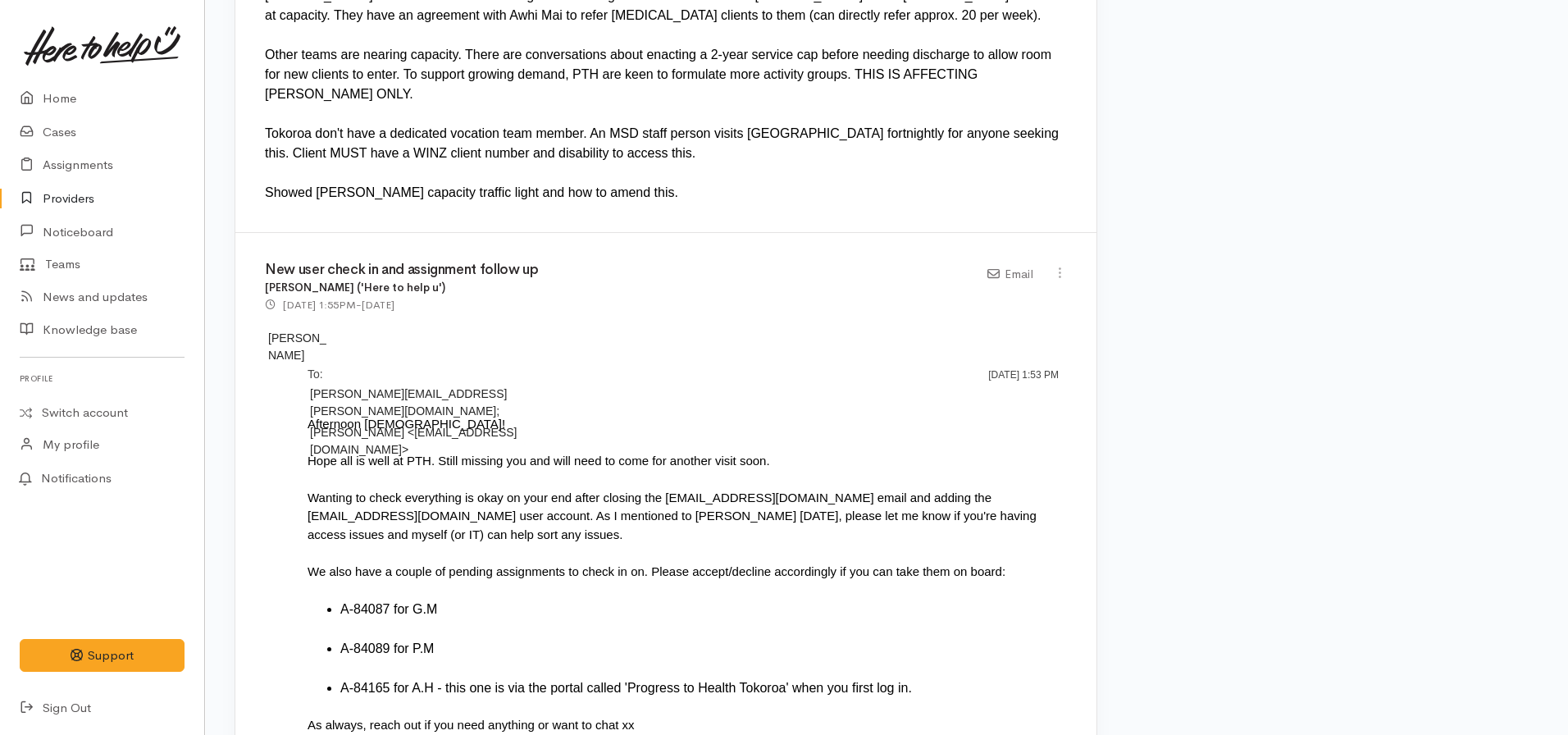 scroll, scrollTop: 2132, scrollLeft: 0, axis: vertical 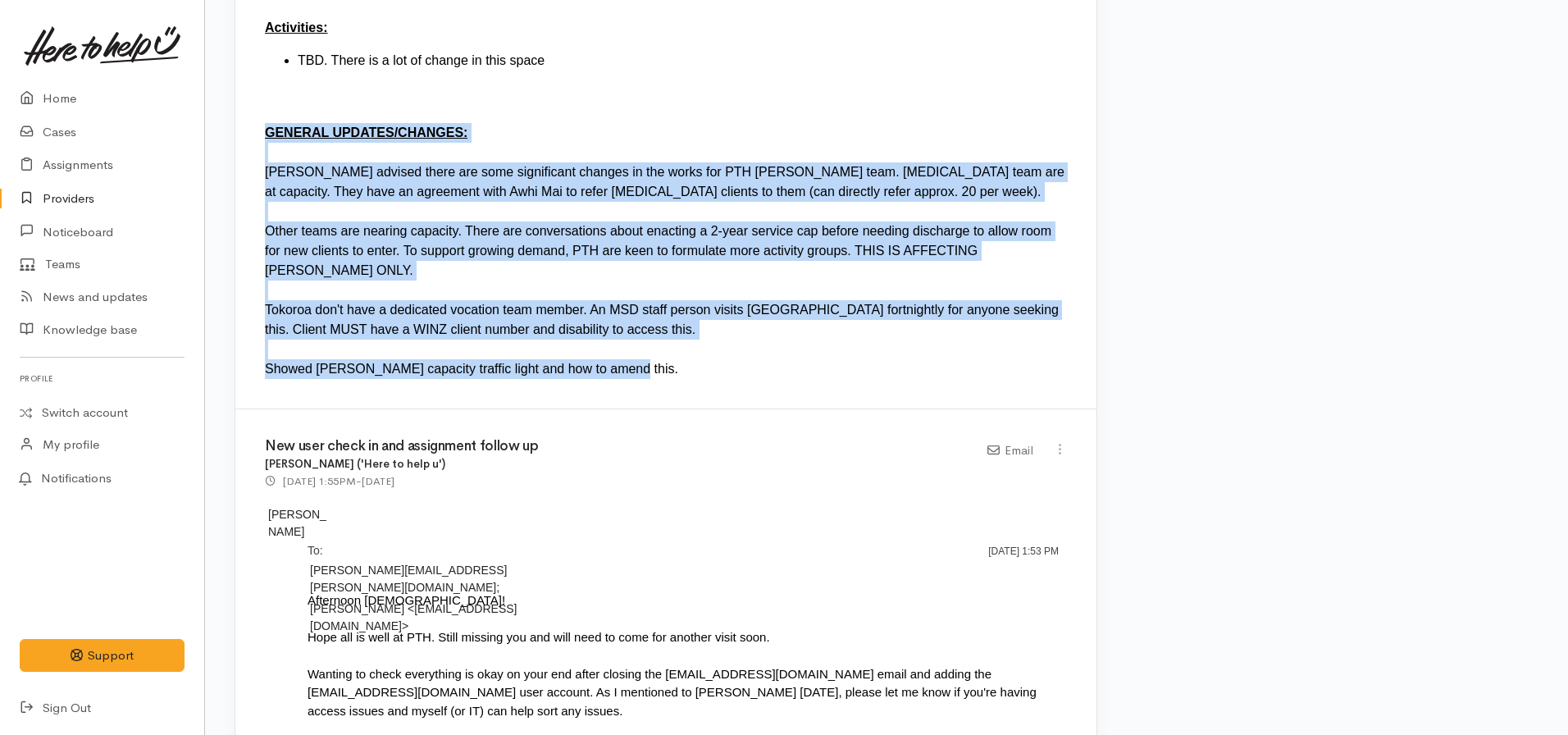 drag, startPoint x: 595, startPoint y: 364, endPoint x: 221, endPoint y: 139, distance: 436.4642 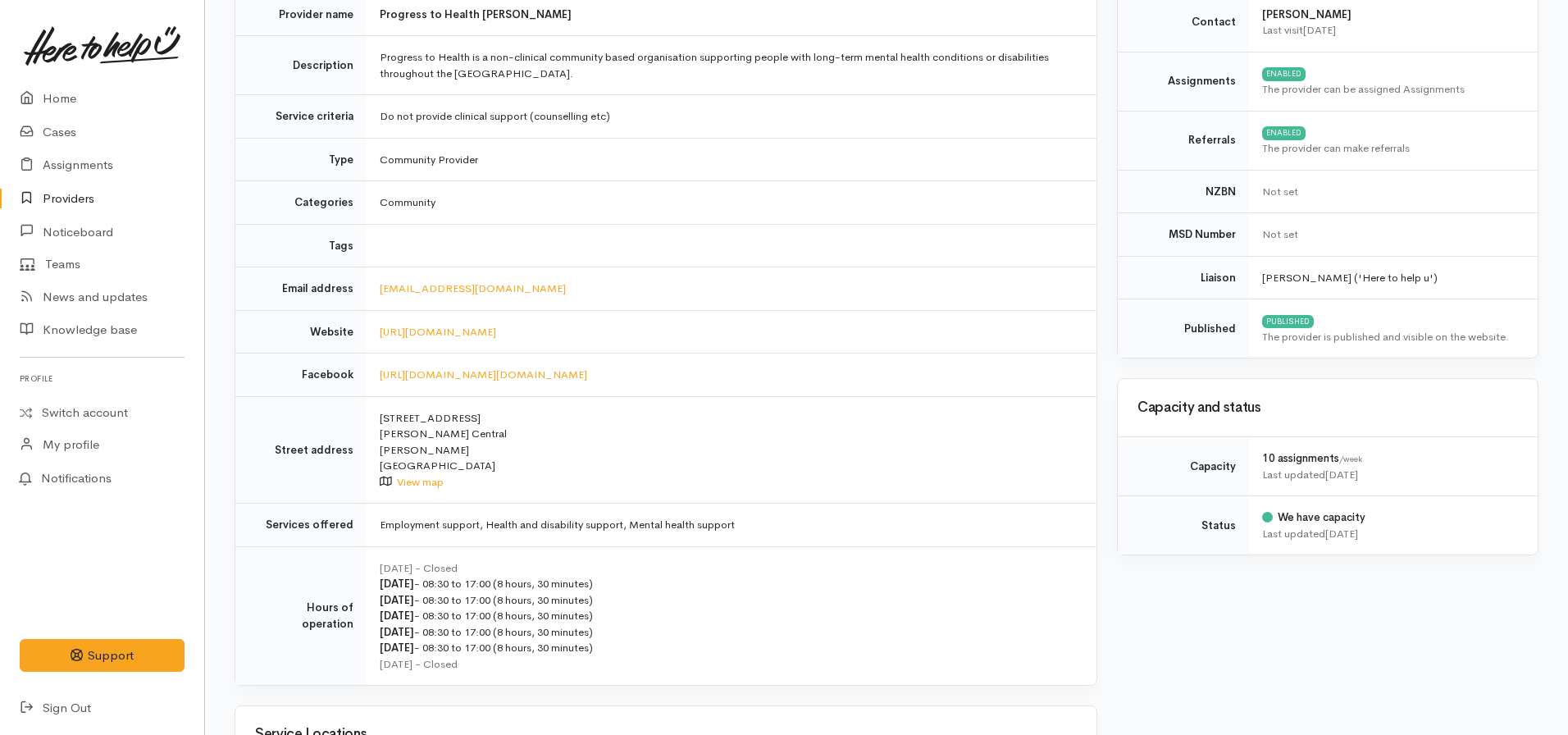 scroll, scrollTop: 183, scrollLeft: 0, axis: vertical 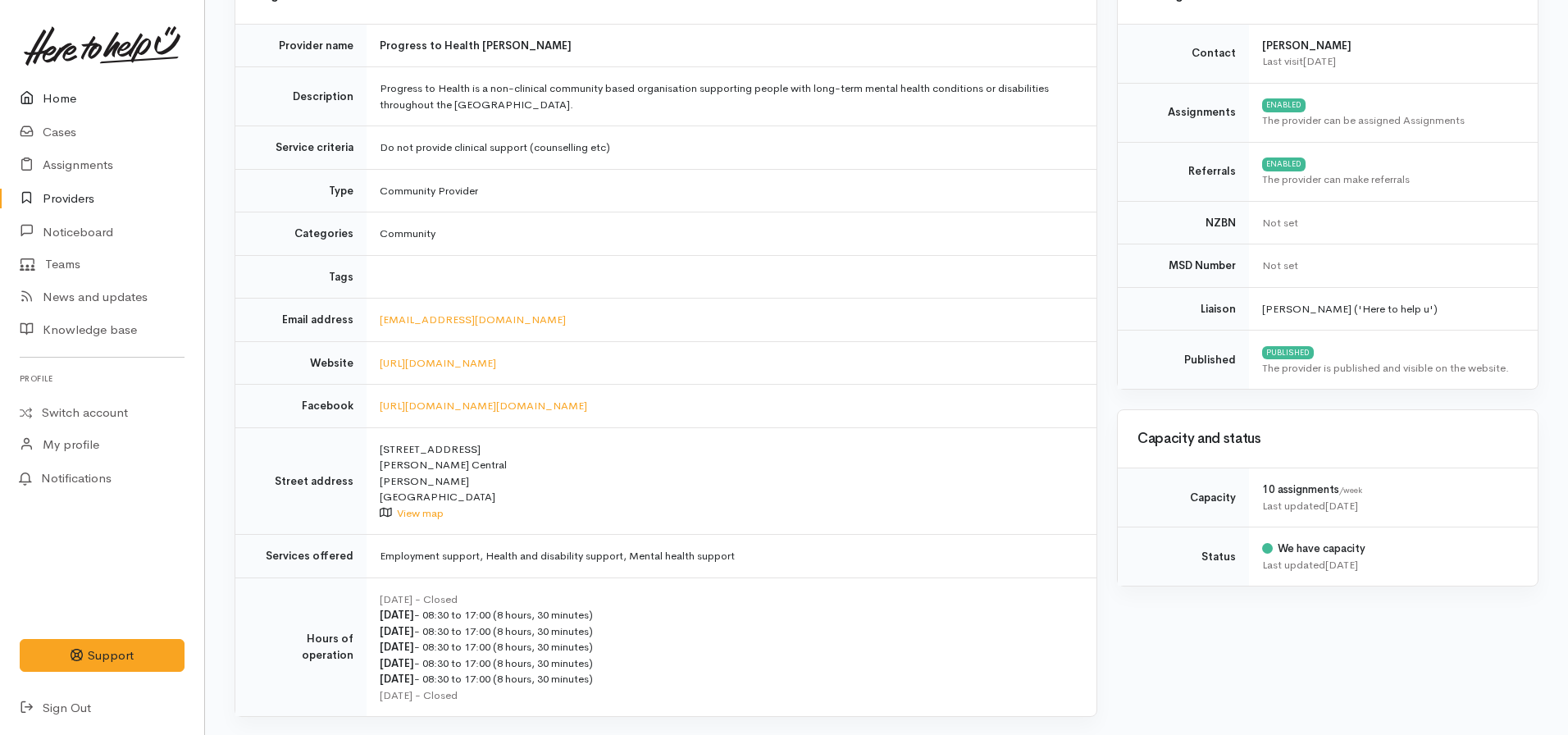 click on "Home" at bounding box center [102, 98] 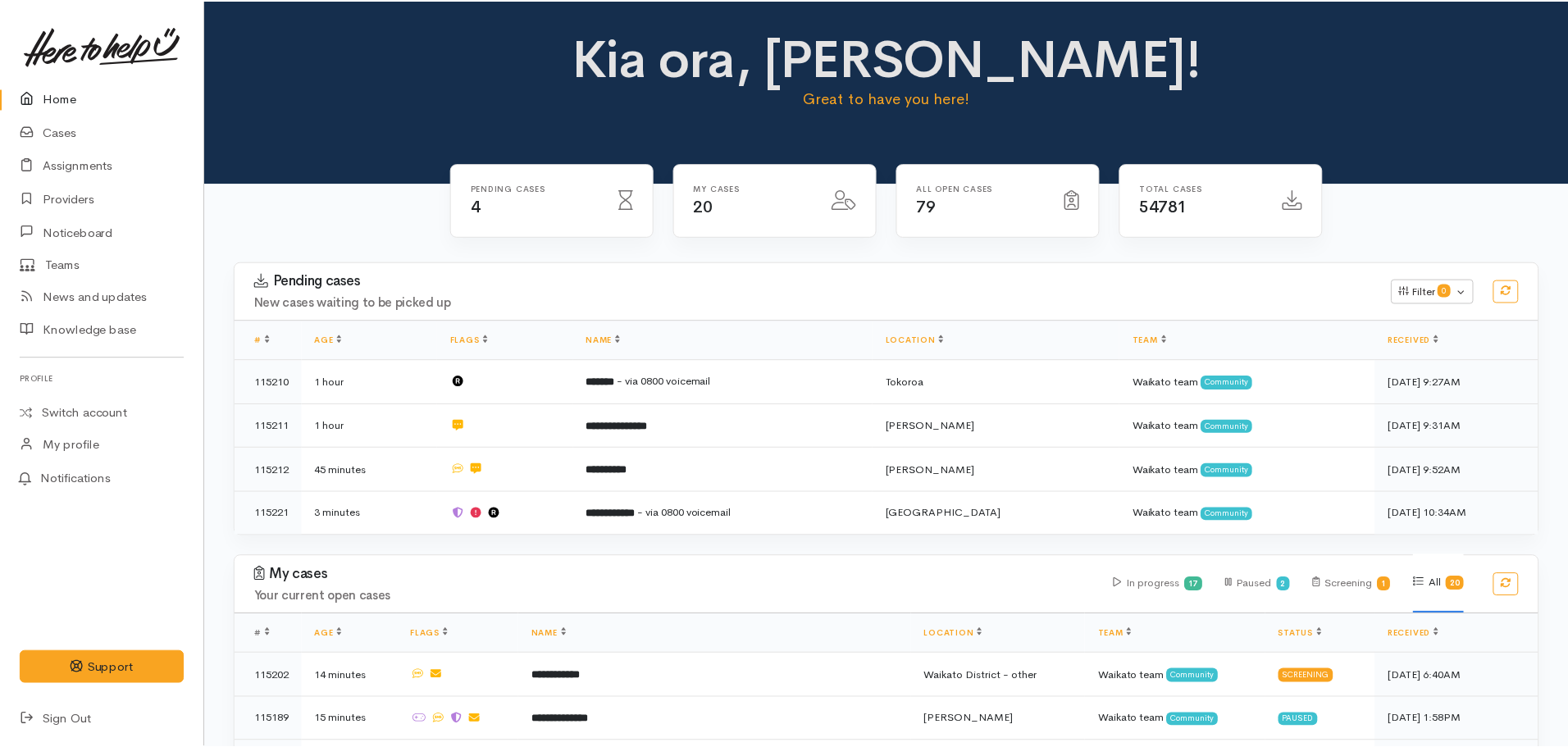 scroll, scrollTop: 0, scrollLeft: 0, axis: both 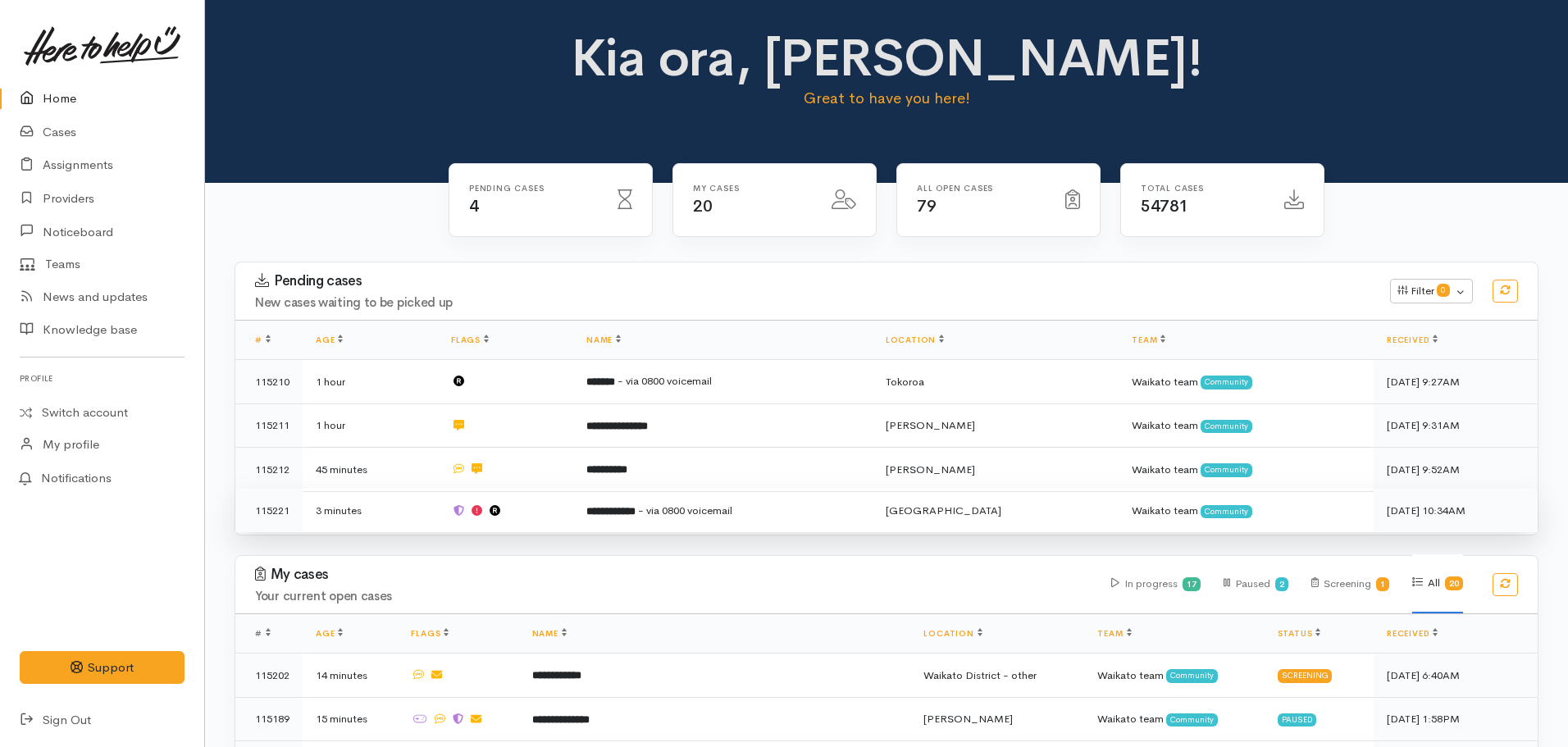 click on "**********" at bounding box center (722, 510) 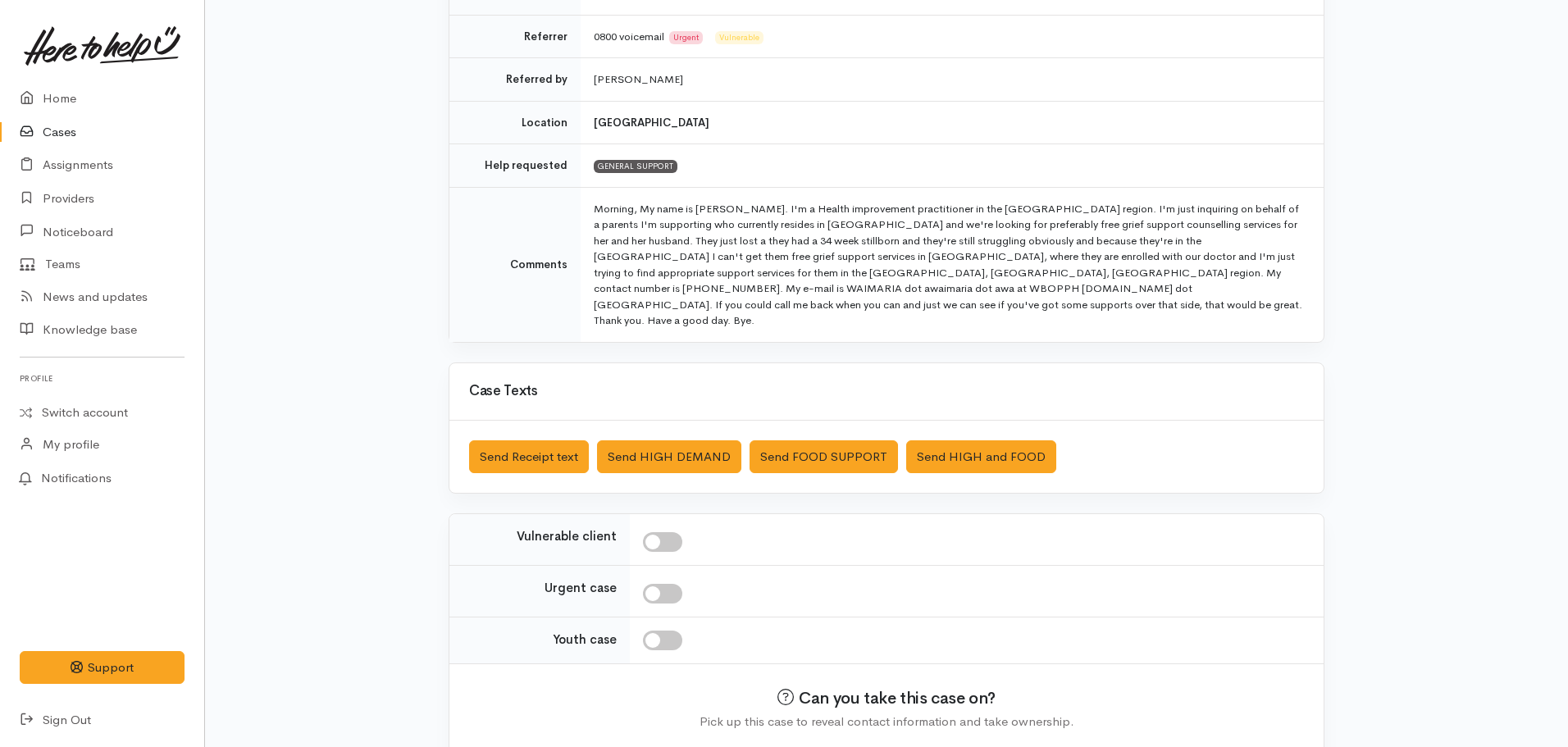 scroll, scrollTop: 367, scrollLeft: 0, axis: vertical 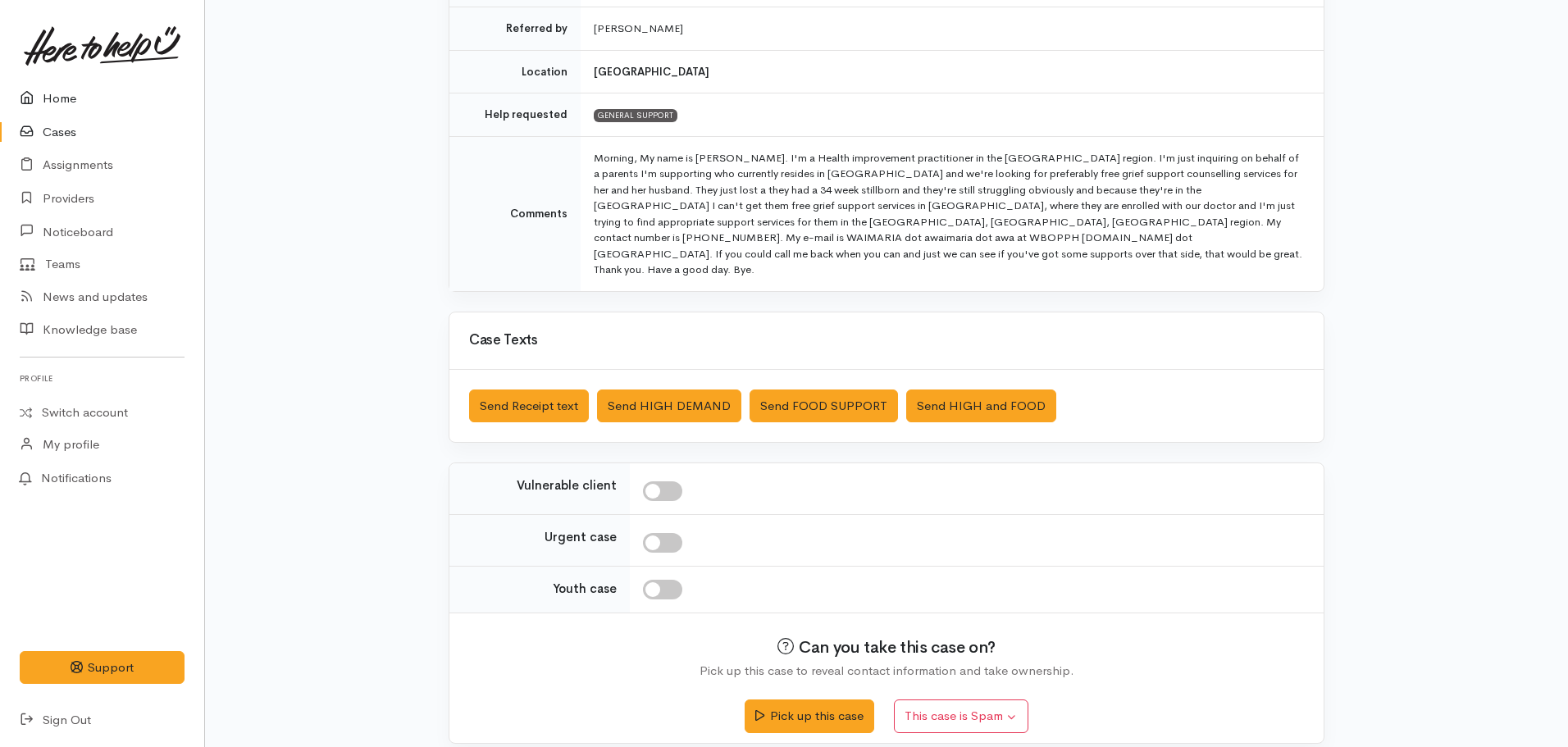 click on "Home" at bounding box center (102, 98) 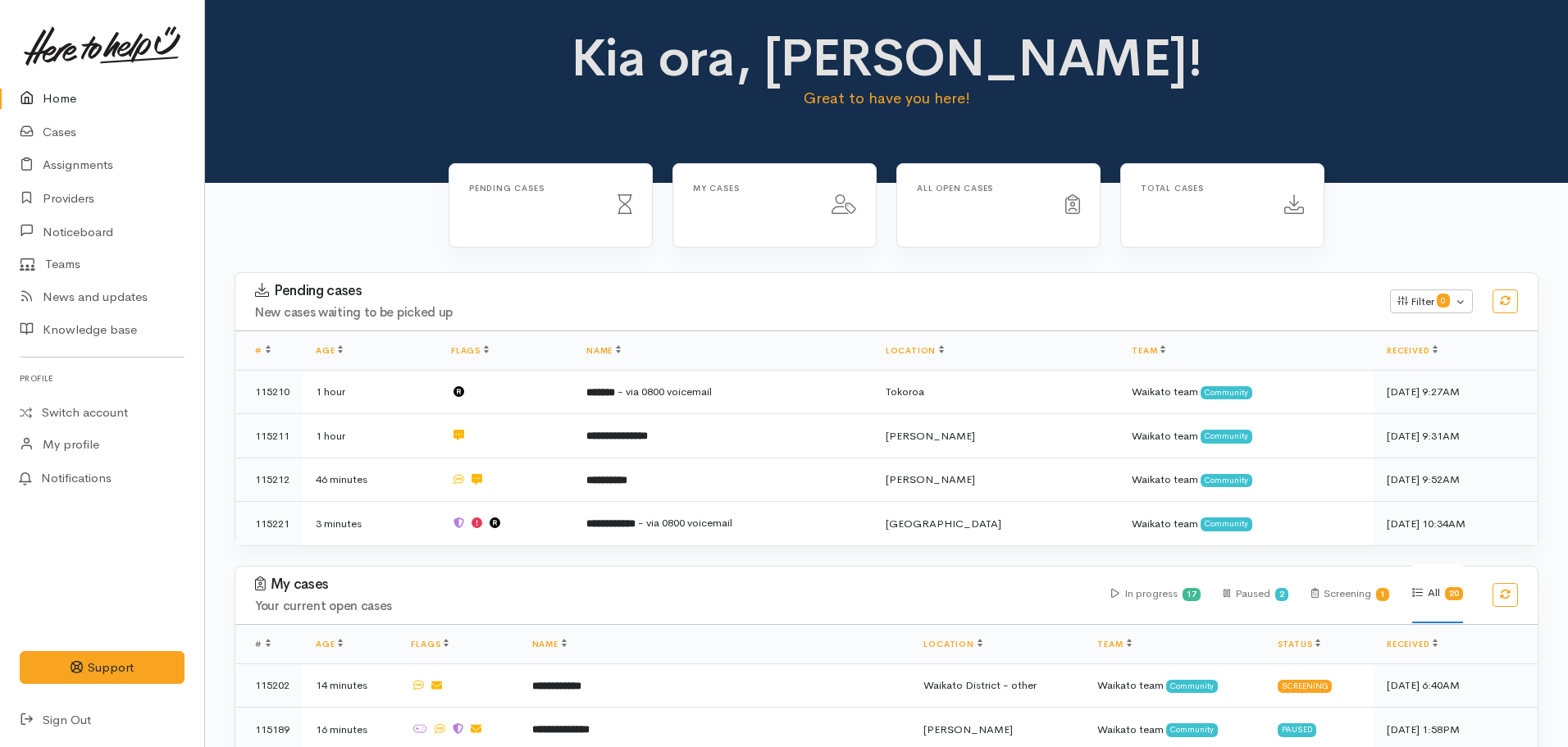 scroll, scrollTop: 0, scrollLeft: 0, axis: both 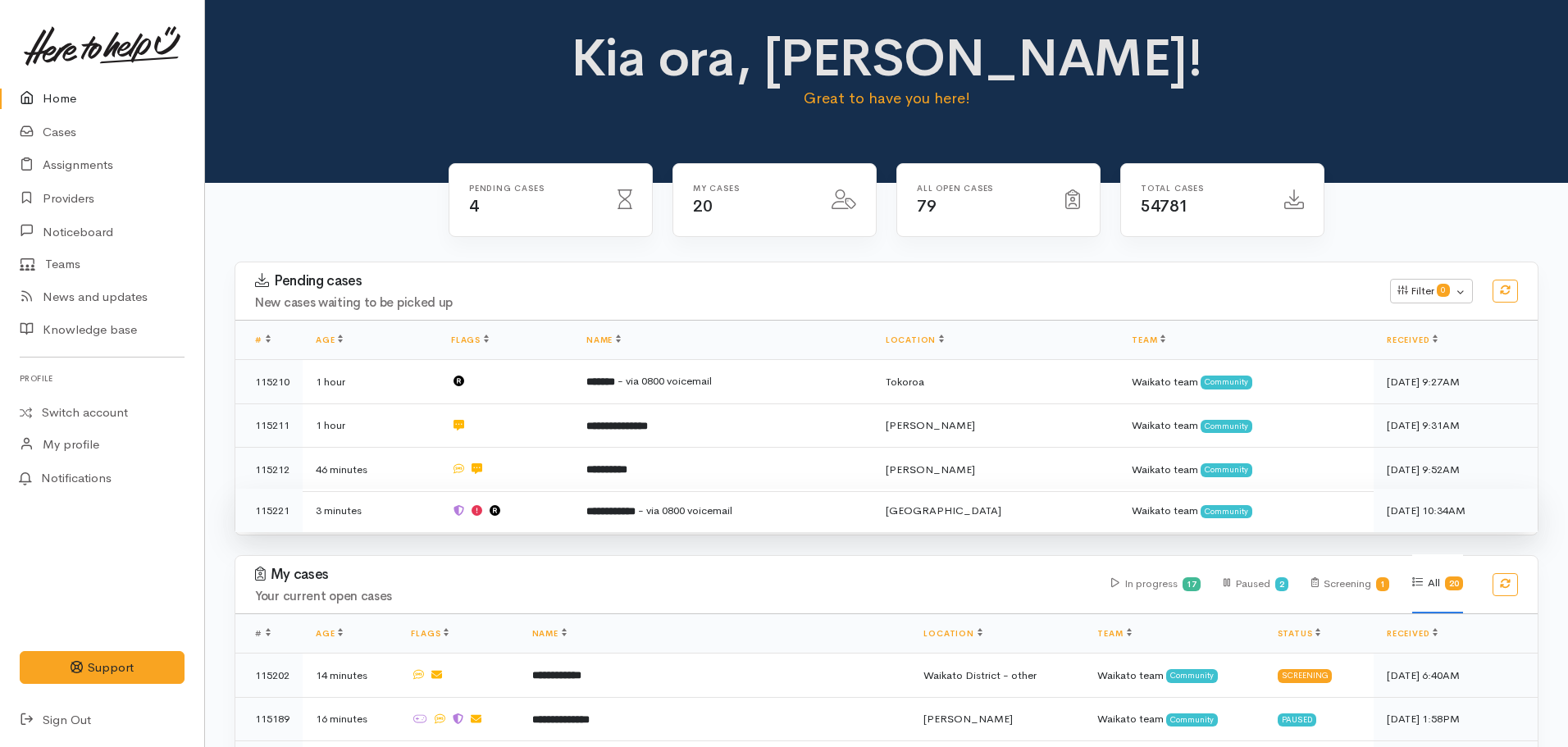 click on "**********" at bounding box center [722, 510] 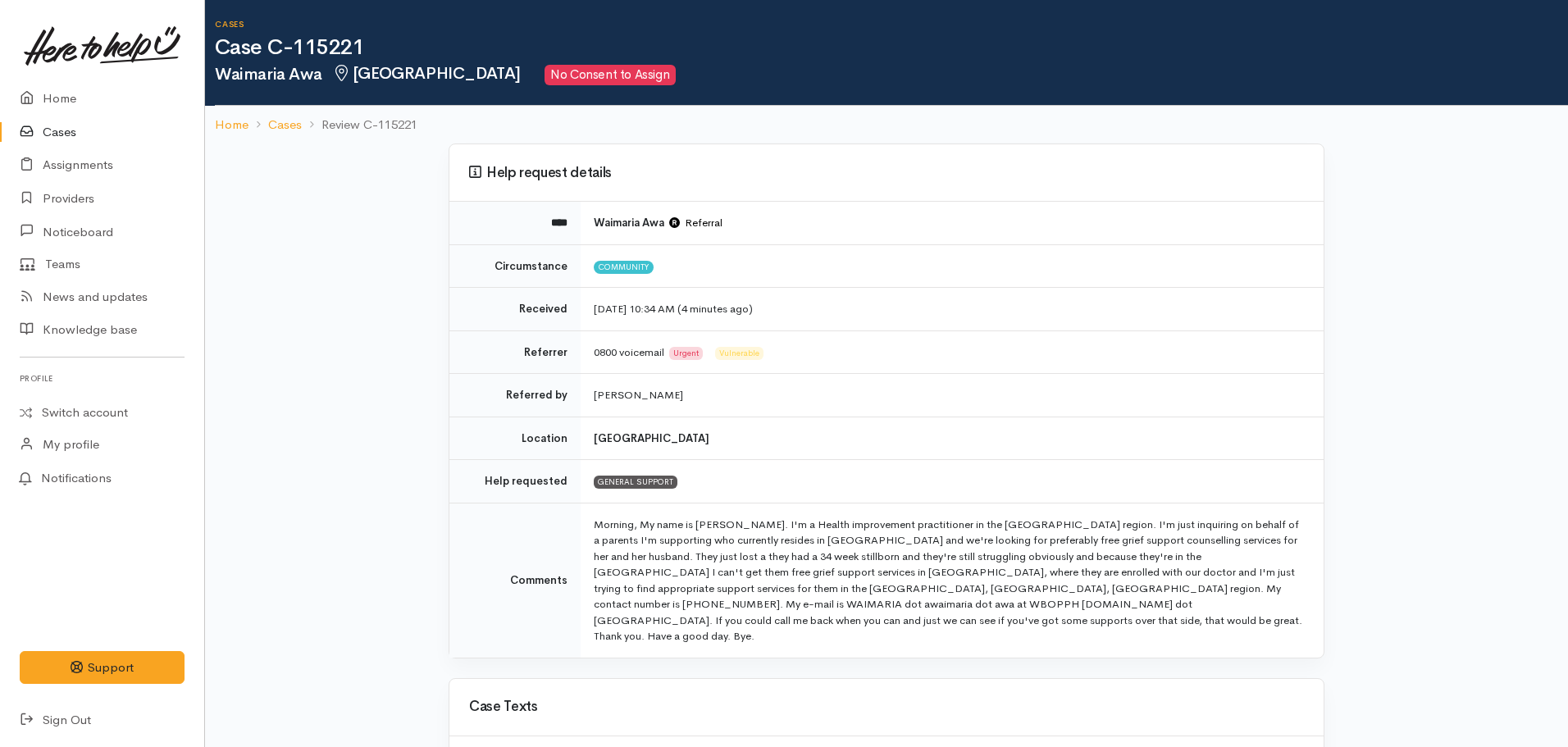 scroll, scrollTop: 367, scrollLeft: 0, axis: vertical 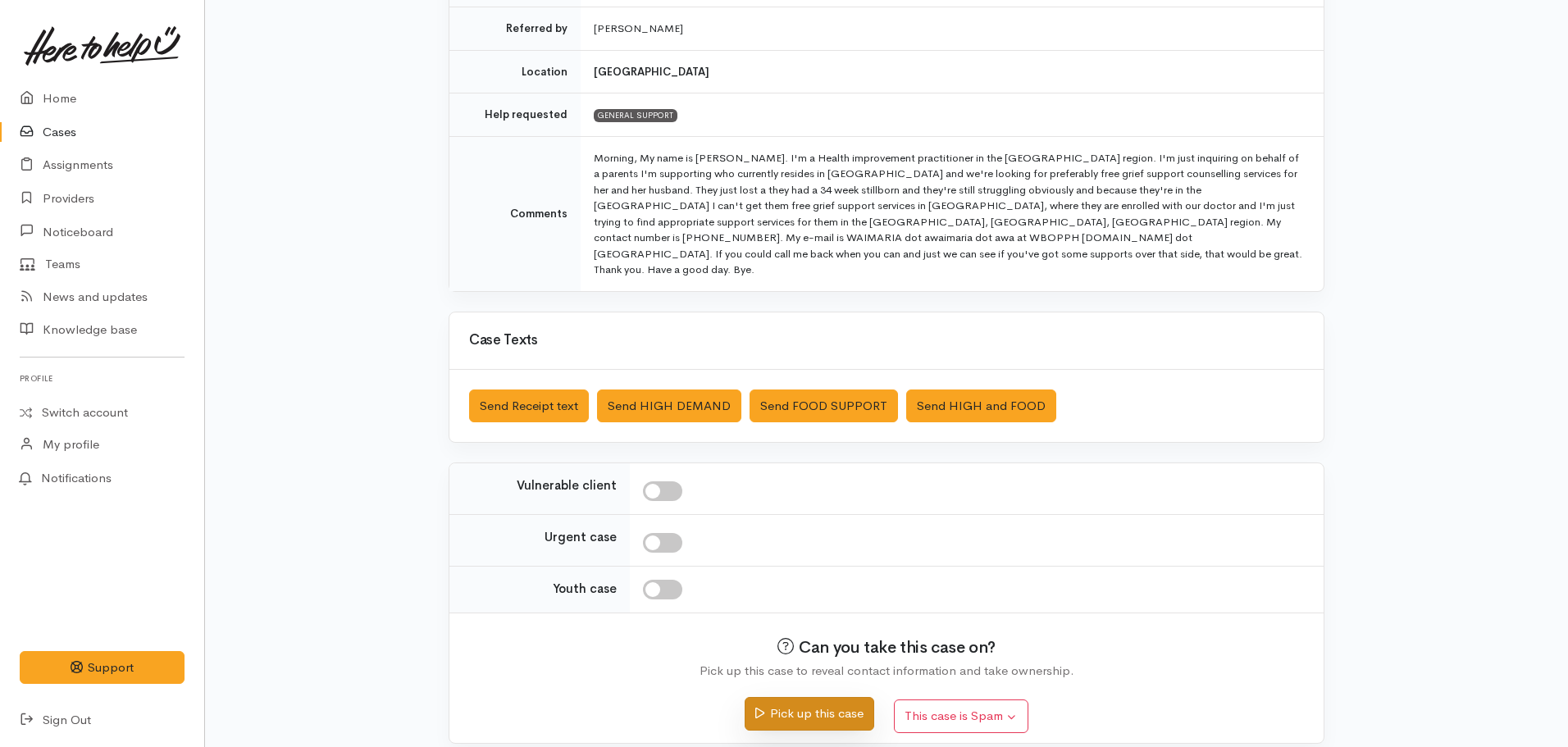 click on "Pick up this case" at bounding box center [809, 713] 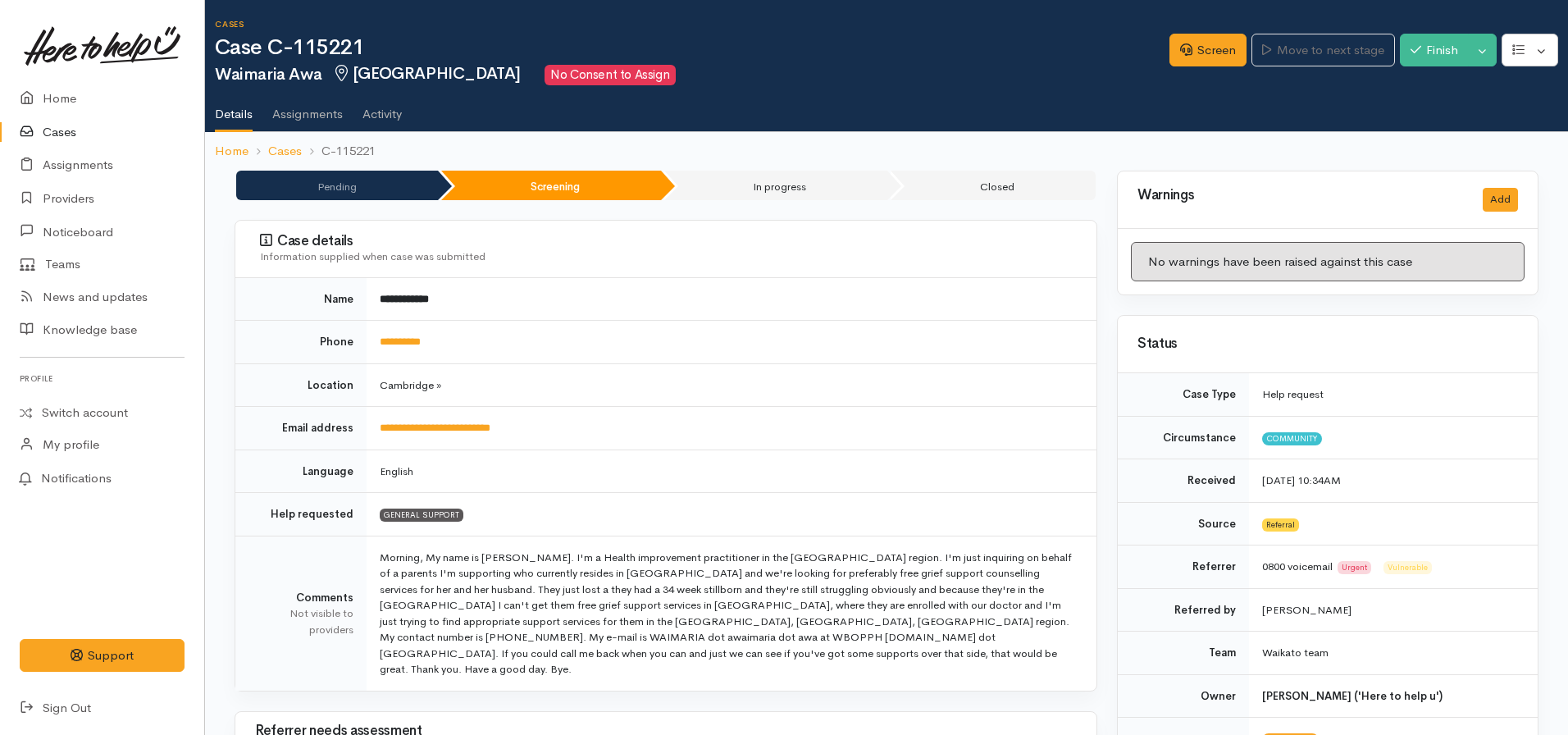 scroll, scrollTop: 0, scrollLeft: 0, axis: both 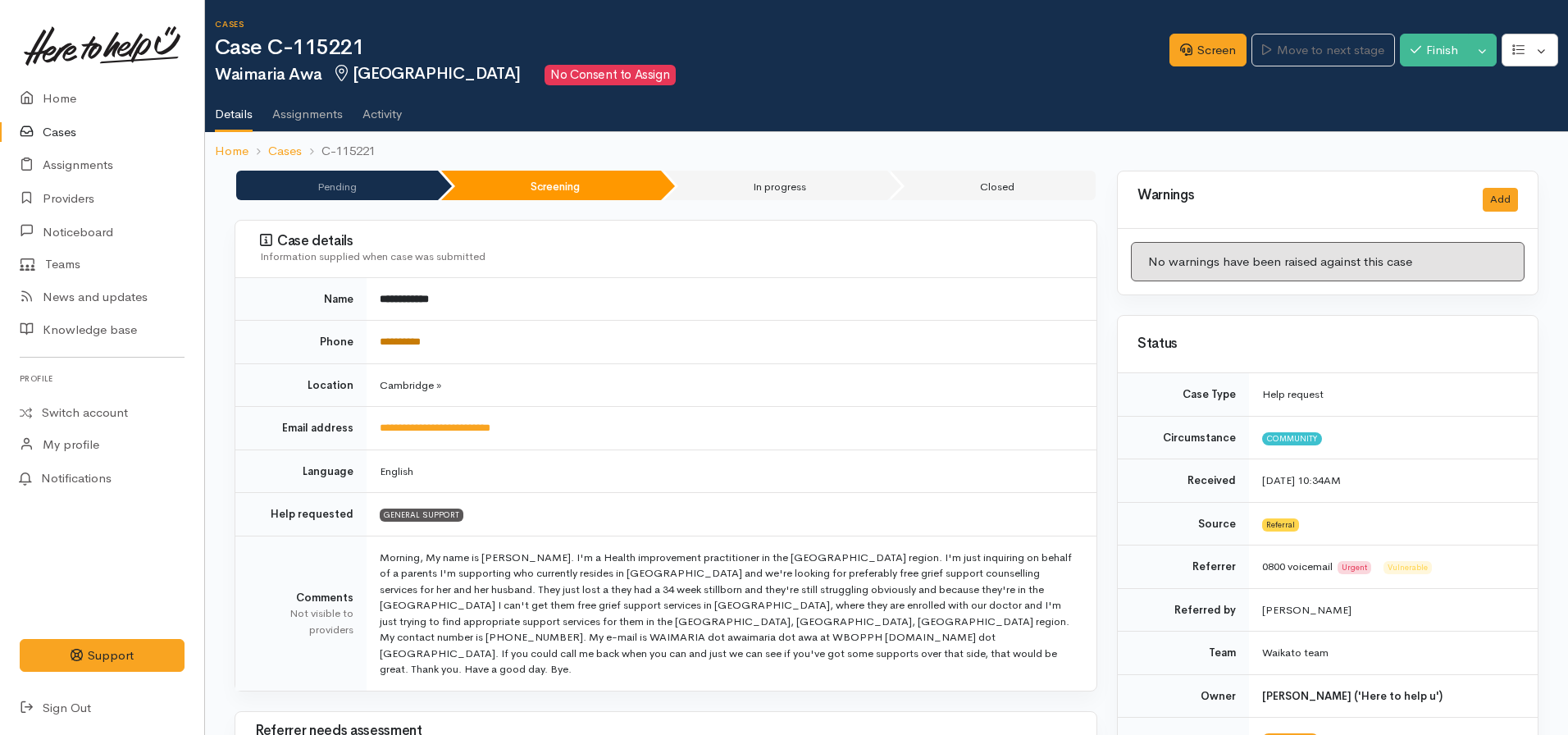 click on "**********" at bounding box center [400, 341] 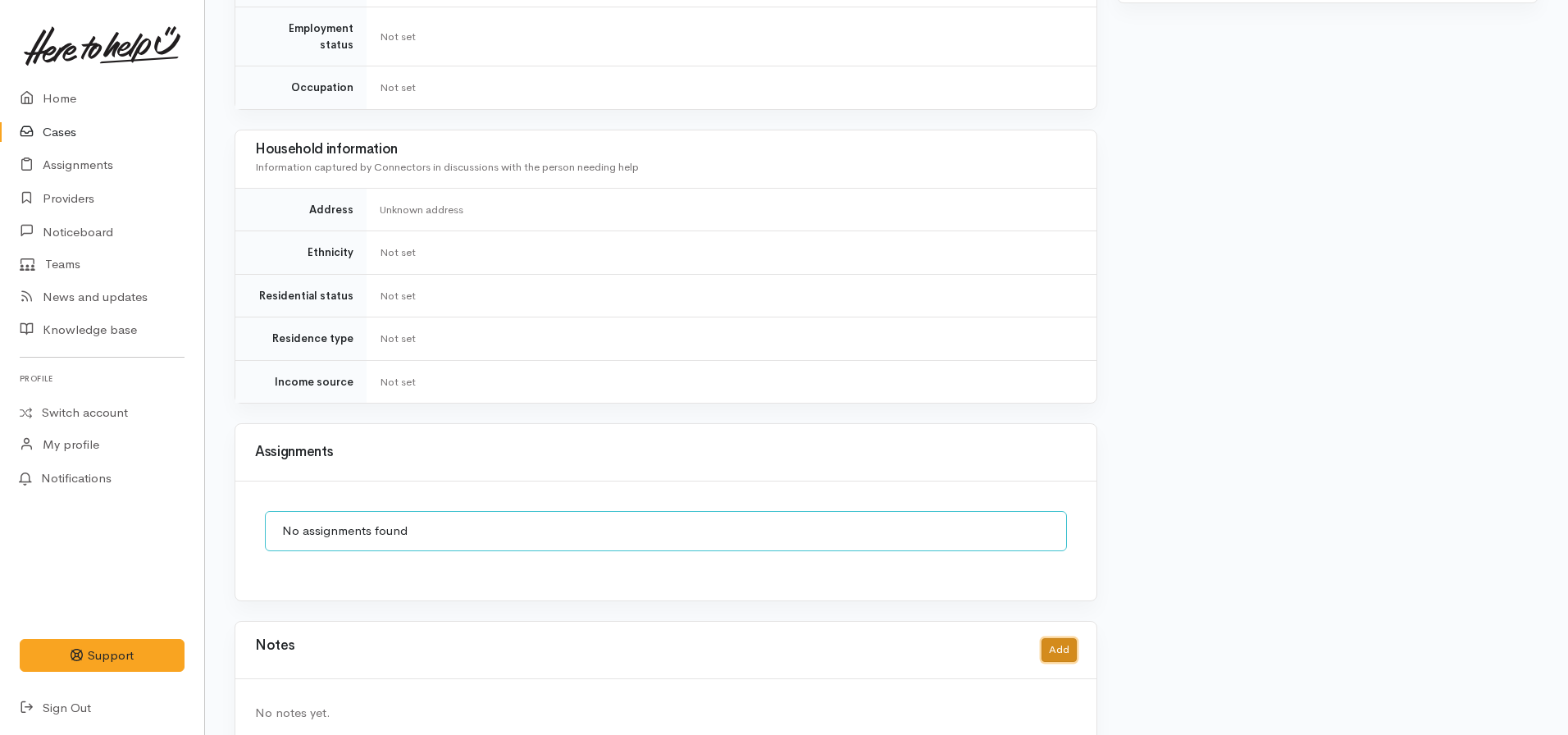 click on "Add" at bounding box center (1059, 650) 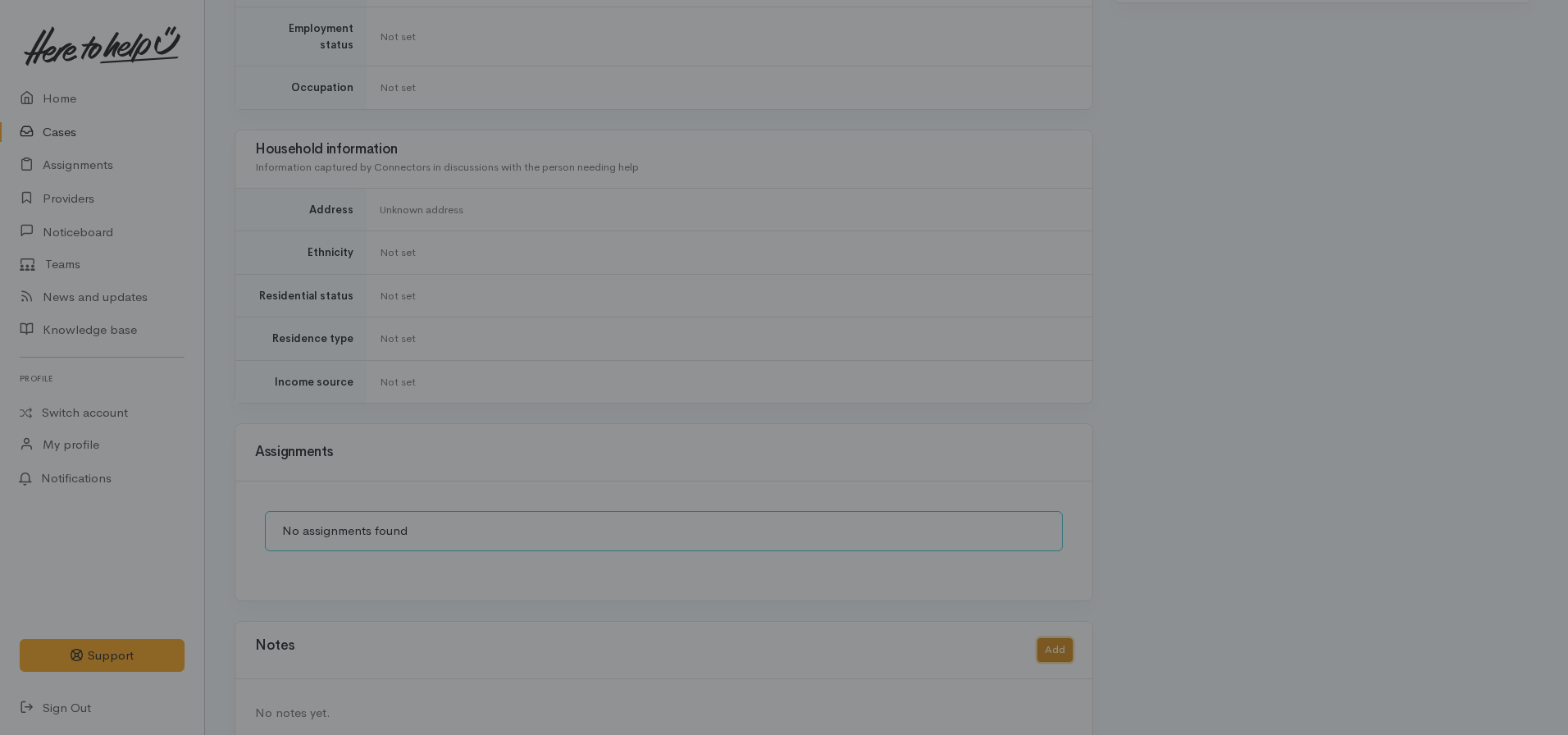 scroll, scrollTop: 1160, scrollLeft: 0, axis: vertical 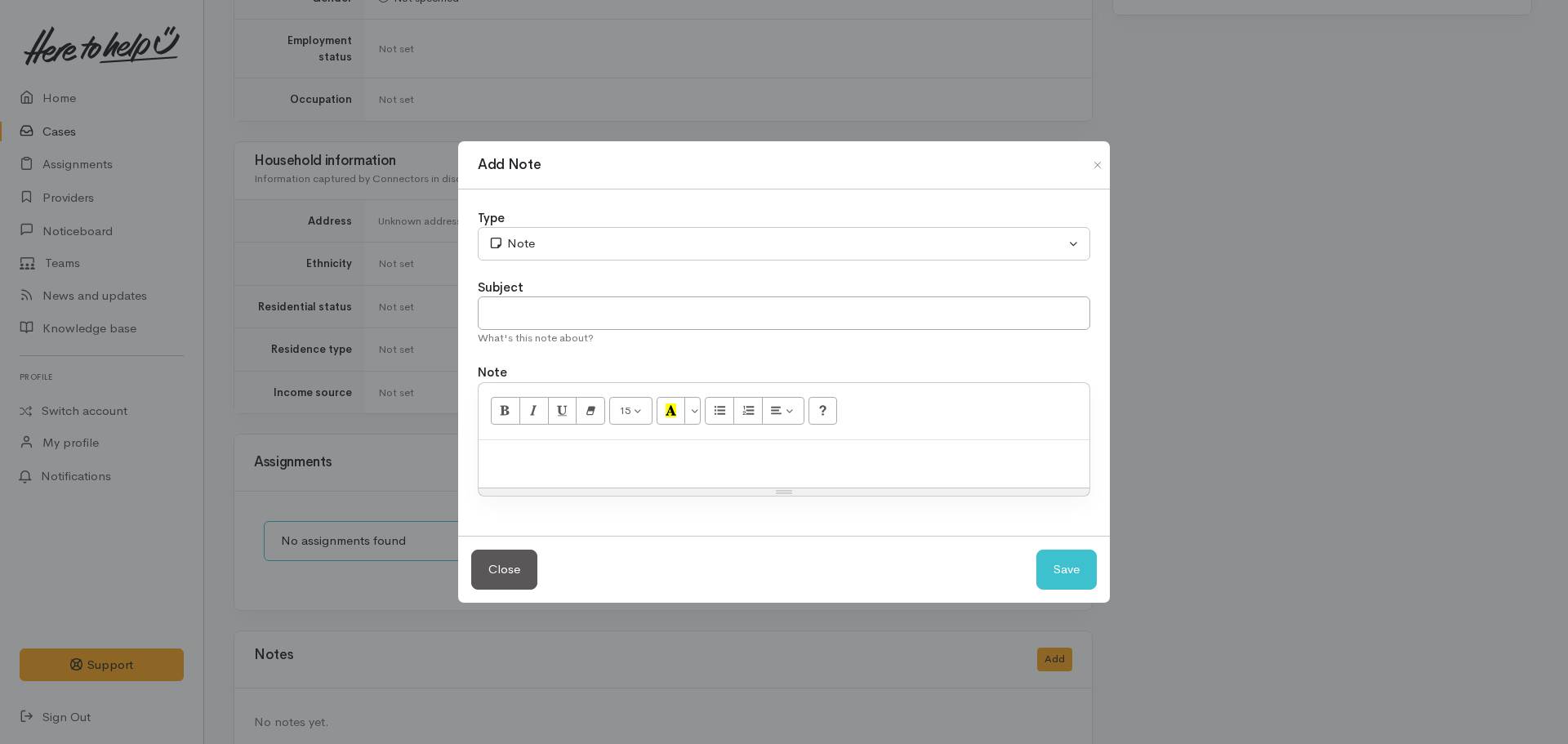 click at bounding box center (784, 457) 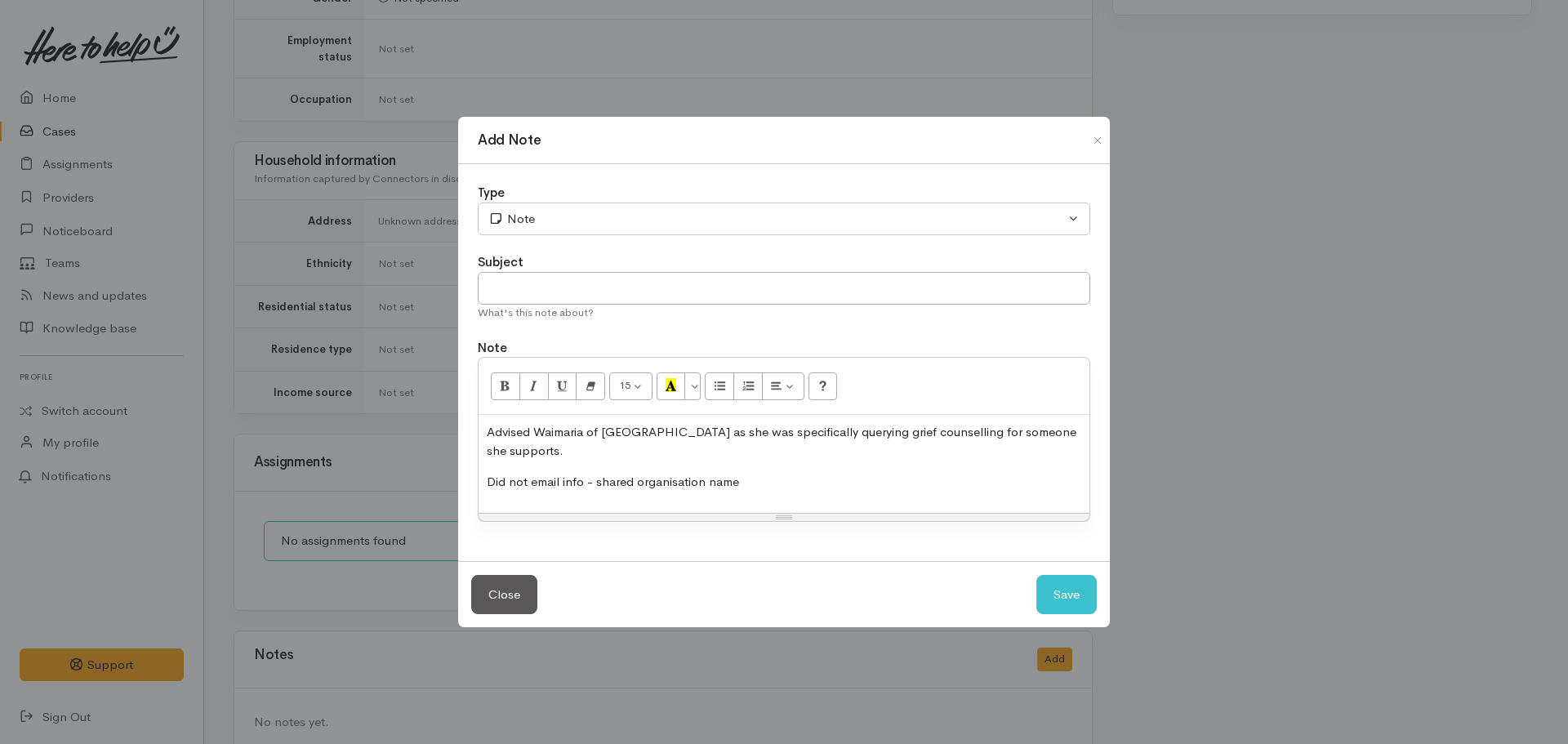 click on "Did not email info - shared organisation name" at bounding box center [784, 482] 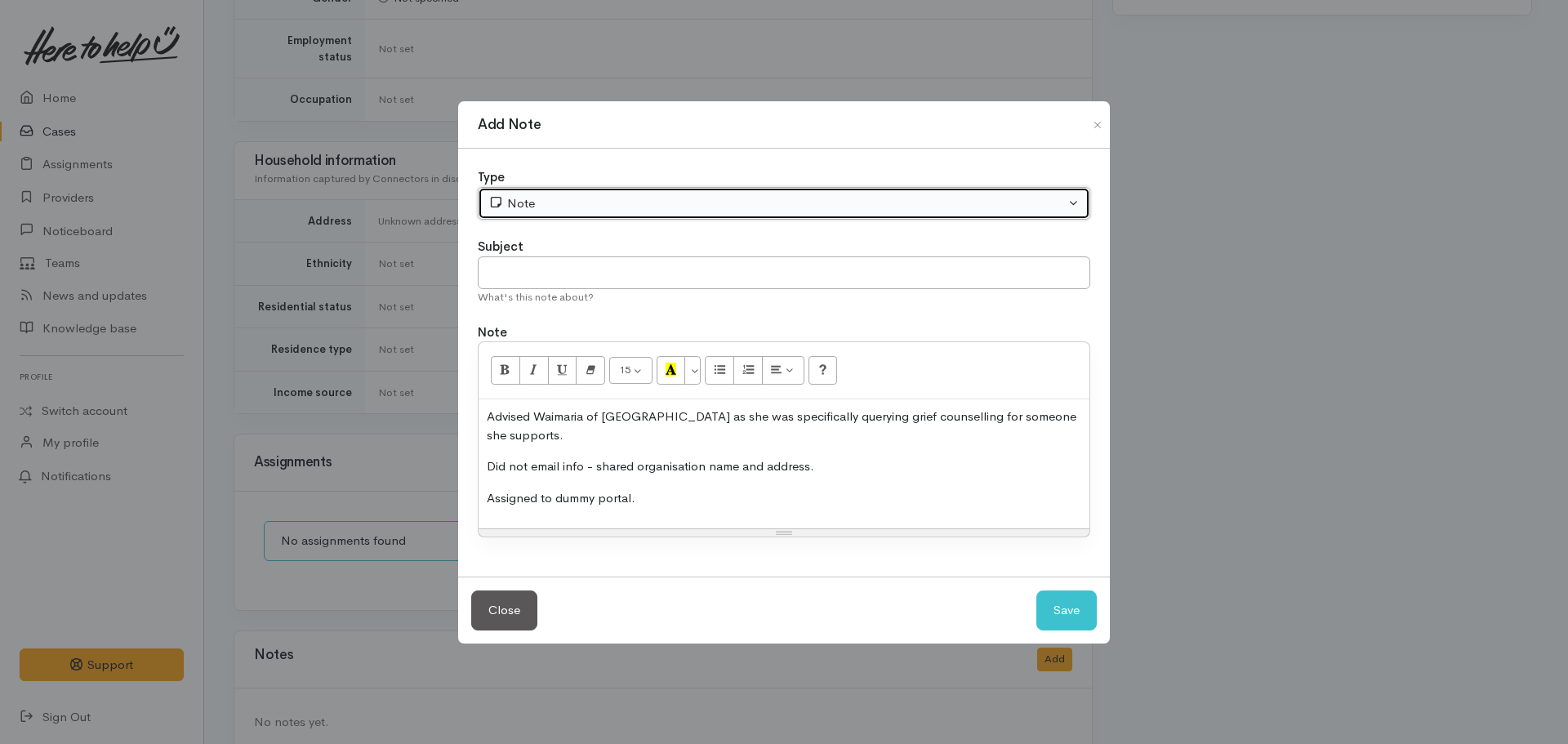 click on "Note" at bounding box center [777, 203] 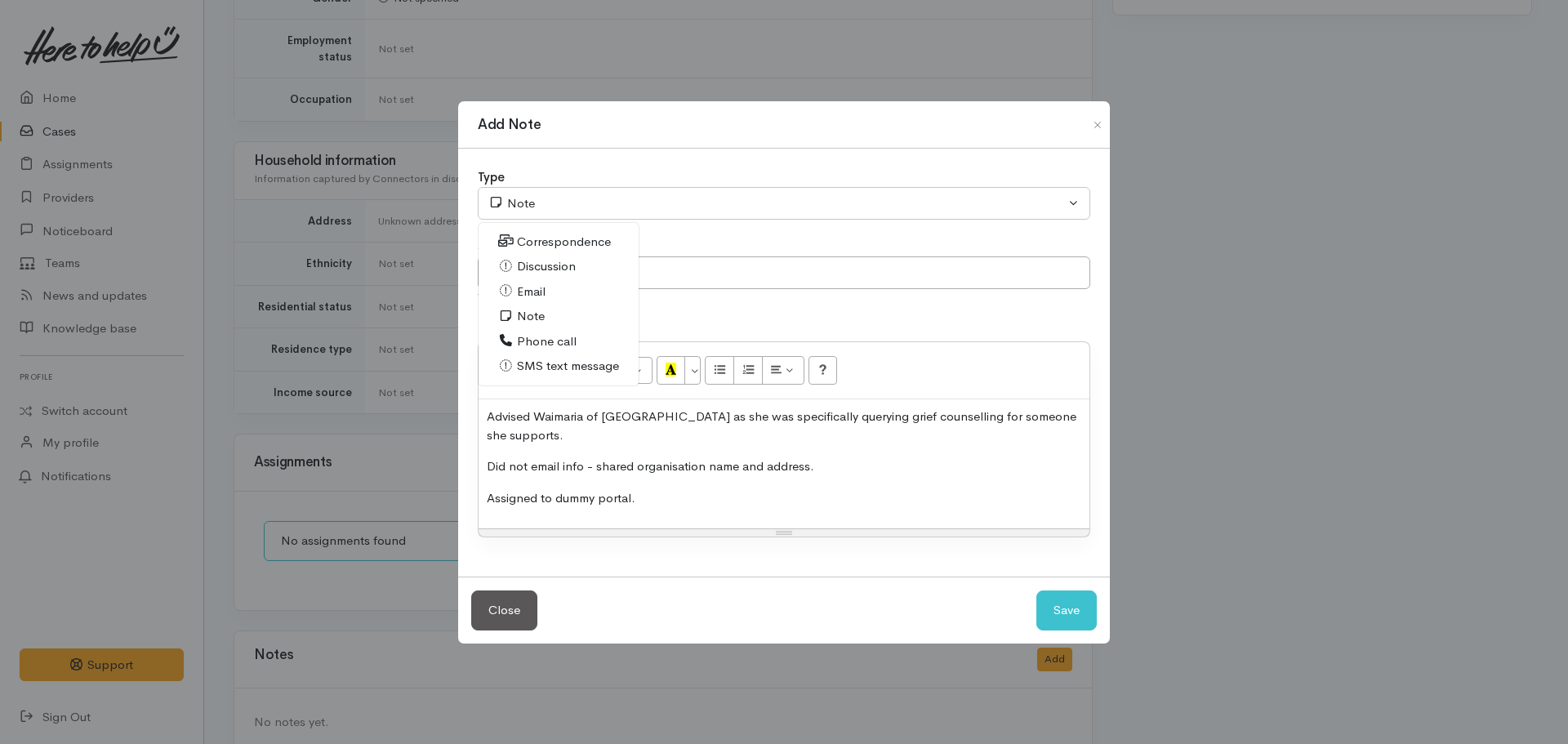 click on "Phone call" at bounding box center (546, 341) 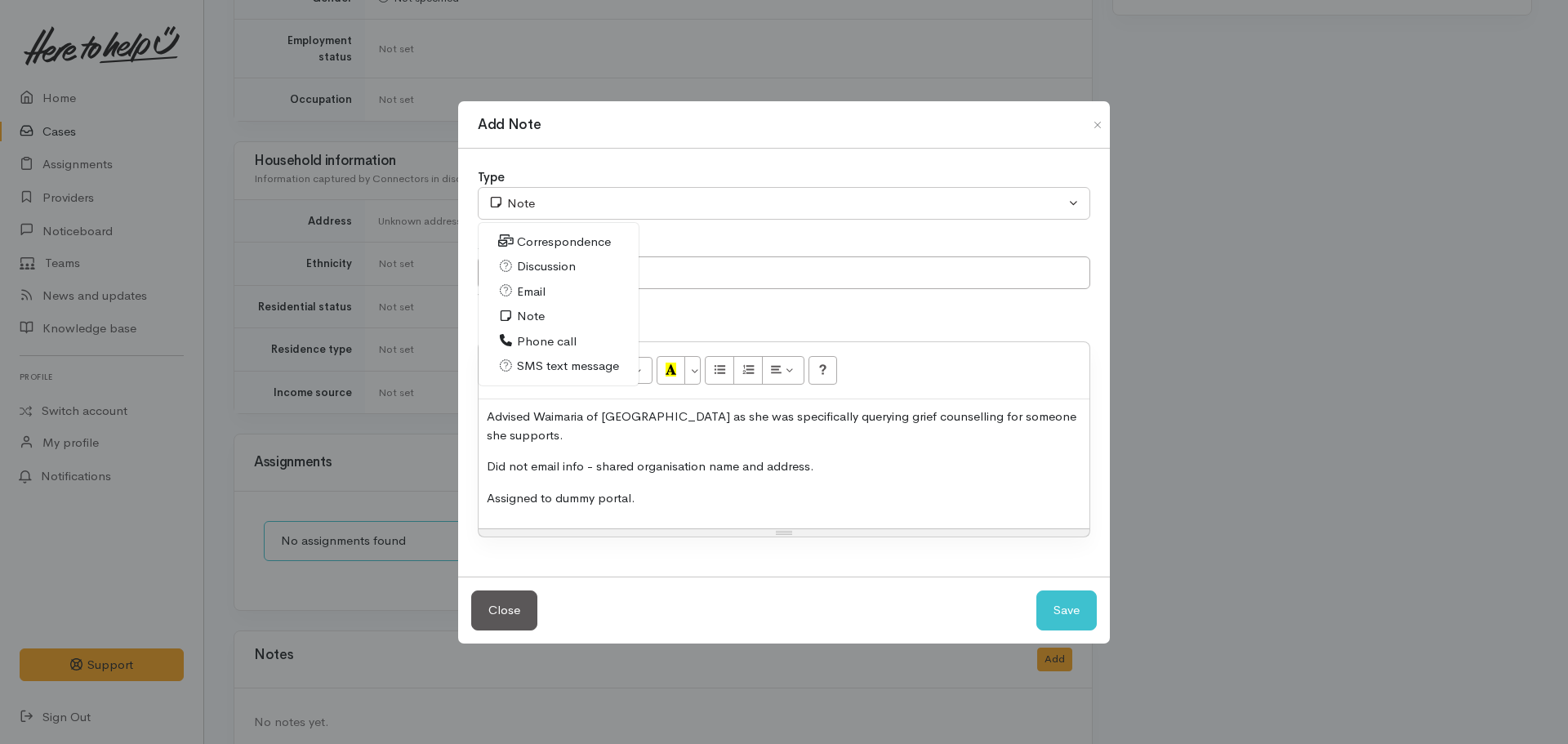 select on "3" 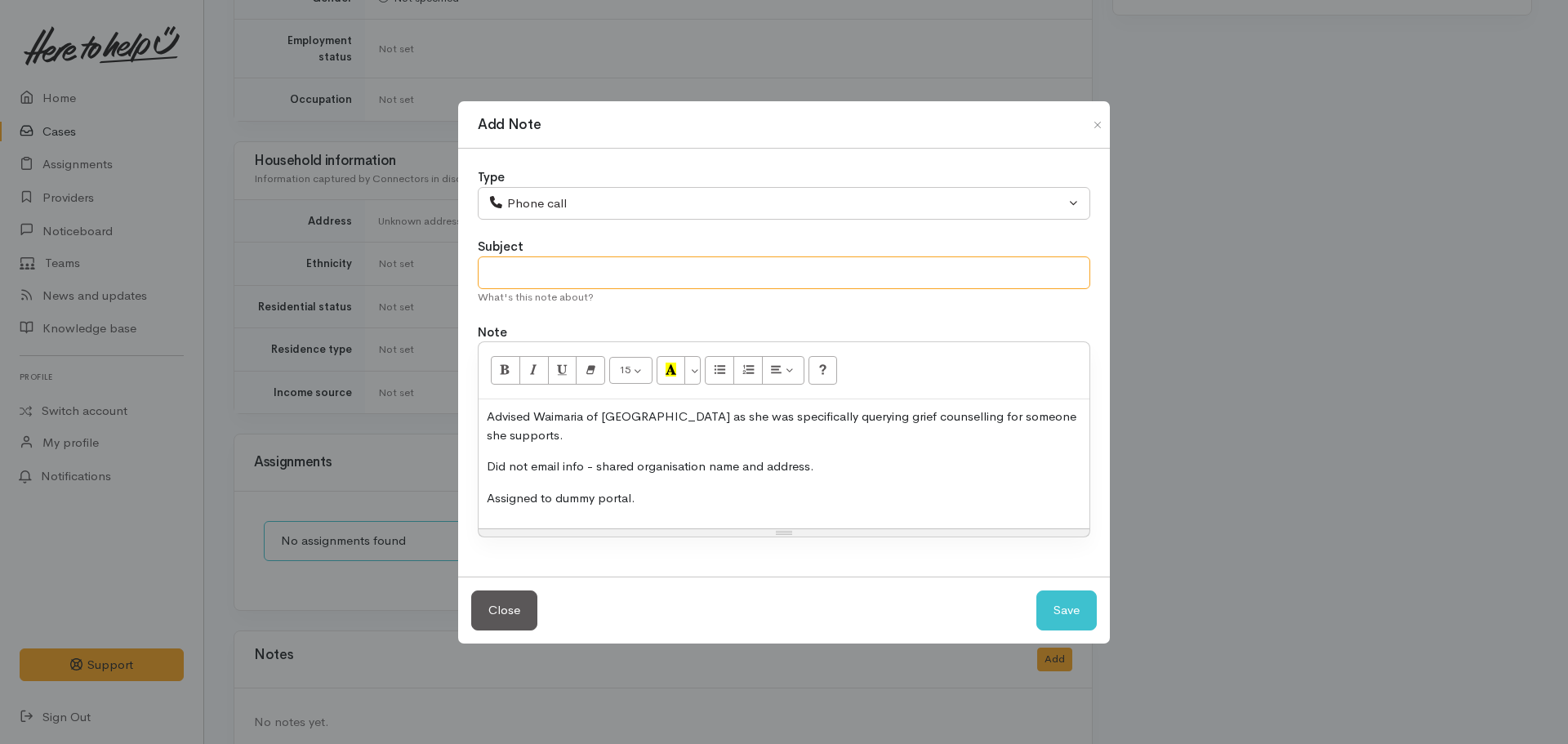 click at bounding box center [784, 273] 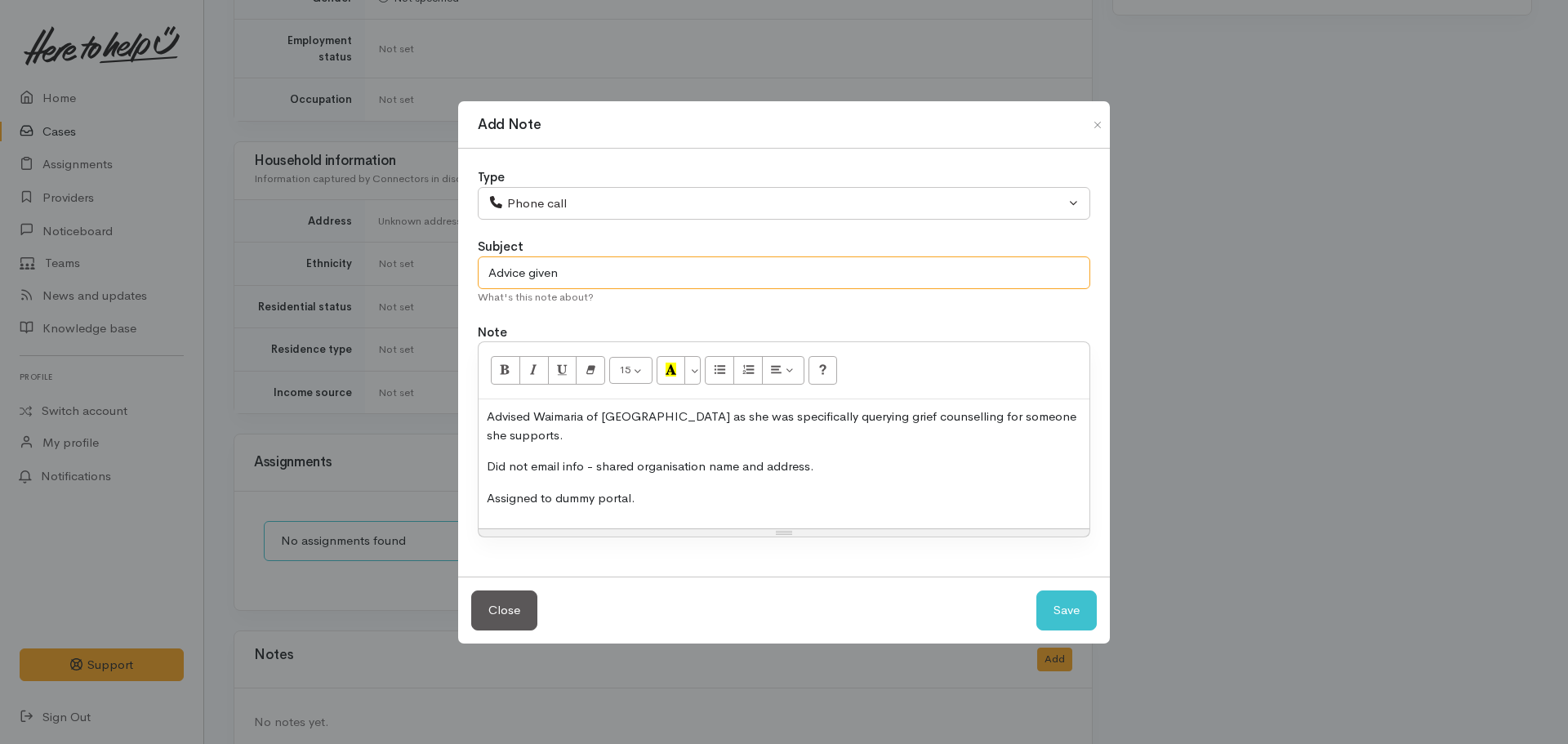type on "Advice given" 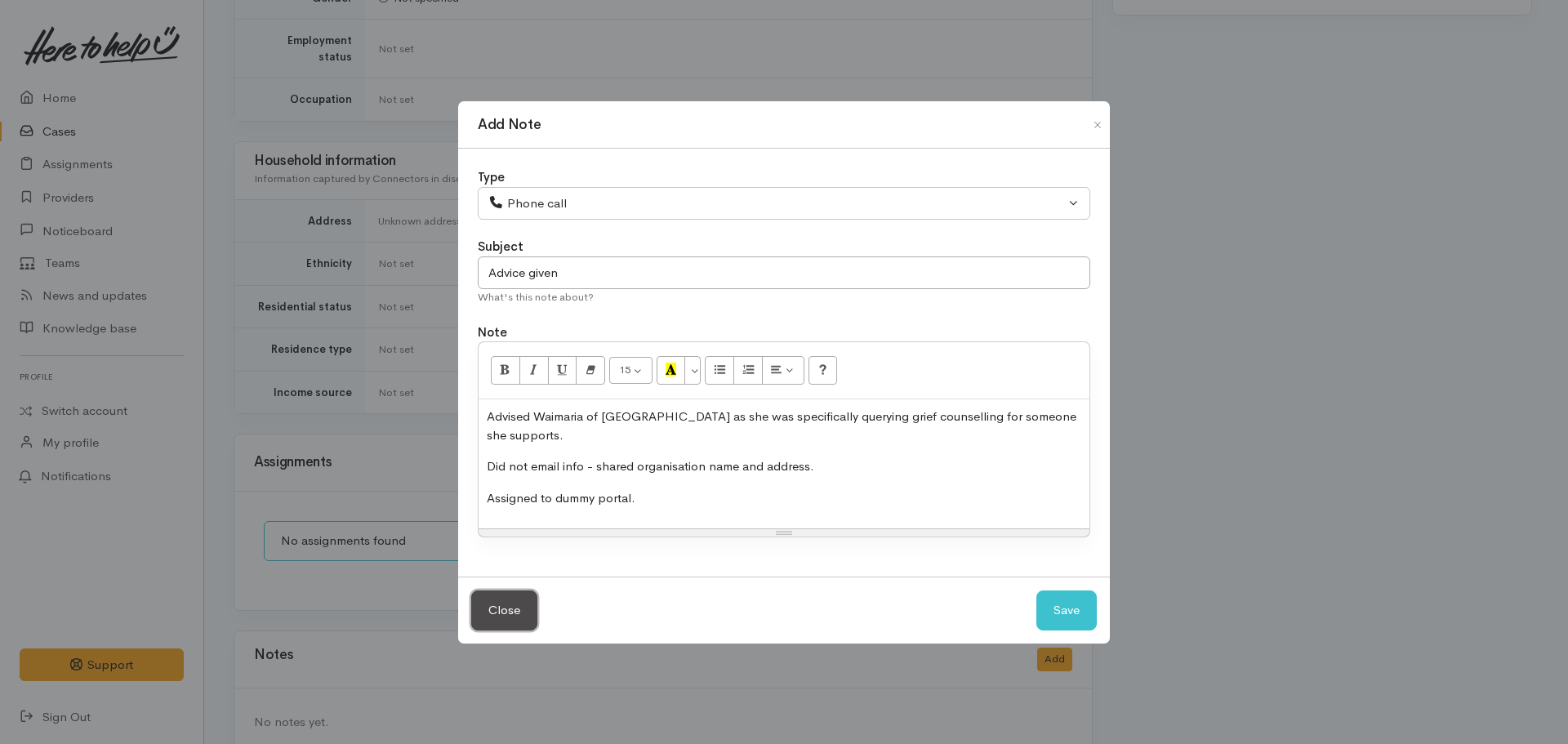 type 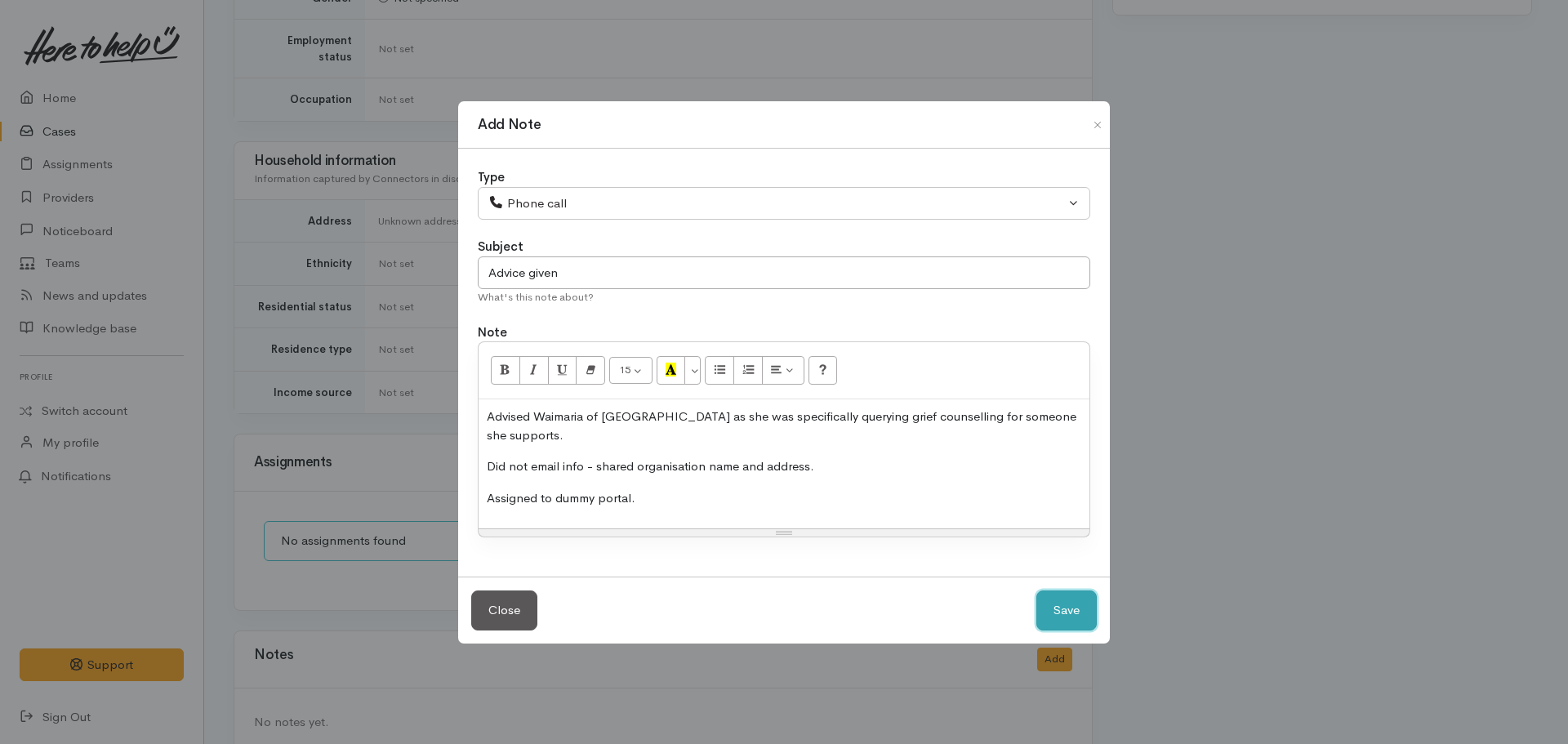 type 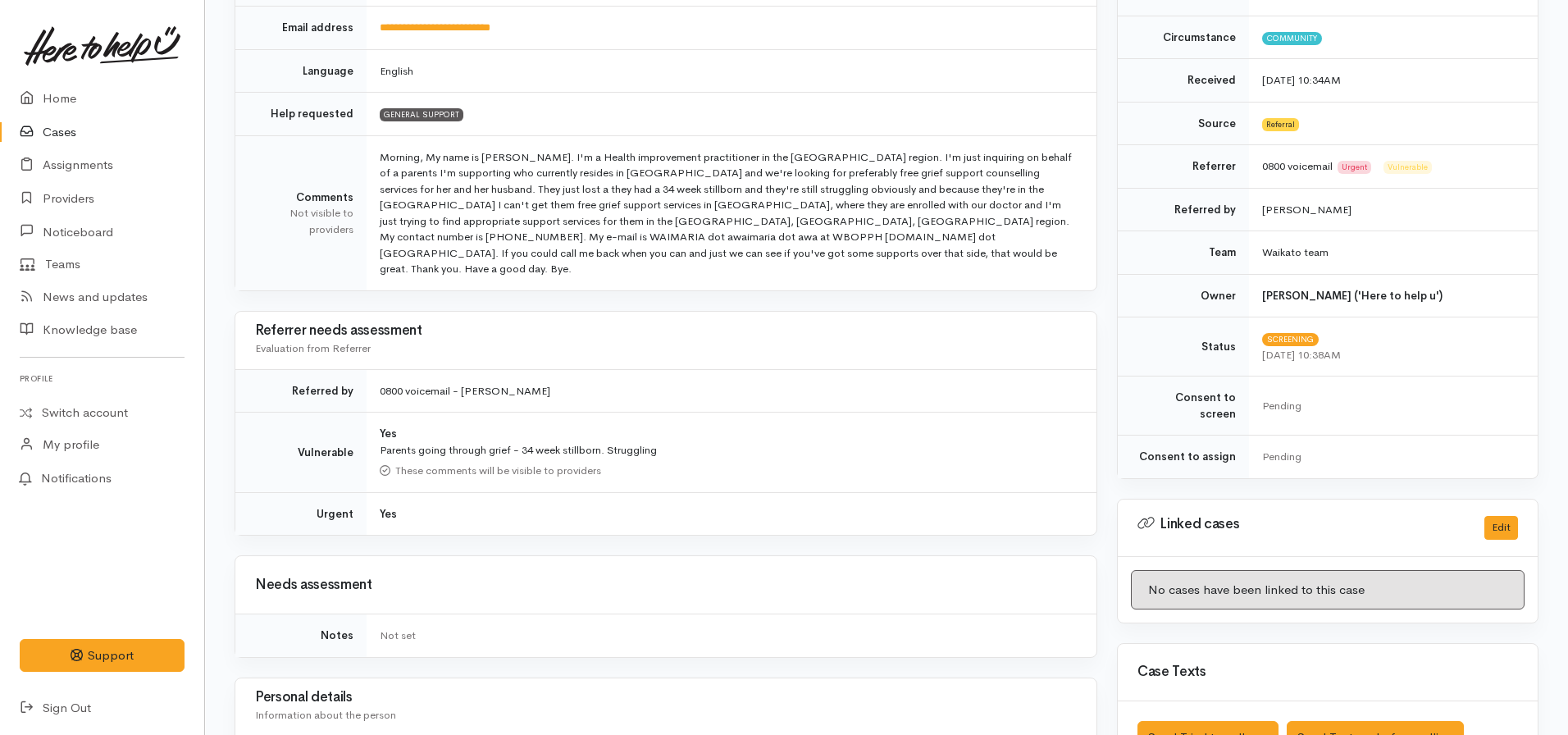 scroll, scrollTop: 0, scrollLeft: 0, axis: both 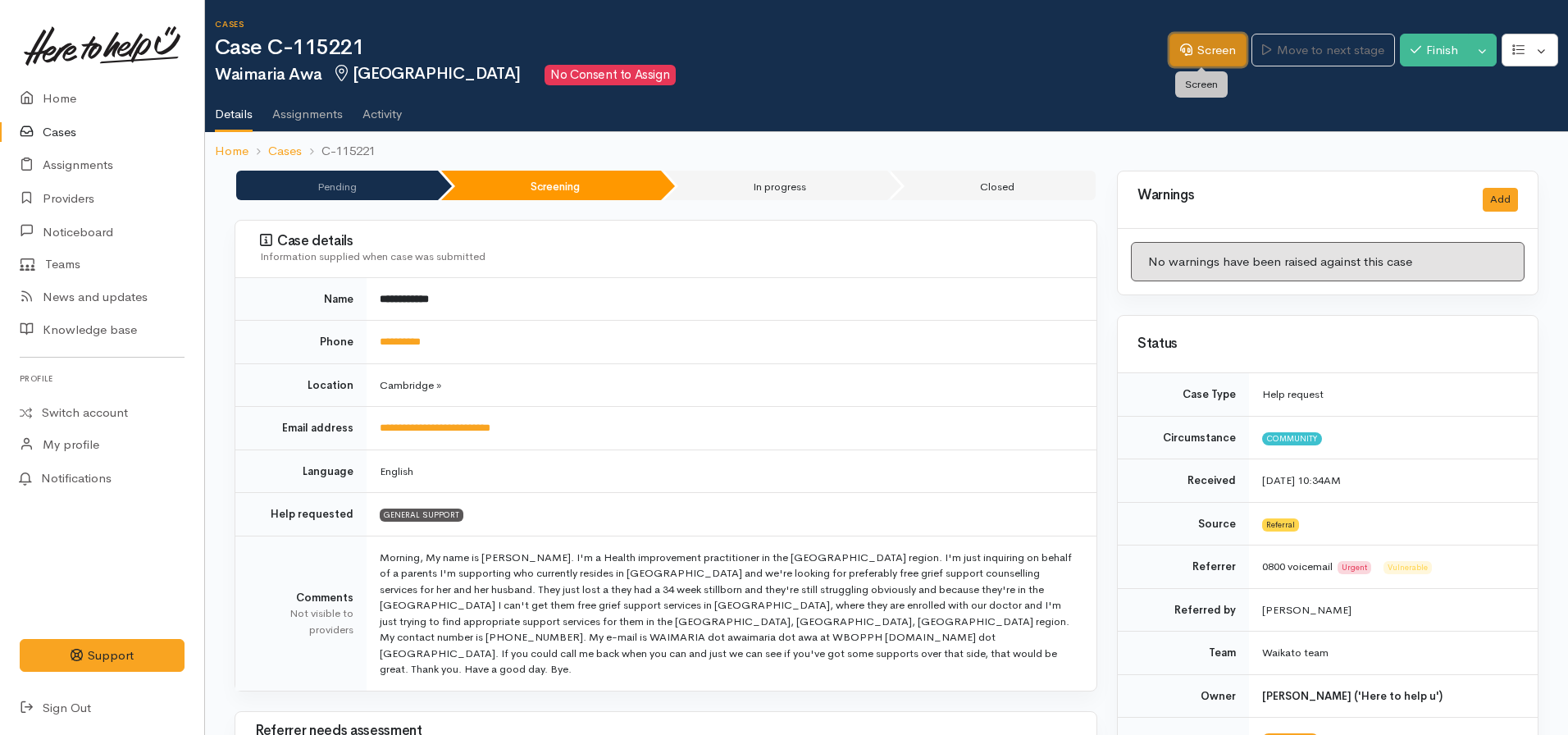 click on "Screen" at bounding box center (1208, 50) 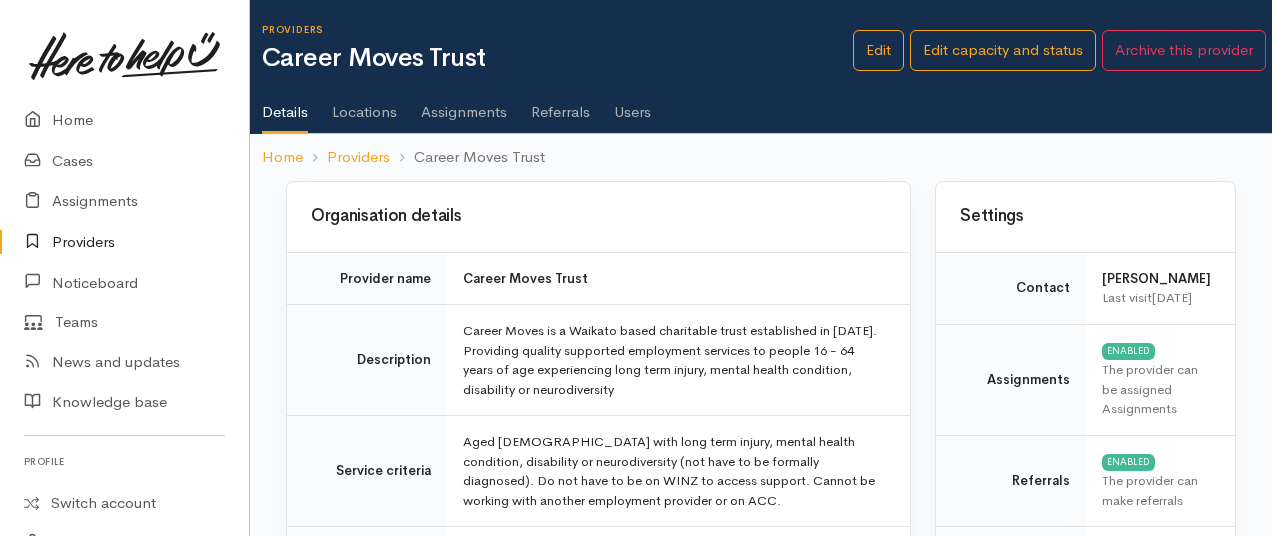 scroll, scrollTop: 0, scrollLeft: 0, axis: both 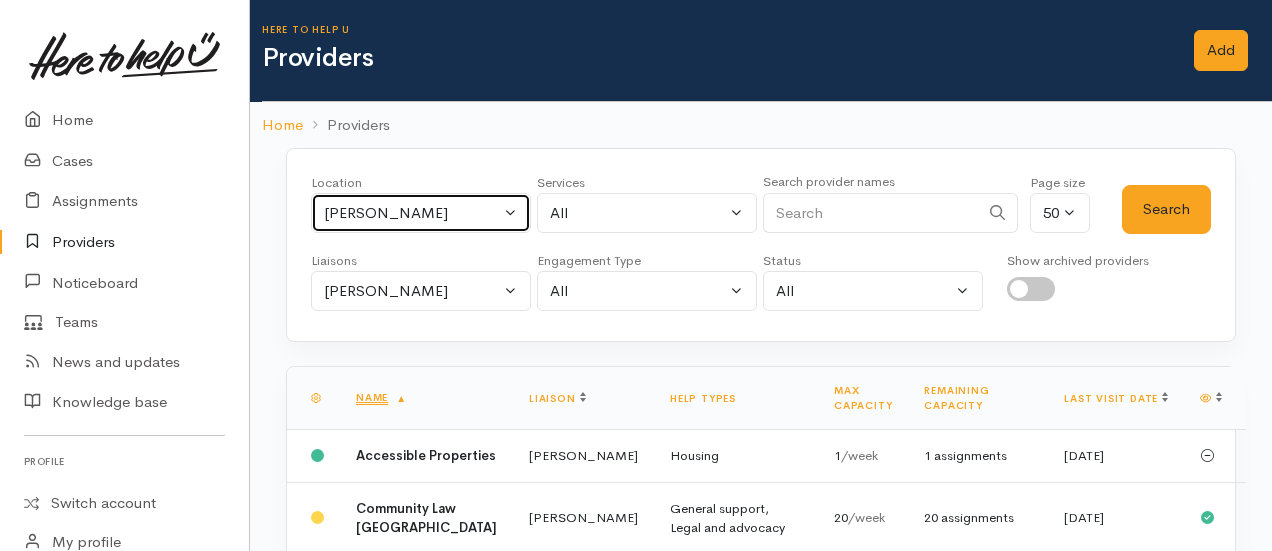 click on "[PERSON_NAME]" at bounding box center (412, 213) 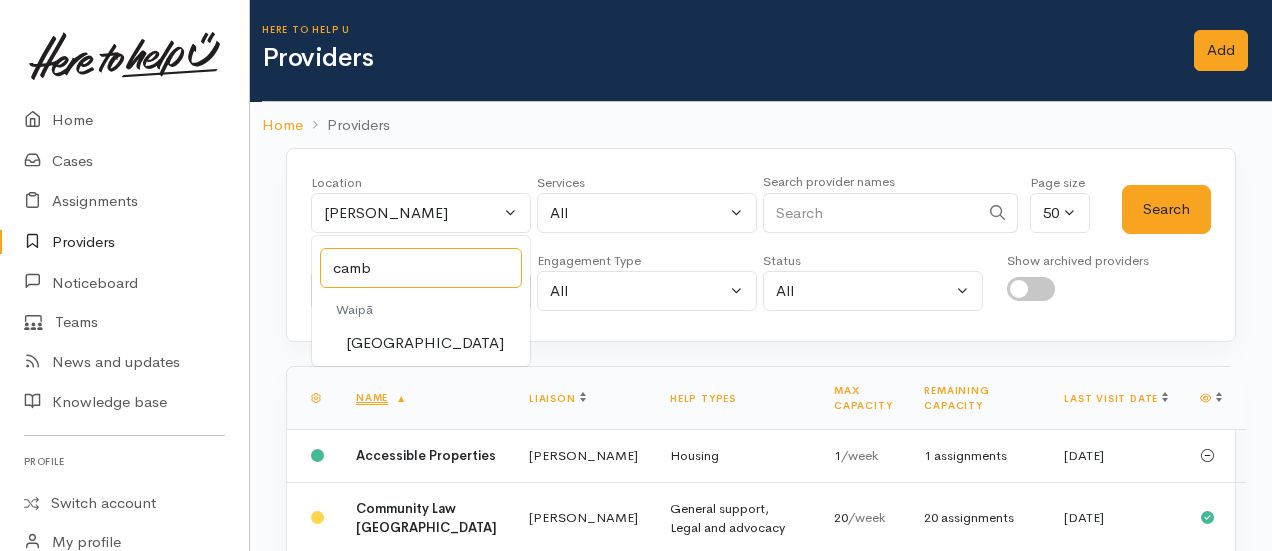 type on "cambr" 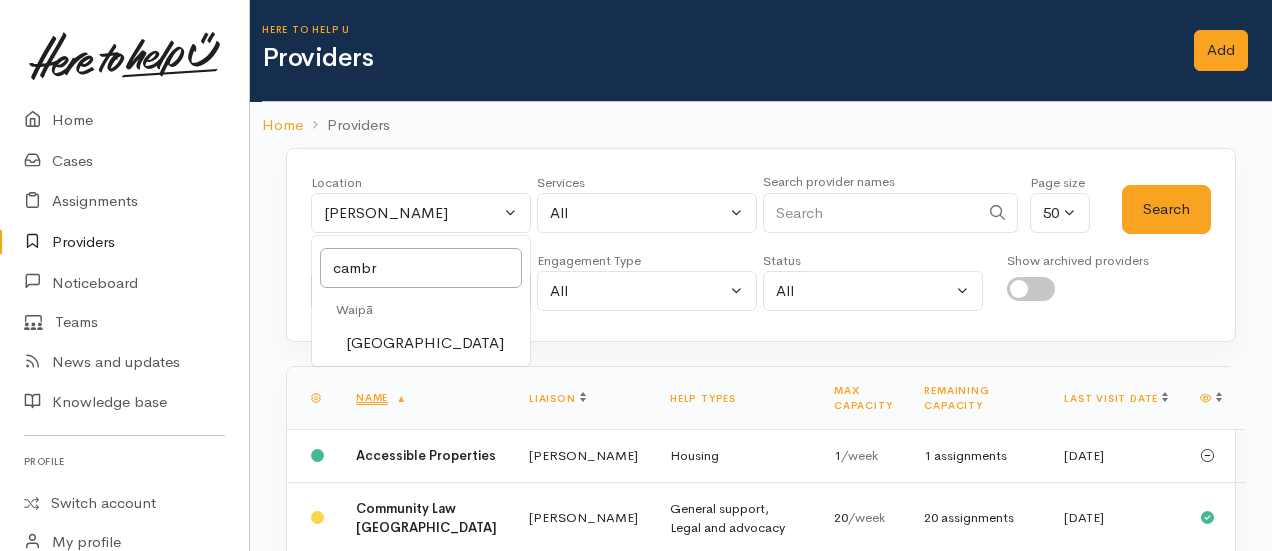 click on "[GEOGRAPHIC_DATA]" at bounding box center [425, 343] 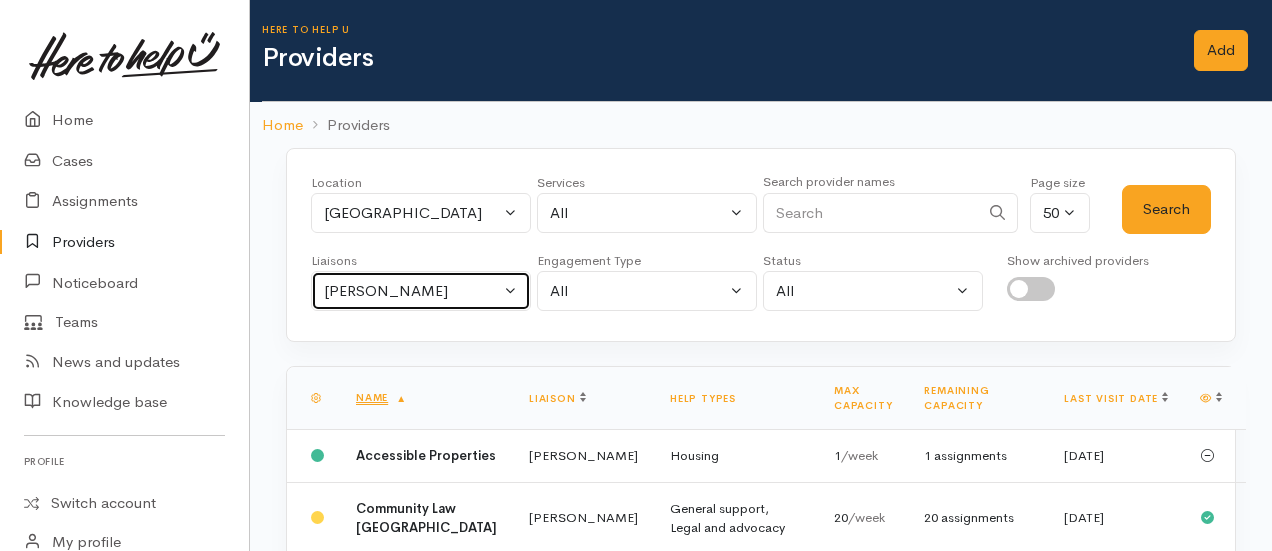 click on "[PERSON_NAME]" at bounding box center (412, 291) 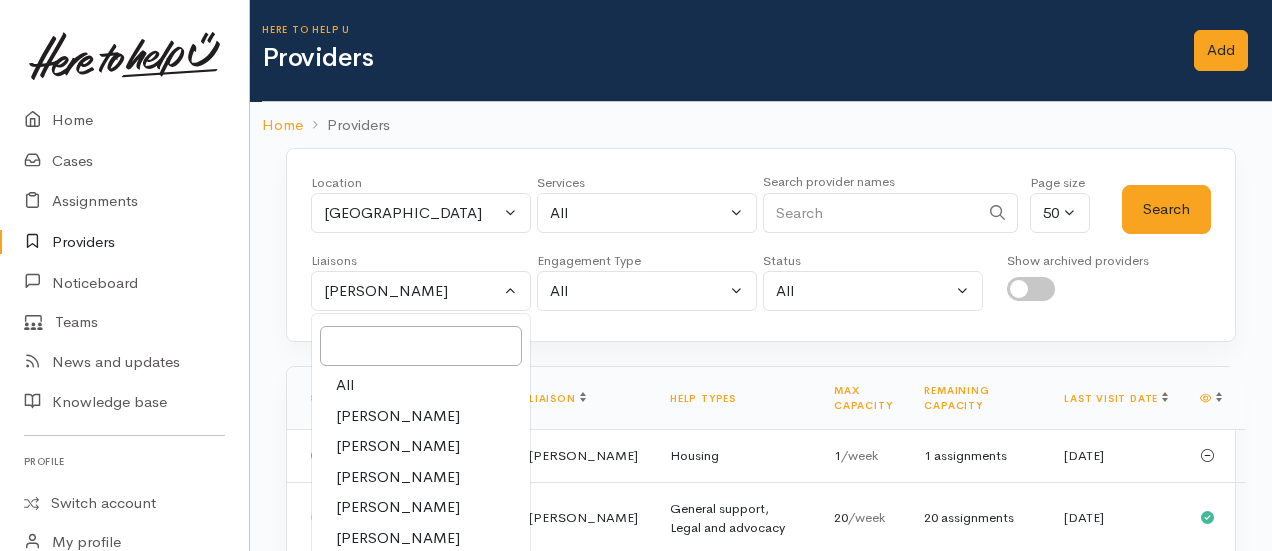 click on "All" at bounding box center [345, 385] 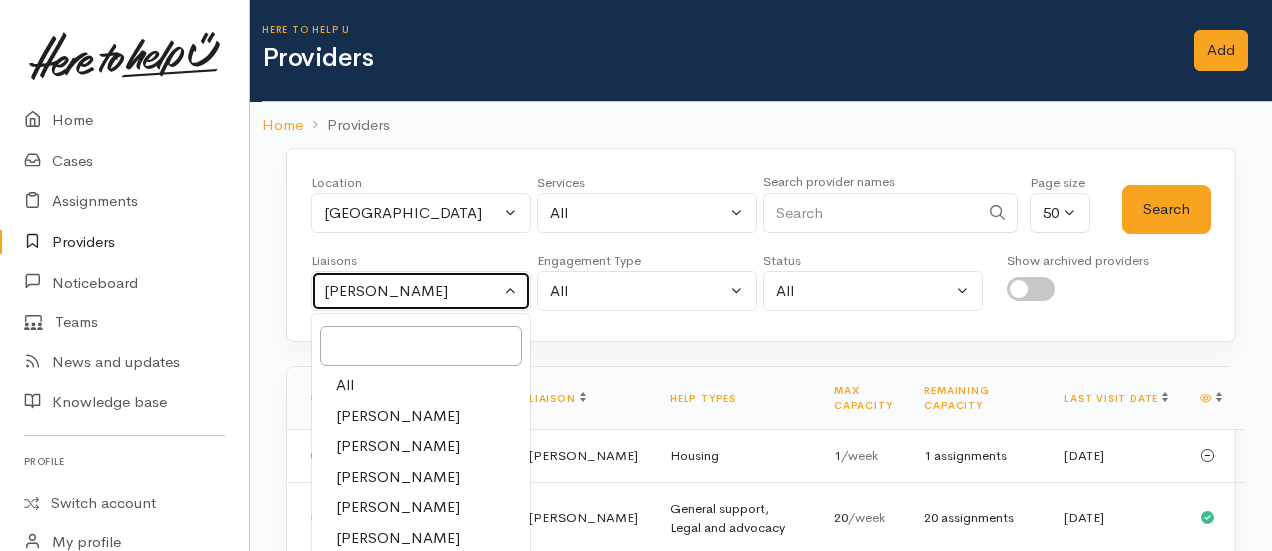 select on "null" 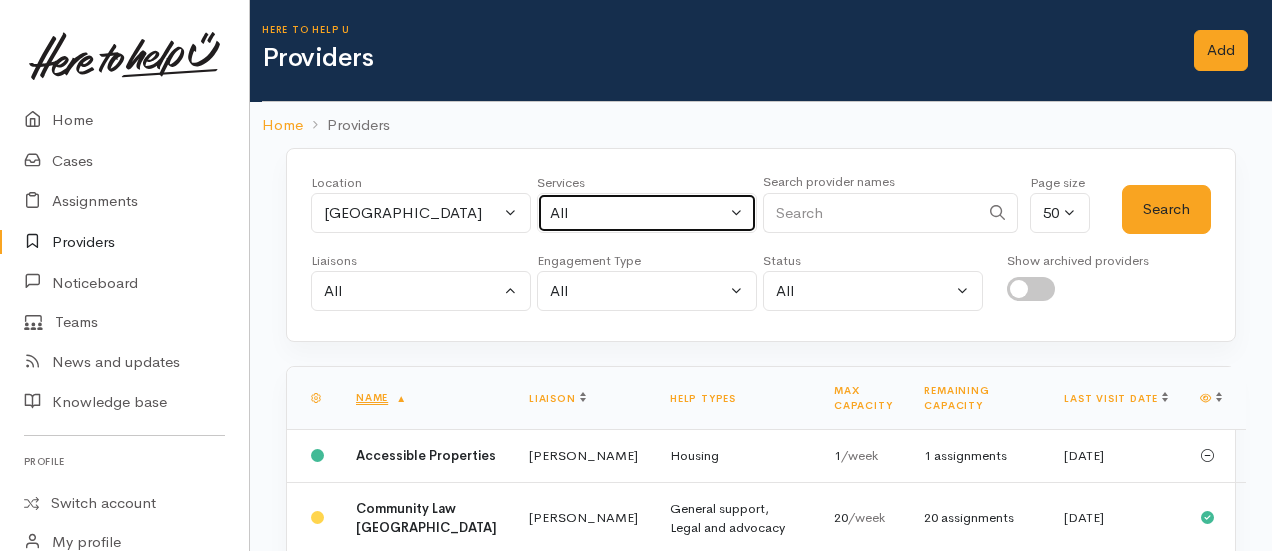 click on "All" at bounding box center (647, 213) 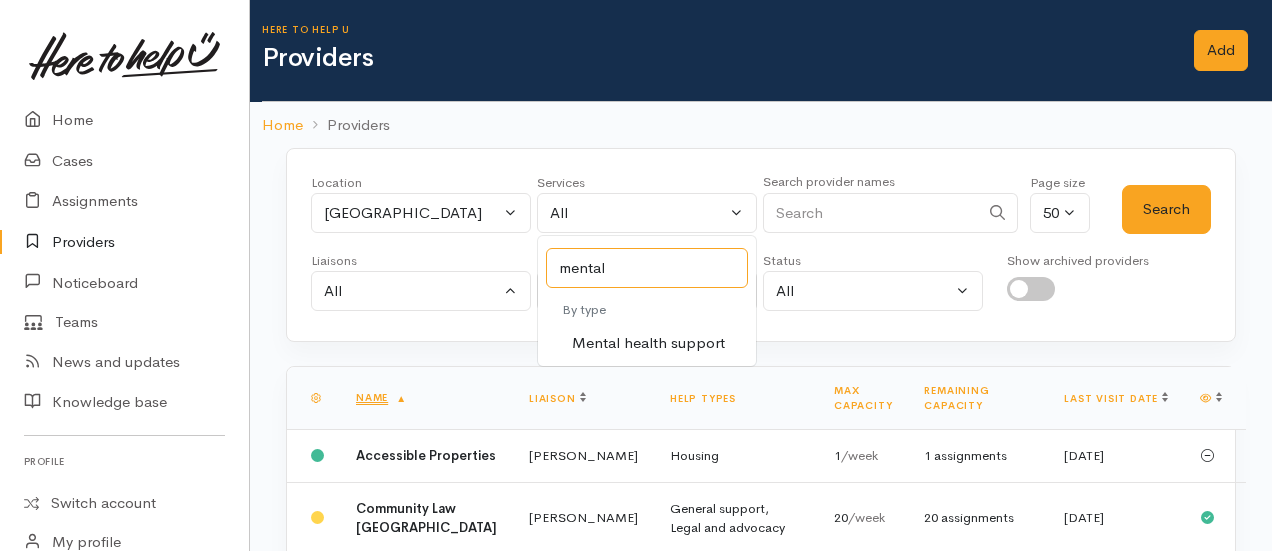 type on "mental" 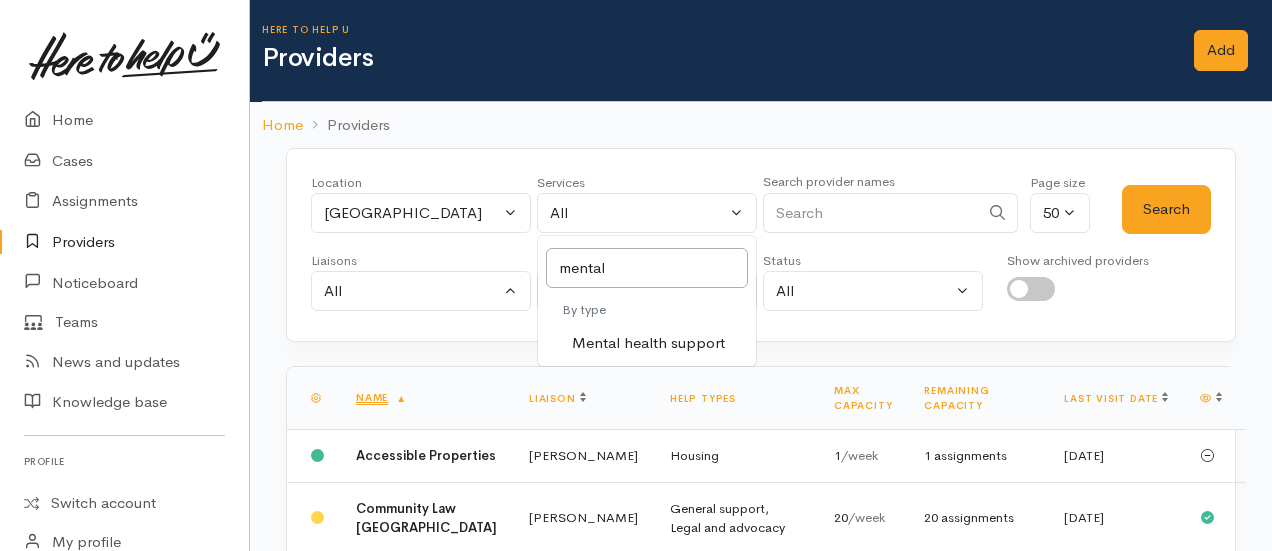 click on "Mental health support" at bounding box center [648, 343] 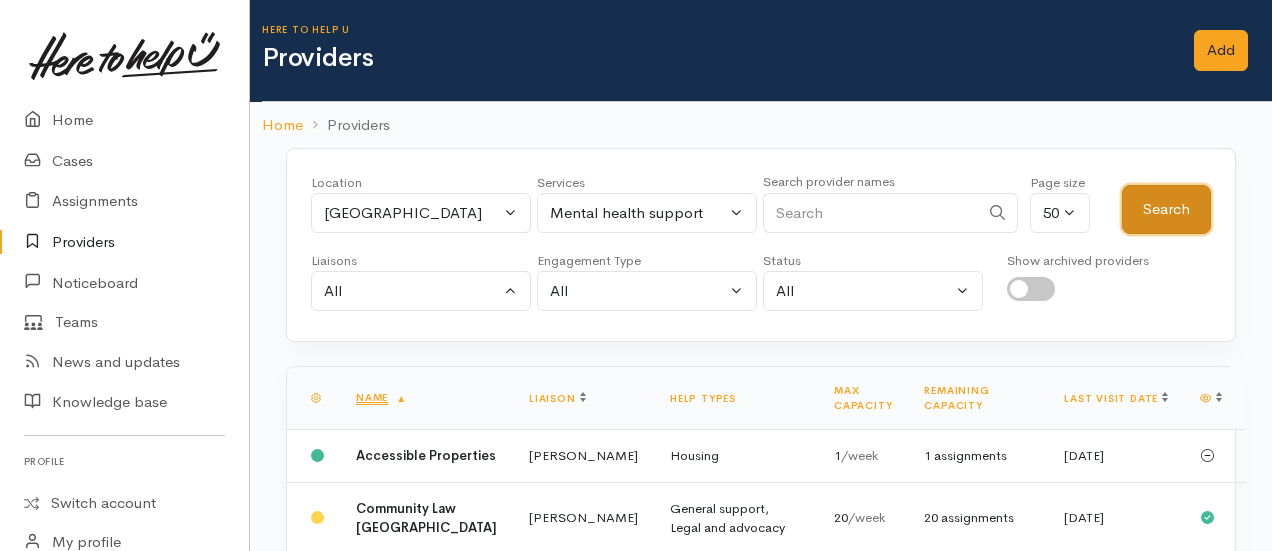 click on "Search" at bounding box center [1166, 209] 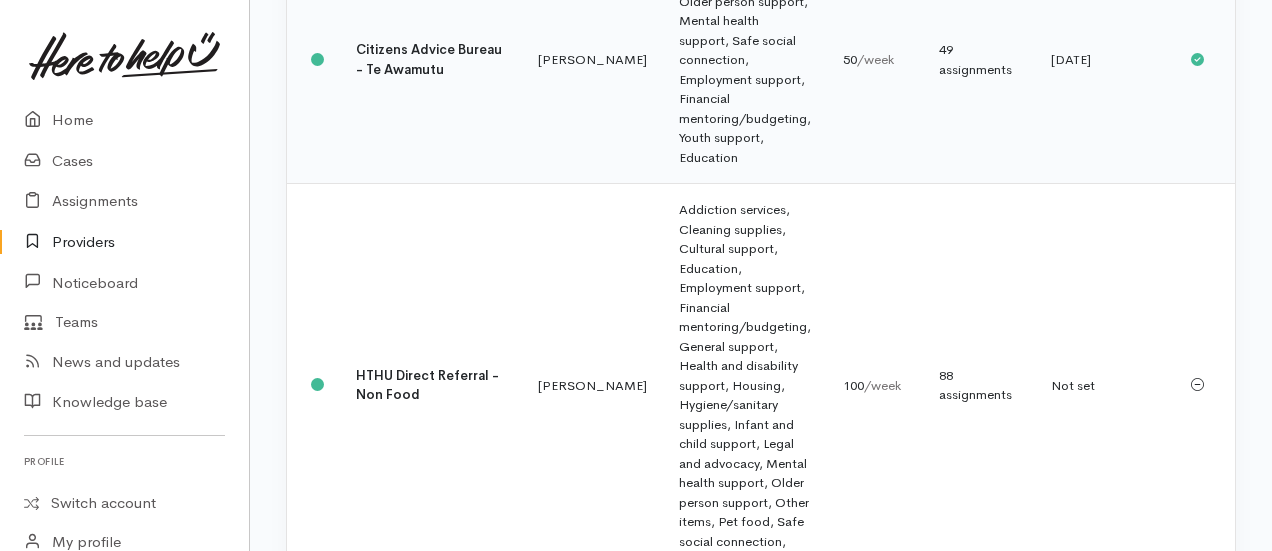 scroll, scrollTop: 764, scrollLeft: 0, axis: vertical 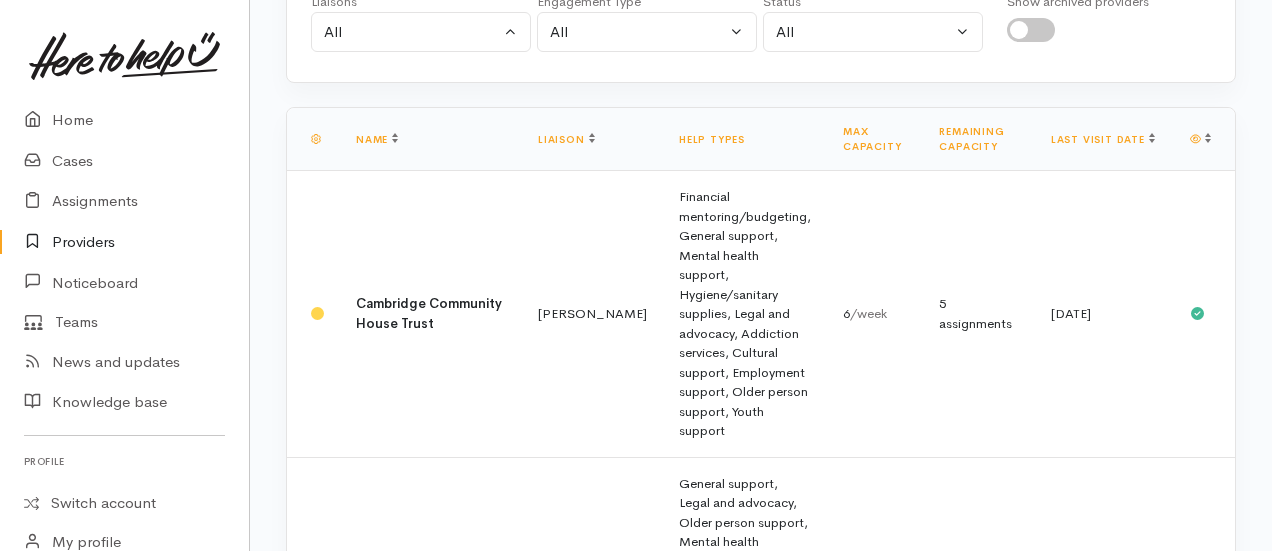 click on "[PERSON_NAME]" at bounding box center (592, 314) 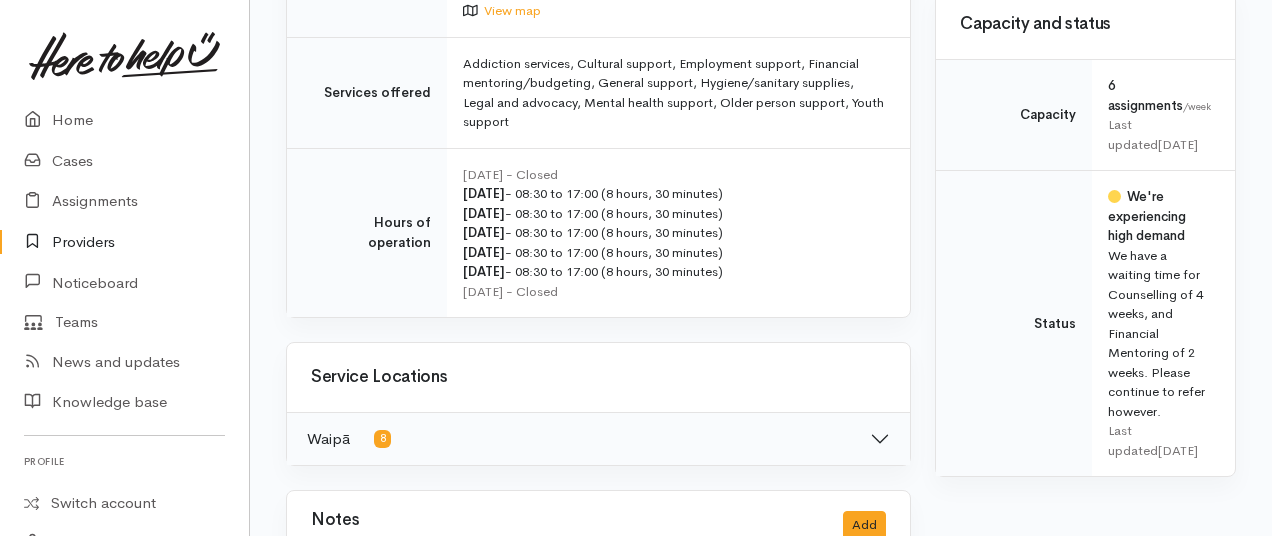 scroll, scrollTop: 889, scrollLeft: 0, axis: vertical 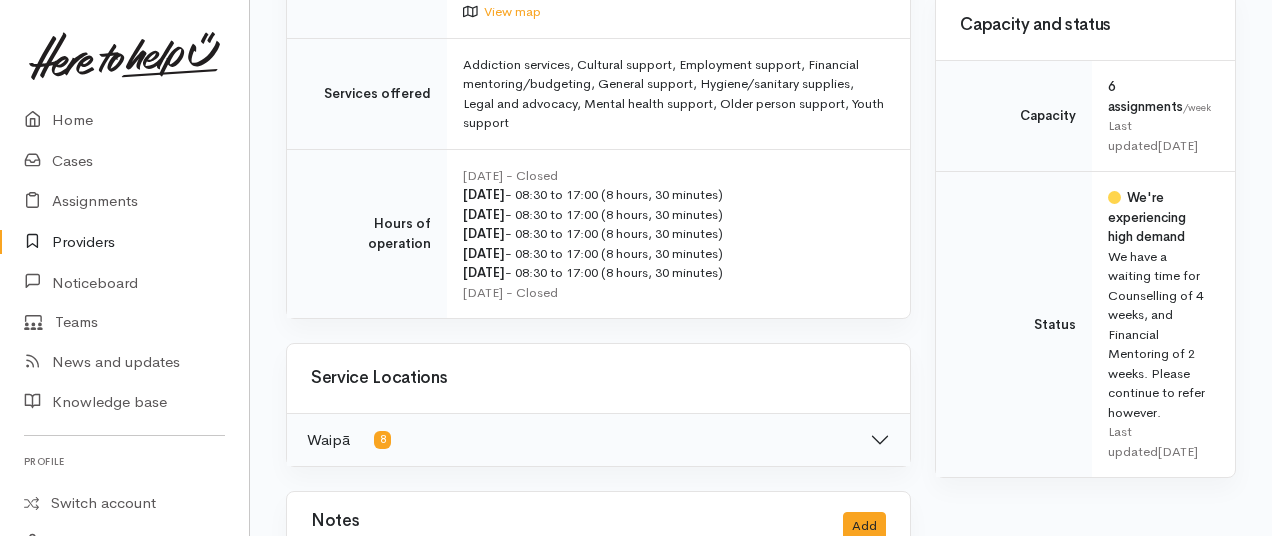 click on "Providers" at bounding box center (124, 242) 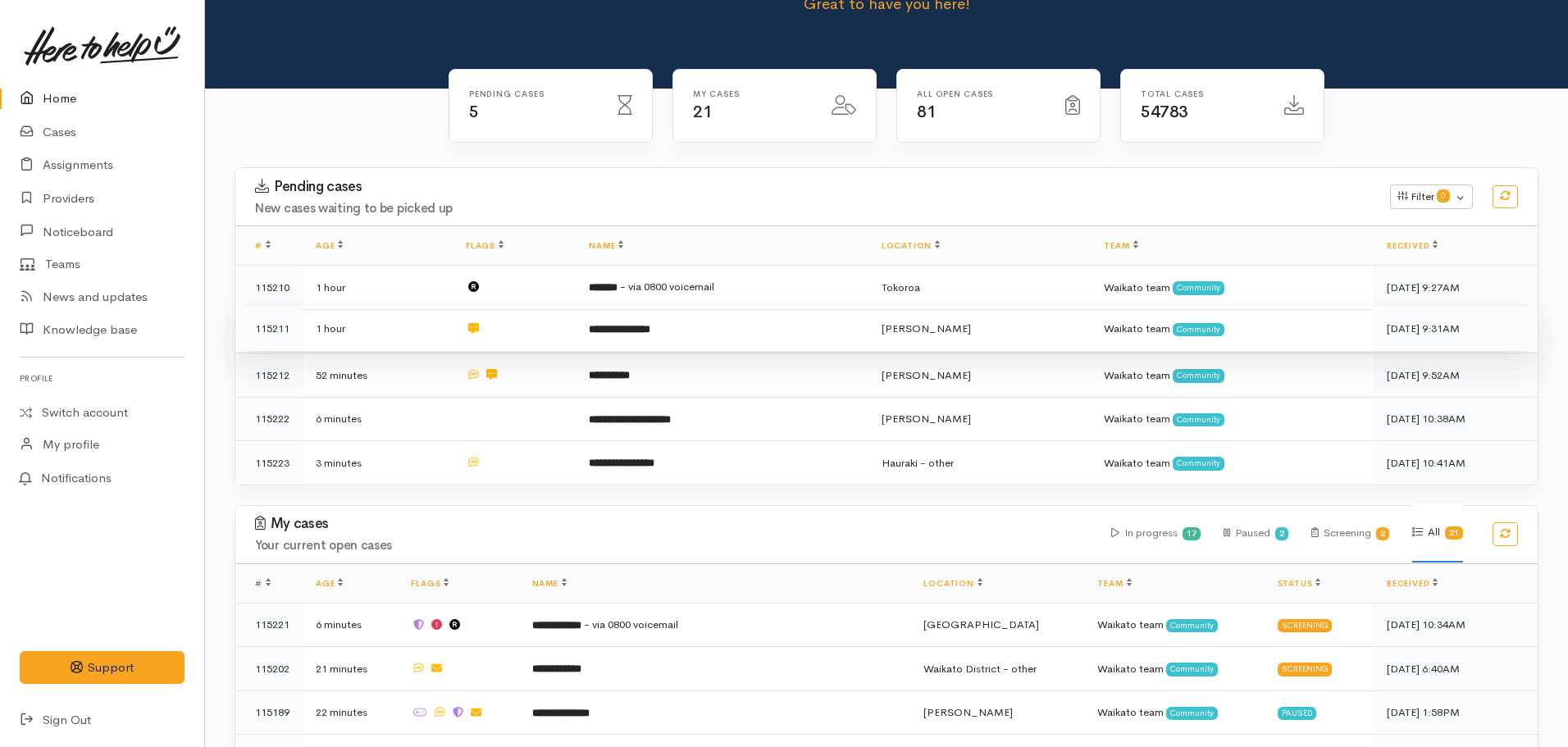 scroll, scrollTop: 93, scrollLeft: 0, axis: vertical 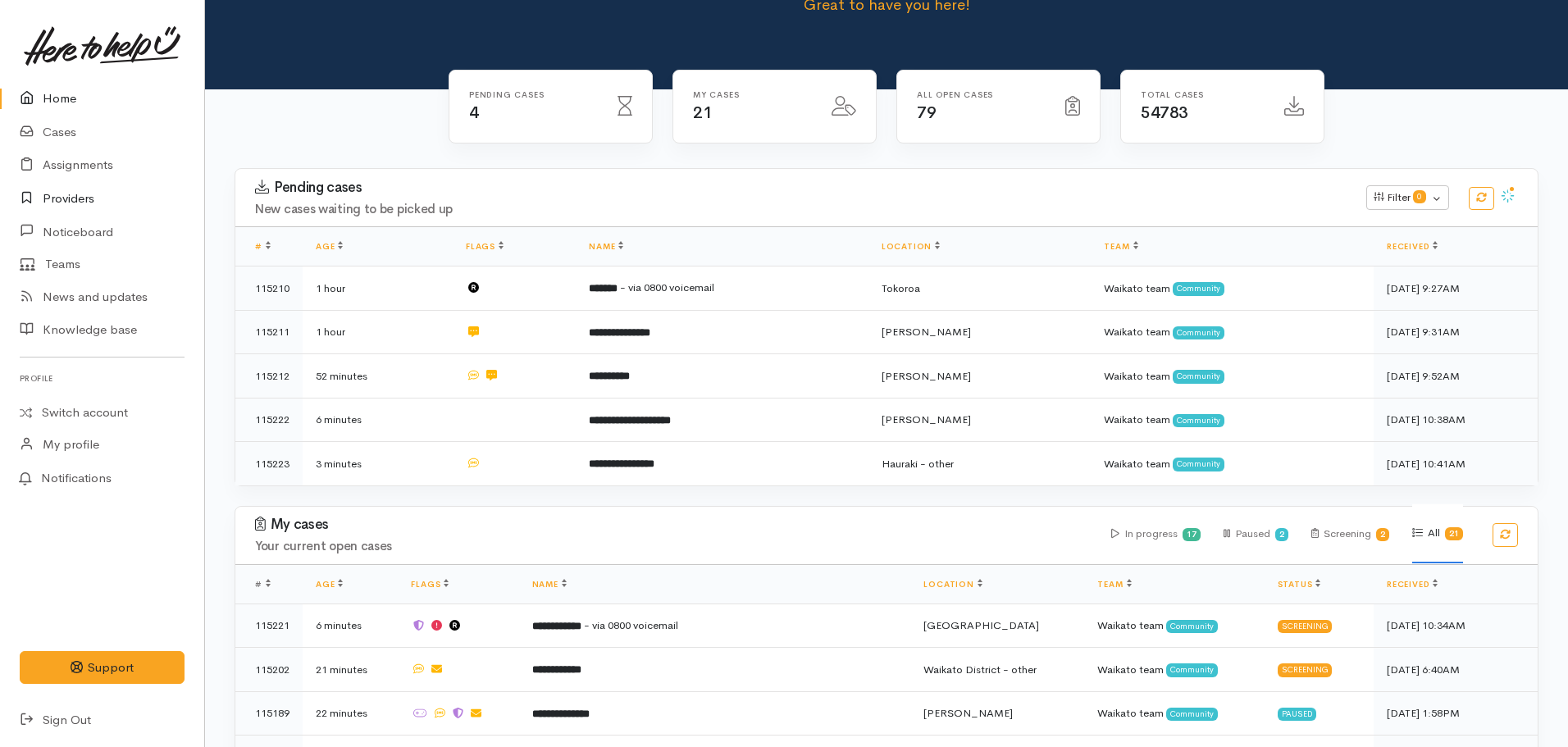 click on "Providers" at bounding box center [102, 198] 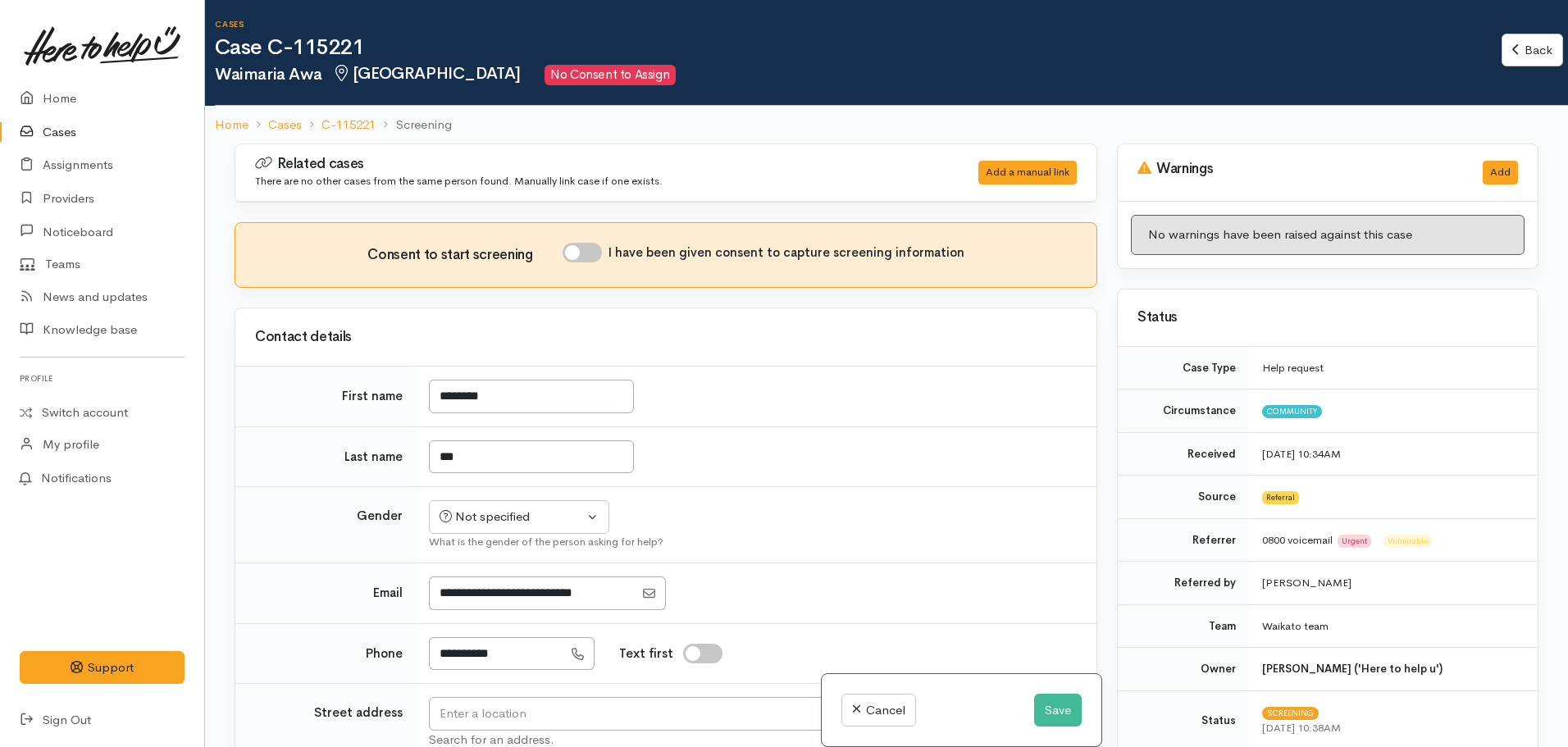 scroll, scrollTop: 0, scrollLeft: 0, axis: both 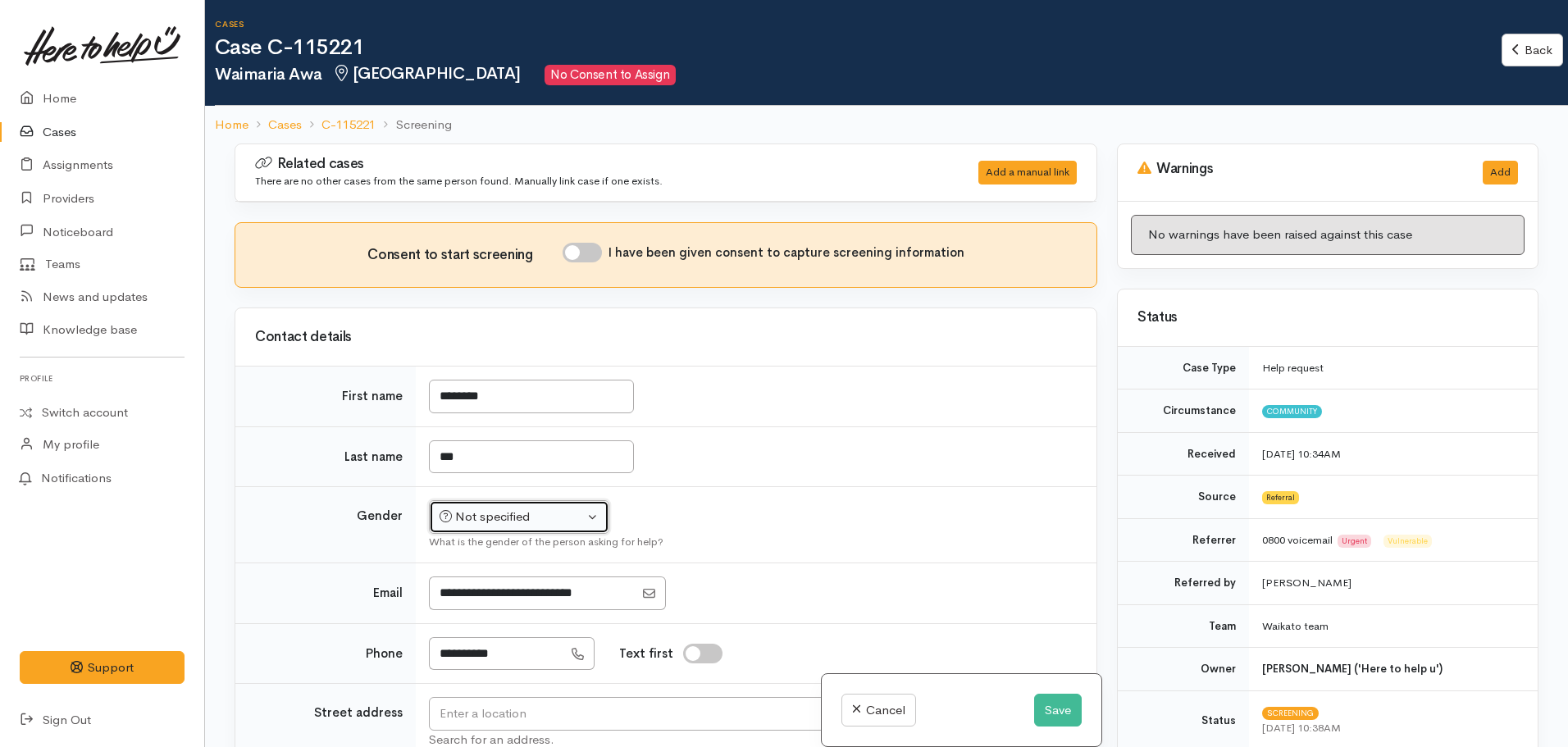 click on "Not specified" at bounding box center (512, 517) 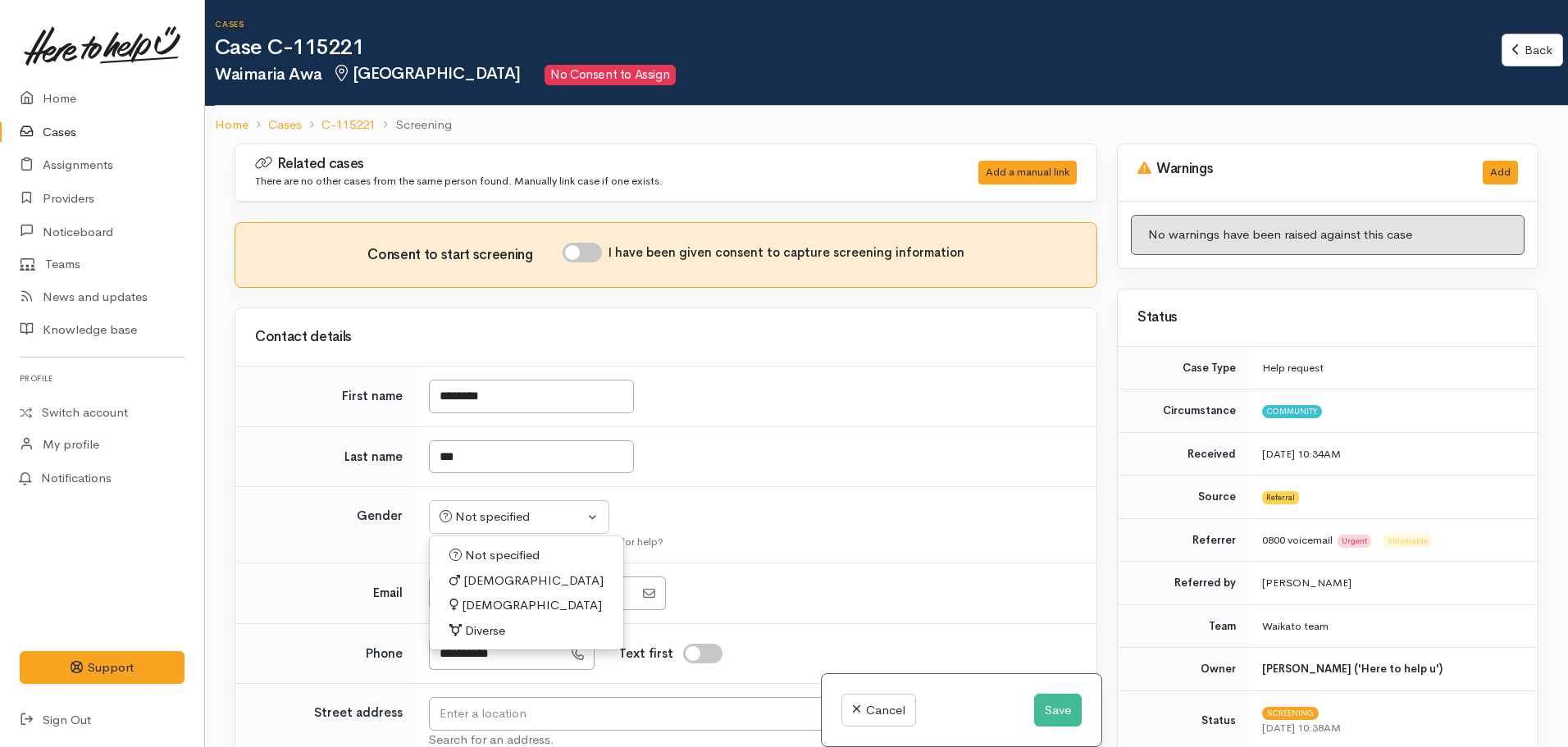 click on "I have been given consent to capture screening information" at bounding box center (582, 253) 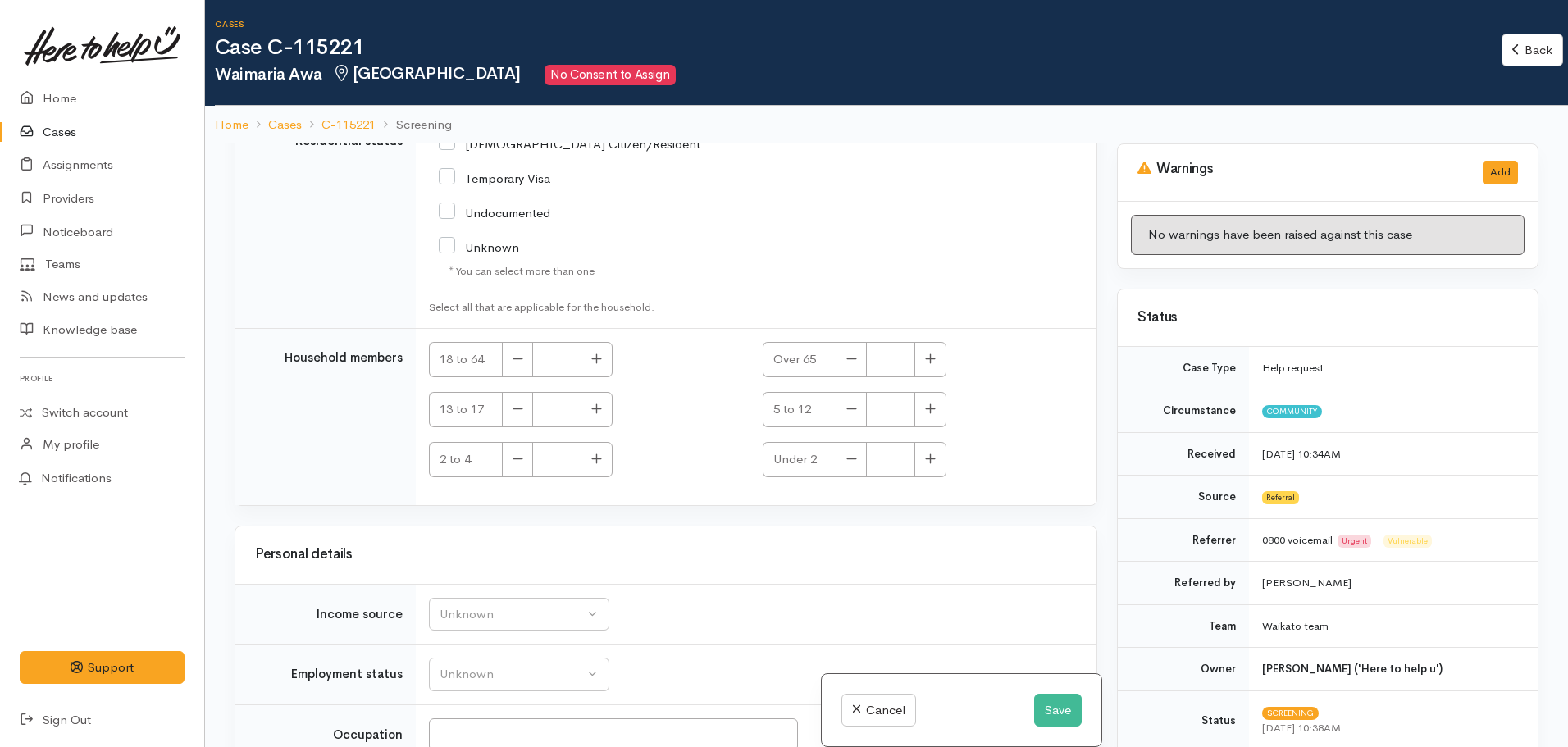 scroll, scrollTop: 2676, scrollLeft: 0, axis: vertical 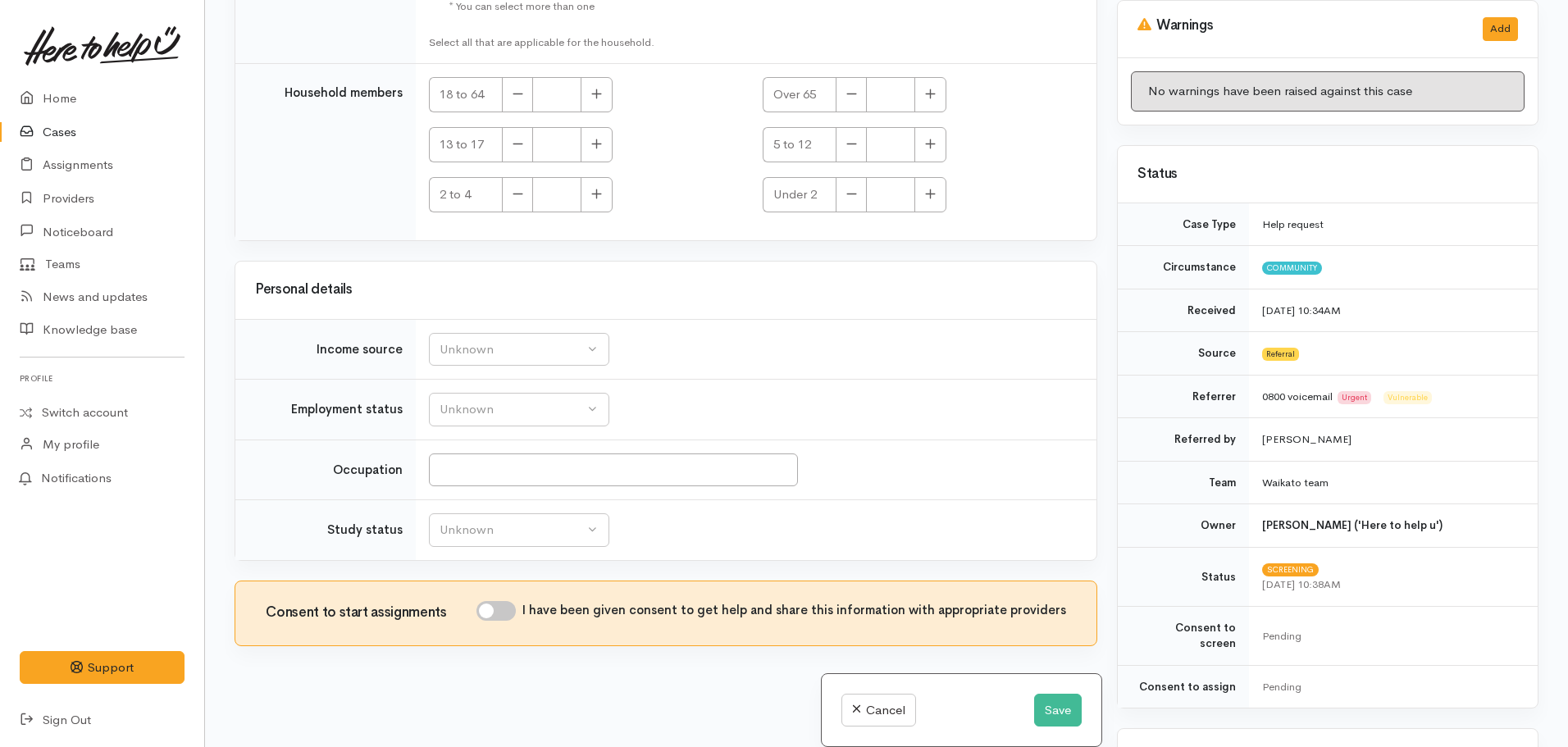 click on "I have been given consent to get help and share this information with appropriate providers" at bounding box center (496, 611) 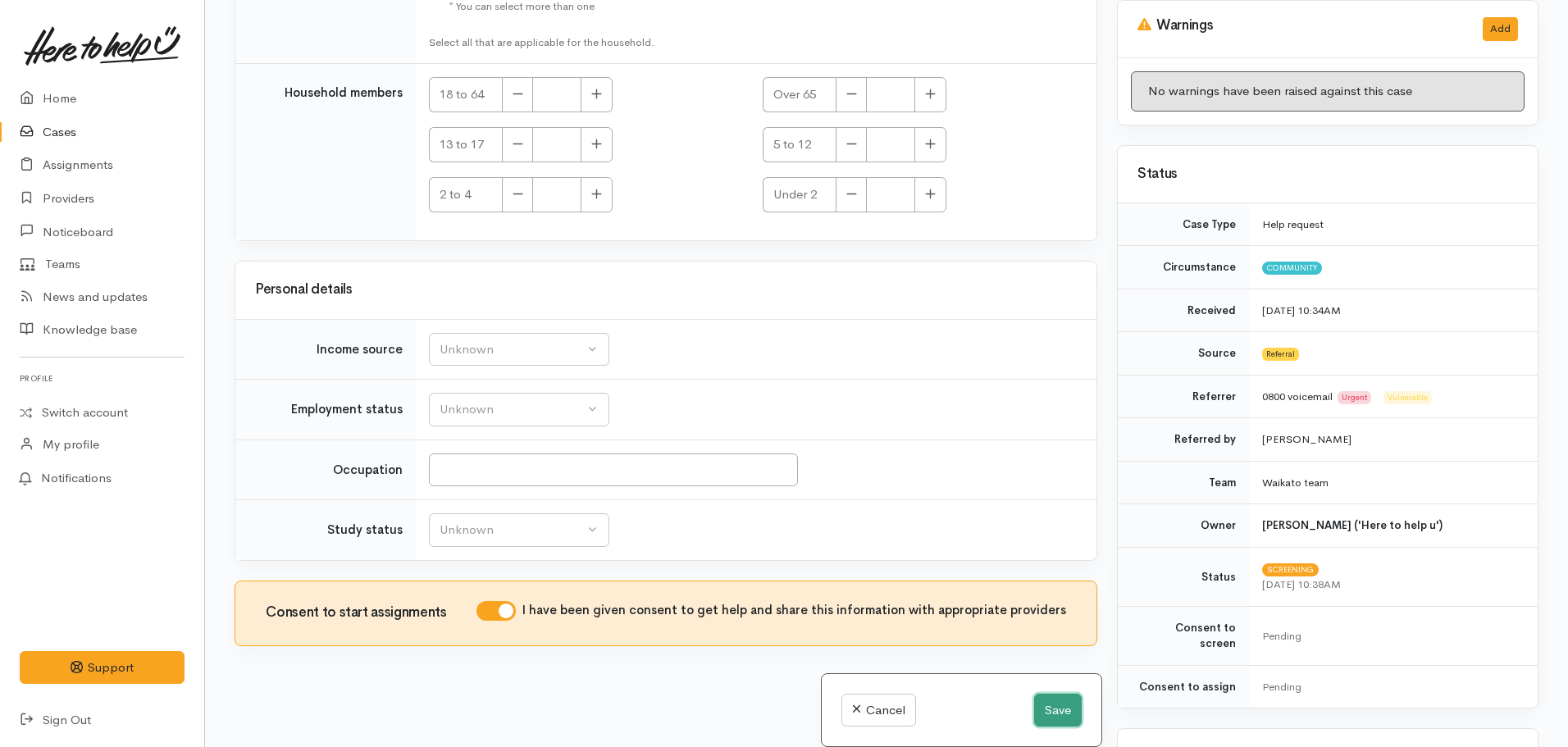 click on "Save" at bounding box center (1058, 710) 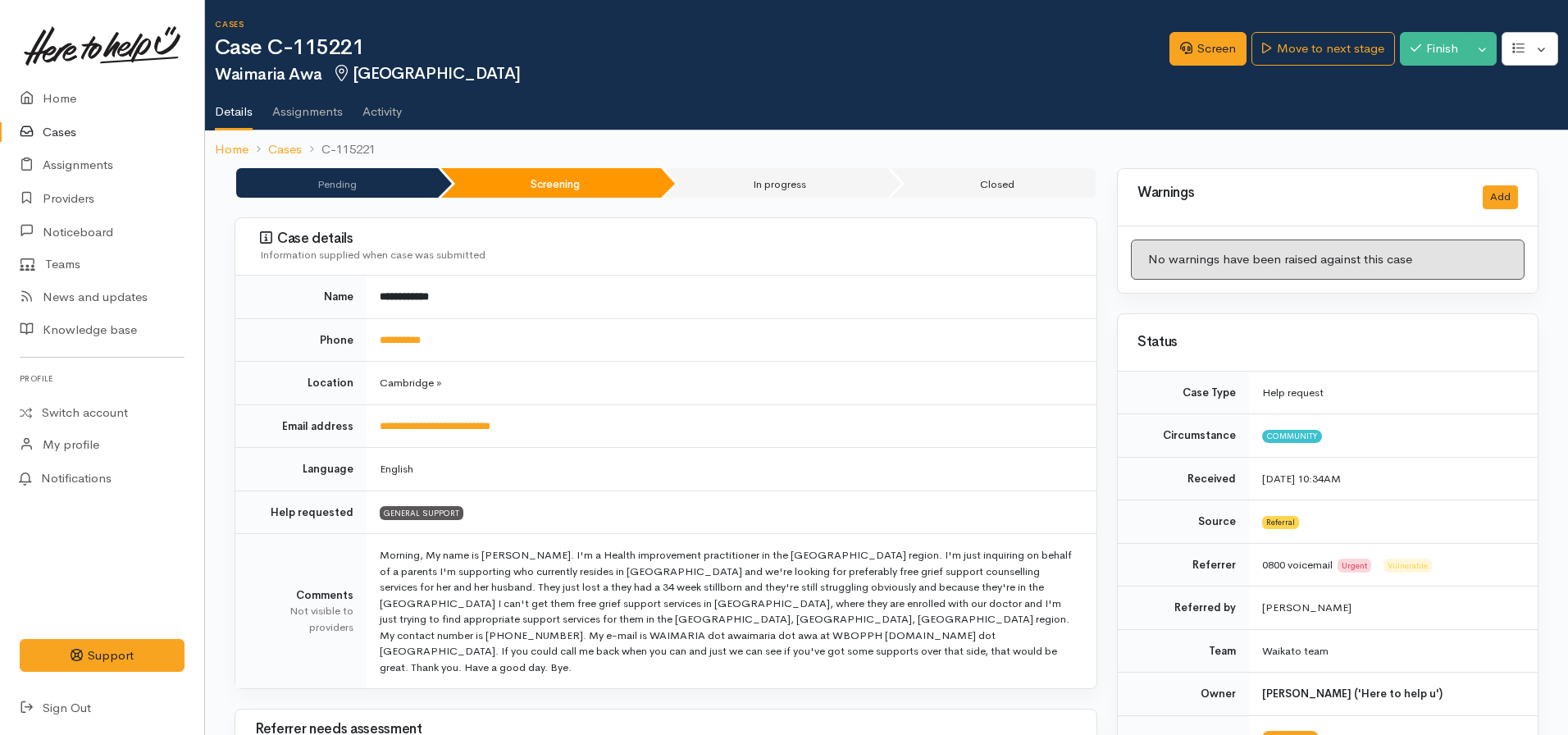 scroll, scrollTop: 0, scrollLeft: 0, axis: both 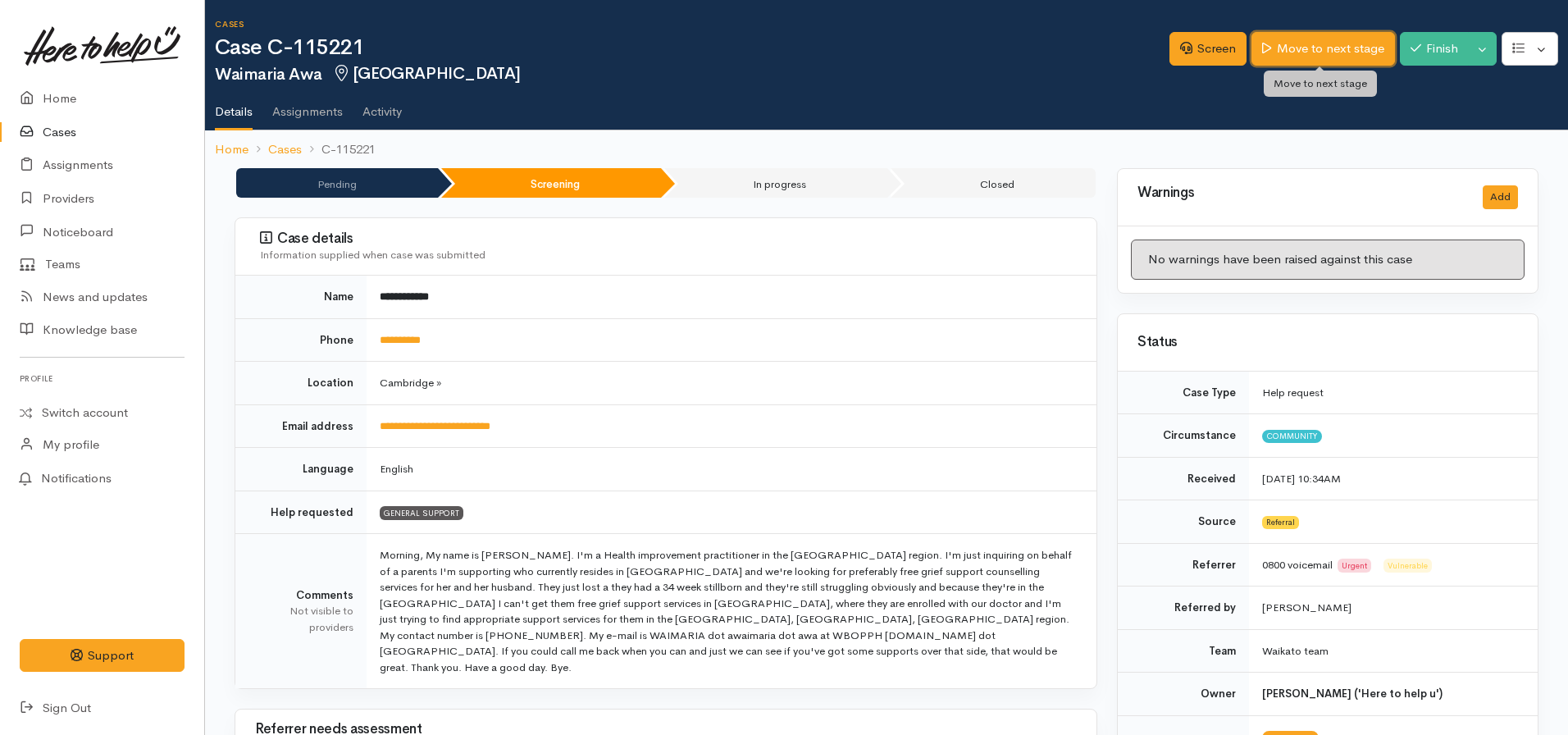 click on "Move to next stage" at bounding box center [1323, 48] 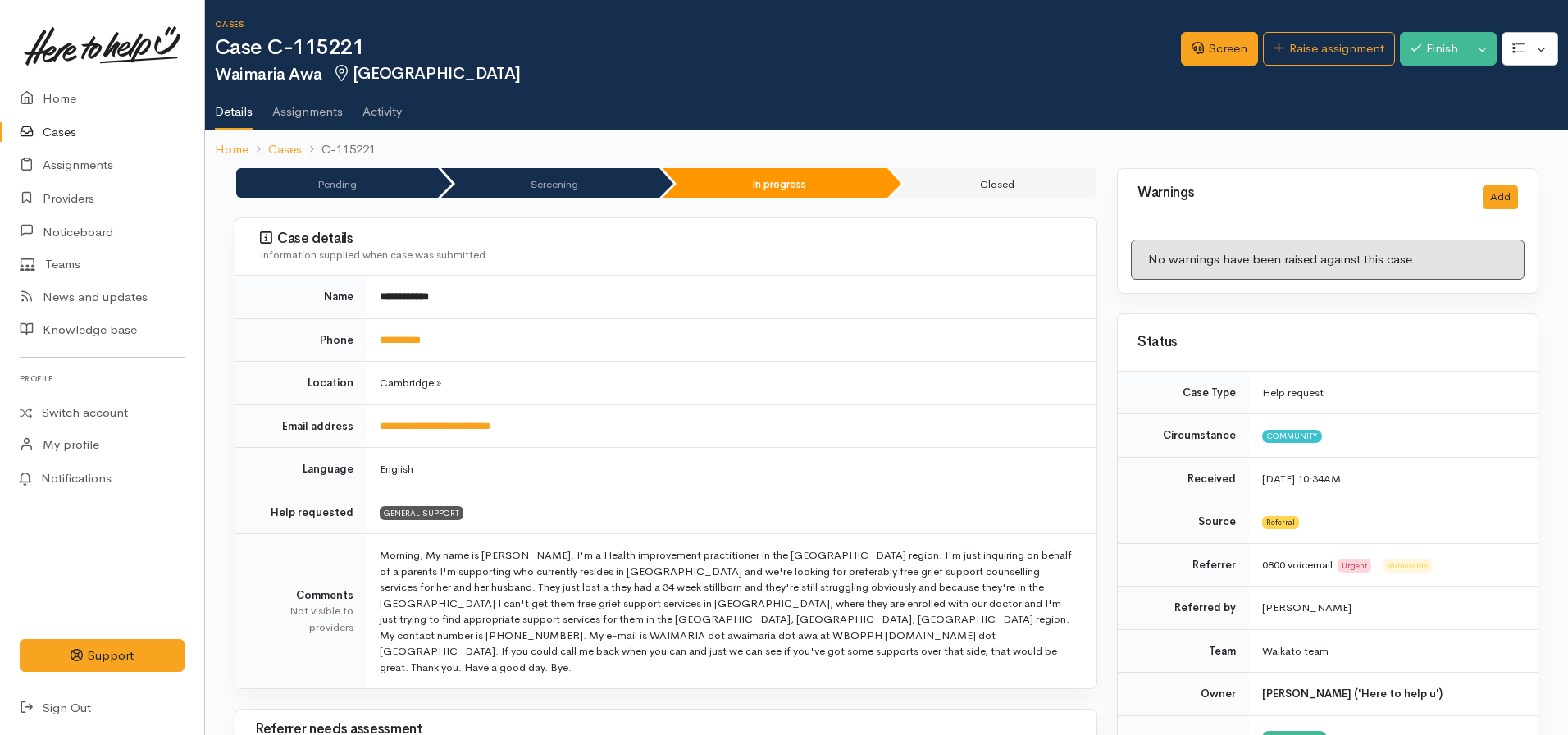 scroll, scrollTop: 0, scrollLeft: 0, axis: both 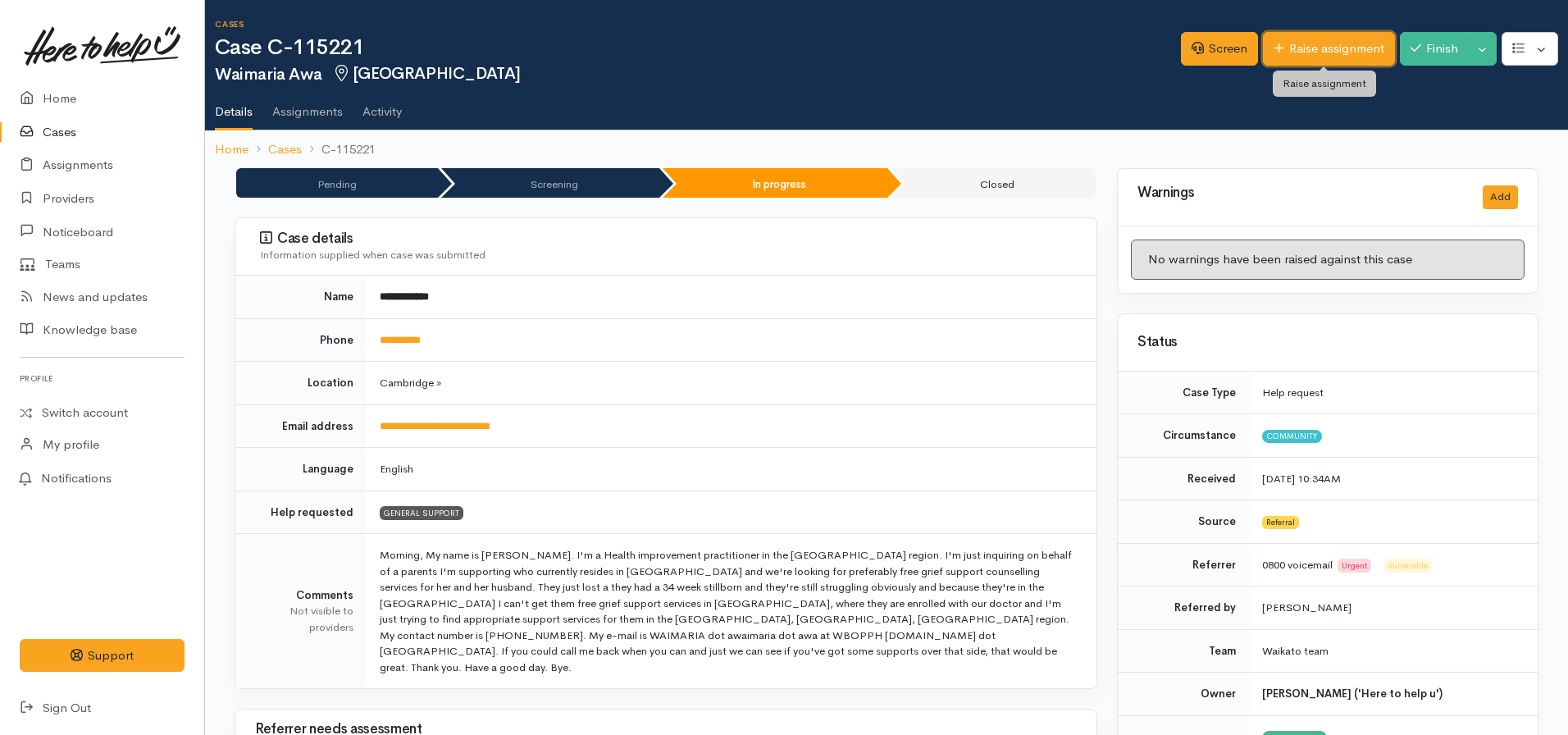 click on "Raise assignment" at bounding box center (1329, 48) 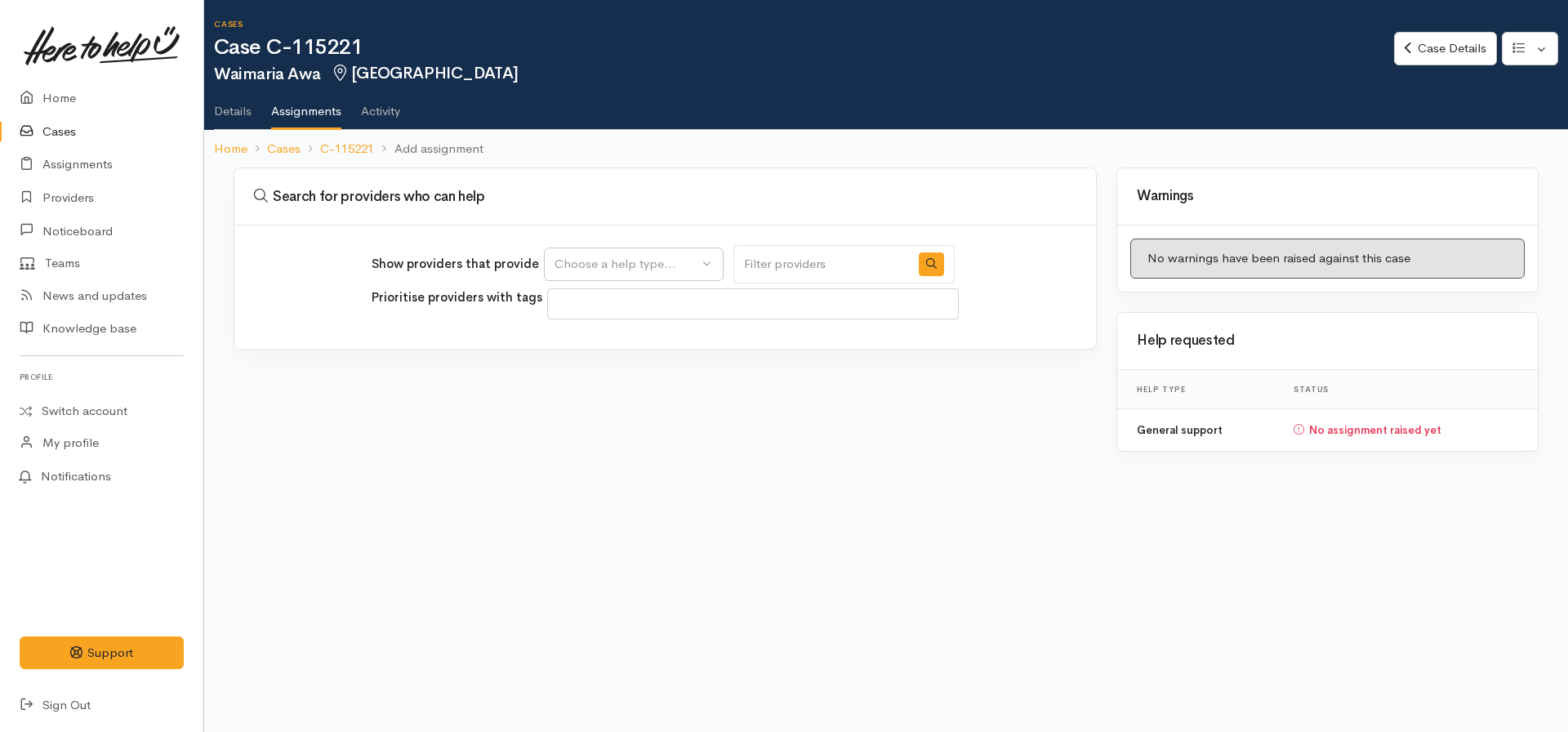 select 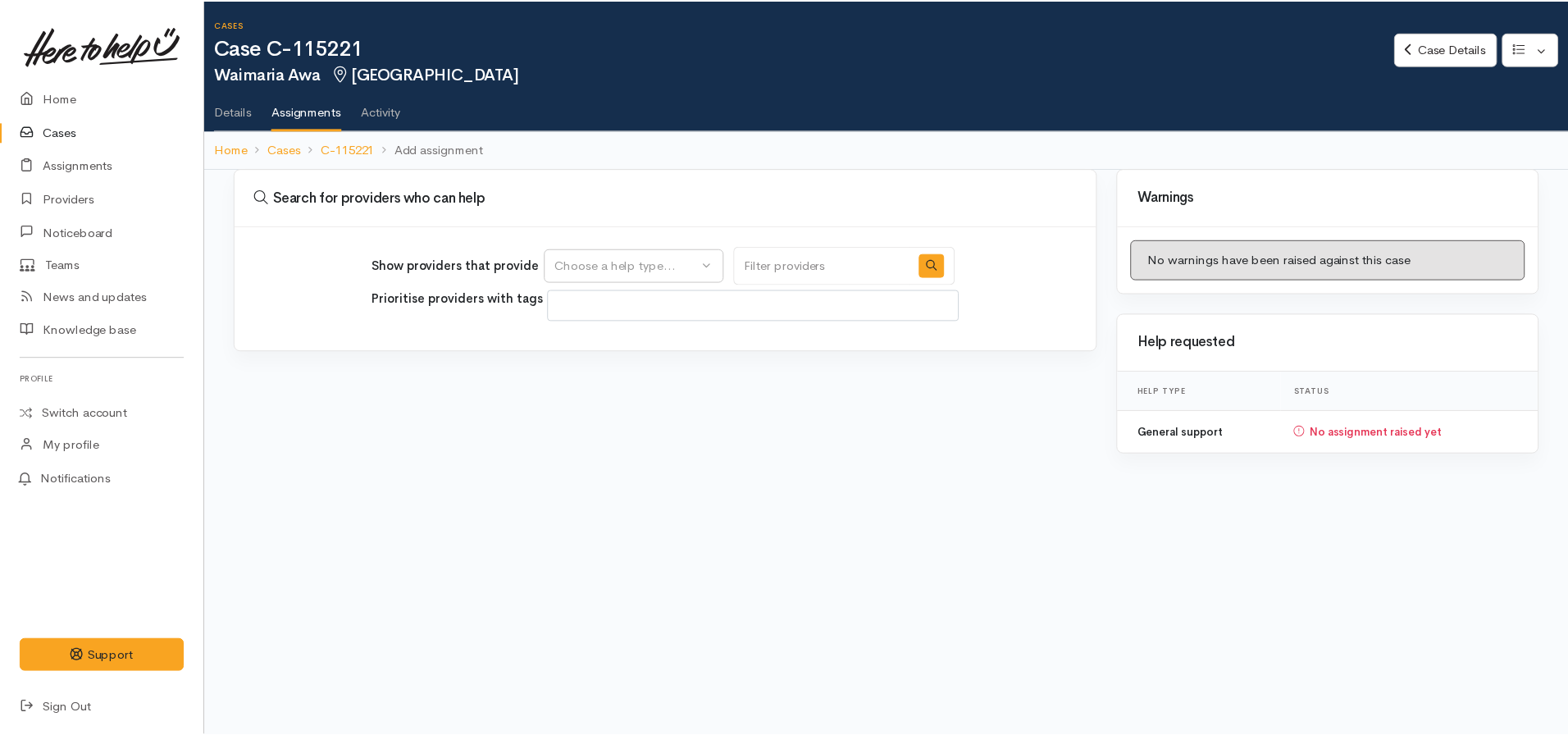 scroll, scrollTop: 0, scrollLeft: 0, axis: both 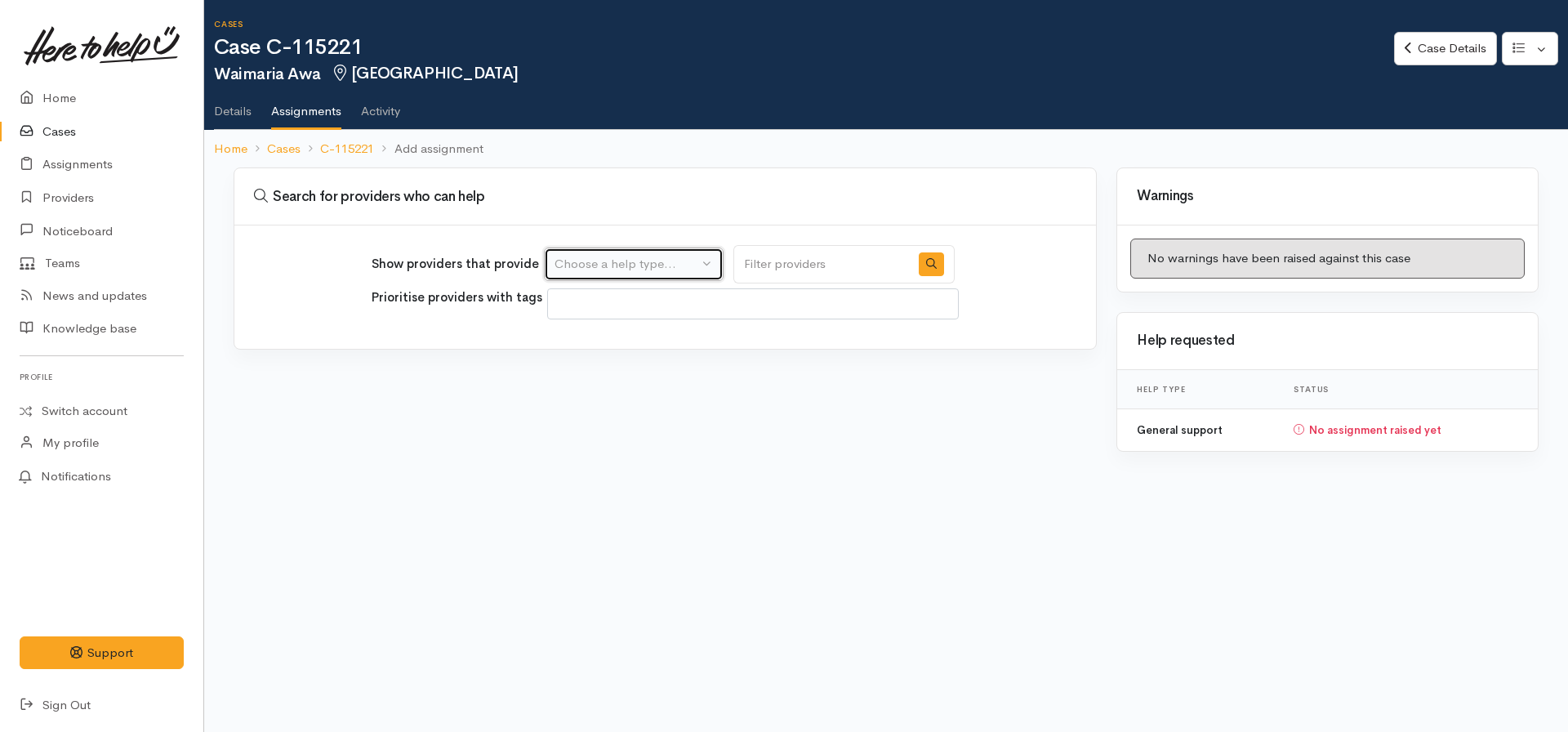 click on "Choose a help type..." at bounding box center (634, 264) 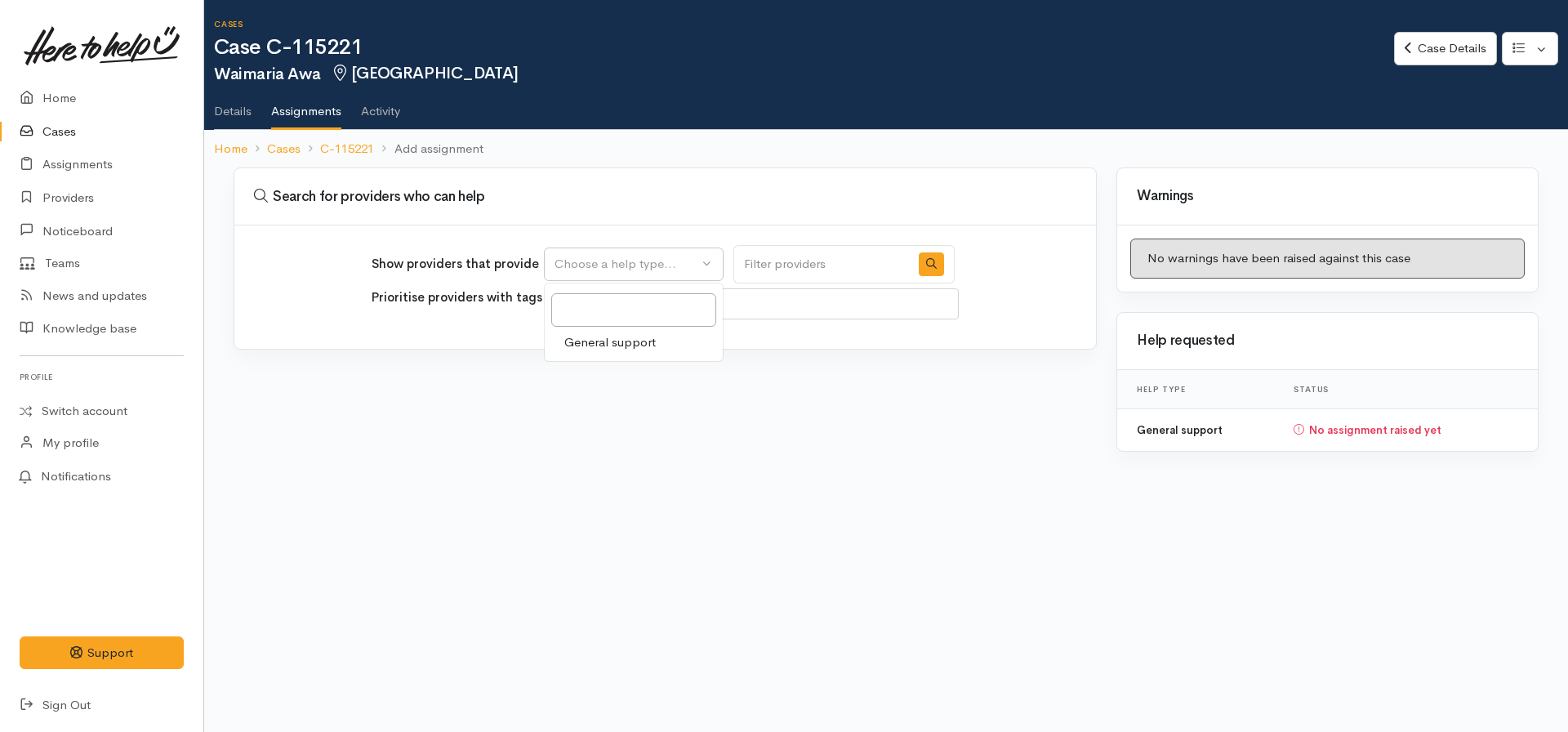 click on "General support" at bounding box center [610, 342] 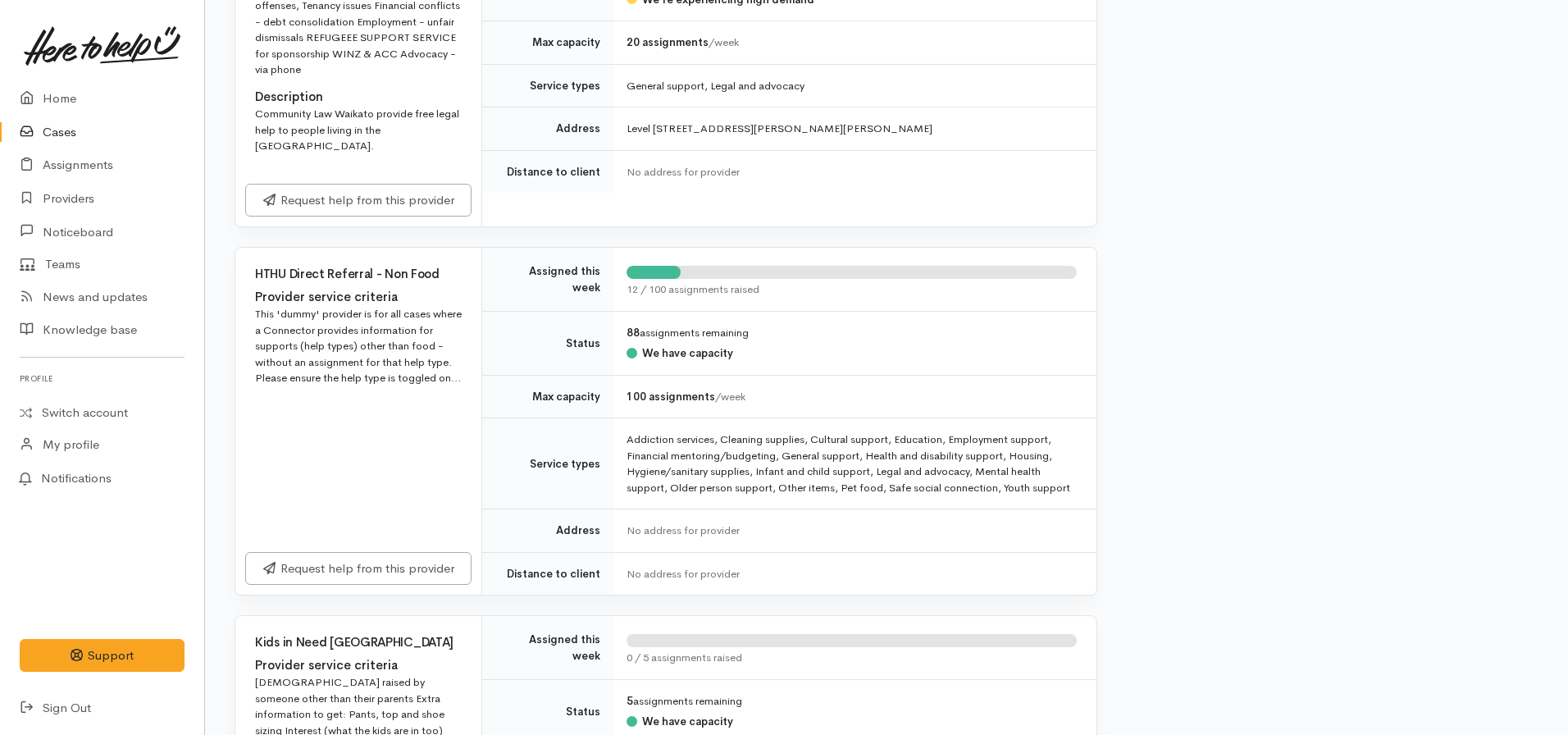 scroll, scrollTop: 1686, scrollLeft: 0, axis: vertical 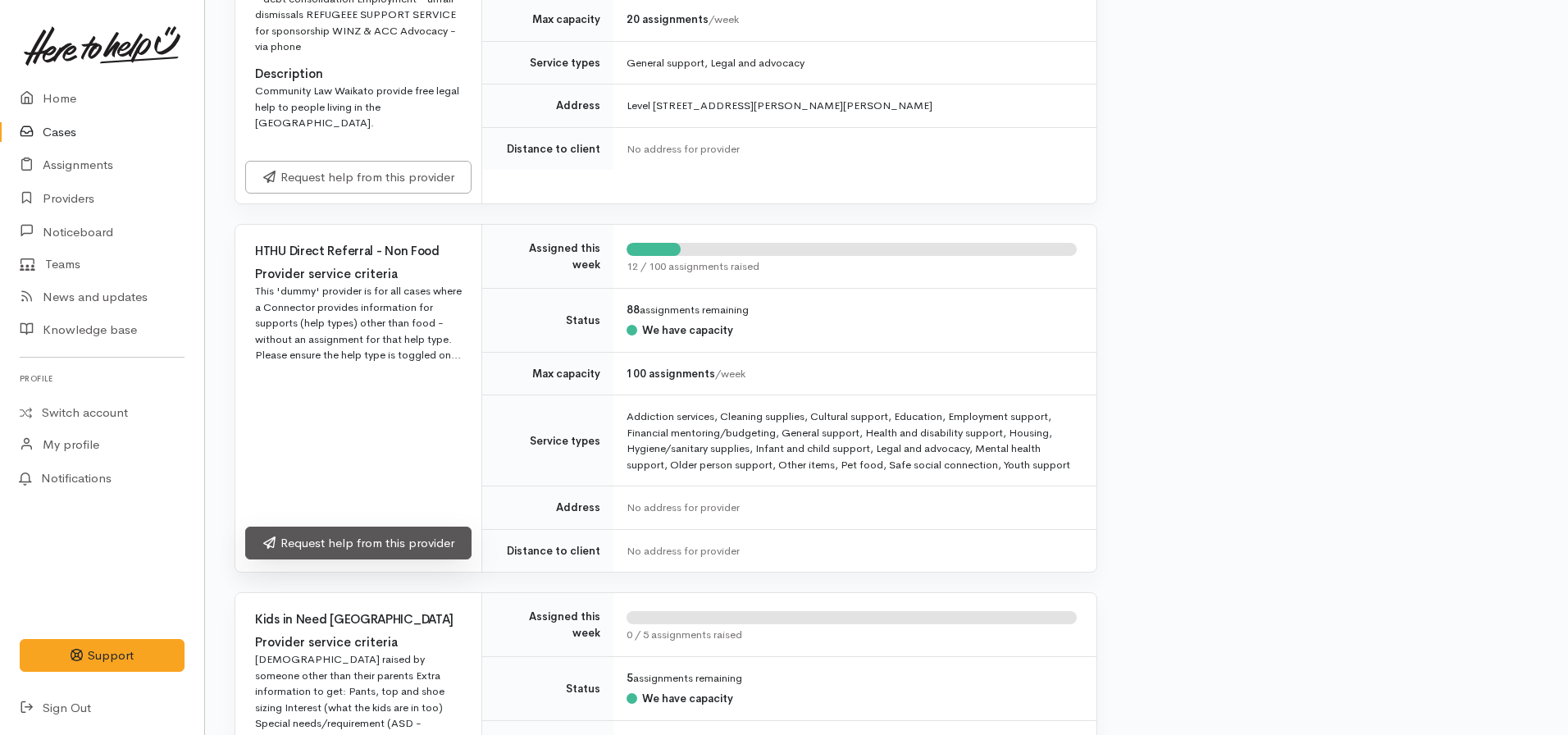 click on "Request help from this provider" at bounding box center [358, 543] 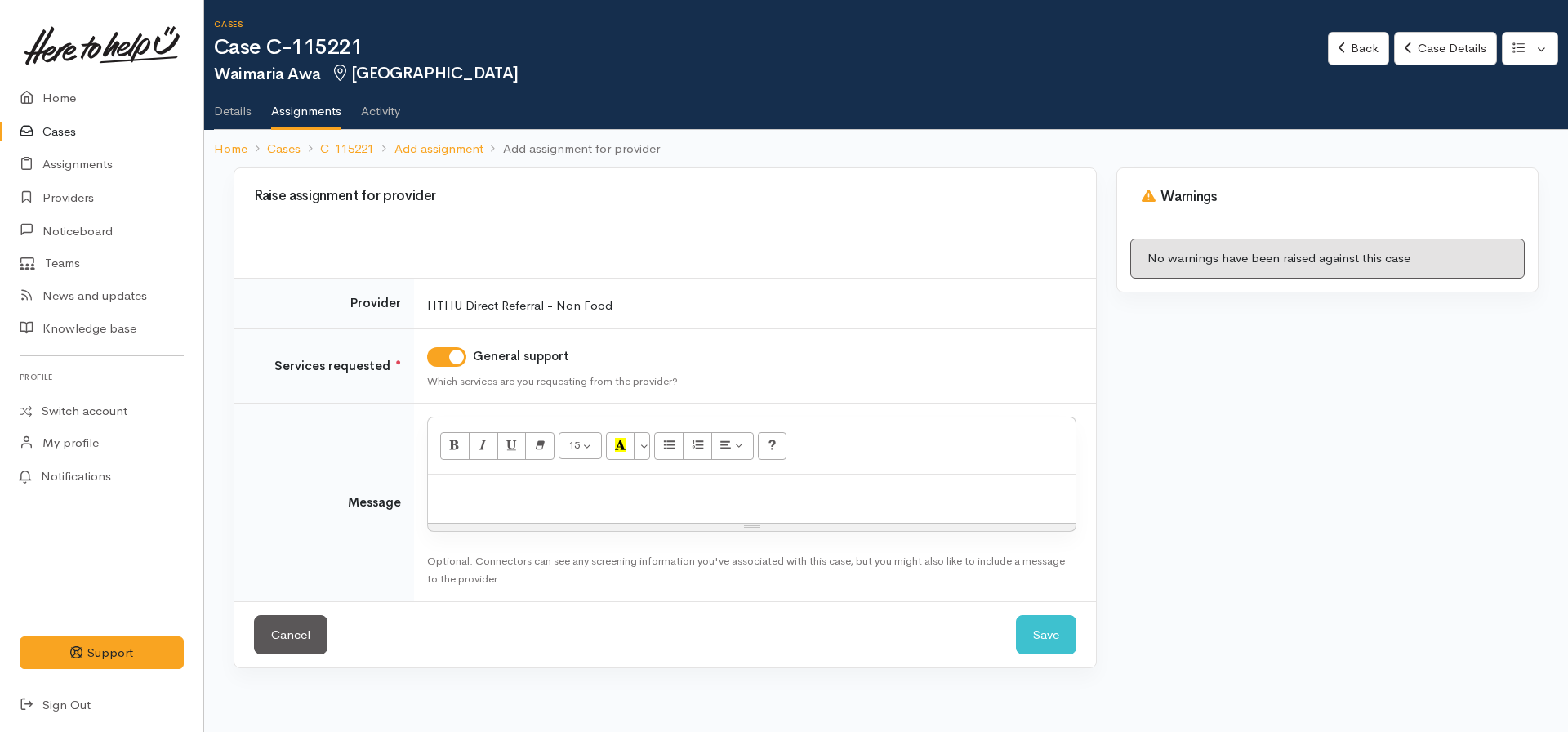 scroll, scrollTop: 0, scrollLeft: 0, axis: both 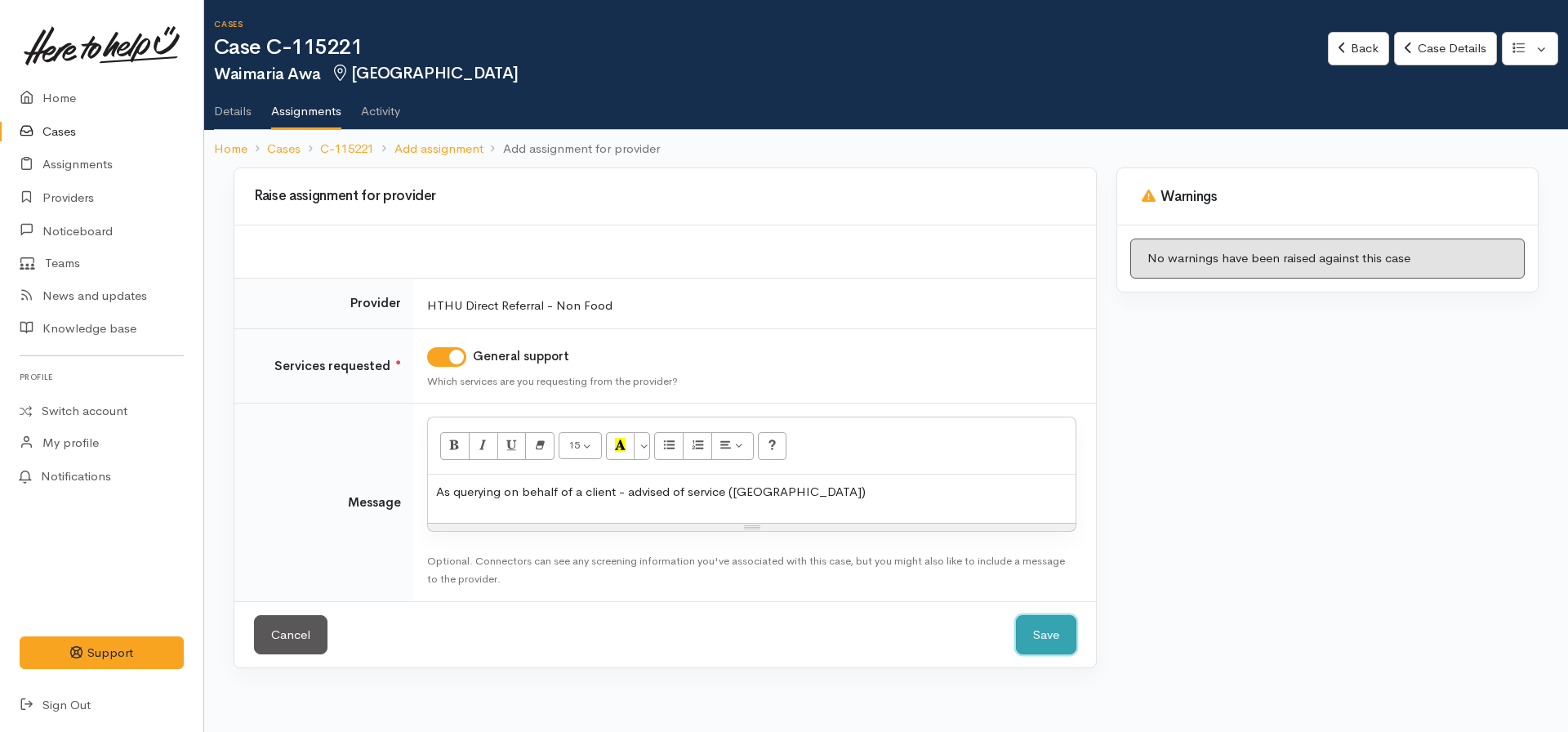 type 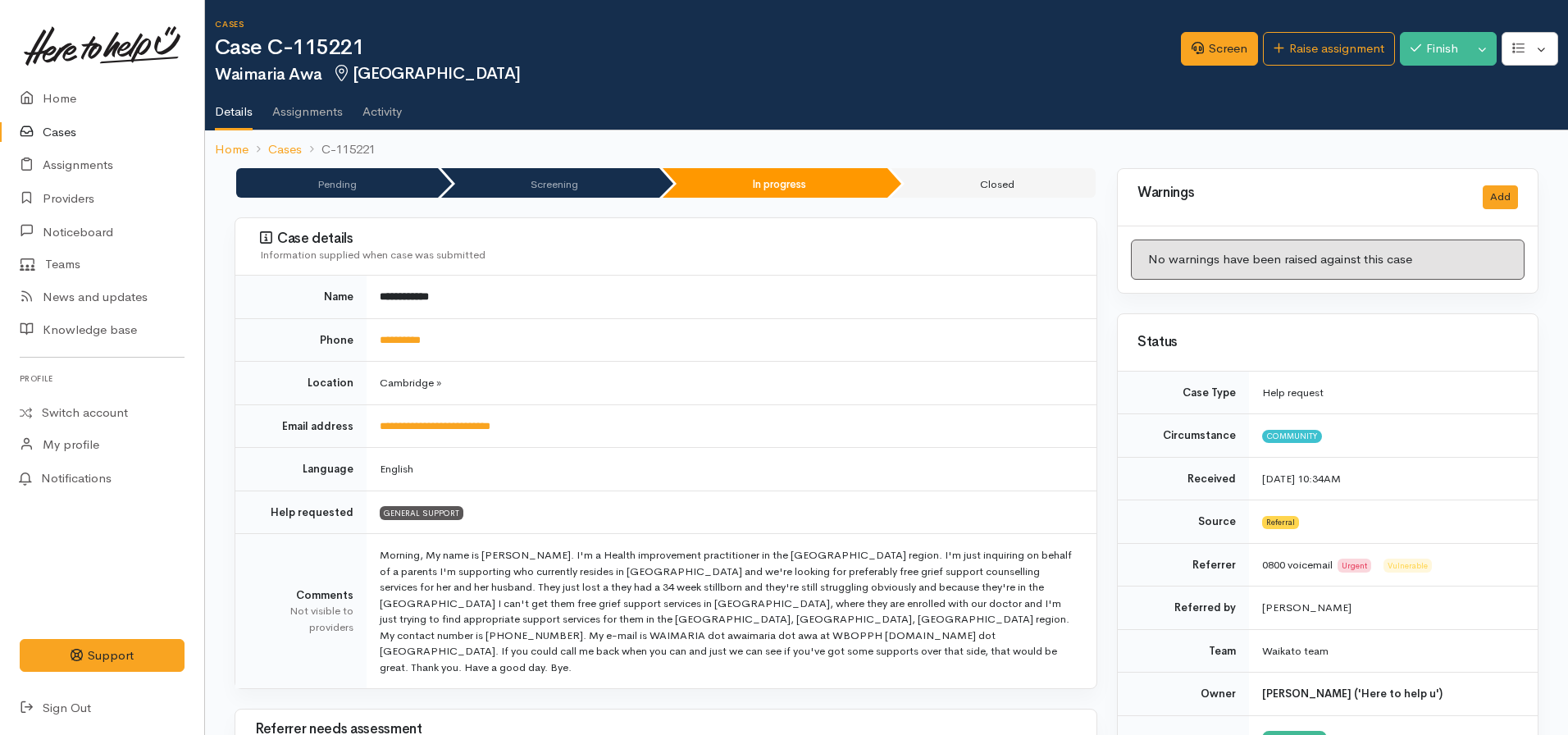 scroll, scrollTop: 0, scrollLeft: 0, axis: both 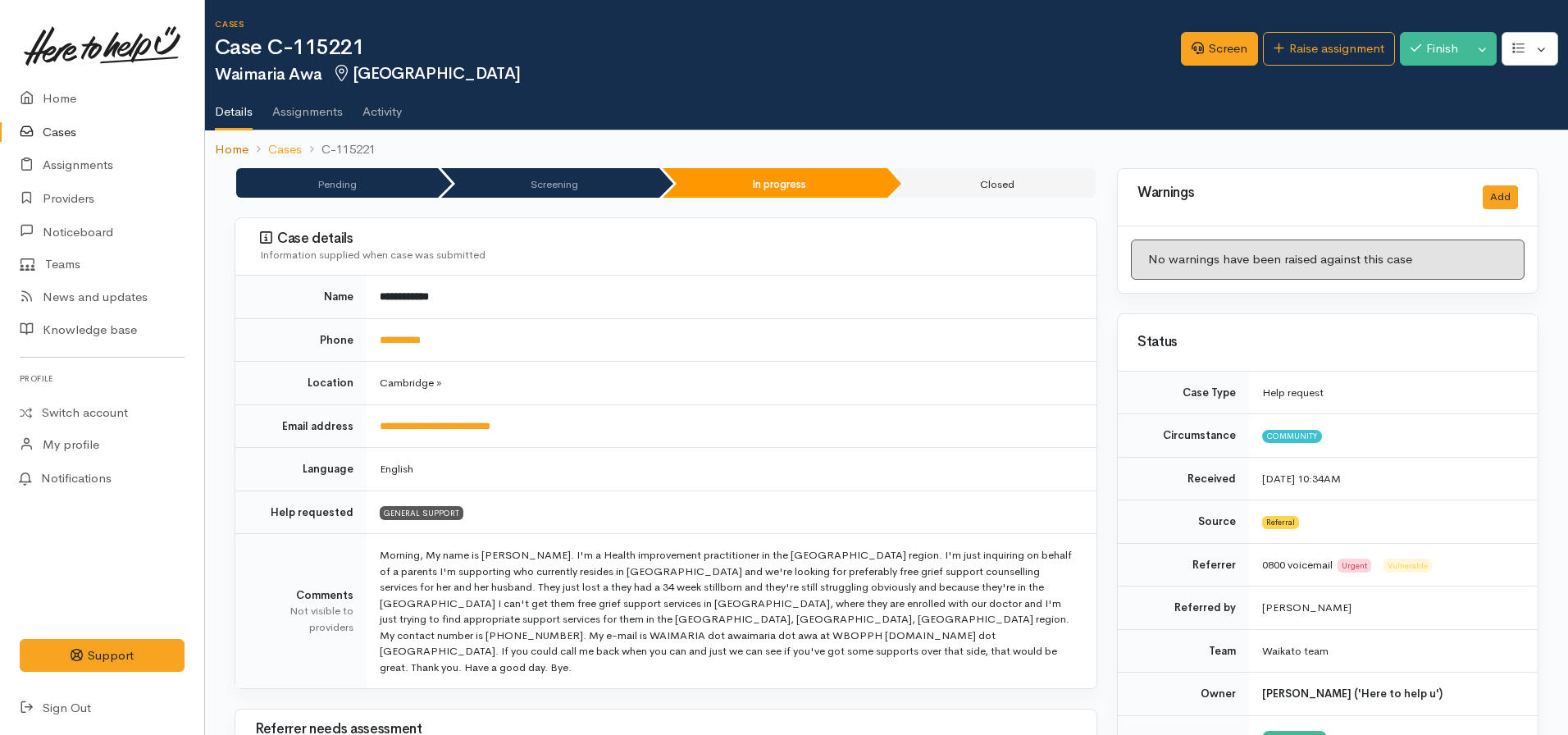 click on "Home" at bounding box center [231, 149] 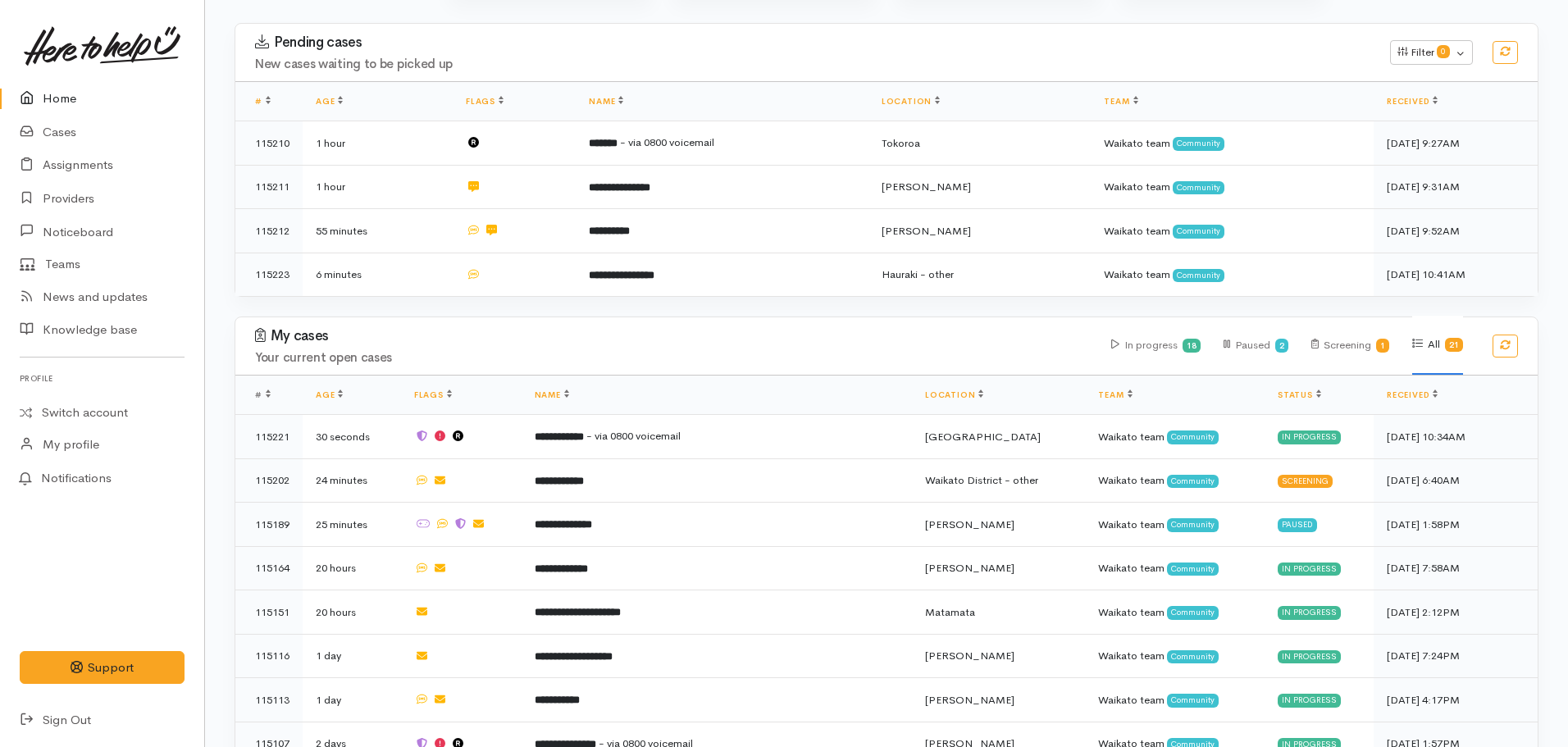 scroll, scrollTop: 238, scrollLeft: 0, axis: vertical 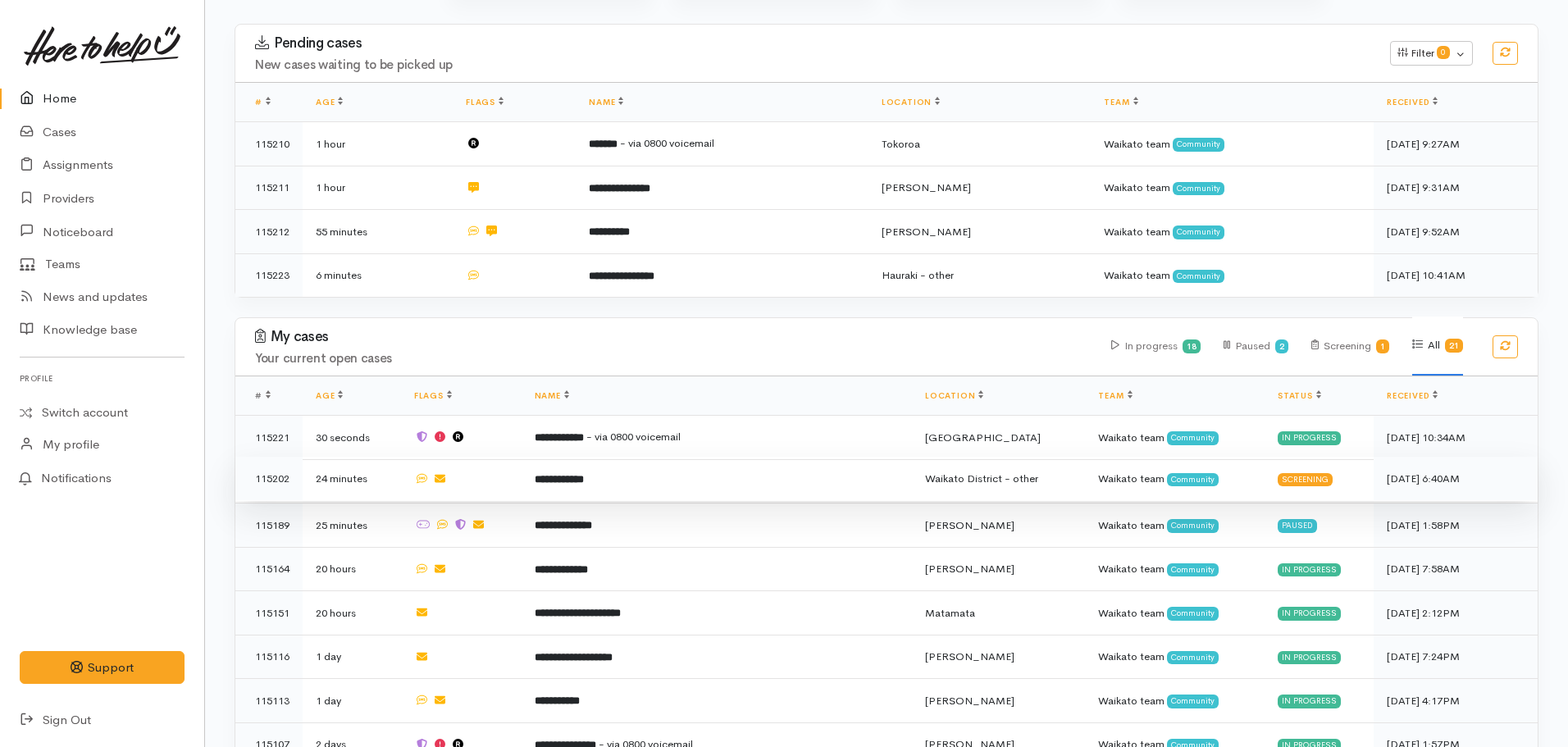 click on "**********" at bounding box center [717, 479] 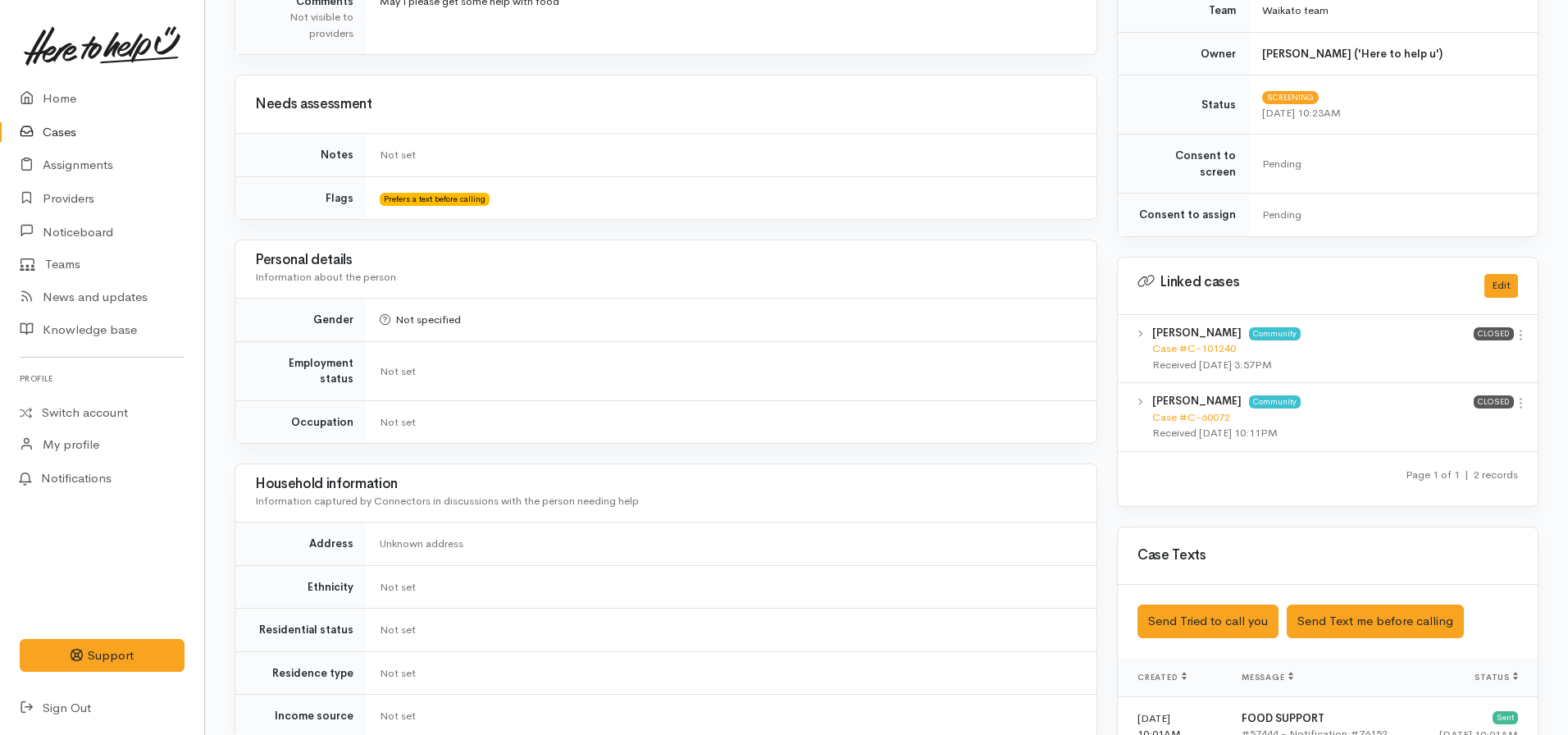 scroll, scrollTop: 906, scrollLeft: 0, axis: vertical 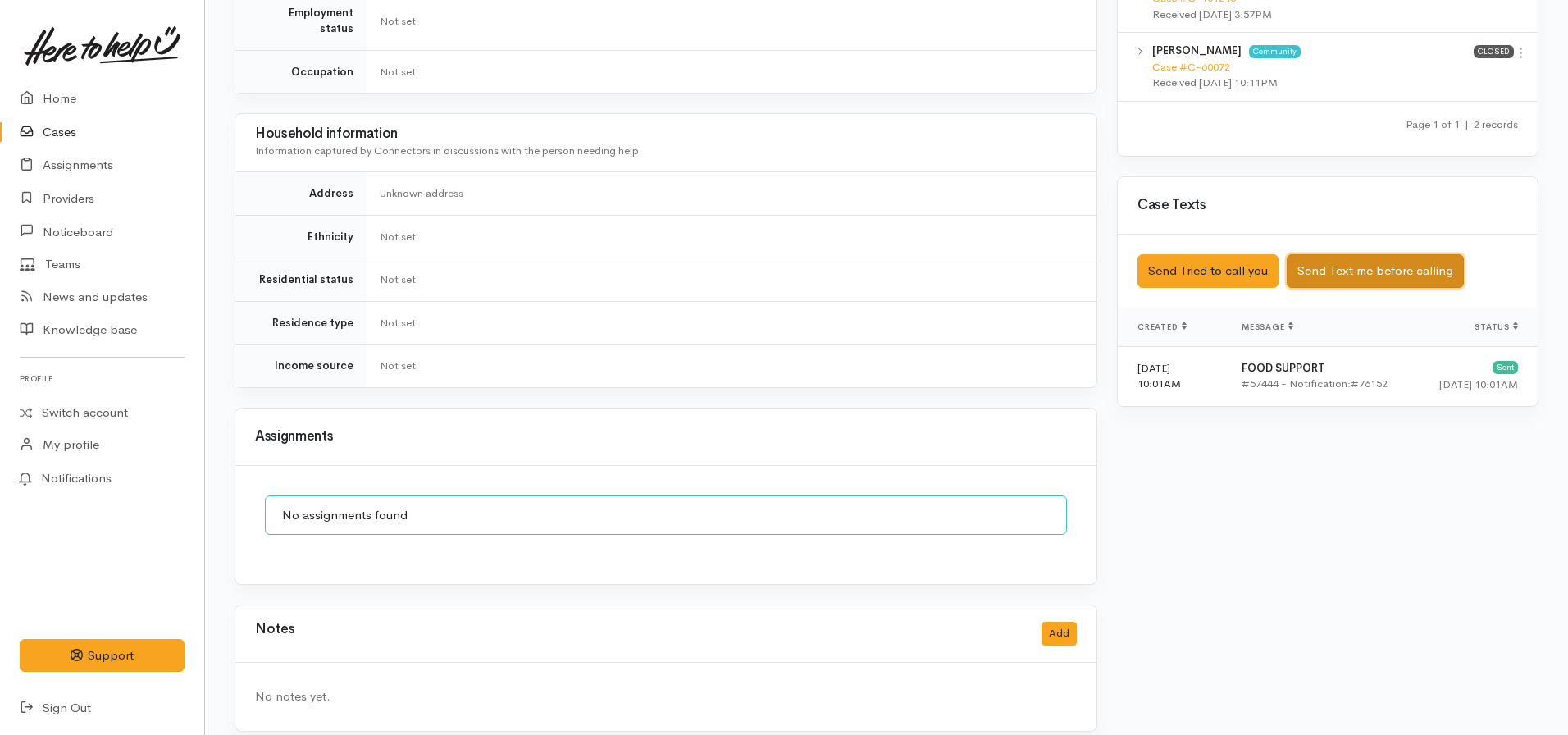 click on "Send Text me before calling" at bounding box center (1375, 271) 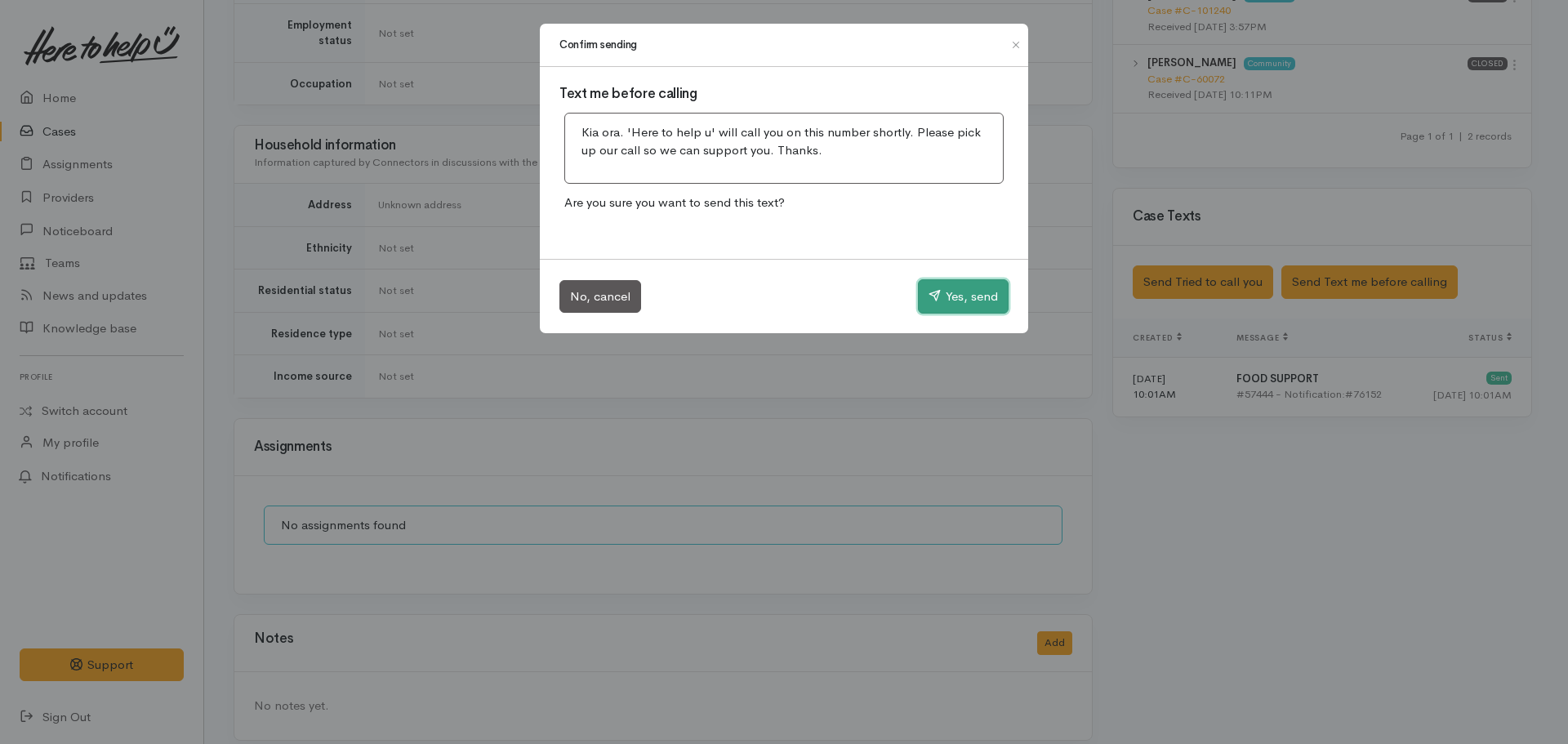 click on "Yes, send" at bounding box center (963, 296) 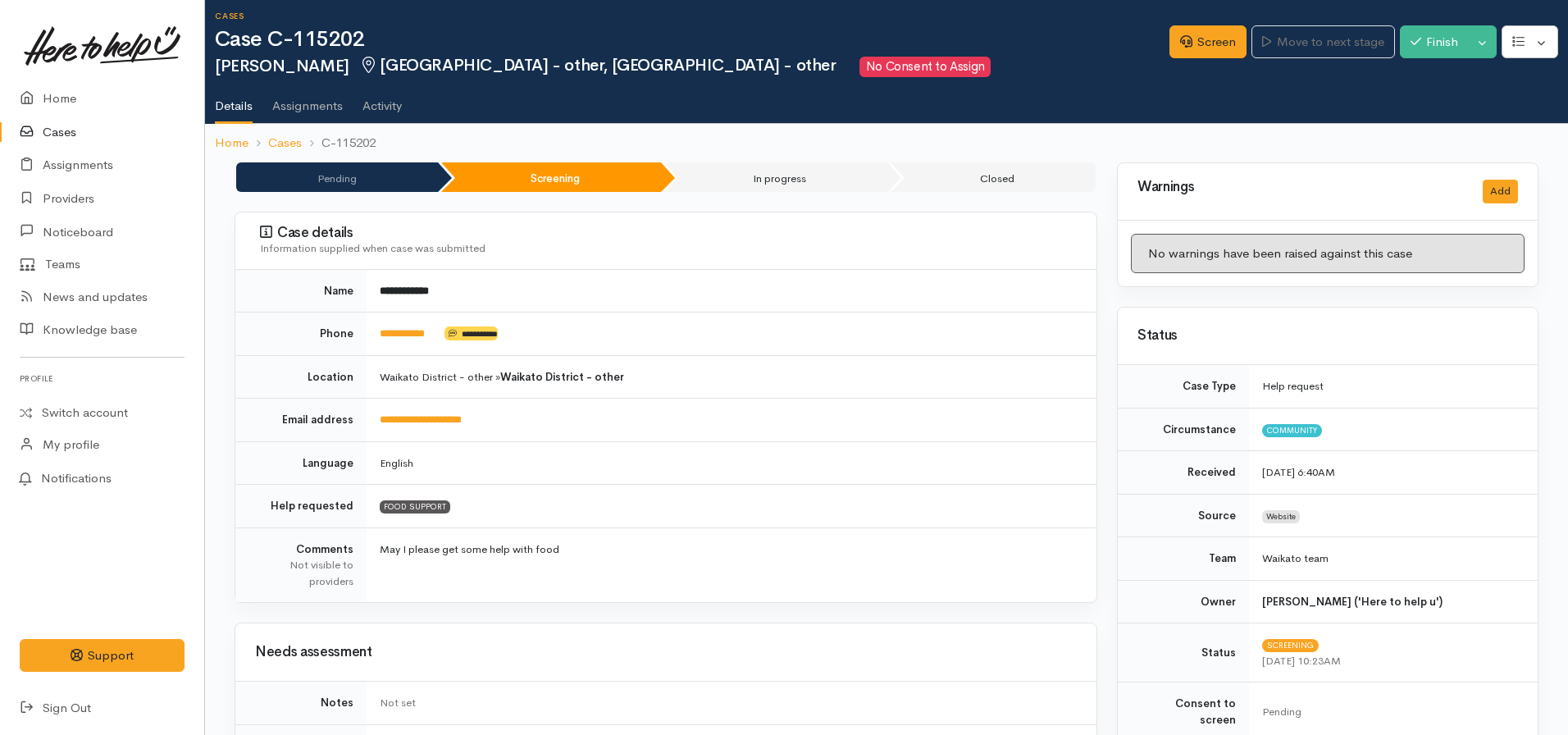 scroll, scrollTop: 0, scrollLeft: 0, axis: both 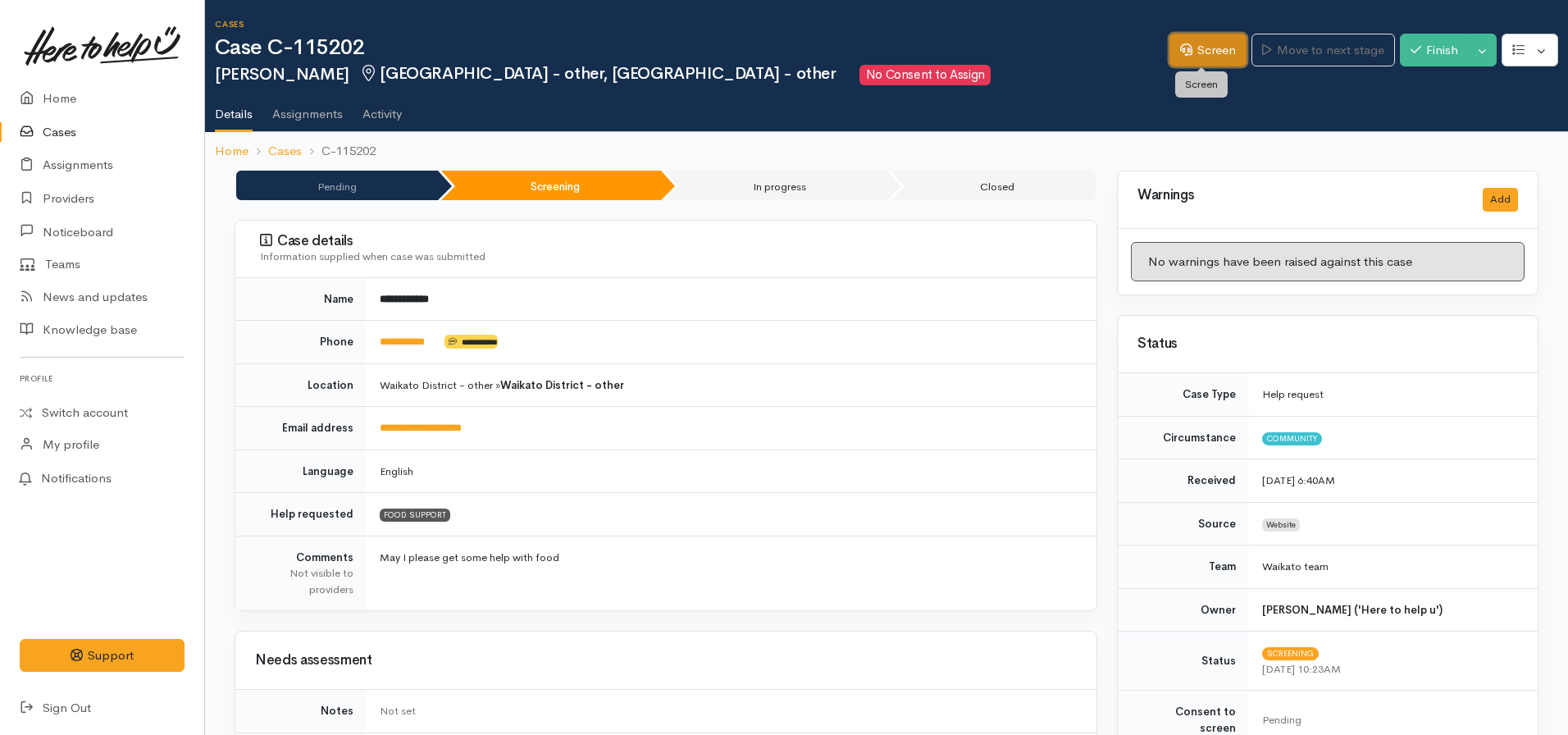 click on "Screen" at bounding box center (1208, 50) 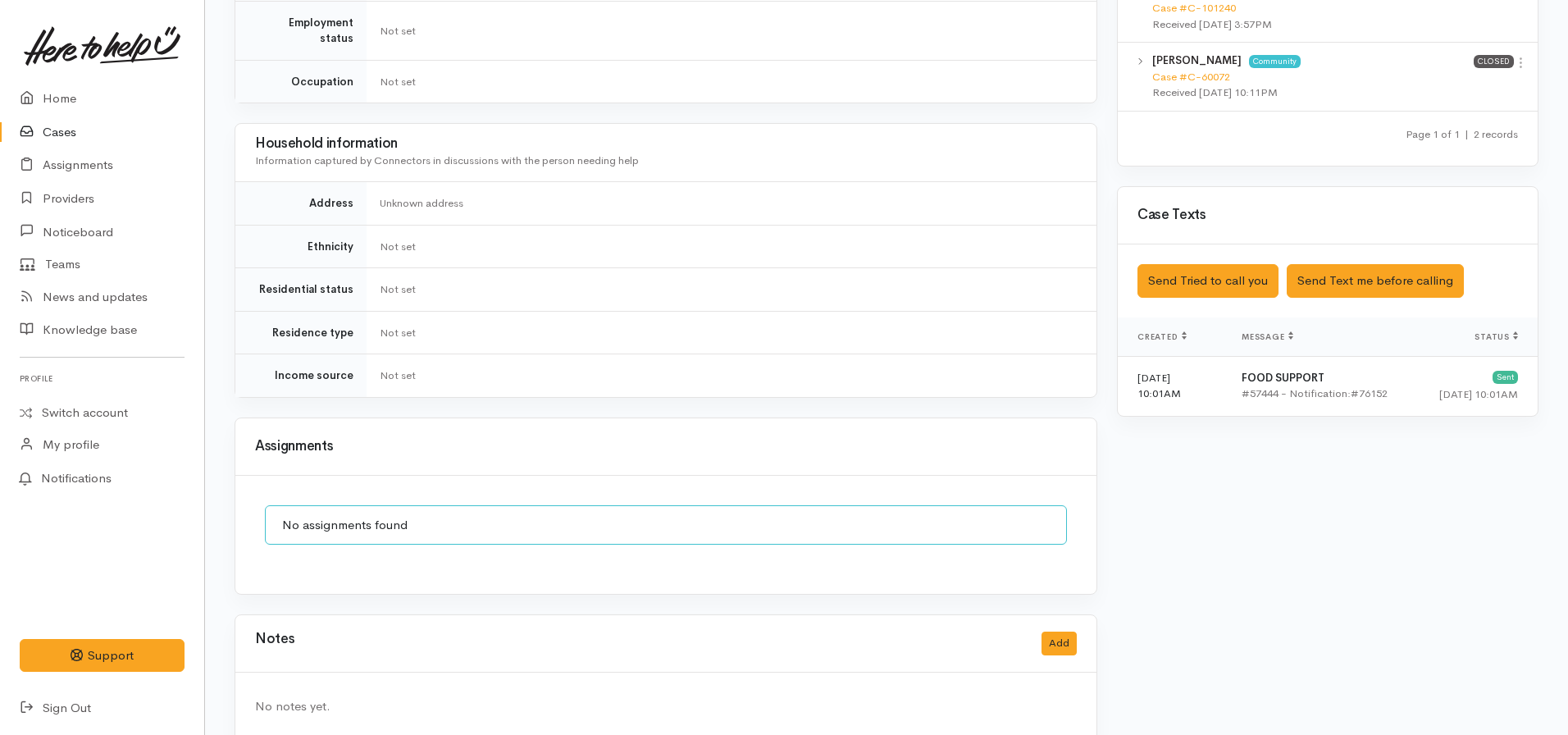 scroll, scrollTop: 897, scrollLeft: 0, axis: vertical 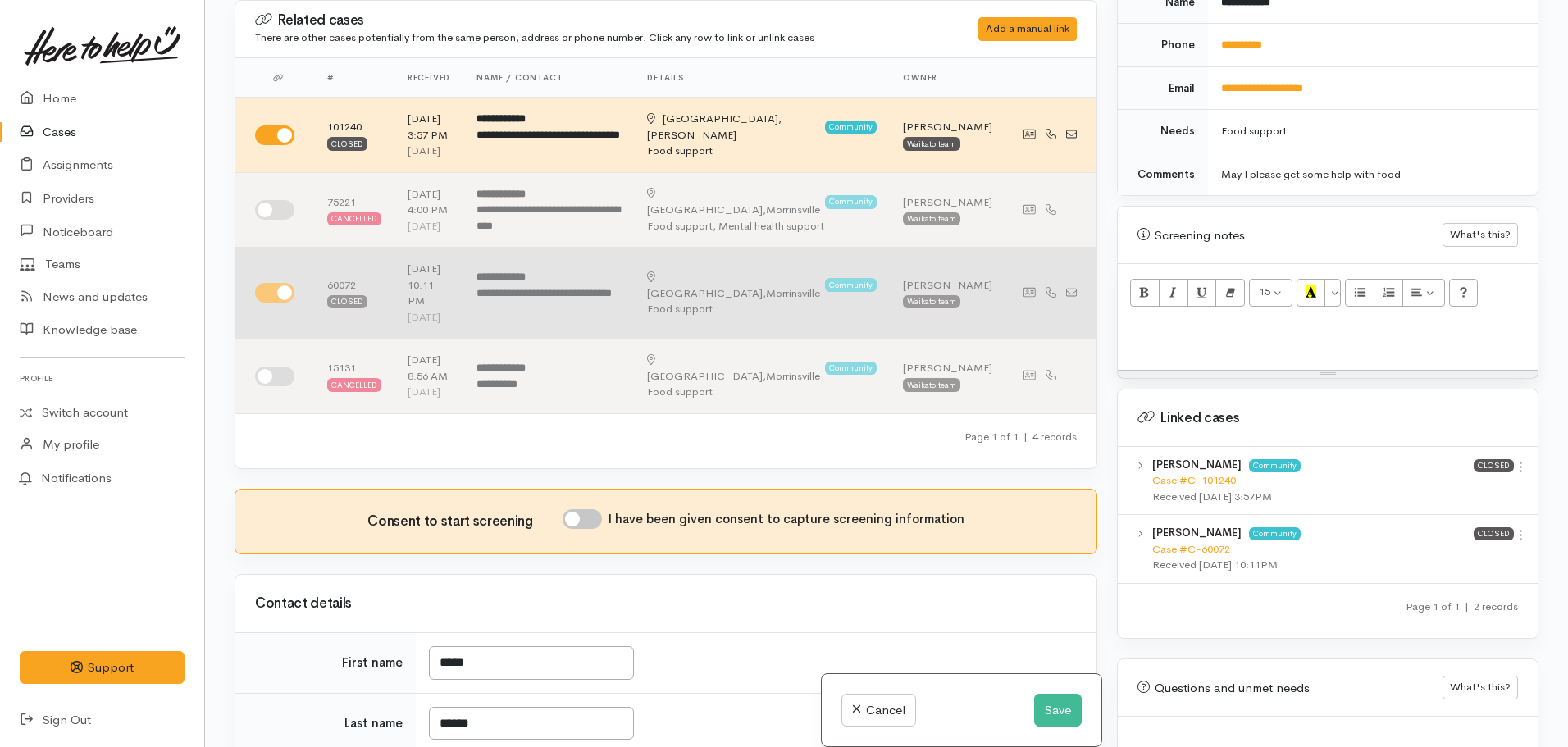 click at bounding box center (275, 293) 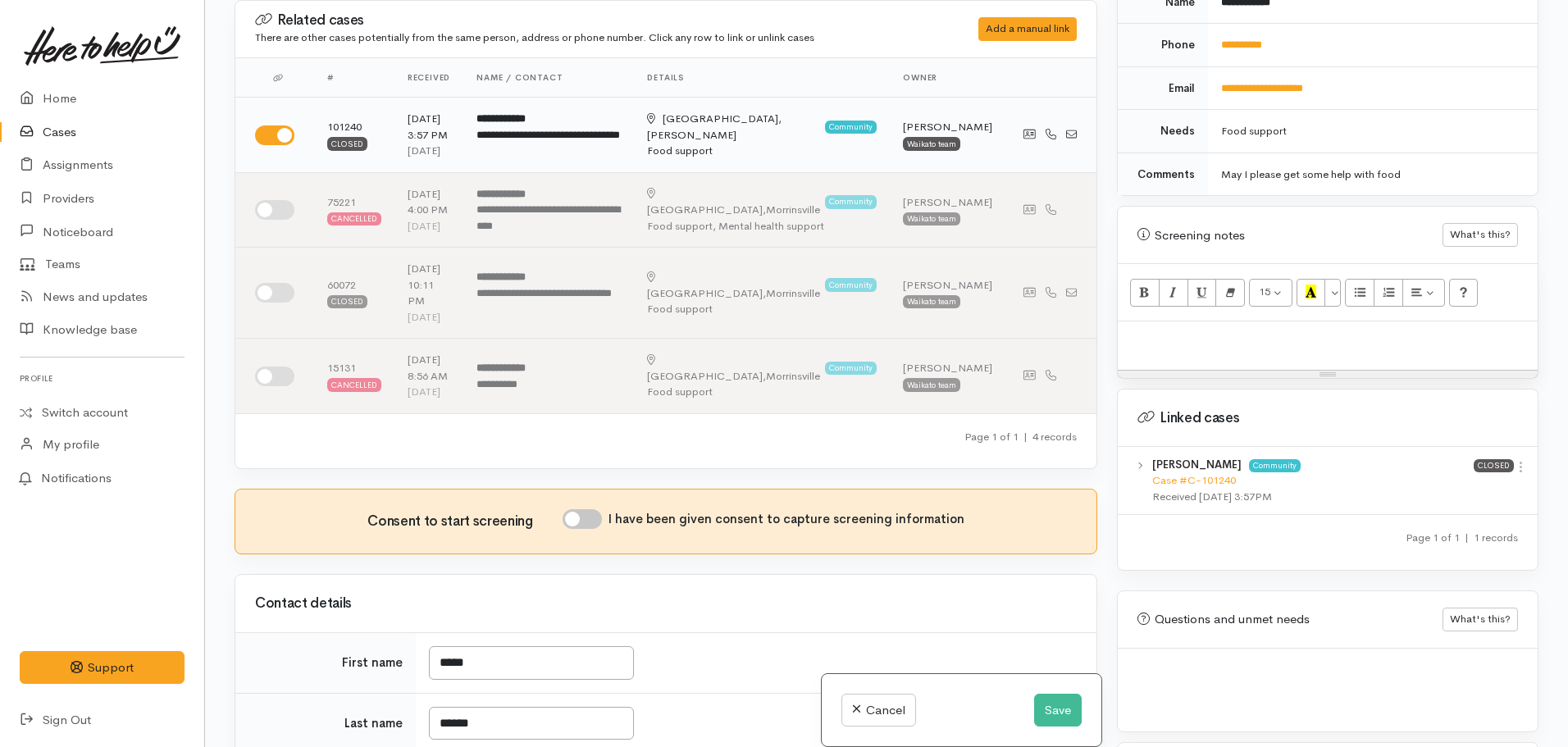 click at bounding box center [275, 135] 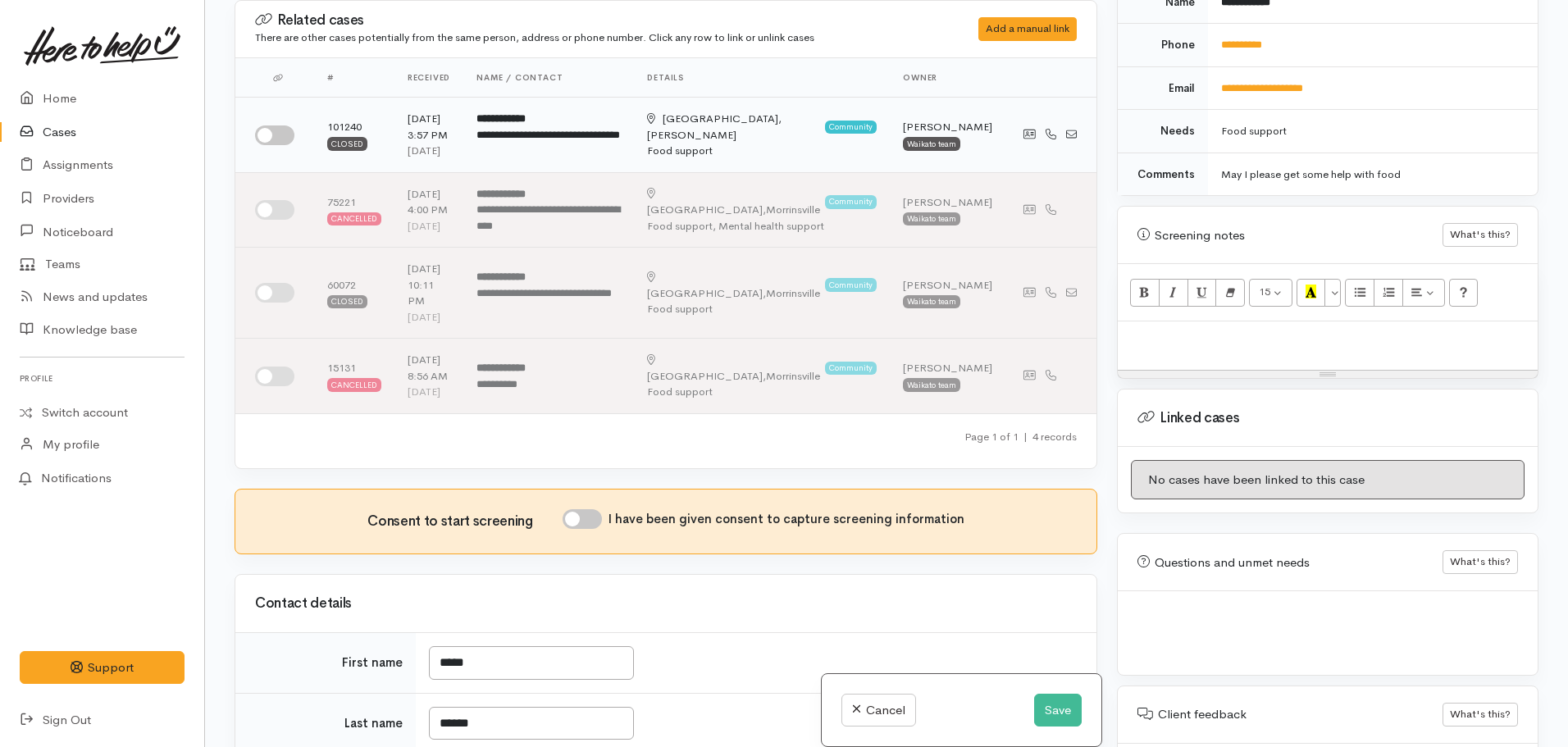 click at bounding box center (275, 135) 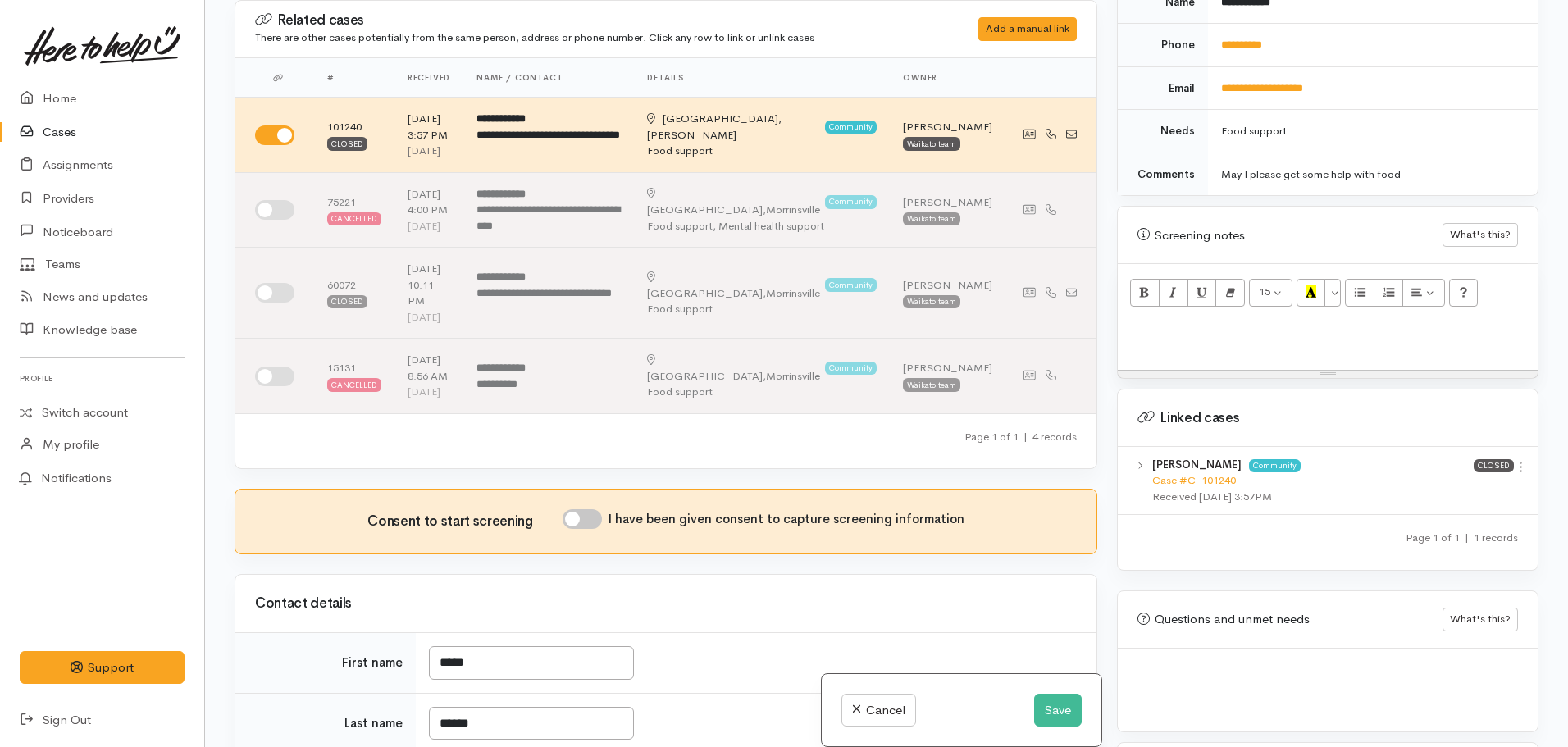 click at bounding box center (1328, 339) 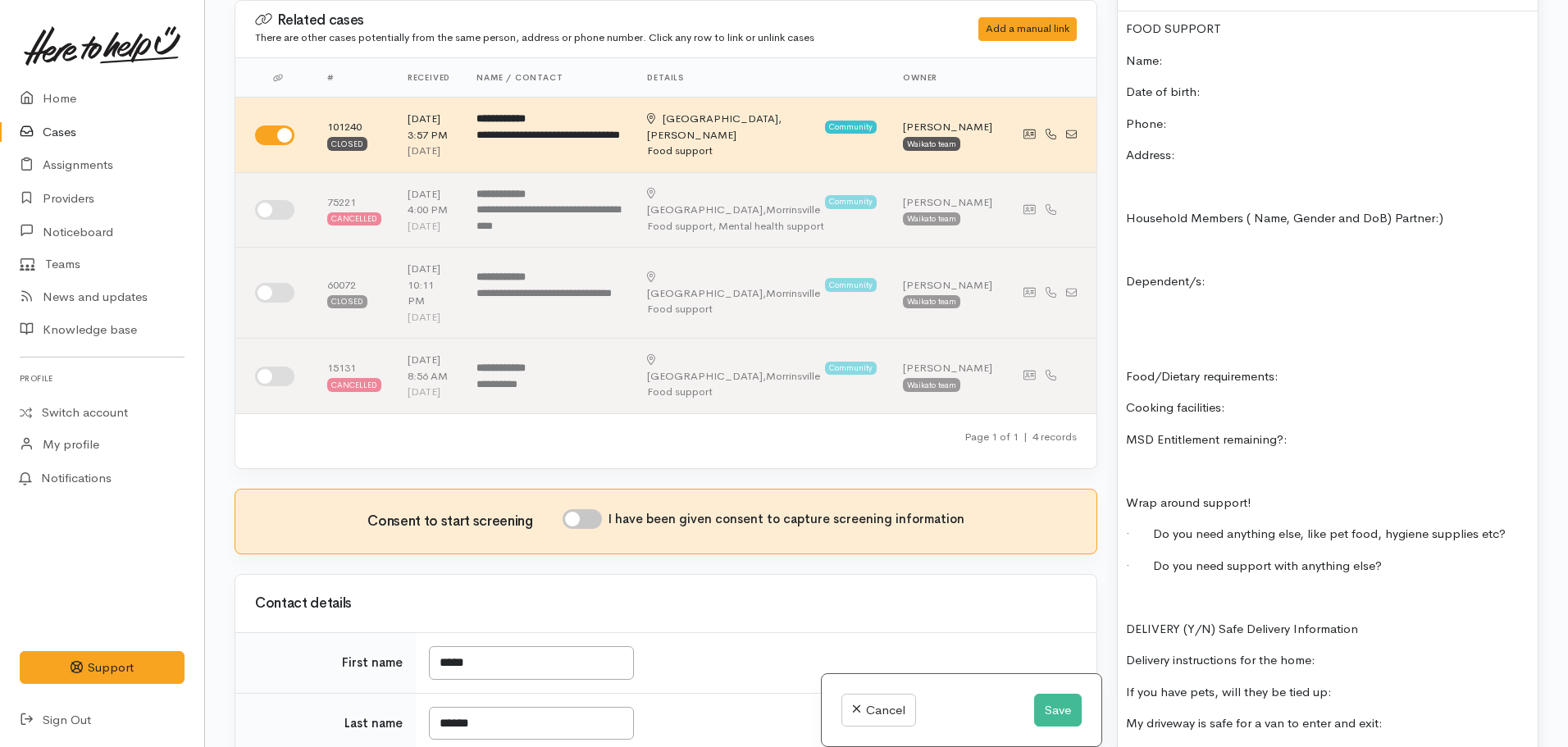 scroll, scrollTop: 871, scrollLeft: 0, axis: vertical 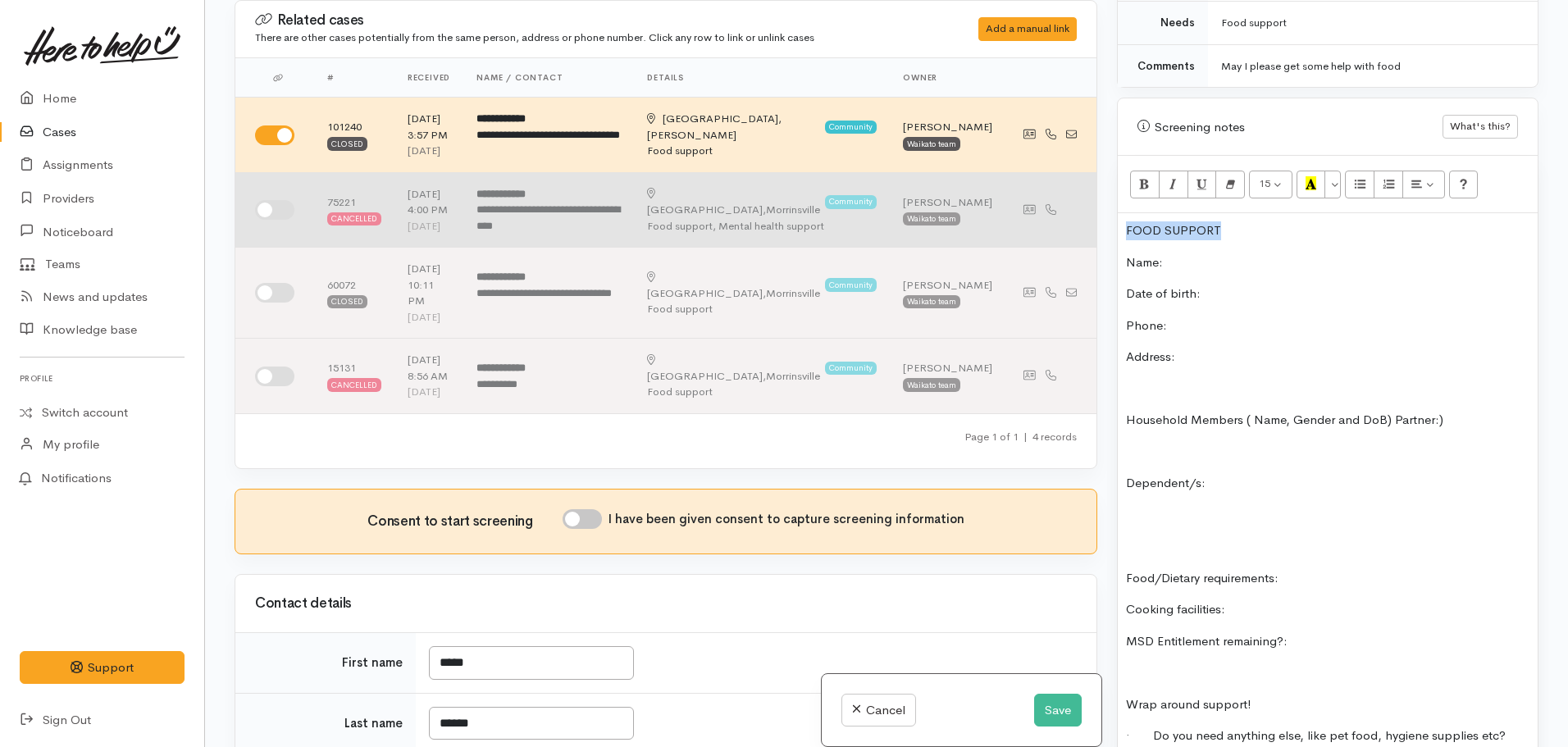 drag, startPoint x: 1235, startPoint y: 211, endPoint x: 1069, endPoint y: 191, distance: 167.2005 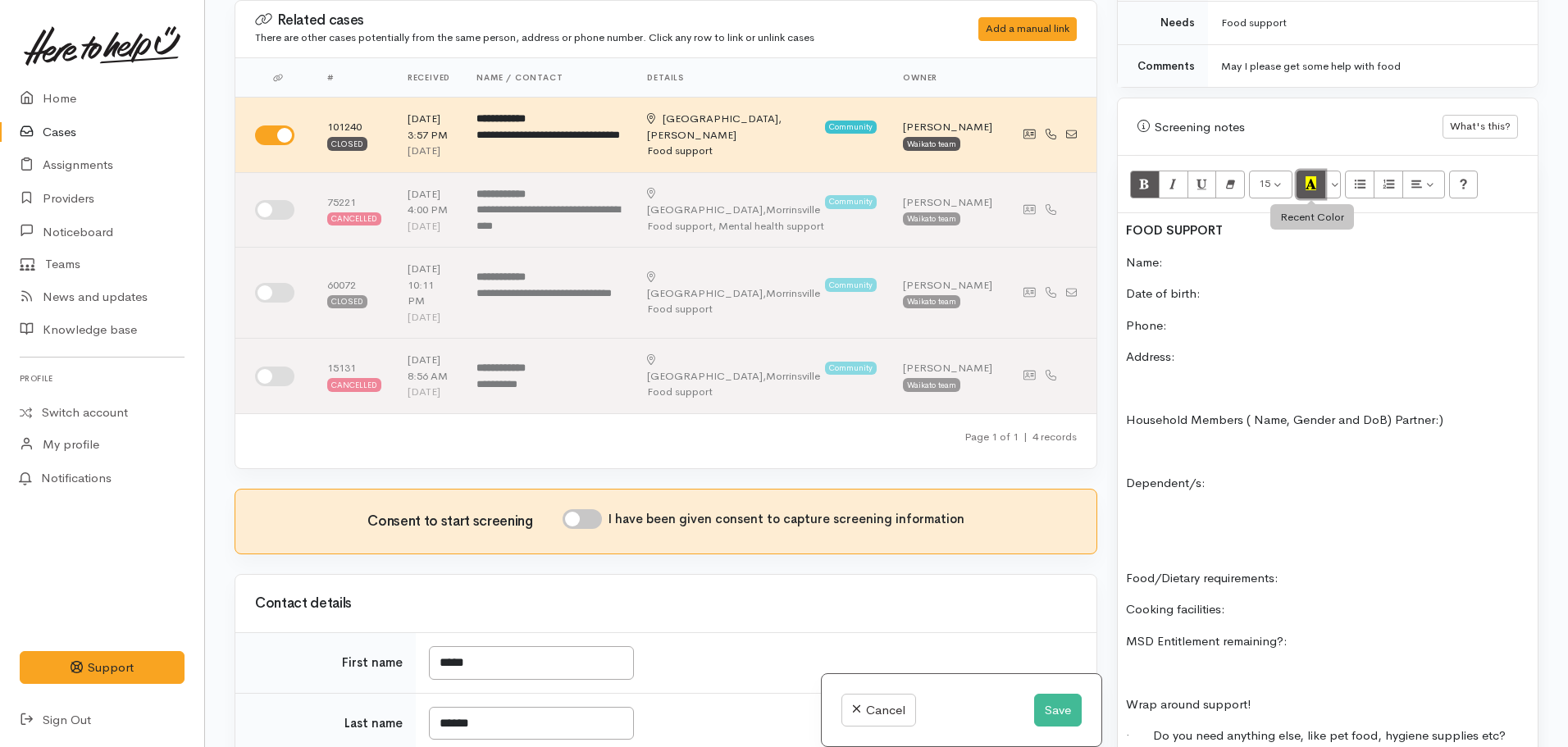 click at bounding box center [1310, 183] 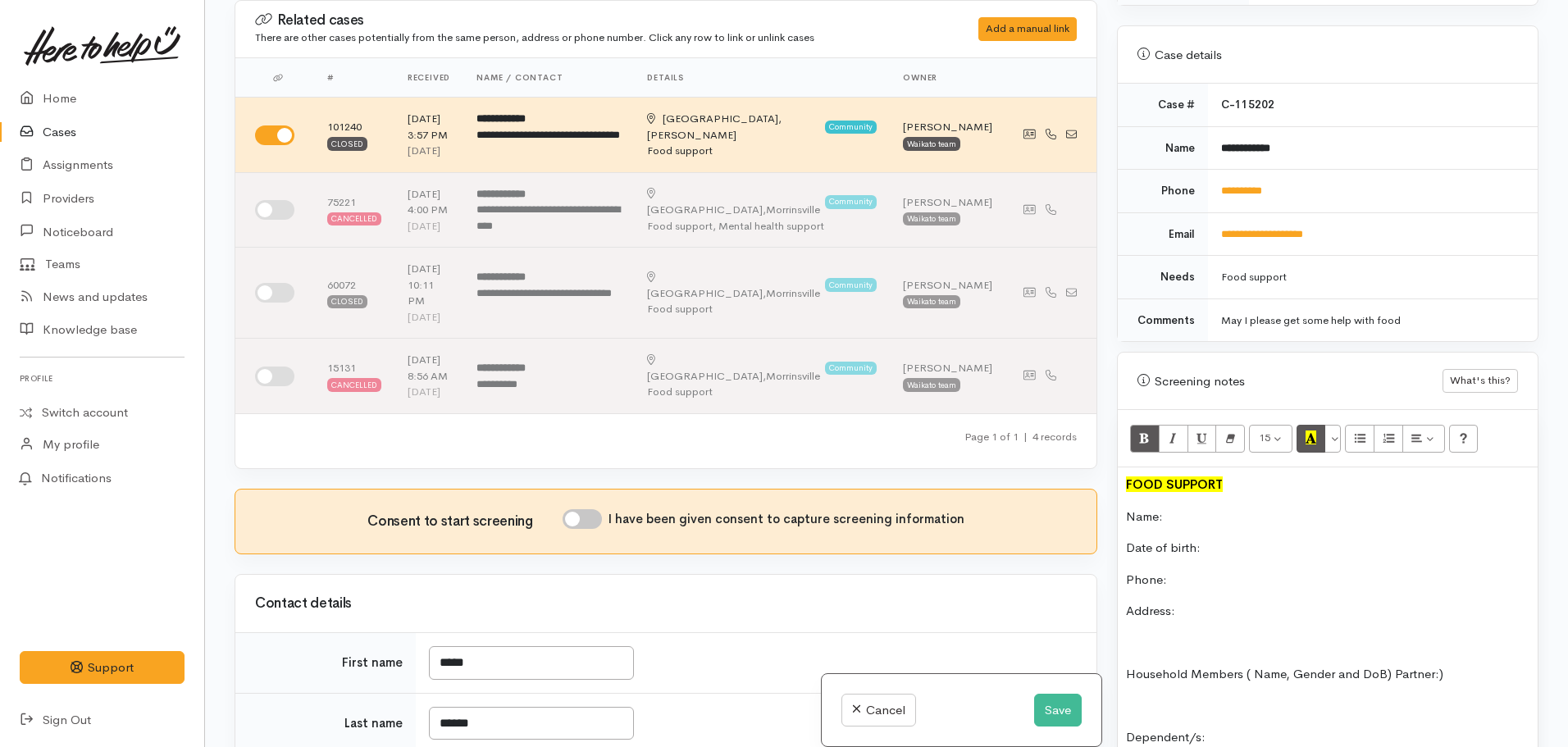scroll, scrollTop: 616, scrollLeft: 0, axis: vertical 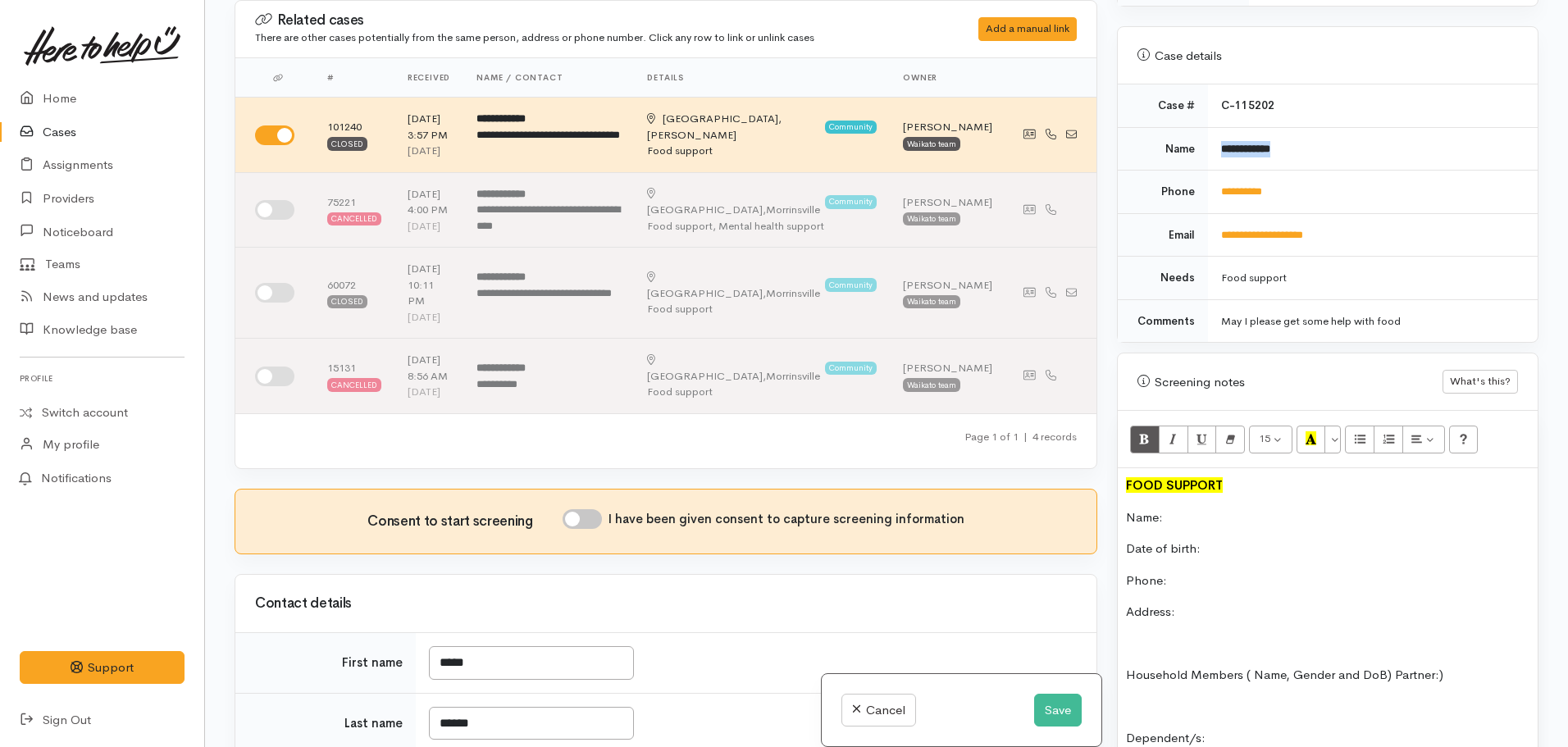 drag, startPoint x: 1302, startPoint y: 124, endPoint x: 1218, endPoint y: 134, distance: 84.59314 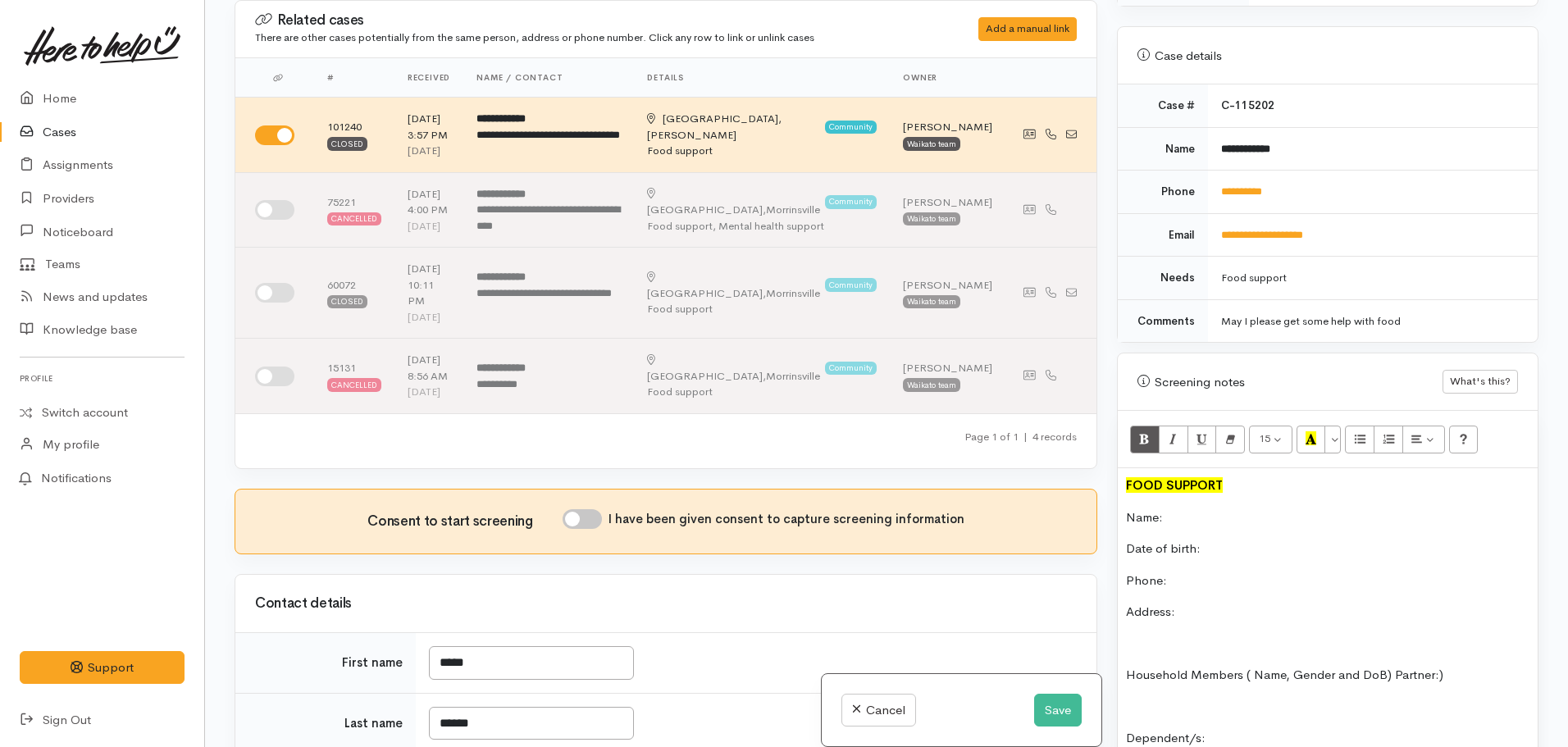 click on "Name:" at bounding box center [1328, 517] 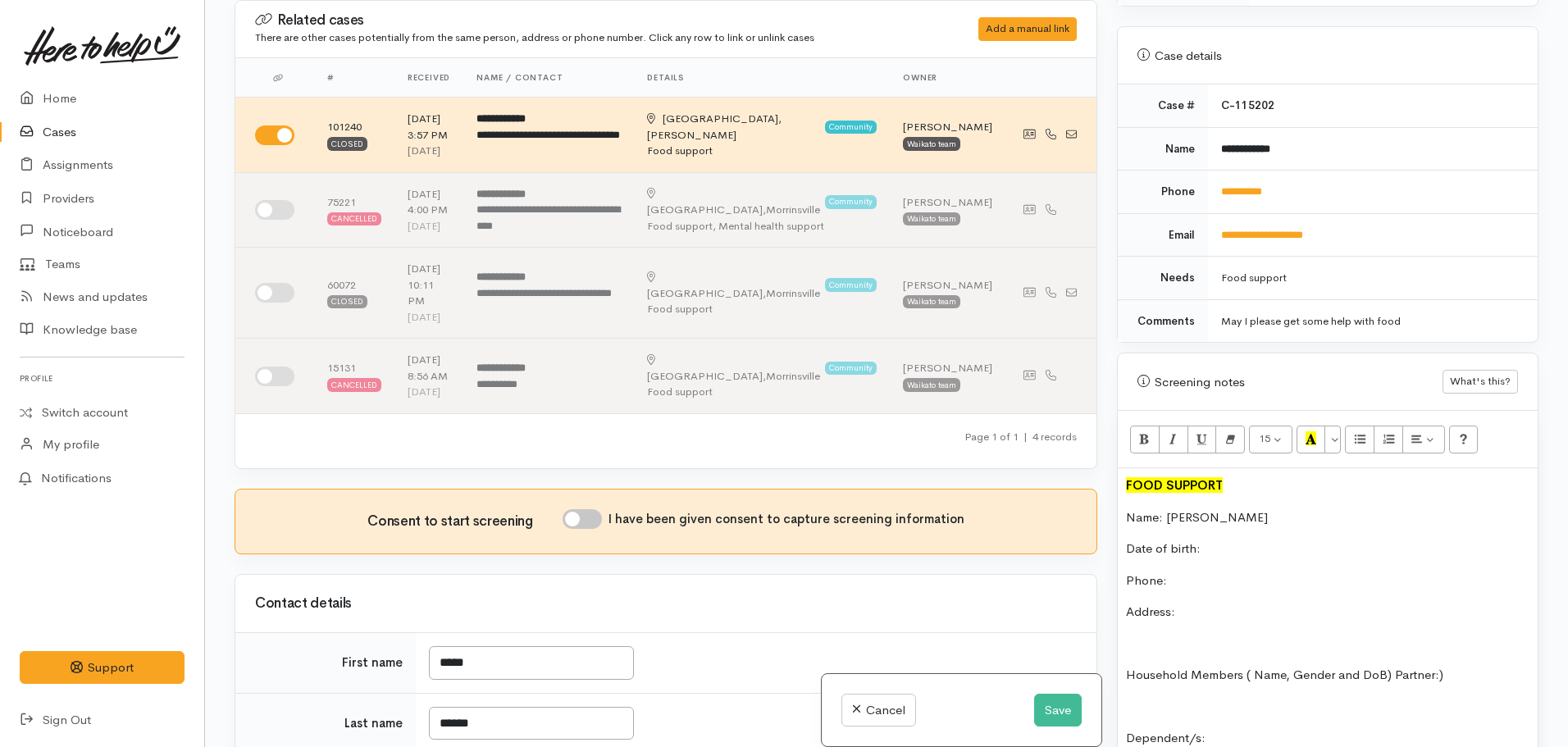 click on "Phone:" at bounding box center (1328, 581) 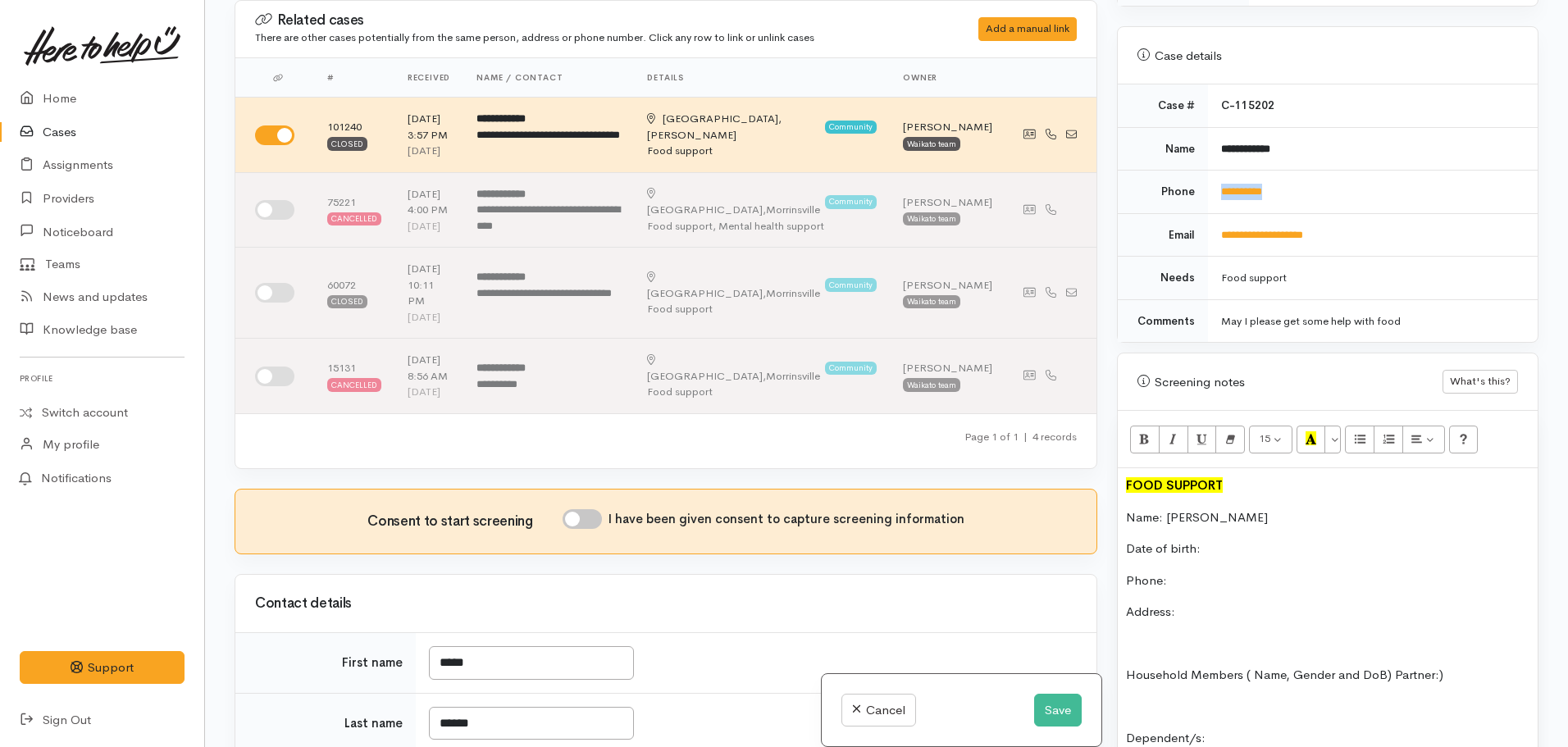 drag, startPoint x: 1259, startPoint y: 180, endPoint x: 1207, endPoint y: 184, distance: 52.1536 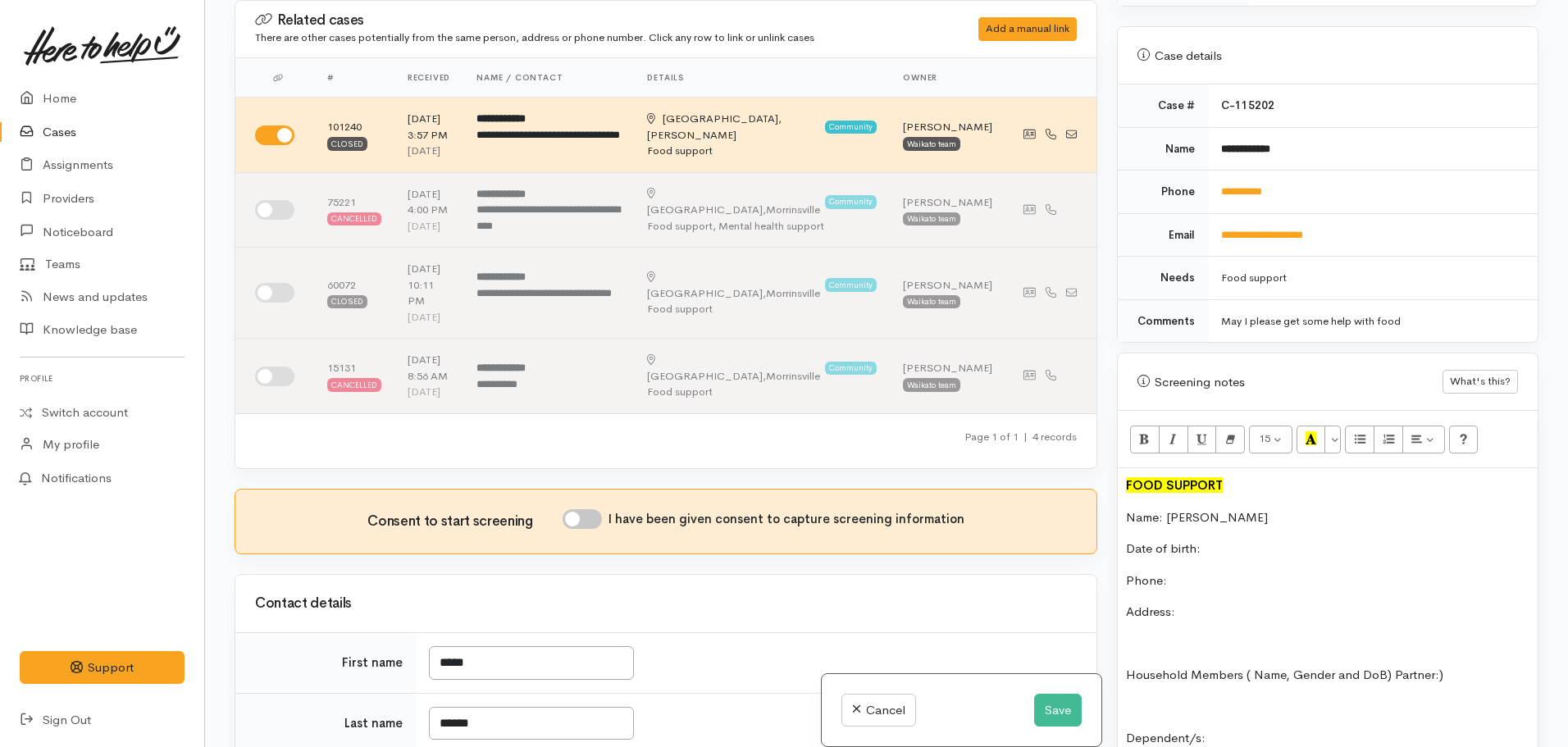 click on "FOOD SUPPORT Name: Sarah Godson Date of birth:  Phone:  Address: Household Members ( Name, Gender and DoB) Partner:)  Dependent/s: Food/Dietary requirements:  Cooking facilities:  MSD Entitlement remaining?: Wrap around support! ·       Do you need anything else, like pet food, hygiene supplies etc? ·       Do you need support with anything else? DELIVERY (Y/N) Safe Delivery Information Delivery instructions for the home:  If you have pets, will they be tied up:  My driveway is safe for a van to enter and exit:  There are NO dangers when delivering to my house:" at bounding box center [1328, 855] 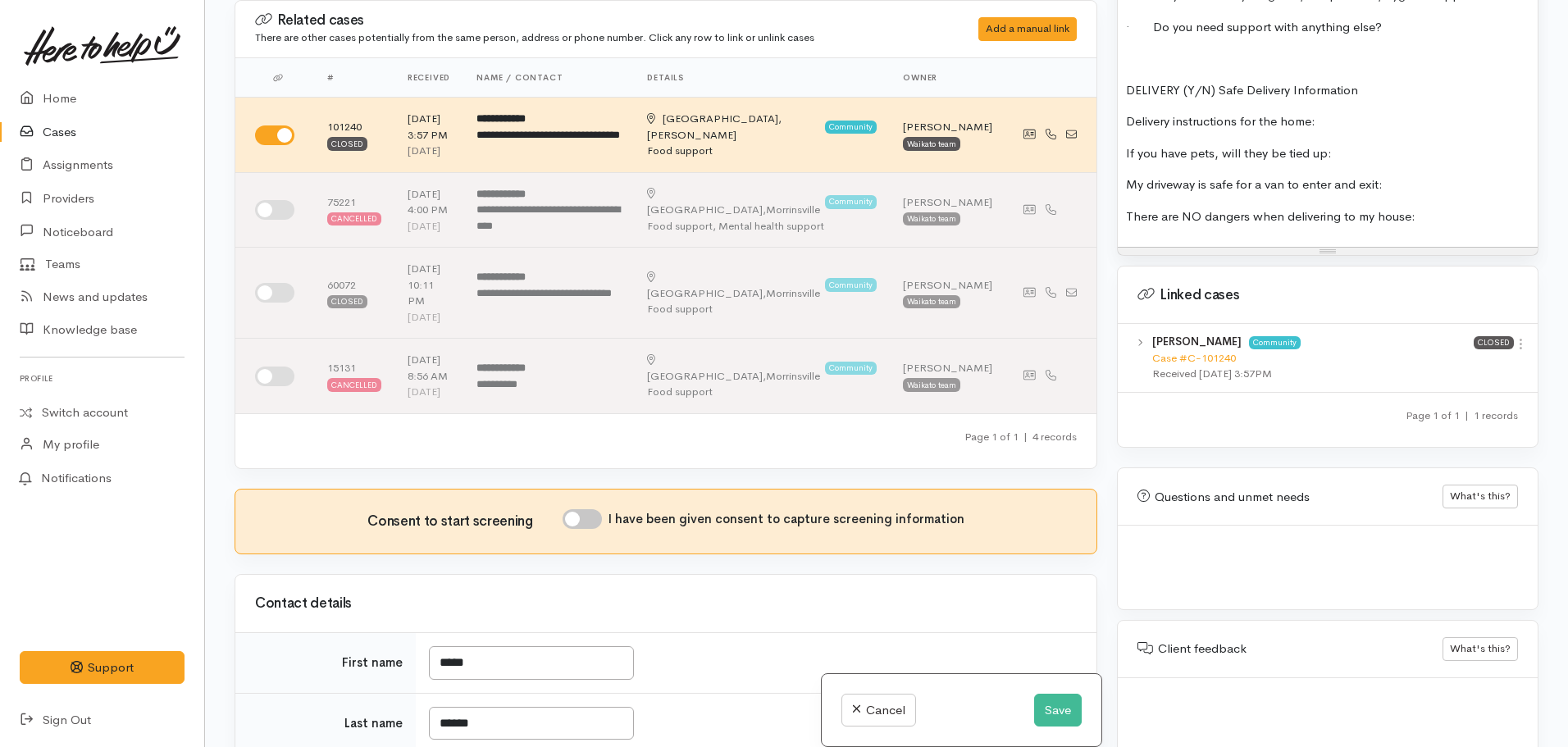 scroll, scrollTop: 1620, scrollLeft: 0, axis: vertical 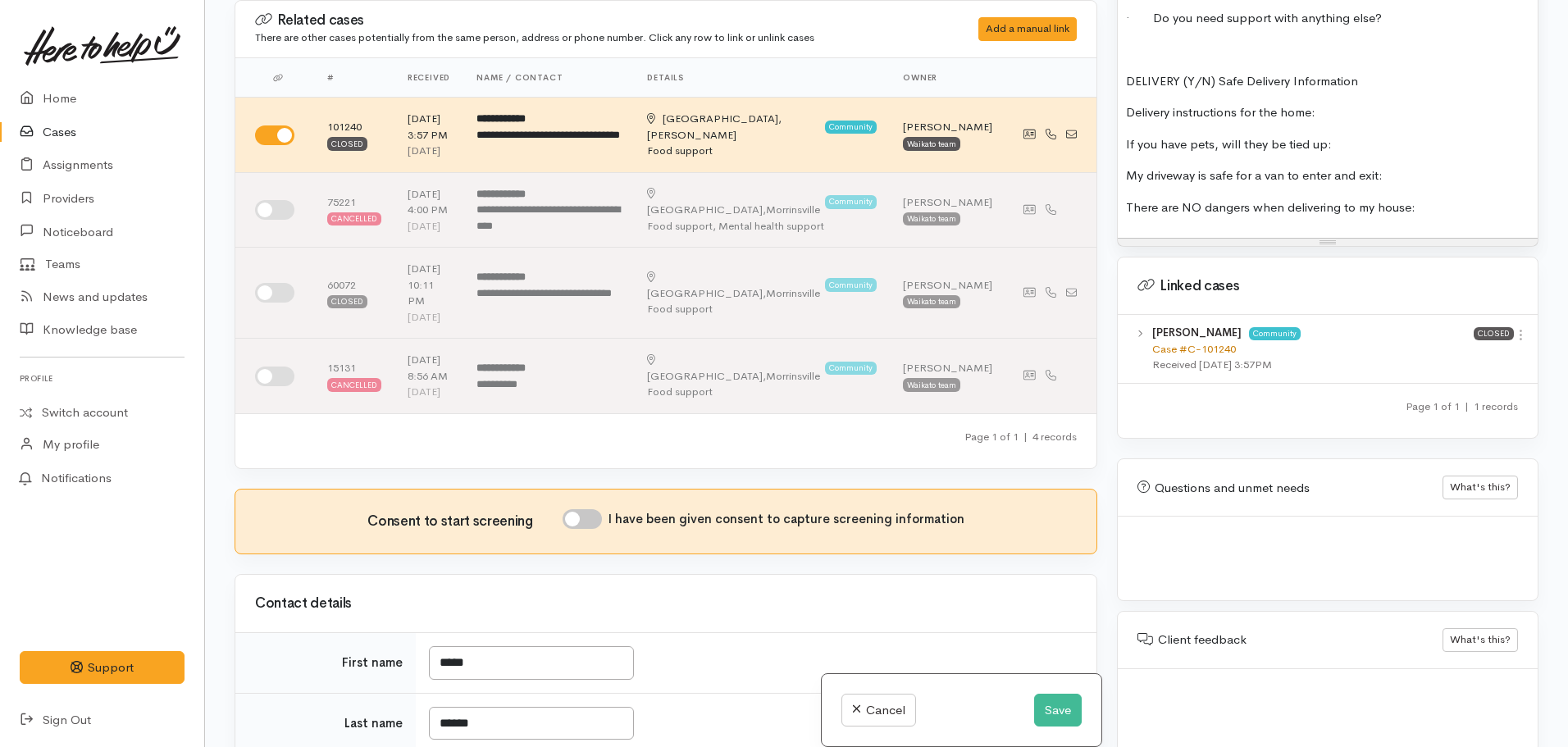 click on "Case #C-101240" at bounding box center (1194, 348) 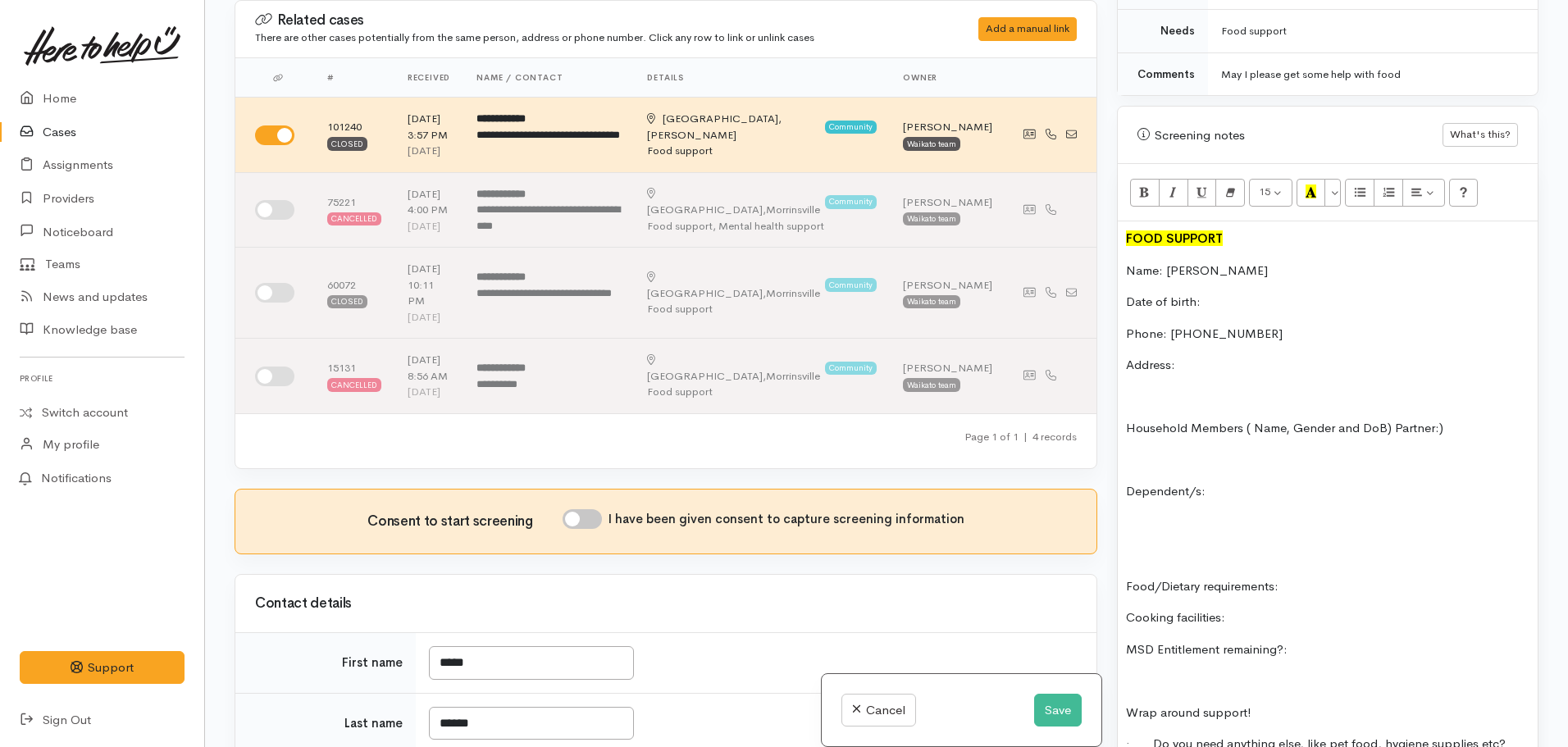 scroll, scrollTop: 861, scrollLeft: 0, axis: vertical 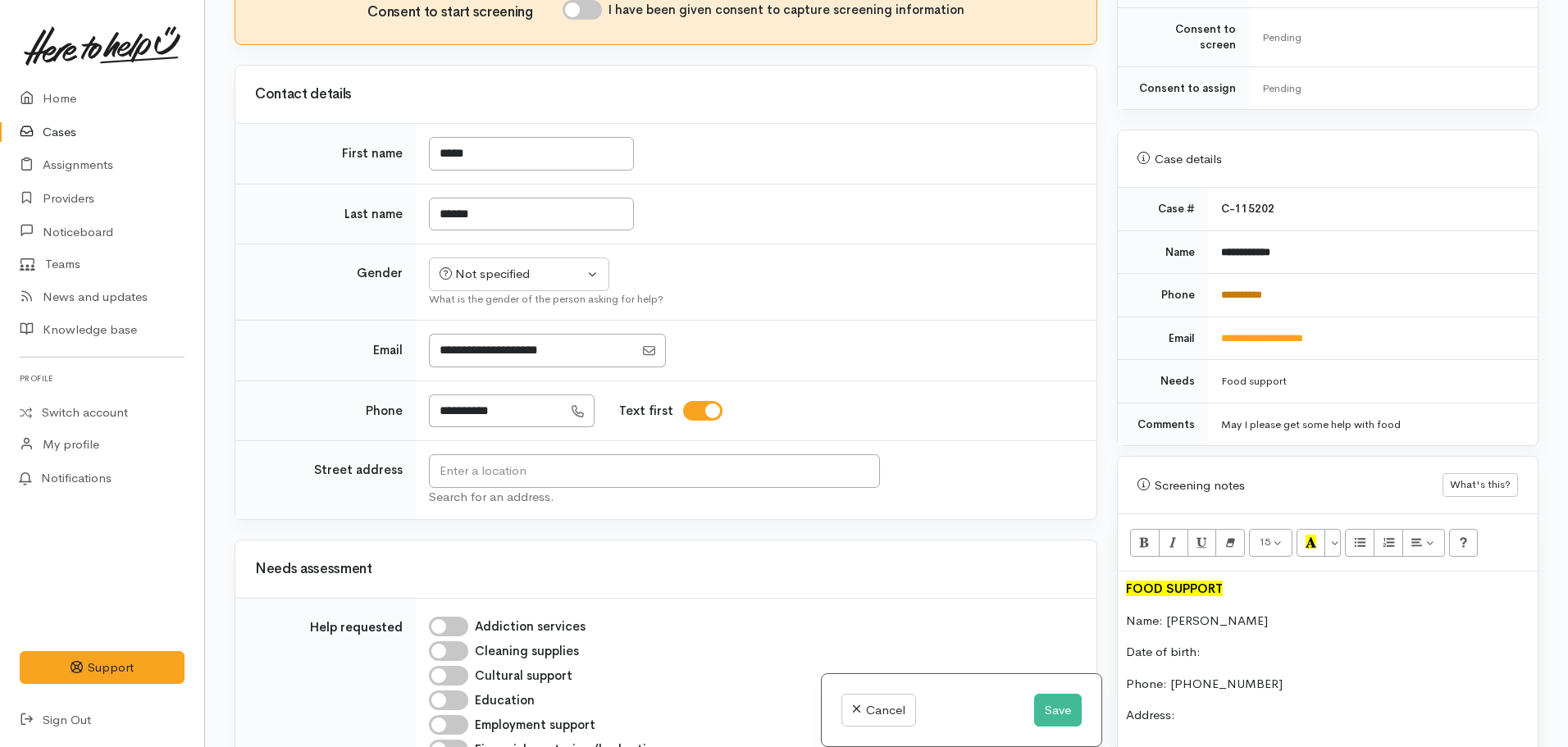 click on "**********" at bounding box center (1242, 294) 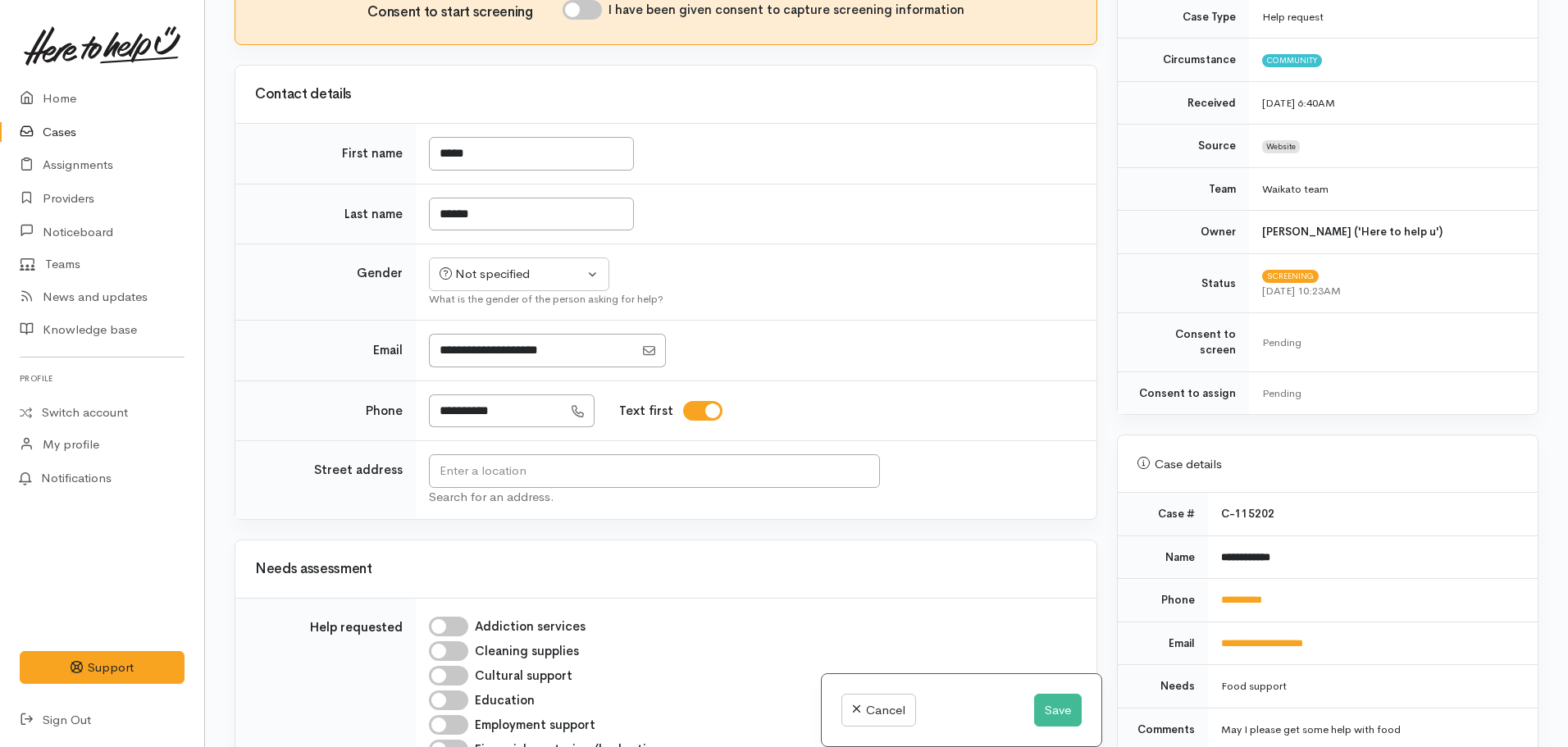 scroll, scrollTop: 207, scrollLeft: 0, axis: vertical 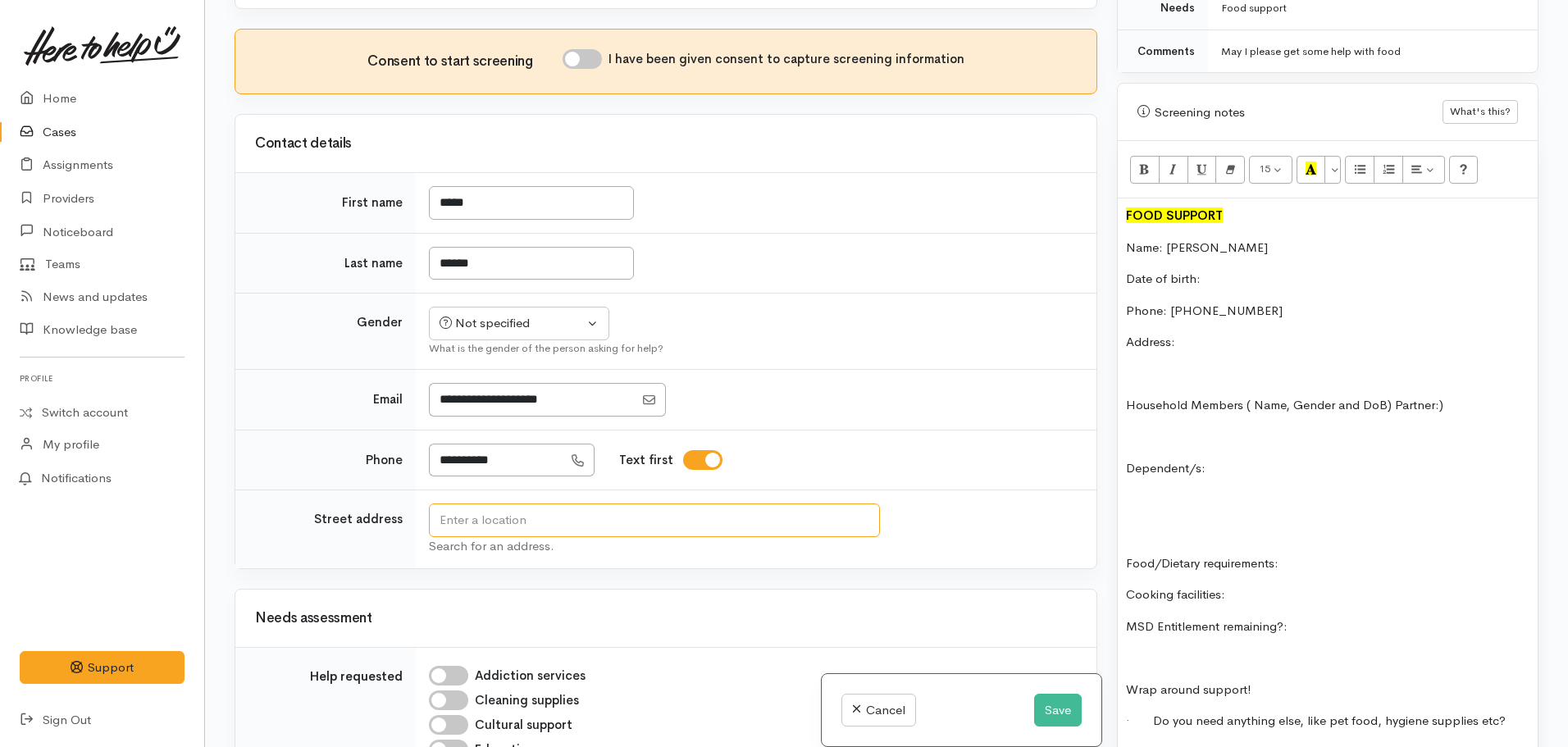 click at bounding box center (654, 520) 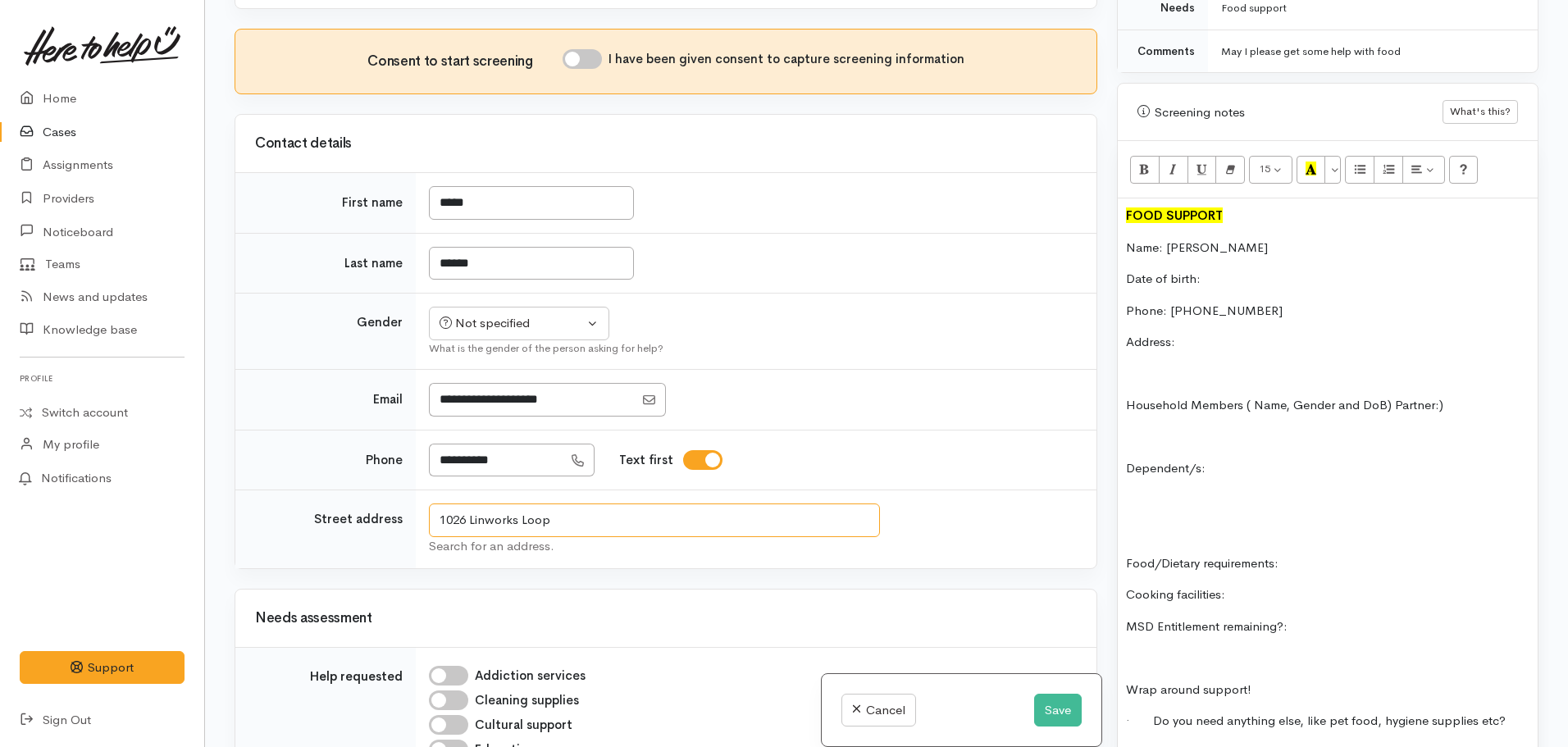 click on "1026 Linworks Loop" at bounding box center [654, 520] 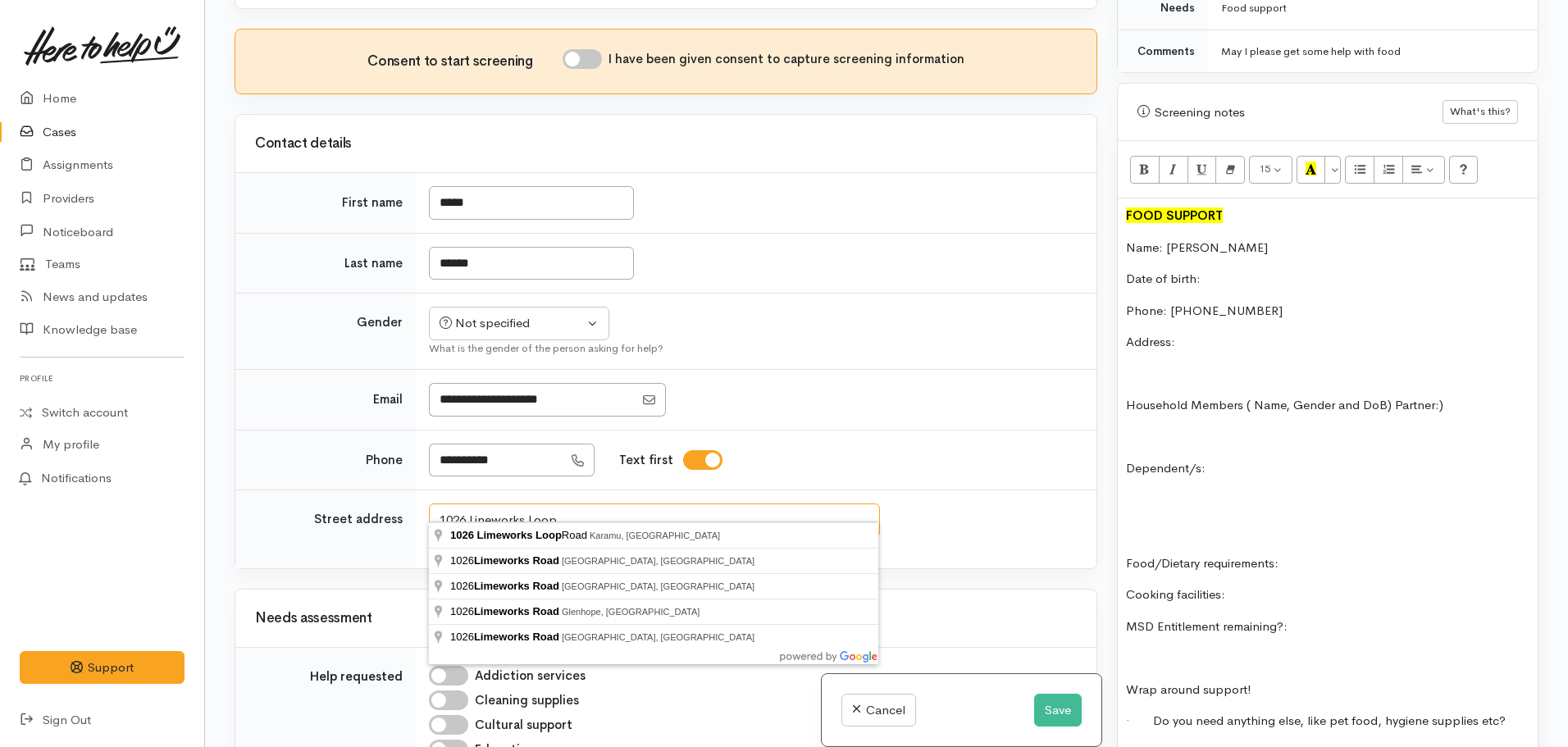 click on "1026 Lineworks Loop" at bounding box center (654, 520) 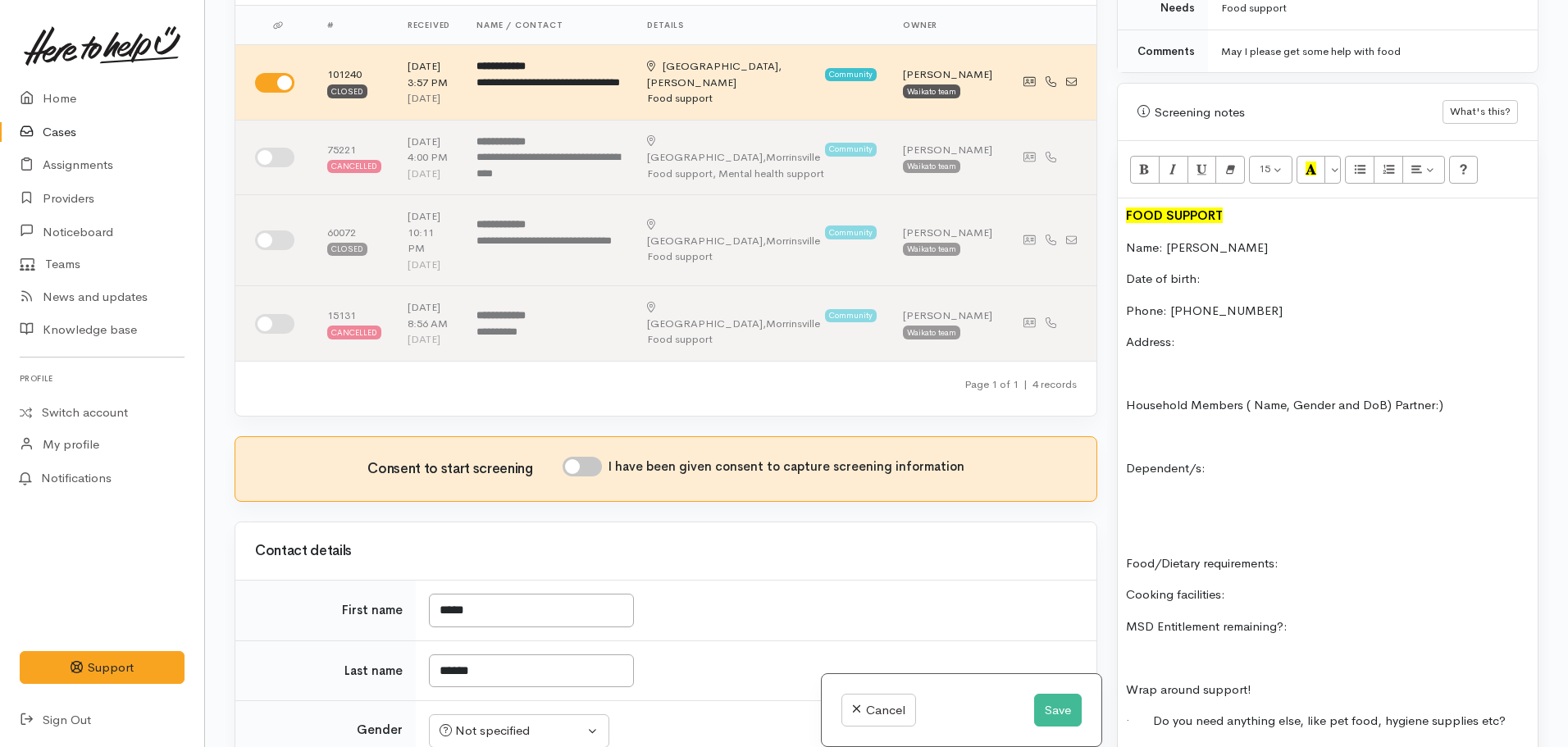 scroll, scrollTop: 460, scrollLeft: 0, axis: vertical 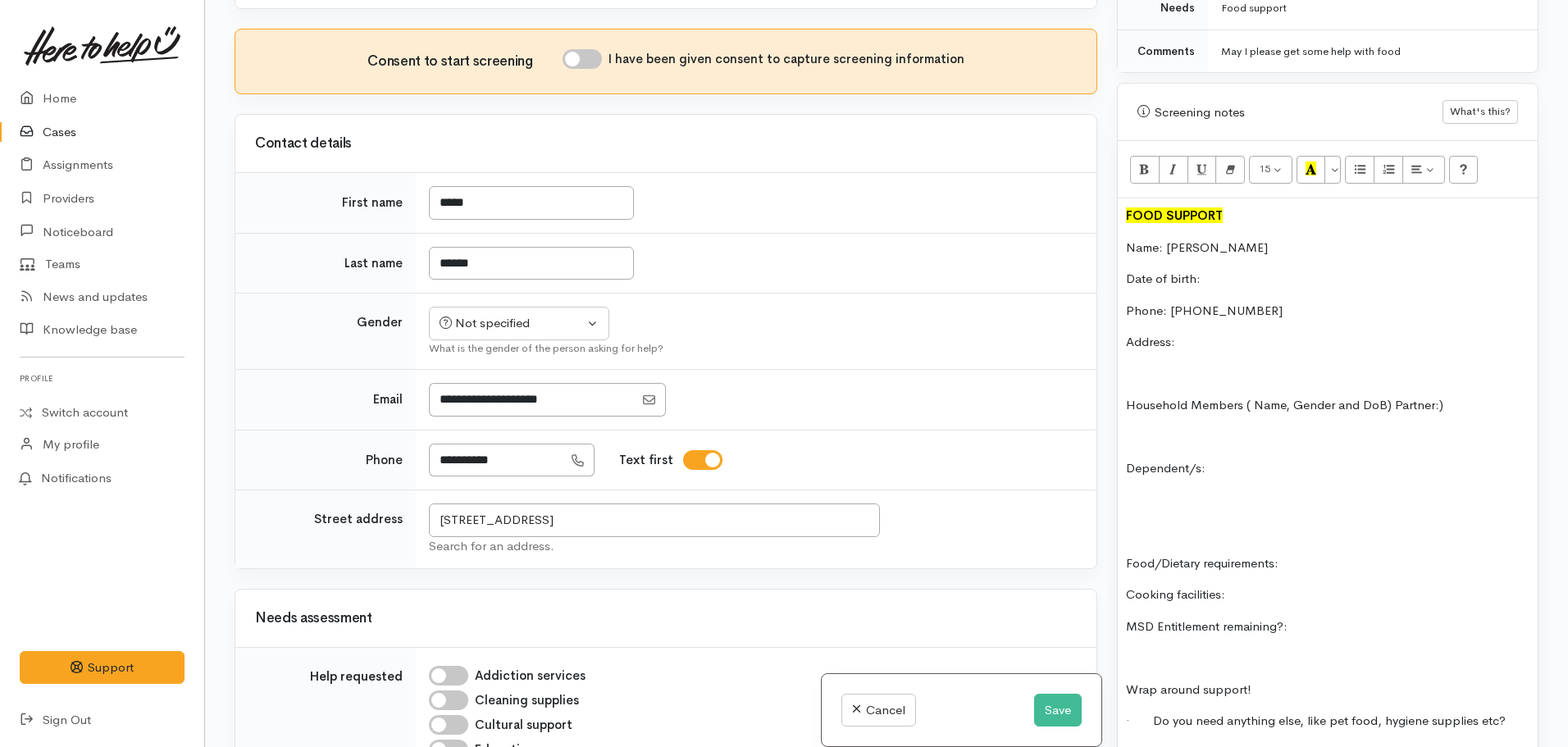 drag, startPoint x: 630, startPoint y: 533, endPoint x: 548, endPoint y: 523, distance: 82.60751 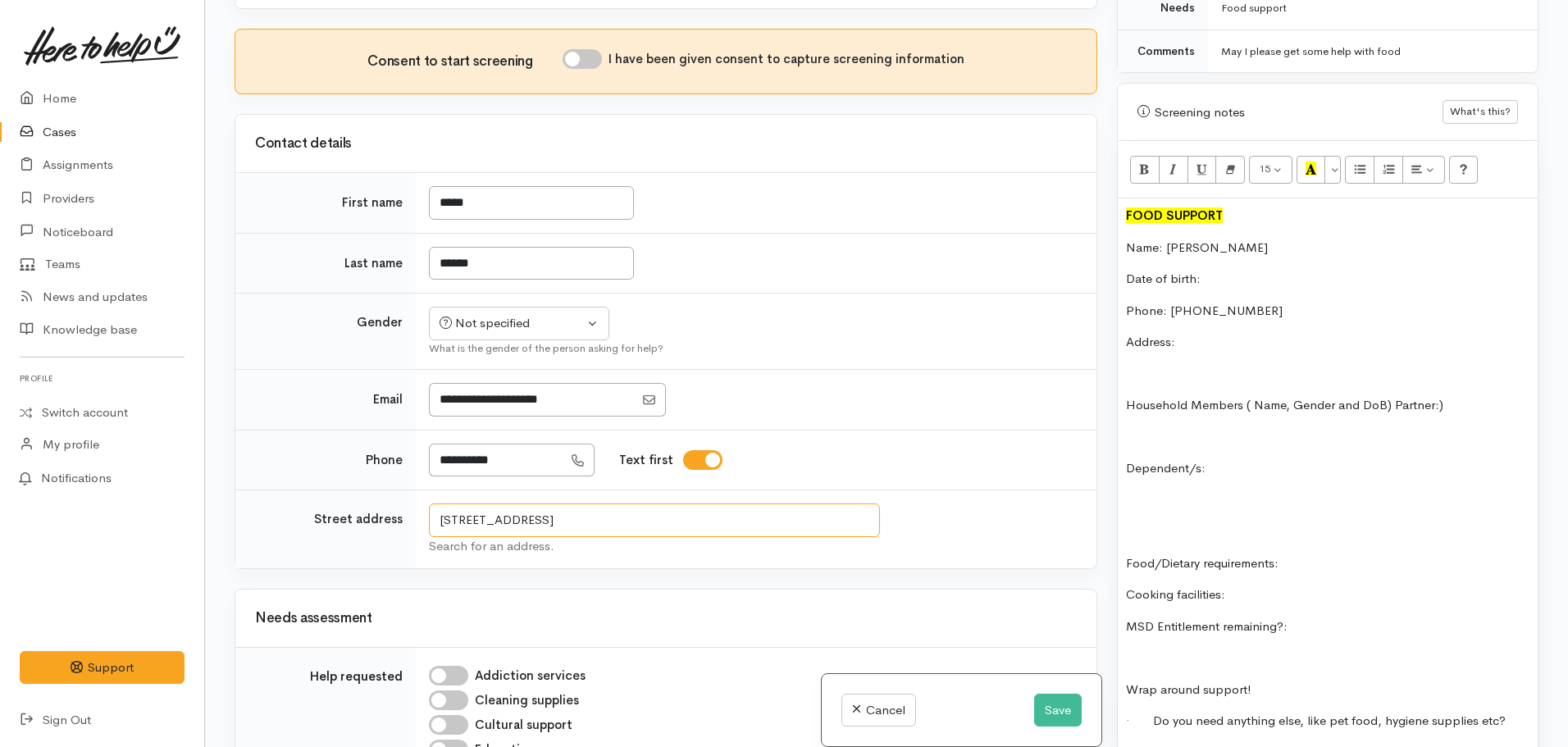 drag, startPoint x: 640, startPoint y: 503, endPoint x: 604, endPoint y: 507, distance: 36.22154 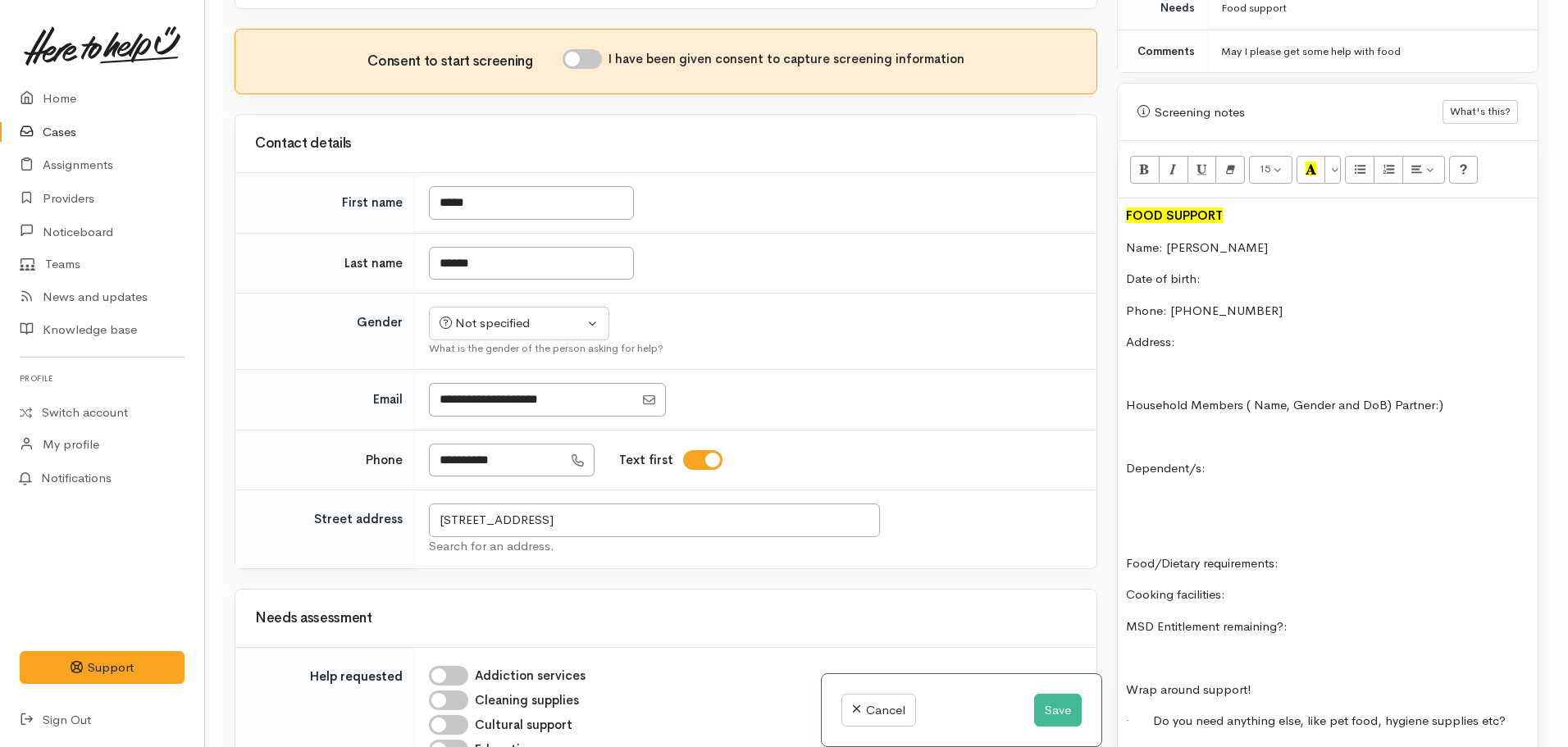 click at bounding box center (1328, 374) 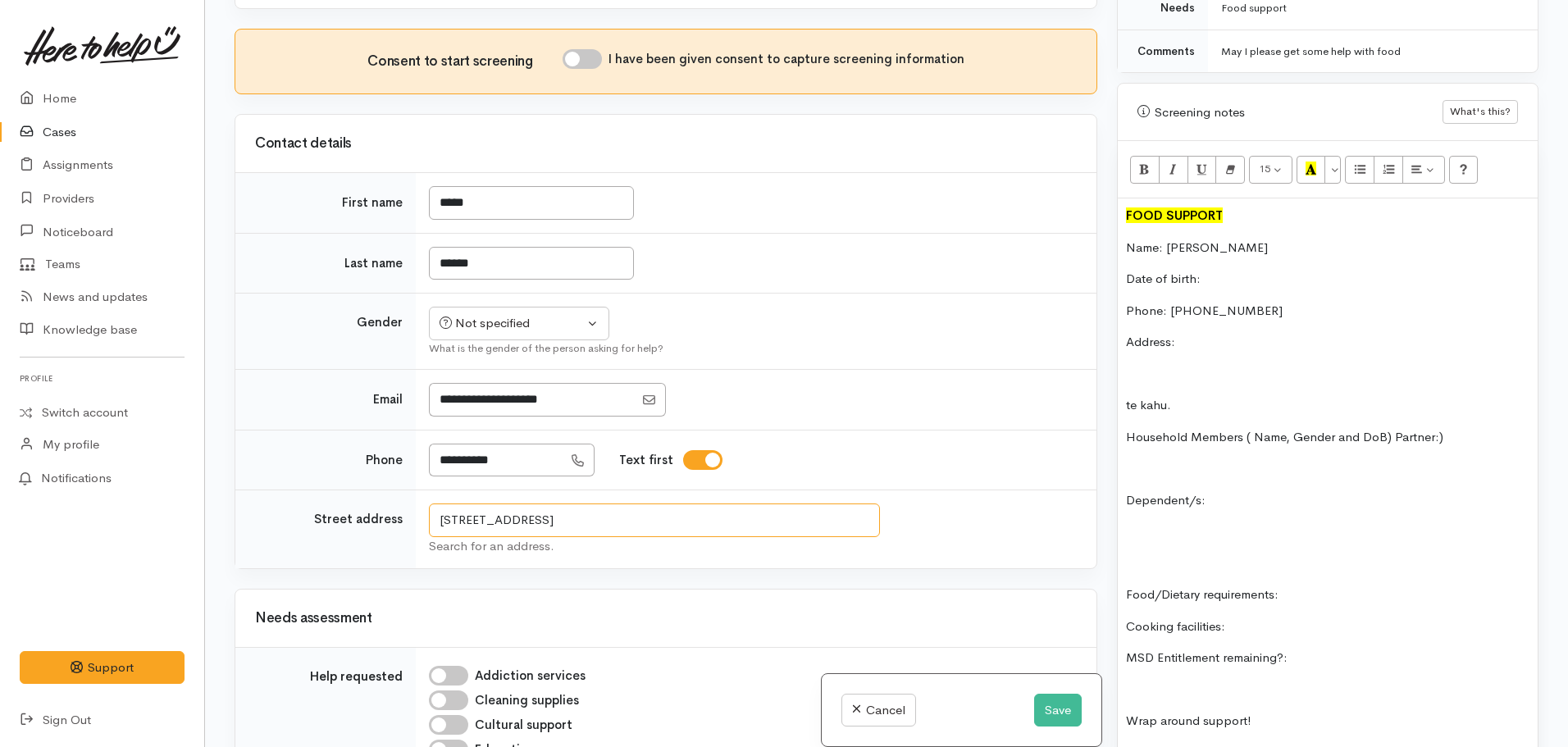 click on "1026 Limeworks Loop Road, Karamu, New Zealand" at bounding box center (654, 520) 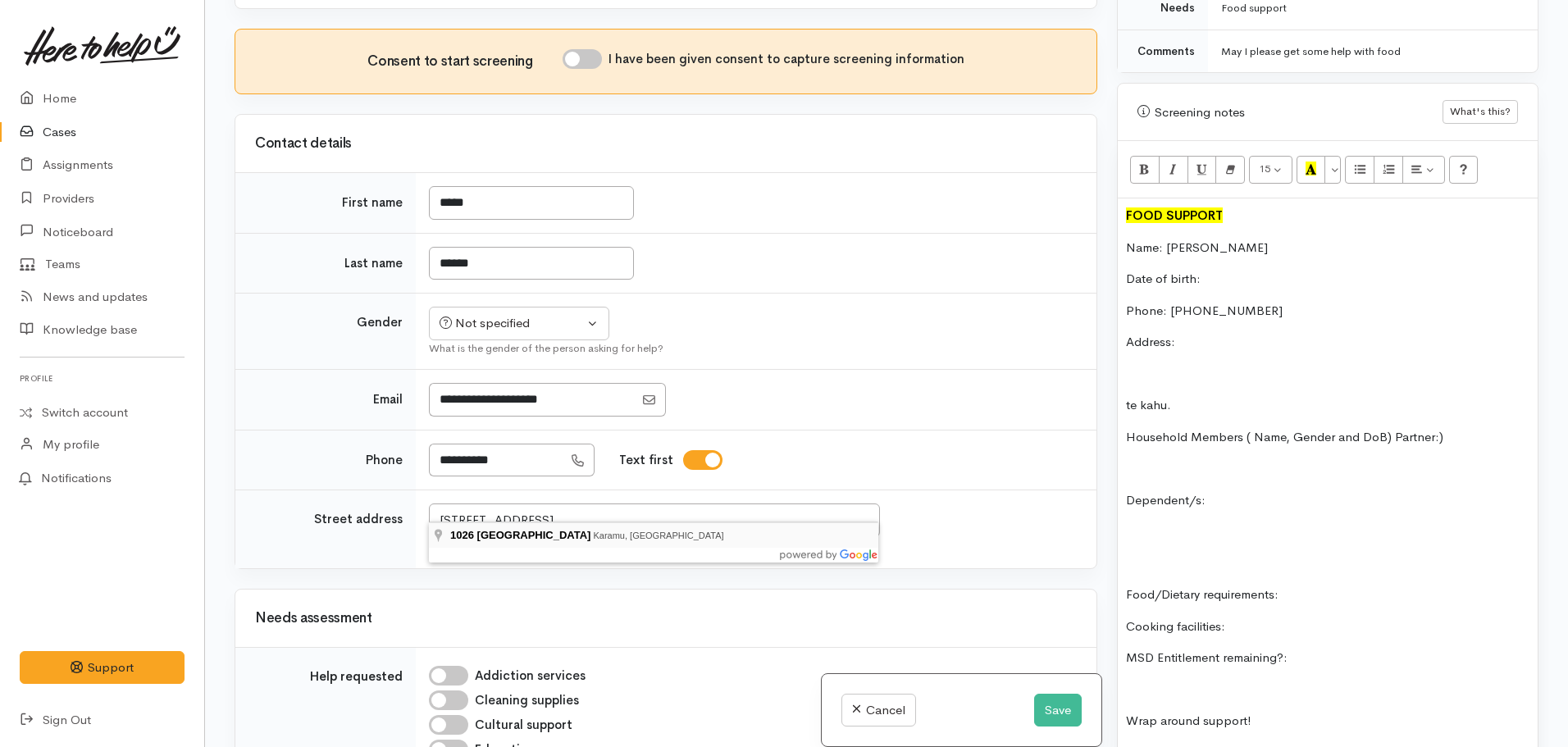 type on "1026 Limeworks Loop Road, Karamu, New Zealand" 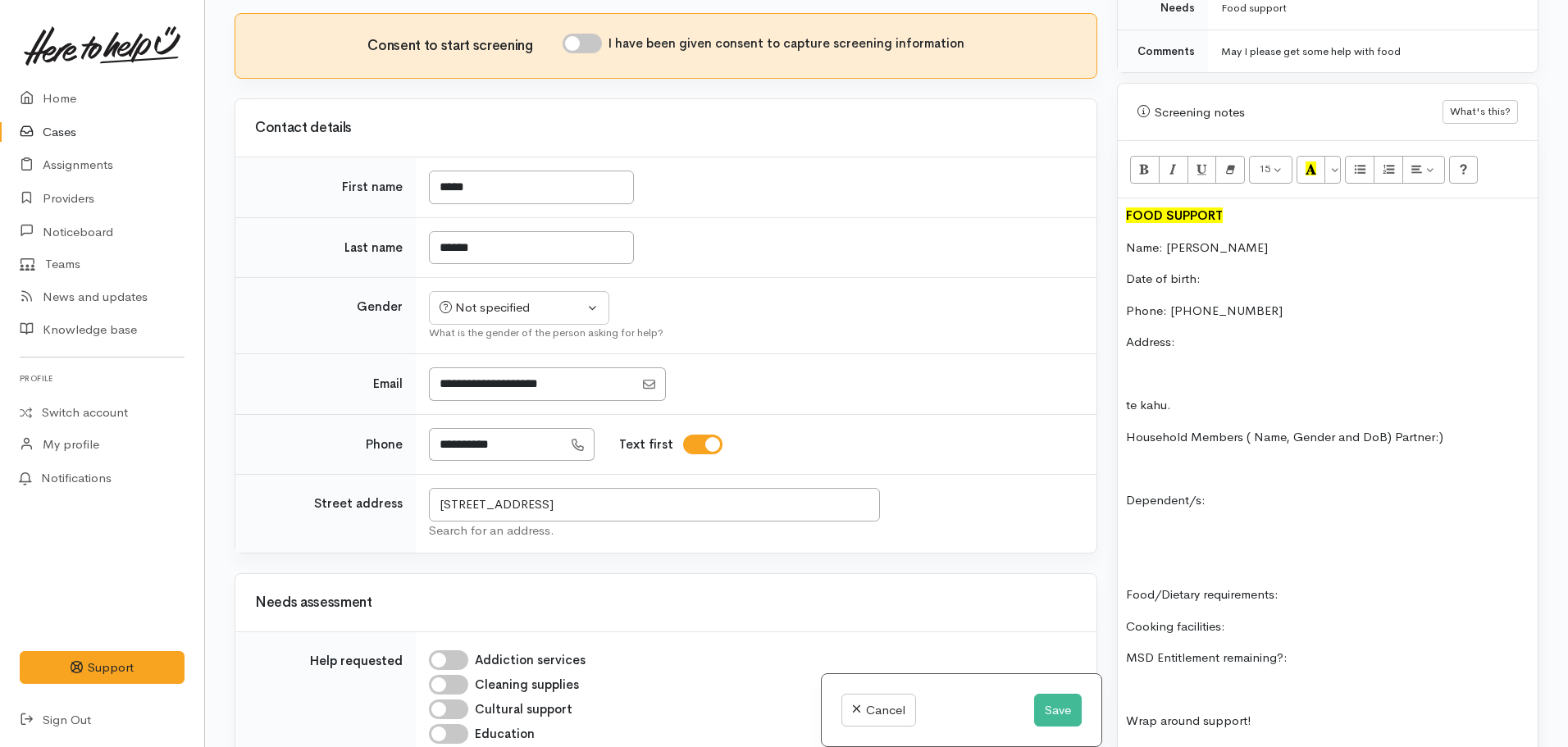 scroll, scrollTop: 460, scrollLeft: 0, axis: vertical 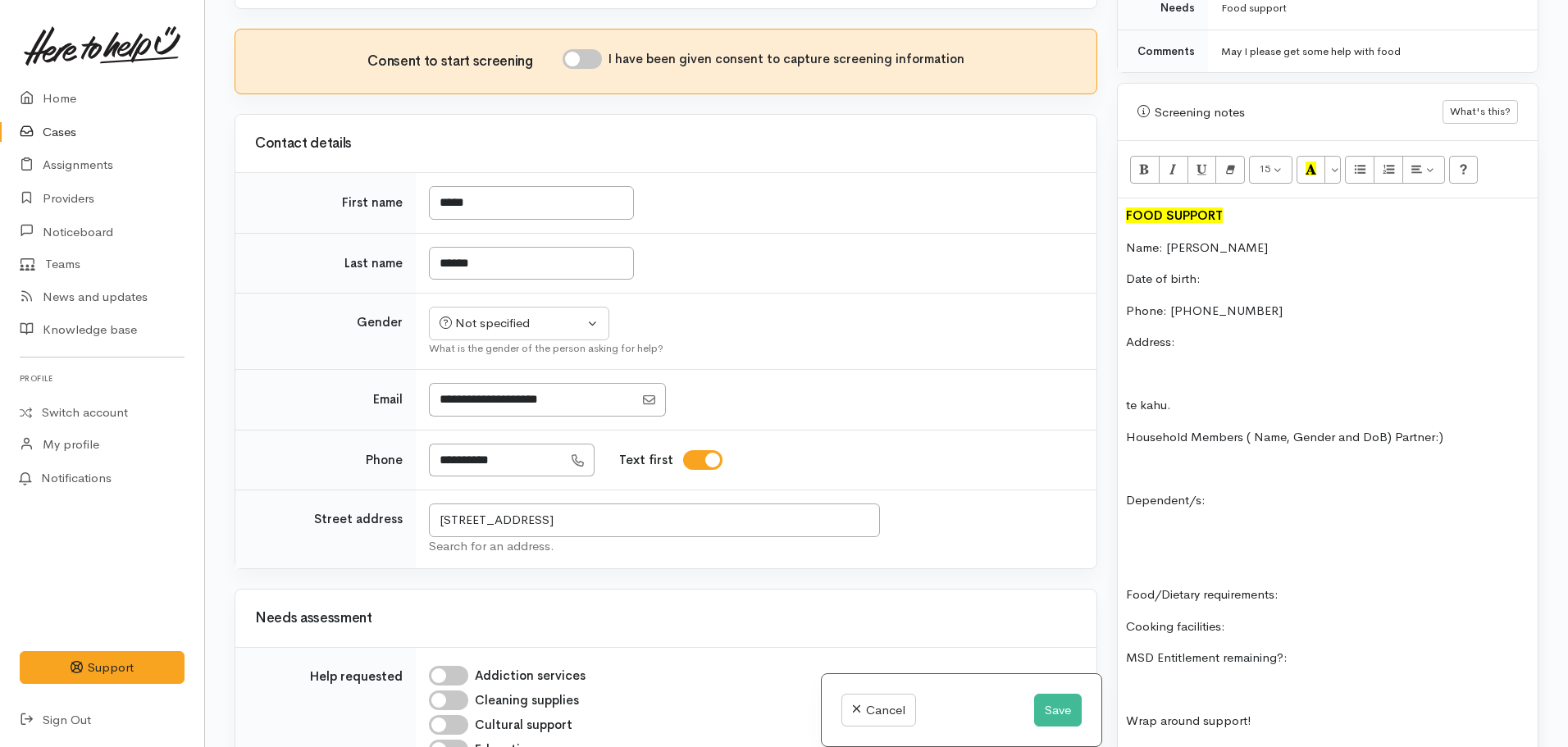 click on "te kahu." at bounding box center [1328, 405] 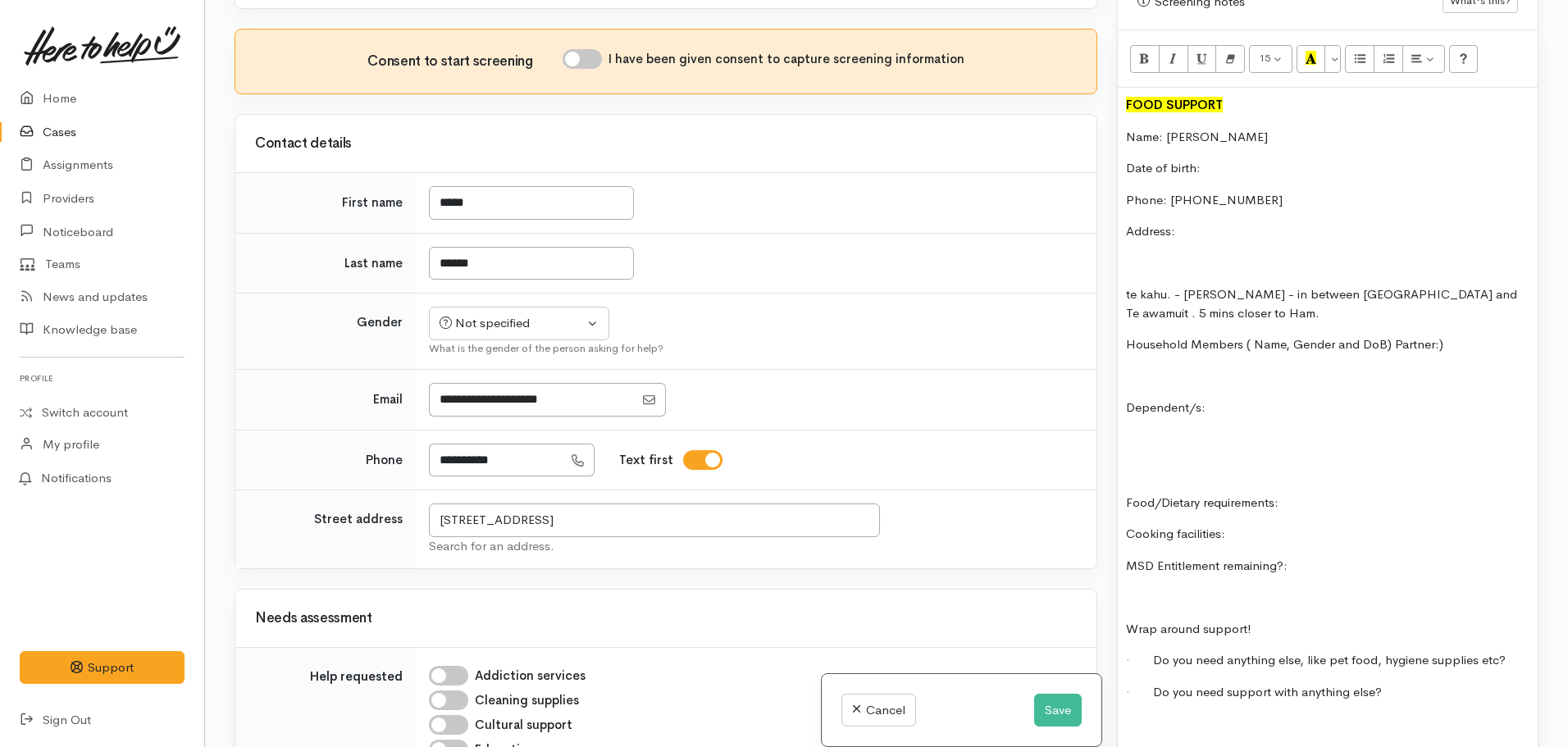 scroll, scrollTop: 997, scrollLeft: 0, axis: vertical 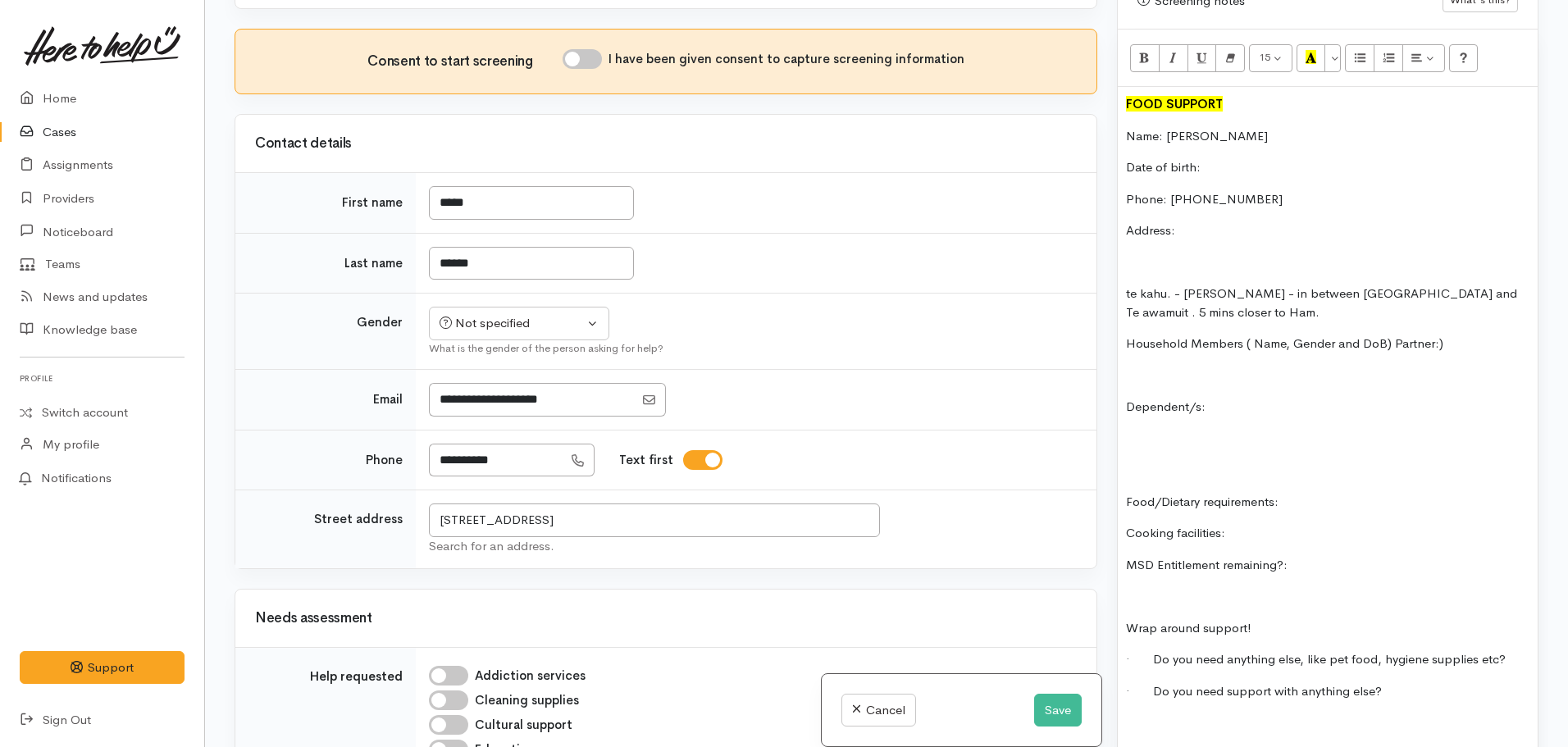 click on "MSD Entitlement remaining?:" at bounding box center [1328, 565] 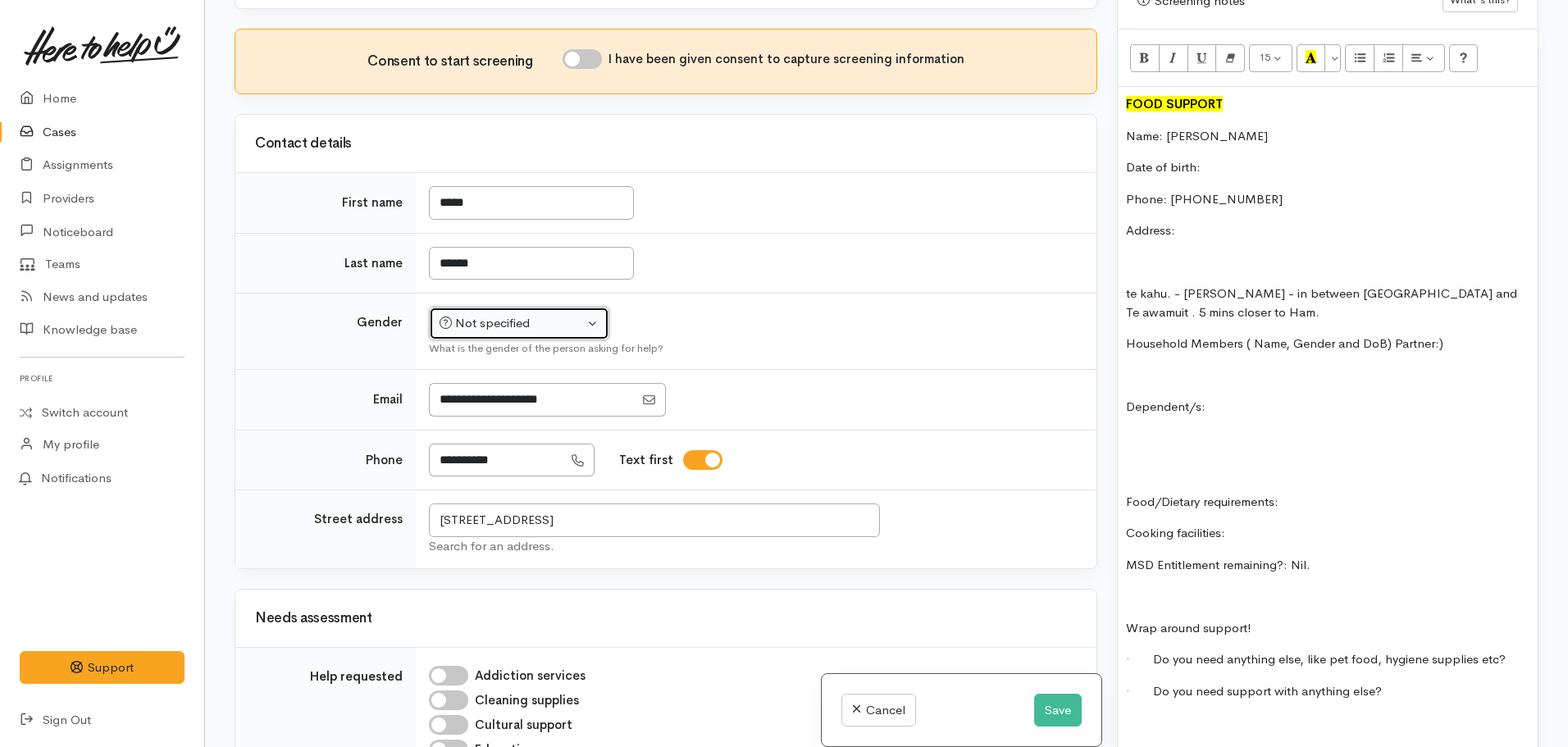 click on "Not specified" at bounding box center (512, 323) 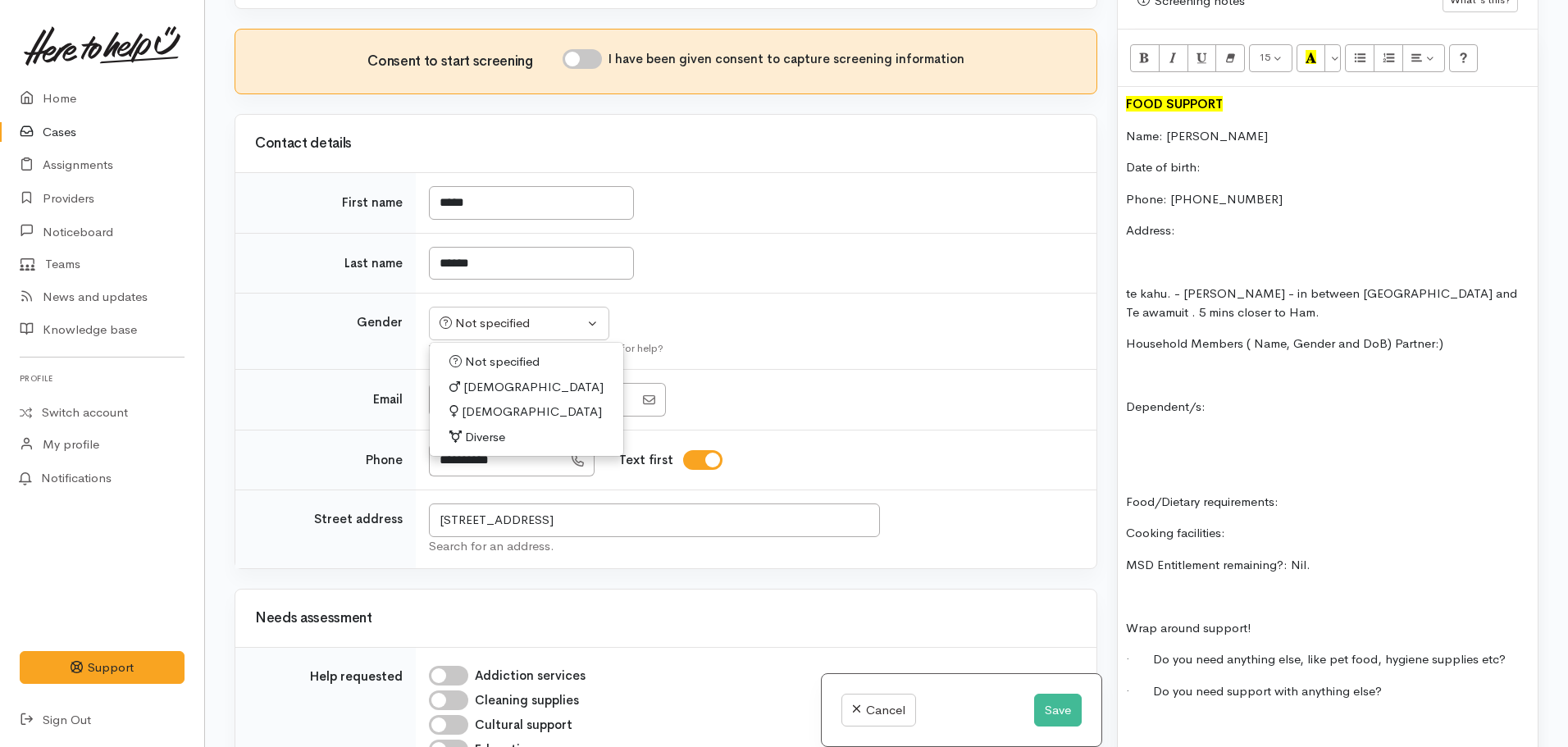 click on "[DEMOGRAPHIC_DATA]" at bounding box center [531, 412] 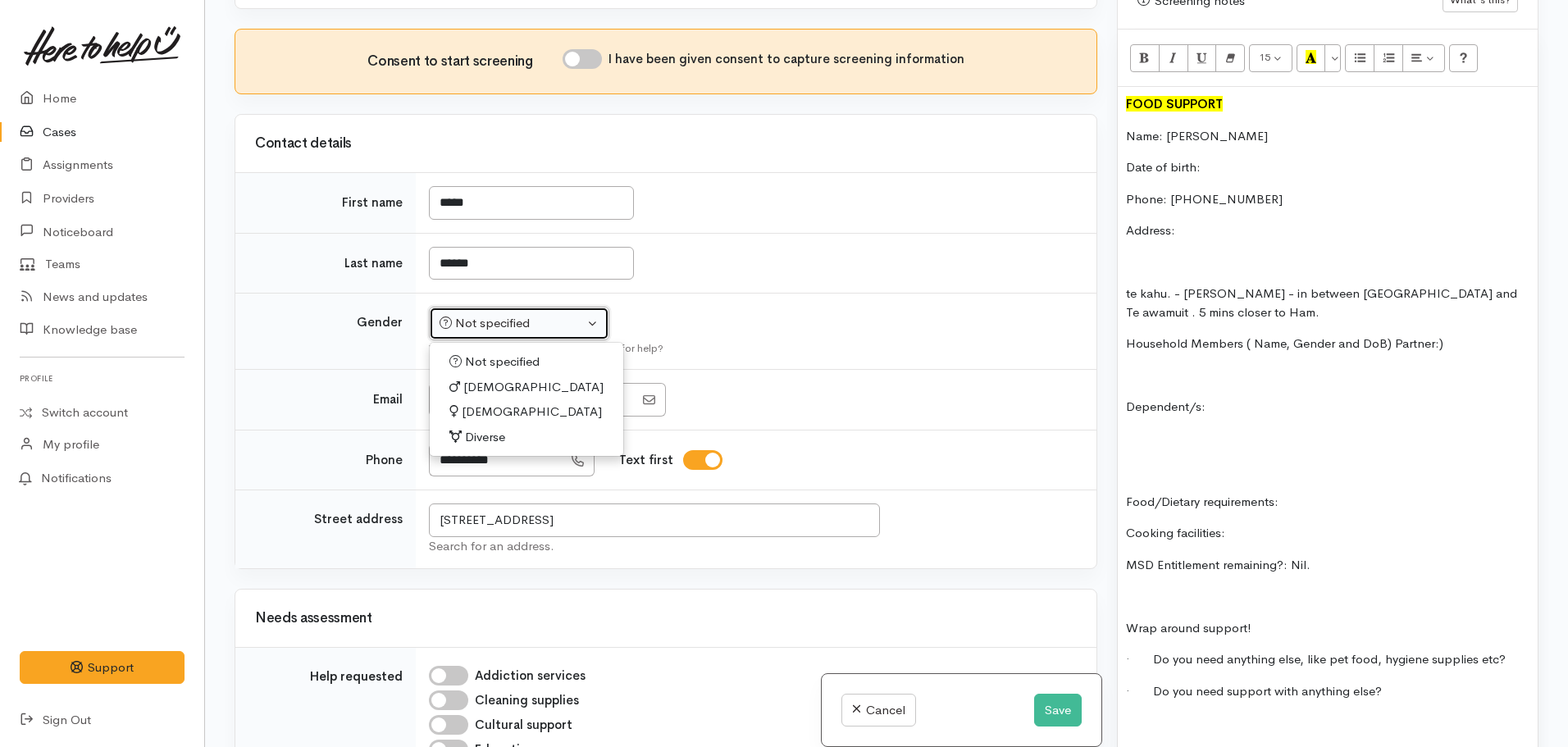 select on "[DEMOGRAPHIC_DATA]" 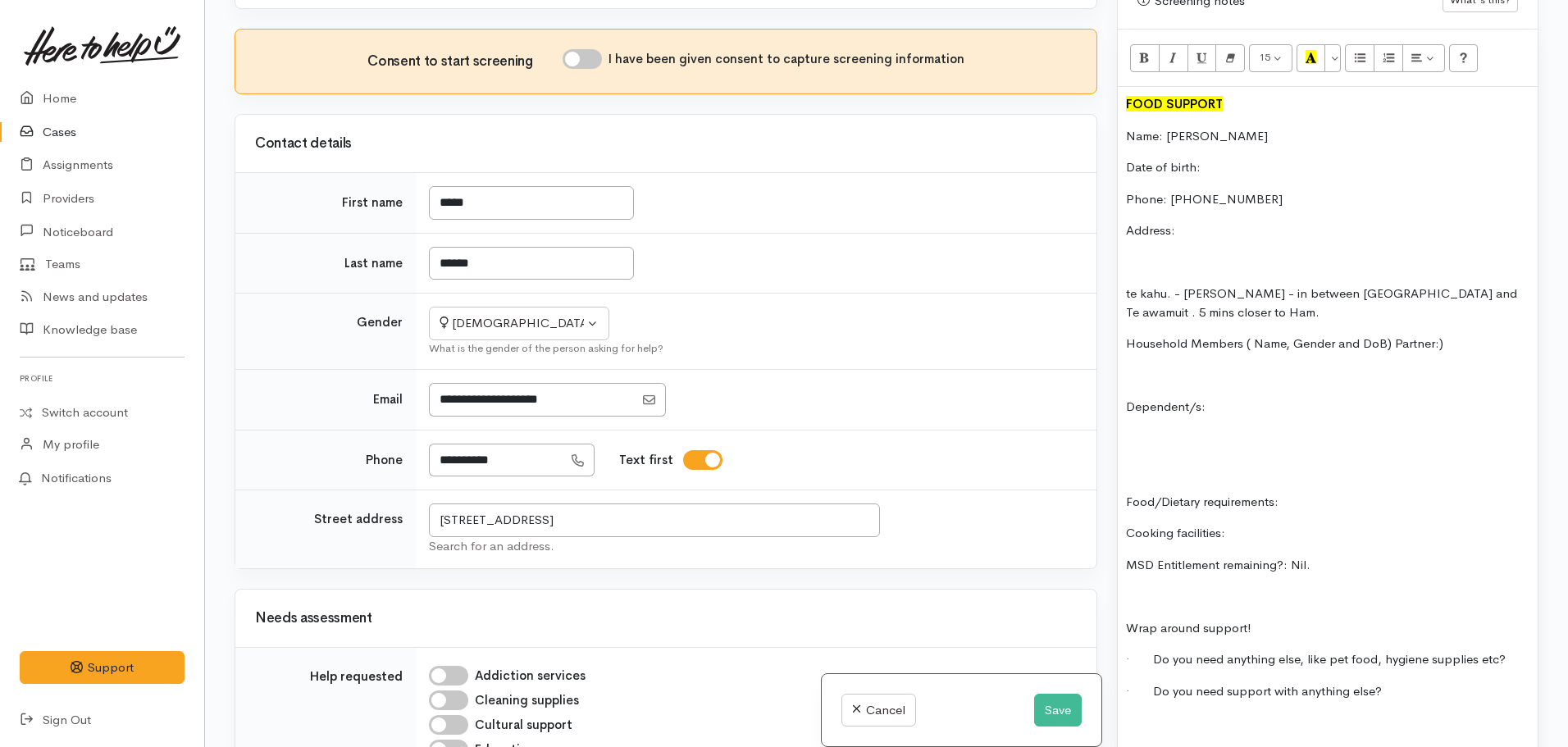 click on "I have been given consent to capture screening information" at bounding box center [582, 59] 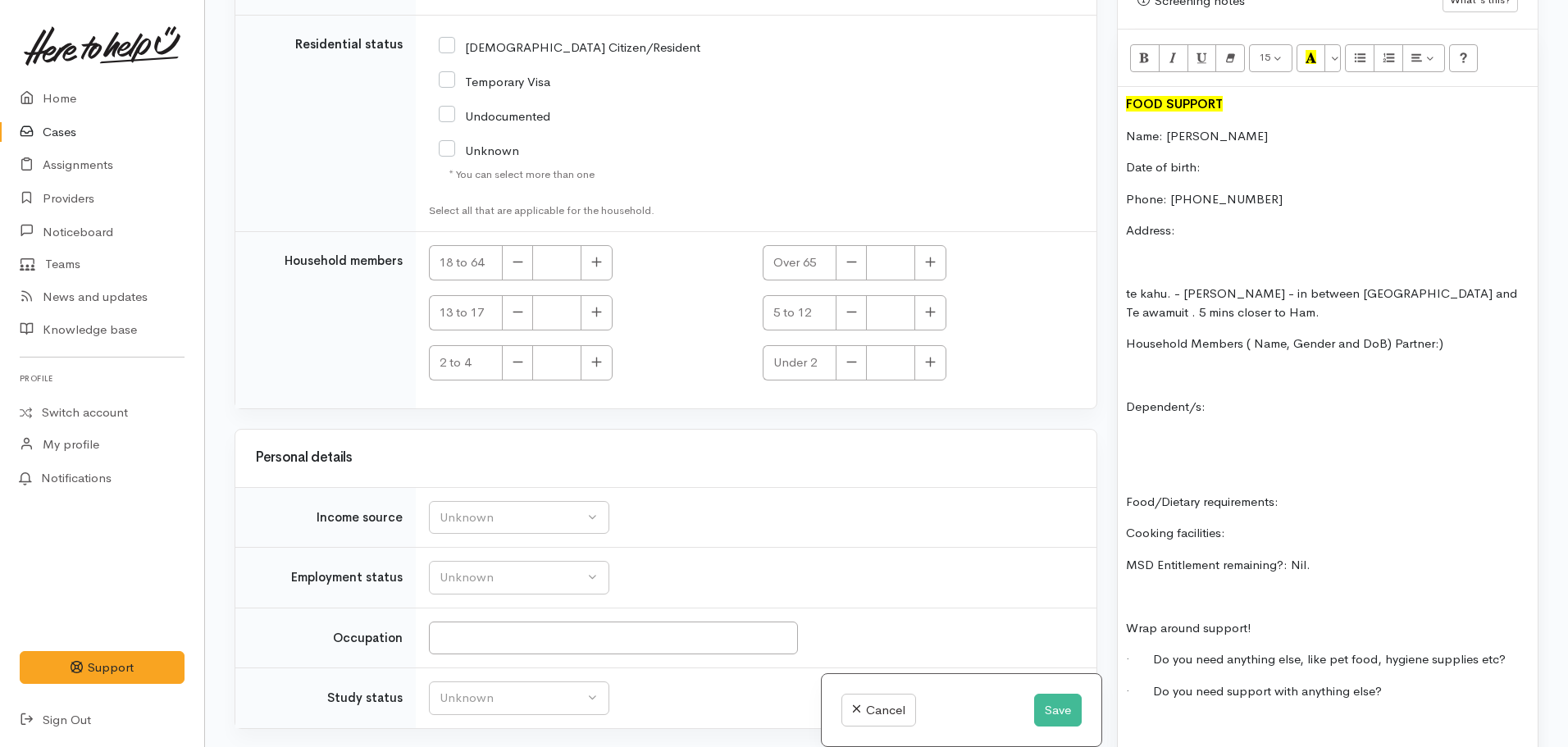scroll, scrollTop: 3071, scrollLeft: 0, axis: vertical 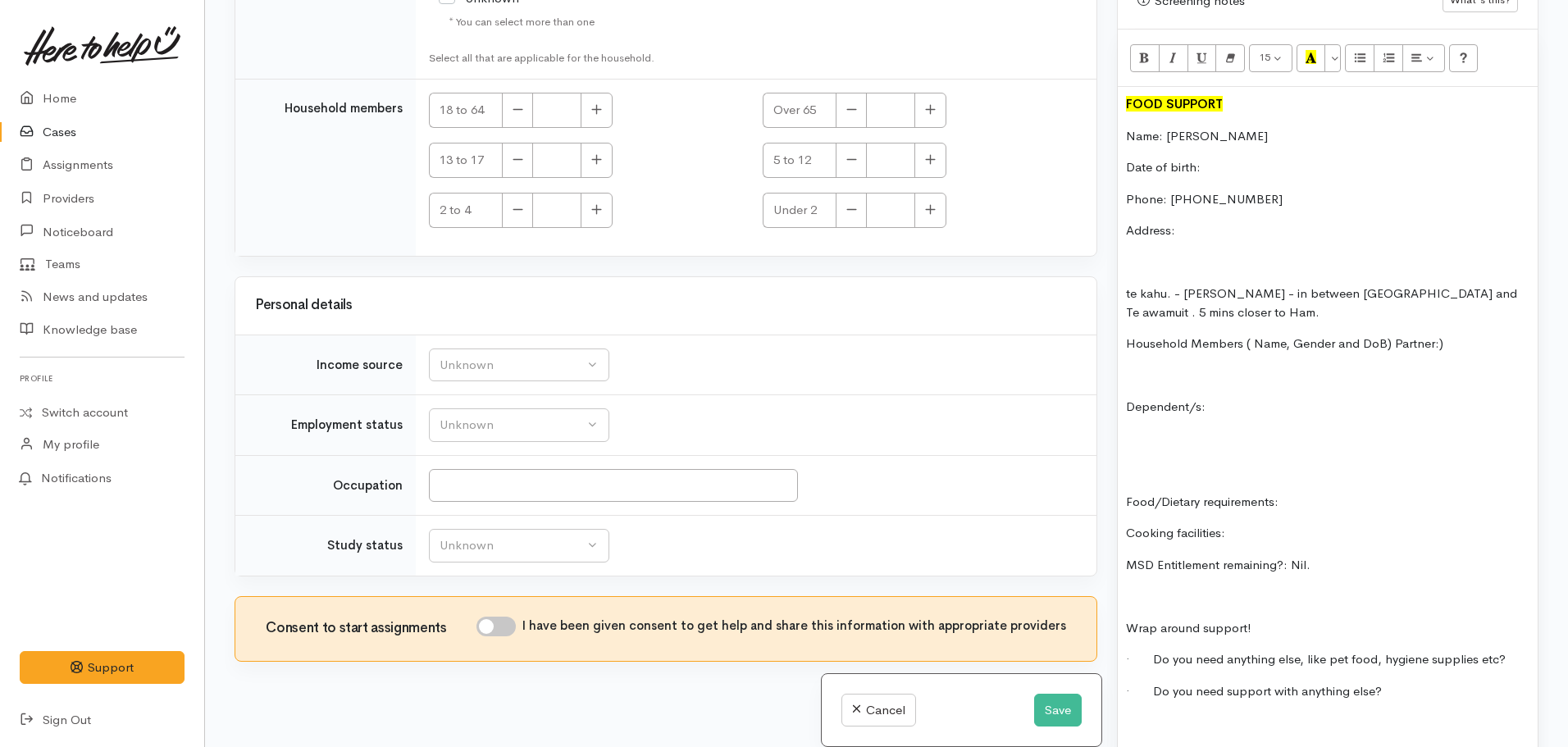 click on "I have been given consent to get help and share this information with appropriate providers" at bounding box center (496, 626) 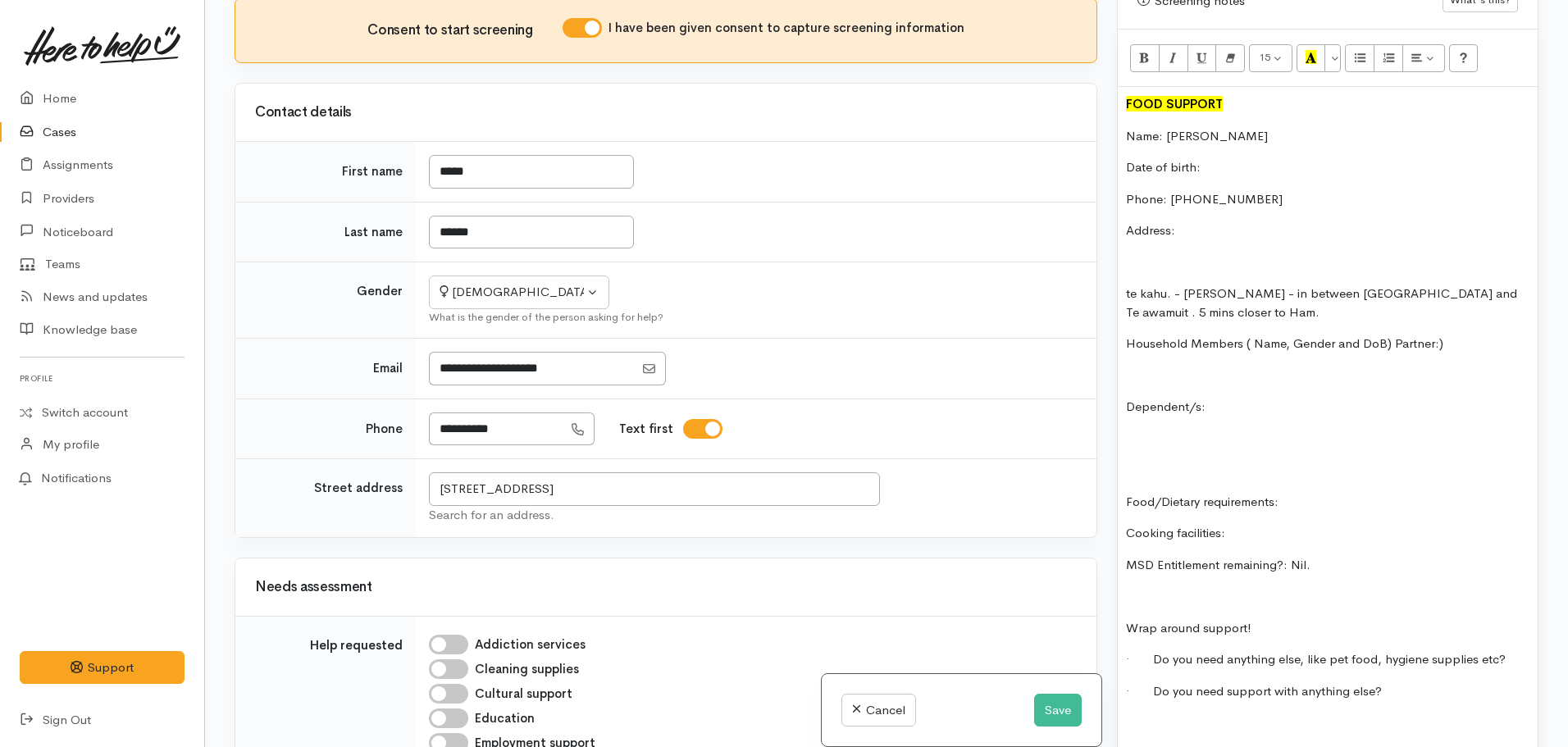 scroll, scrollTop: 458, scrollLeft: 0, axis: vertical 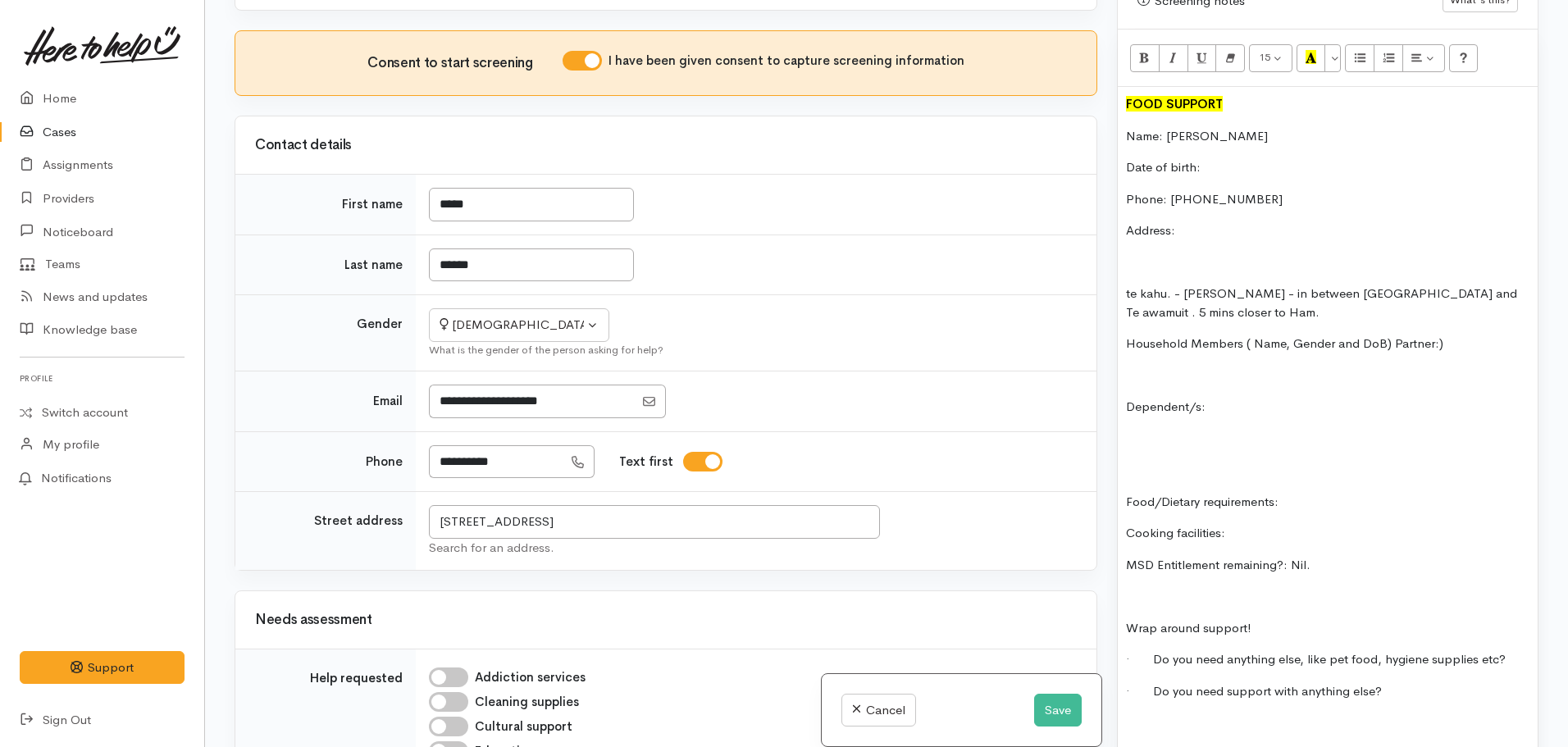 click on "Date of birth:" at bounding box center [1328, 167] 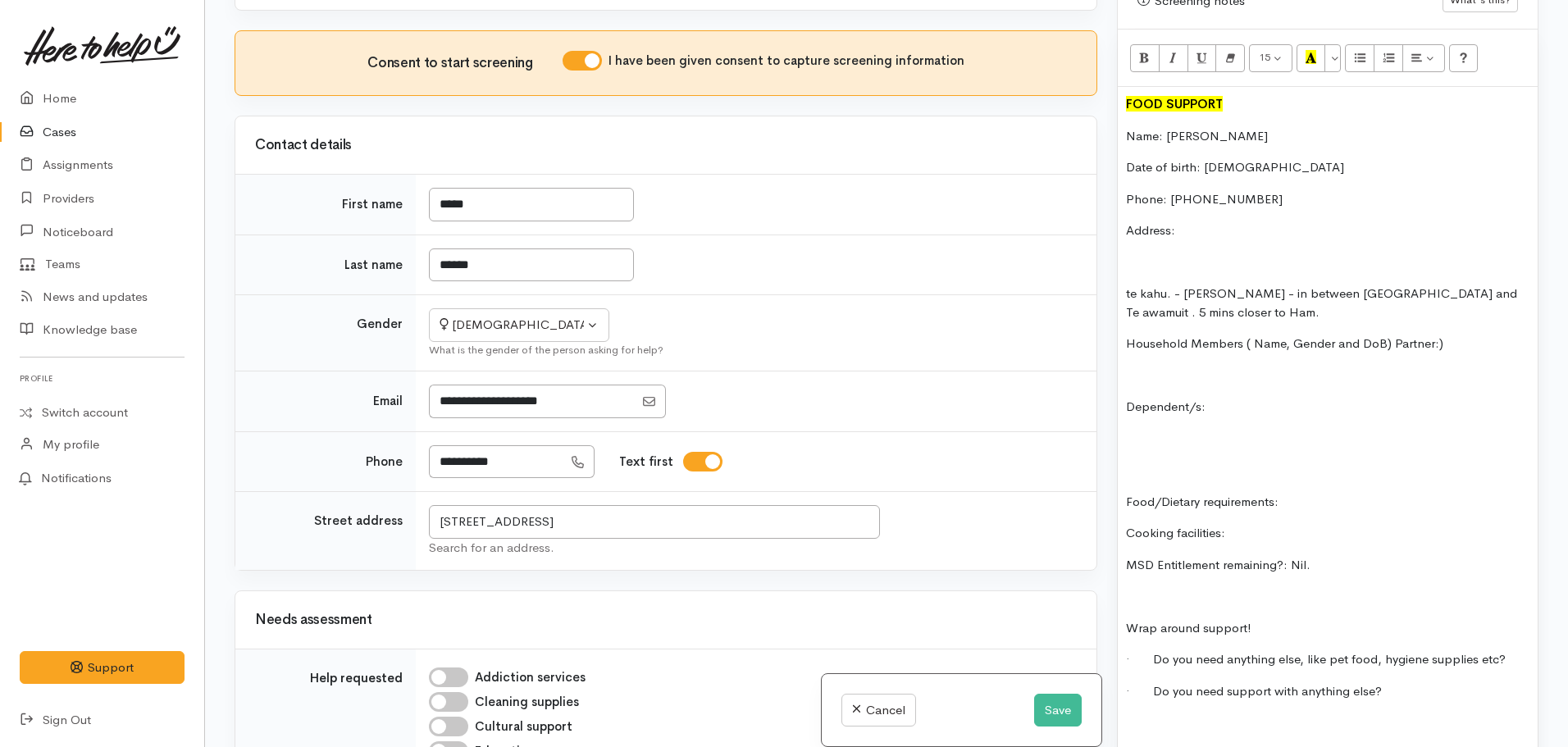 click on "FOOD SUPPORT Name: Sarah Godson Date of birth: 16.11.1993 Phone: 0273002499 Address: te kahu. - Hamilton - in between Hamilon and Te awamuit . 5 mins closer to Ham.  Household Members ( Name, Gender and DoB) Partner:)  Dependent/s: Food/Dietary requirements:  Cooking facilities:  MSD Entitlement remaining?: Nil.  Wrap around support! ·       Do you need anything else, like pet food, hygiene supplies etc? ·       Do you need support with anything else? DELIVERY (Y/N) Safe Delivery Information Delivery instructions for the home:  If you have pets, will they be tied up:  My driveway is safe for a van to enter and exit:  There are NO dangers when delivering to my house:" at bounding box center [1328, 499] 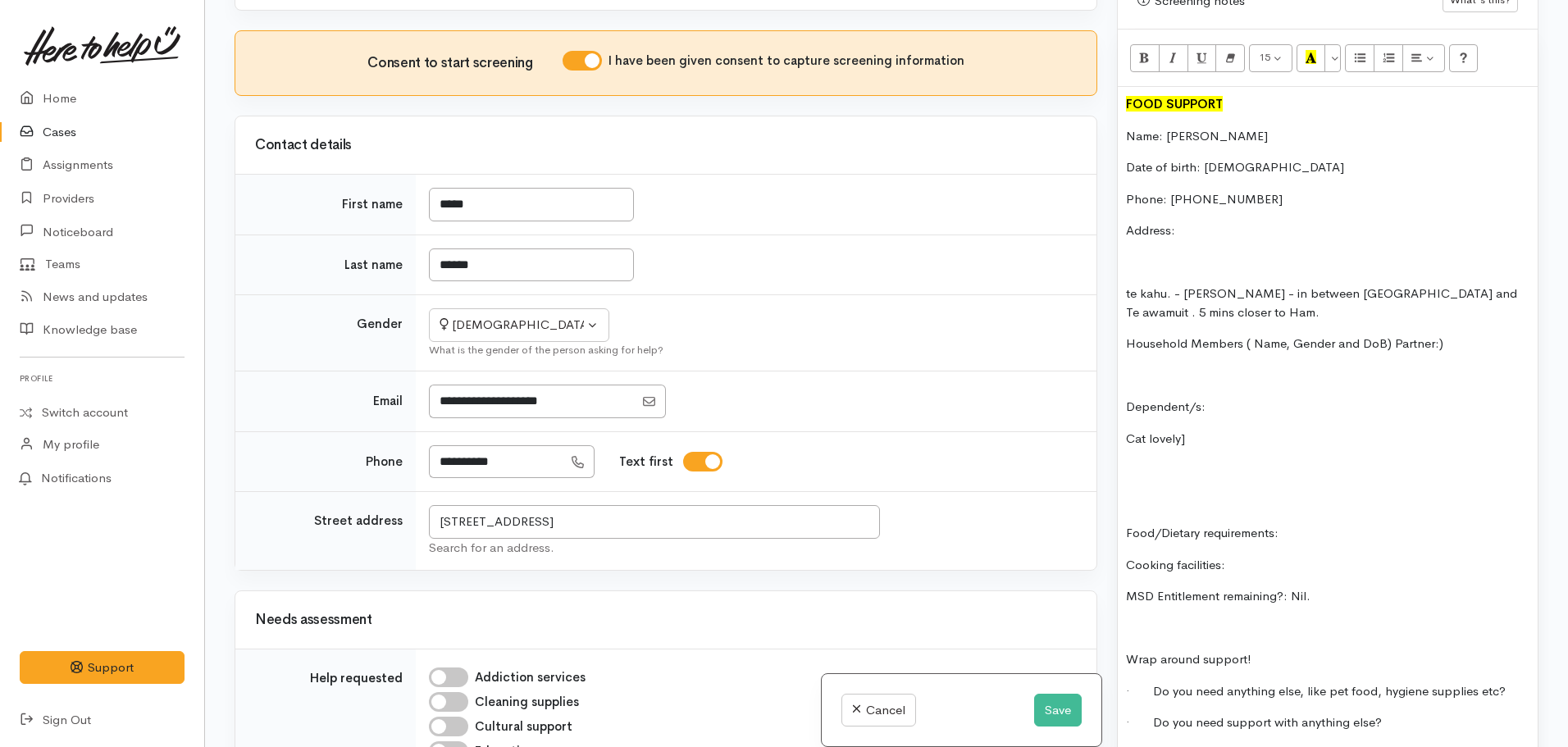 scroll, scrollTop: 1044, scrollLeft: 0, axis: vertical 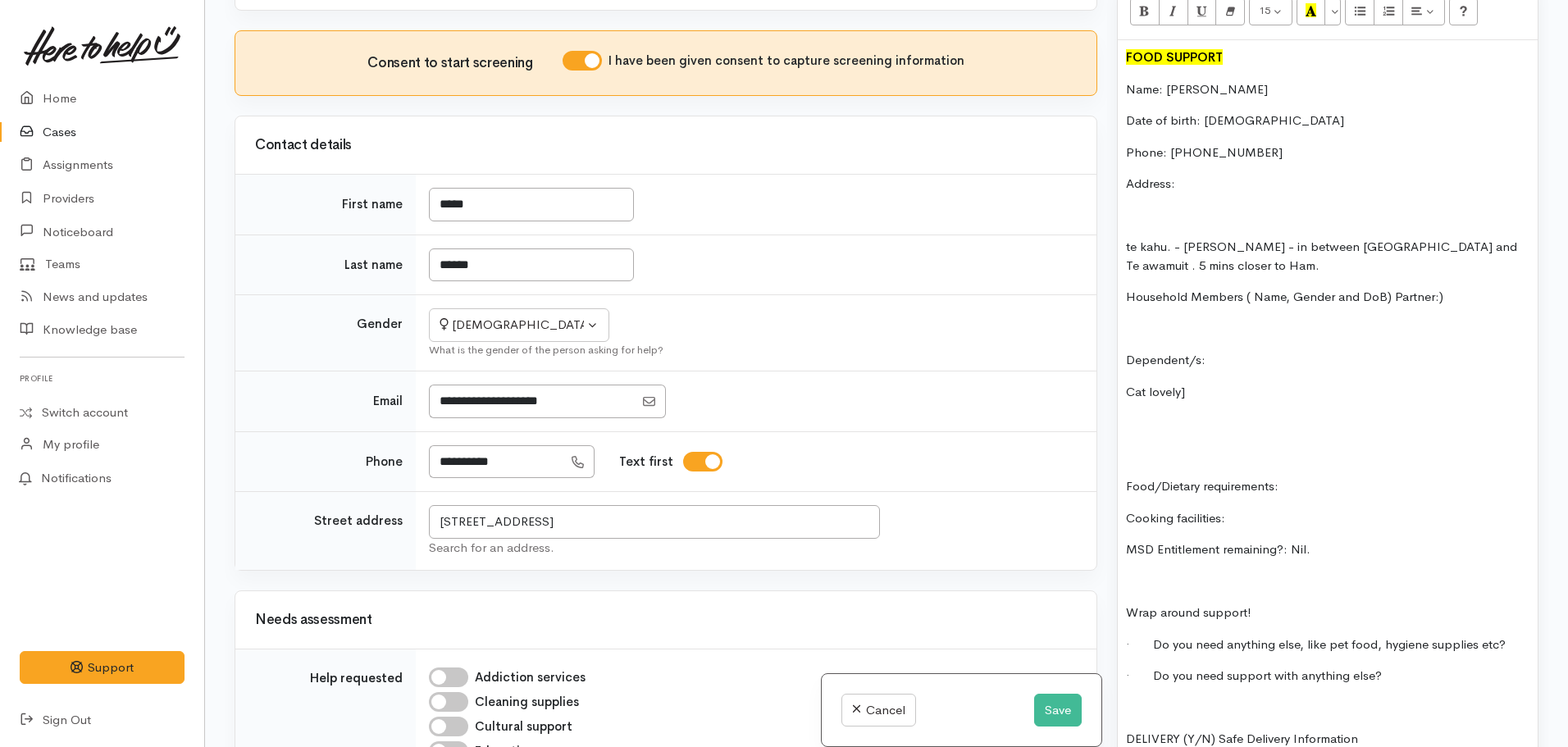 click on "Dependent/s:" at bounding box center [1328, 360] 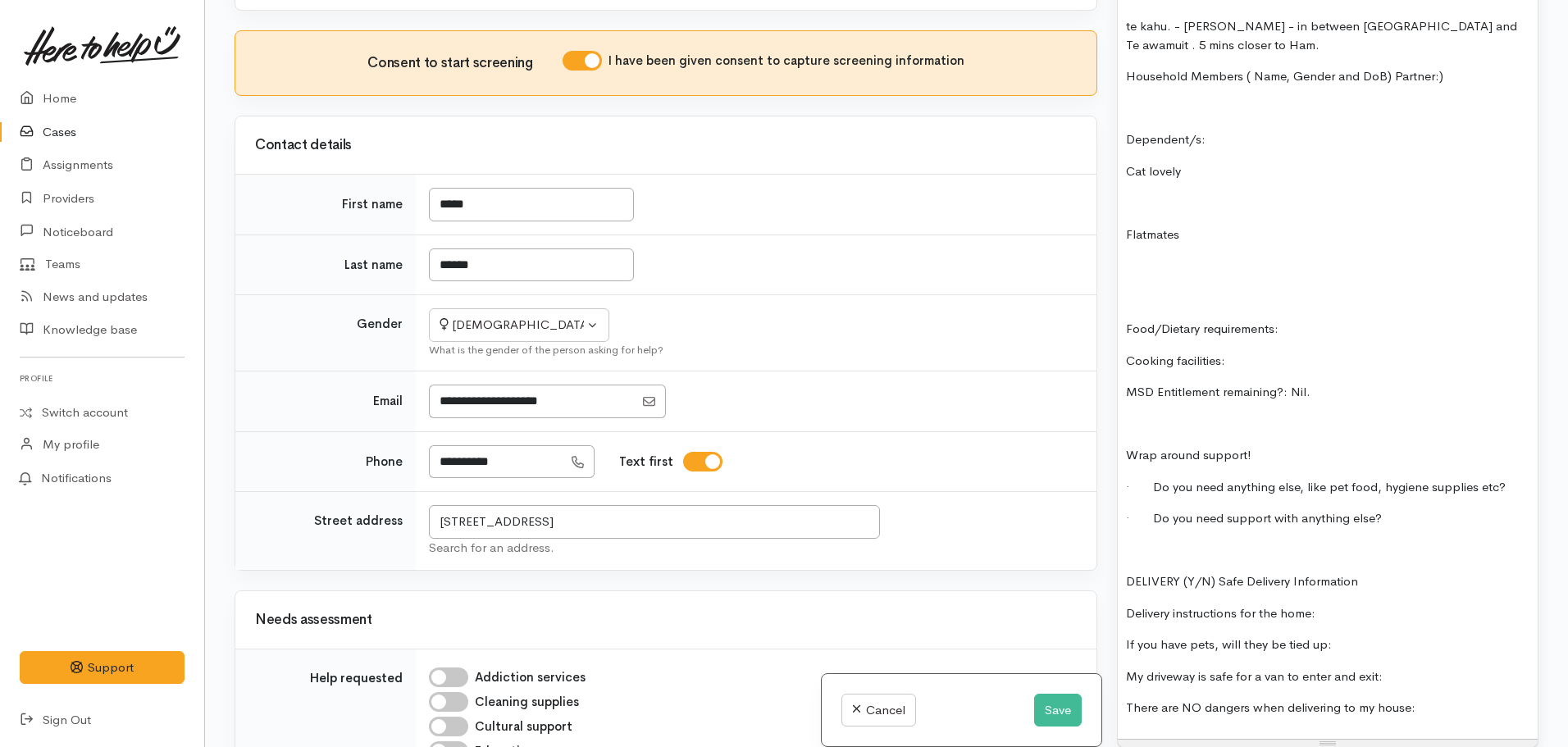 scroll, scrollTop: 1275, scrollLeft: 0, axis: vertical 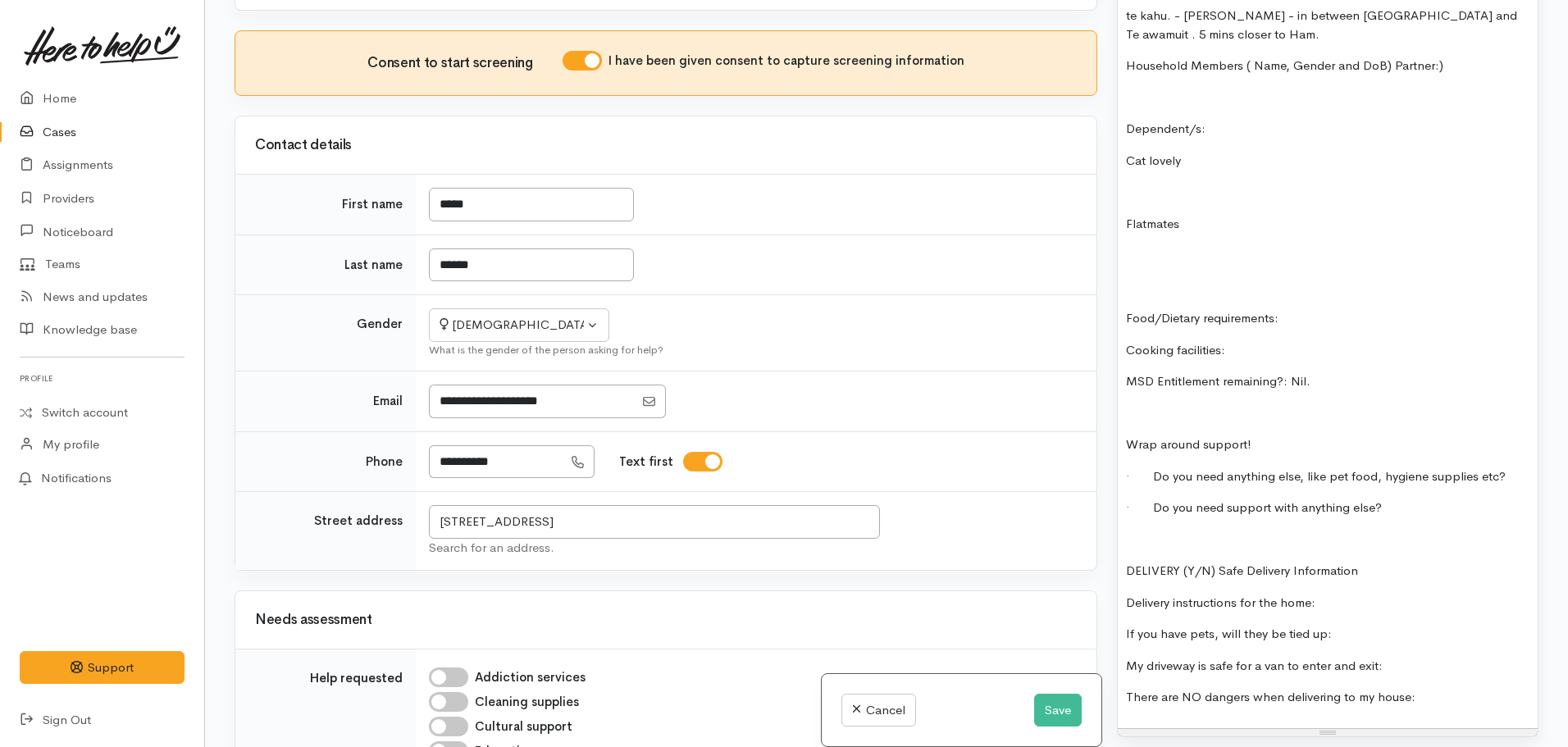 click on "MSD Entitlement remaining?: Nil." at bounding box center (1328, 381) 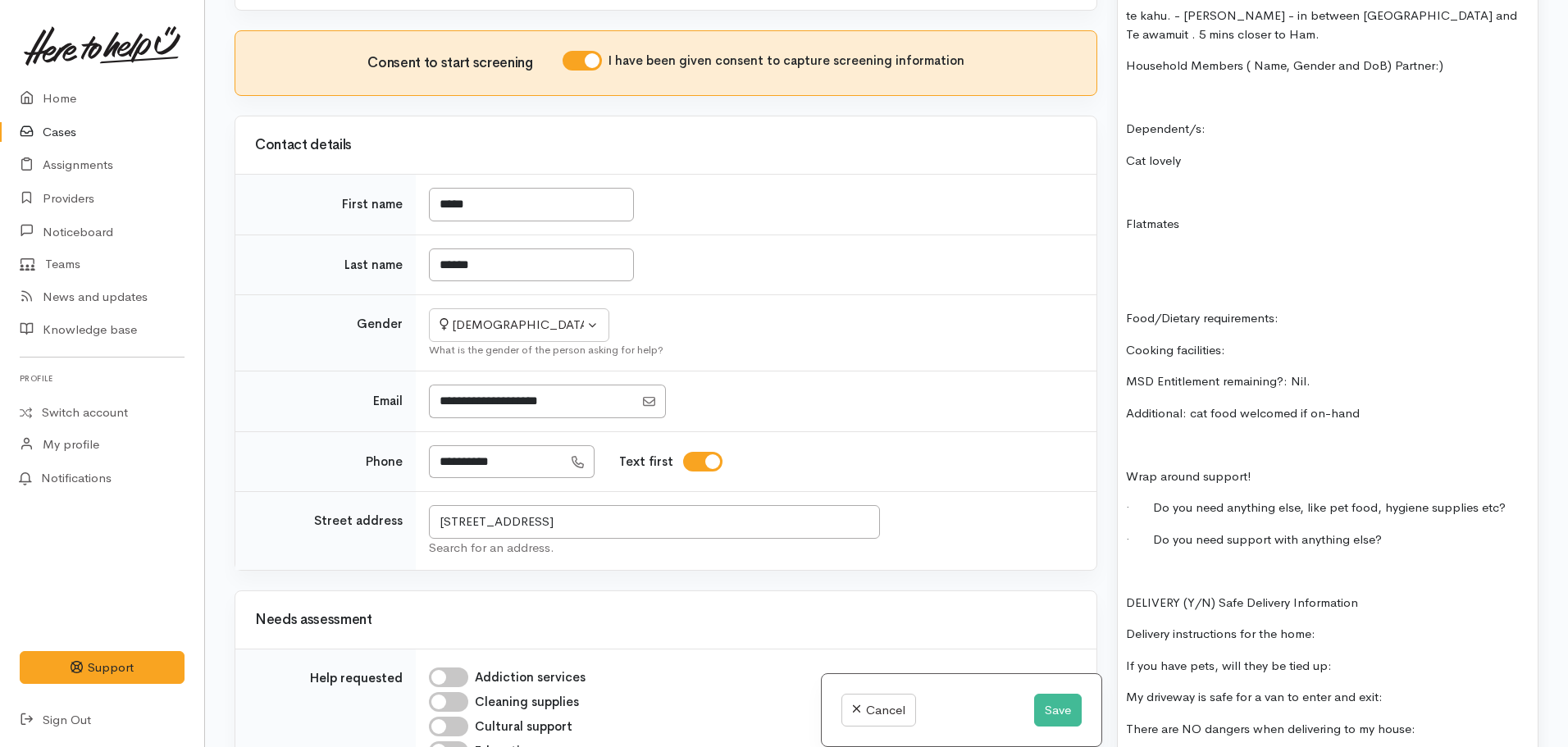 click on "FOOD SUPPORT Name: Sarah Godson Date of birth: 16.11.1993 Phone: 0273002499 Address: te kahu. - Hamilton - in between Hamilon and Te awamuit . 5 mins closer to Ham.  Household Members ( Name, Gender and DoB) Partner:)  Dependent/s:  Cat lovely Flatmates Food/Dietary requirements:  Cooking facilities:  MSD Entitlement remaining?: Nil.  Additional: cat food welcomed if on-hand Wrap around support! ·       Do you need anything else, like pet food, hygiene supplies etc? ·       Do you need support with anything else? DELIVERY (Y/N) Safe Delivery Information Delivery instructions for the home:  If you have pets, will they be tied up:  My driveway is safe for a van to enter and exit:  There are NO dangers when delivering to my house:" at bounding box center (1328, 284) 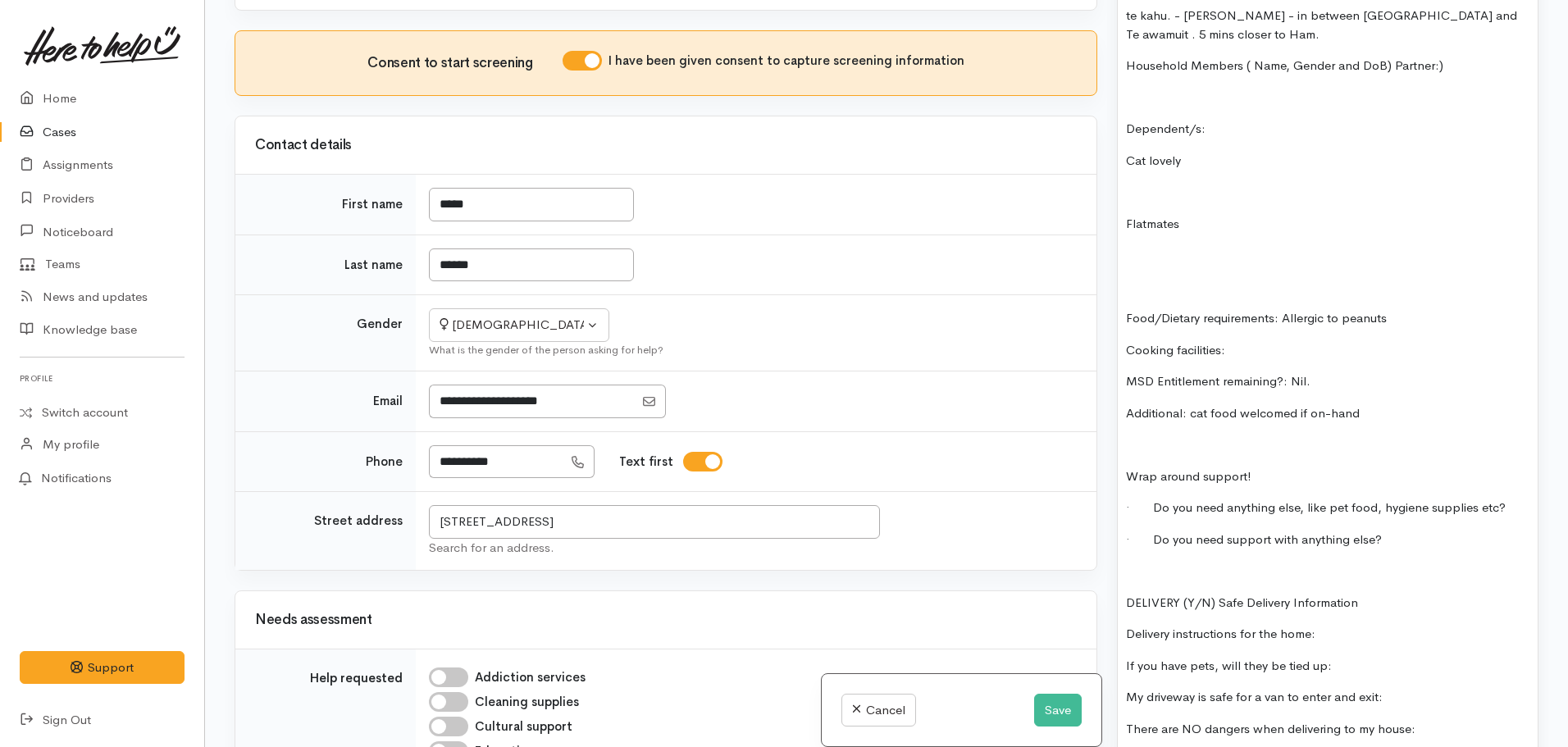 click on "Cooking facilities:" at bounding box center [1328, 350] 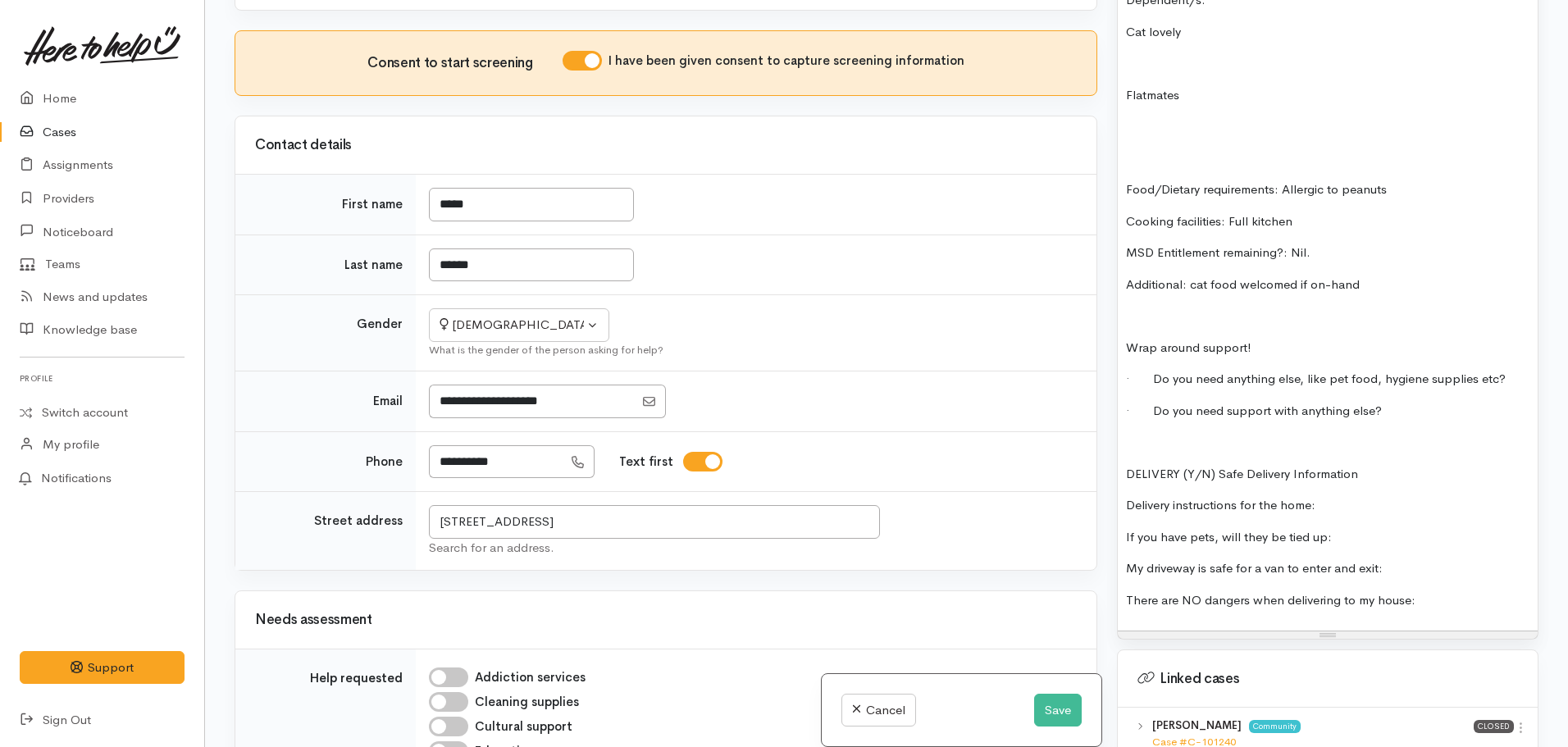 scroll, scrollTop: 1405, scrollLeft: 0, axis: vertical 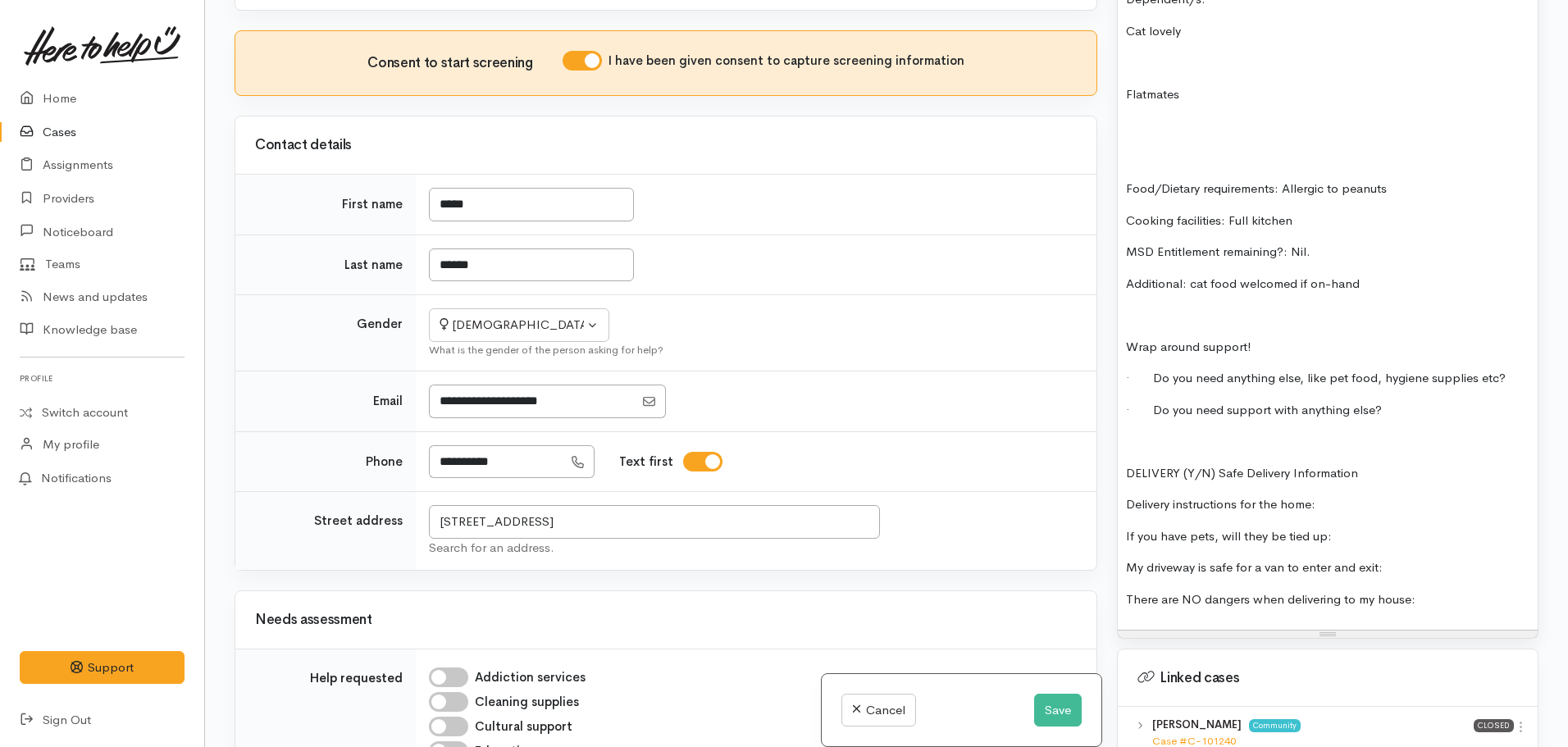click at bounding box center [1328, 441] 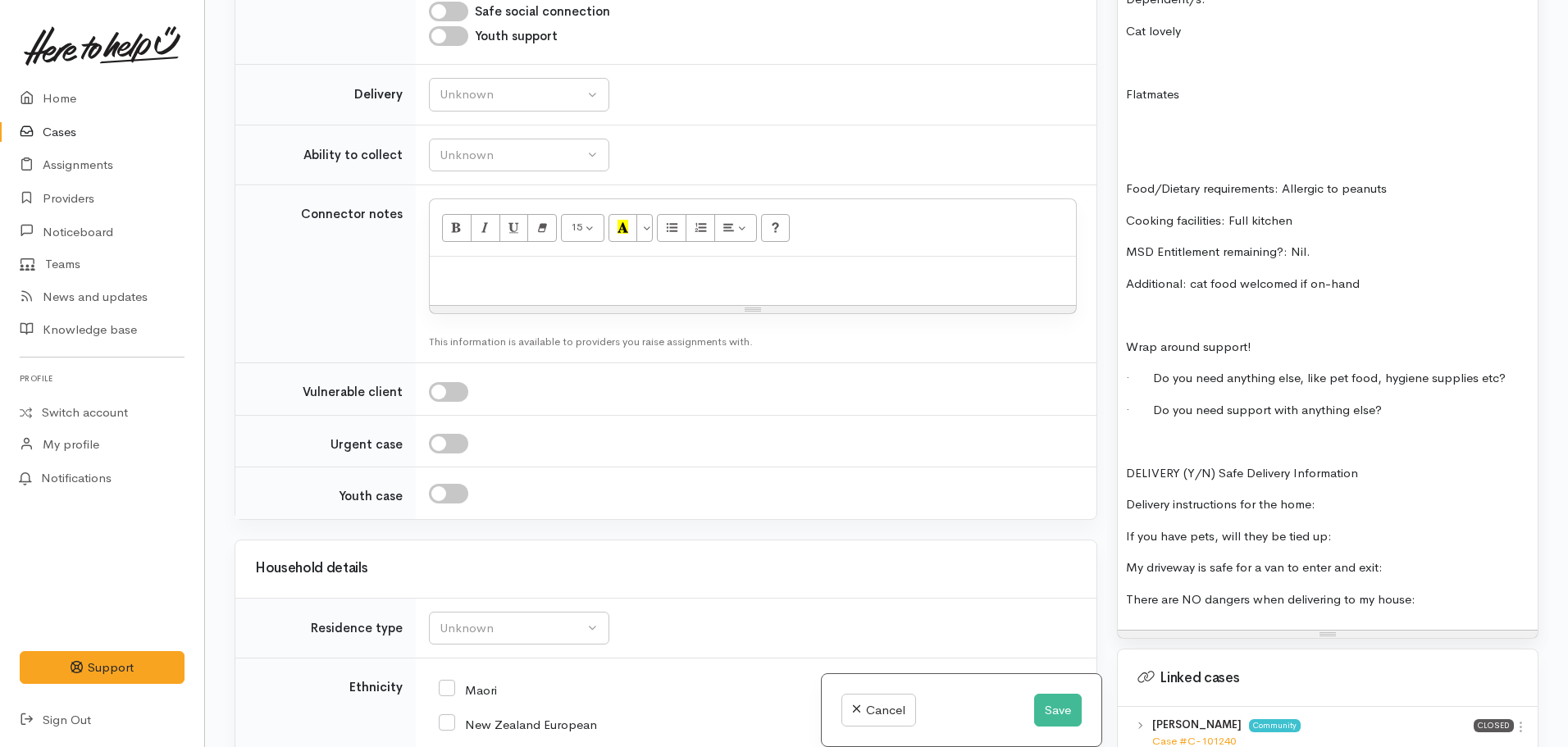 scroll, scrollTop: 1547, scrollLeft: 0, axis: vertical 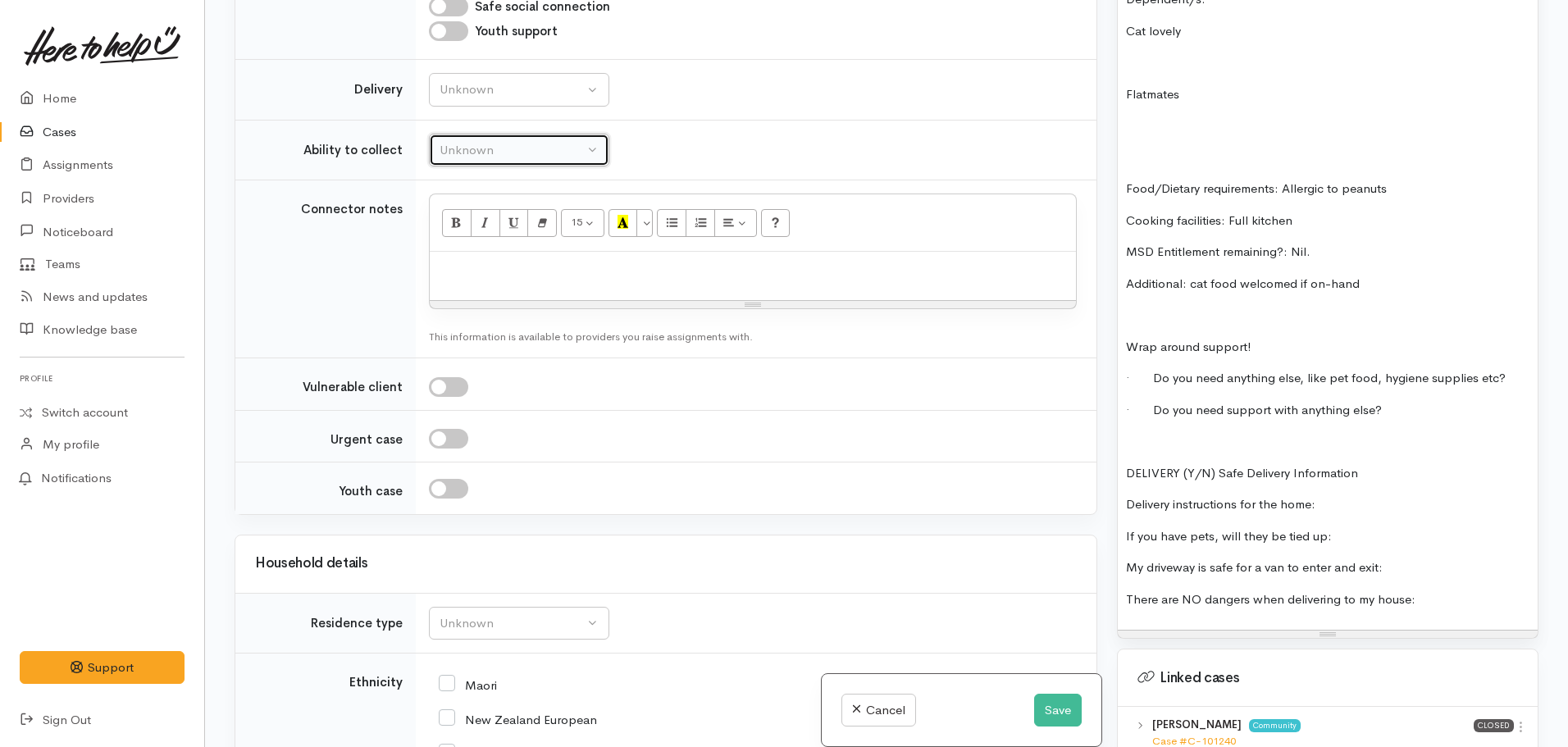 click on "Unknown" at bounding box center (512, 150) 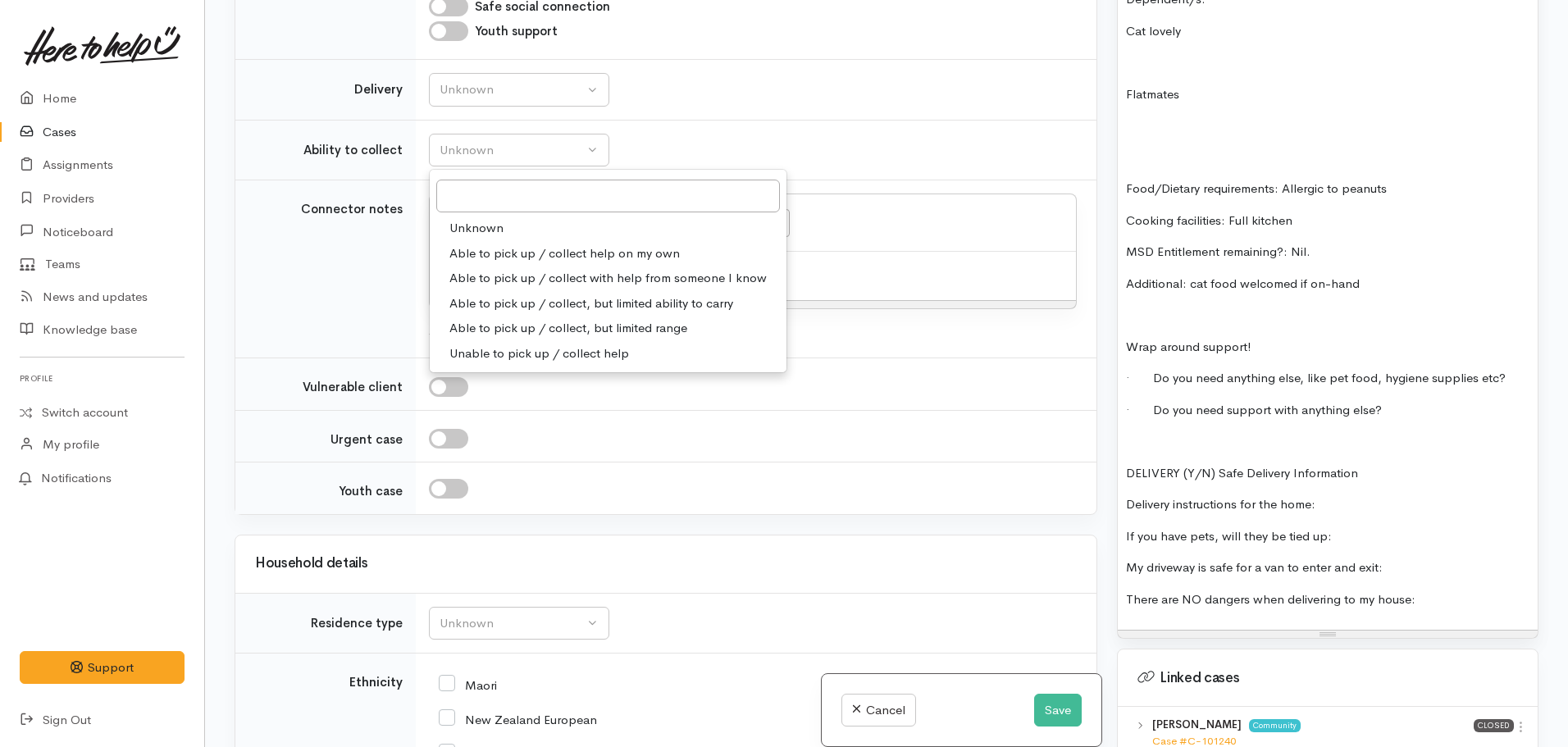 click on "Able to pick up / collect help on my own" at bounding box center (564, 253) 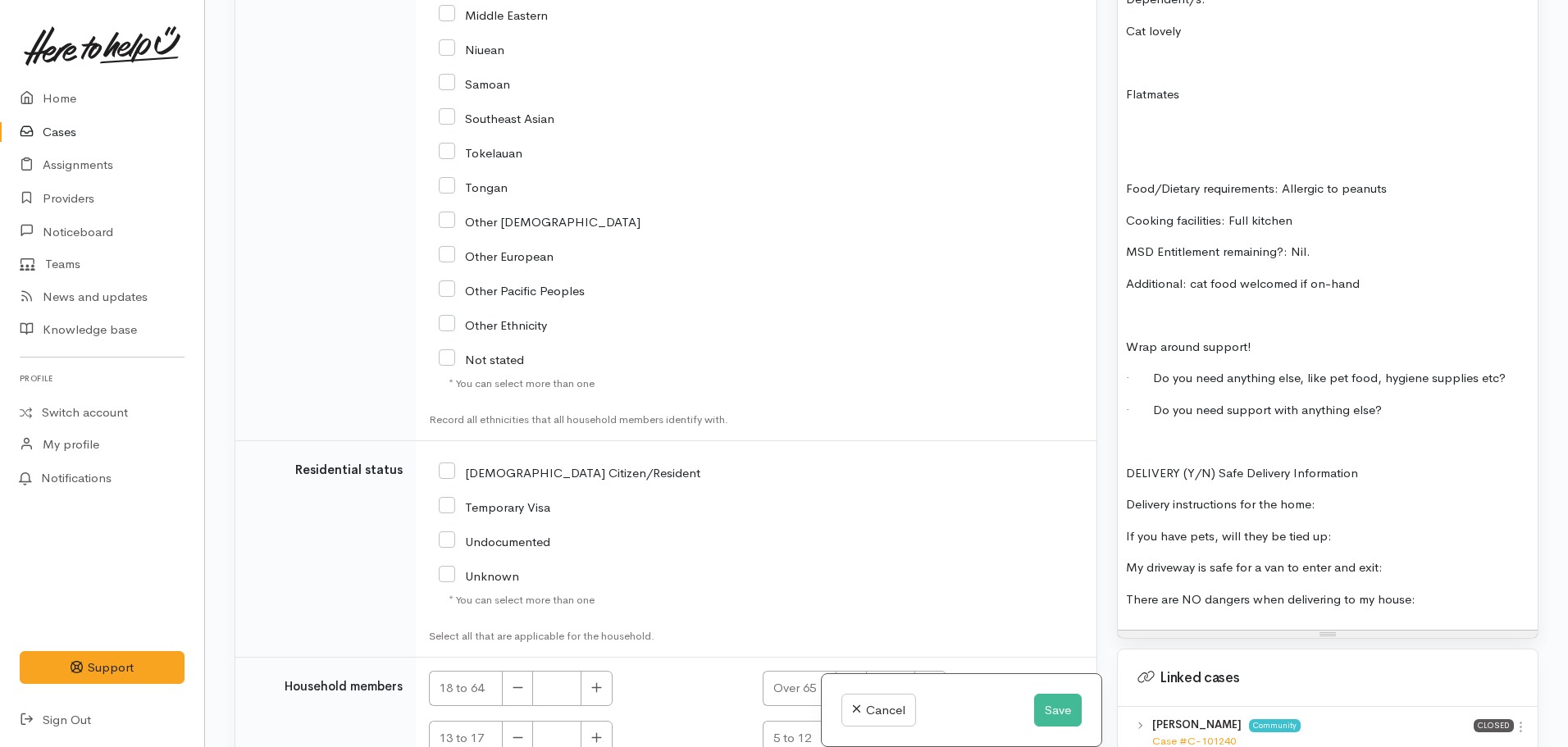scroll, scrollTop: 2492, scrollLeft: 0, axis: vertical 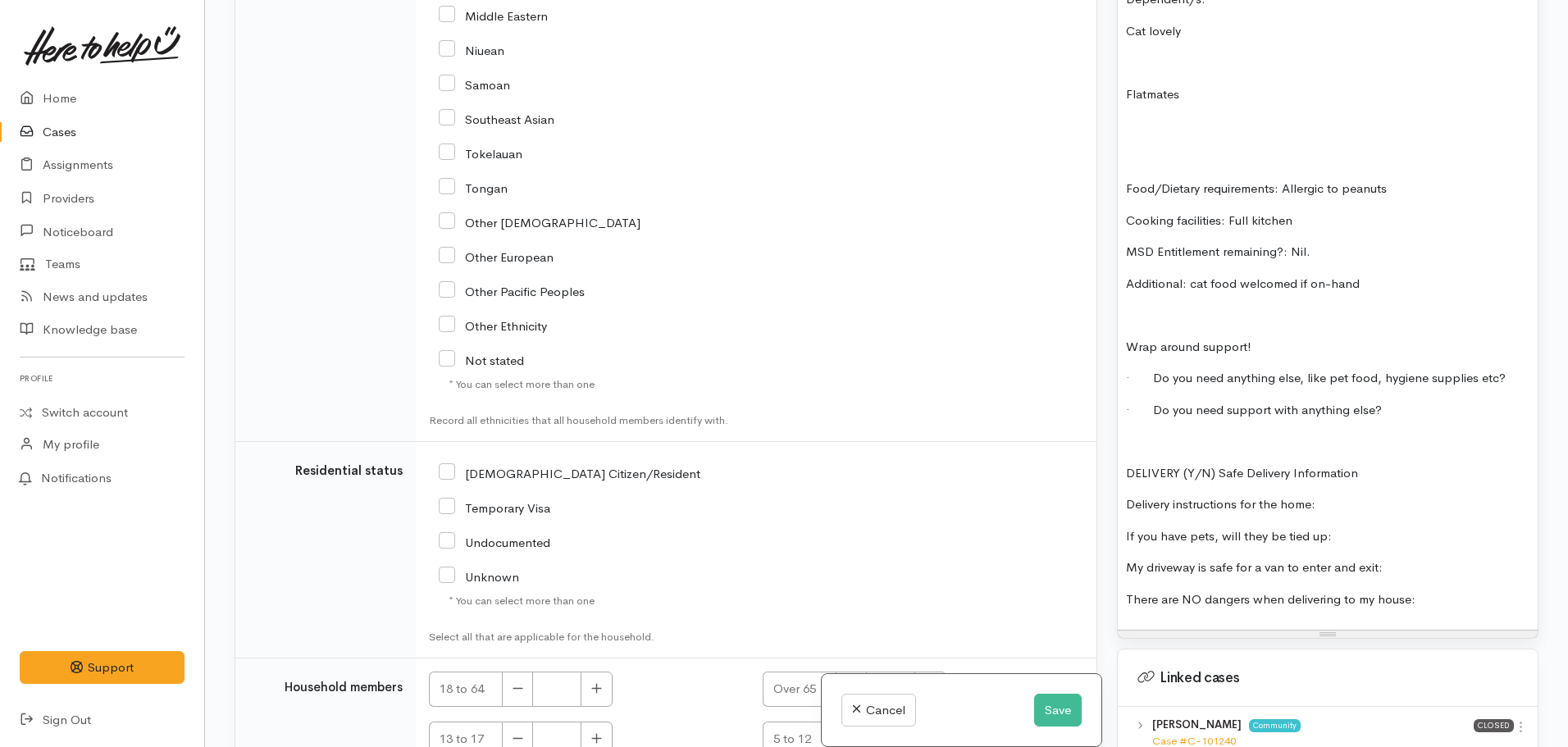 click on "NZ Citizen/Resident" at bounding box center (569, 472) 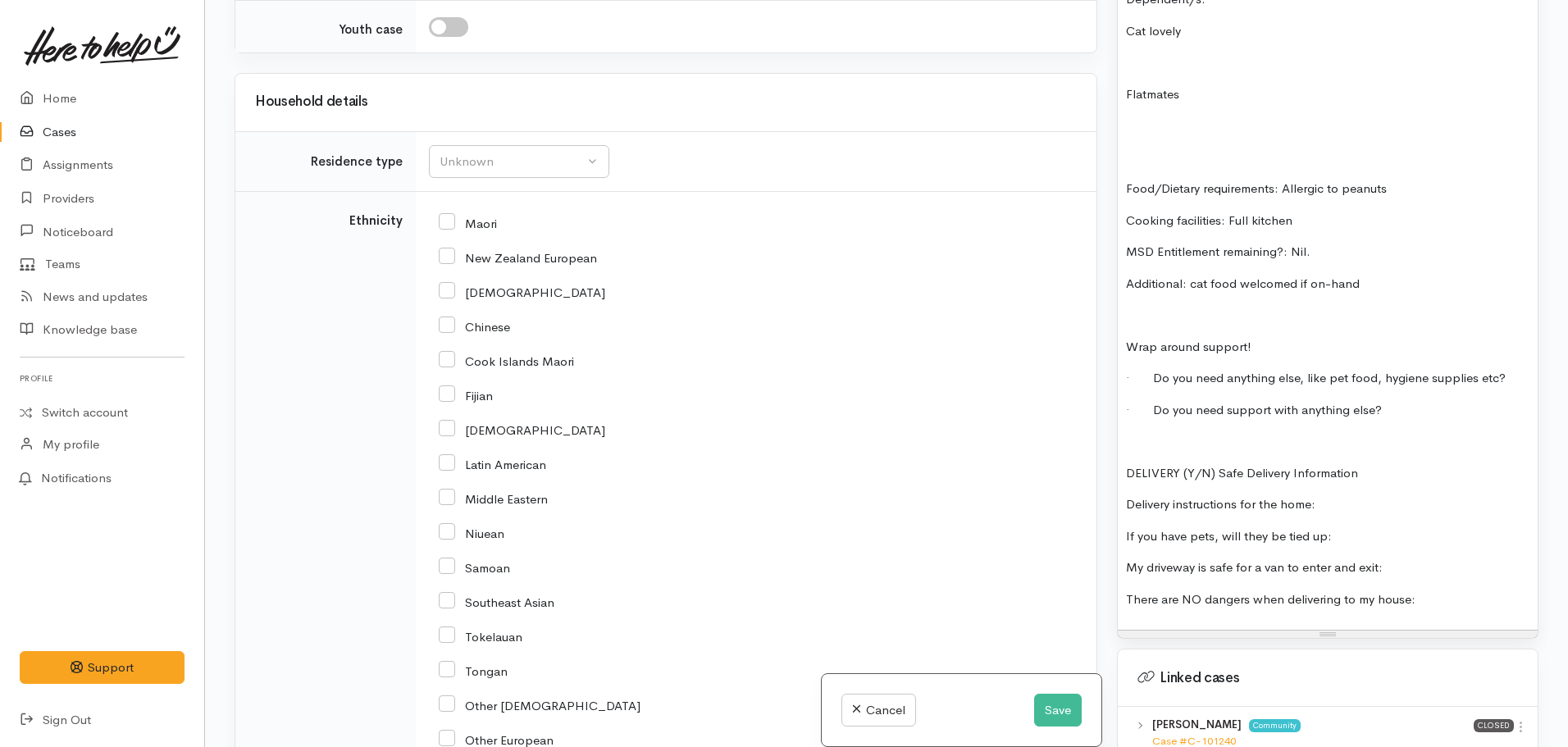 scroll, scrollTop: 2008, scrollLeft: 0, axis: vertical 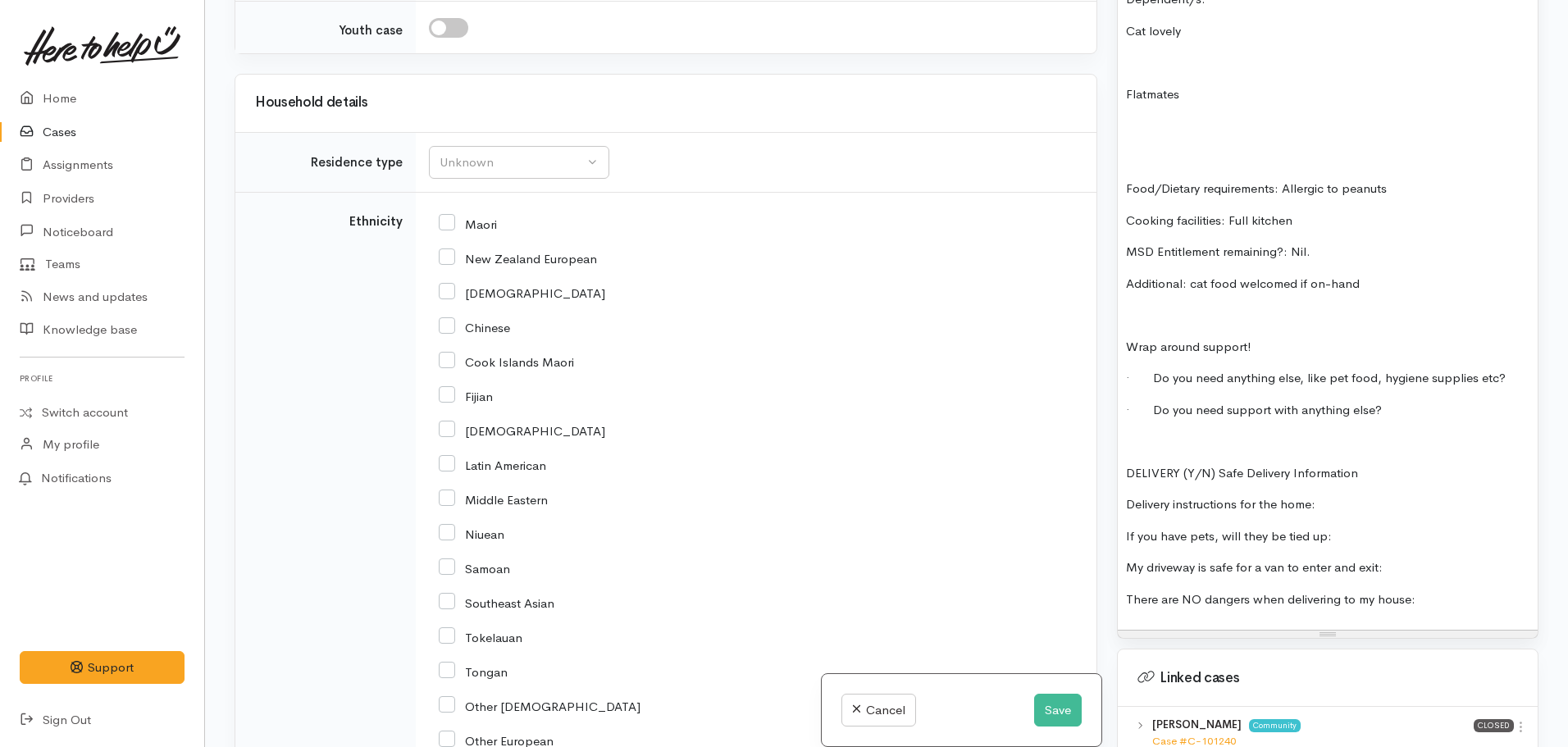 click on "New Zealand European" at bounding box center [517, 257] 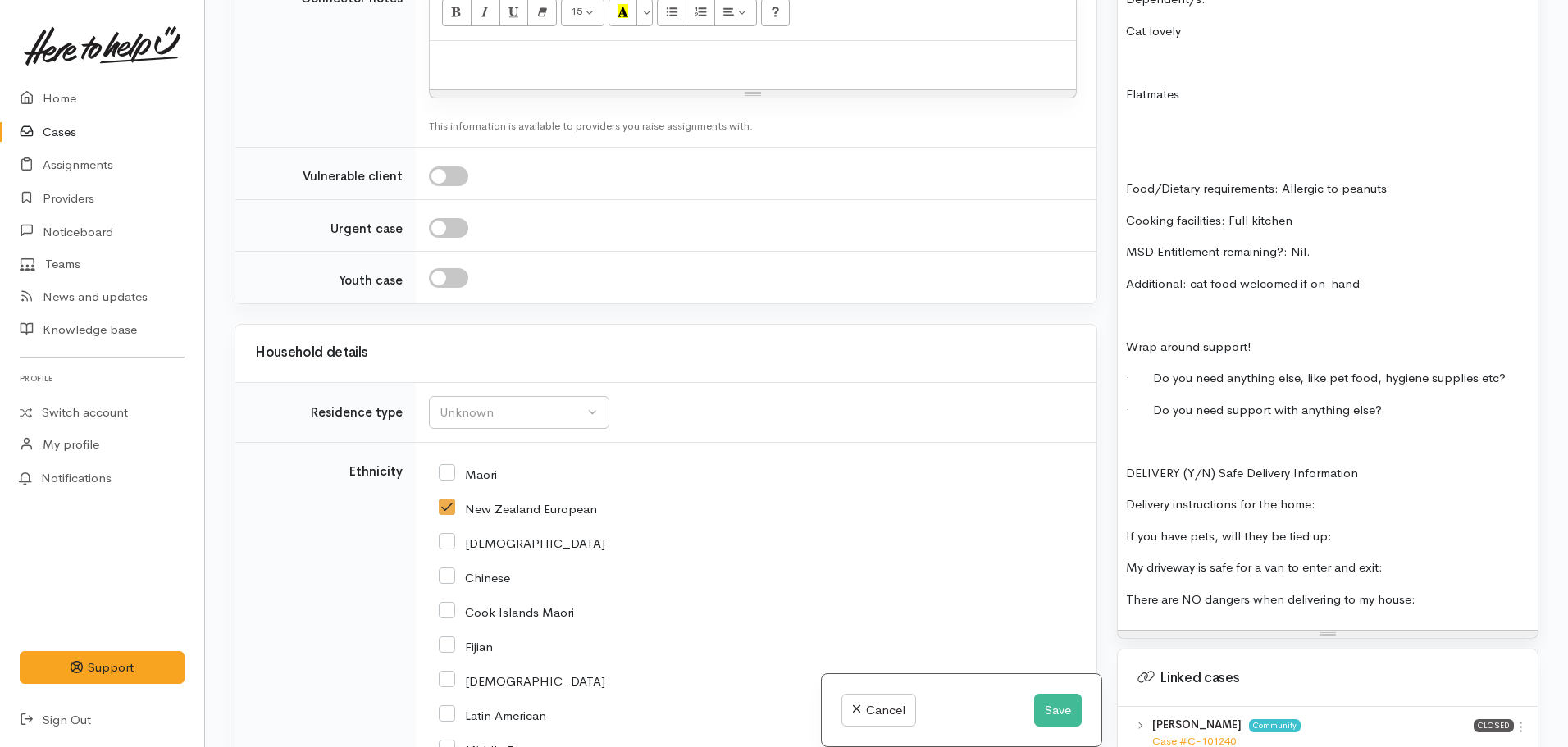 scroll, scrollTop: 1757, scrollLeft: 0, axis: vertical 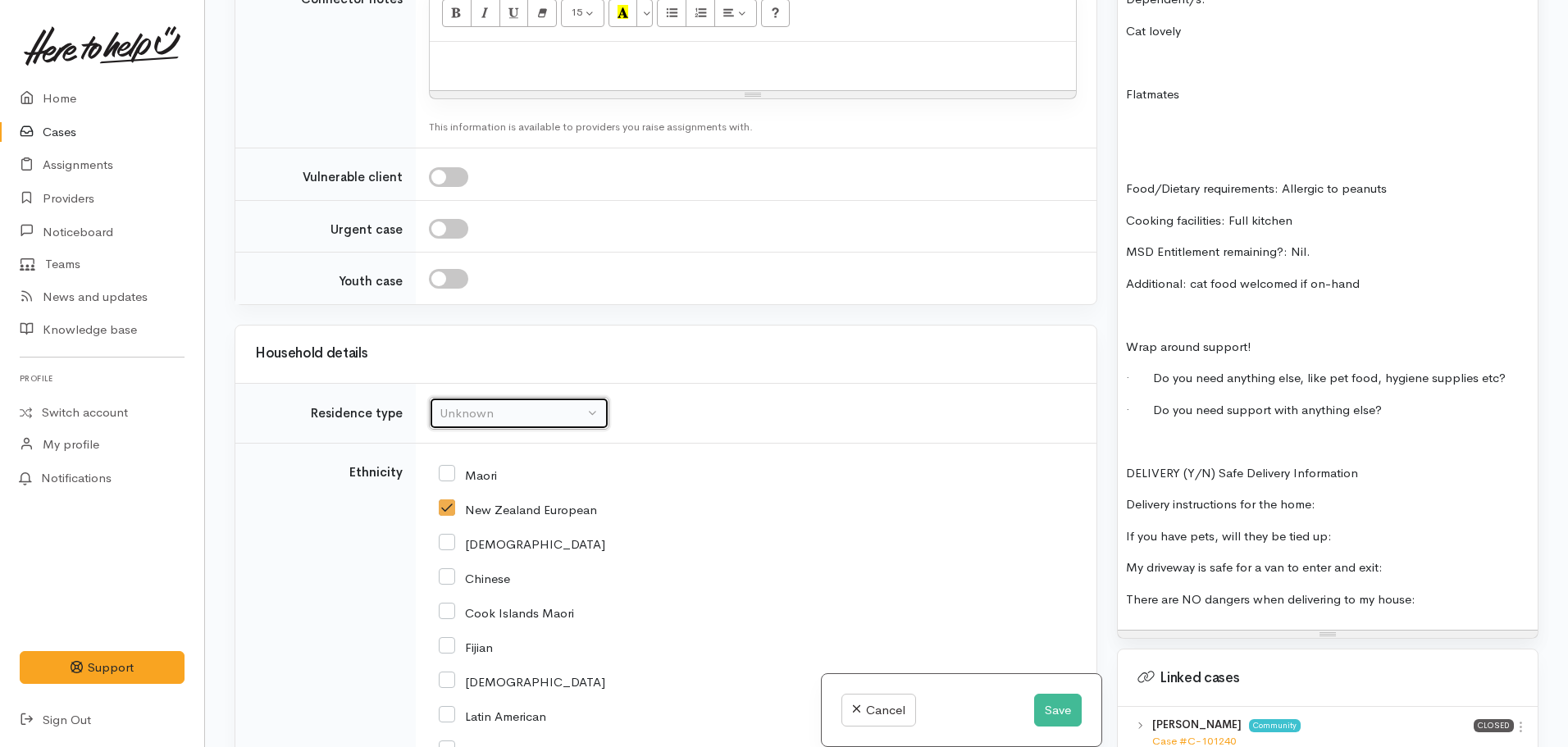 click on "Unknown" at bounding box center (512, 413) 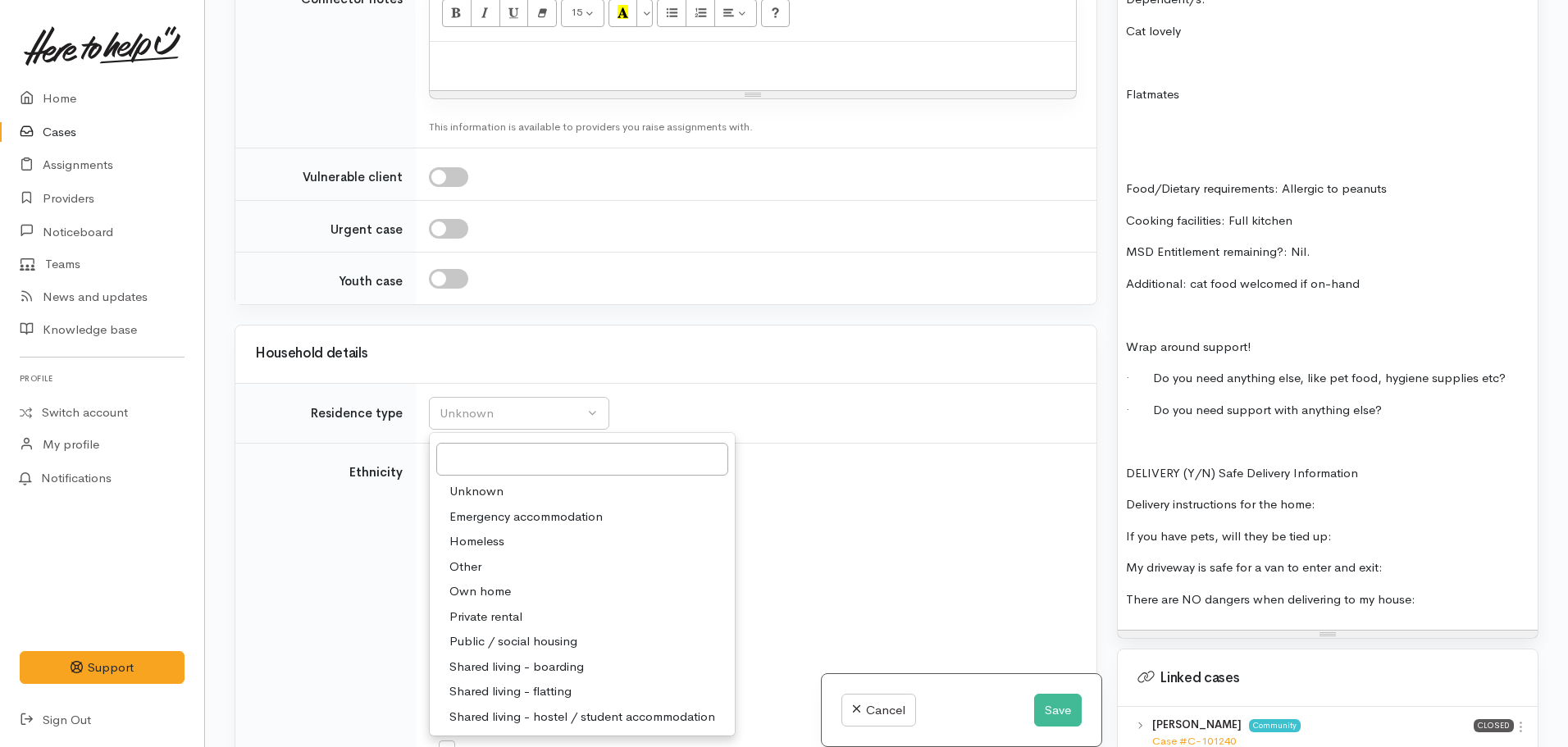 click on "Private rental" at bounding box center [485, 617] 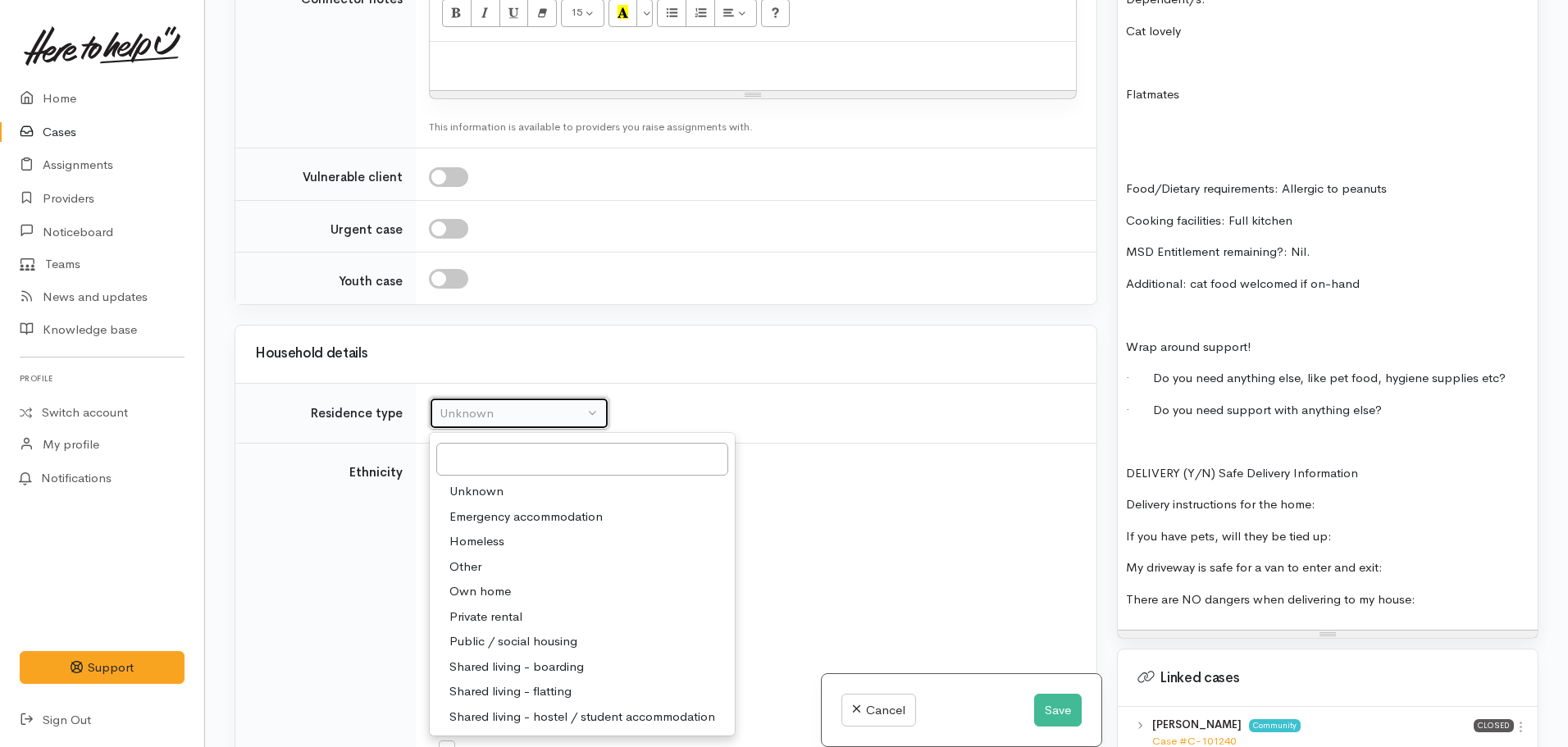 select on "2" 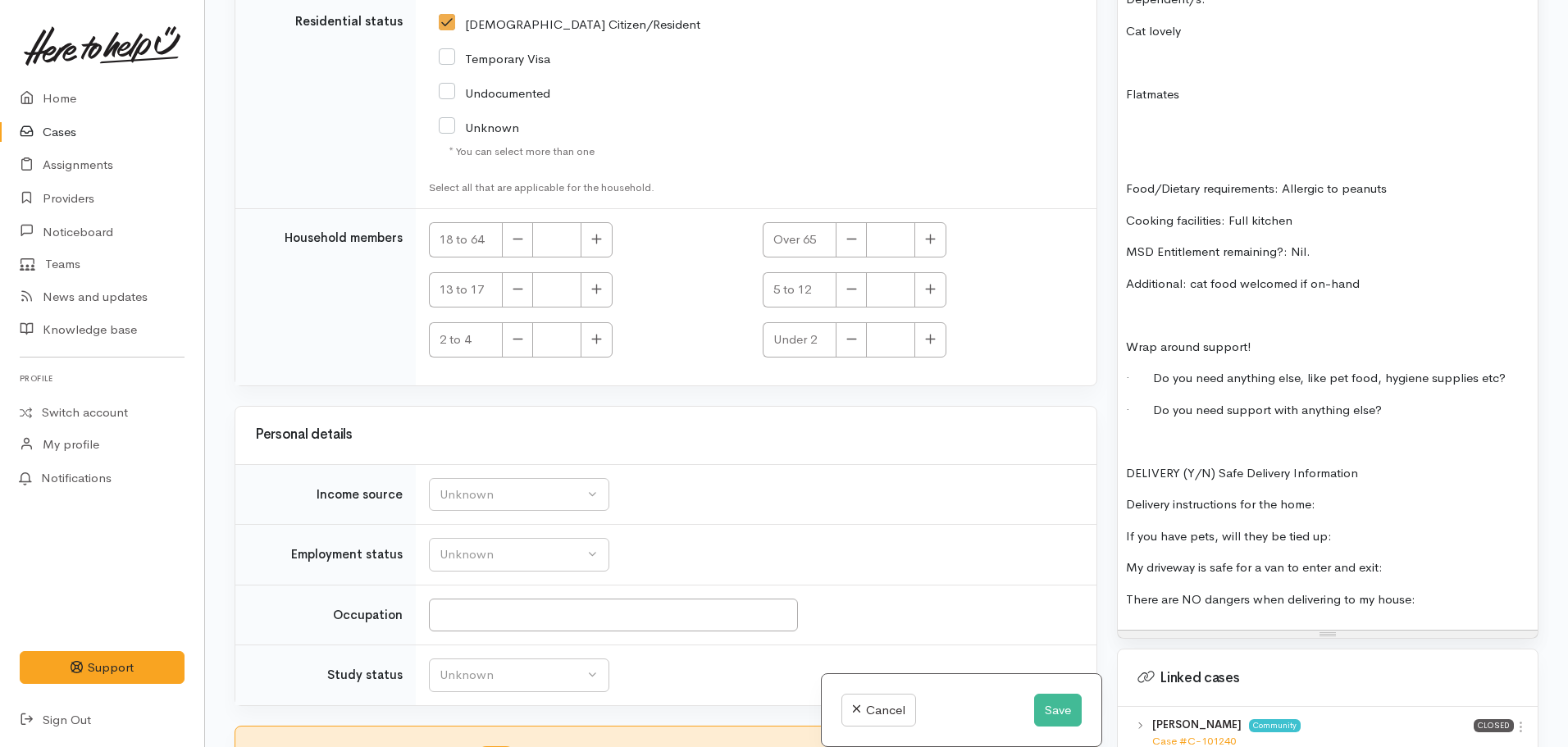 scroll, scrollTop: 3071, scrollLeft: 0, axis: vertical 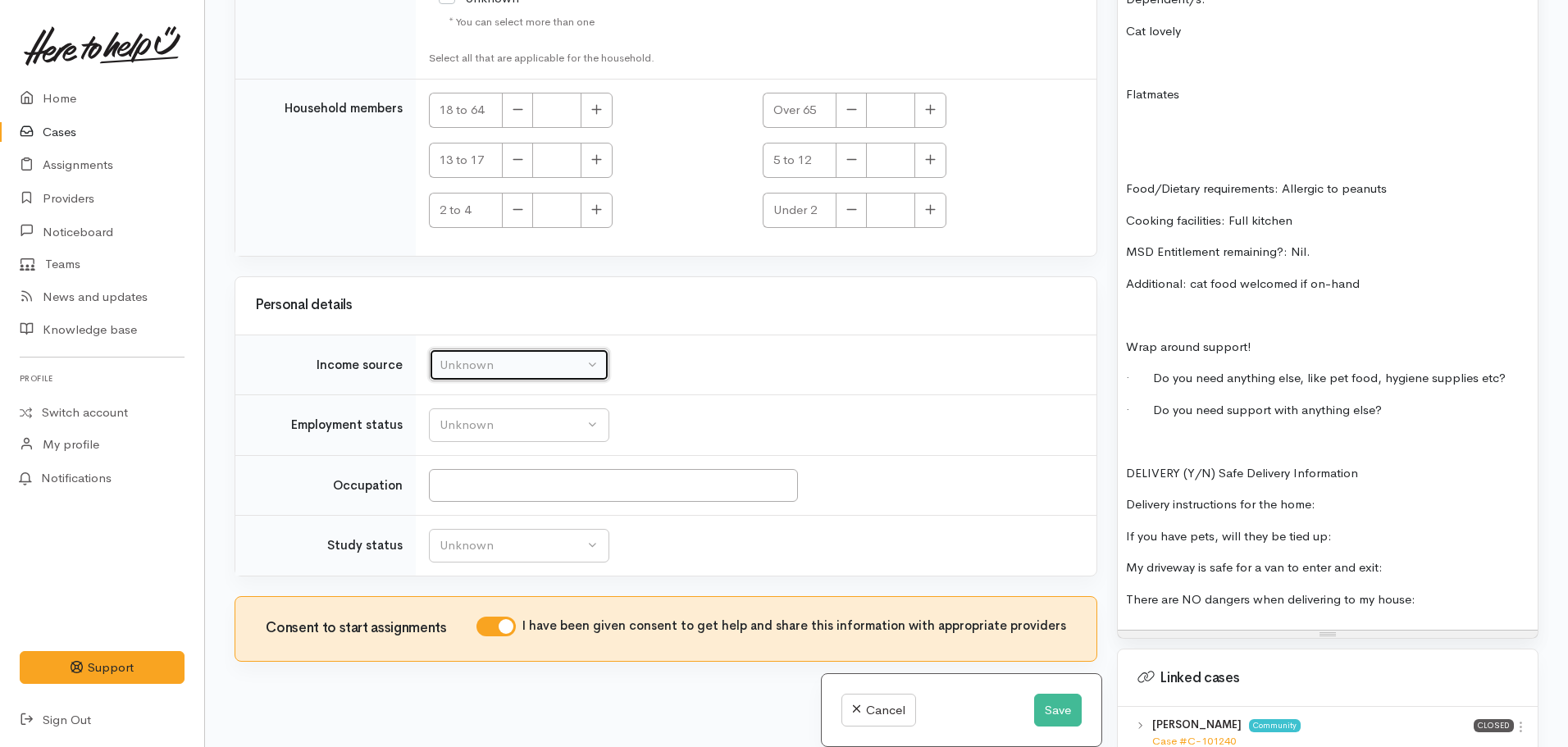 click on "Unknown" at bounding box center [512, 365] 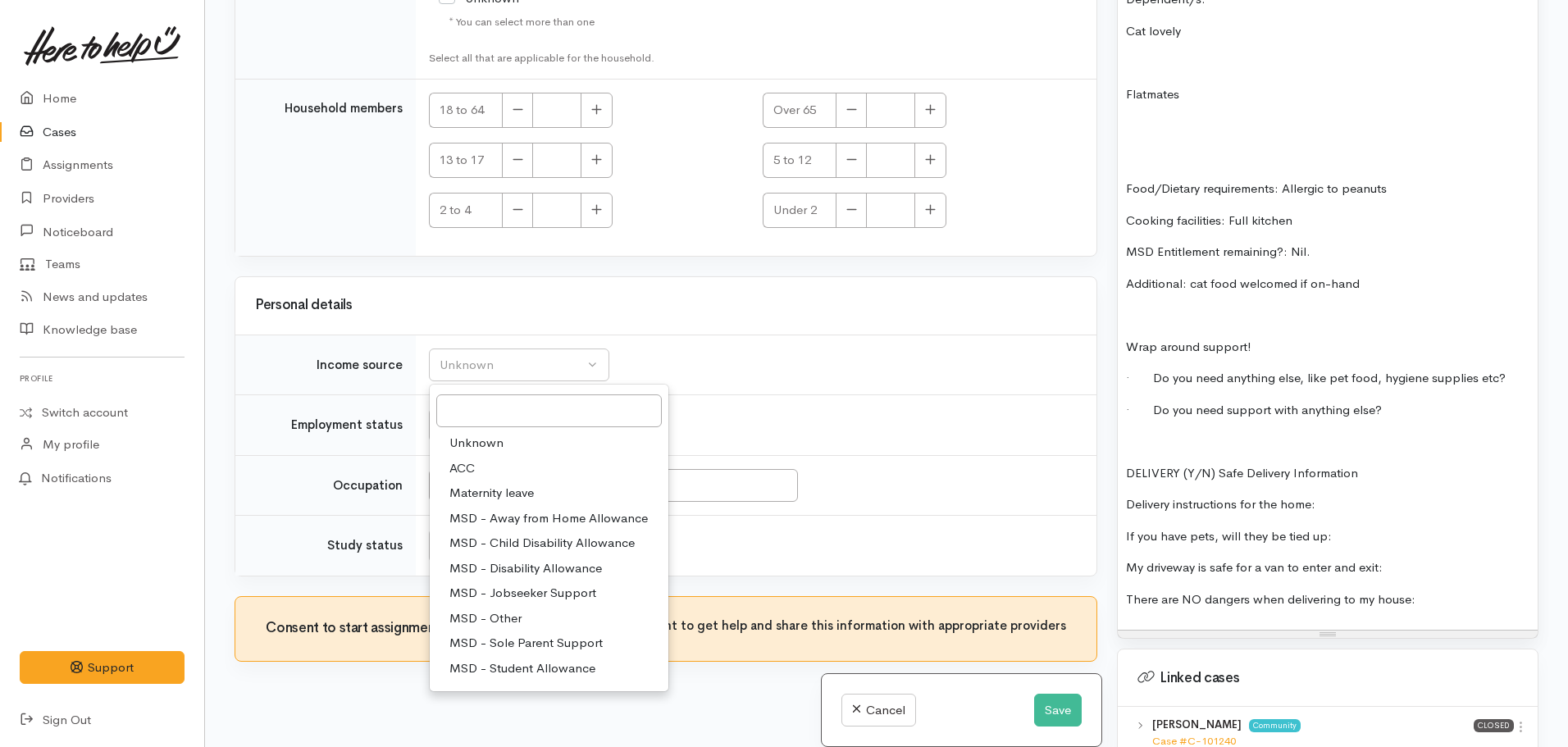 click on "MSD - Other" at bounding box center [549, 618] 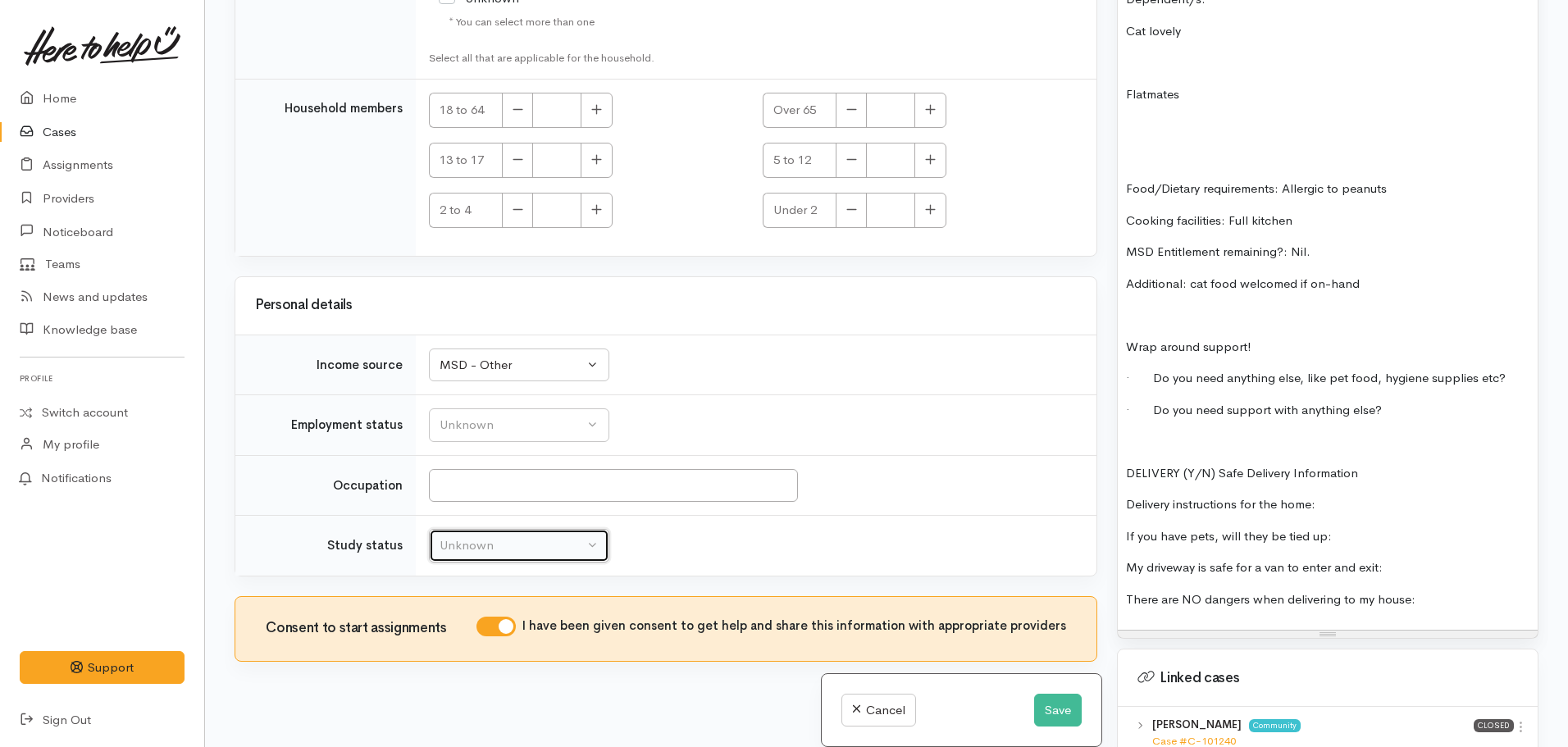 click on "Unknown" at bounding box center (519, 545) 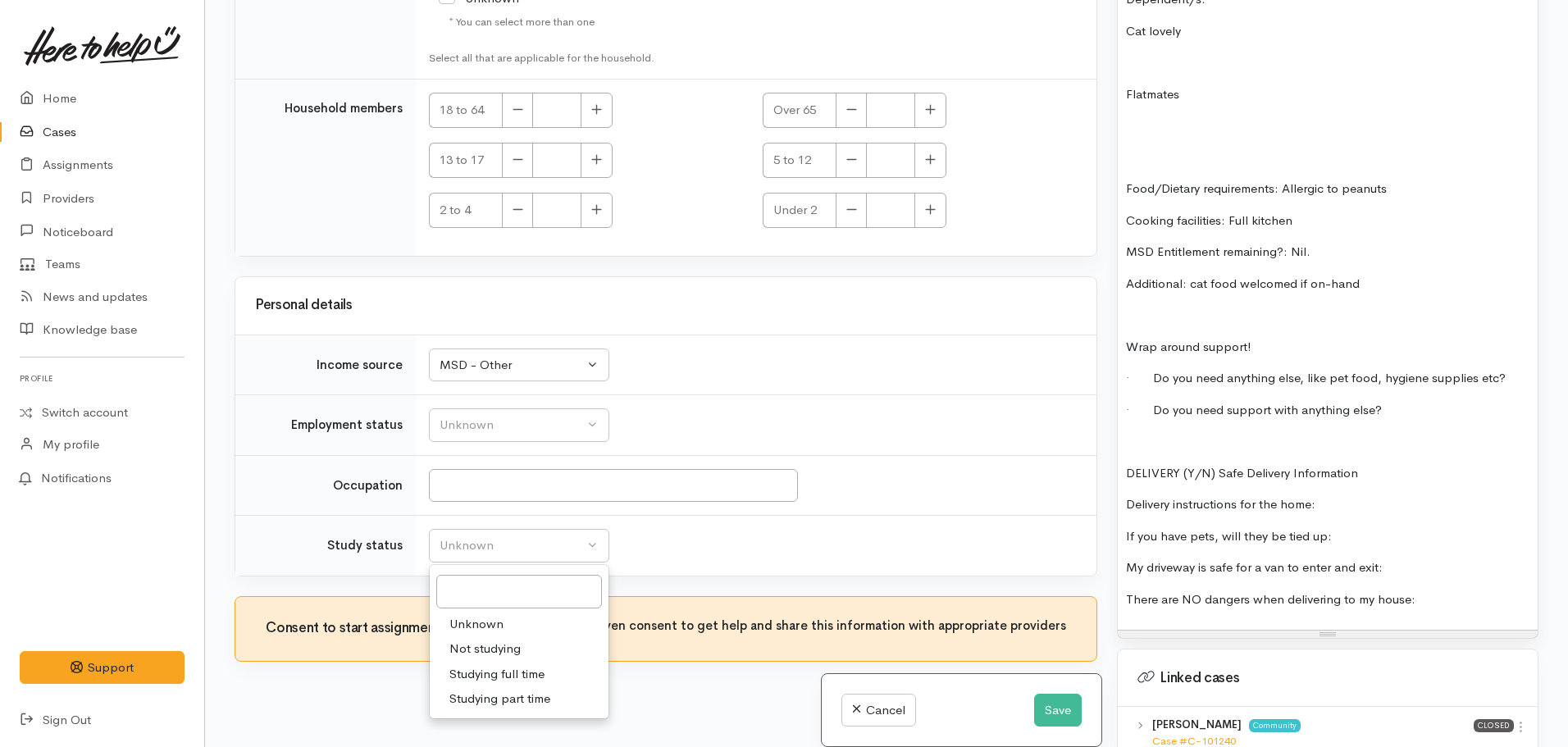 click on "Not studying" at bounding box center (485, 649) 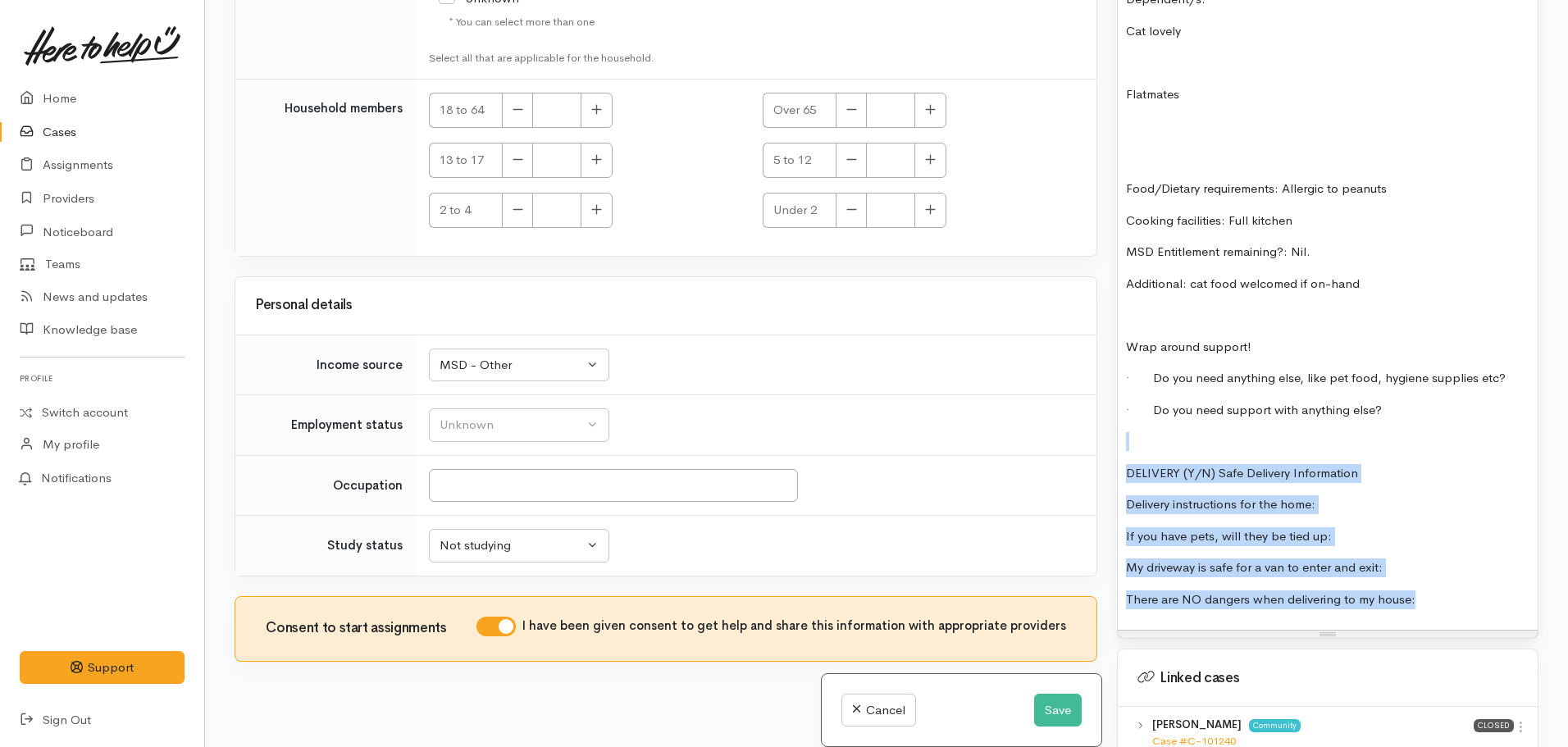 drag, startPoint x: 1424, startPoint y: 588, endPoint x: 1103, endPoint y: 431, distance: 357.33738 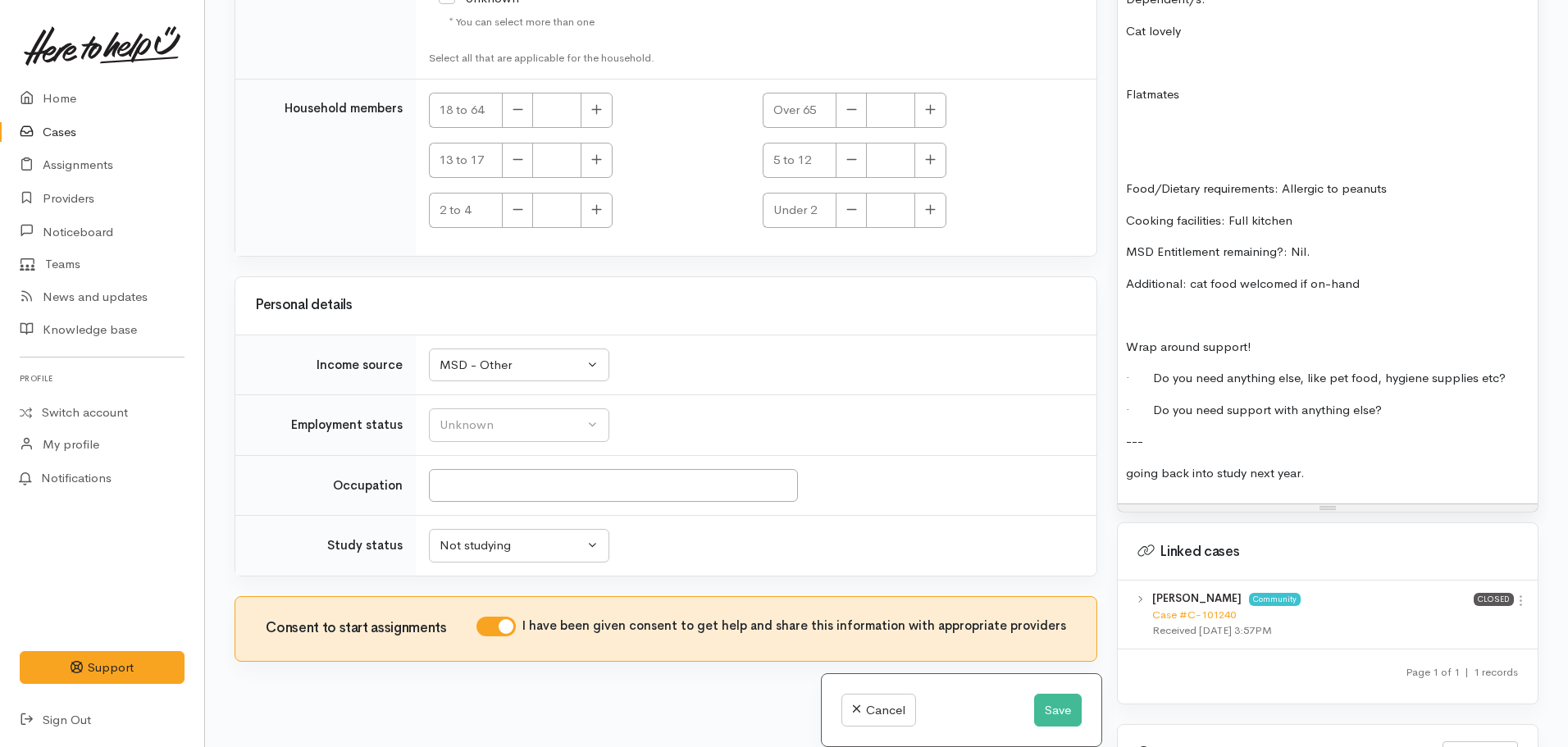 click on "going back into study next year." at bounding box center (1328, 473) 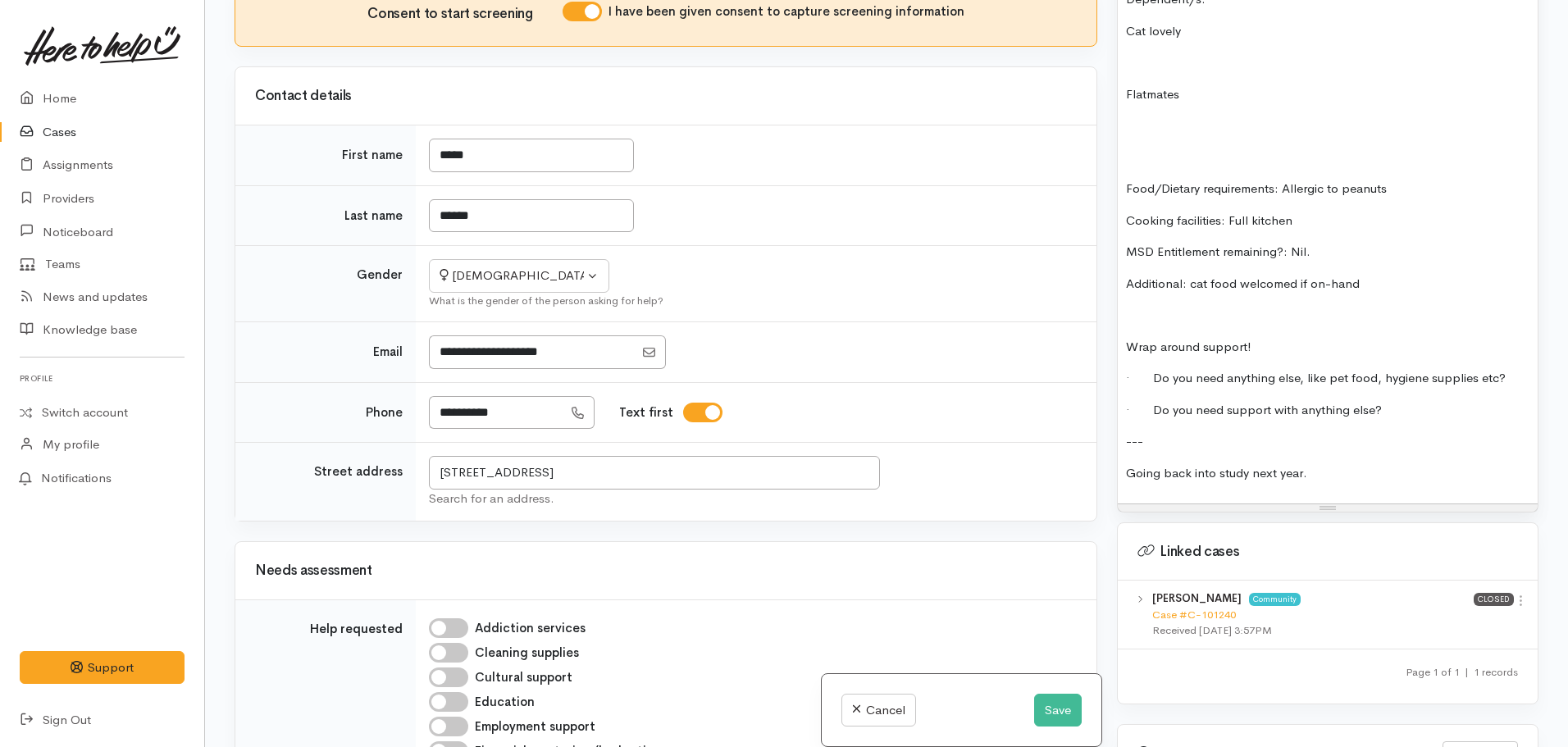 scroll, scrollTop: 508, scrollLeft: 0, axis: vertical 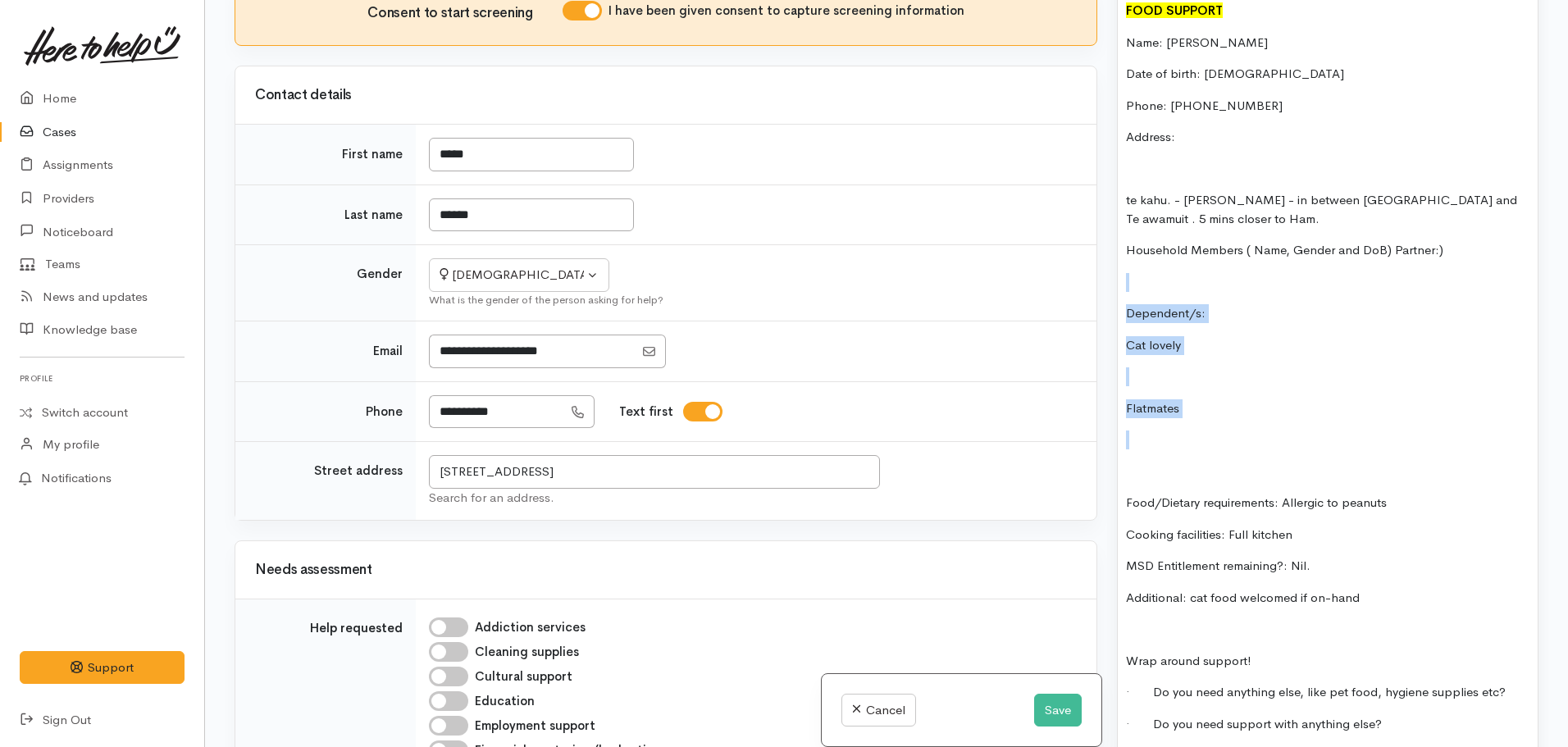 drag, startPoint x: 1217, startPoint y: 171, endPoint x: 1133, endPoint y: 271, distance: 130.59862 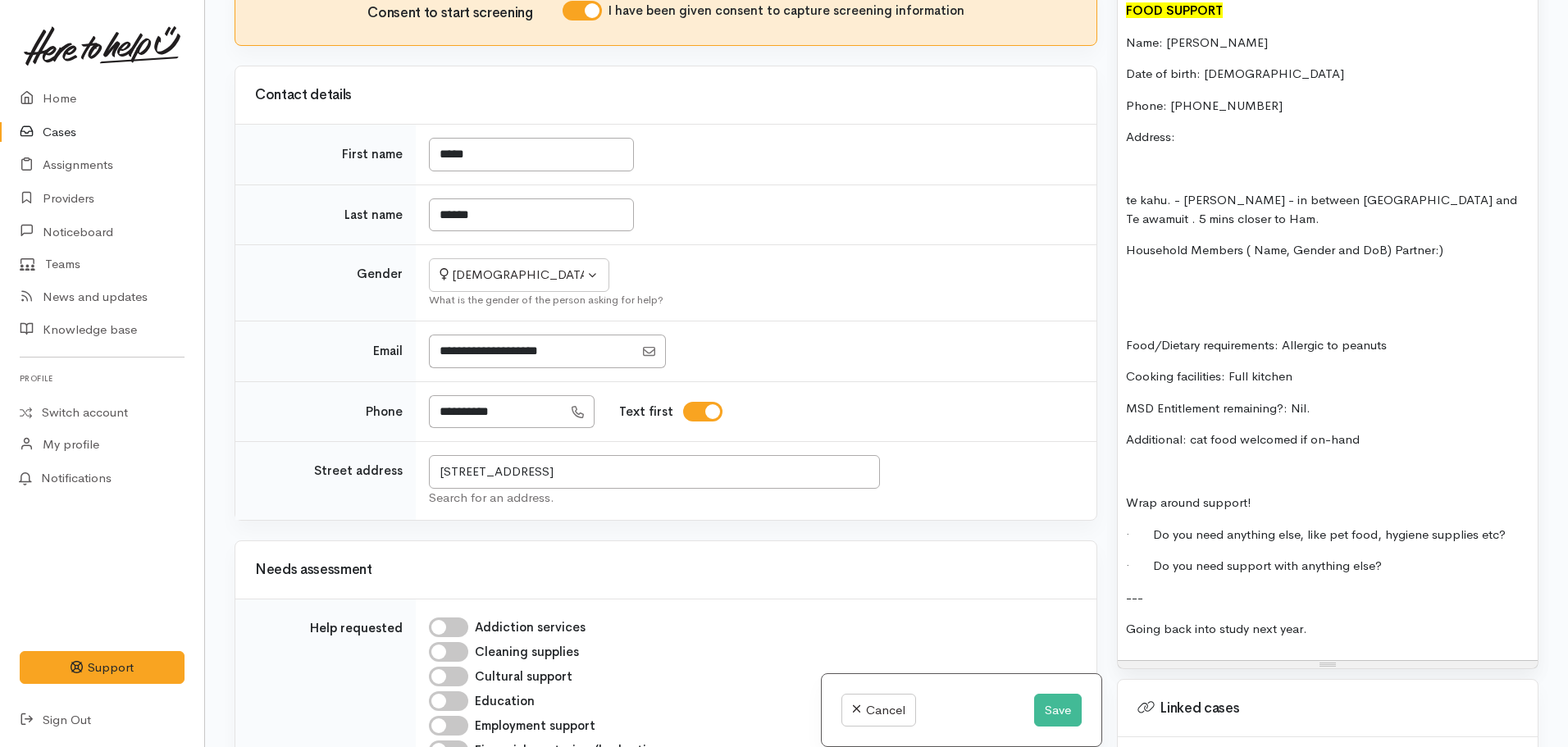 drag, startPoint x: 1245, startPoint y: 236, endPoint x: 1474, endPoint y: 232, distance: 229.0349 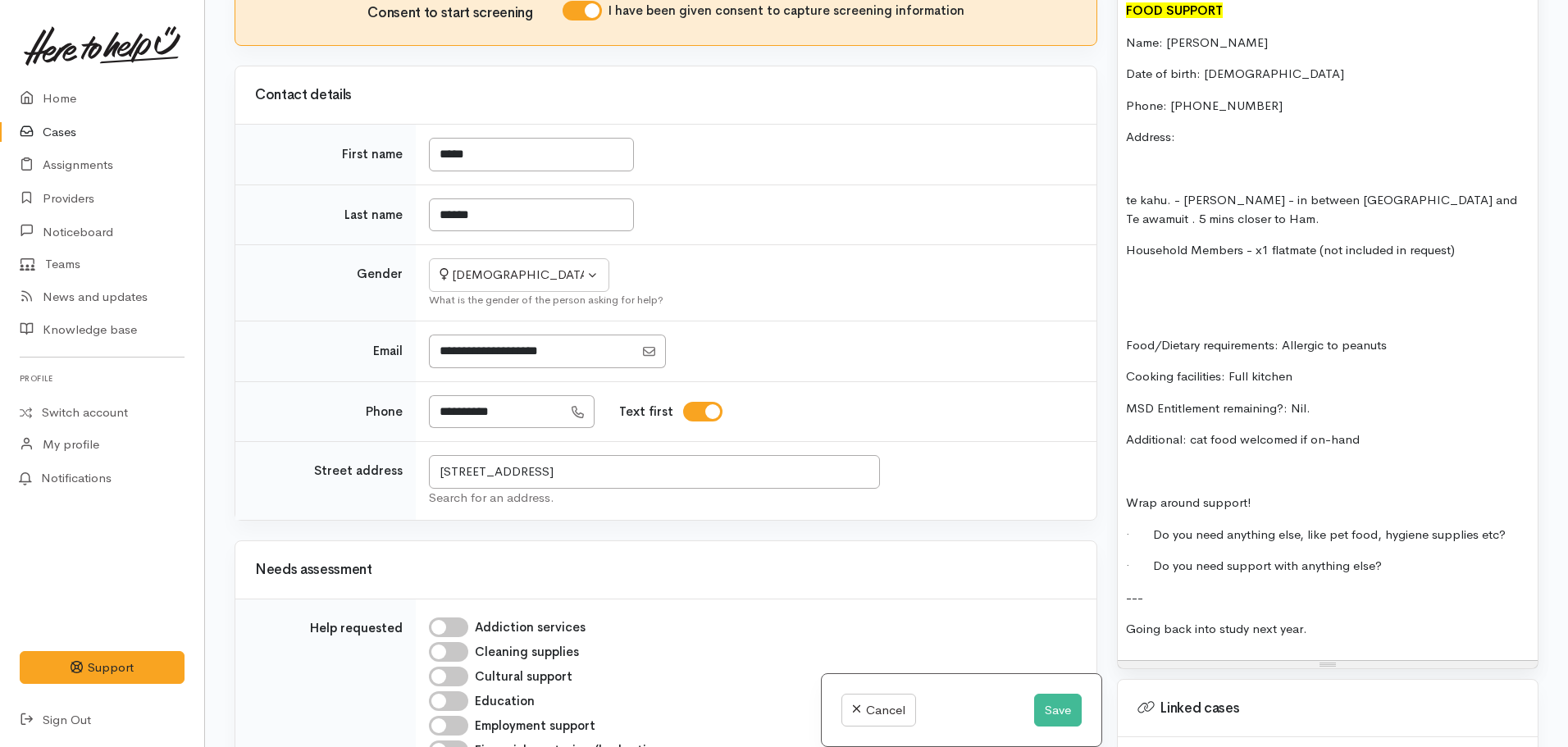 click on "FOOD SUPPORT Name: Sarah Godson Date of birth: 16.11.1993 Phone: 0273002499 Address: te kahu. - Hamilton - in between Hamilon and Te awamuit . 5 mins closer to Ham.  Household Members - x1 flatmate (not included in request) Food/Dietary requirements: Allergic to peanuts Cooking facilities: Full kitchen MSD Entitlement remaining?: Nil.  Additional: cat food welcomed if on-hand Wrap around support! ·       Do you need anything else, like pet food, hygiene supplies etc? ·       Do you need support with anything else? --- Going back into study next year." at bounding box center [1328, 326] 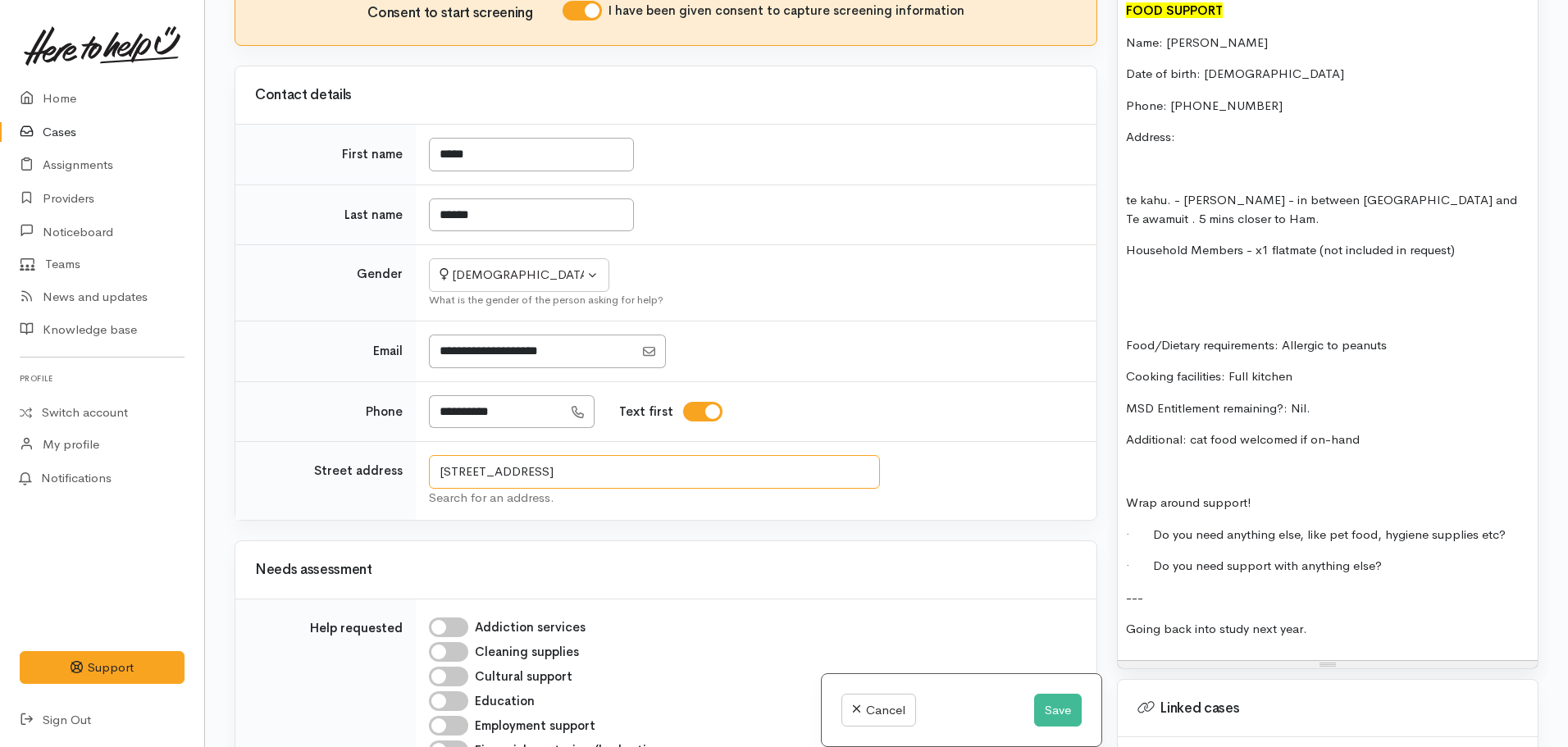 drag, startPoint x: 751, startPoint y: 445, endPoint x: 418, endPoint y: 449, distance: 333.024 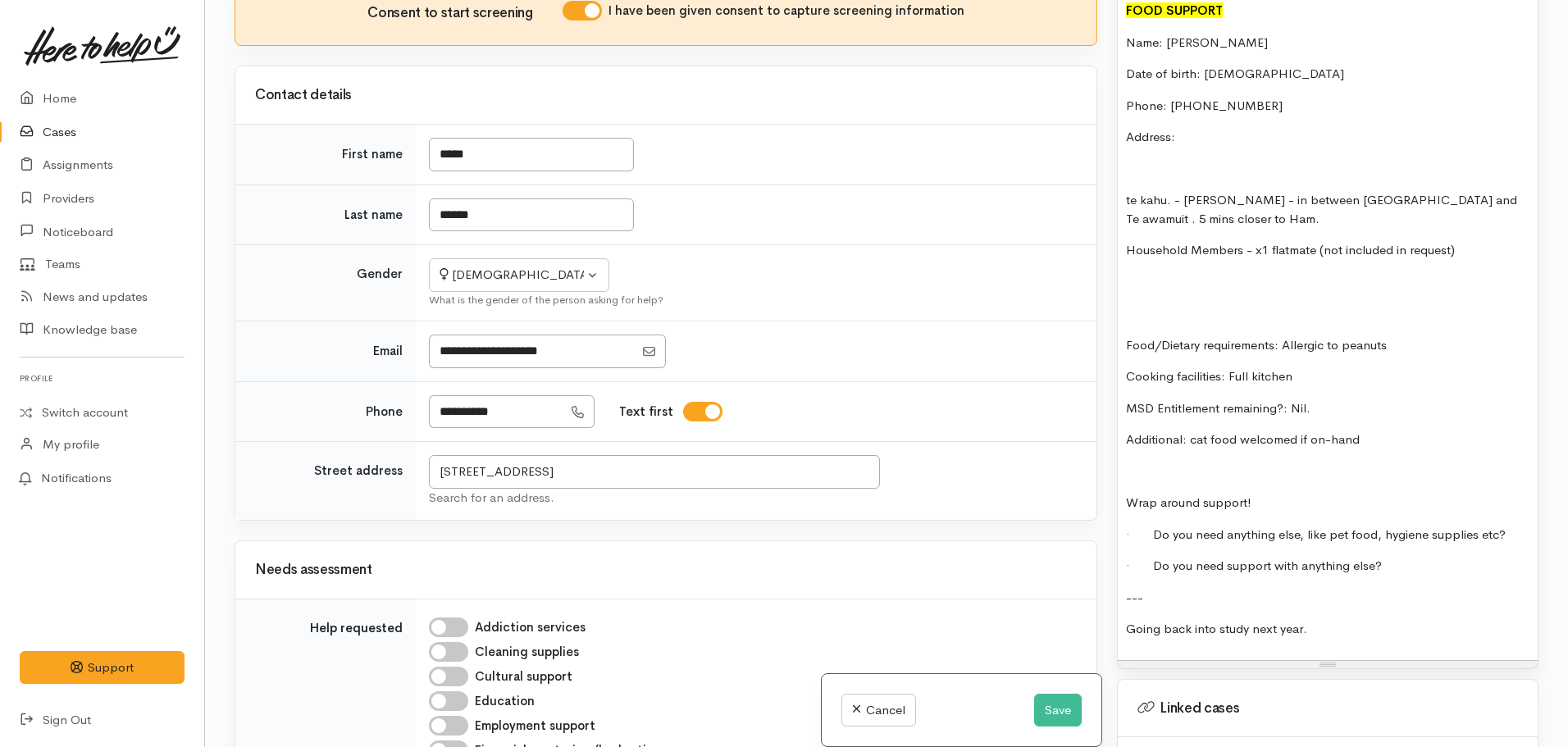 click on "Address:" at bounding box center [1328, 137] 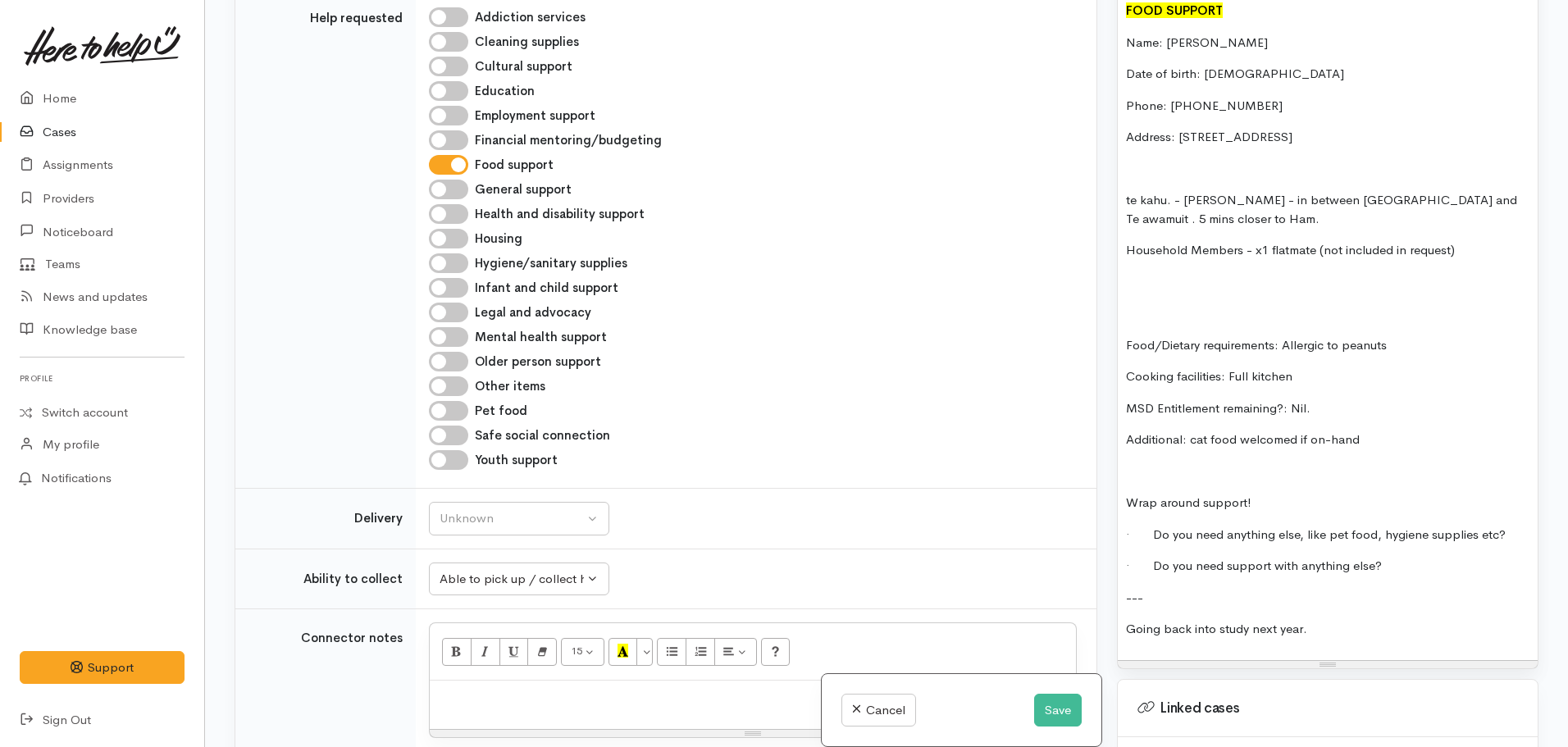 scroll, scrollTop: 1118, scrollLeft: 0, axis: vertical 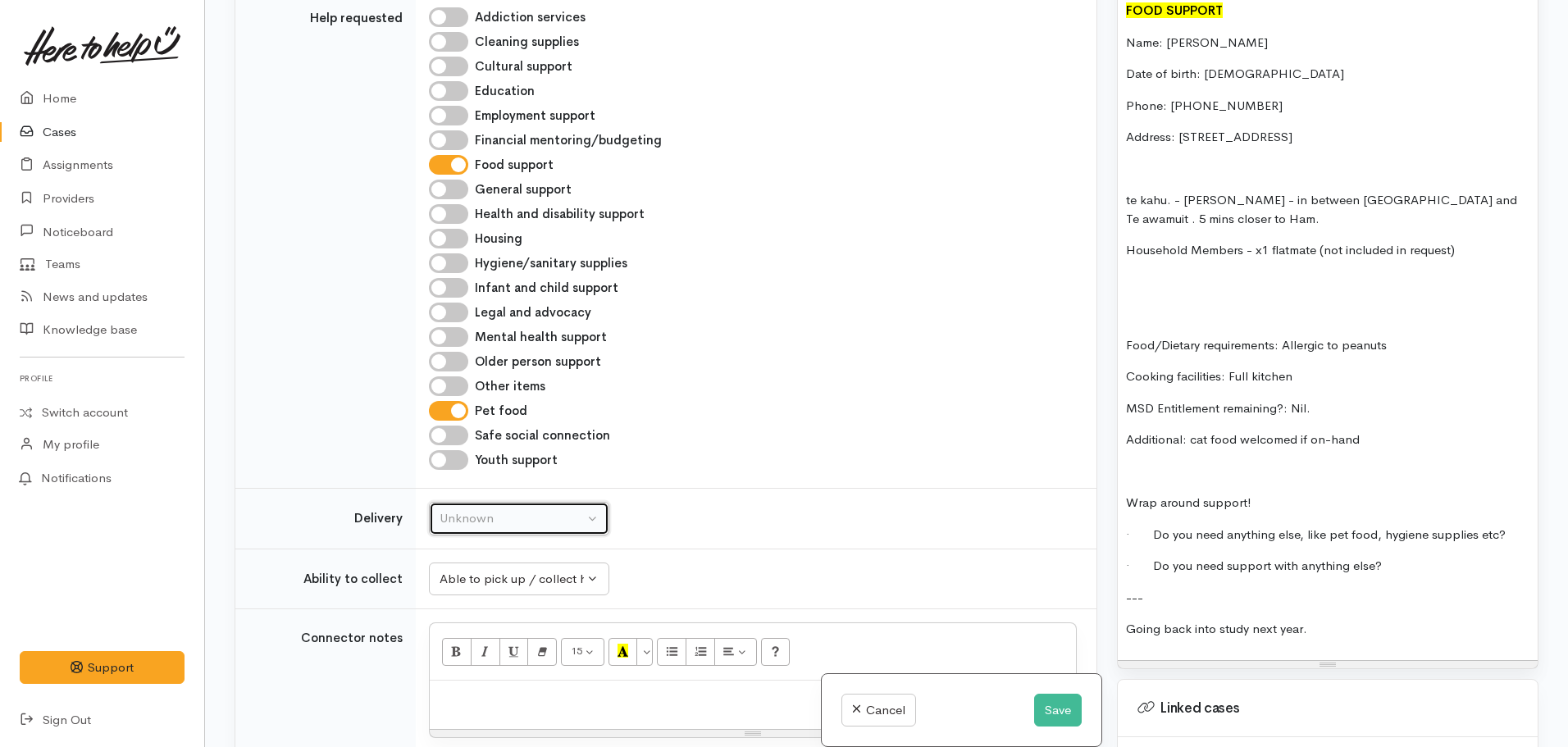 click on "Unknown" at bounding box center (512, 518) 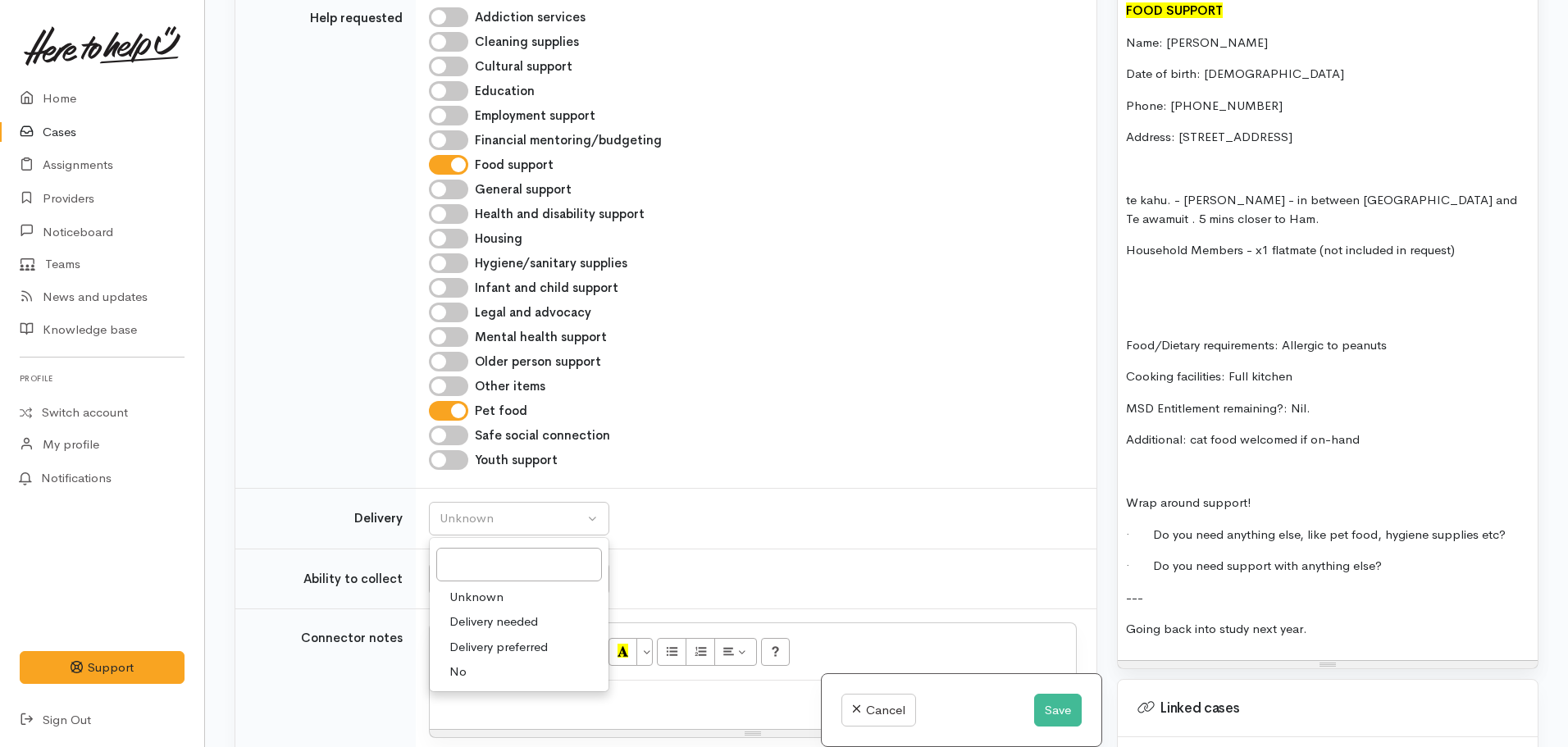click on "No" at bounding box center (519, 672) 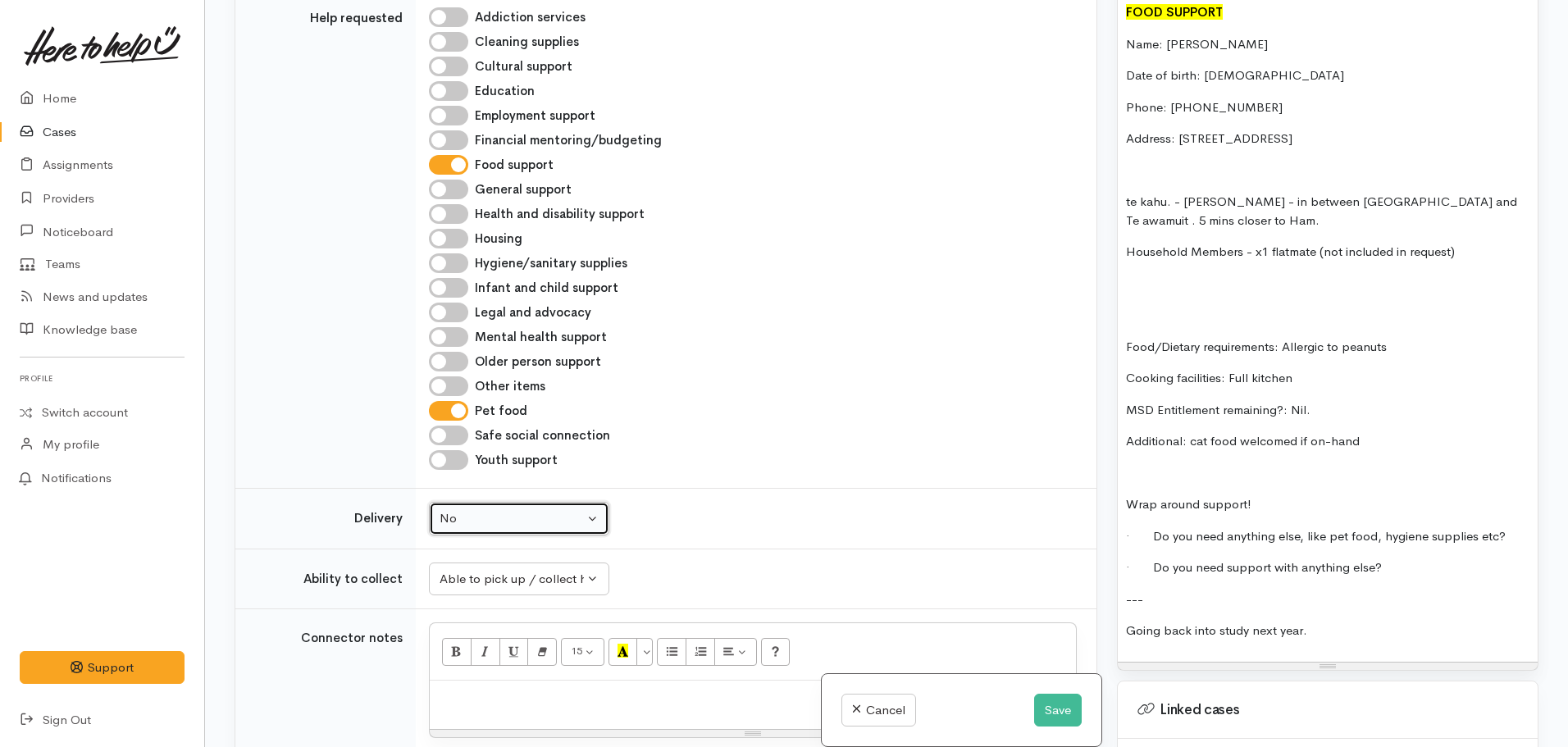 scroll, scrollTop: 1090, scrollLeft: 0, axis: vertical 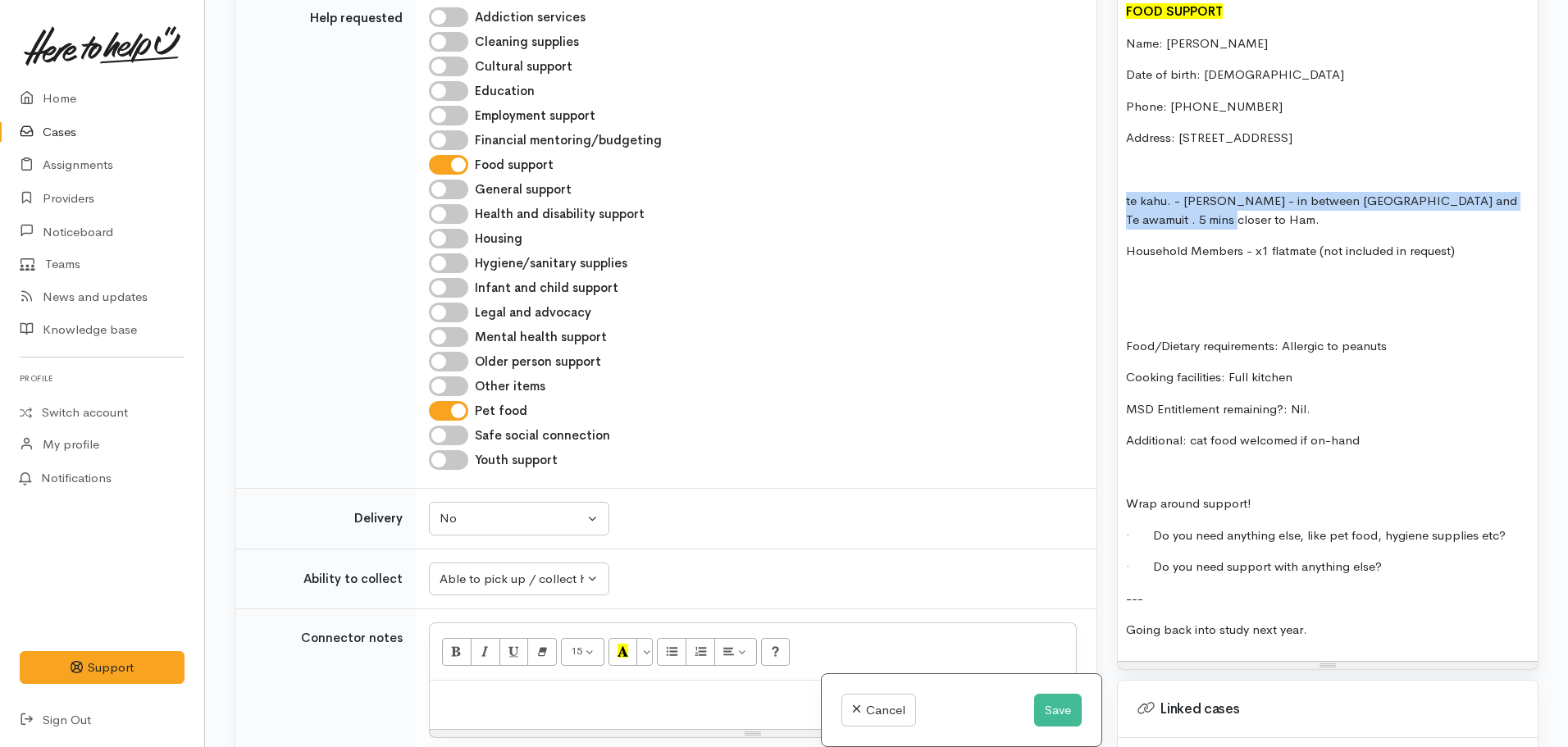 drag, startPoint x: 1225, startPoint y: 207, endPoint x: 1101, endPoint y: 170, distance: 129.4025 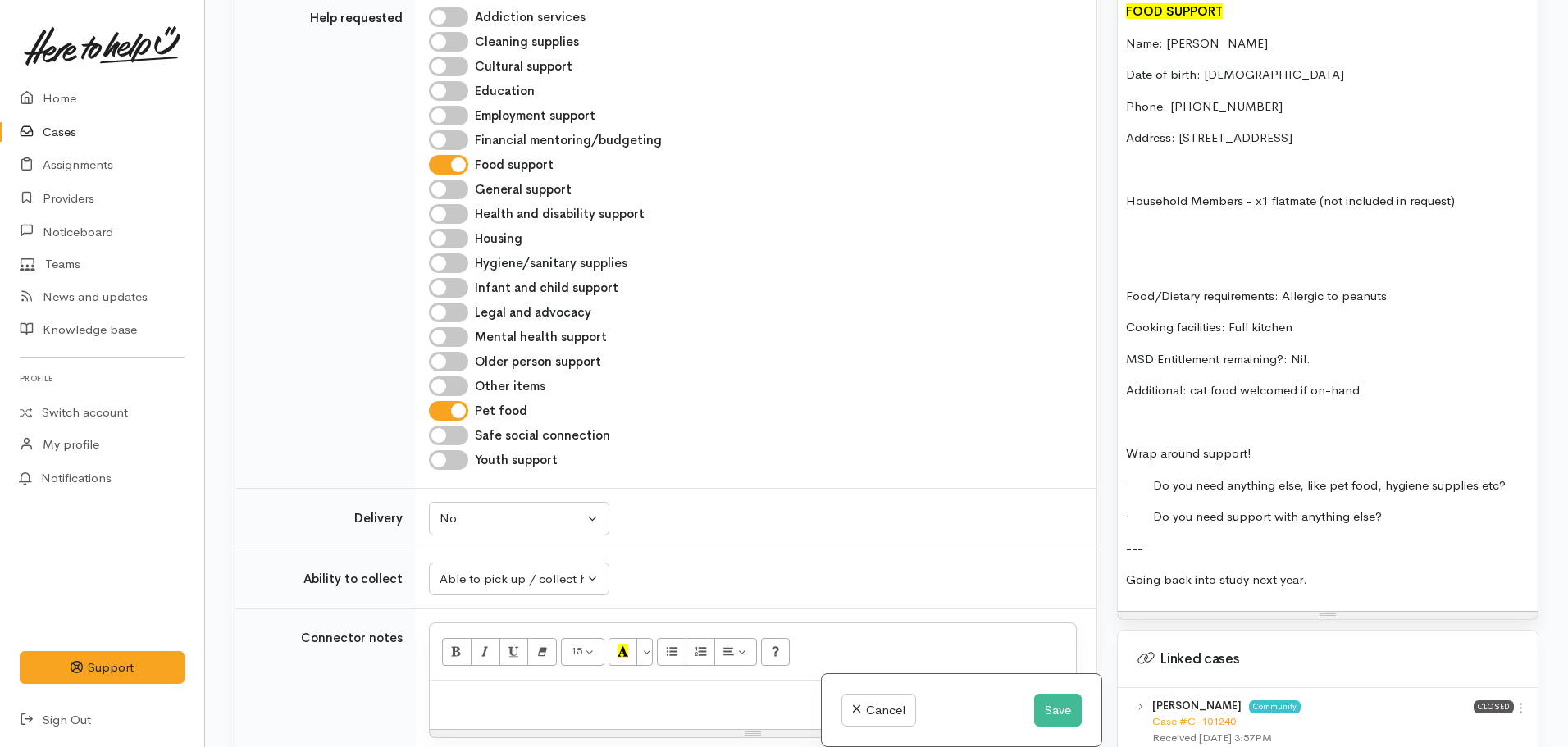 click at bounding box center [1328, 422] 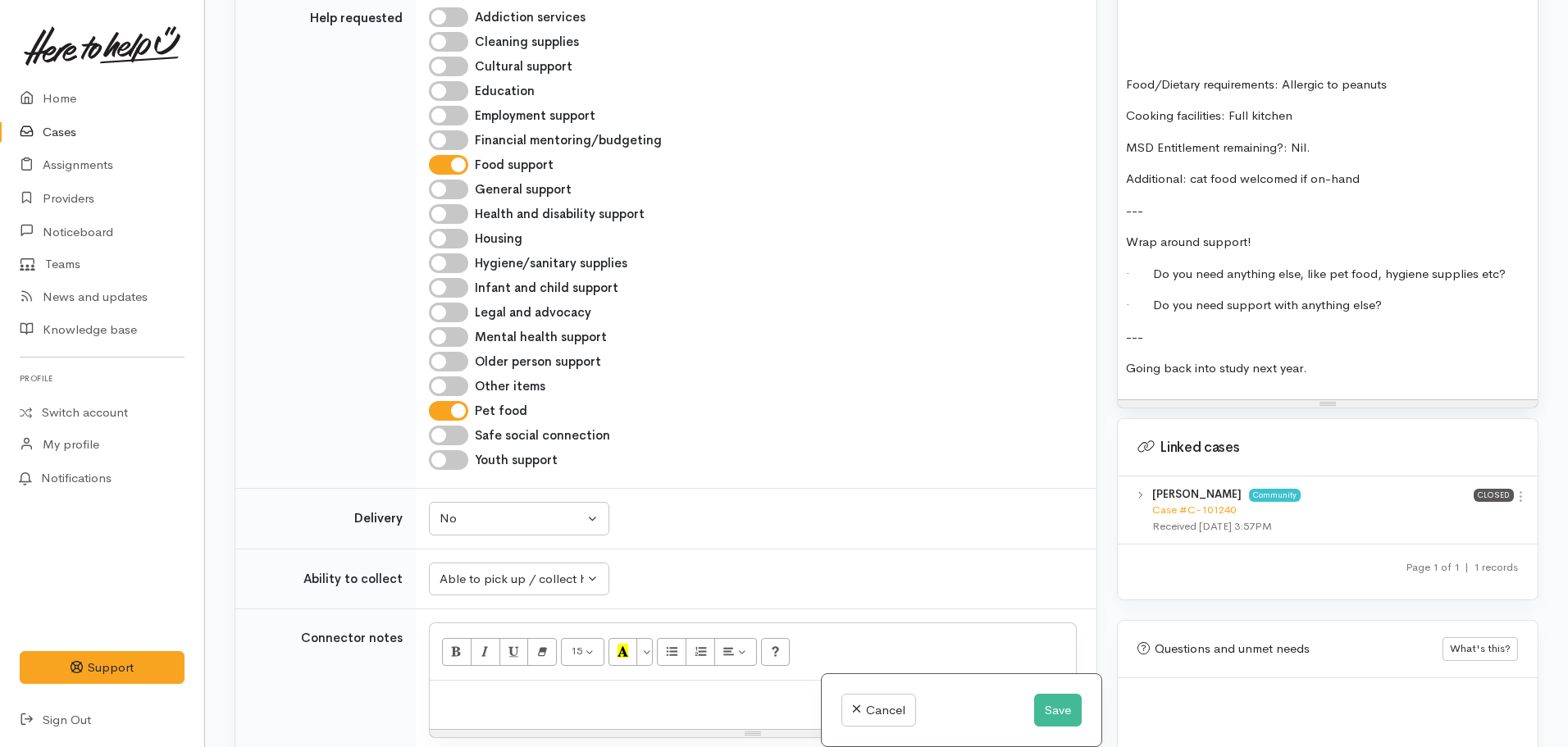 scroll, scrollTop: 1302, scrollLeft: 0, axis: vertical 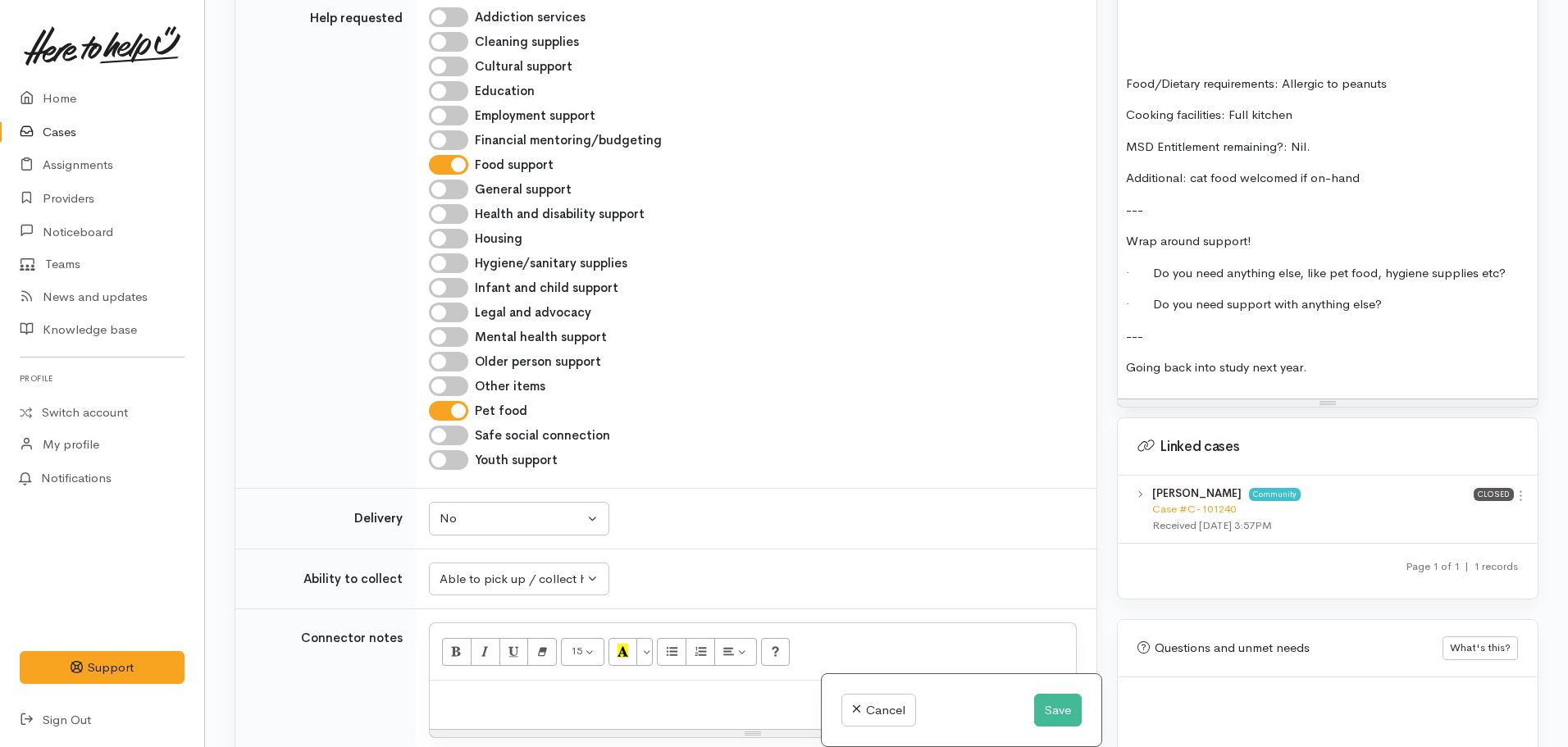 click on "·       Do you need anything else, like pet food, hygiene supplies etc?" at bounding box center [1328, 273] 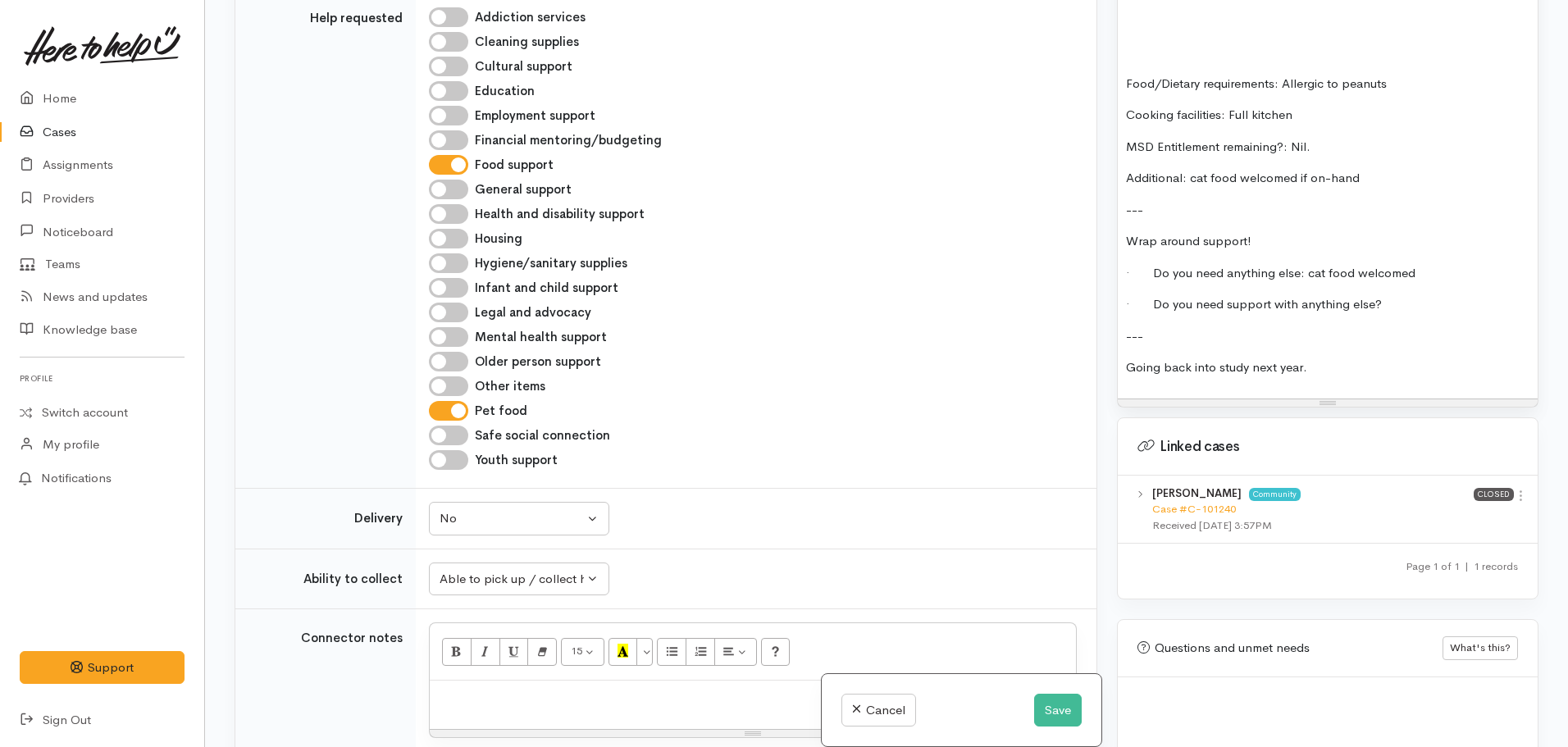 click on "·       Do you need support with anything else?" at bounding box center [1328, 304] 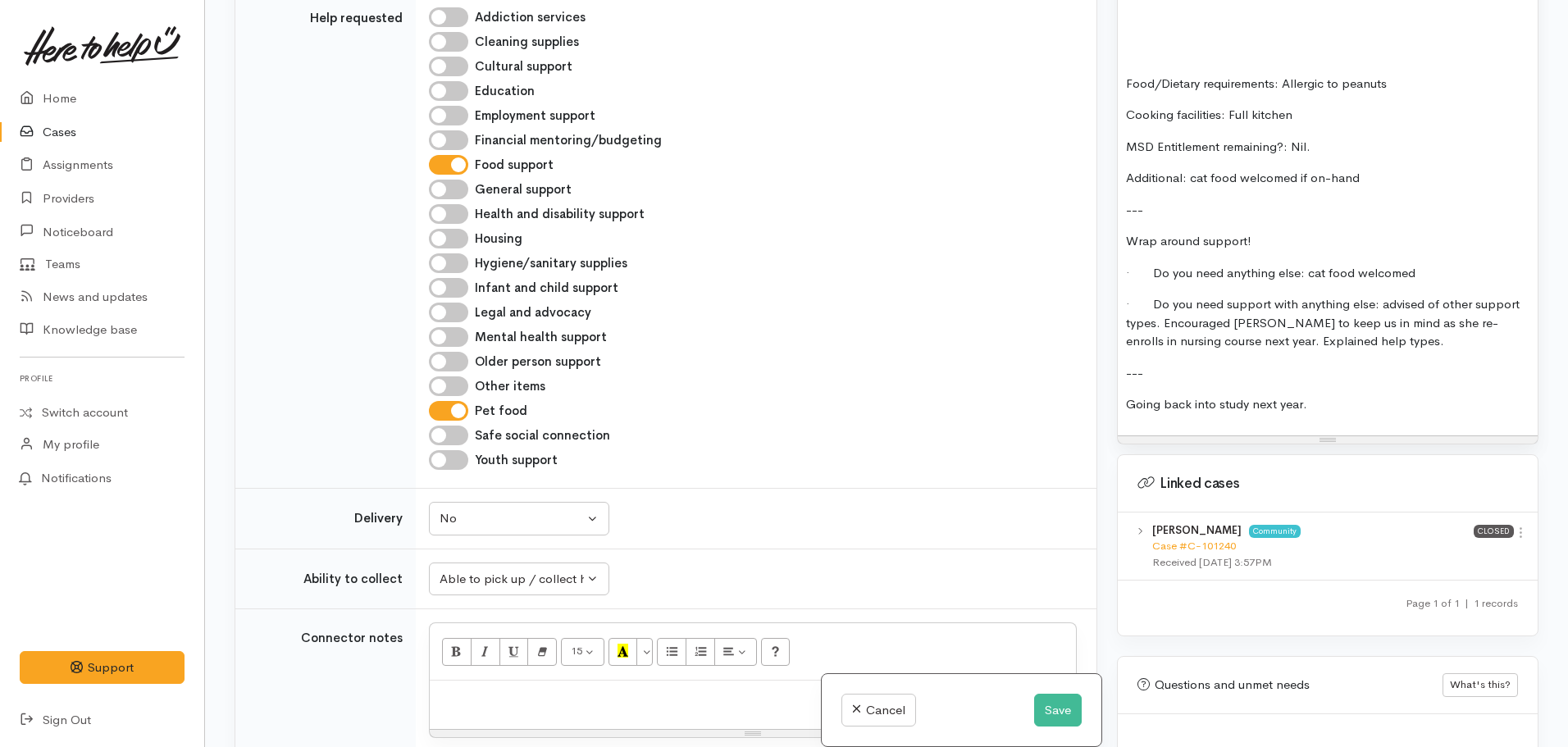 drag, startPoint x: 1342, startPoint y: 411, endPoint x: 1118, endPoint y: 380, distance: 226.1349 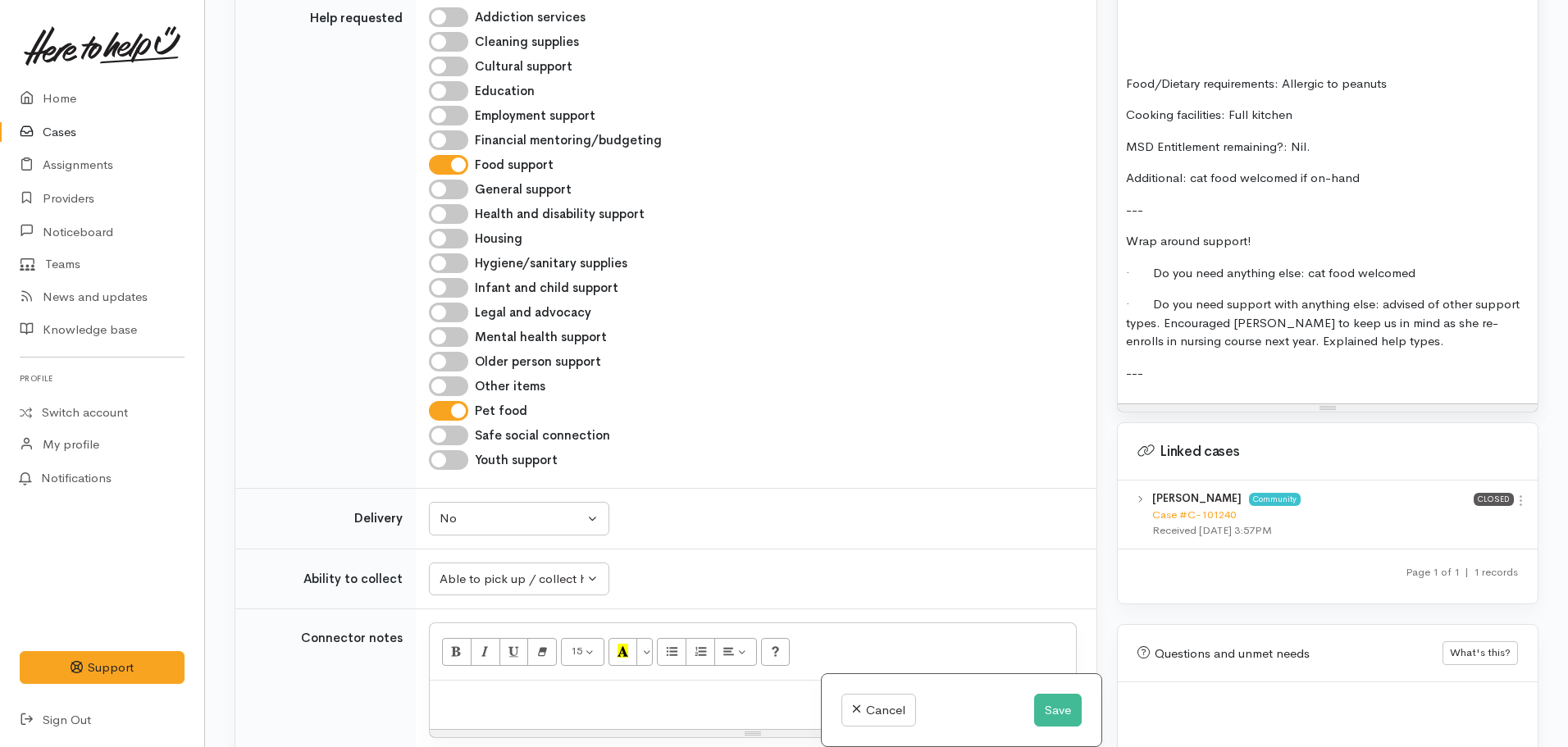 click on "·       Do you need support with anything else: advised of other support types. Encouraged Sarah to keep us in mind as she re-enrolls in nursing course next year. Explained help types." at bounding box center (1328, 323) 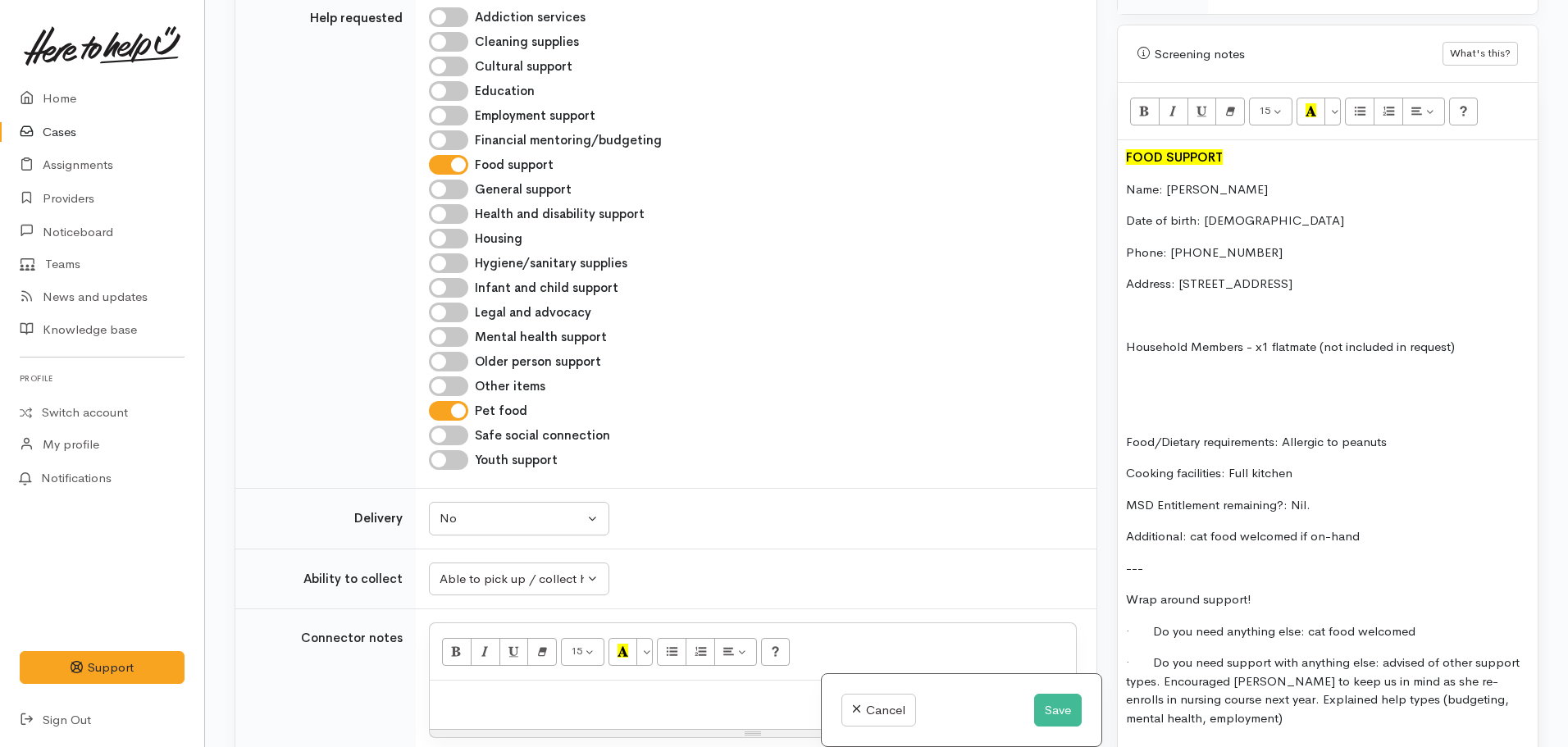 scroll, scrollTop: 943, scrollLeft: 0, axis: vertical 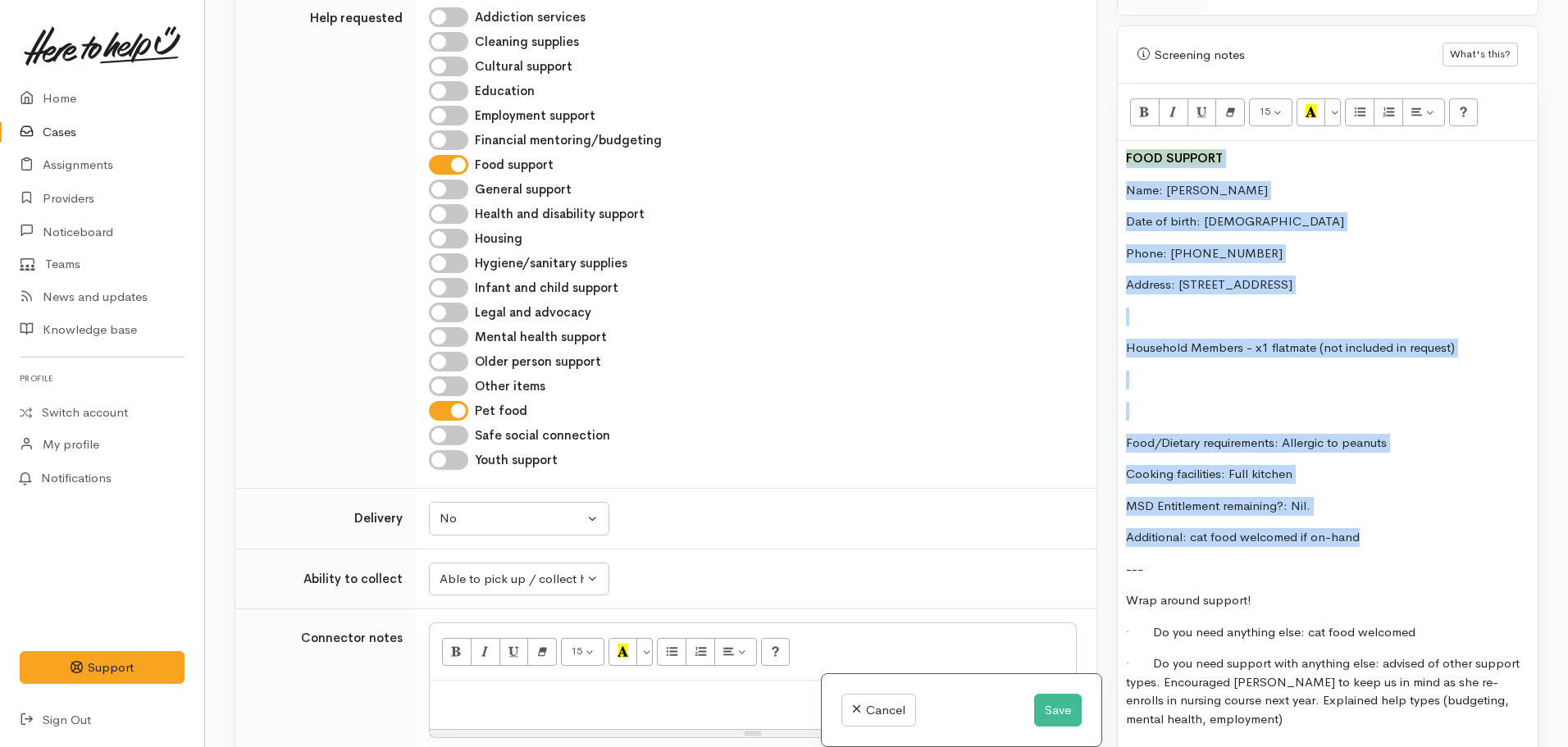 drag, startPoint x: 1371, startPoint y: 516, endPoint x: 1098, endPoint y: 118, distance: 482.6313 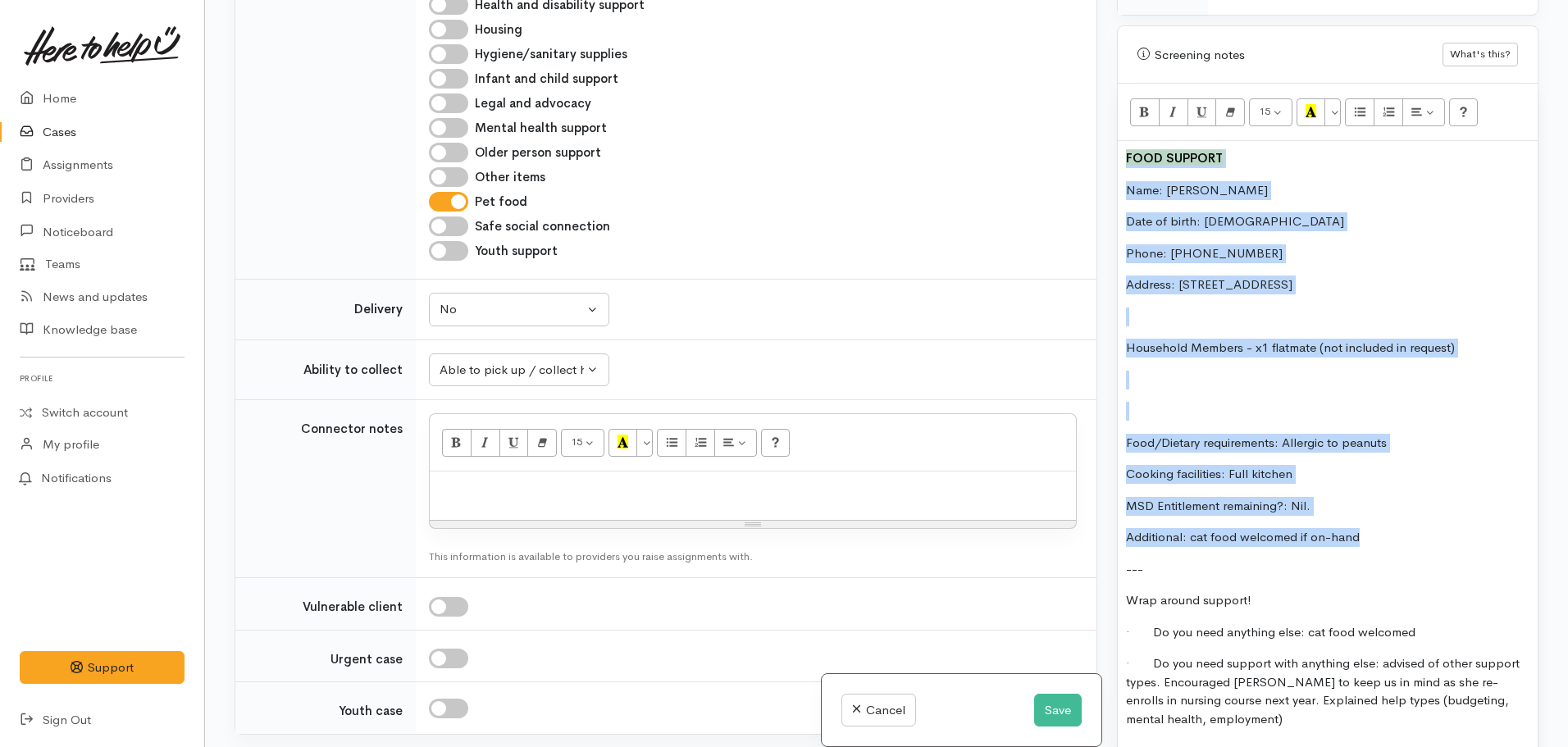 scroll, scrollTop: 1335, scrollLeft: 0, axis: vertical 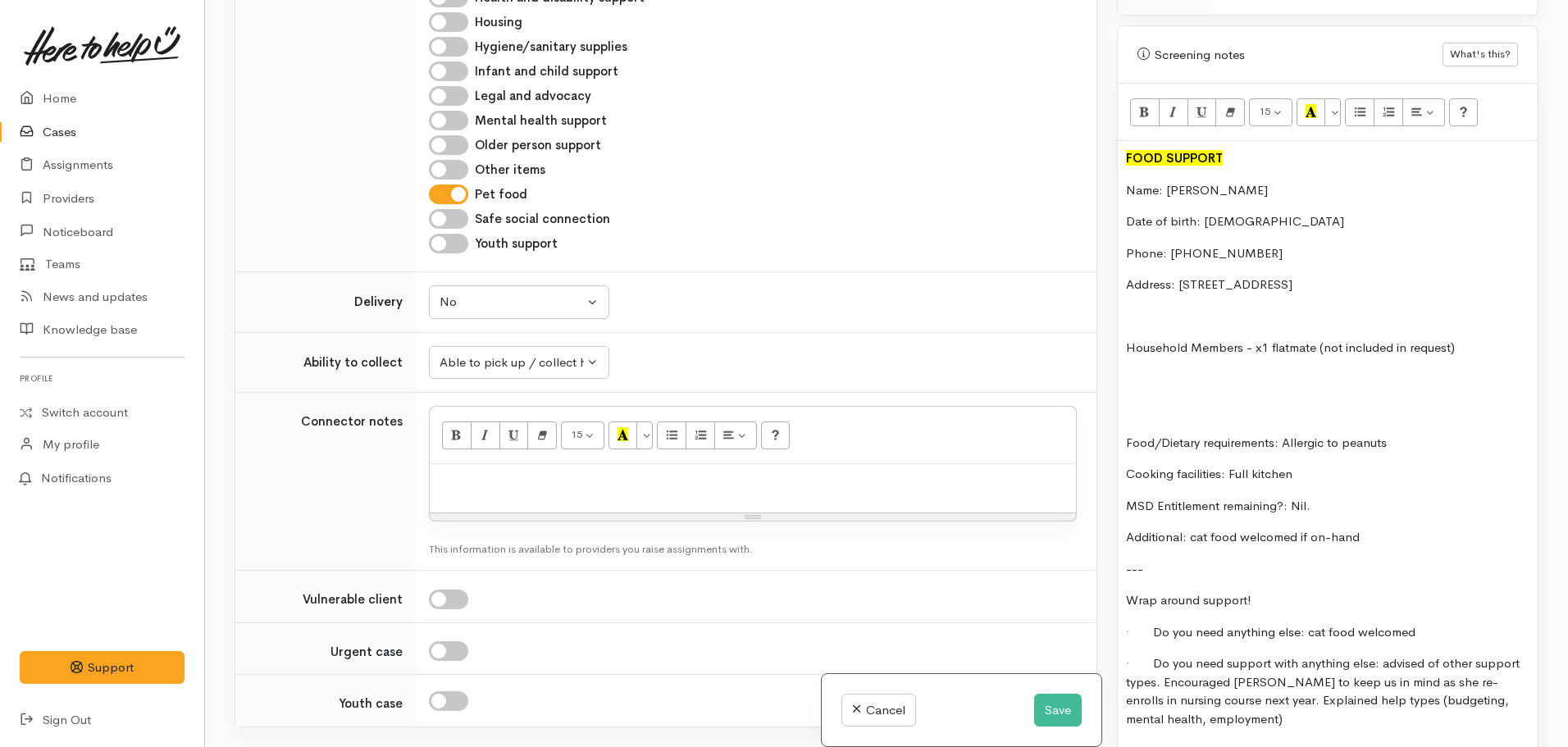 click at bounding box center [753, 481] 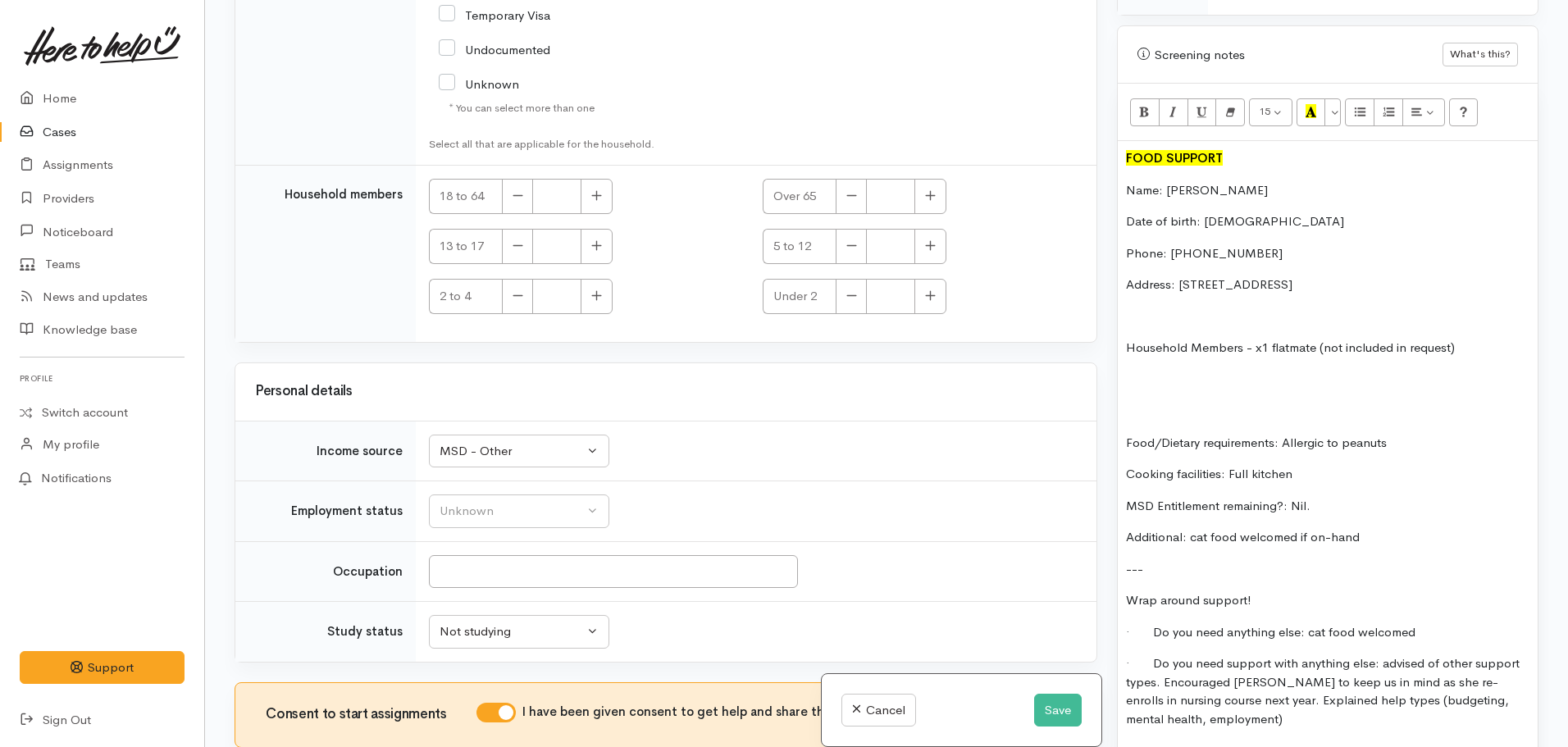 scroll, scrollTop: 3367, scrollLeft: 0, axis: vertical 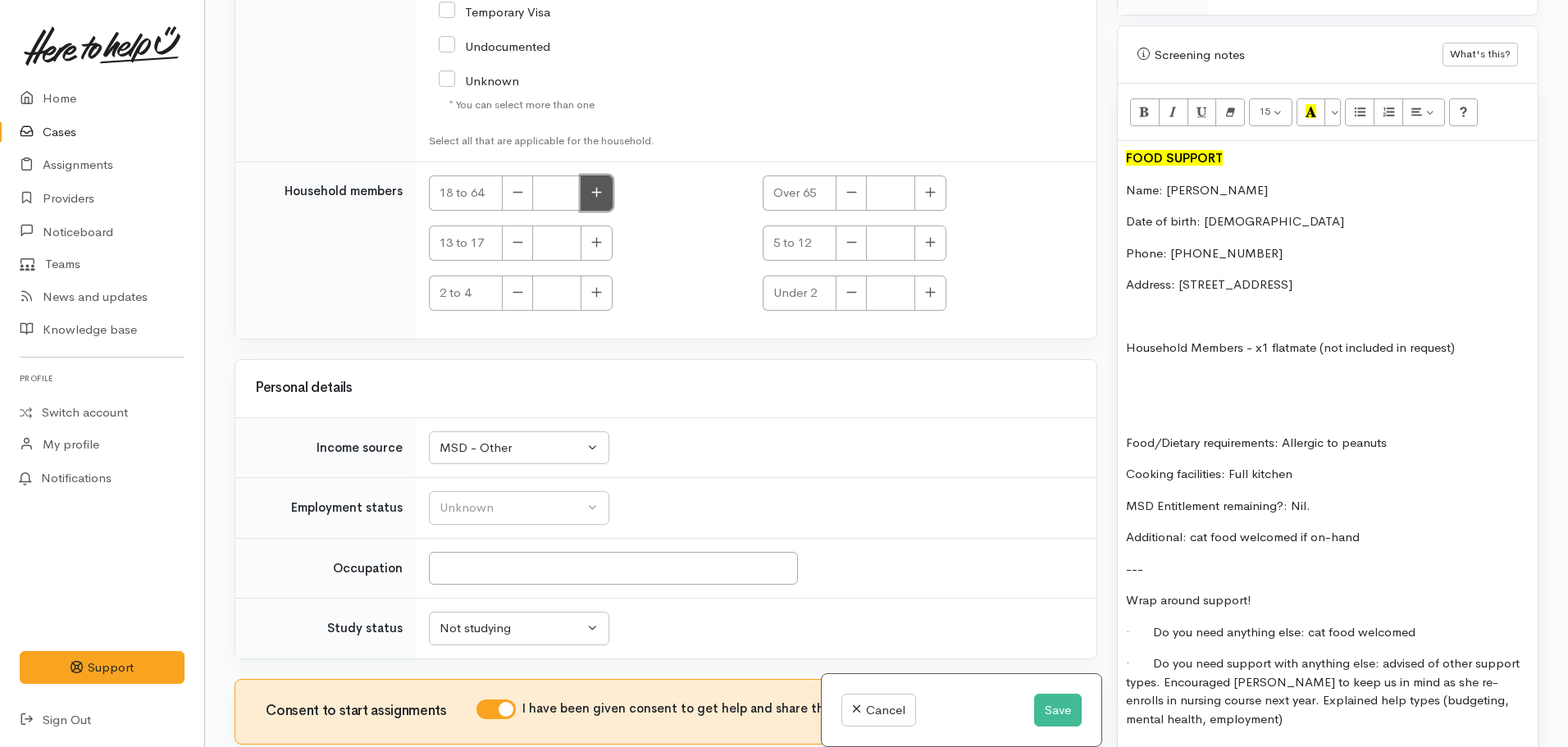 click at bounding box center (596, 193) 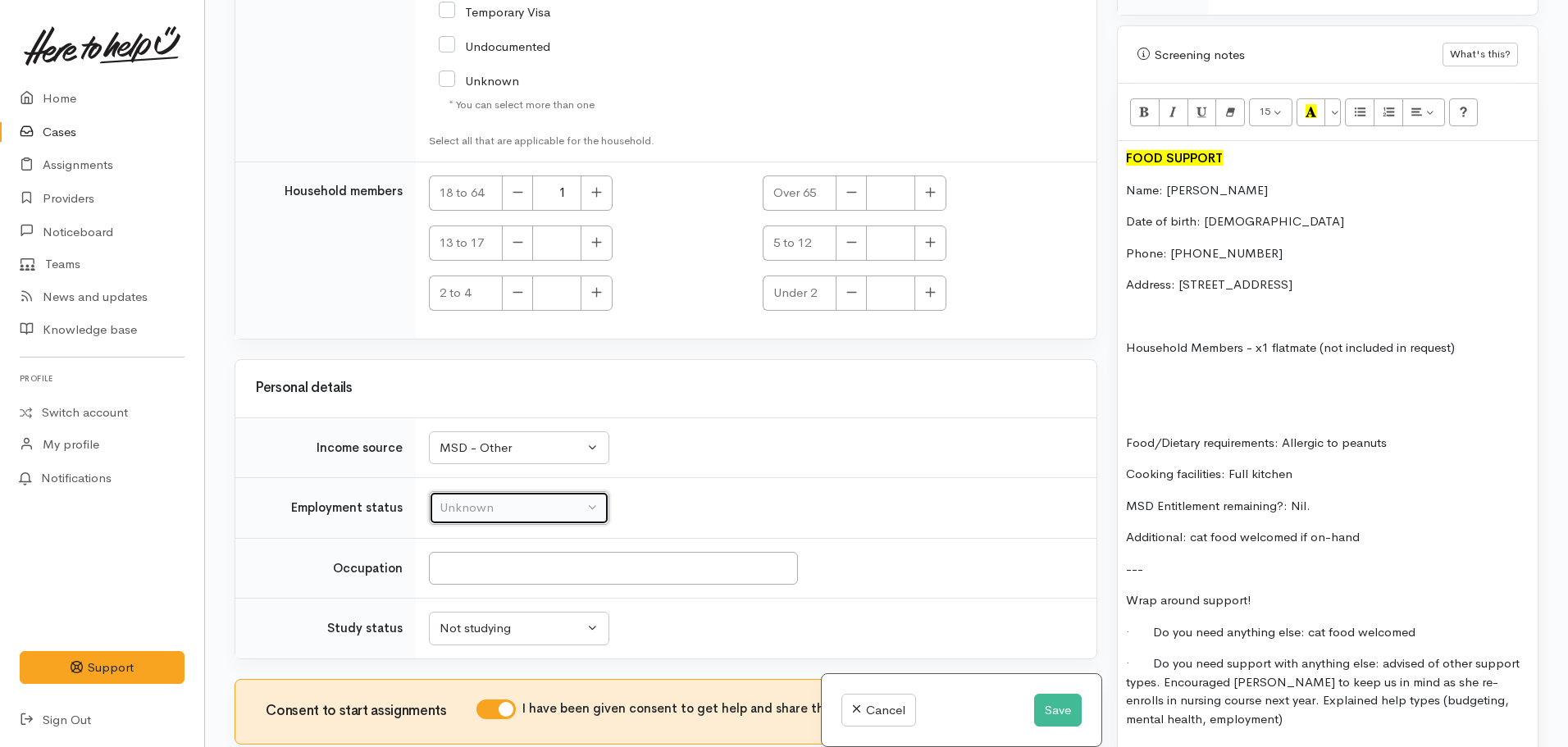 click on "Unknown" at bounding box center [519, 508] 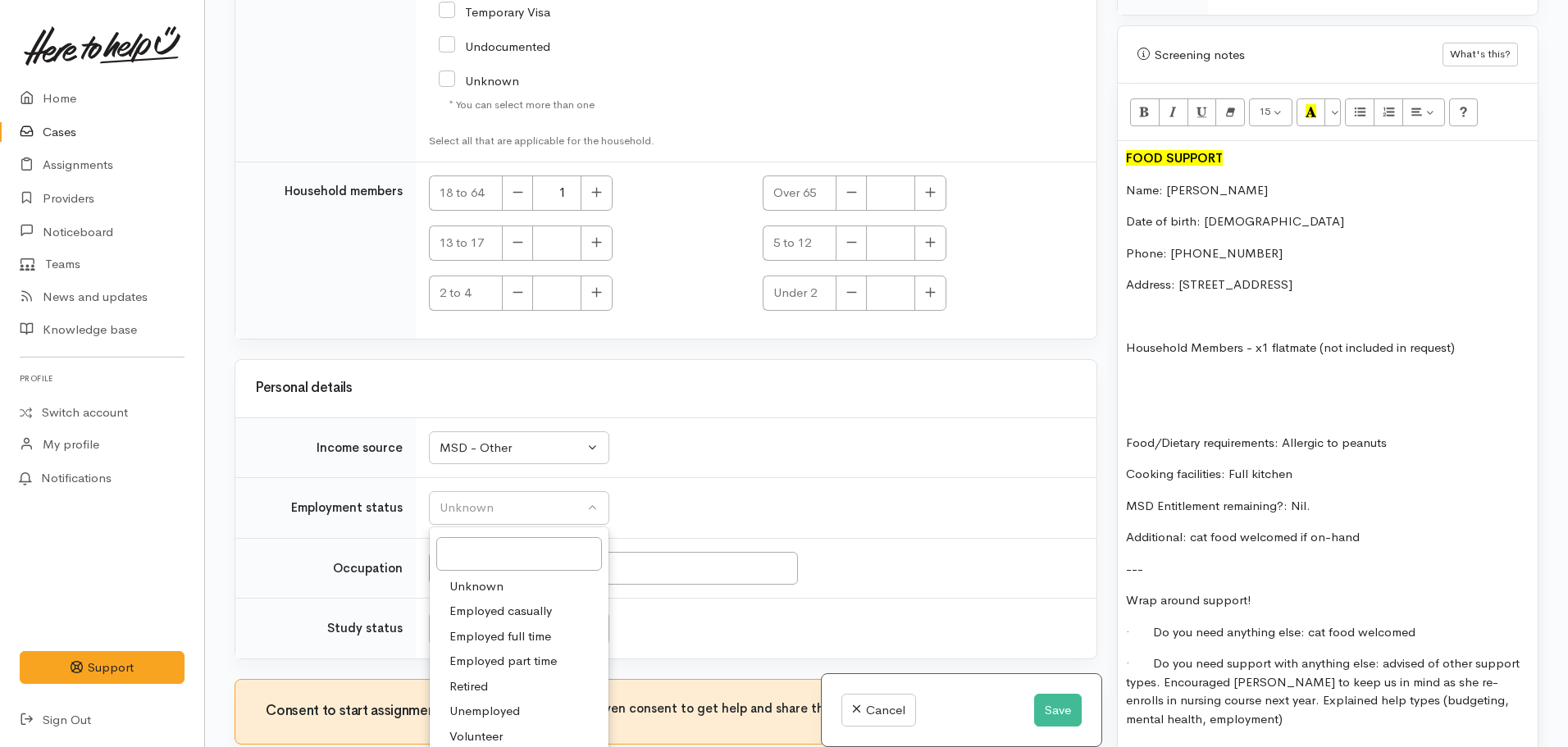 click on "Unemployed" at bounding box center [485, 711] 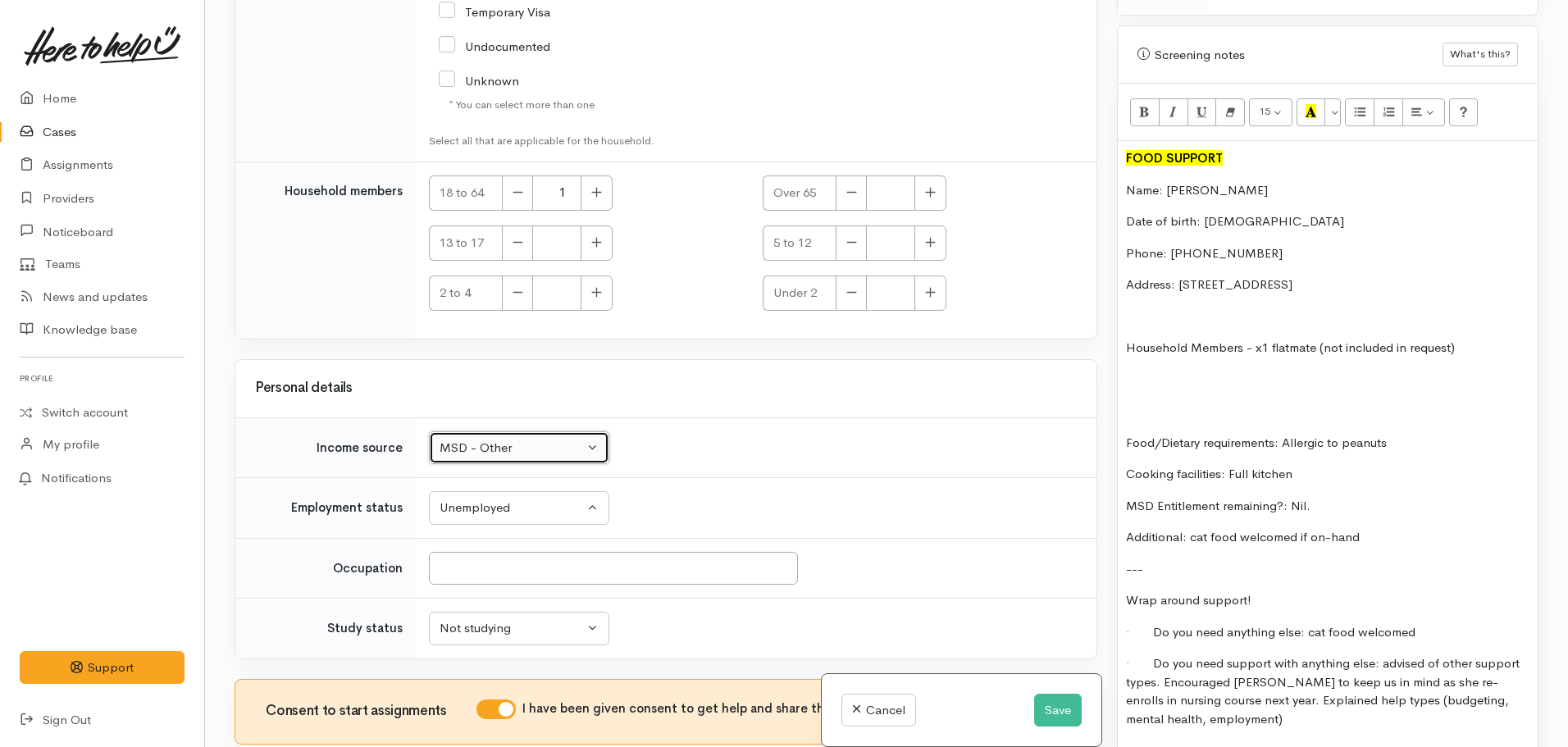 click on "MSD - Other" at bounding box center [512, 448] 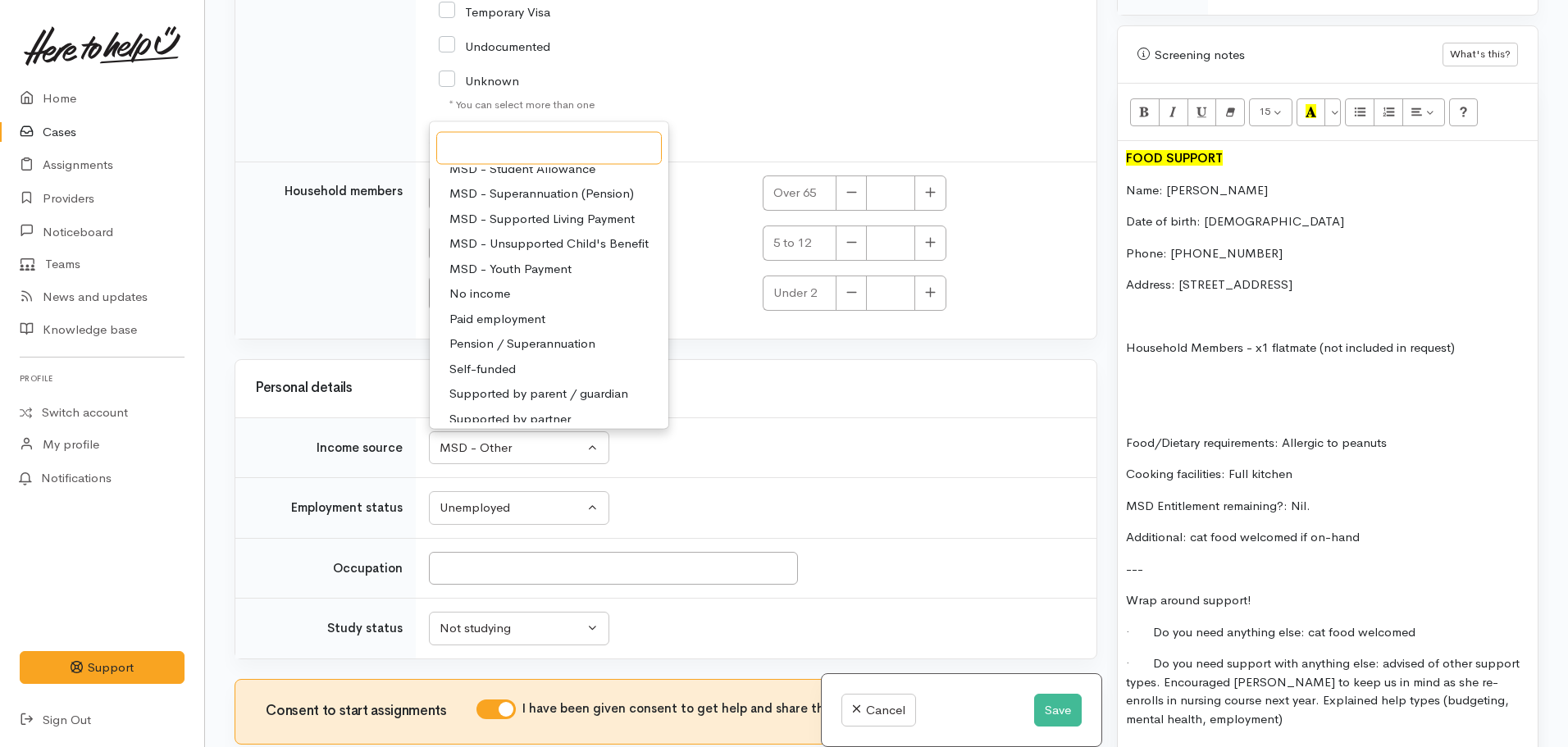 scroll, scrollTop: 246, scrollLeft: 0, axis: vertical 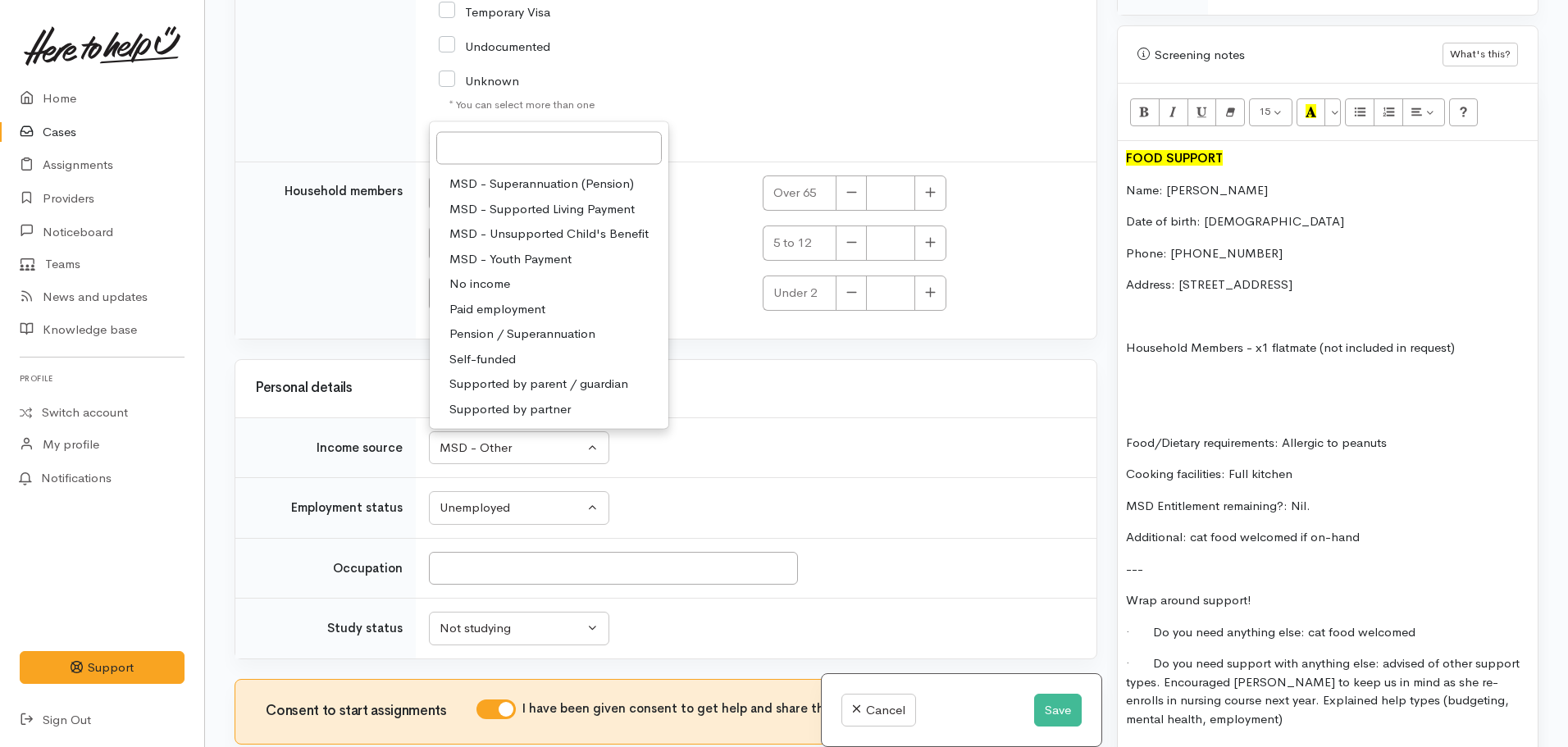 click on "Unknown
ACC
Maternity leave
MSD - Away from Home Allowance
MSD - Child Disability Allowance
MSD - Disability Allowance
MSD - Jobseeker Support
MSD - Other
MSD - Sole Parent Support
MSD - Student Allowance
MSD - Superannuation (Pension)
MSD - Supported Living Payment
MSD - Unsupported Child's Benefit
MSD - Youth Payment
No income Paid employment Self-funded   ACC" at bounding box center [756, 448] 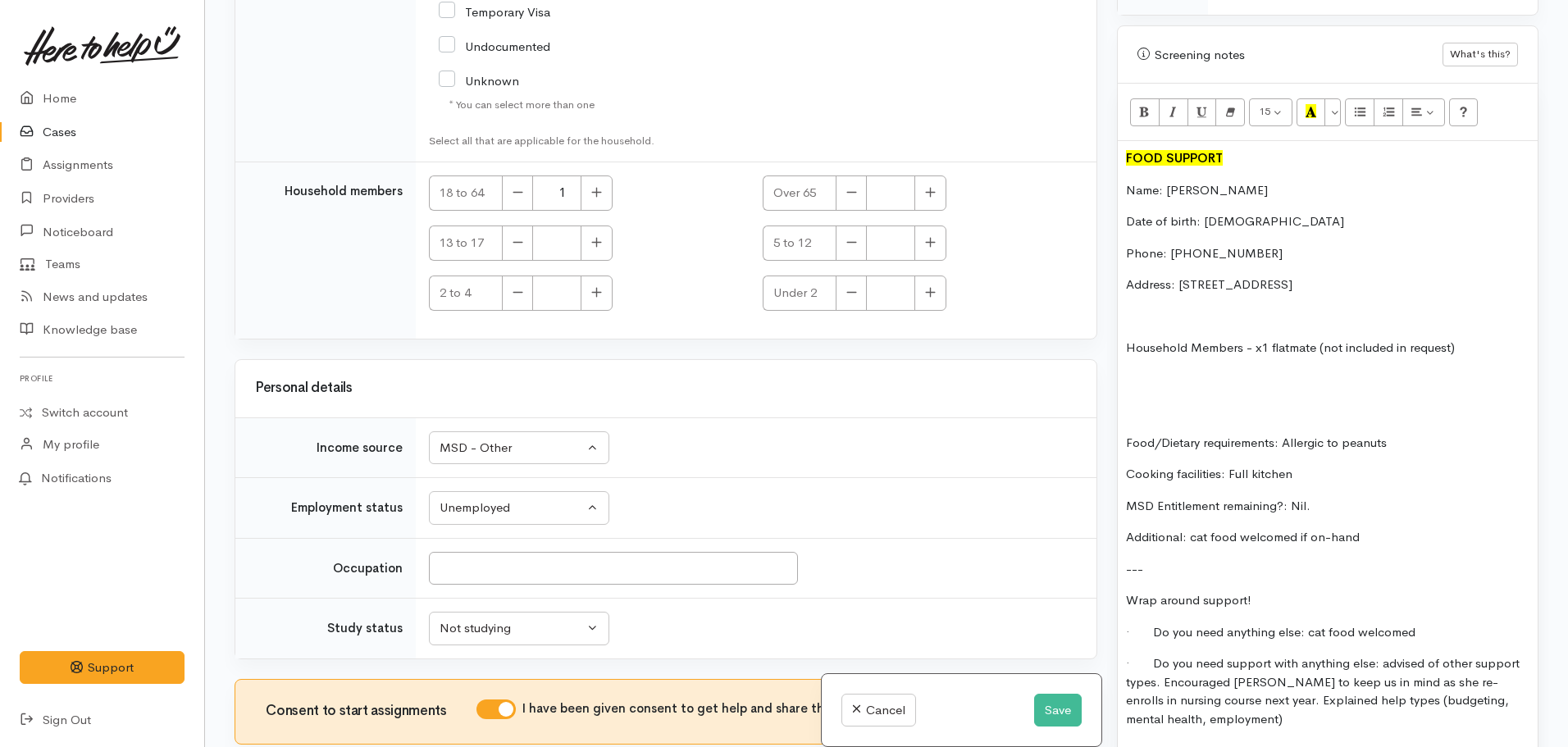 click on "MSD Entitlement remaining?: Nil." at bounding box center (1328, 506) 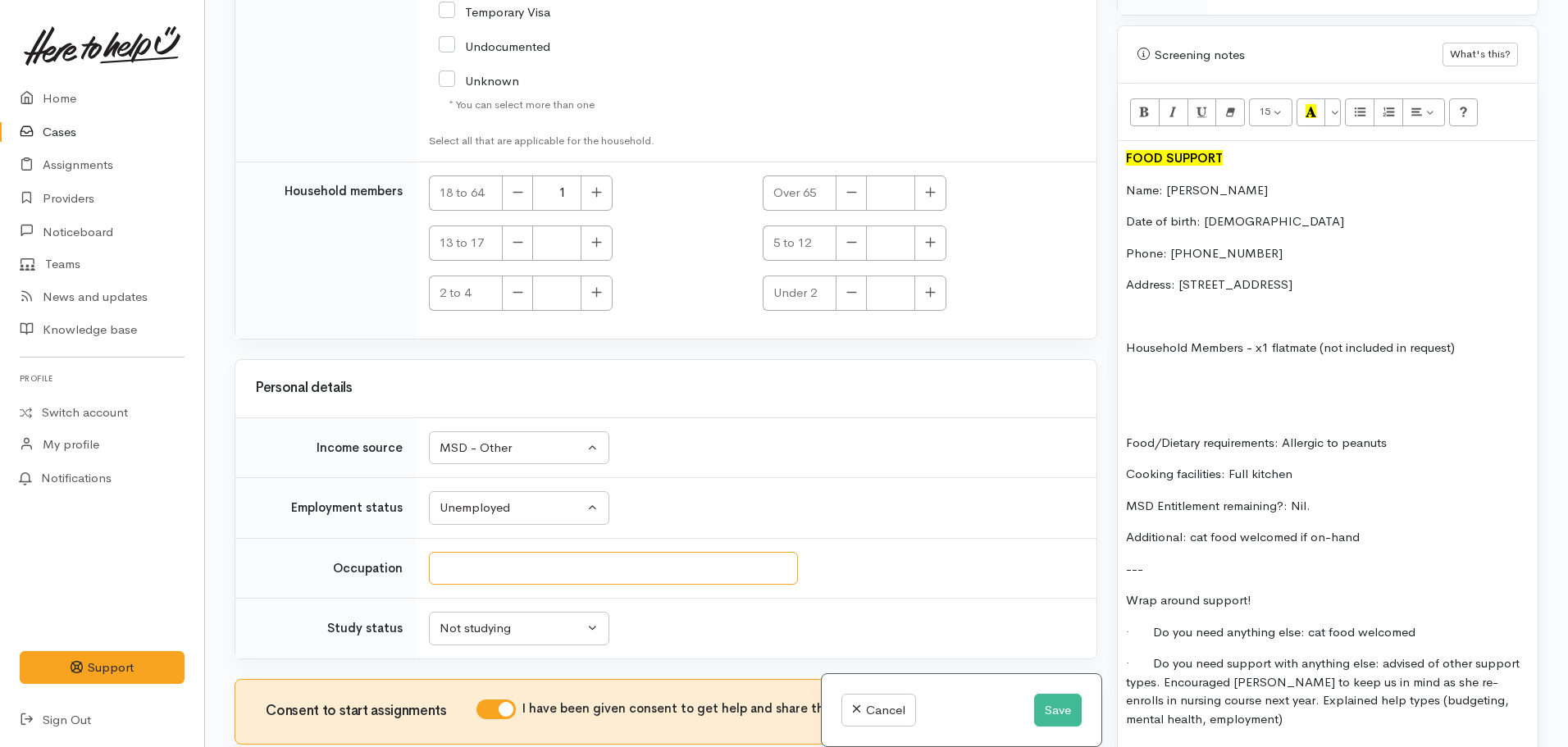 click on "Occupation" at bounding box center [613, 568] 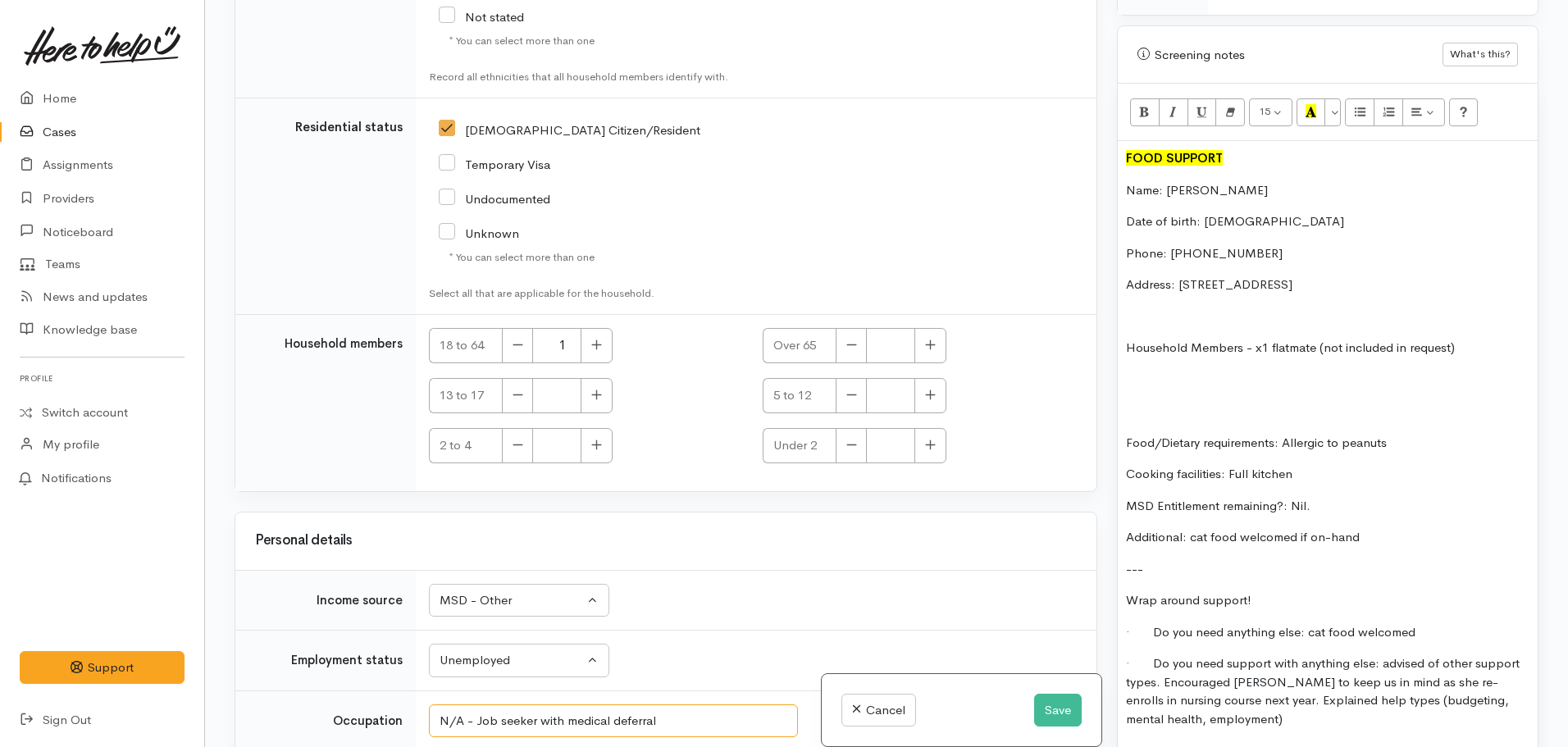 scroll, scrollTop: 3450, scrollLeft: 0, axis: vertical 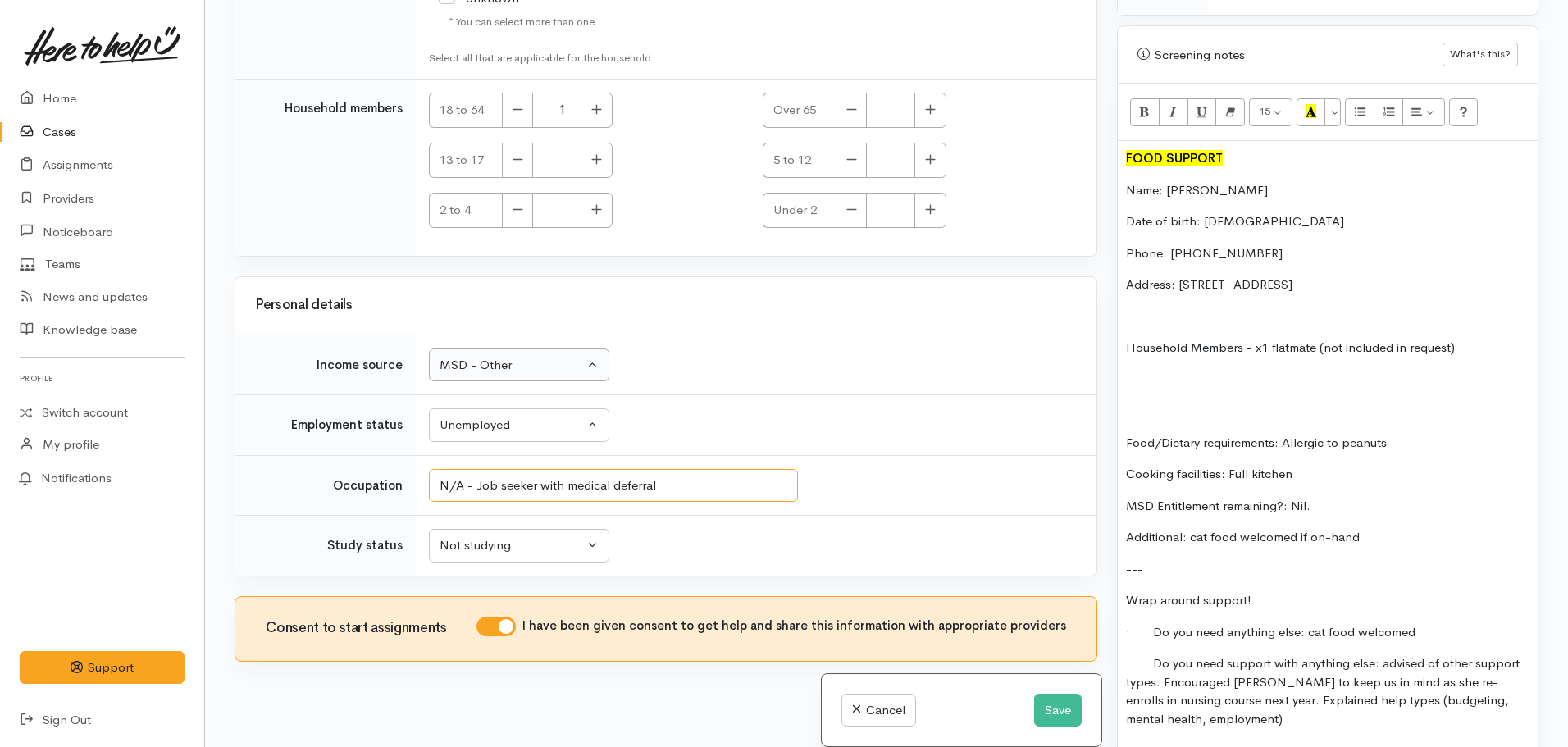 type on "N/A - Job seeker with medical deferral" 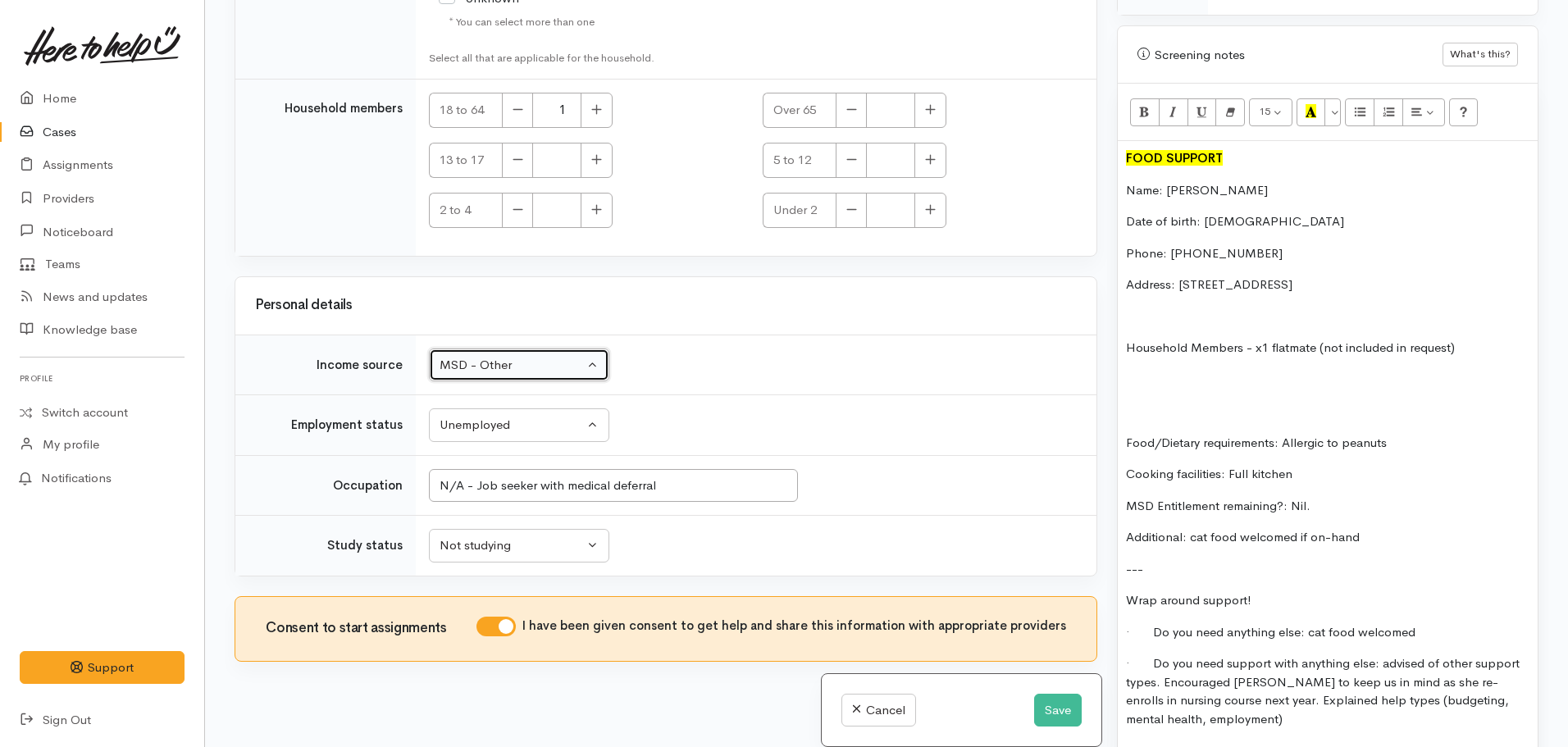 click on "MSD - Other" at bounding box center (512, 365) 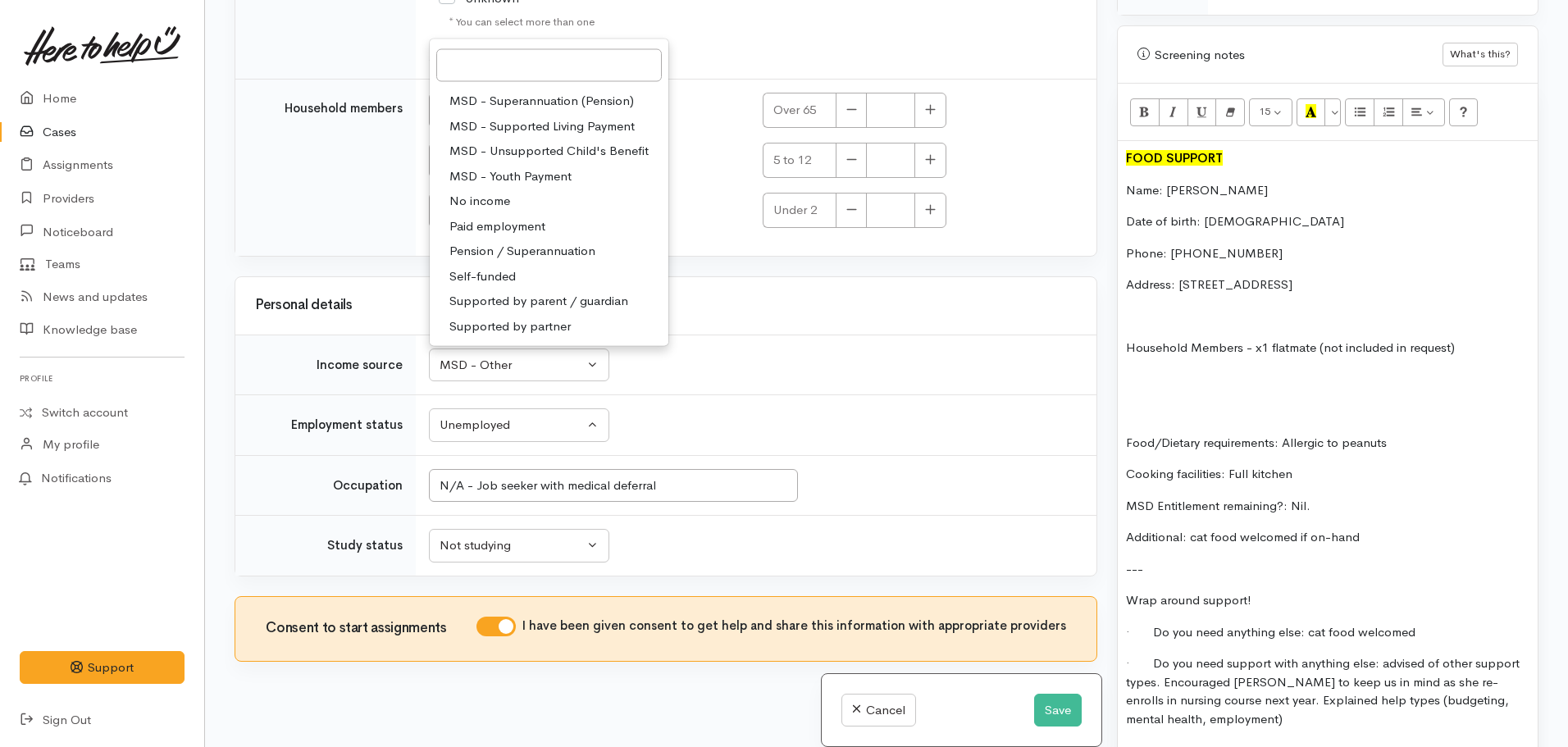 click on "Unknown
Employed casually
Employed full time
Employed part time
Retired
Unemployed
Volunteer
Unemployed   Unknown Employed casually Employed full time Employed part time Retired Unemployed Volunteer" at bounding box center [756, 426] 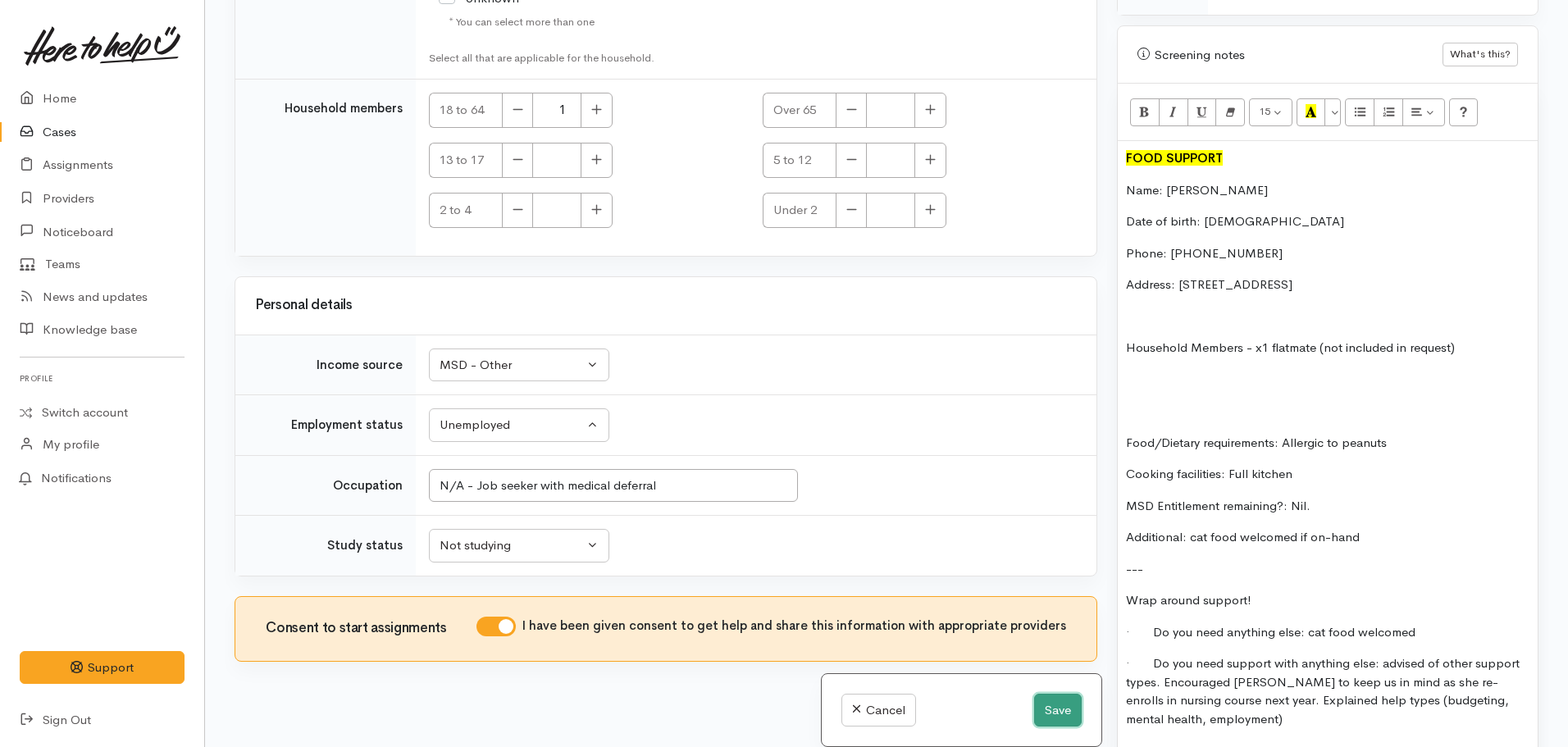 click on "Save" at bounding box center (1058, 710) 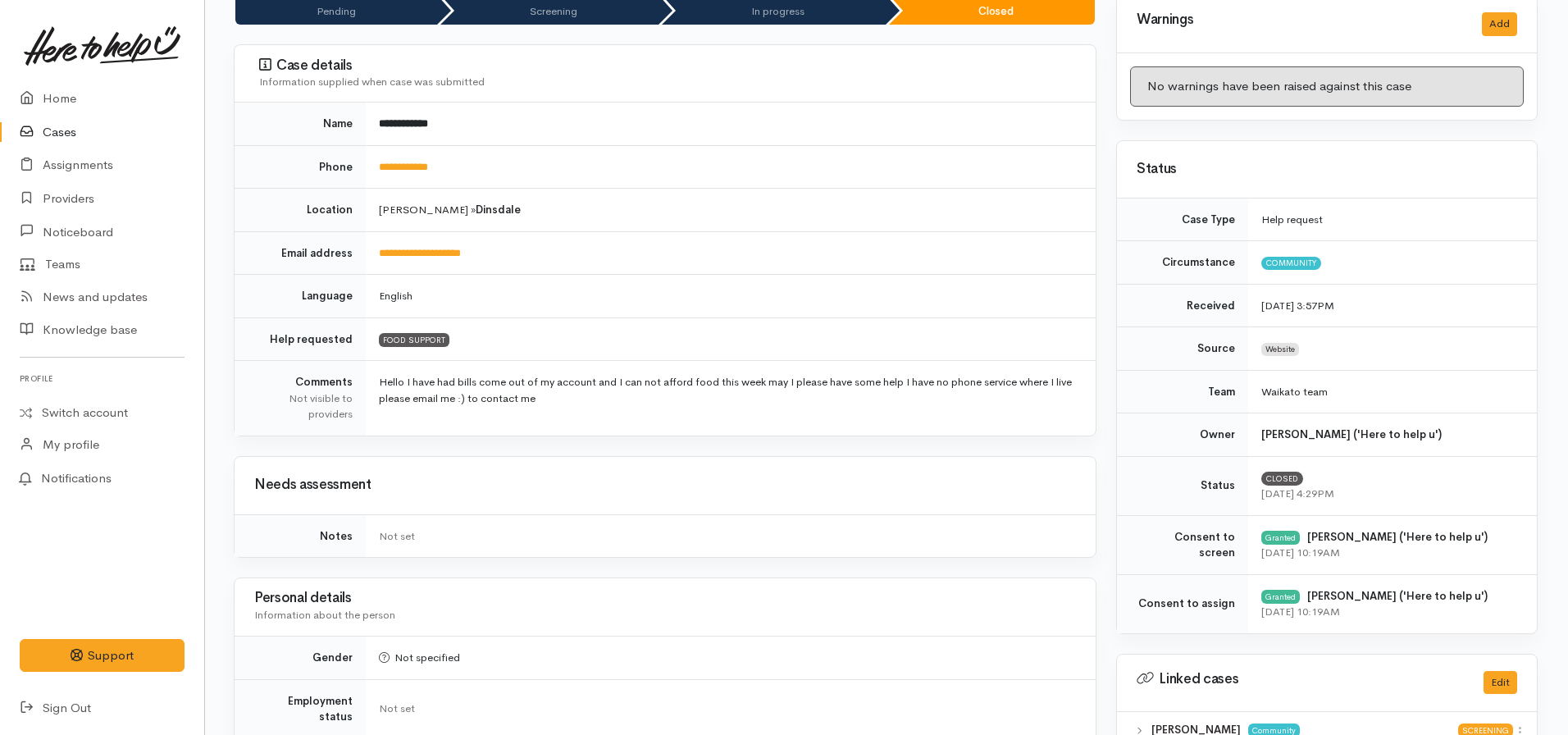 scroll, scrollTop: 0, scrollLeft: 1, axis: horizontal 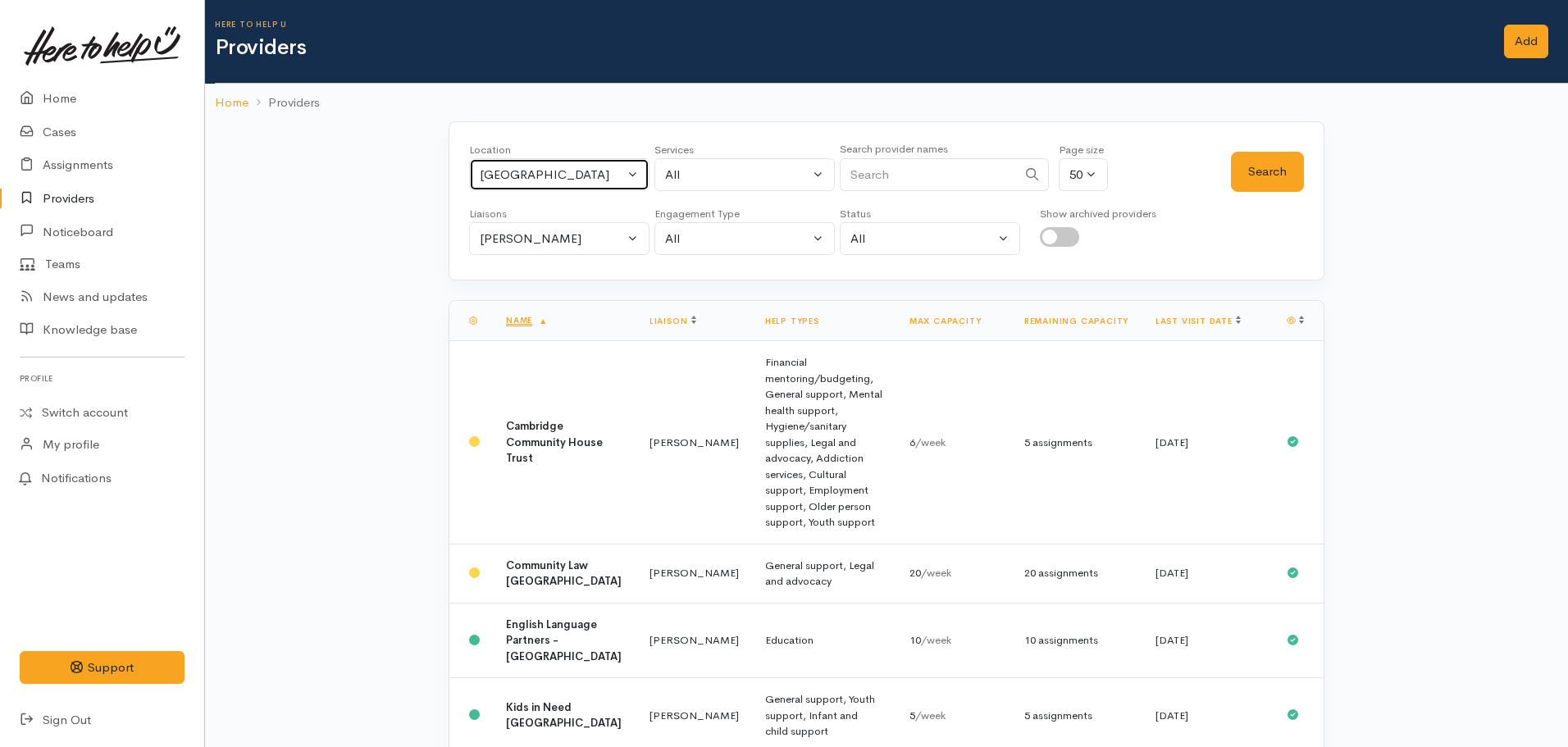 click on "[GEOGRAPHIC_DATA]" at bounding box center (552, 175) 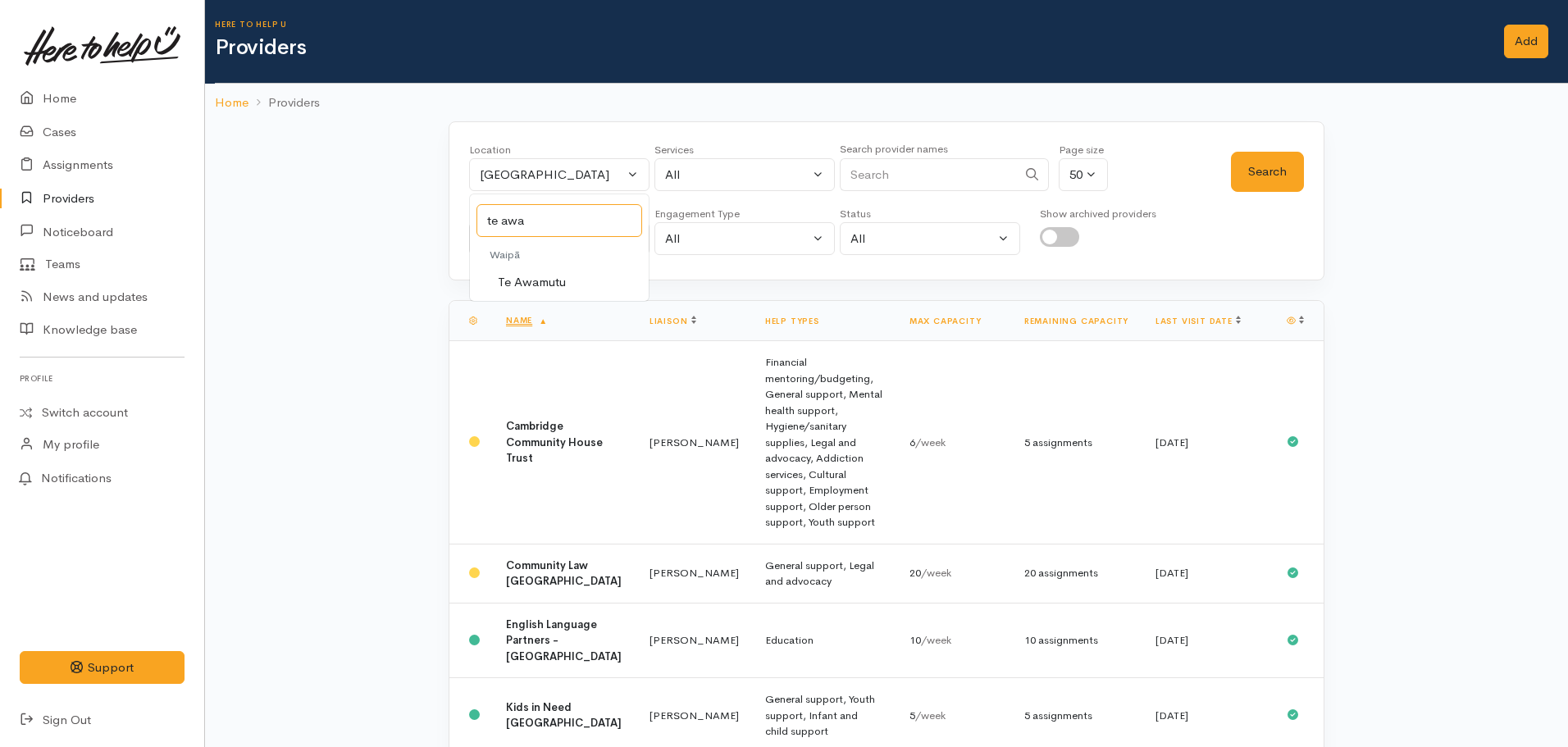 type on "te awa" 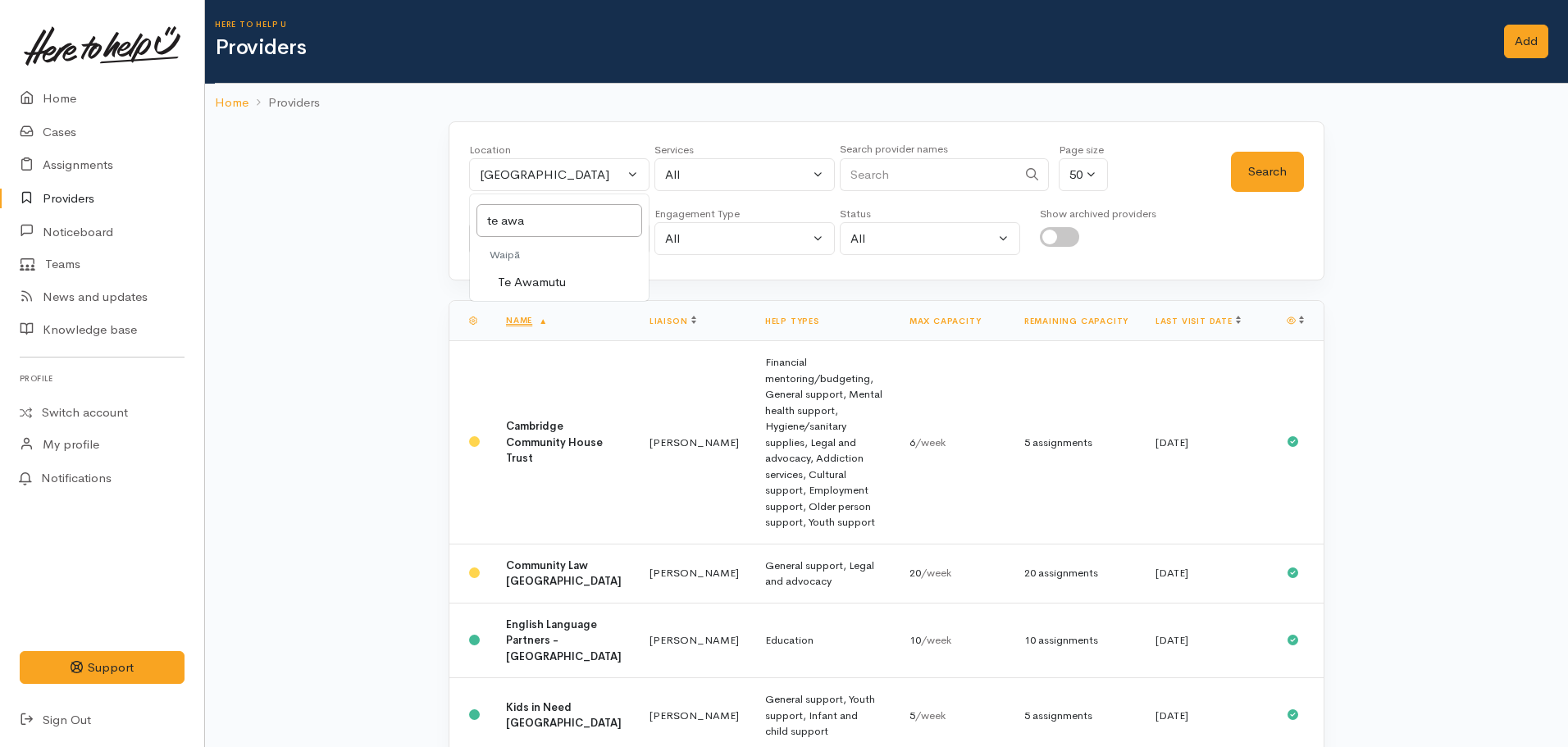 click on "Te Awamutu" at bounding box center [559, 282] 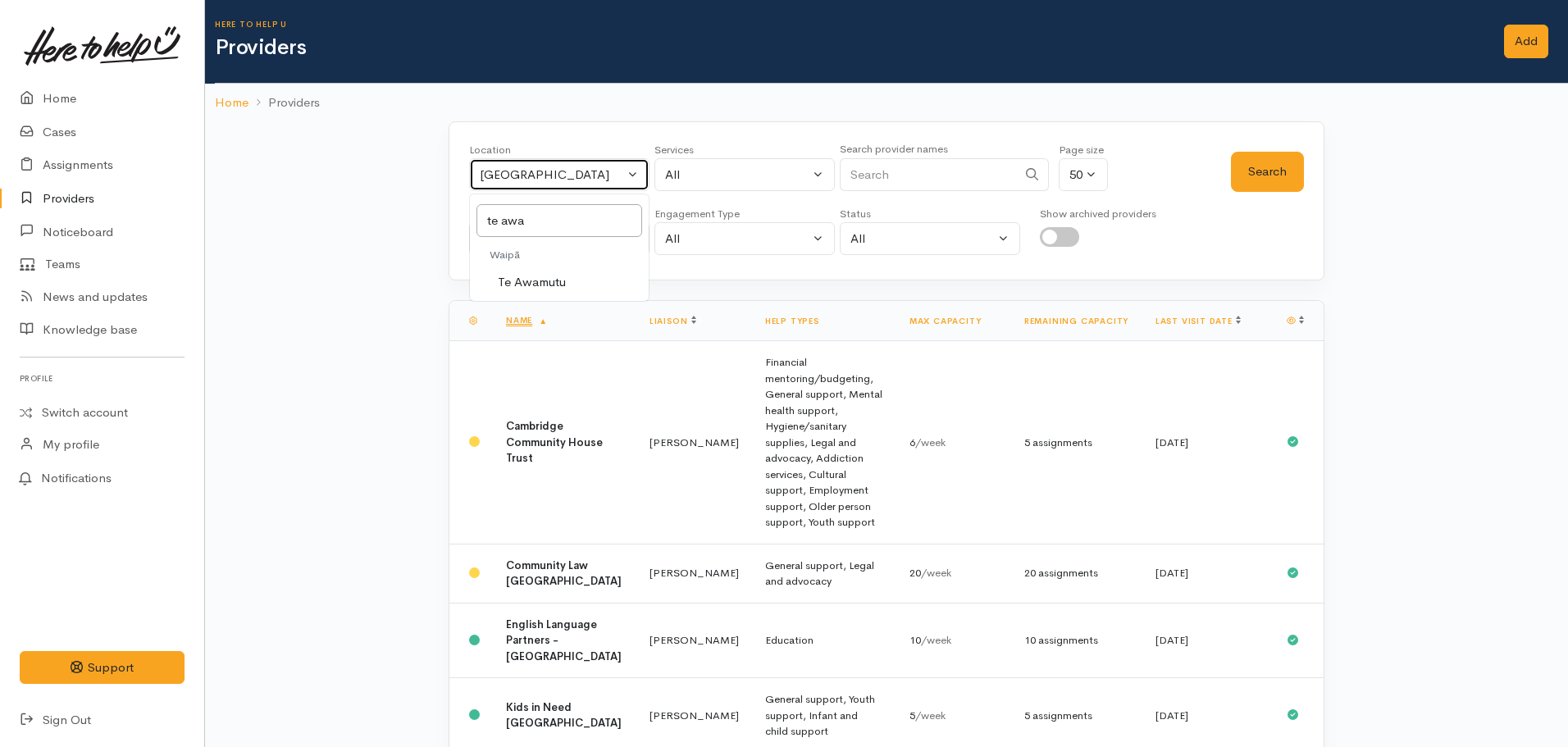 select on "100" 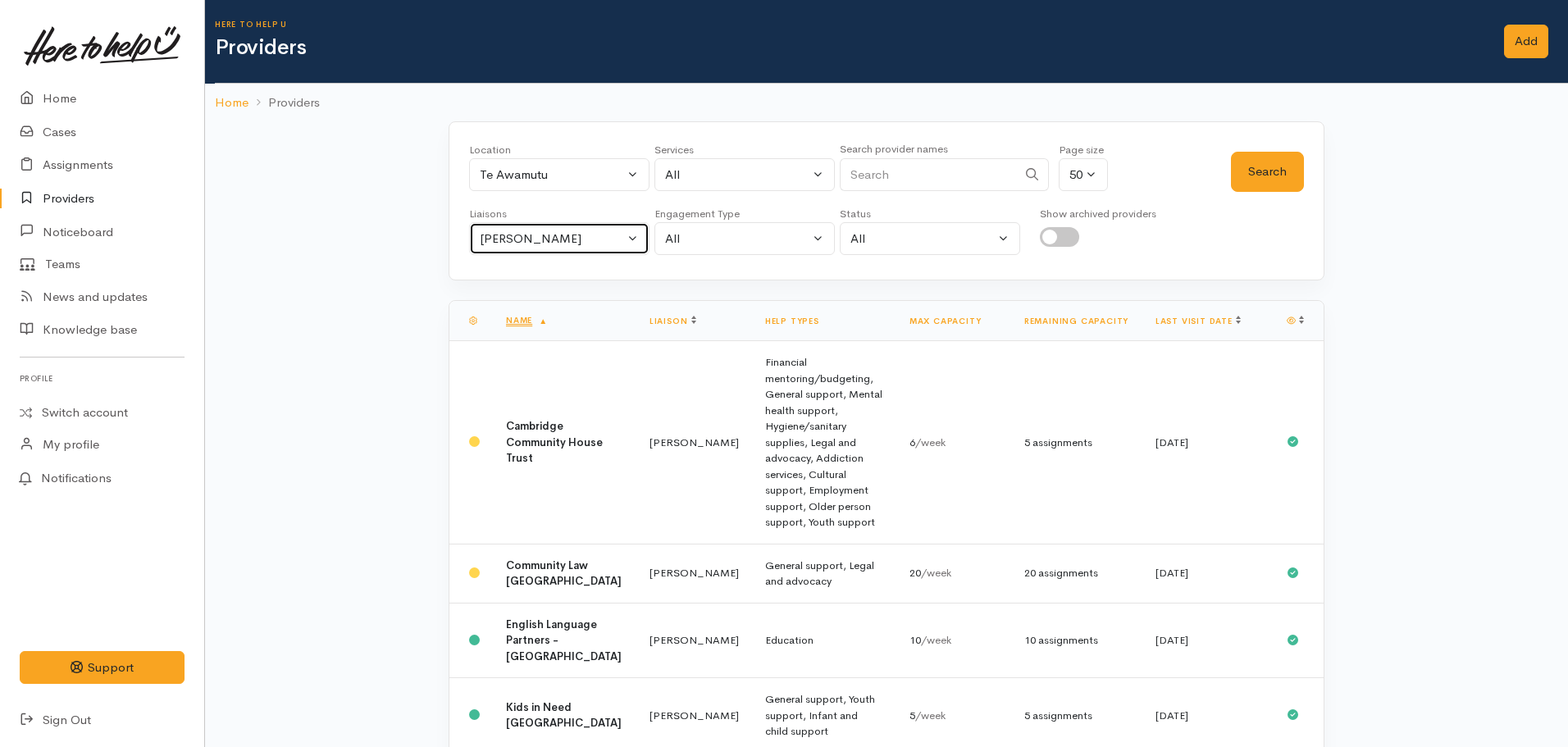 click on "[PERSON_NAME]" at bounding box center (552, 239) 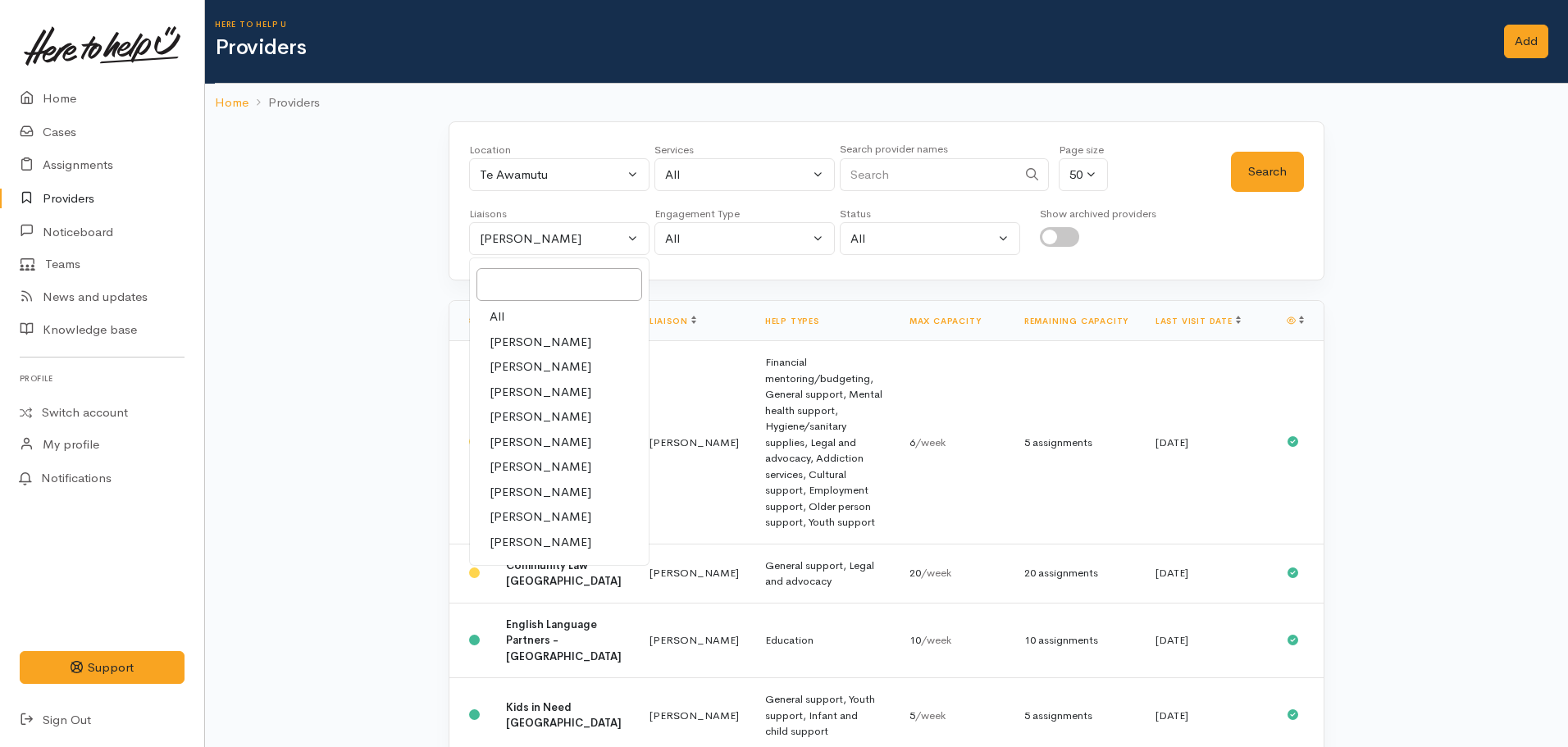 click on "All" at bounding box center [559, 317] 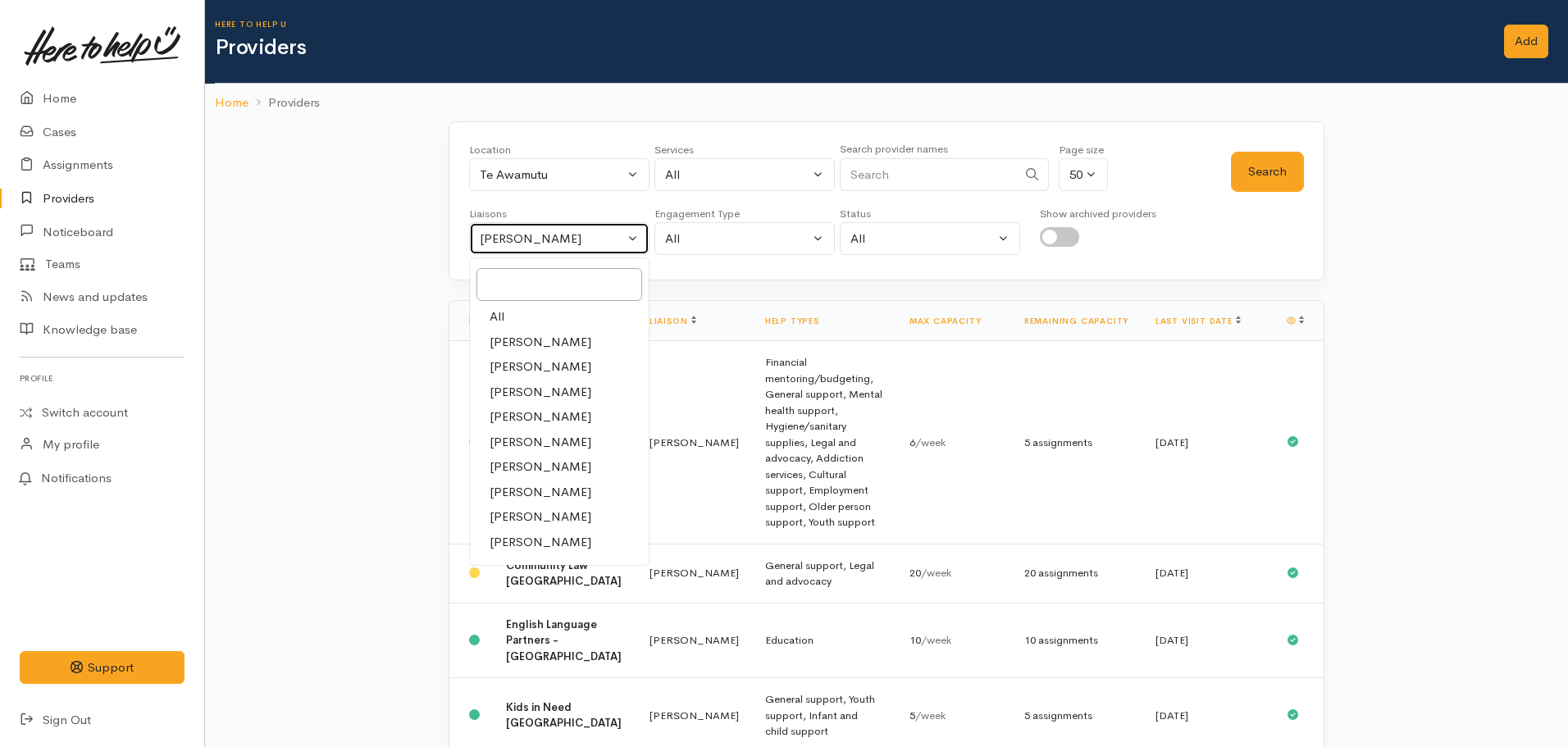 select on "null" 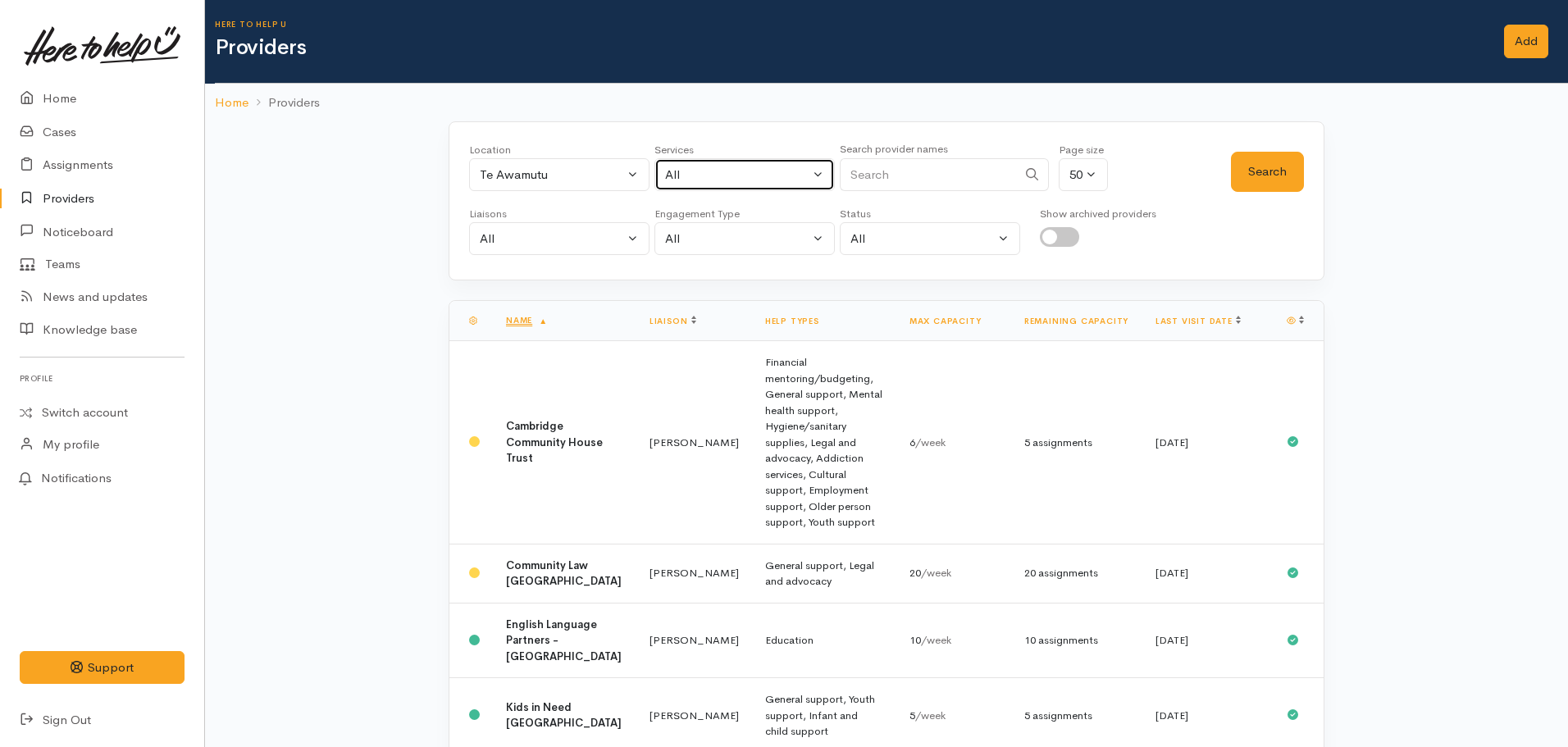 click on "All" at bounding box center [745, 175] 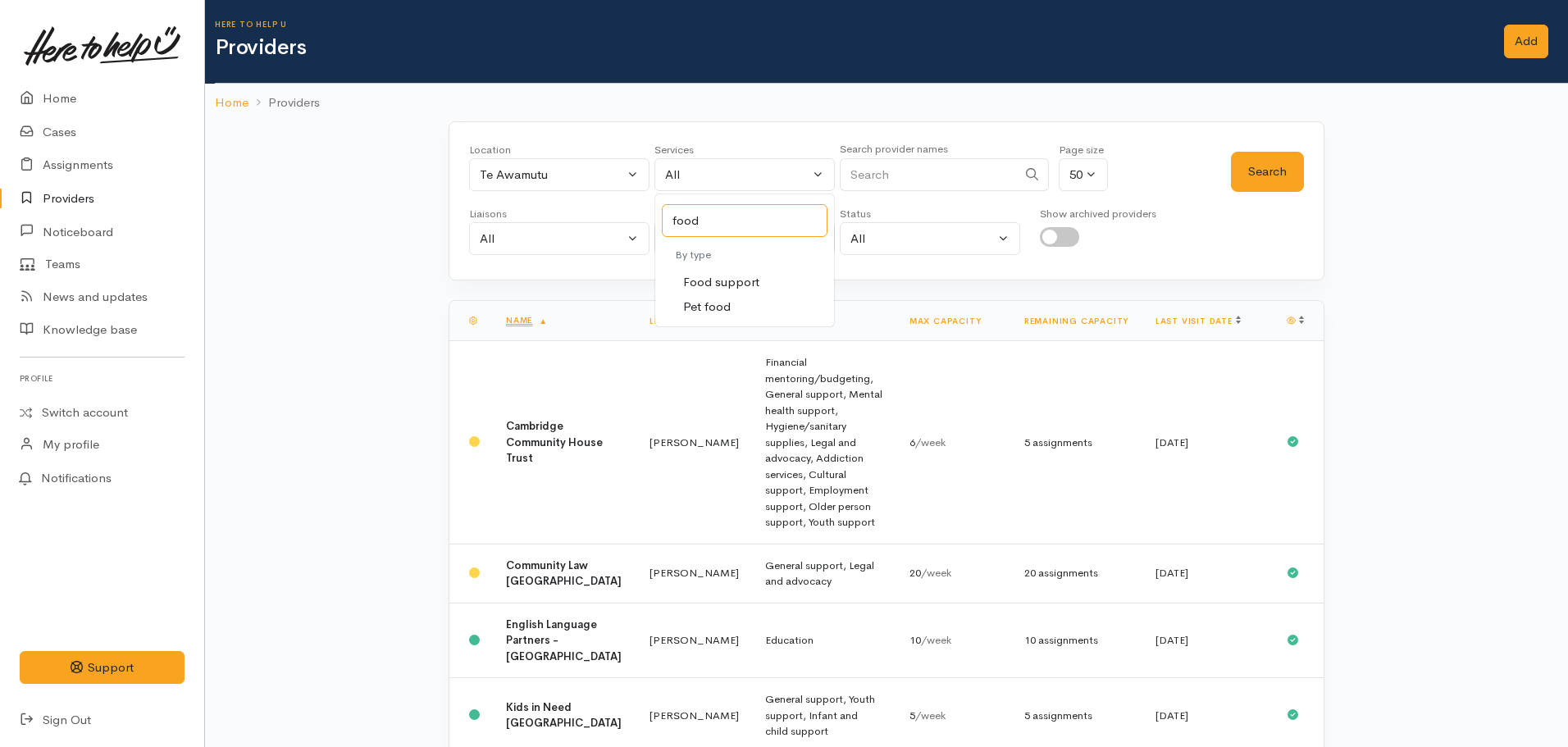 type on "food" 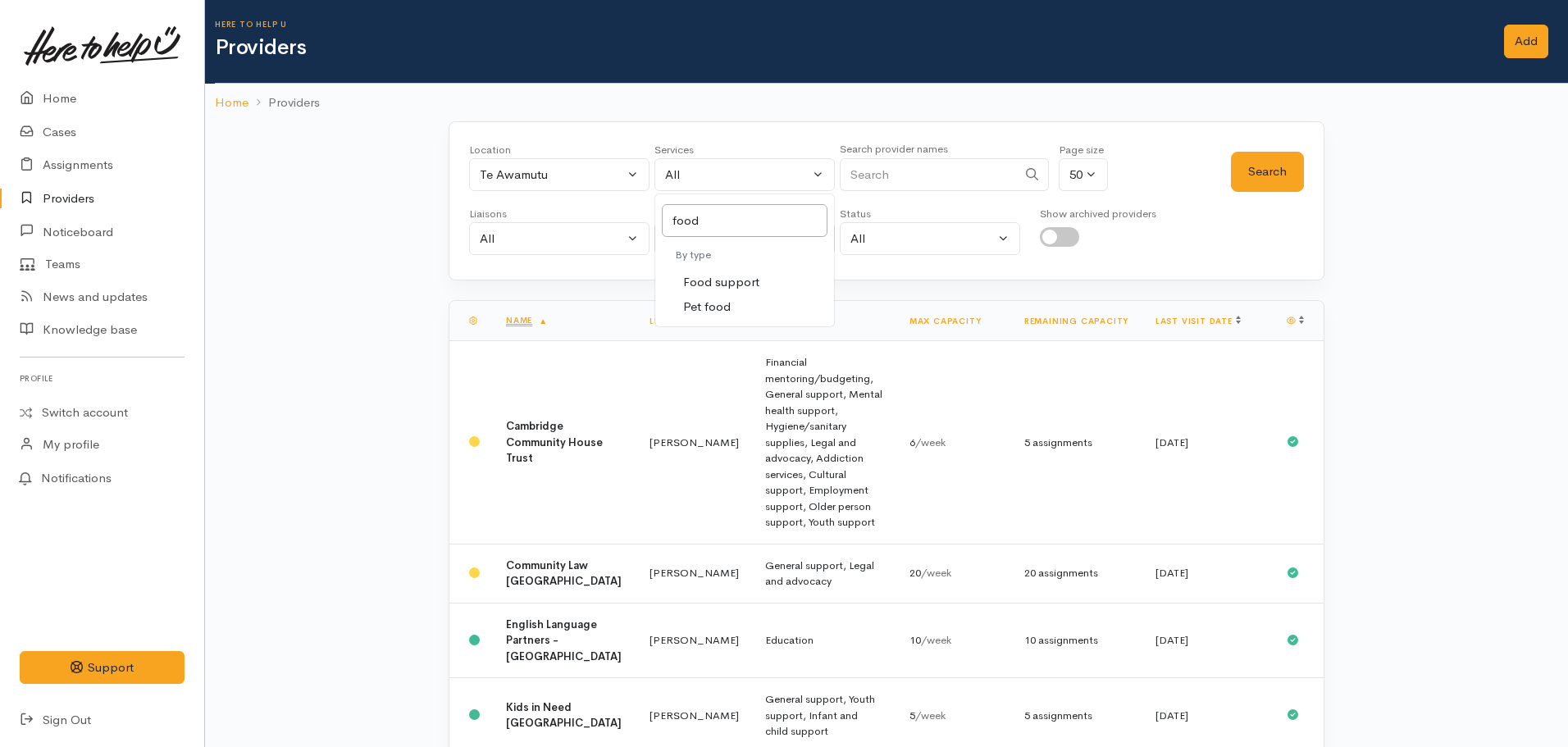 click on "Food support" at bounding box center (721, 282) 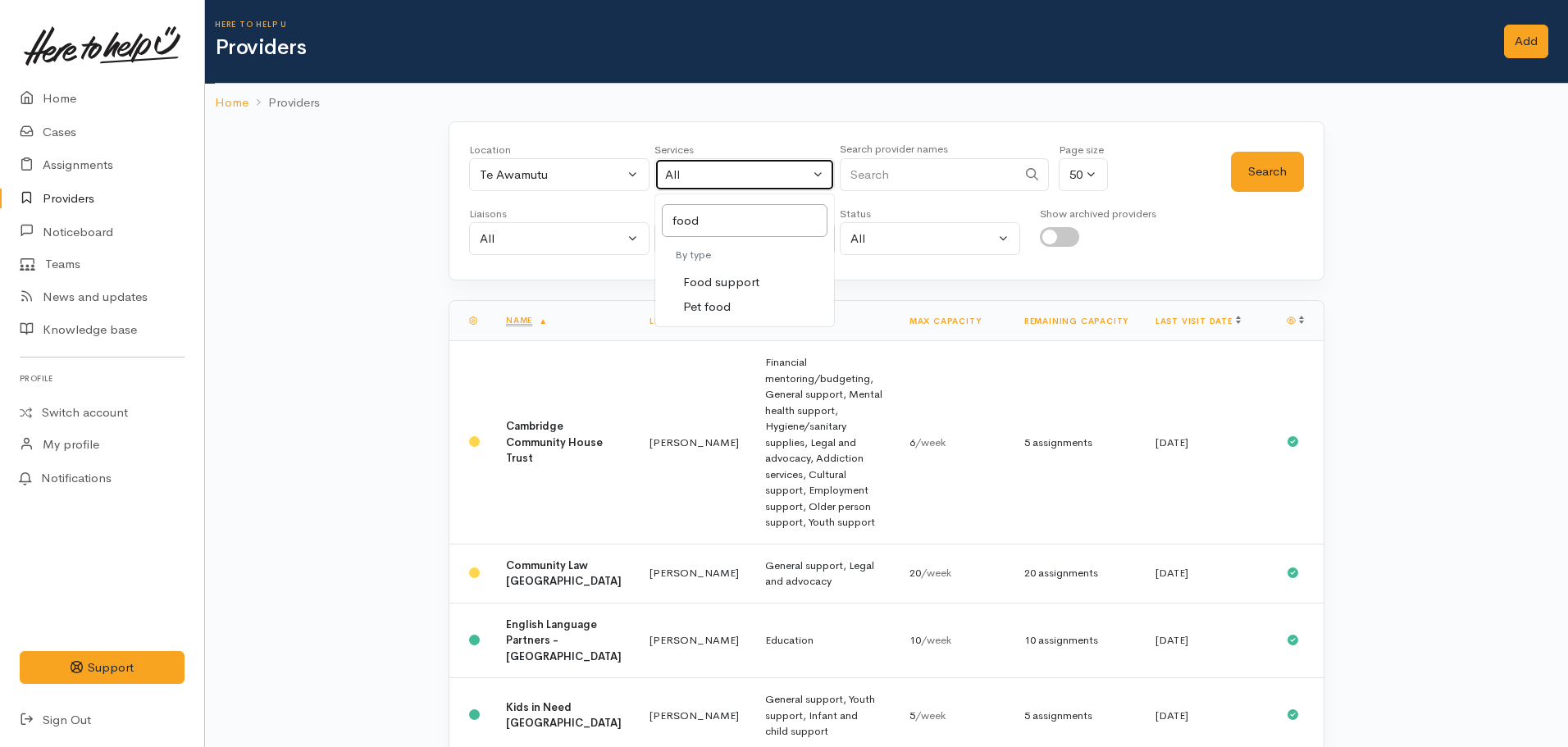 select on "3" 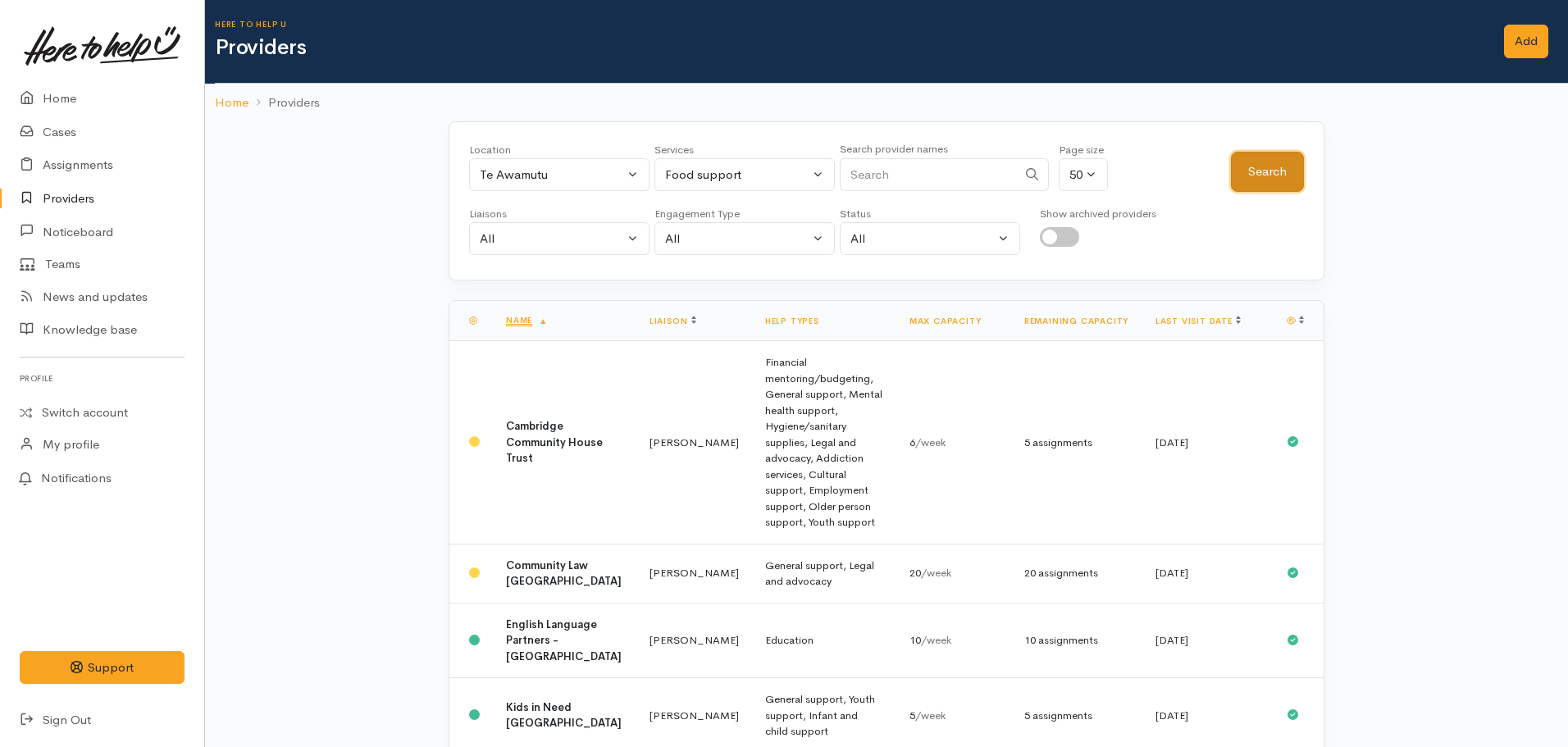 click on "Search" at bounding box center (1267, 171) 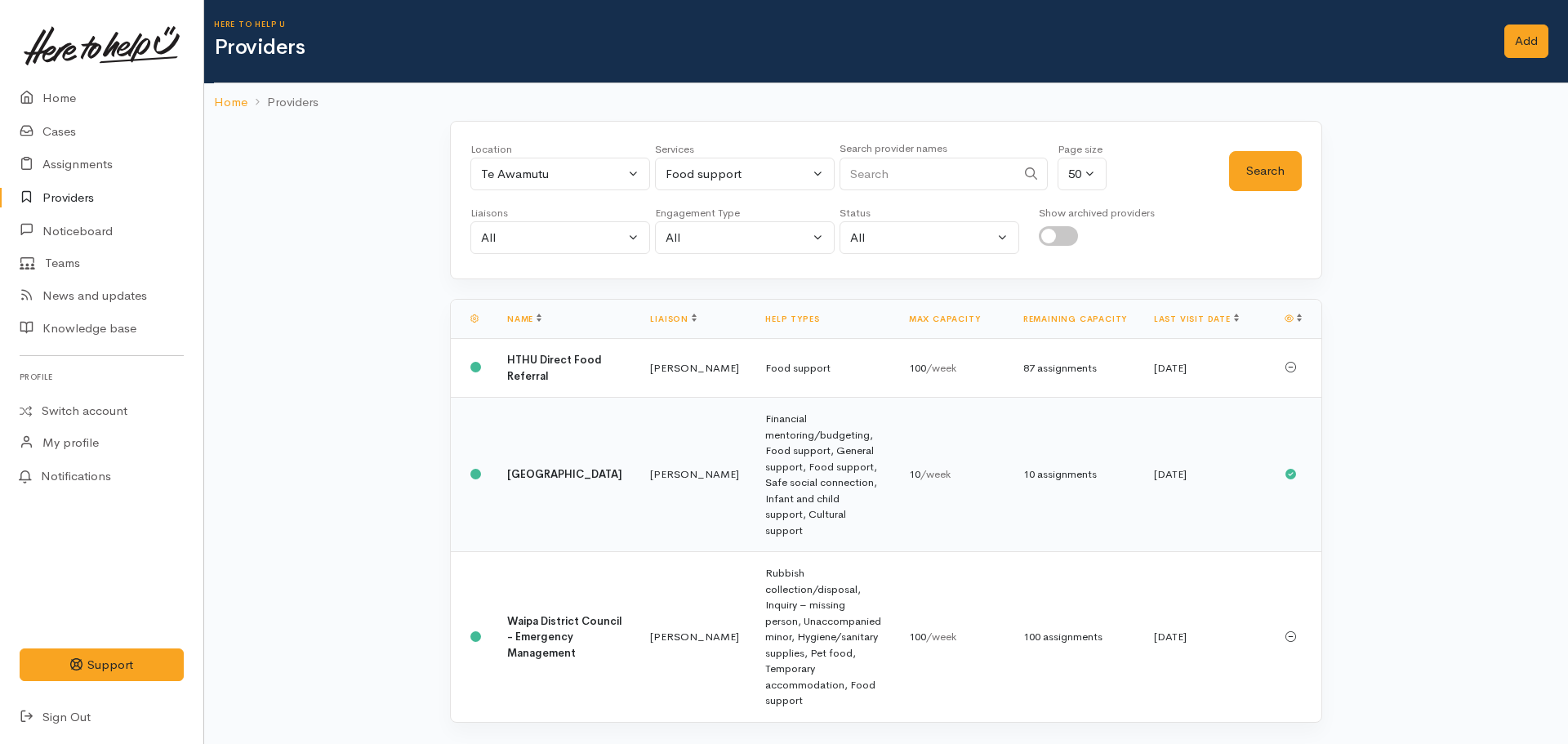 click on "Financial mentoring/budgeting, Food support, General support, Food support, Safe social connection, Infant and child support, Cultural support" at bounding box center [823, 474] 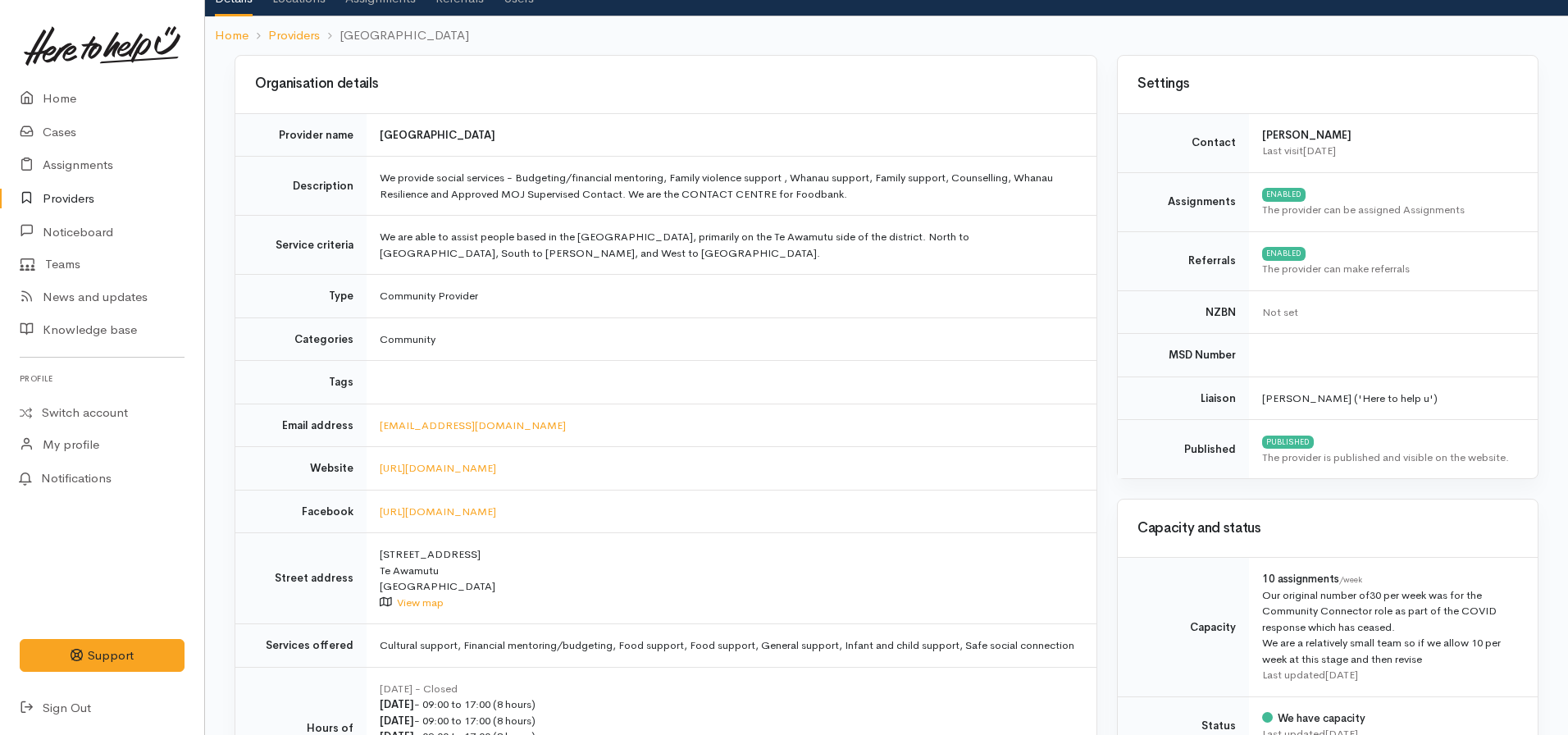 scroll, scrollTop: 0, scrollLeft: 0, axis: both 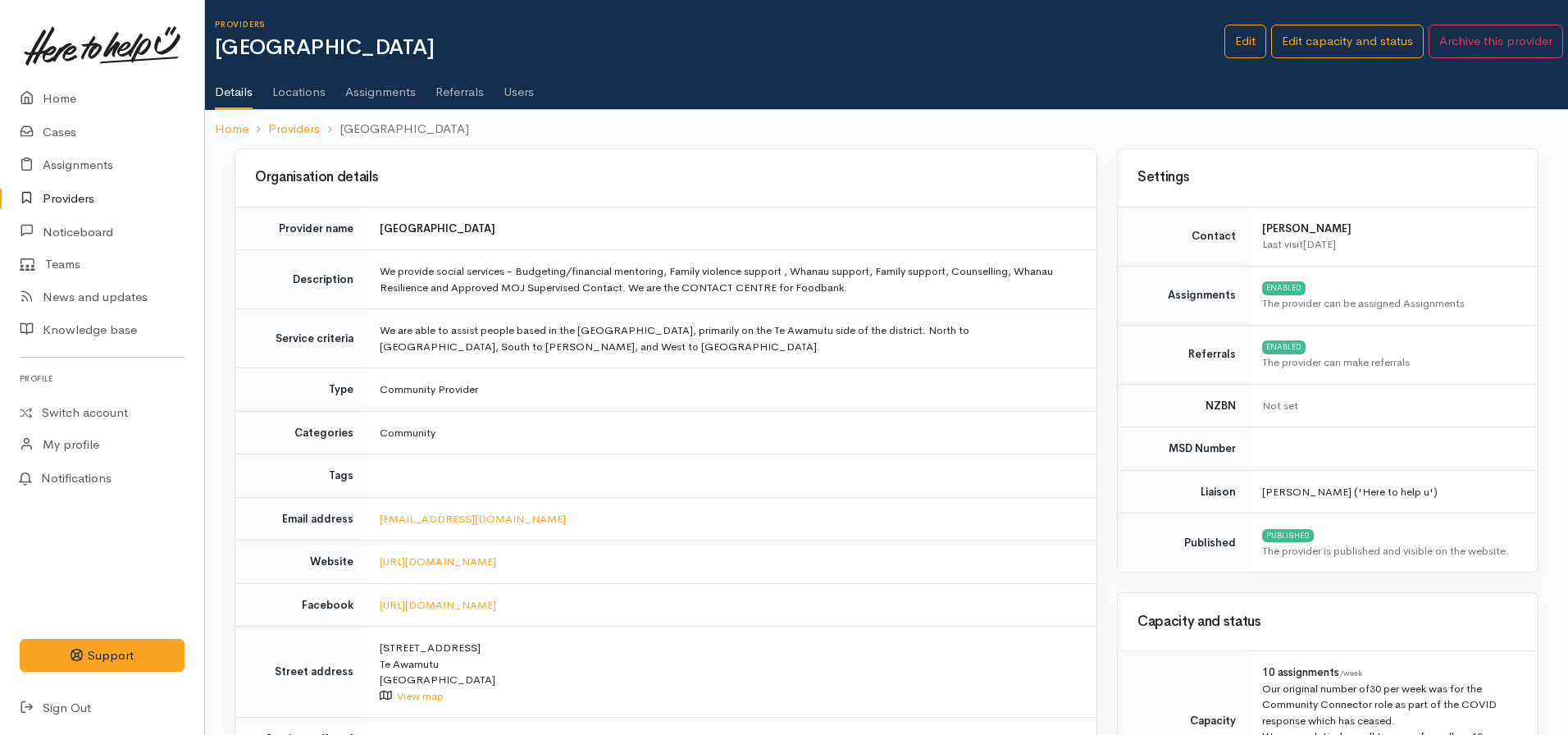 click on "Assignments" at bounding box center [381, 86] 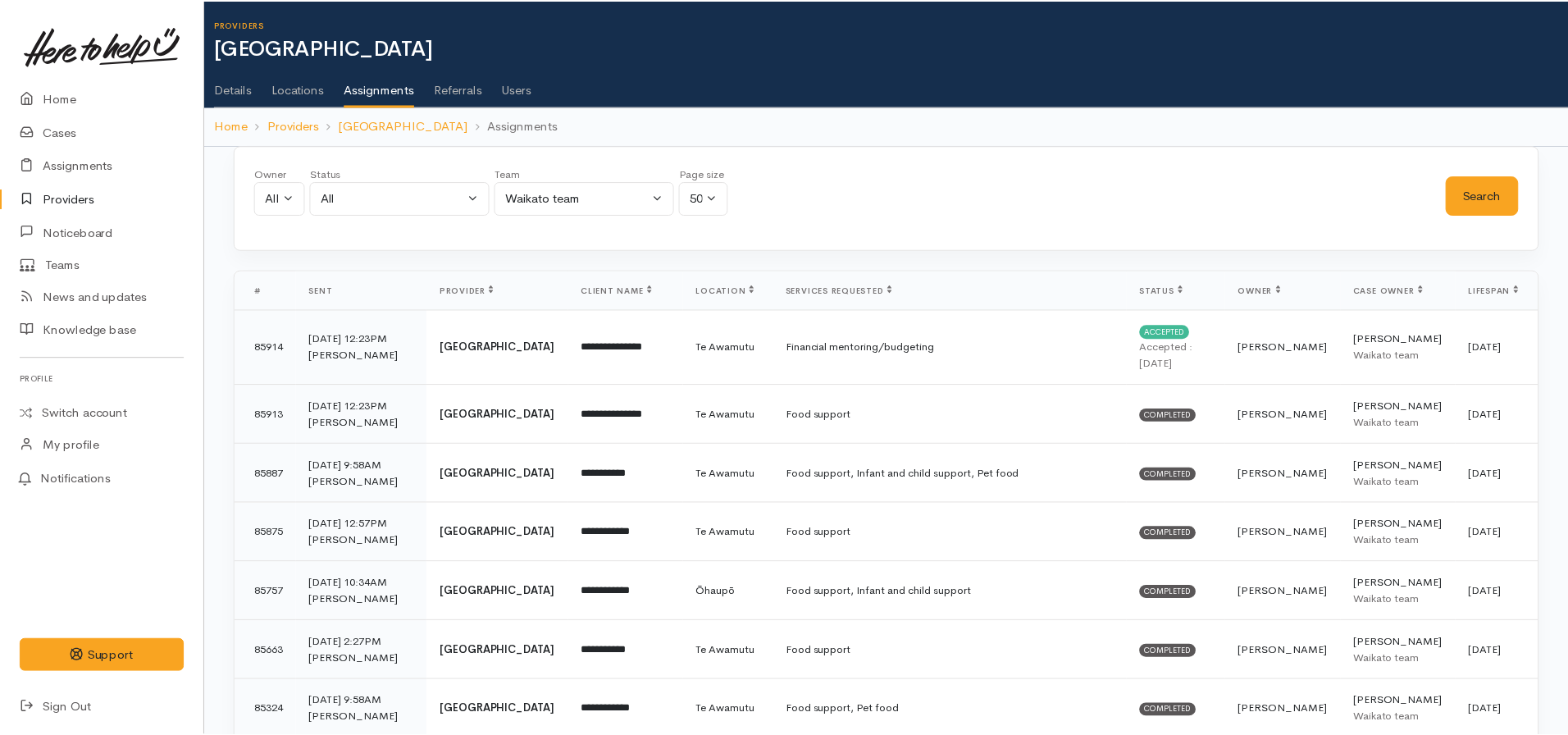 scroll, scrollTop: 0, scrollLeft: 0, axis: both 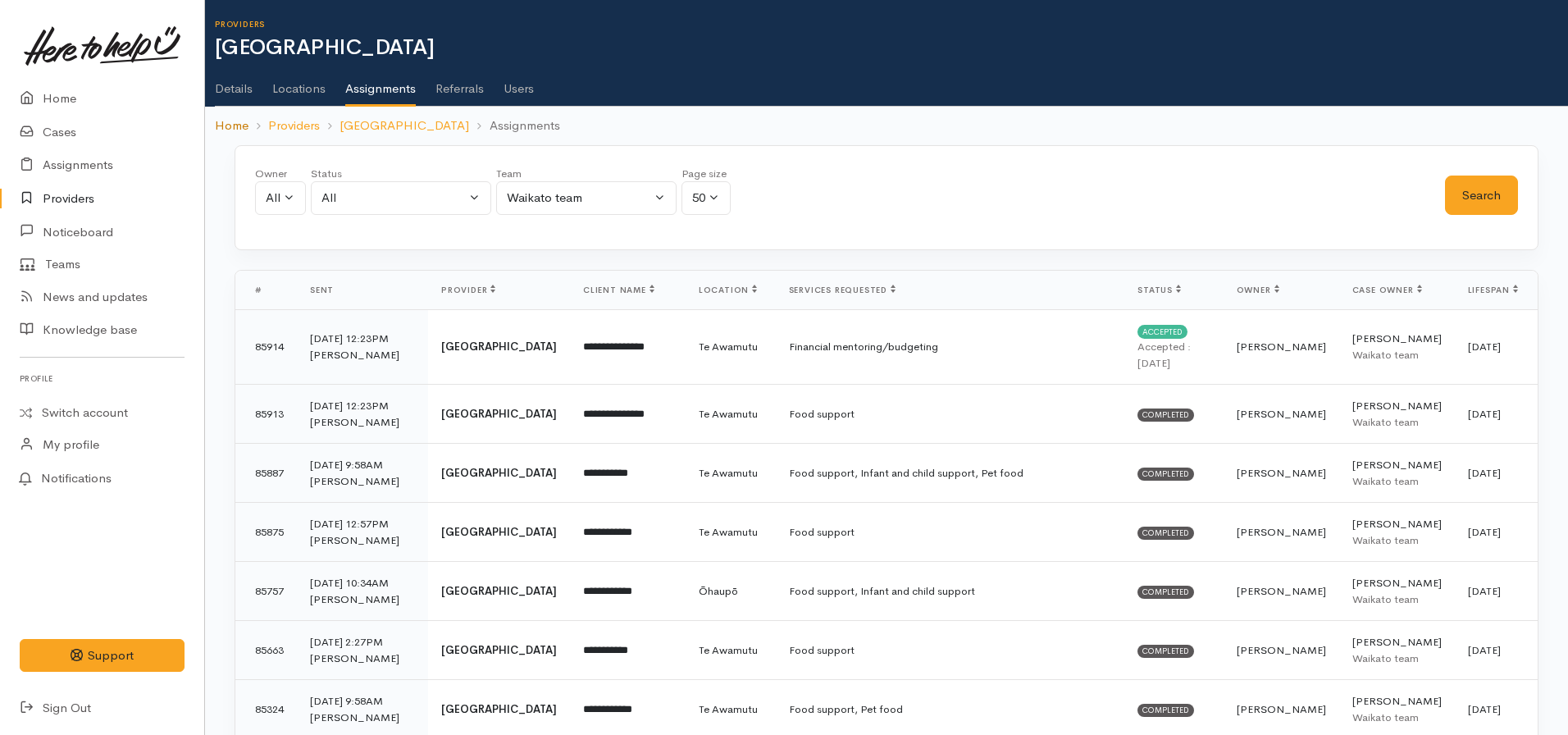 click on "Home" 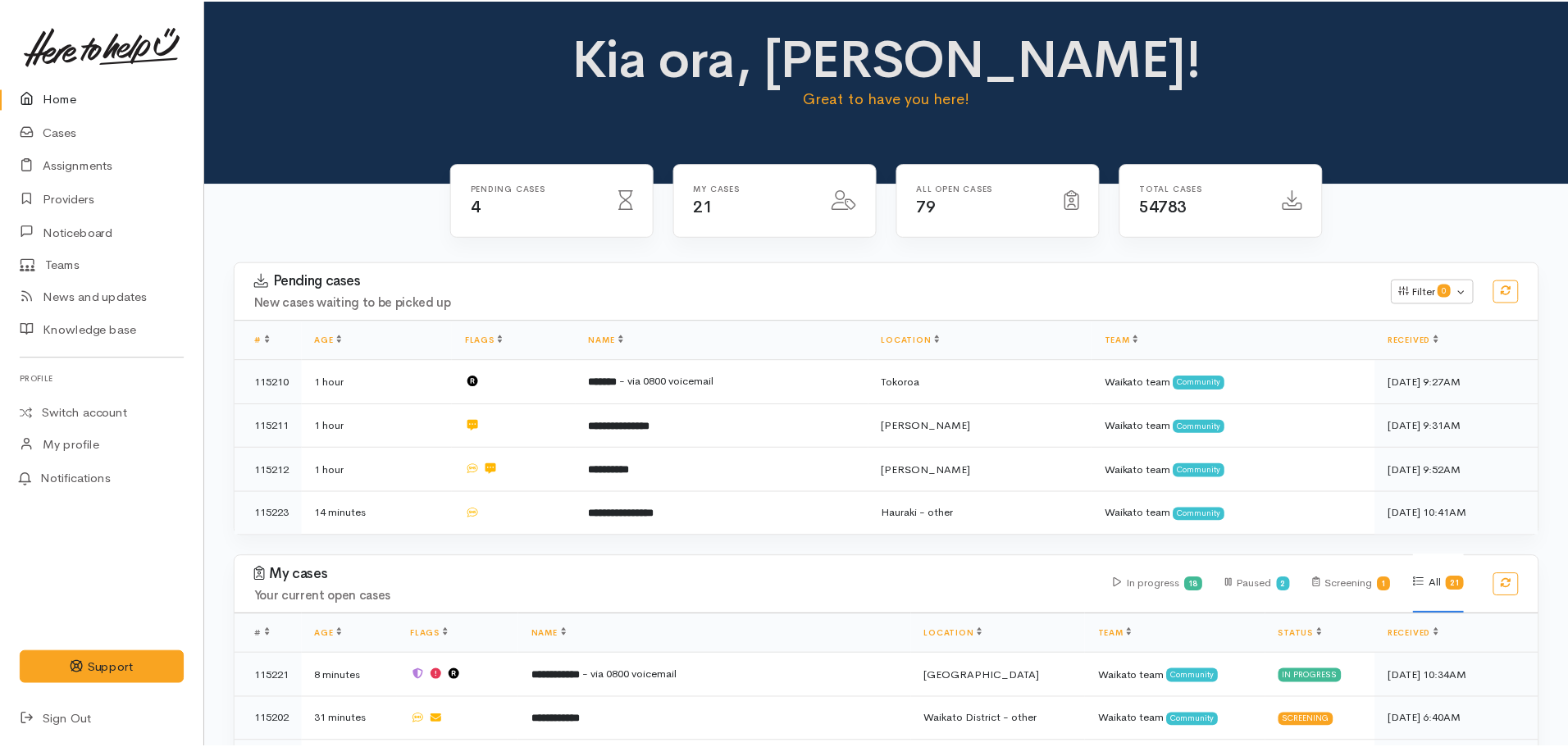 scroll, scrollTop: 0, scrollLeft: 0, axis: both 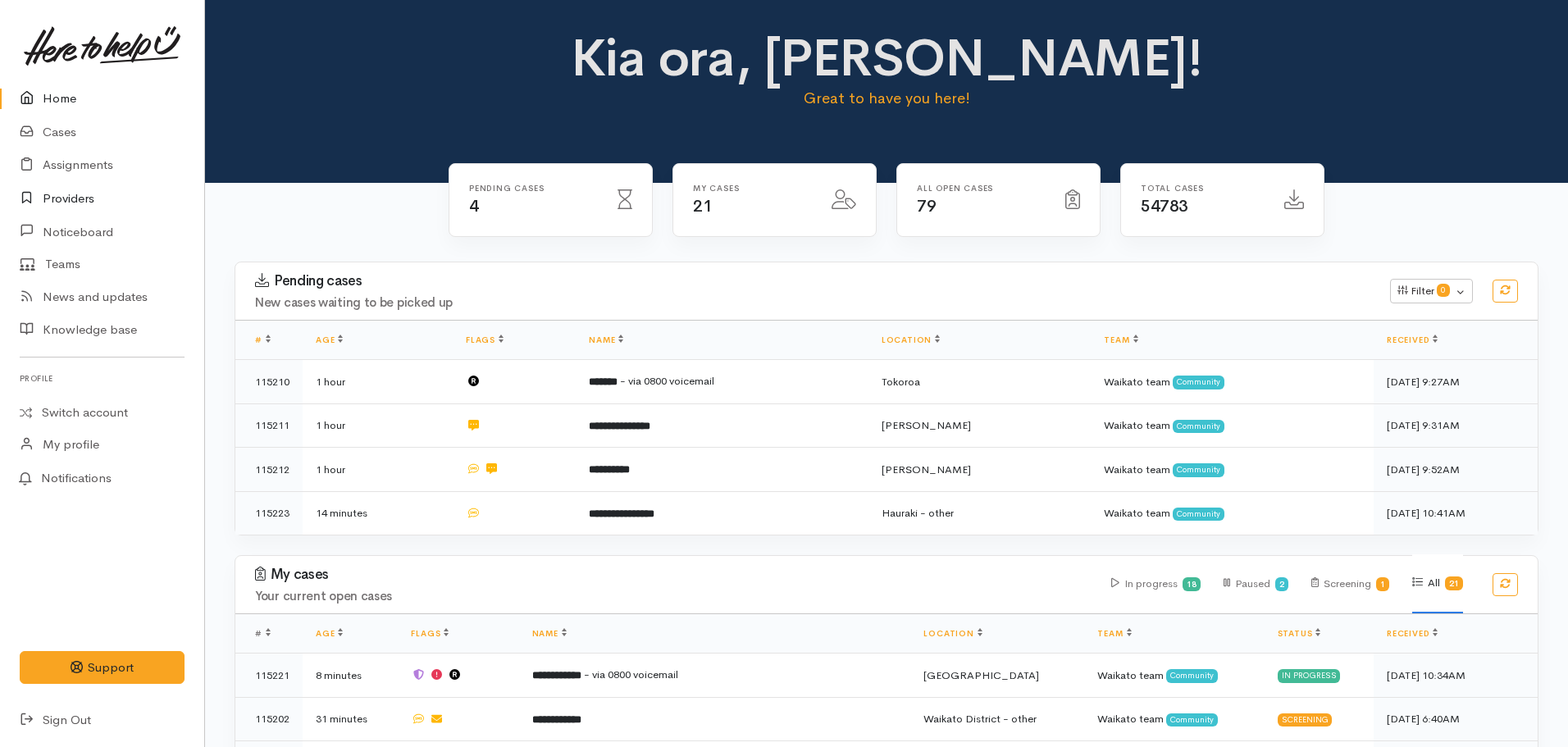 click on "Providers" at bounding box center [102, 198] 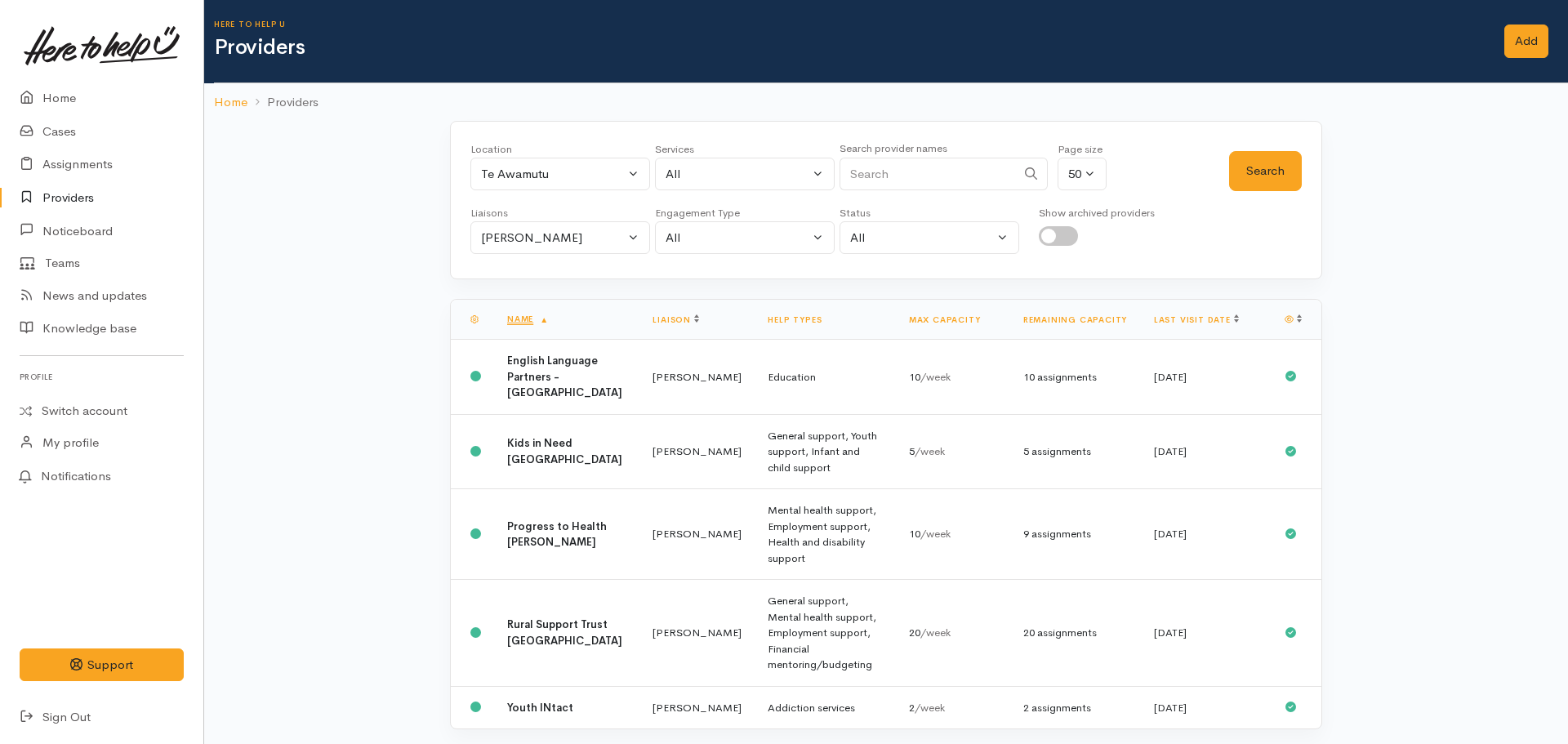 scroll, scrollTop: 0, scrollLeft: 0, axis: both 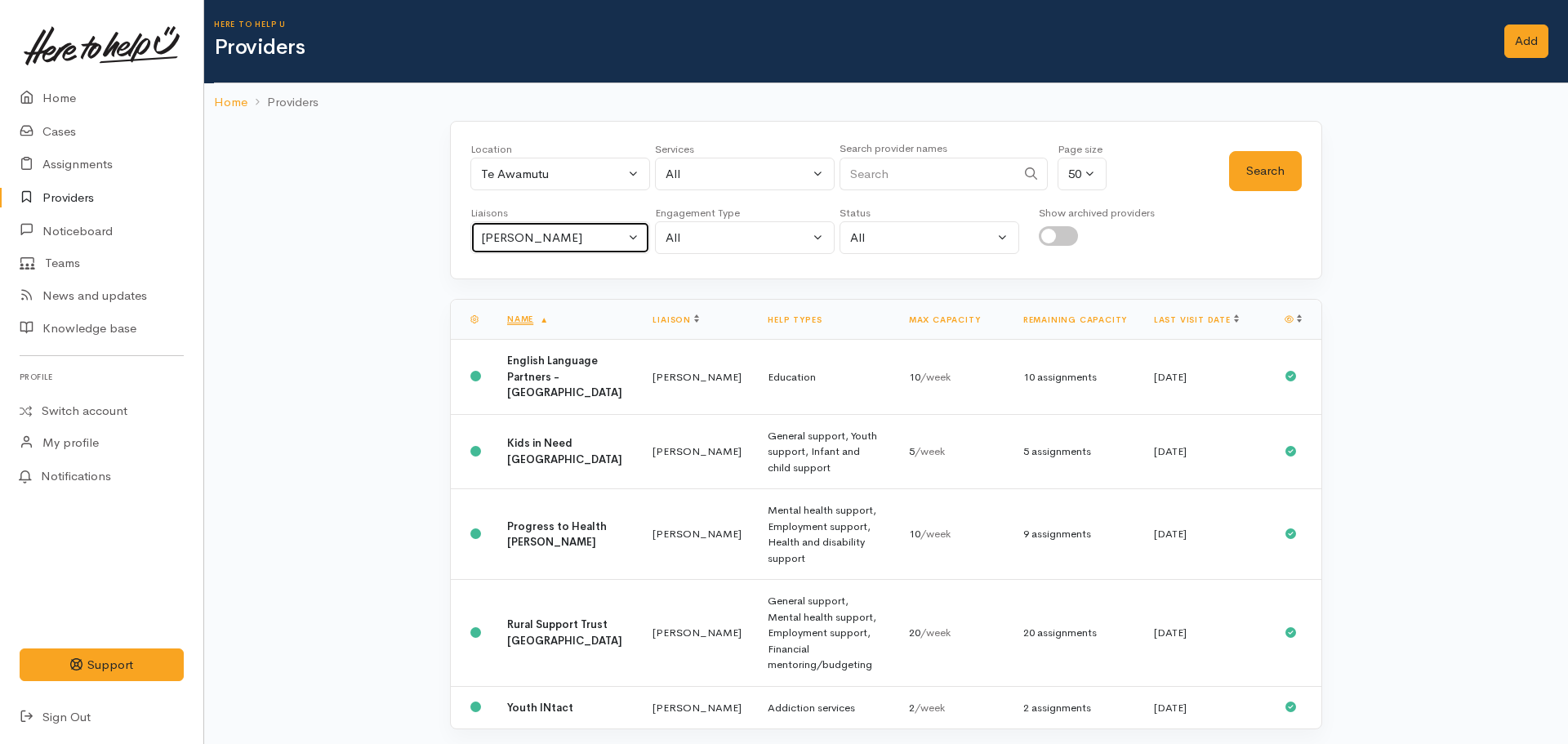click on "[PERSON_NAME]" at bounding box center [560, 238] 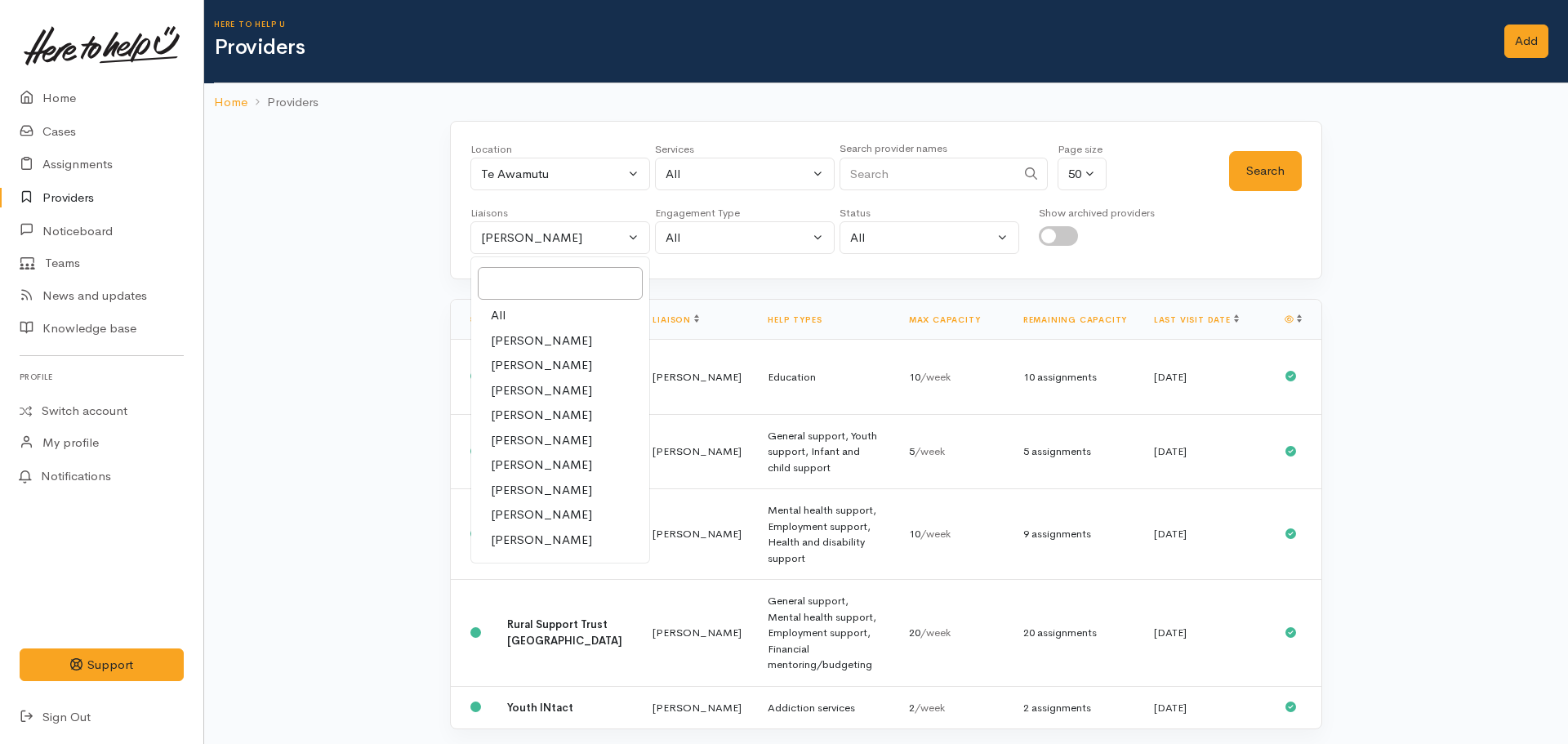 click on "All" at bounding box center (560, 315) 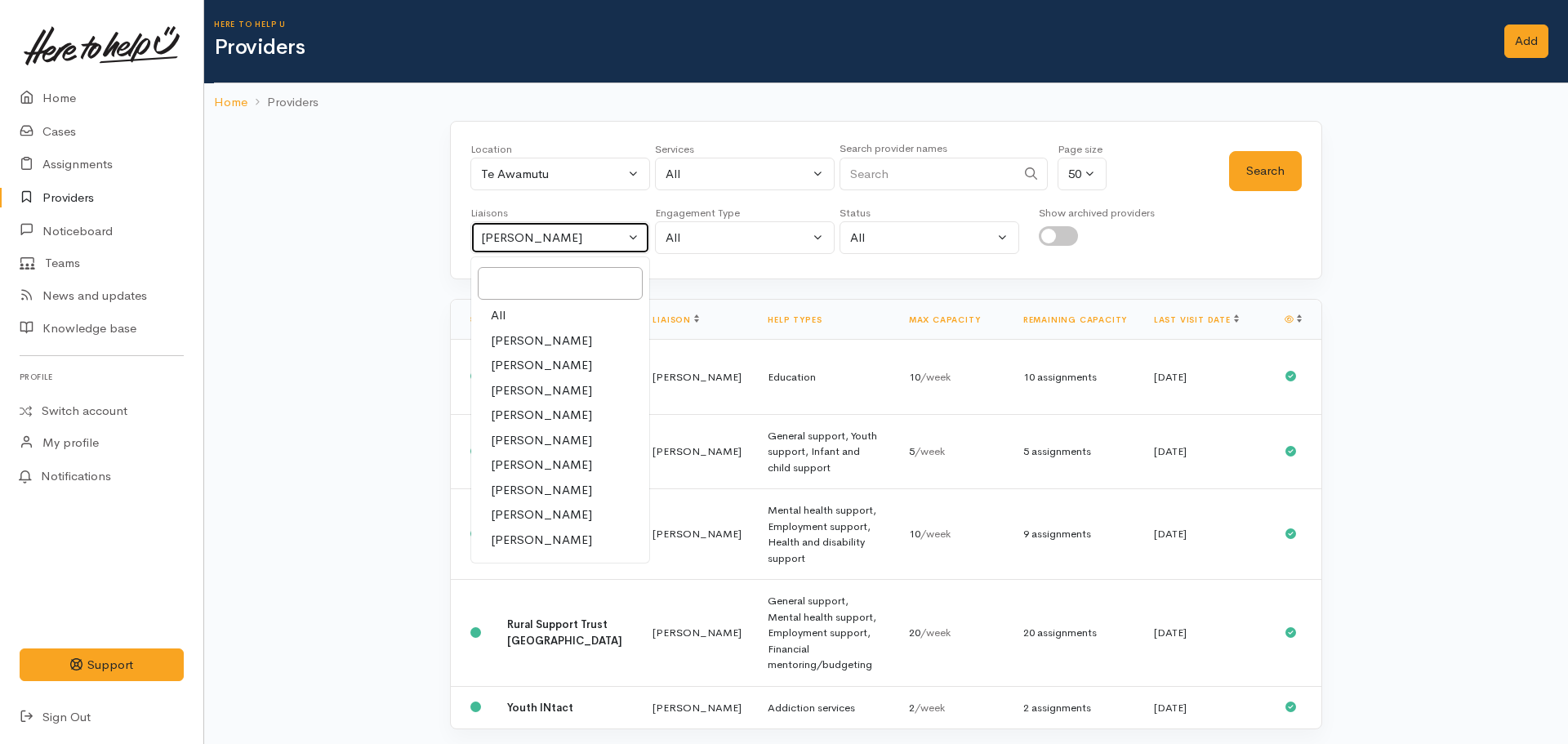 select on "null" 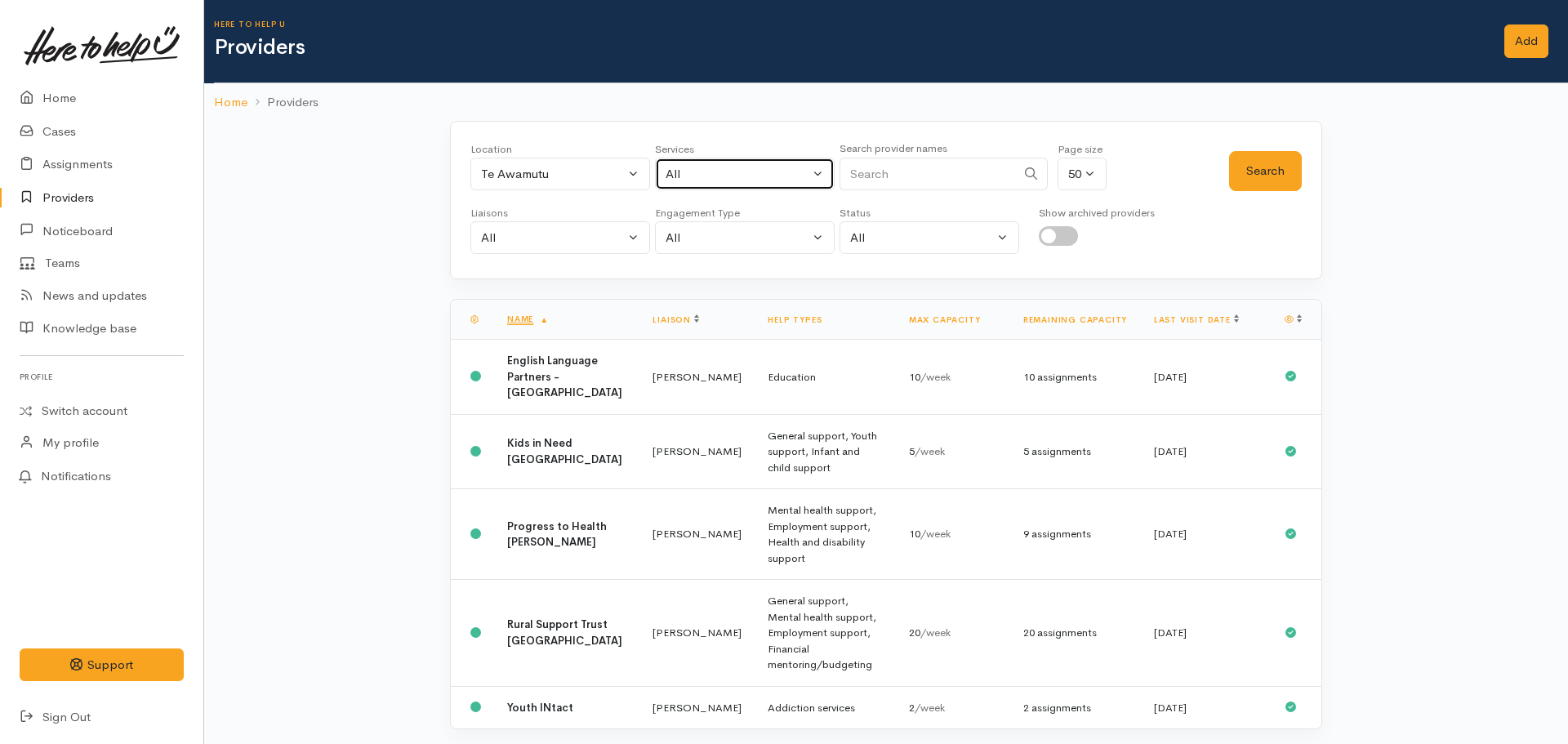 click on "All" at bounding box center (737, 174) 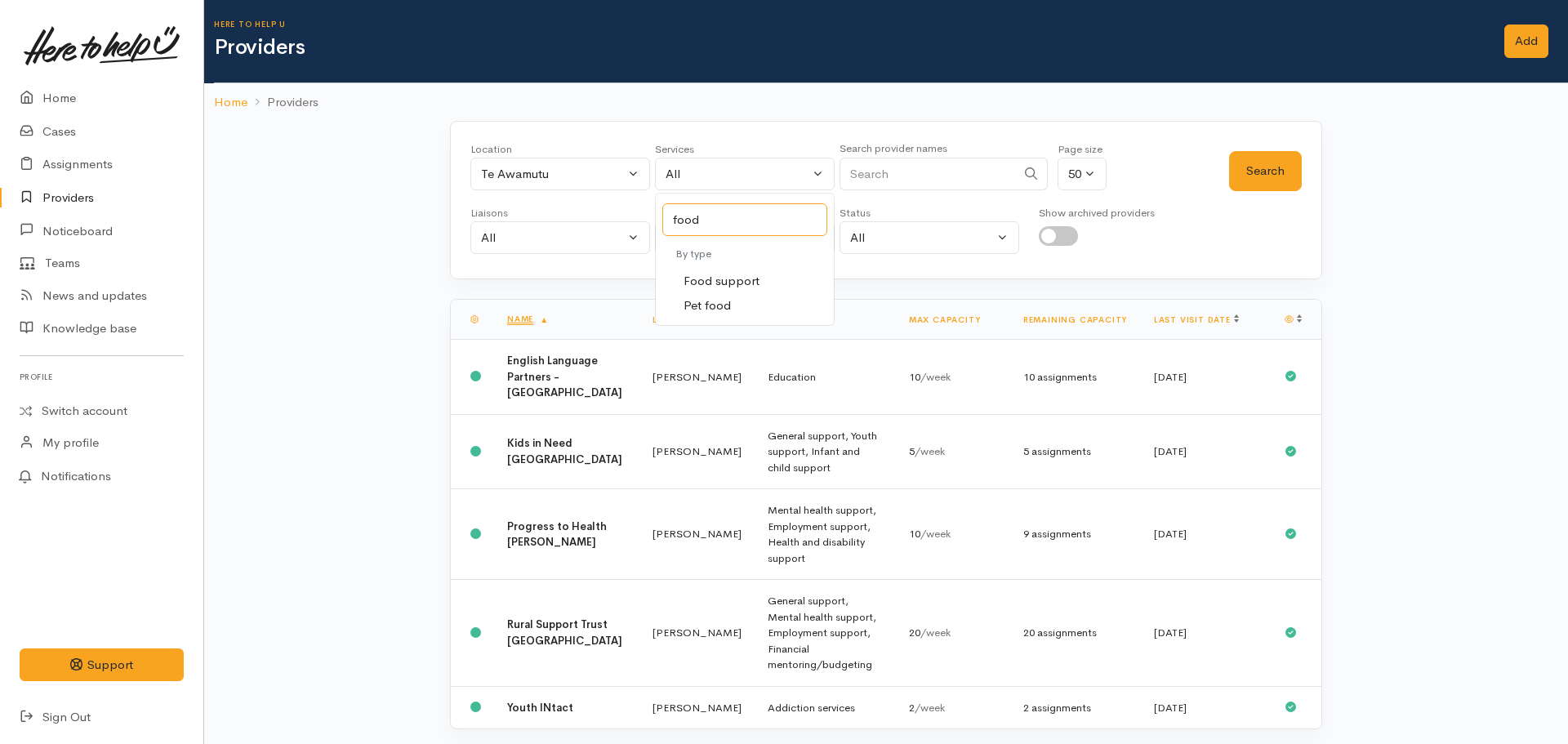 type on "food" 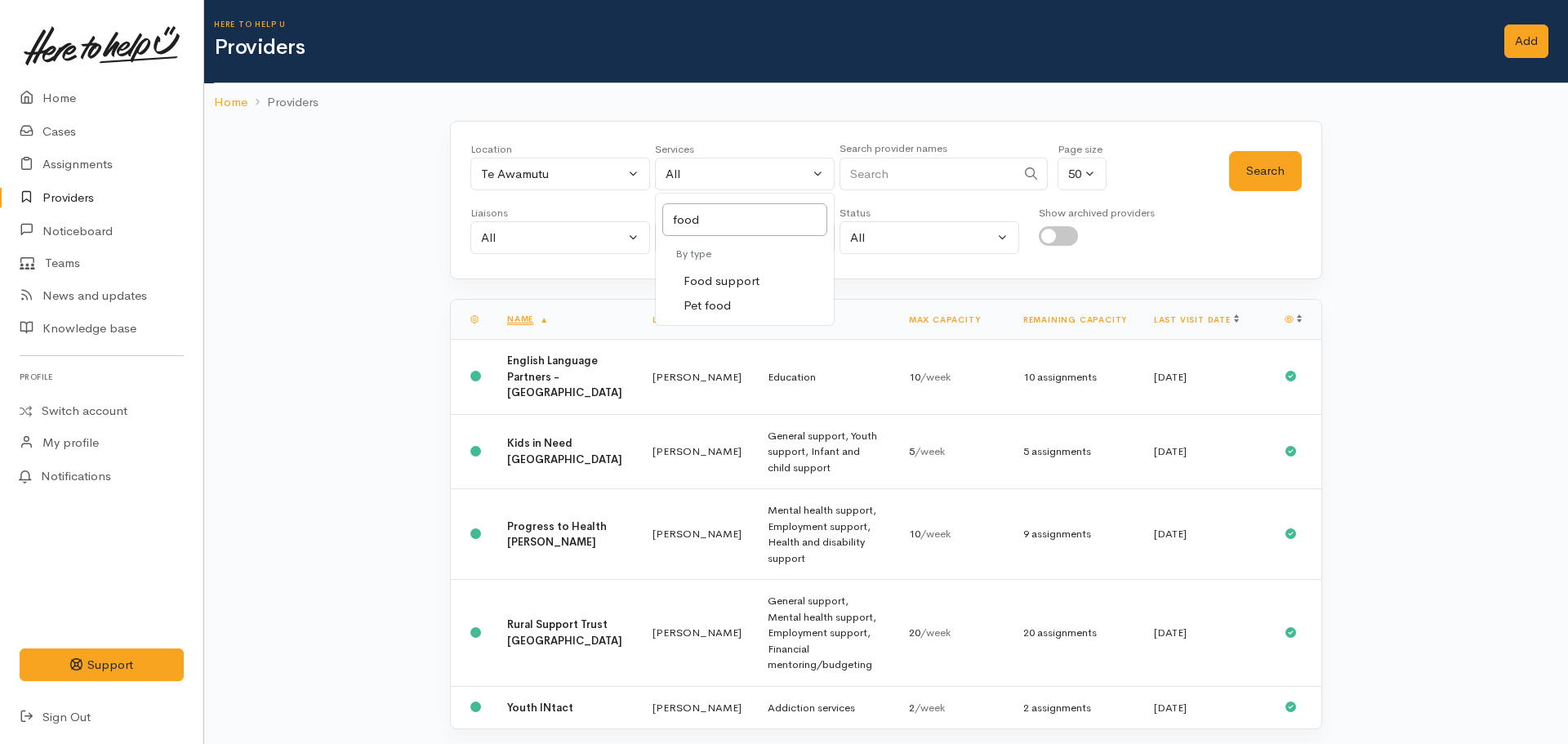 click on "Food support" at bounding box center (721, 281) 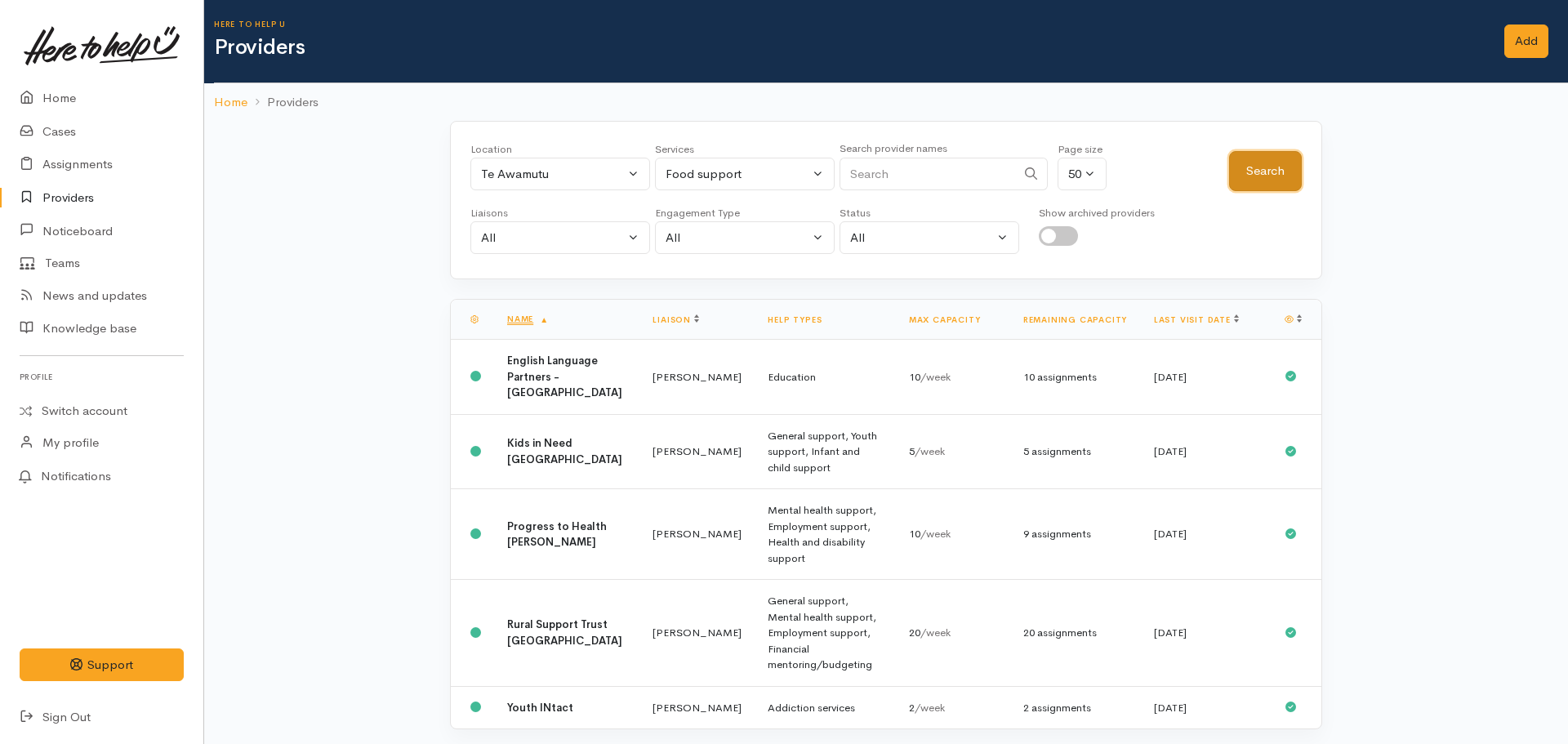 click on "Search" at bounding box center [1265, 171] 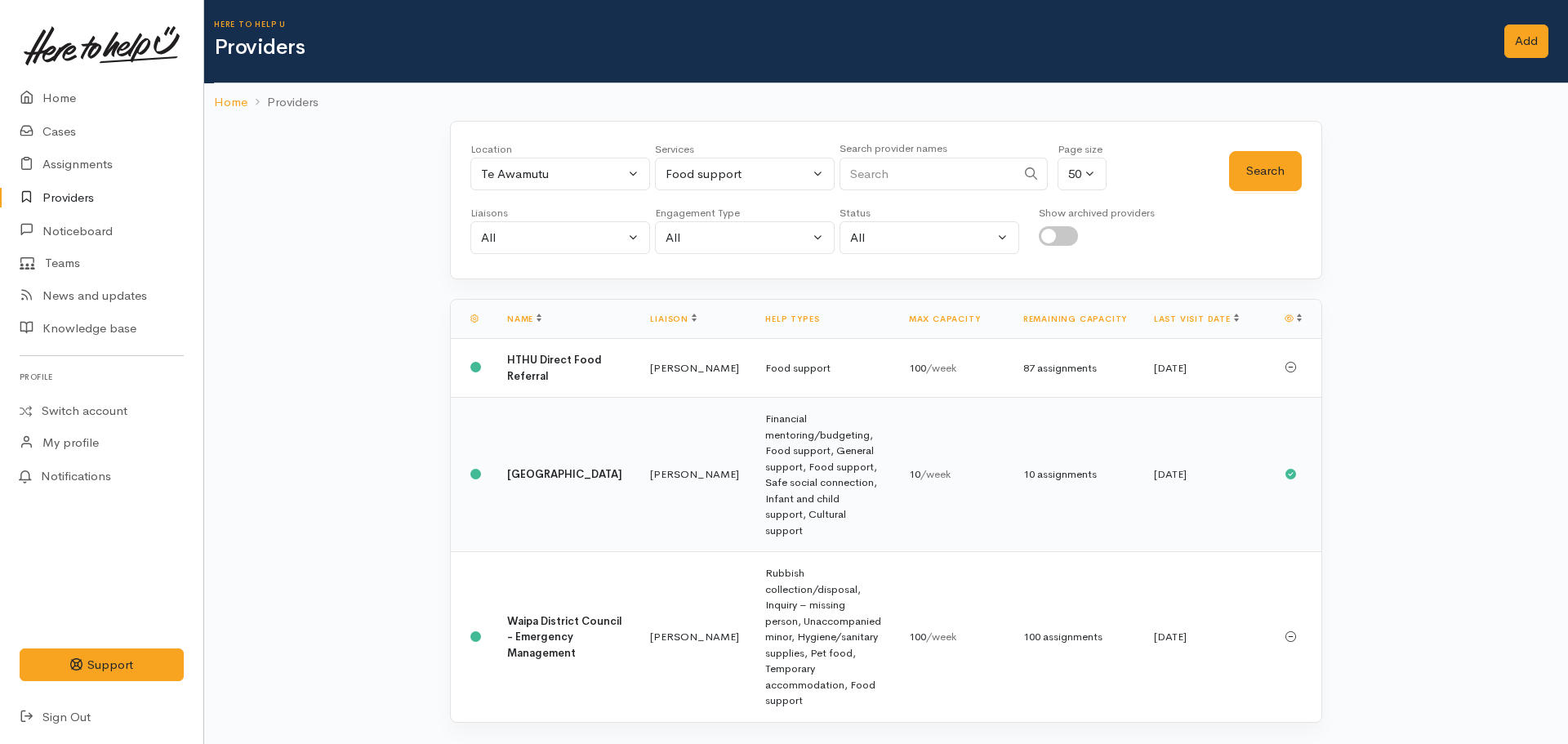 click on "Katarina Daly" at bounding box center (694, 474) 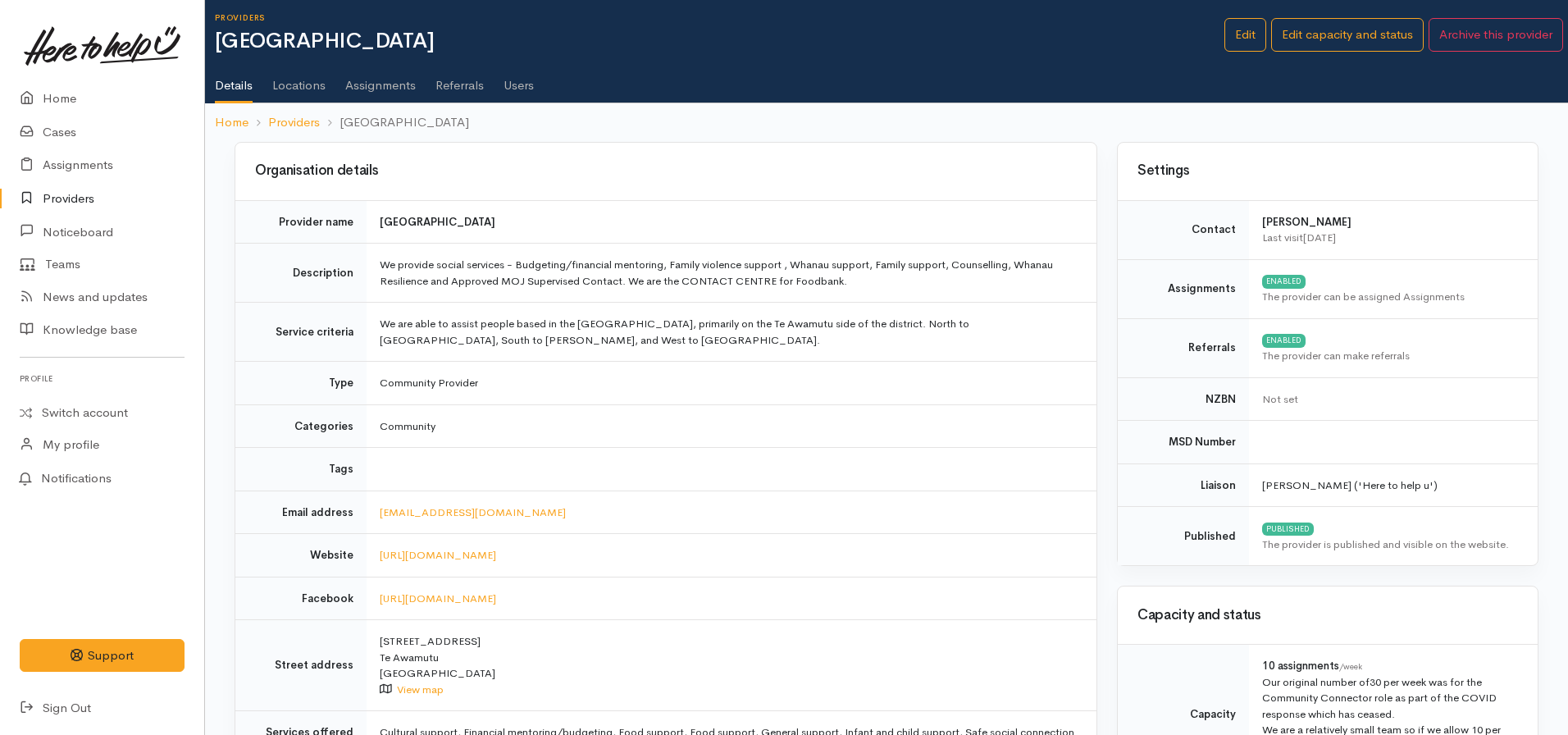 scroll, scrollTop: 0, scrollLeft: 0, axis: both 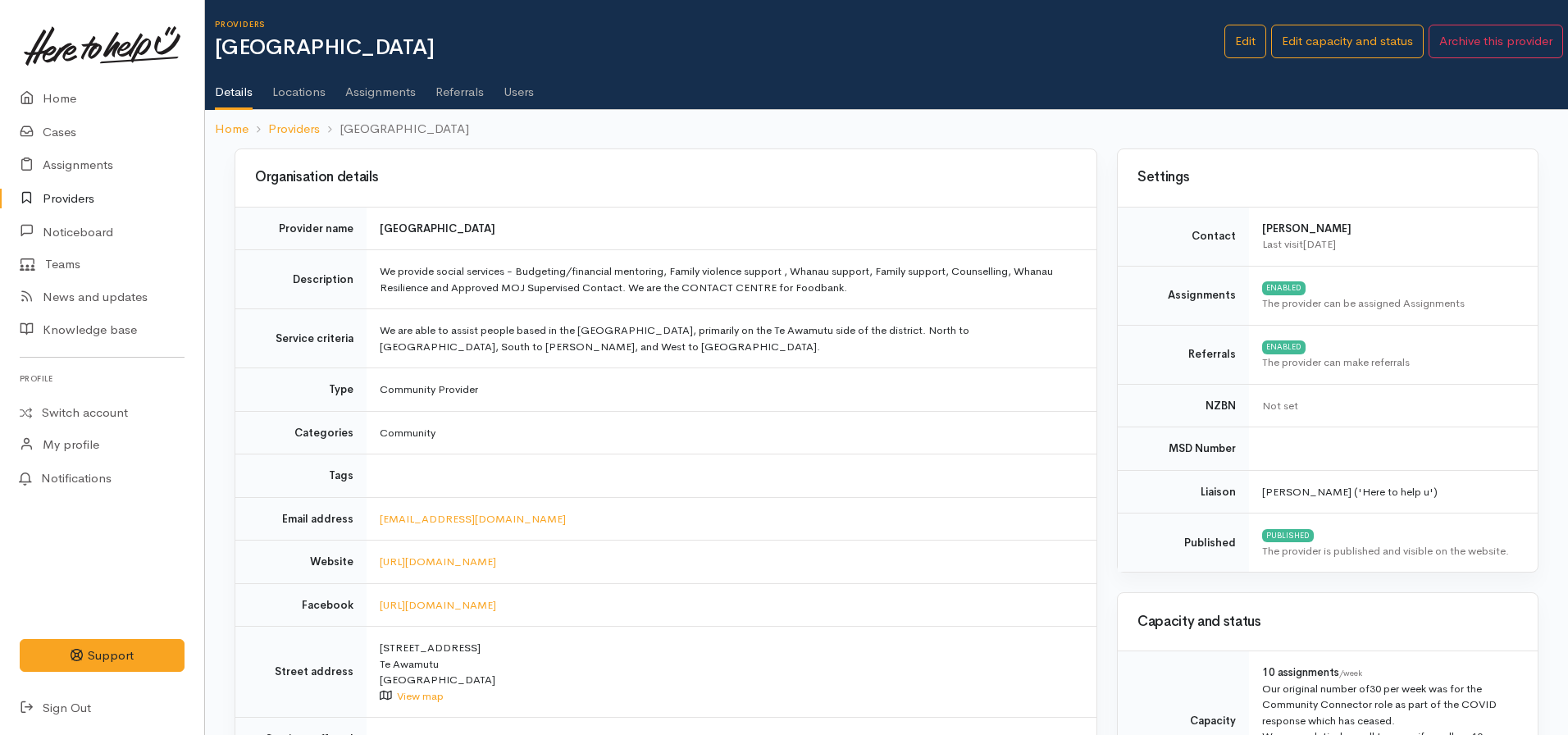click on "Assignments" at bounding box center [381, 86] 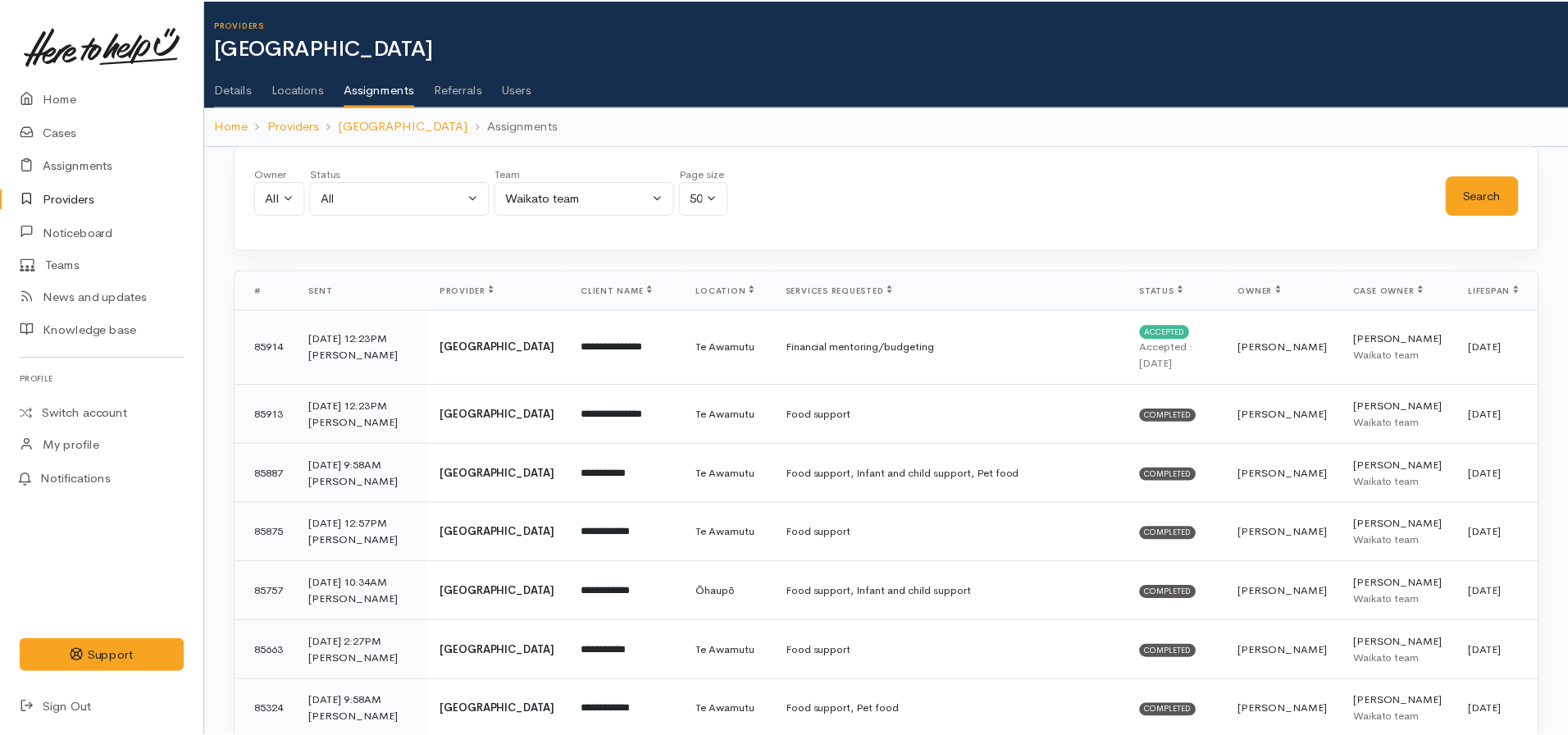 scroll, scrollTop: 0, scrollLeft: 0, axis: both 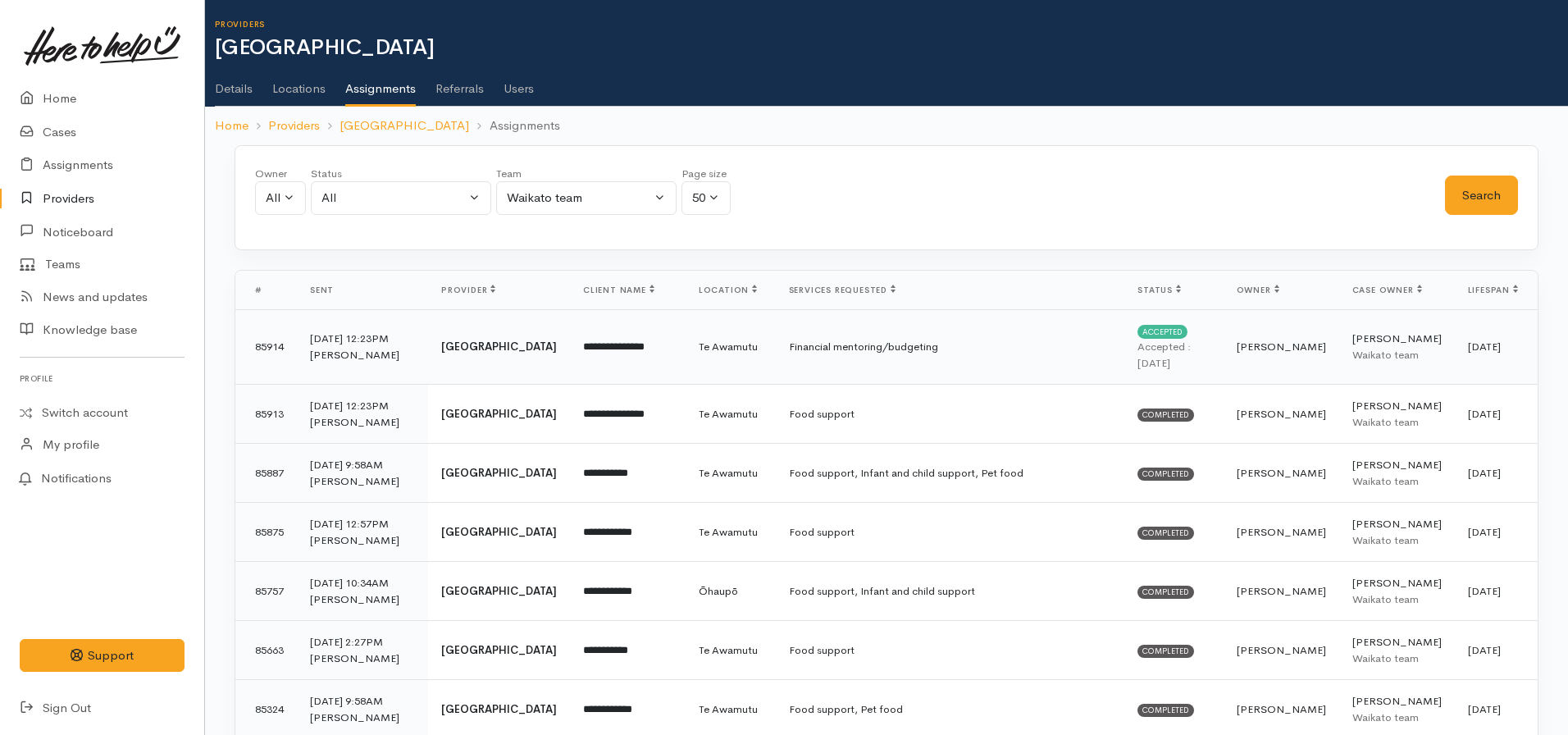 click on "Accepted : [DATE]" at bounding box center [1174, 354] 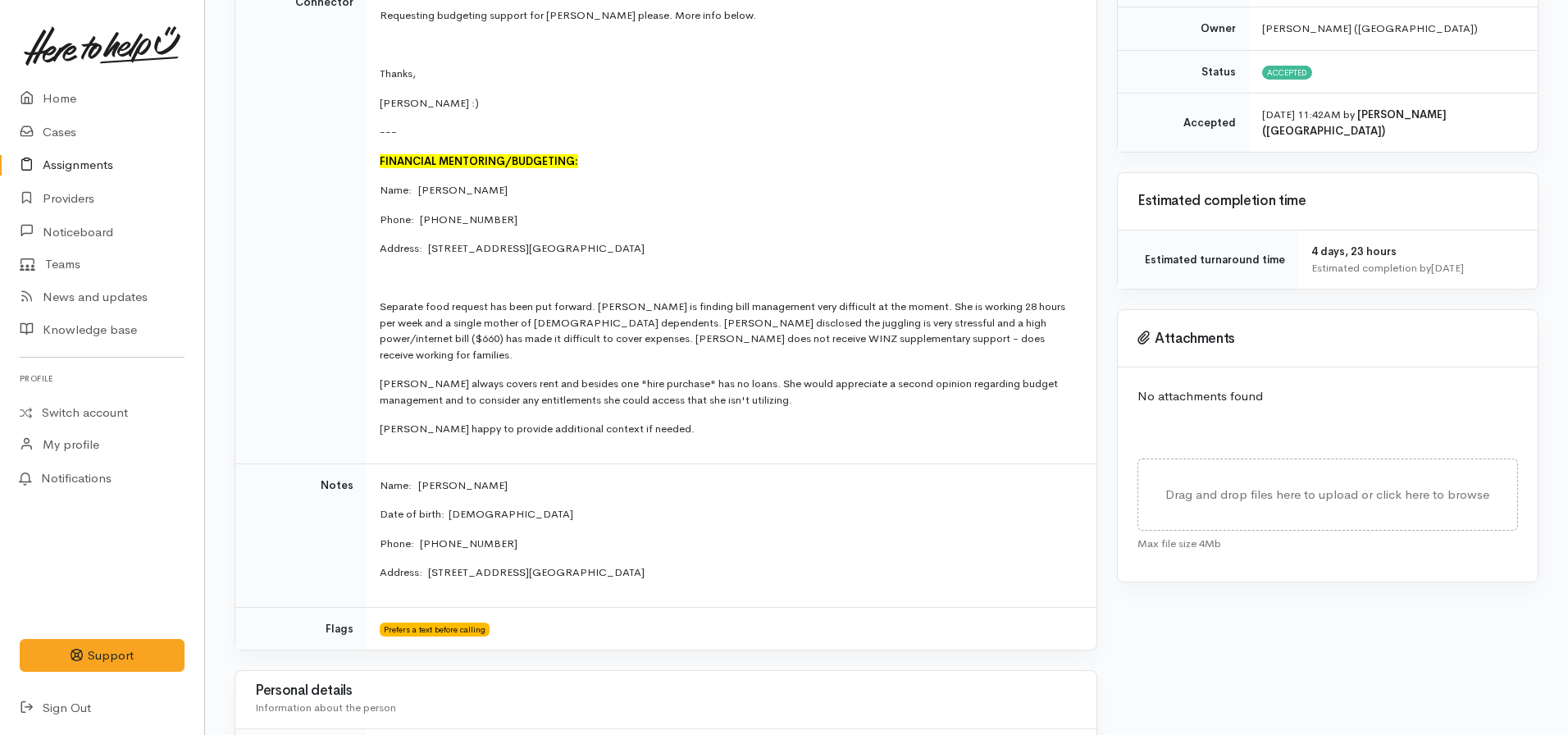 scroll, scrollTop: 309, scrollLeft: 0, axis: vertical 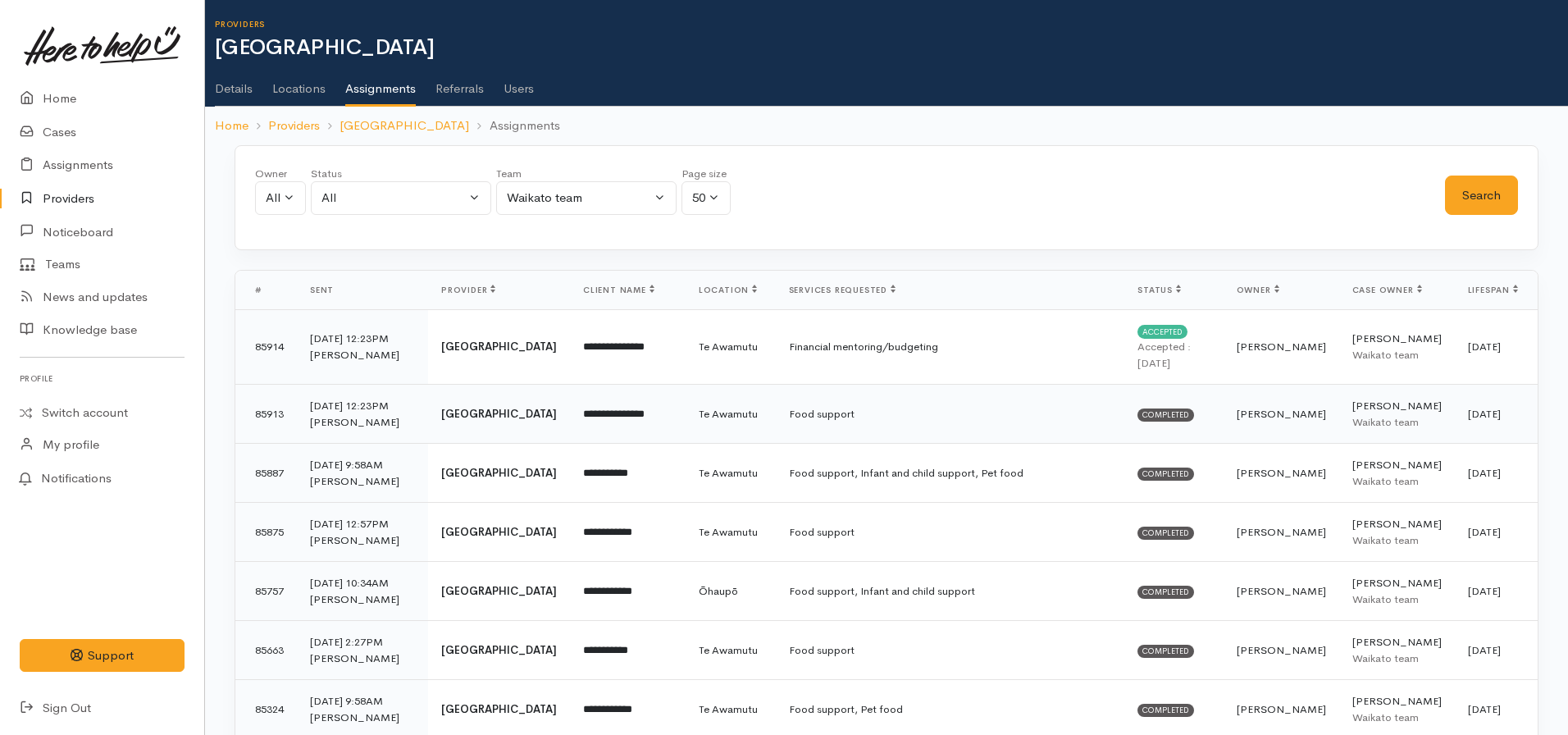 click on "Food support" at bounding box center (950, 414) 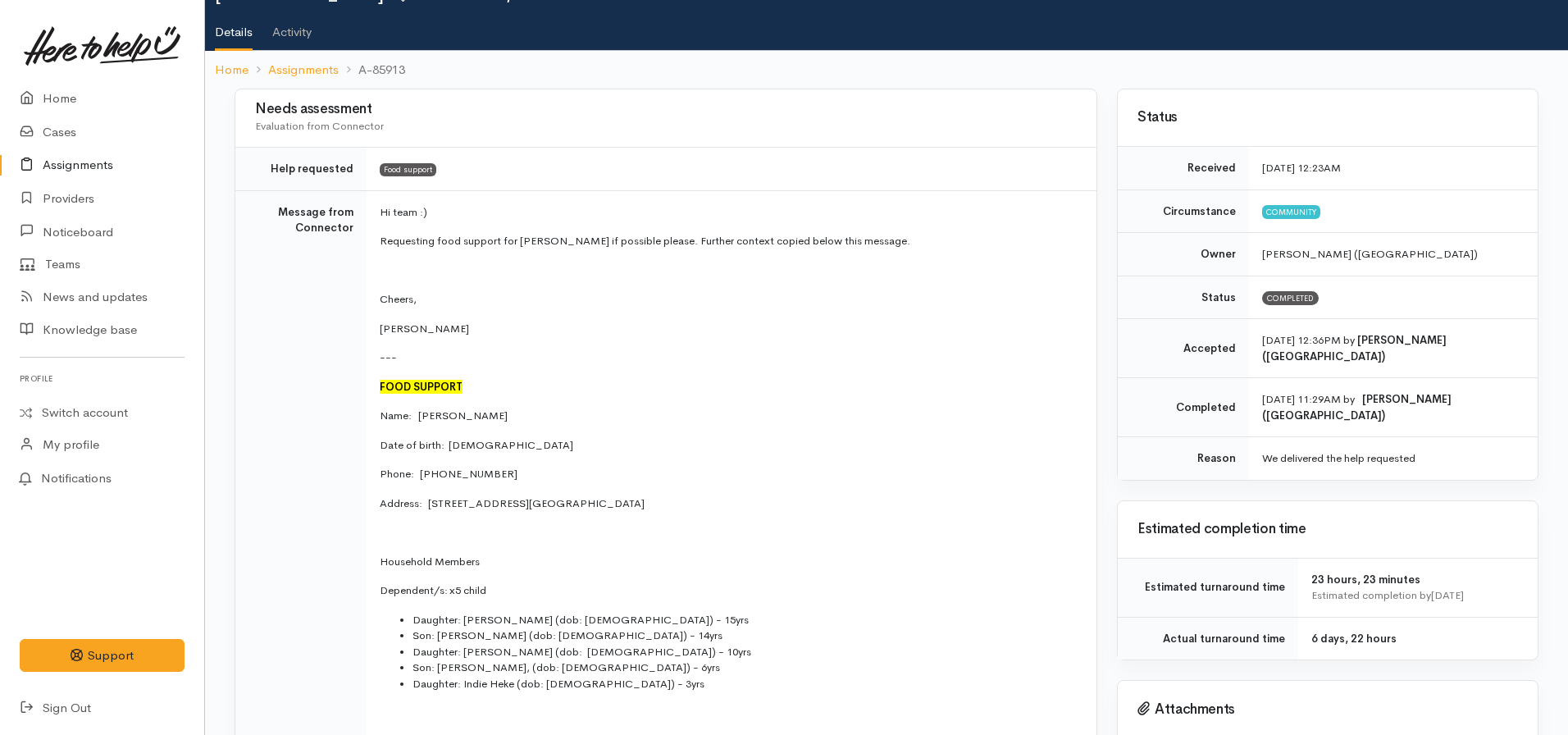 scroll, scrollTop: 79, scrollLeft: 0, axis: vertical 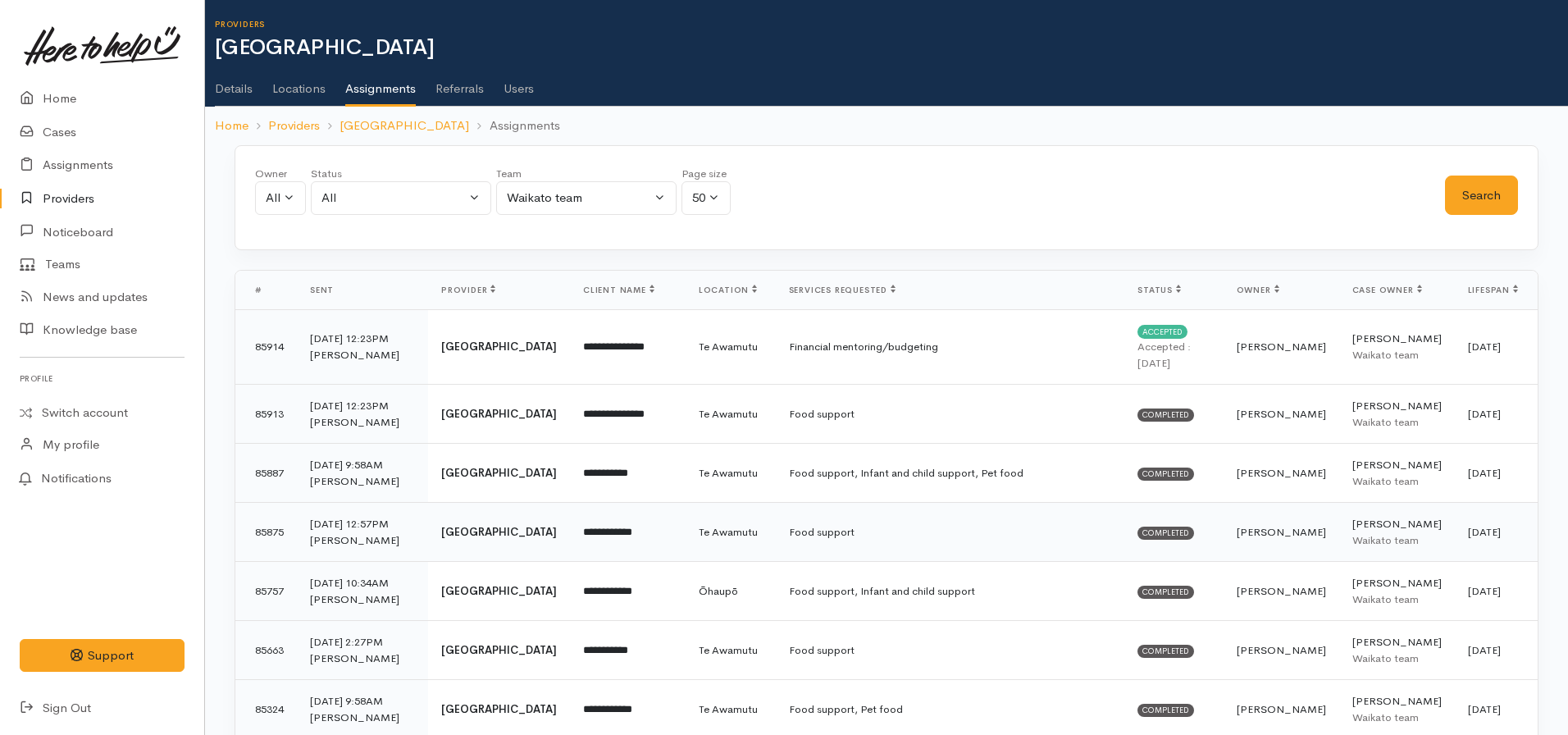 click on "Completed" at bounding box center [1165, 533] 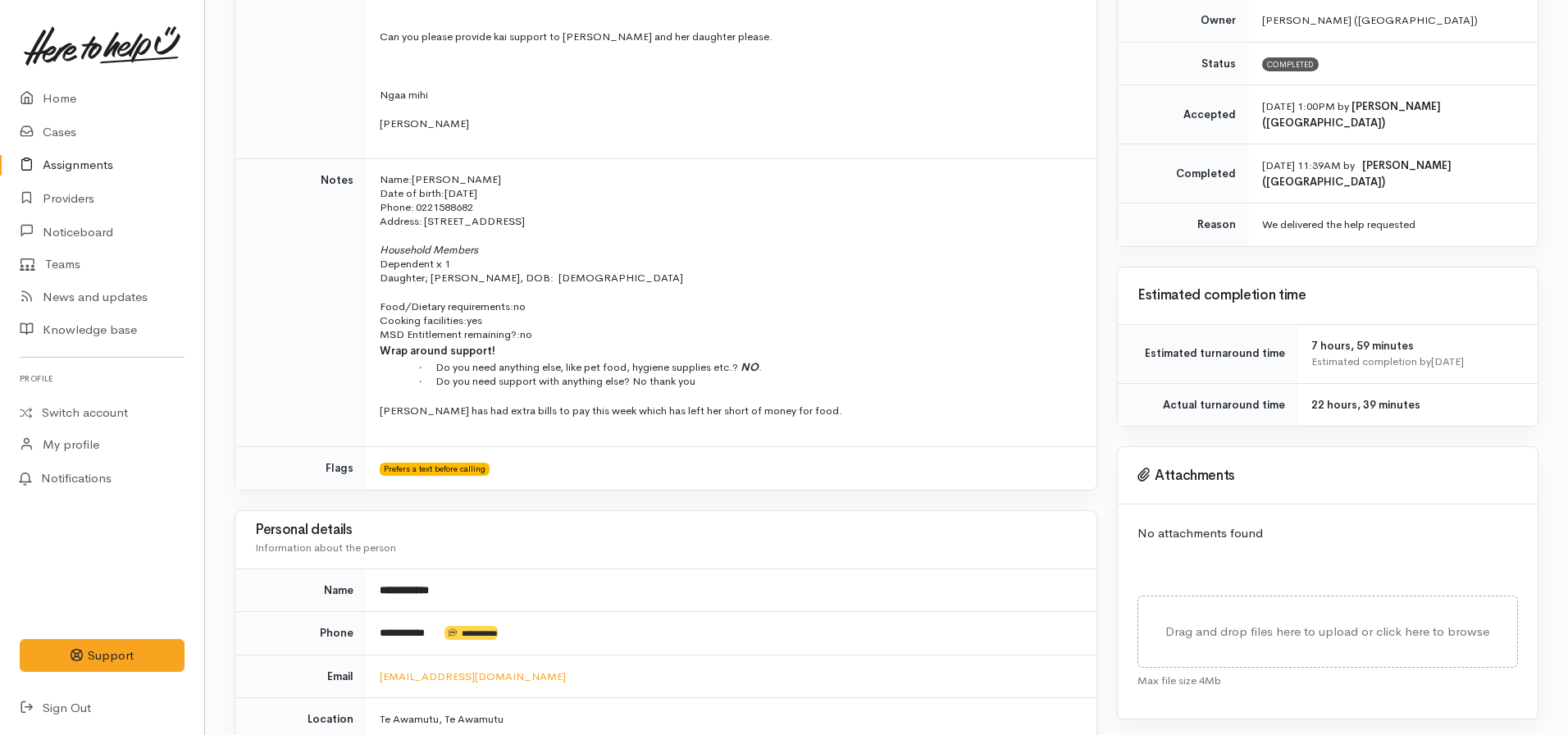 scroll, scrollTop: 0, scrollLeft: 0, axis: both 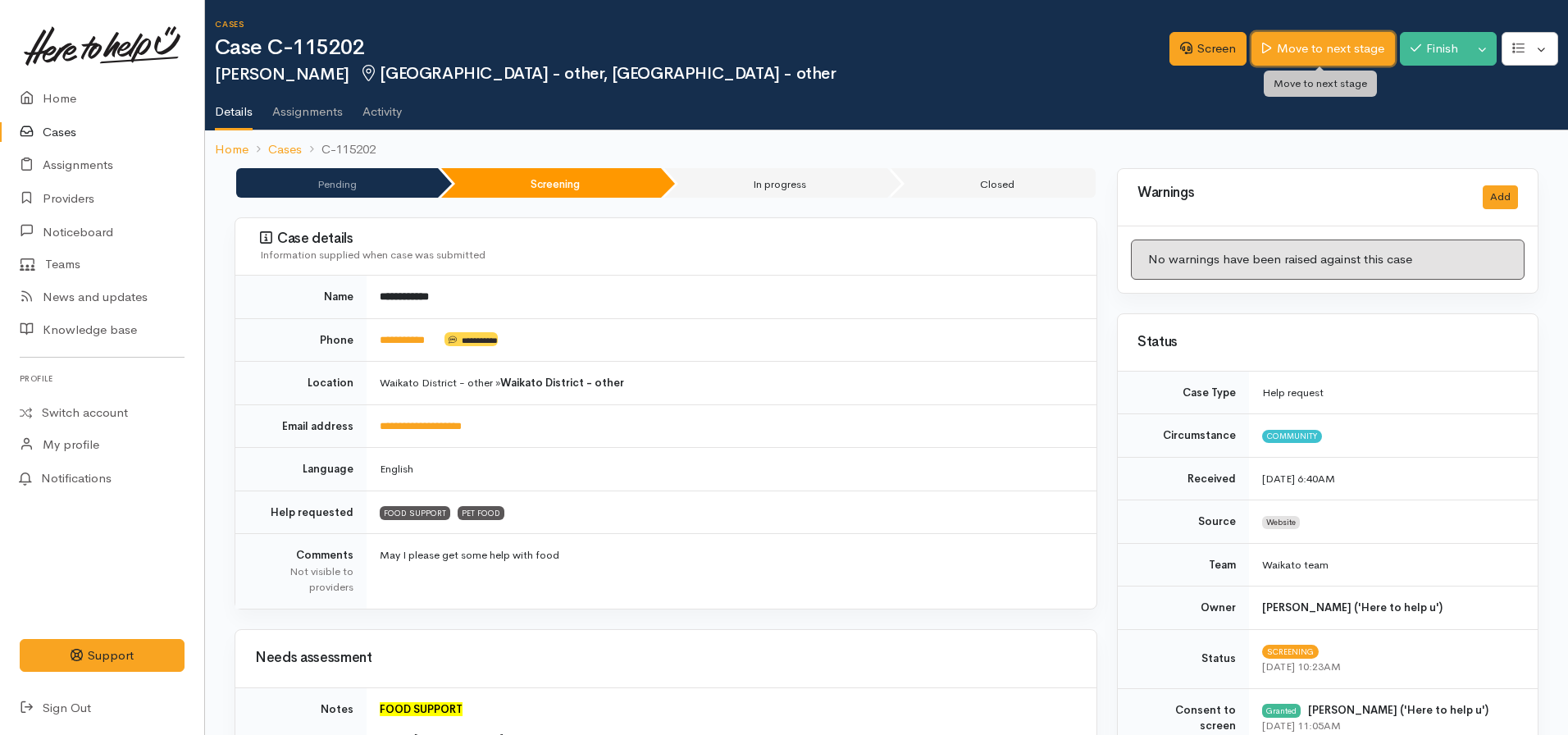 click on "Move to next stage" at bounding box center [1323, 48] 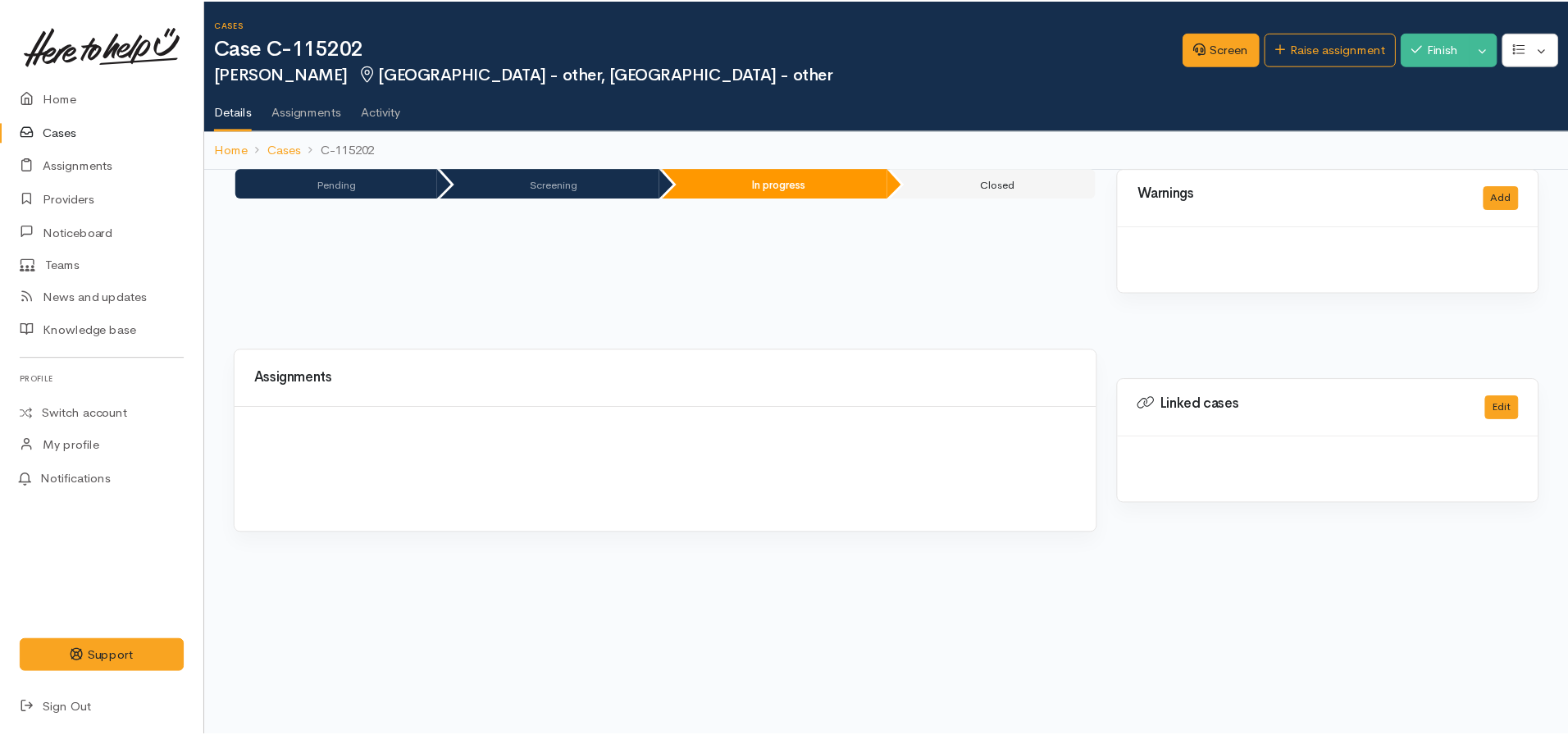scroll, scrollTop: 0, scrollLeft: 0, axis: both 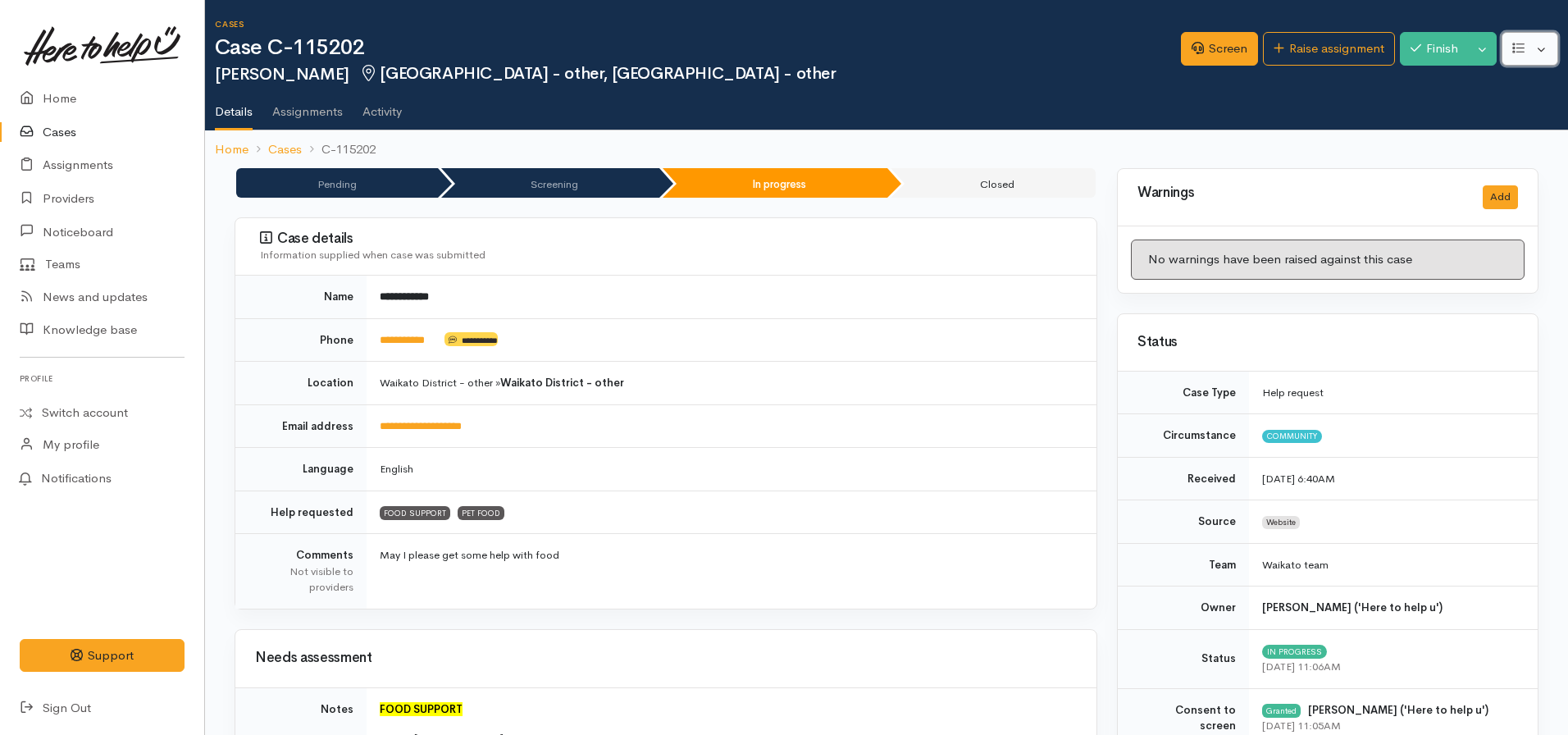 click 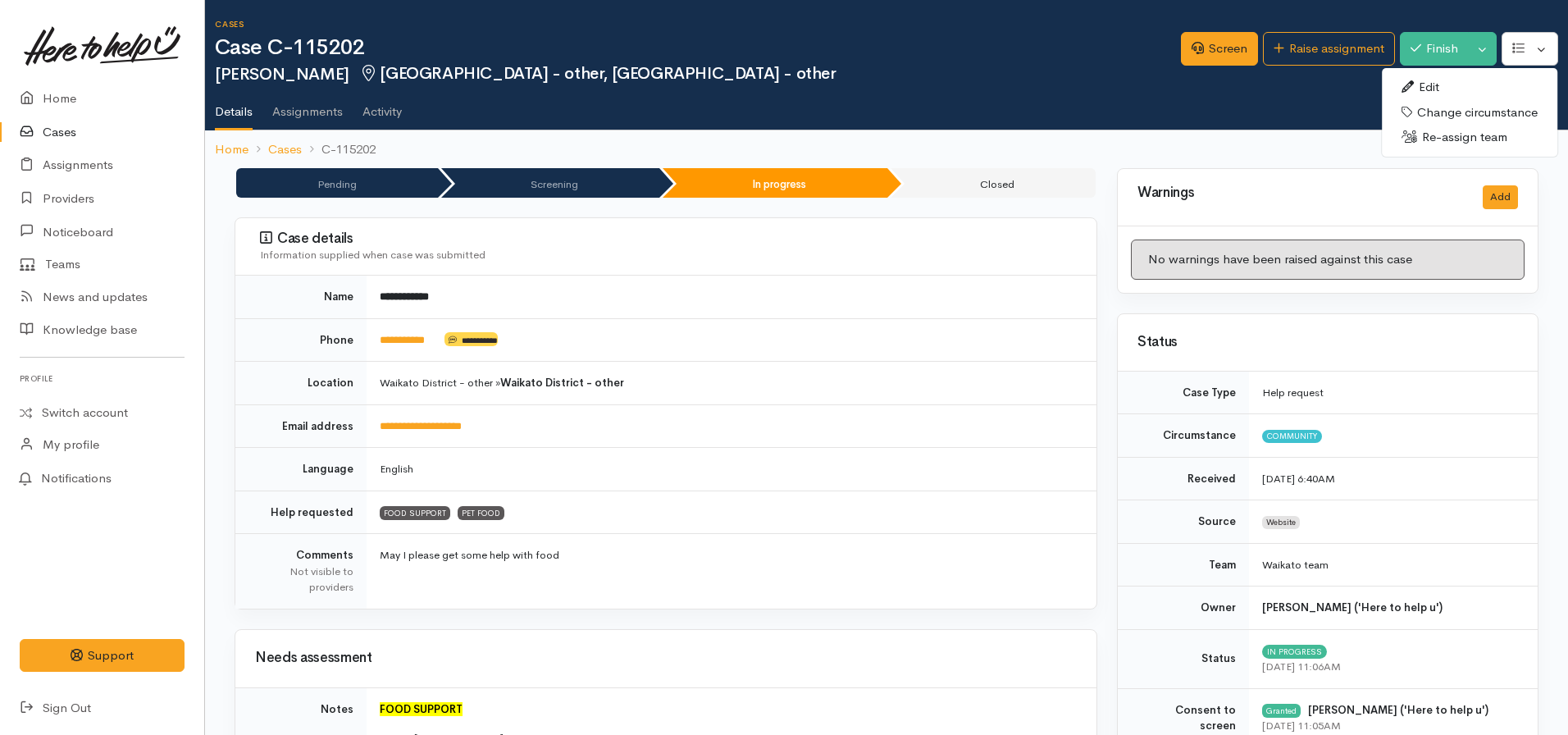 click on "Edit" at bounding box center [1470, 87] 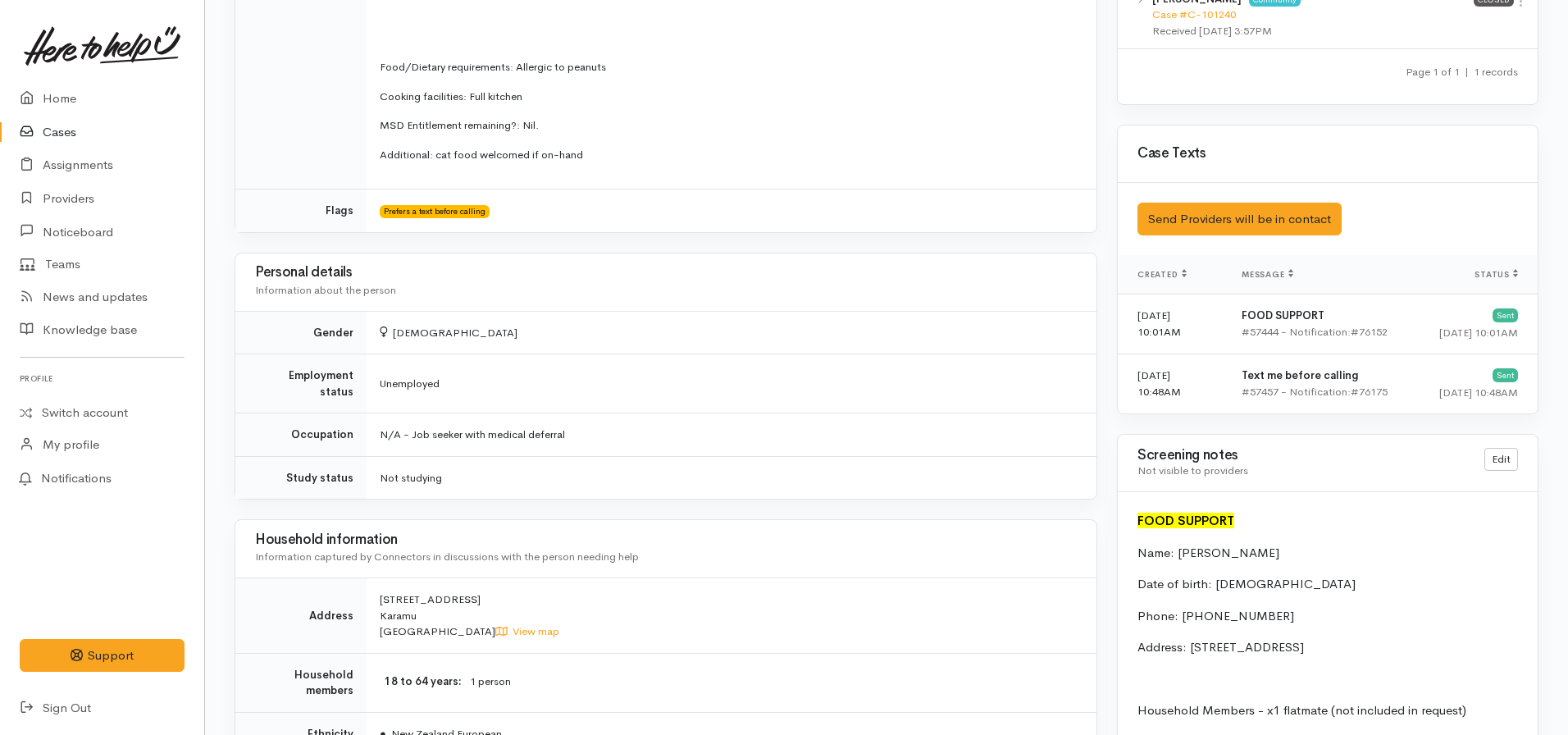 scroll, scrollTop: 1445, scrollLeft: 0, axis: vertical 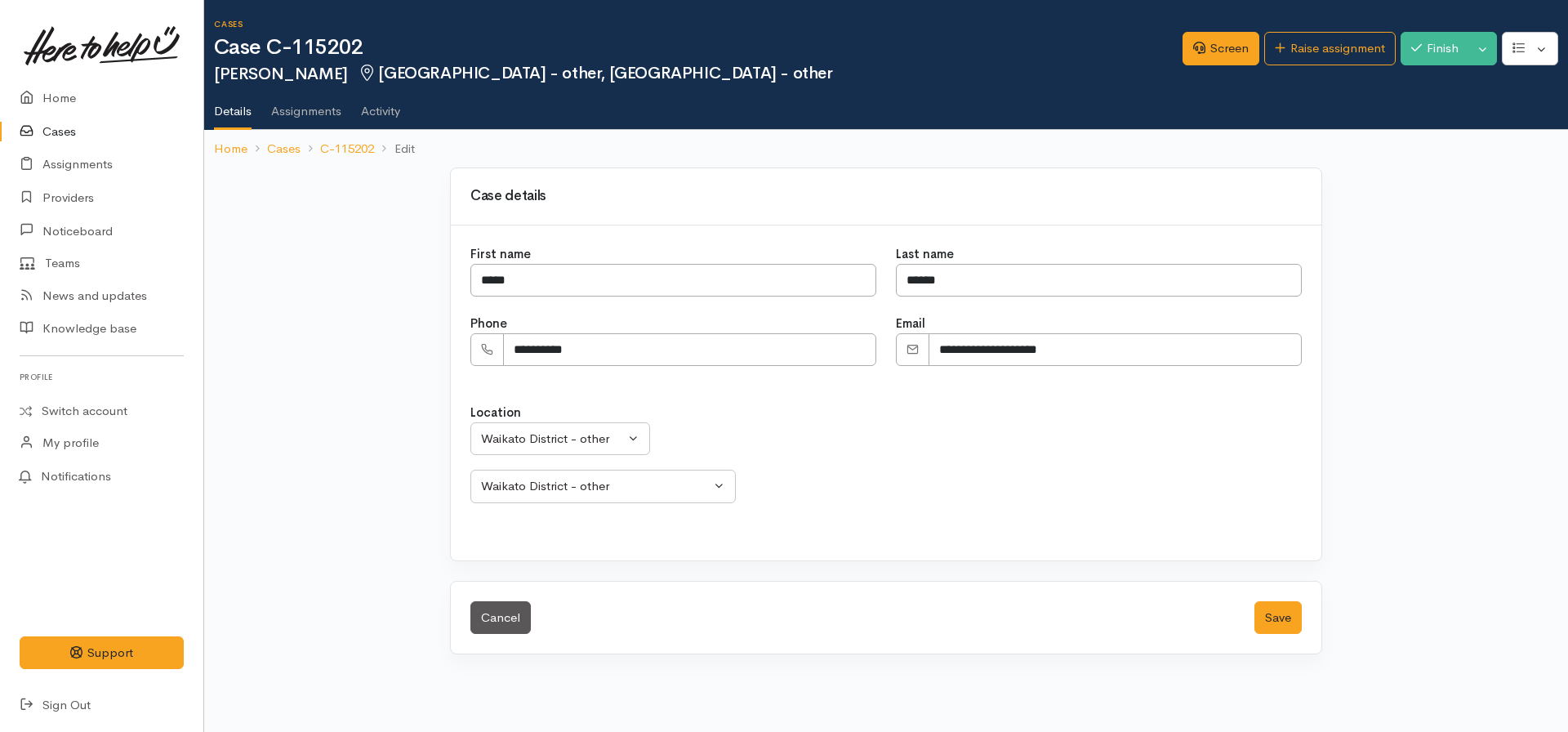 select 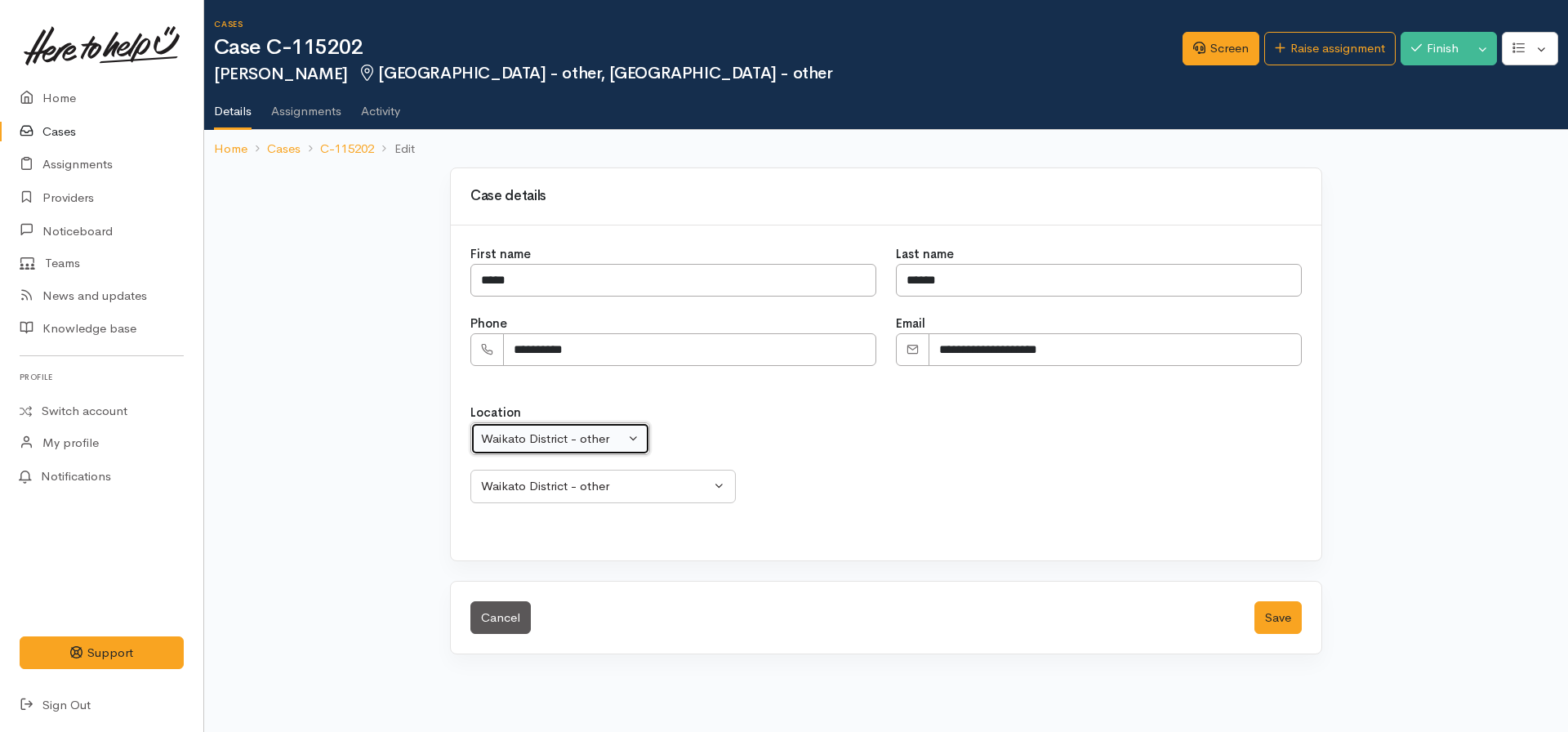 click on "Waikato District - other" at bounding box center (560, 439) 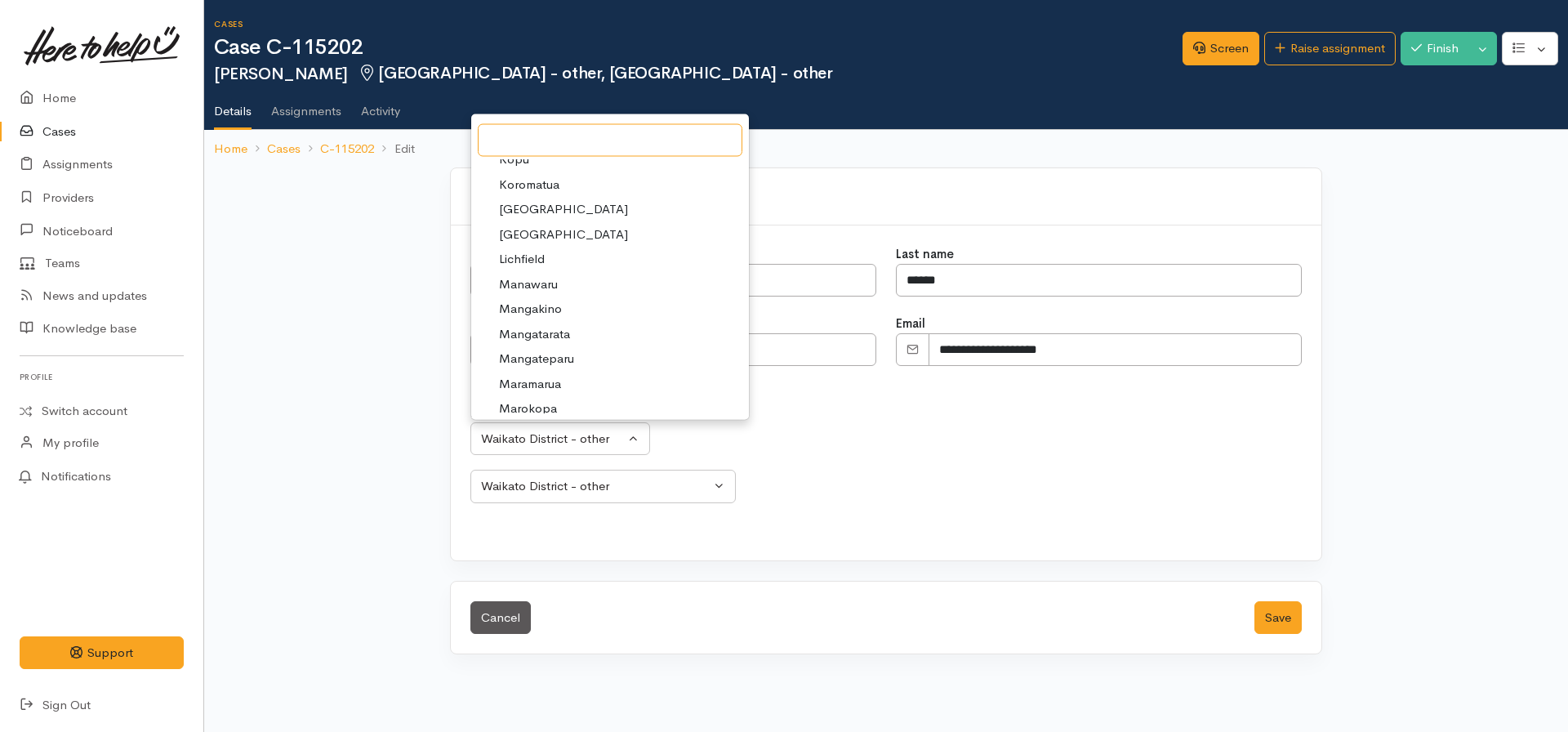 scroll, scrollTop: 1694, scrollLeft: 0, axis: vertical 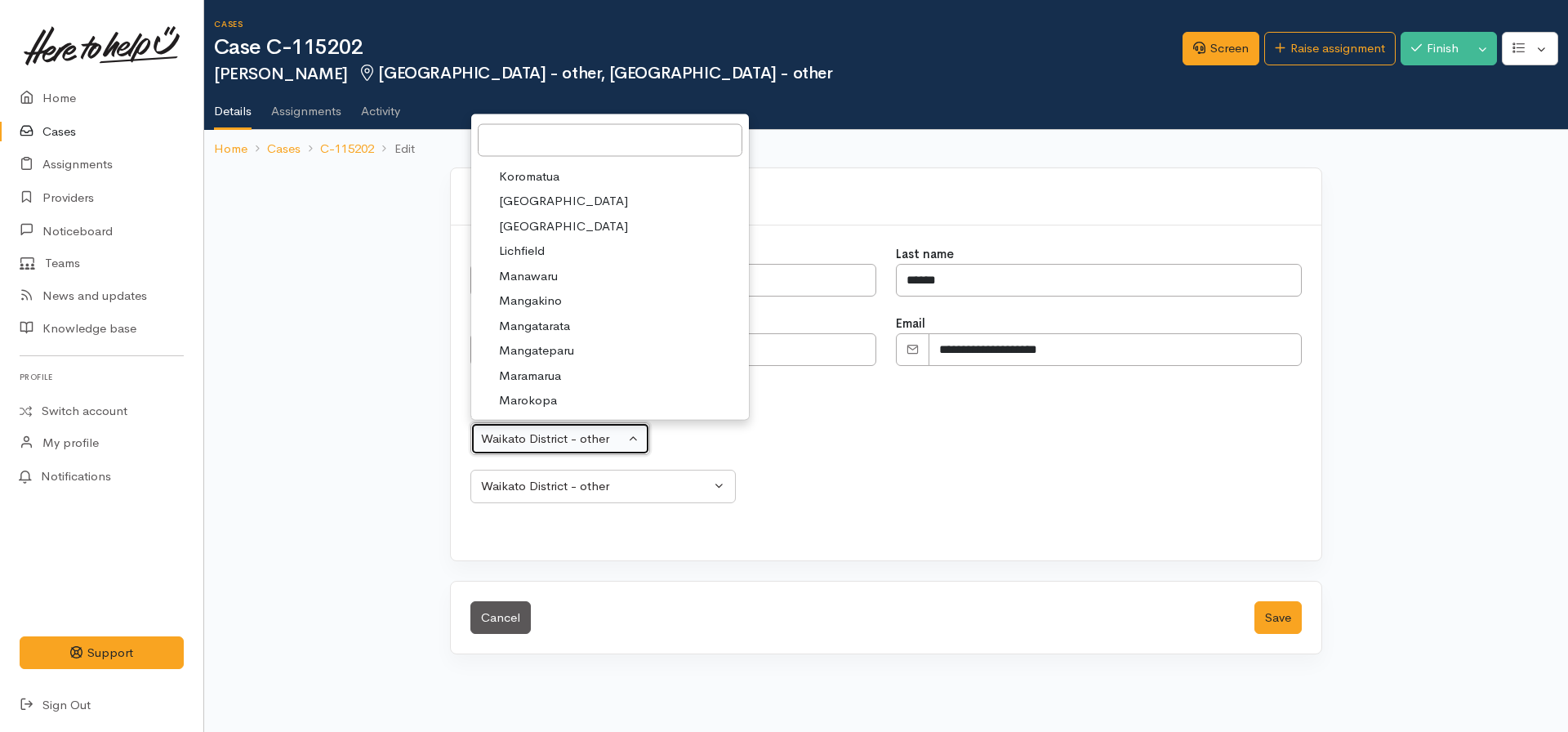 click on "Waikato District - other" at bounding box center [553, 439] 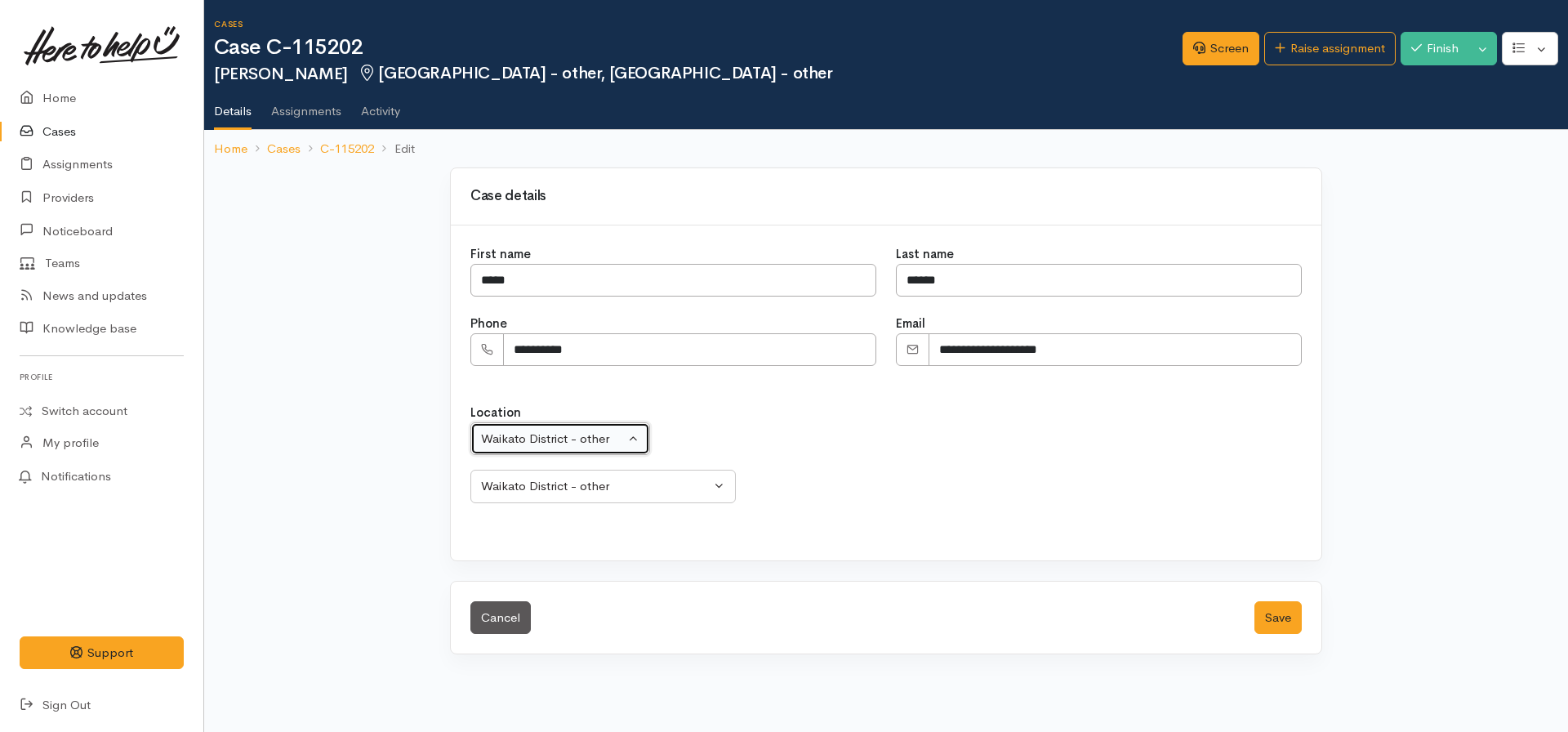 click on "Waikato District - other" at bounding box center (553, 439) 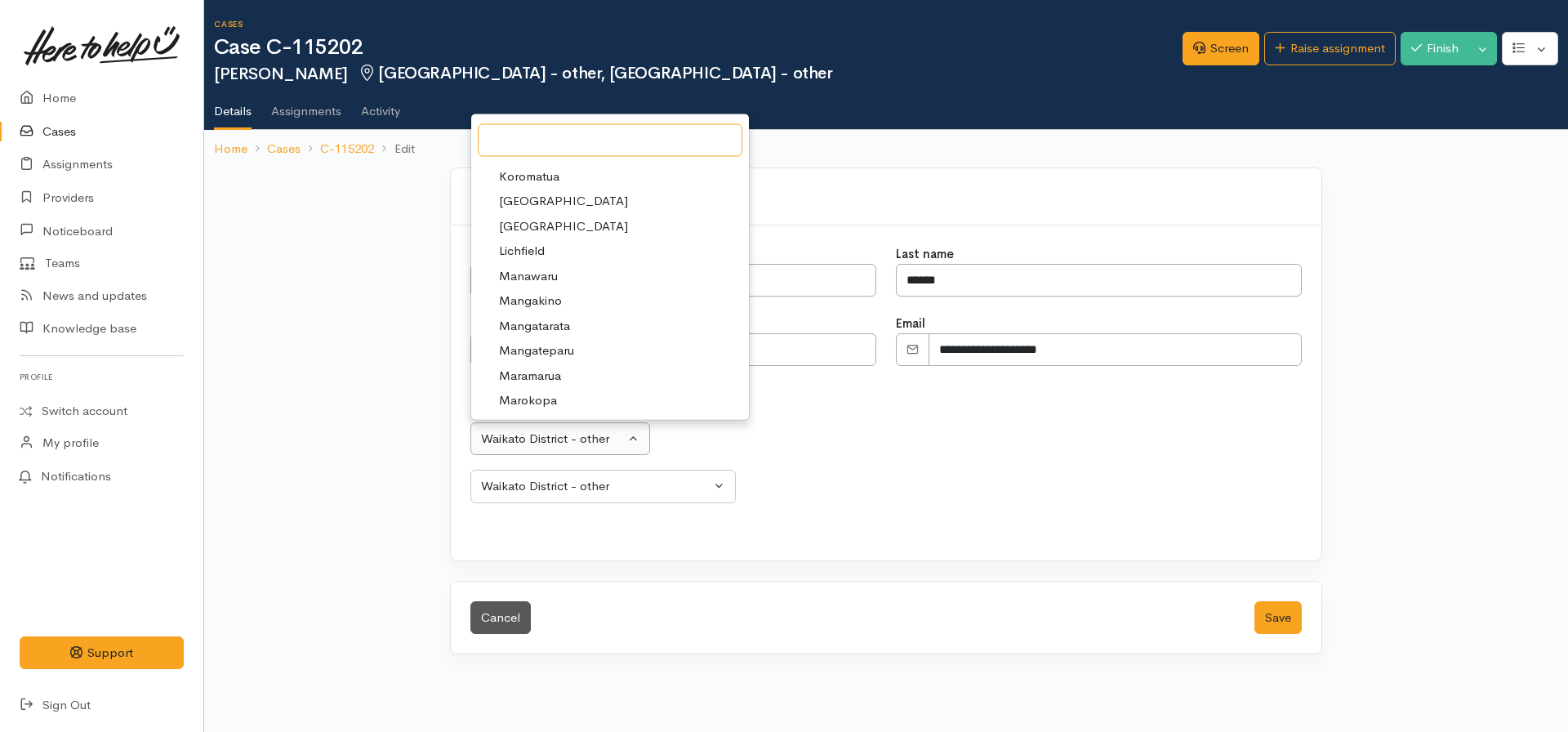 scroll, scrollTop: 4018, scrollLeft: 0, axis: vertical 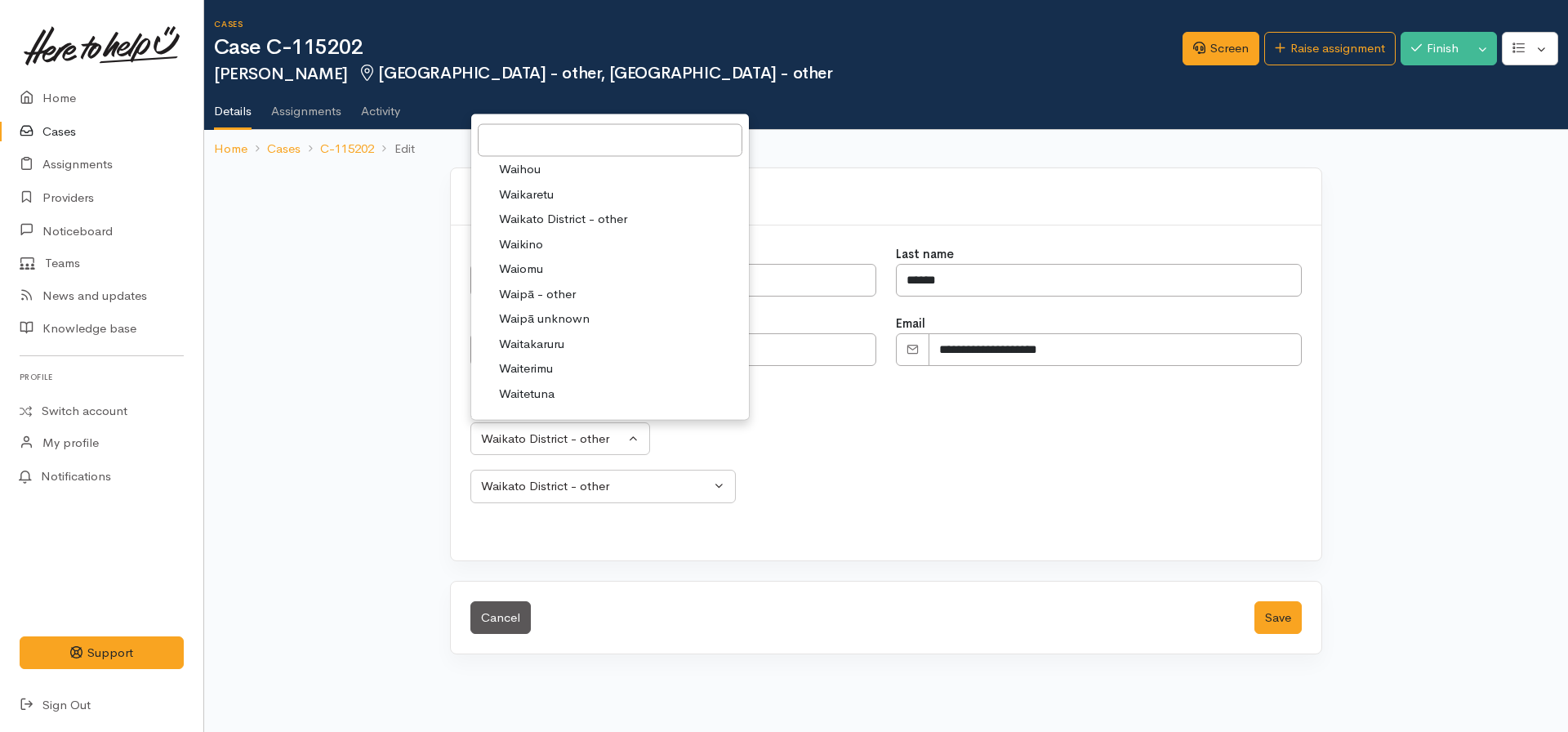 click on "Waipā - other" at bounding box center (610, 294) 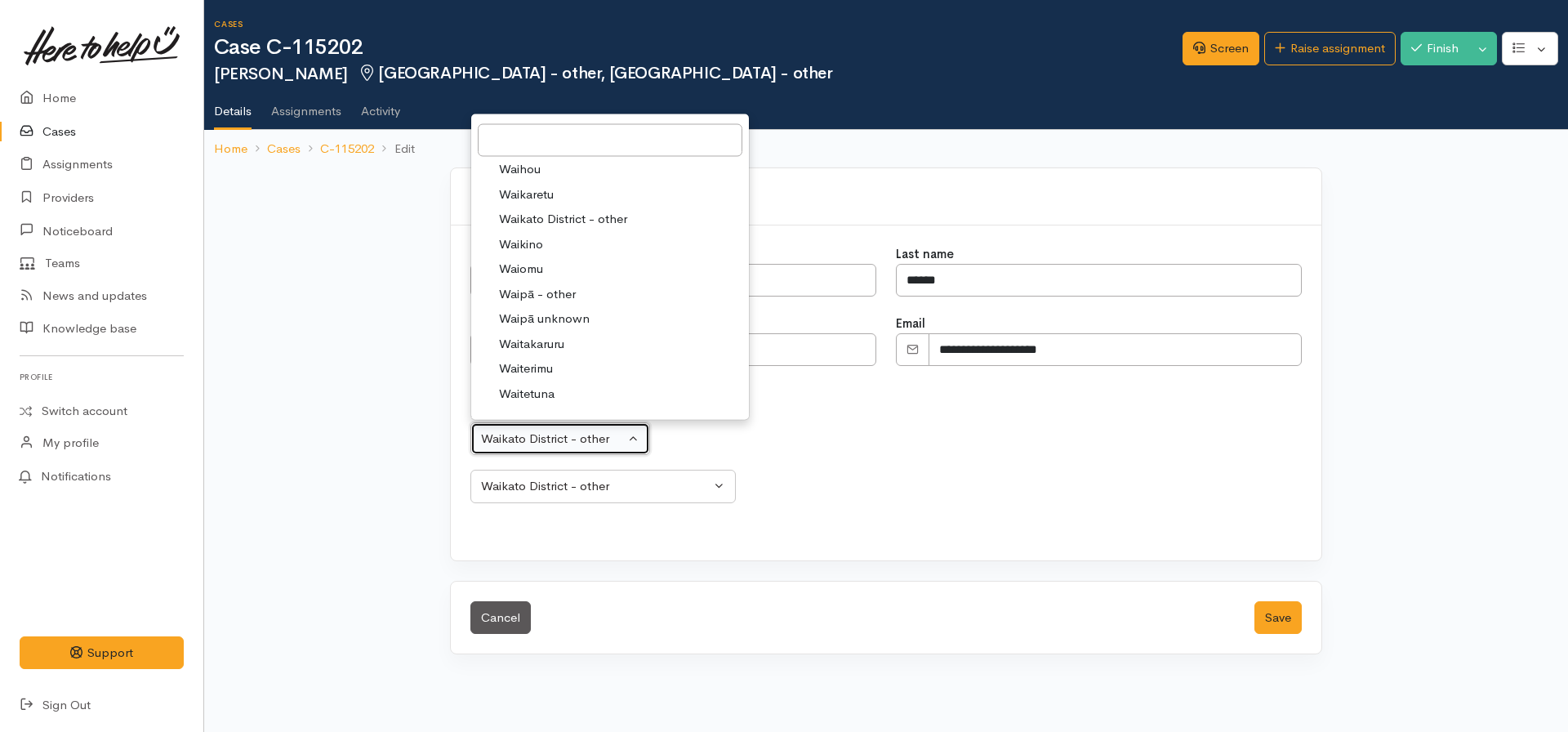 select on "166" 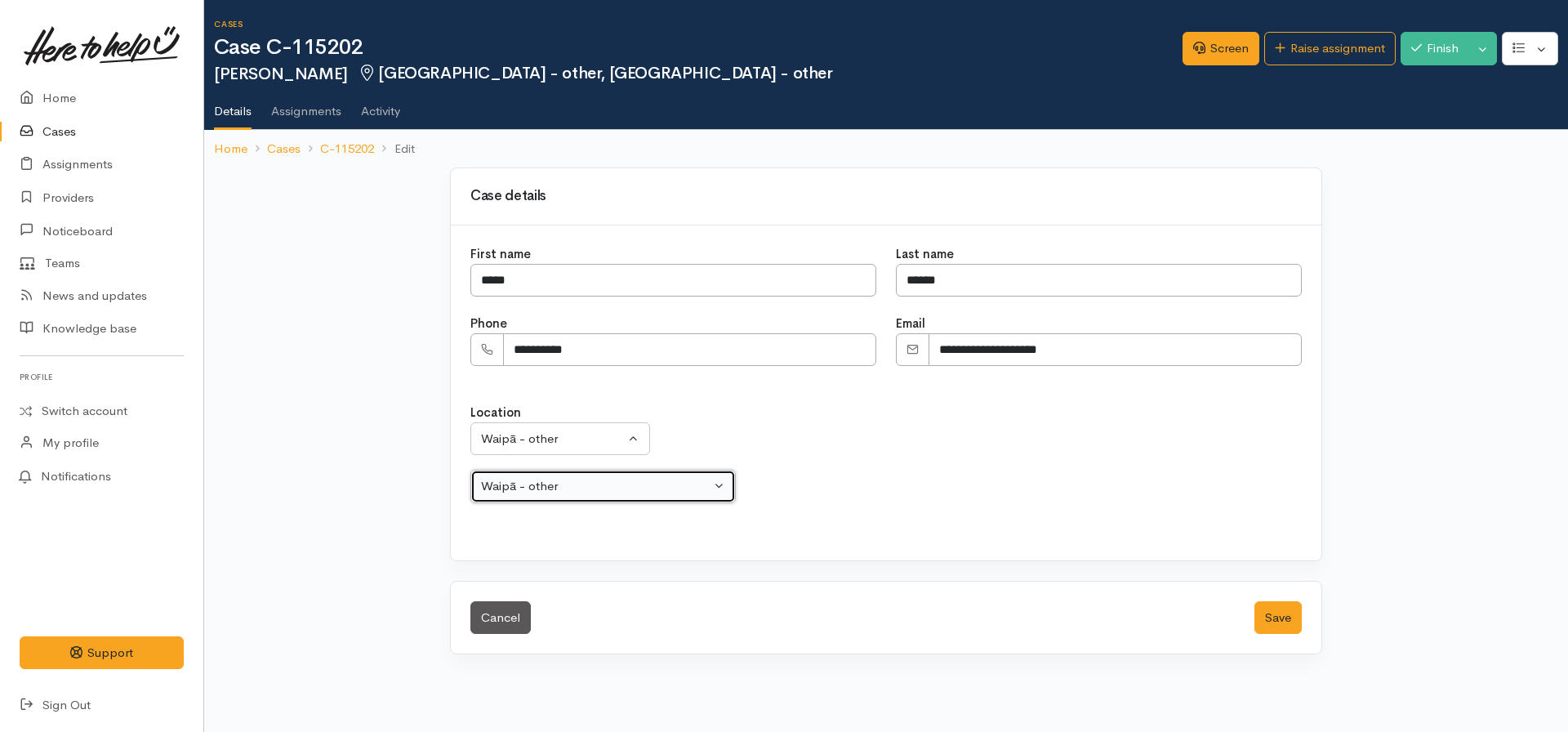 click on "Waipā - other" at bounding box center (595, 486) 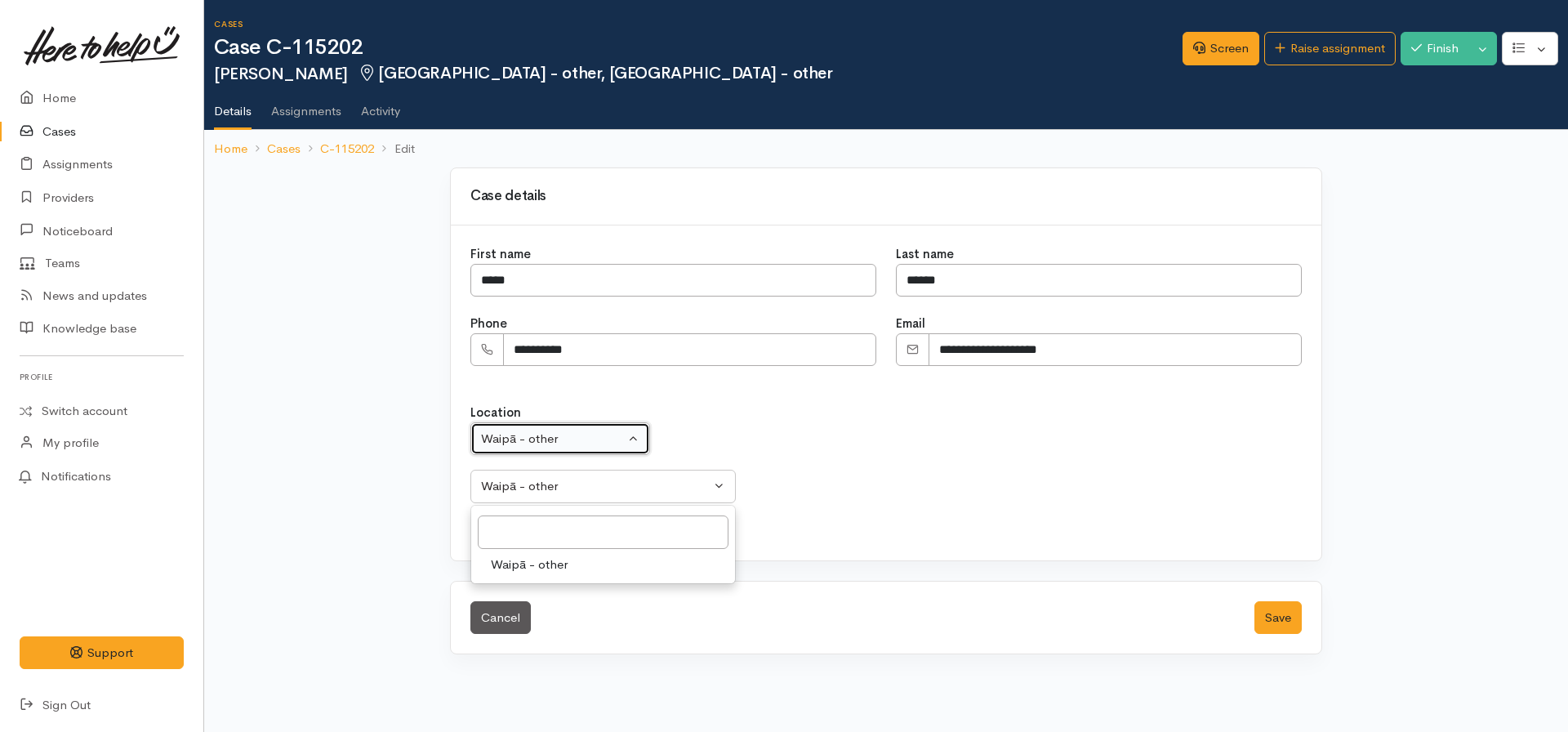 click on "Waipā - other" at bounding box center [553, 439] 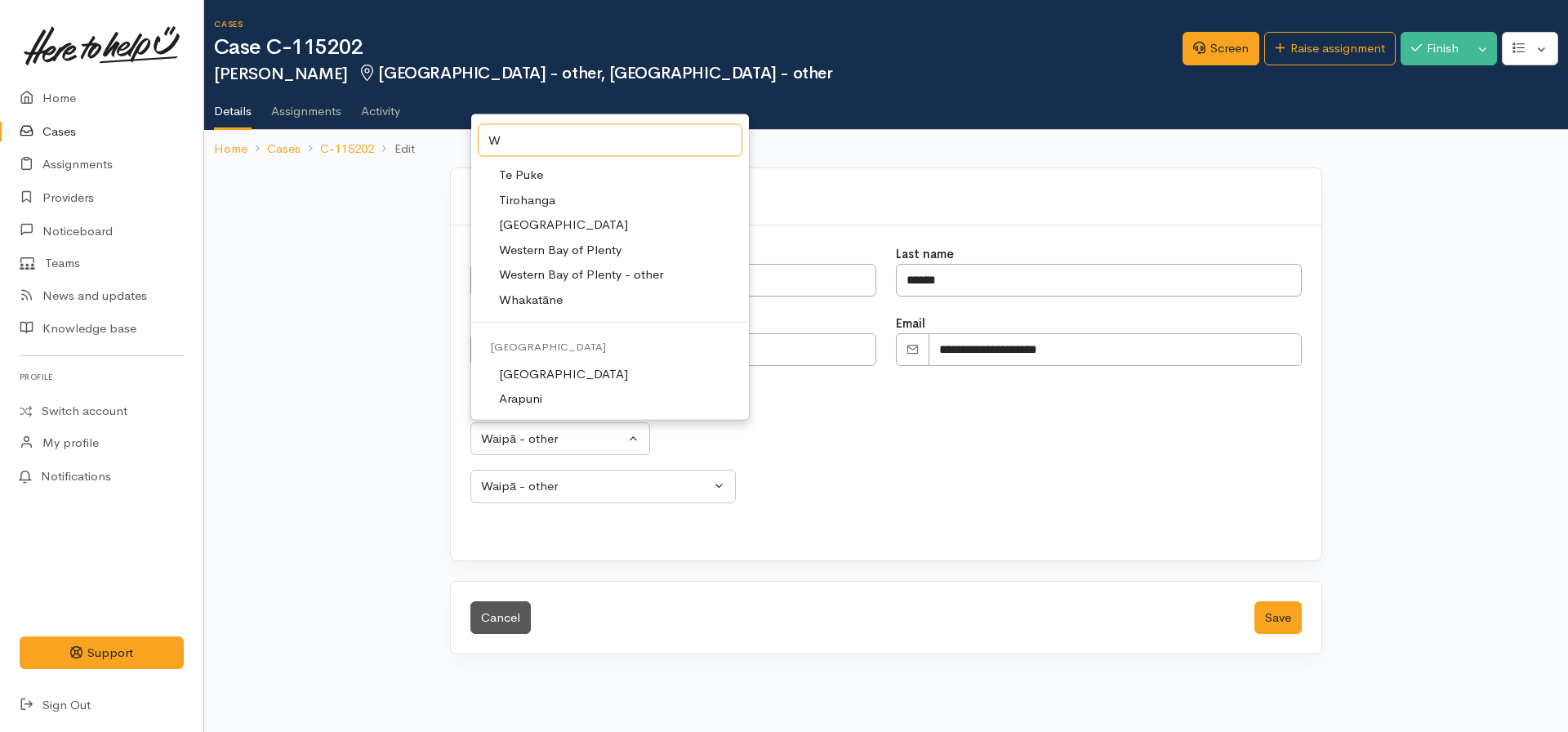 scroll, scrollTop: 0, scrollLeft: 0, axis: both 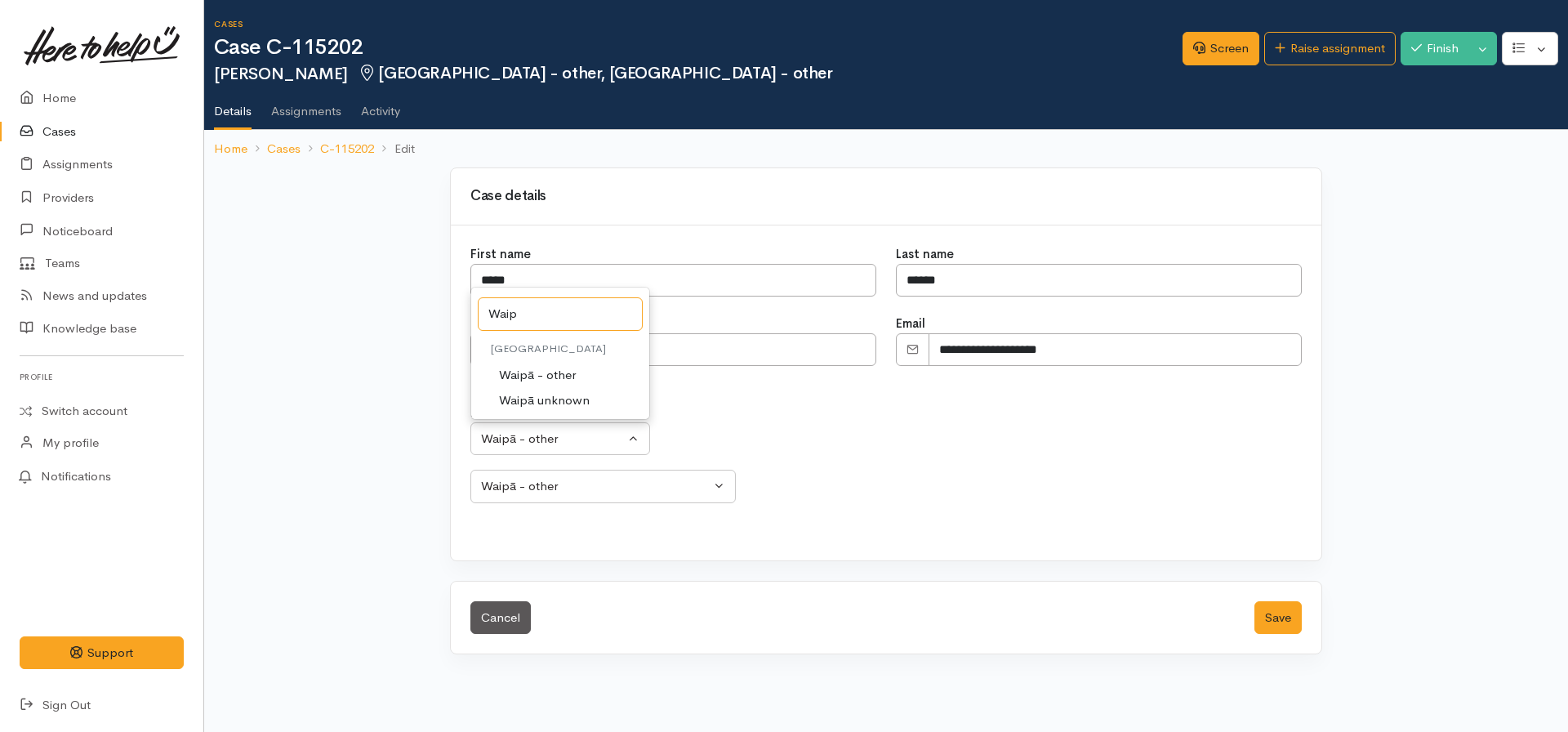 type on "Waip" 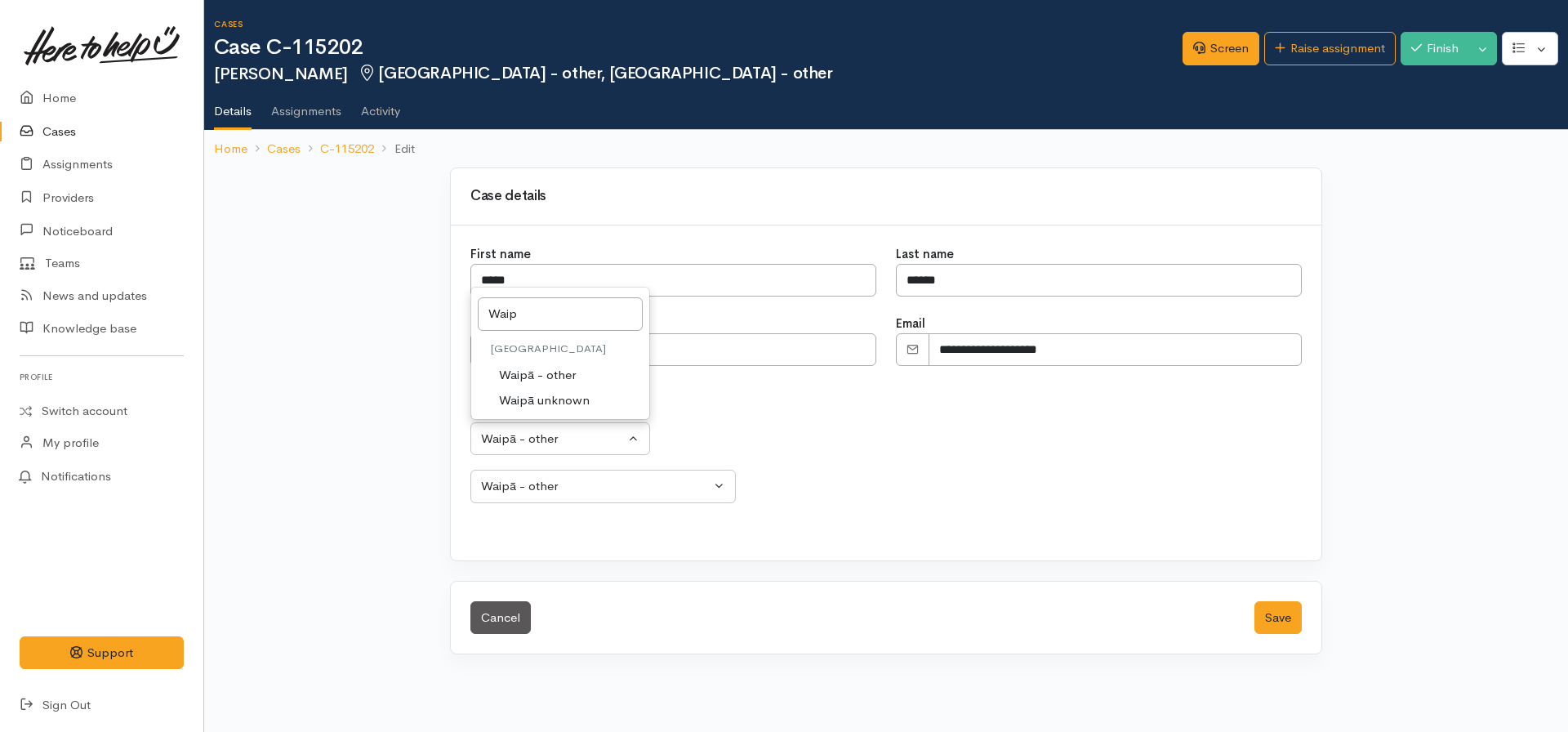 click on "Waipā unknown" at bounding box center [544, 400] 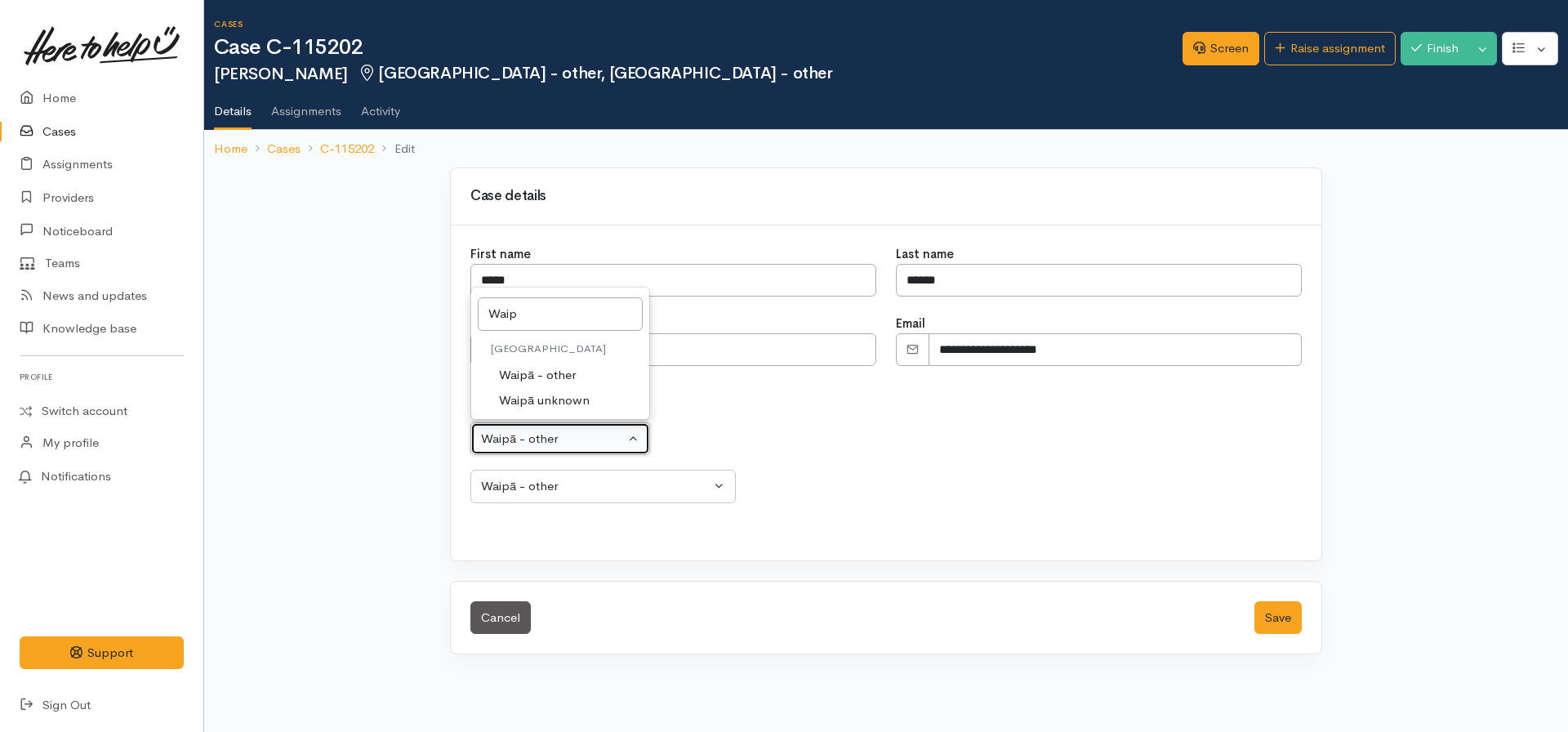 select on "154" 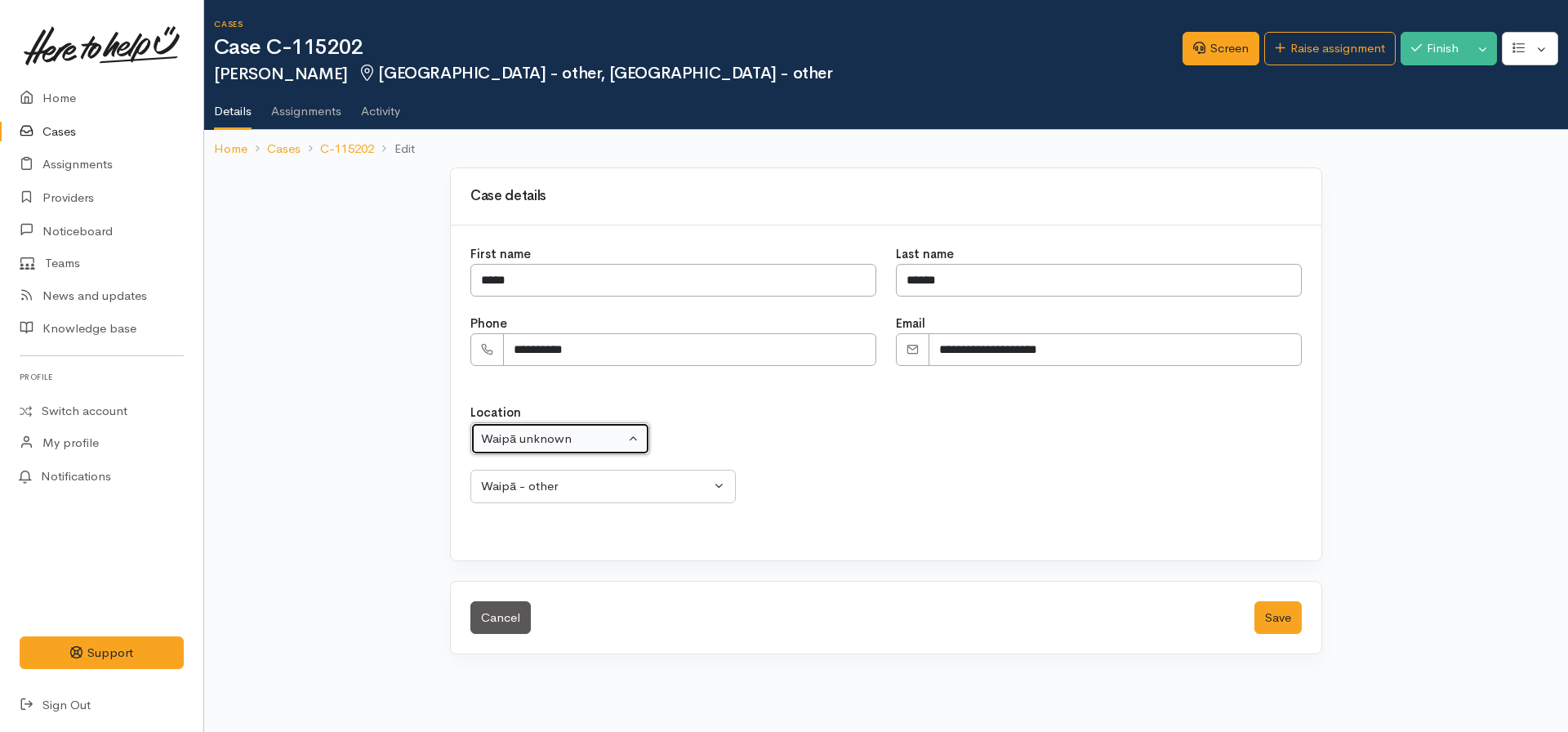 select 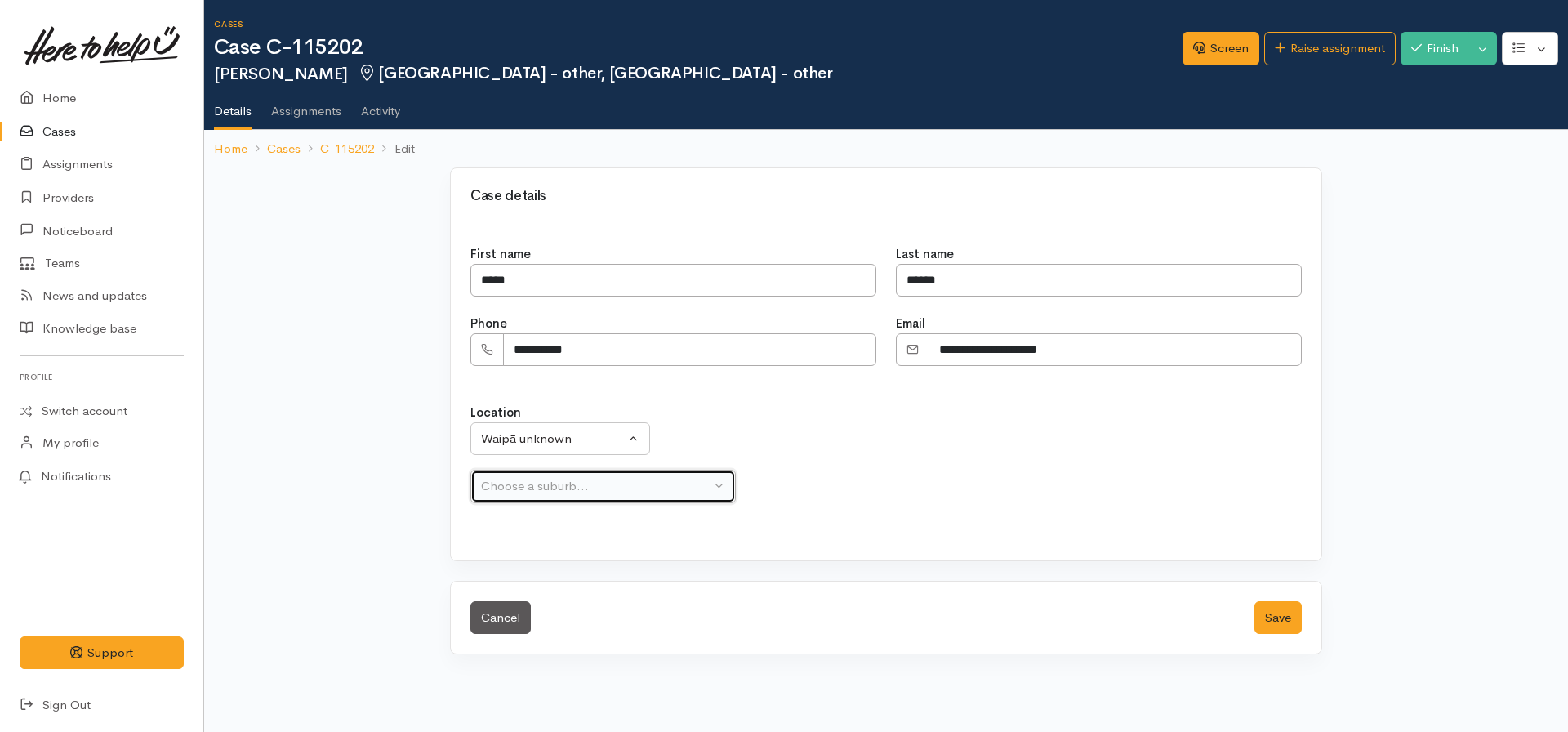 click on "Choose a suburb..." at bounding box center [603, 486] 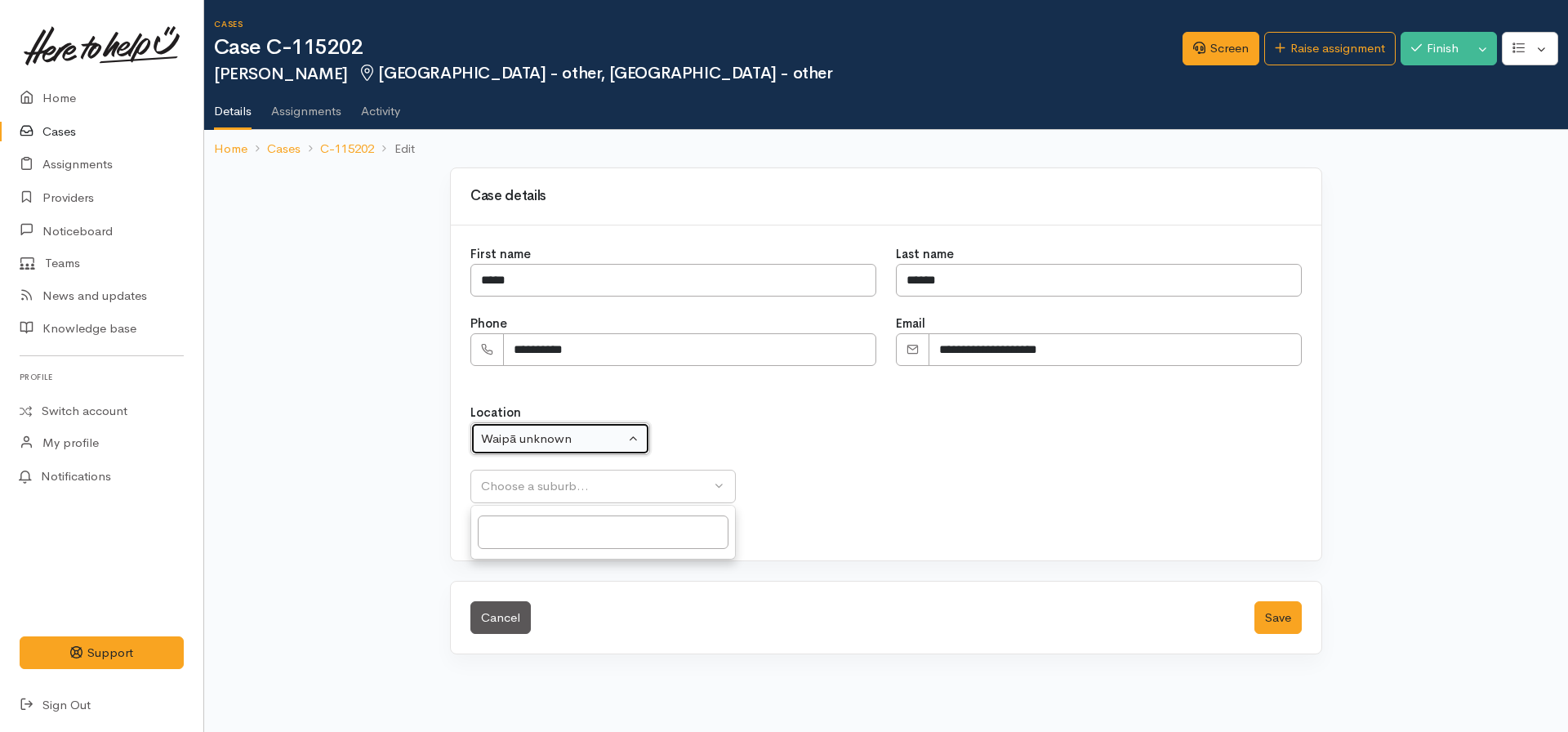 click on "Waipā unknown" at bounding box center [560, 439] 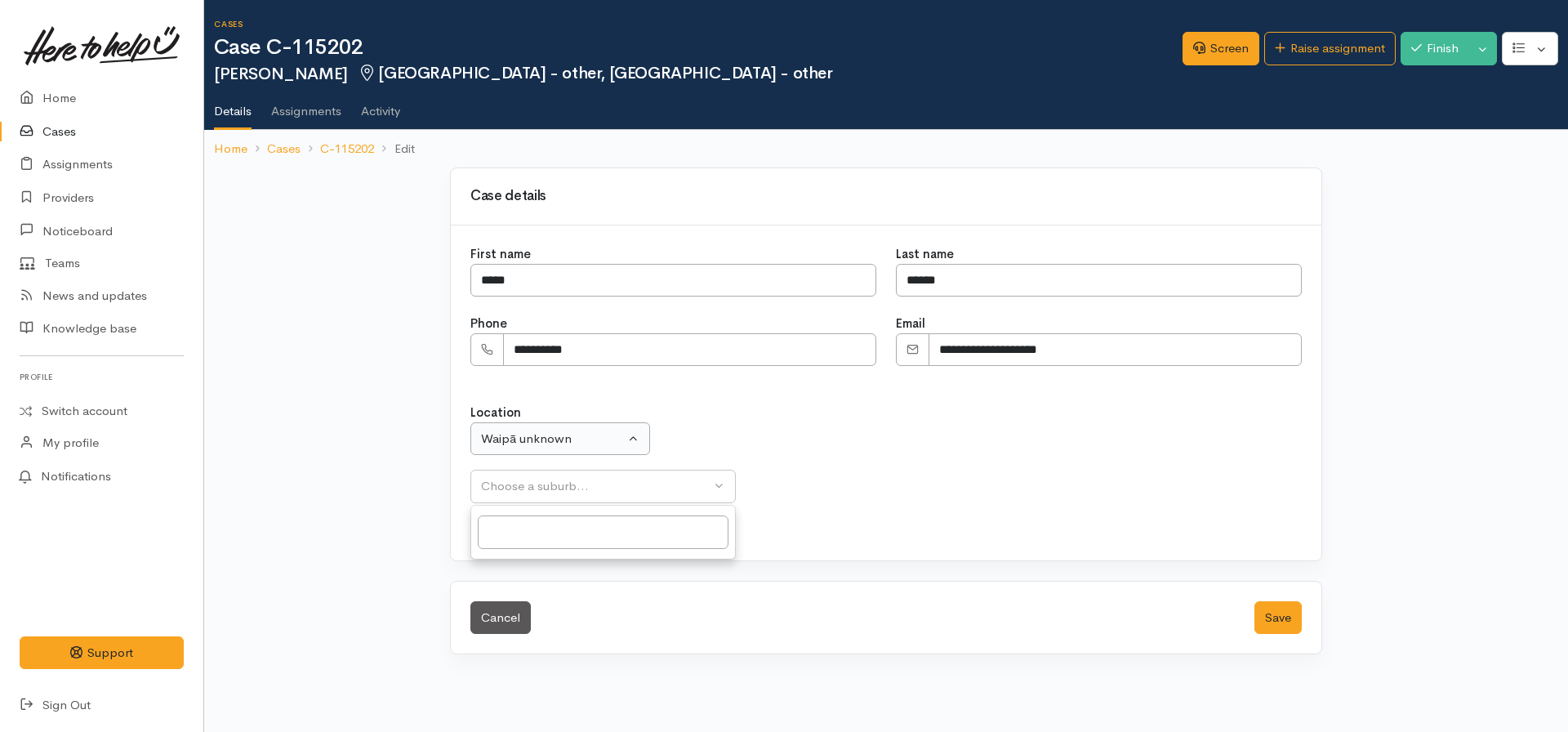 type 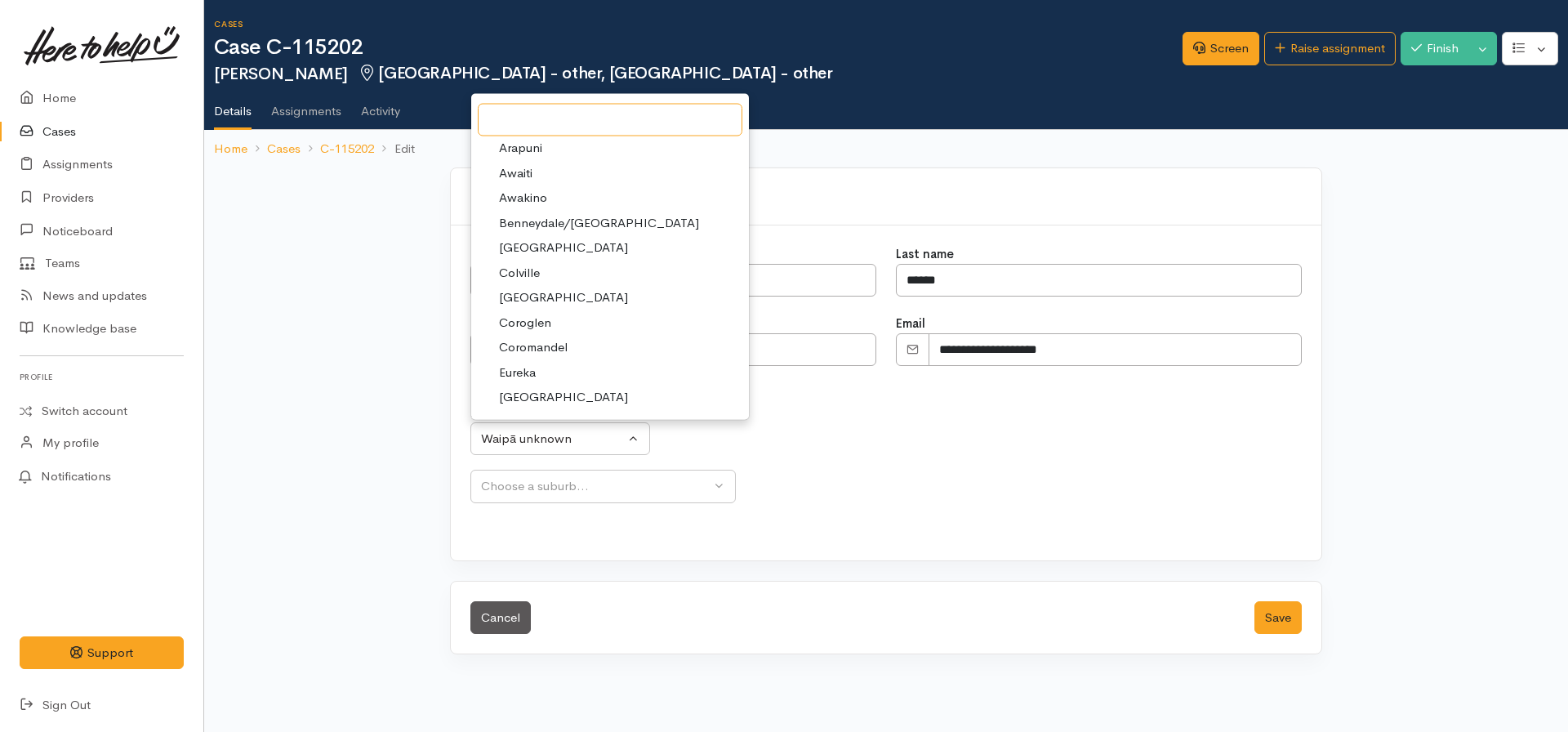 scroll, scrollTop: 789, scrollLeft: 0, axis: vertical 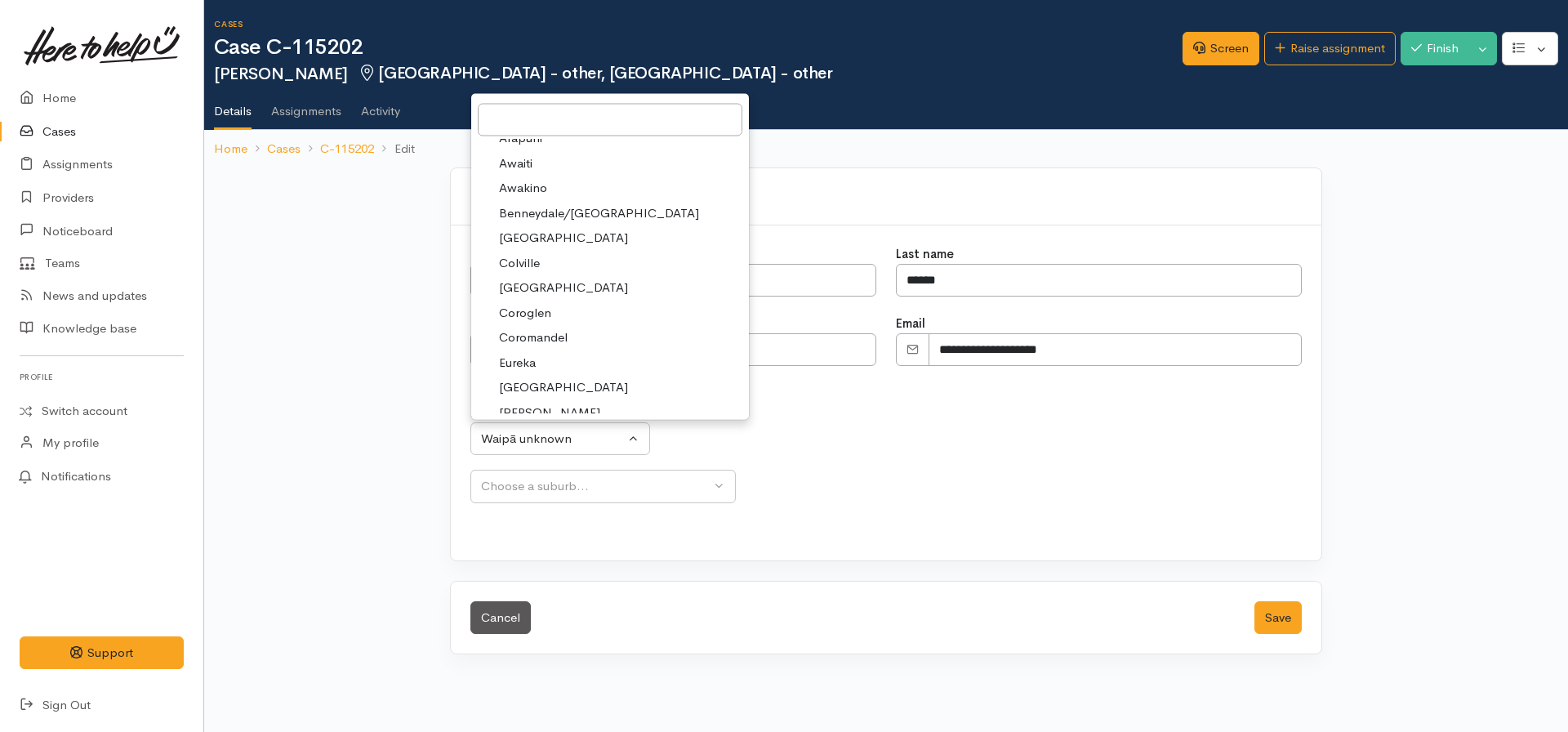 click on "Eureka" at bounding box center (517, 363) 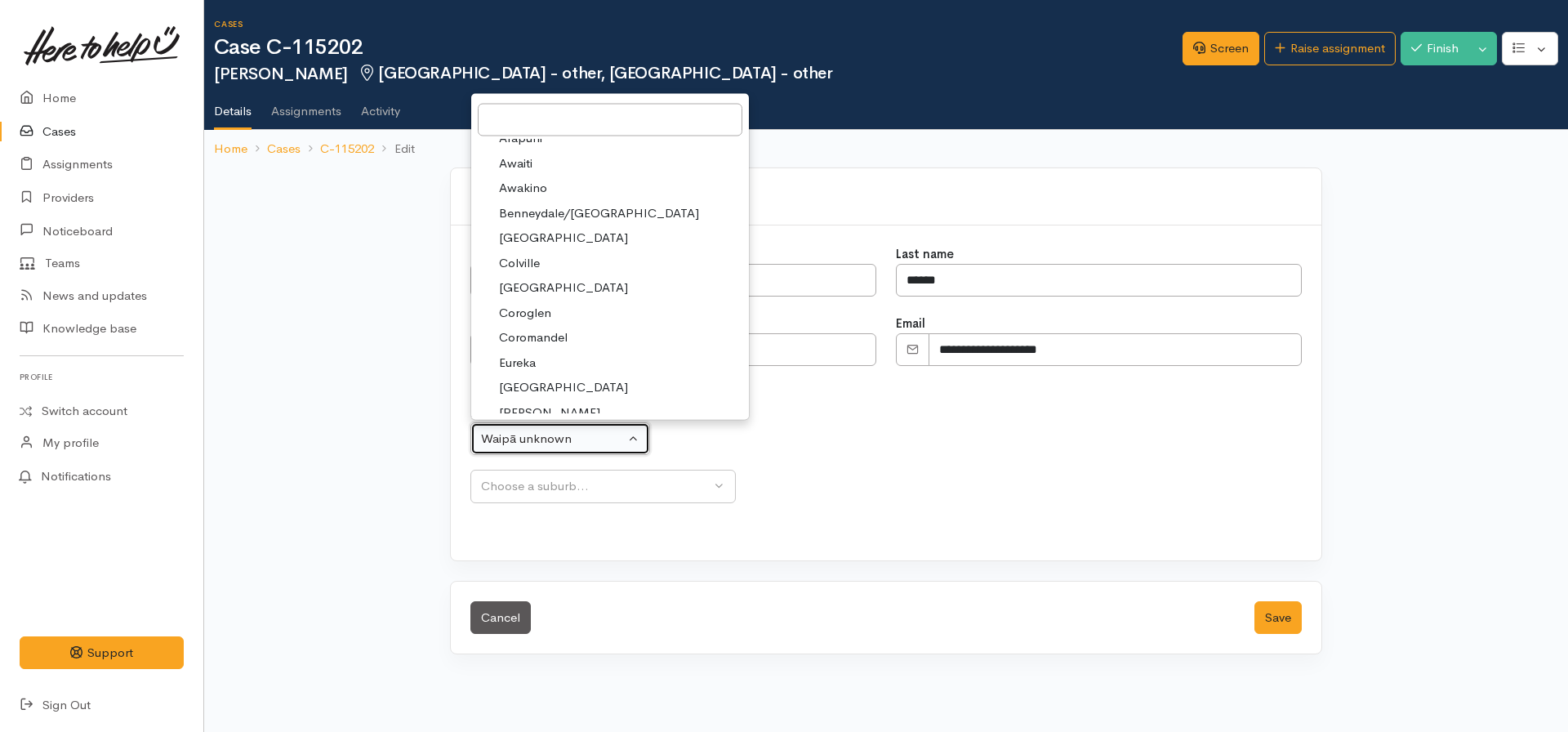 select on "233" 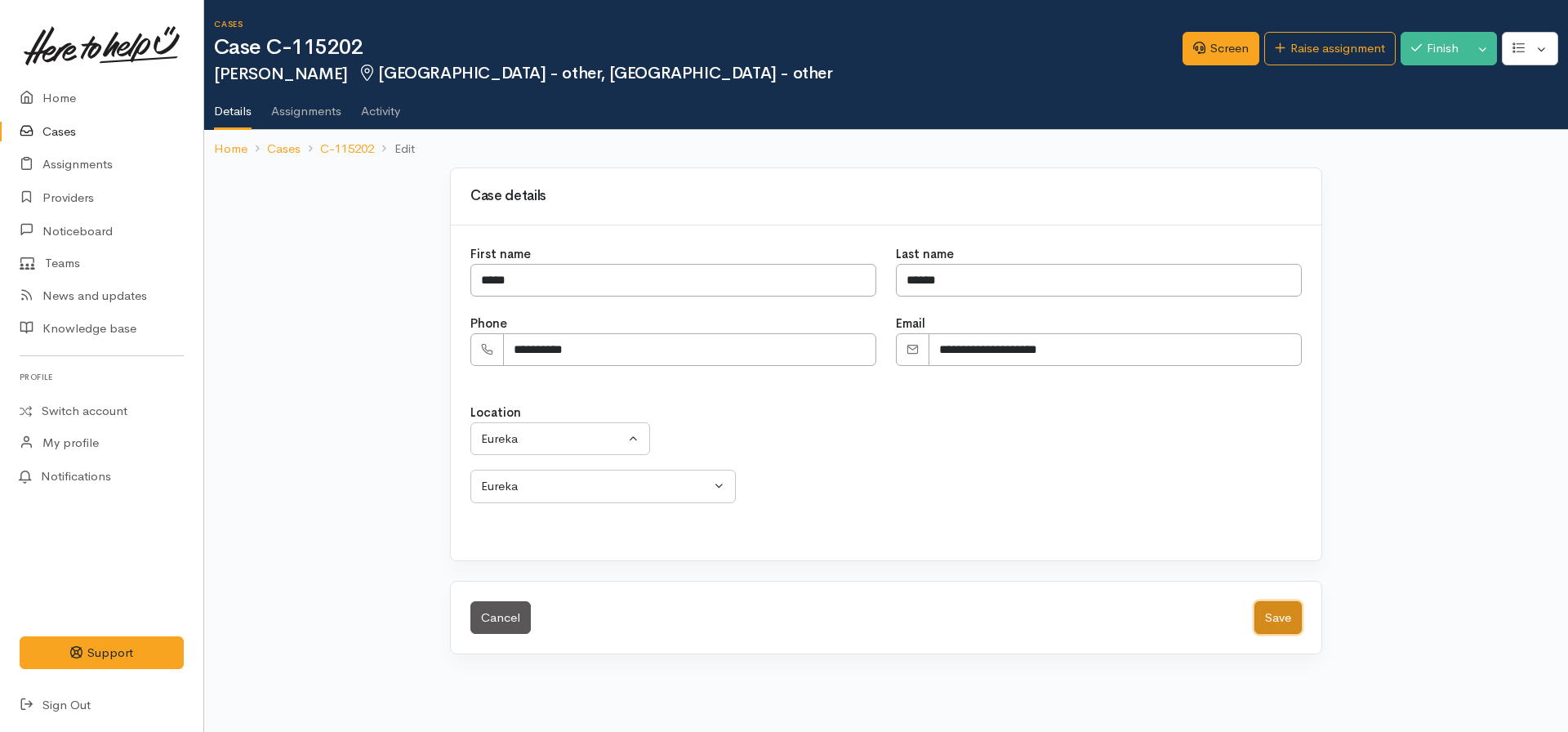 click on "Save" at bounding box center [1278, 618] 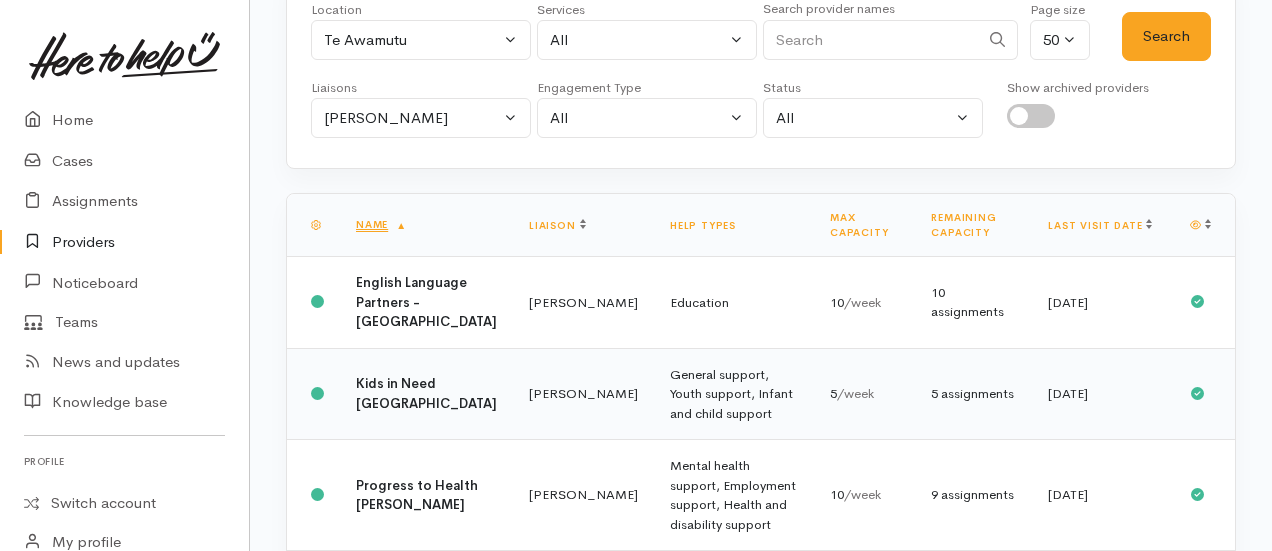 scroll, scrollTop: 0, scrollLeft: 0, axis: both 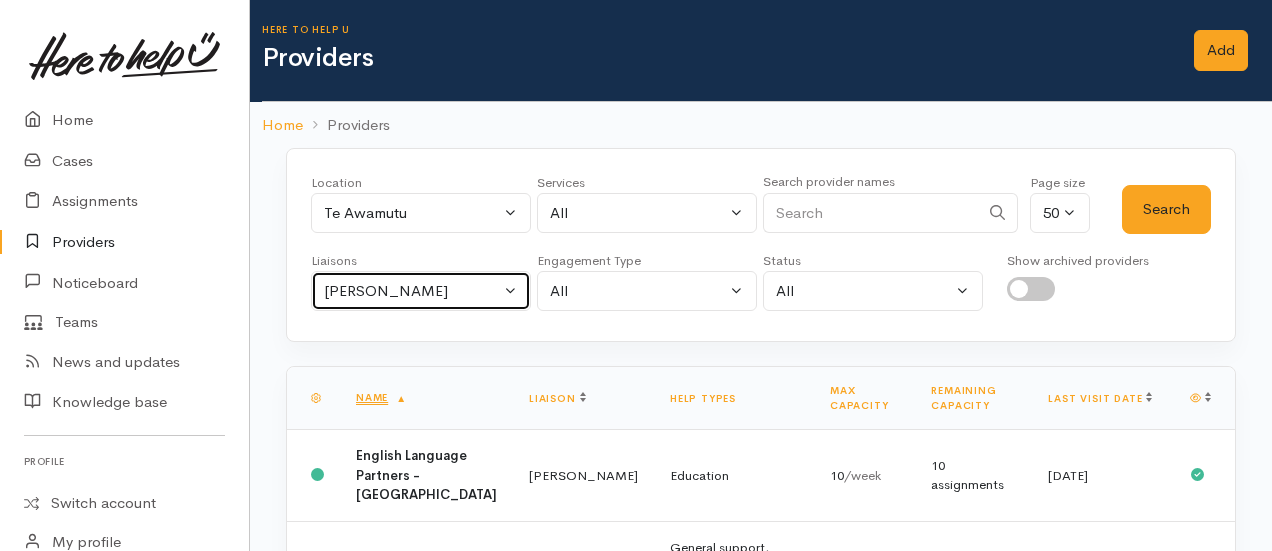 click on "[PERSON_NAME]" at bounding box center [412, 291] 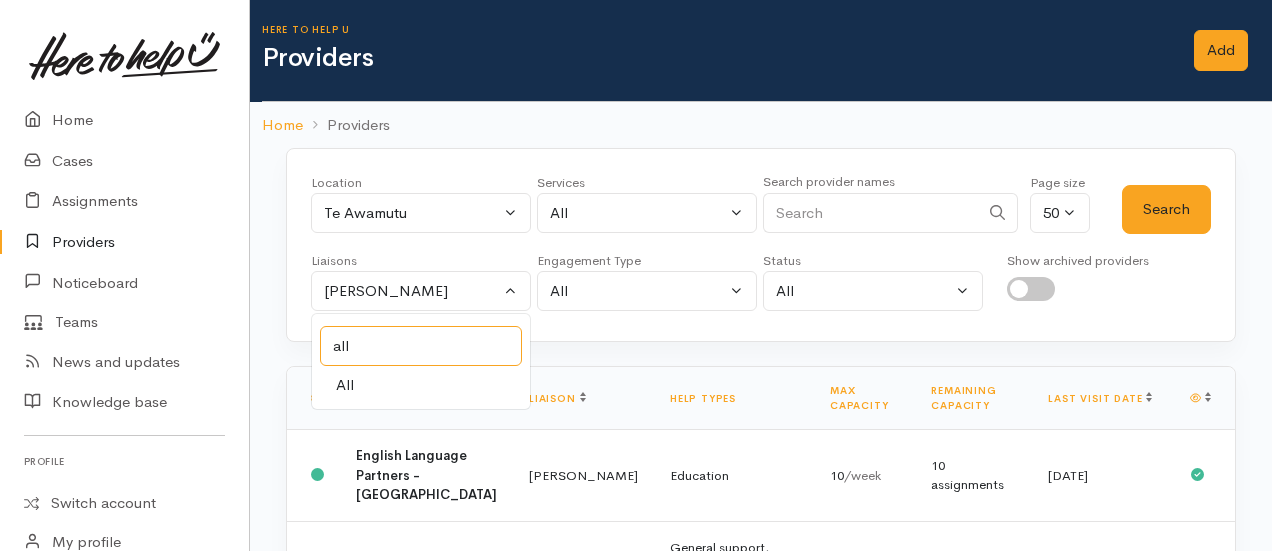 type on "all" 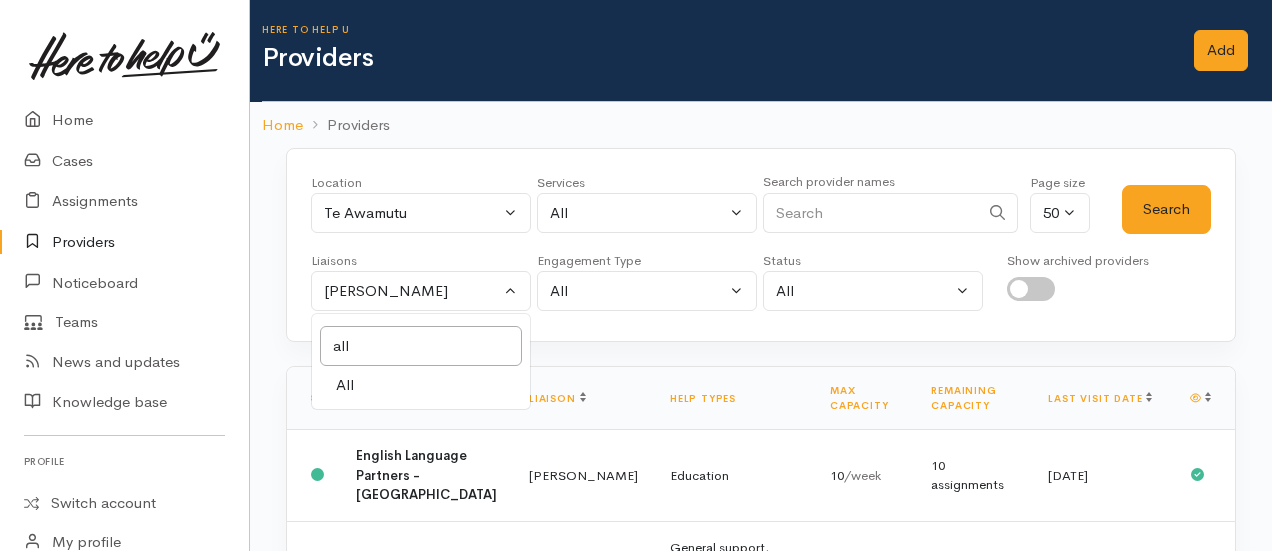 click on "All" at bounding box center (421, 385) 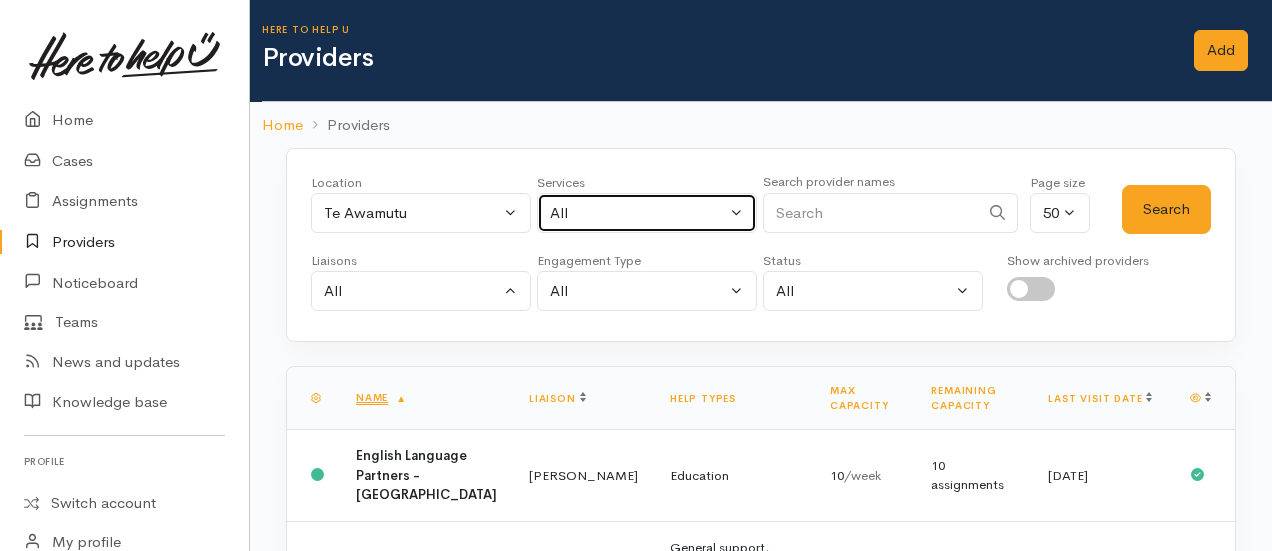 click on "All" at bounding box center [638, 213] 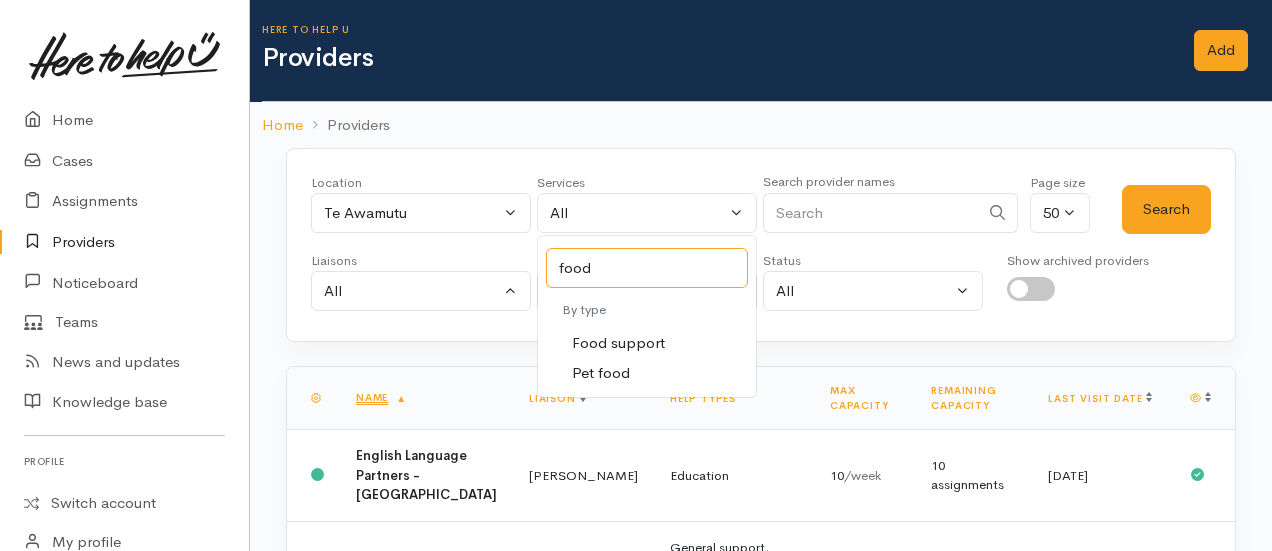 type on "food" 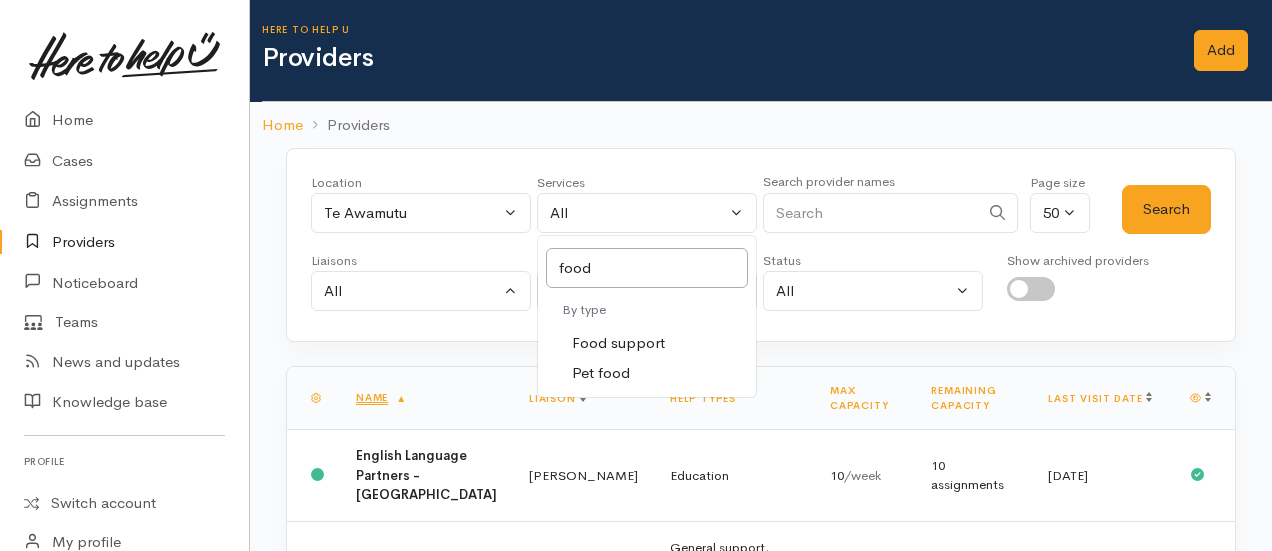 click on "Pet food" at bounding box center [647, 373] 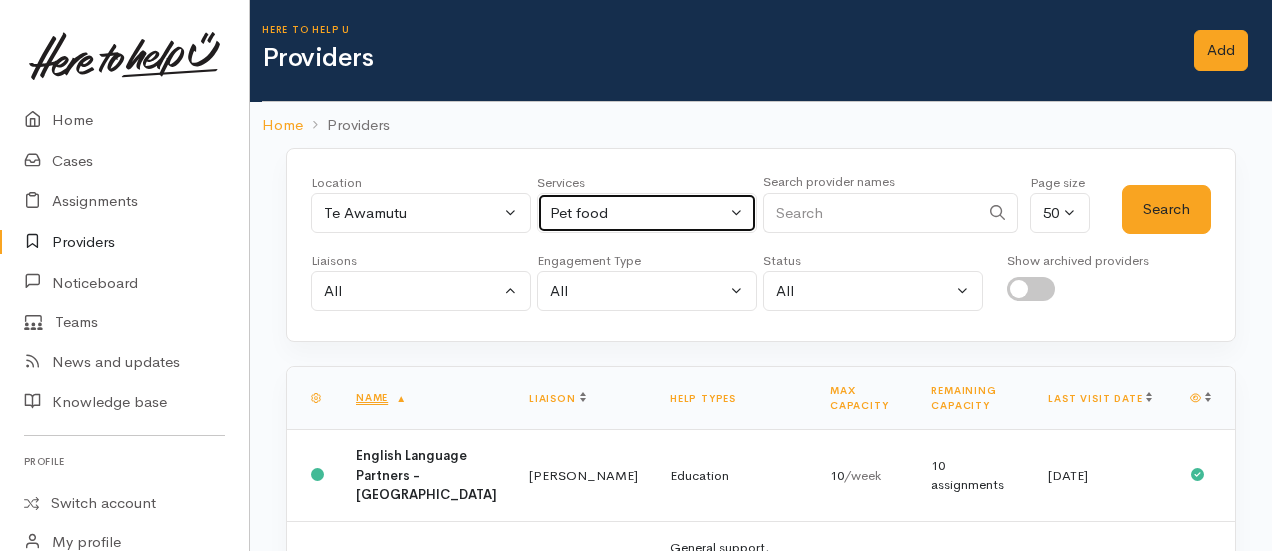 click on "Pet food" at bounding box center (638, 213) 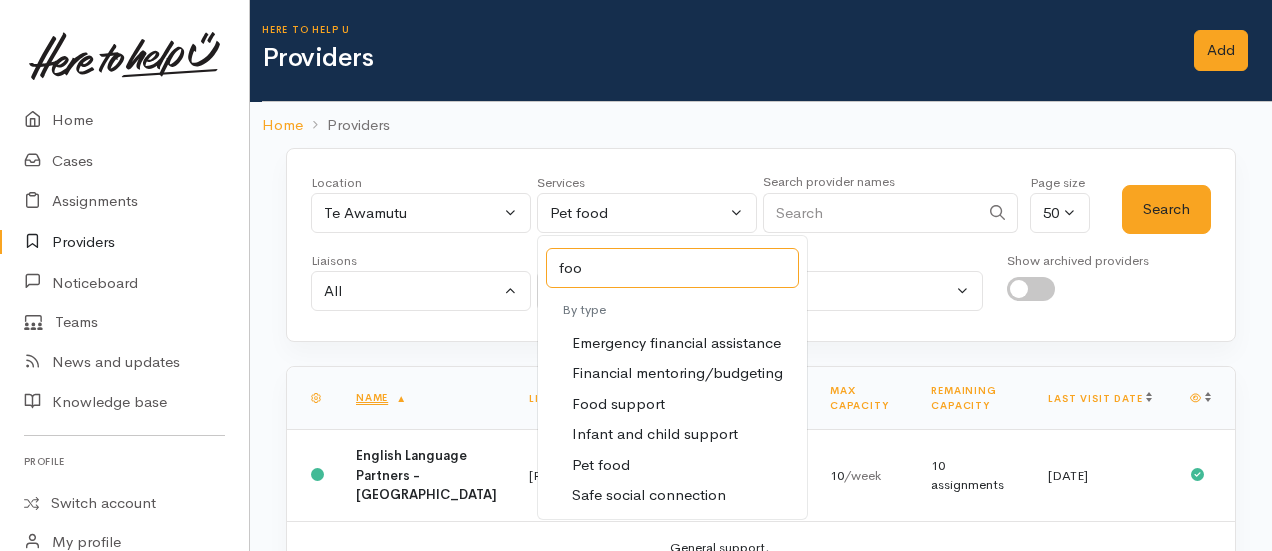 type on "food" 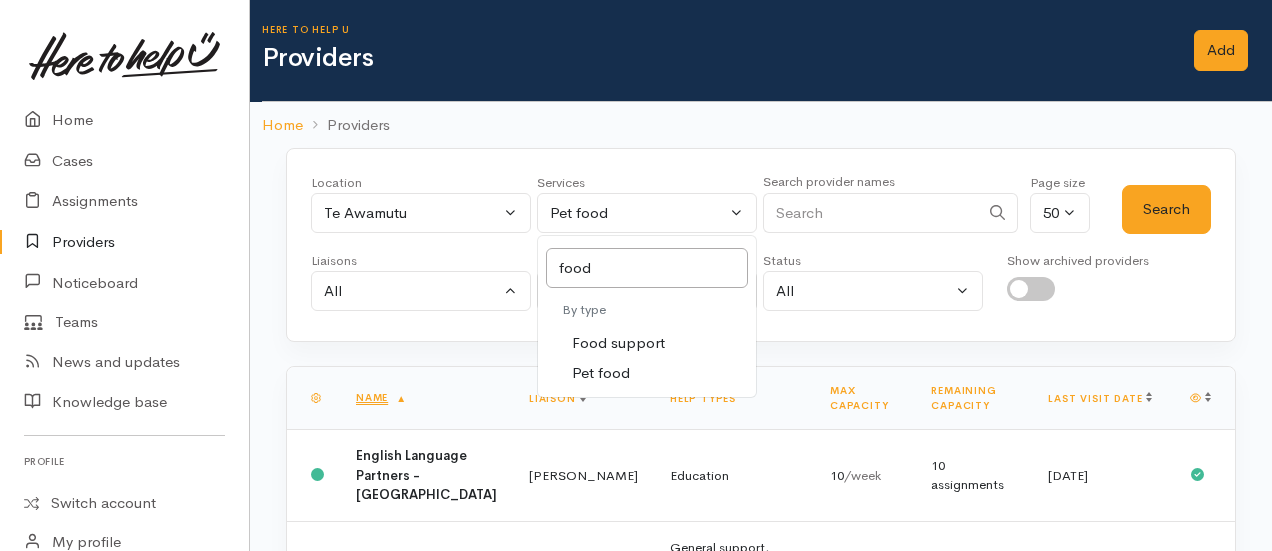 click on "Food support" at bounding box center [618, 343] 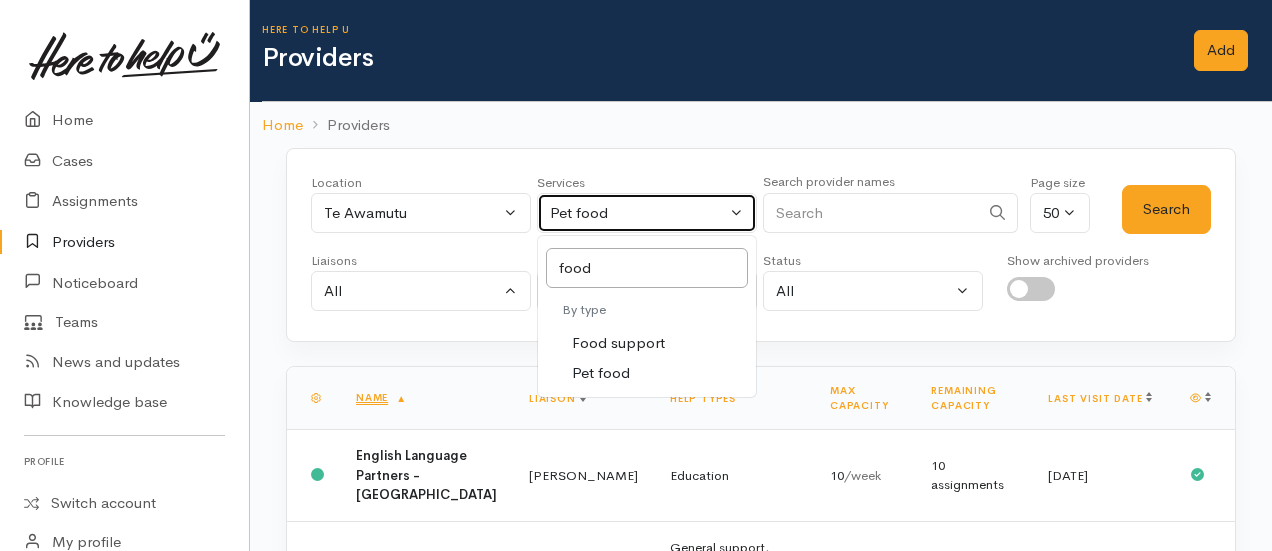 select on "3" 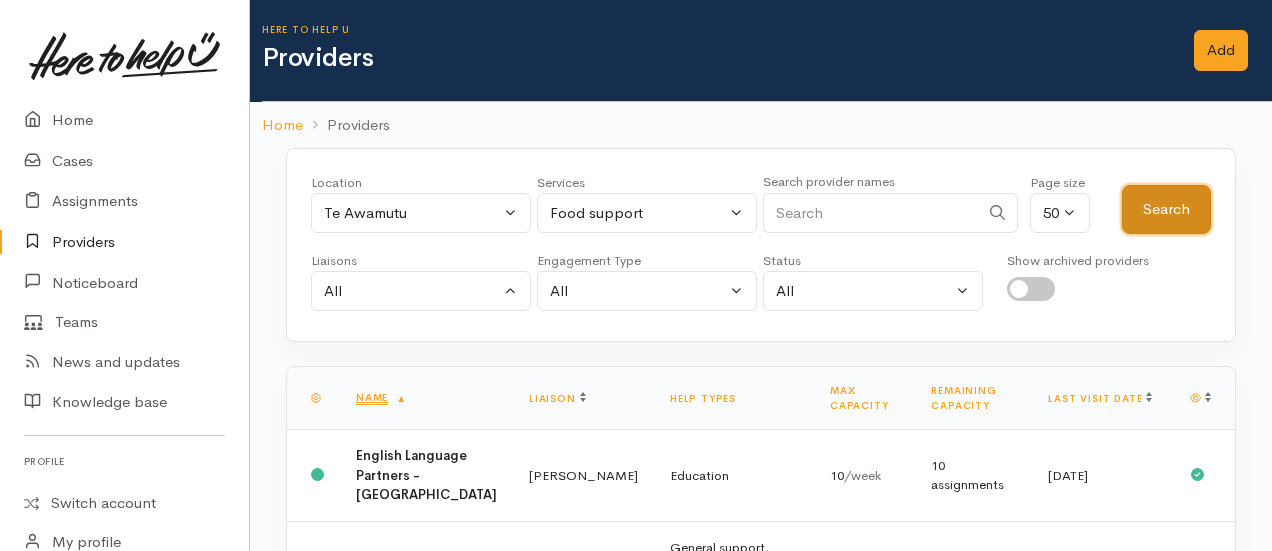 click on "Search" at bounding box center [1166, 209] 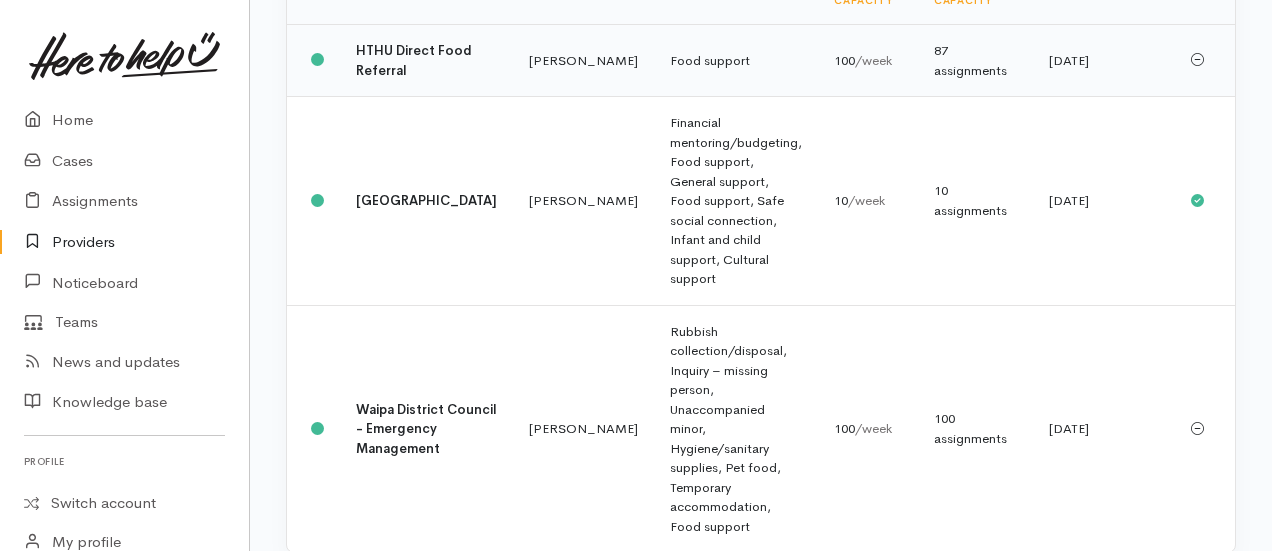 scroll, scrollTop: 424, scrollLeft: 0, axis: vertical 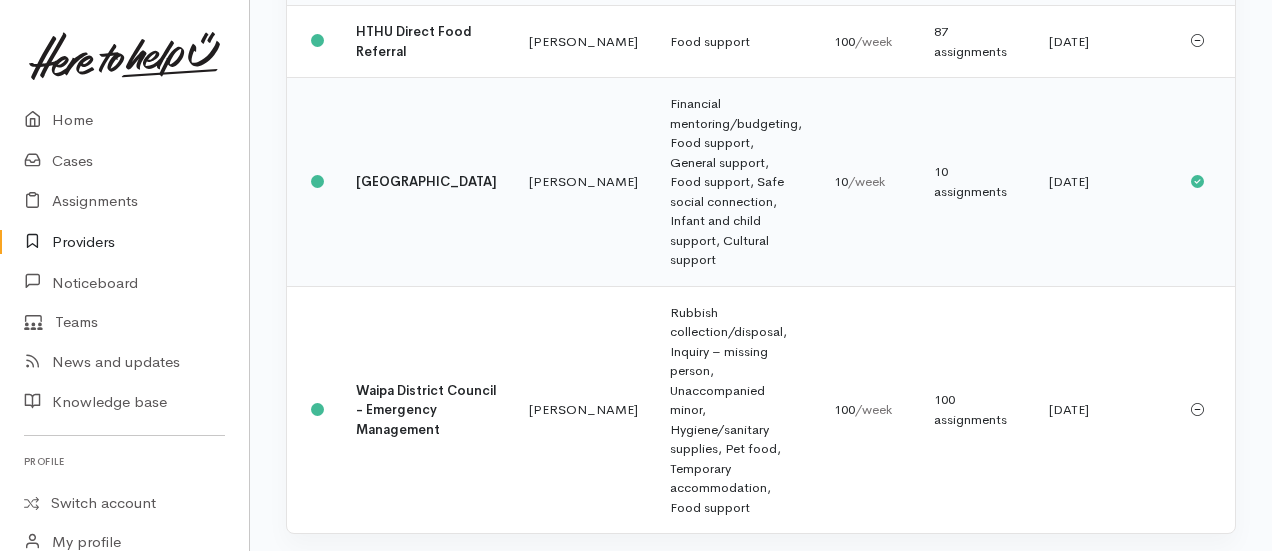 click on "Financial mentoring/budgeting, Food support, General support, Food support, Safe social connection, Infant and child support, Cultural support" at bounding box center (736, 182) 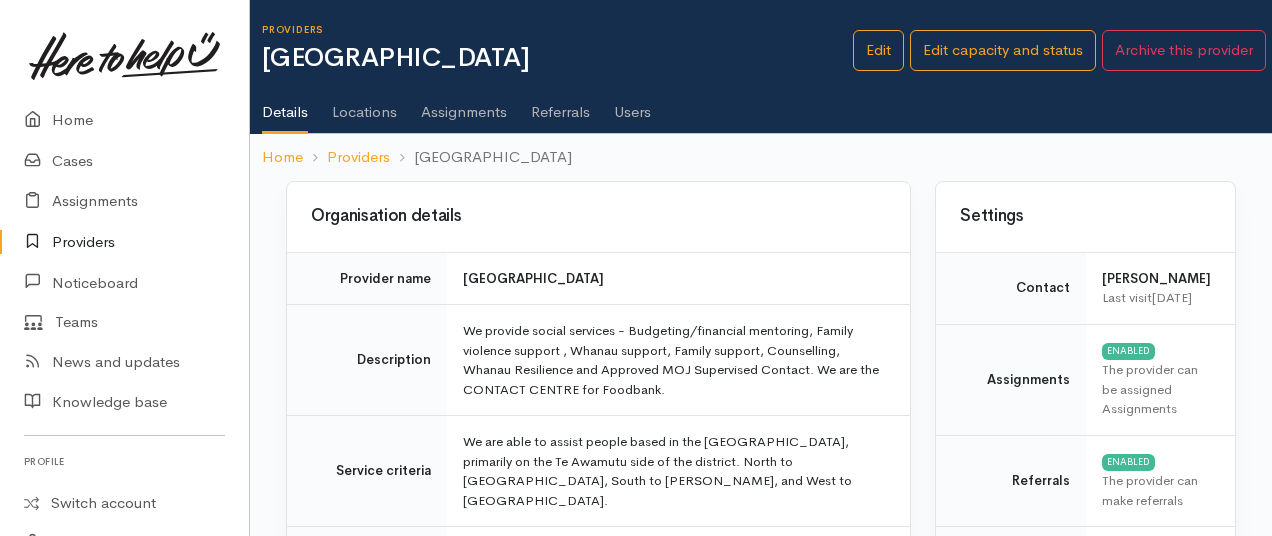 scroll, scrollTop: 0, scrollLeft: 0, axis: both 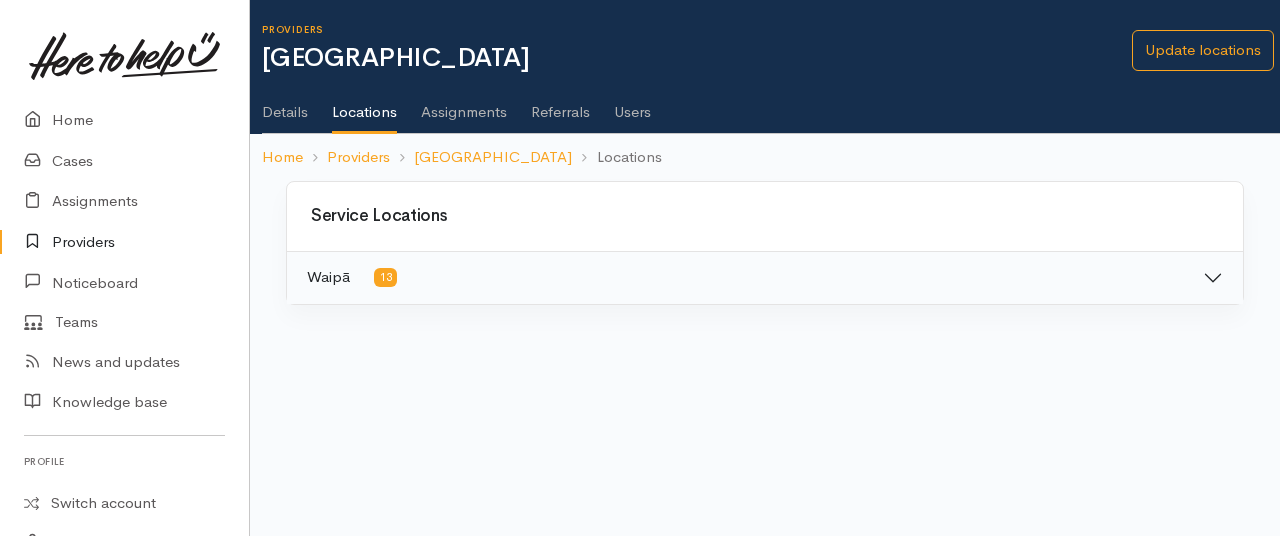 click on "Waipā  13" at bounding box center [765, 278] 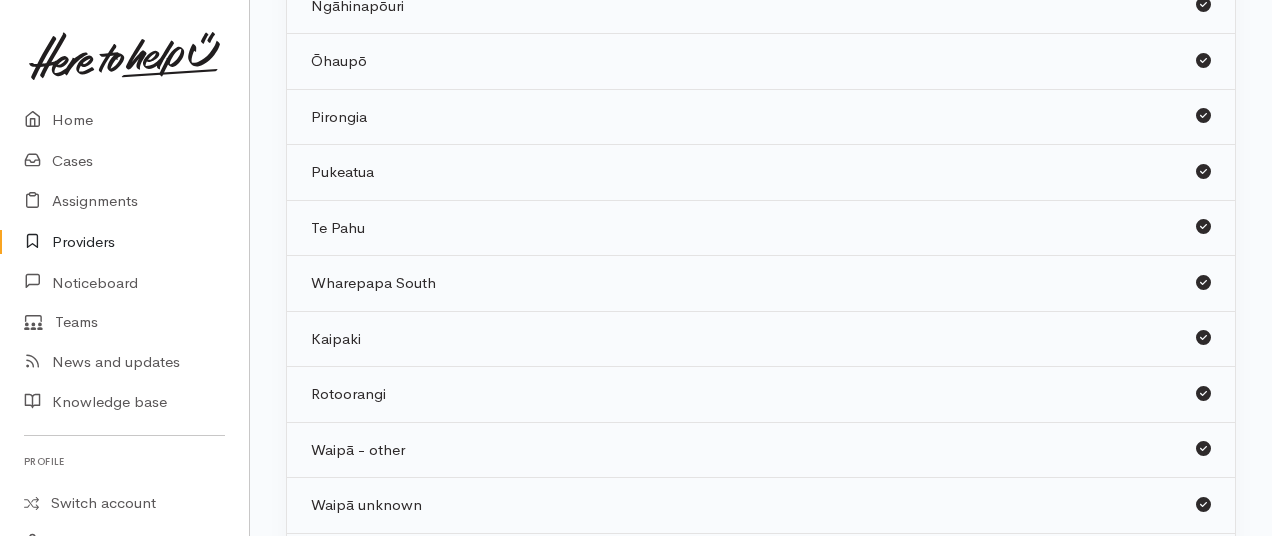 scroll, scrollTop: 531, scrollLeft: 0, axis: vertical 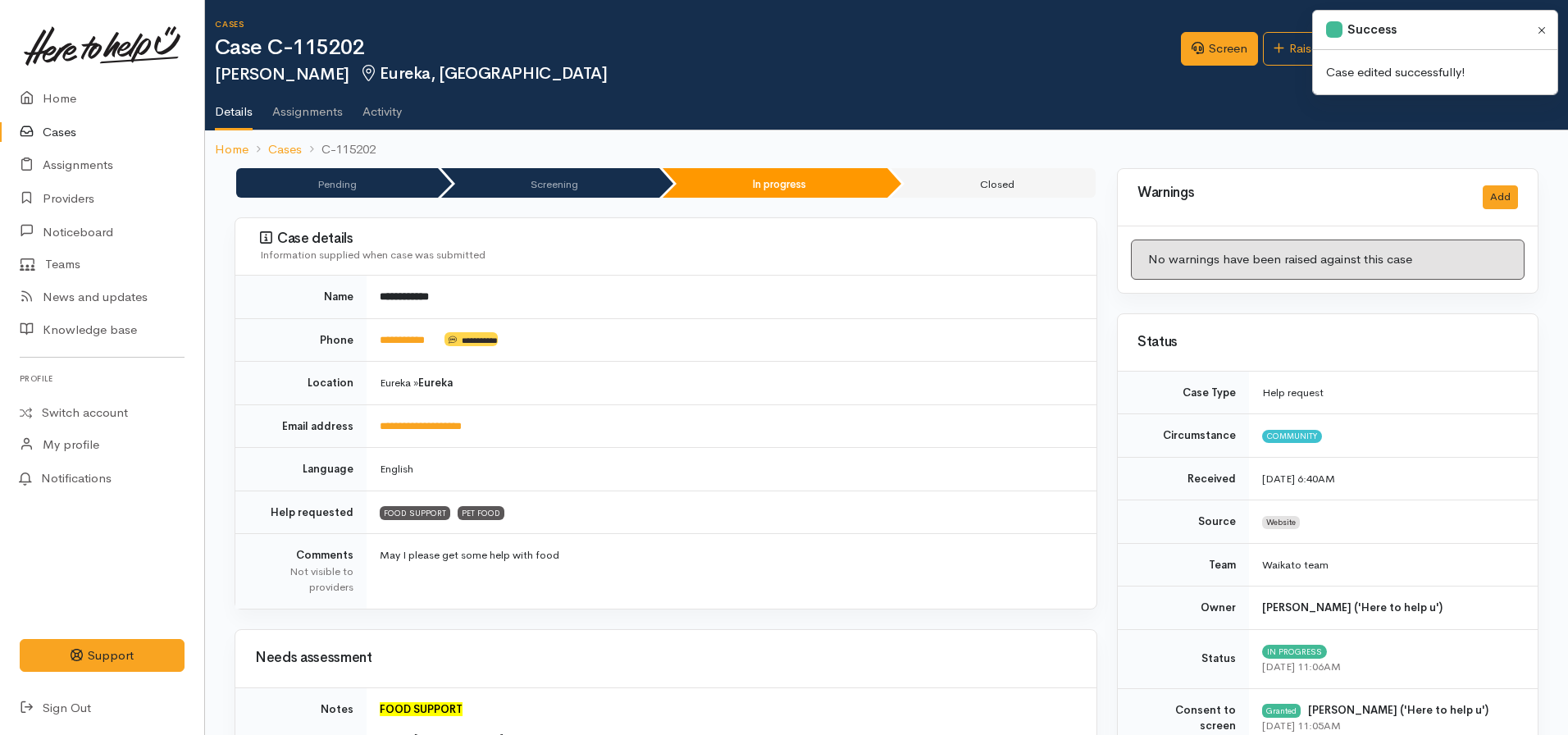 click at bounding box center (1542, 30) 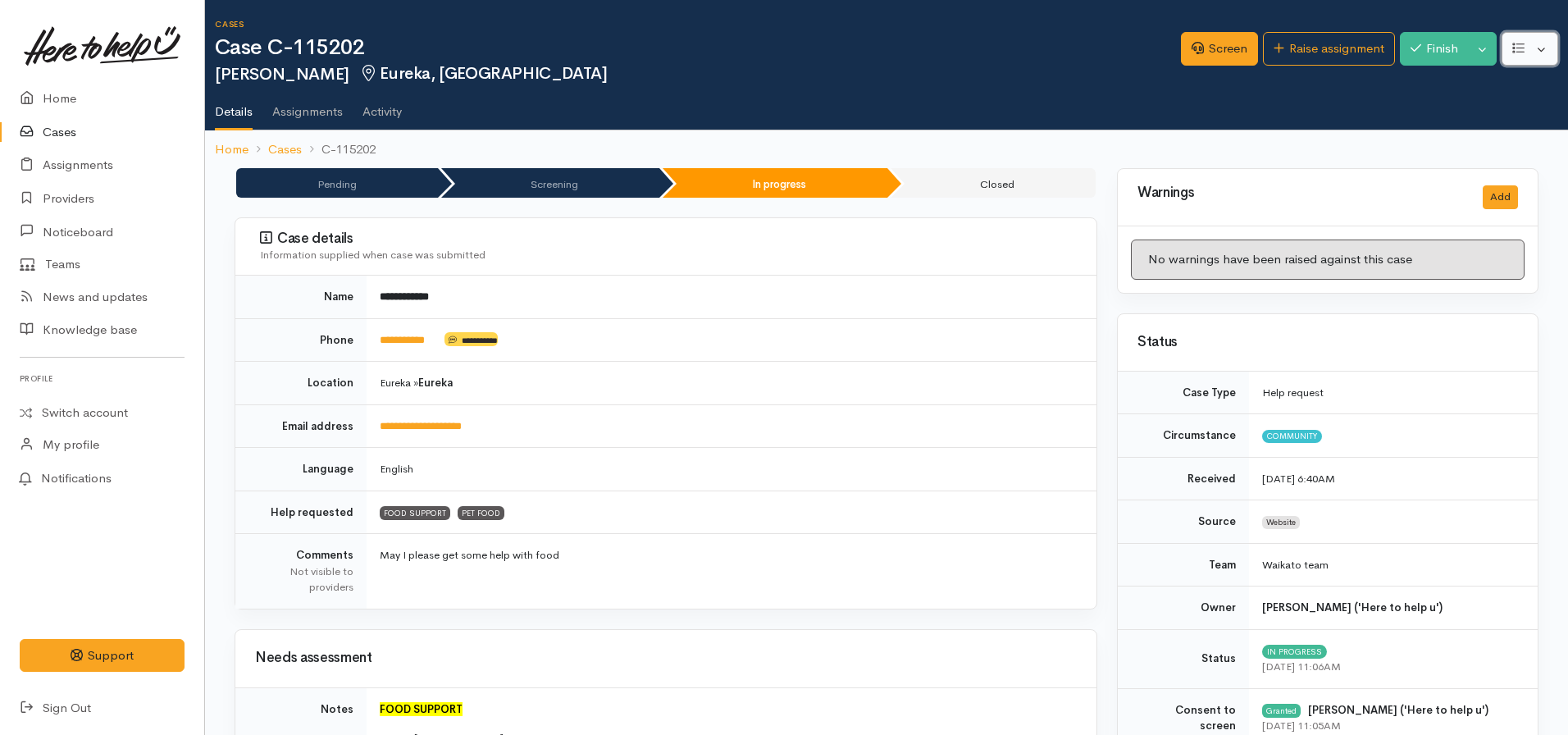 click at bounding box center (1529, 48) 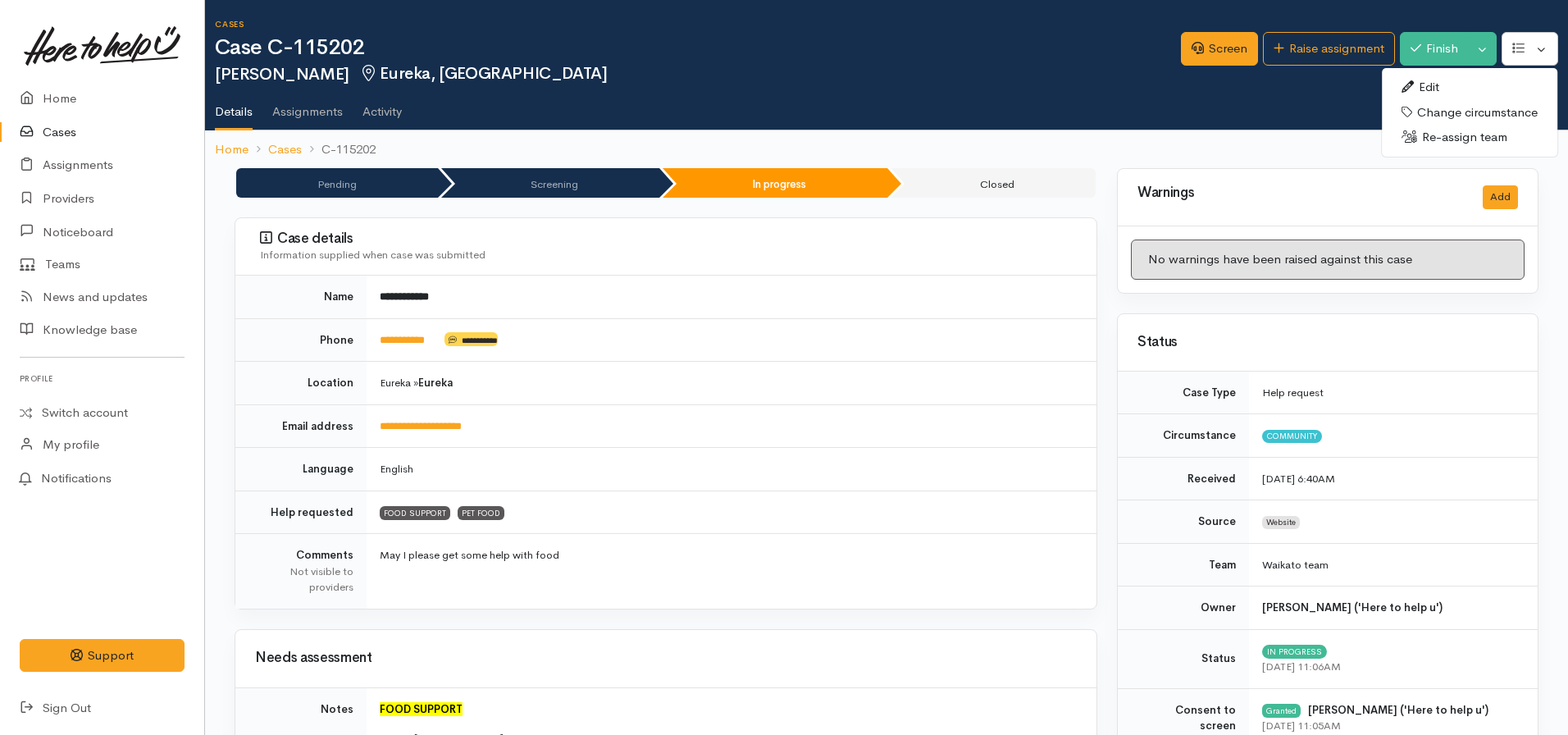 click on "Edit" at bounding box center (1470, 87) 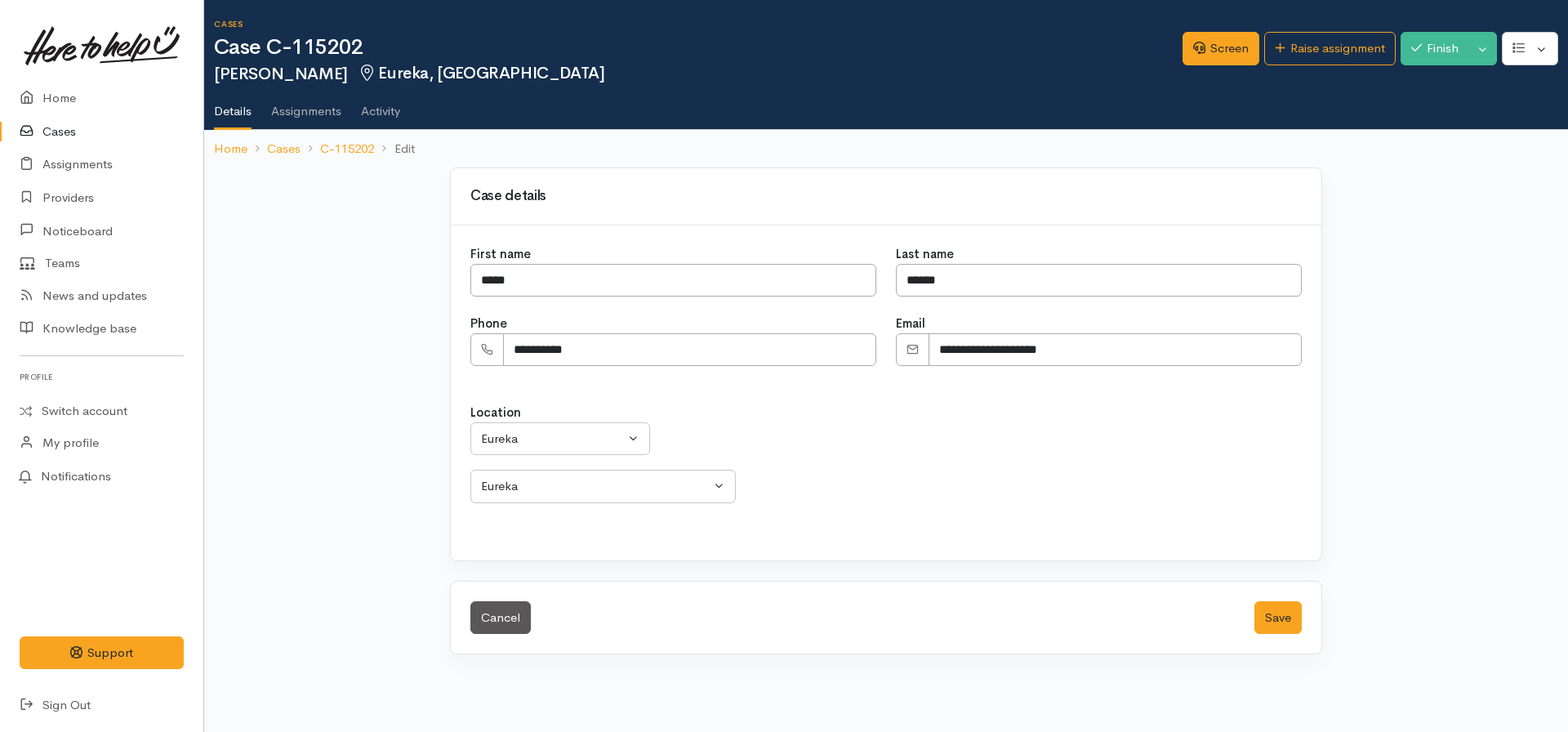 select 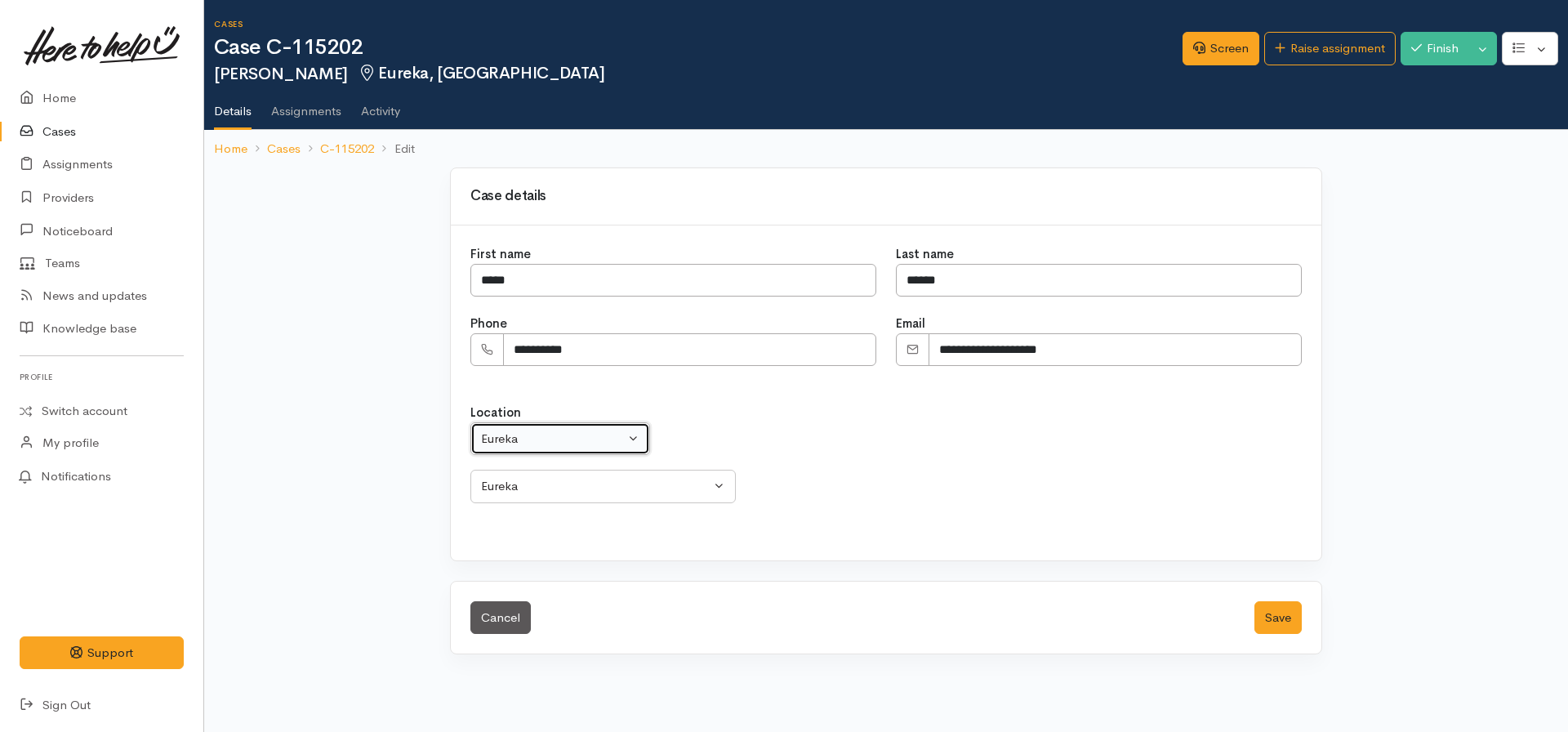 click on "Eureka" at bounding box center (553, 439) 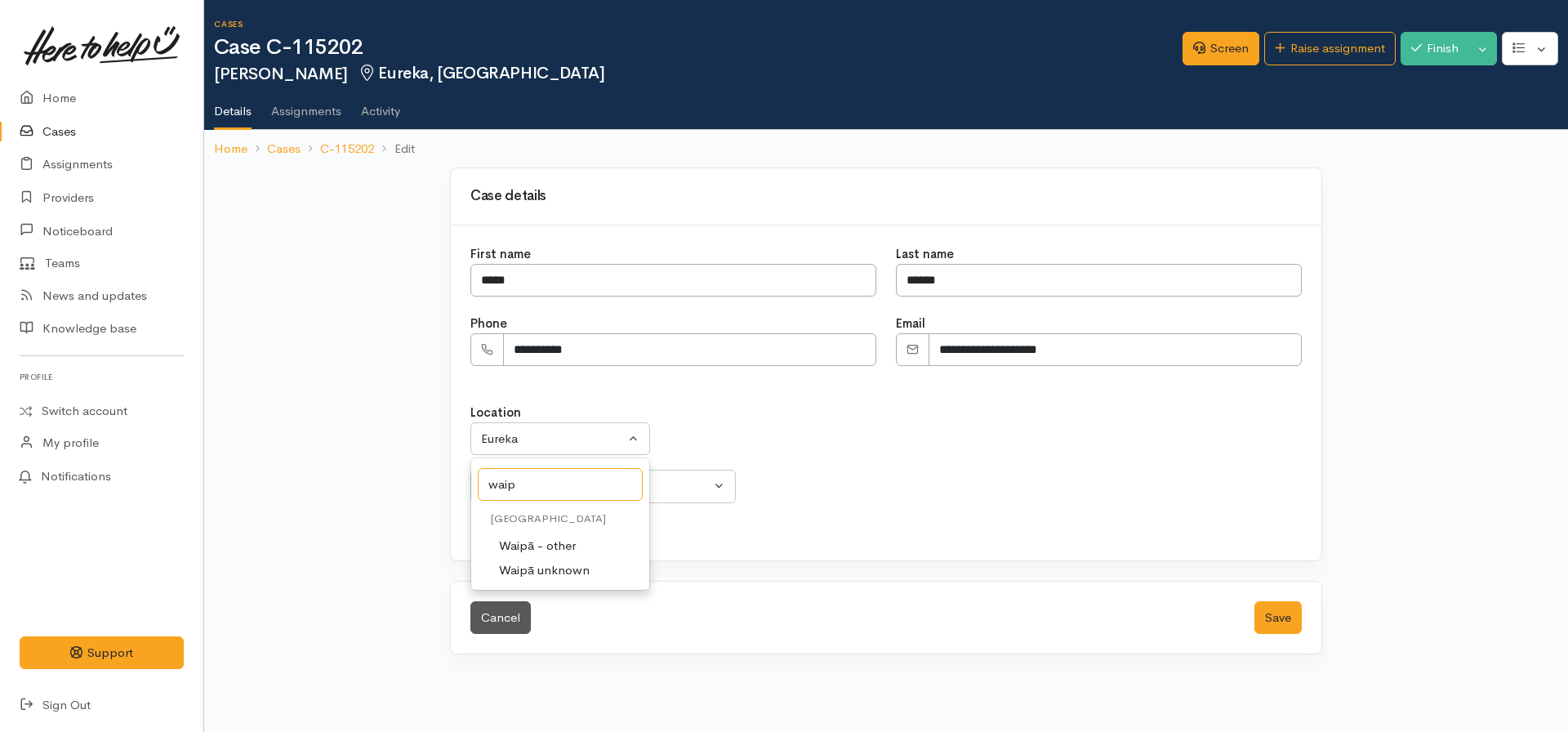 type on "waip" 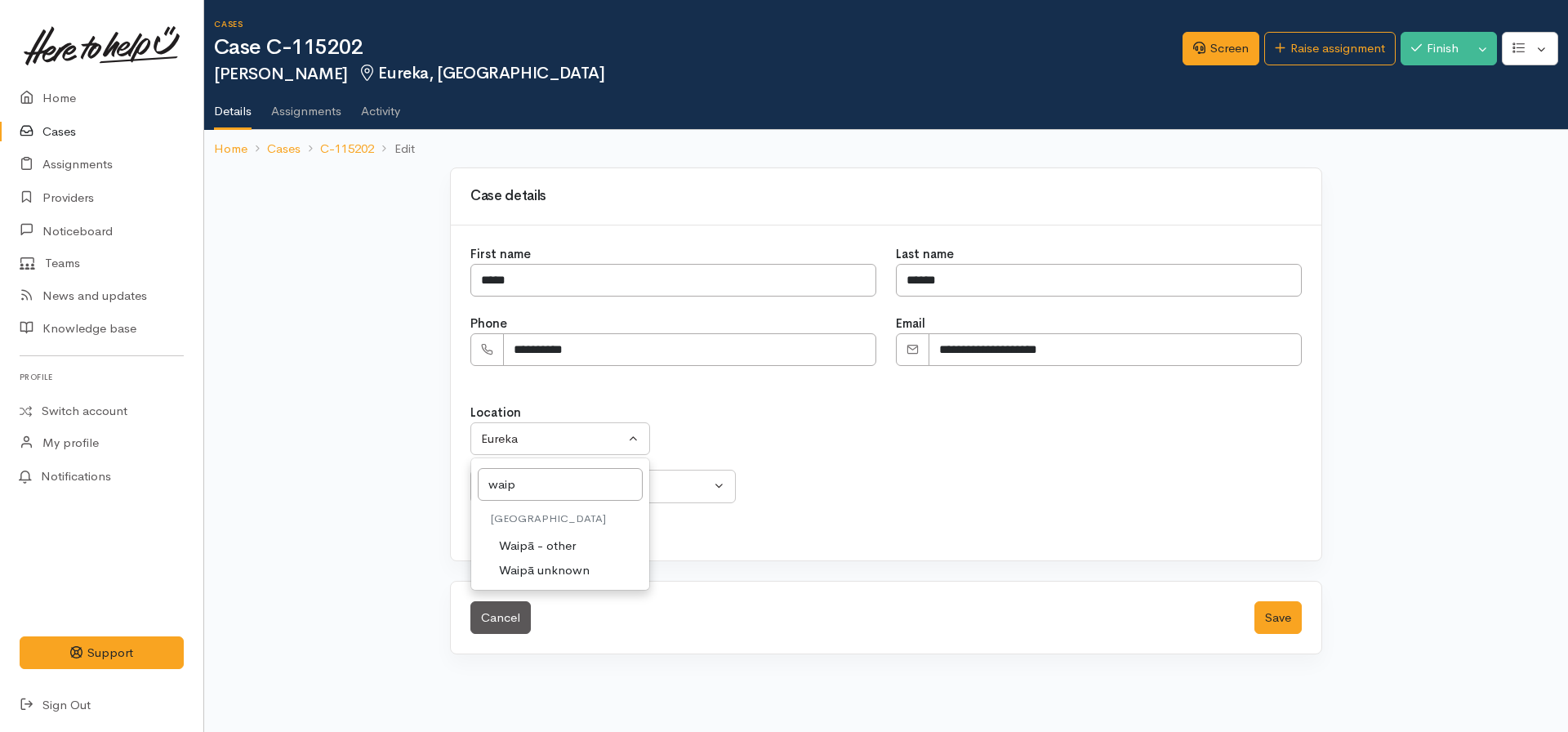 click on "Waipā - other" at bounding box center [537, 546] 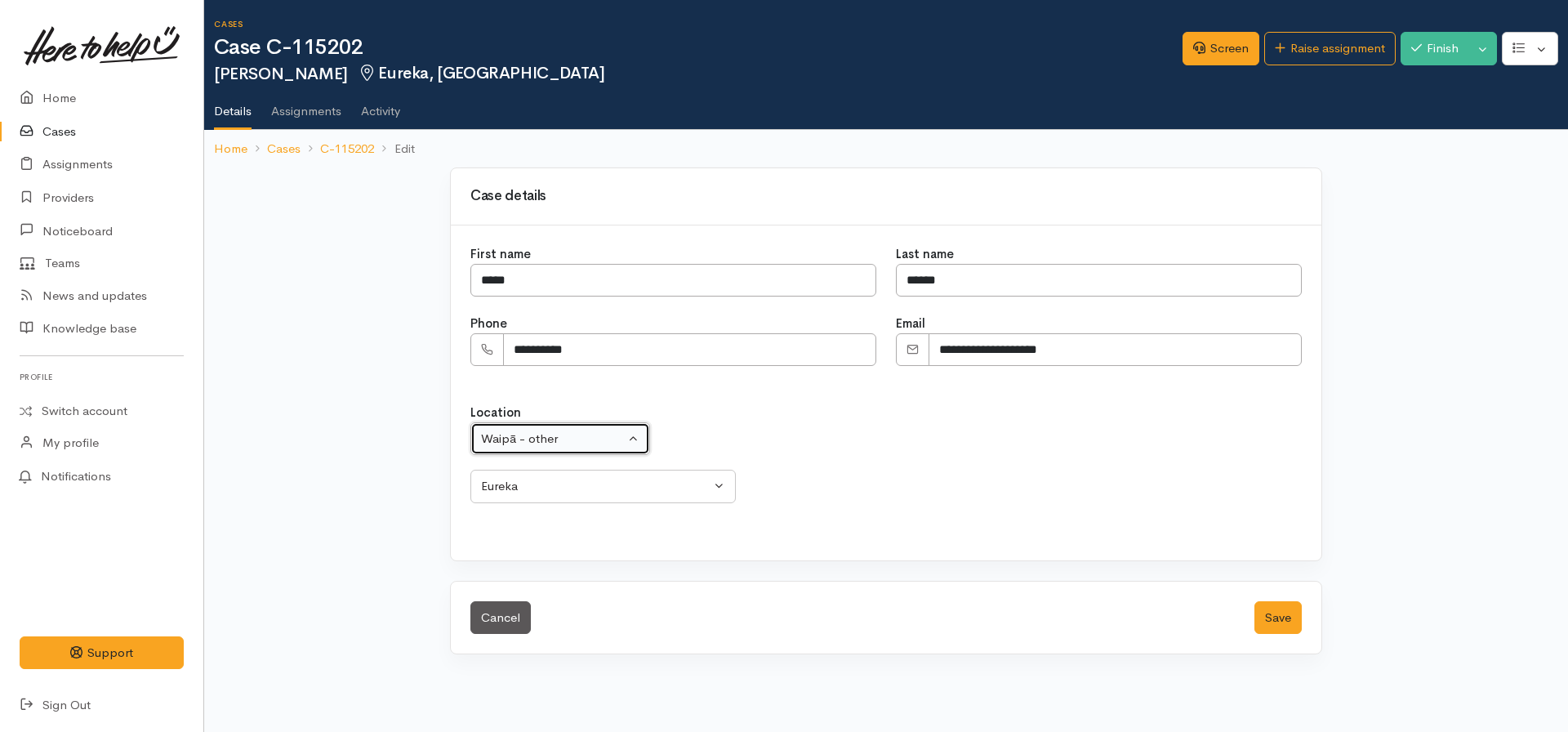 select on "296" 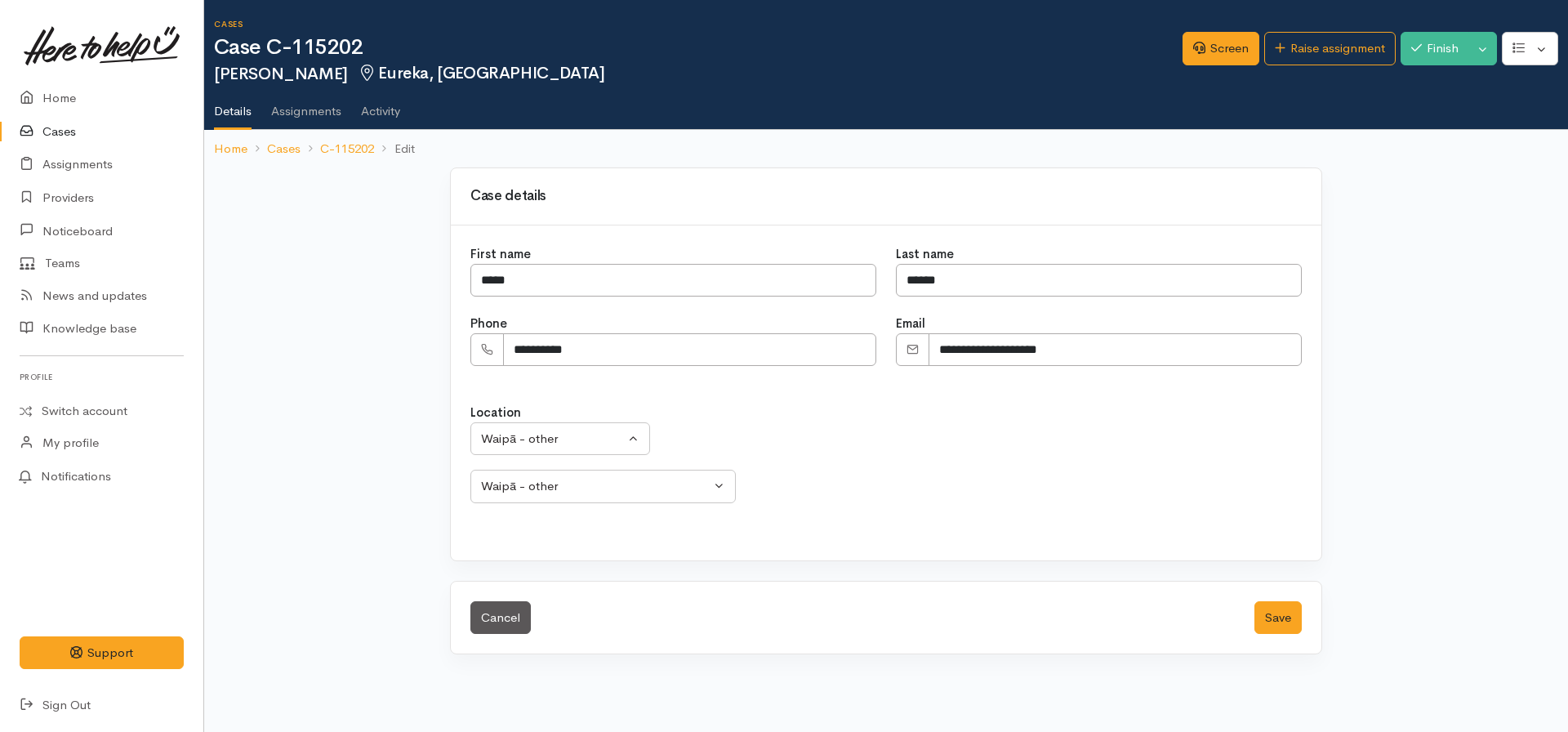 click on "Location
Aongatete
Athenree
Bowentown
Eastern Bay of Plenty - other
Kaimai
Katikati
Kawerau
Maketu
Matakana Island
Ōhope
Omokoroa
Ongare Point
Ōpōtiki Ōtamarākau" at bounding box center [886, 453] 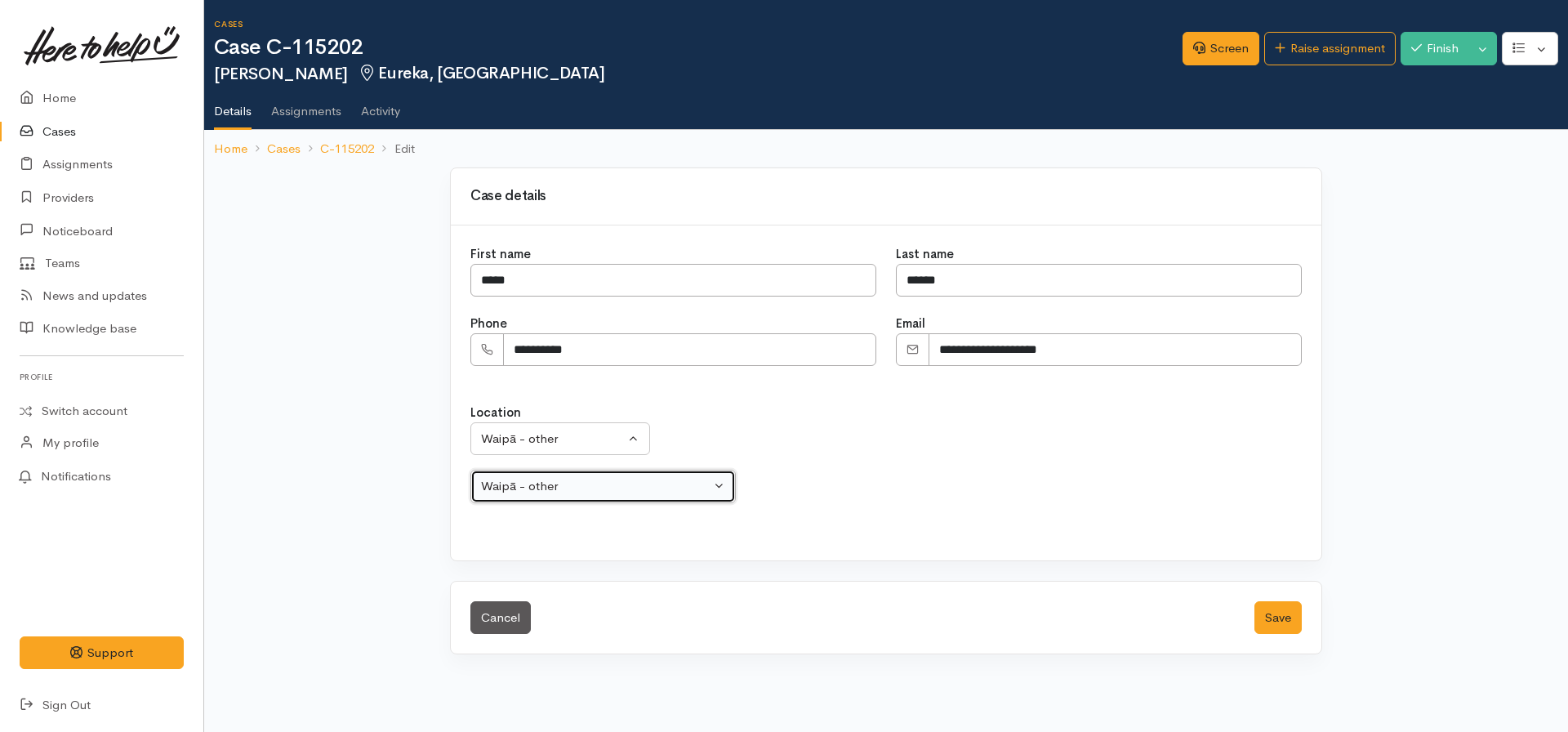 click on "Waipā - other" at bounding box center [595, 486] 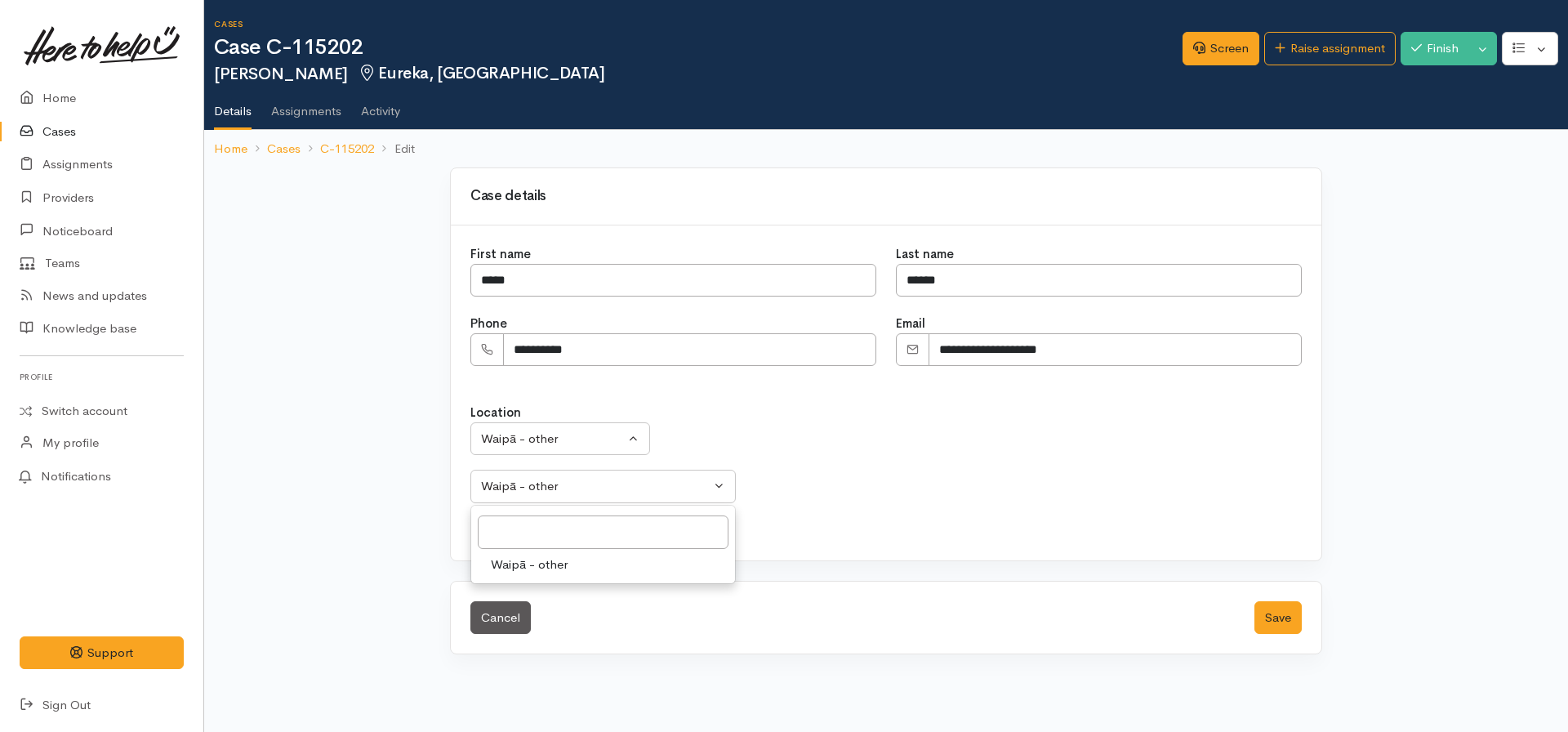 click on "Location
Aongatete
Athenree
Bowentown
Eastern Bay of Plenty - other
Kaimai
Katikati
Kawerau
Maketu
Matakana Island
Ōhope
Omokoroa
Ongare Point Ōpōtiki Ōtamarākau Paengaroa Pukehina Pyes Pa" at bounding box center (886, 462) 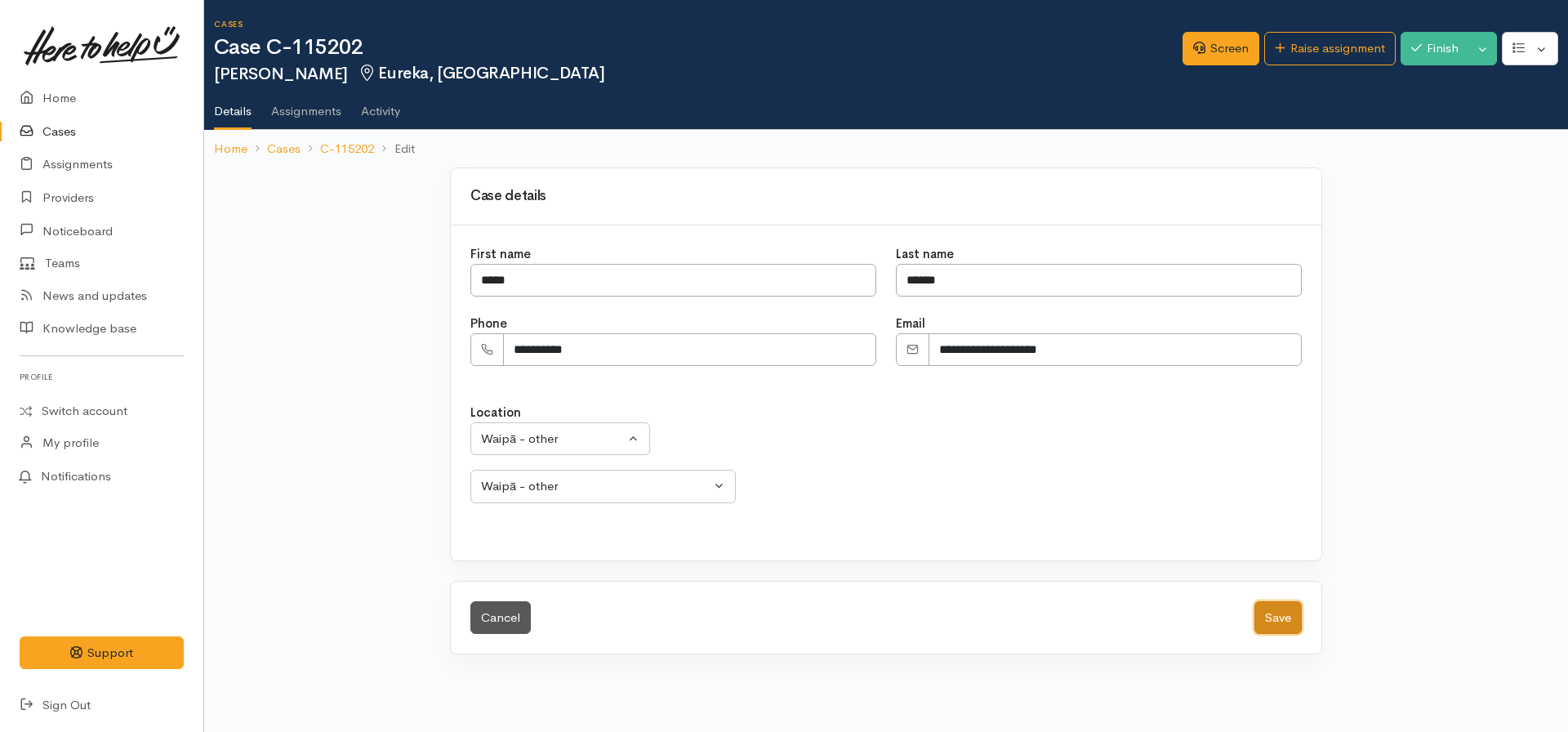click on "Save" at bounding box center (1278, 618) 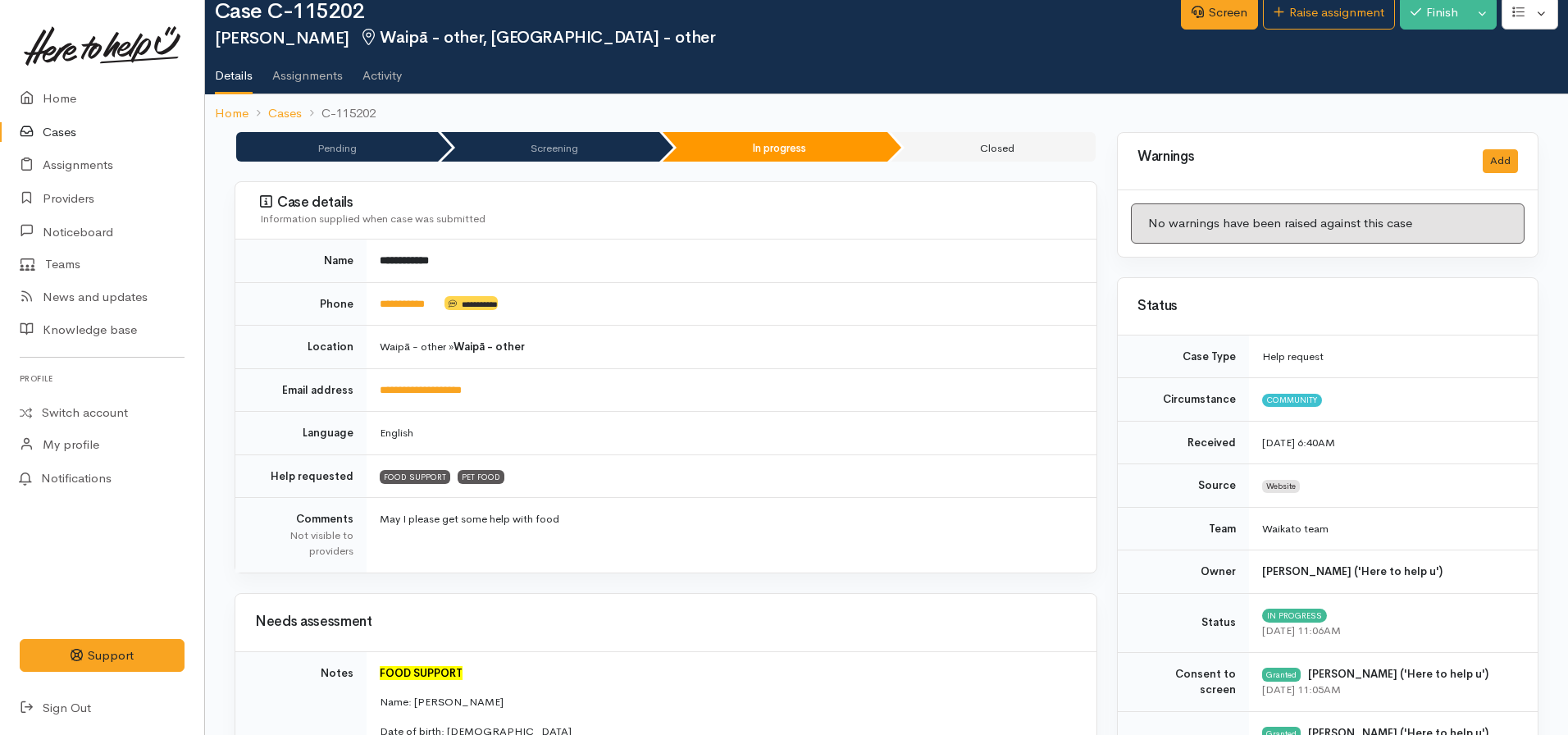 scroll, scrollTop: 0, scrollLeft: 0, axis: both 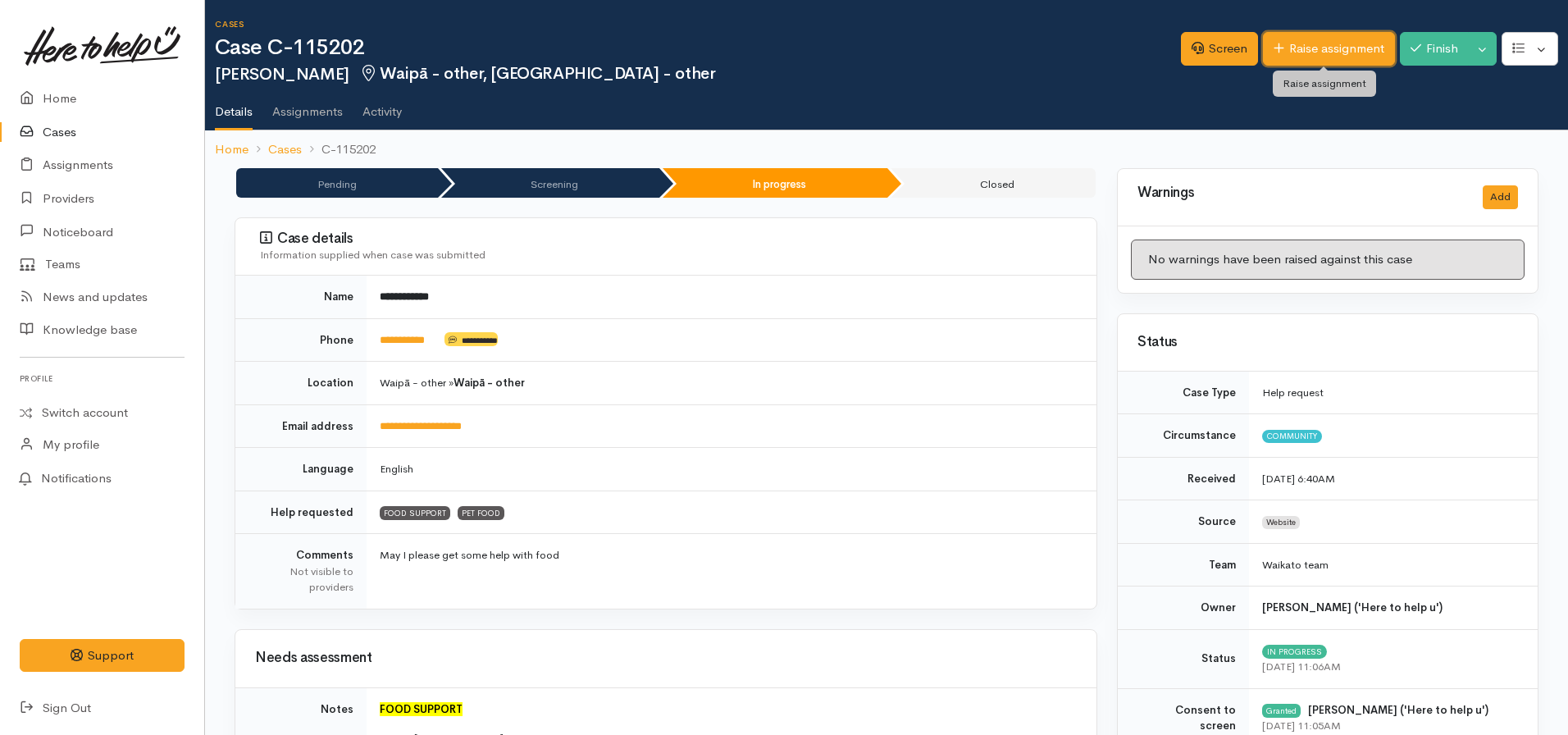click on "Raise assignment" at bounding box center [1329, 48] 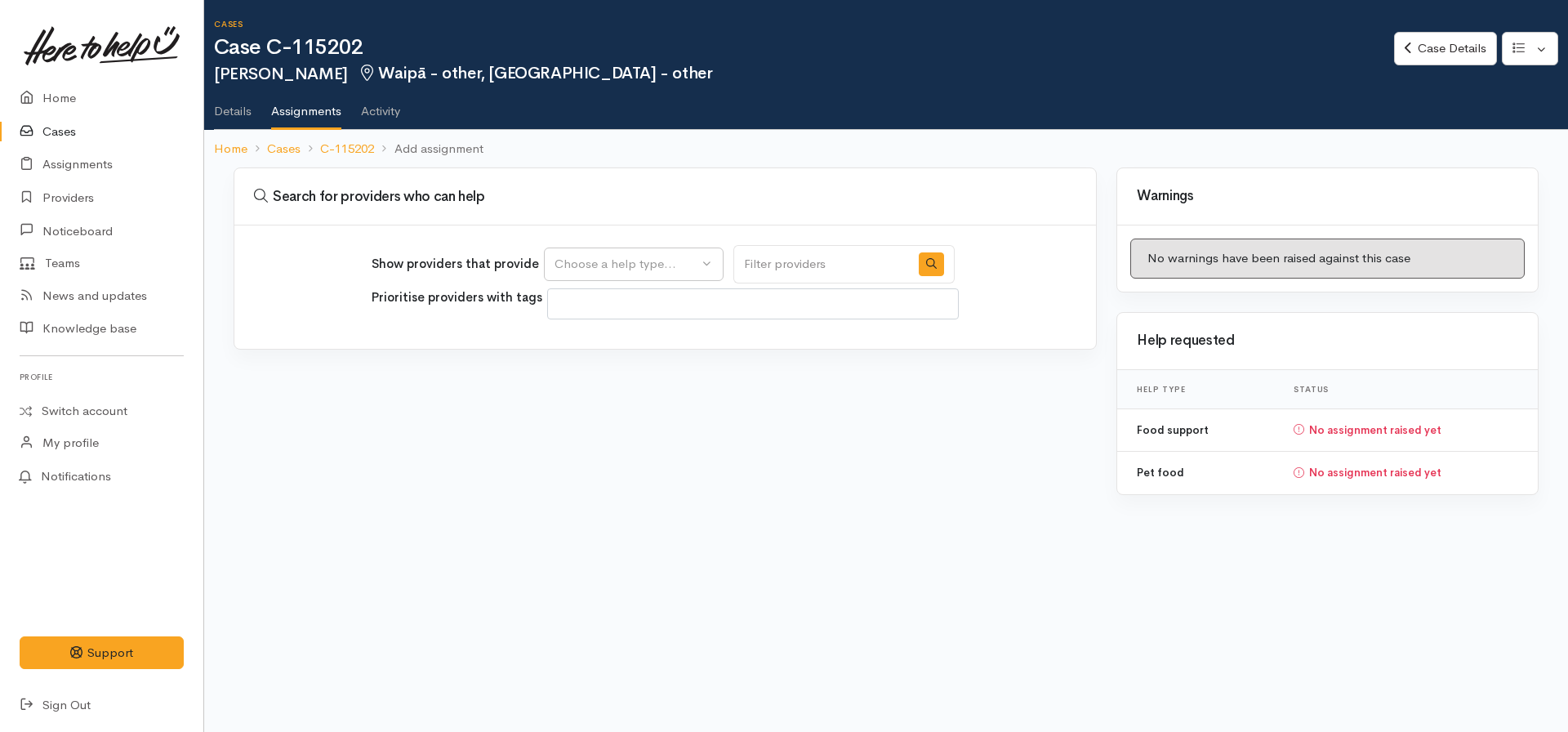 select 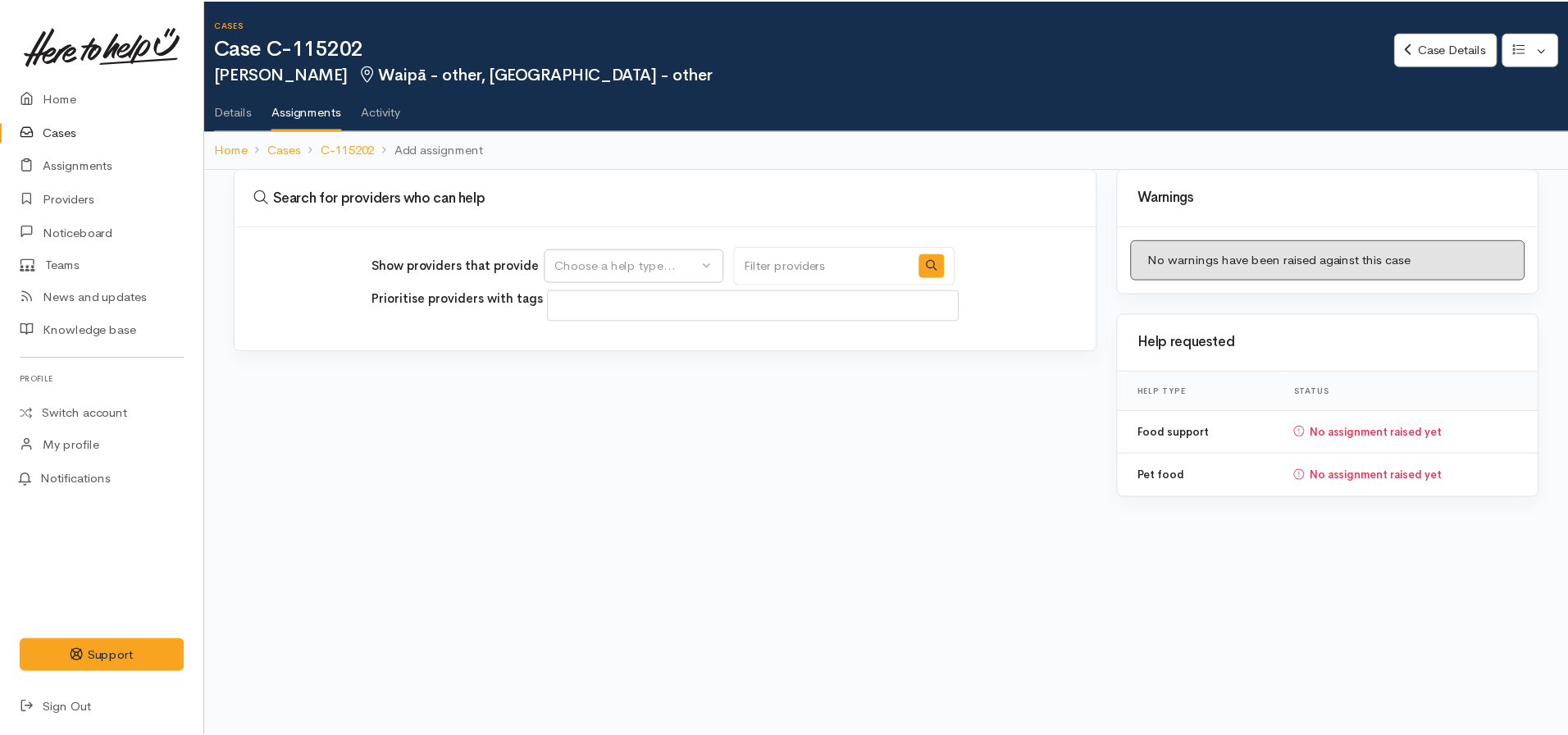 scroll, scrollTop: 0, scrollLeft: 0, axis: both 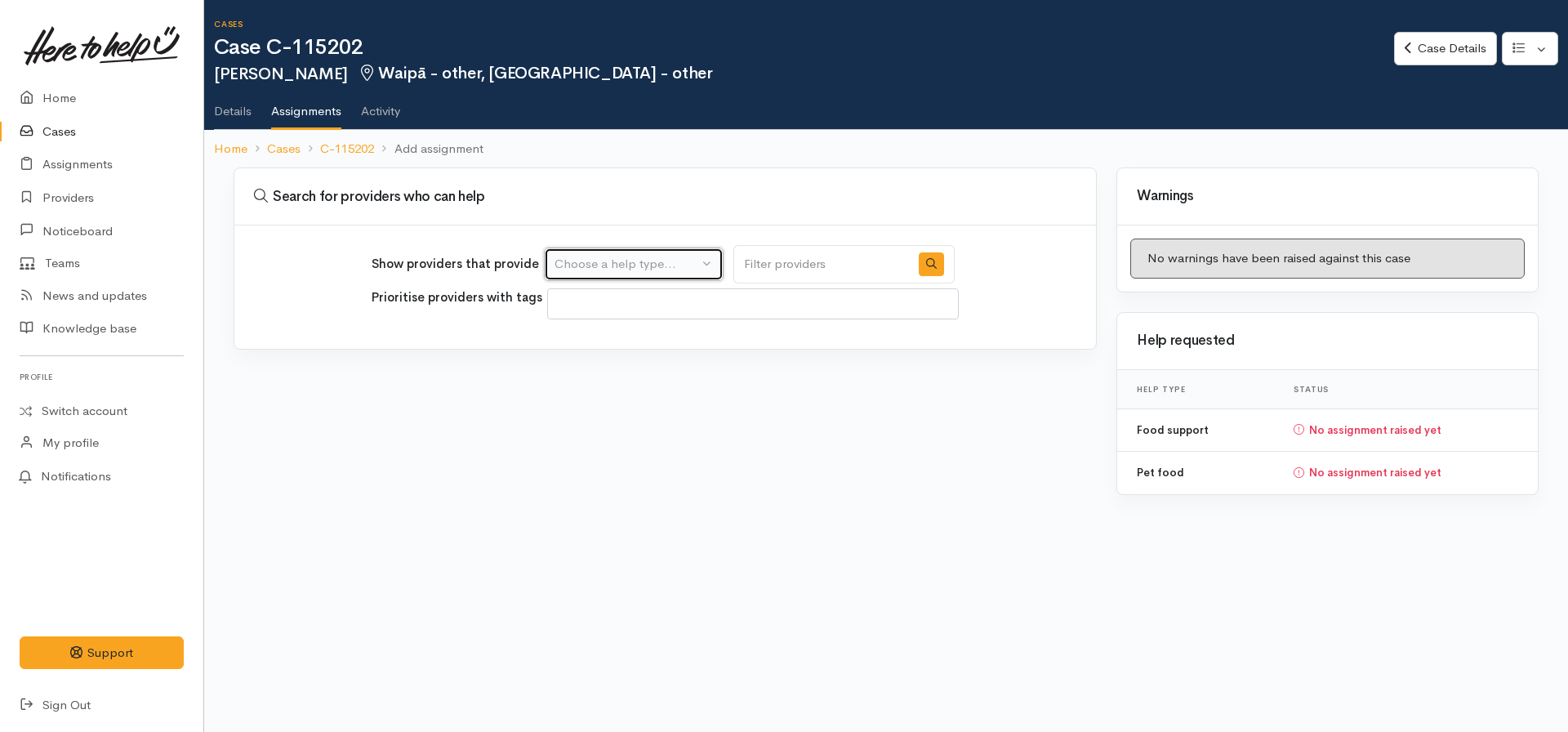 click on "Choose a help type..." at bounding box center (626, 264) 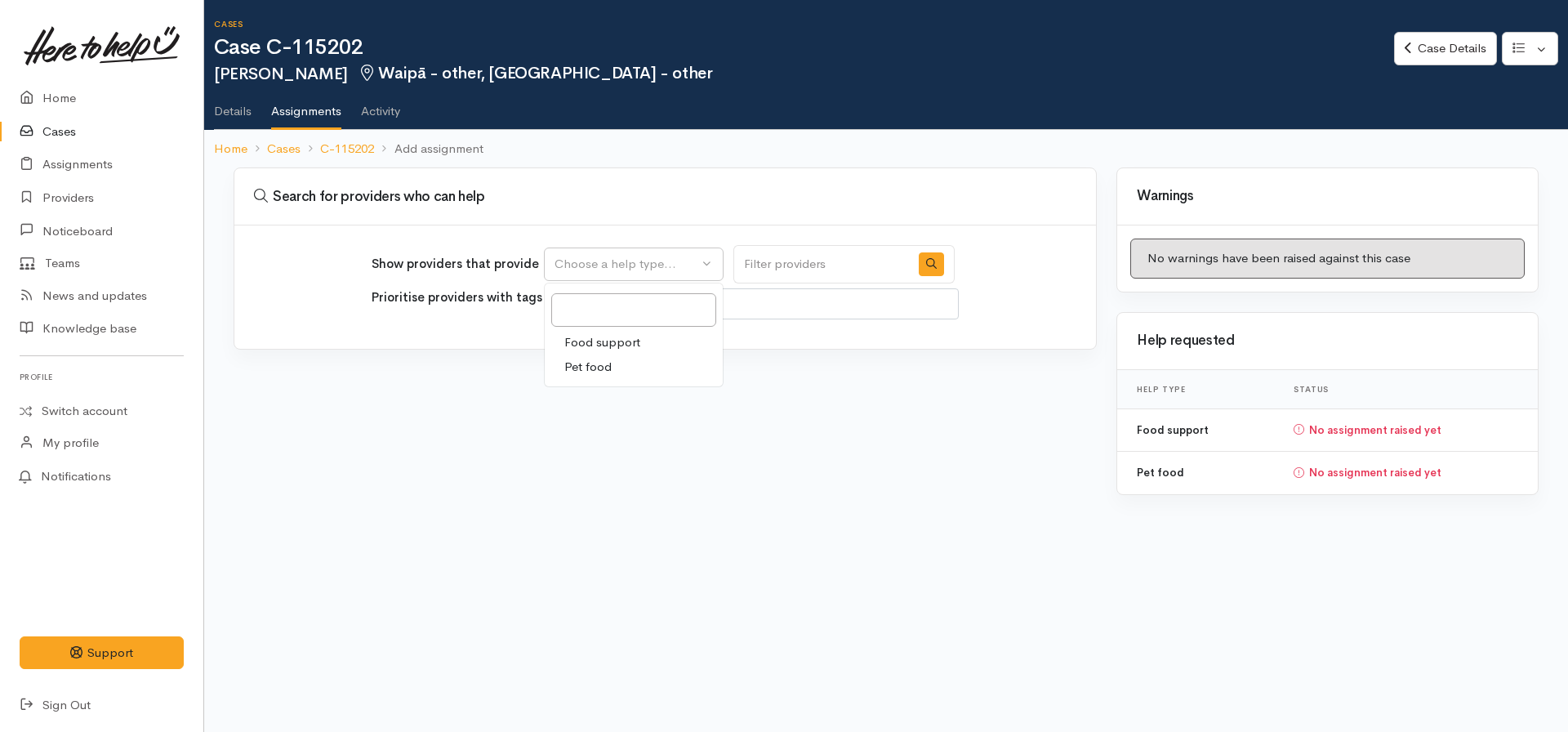 click on "Food support" at bounding box center (602, 342) 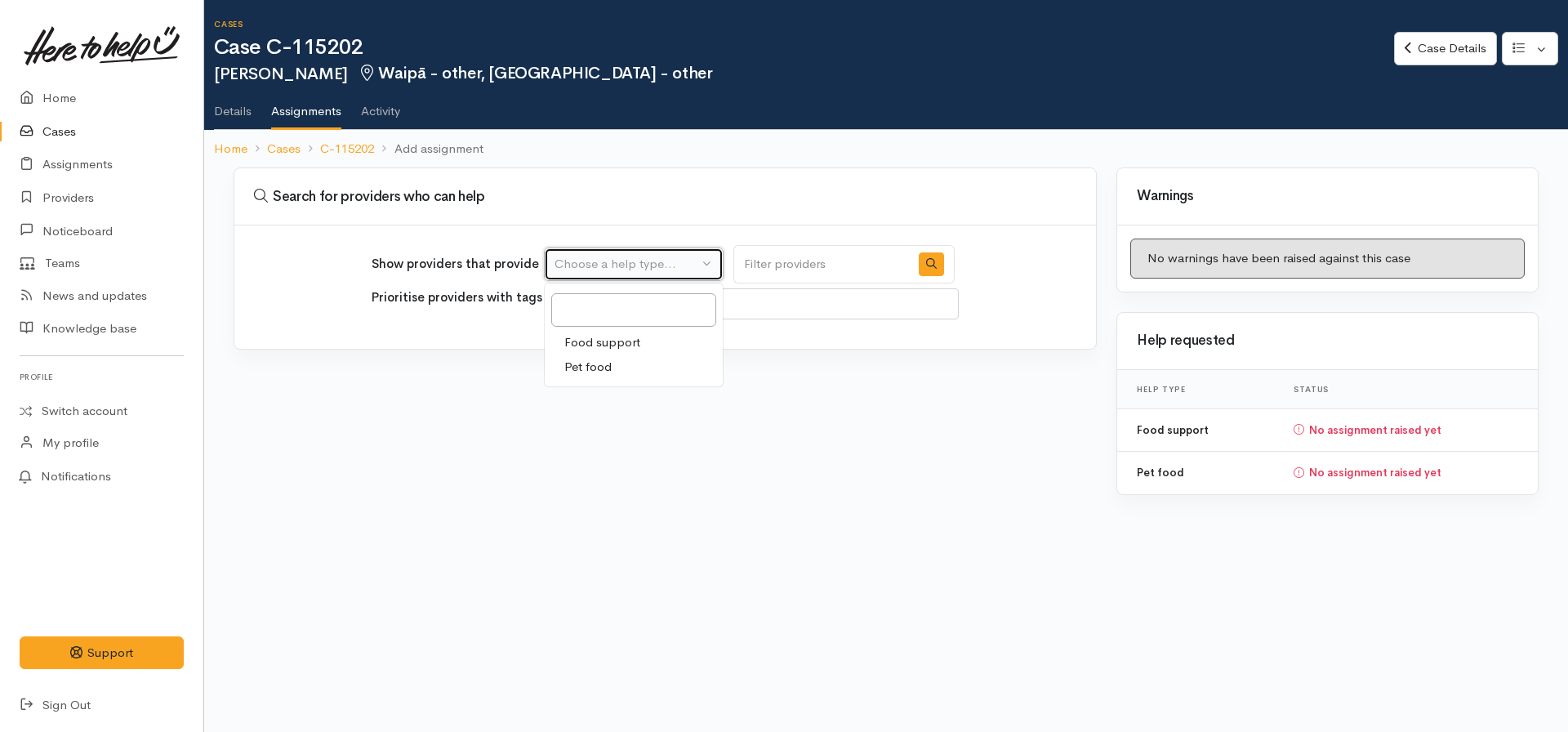 select on "3" 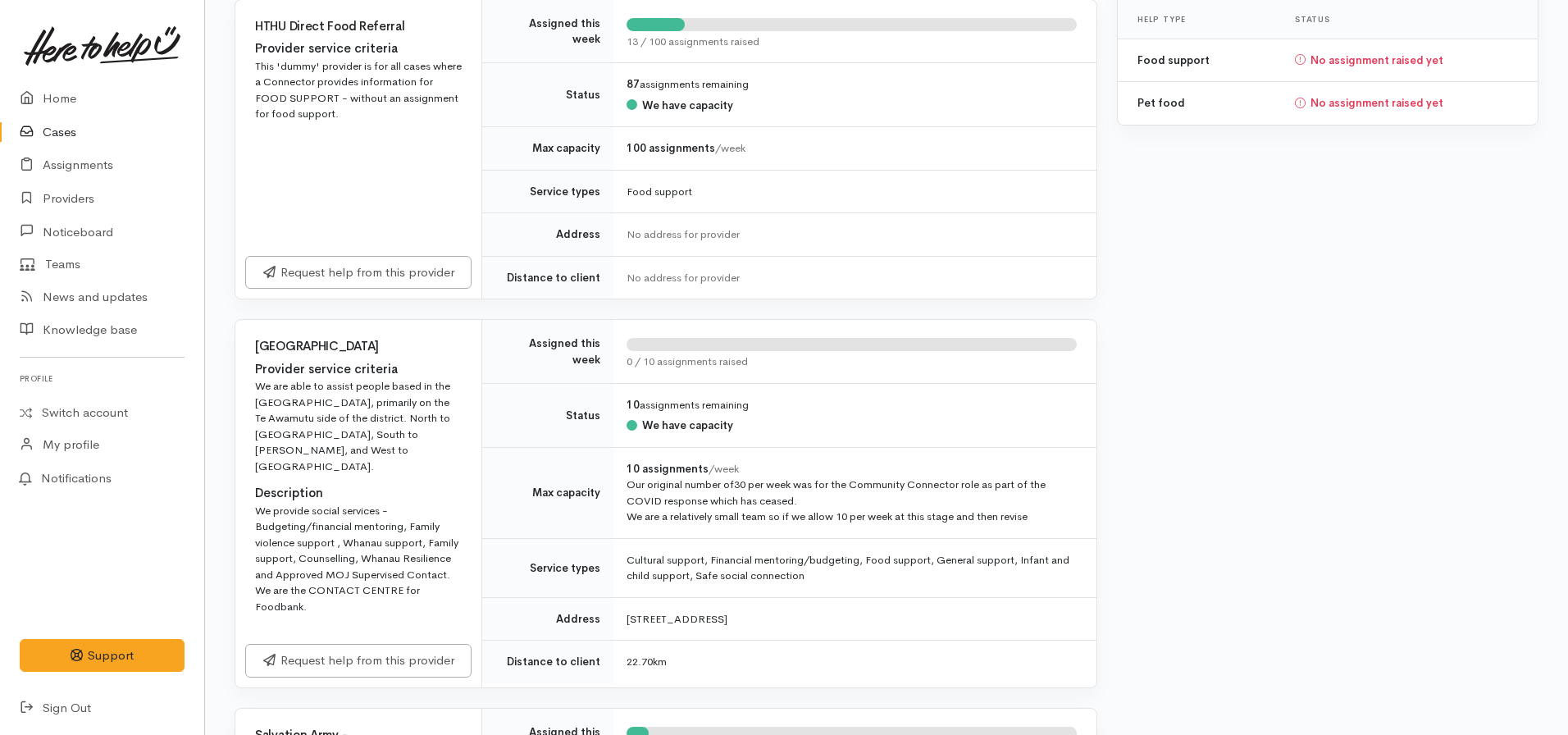scroll, scrollTop: 678, scrollLeft: 0, axis: vertical 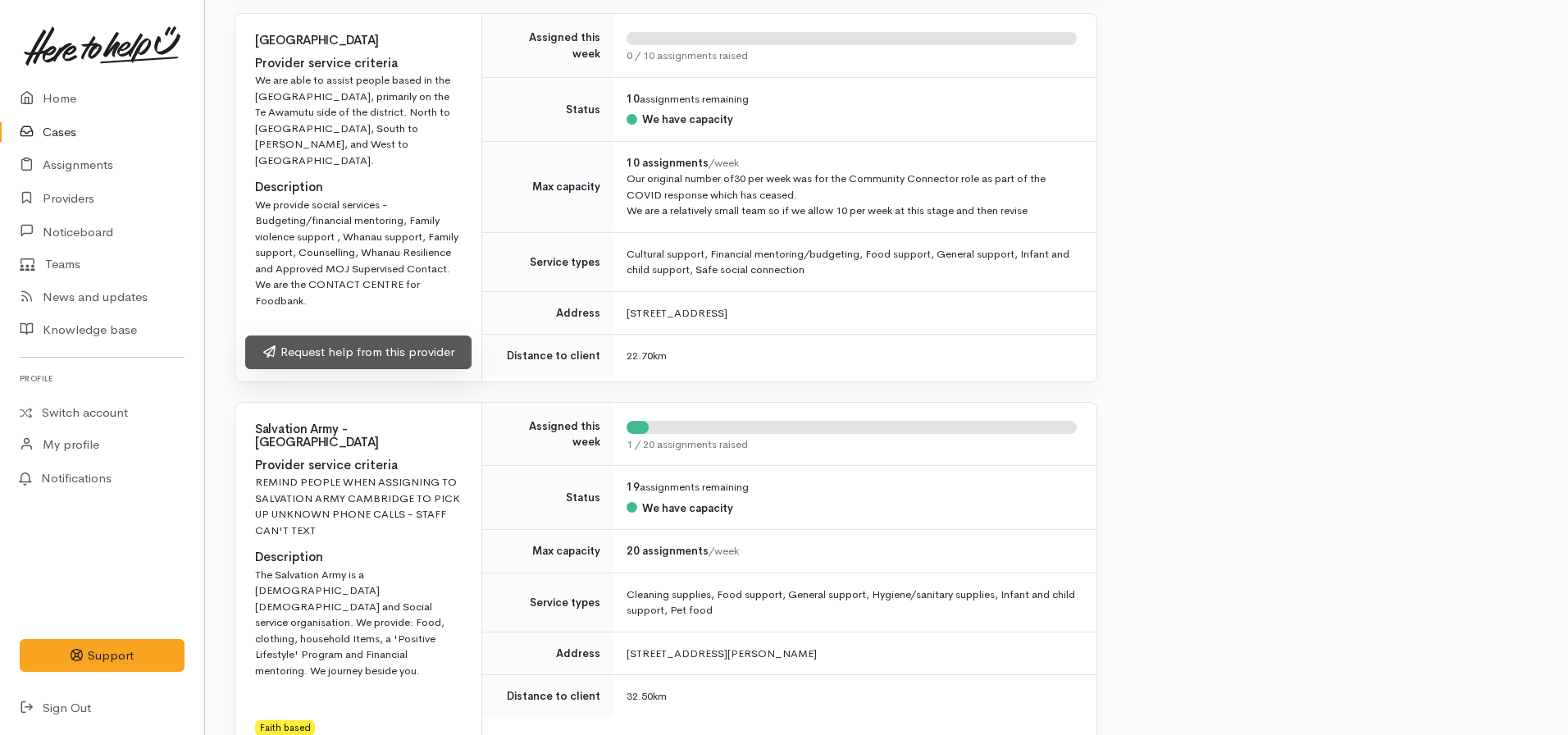 click on "Request help from this provider" at bounding box center (358, 352) 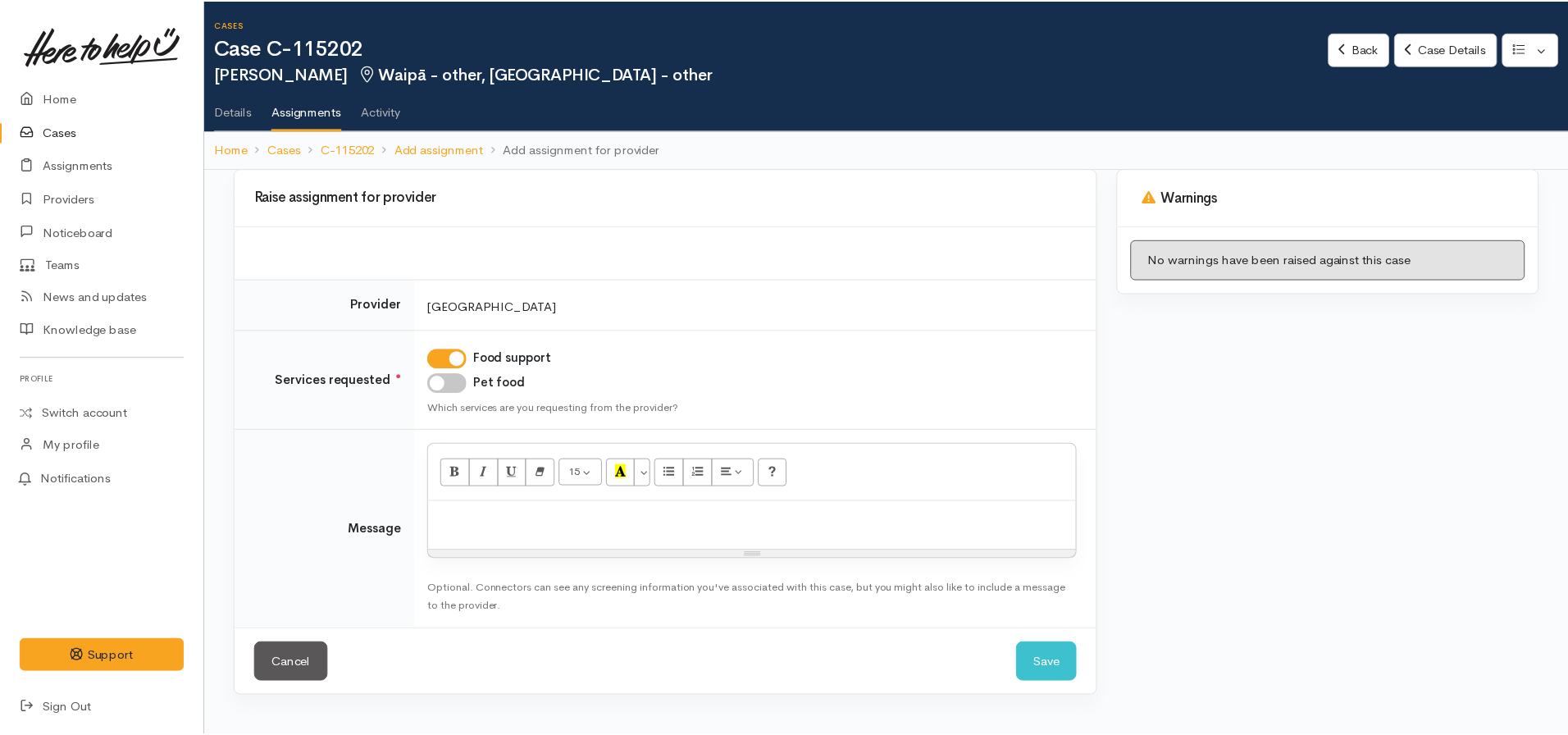 scroll, scrollTop: 0, scrollLeft: 0, axis: both 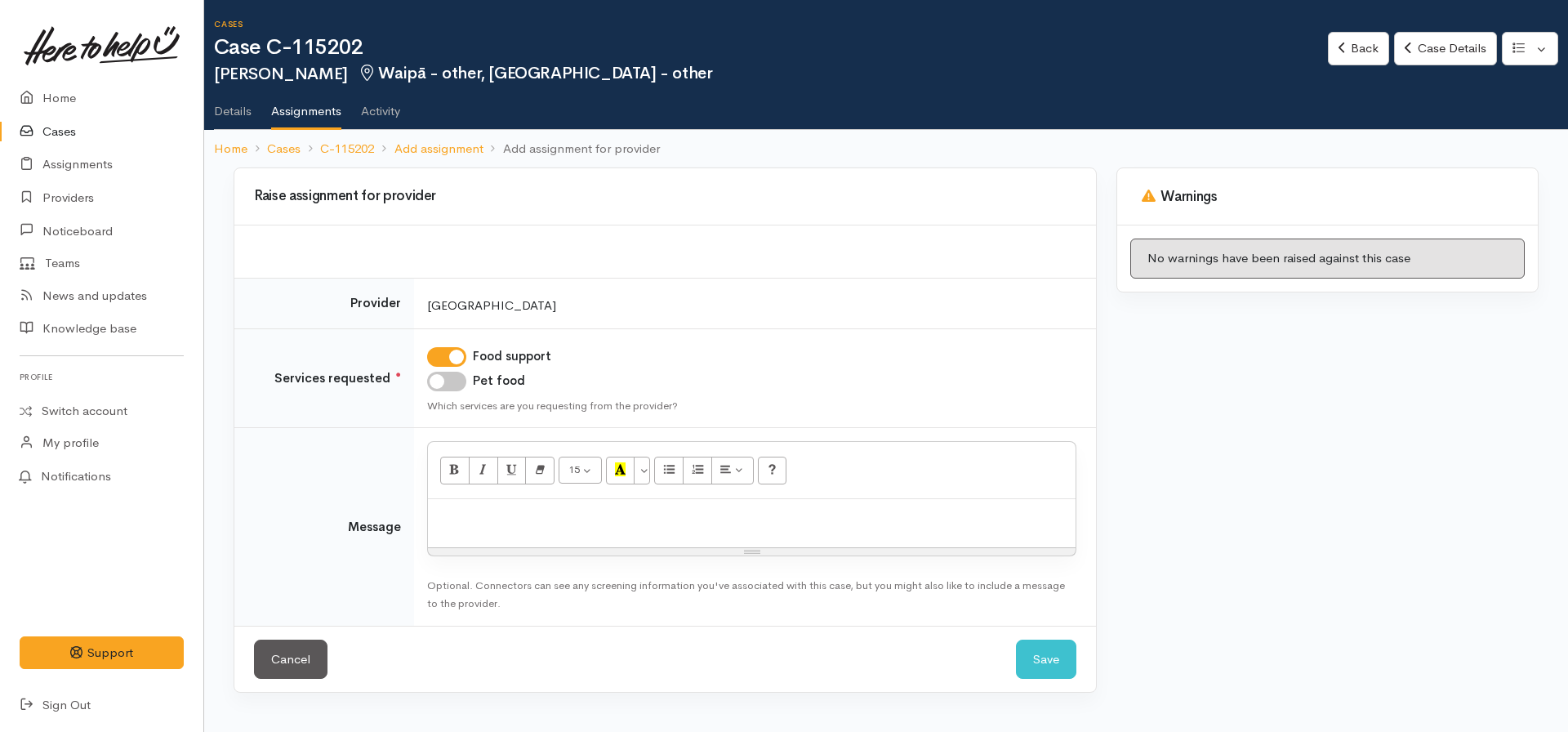 click on "Pet food" at bounding box center [447, 382] 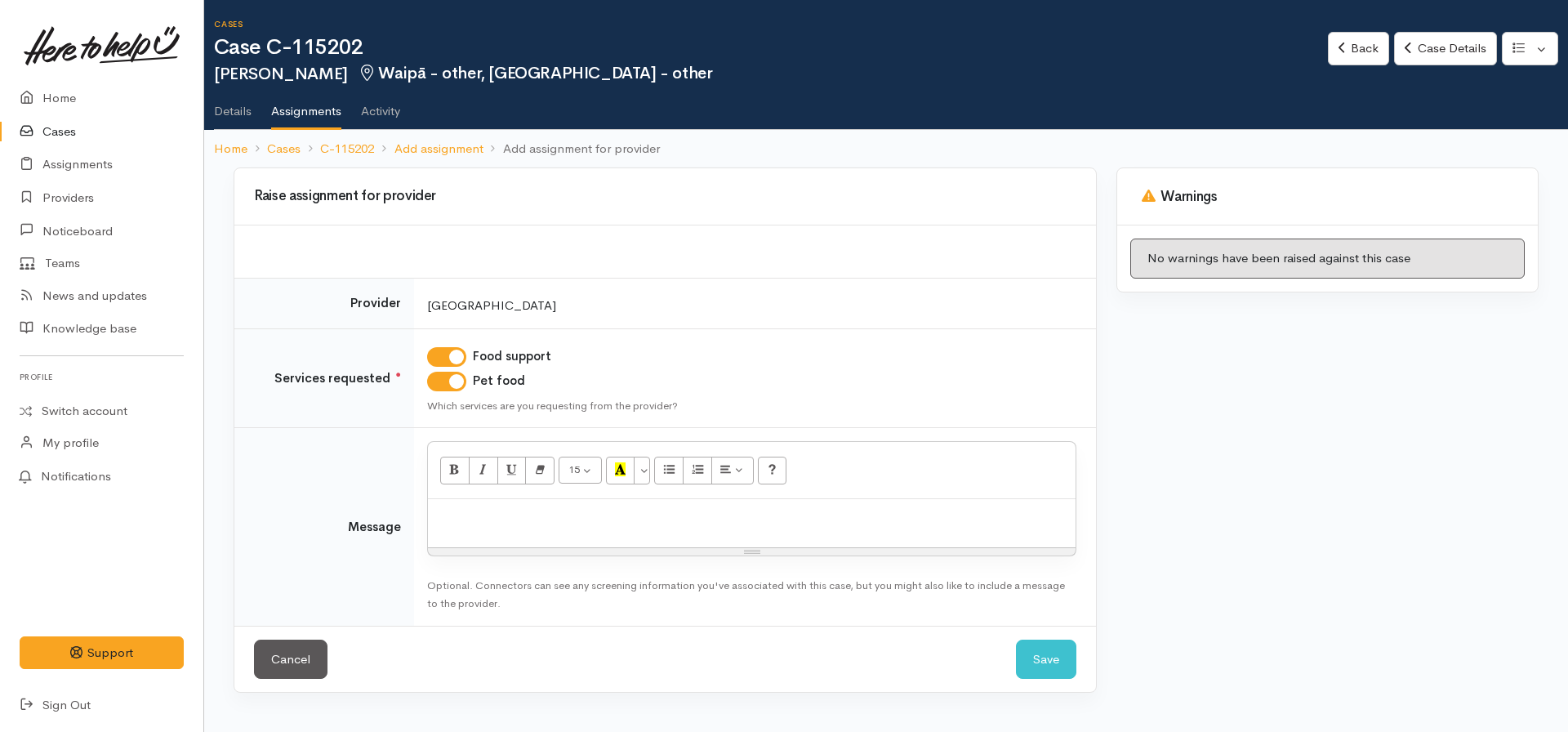click at bounding box center (751, 516) 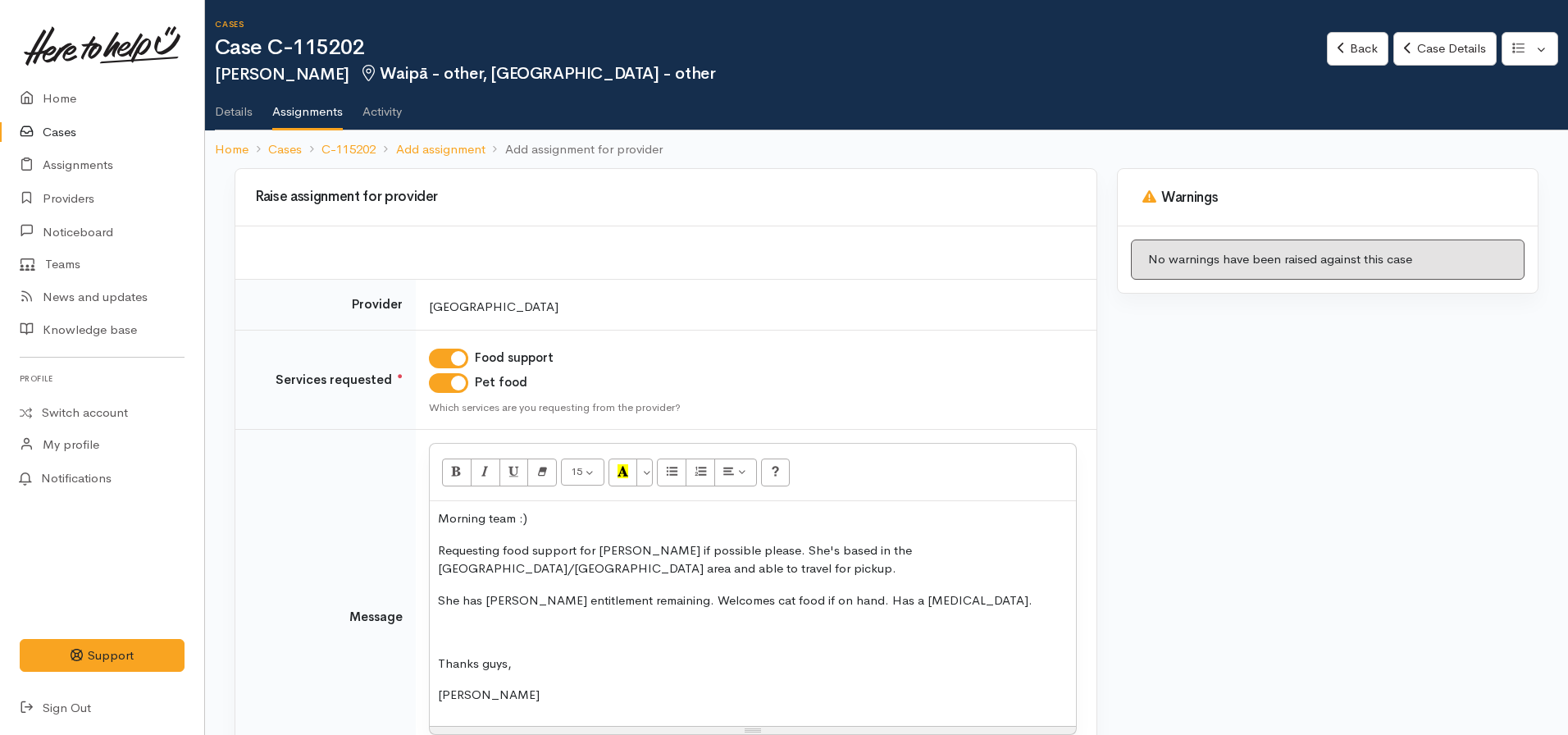 click on "She has [PERSON_NAME] entitlement remaining. Welcomes cat food if on hand. Has a [MEDICAL_DATA]." at bounding box center (753, 600) 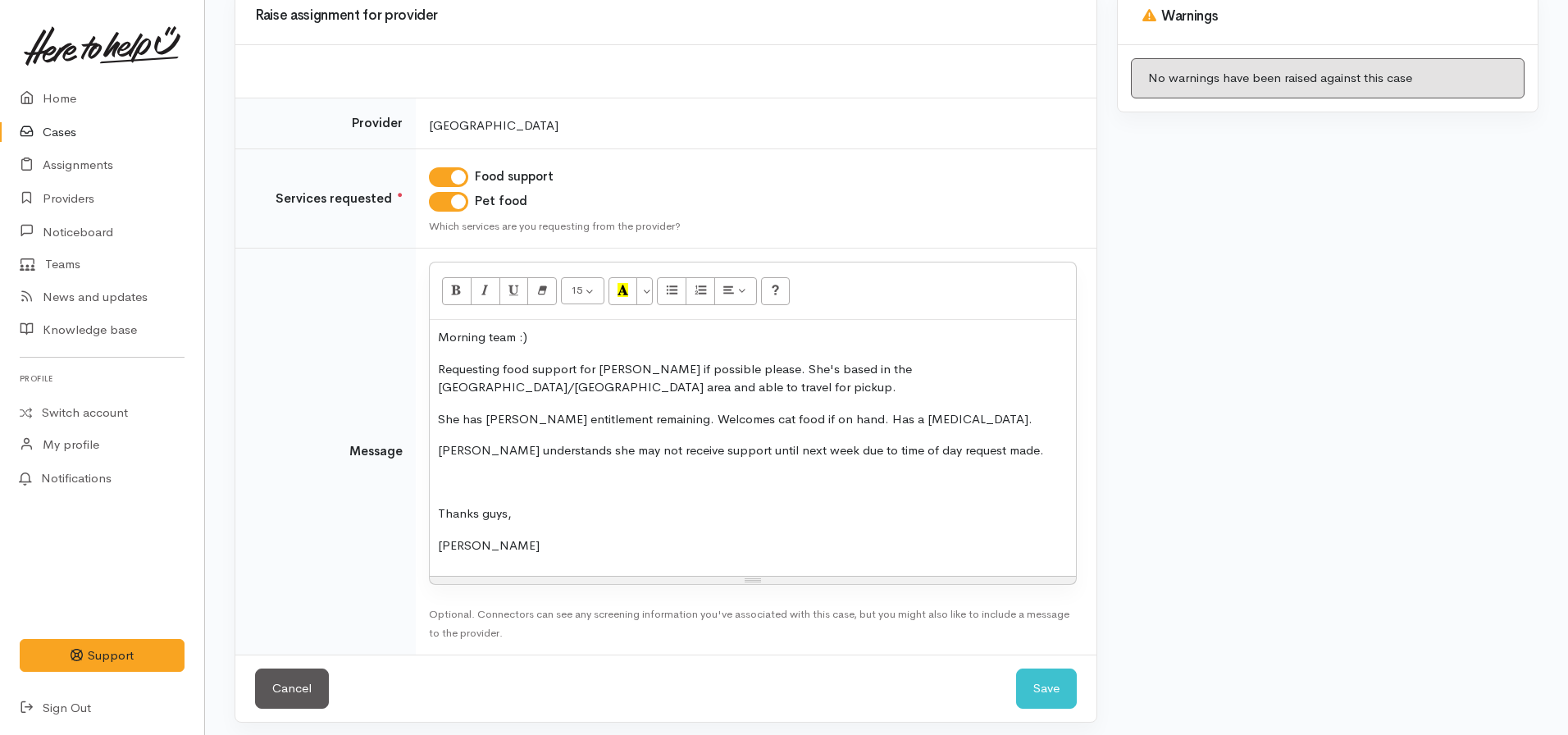 scroll, scrollTop: 189, scrollLeft: 0, axis: vertical 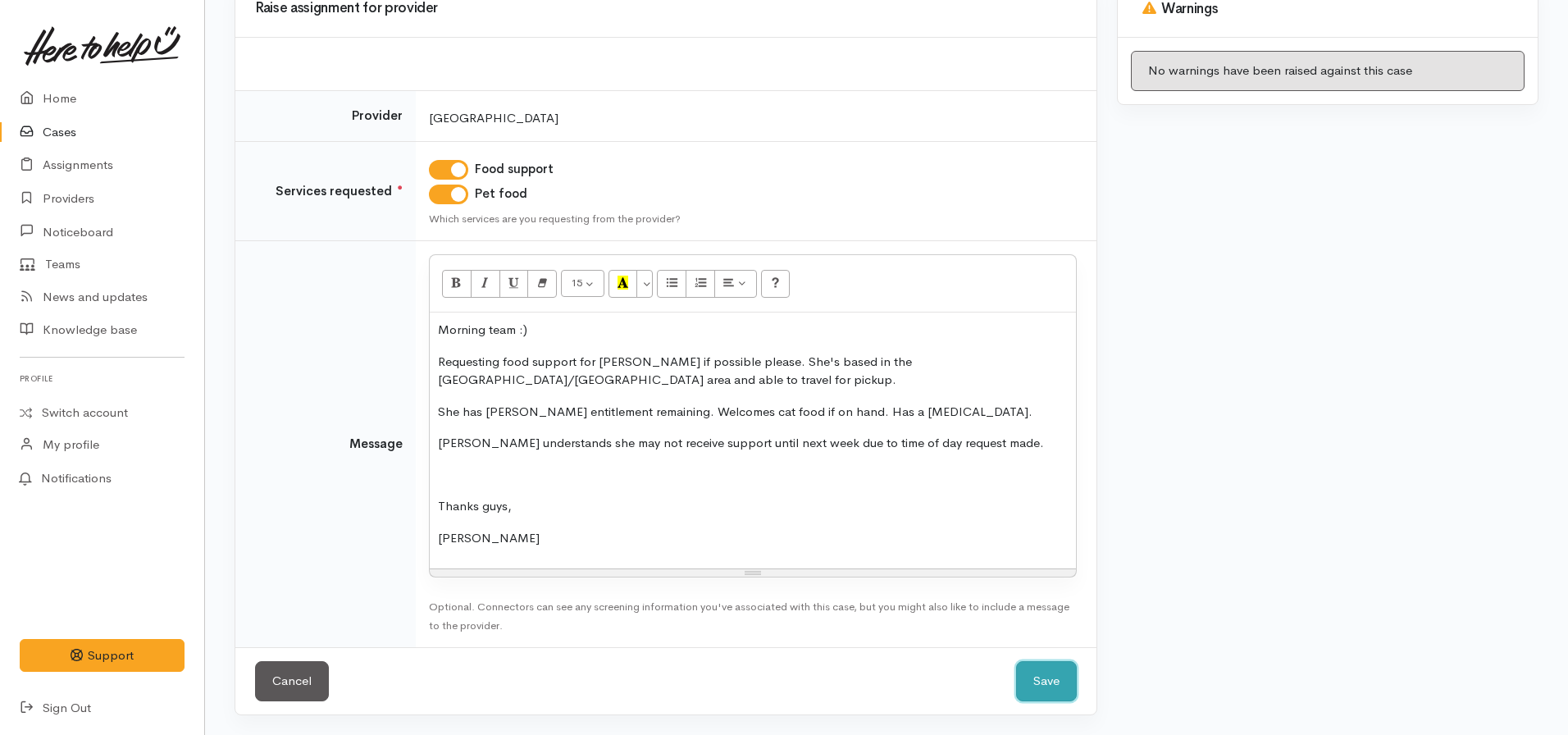 click on "Save" at bounding box center [1046, 681] 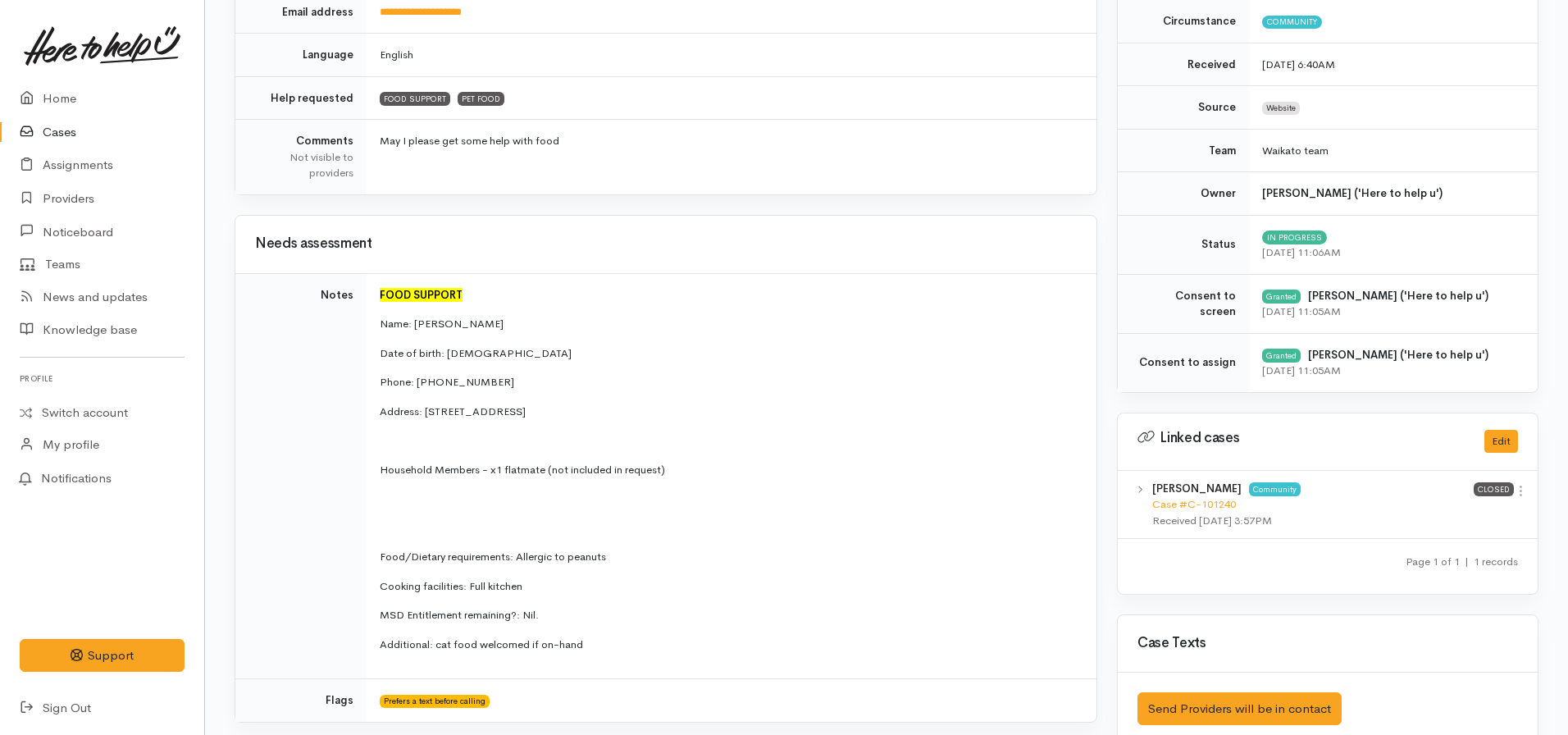 scroll, scrollTop: 0, scrollLeft: 0, axis: both 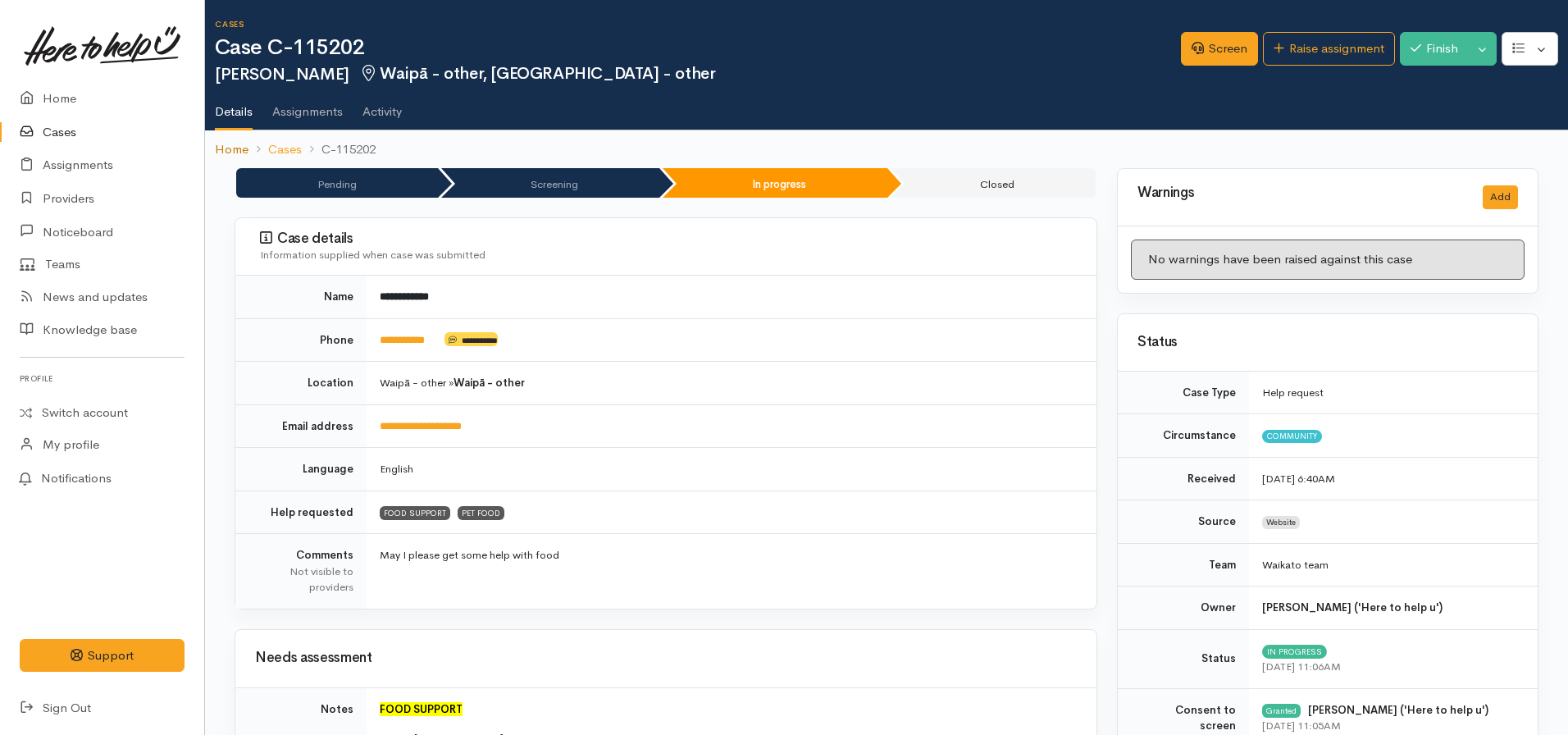 click on "Home" at bounding box center [231, 149] 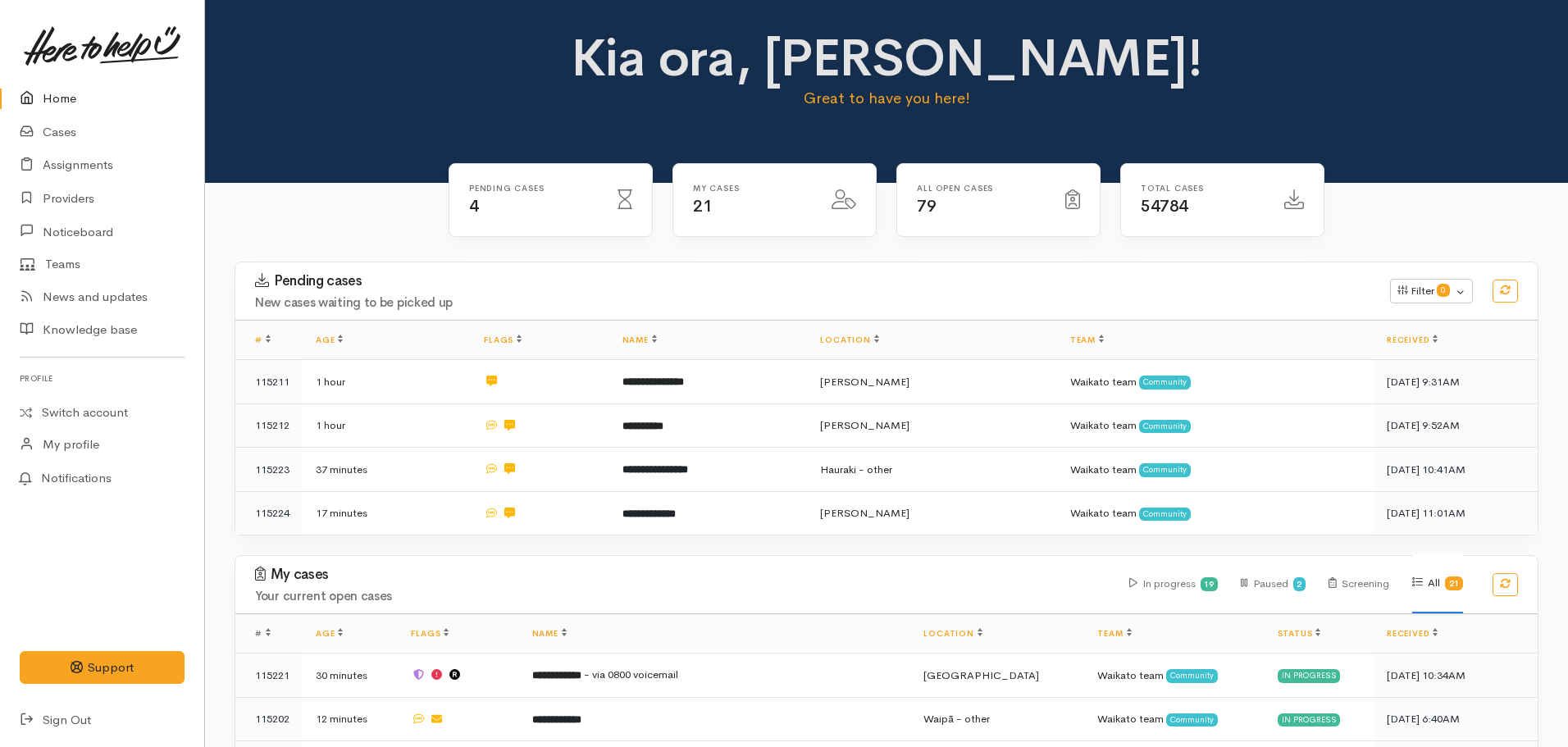 scroll, scrollTop: 0, scrollLeft: 0, axis: both 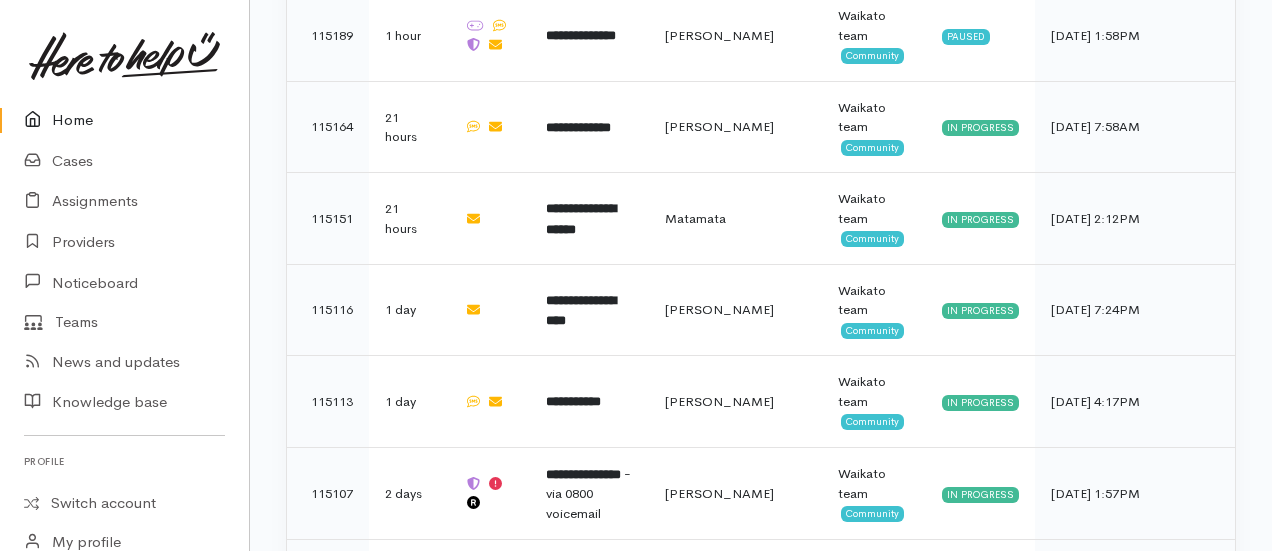 click on "Home" at bounding box center (124, 120) 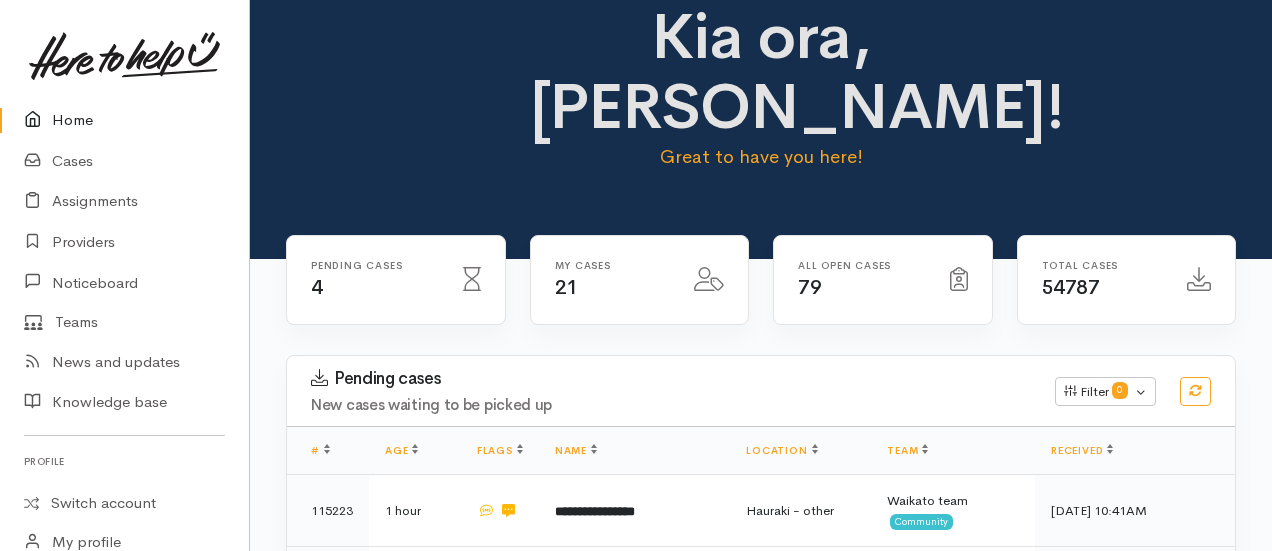 scroll, scrollTop: 0, scrollLeft: 0, axis: both 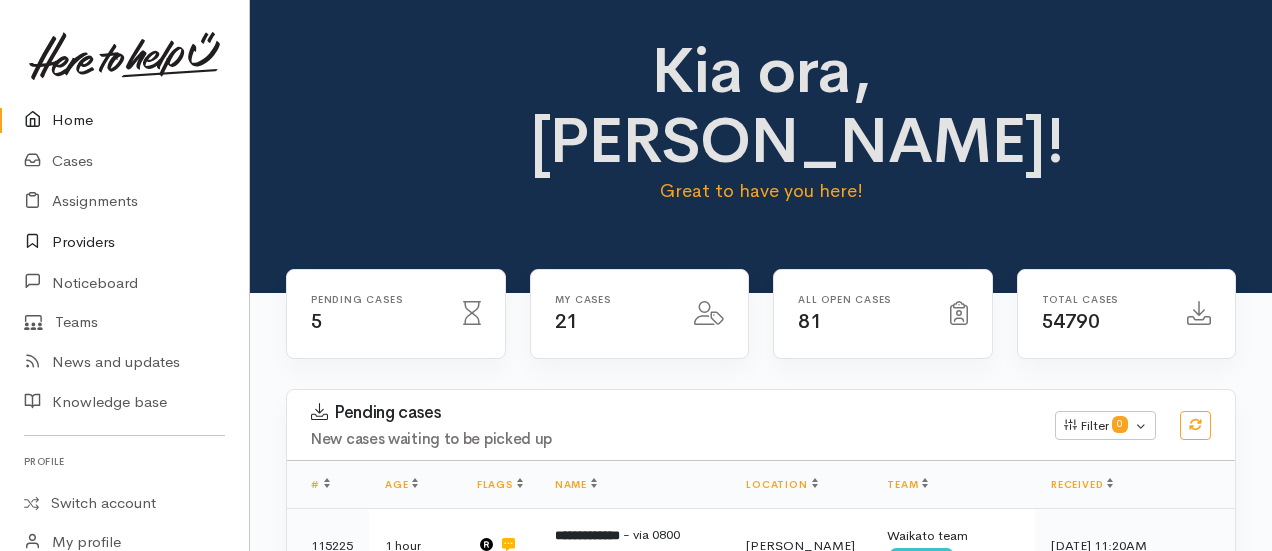 click on "Providers" at bounding box center (124, 242) 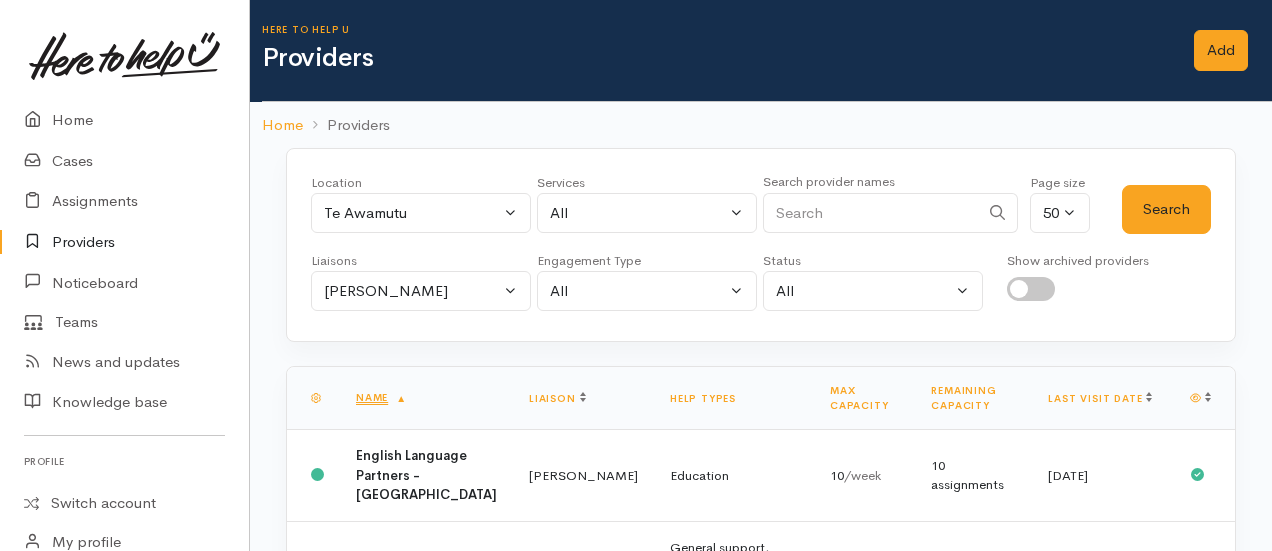 scroll, scrollTop: 0, scrollLeft: 0, axis: both 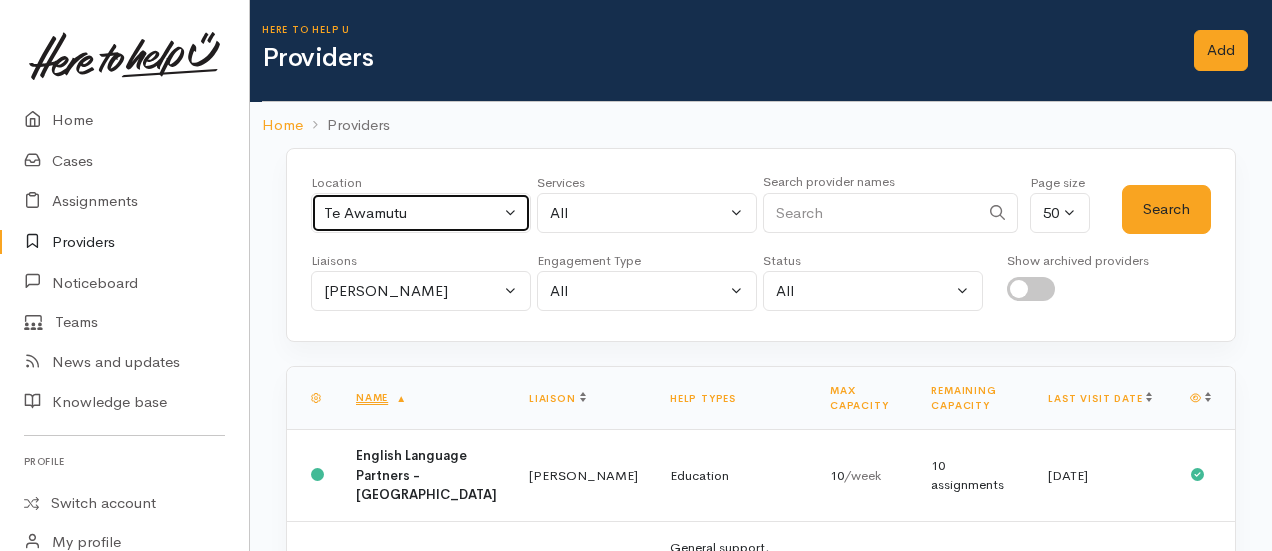 click on "Te Awamutu" at bounding box center [412, 213] 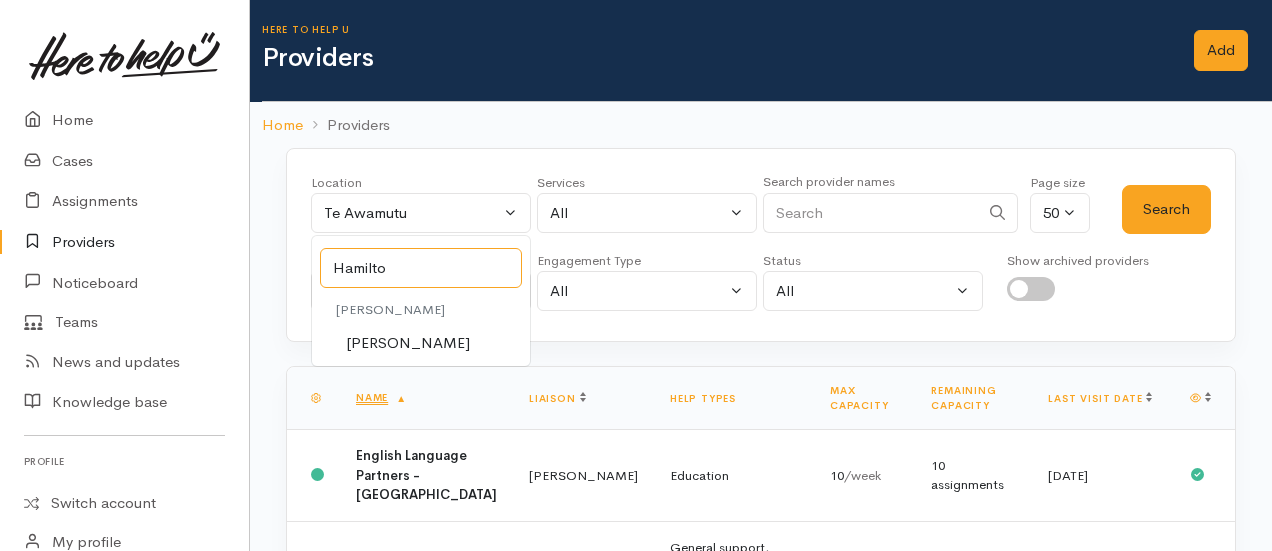 type on "[PERSON_NAME]" 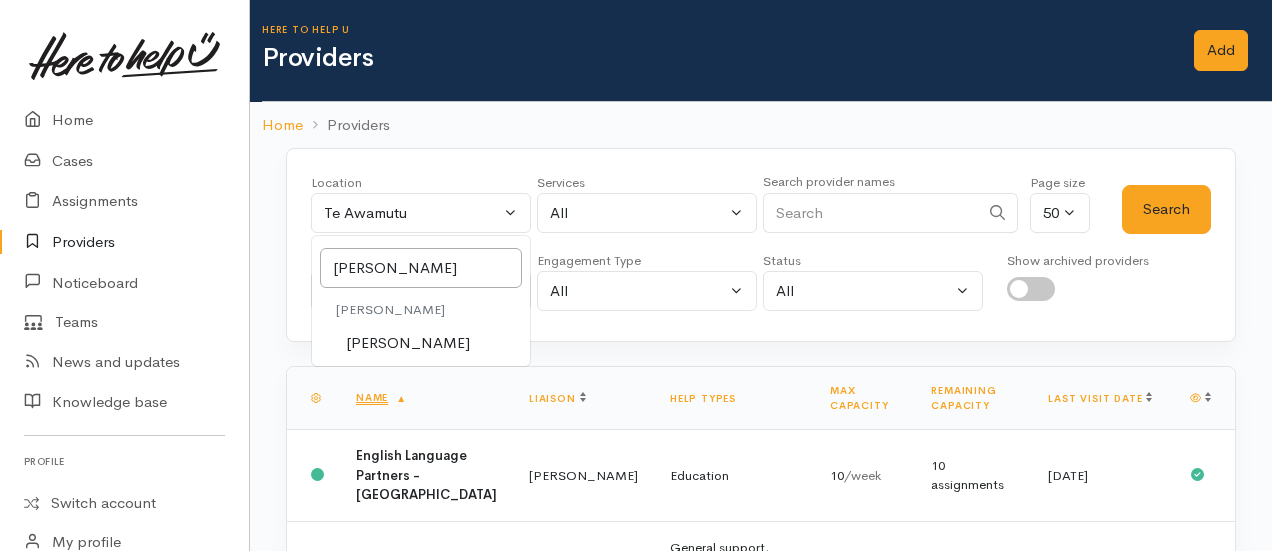 click on "[PERSON_NAME]" at bounding box center [408, 343] 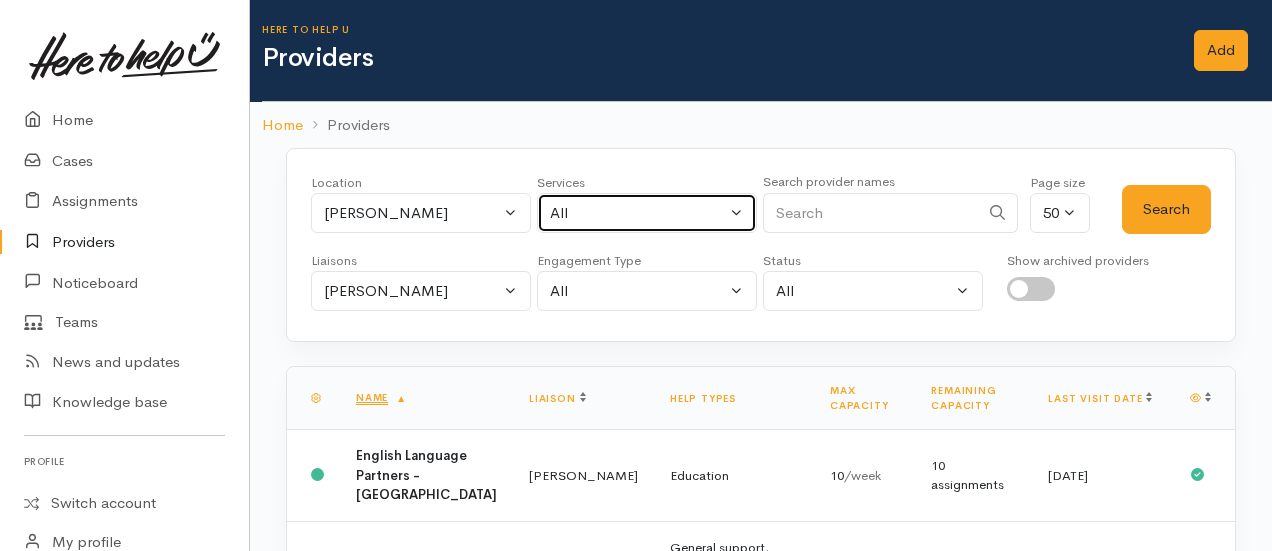 click on "All" at bounding box center [647, 213] 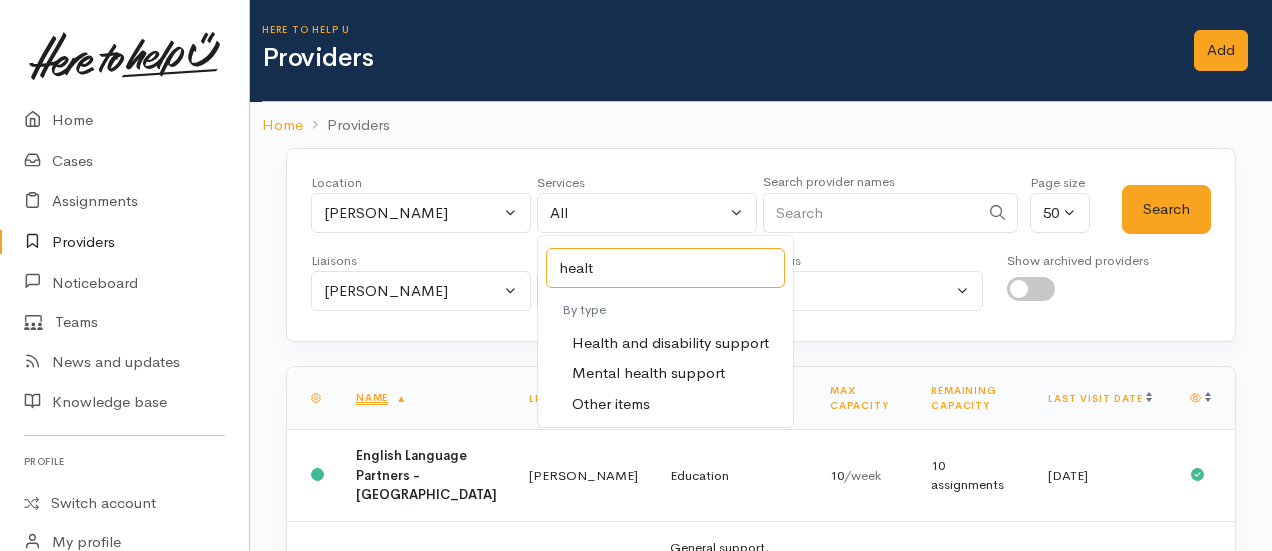 type on "health" 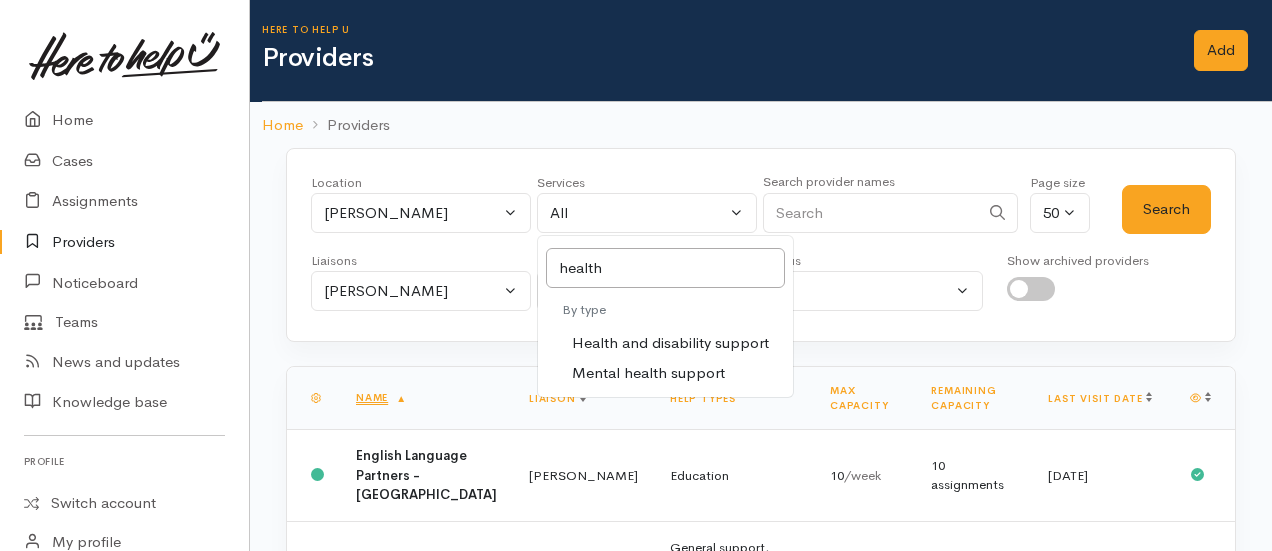 click on "Health and disability support" at bounding box center [670, 343] 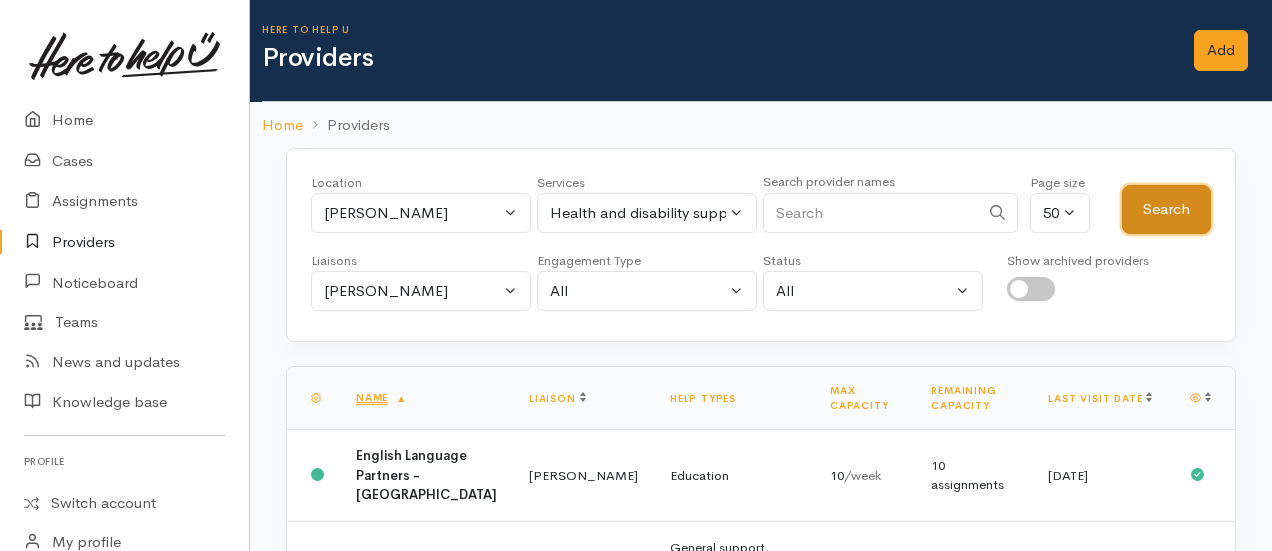 click on "Search" at bounding box center [1166, 209] 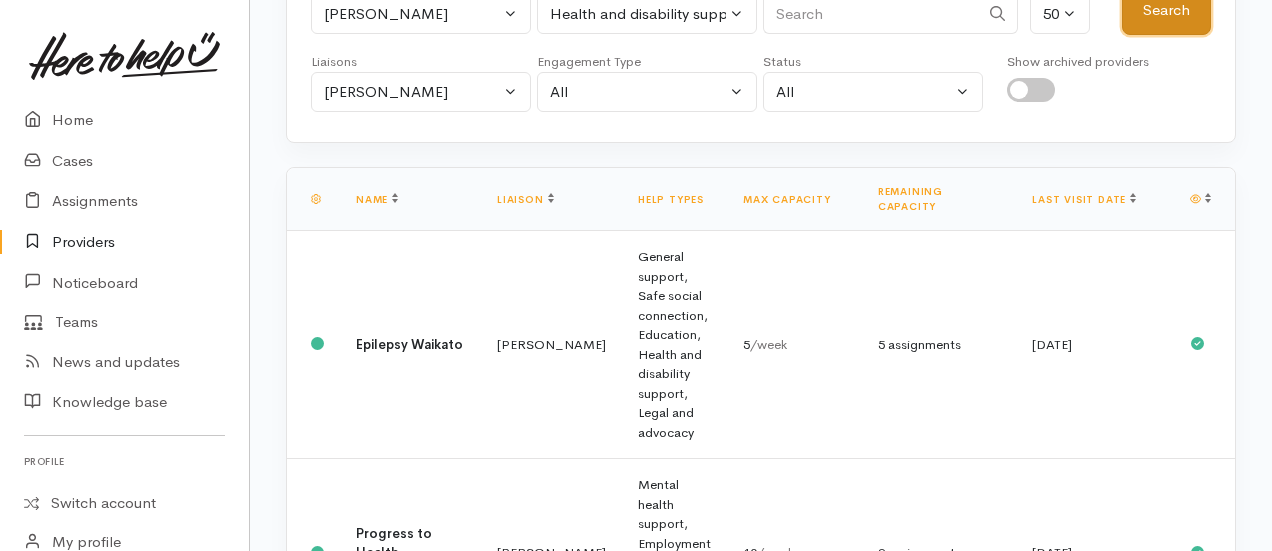scroll, scrollTop: 218, scrollLeft: 0, axis: vertical 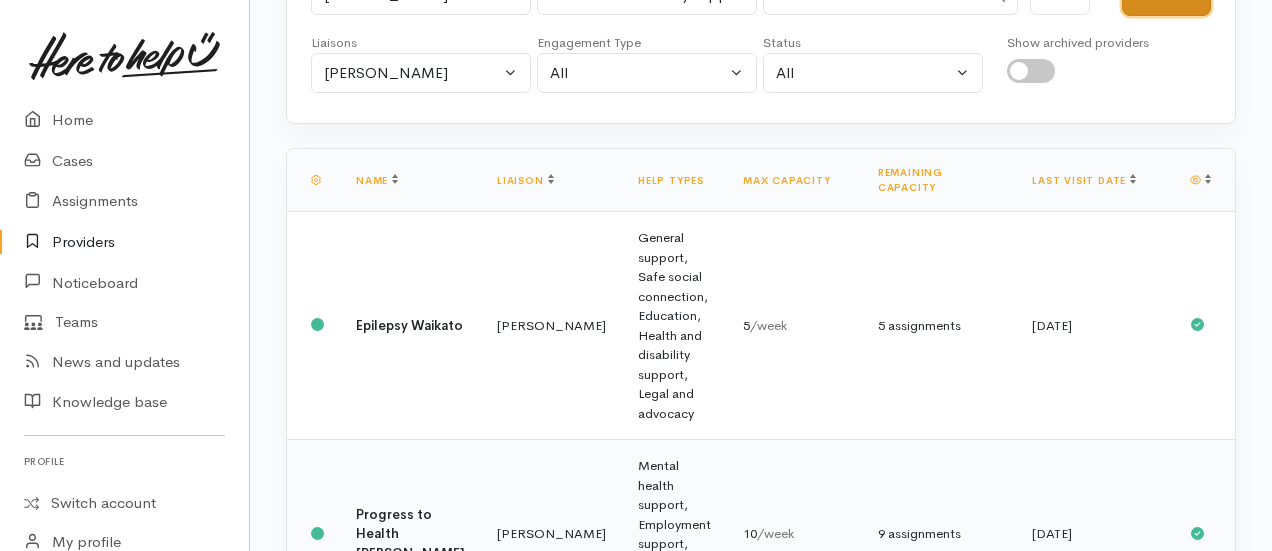 click on "Progress to Health Hamilton" at bounding box center (410, 534) 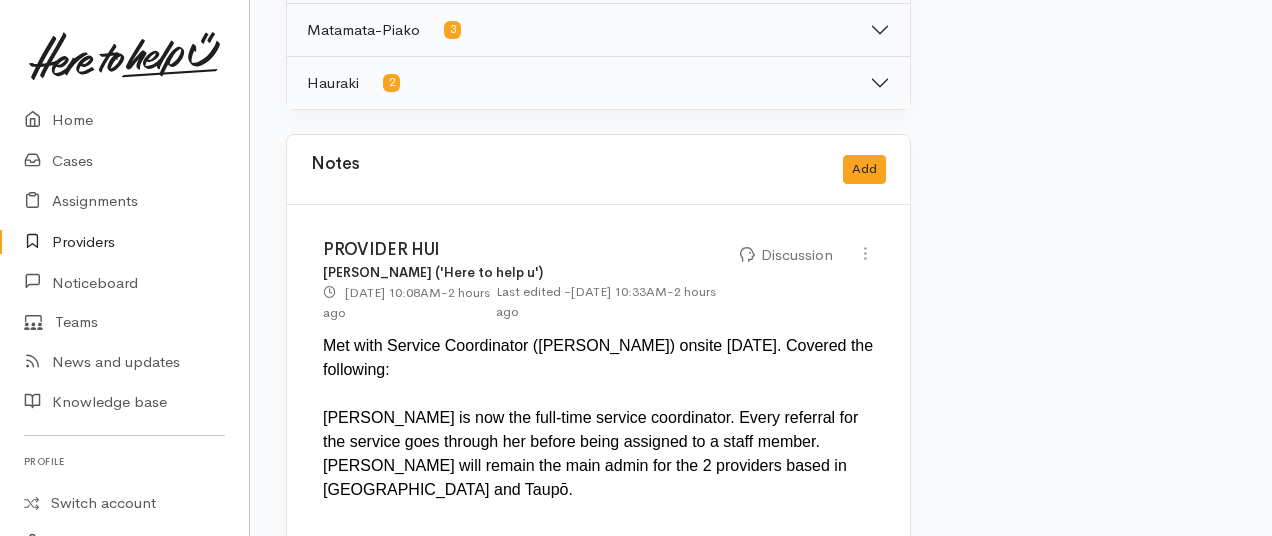 scroll, scrollTop: 1383, scrollLeft: 0, axis: vertical 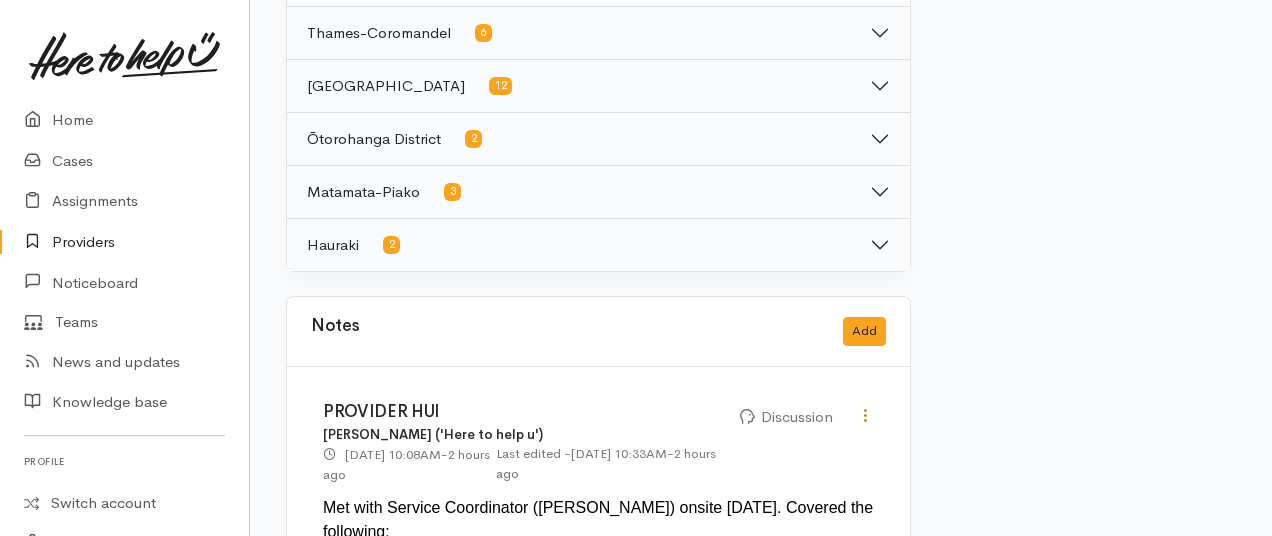 click at bounding box center (865, 415) 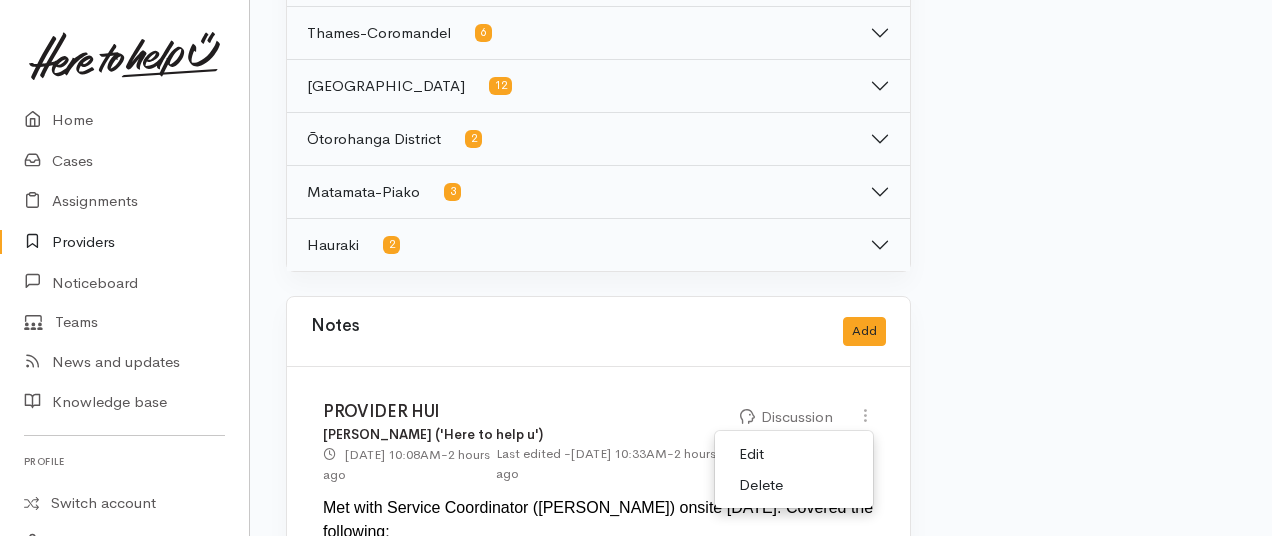 click on "Edit" at bounding box center [794, 454] 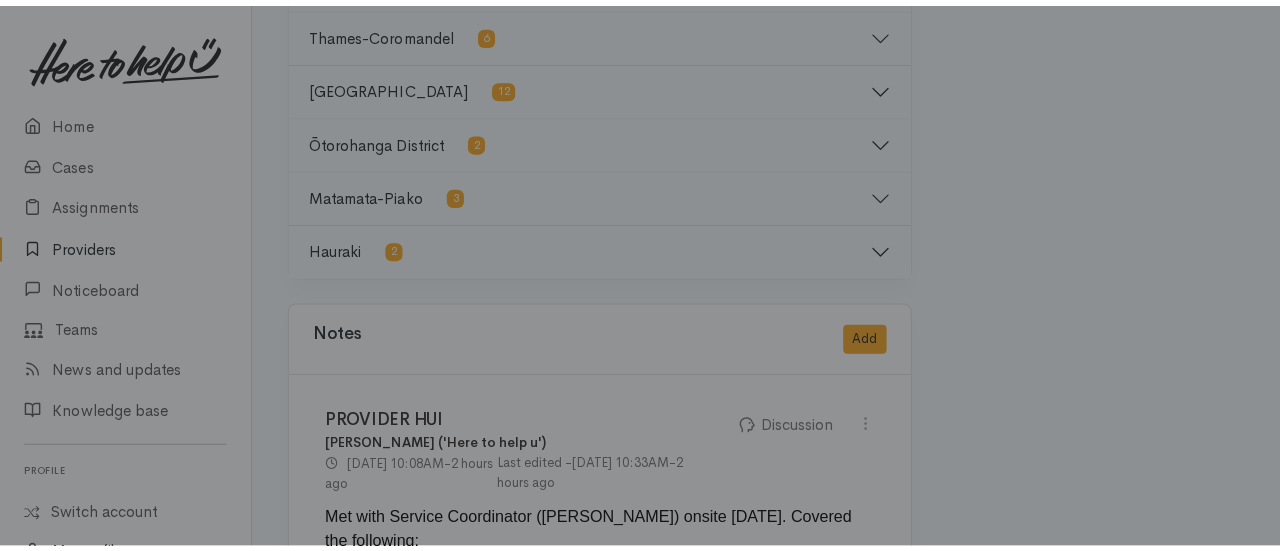 scroll, scrollTop: 0, scrollLeft: 0, axis: both 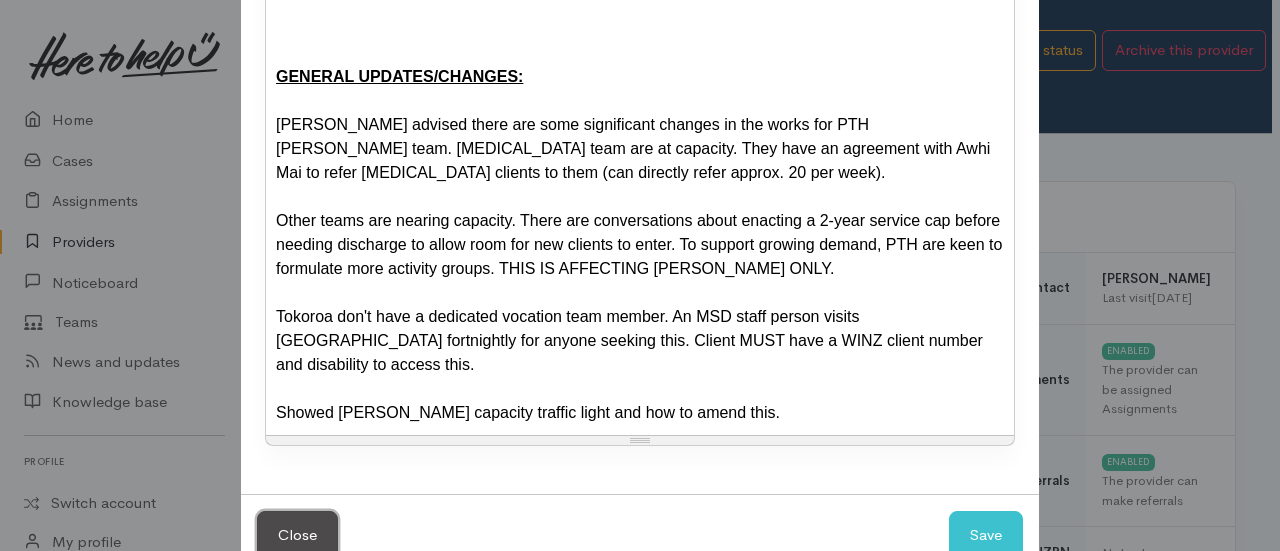 click on "Close" at bounding box center (297, 535) 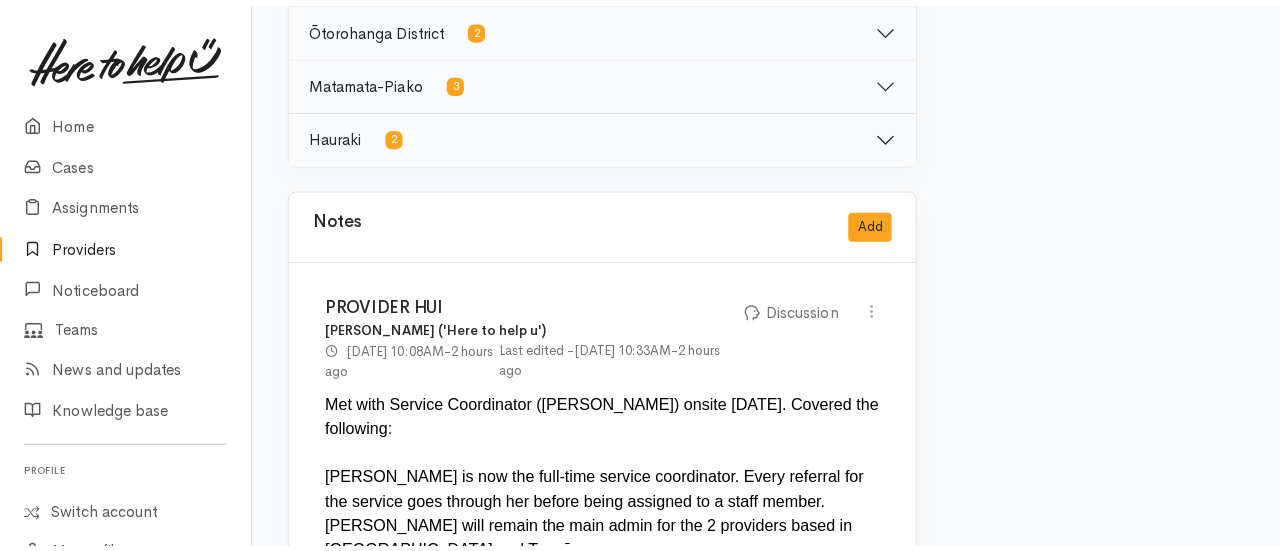 scroll, scrollTop: 1482, scrollLeft: 0, axis: vertical 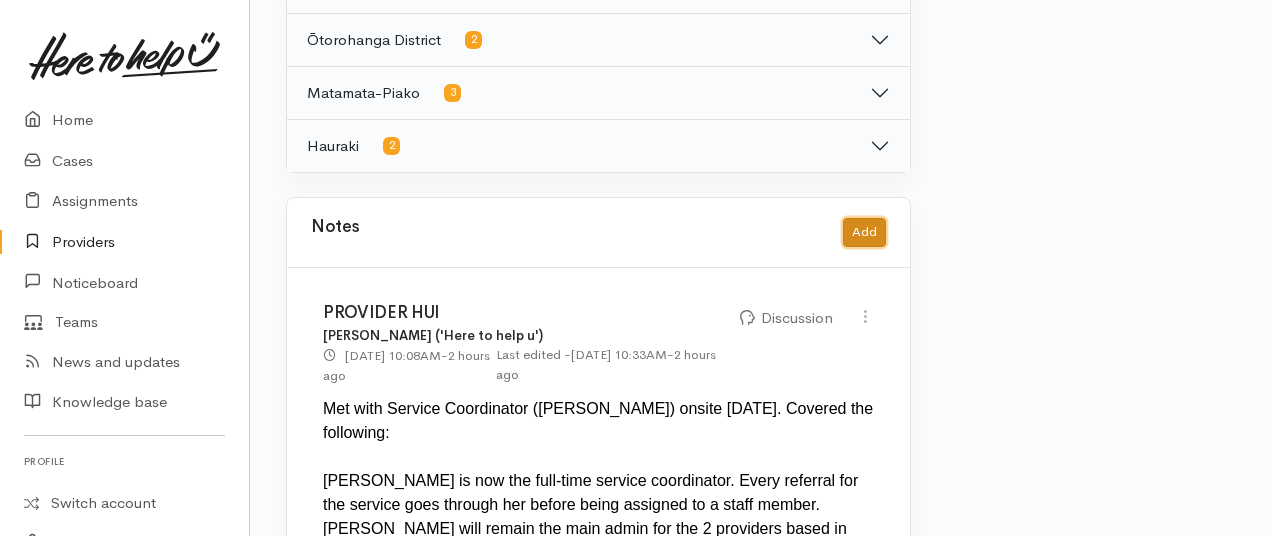 click on "Add" at bounding box center [864, 232] 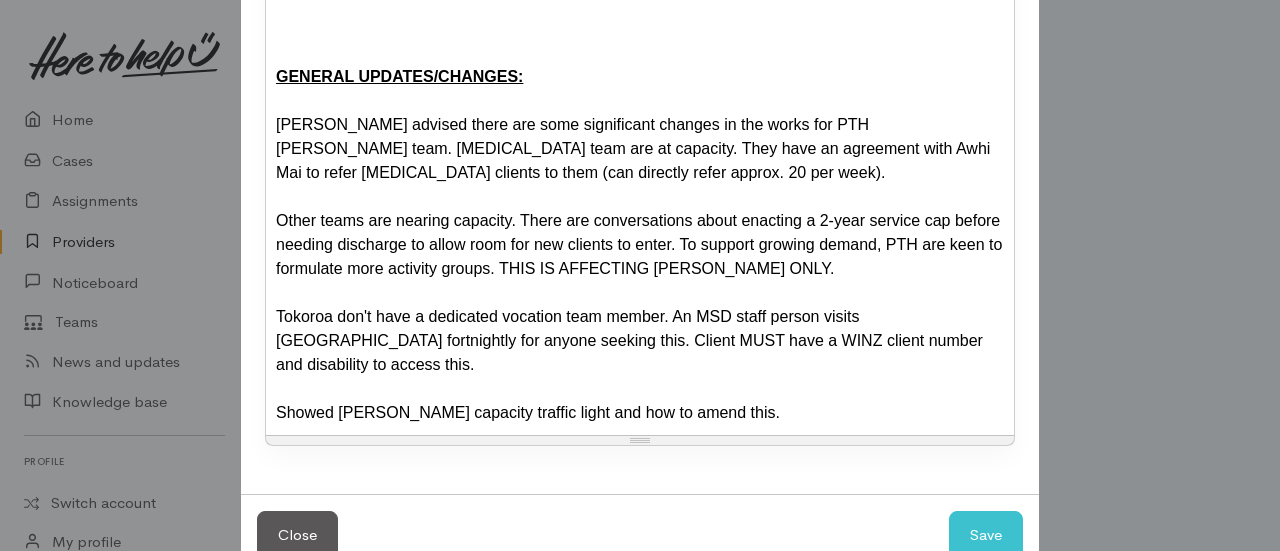 scroll, scrollTop: 0, scrollLeft: 0, axis: both 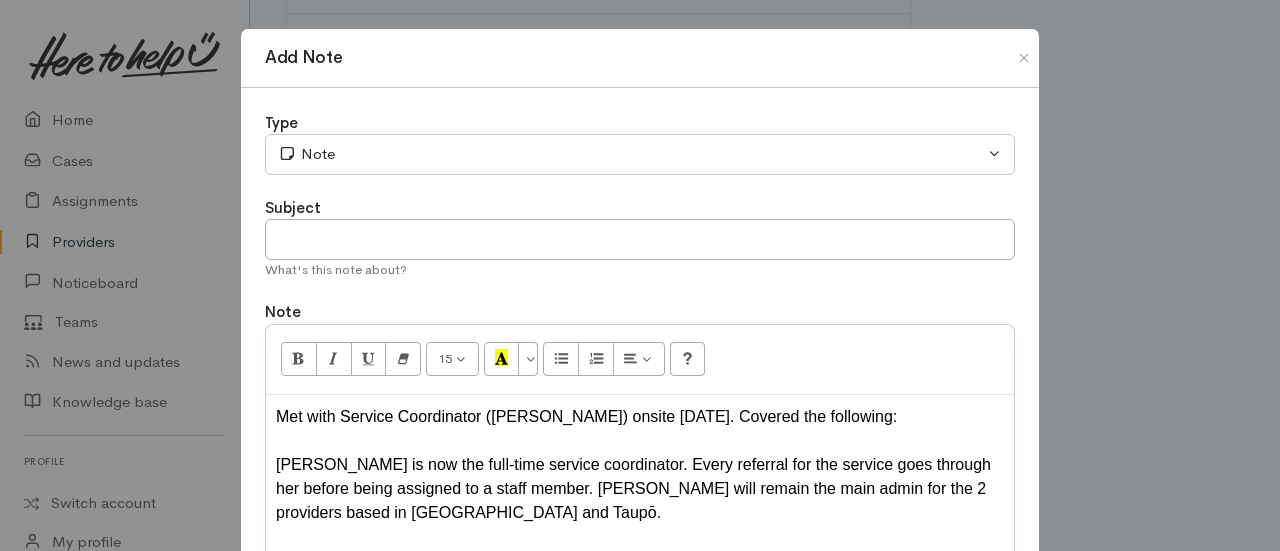 click on "Sharna is now the full-time service coordinator. Every referral for the service goes through her before being assigned to a staff member. Hamilton will remain the main admin for the 2 providers based in Tokoroa and Taupō." at bounding box center (640, 489) 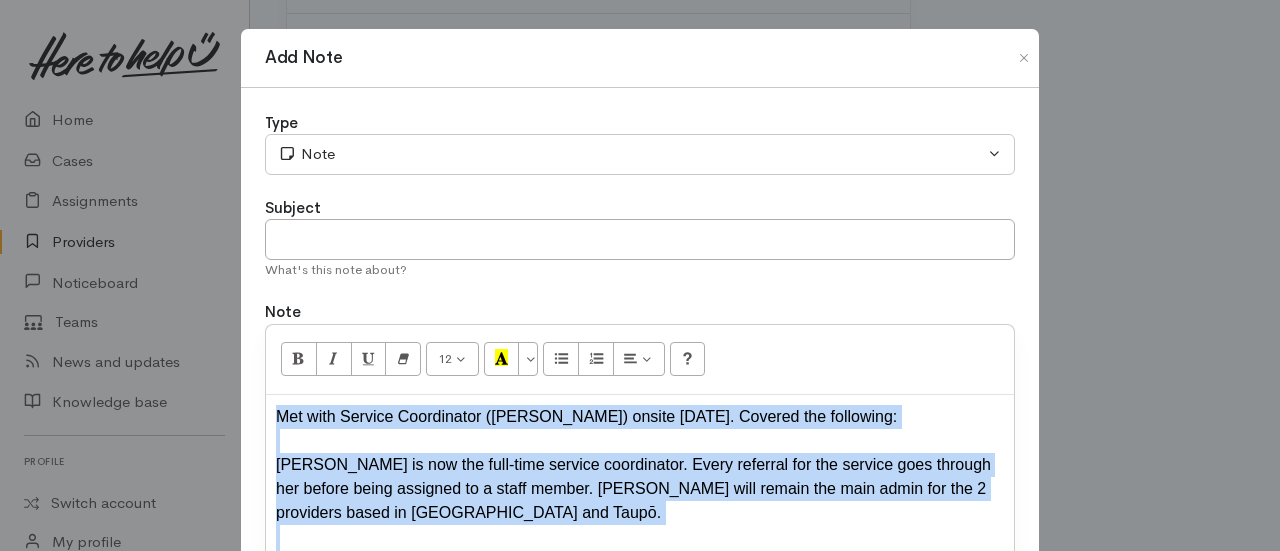 type 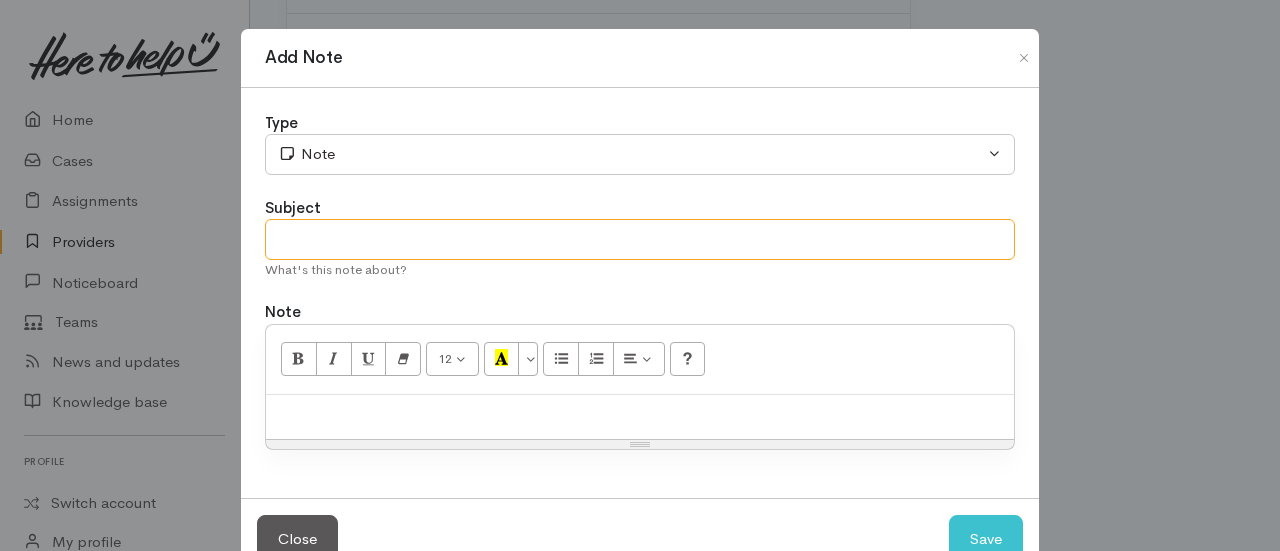 click at bounding box center [640, 239] 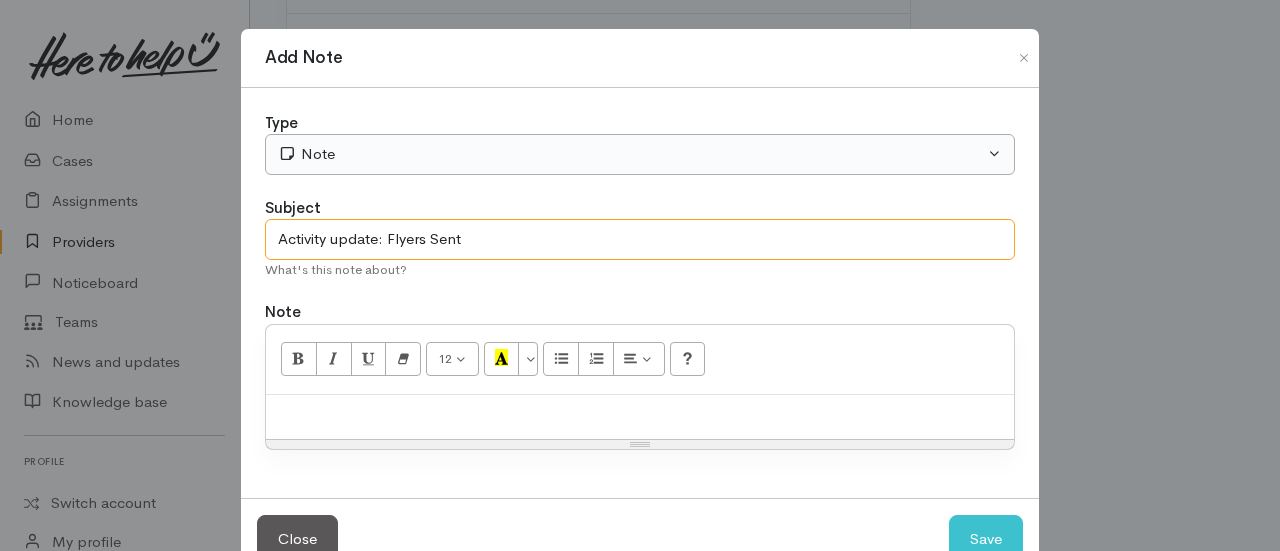 type on "Activity update: Flyers Sent" 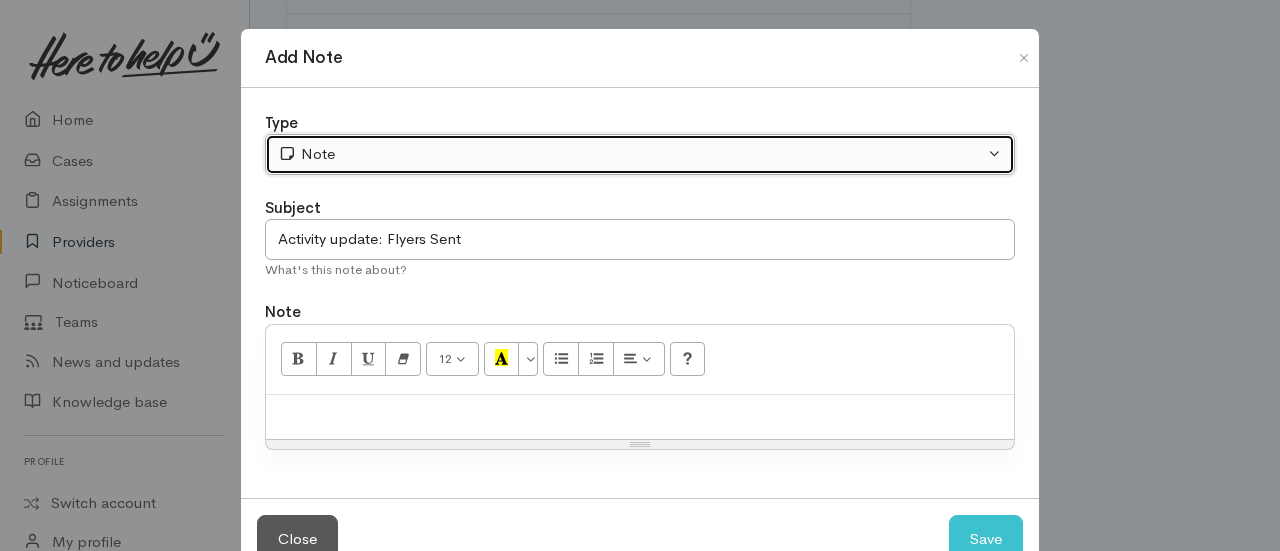 click on "Note" at bounding box center [640, 154] 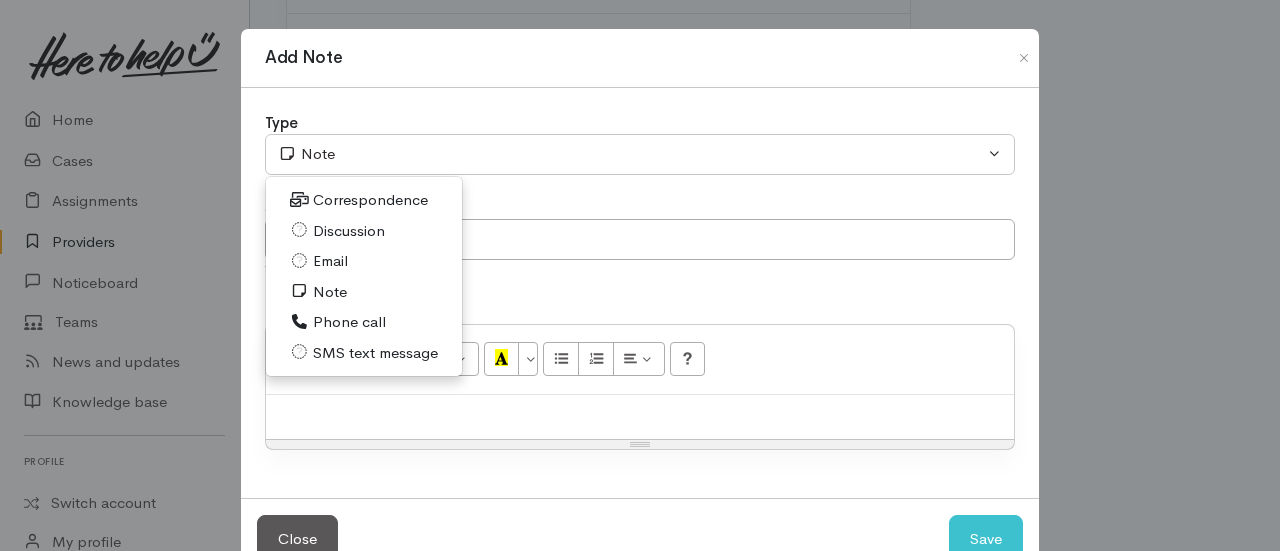 click on "Email" at bounding box center (330, 261) 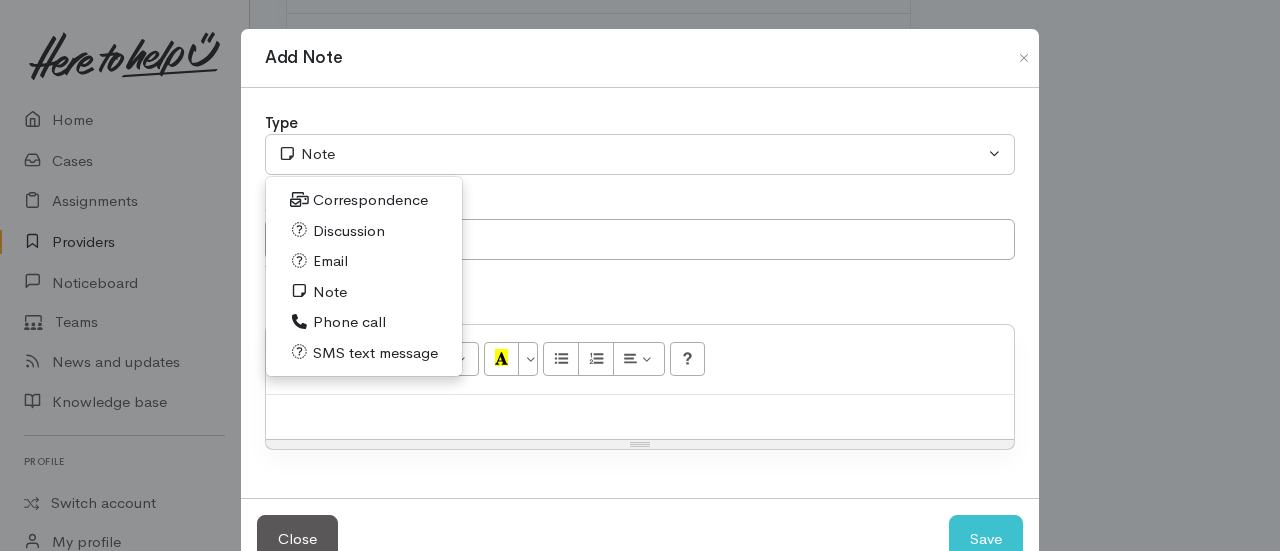 select on "2" 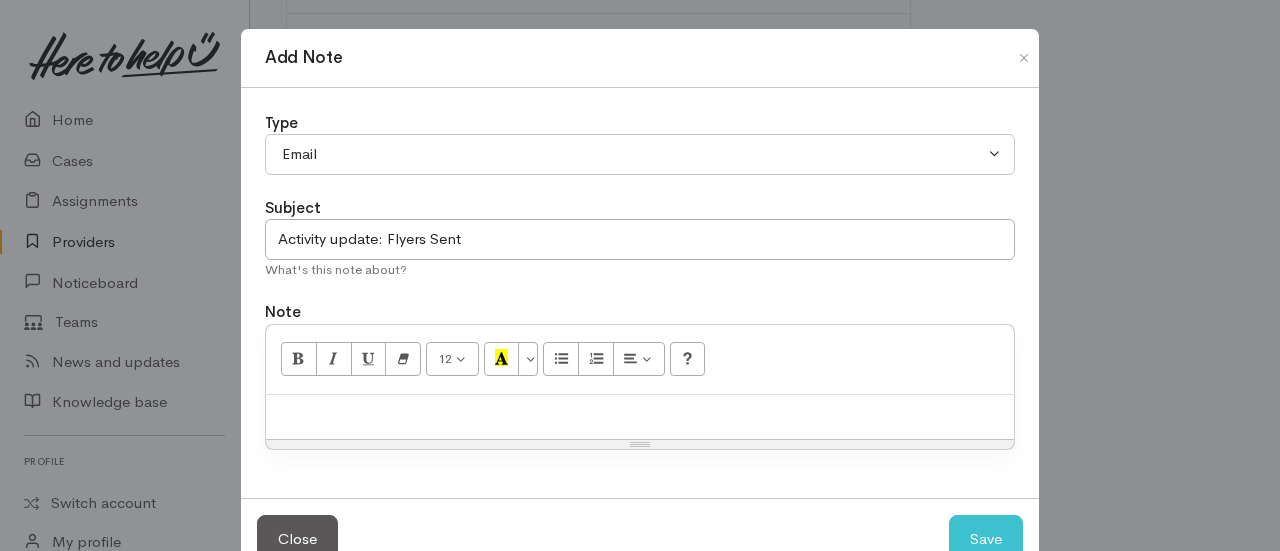 click at bounding box center [640, 417] 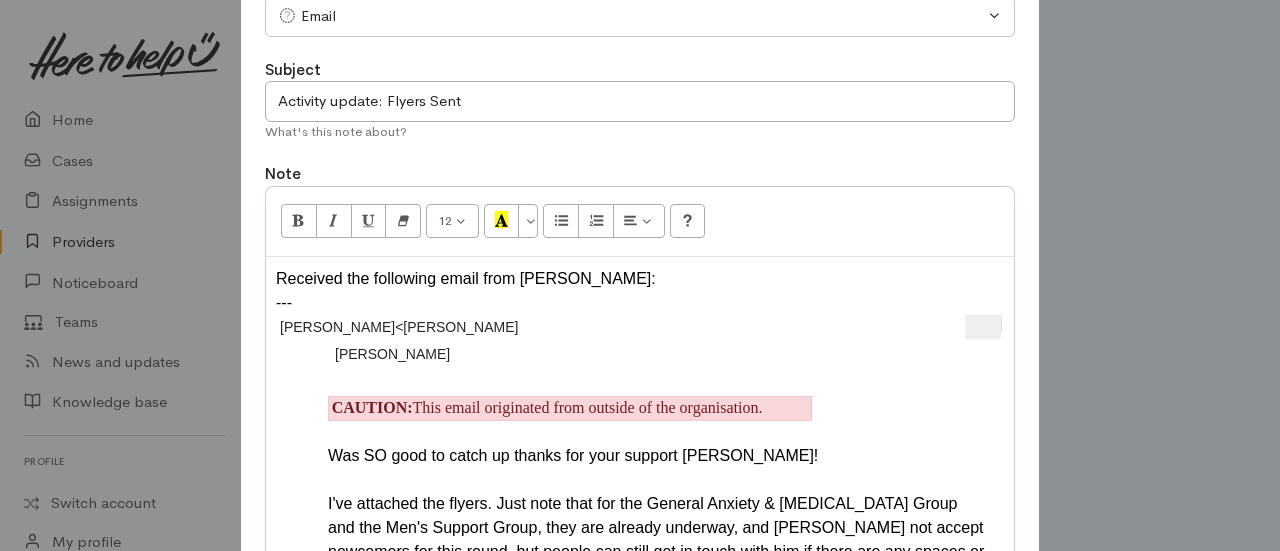 scroll, scrollTop: 130, scrollLeft: 0, axis: vertical 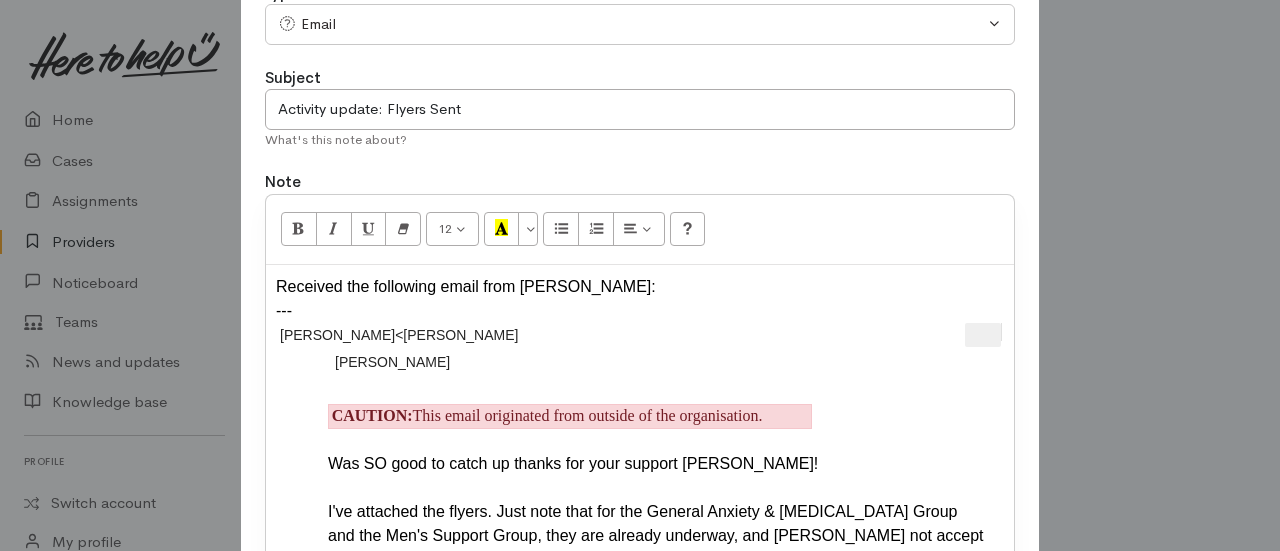 click on "Received the following email from Sharna: --- Sharna Fulton<sharna.fulton@progresstohealth.org.nz> ​ Nicole Rusk ​ CAUTION:  This email originated from outside of the organisation. Was SO good to catch up thanks for your support Nicole! I've attached the flyers. Just note that for the General Anxiety & Depression Group and the Men's Support Group, they are already underway, and Adam may not accept newcomers for this round, but people can still get in touch with him if there are any spaces or for the next round 🙂  Rainbow and Raissa will be running an 8-10 week group on The Gift Box Resource.  (currently full but may be running another session in the future so can get in touch with Rainbow about this) It will be held on Wednesdays from 11:00am-12:30pm in the board room at the office. First session starts on Wednesday 23rd July. It will be a closed group after the first or second session. As always, you can reach out if you need anything further <3 Ngaa Mihi,    Sharna Fulton ( She/Her )" at bounding box center (640, 709) 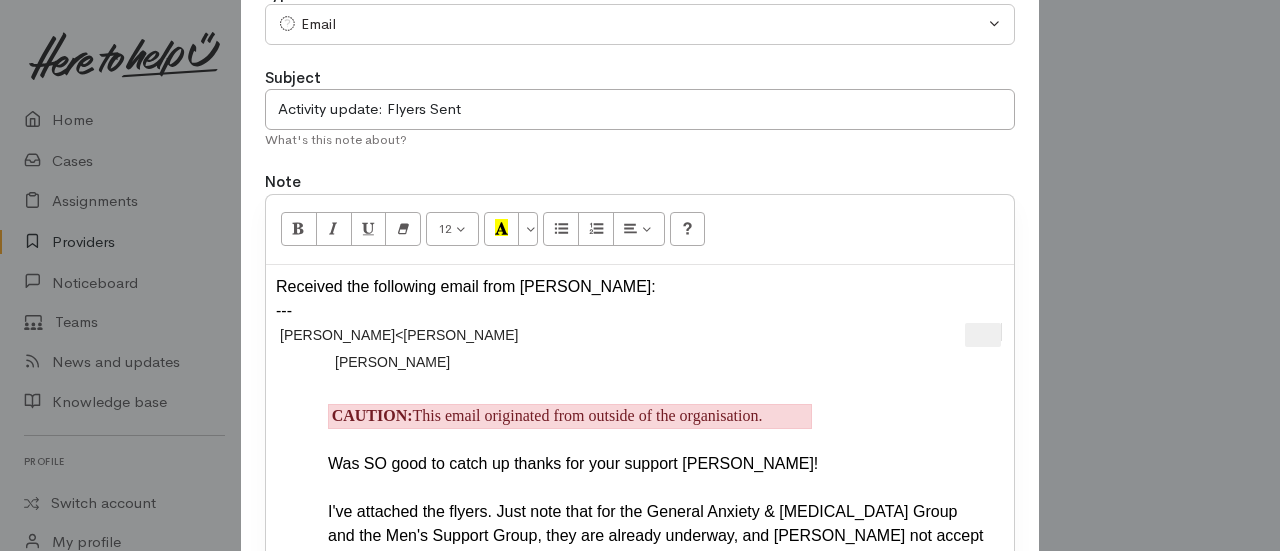 drag, startPoint x: 1005, startPoint y: 333, endPoint x: 946, endPoint y: 327, distance: 59.3043 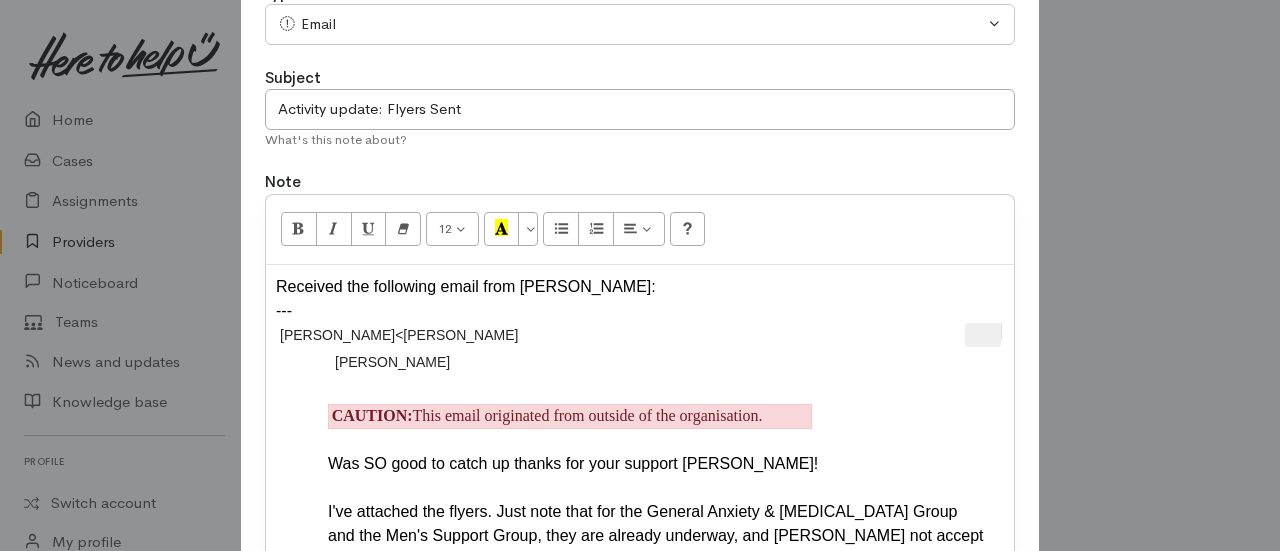 click on "Received the following email from Sharna: --- Sharna Fulton<sharna.fulton@progresstohealth.org.nz> ​ Nicole Rusk ​ CAUTION:  This email originated from outside of the organisation. Was SO good to catch up thanks for your support Nicole! I've attached the flyers. Just note that for the General Anxiety & Depression Group and the Men's Support Group, they are already underway, and Adam may not accept newcomers for this round, but people can still get in touch with him if there are any spaces or for the next round 🙂  Rainbow and Raissa will be running an 8-10 week group on The Gift Box Resource.  (currently full but may be running another session in the future so can get in touch with Rainbow about this) It will be held on Wednesdays from 11:00am-12:30pm in the board room at the office. First session starts on Wednesday 23rd July. It will be a closed group after the first or second session. As always, you can reach out if you need anything further <3 Ngaa Mihi,    Sharna Fulton ( She/Her )" at bounding box center (640, 709) 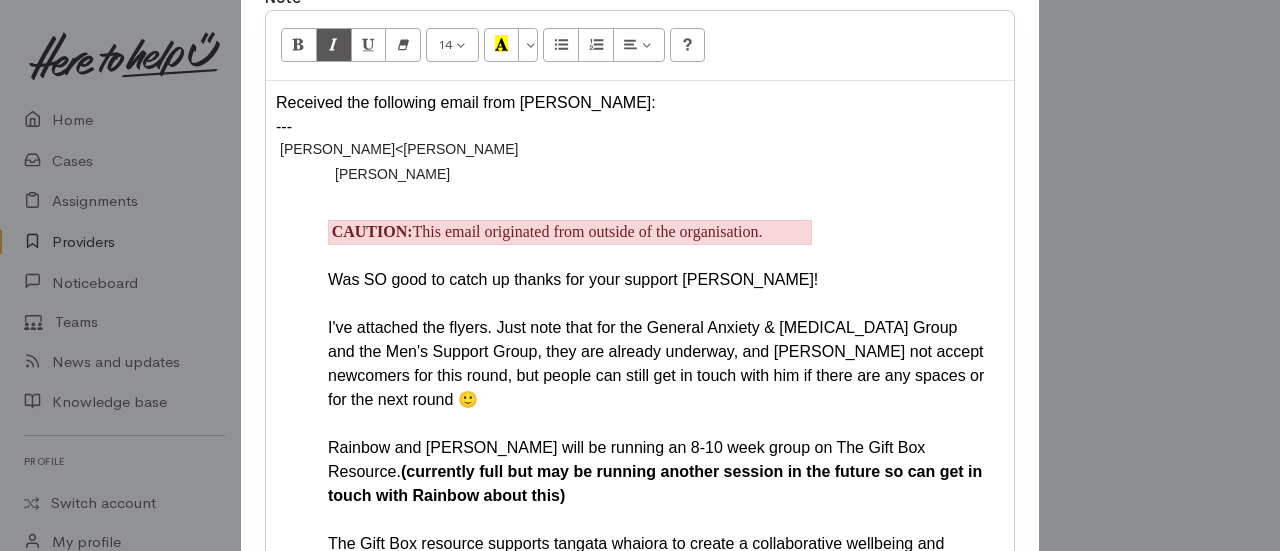 scroll, scrollTop: 316, scrollLeft: 0, axis: vertical 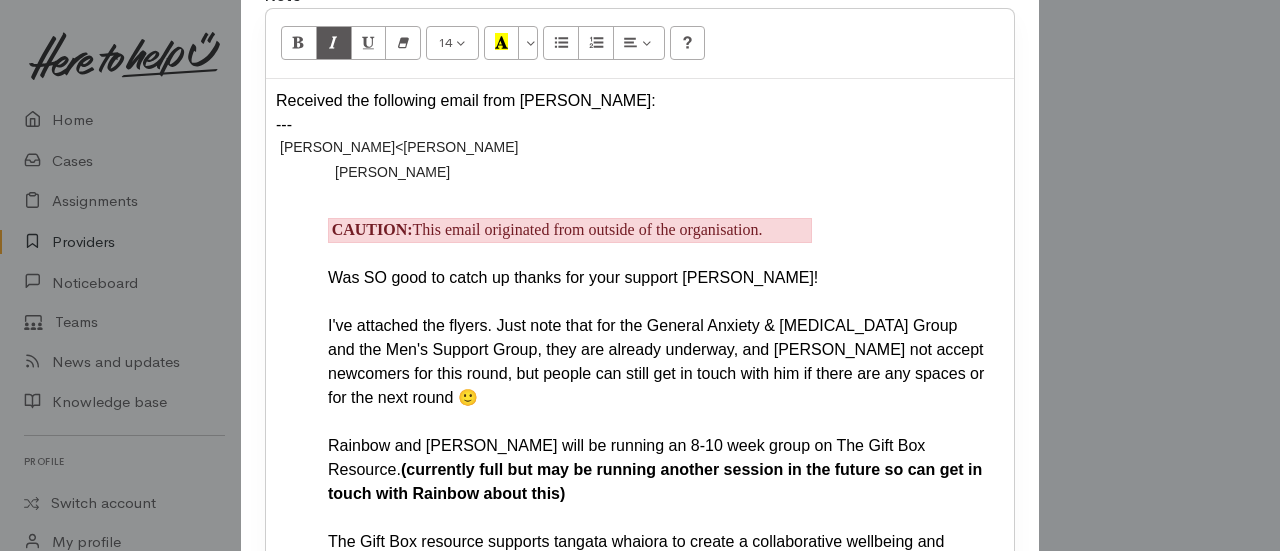 drag, startPoint x: 847, startPoint y: 215, endPoint x: 299, endPoint y: 211, distance: 548.0146 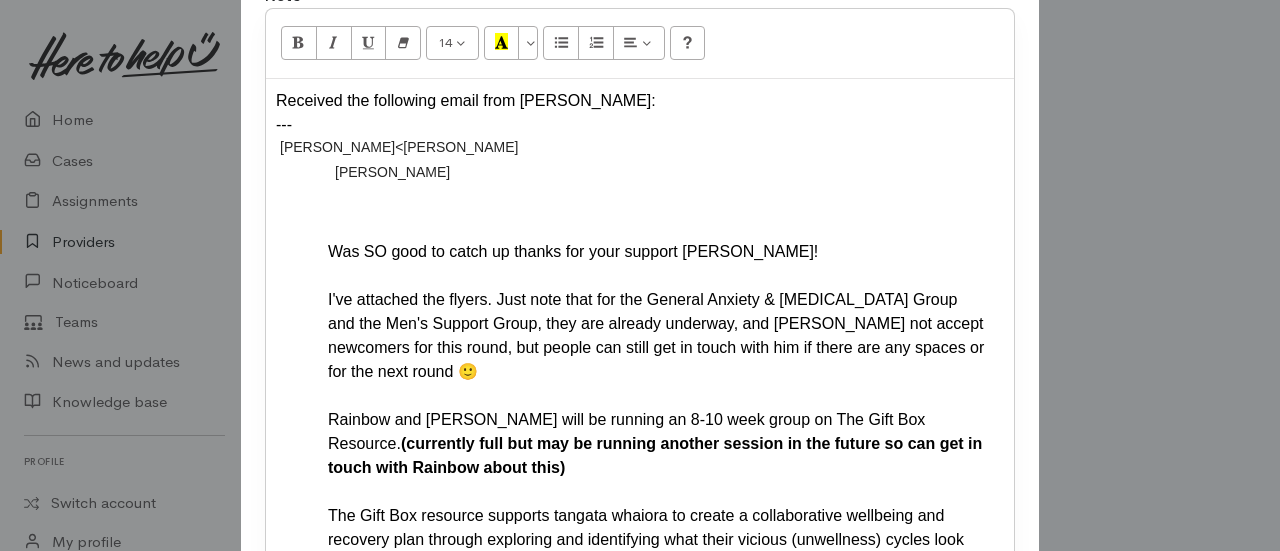 click on "Sharna Fulton<sharna.fulton@progresstohealth.org.nz> ​ Nicole Rusk" at bounding box center (640, 171) 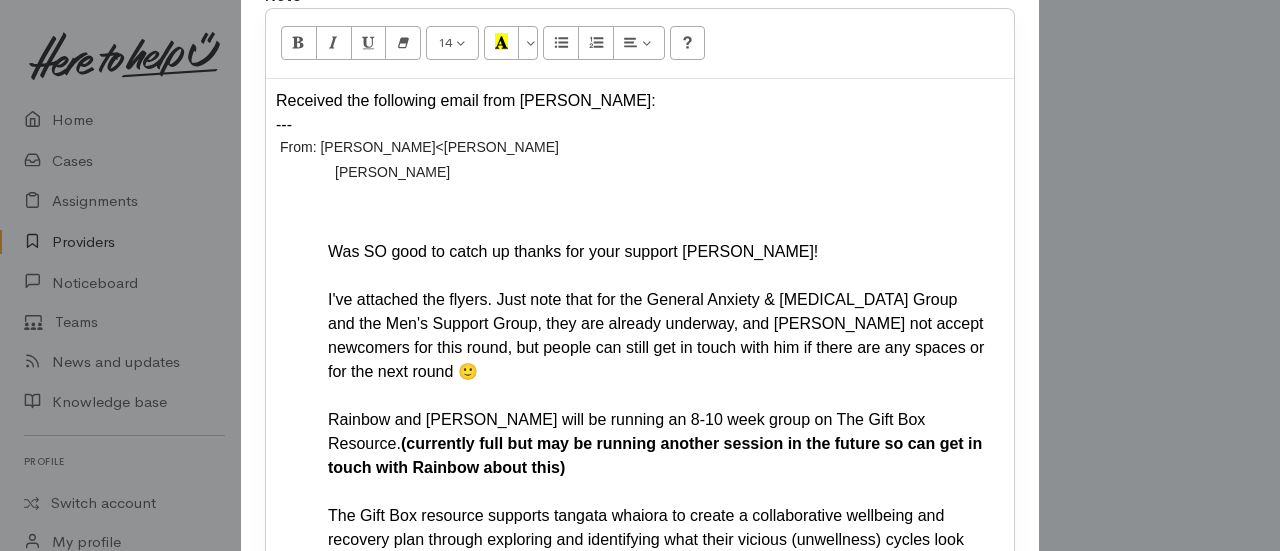 click on "[PERSON_NAME]" at bounding box center (392, 172) 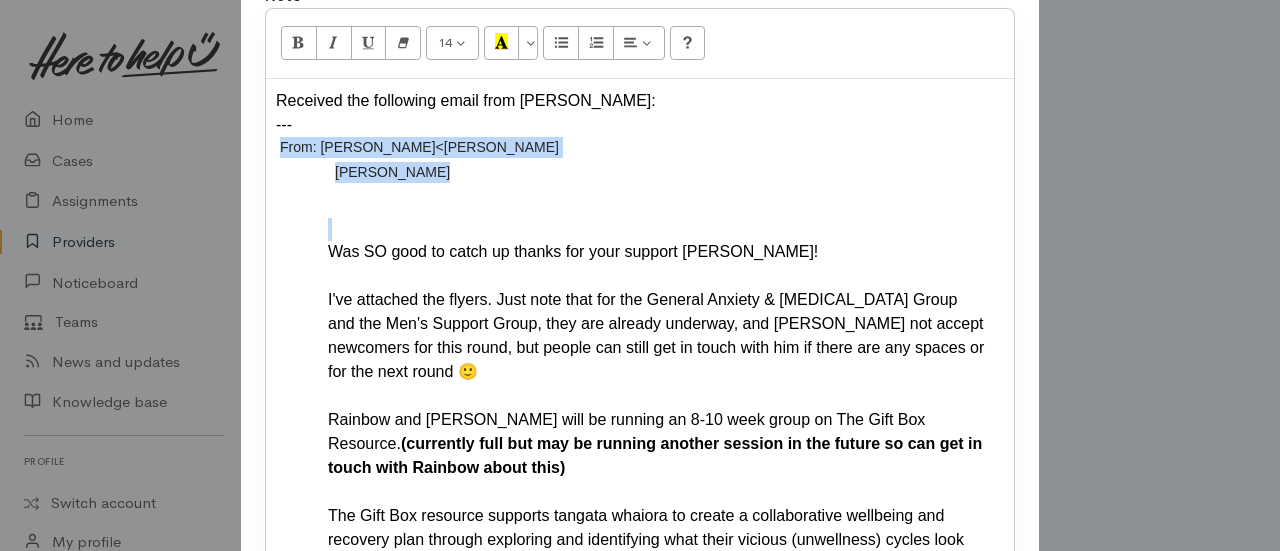 drag, startPoint x: 324, startPoint y: 221, endPoint x: 250, endPoint y: 148, distance: 103.947105 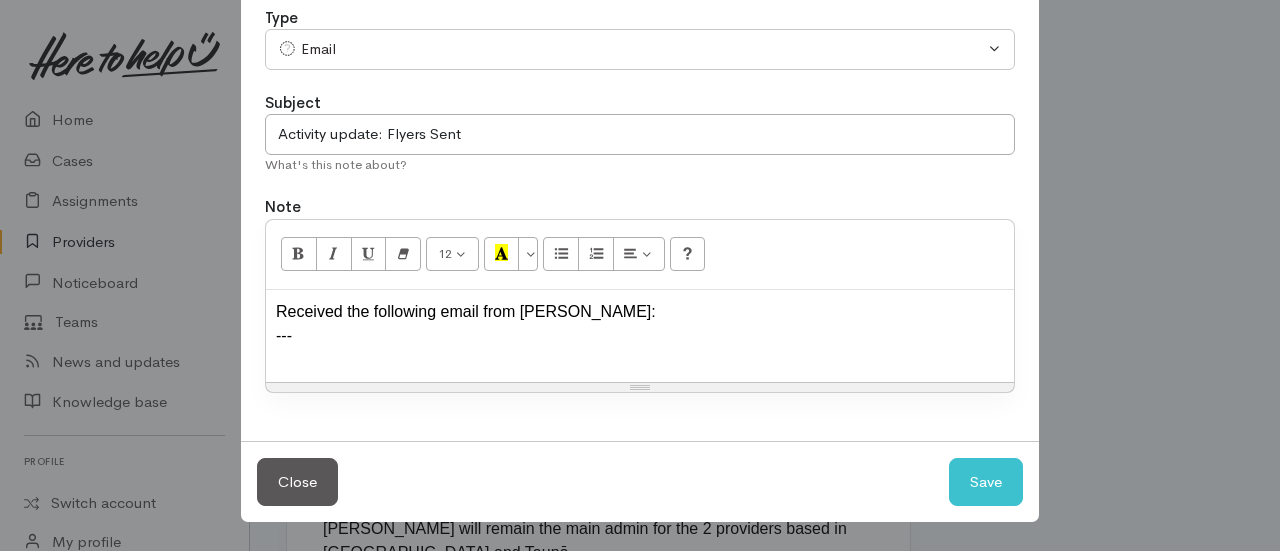 scroll, scrollTop: 100, scrollLeft: 0, axis: vertical 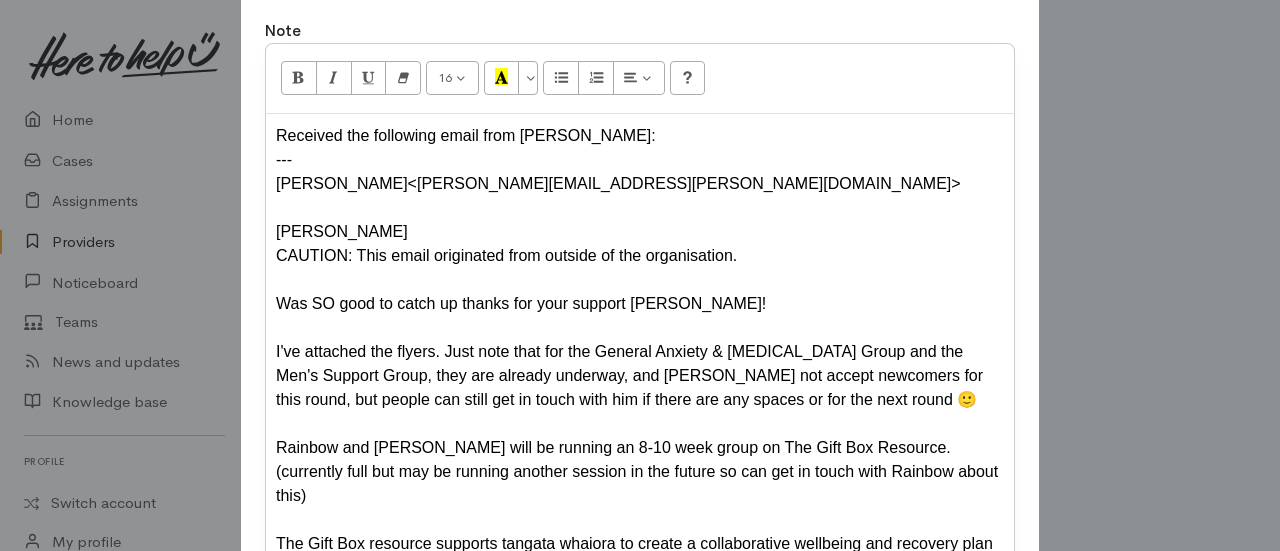 click on "Received the following email from Sharna: --- Sharna Fulton<sharna.fulton@progresstohealth.org.nz> ​ Nicole Rusk​ CAUTION: This email originated from outside of the organisation. Was SO good to catch up thanks for your support Nicole! I've attached the flyers. Just note that for the General Anxiety & Depression Group and the Men's Support Group, they are already underway, and Adam may not accept newcomers for this round, but people can still get in touch with him if there are any spaces or for the next round 🙂  Rainbow and Raissa will be running an 8-10 week group on The Gift Box Resource. (currently full but may be running another session in the future so can get in touch with Rainbow about this) It will be held on Wednesdays from 11:00am-12:30pm in the board room at the office. First session starts on Wednesday 23rd July. It will be a closed group after the first or second session. As always, you can reach out if you need anything further <3 Ngaa Mihi,    Sharna Fulton (She/Her)" at bounding box center [640, 568] 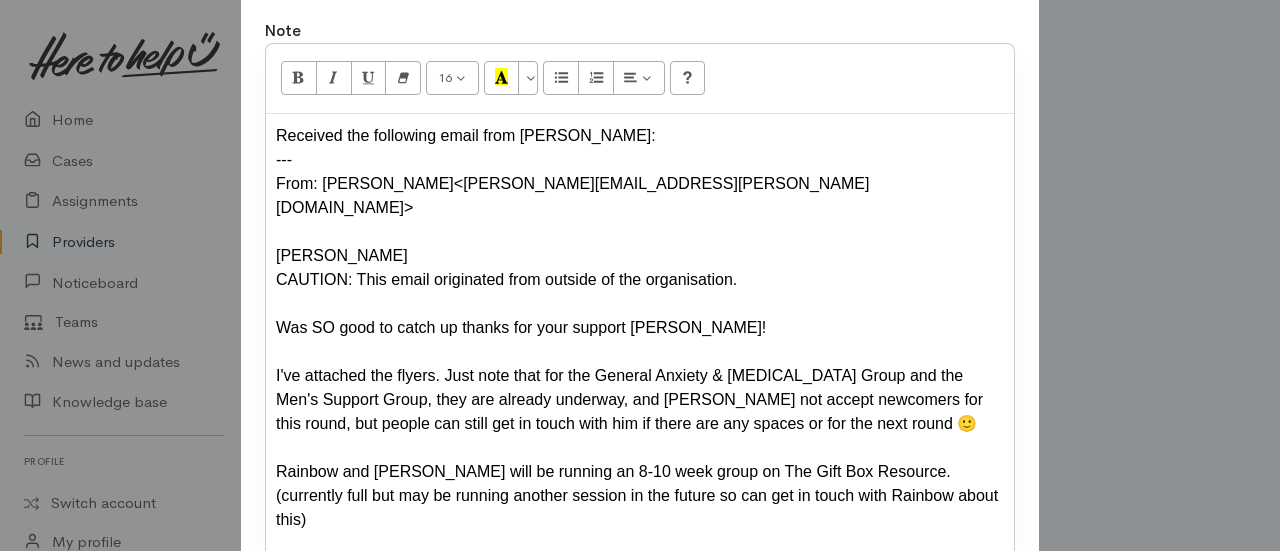 click on "Nicole Rusk​" at bounding box center [342, 255] 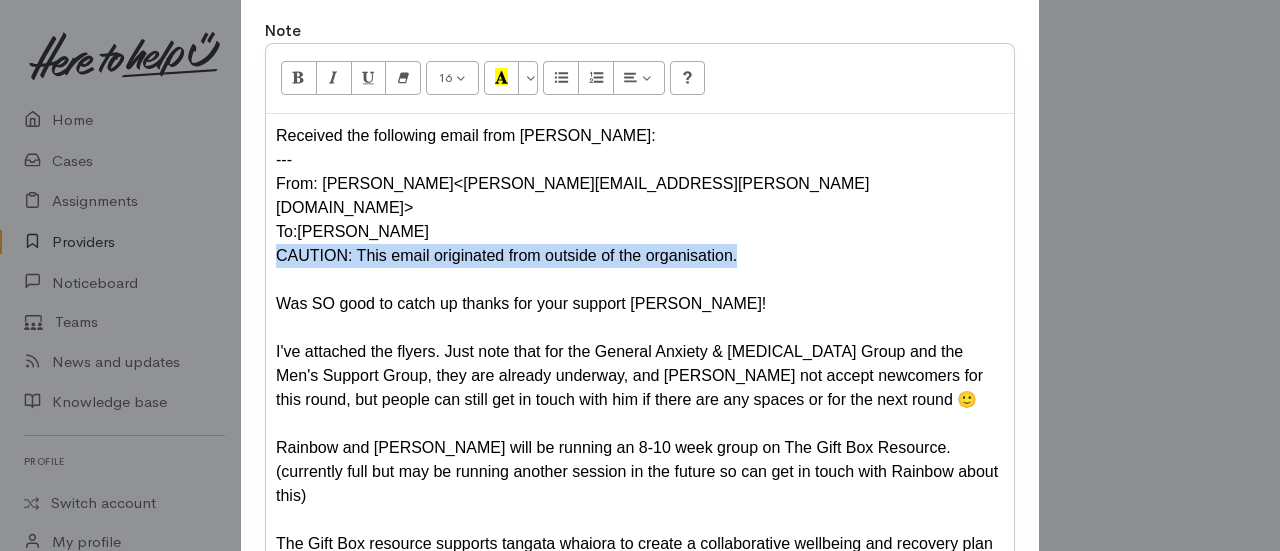 drag, startPoint x: 728, startPoint y: 243, endPoint x: 254, endPoint y: 234, distance: 474.08545 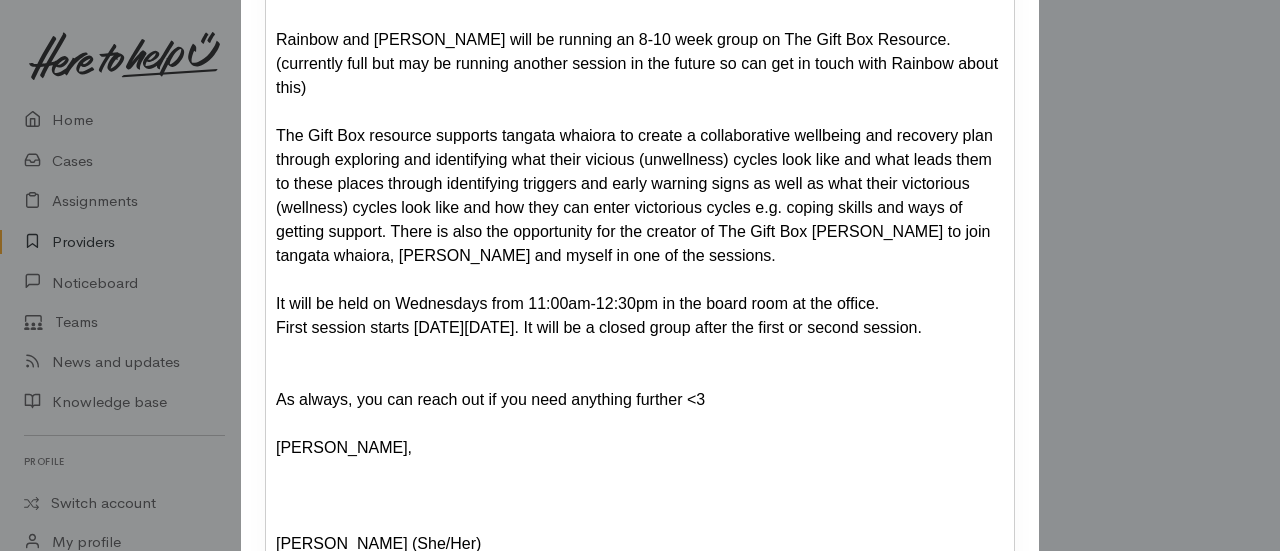 scroll, scrollTop: 842, scrollLeft: 0, axis: vertical 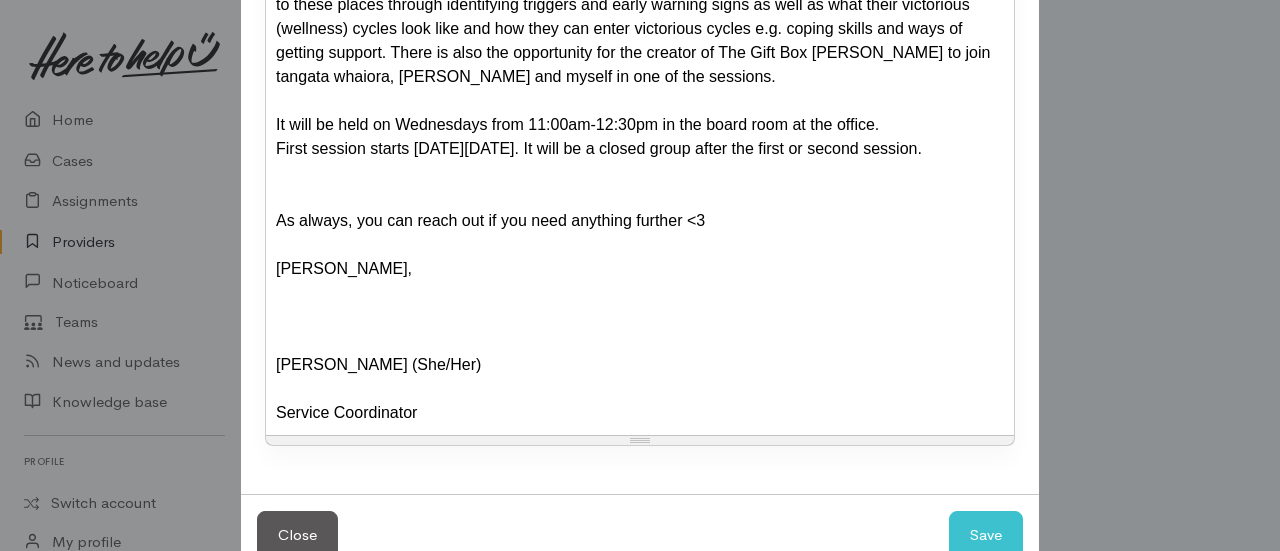 click on "Received the following email from Sharna: --- From: Sharna Fulton<sharna.fulton@progresstohealth.org.nz> ​To:  Nicole Rusk​ Was SO good to catch up thanks for your support Nicole! I've attached the flyers. Just note that for the General Anxiety & Depression Group and the Men's Support Group, they are already underway, and Adam may not accept newcomers for this round, but people can still get in touch with him if there are any spaces or for the next round 🙂  Rainbow and Raissa will be running an 8-10 week group on The Gift Box Resource. (currently full but may be running another session in the future so can get in touch with Rainbow about this) It will be held on Wednesdays from 11:00am-12:30pm in the board room at the office. First session starts on Wednesday 23rd July. It will be a closed group after the first or second session. As always, you can reach out if you need anything further <3 Ngaa Mihi,    Sharna Fulton (She/Her) Service Coordinator" at bounding box center [640, -6] 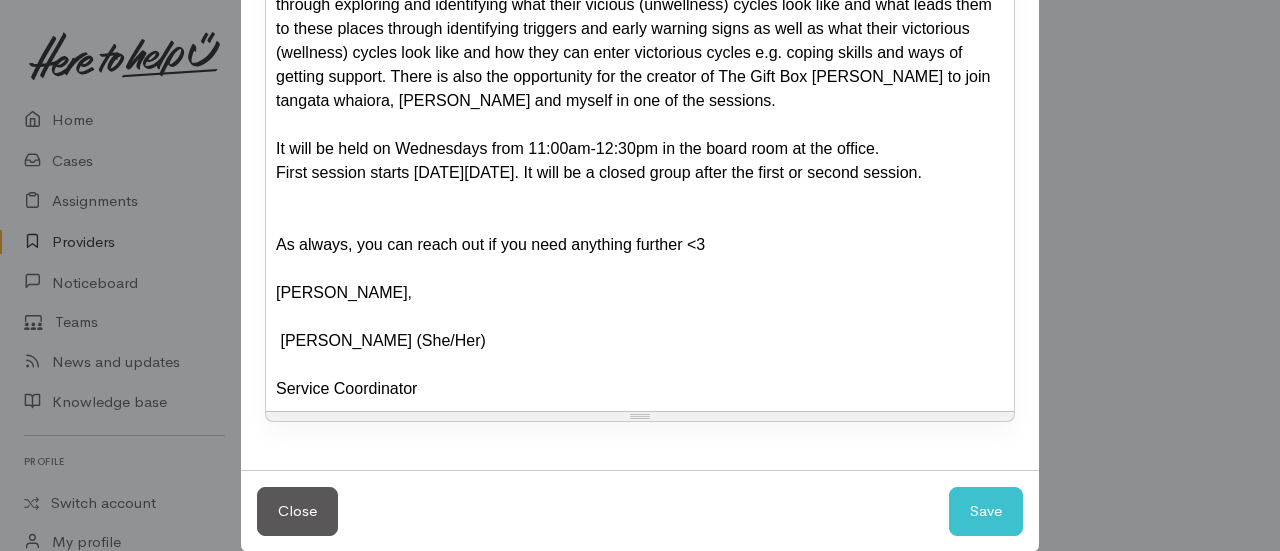 scroll, scrollTop: 794, scrollLeft: 0, axis: vertical 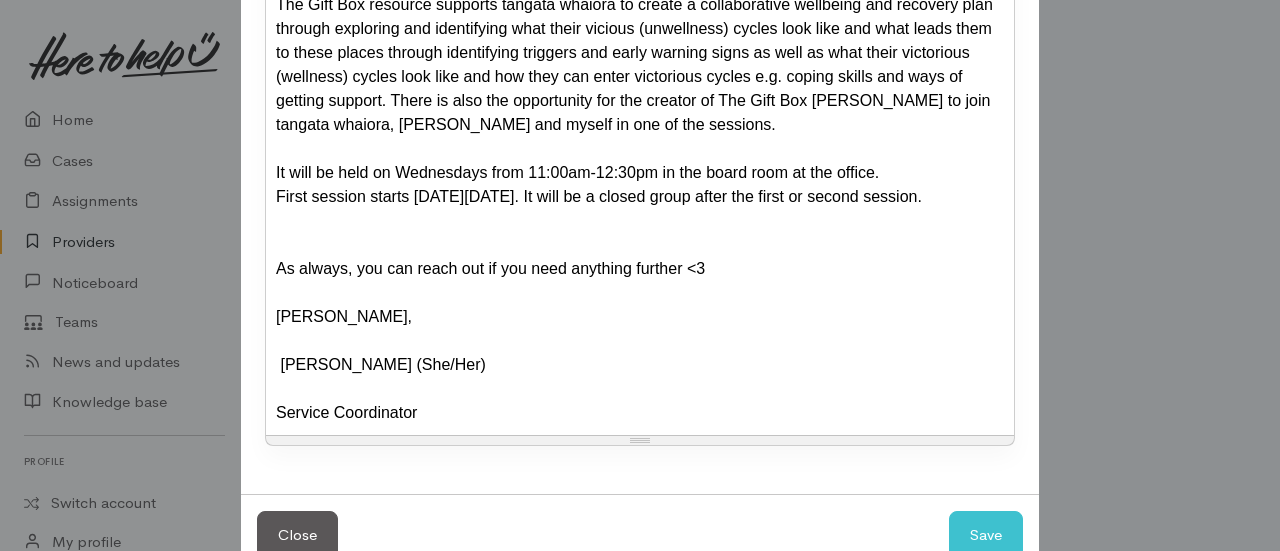 click on "Service Coordinator" at bounding box center (346, 412) 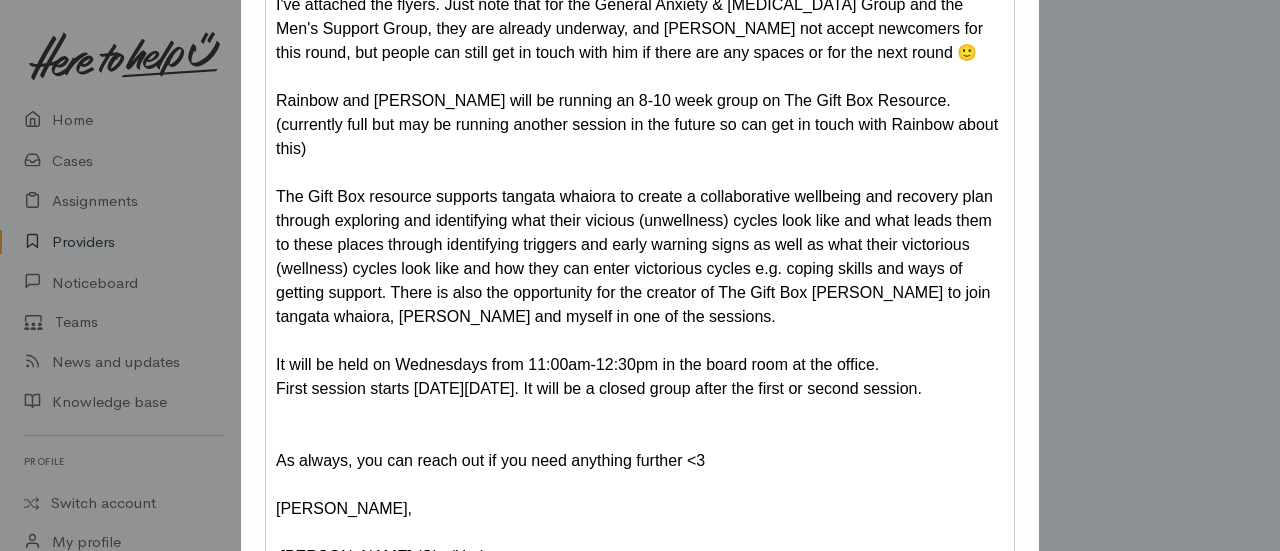 scroll, scrollTop: 606, scrollLeft: 0, axis: vertical 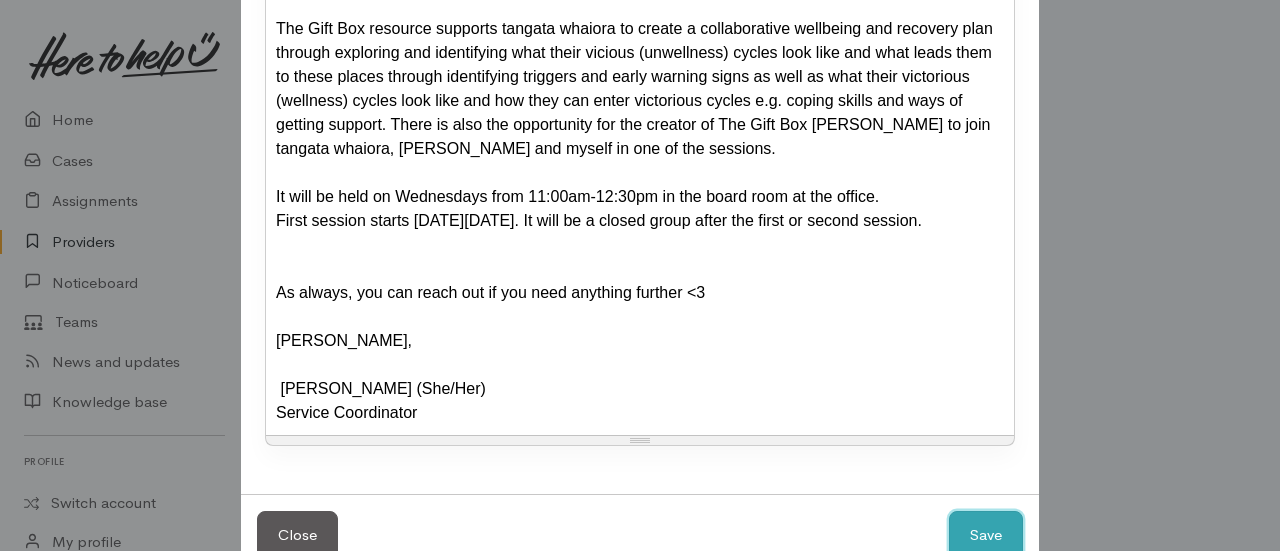 click on "Save" at bounding box center (986, 535) 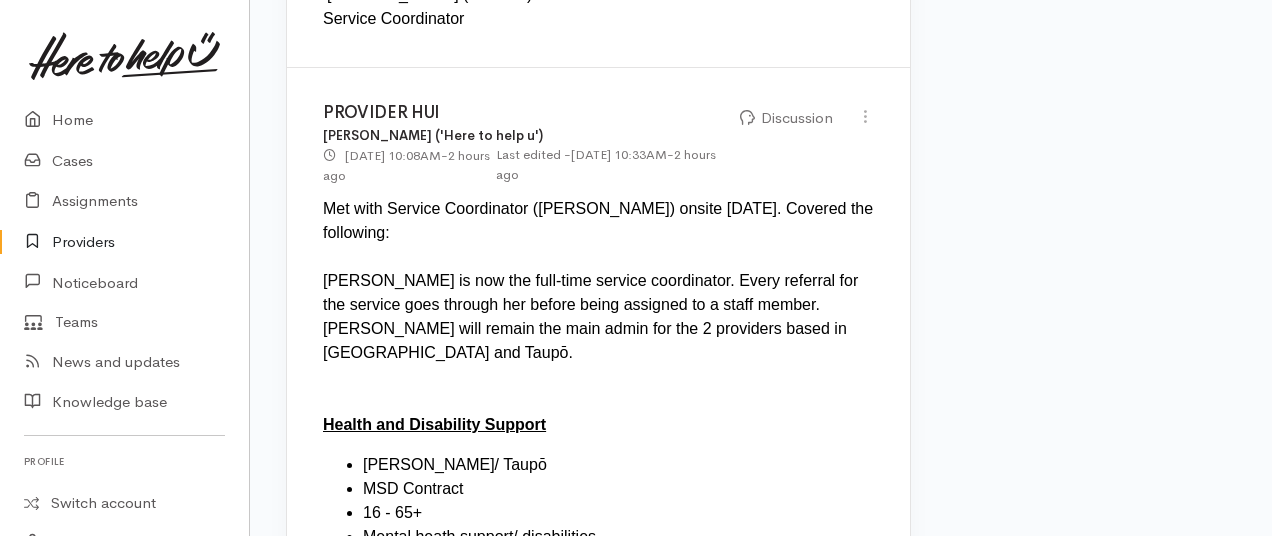 scroll, scrollTop: 2771, scrollLeft: 0, axis: vertical 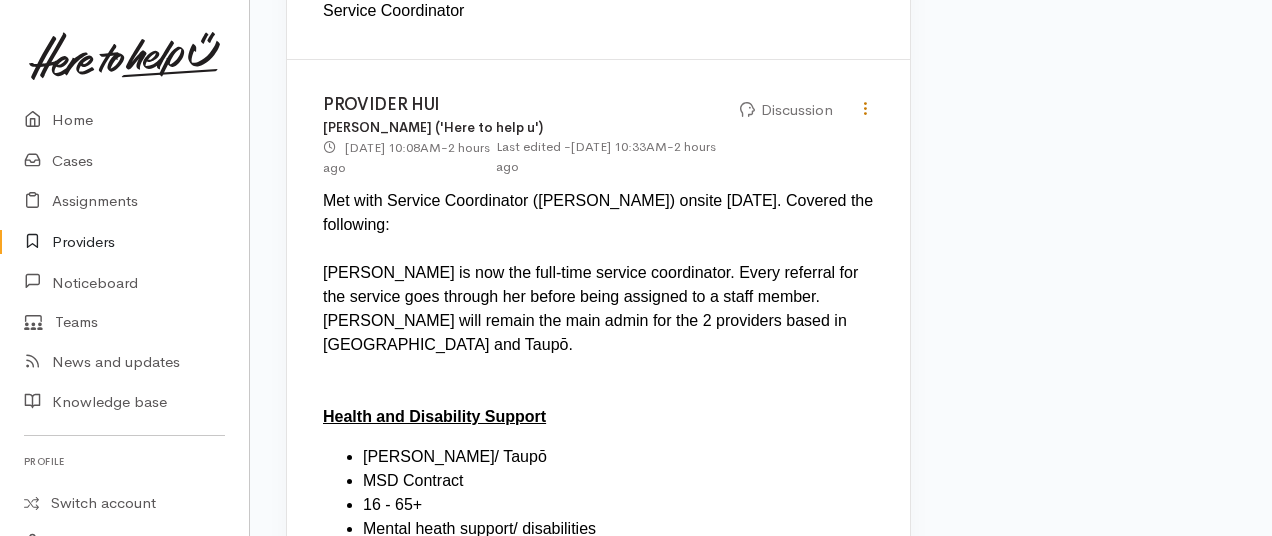click at bounding box center [865, 108] 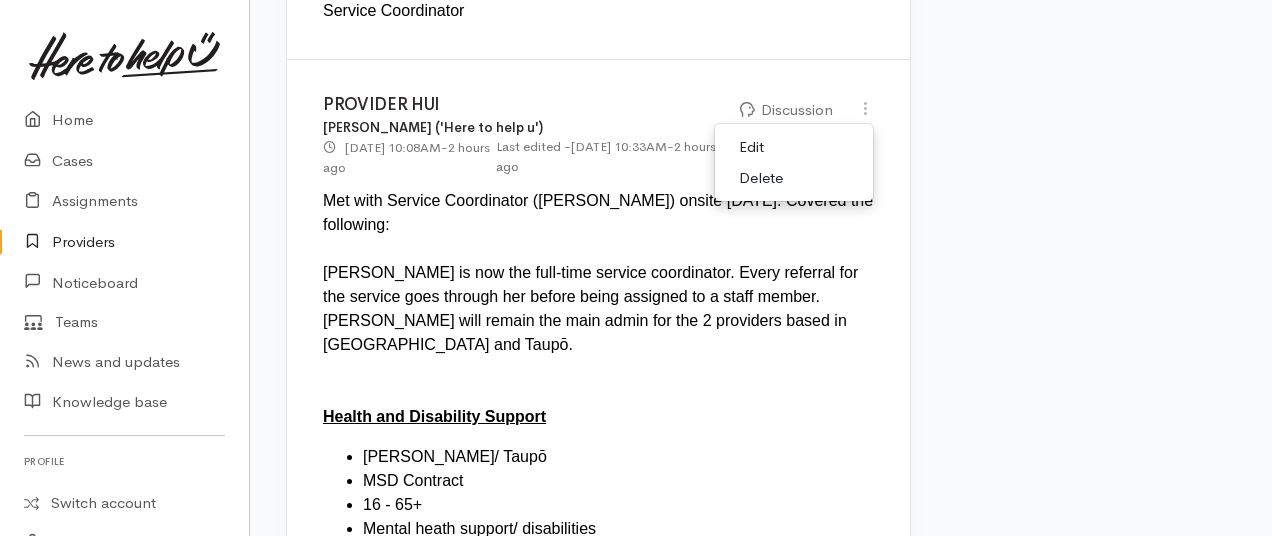 click on "Edit" at bounding box center [794, 147] 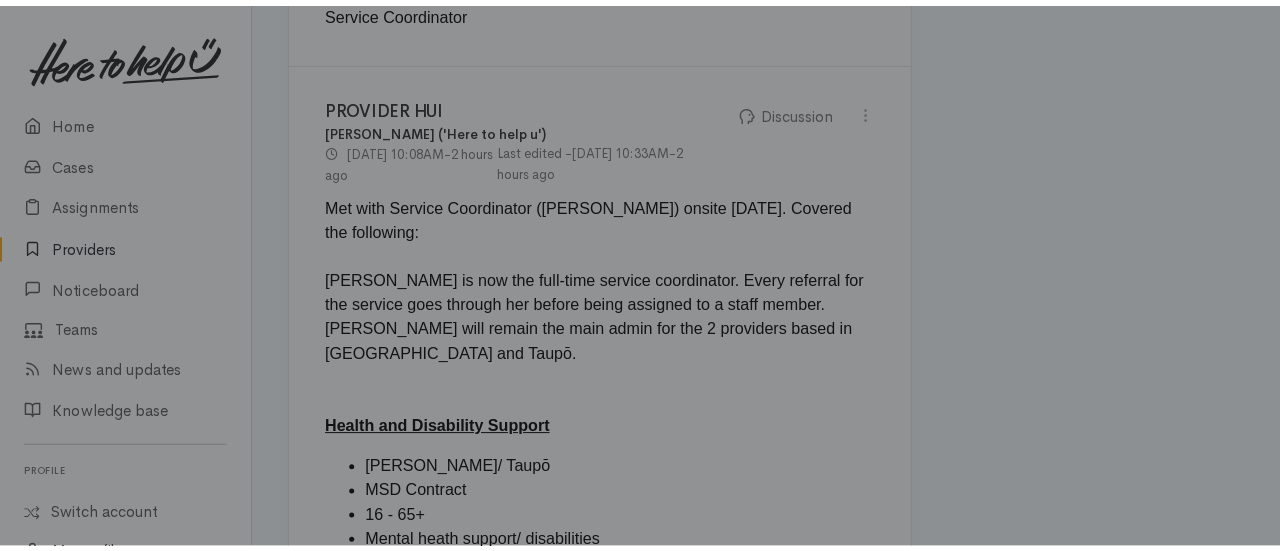 scroll, scrollTop: 0, scrollLeft: 0, axis: both 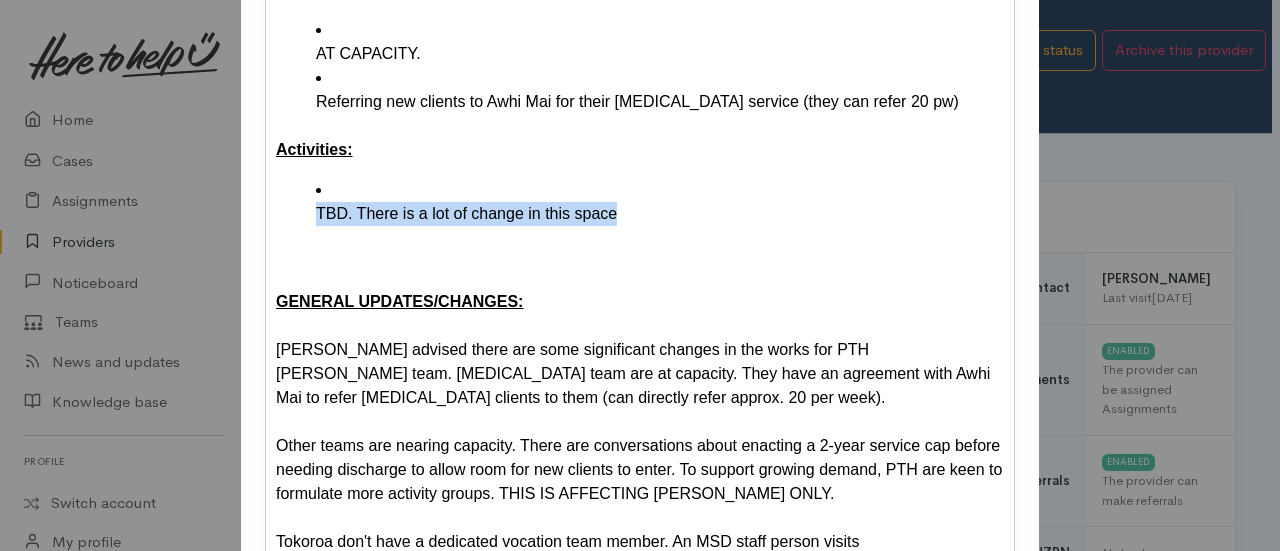 drag, startPoint x: 611, startPoint y: 194, endPoint x: 304, endPoint y: 190, distance: 307.02606 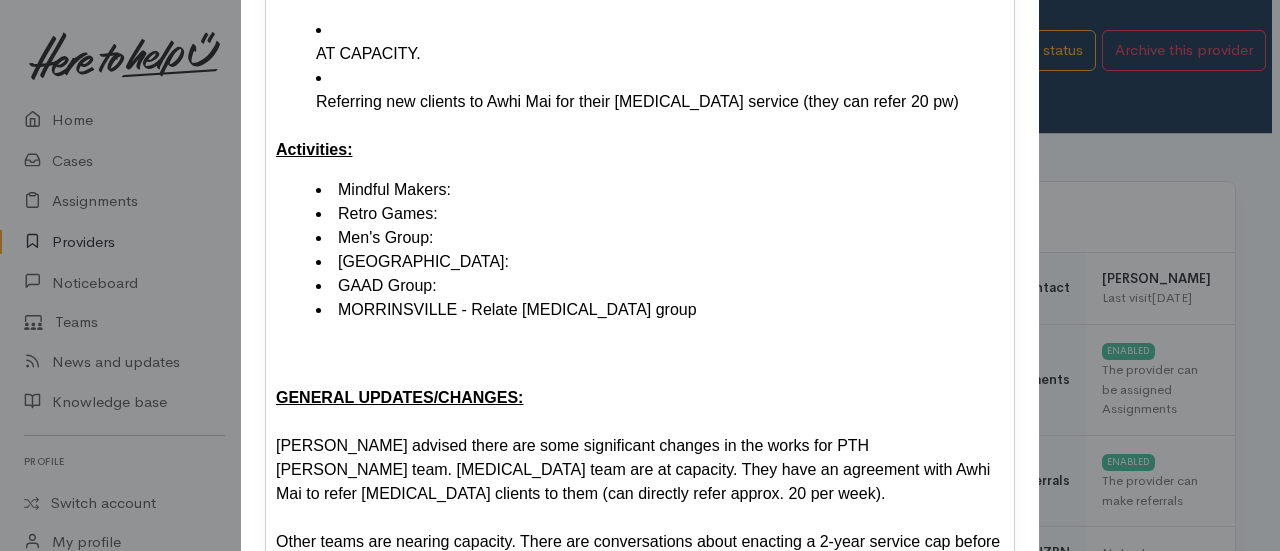 click on "Mindful Makers:" at bounding box center (660, 190) 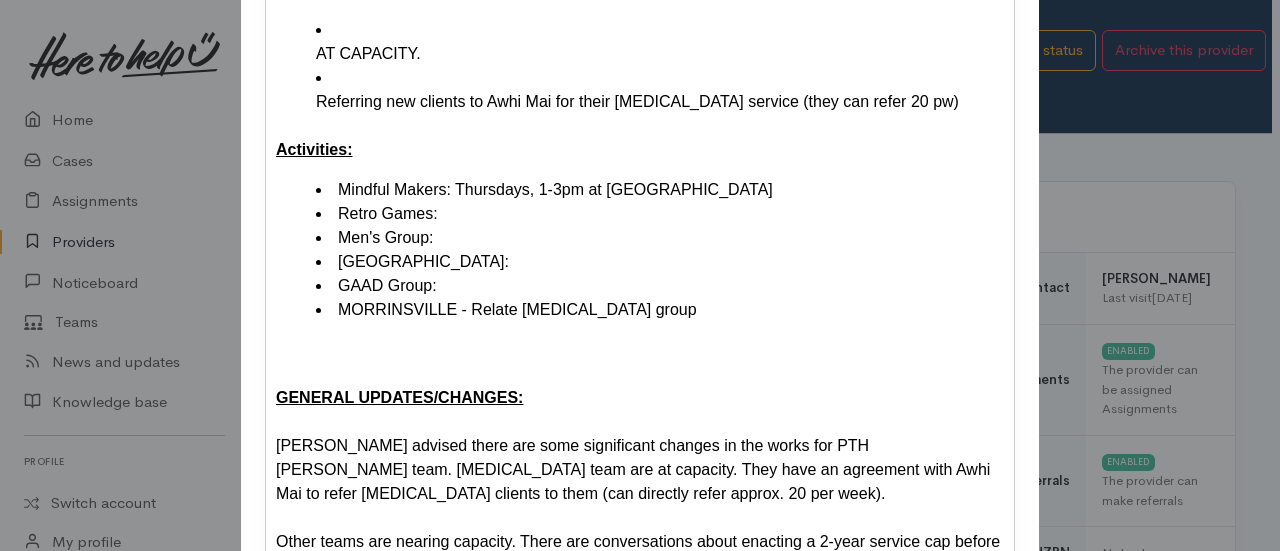 click on "Retro Games:" at bounding box center [660, 214] 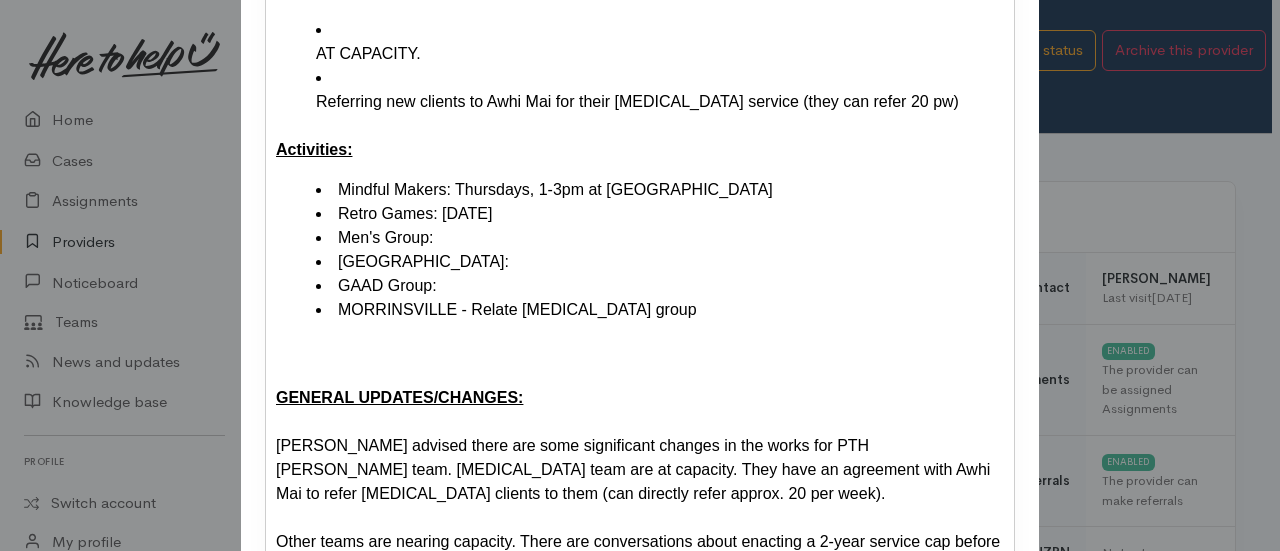 click on "Retro Games: Monday" at bounding box center (660, 214) 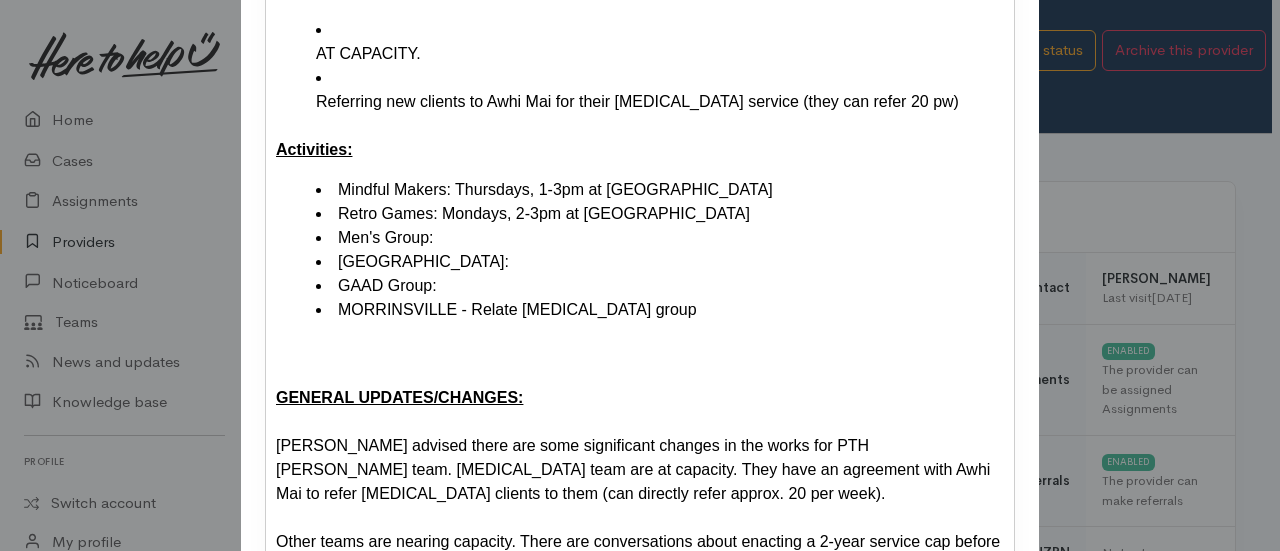 click on "Men's Group:" at bounding box center [660, 238] 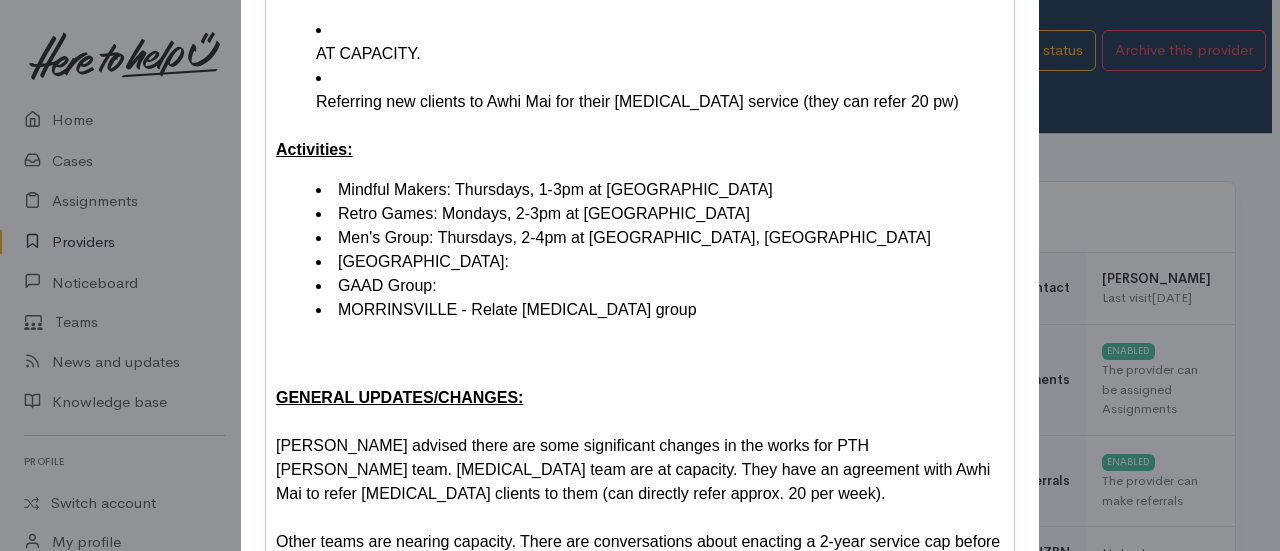 click on "Caro Community Gardens:" at bounding box center (660, 262) 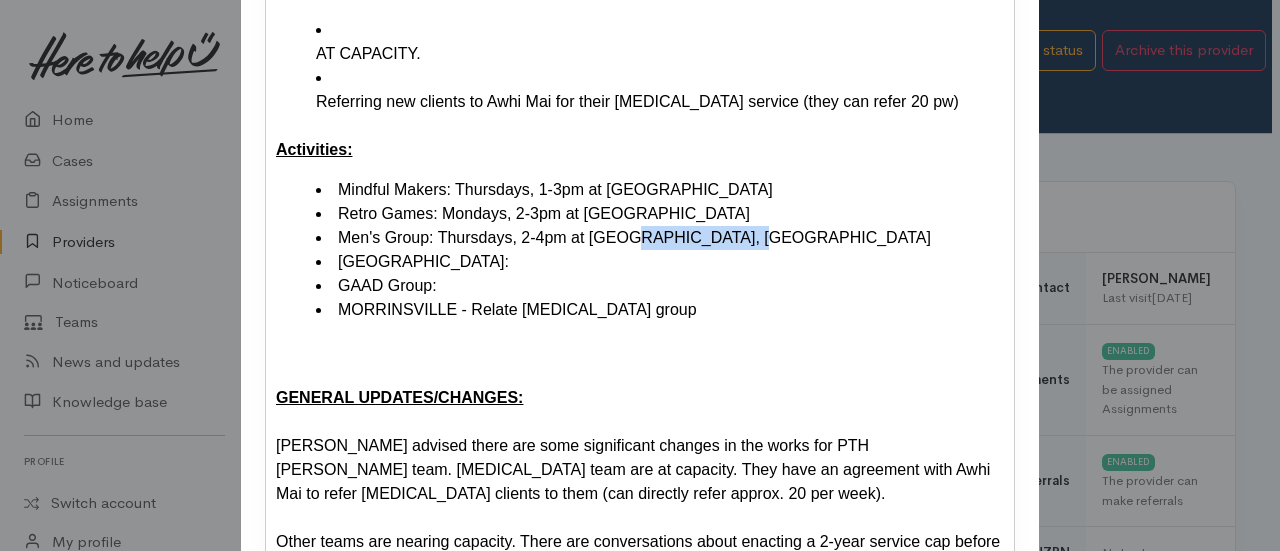 drag, startPoint x: 698, startPoint y: 219, endPoint x: 596, endPoint y: 212, distance: 102.239914 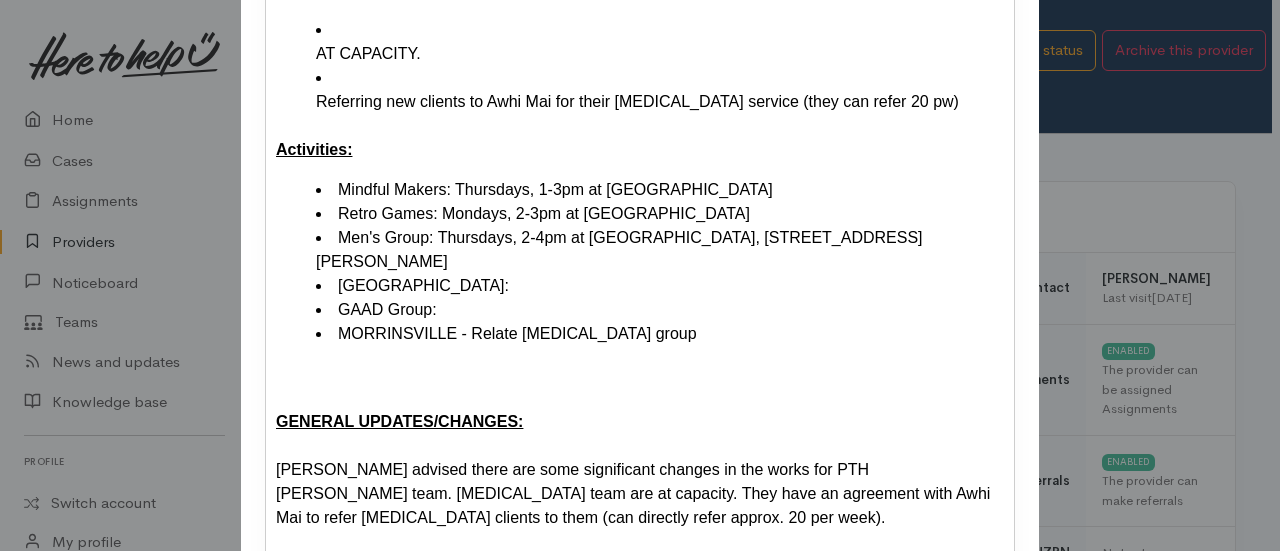 click on "Caro Community Gardens:" at bounding box center [660, 286] 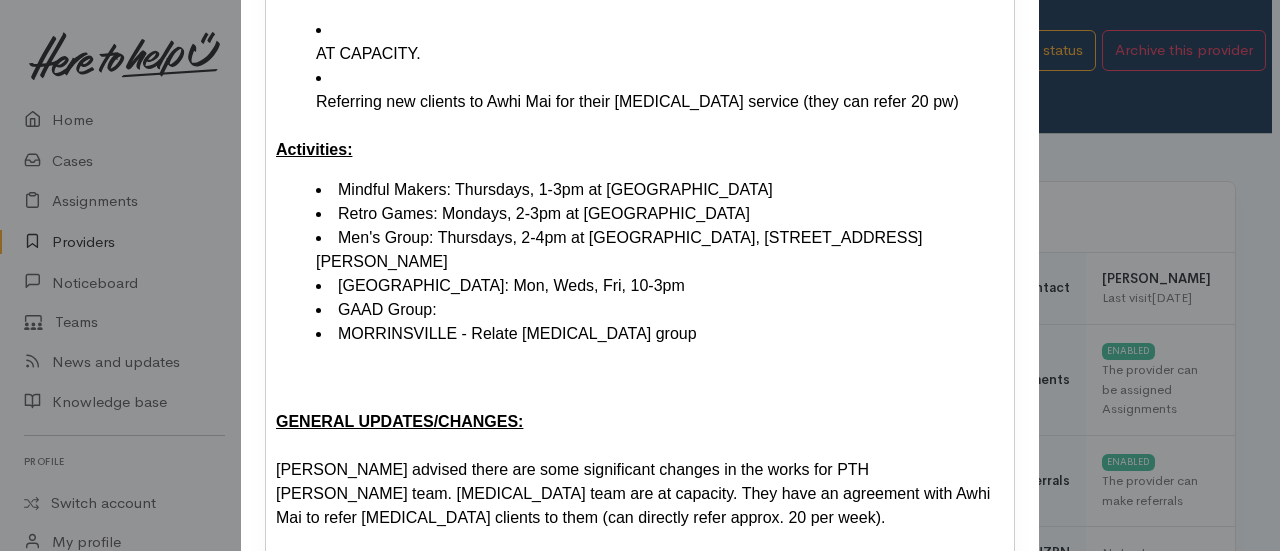 click on "Activities:" at bounding box center (640, 150) 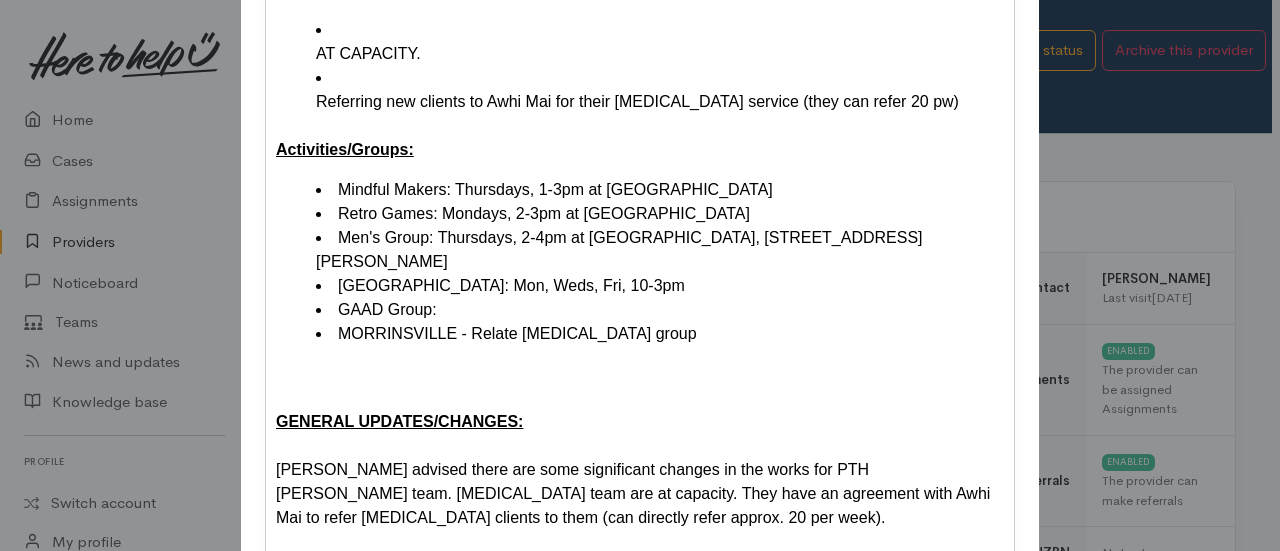 click on "Caro Community Gardens: Mon, Weds, Fri, 10-3pm" at bounding box center [660, 286] 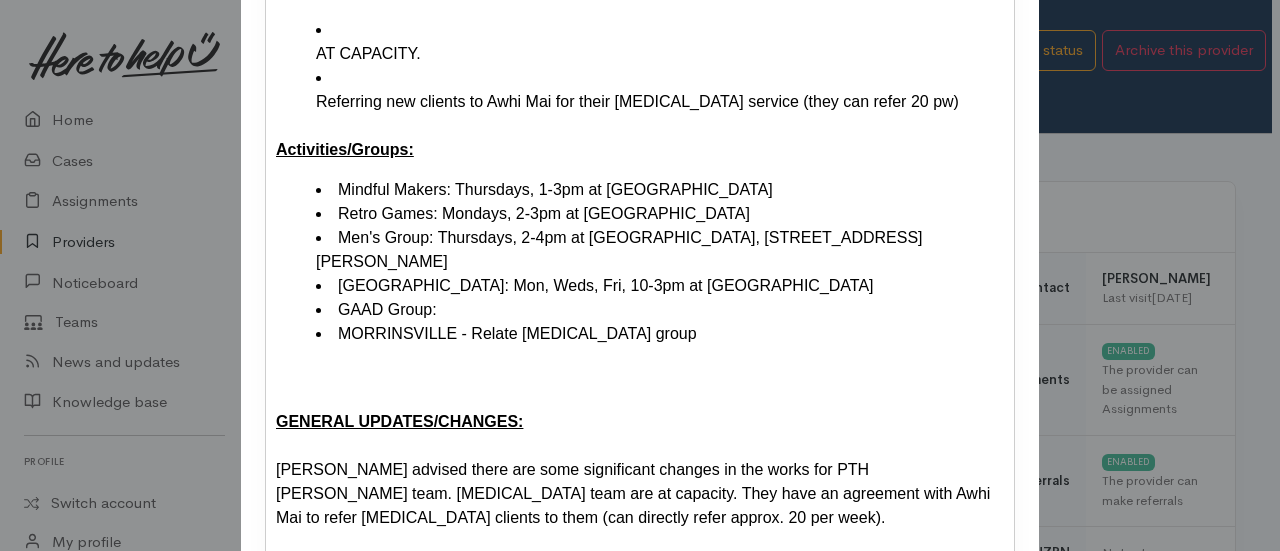 click on "GAAD Group:" at bounding box center [660, 310] 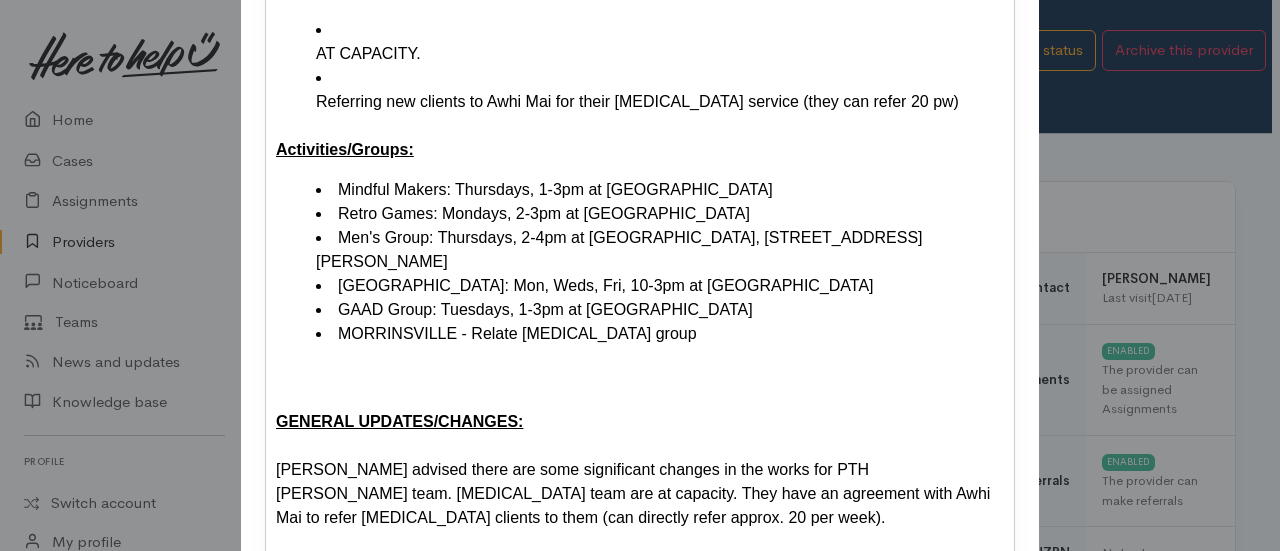 click on "Activities/Groups:" at bounding box center [640, 150] 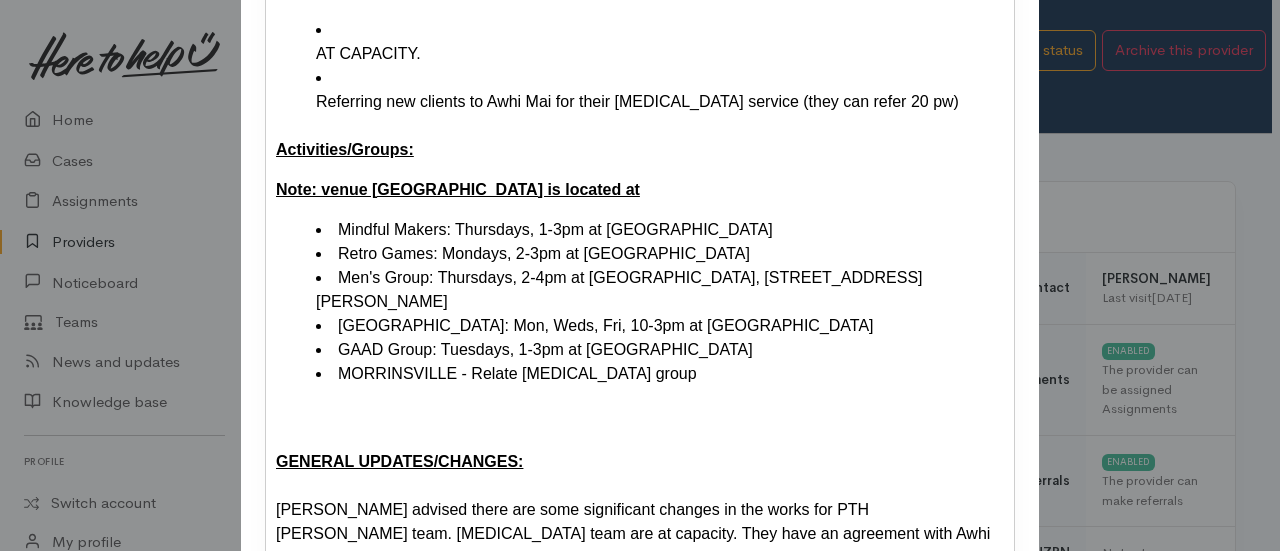 drag, startPoint x: 636, startPoint y: 158, endPoint x: 247, endPoint y: 154, distance: 389.02057 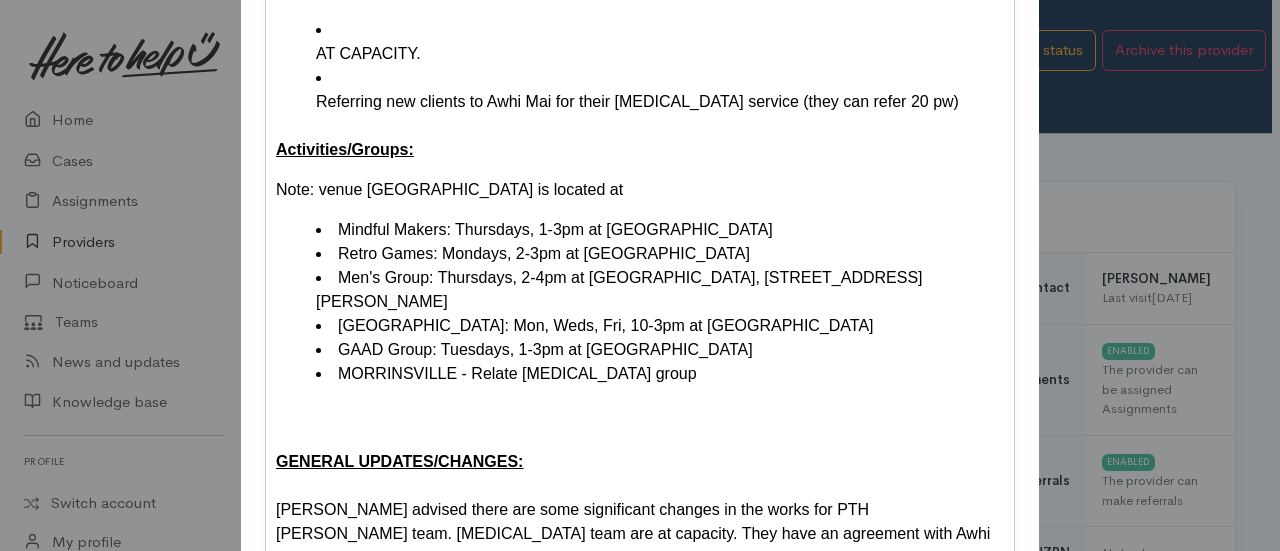 click on "Note: venue Caro Community Garden is located at" at bounding box center (640, 190) 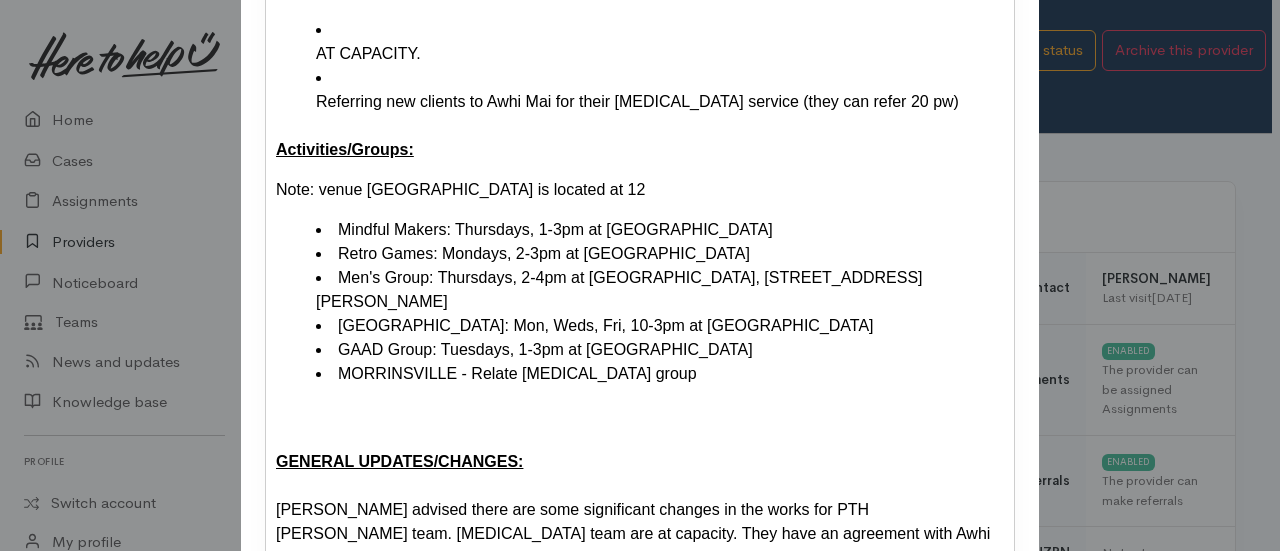 drag, startPoint x: 726, startPoint y: 250, endPoint x: 897, endPoint y: 263, distance: 171.49344 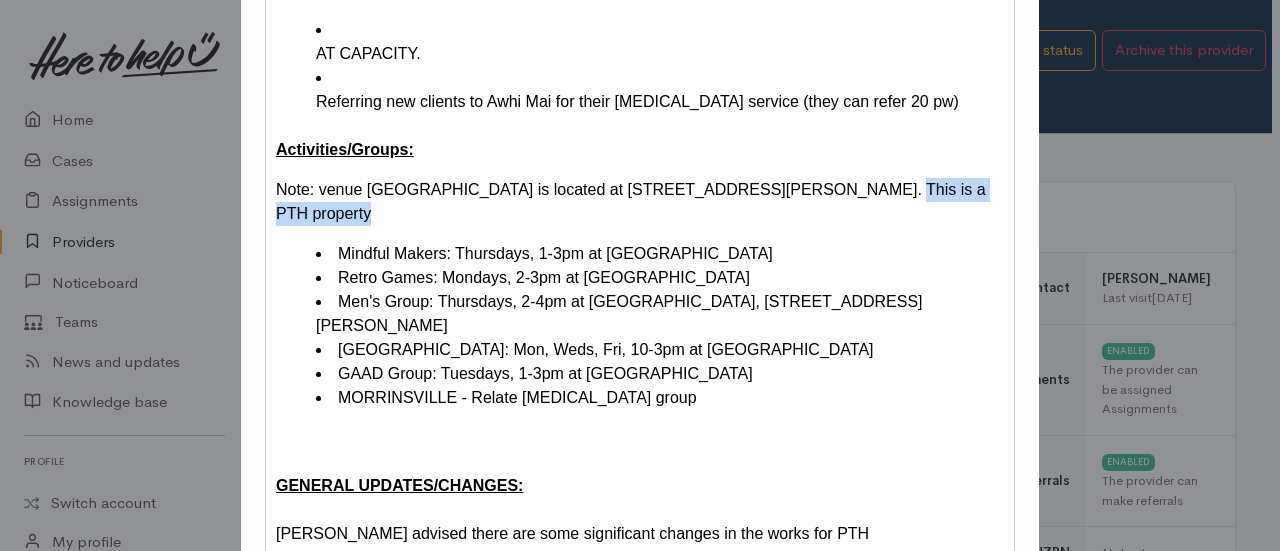 drag, startPoint x: 906, startPoint y: 160, endPoint x: 762, endPoint y: 164, distance: 144.05554 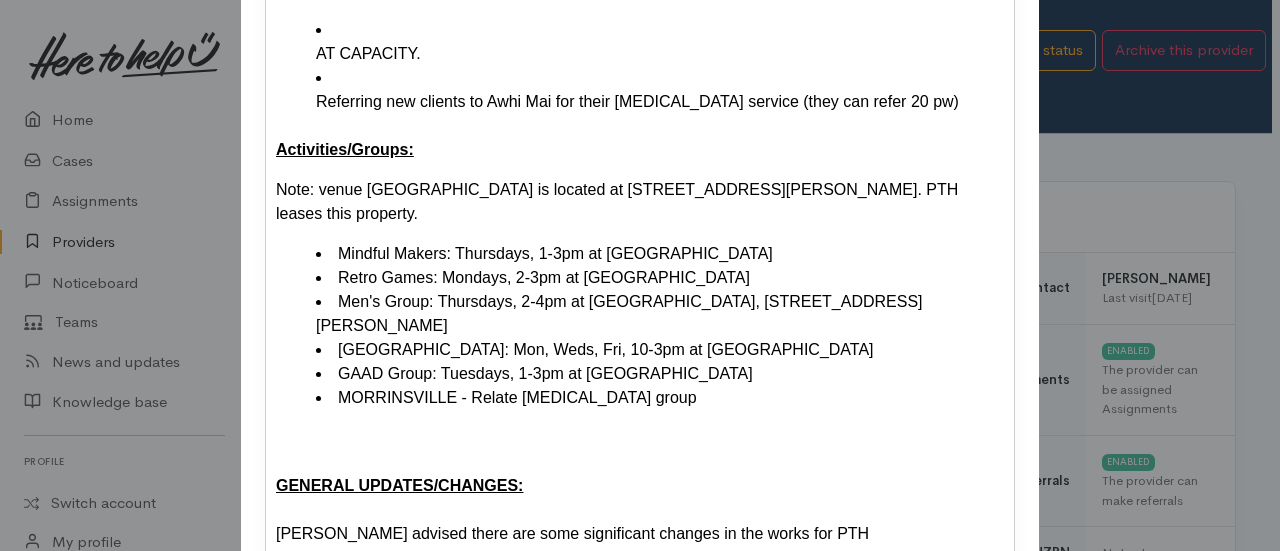 click on "Caro Community Gardens: Mon, Weds, Fri, 10-3pm at Caro Community Garden" at bounding box center (660, 350) 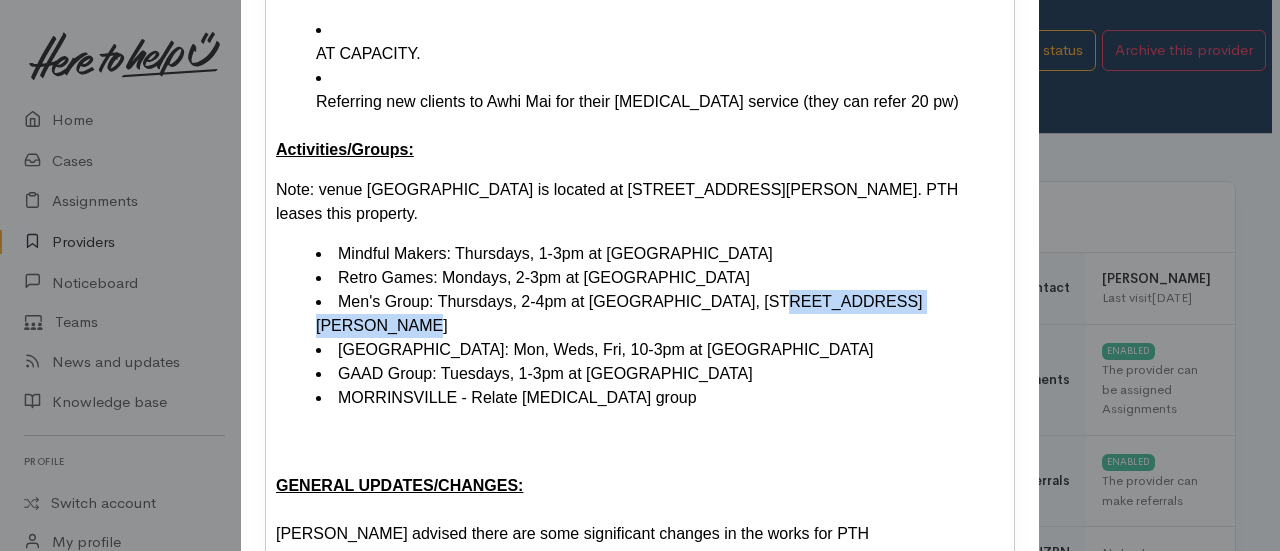 drag, startPoint x: 880, startPoint y: 251, endPoint x: 726, endPoint y: 249, distance: 154.01299 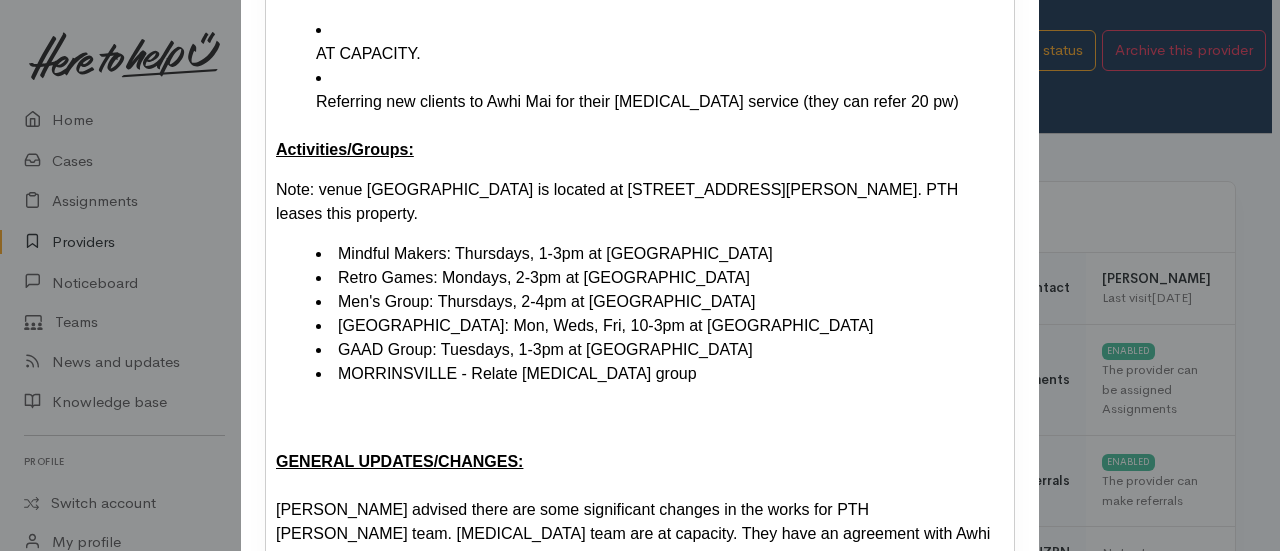 click on "MORRINSVILLE - Relate Peer support group" at bounding box center (660, 374) 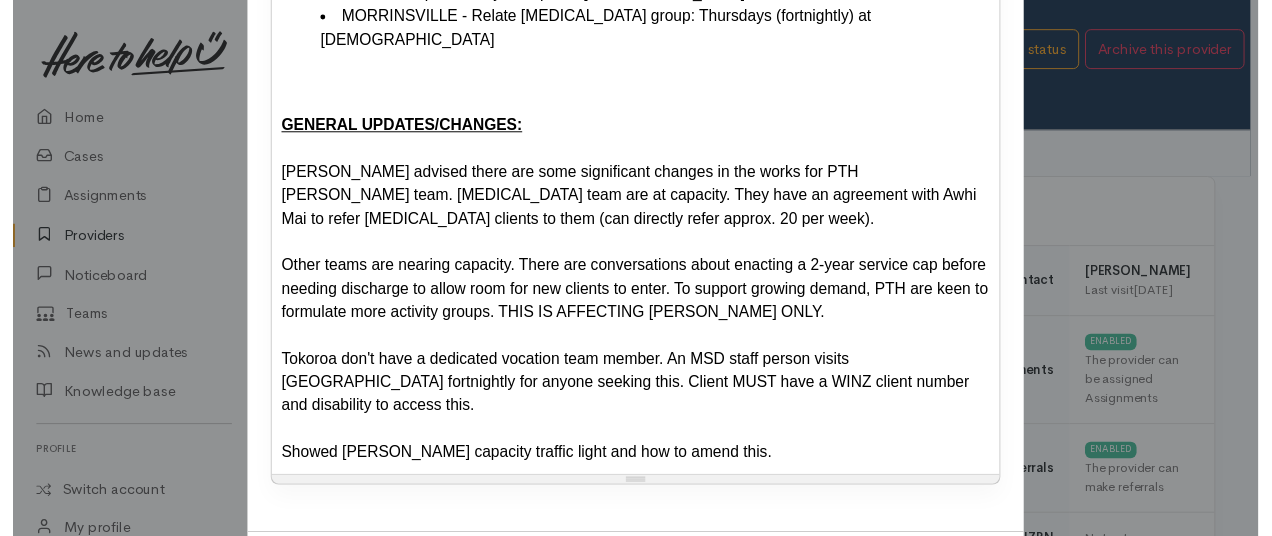 scroll, scrollTop: 1548, scrollLeft: 0, axis: vertical 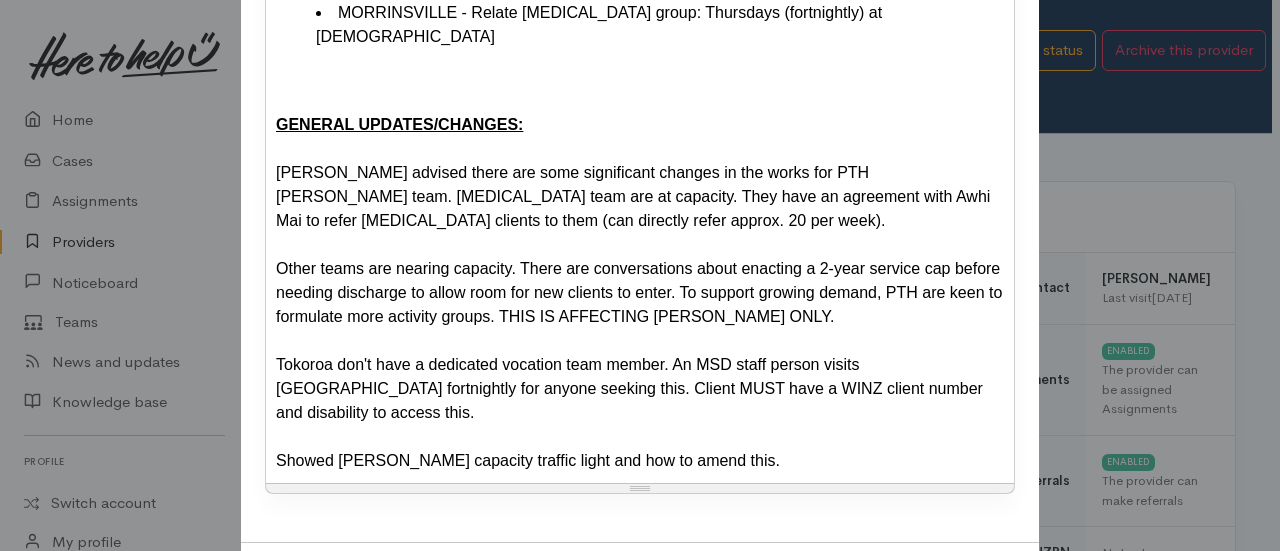 click on "Save" at bounding box center [986, 583] 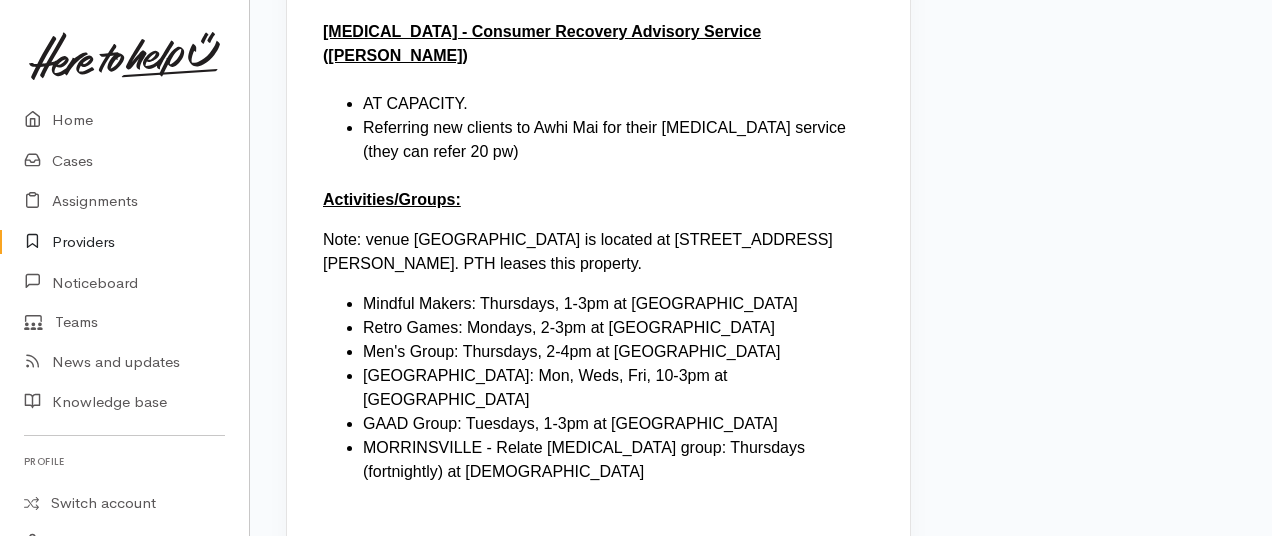 scroll, scrollTop: 3698, scrollLeft: 0, axis: vertical 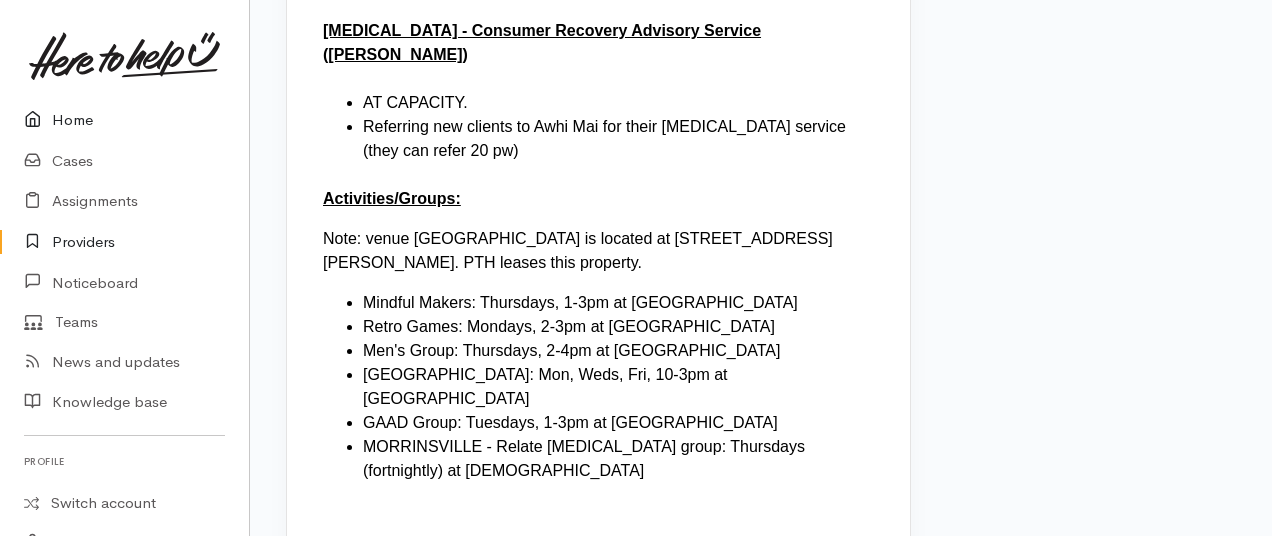 click on "Home" at bounding box center (124, 120) 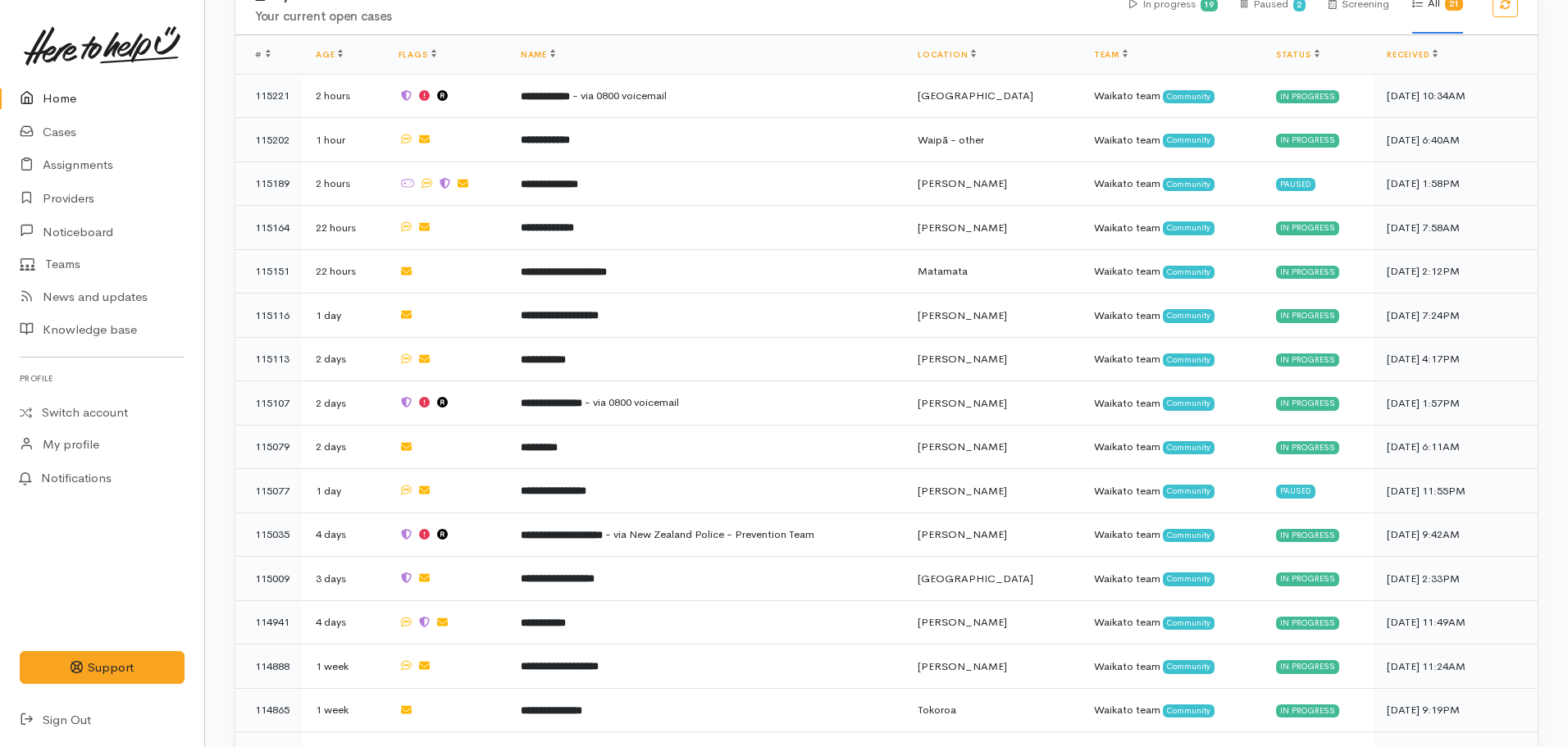 scroll, scrollTop: 624, scrollLeft: 0, axis: vertical 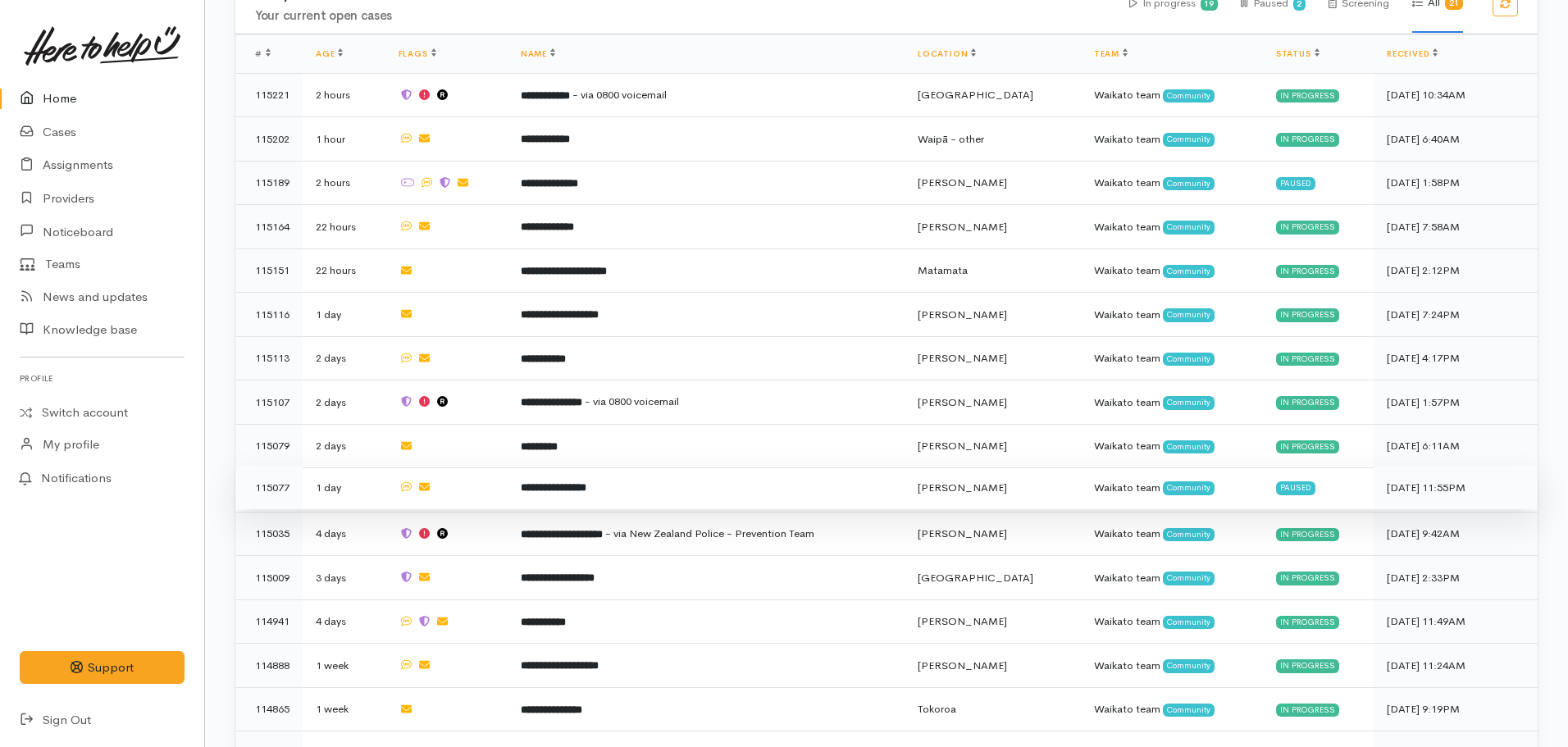 click on "**********" at bounding box center (554, 487) 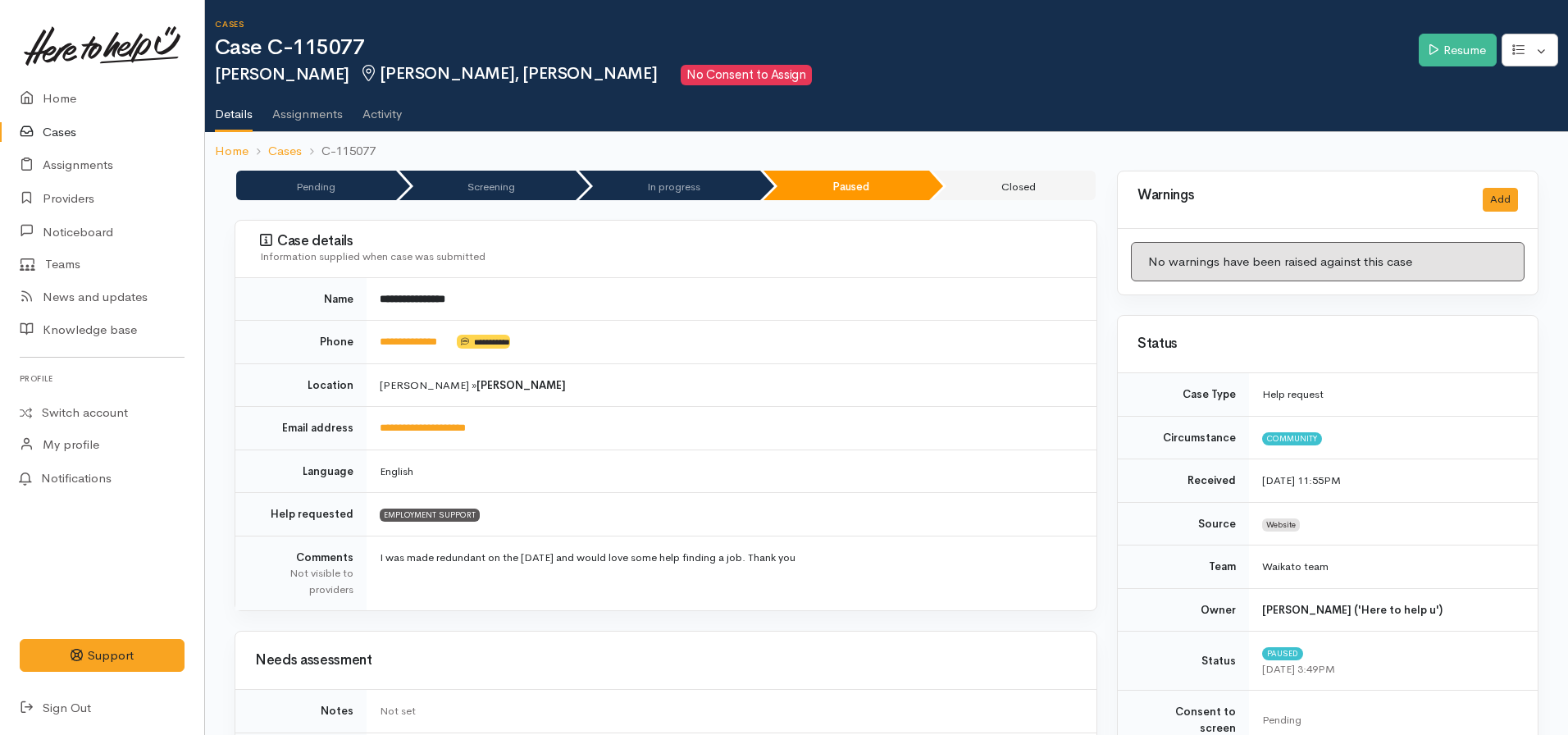 scroll, scrollTop: 0, scrollLeft: 0, axis: both 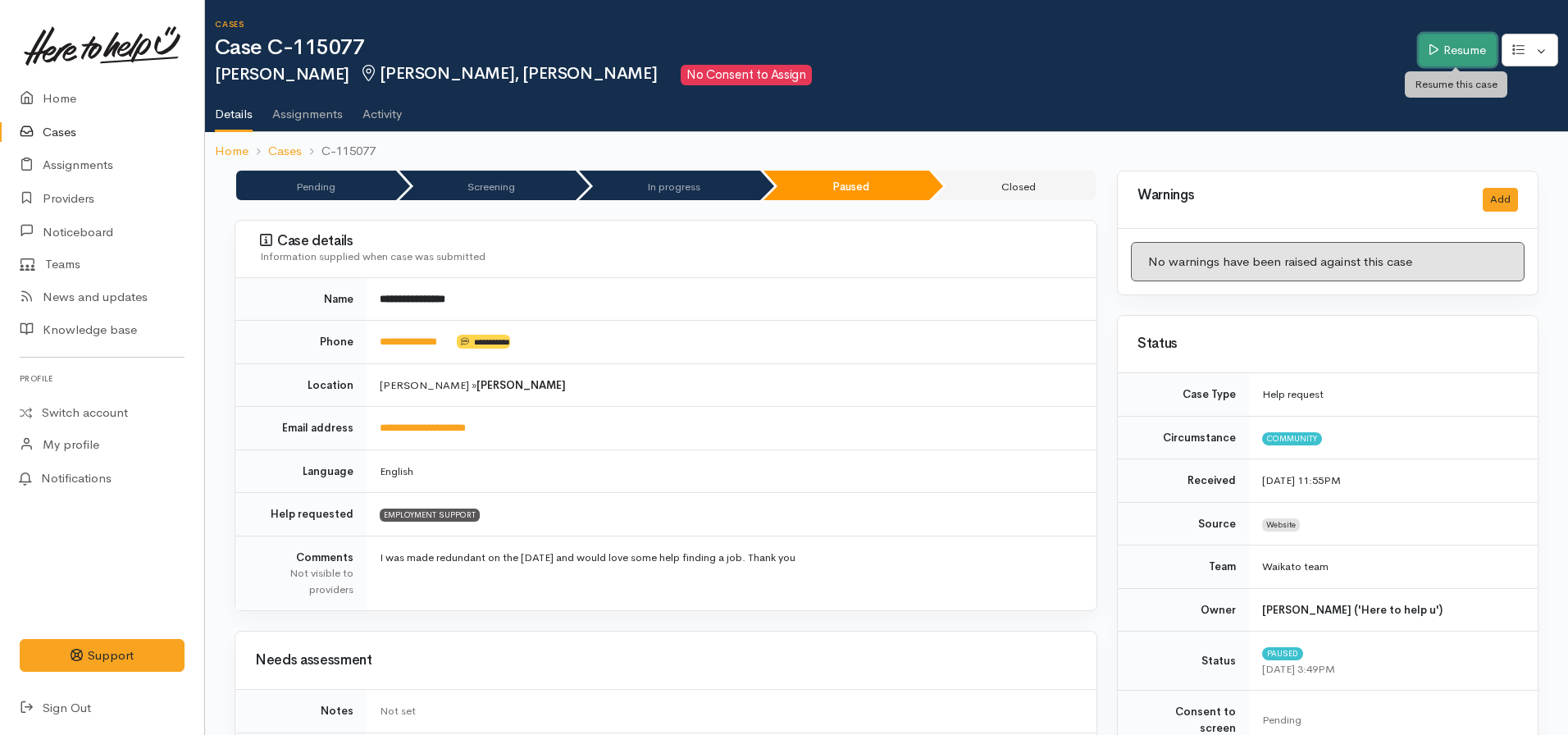 click on "Resume" at bounding box center (1457, 50) 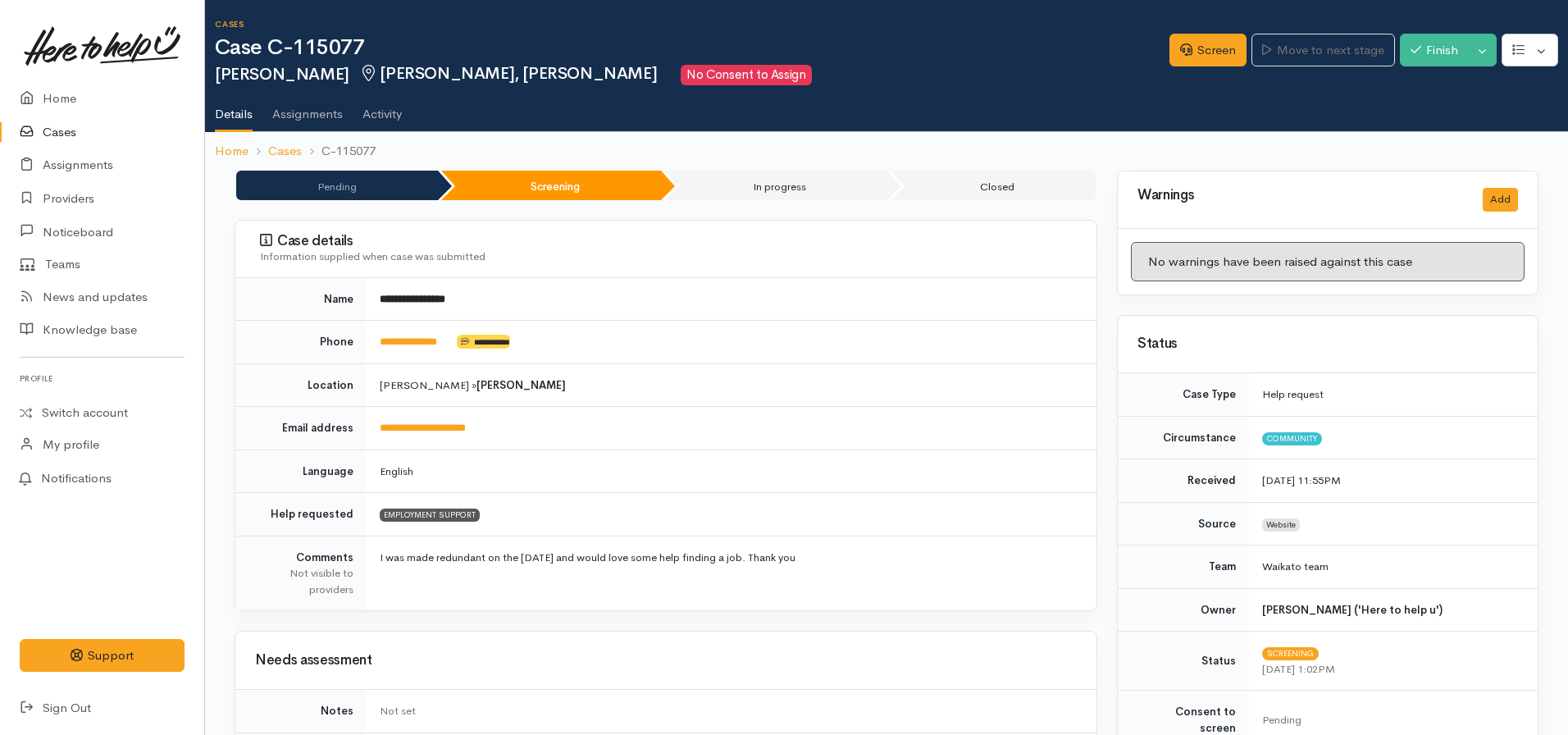 scroll, scrollTop: 0, scrollLeft: 0, axis: both 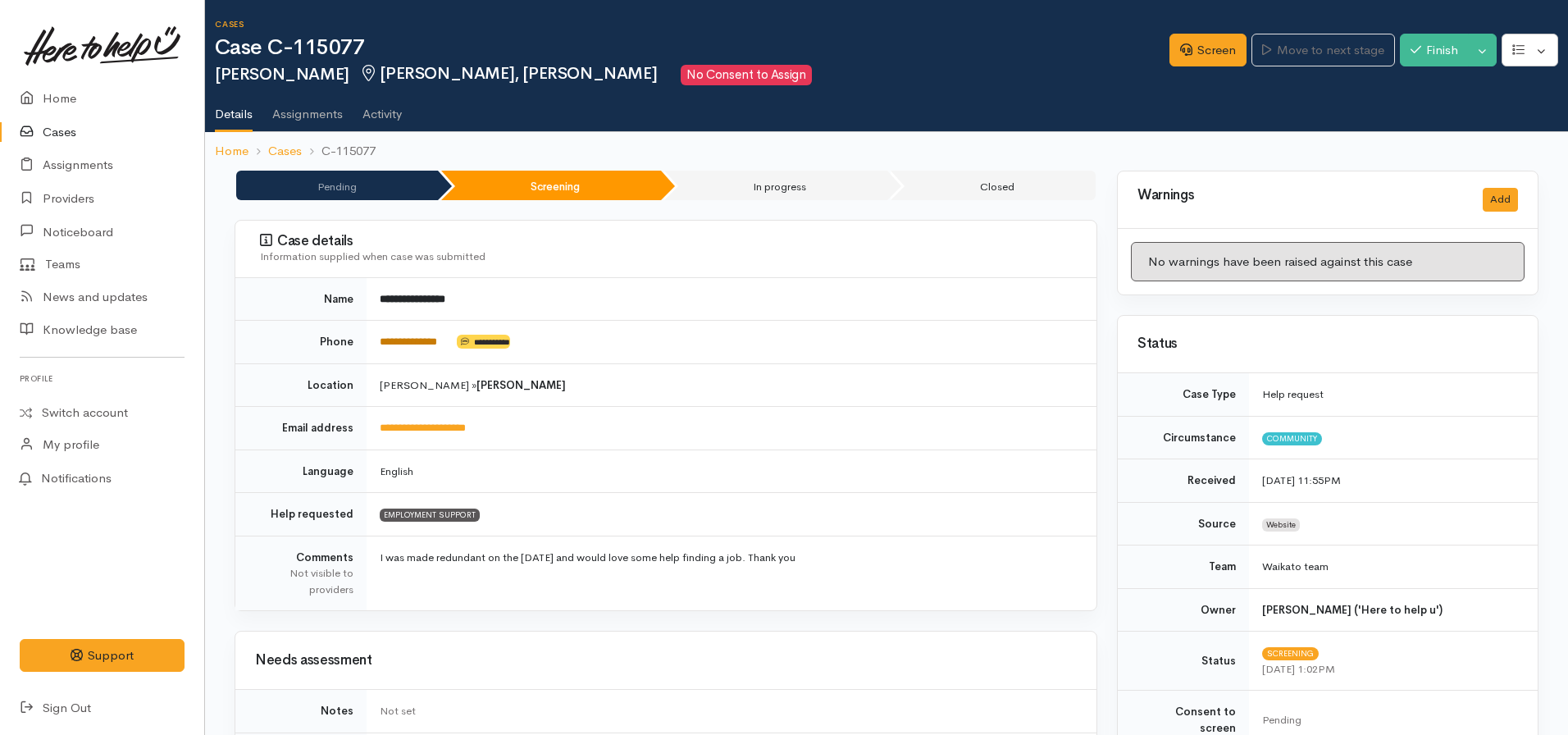 click on "**********" at bounding box center [408, 341] 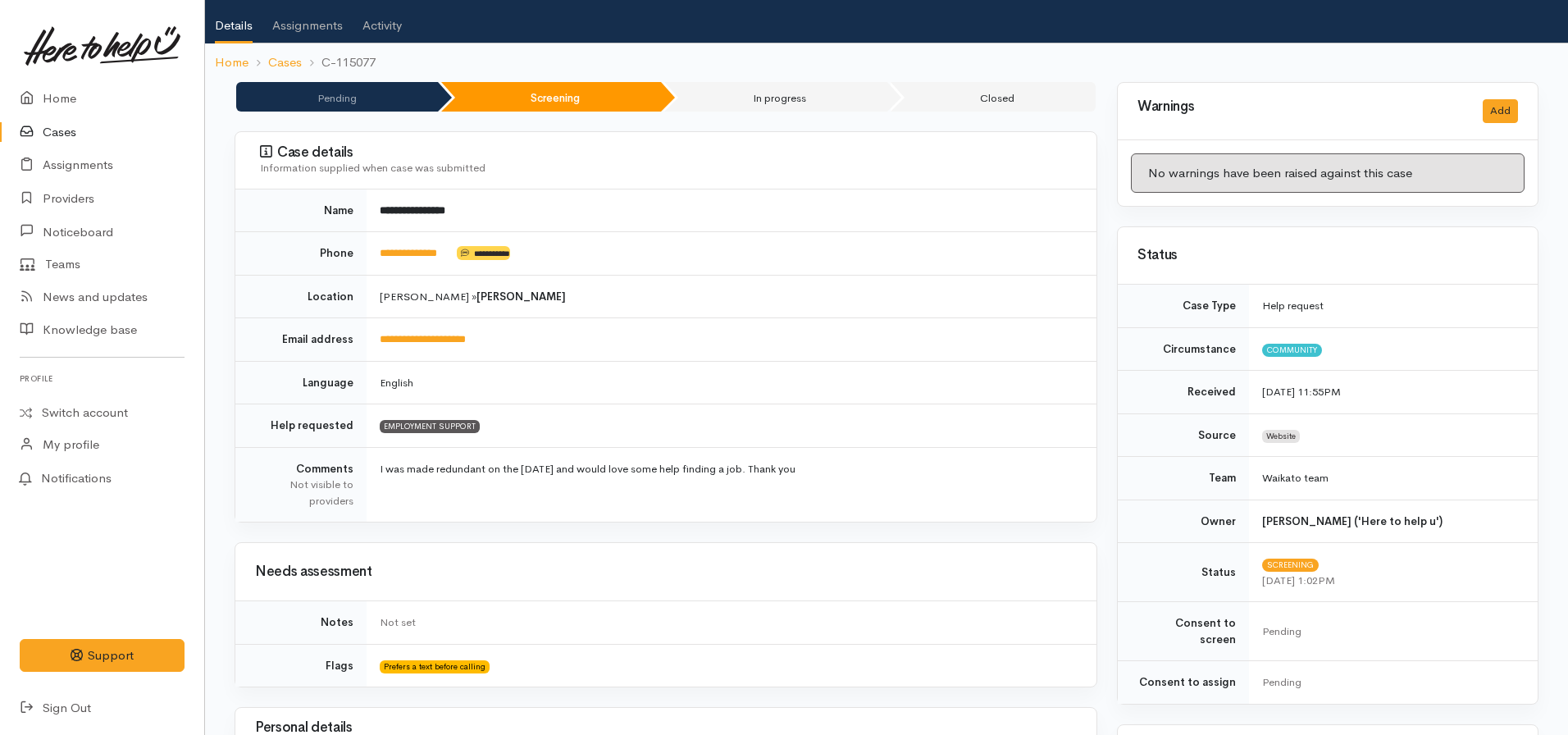 scroll, scrollTop: 0, scrollLeft: 0, axis: both 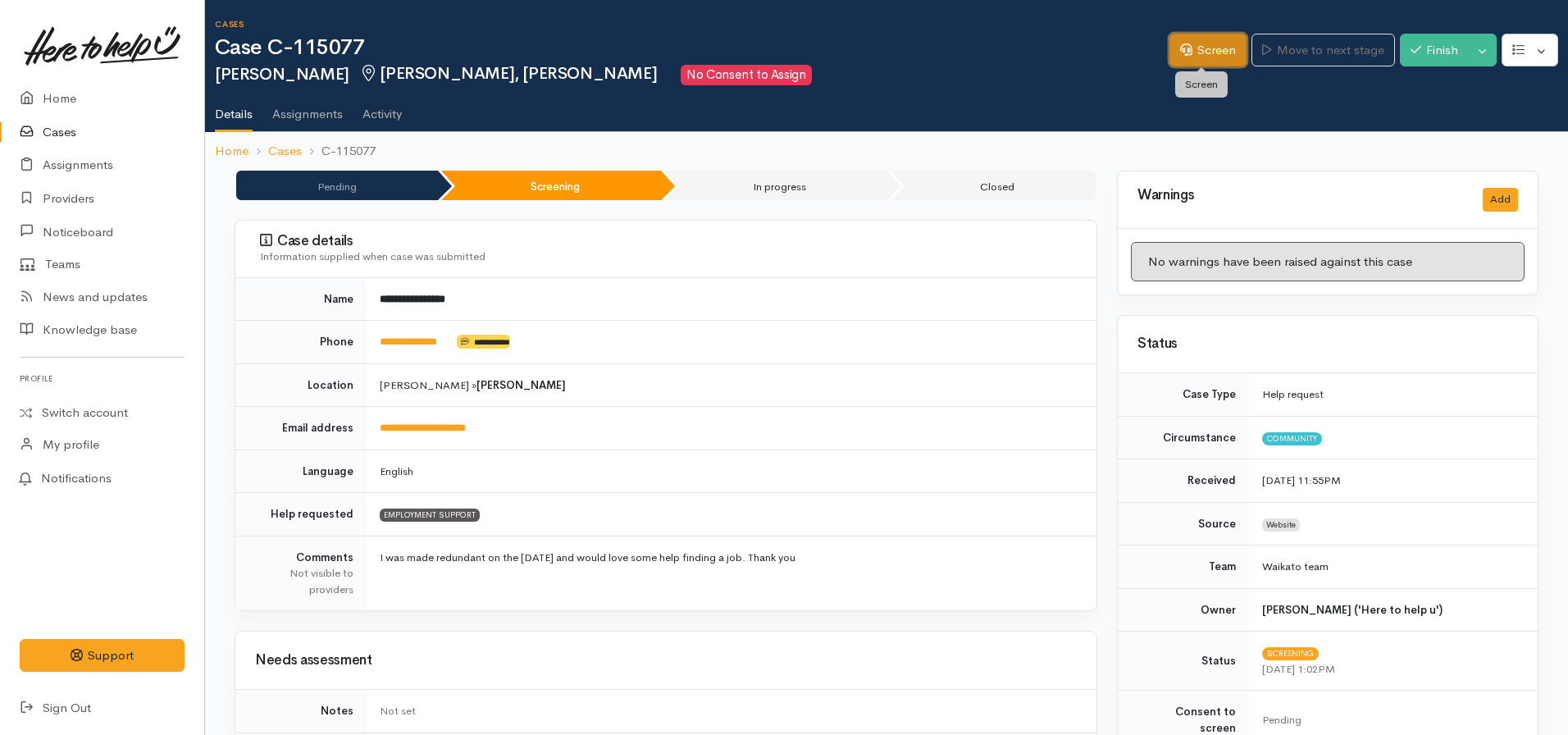 click on "Screen" at bounding box center [1208, 50] 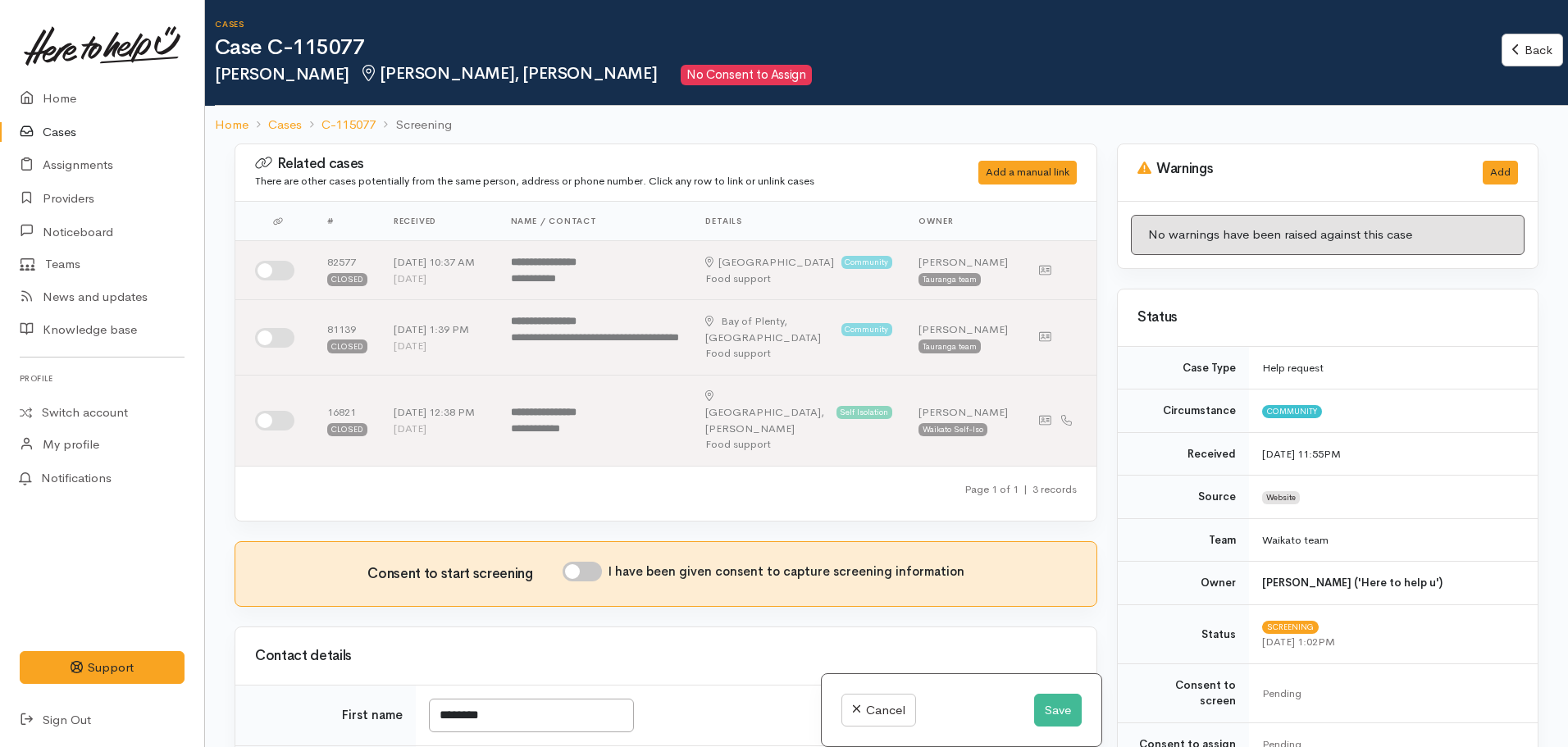 scroll, scrollTop: 0, scrollLeft: 0, axis: both 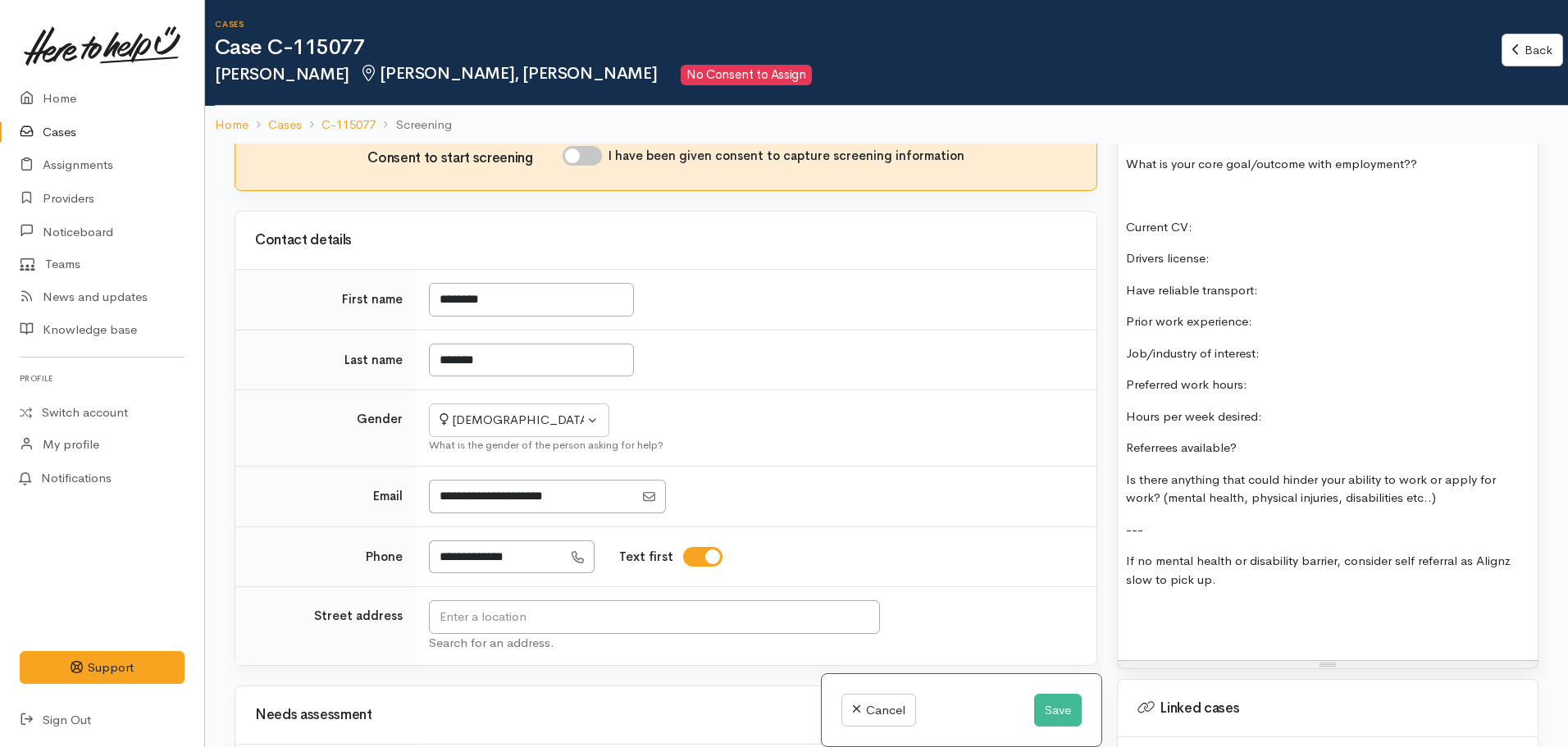 click at bounding box center (1328, 630) 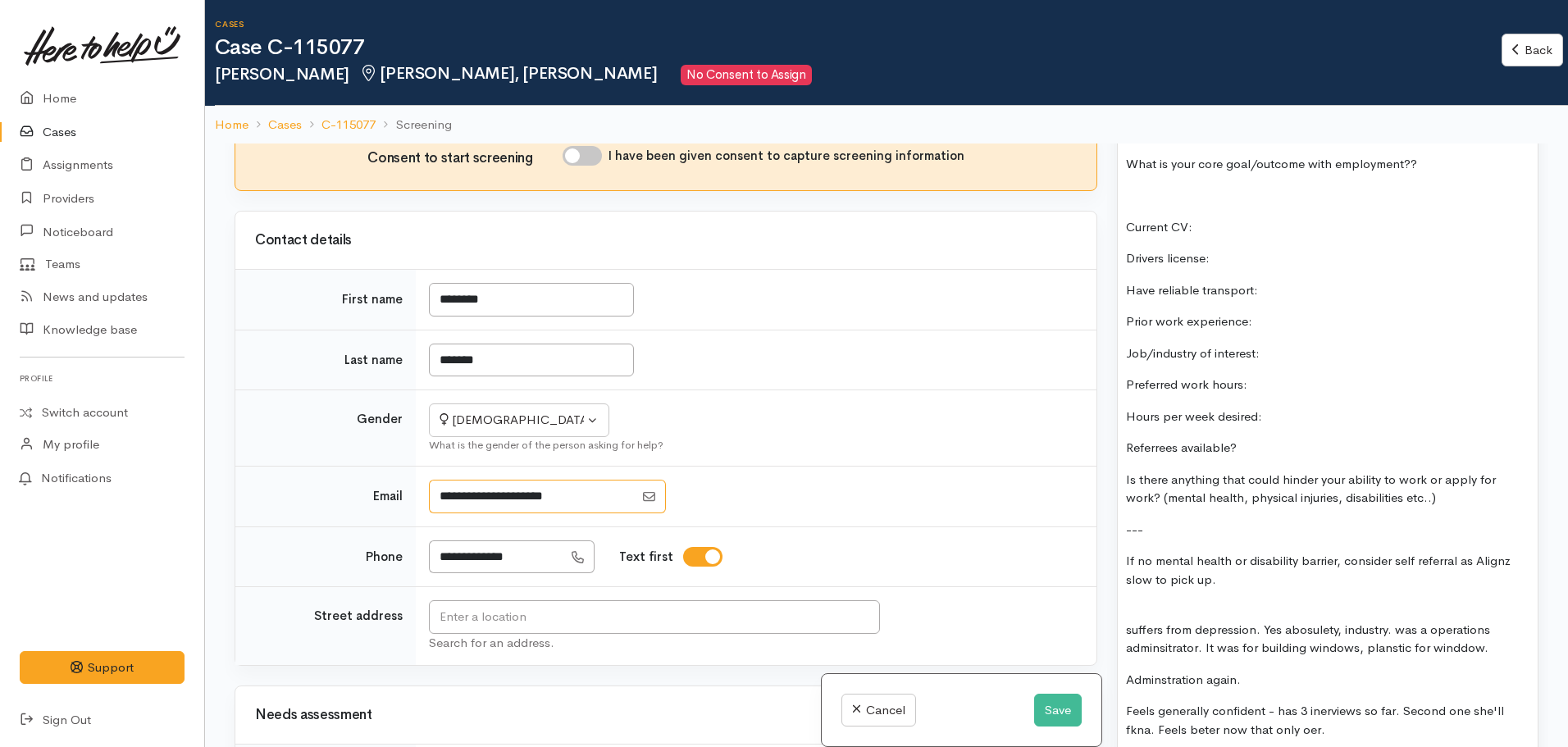 click on "Email" at bounding box center (531, 496) 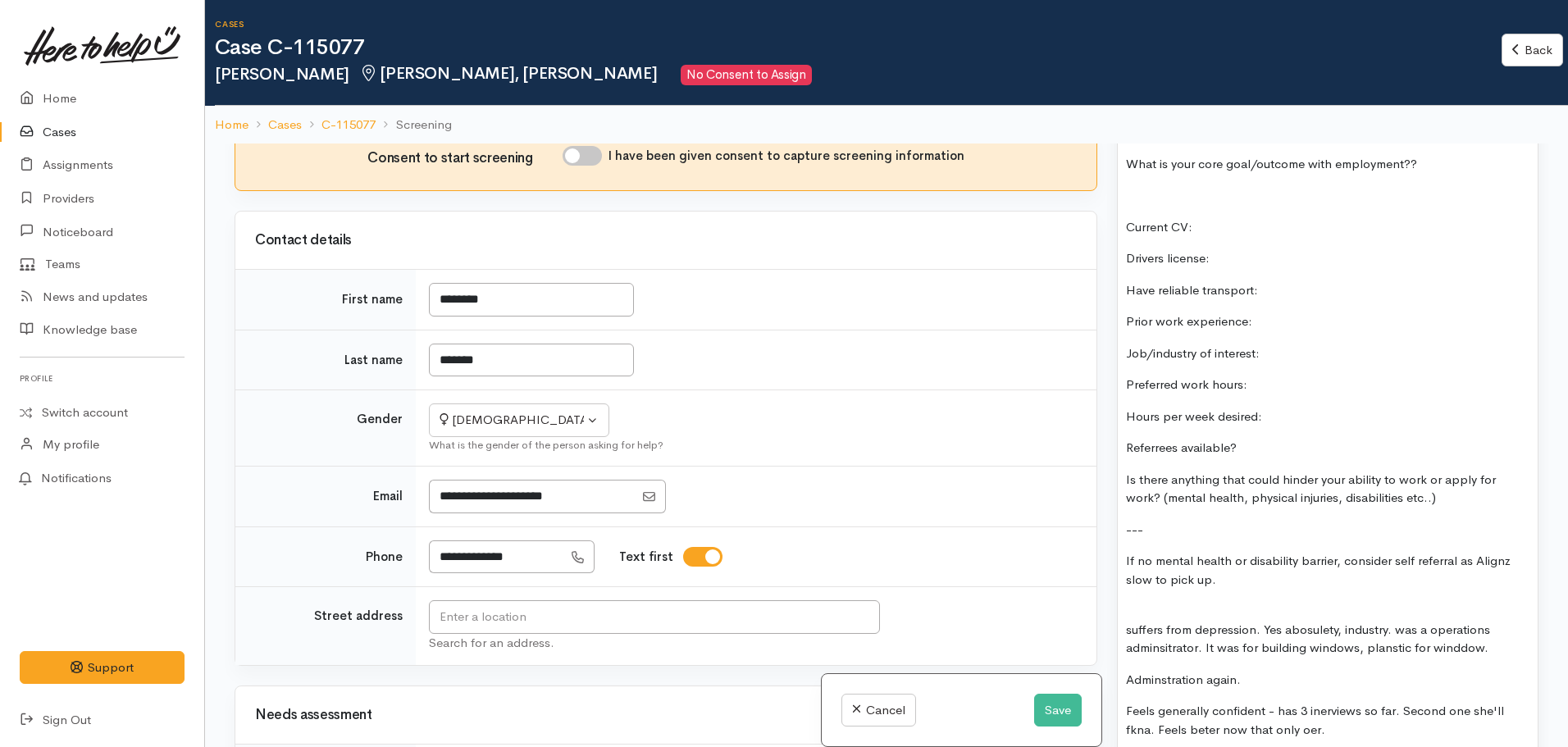 click on "EMPLOYMENT SUPPORT: Name:  	 Charlene Thomson Date of birth:  Phone:   0210 200 0929 Address:  Benefit type:  MSD office:  WINZ number:  What is your core goal/outcome with employment?? Current CV:  Drivers license:  Have reliable transport:  Prior work experience:  Job/industry of interest:  Preferred work hours: Hours per week desired: Referrees available? Is there anything that could hinder your ability to work or apply for work? (mental health, physical injuries, disabilities etc..)   --- If no mental health or disability barrier, consider self referral as Alignz slow to pick up.  suffers from depression. Yes abosulety, industry. was a operations adminsitrator. It was for building windows, planstic for winddow.  Adminstration again.  Feels generally confident - has 3 inerviews so far. Second one she'll fkna. Feels beter now that only oer." at bounding box center [1328, 312] 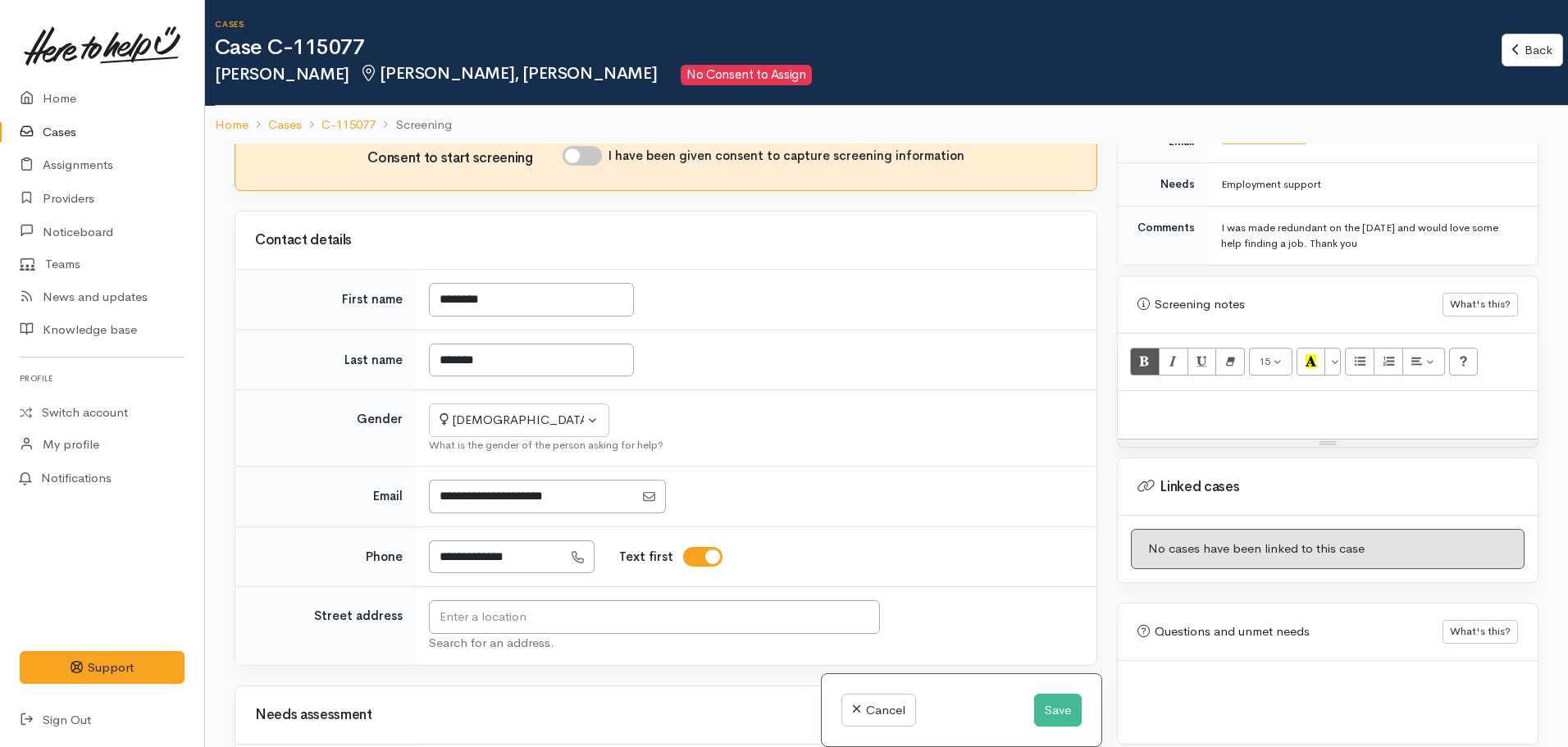 scroll, scrollTop: 840, scrollLeft: 0, axis: vertical 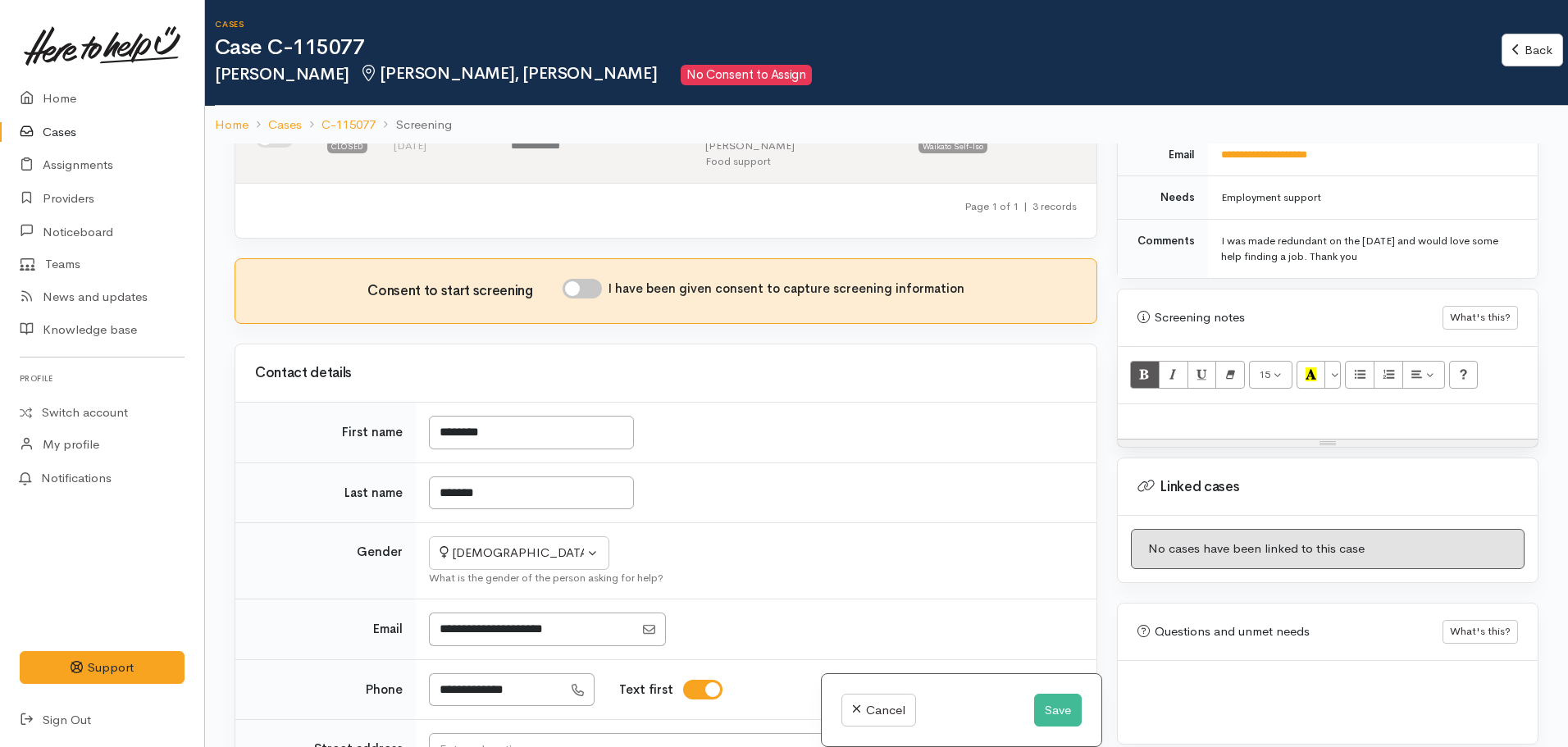 click on "Consent to start screening" at bounding box center [464, 291] 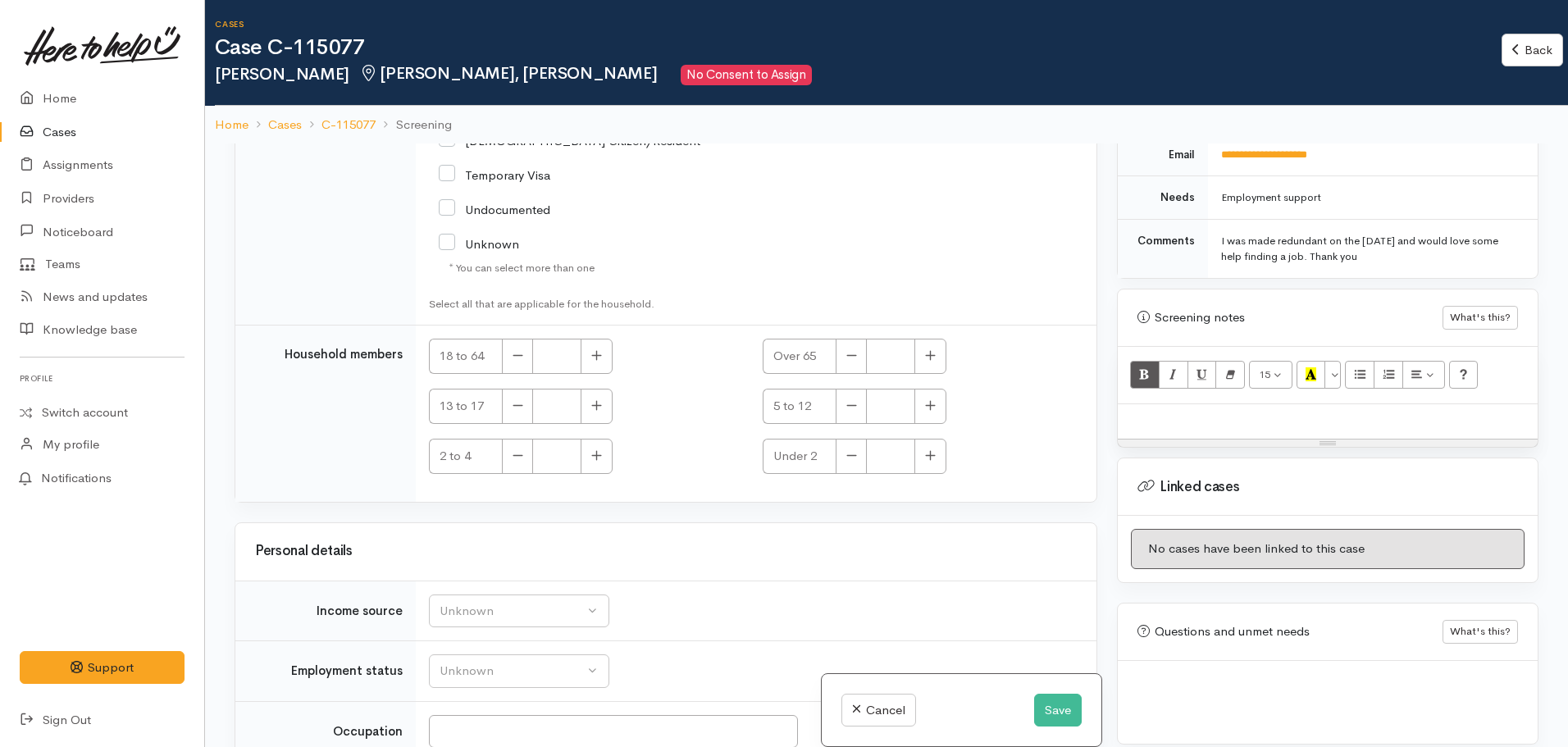 scroll, scrollTop: 2980, scrollLeft: 0, axis: vertical 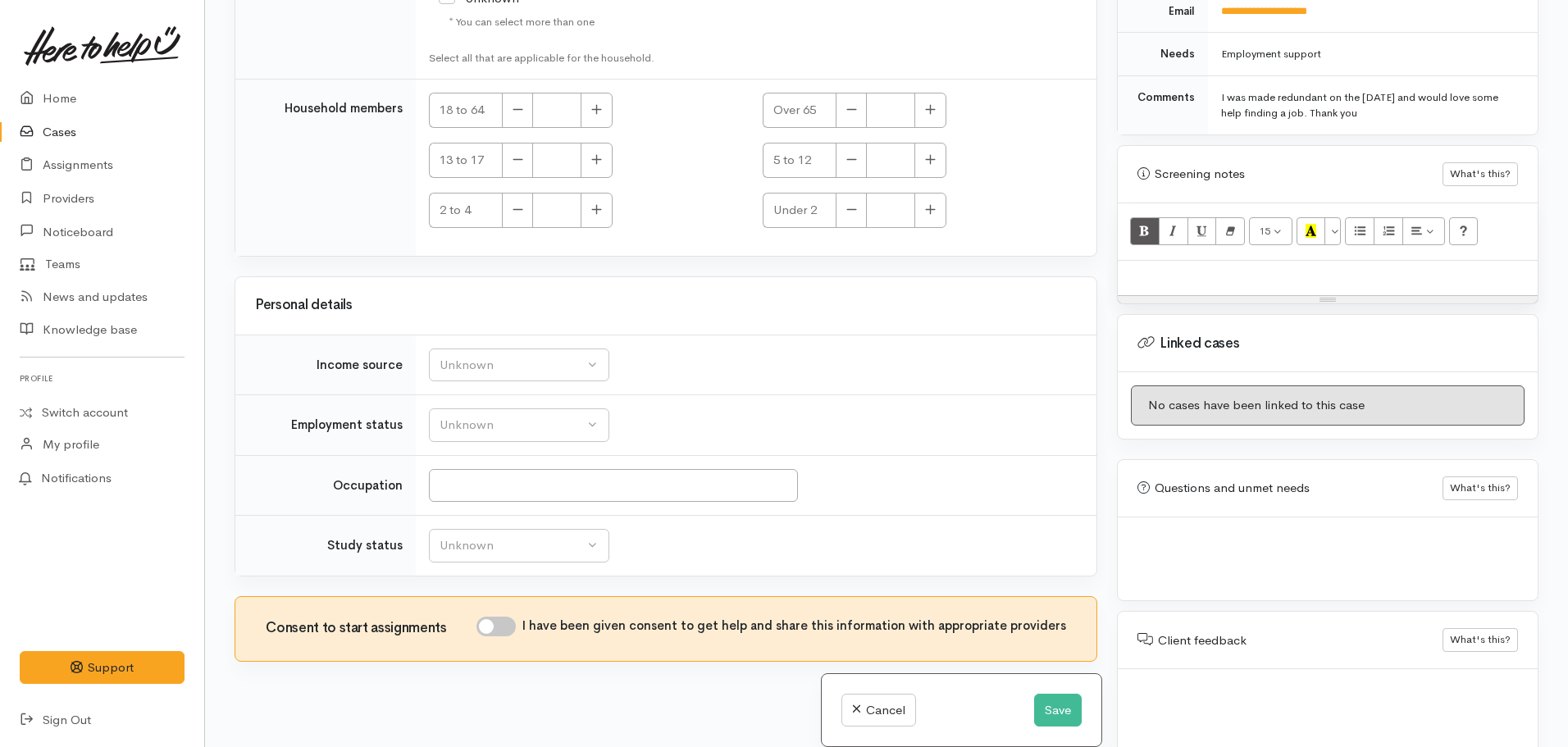 click on "I have been given consent to get help and share this information with appropriate providers" at bounding box center (771, 629) 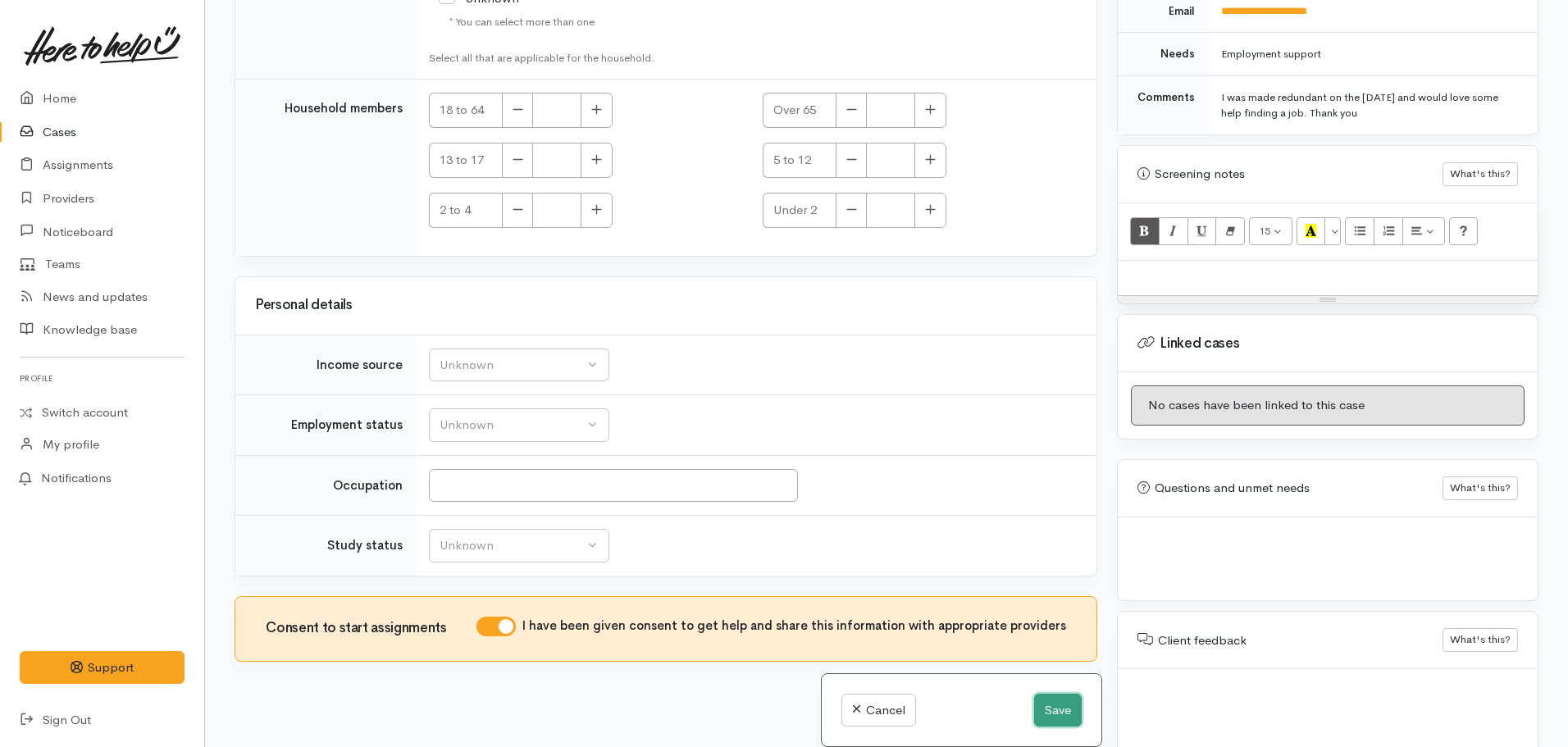click on "Save" at bounding box center (1058, 710) 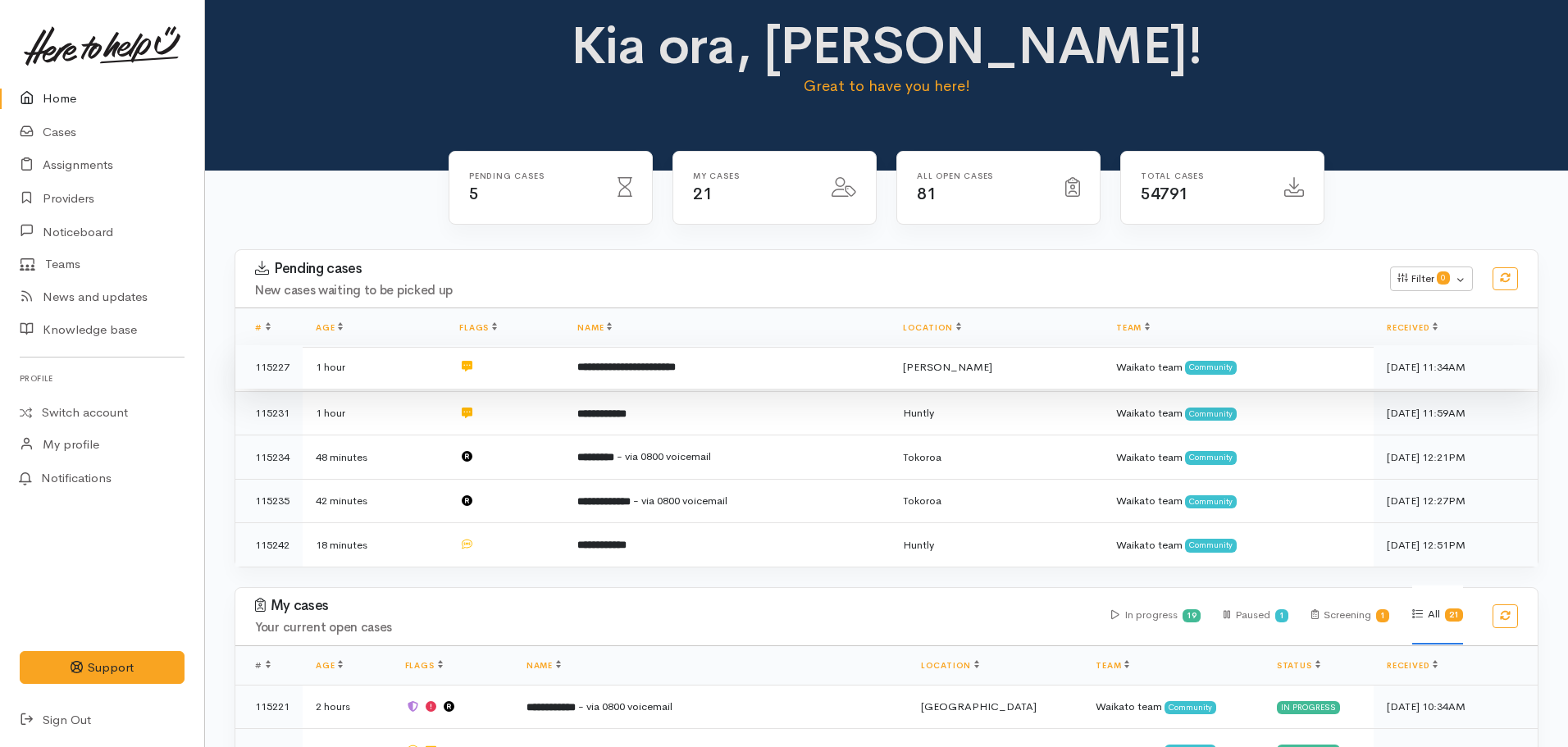 scroll, scrollTop: 0, scrollLeft: 0, axis: both 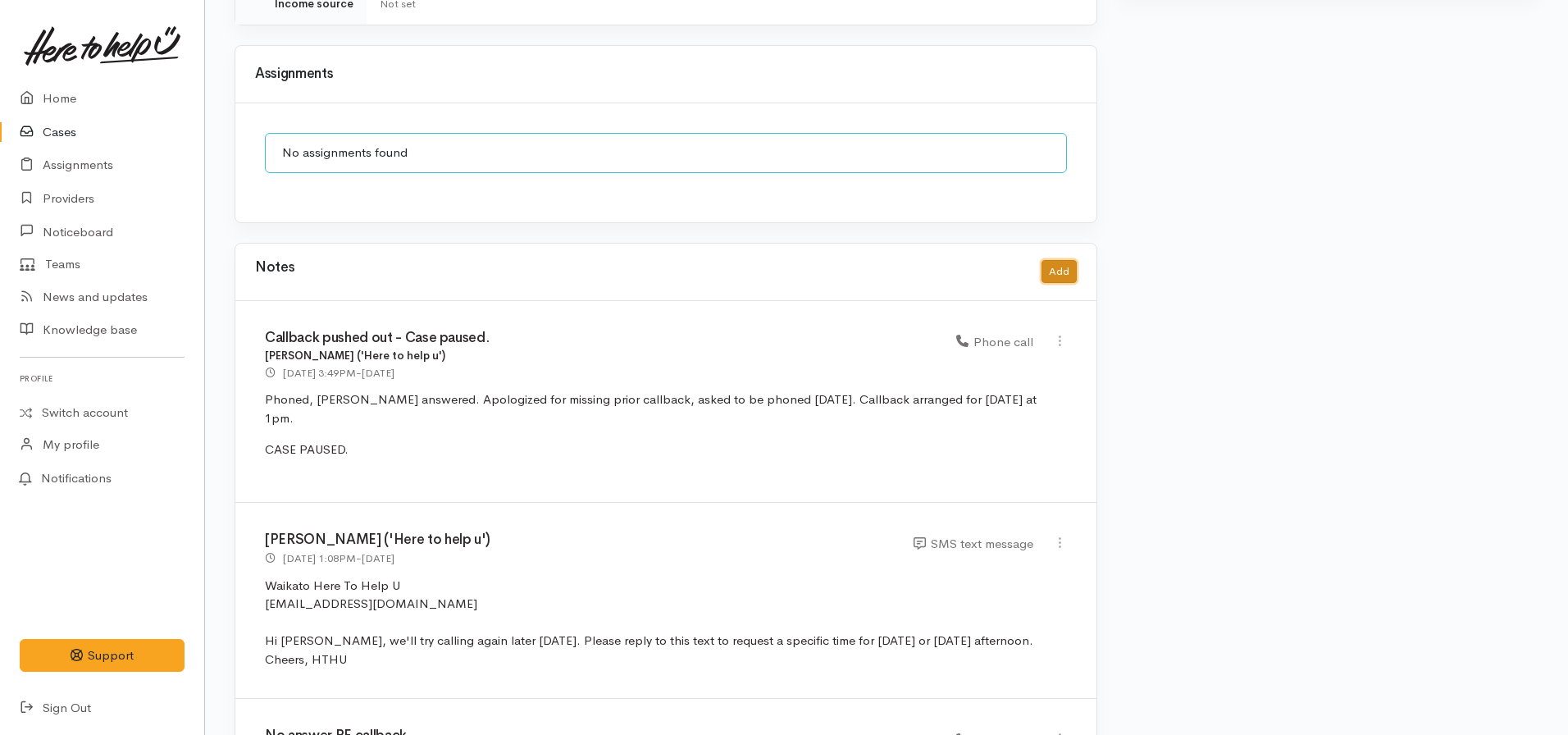 click on "Add" at bounding box center [1059, 272] 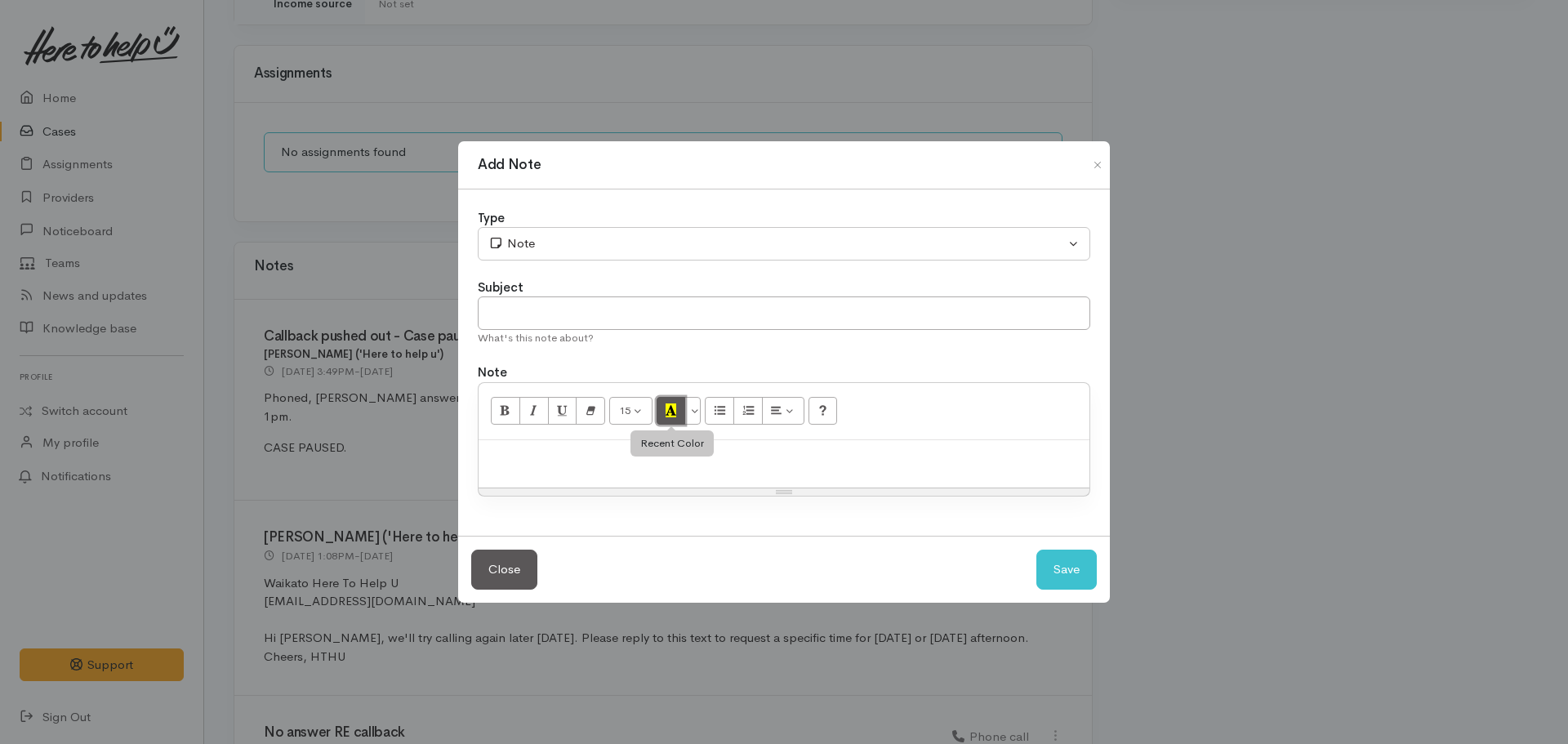 click at bounding box center [671, 411] 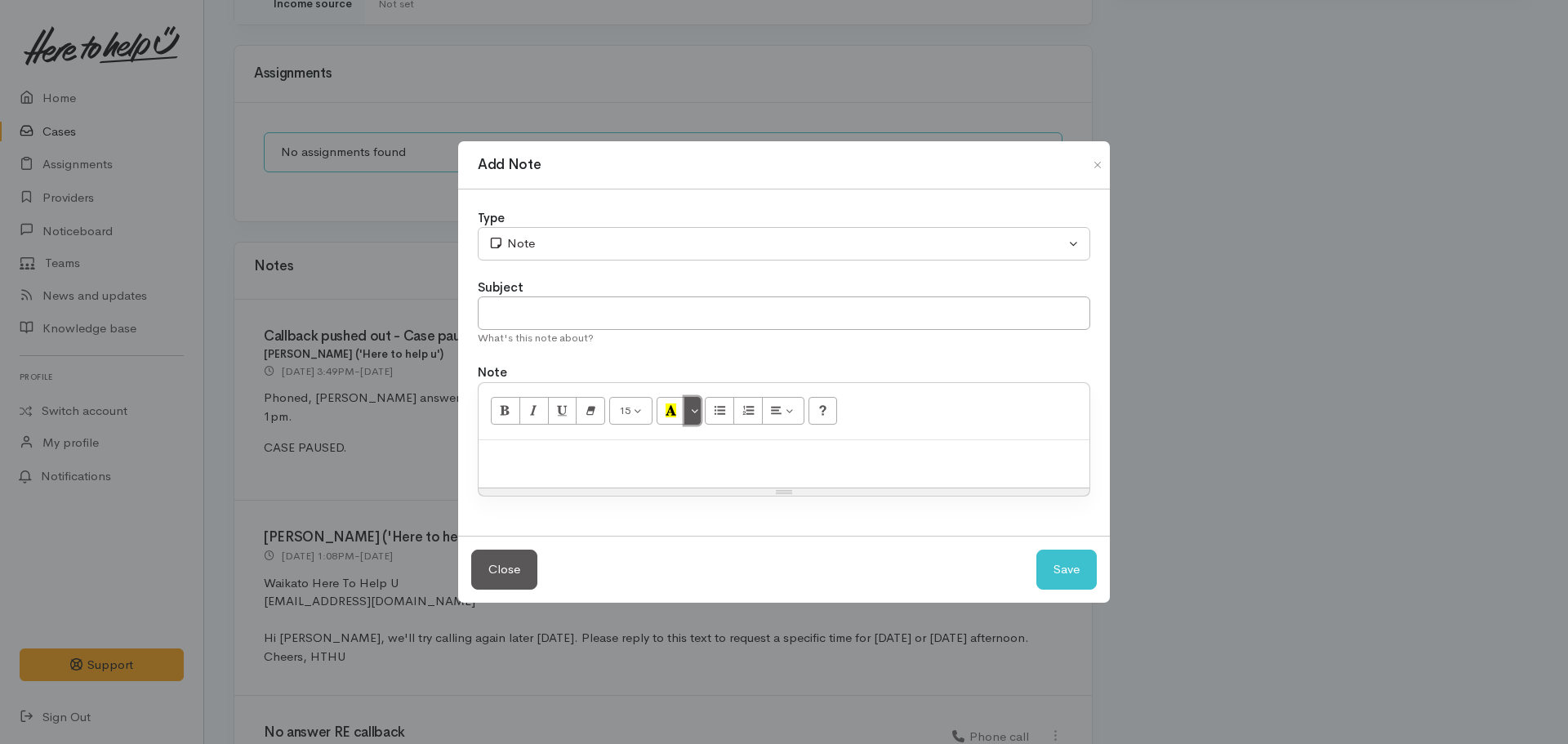 click at bounding box center (693, 411) 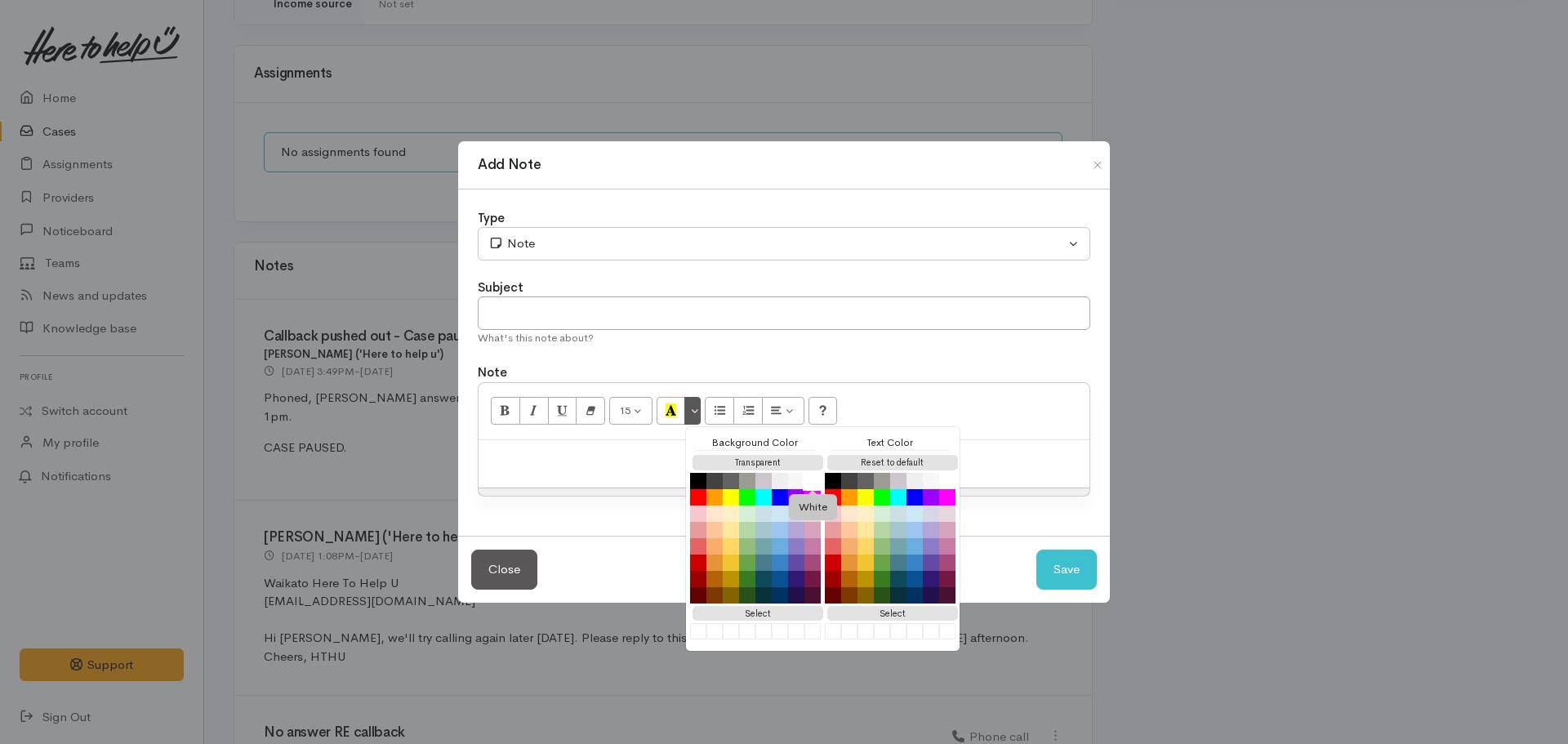 click at bounding box center (813, 481) 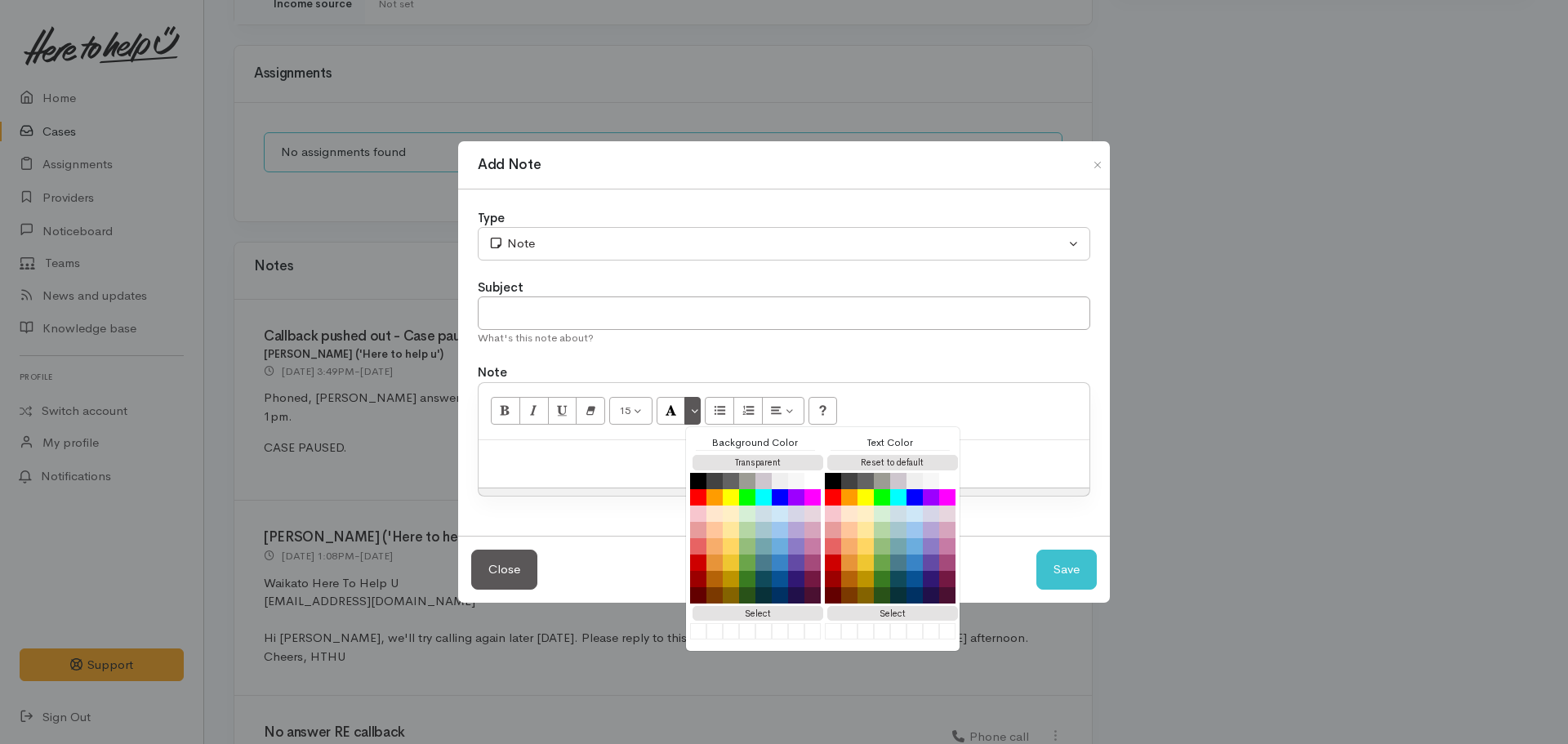 click at bounding box center [784, 464] 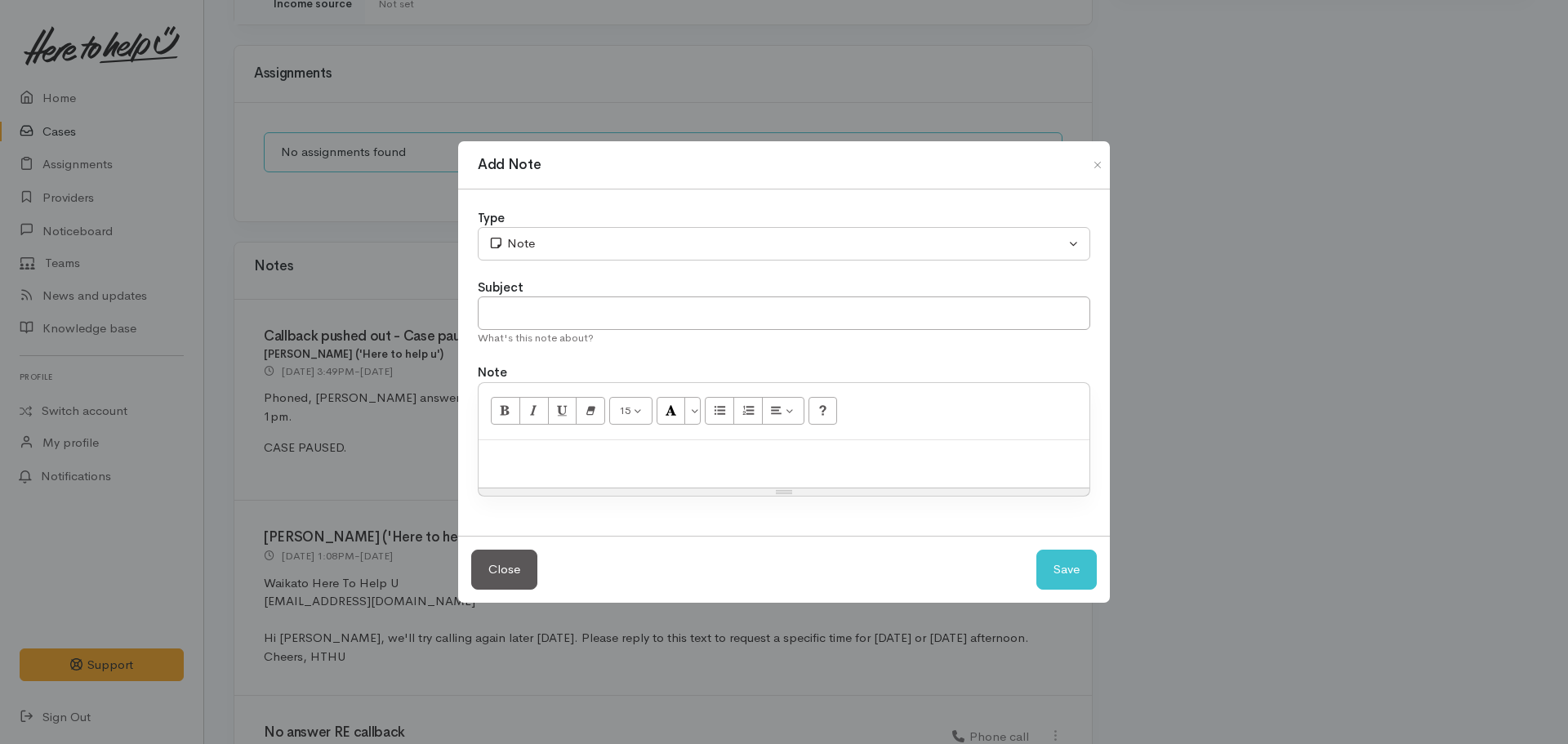type 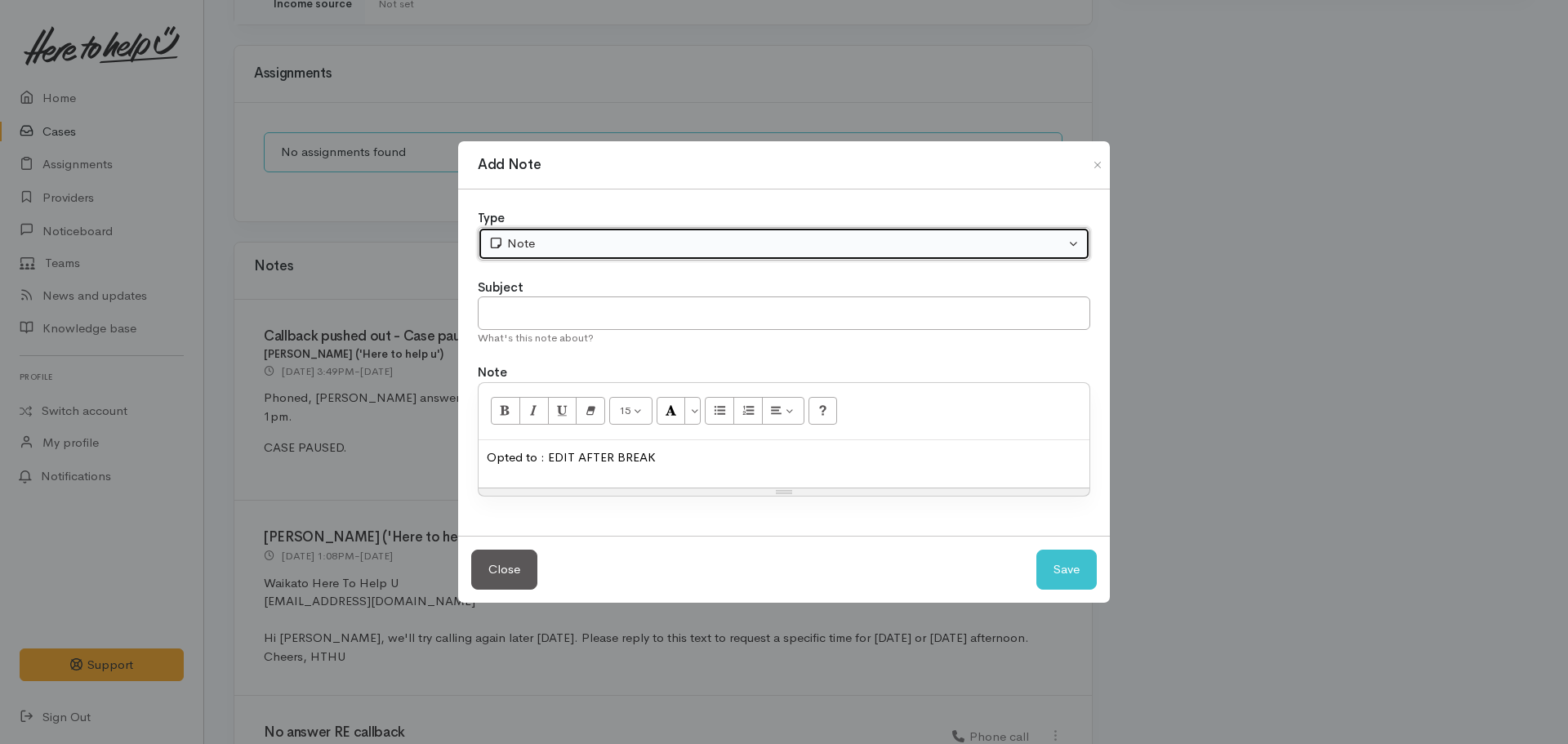 click on "Note" at bounding box center [777, 243] 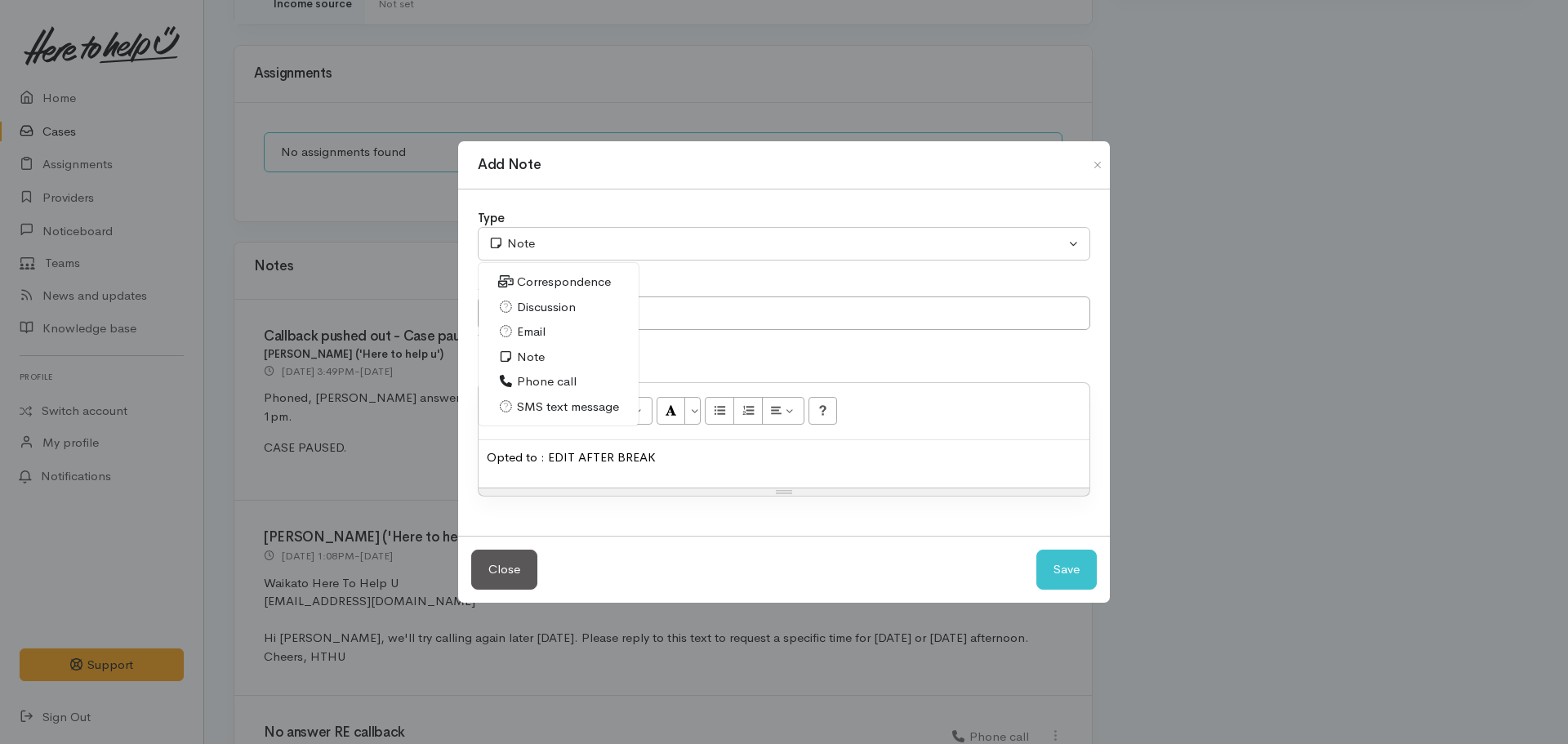 click on "Phone call" at bounding box center (546, 381) 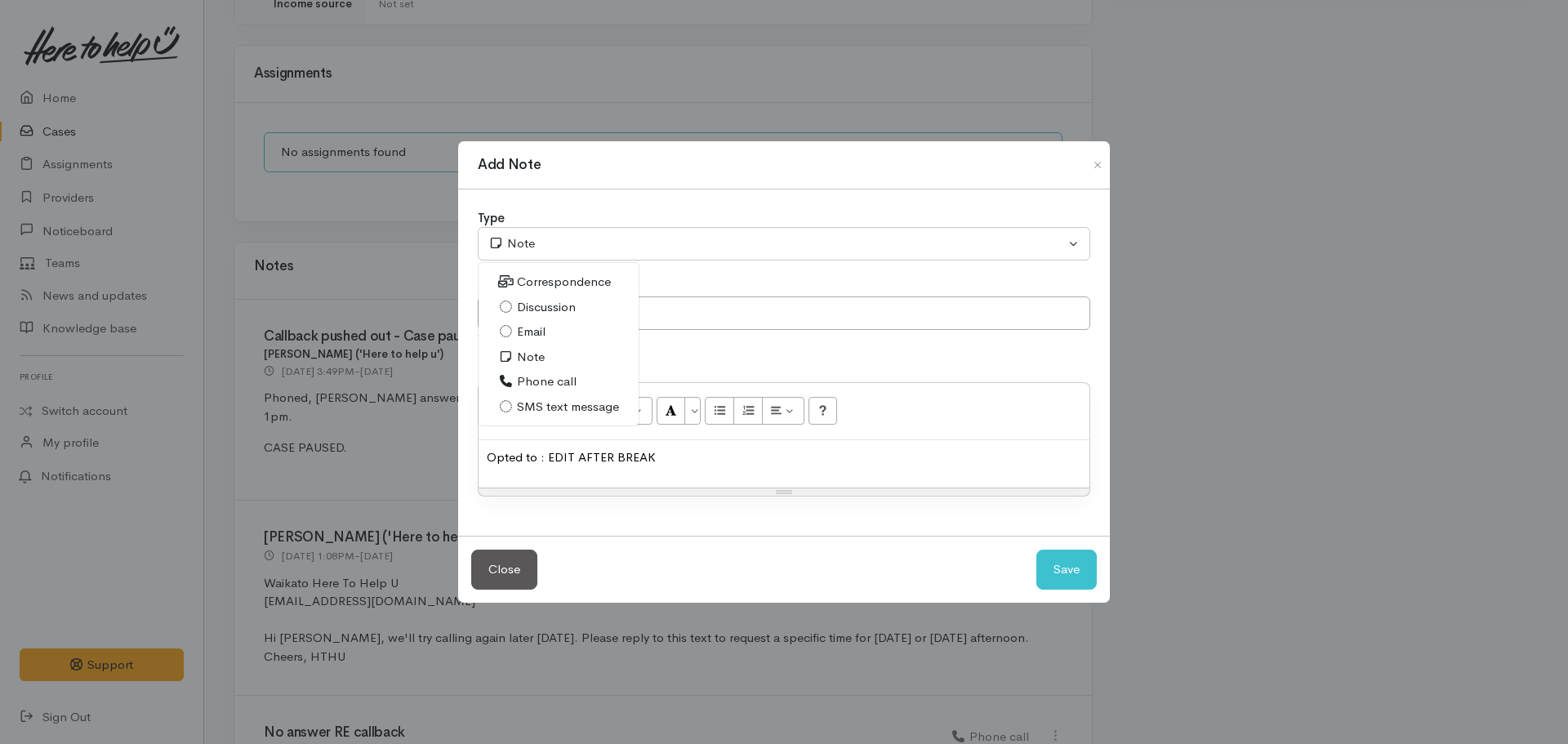 select on "3" 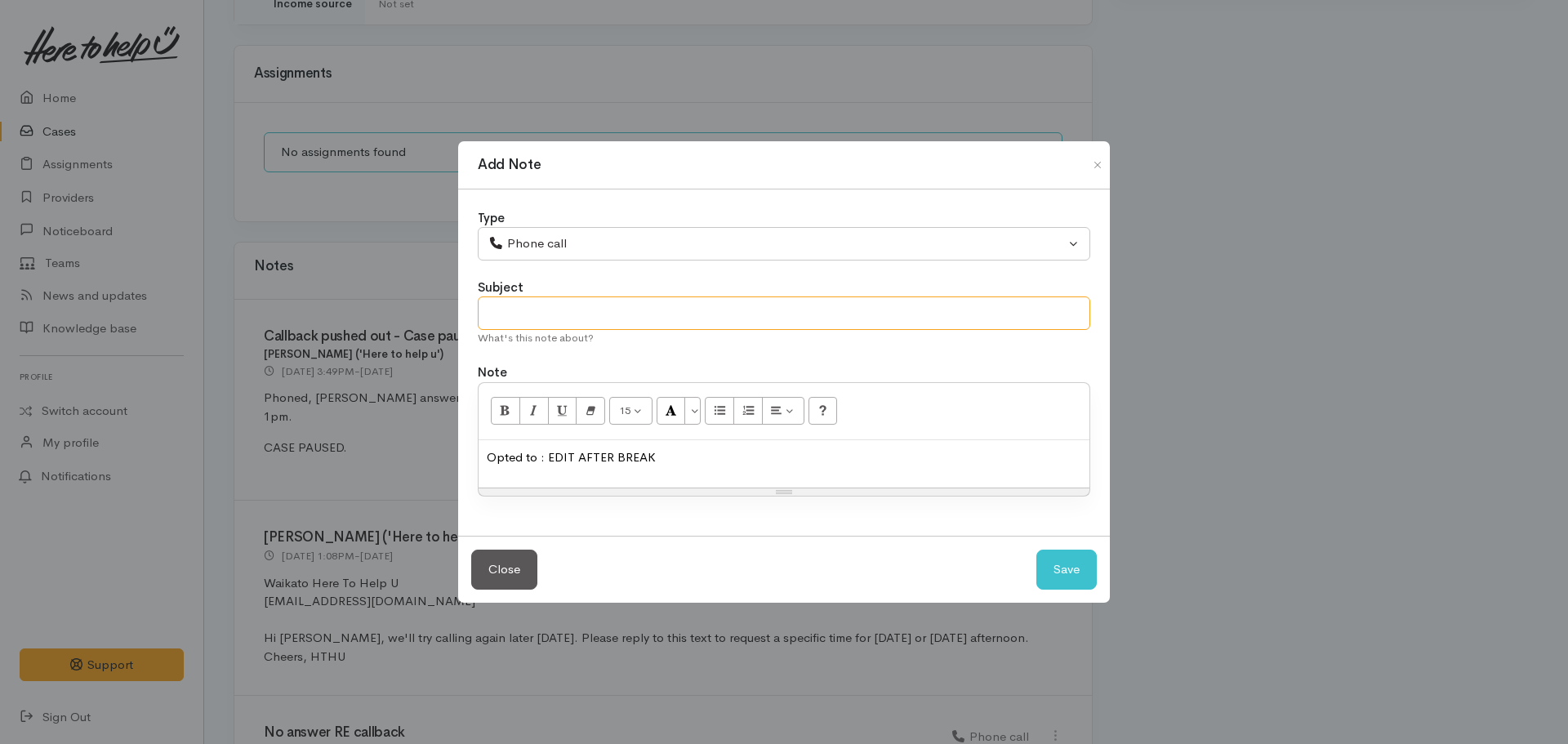 click at bounding box center [784, 313] 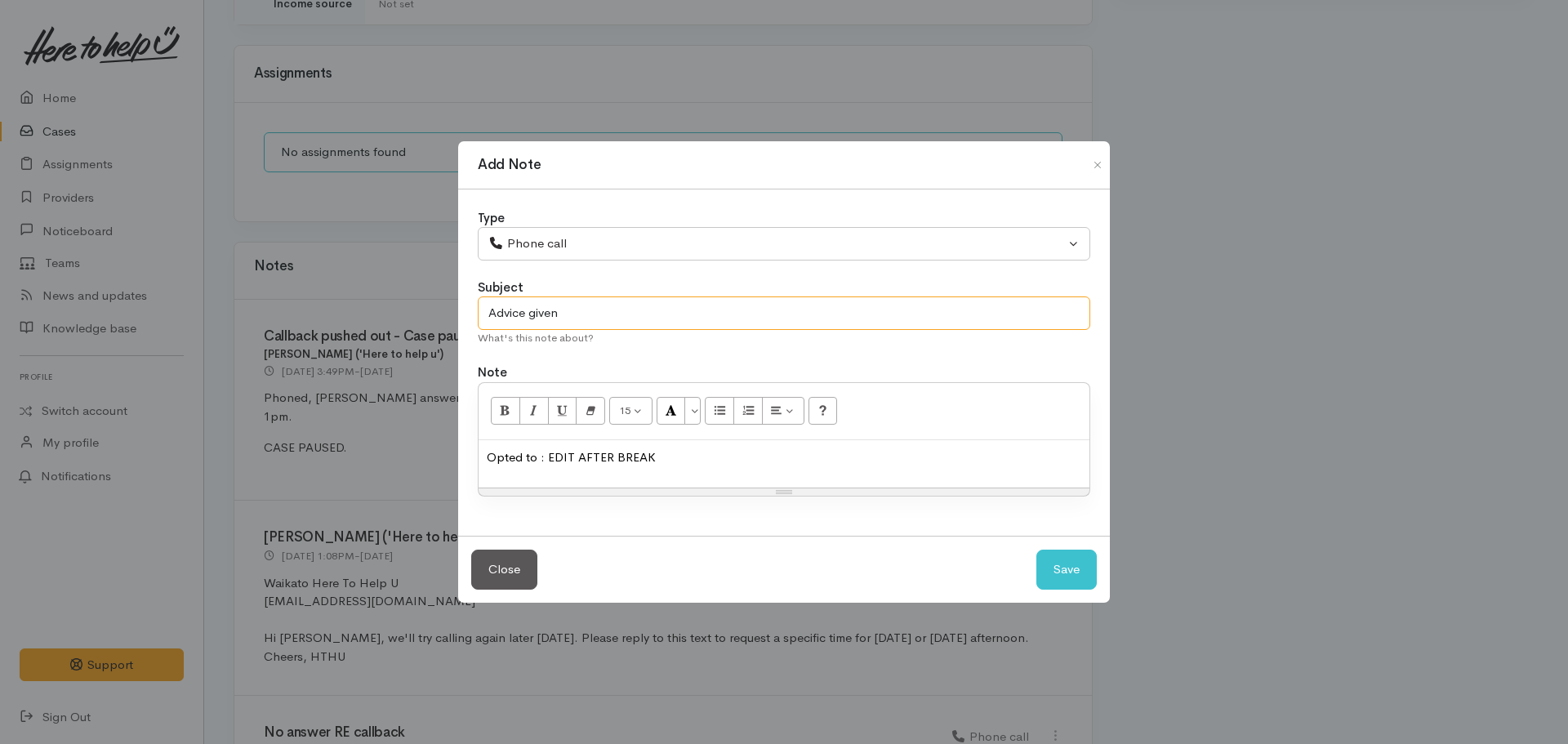type on "Advice given" 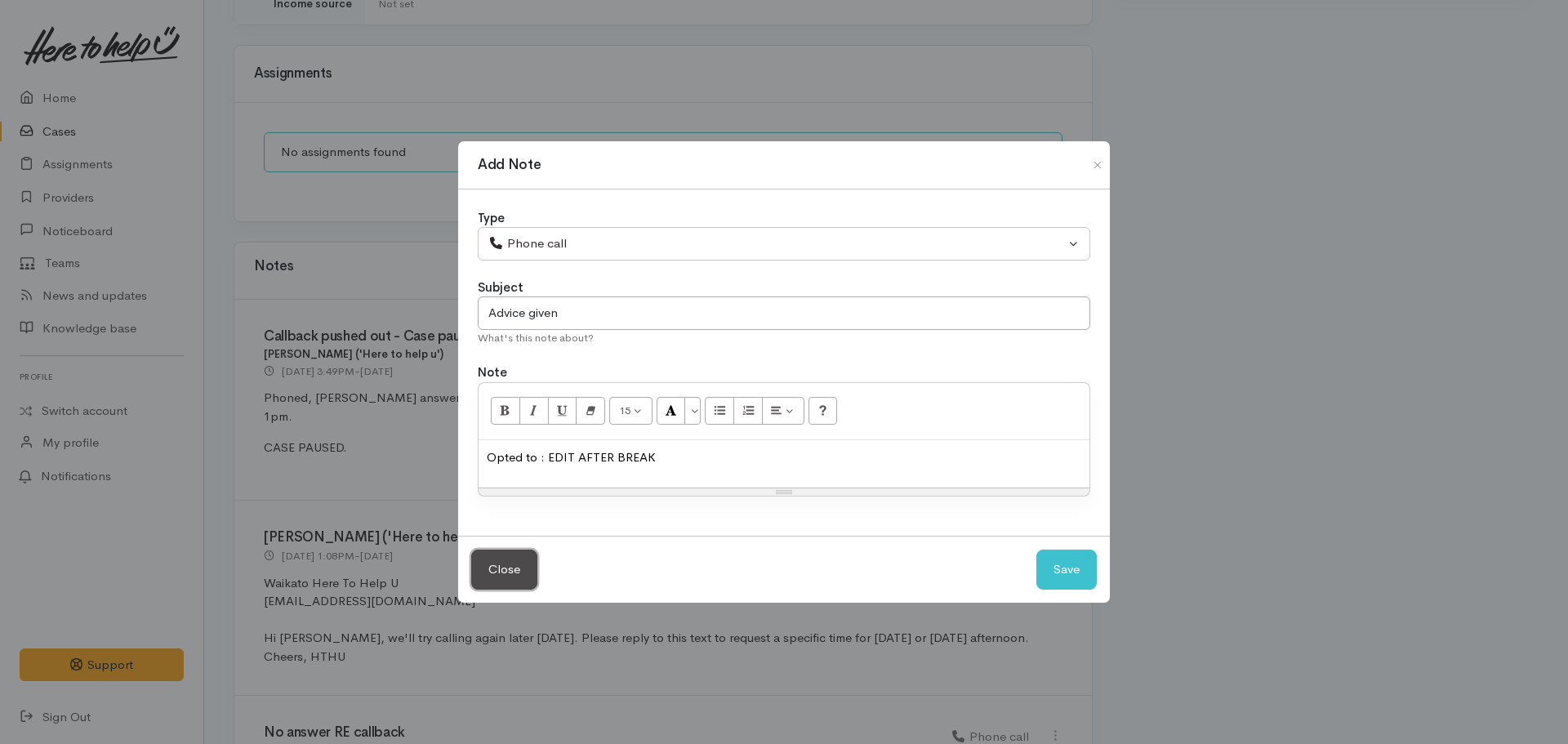 type 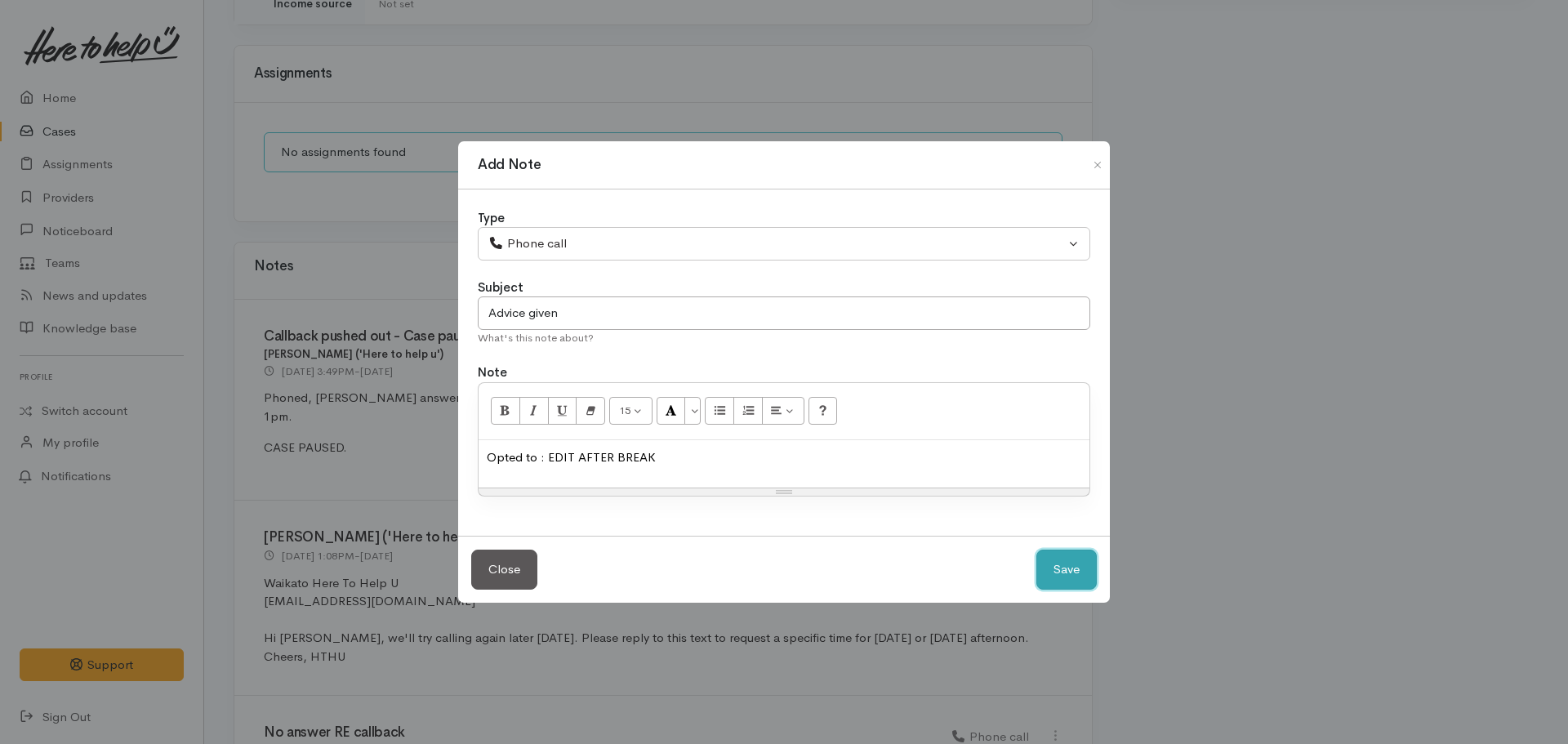 type 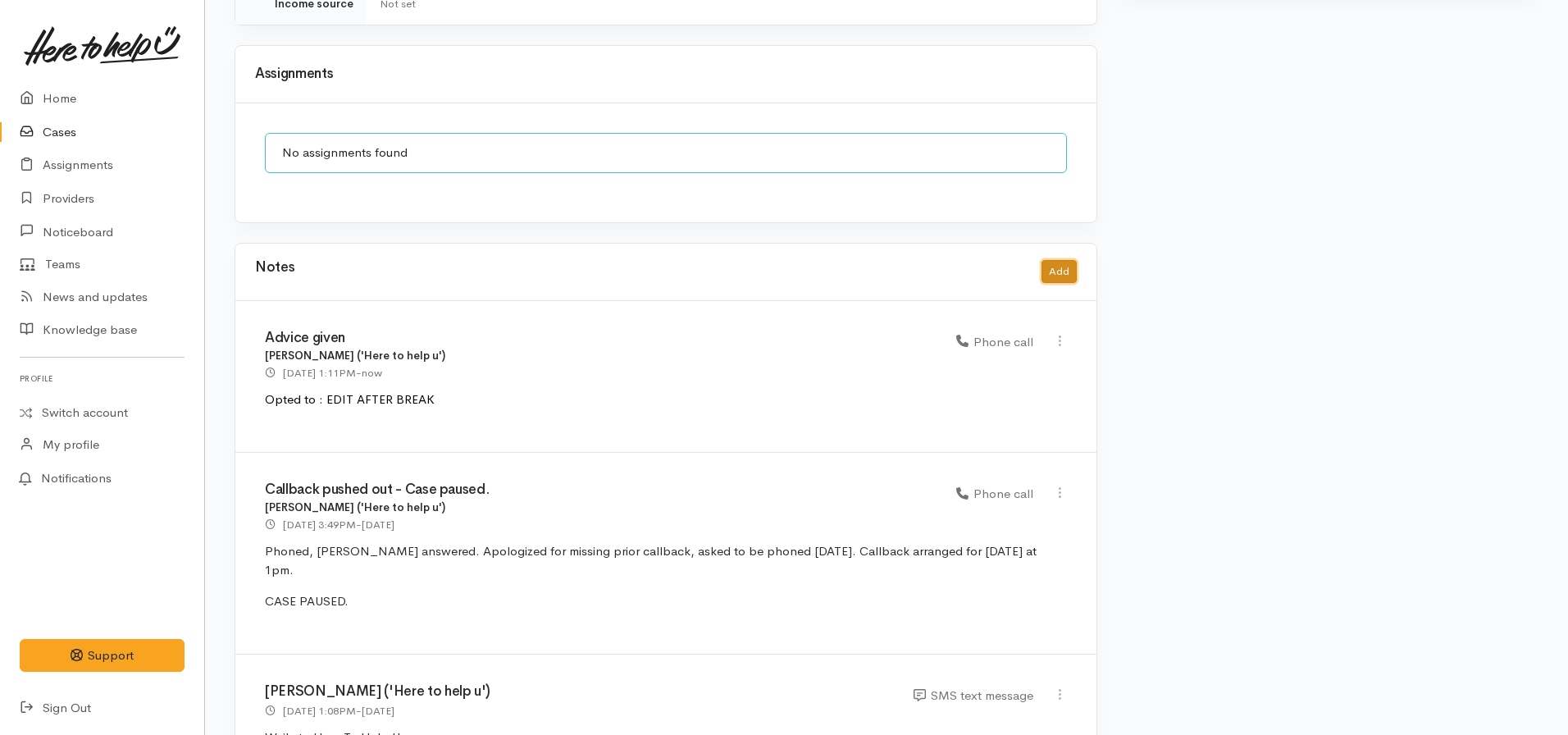 click on "Add" 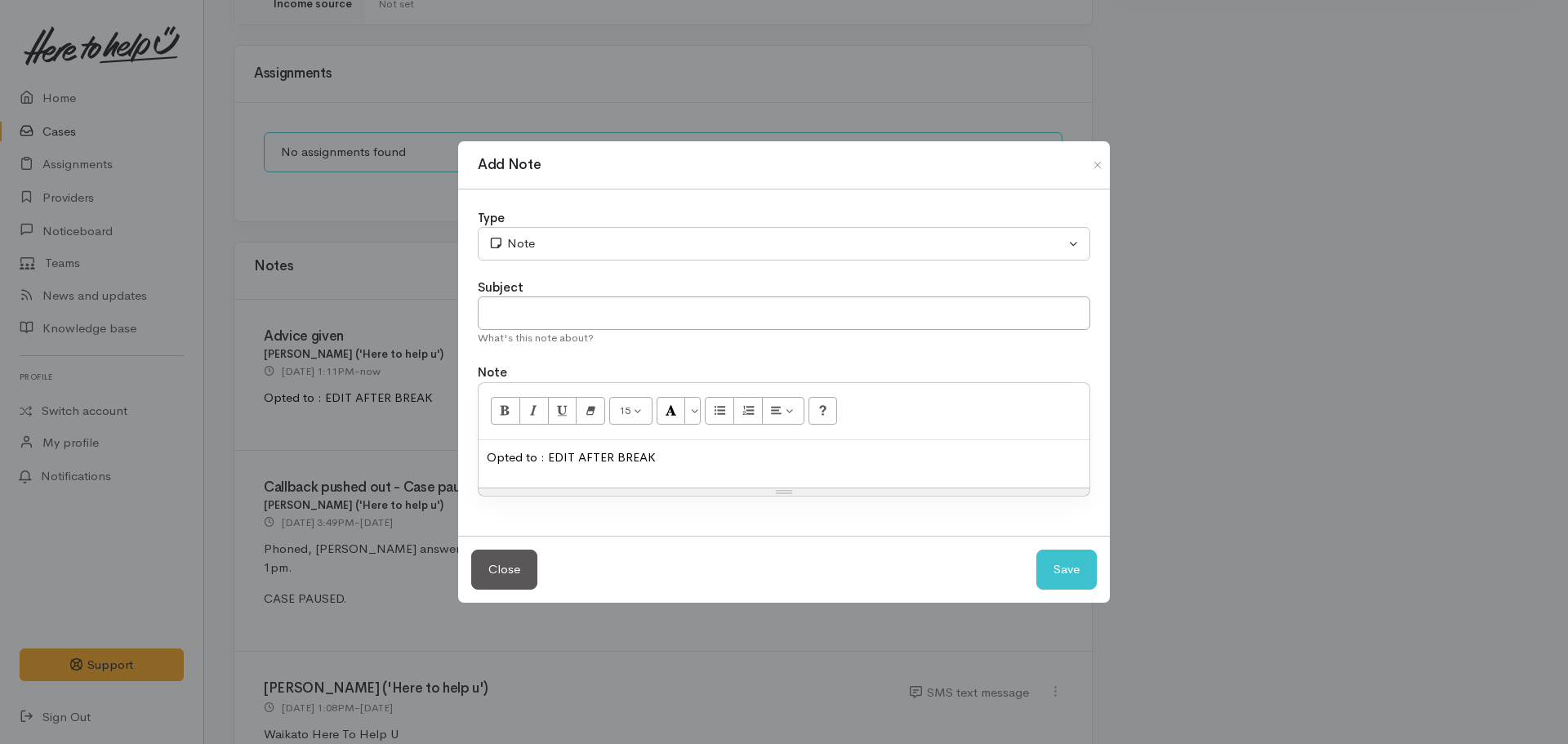 click on "Opted to : EDIT AFTER BREAK" 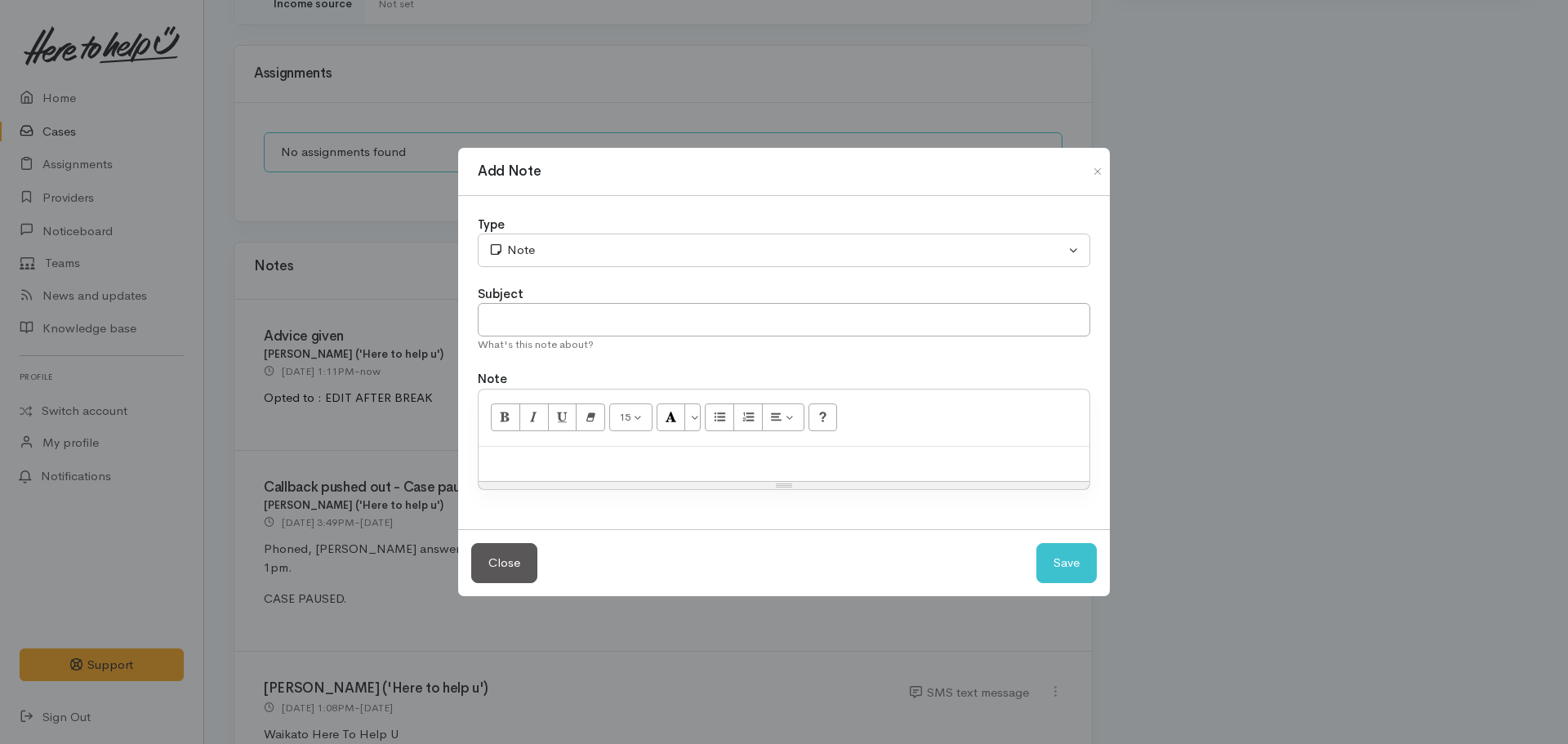 click 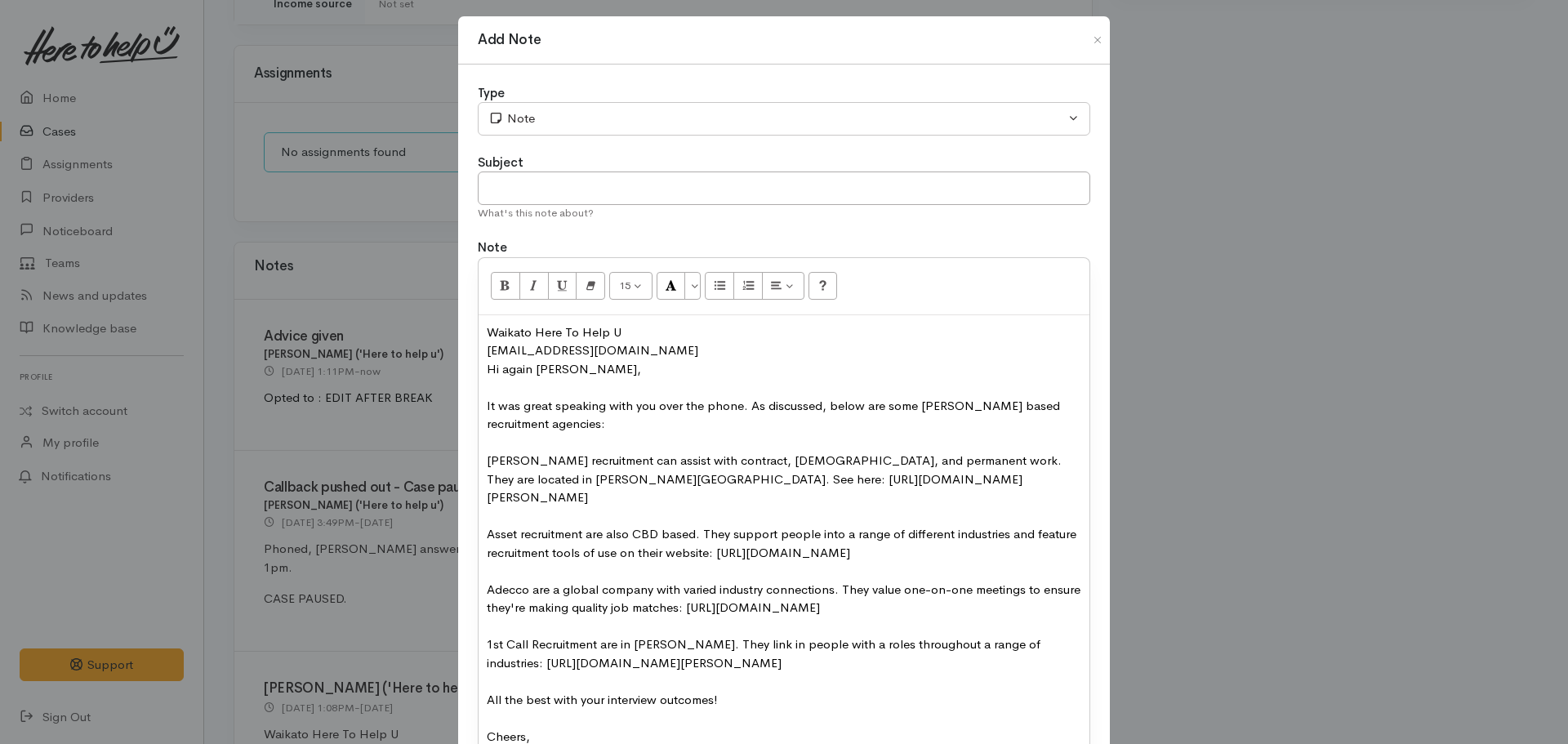 click on "Hi again [PERSON_NAME]," 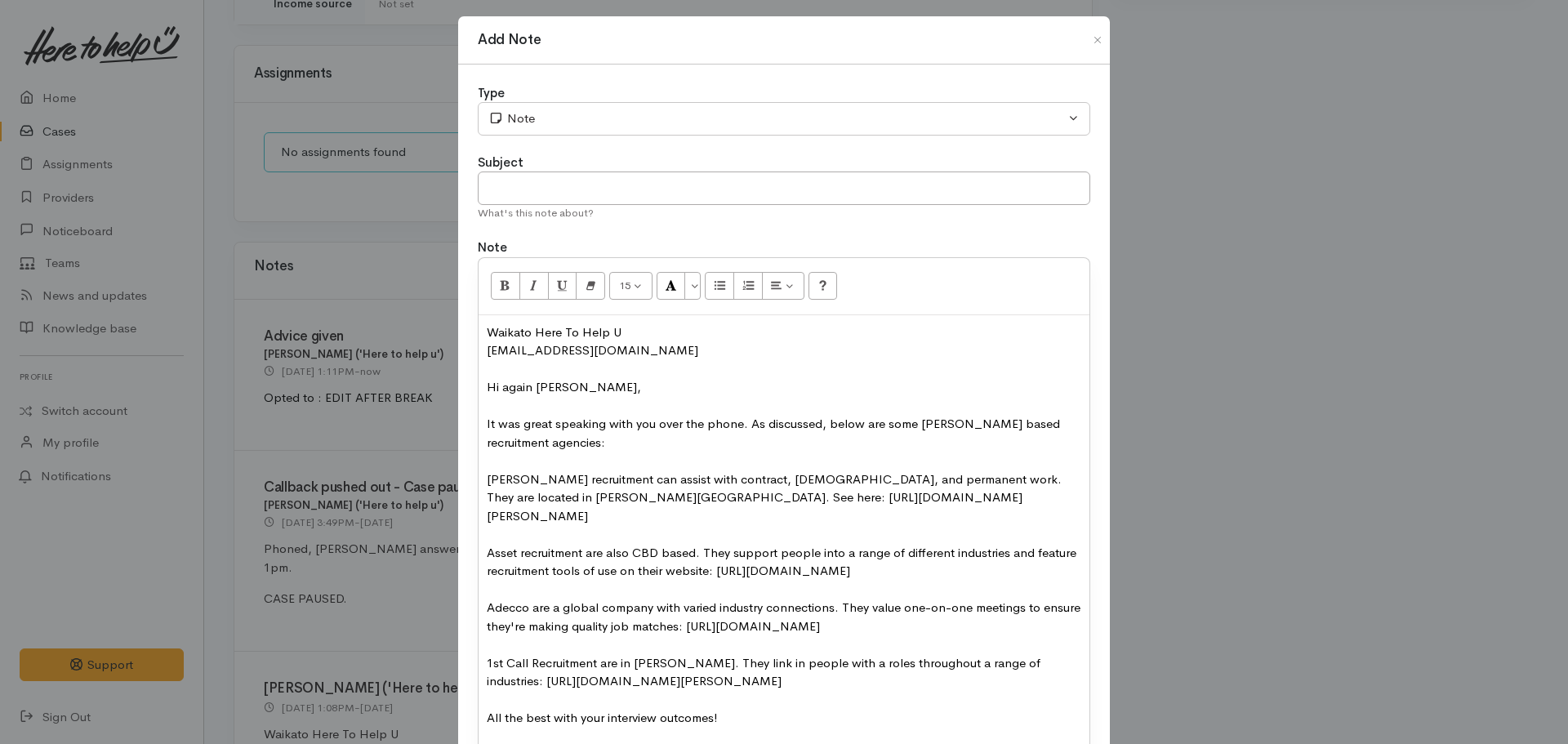 click on "Type" 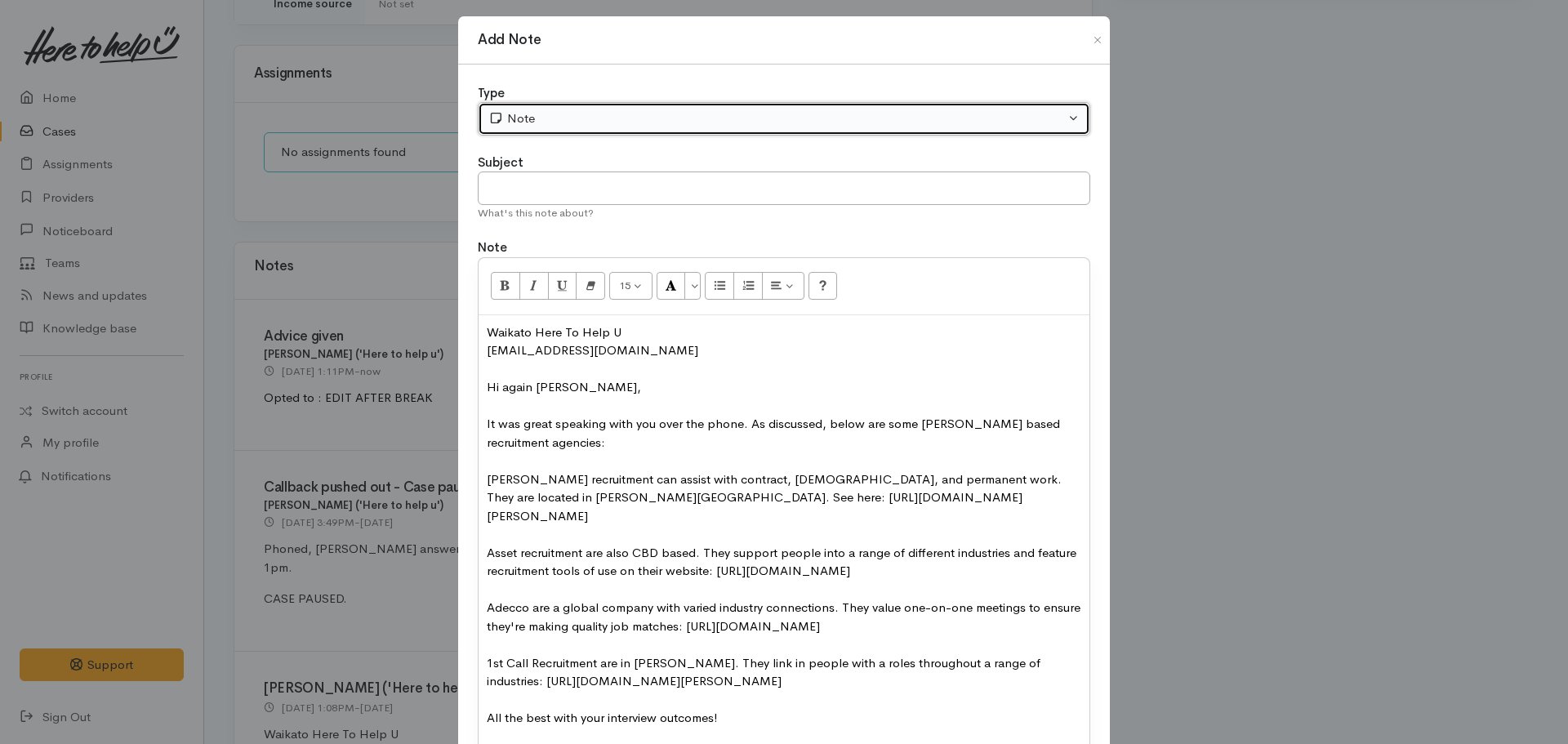 click on "Note" 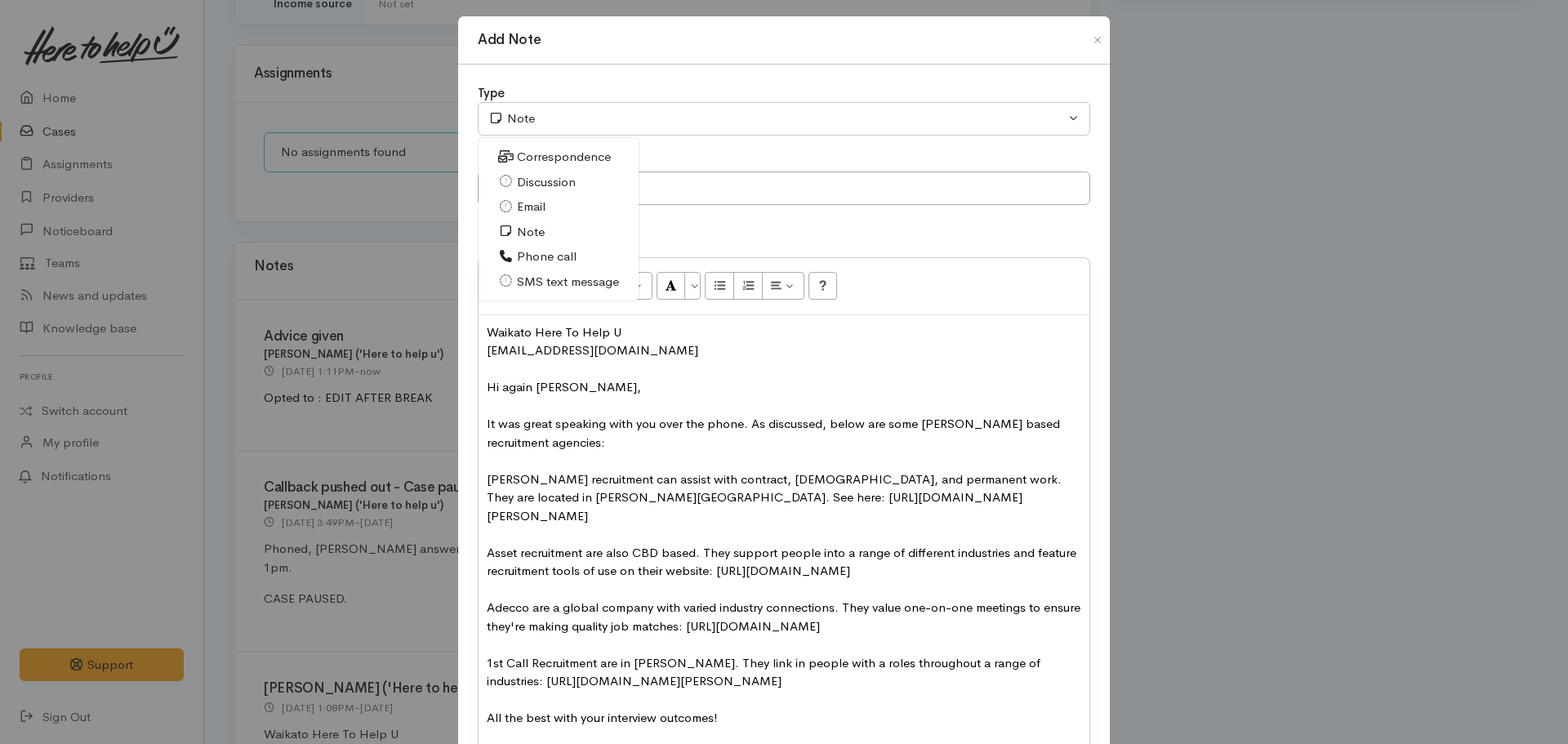 click on "Email" 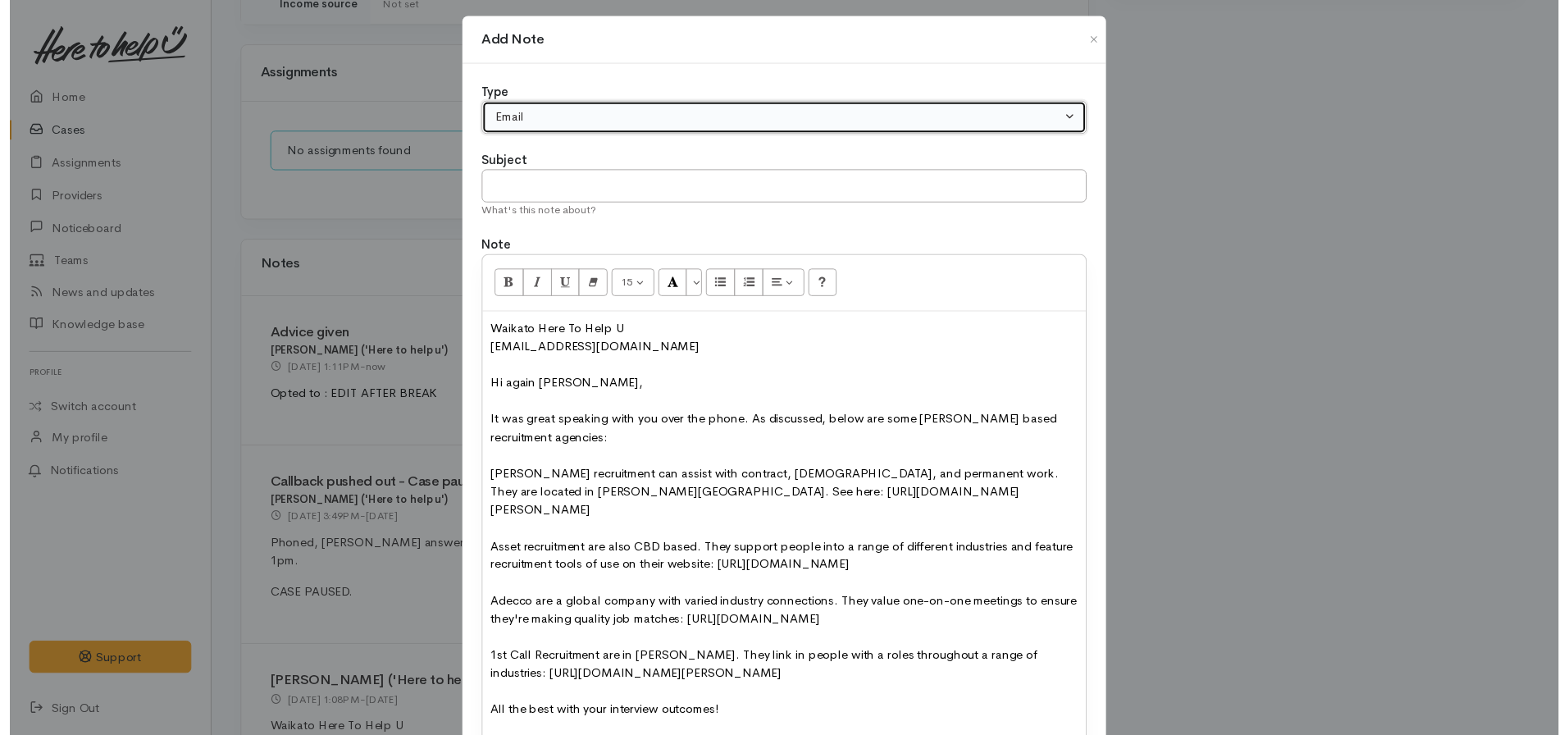 scroll, scrollTop: 175, scrollLeft: 0, axis: vertical 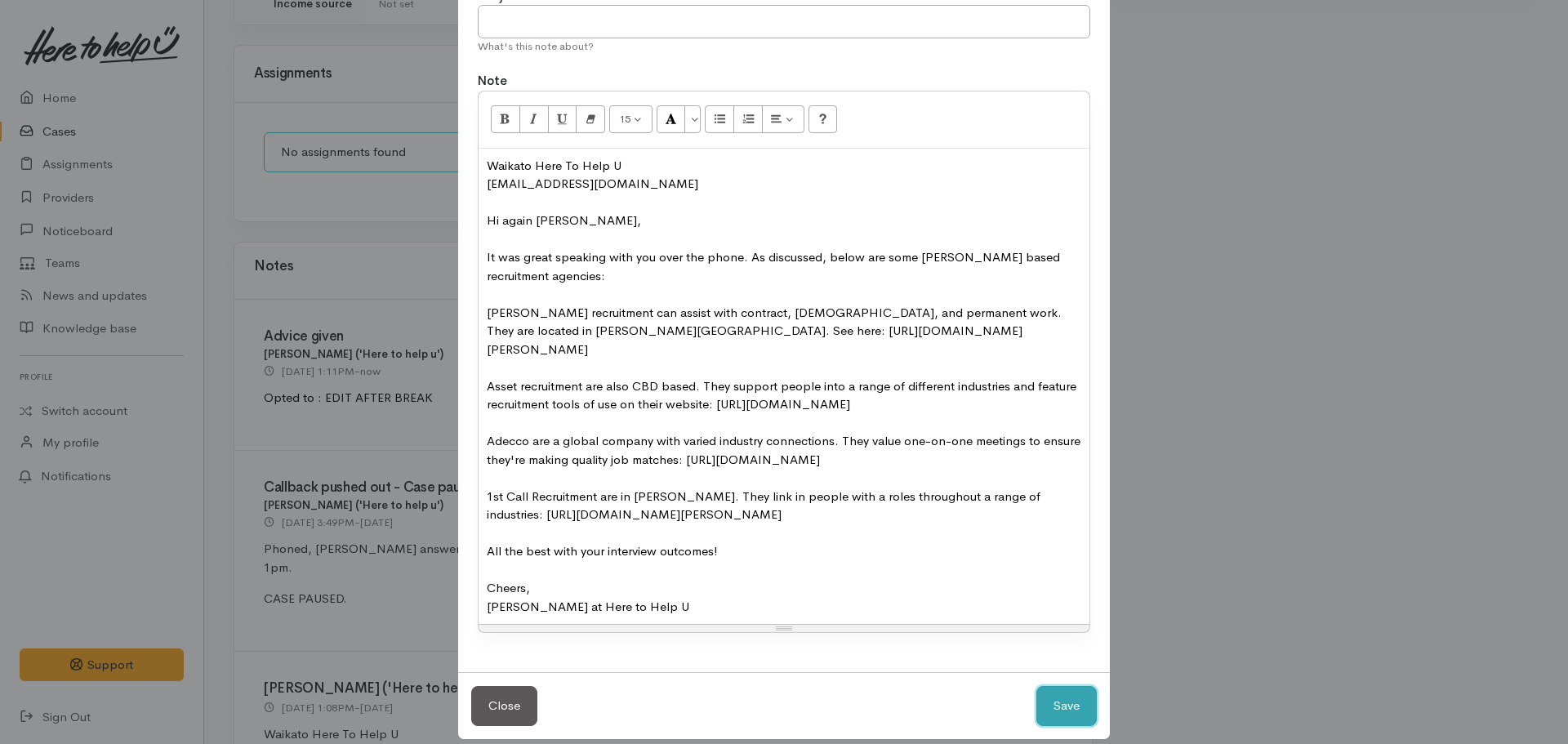 click on "Save" 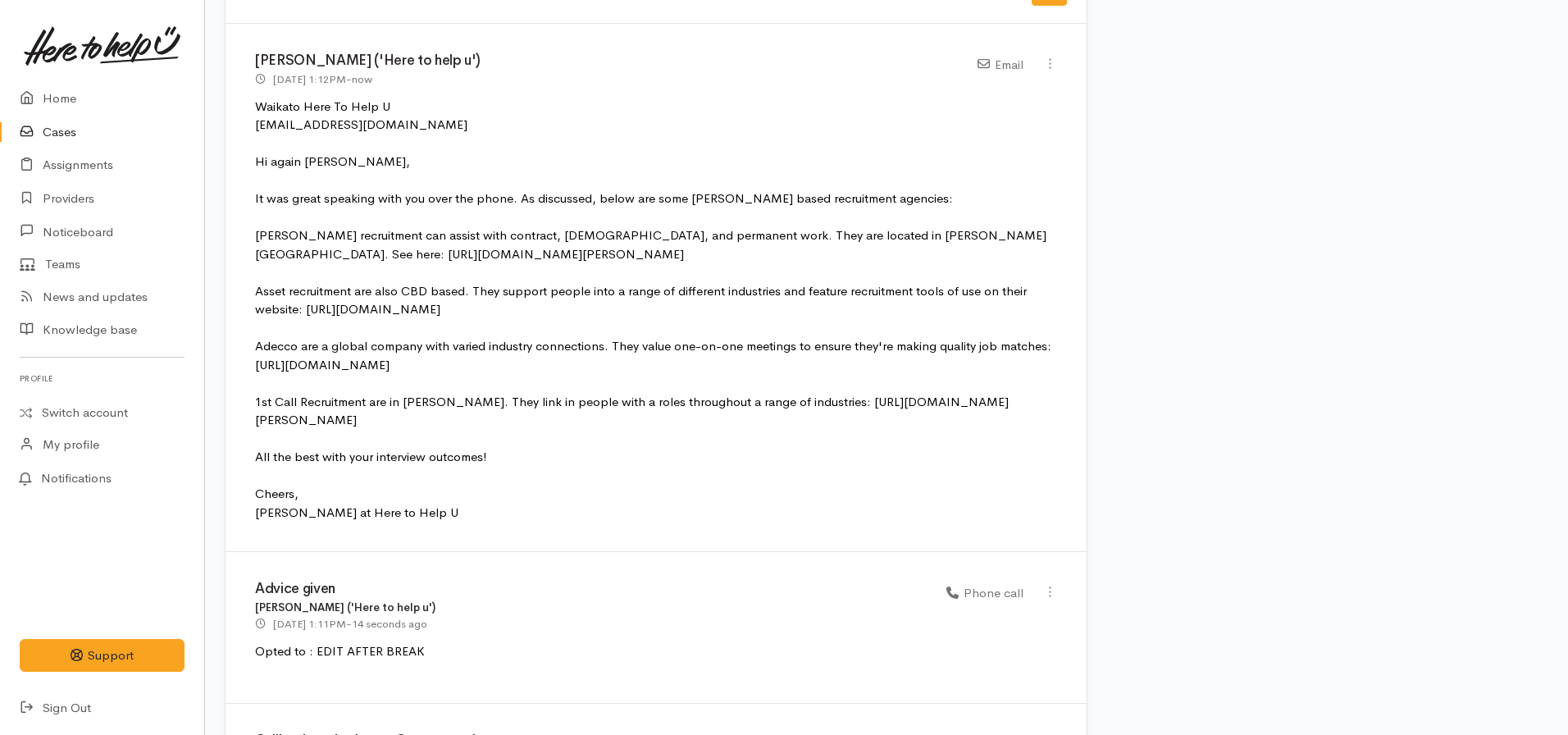 scroll, scrollTop: 1545, scrollLeft: 10, axis: both 